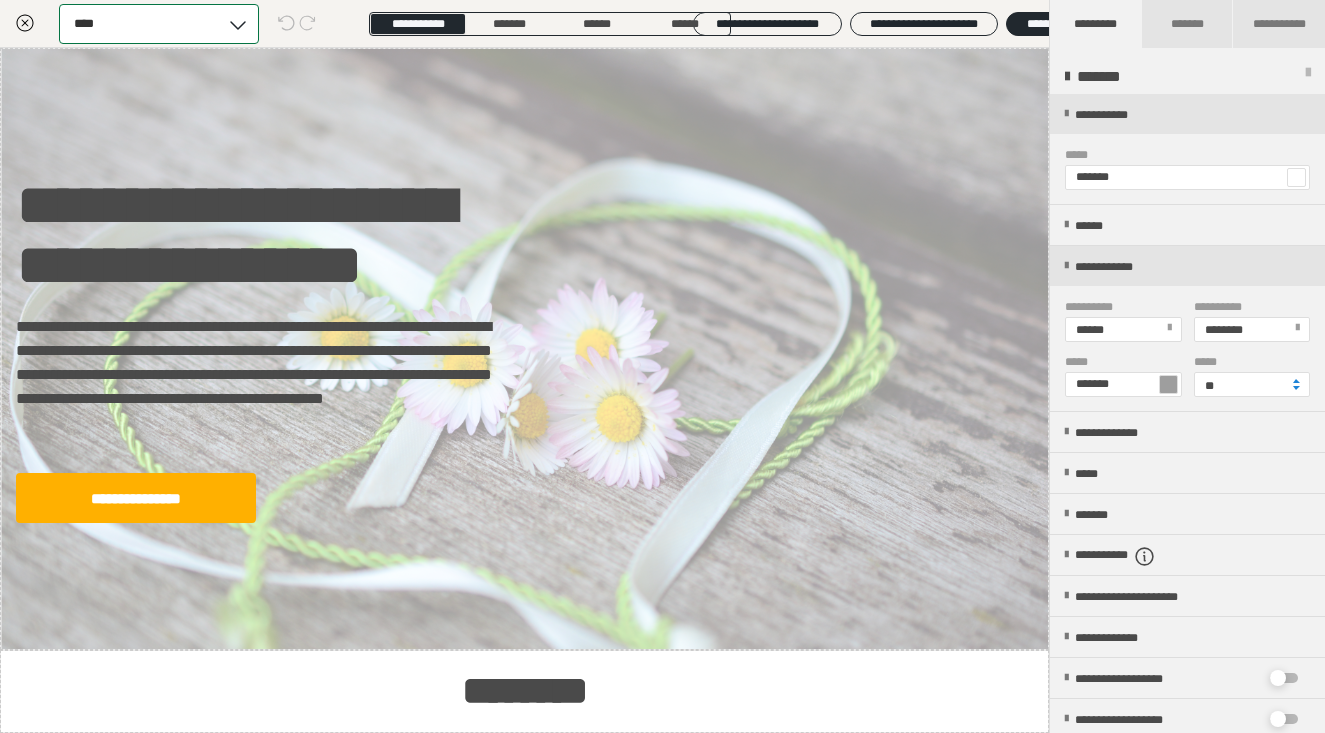 scroll, scrollTop: 127, scrollLeft: 0, axis: vertical 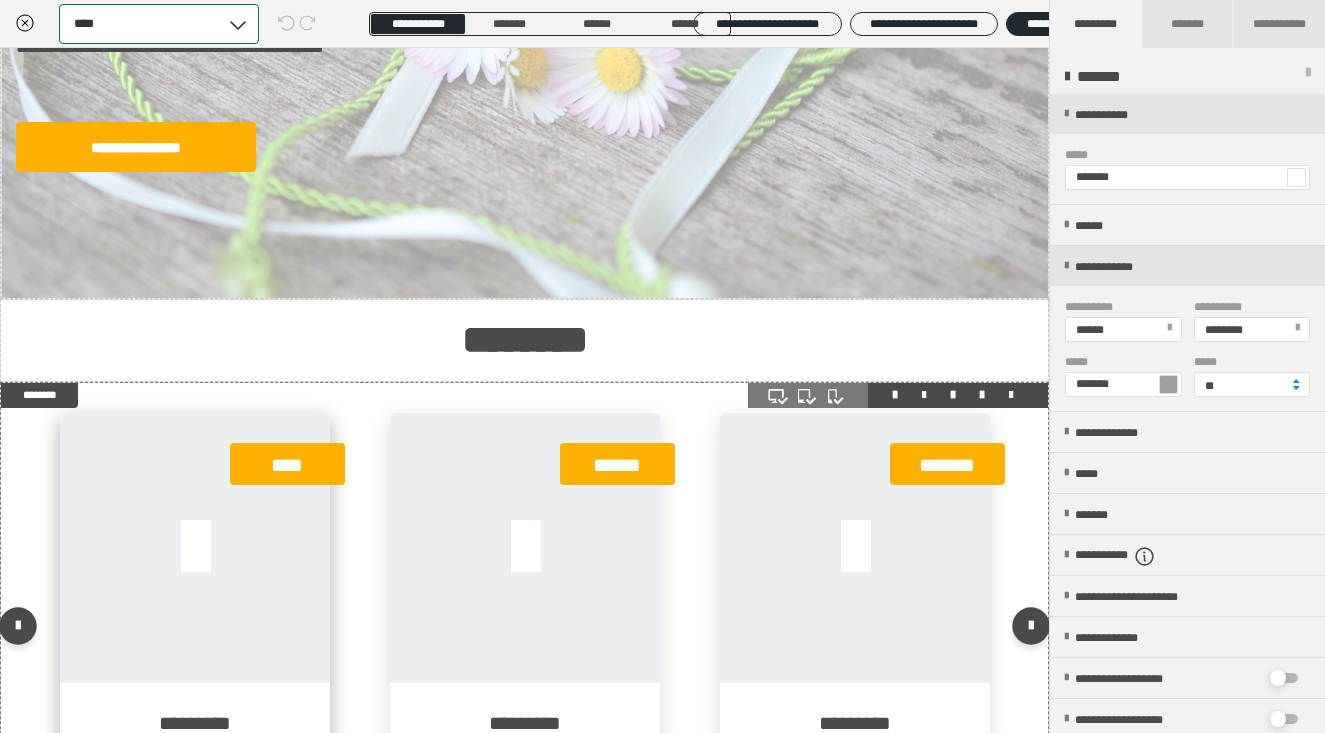 click at bounding box center [195, 548] 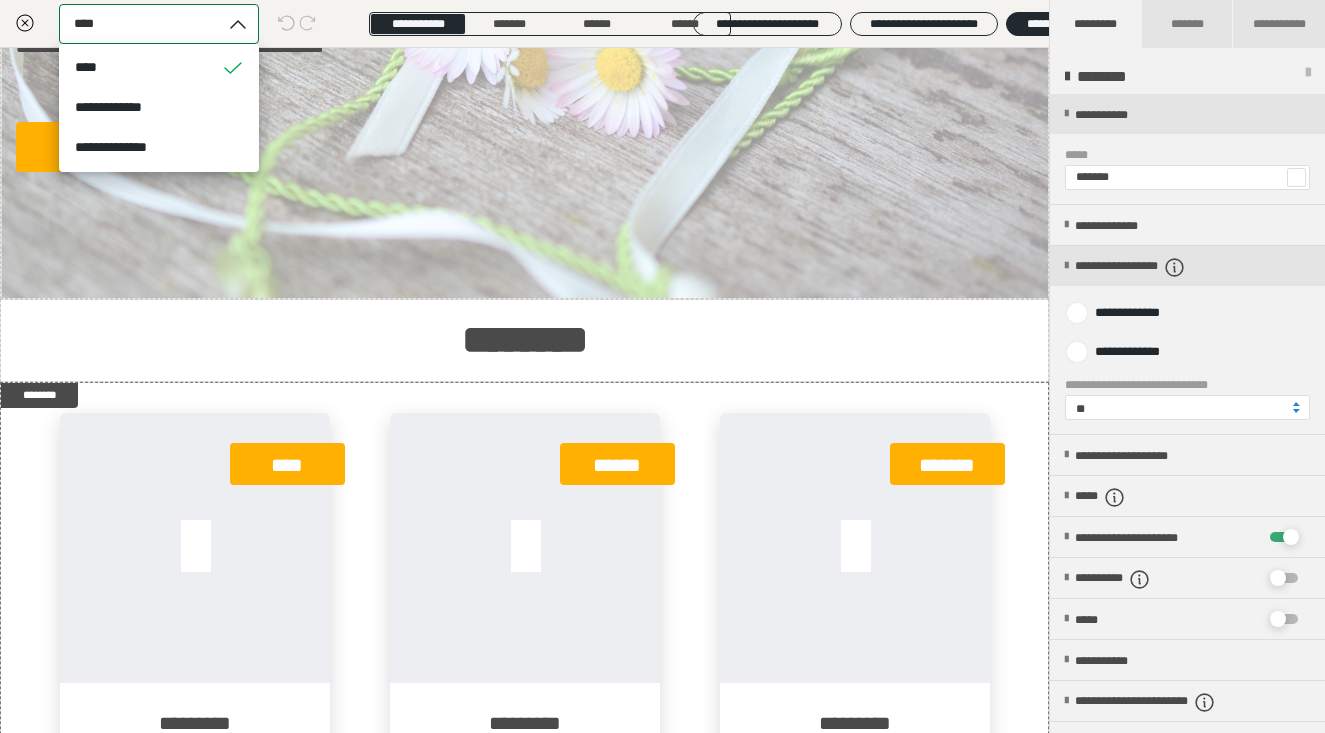 click at bounding box center [239, 24] 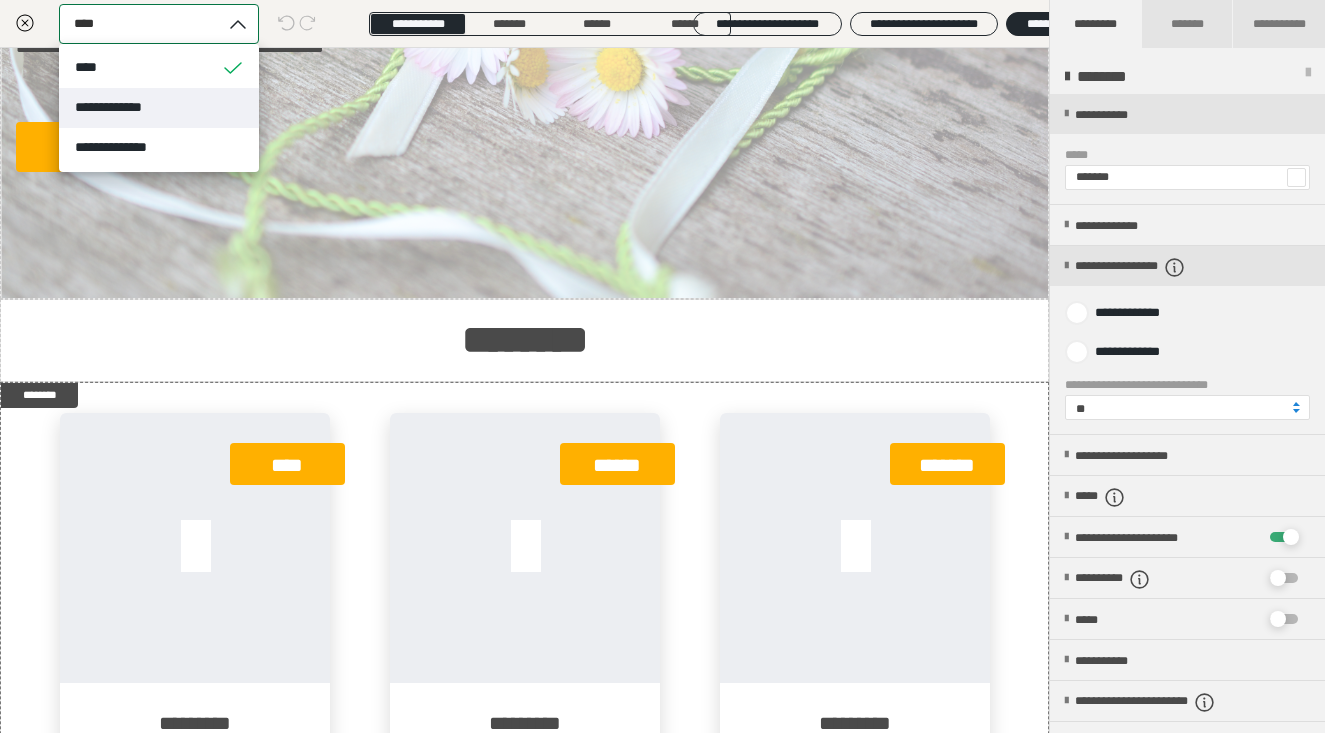 click on "**********" at bounding box center [159, 108] 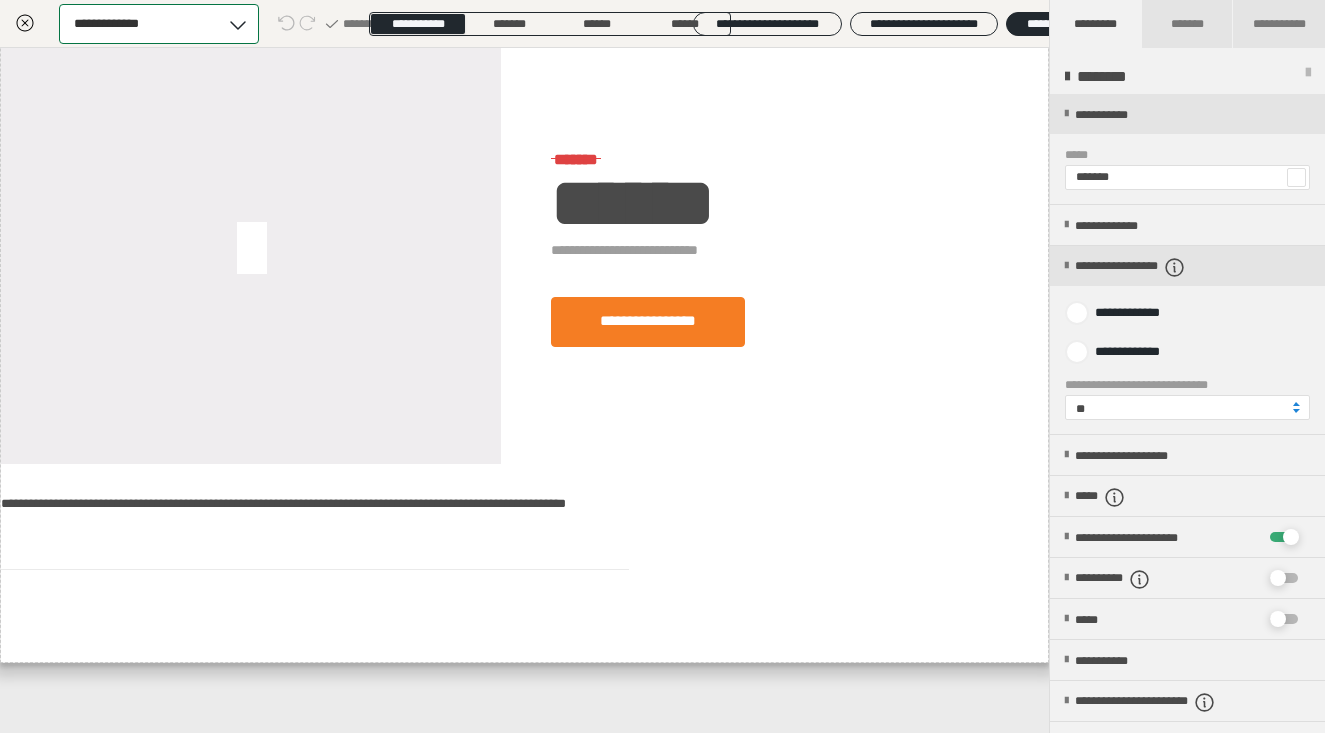 scroll, scrollTop: 0, scrollLeft: 0, axis: both 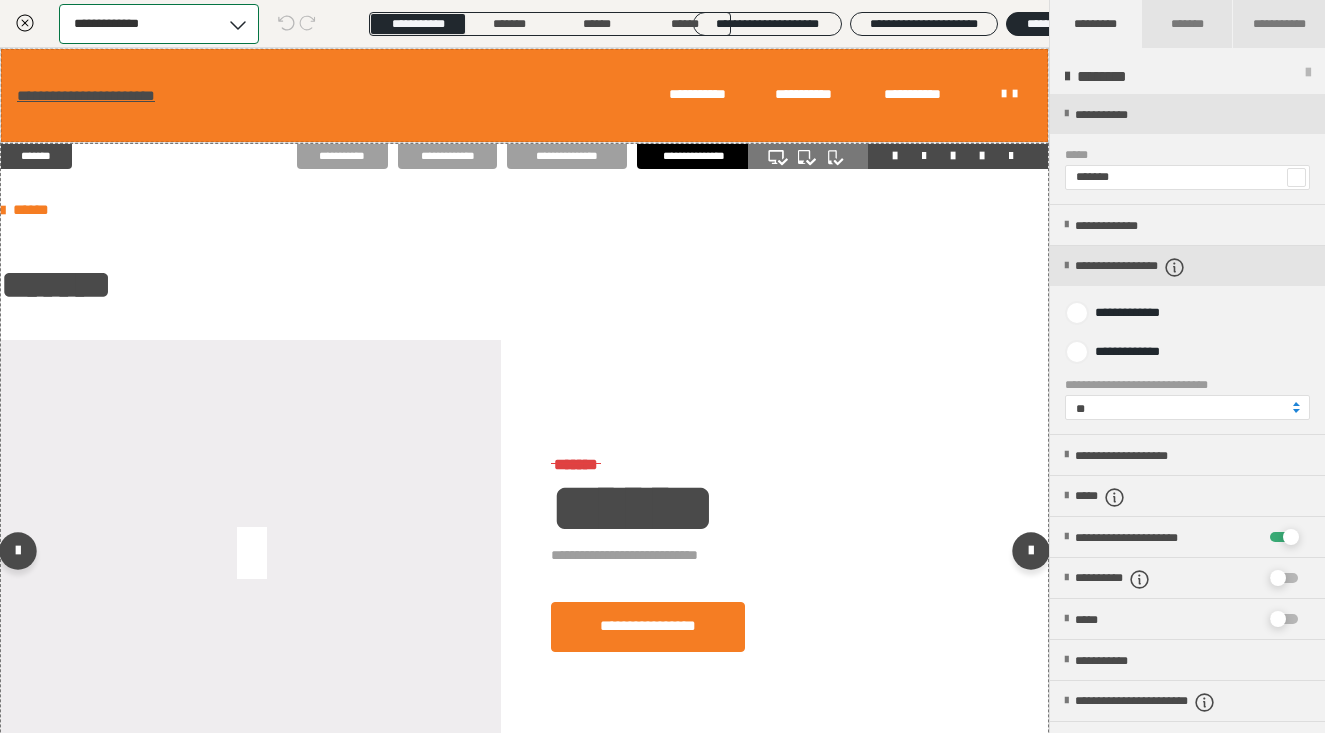 click on "******" at bounding box center (633, 508) 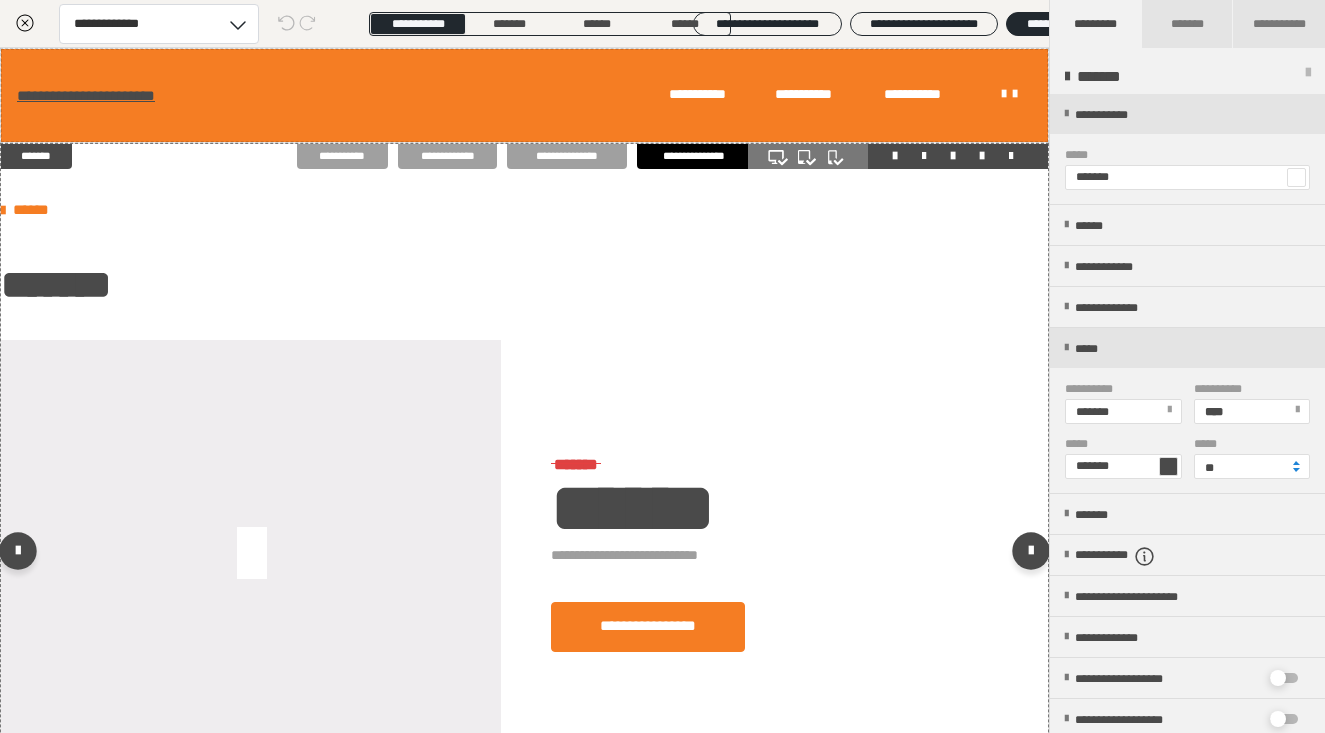 click on "******" at bounding box center [633, 508] 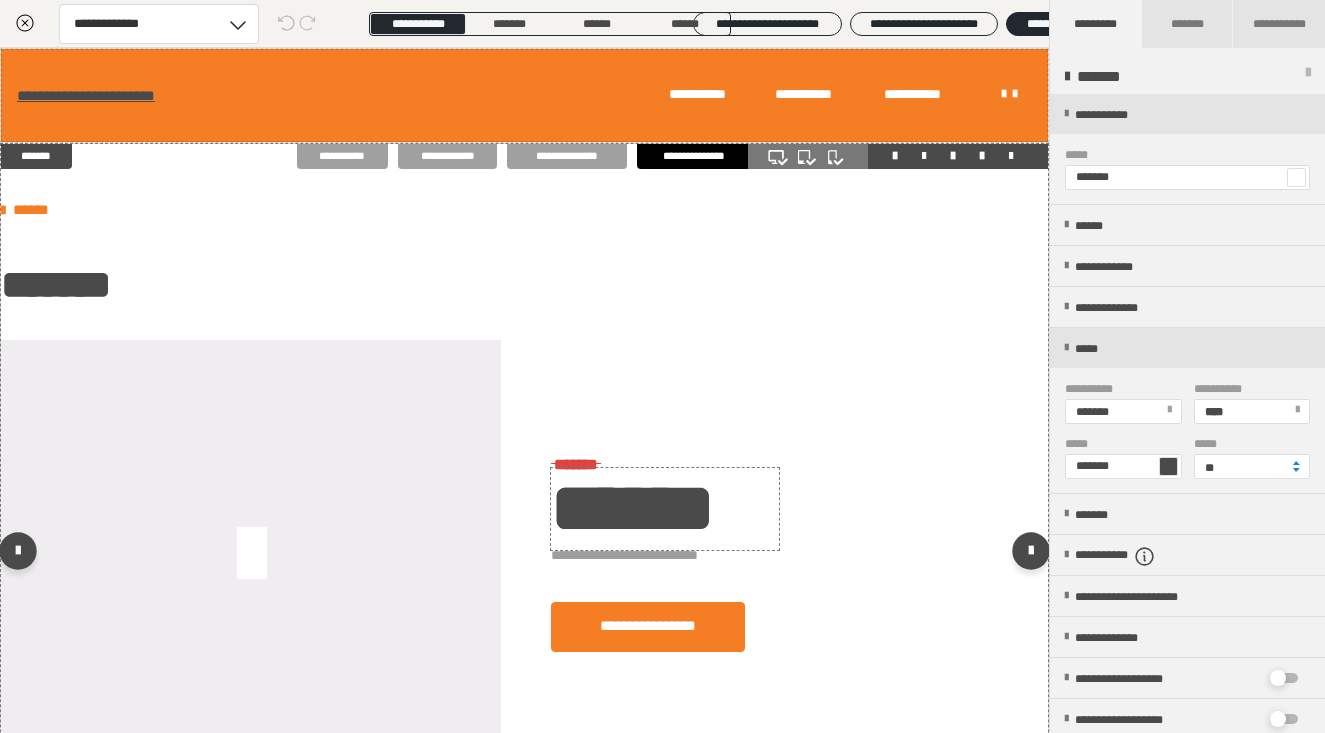 click on "******" at bounding box center [633, 508] 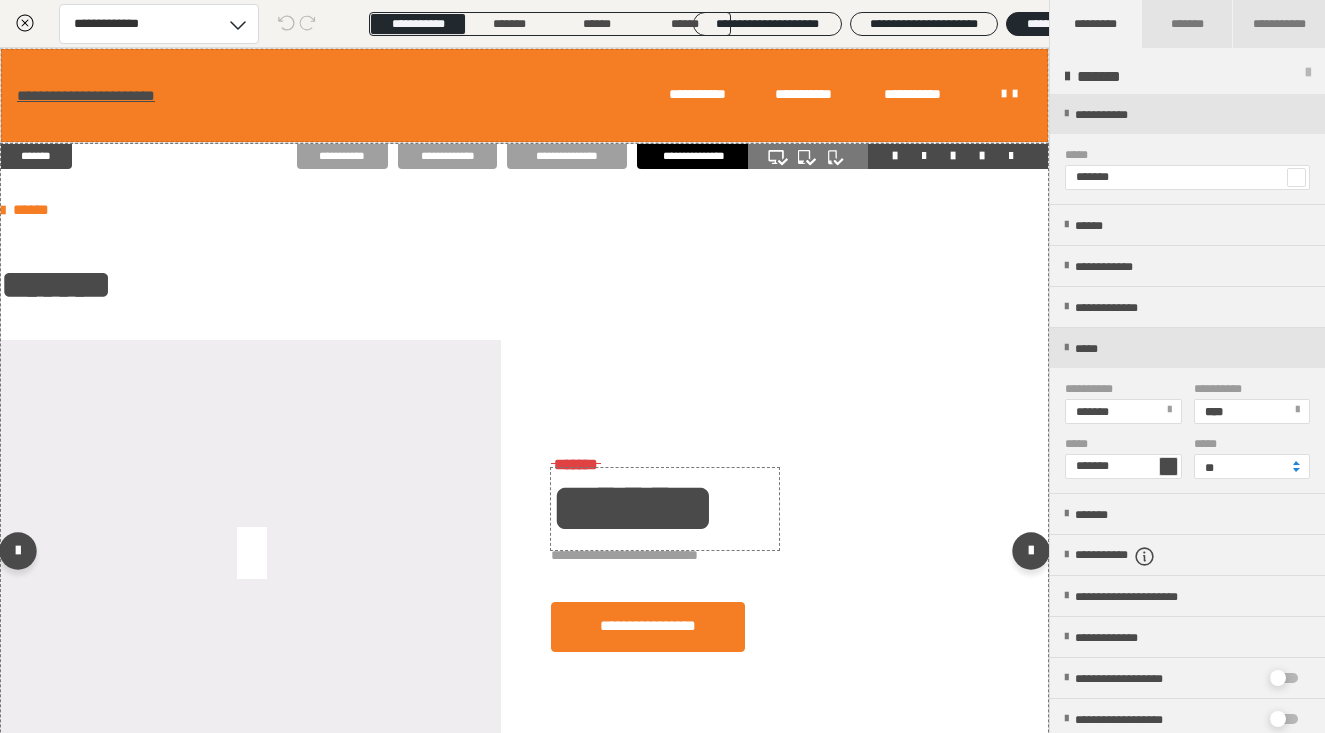 click on "******" at bounding box center [633, 508] 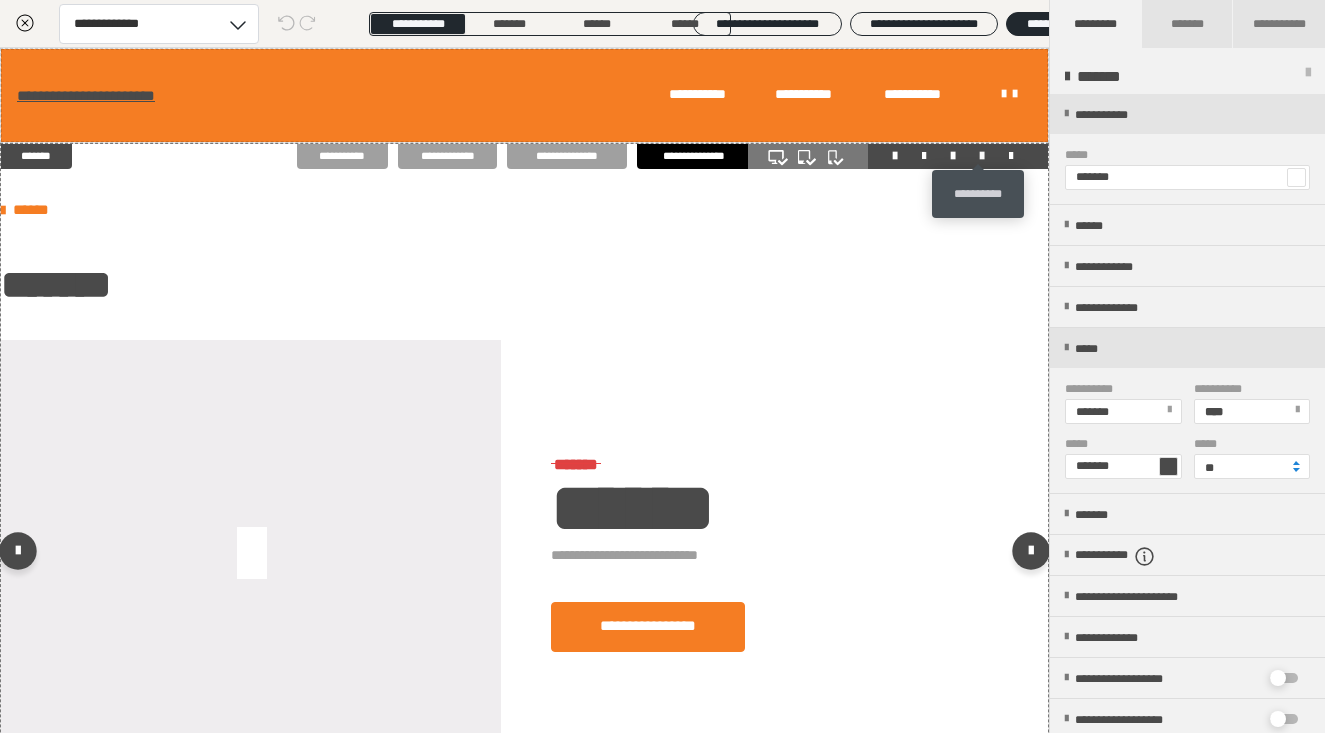 click at bounding box center [982, 156] 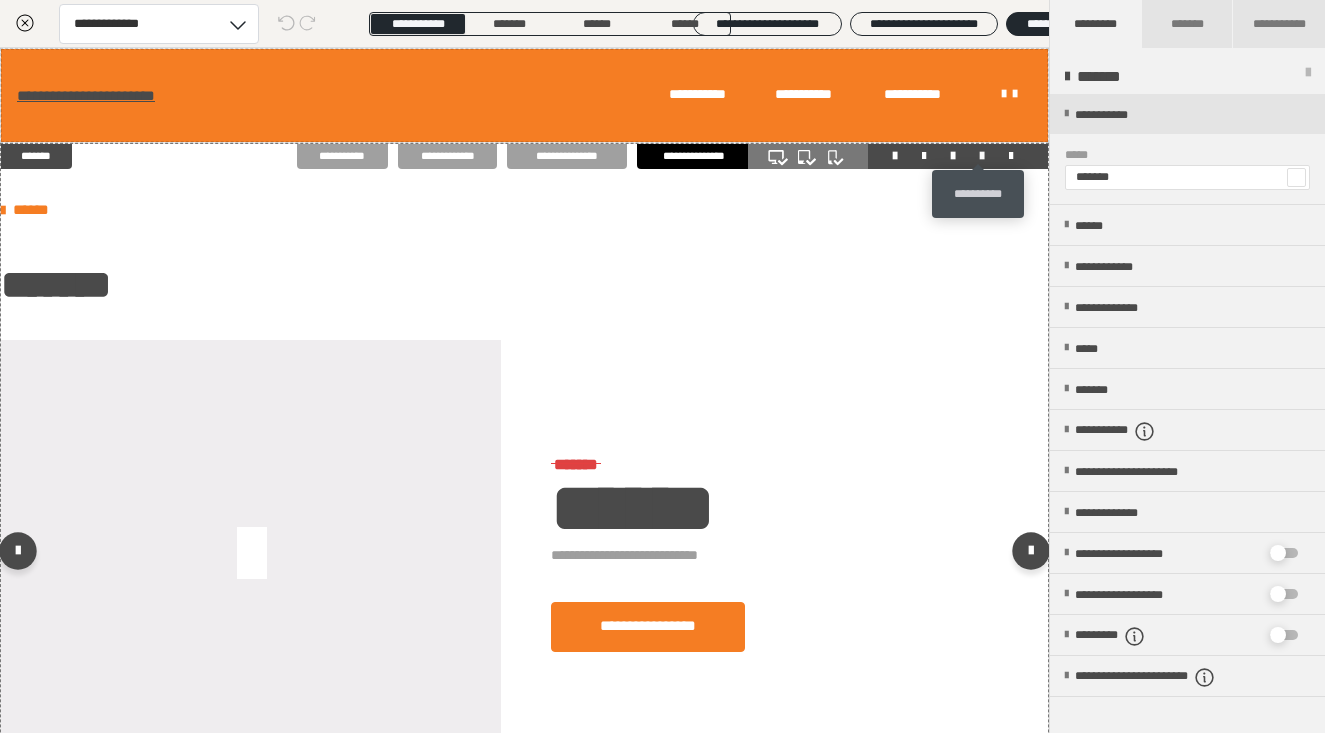 click at bounding box center [982, 156] 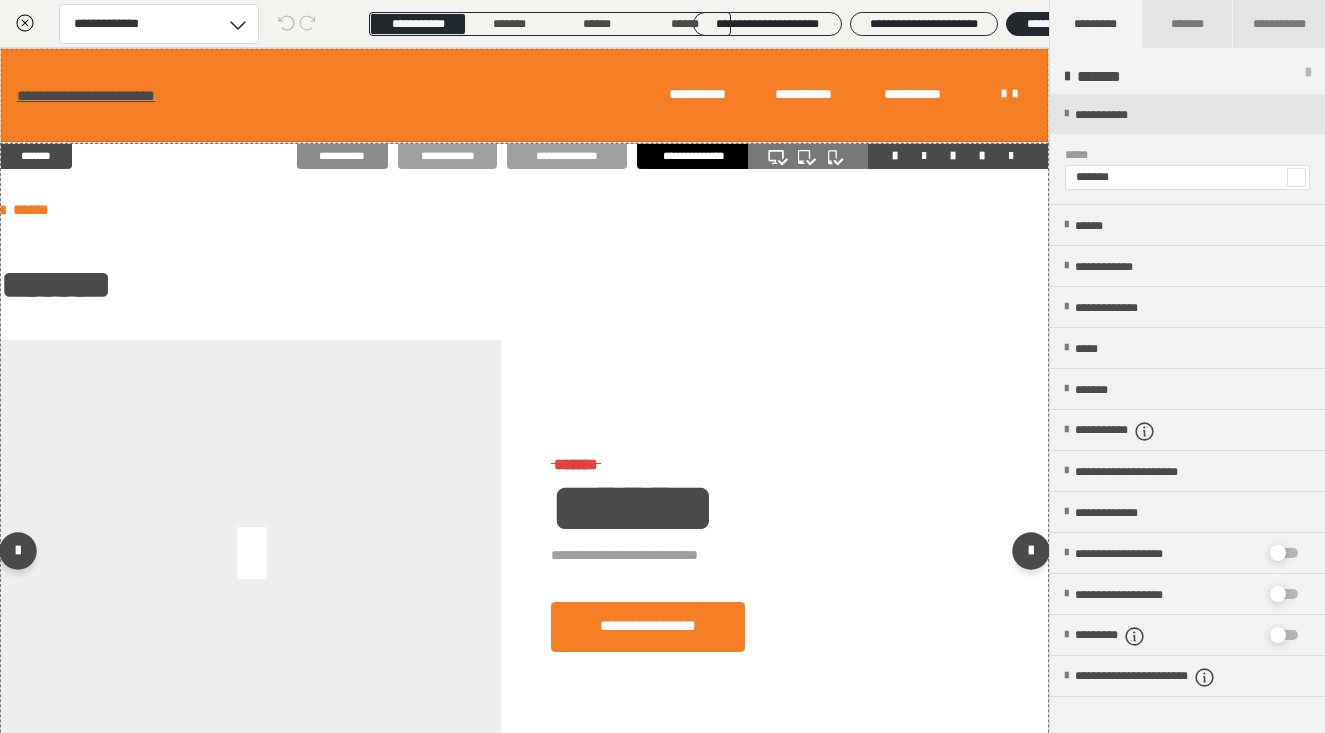 click on "**********" at bounding box center (342, 156) 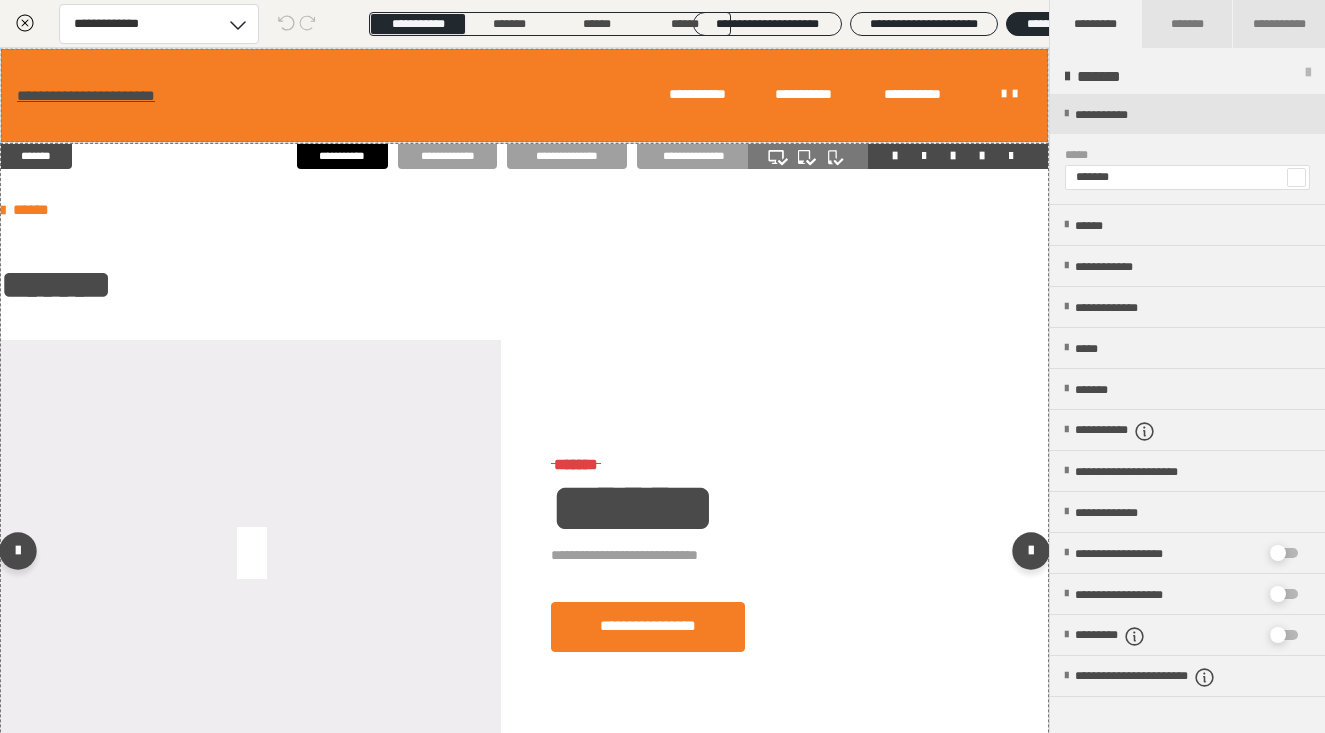scroll, scrollTop: 0, scrollLeft: 0, axis: both 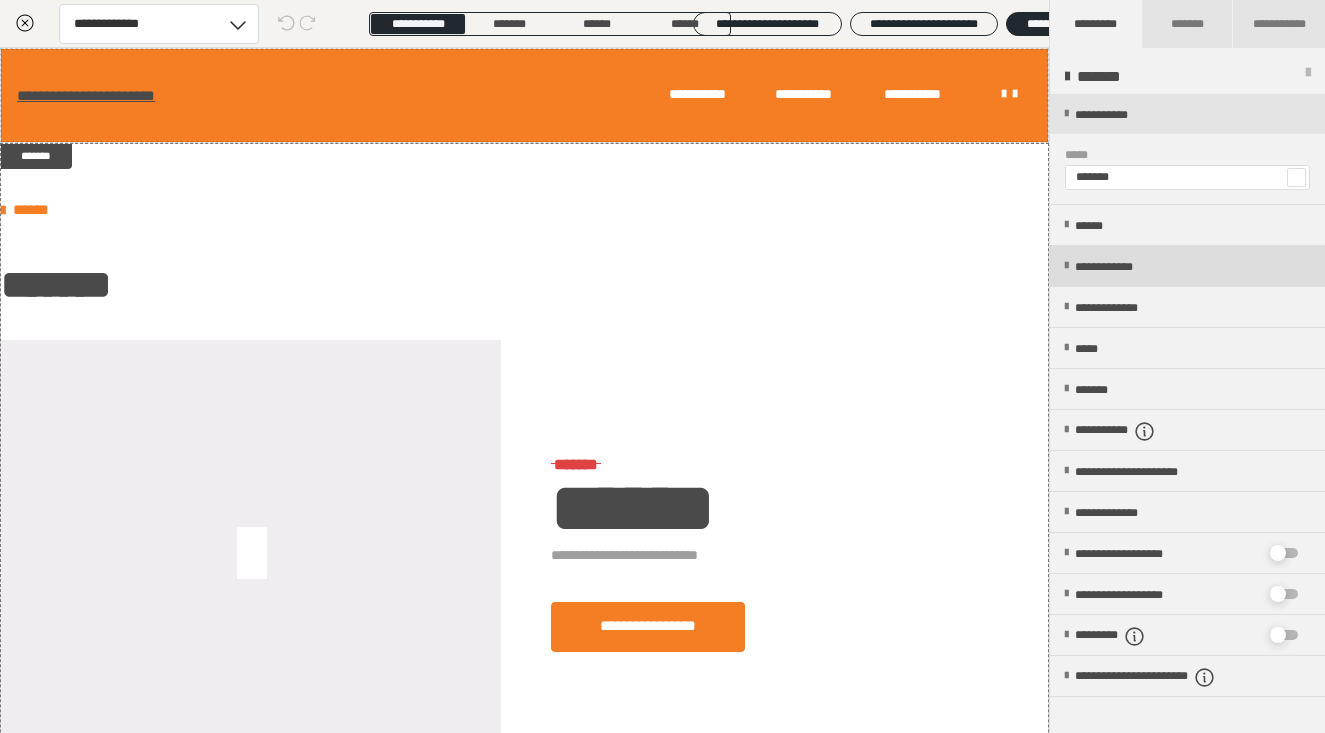 click on "**********" at bounding box center (1187, 266) 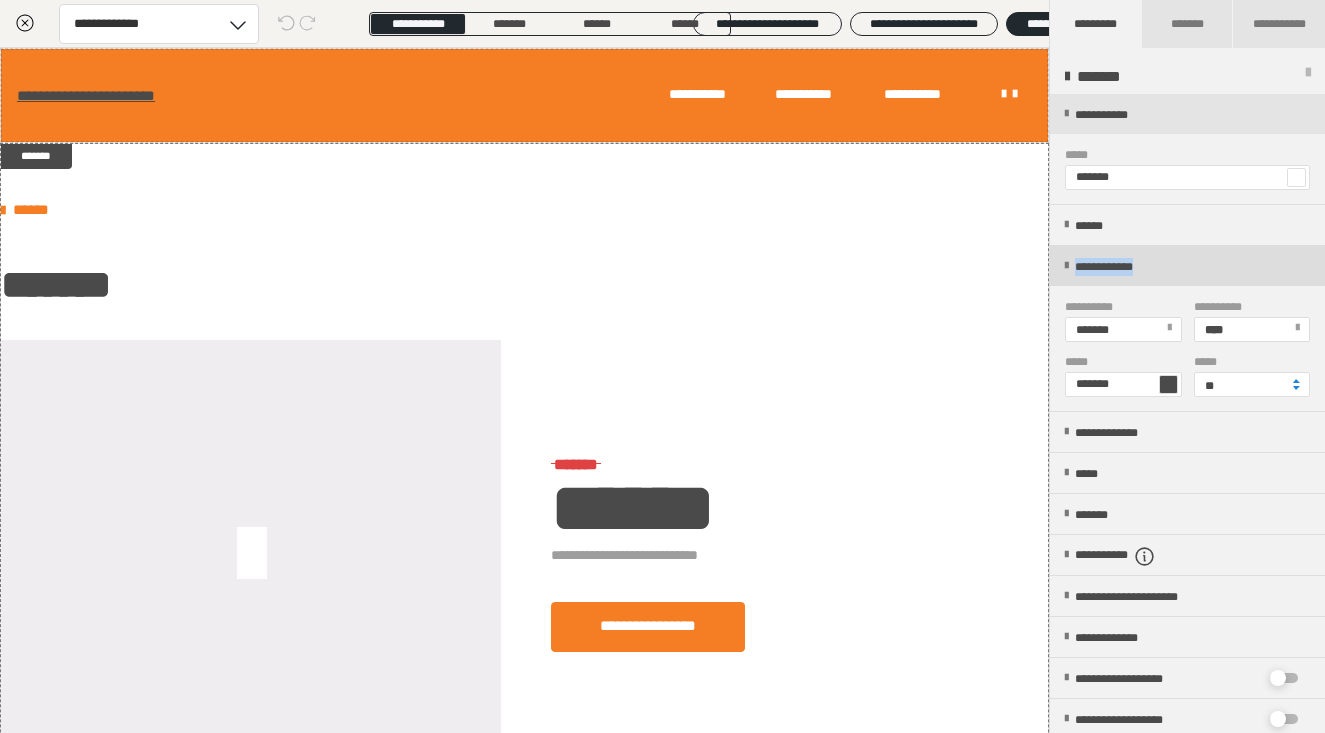 click on "**********" at bounding box center [1122, 267] 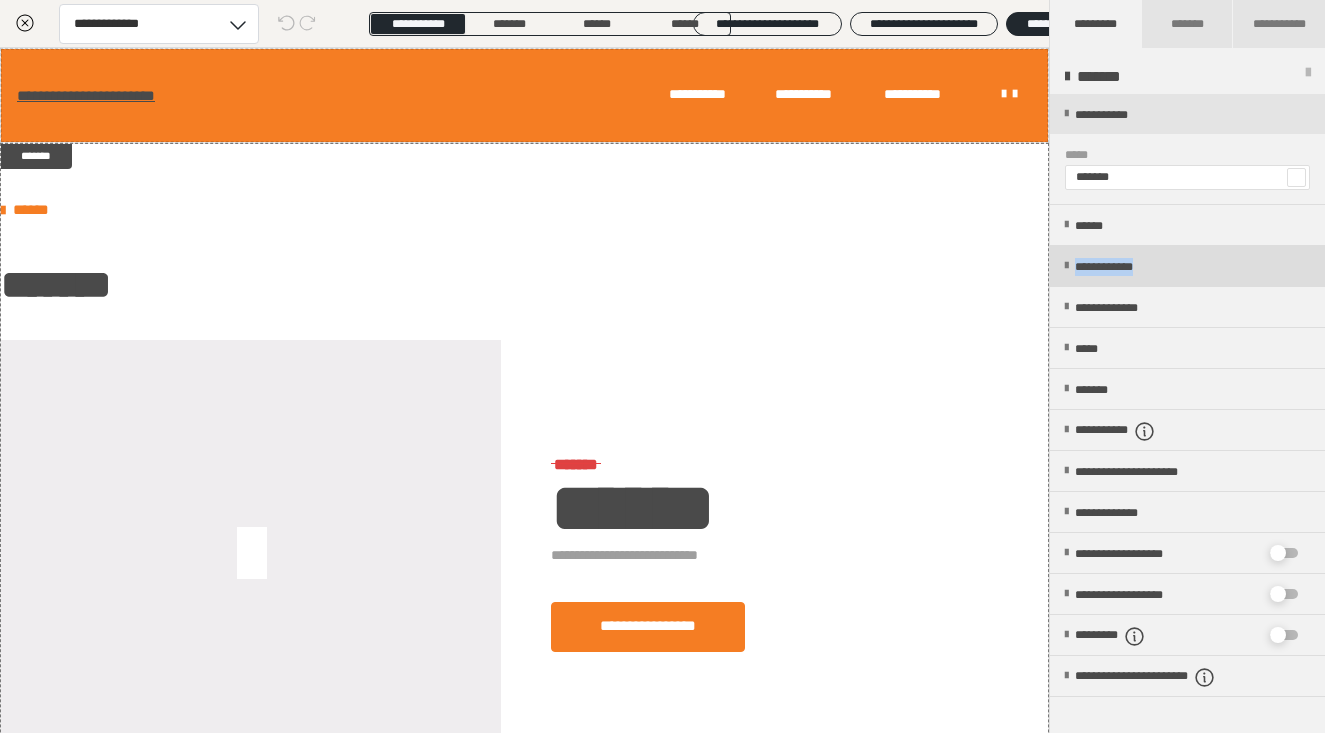 click on "**********" at bounding box center [1122, 267] 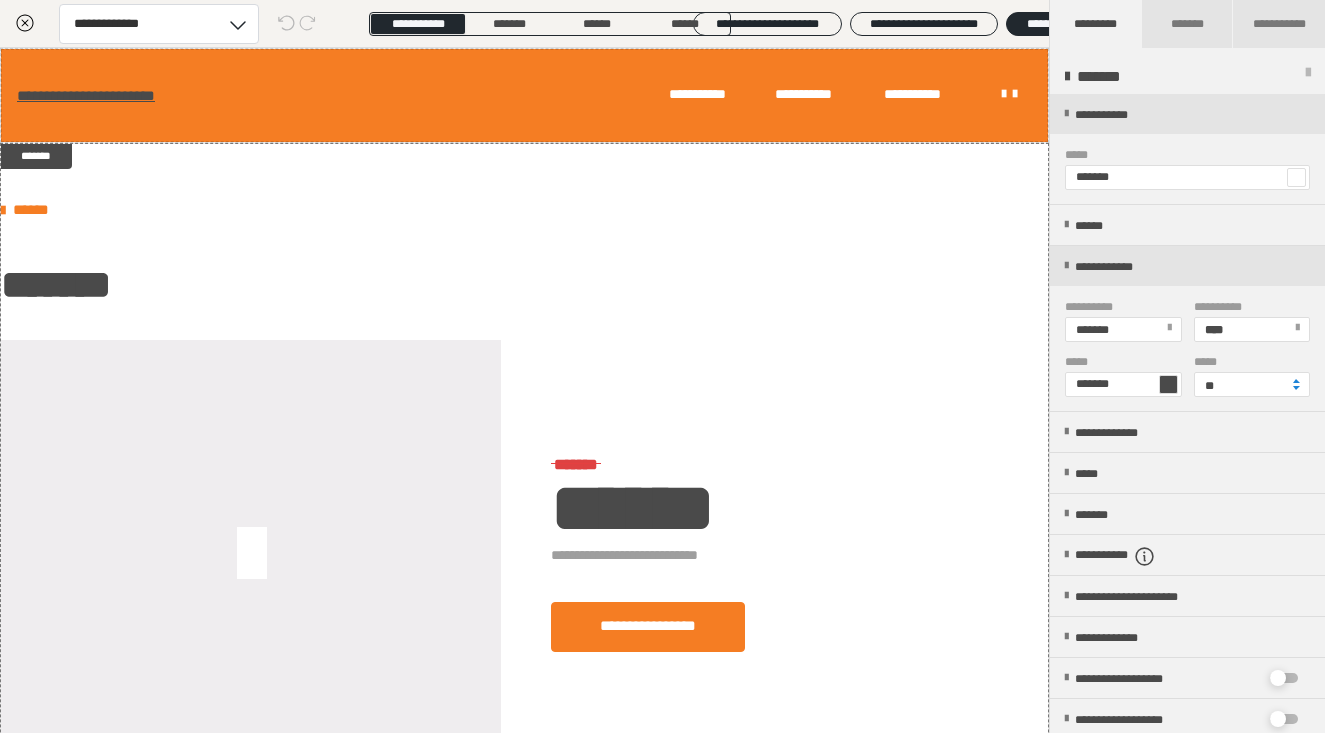 scroll, scrollTop: 0, scrollLeft: 0, axis: both 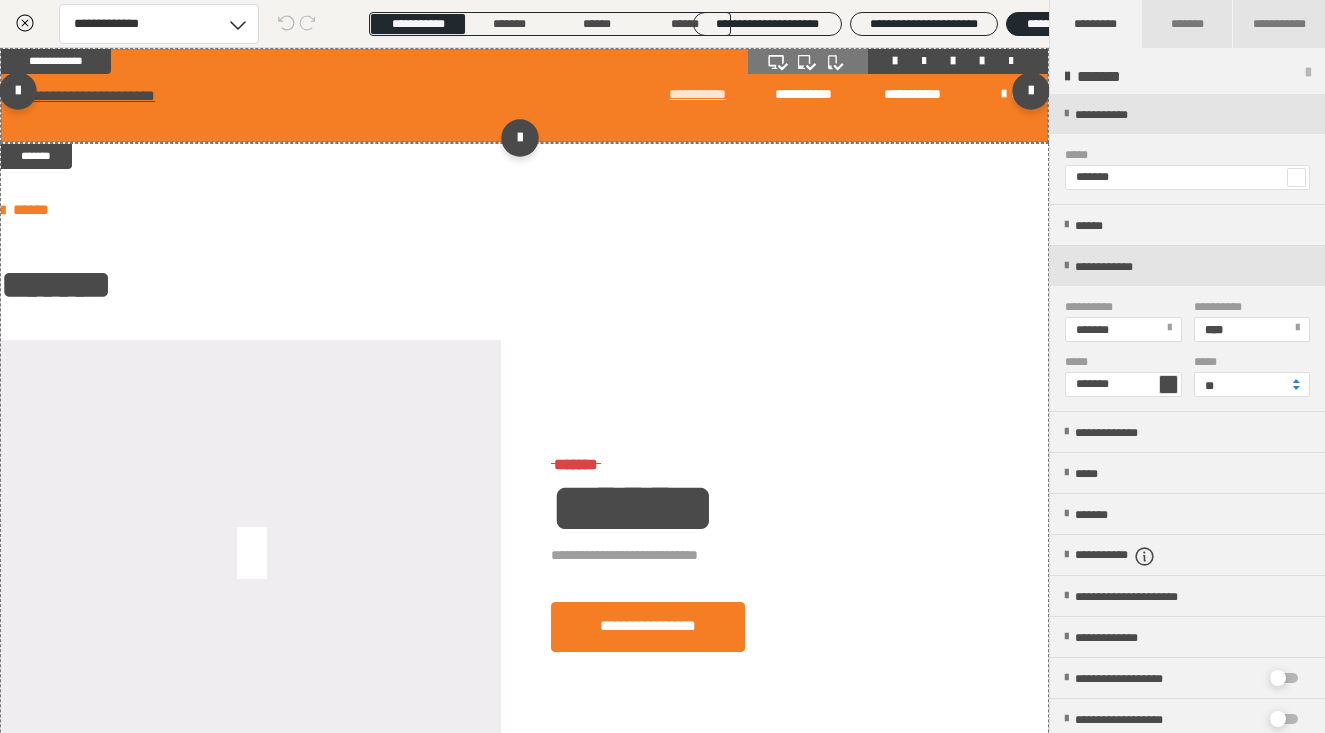 click on "**********" at bounding box center (712, 94) 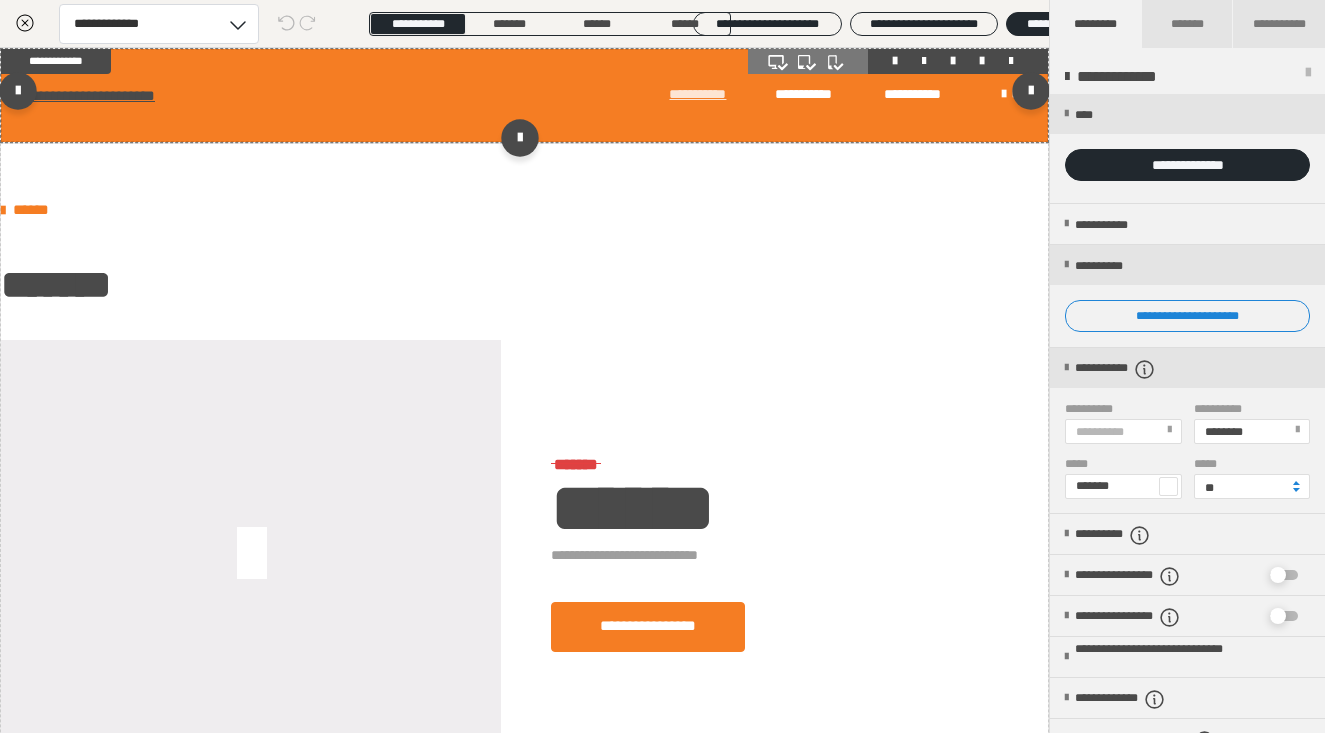 click on "**********" at bounding box center [712, 94] 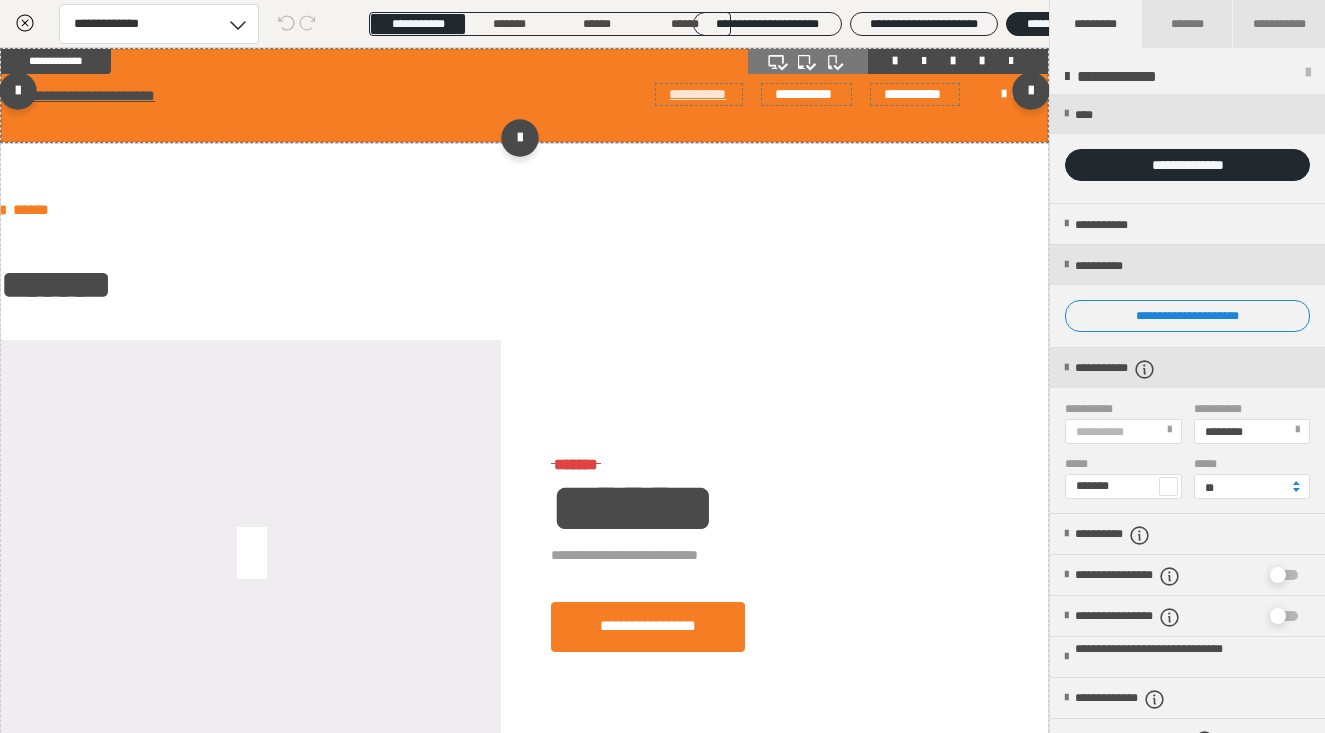 click on "**********" at bounding box center [712, 94] 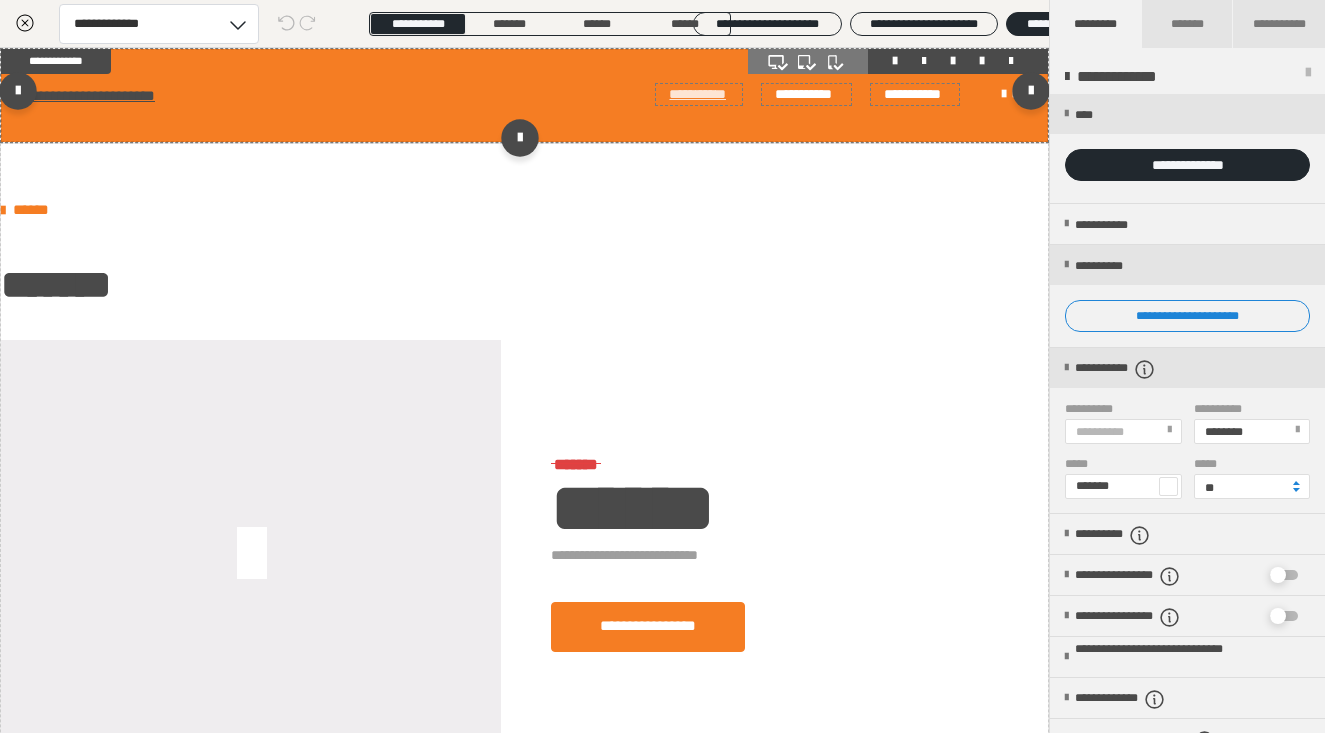 click on "**********" at bounding box center (712, 94) 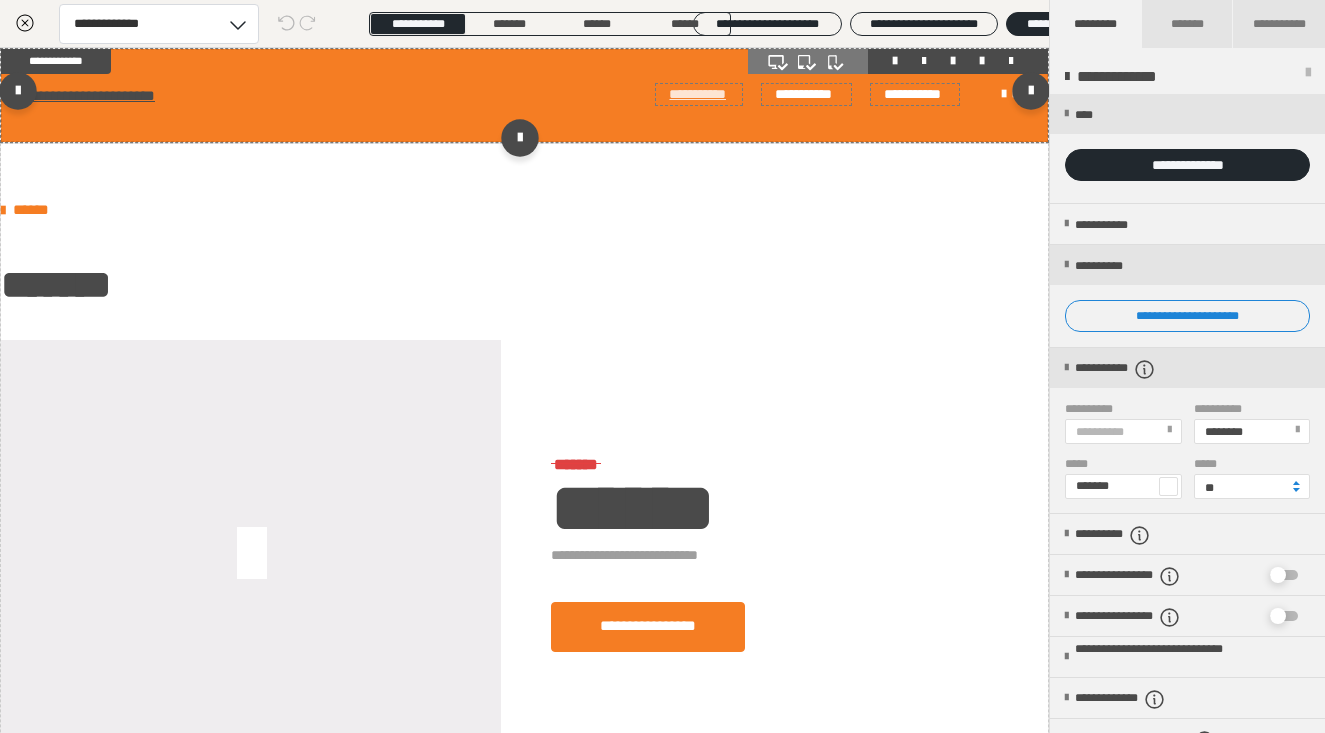 click on "**********" at bounding box center [712, 94] 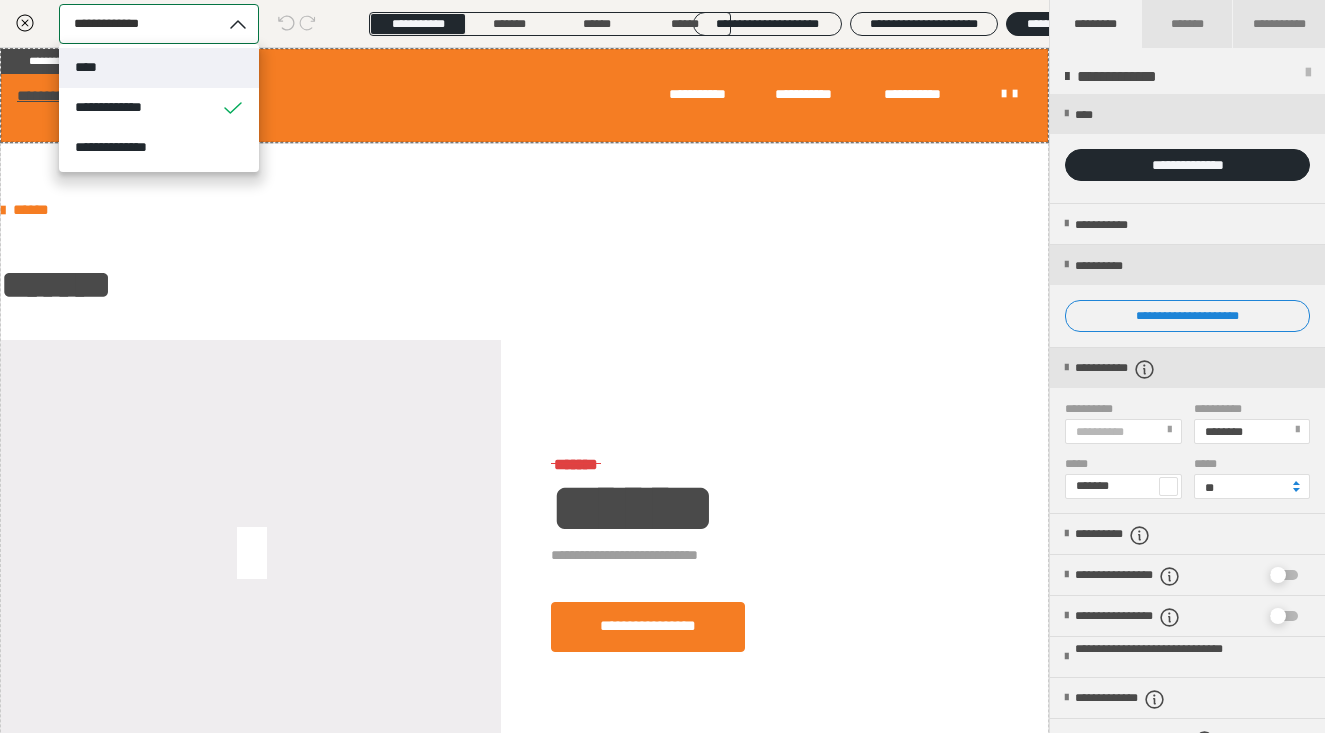 click on "**********" at bounding box center [140, 24] 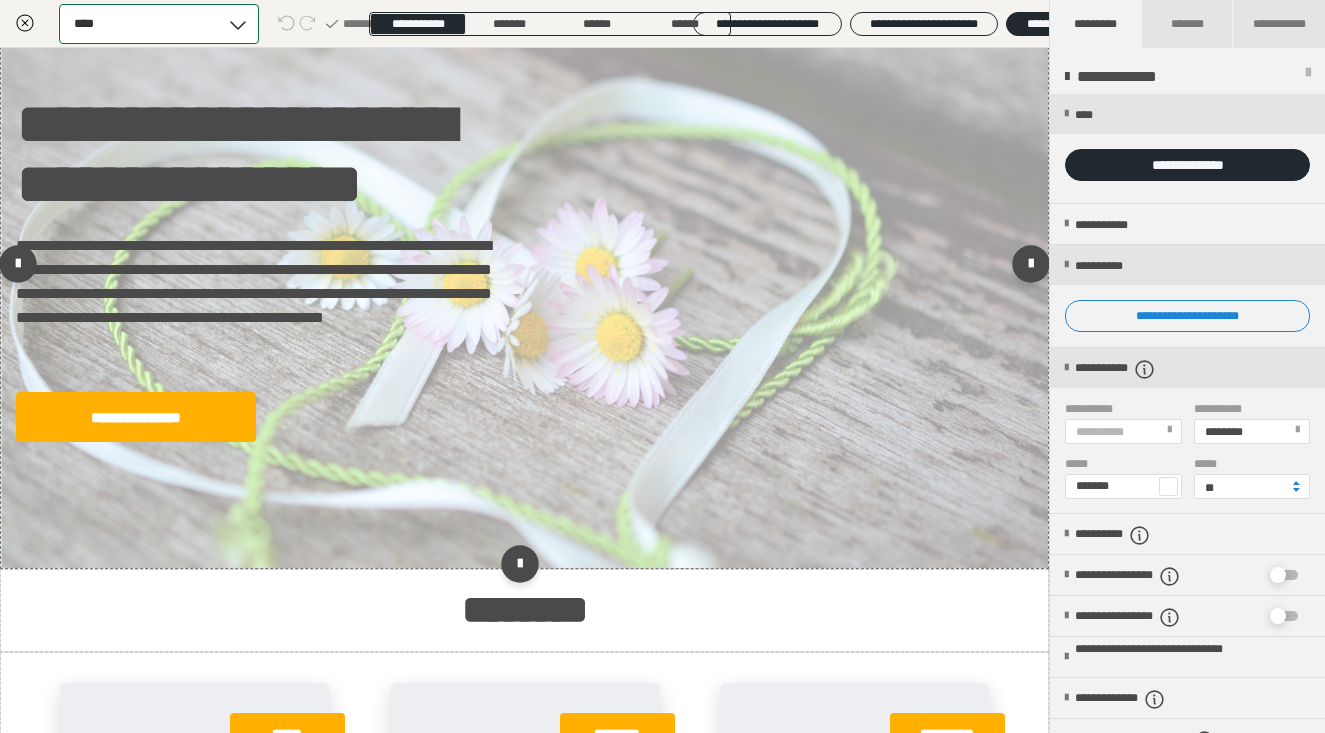 scroll, scrollTop: 86, scrollLeft: 0, axis: vertical 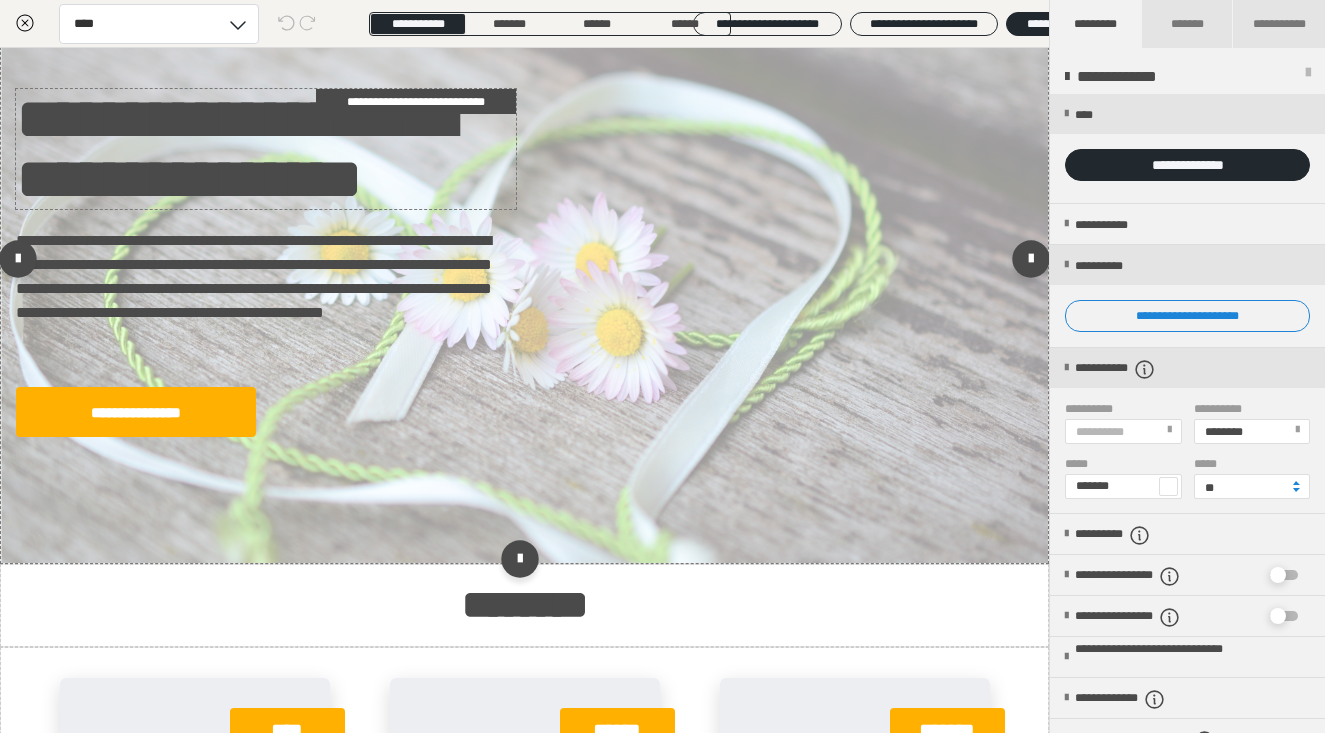 click on "**********" at bounding box center [266, 149] 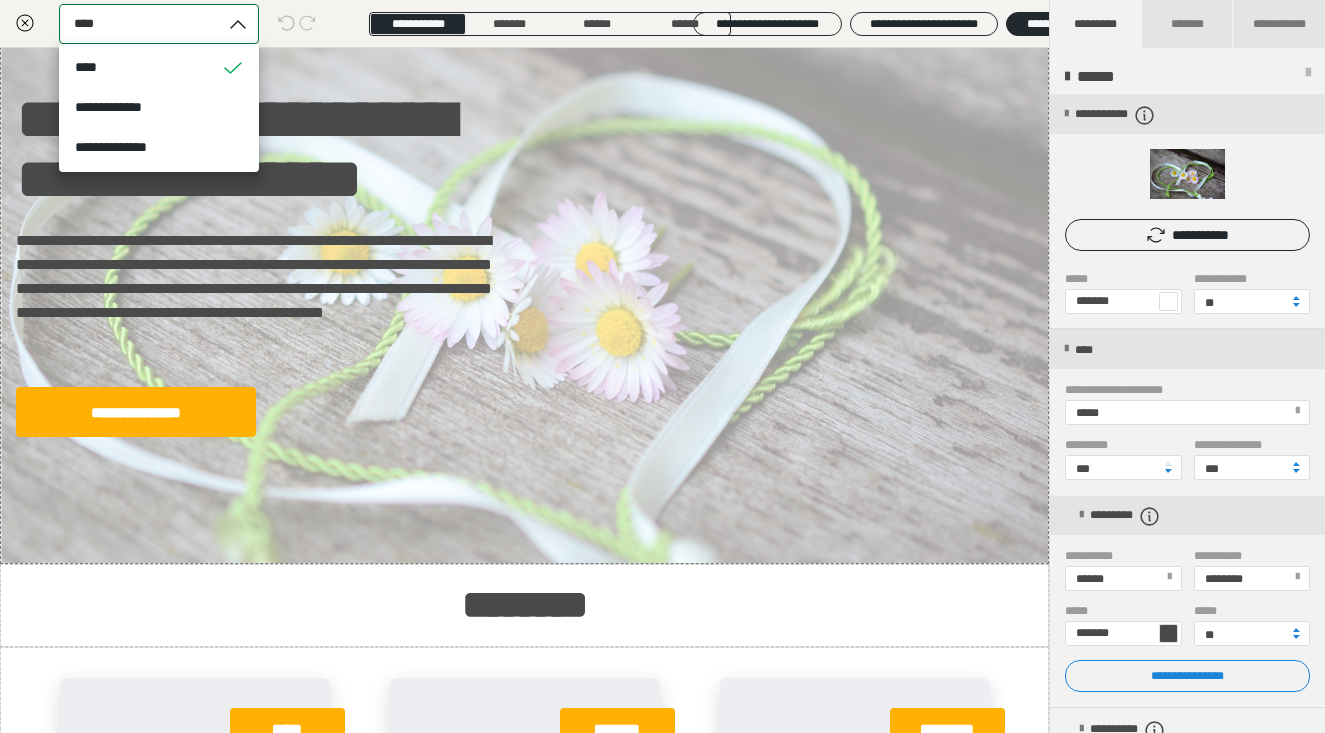 click on "****" at bounding box center (140, 24) 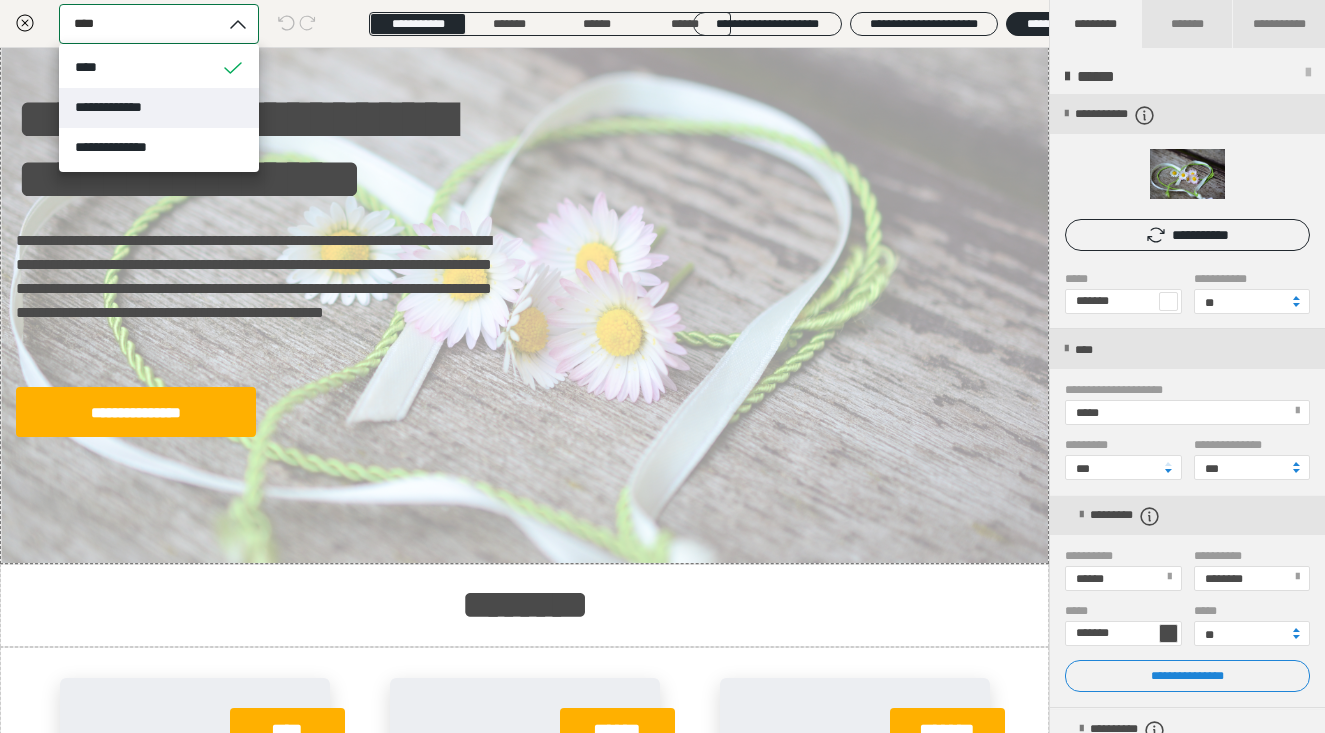 click on "**********" at bounding box center [123, 107] 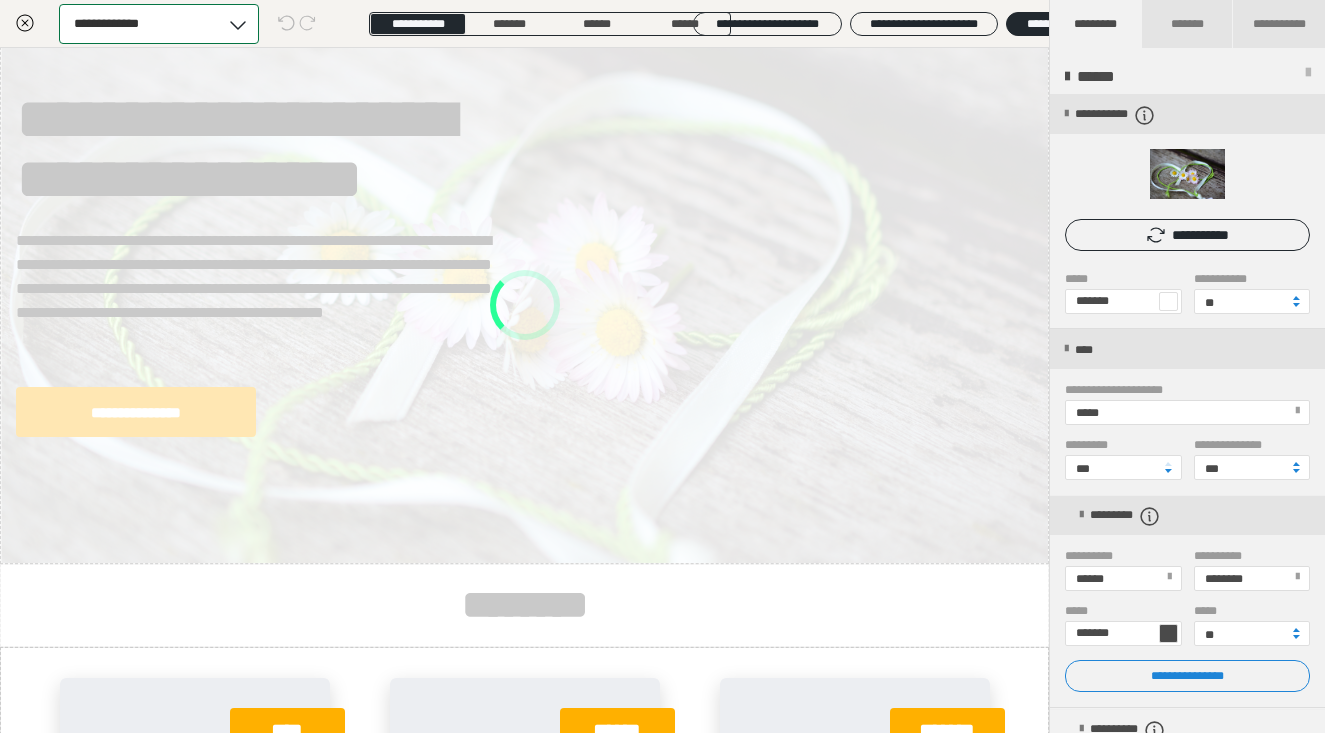 scroll, scrollTop: 0, scrollLeft: 0, axis: both 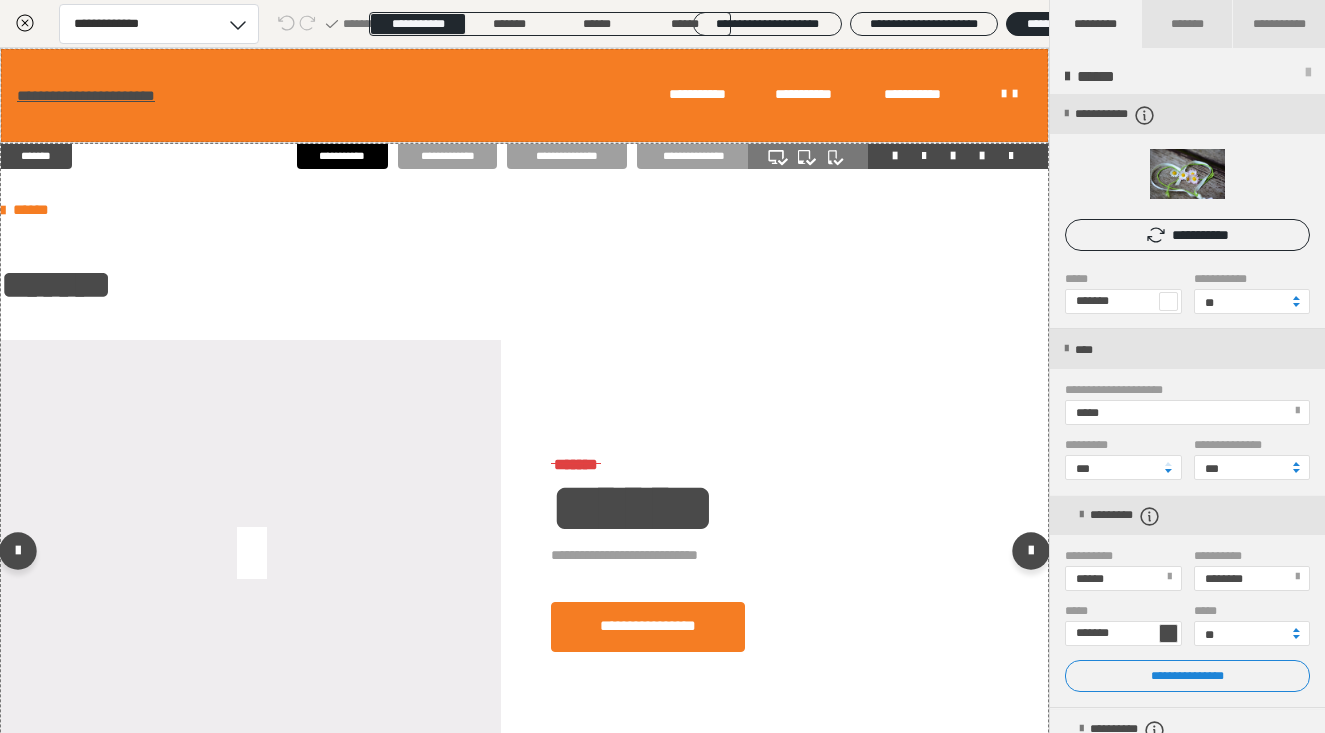 click on "*******" at bounding box center [524, 285] 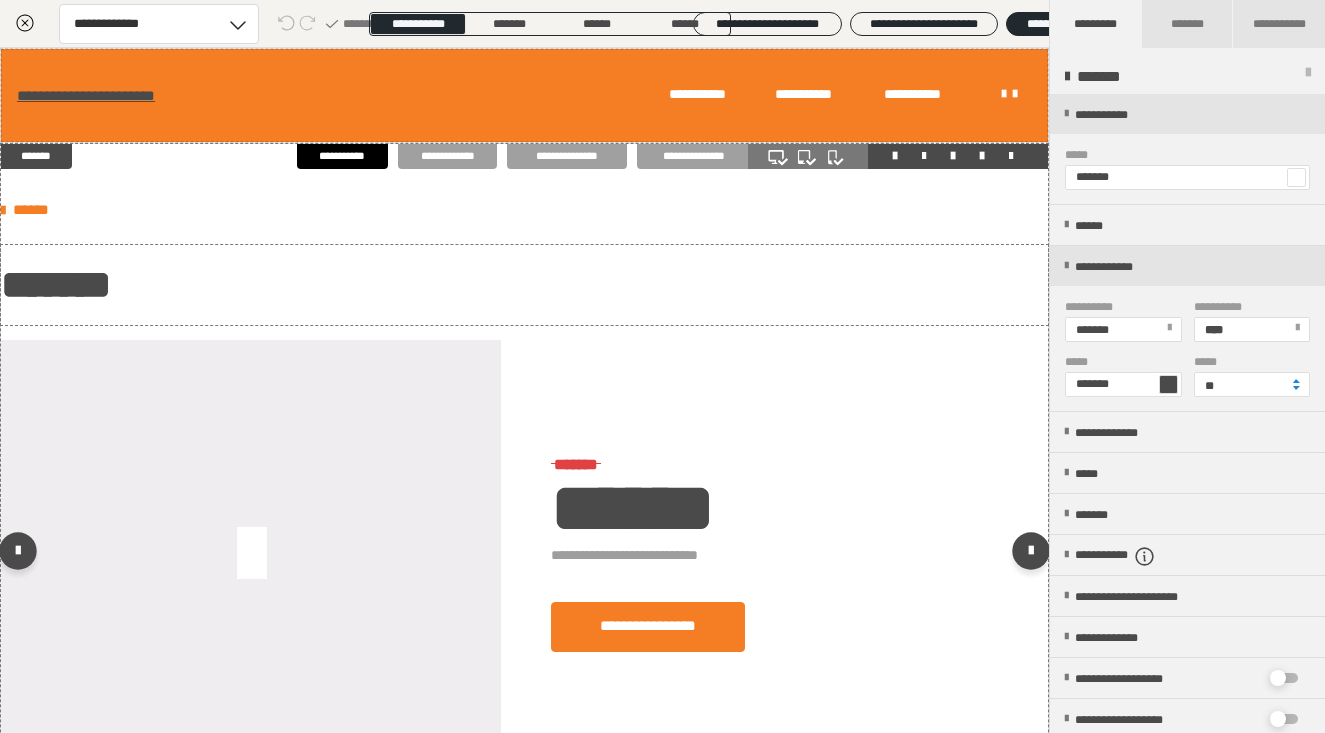 click on "*******" at bounding box center (524, 285) 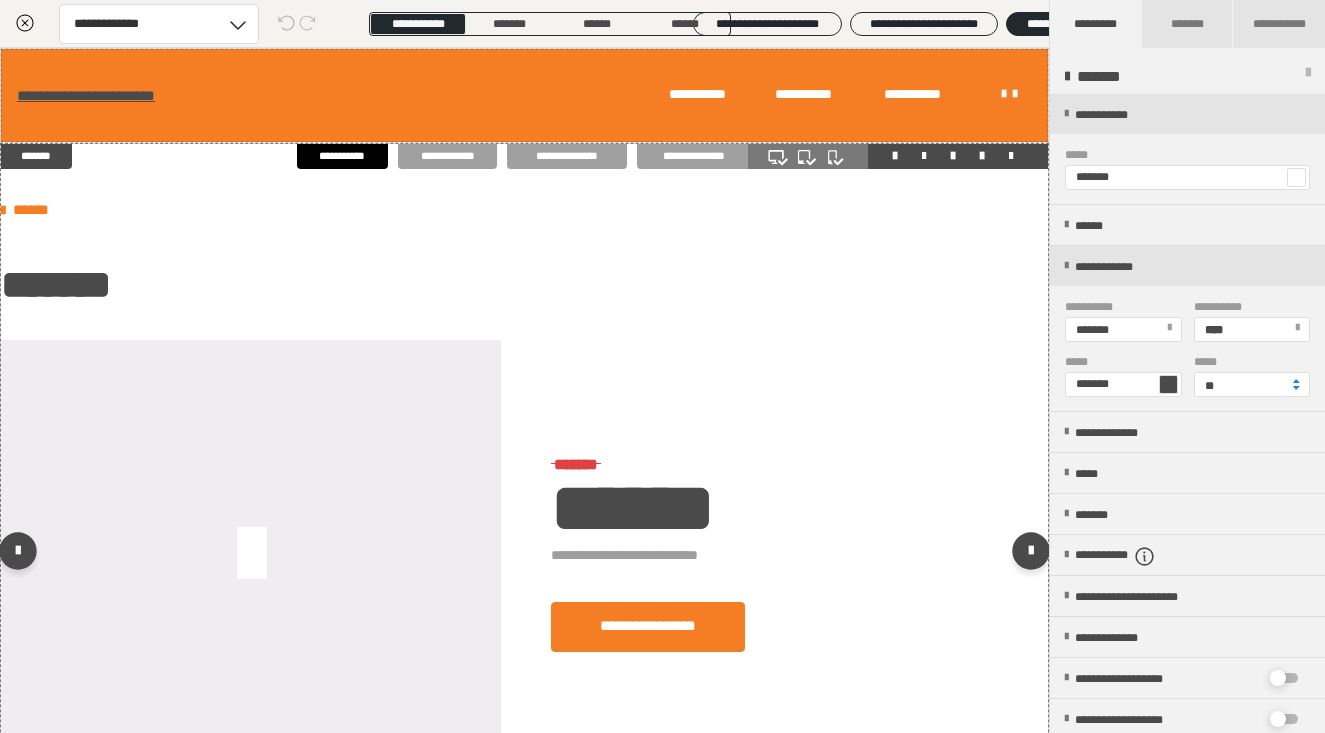 click on "*******" at bounding box center (36, 156) 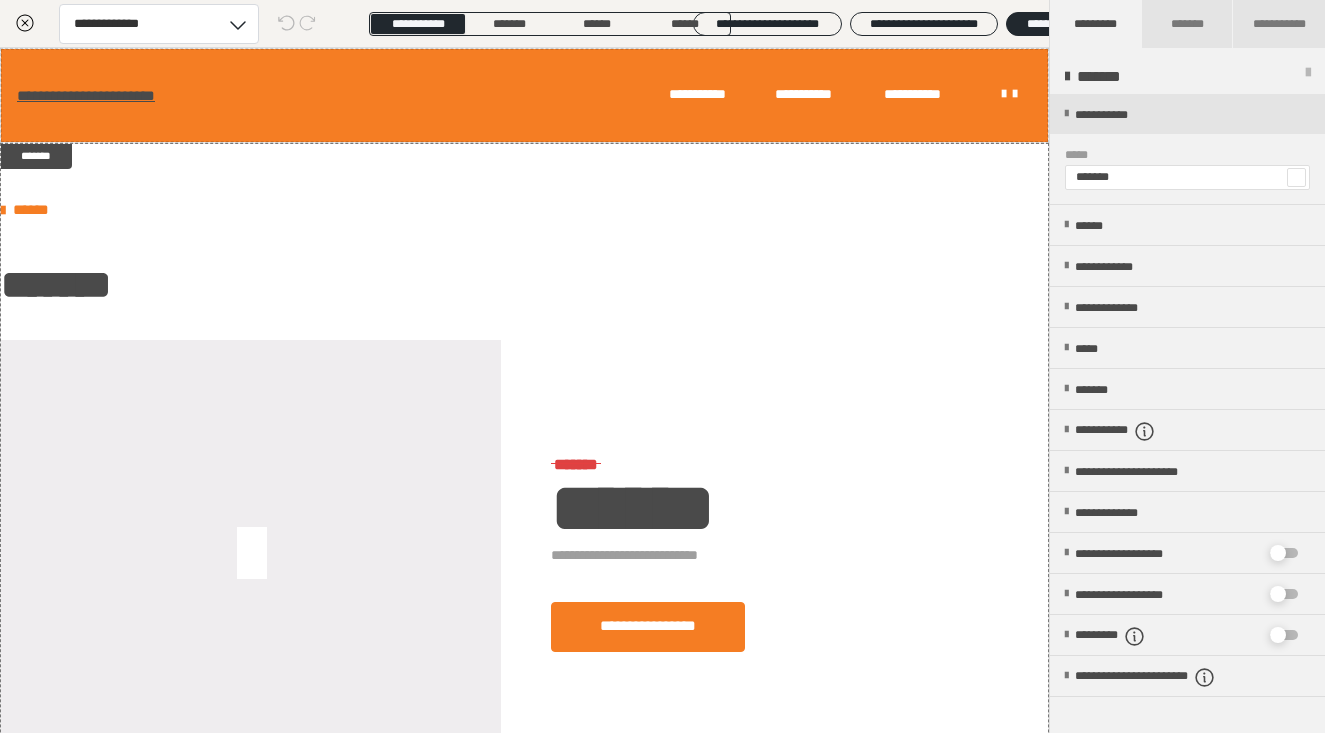 click 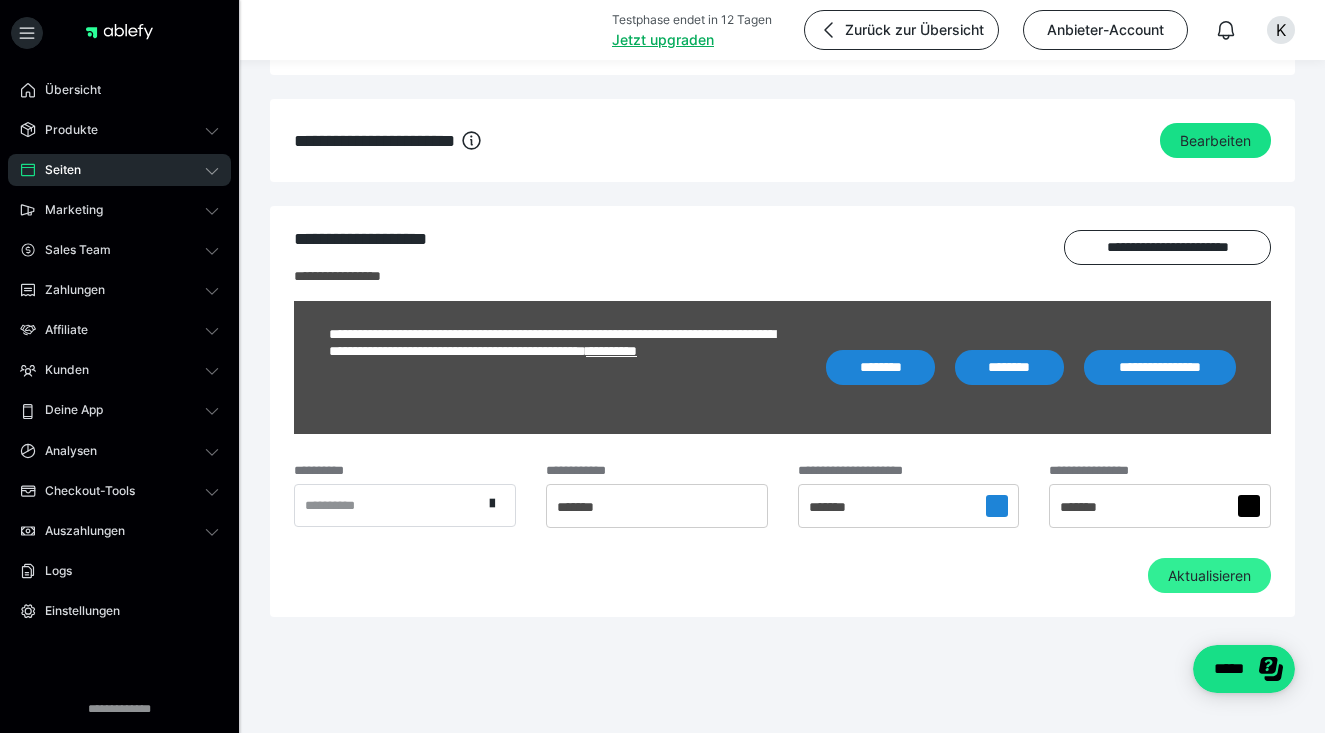 scroll, scrollTop: 1583, scrollLeft: 0, axis: vertical 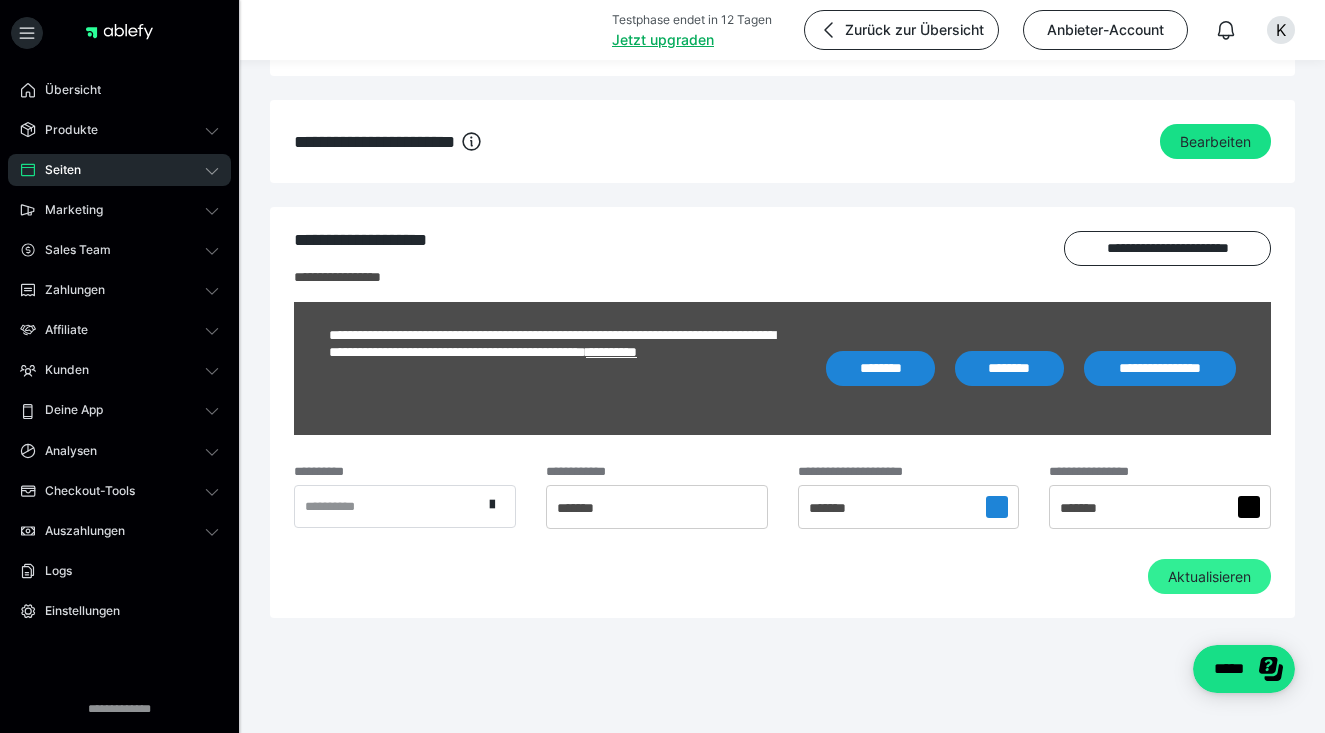click on "Aktualisieren" at bounding box center [1209, 577] 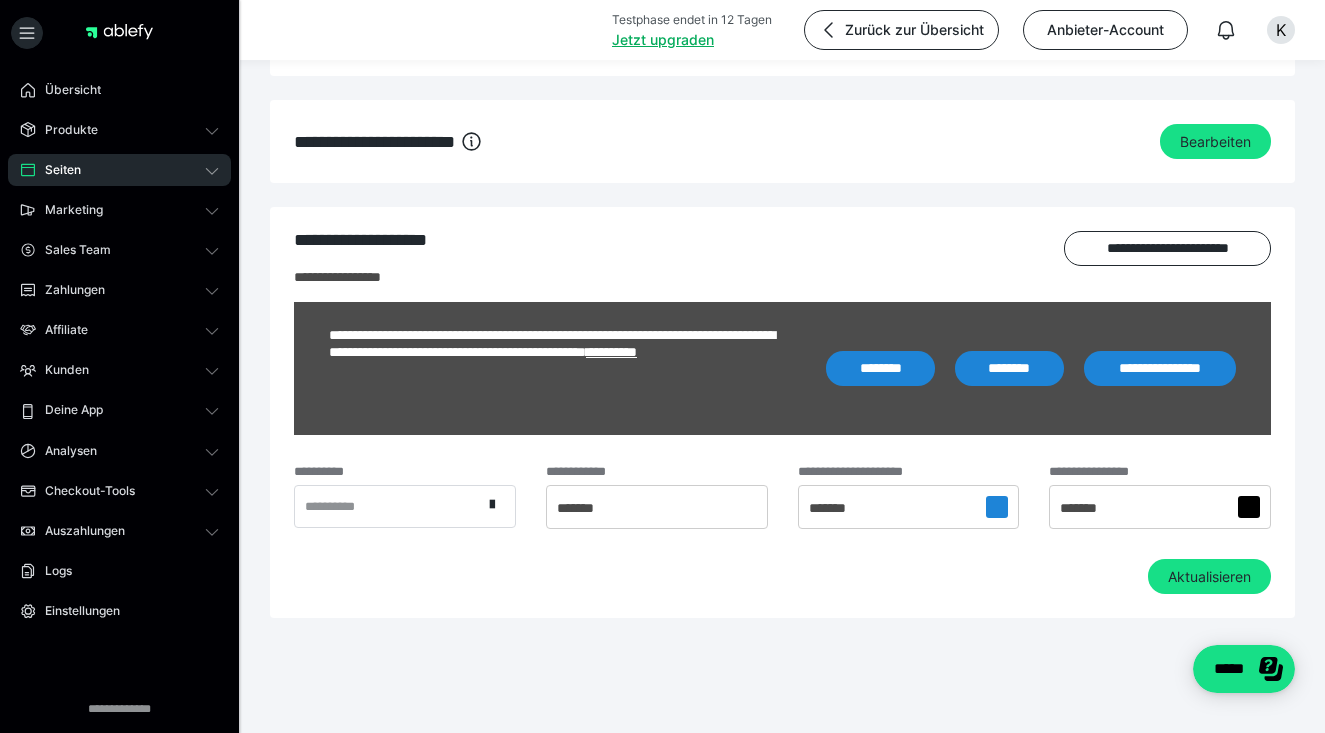 click on "**********" at bounding box center [782, 433] 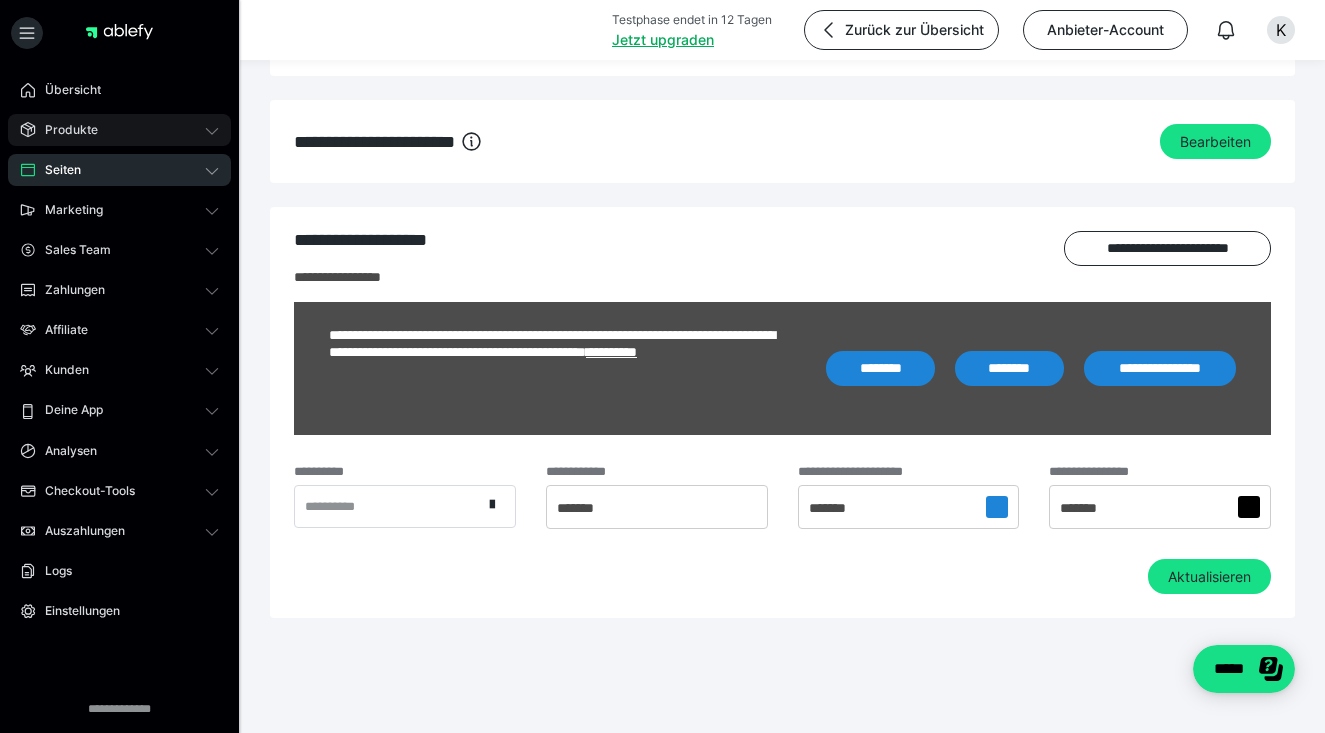 click on "Produkte" at bounding box center [64, 130] 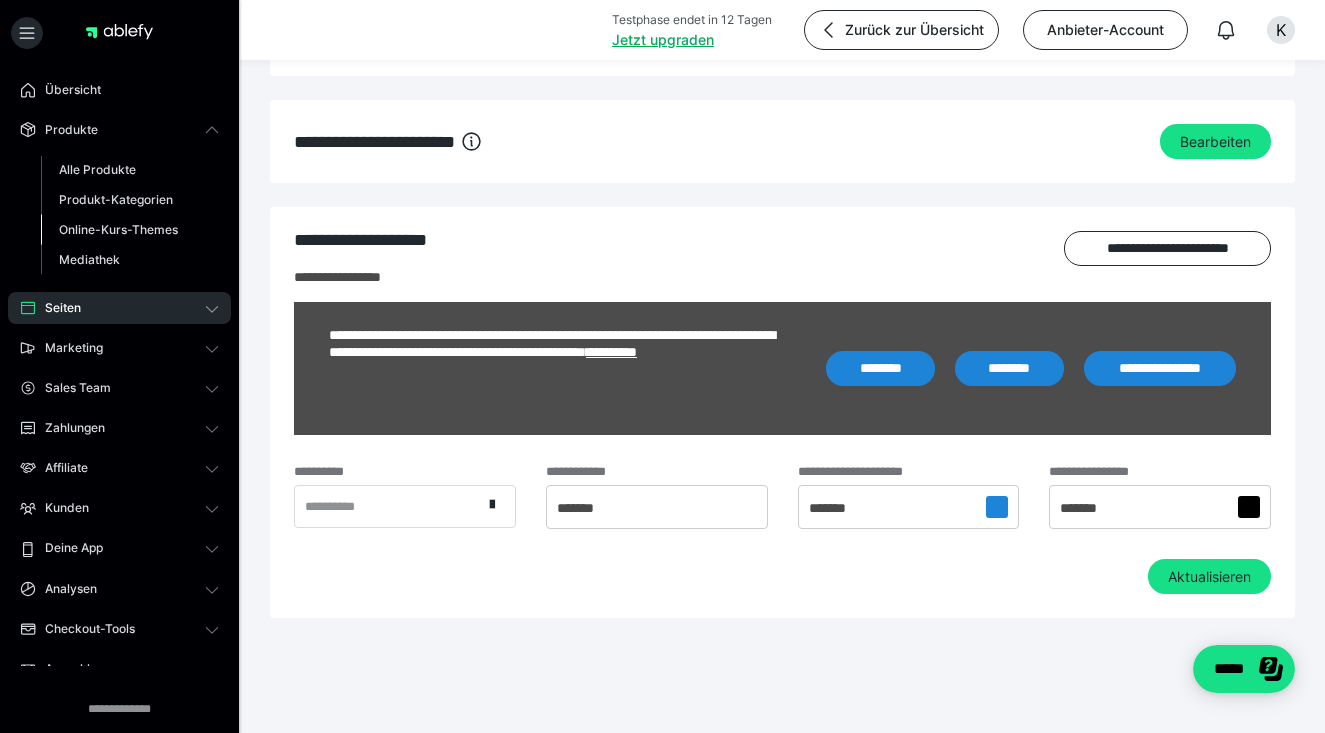 click on "Online-Kurs-Themes" at bounding box center [118, 229] 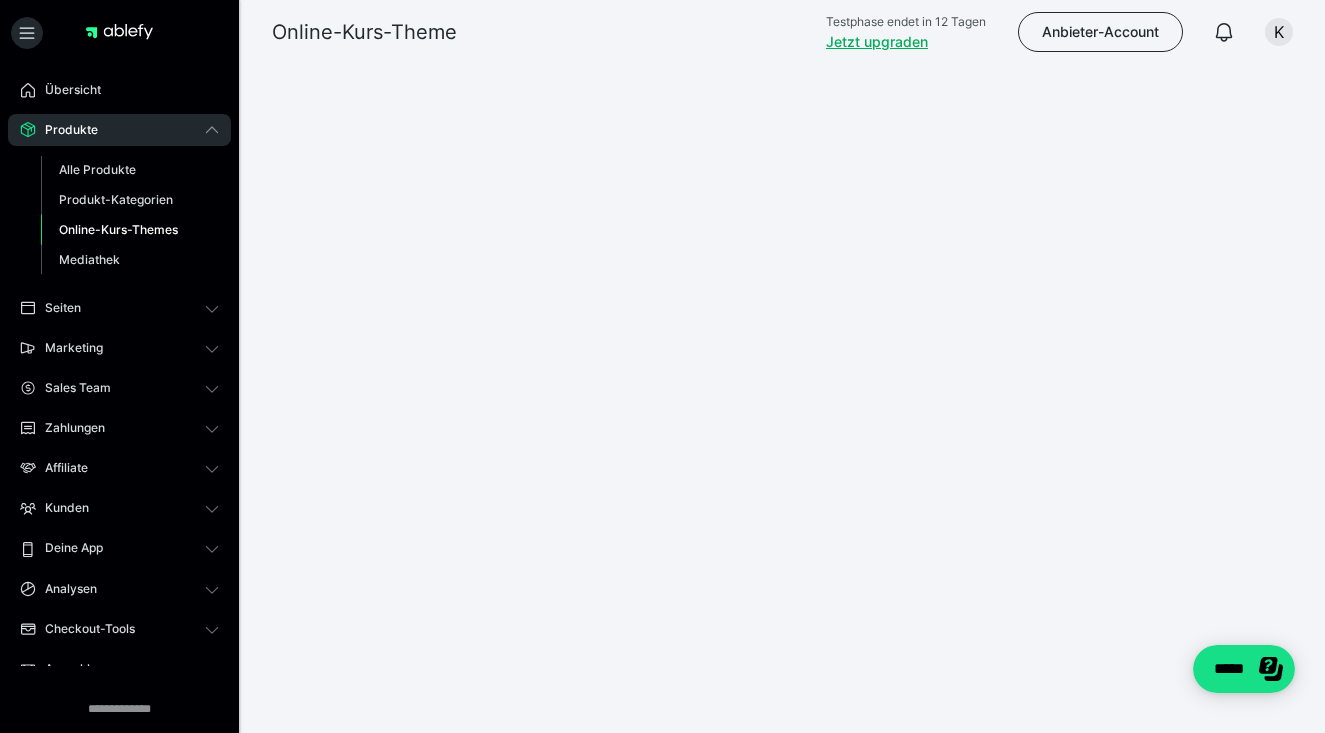 scroll, scrollTop: 0, scrollLeft: 0, axis: both 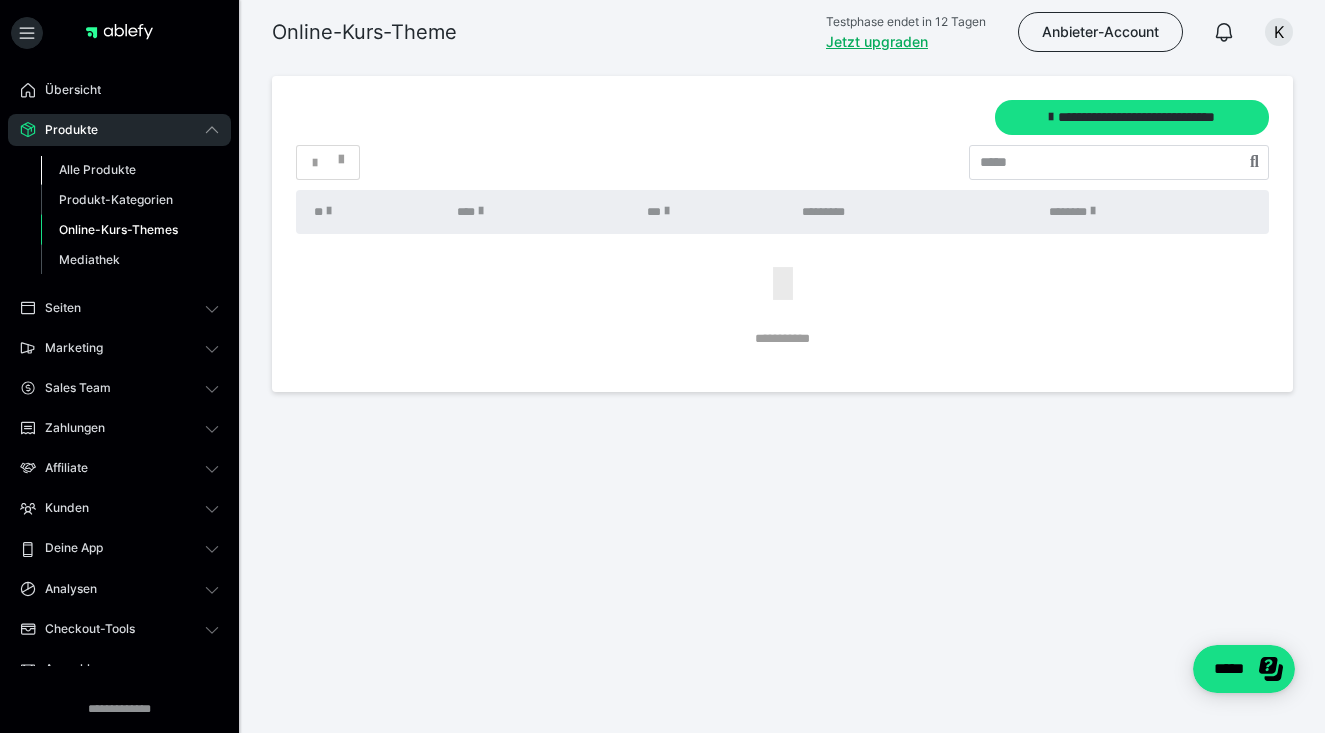 click on "Alle Produkte" at bounding box center [97, 169] 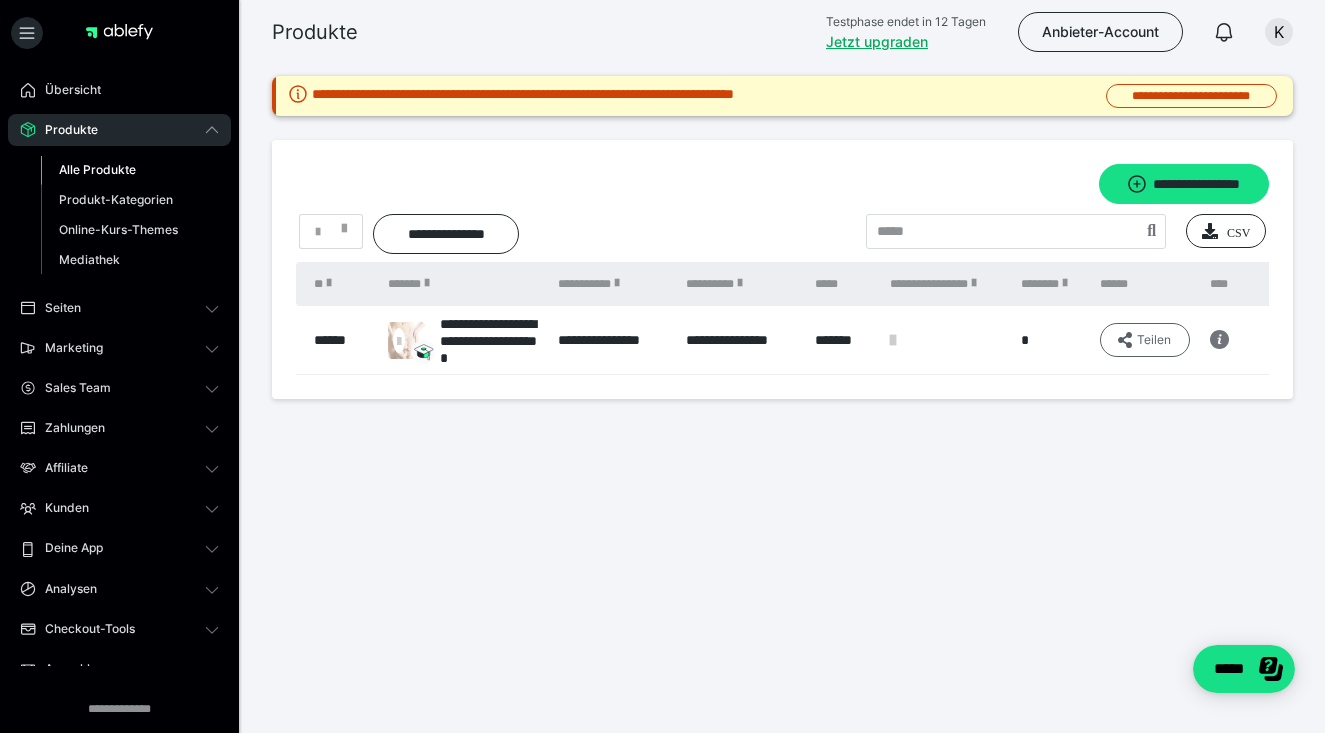 click on "Teilen" at bounding box center [1145, 340] 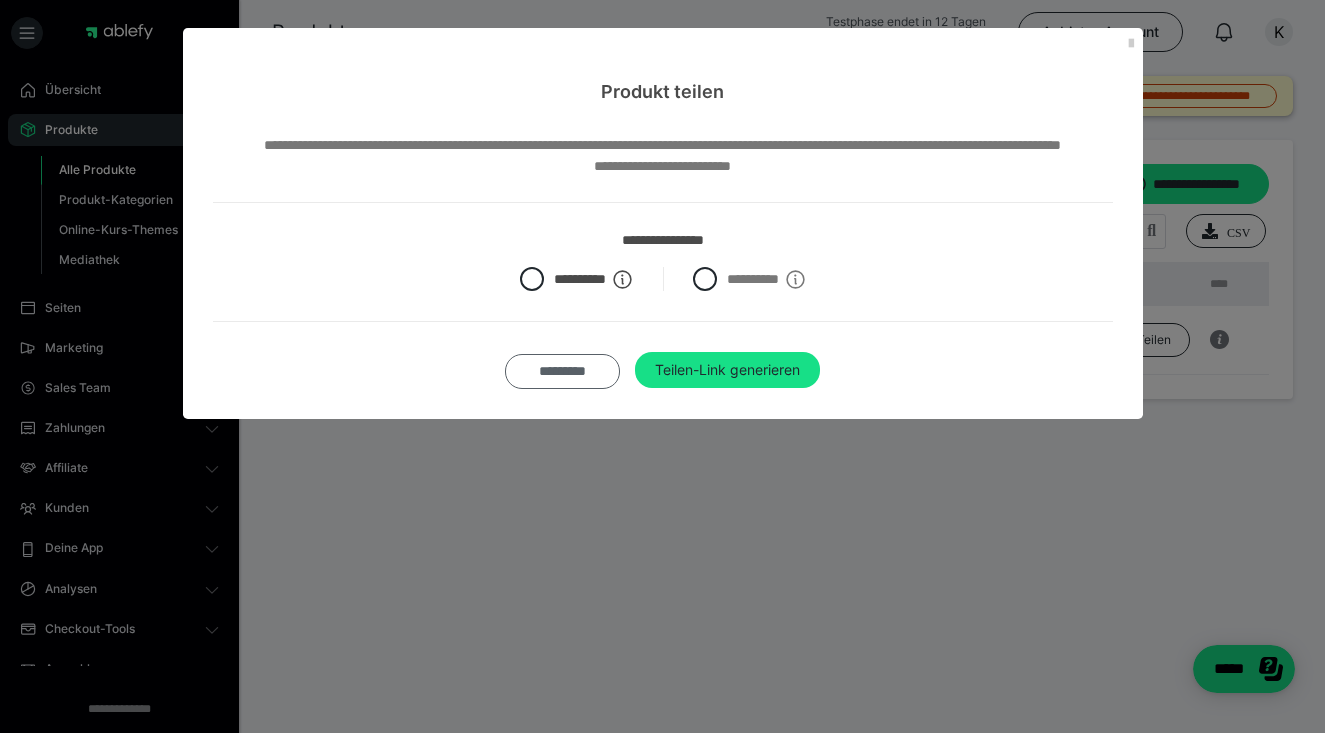 click on "*********" at bounding box center (562, 371) 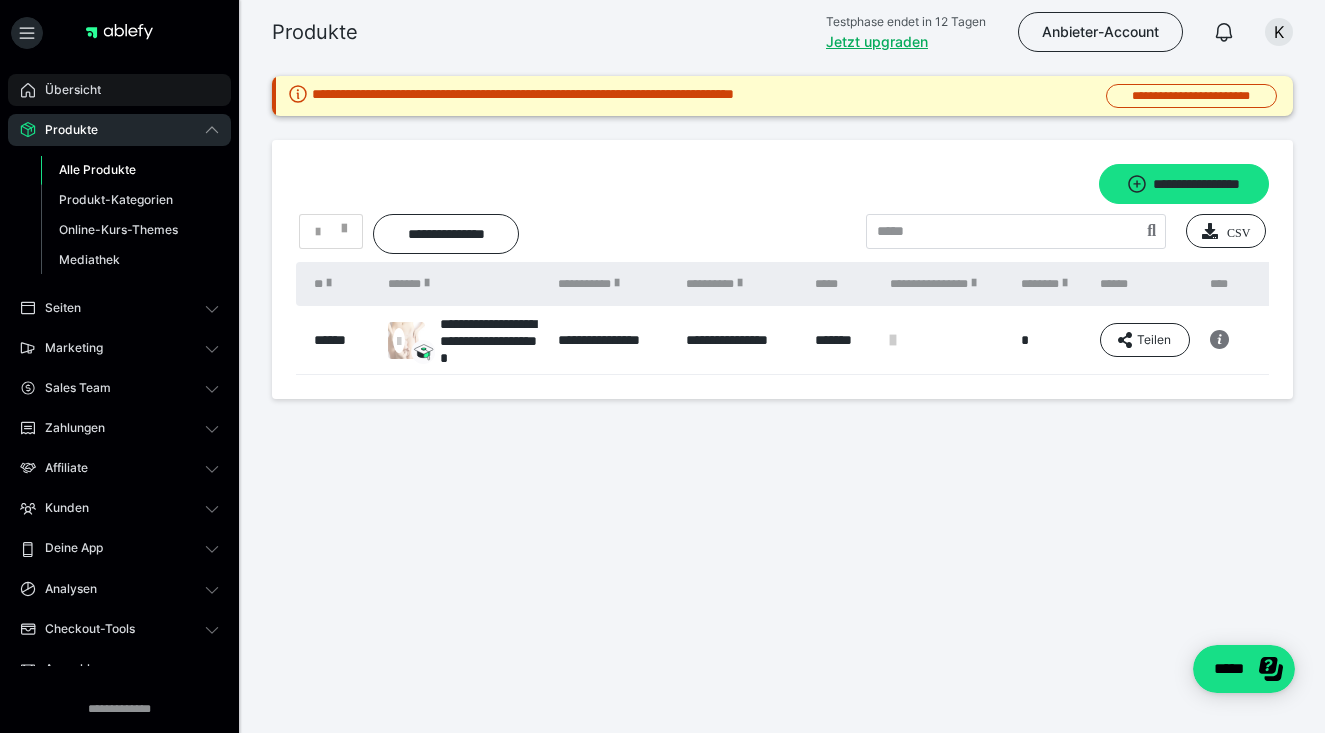 click on "Übersicht" at bounding box center [119, 90] 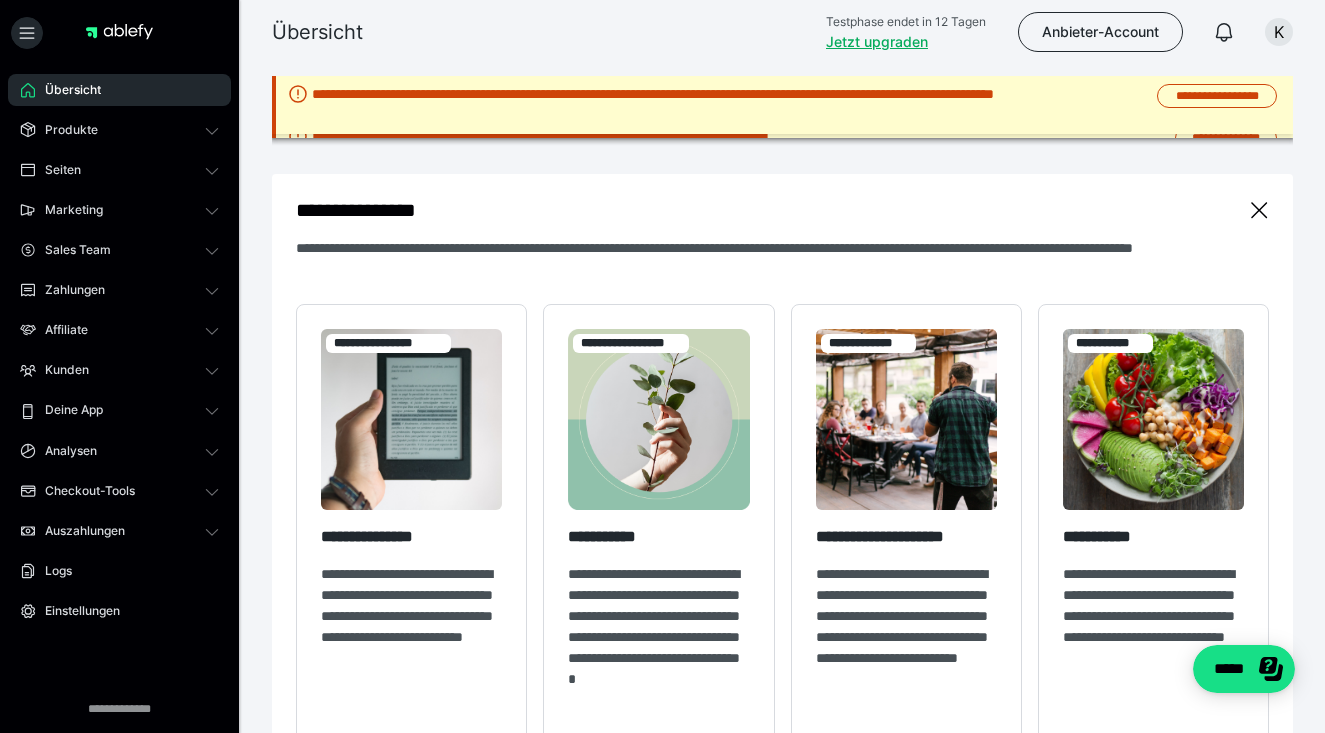 click on "Übersicht" at bounding box center (119, 90) 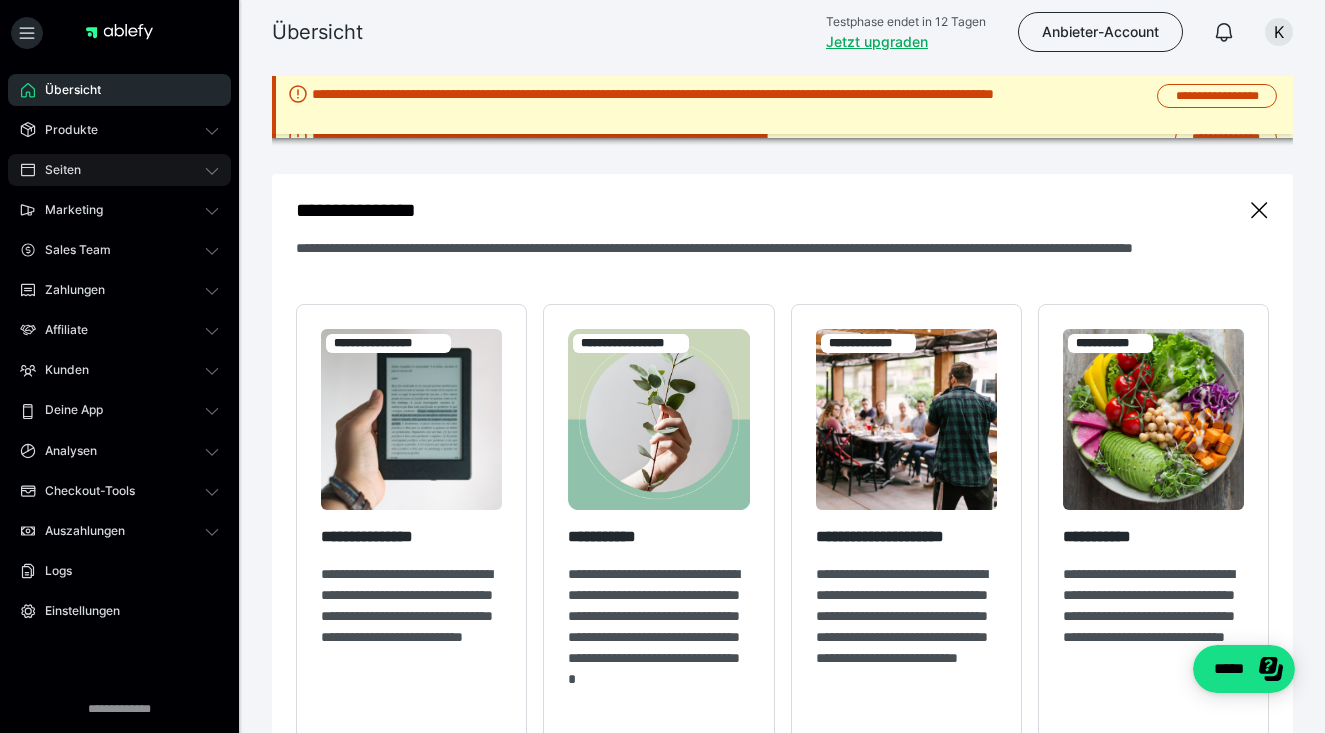 click on "Seiten" at bounding box center (119, 170) 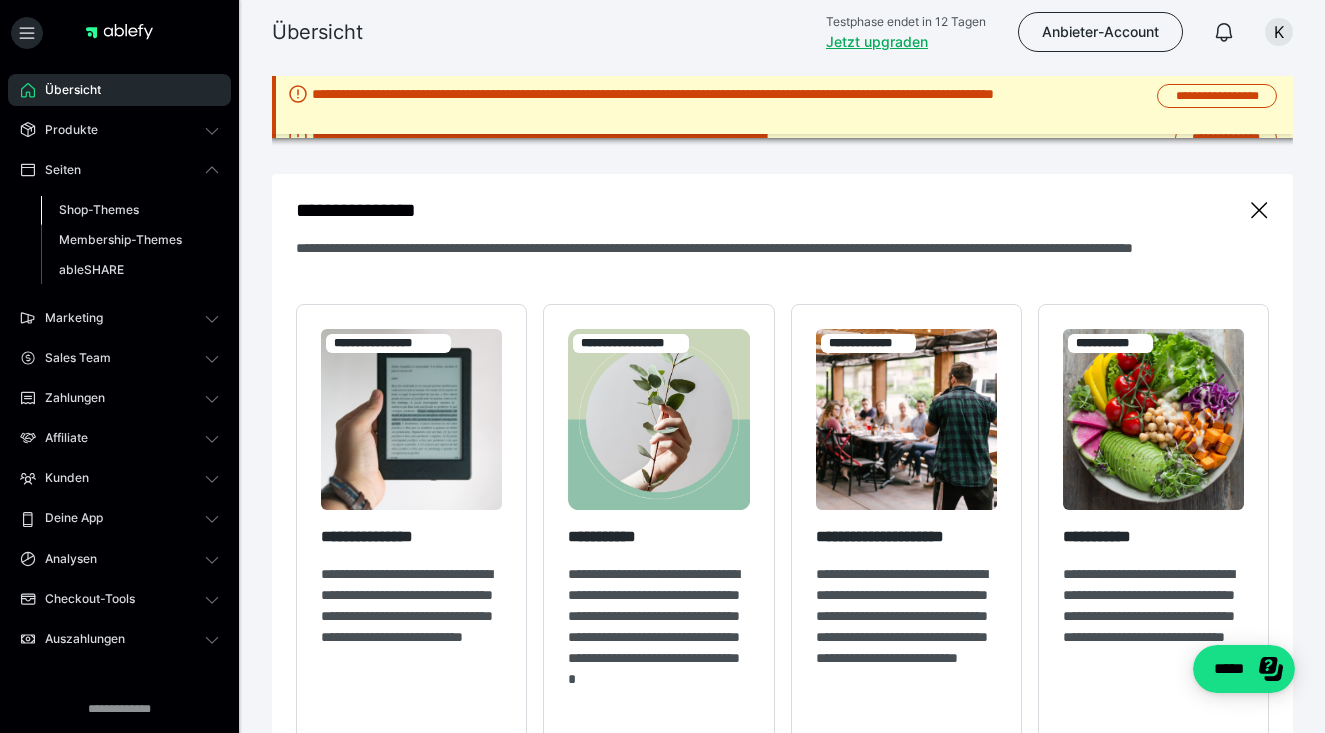 click on "Shop-Themes" at bounding box center [99, 209] 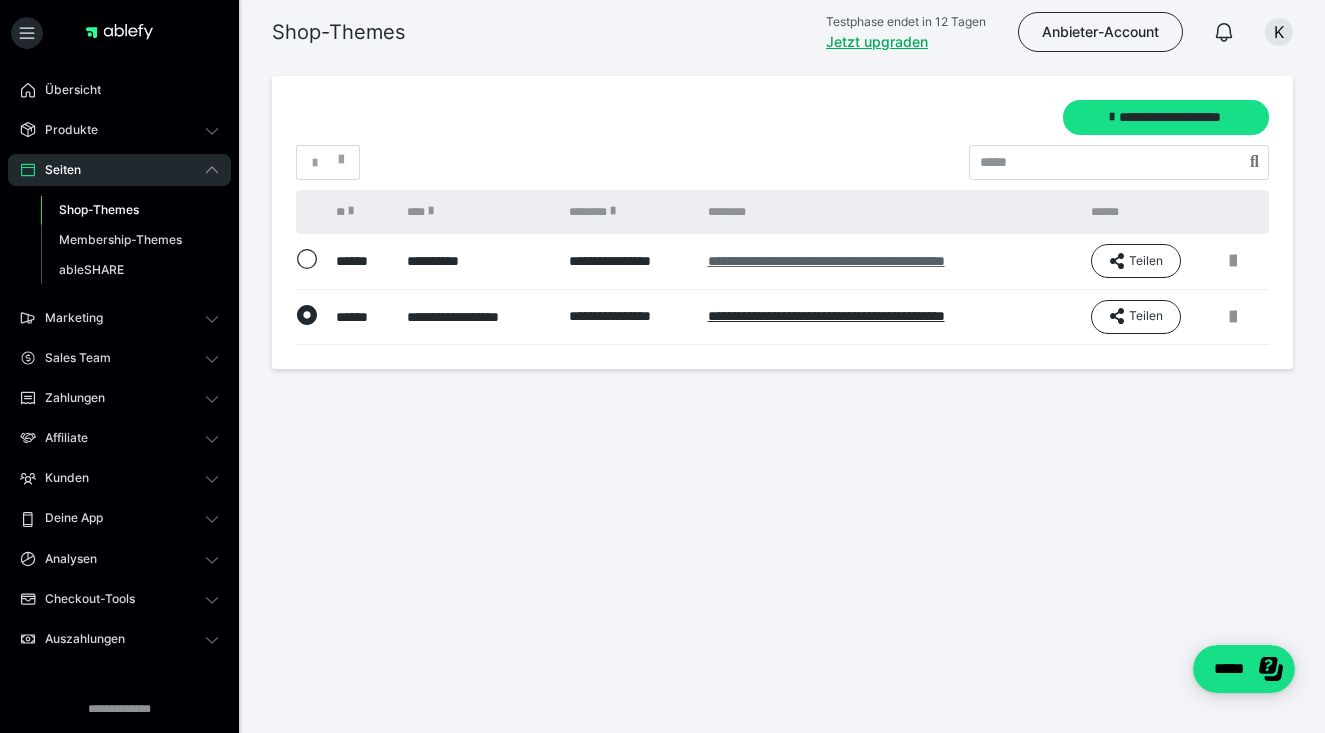 click on "**********" at bounding box center [826, 261] 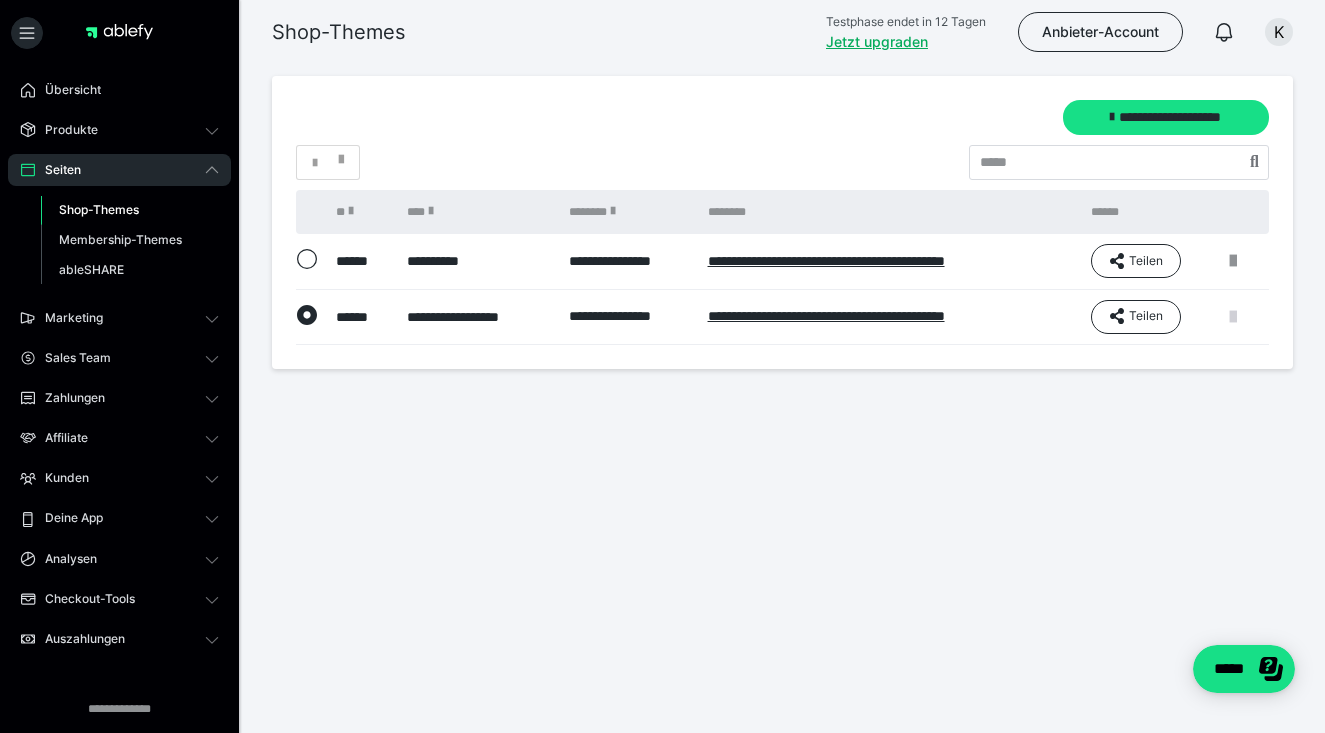 click at bounding box center [1233, 317] 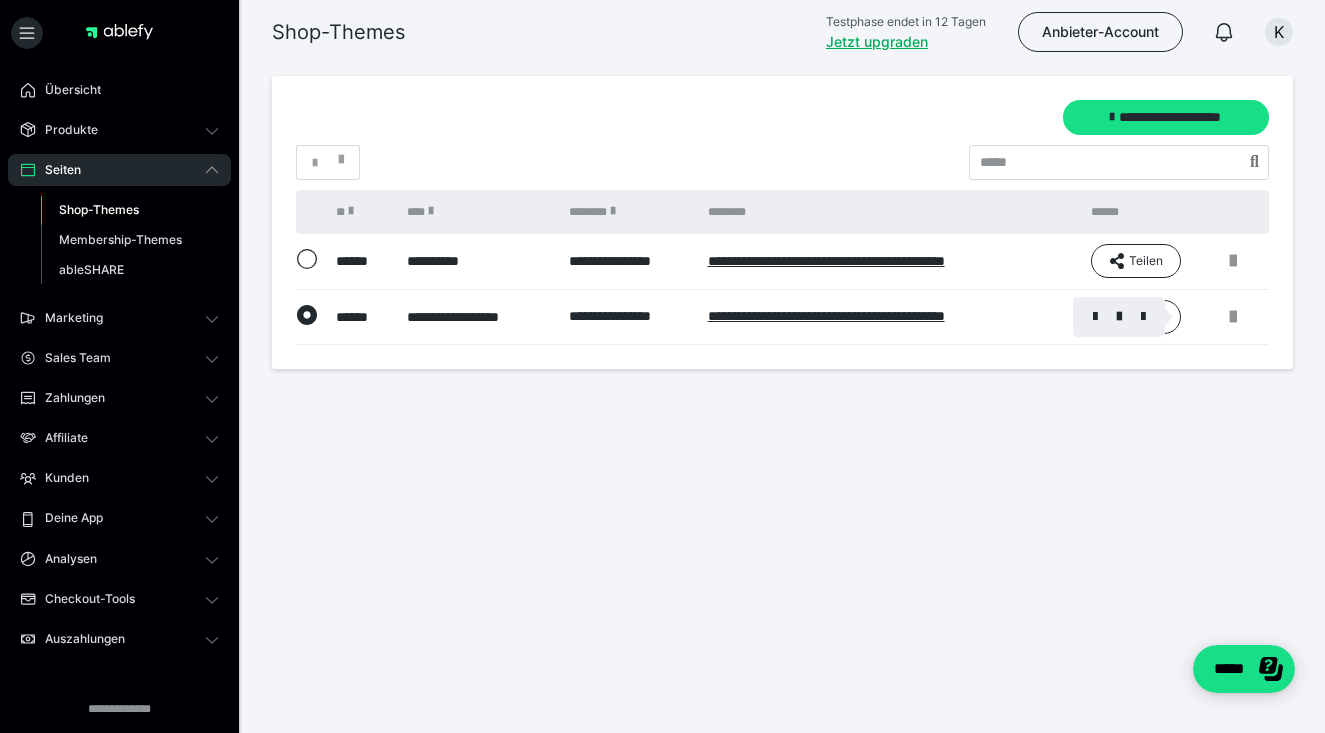 click at bounding box center (662, 366) 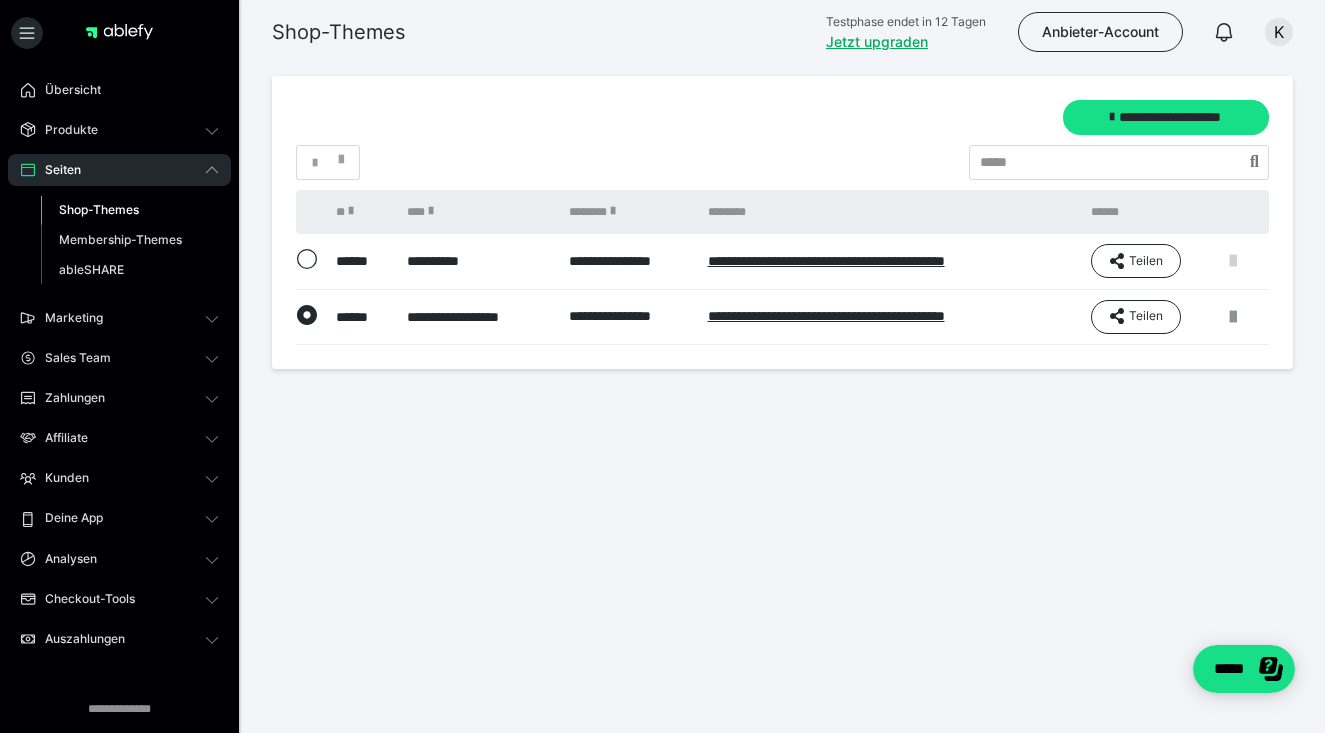 click at bounding box center [1233, 261] 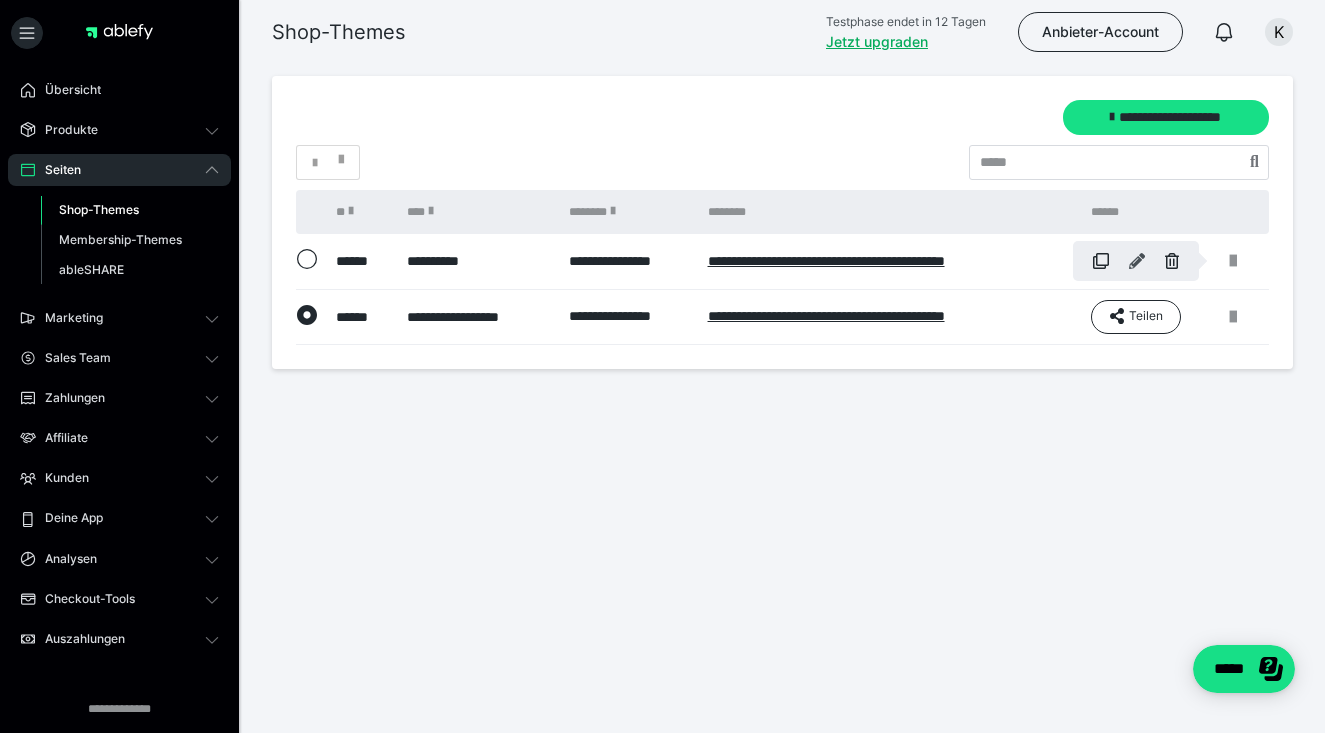 click at bounding box center (1137, 261) 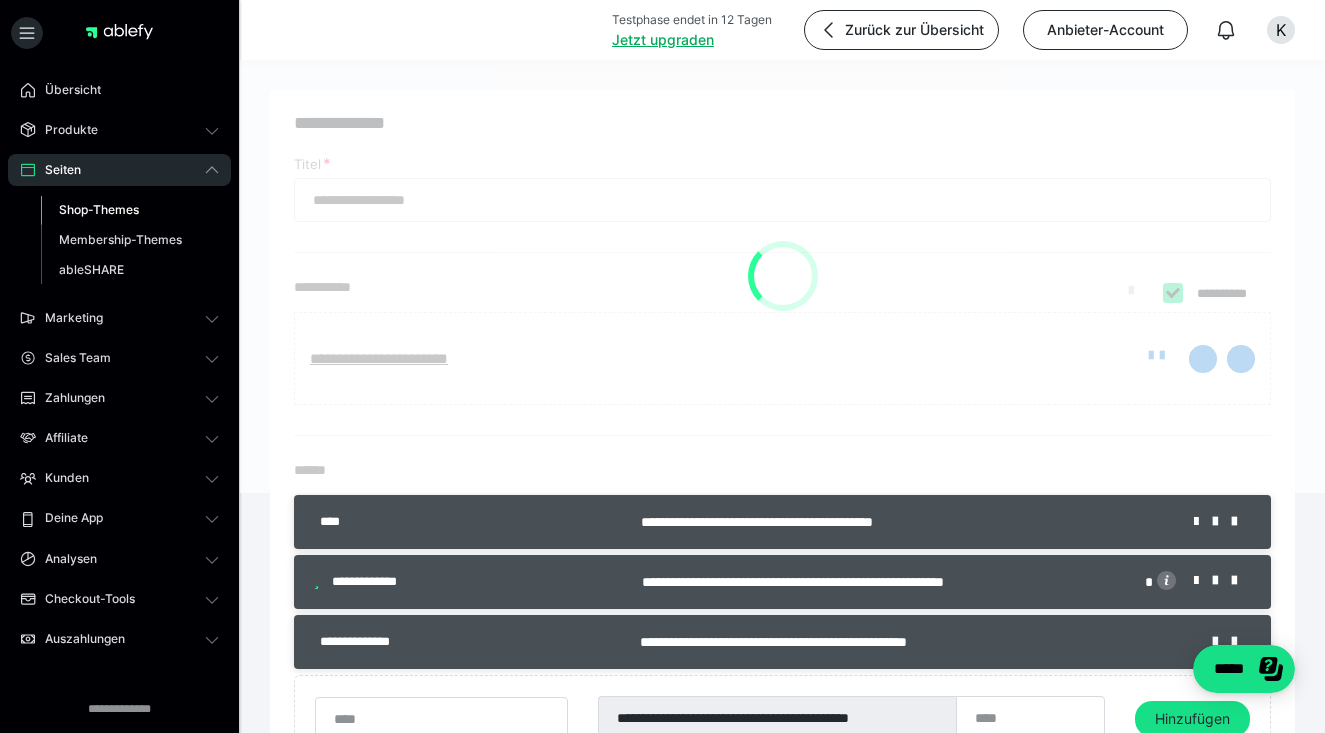 type on "**********" 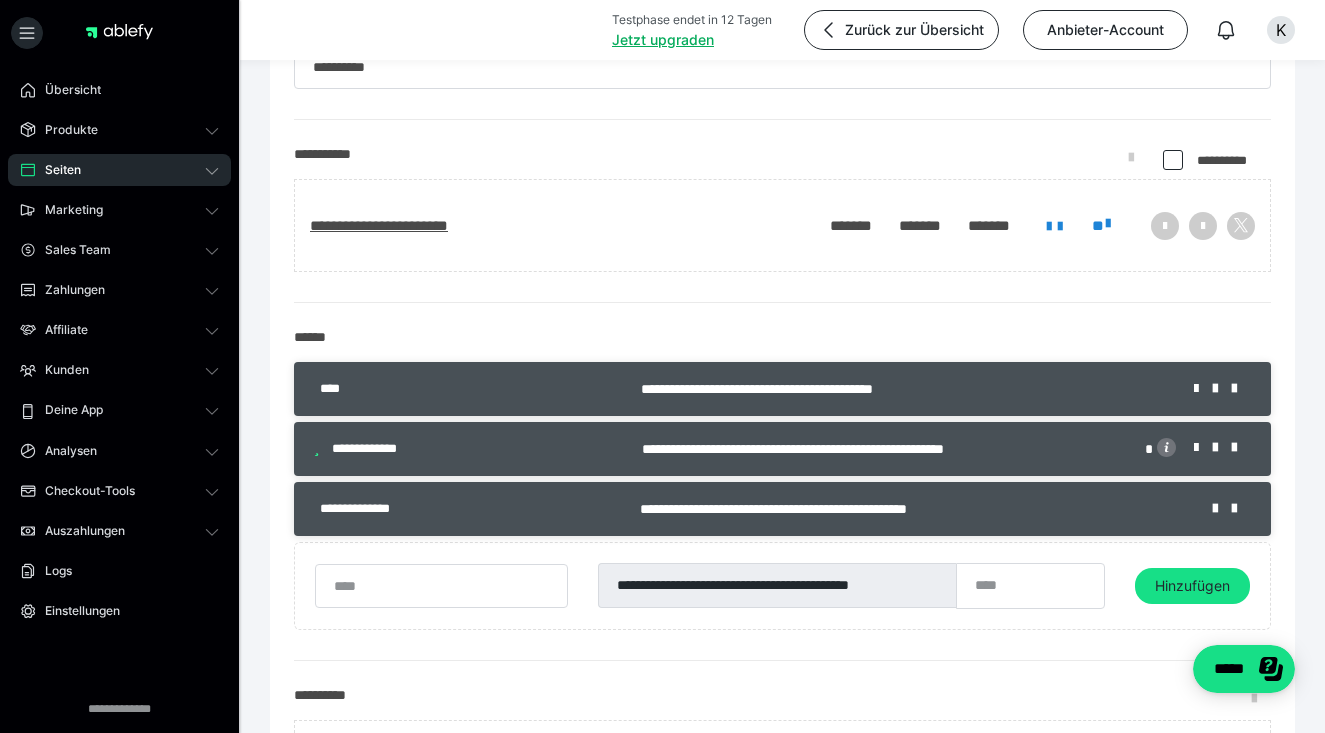 scroll, scrollTop: 133, scrollLeft: 0, axis: vertical 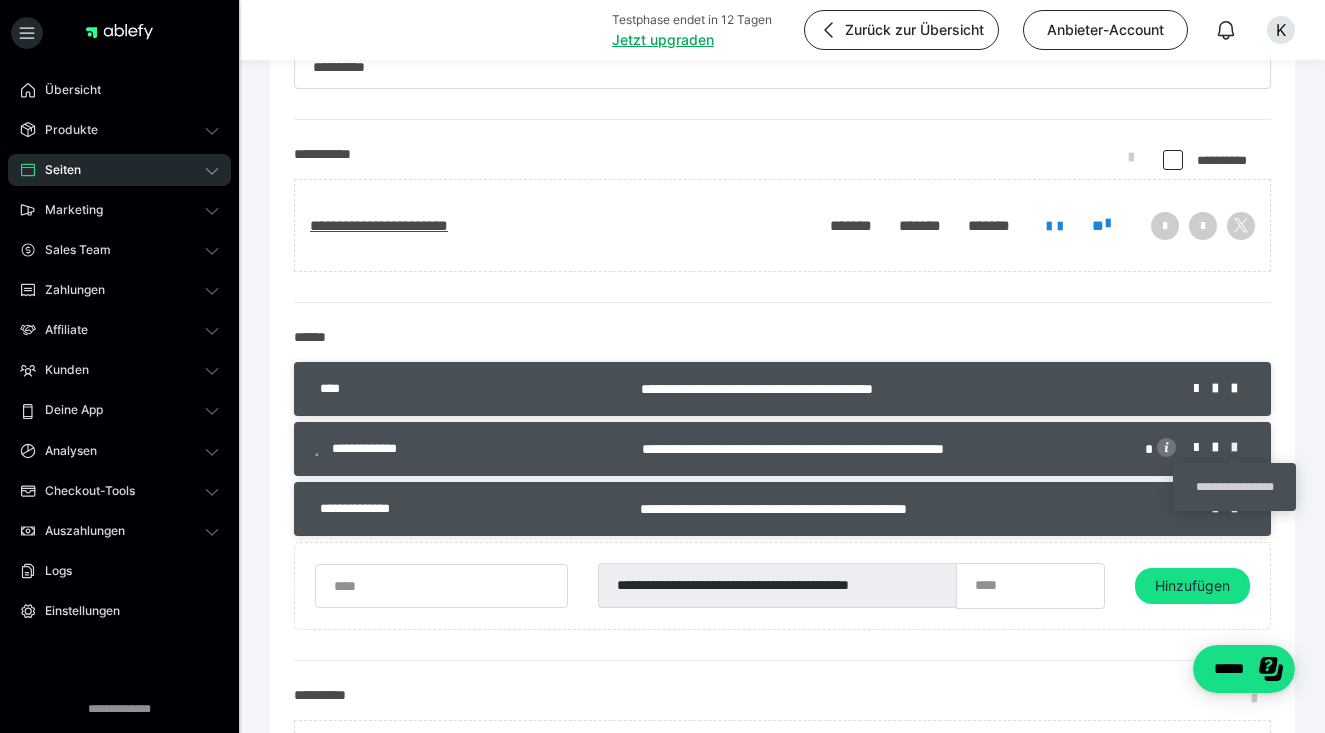 click at bounding box center (1241, 448) 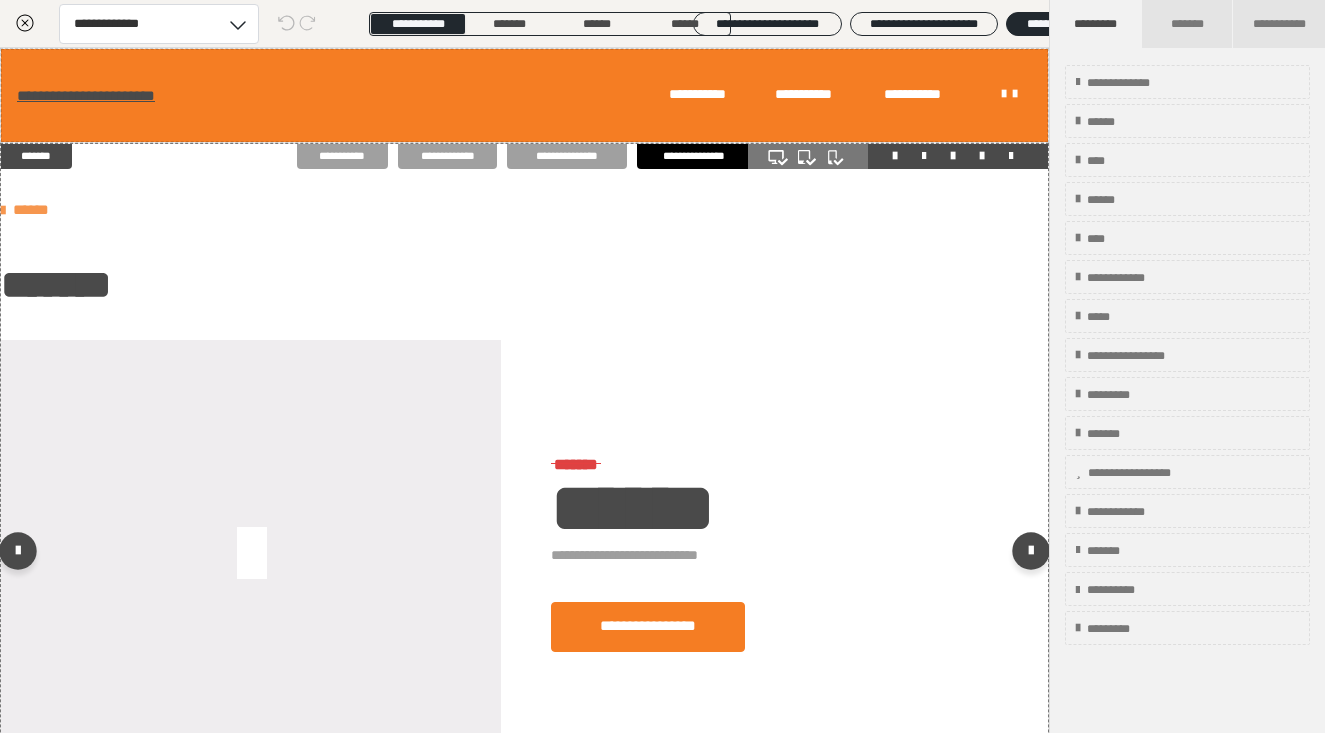 click on "******" at bounding box center (524, 210) 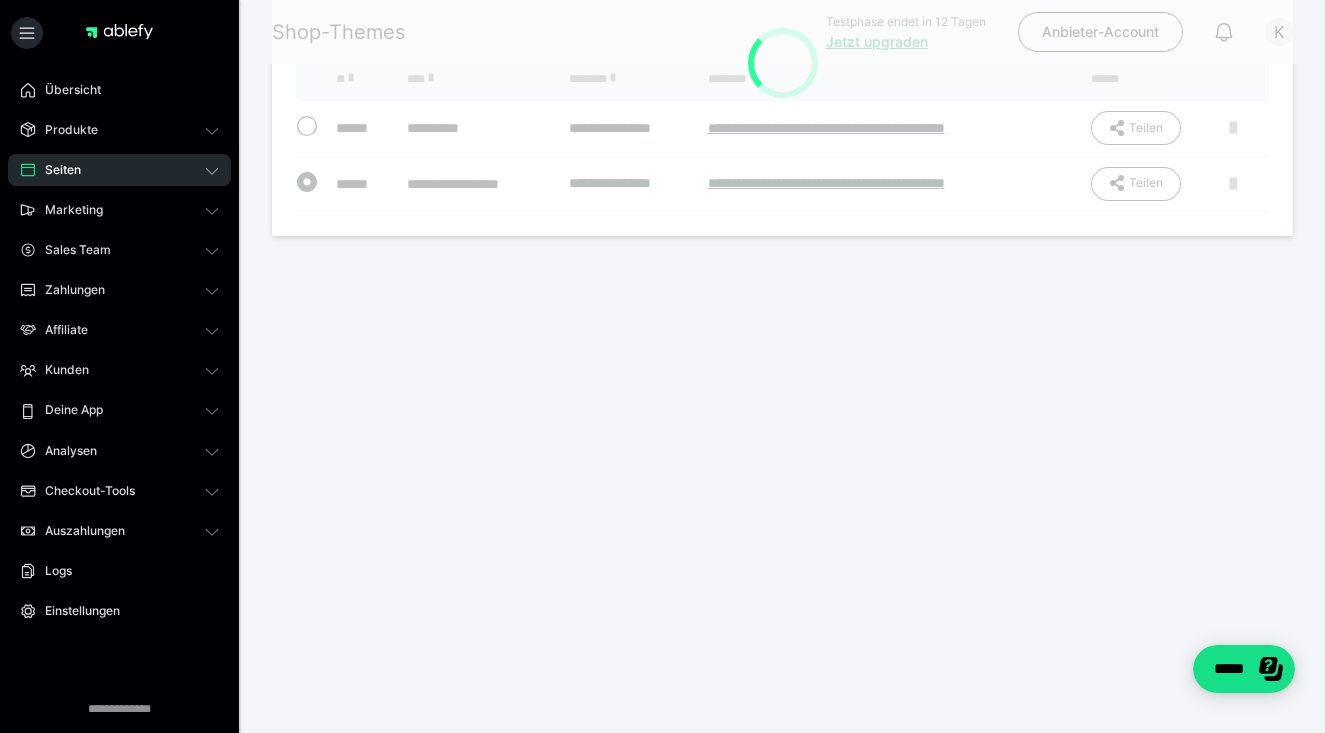 scroll, scrollTop: 0, scrollLeft: 0, axis: both 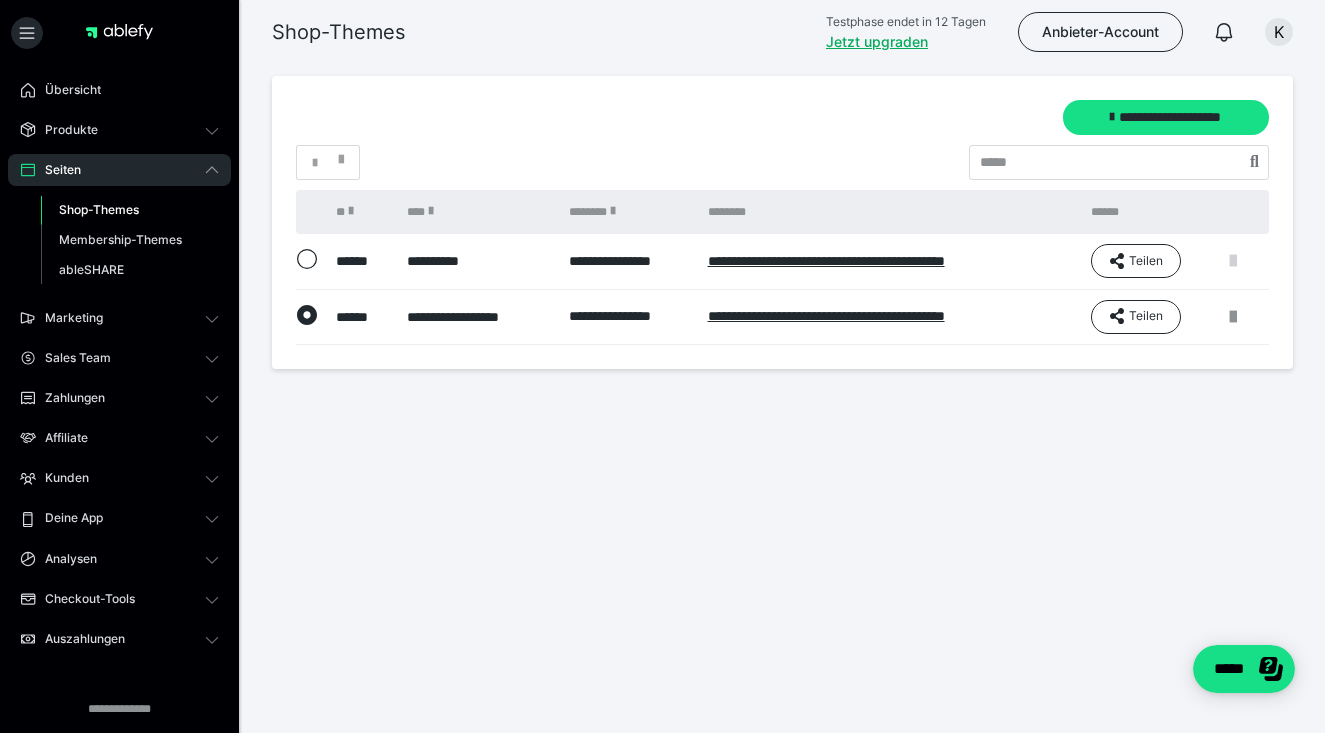 click at bounding box center (1233, 261) 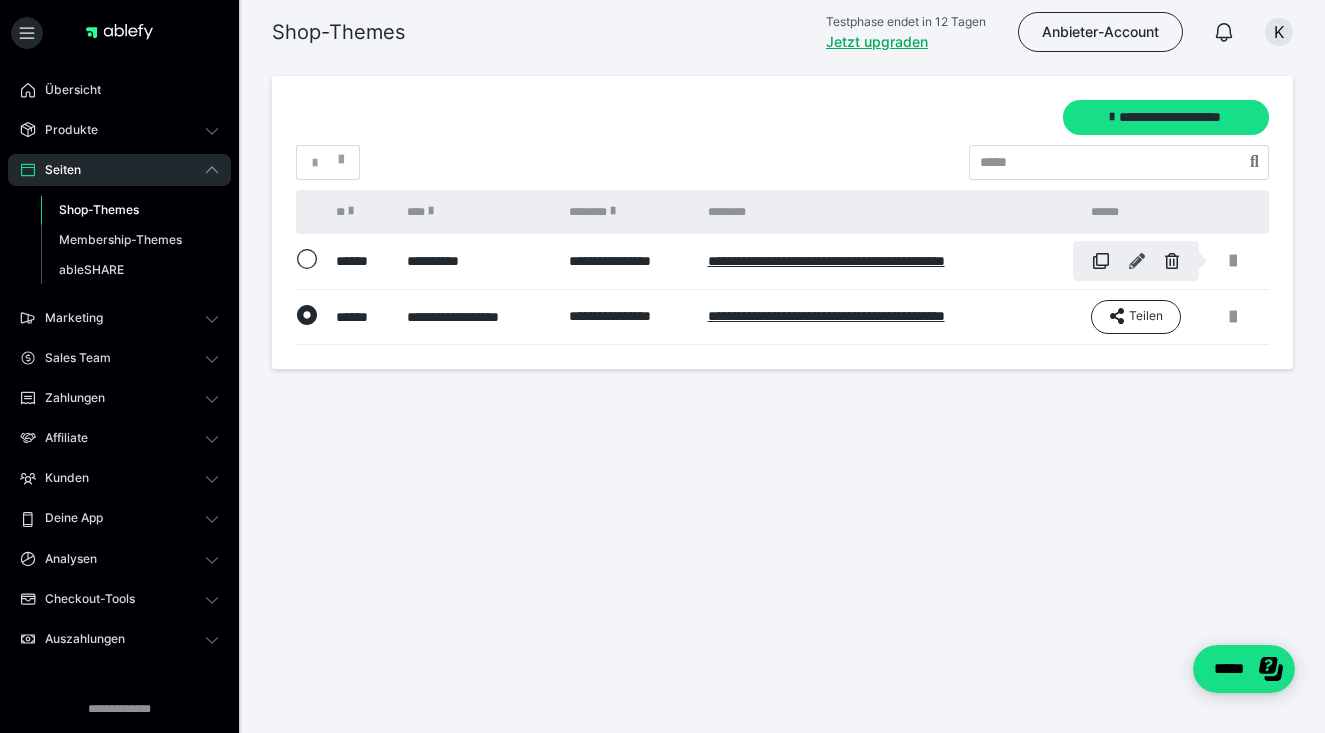 click at bounding box center (1137, 261) 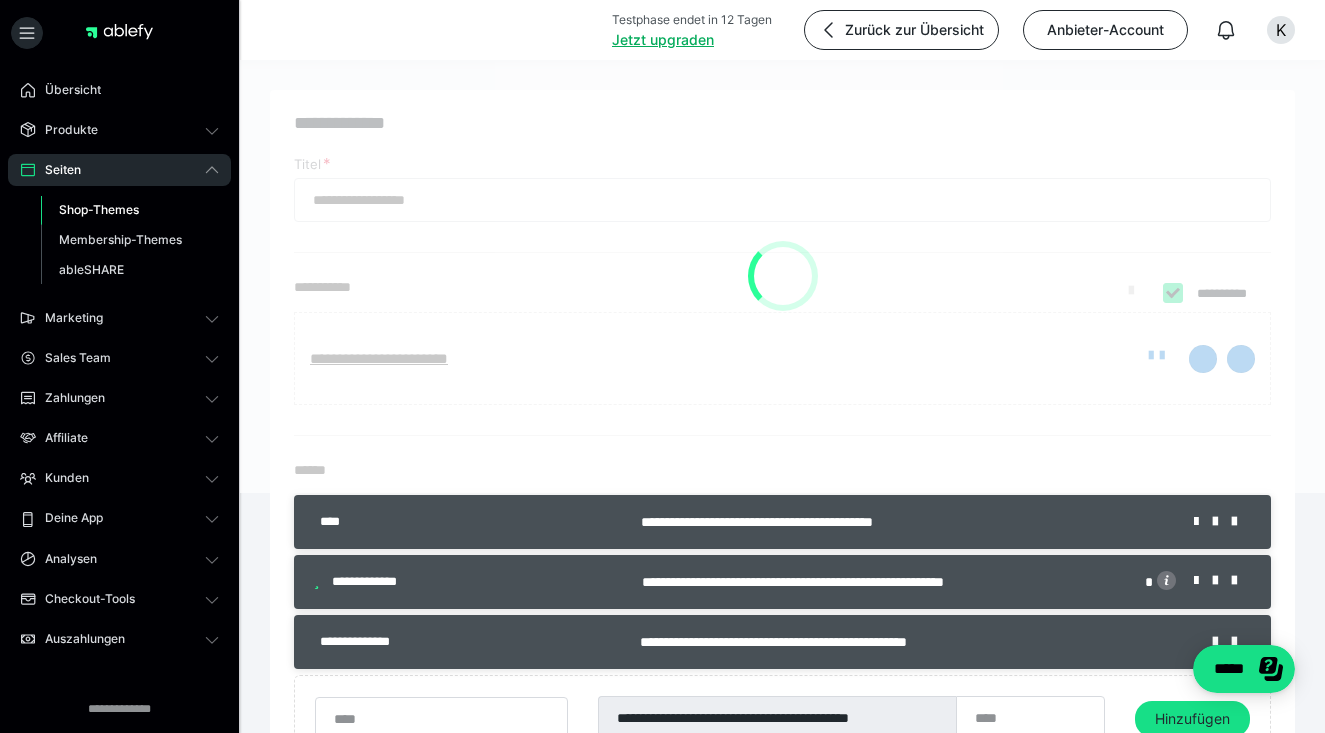 type on "**********" 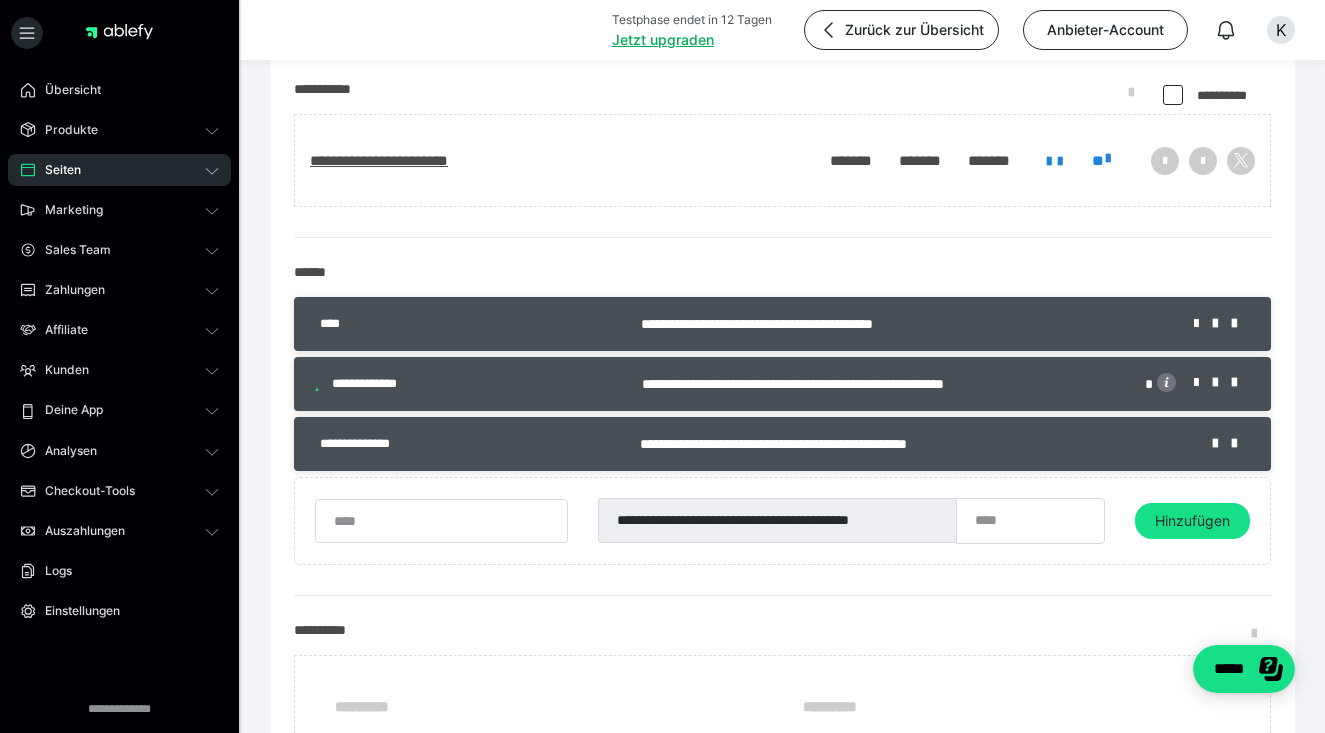 scroll, scrollTop: 223, scrollLeft: 0, axis: vertical 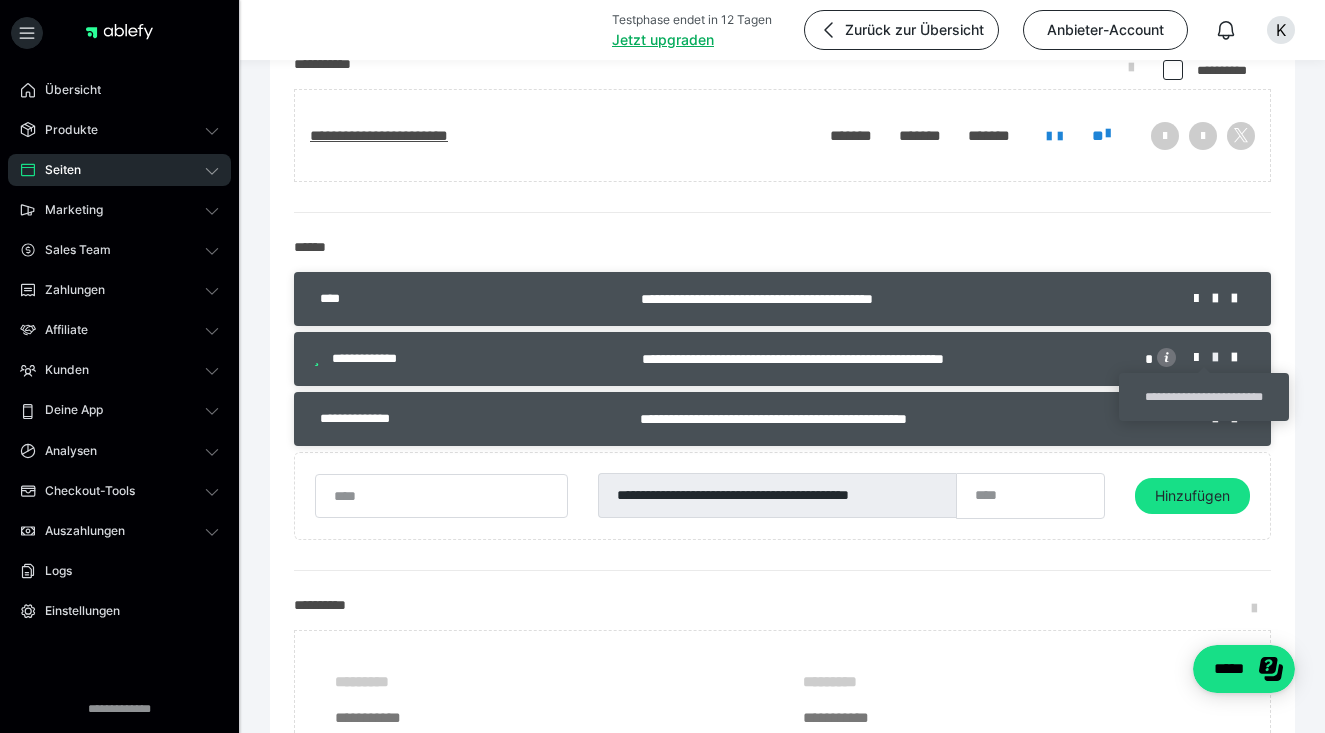 click at bounding box center (1222, 358) 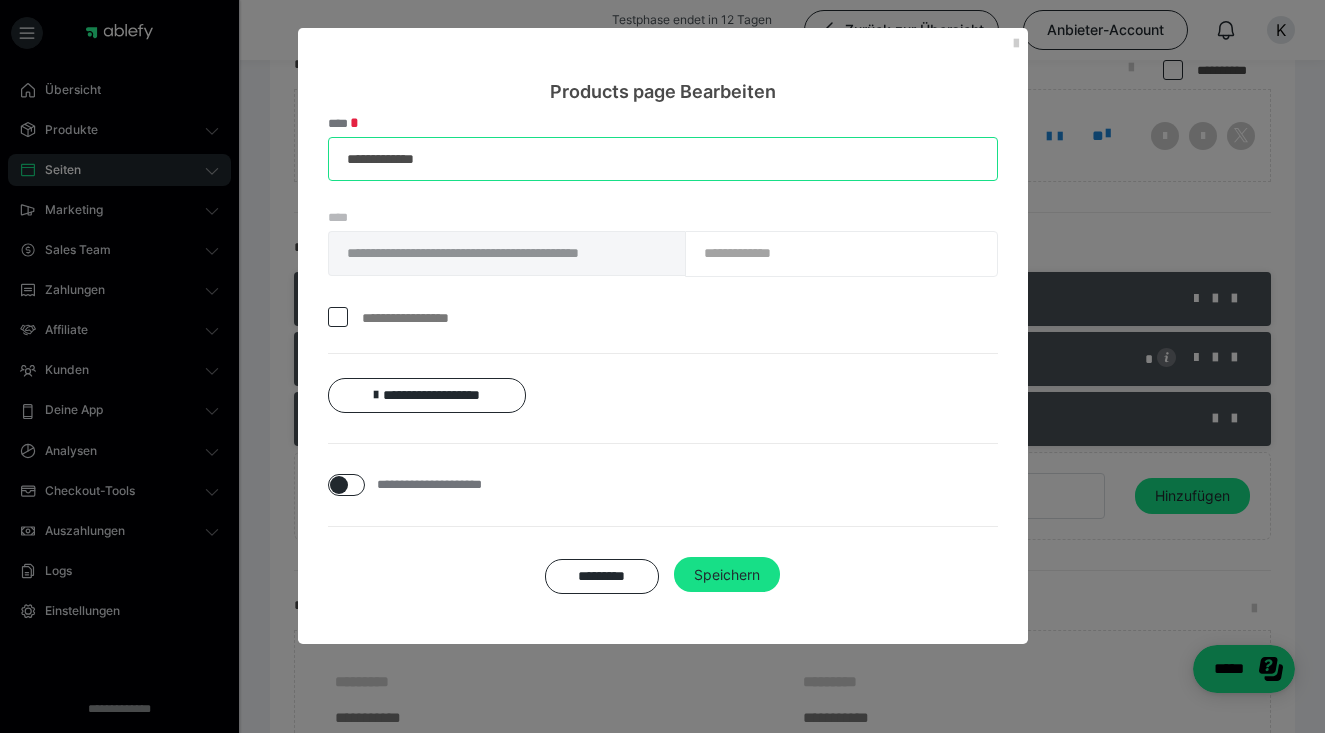 drag, startPoint x: 450, startPoint y: 159, endPoint x: 306, endPoint y: 158, distance: 144.00348 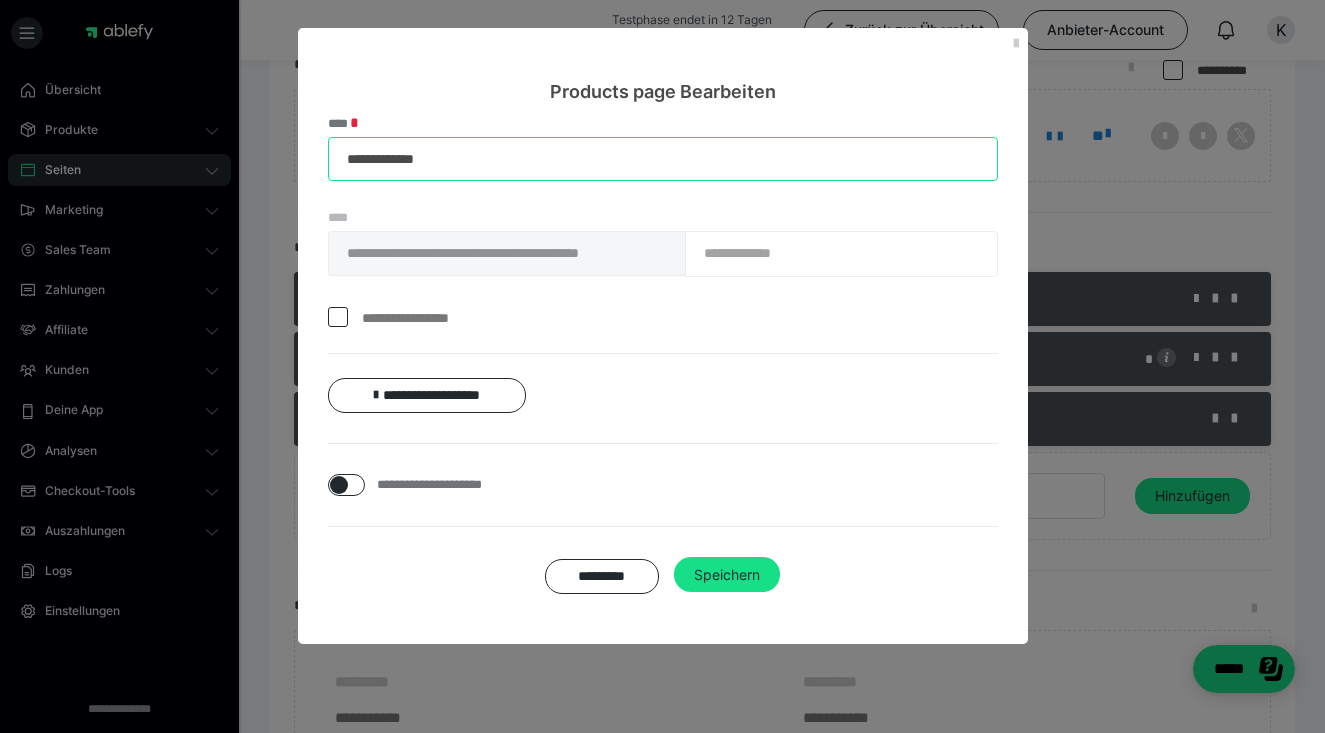 paste on "**********" 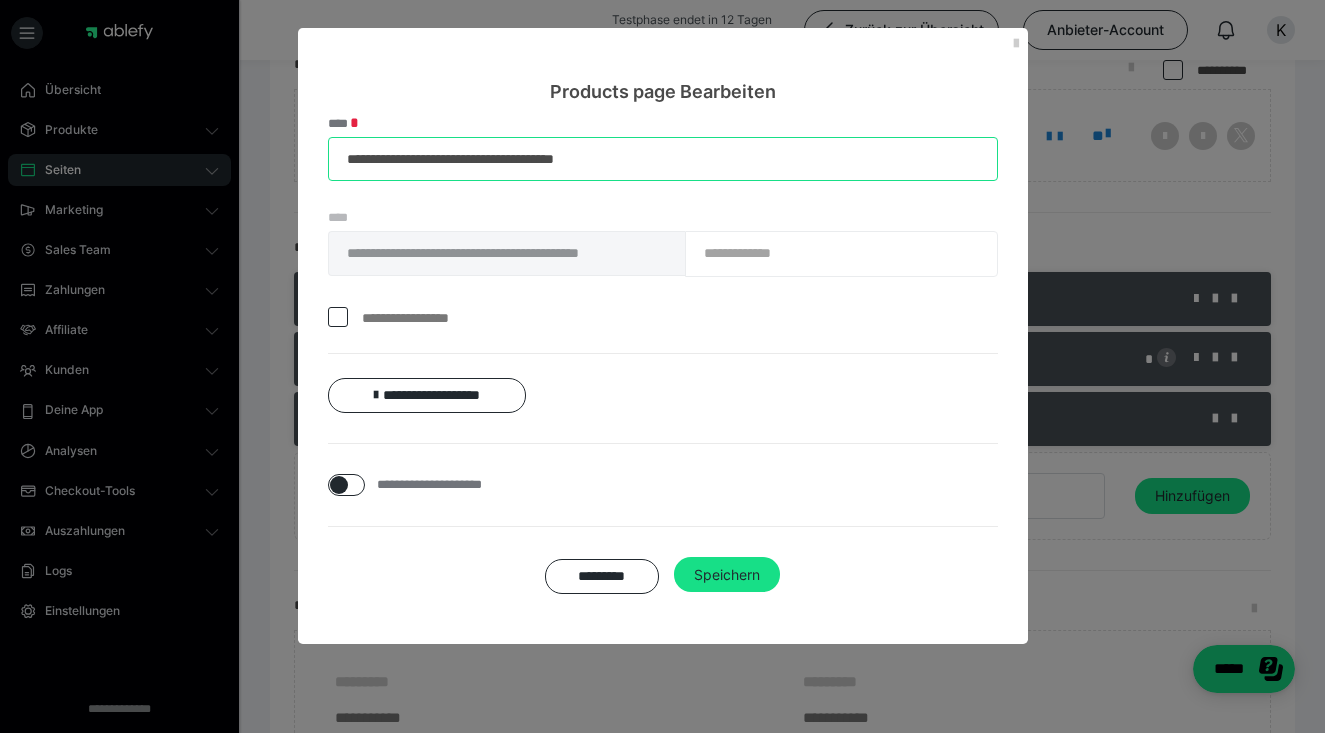 type on "**********" 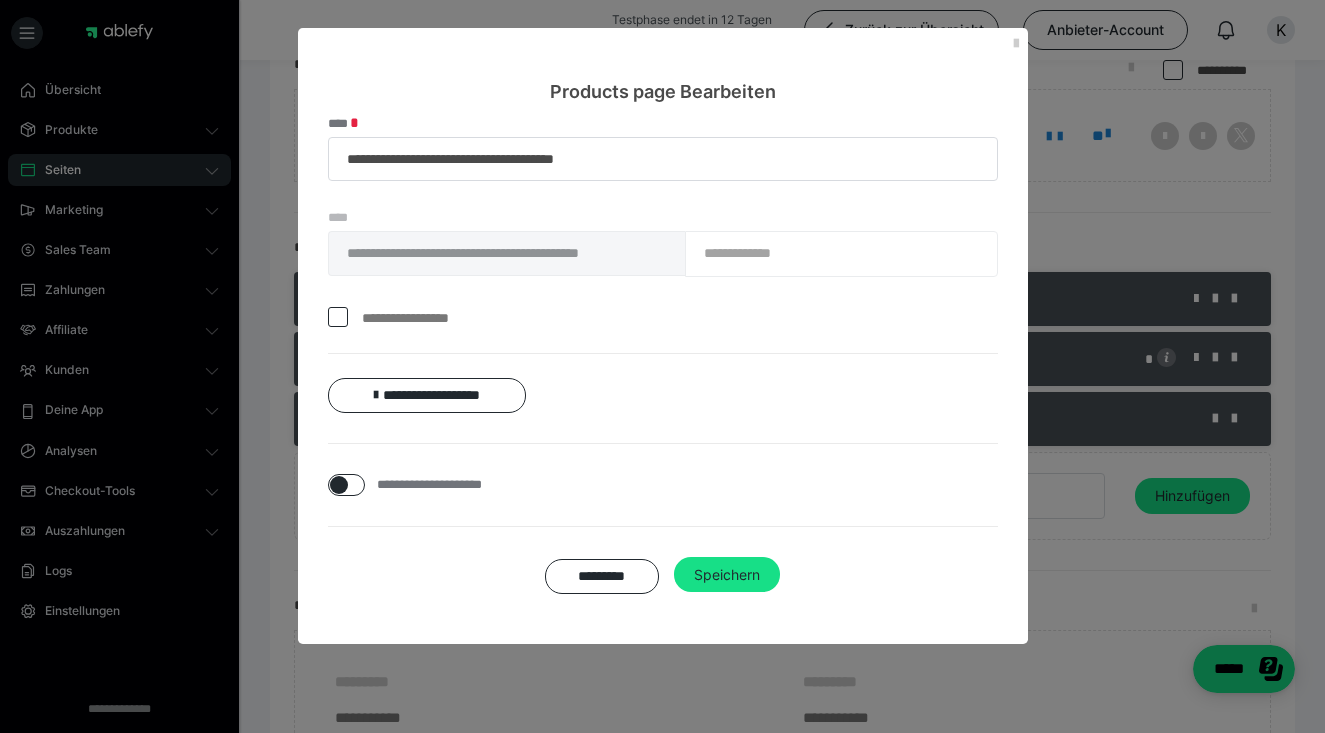 click on "**********" at bounding box center [663, 264] 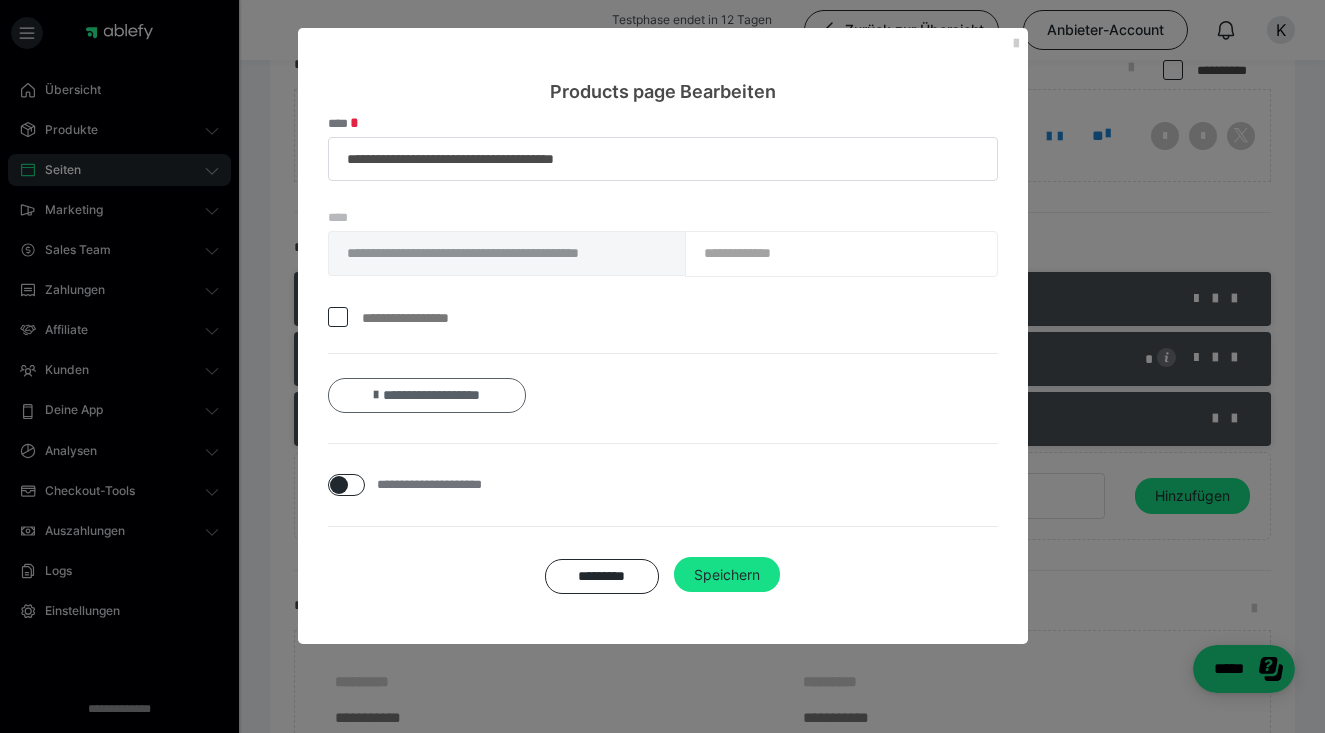click on "**********" at bounding box center [427, 395] 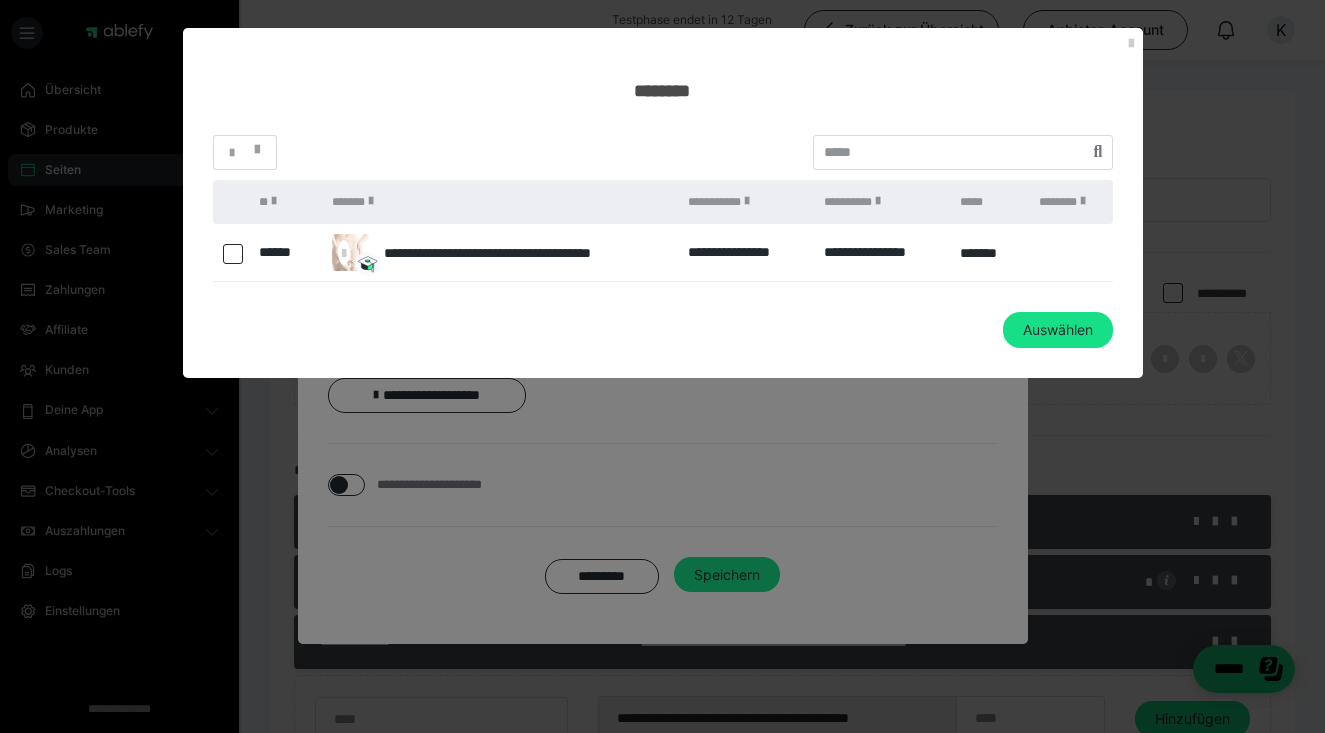 click at bounding box center [233, 254] 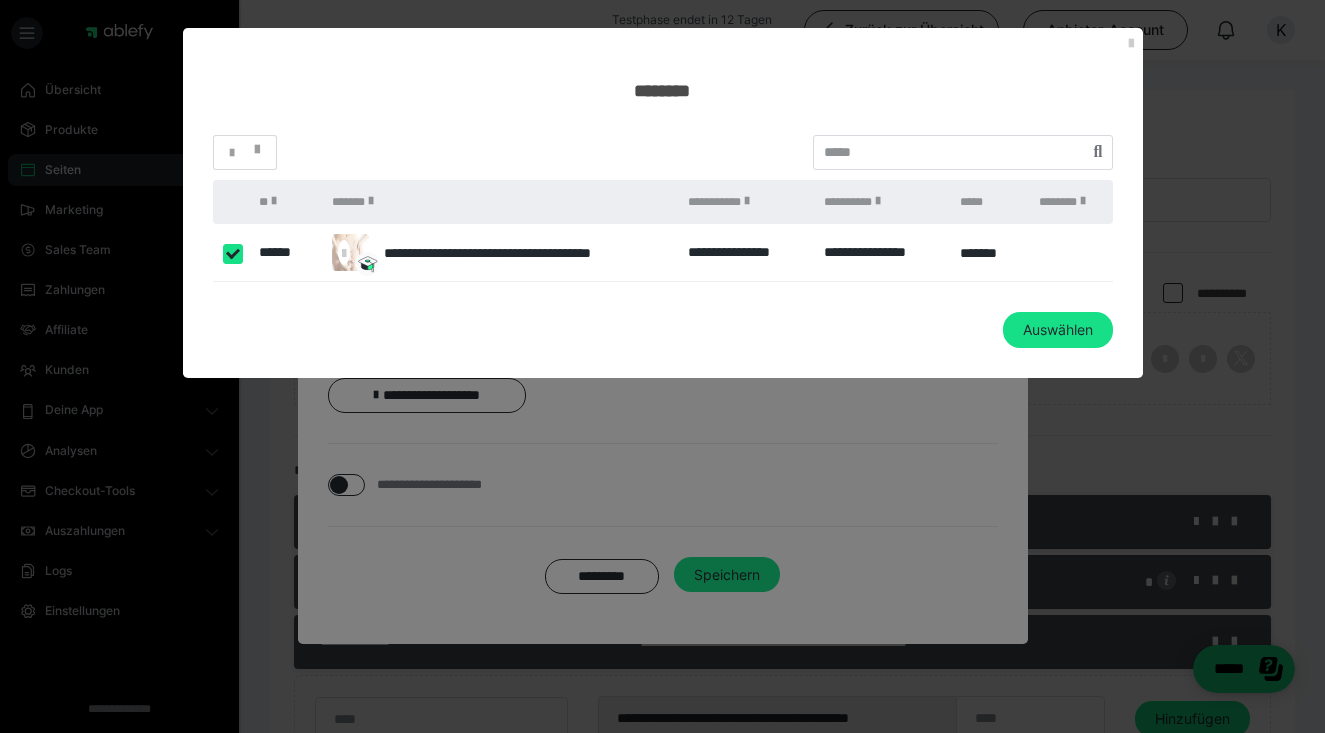checkbox on "****" 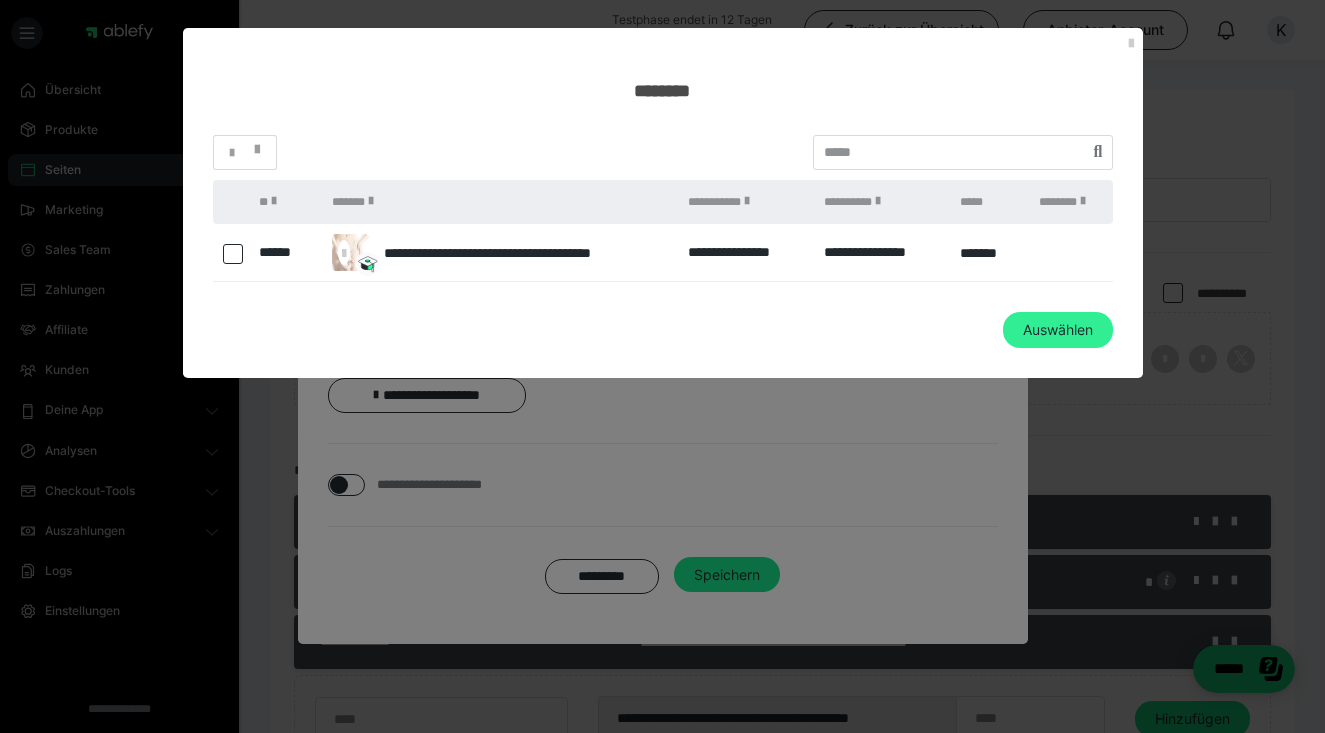 click on "Auswählen" at bounding box center (1058, 330) 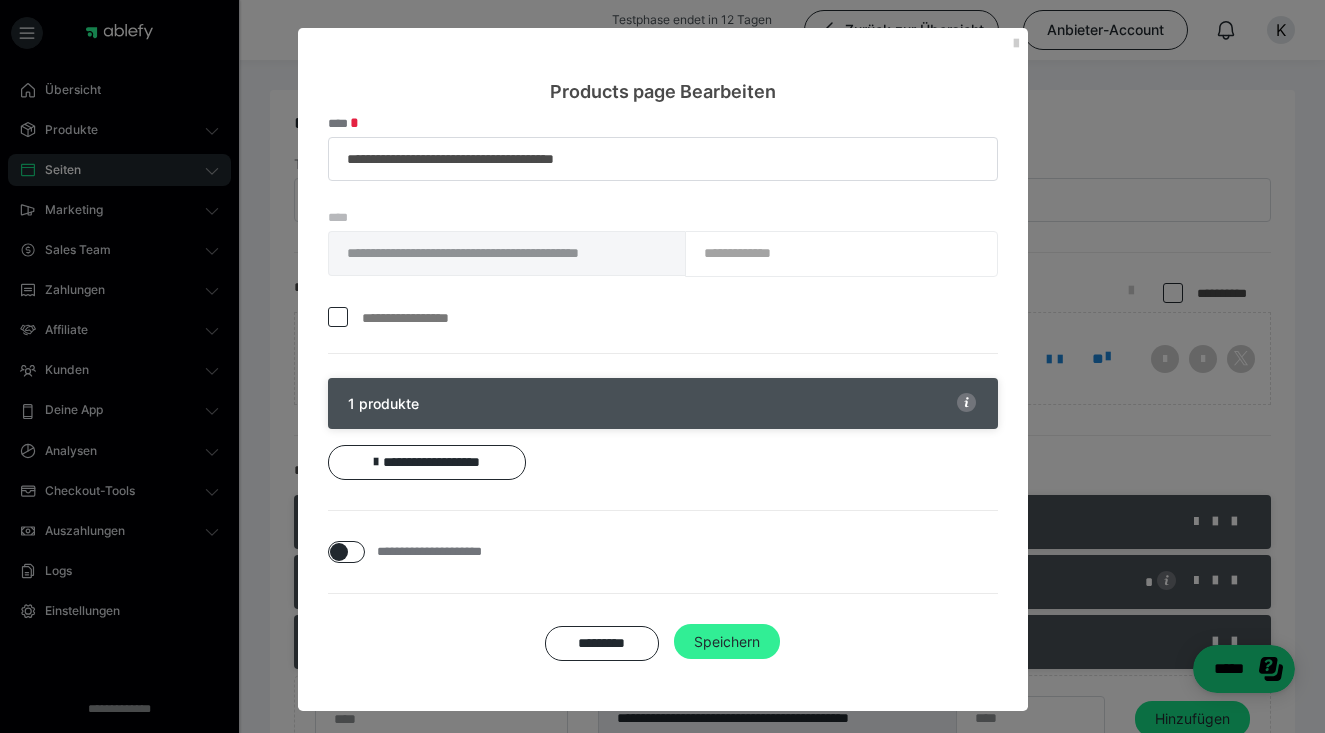 click on "Speichern" at bounding box center (727, 642) 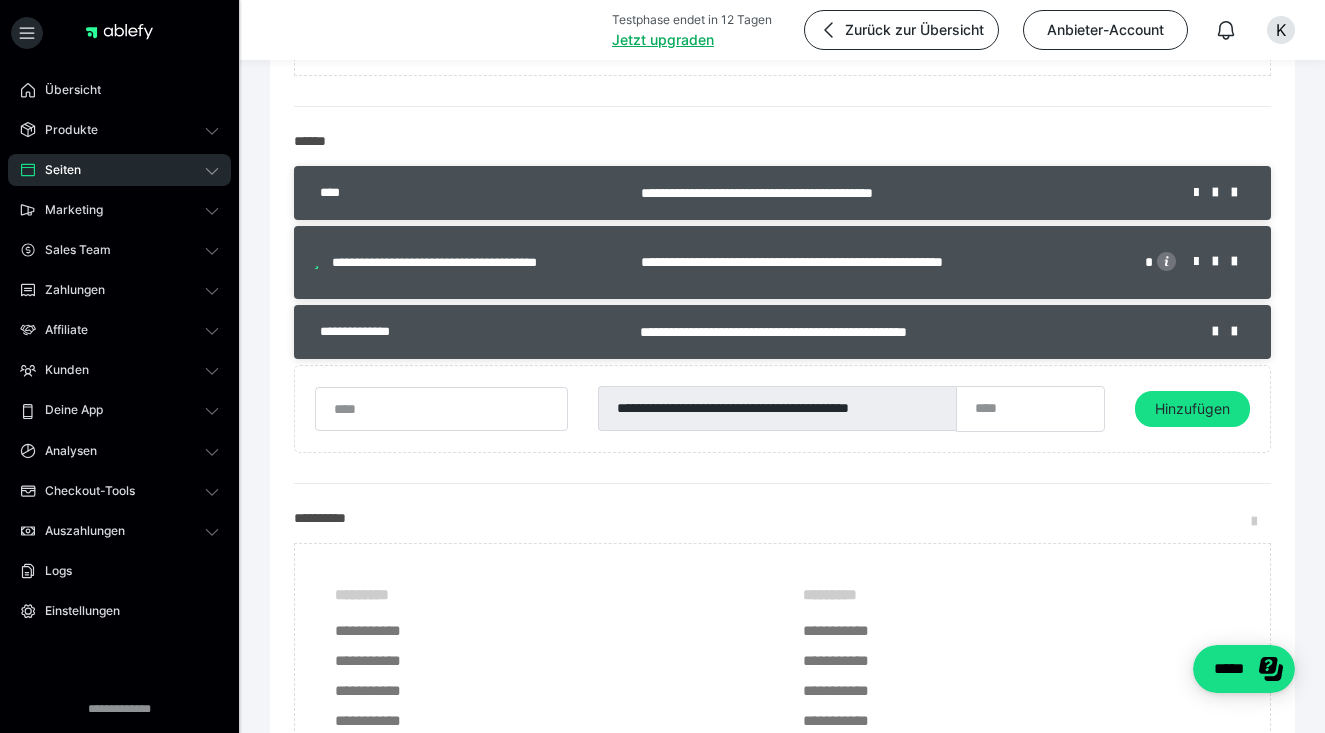 scroll, scrollTop: 348, scrollLeft: 0, axis: vertical 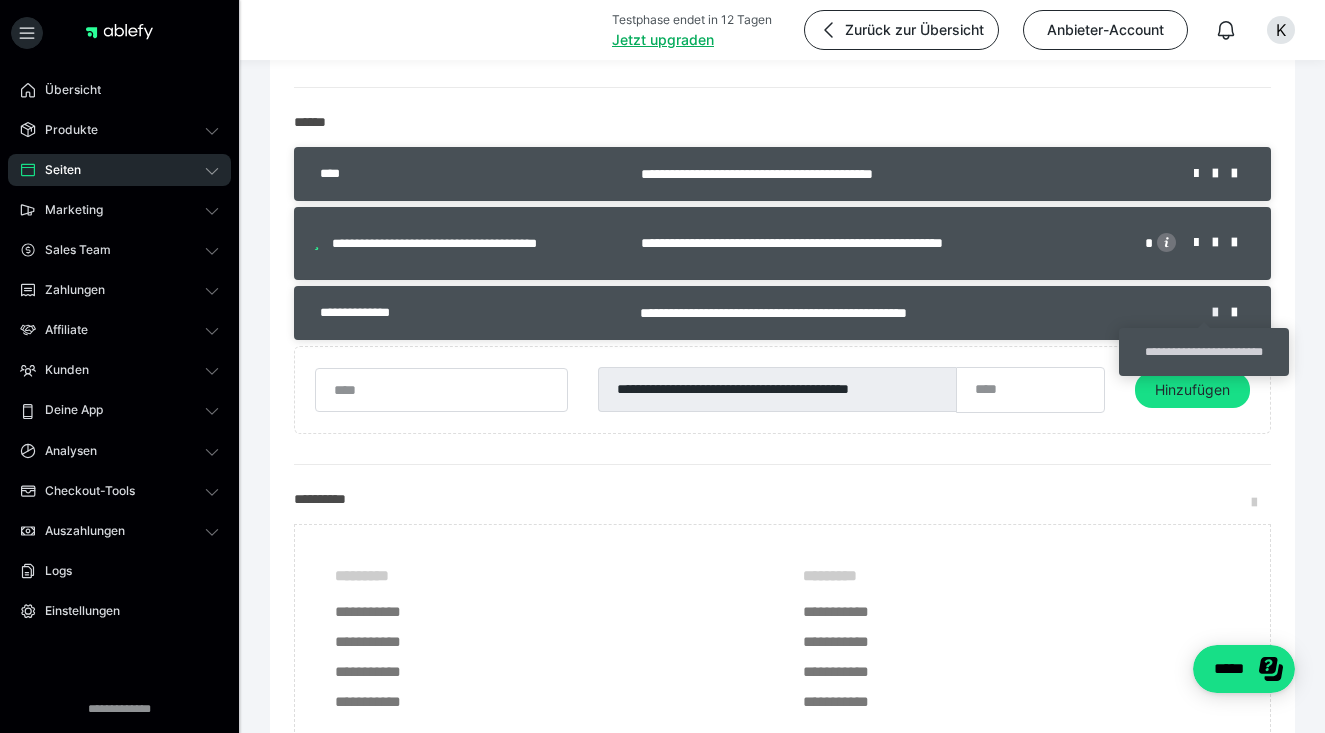 click at bounding box center [1222, 313] 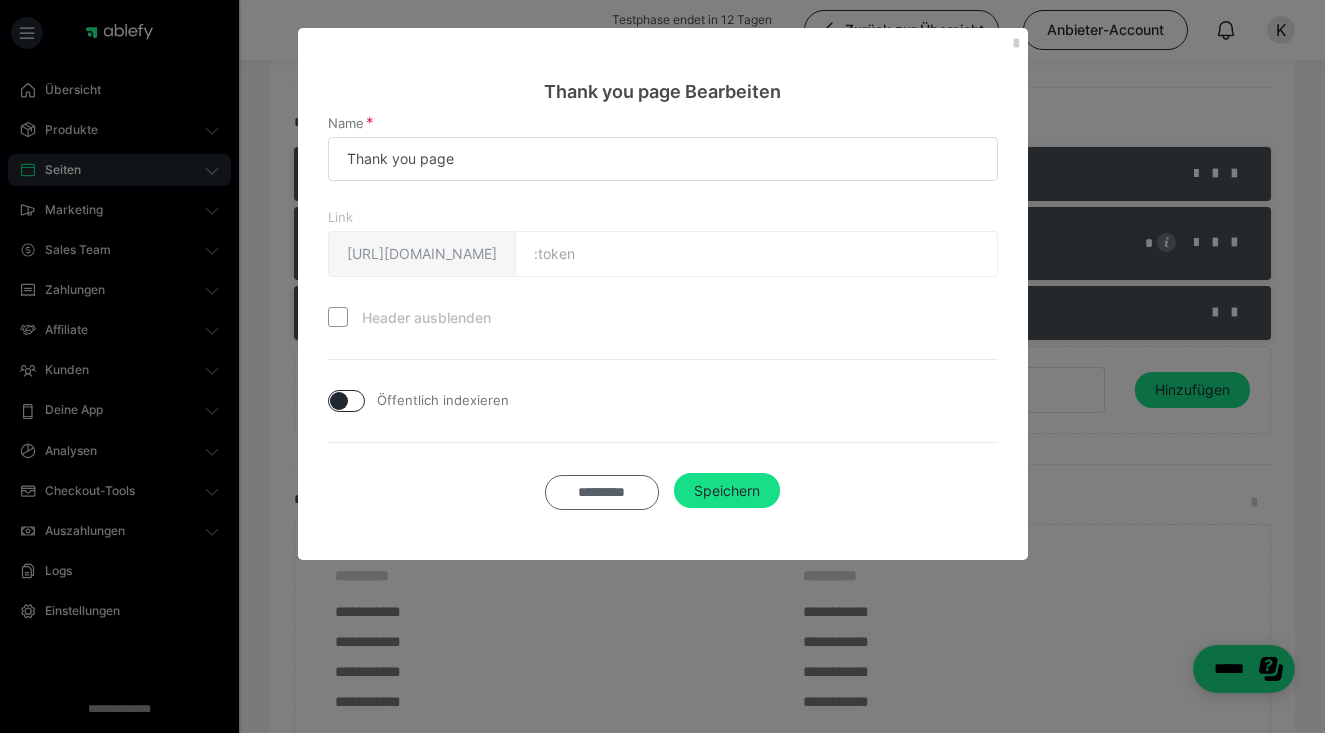 click on "*********" at bounding box center [602, 492] 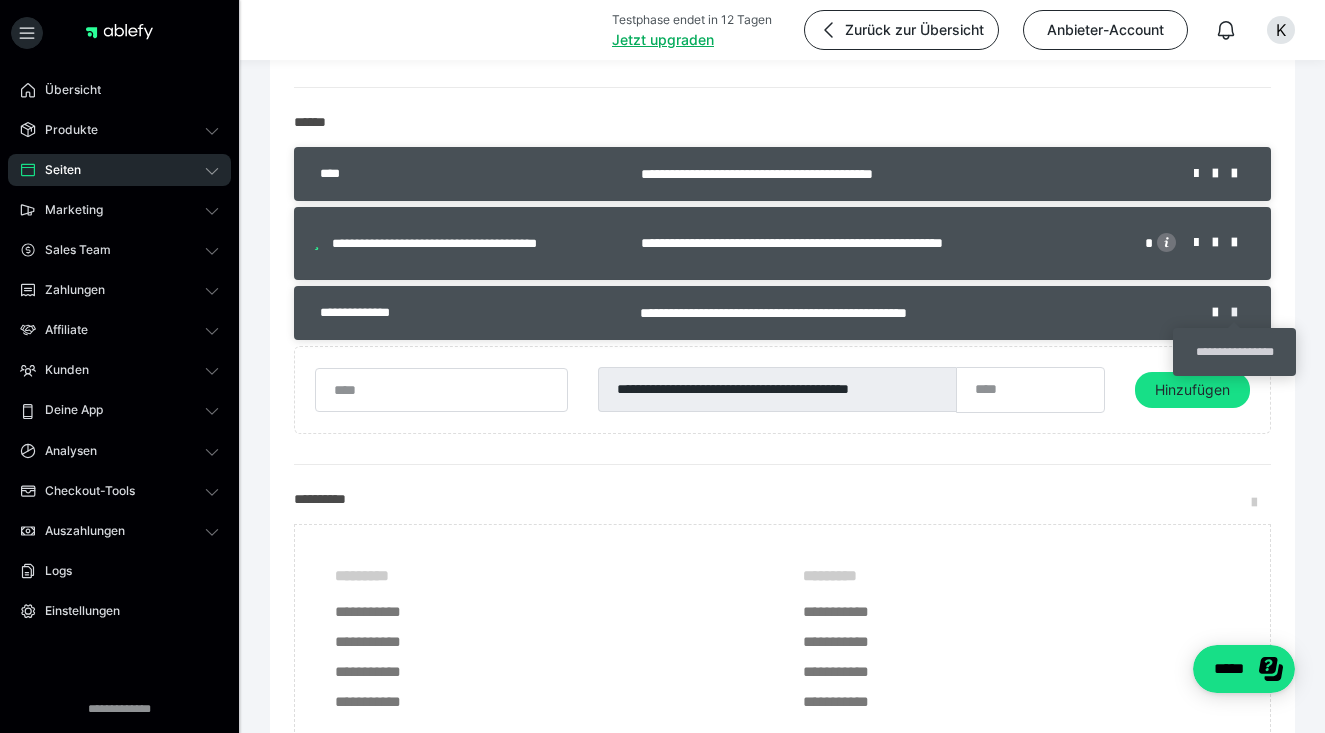 click at bounding box center (1241, 313) 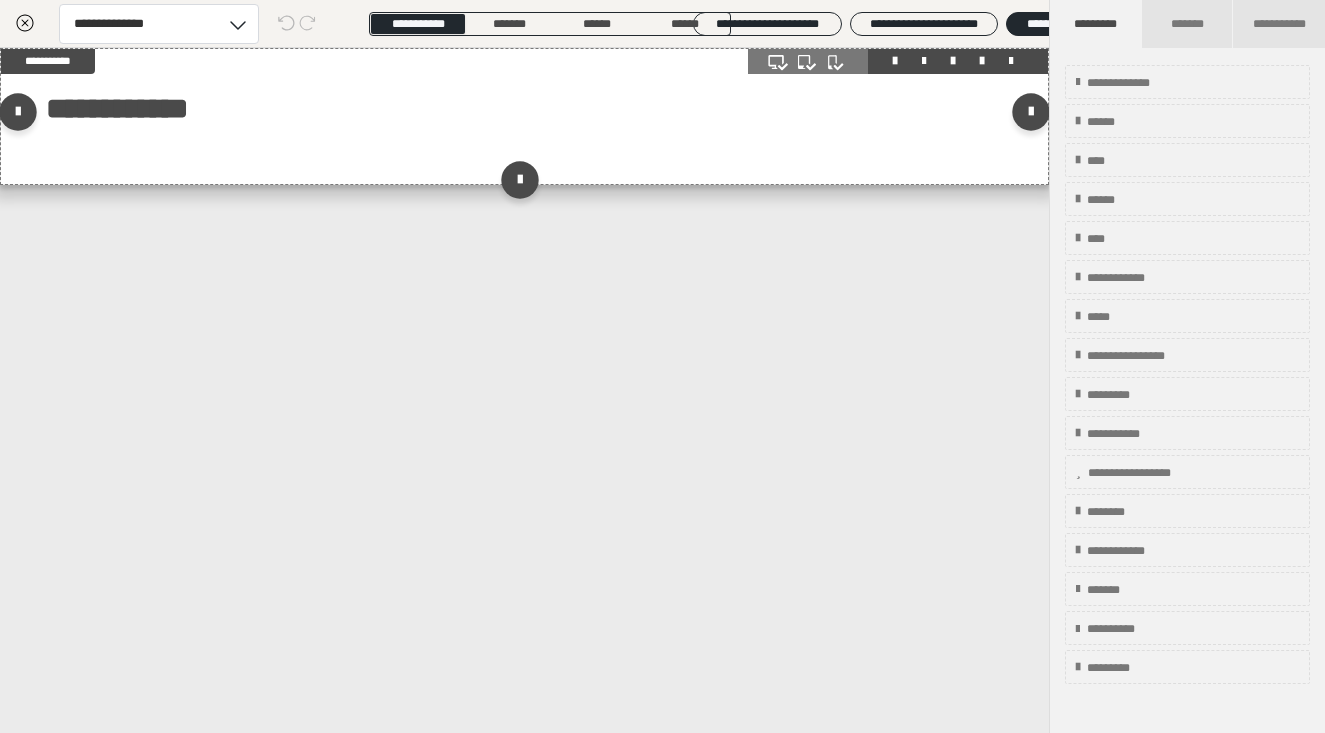 click on "**********" at bounding box center [524, 109] 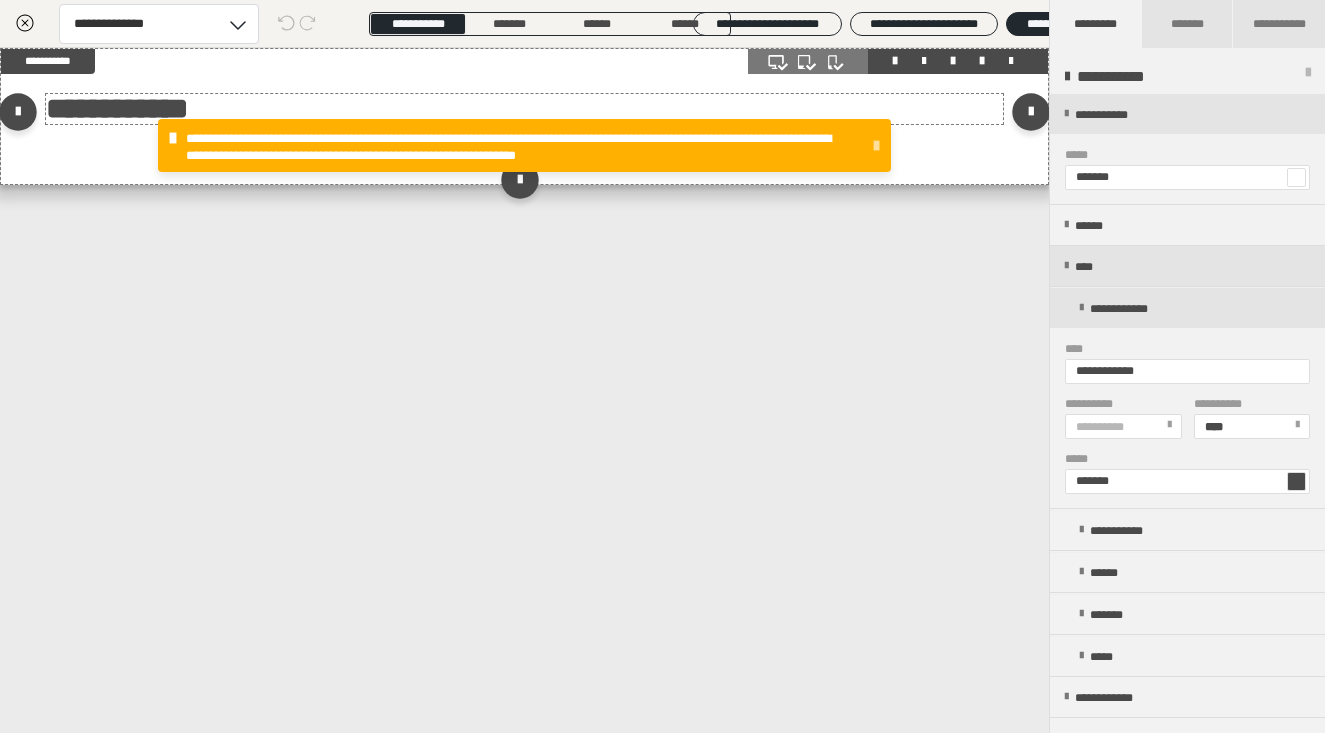 click on "**********" at bounding box center (524, 109) 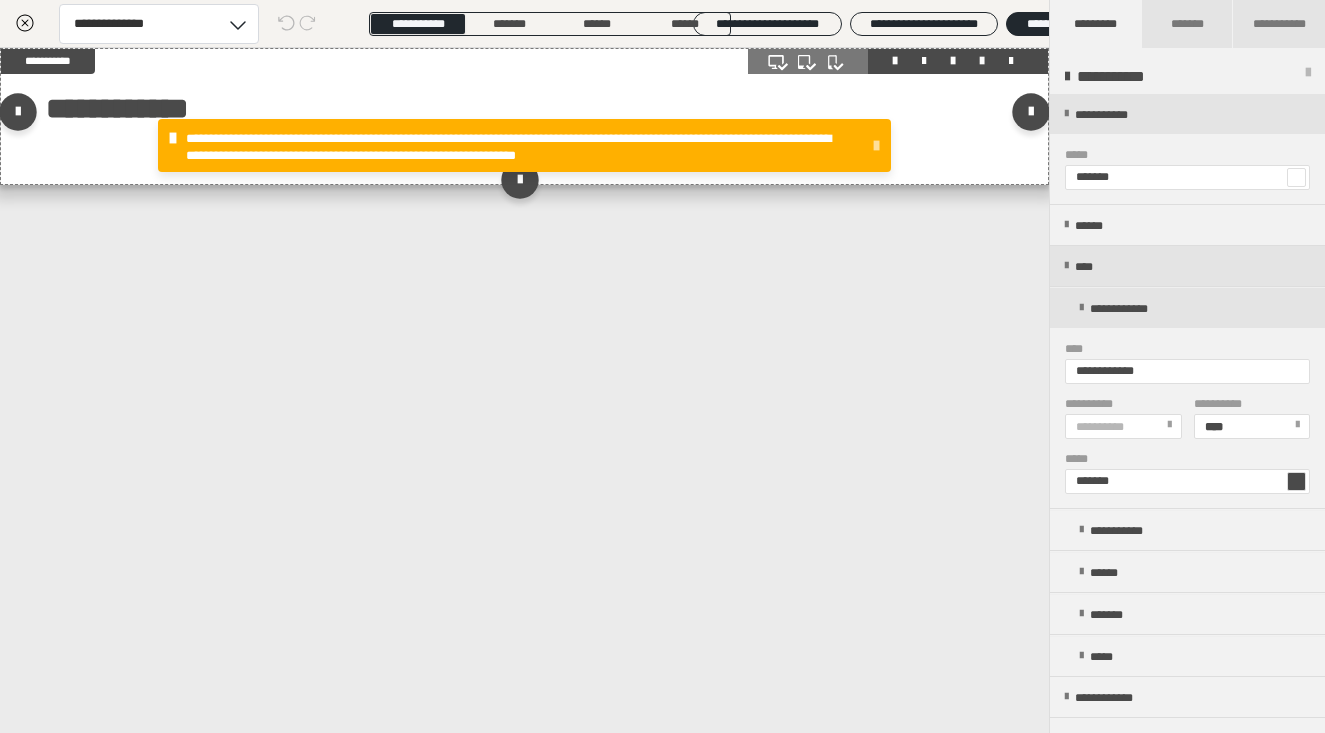 click at bounding box center [982, 61] 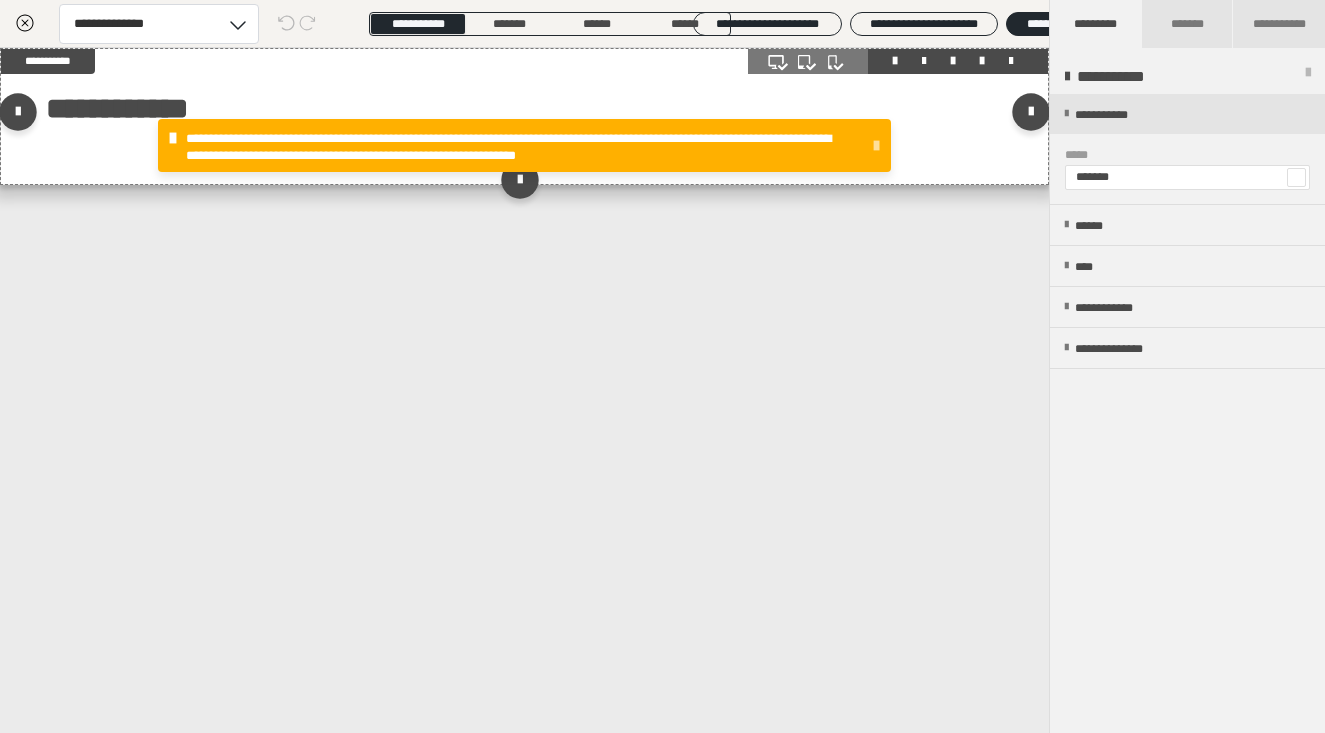 click on "**********" at bounding box center [524, 109] 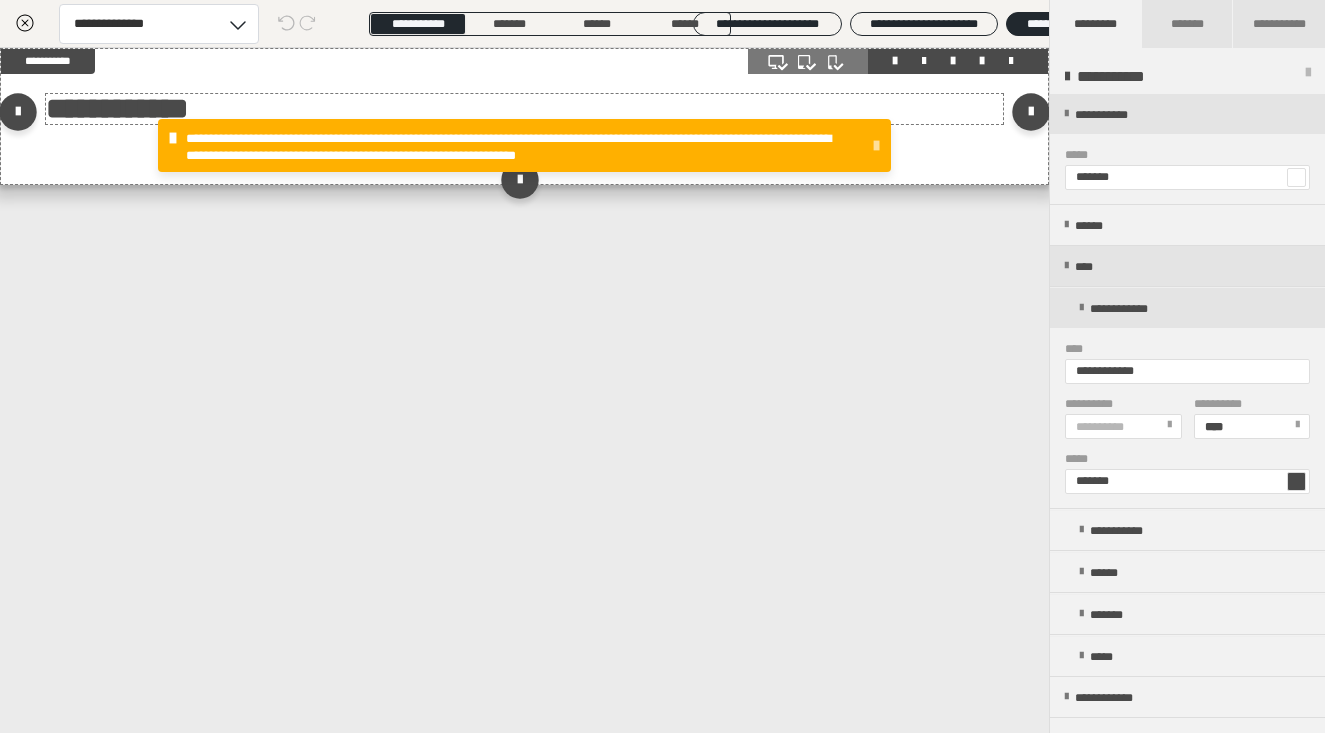 click on "**********" at bounding box center [524, 109] 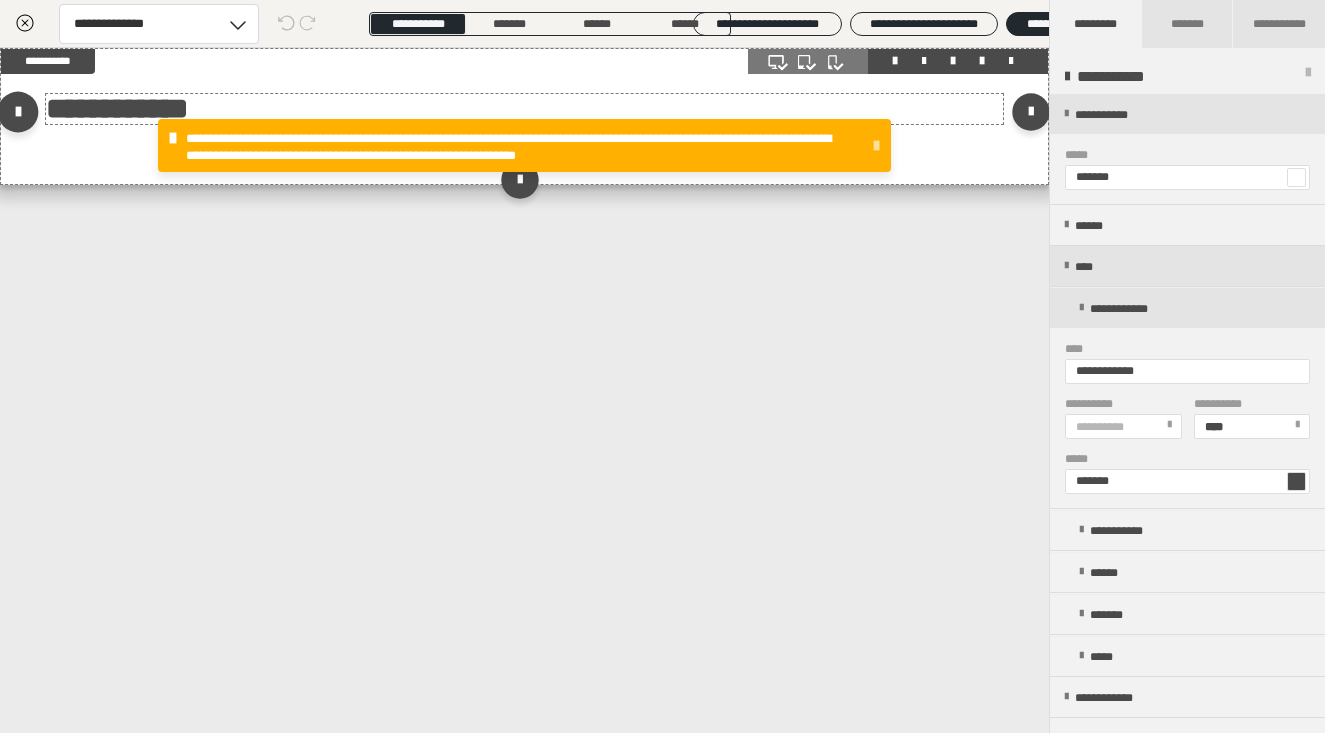 click at bounding box center (18, 112) 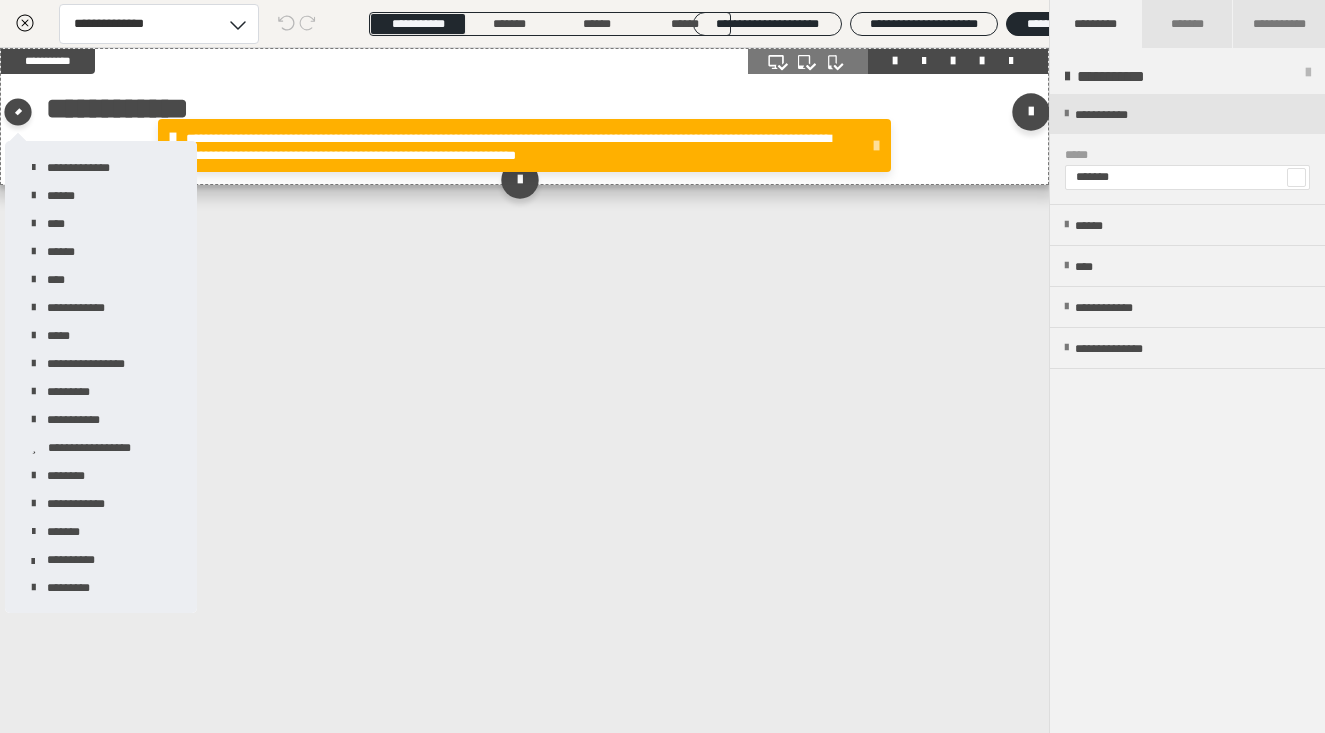 click on "**********" at bounding box center [524, 116] 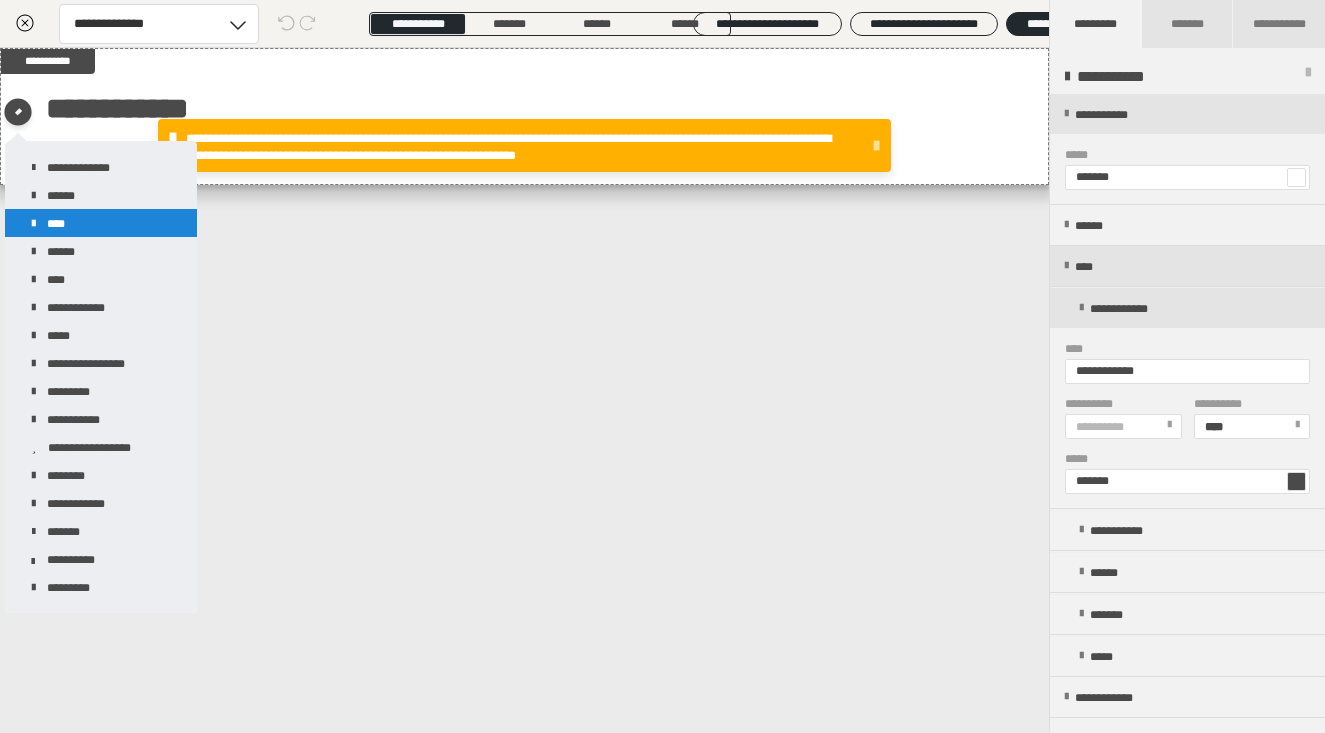 click on "****" at bounding box center (101, 223) 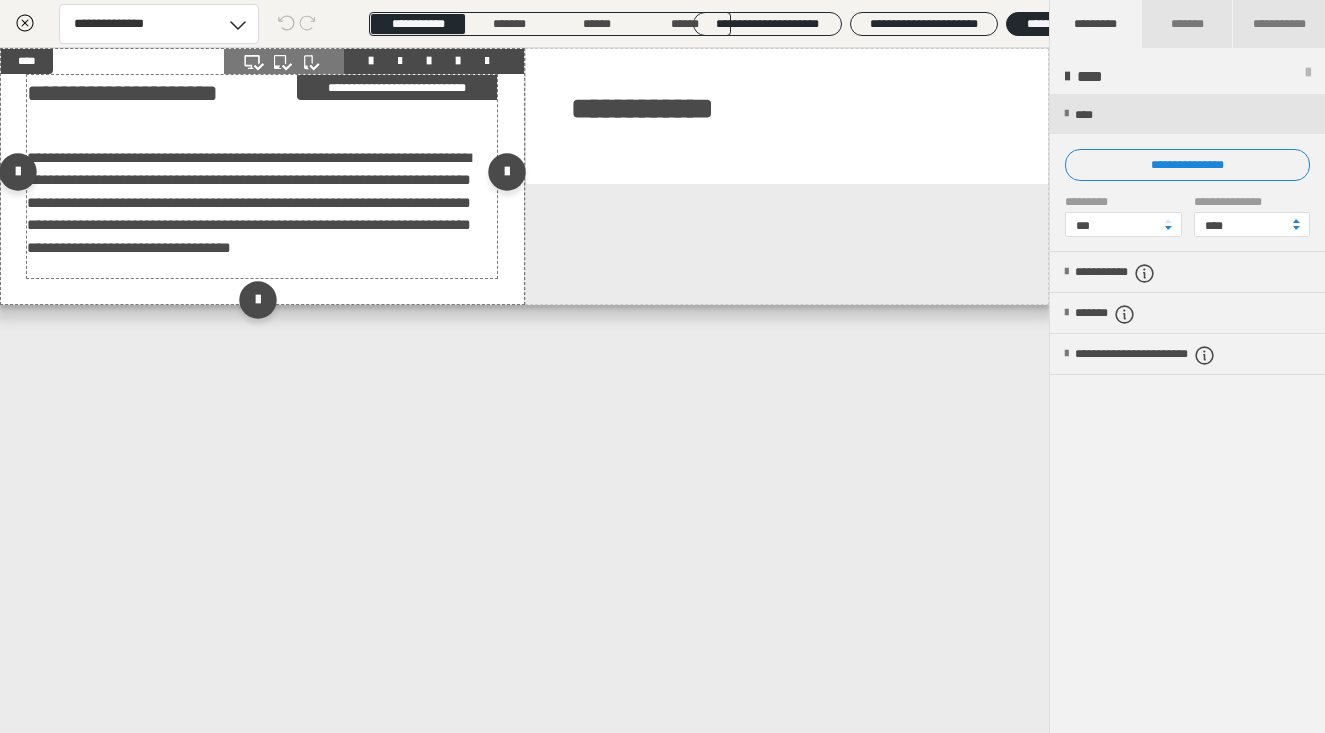 click on "**********" at bounding box center [249, 202] 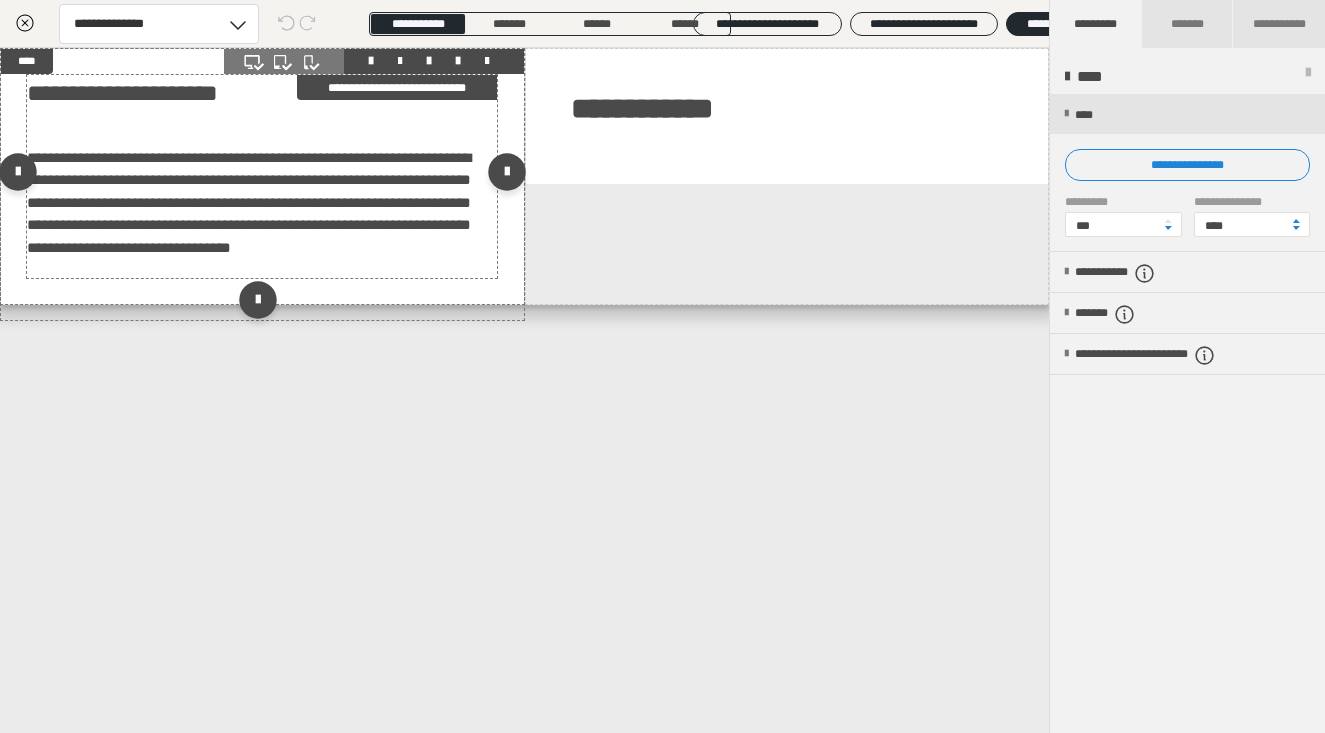click on "**********" at bounding box center (249, 202) 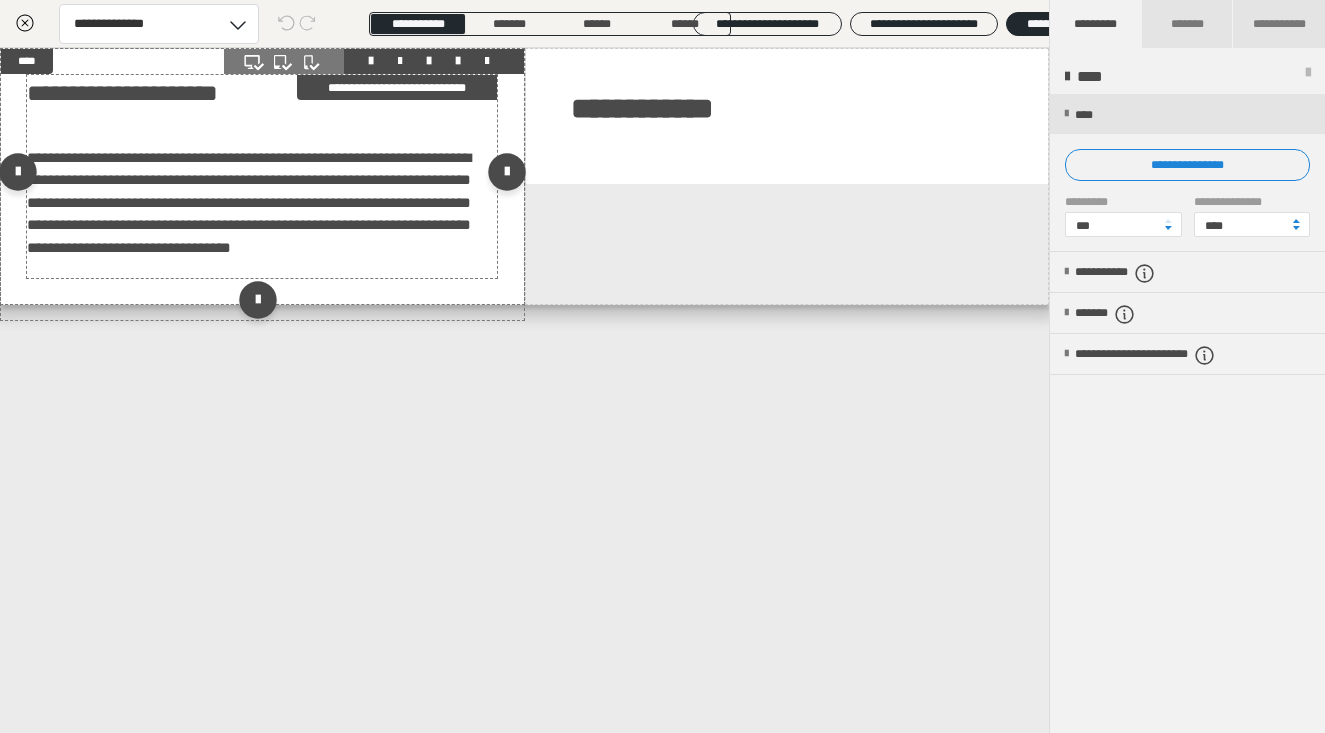 click on "**********" at bounding box center (249, 202) 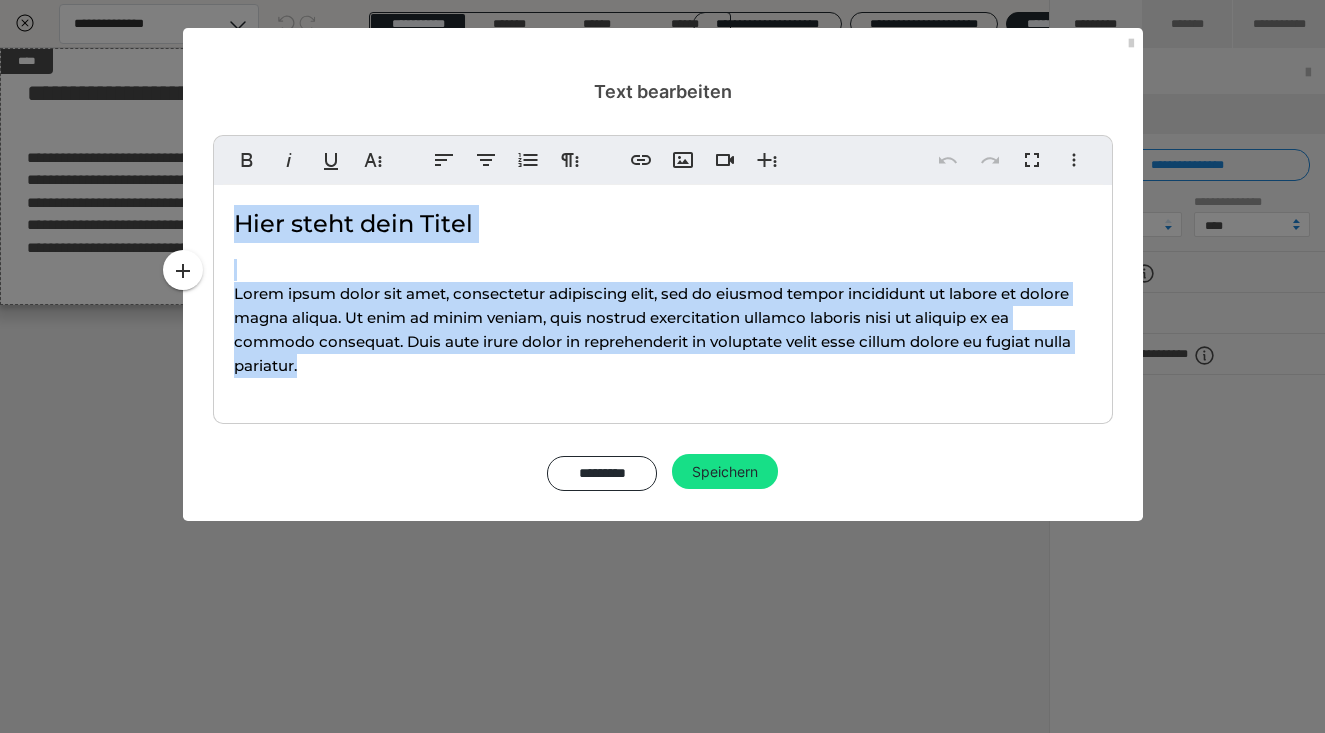 drag, startPoint x: 300, startPoint y: 363, endPoint x: 219, endPoint y: 206, distance: 176.66353 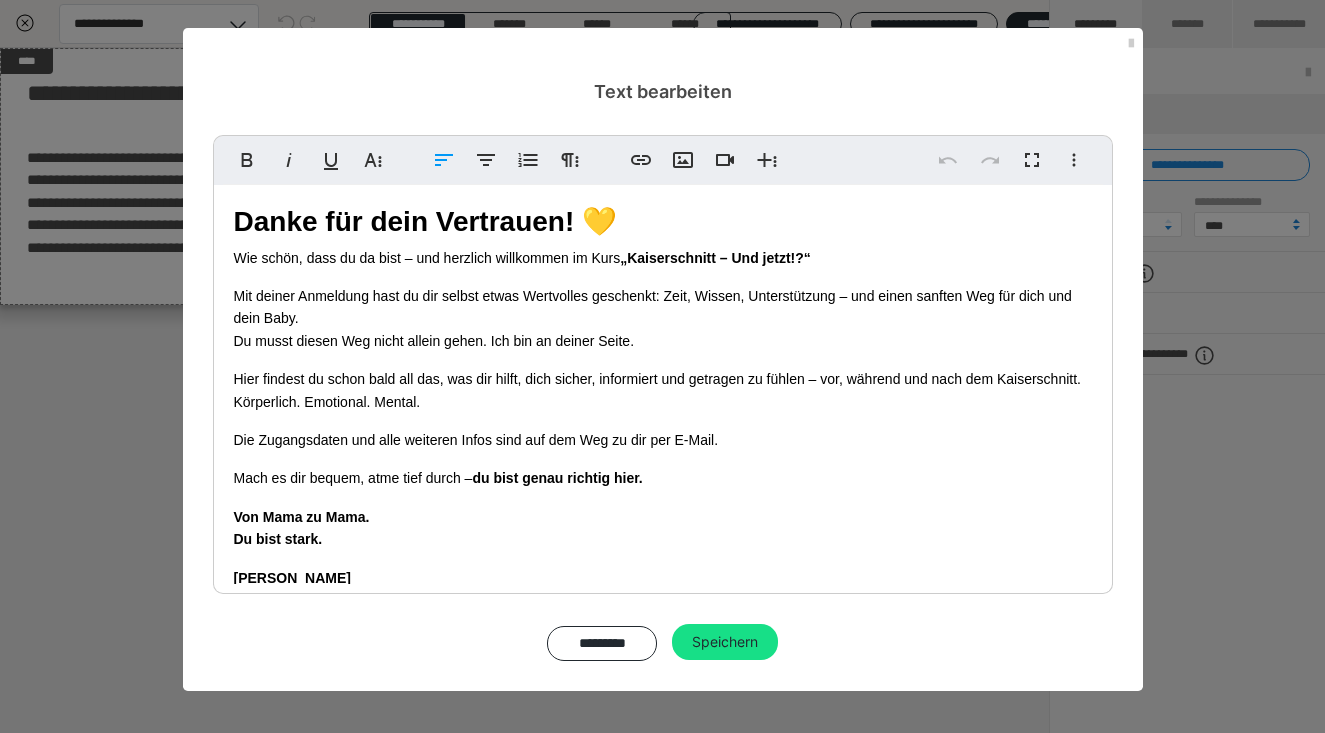 scroll, scrollTop: 22, scrollLeft: 0, axis: vertical 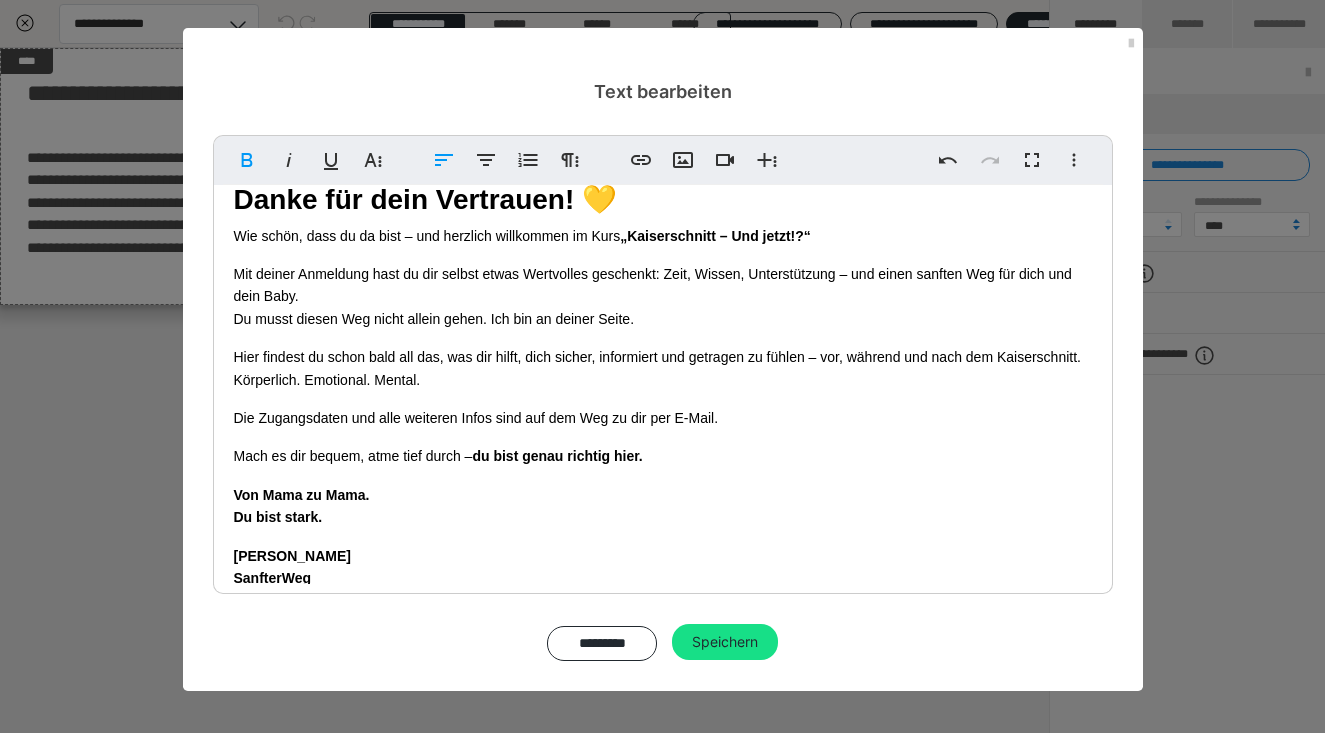 click on "SanfterWeg" at bounding box center [273, 578] 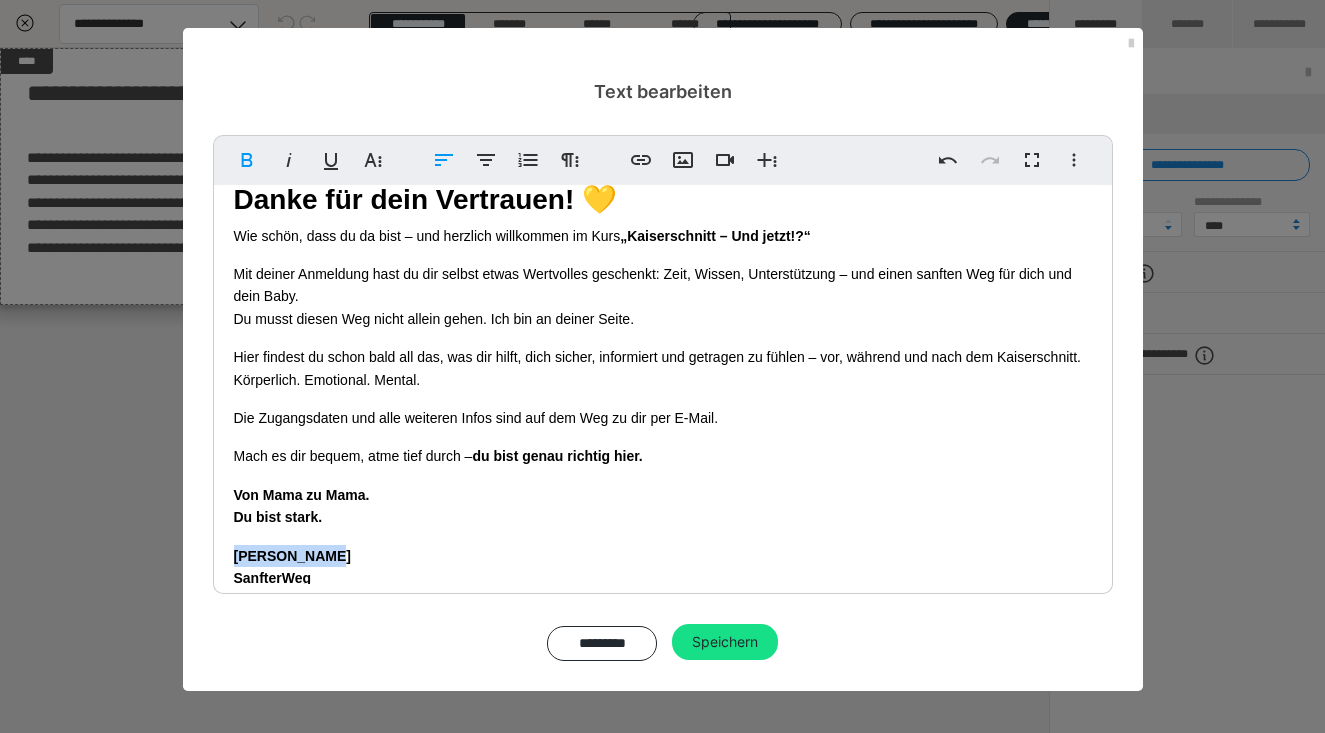 drag, startPoint x: 235, startPoint y: 552, endPoint x: 368, endPoint y: 552, distance: 133 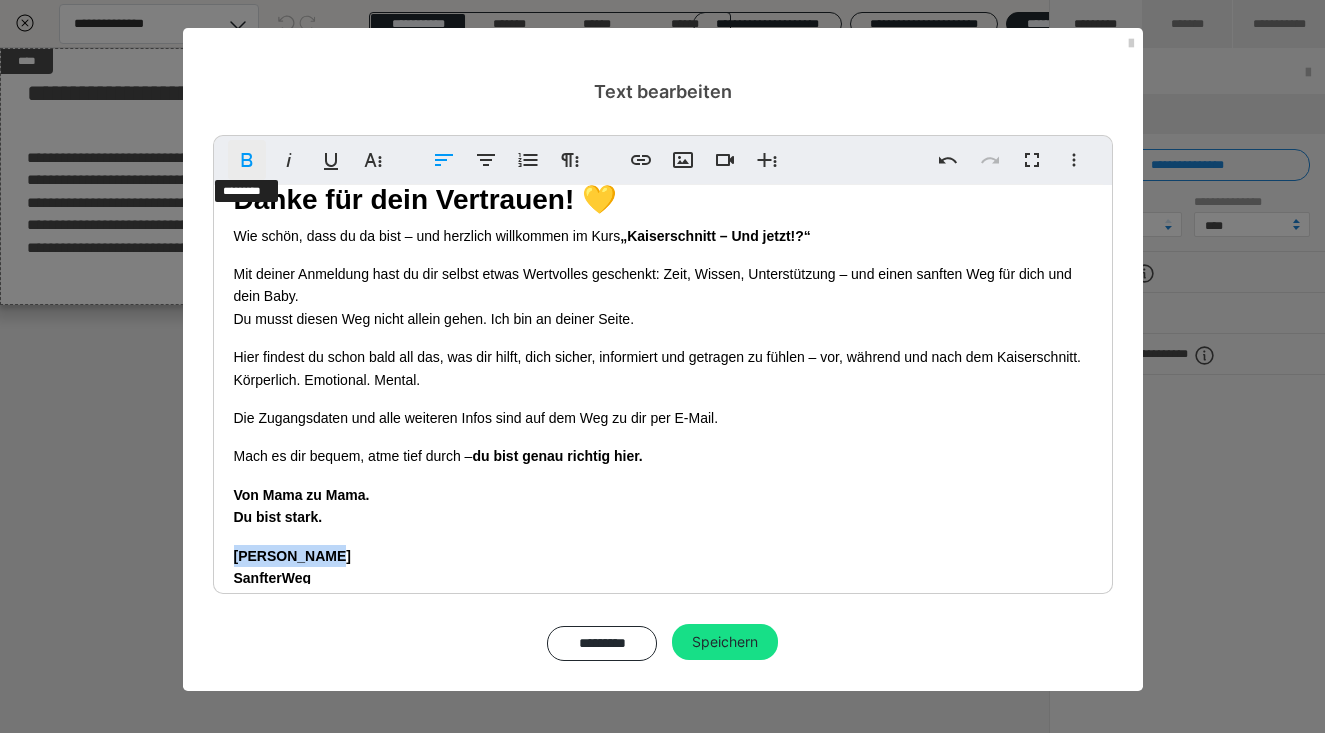 click 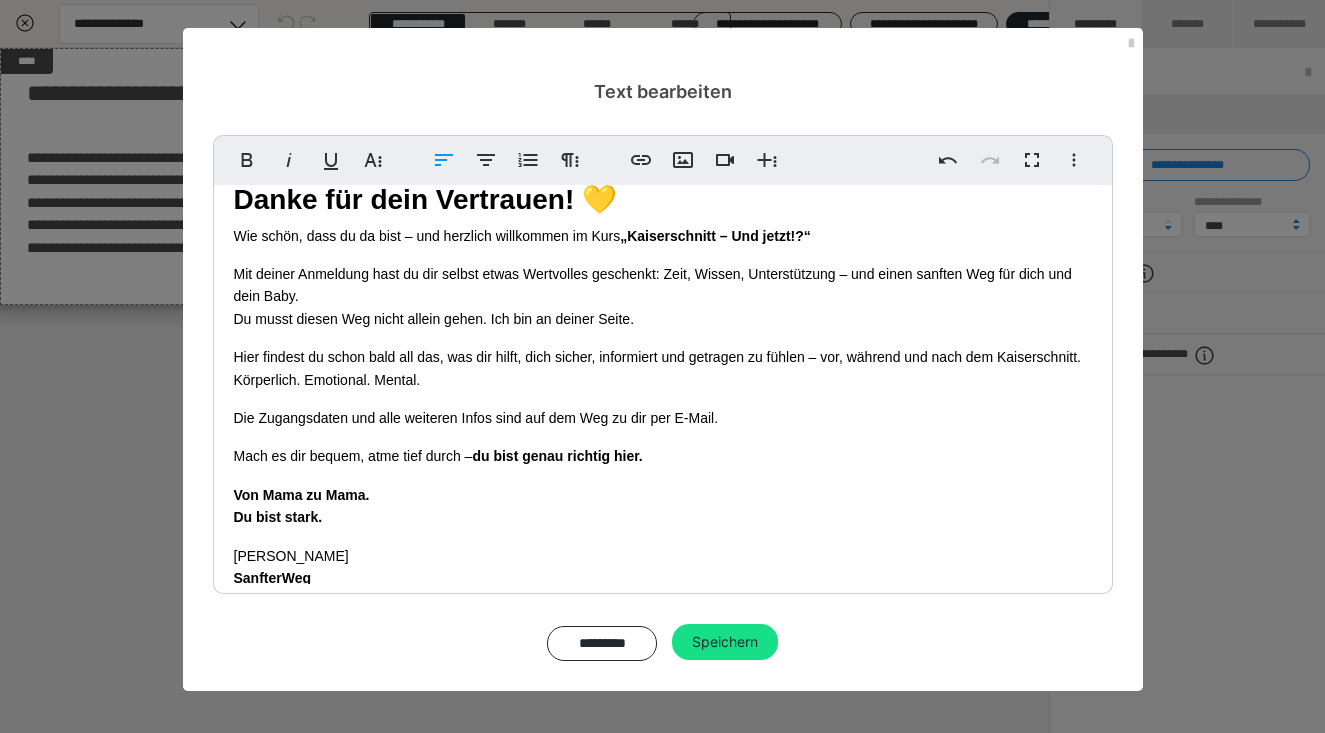click on "Von Mama zu Mama." at bounding box center [302, 495] 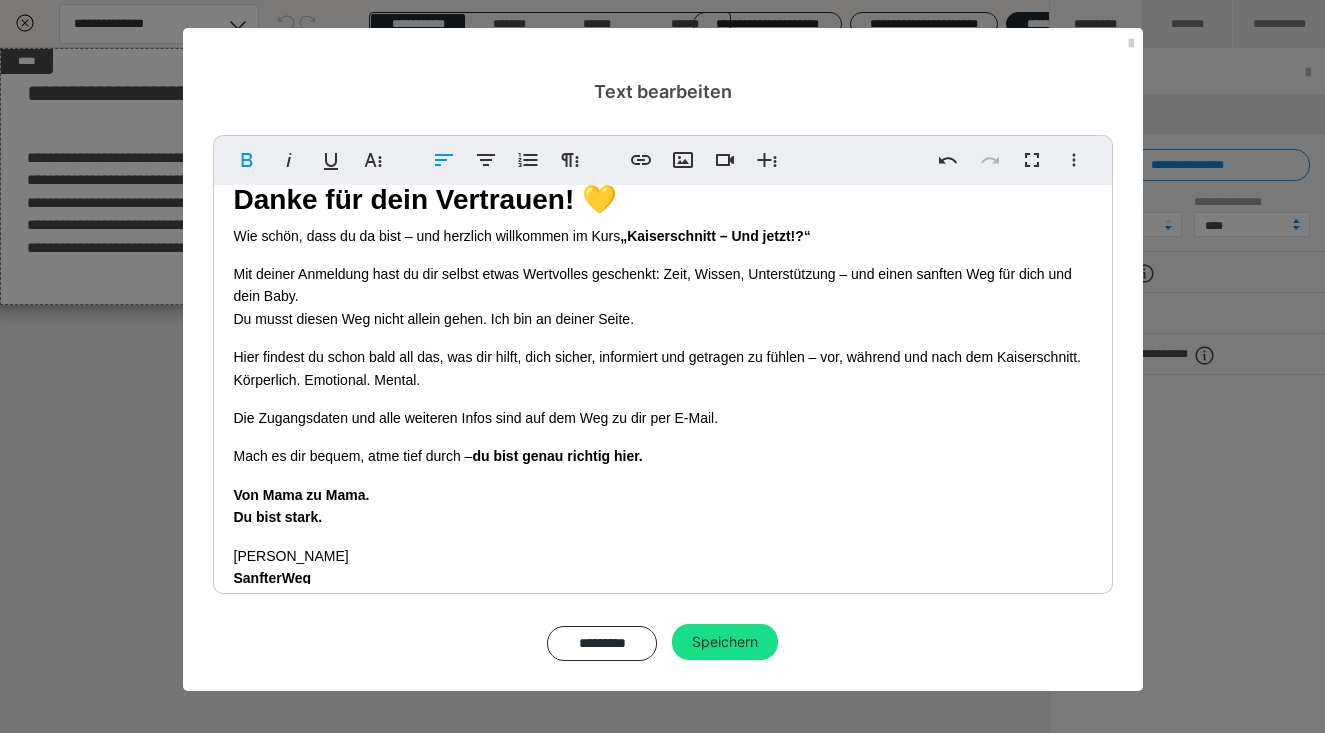 type 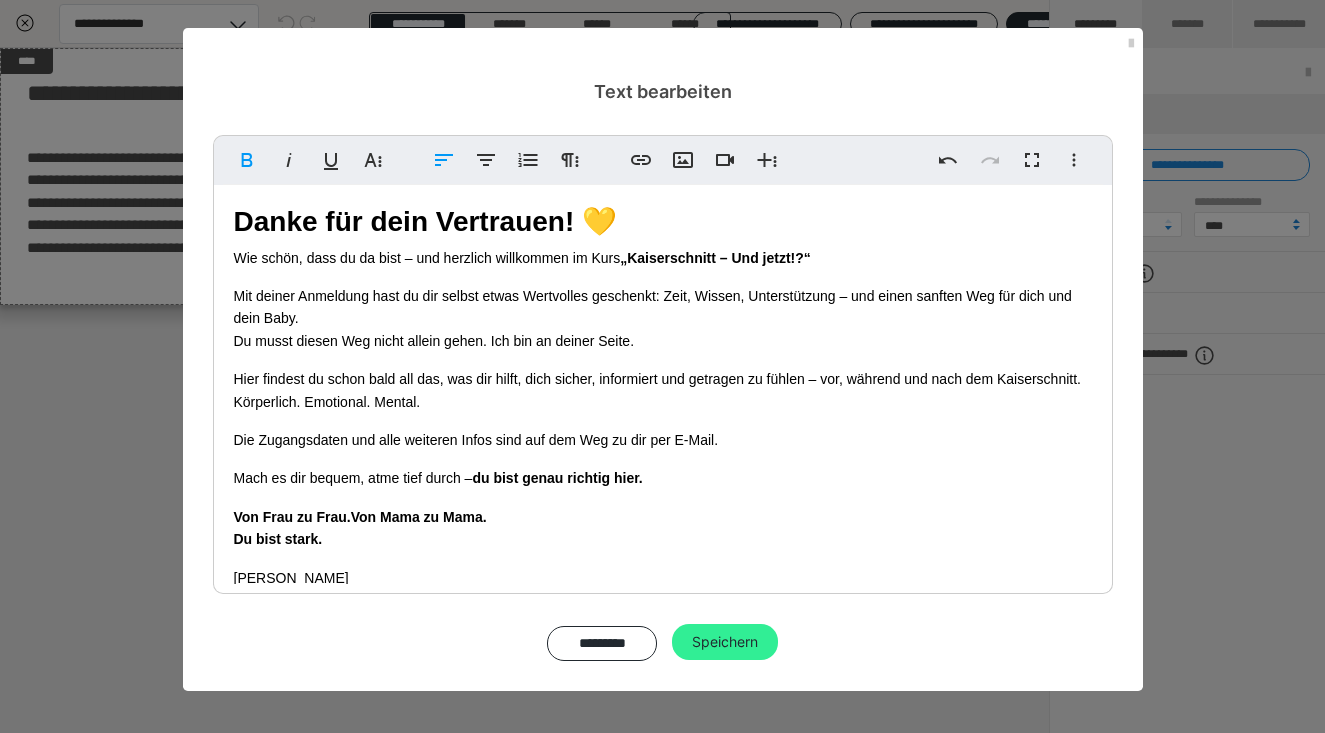 scroll, scrollTop: 0, scrollLeft: 0, axis: both 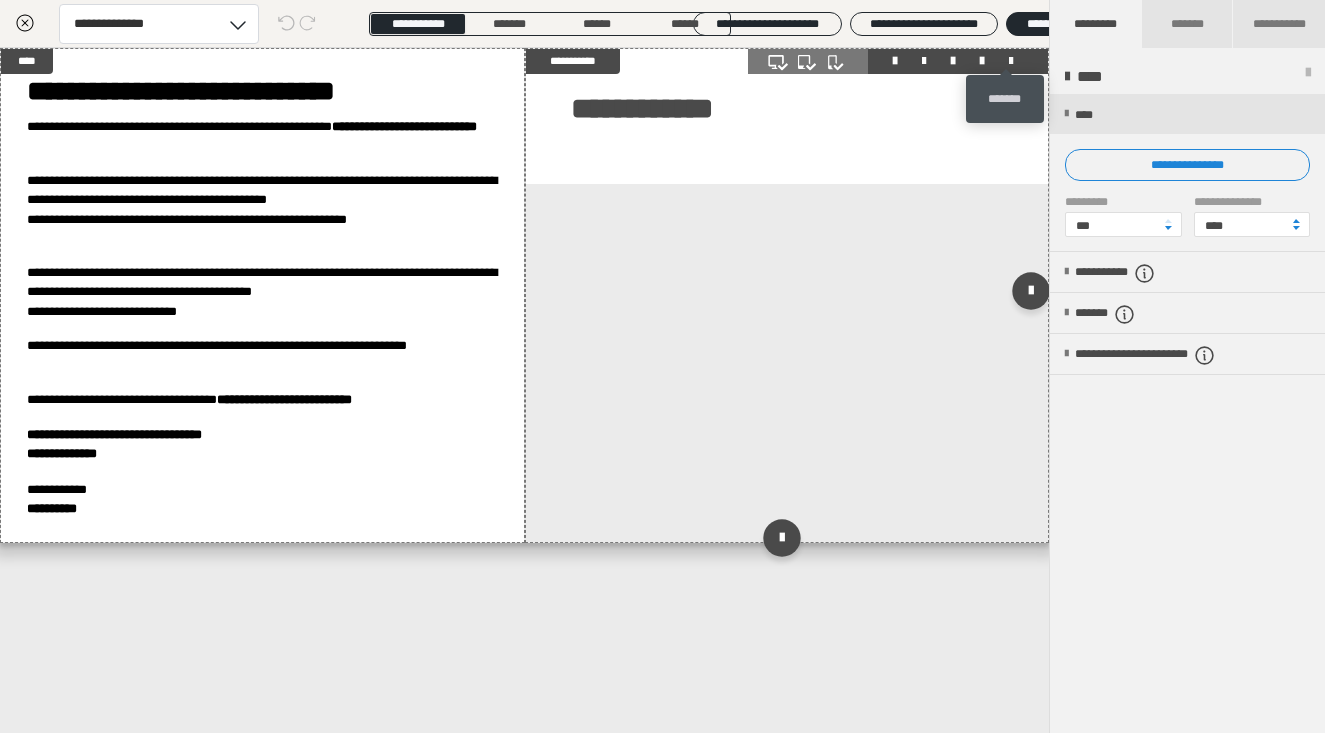 click at bounding box center (1011, 61) 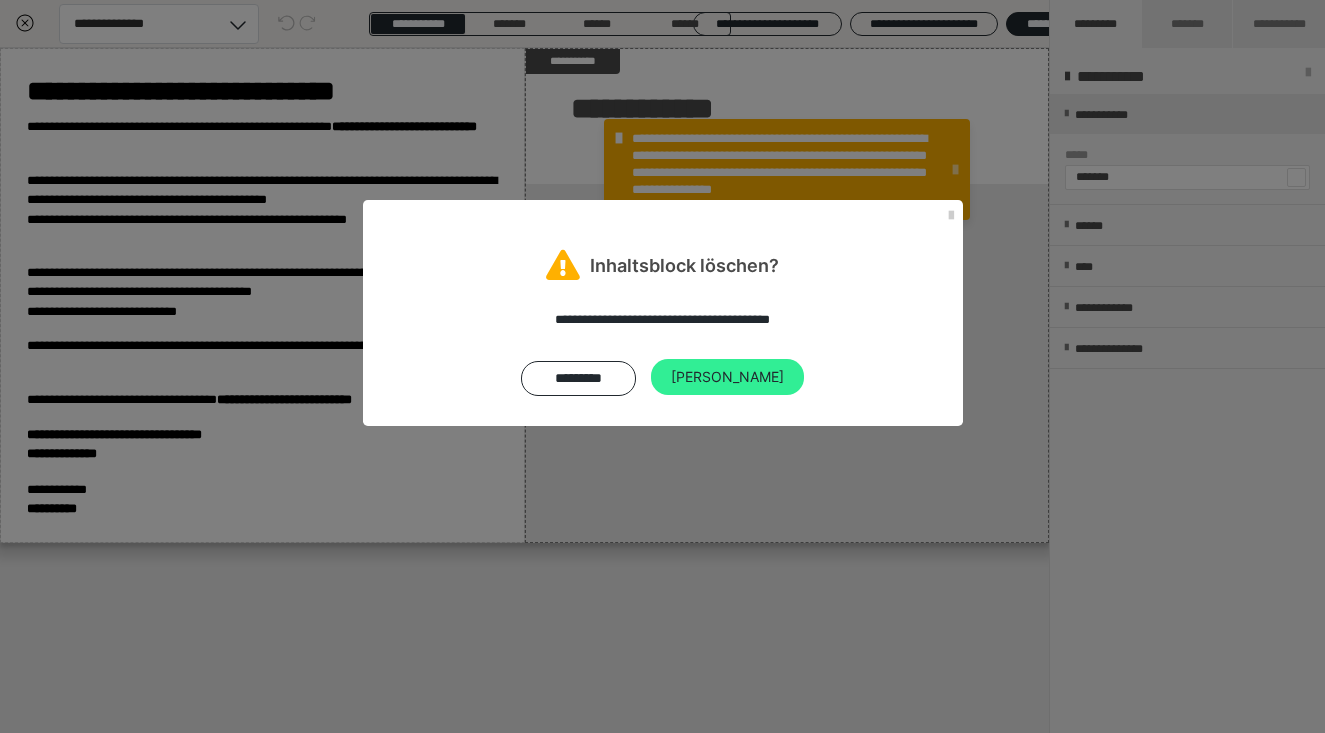 click on "Ja" at bounding box center (727, 377) 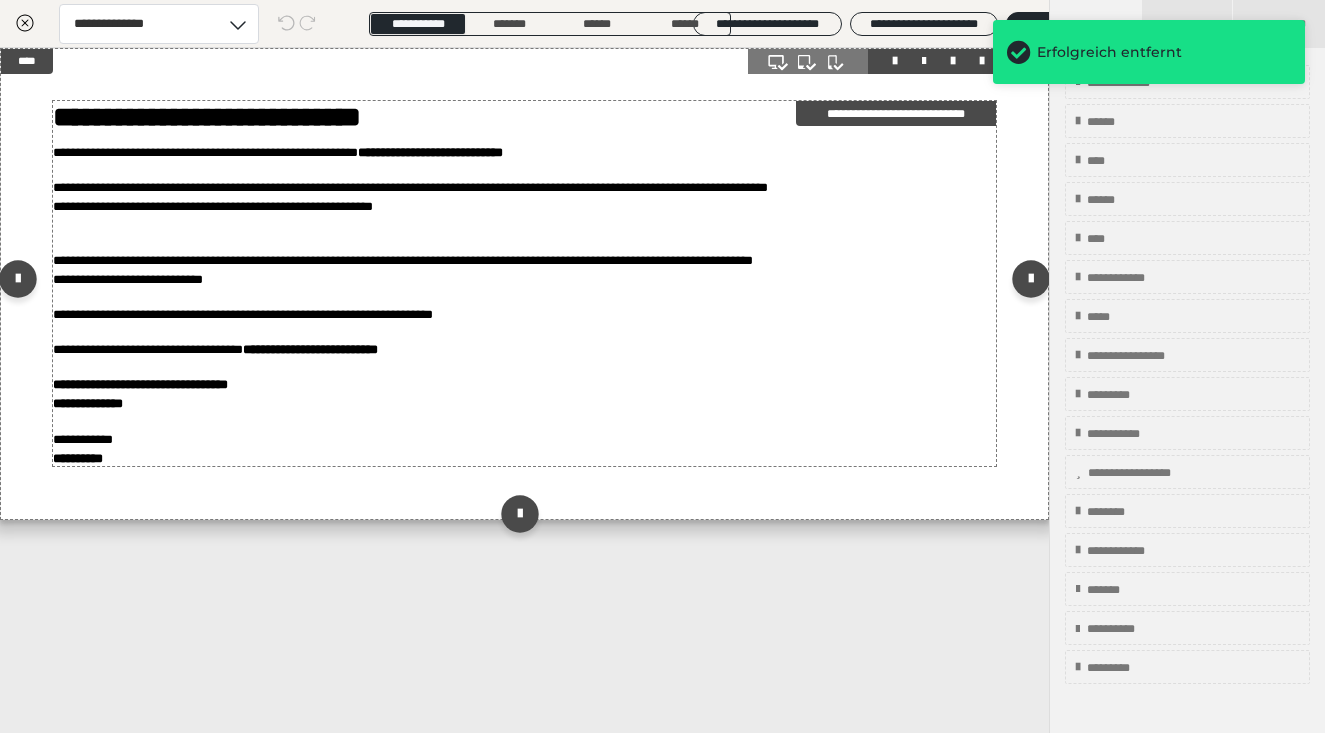 click on "**********" at bounding box center [524, 118] 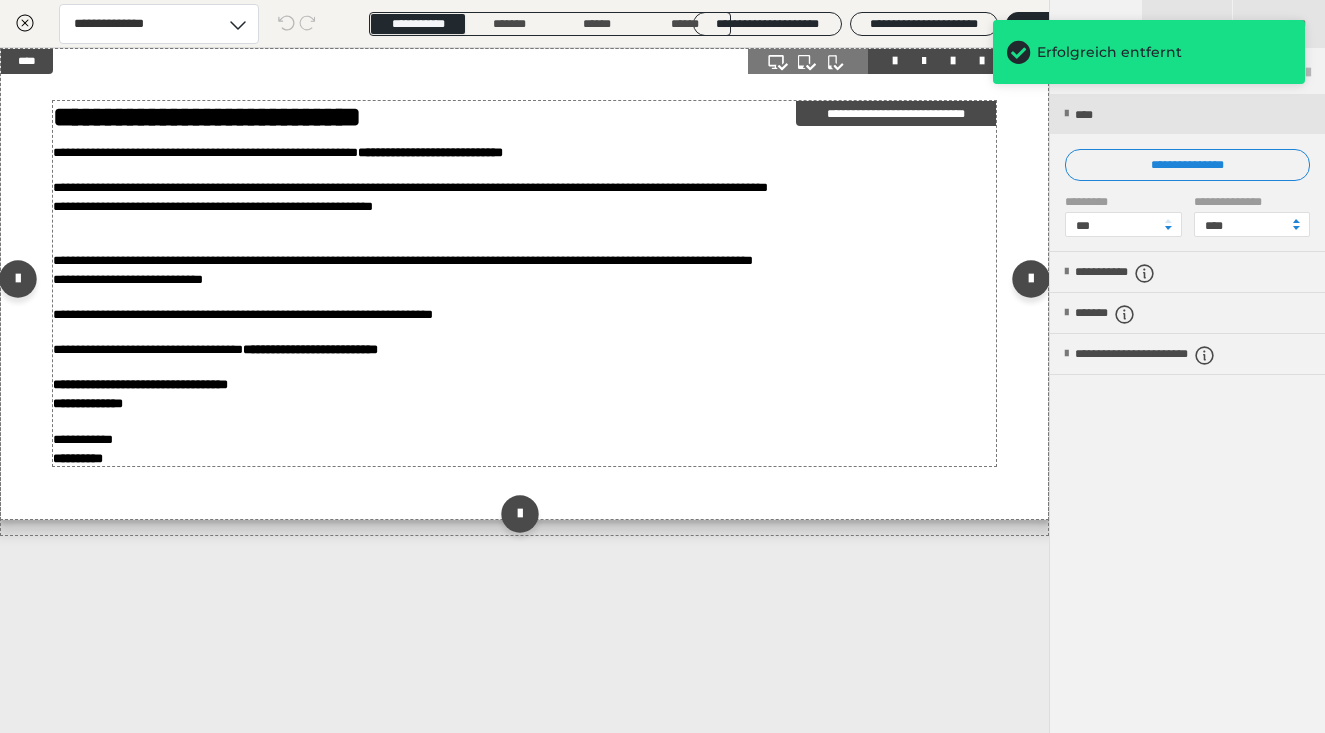click on "**********" at bounding box center (207, 117) 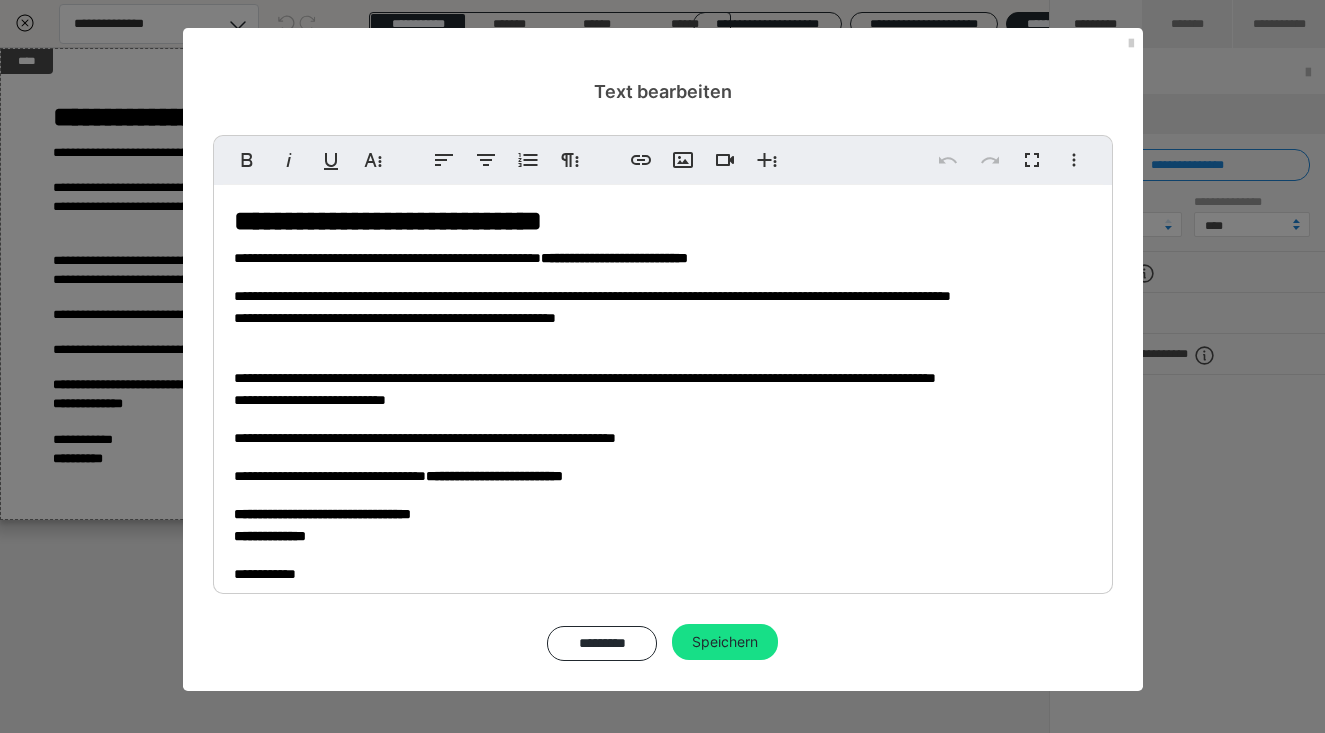 click on "**********" at bounding box center (388, 221) 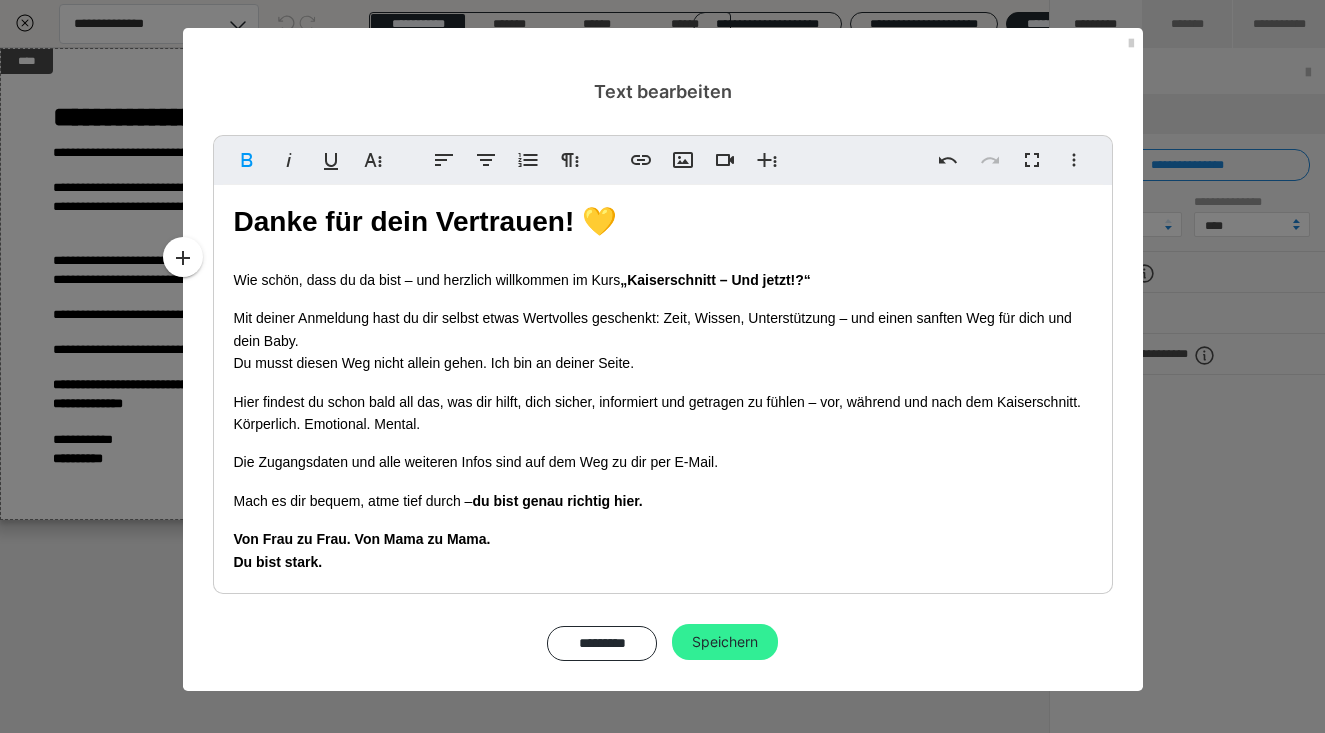click on "Speichern" at bounding box center (725, 642) 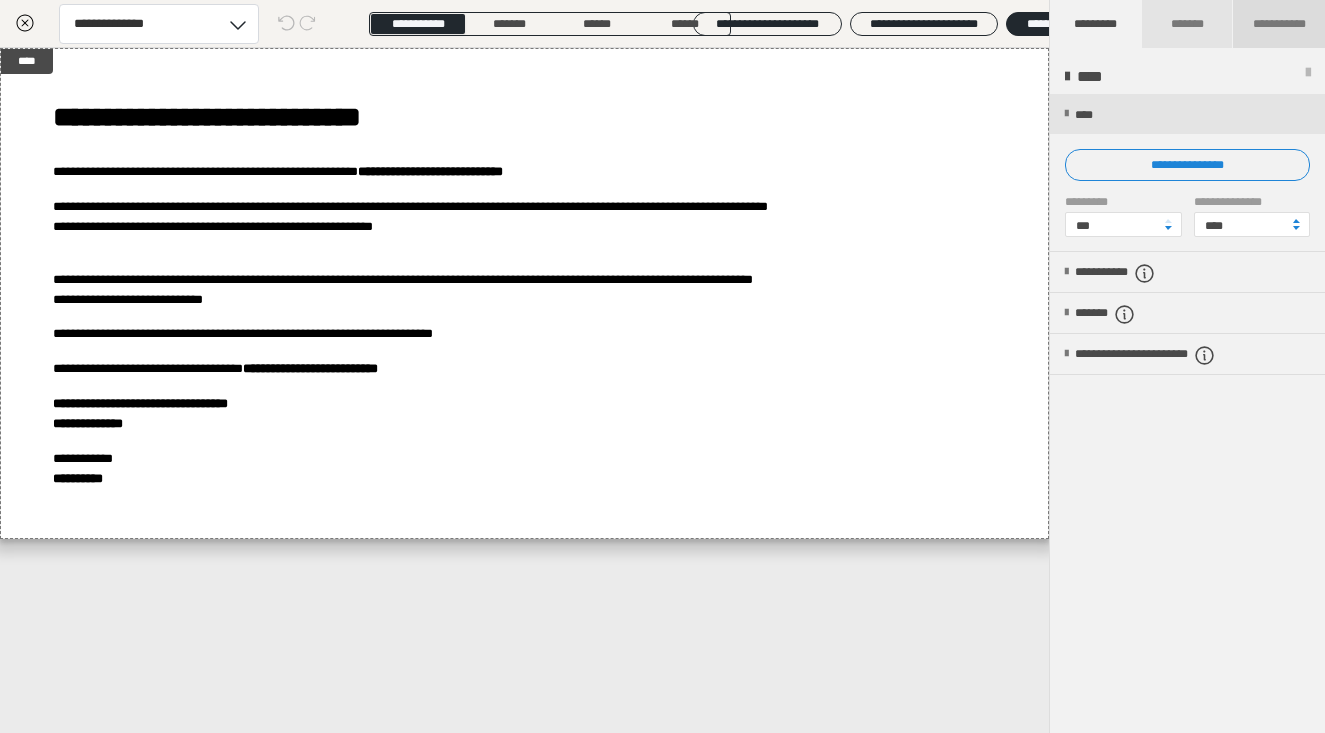 click on "**********" at bounding box center (1279, 24) 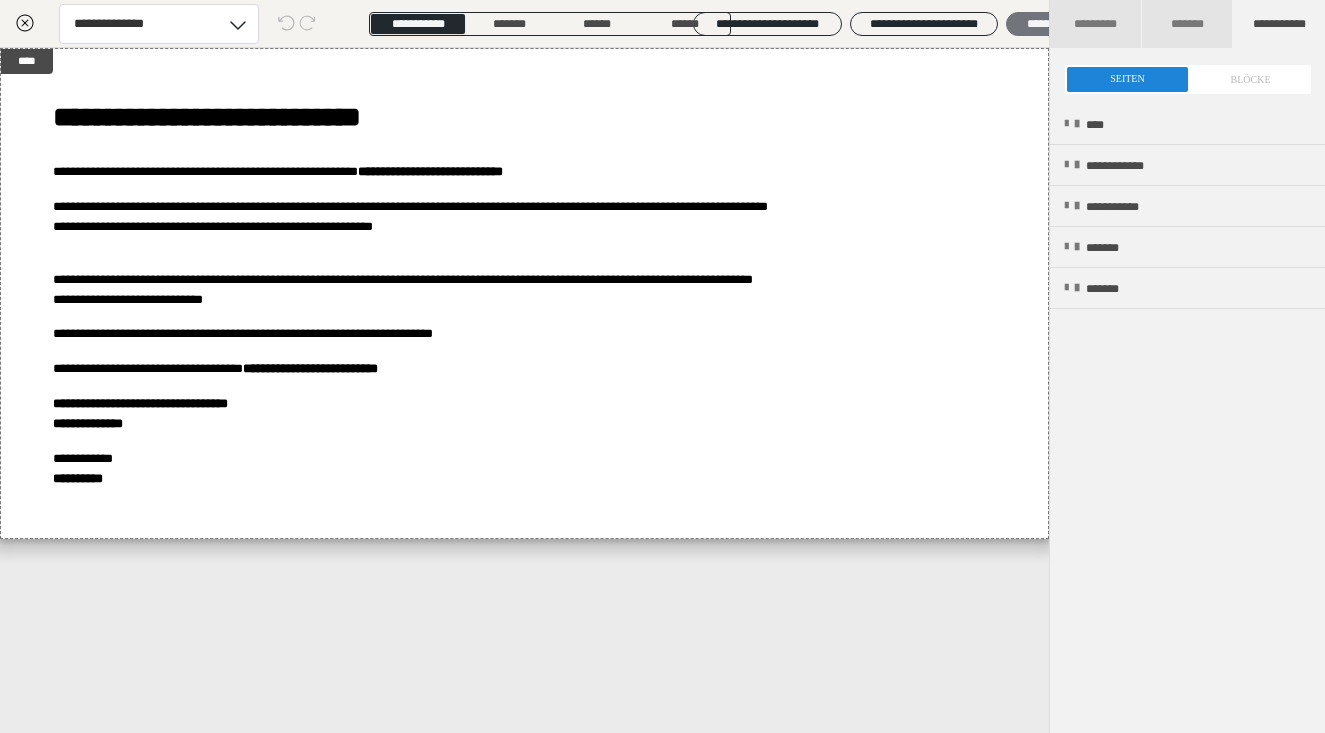 click on "********" at bounding box center (1045, 24) 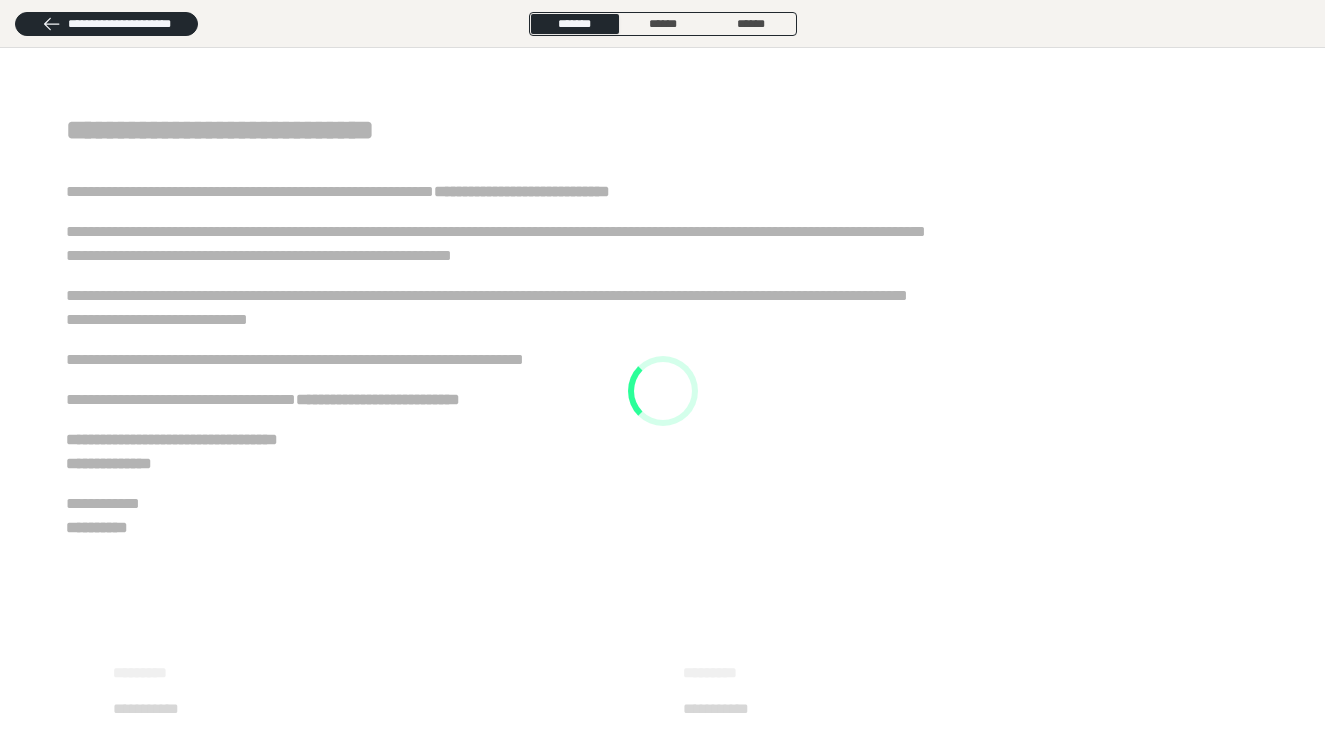 scroll, scrollTop: 0, scrollLeft: 0, axis: both 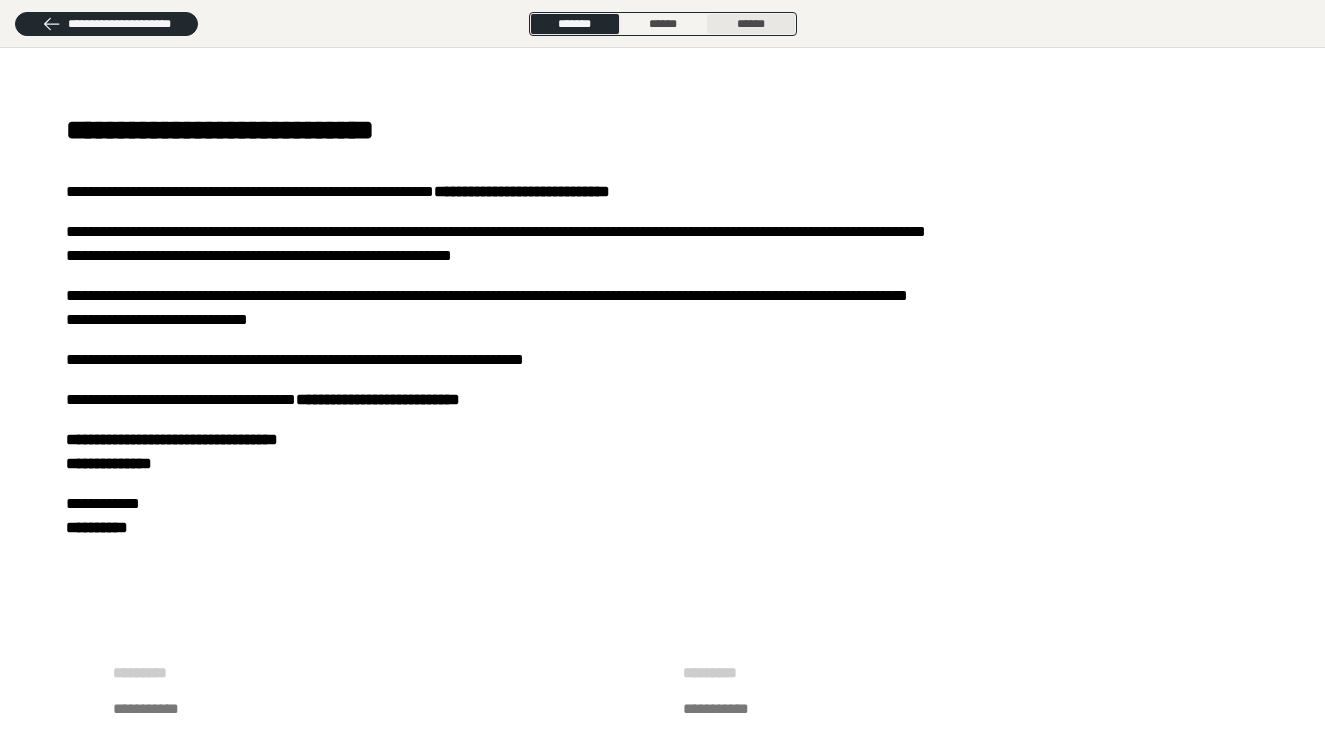 click on "******" at bounding box center [751, 24] 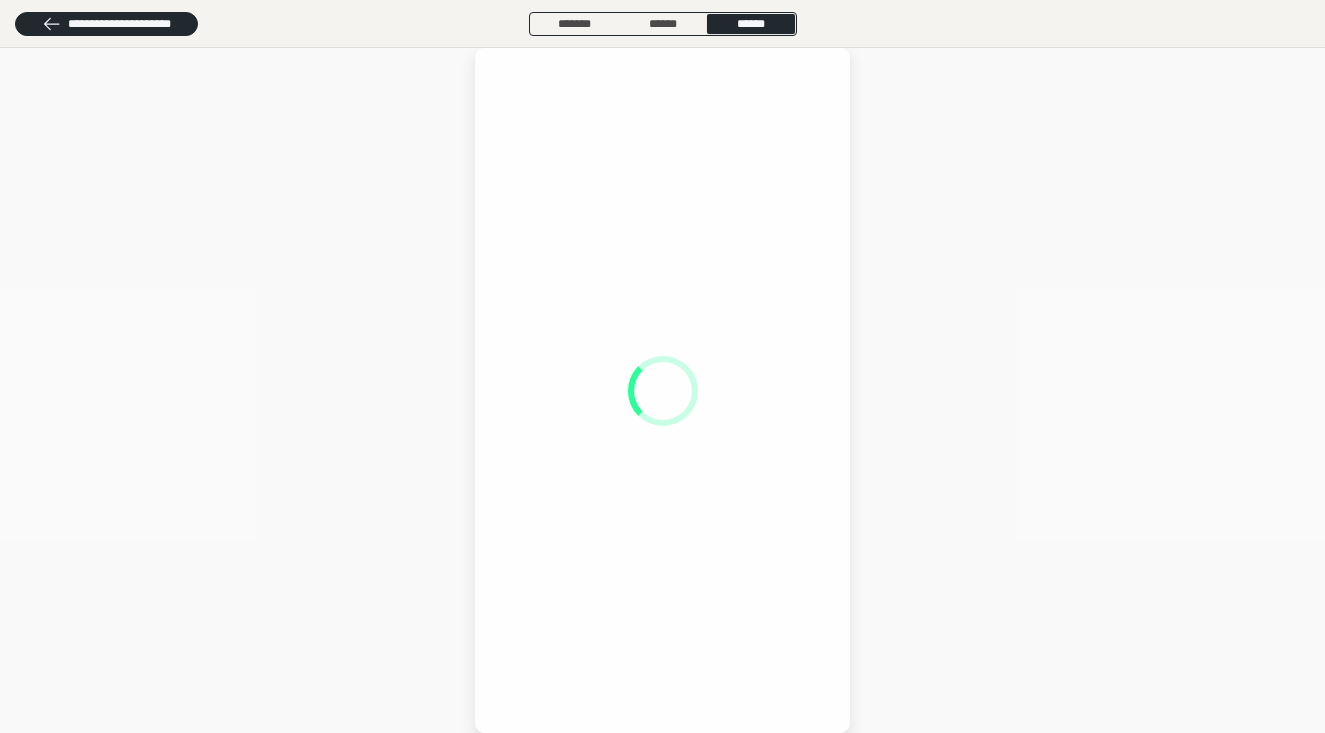 scroll, scrollTop: 0, scrollLeft: 0, axis: both 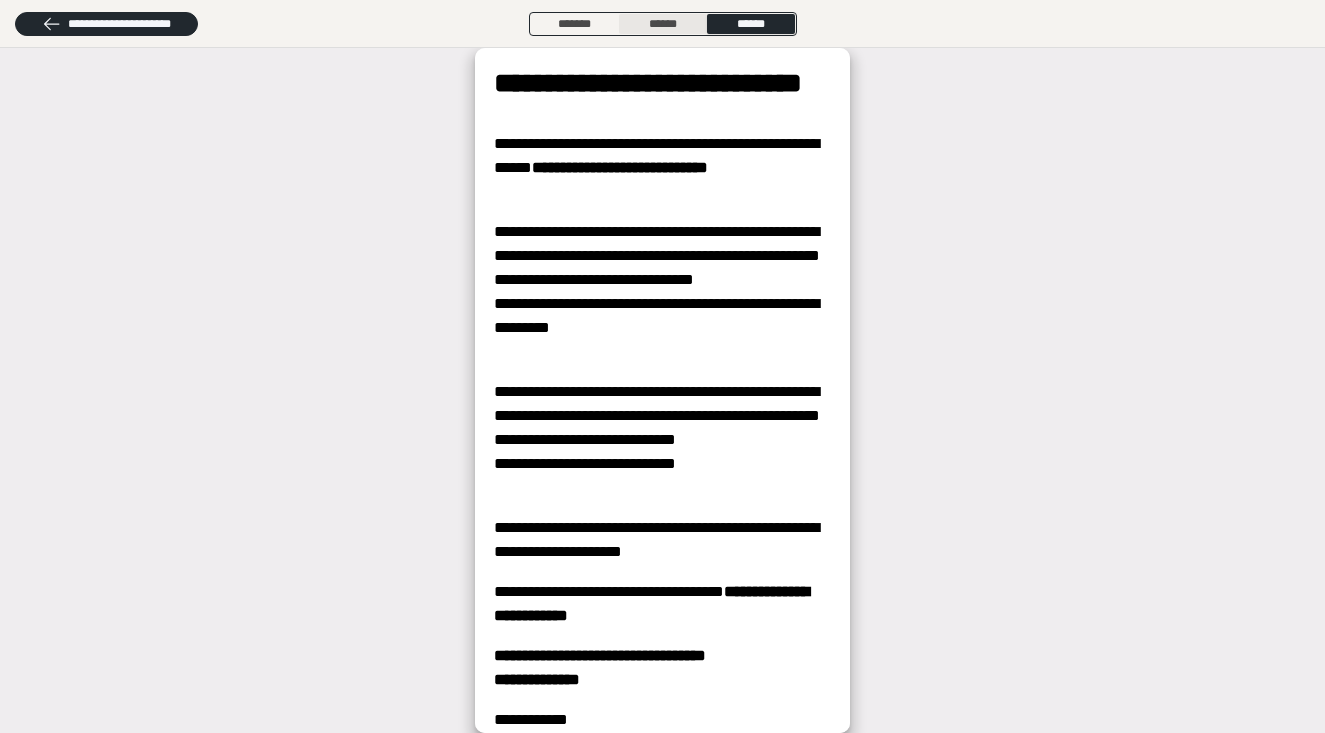 click on "******" at bounding box center (663, 24) 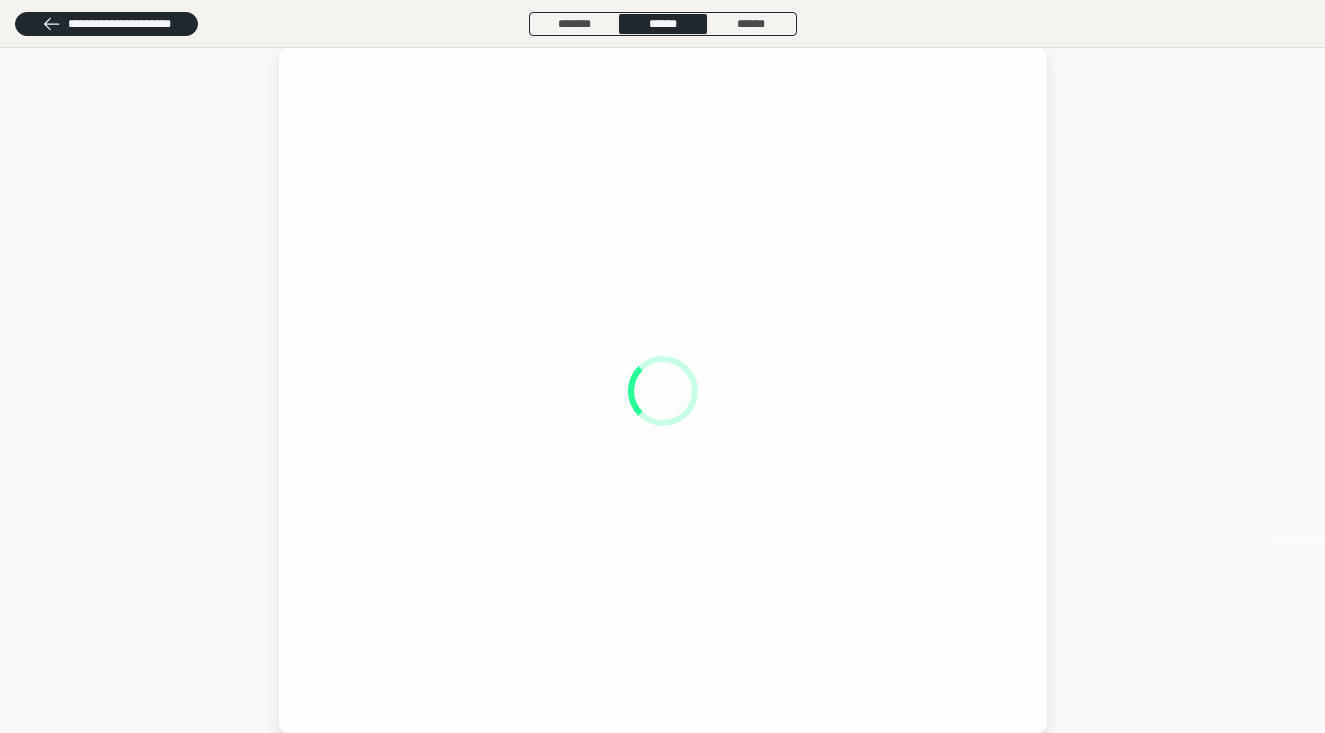 scroll, scrollTop: 0, scrollLeft: 0, axis: both 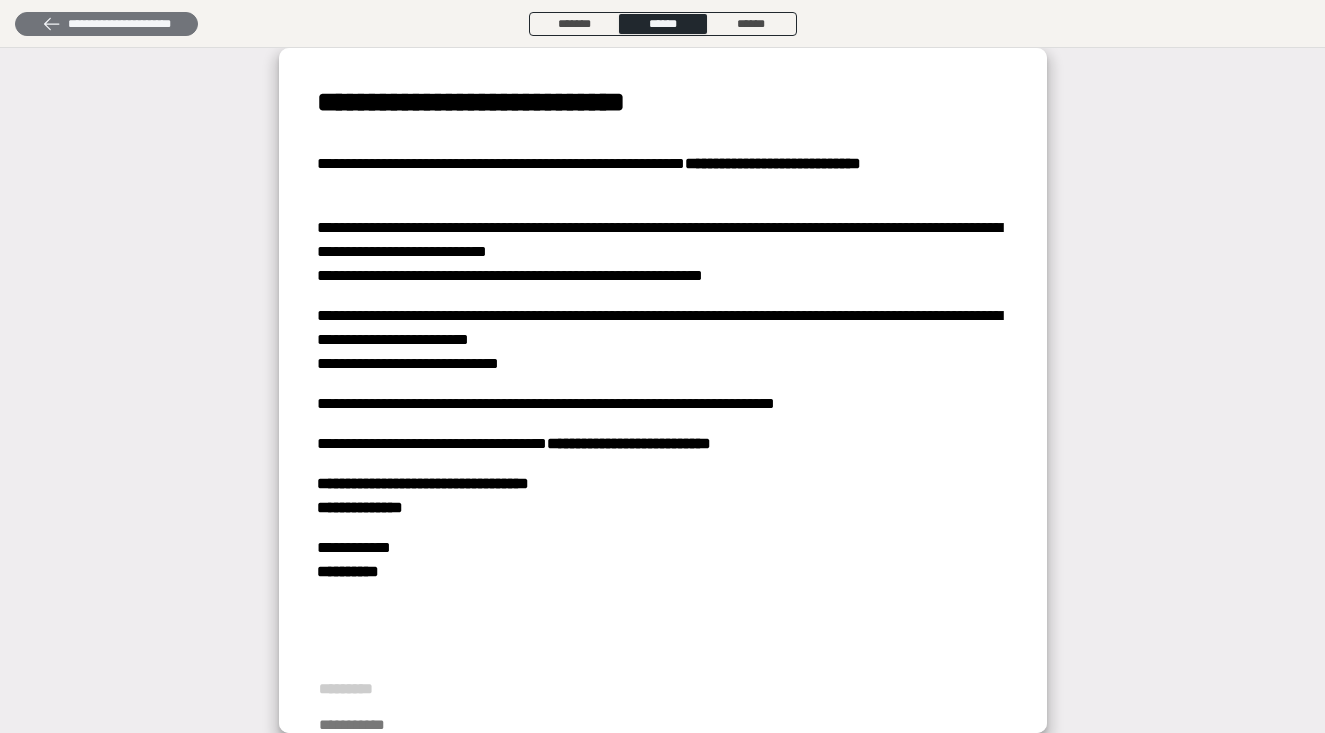 click on "**********" at bounding box center (106, 24) 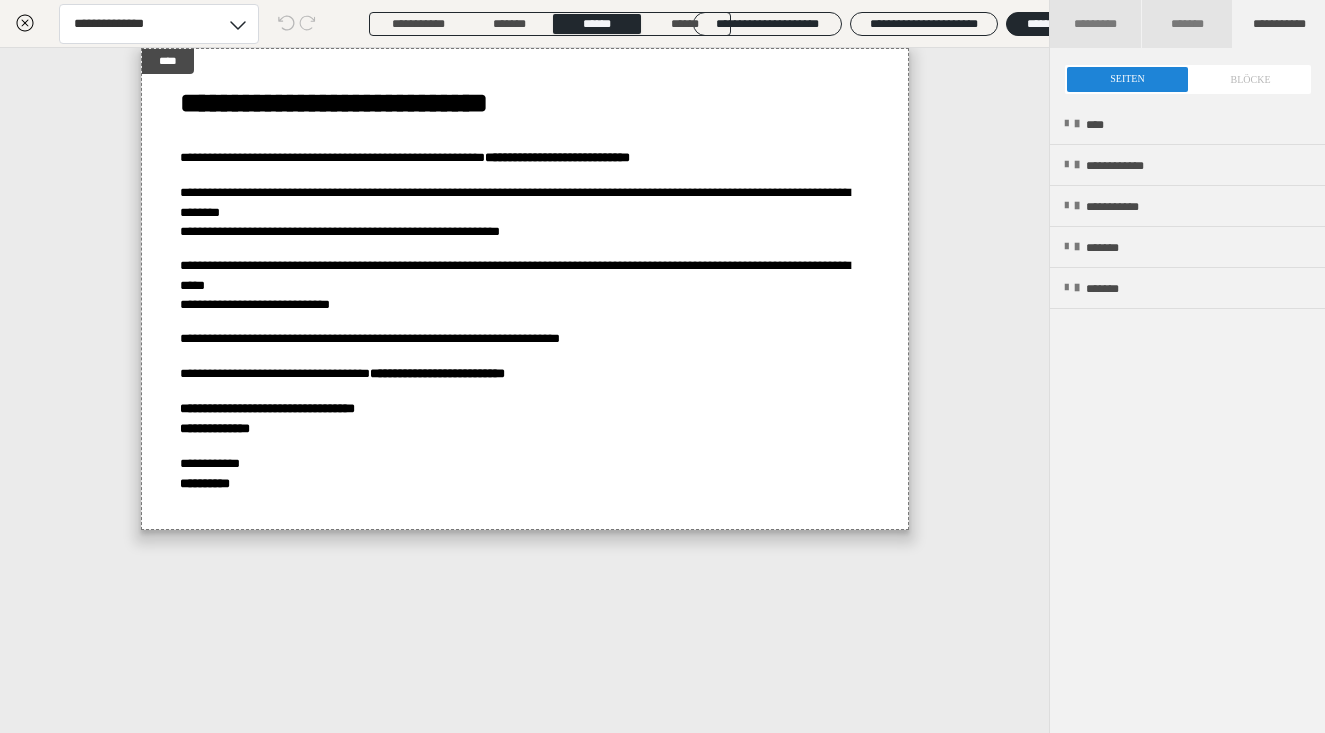 click 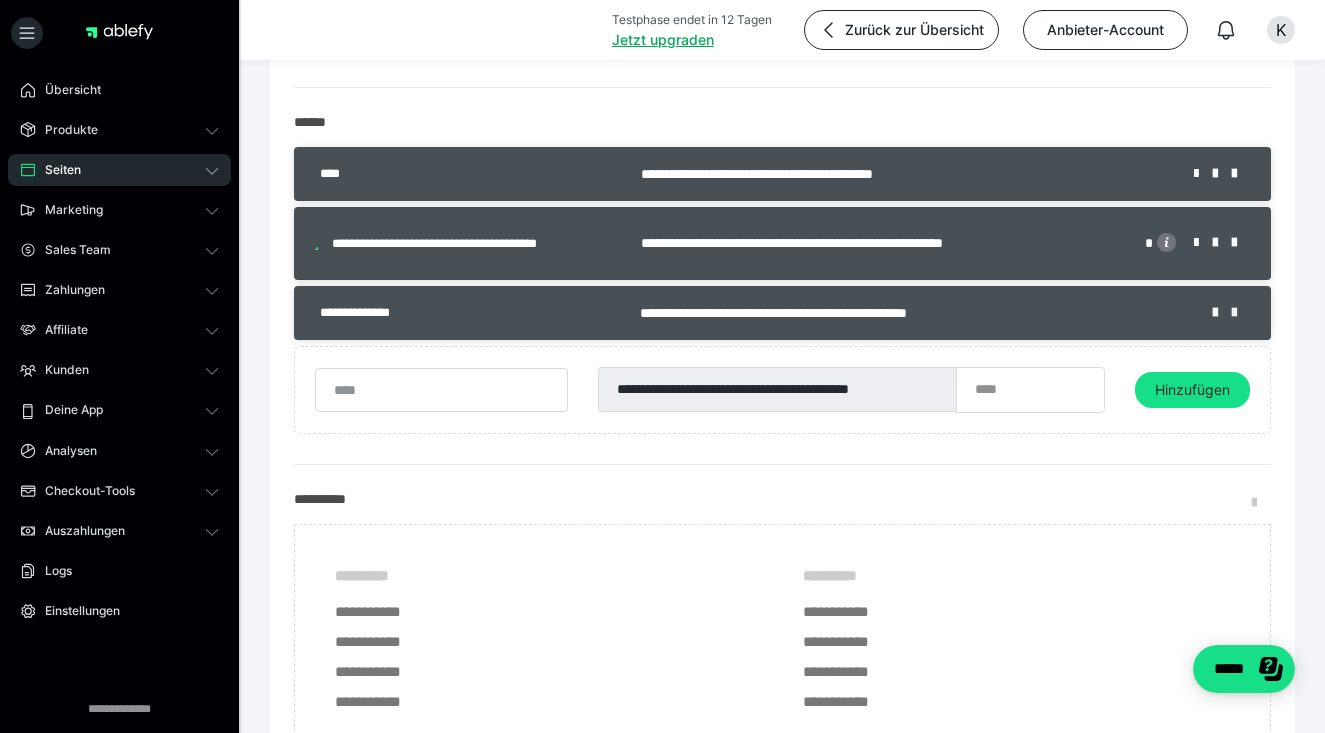 click at bounding box center [1241, 313] 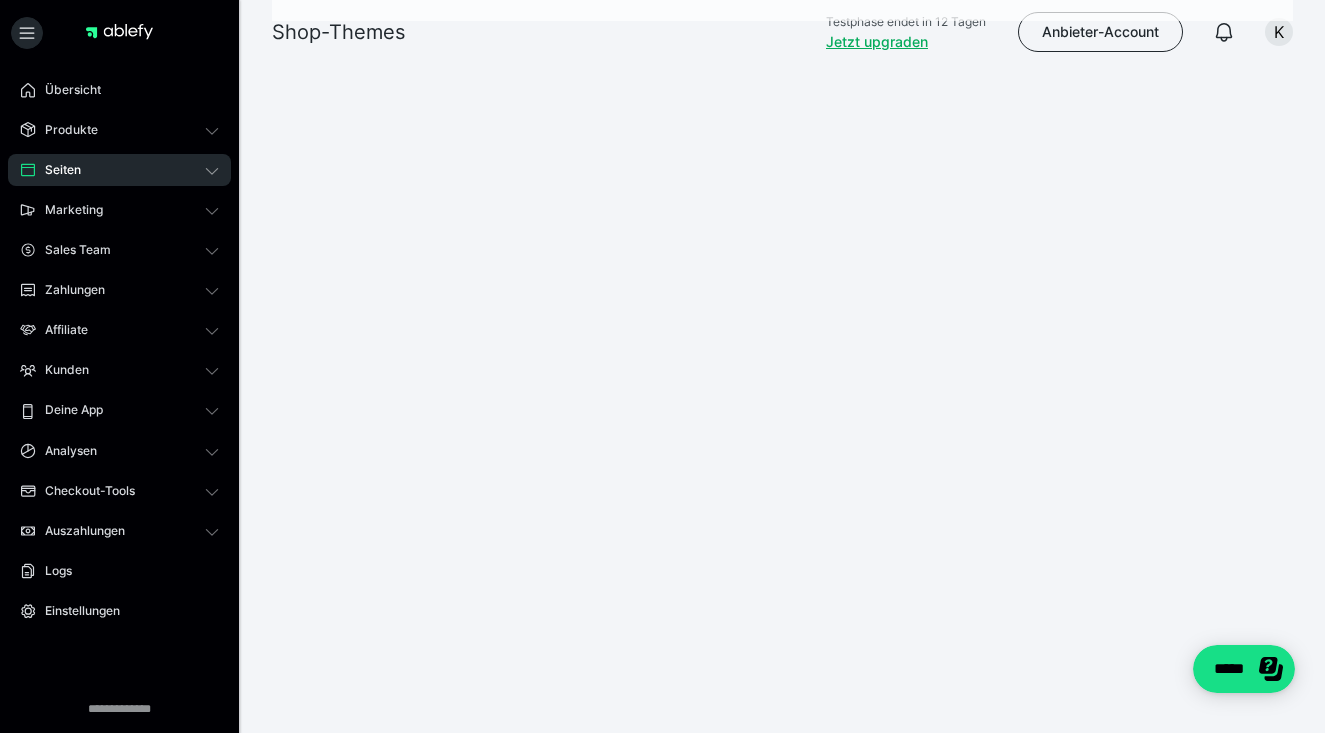 scroll, scrollTop: 0, scrollLeft: 0, axis: both 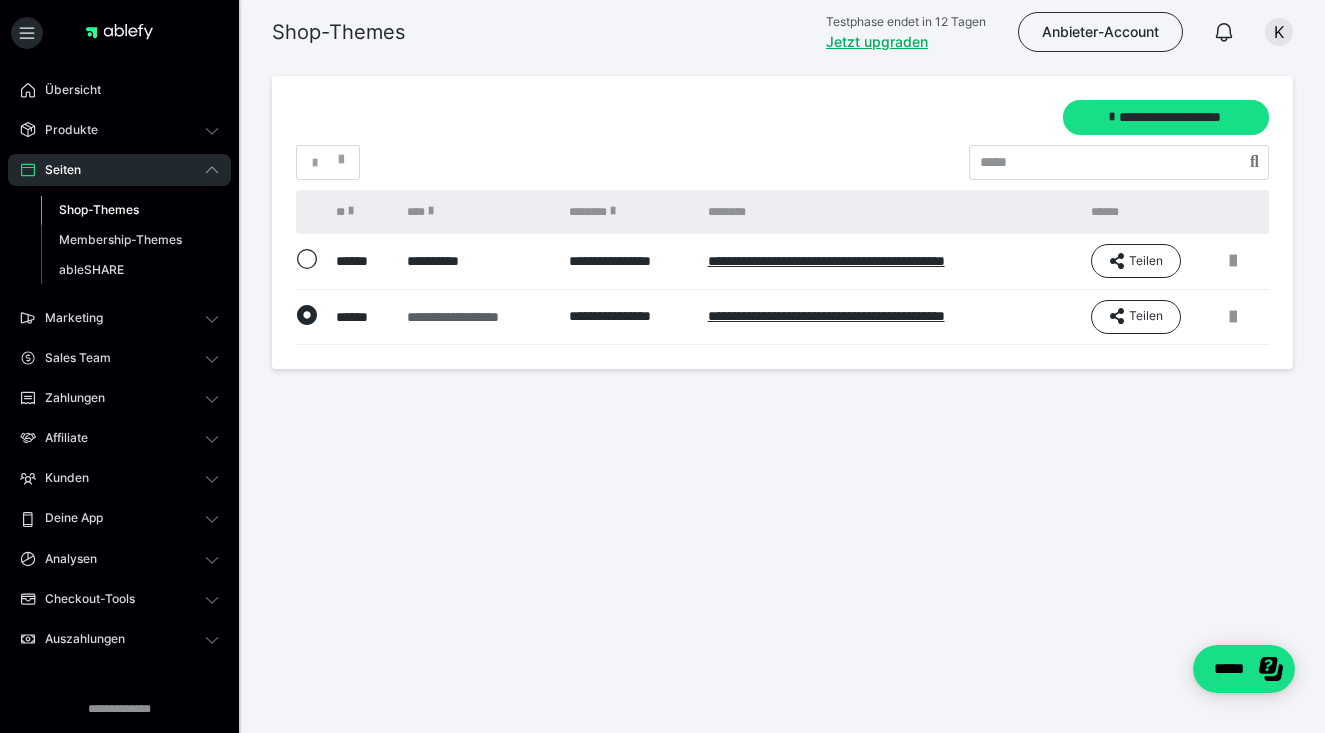 click on "**********" at bounding box center (478, 317) 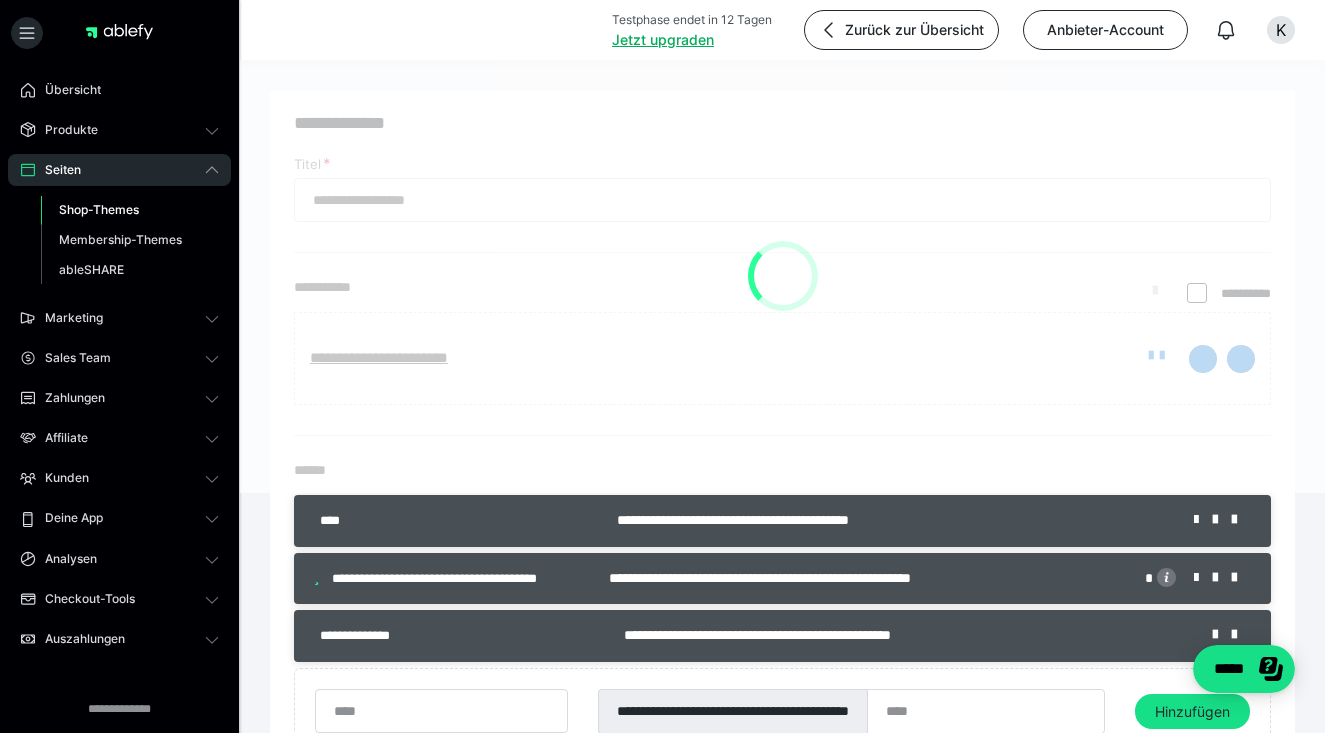 click at bounding box center (782, 276) 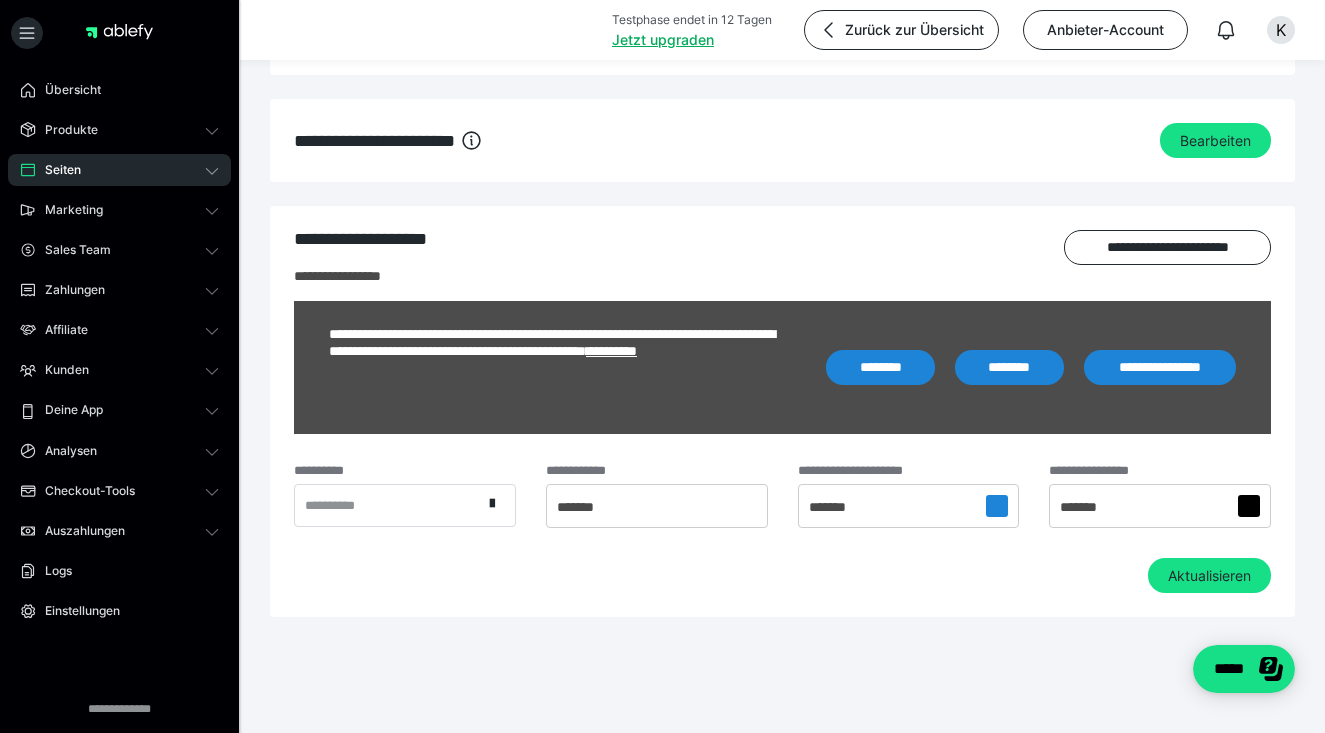 scroll, scrollTop: 1407, scrollLeft: 0, axis: vertical 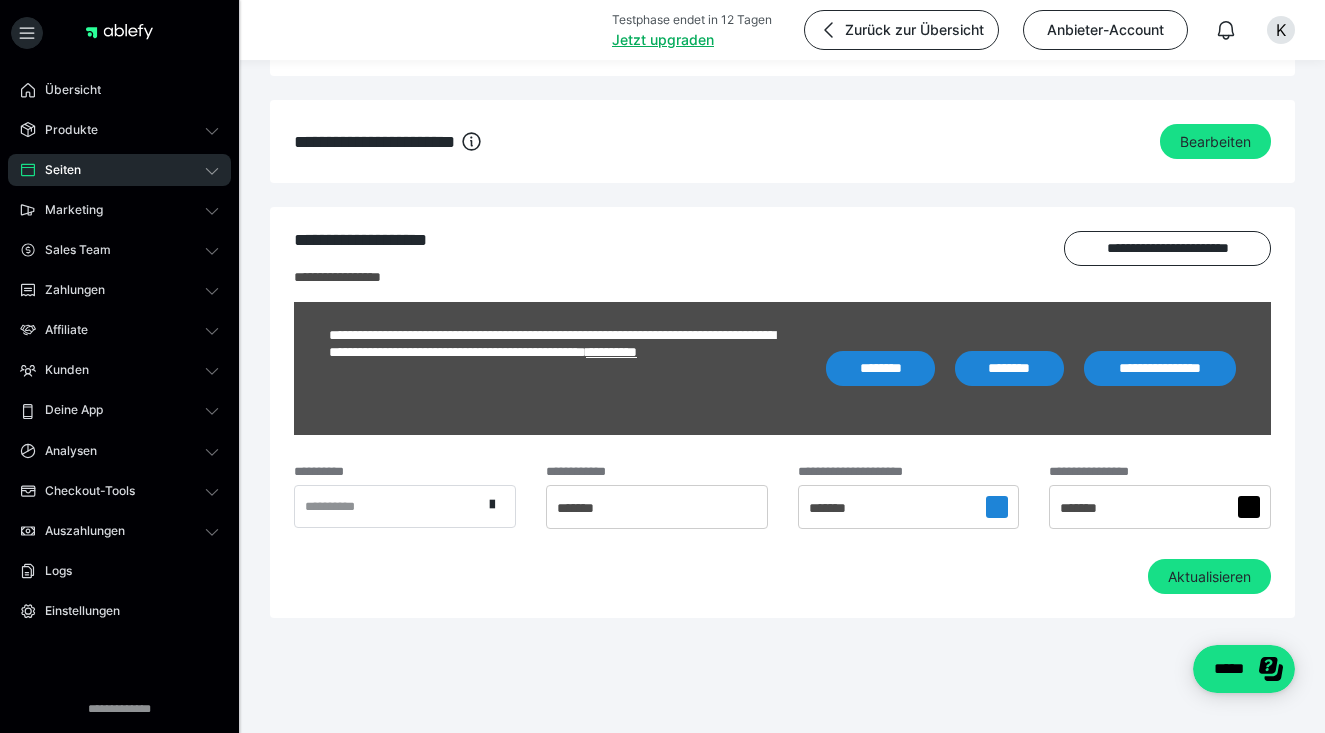 click on "**********" at bounding box center (782, 252) 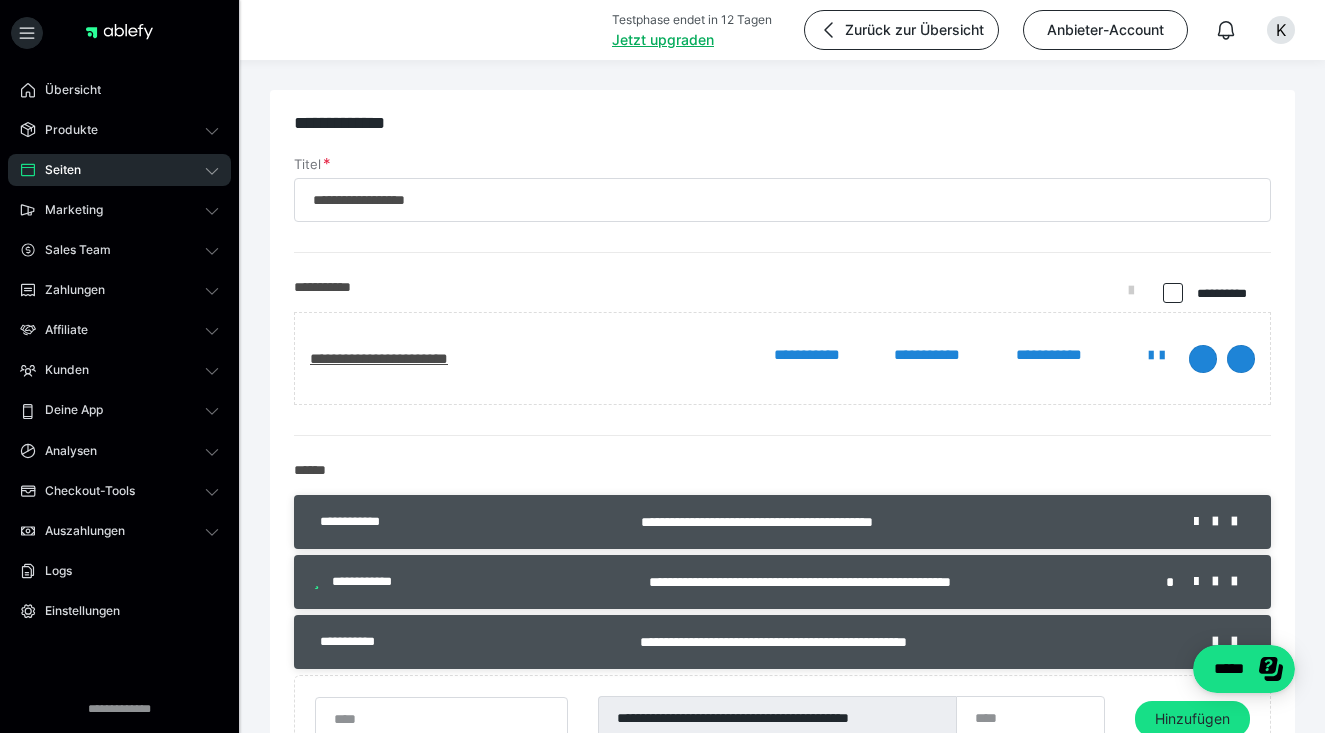 scroll, scrollTop: 0, scrollLeft: 0, axis: both 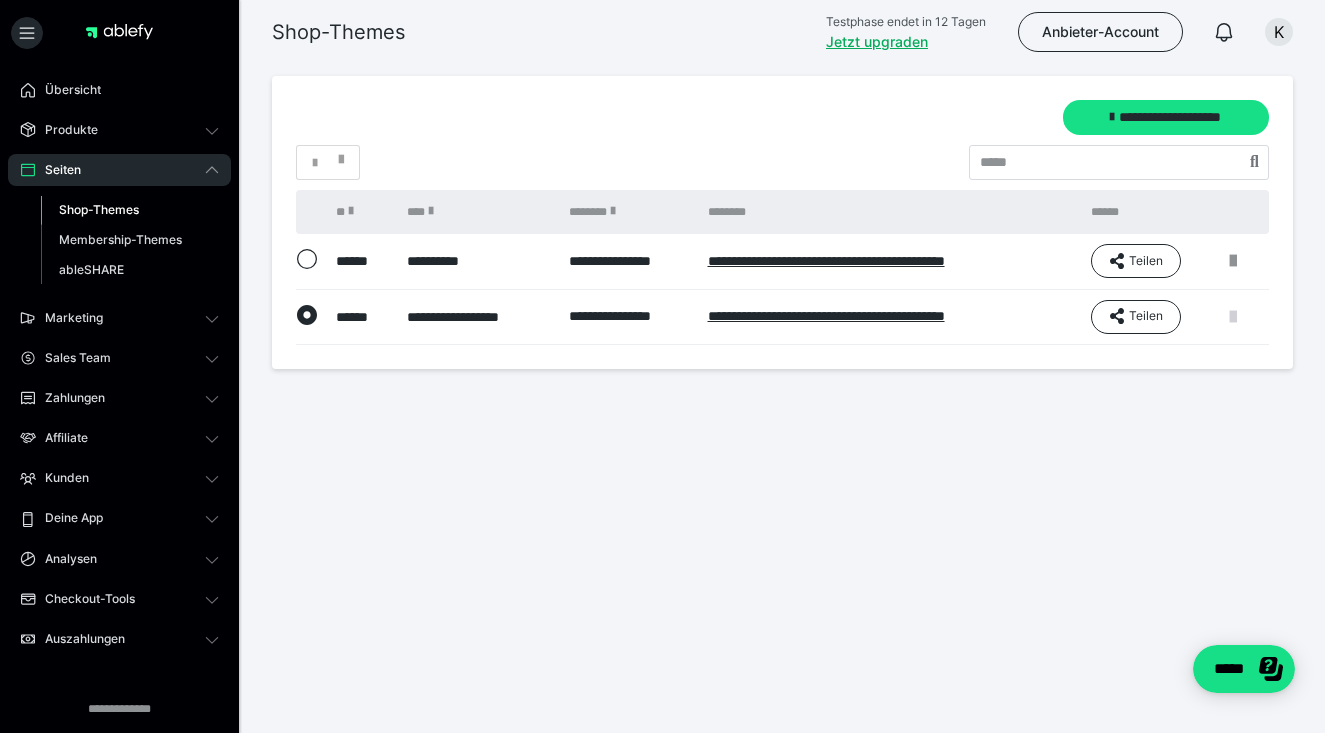 click at bounding box center (1233, 317) 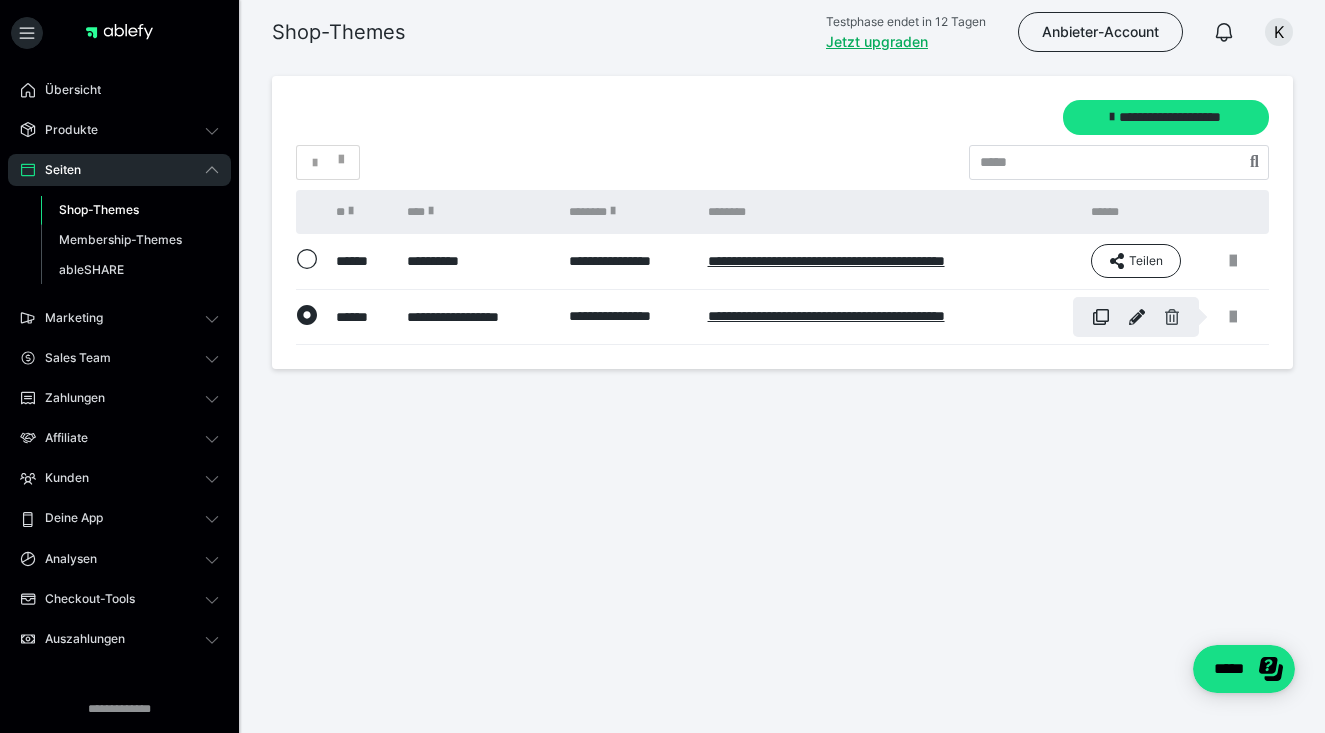 click at bounding box center (1172, 317) 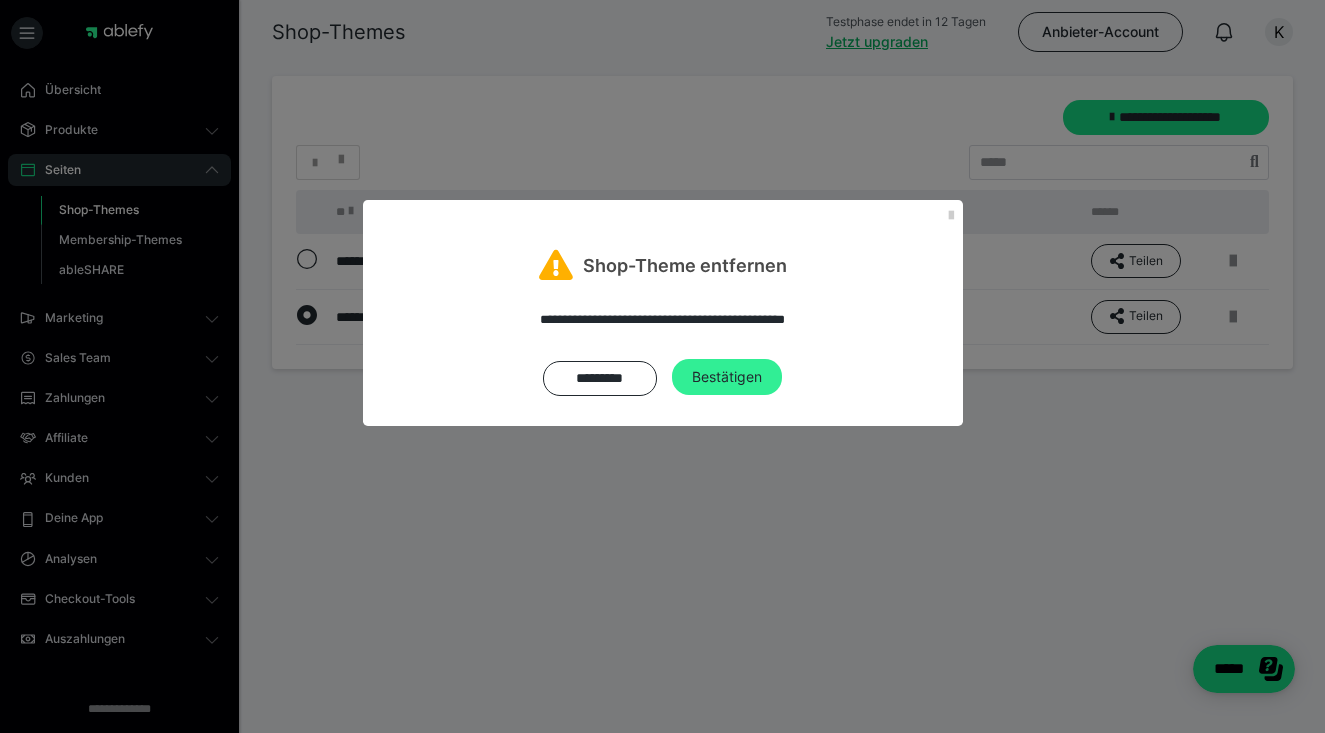 click on "Bestätigen" at bounding box center [727, 377] 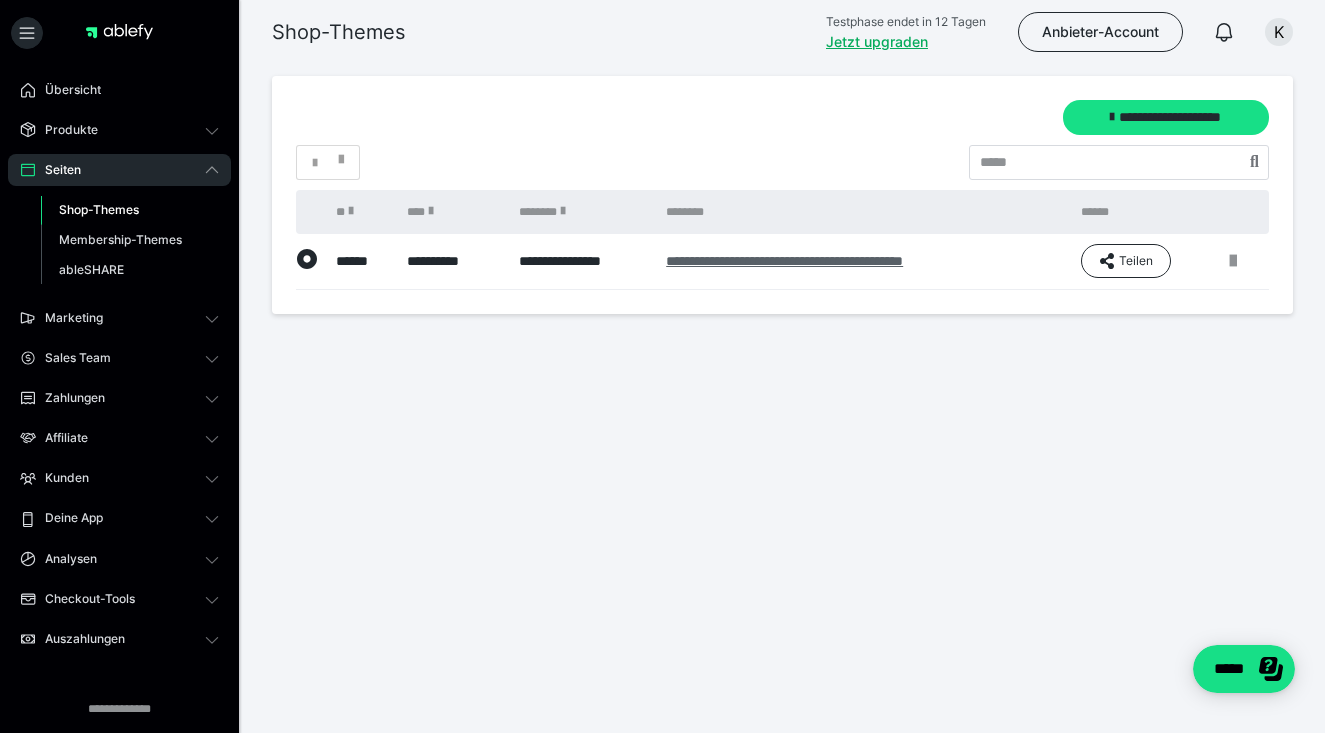 click on "**********" at bounding box center [784, 261] 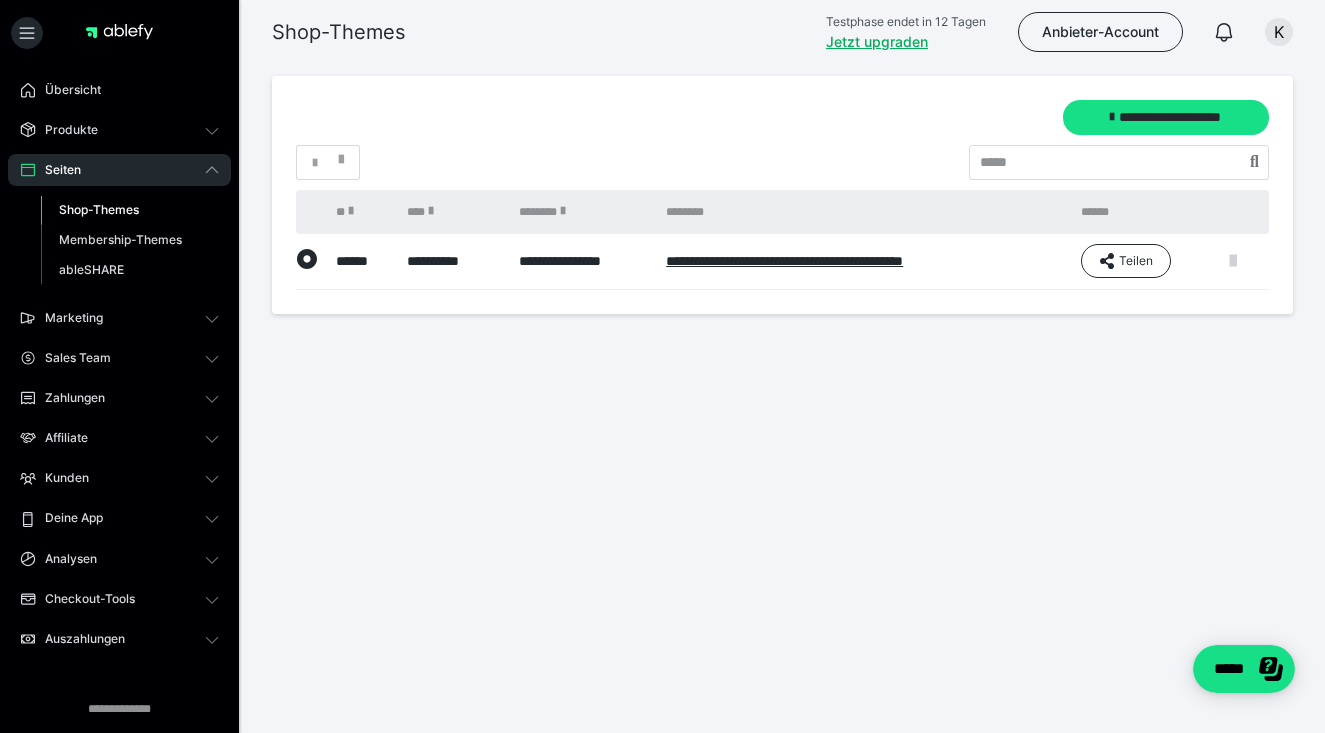 click at bounding box center (1233, 261) 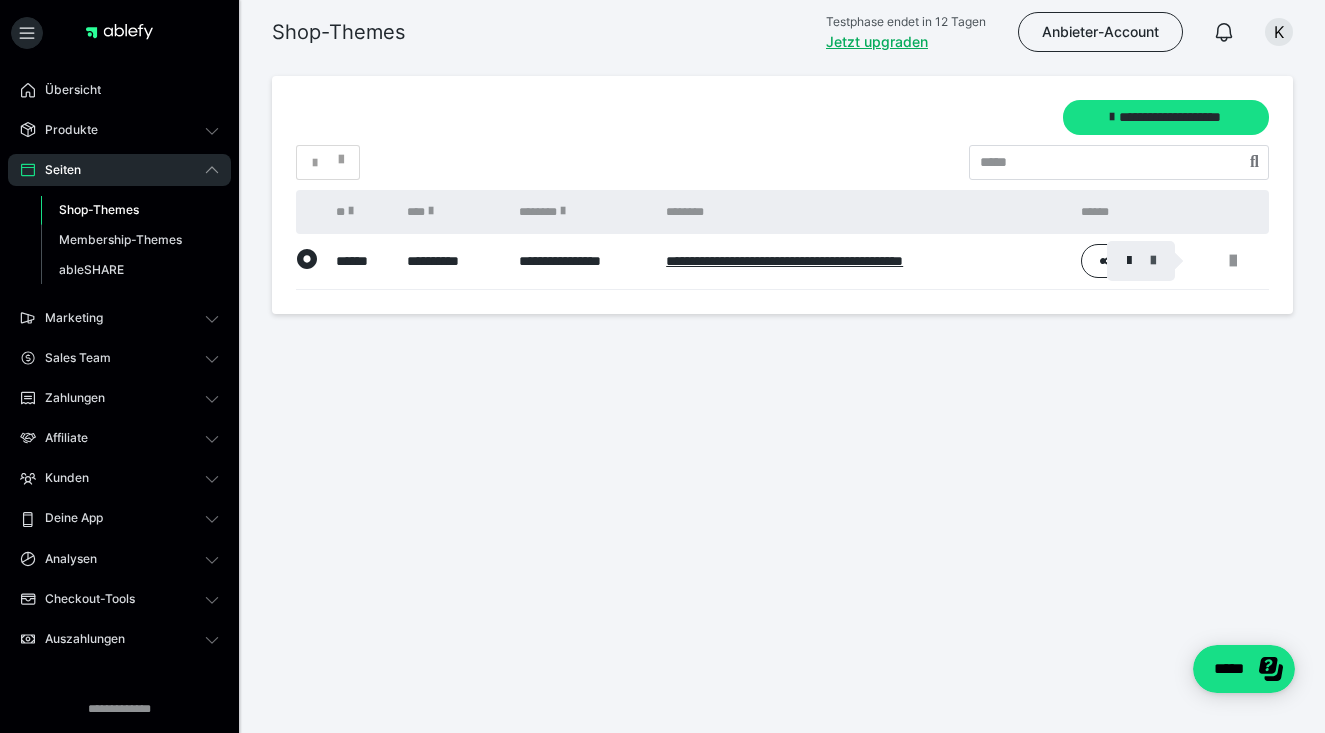click at bounding box center [1153, 261] 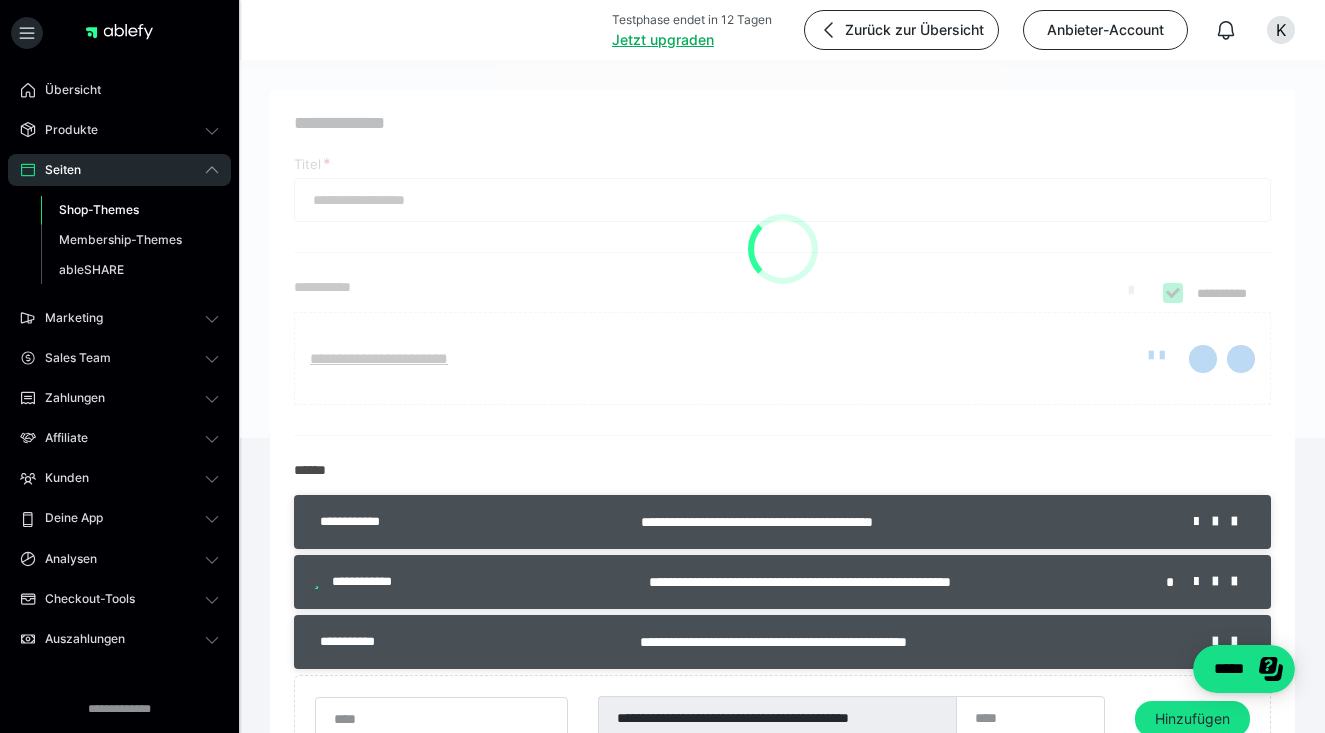 type on "**********" 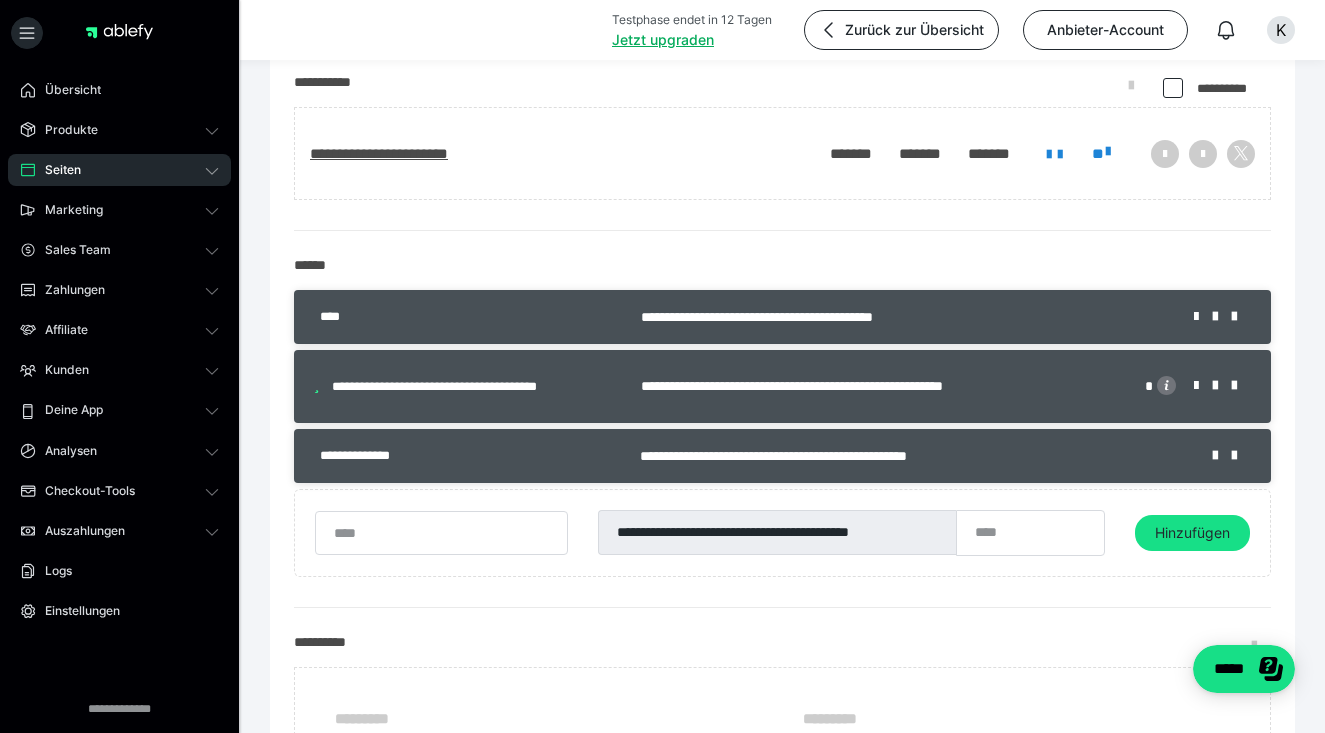 scroll, scrollTop: 207, scrollLeft: 0, axis: vertical 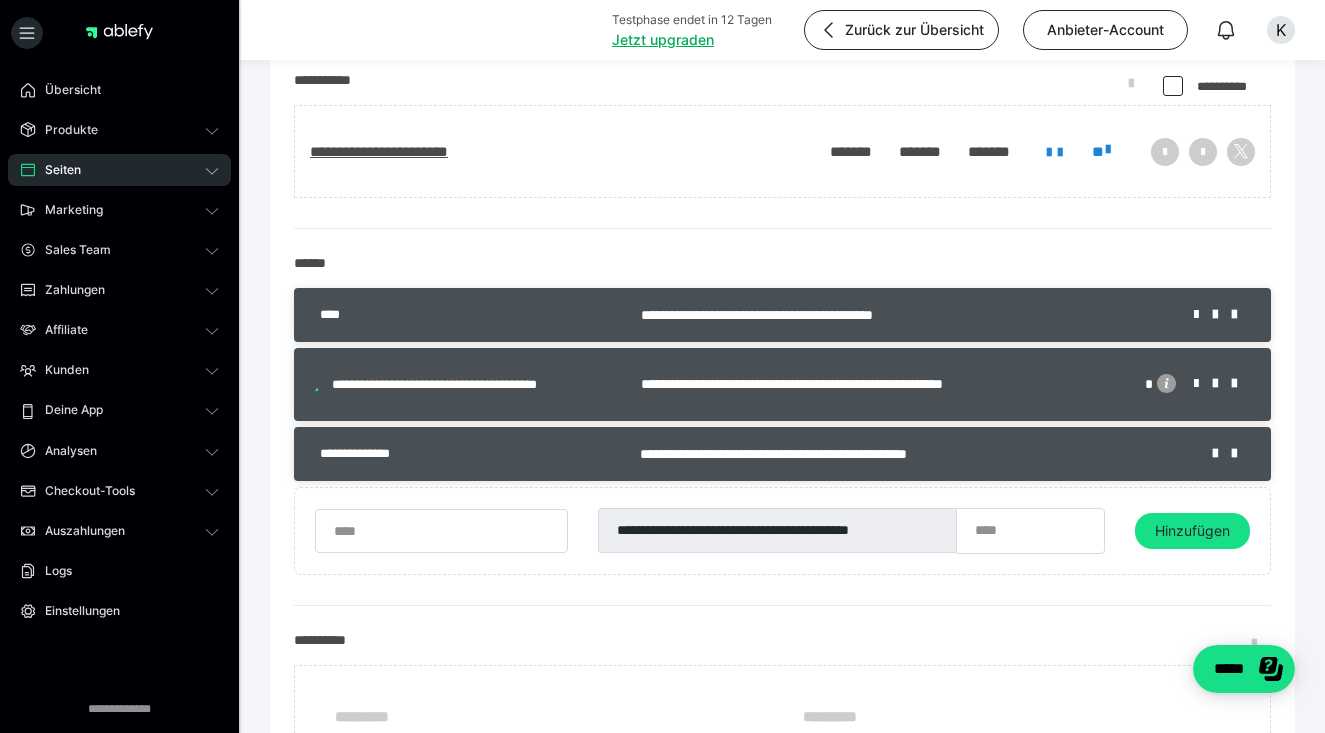click 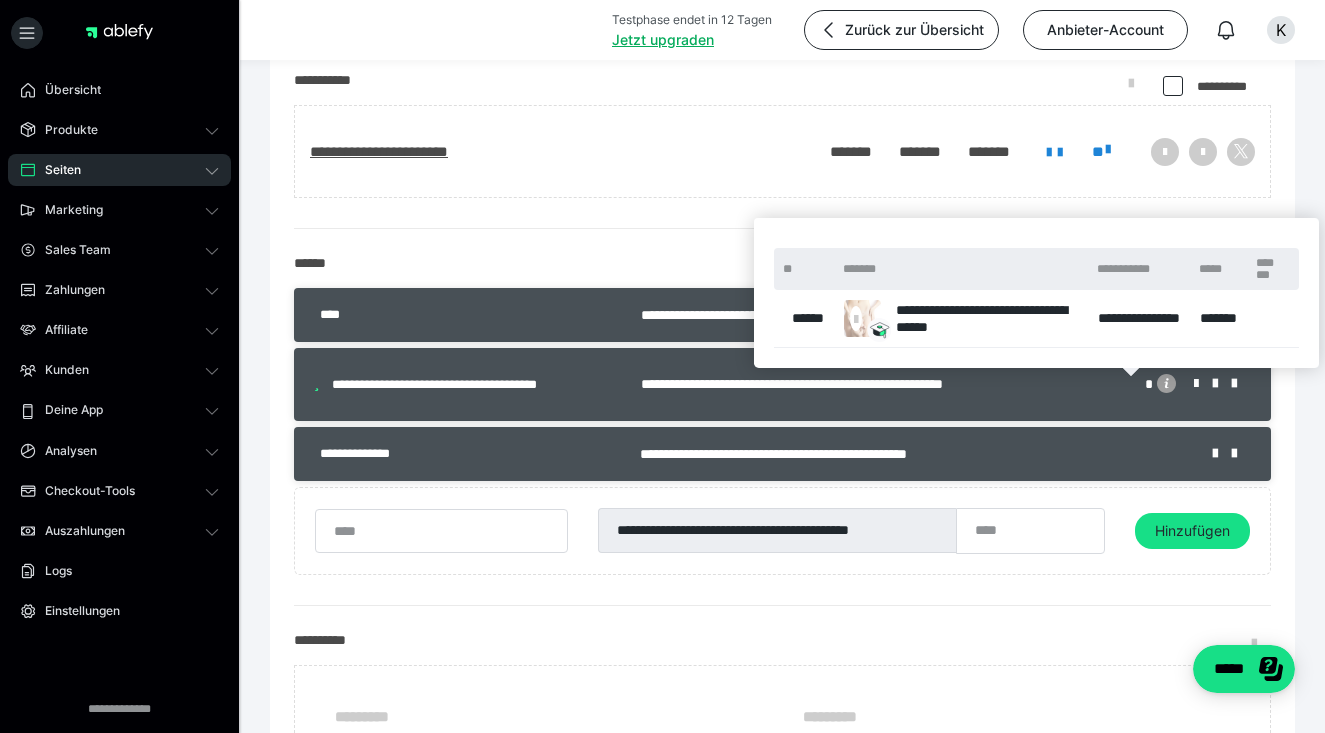 scroll, scrollTop: 0, scrollLeft: 0, axis: both 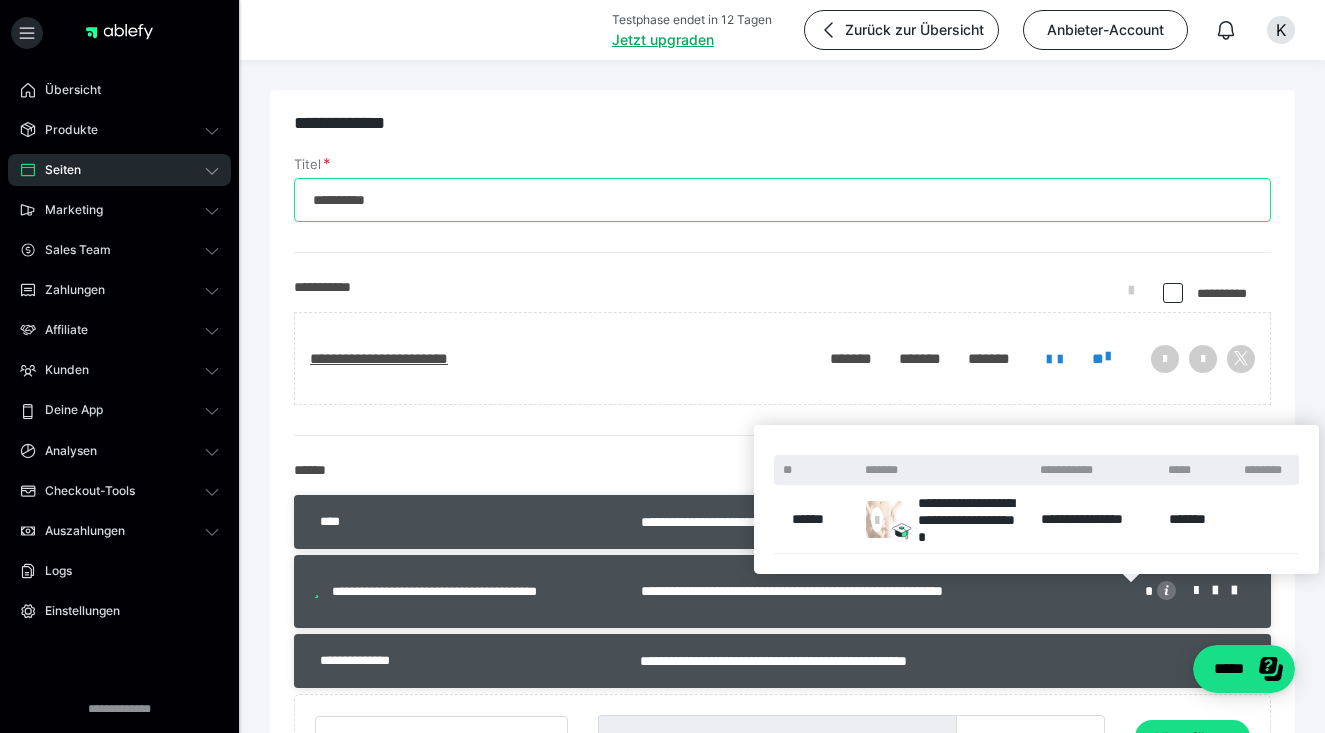 click on "**********" at bounding box center [782, 200] 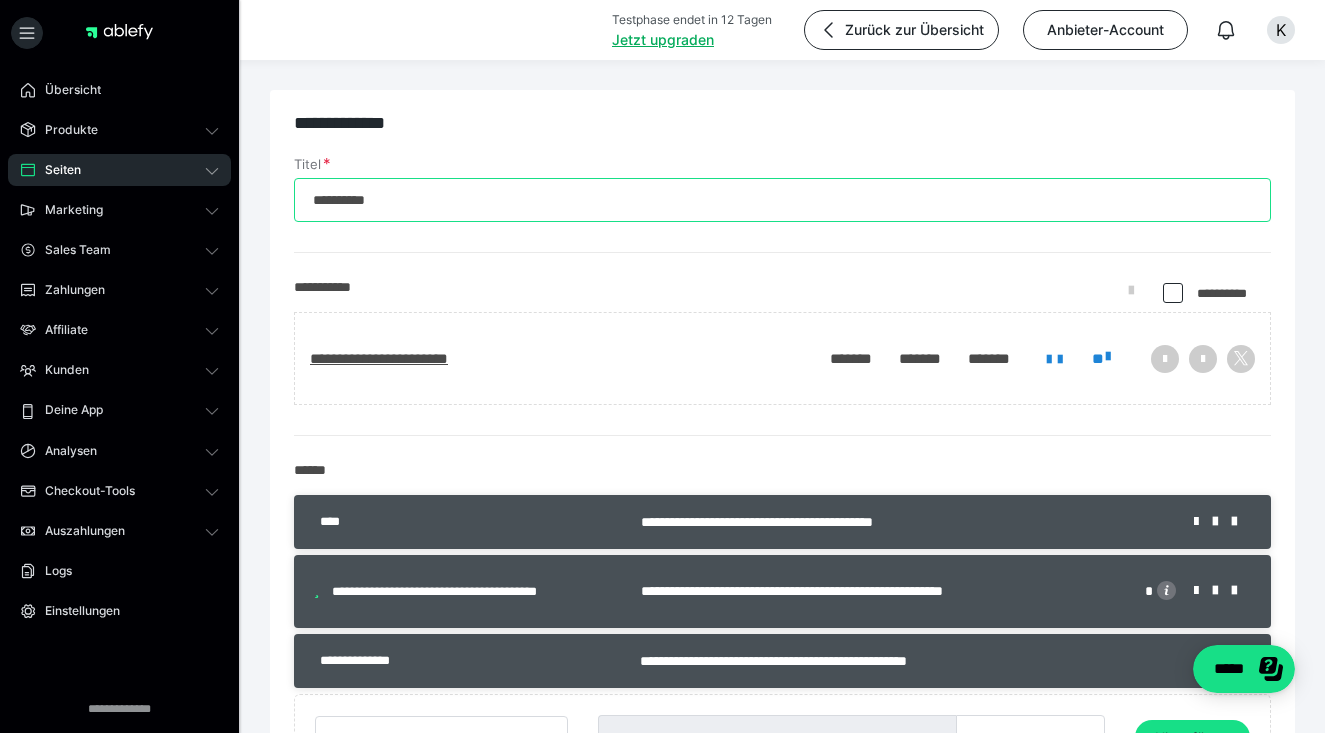 scroll, scrollTop: 0, scrollLeft: 0, axis: both 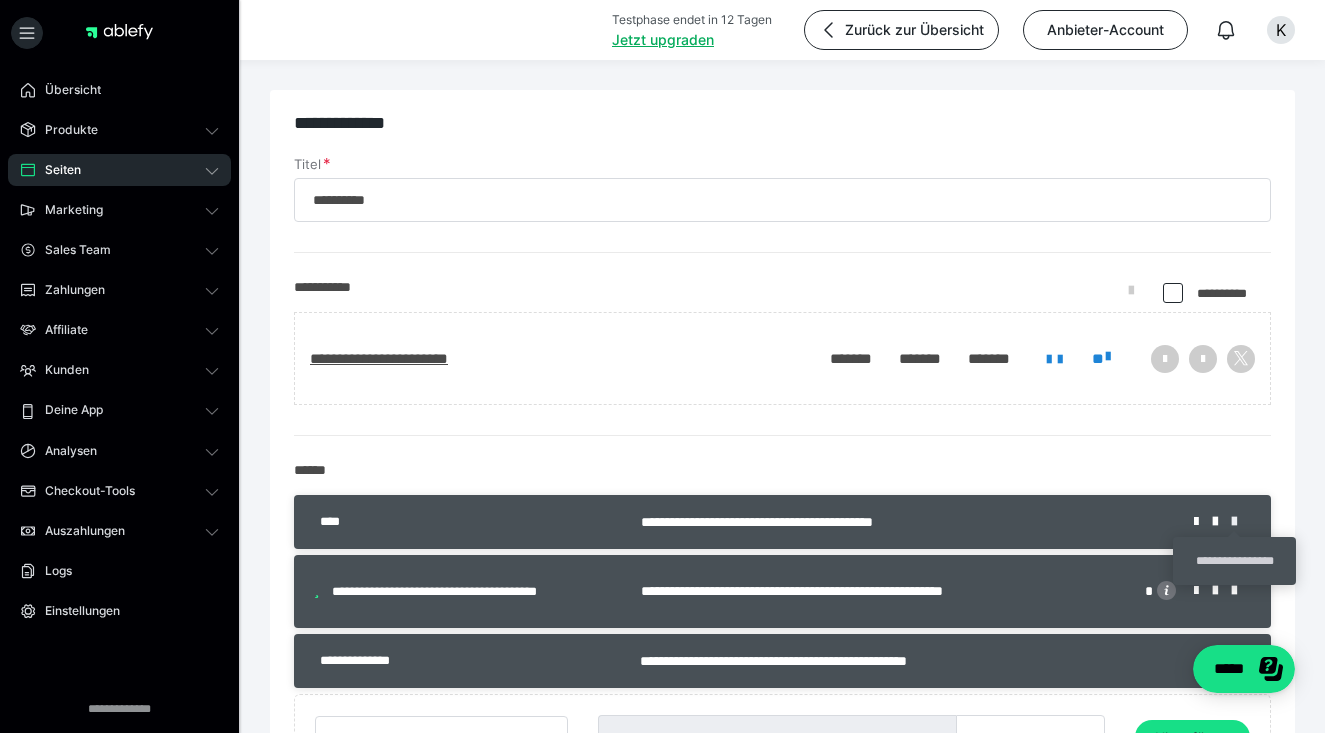 click on "**********" at bounding box center [782, 1197] 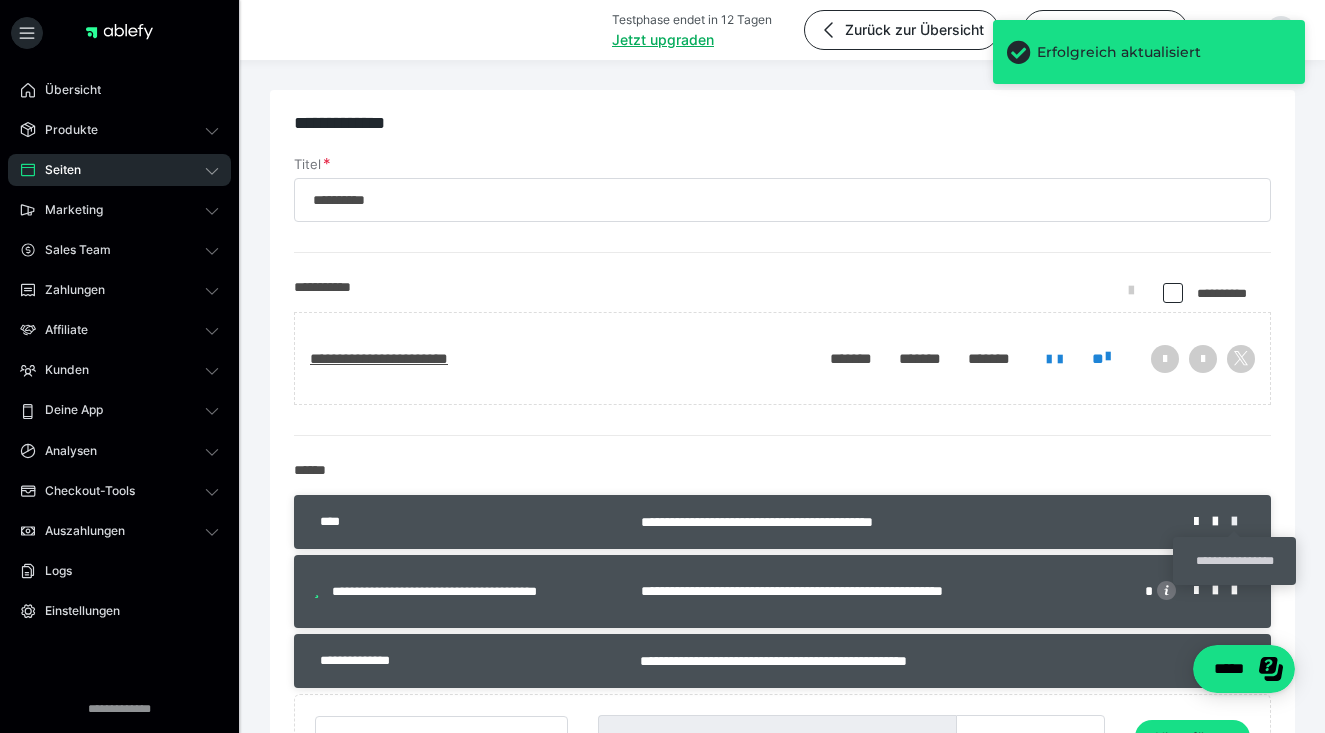 click at bounding box center [1241, 522] 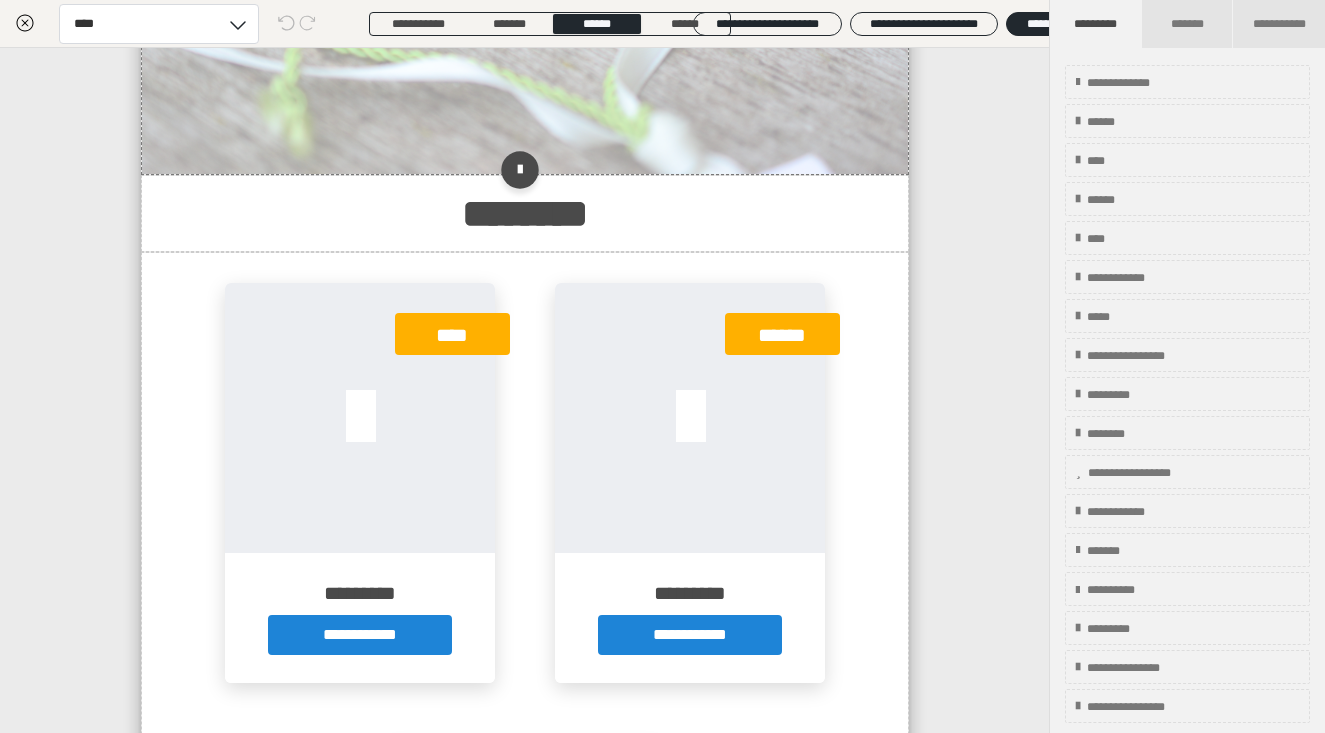 scroll, scrollTop: 477, scrollLeft: 0, axis: vertical 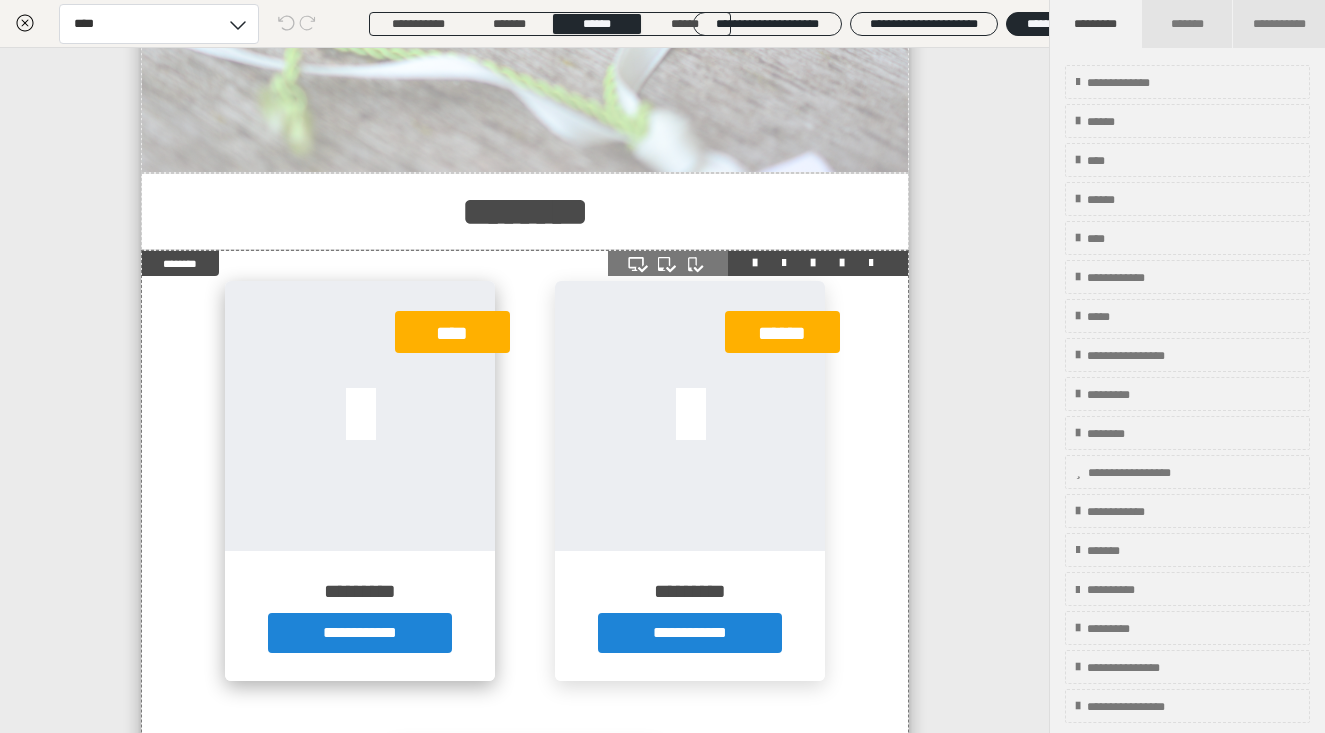 click at bounding box center (360, 416) 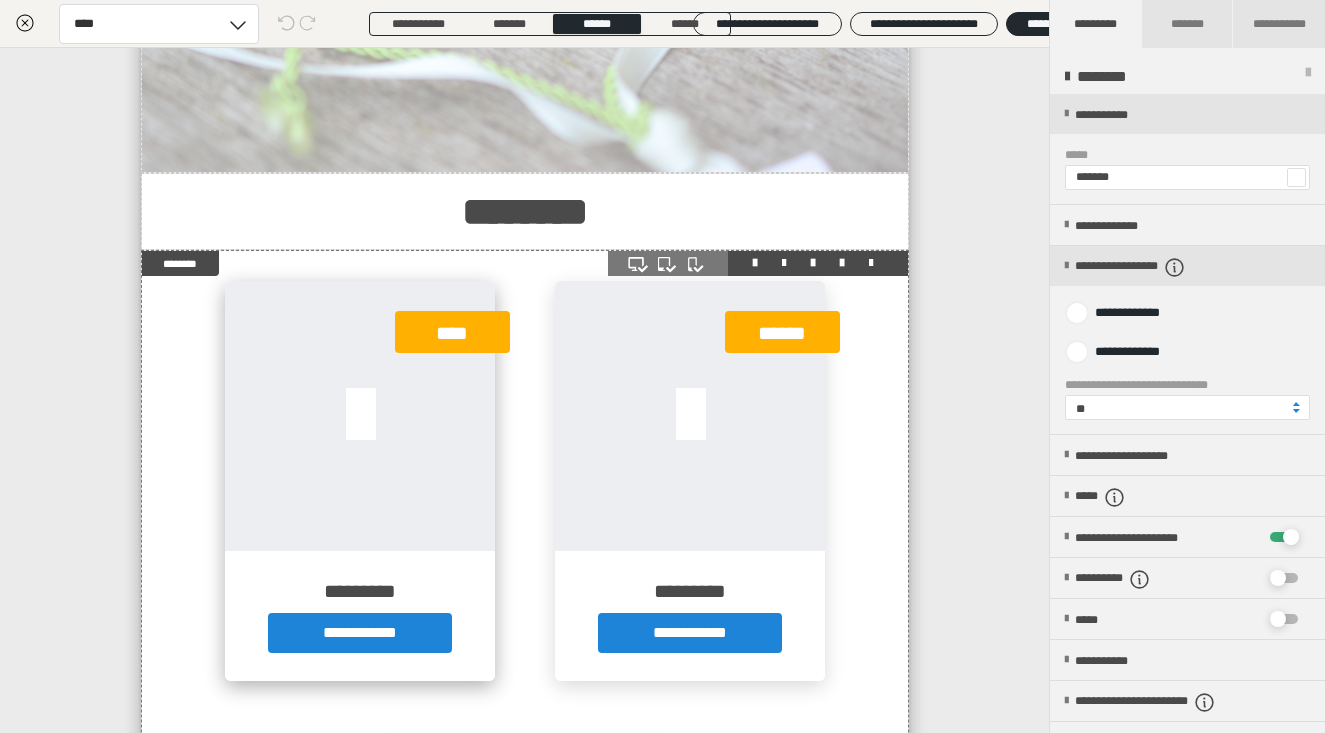 click at bounding box center (360, 416) 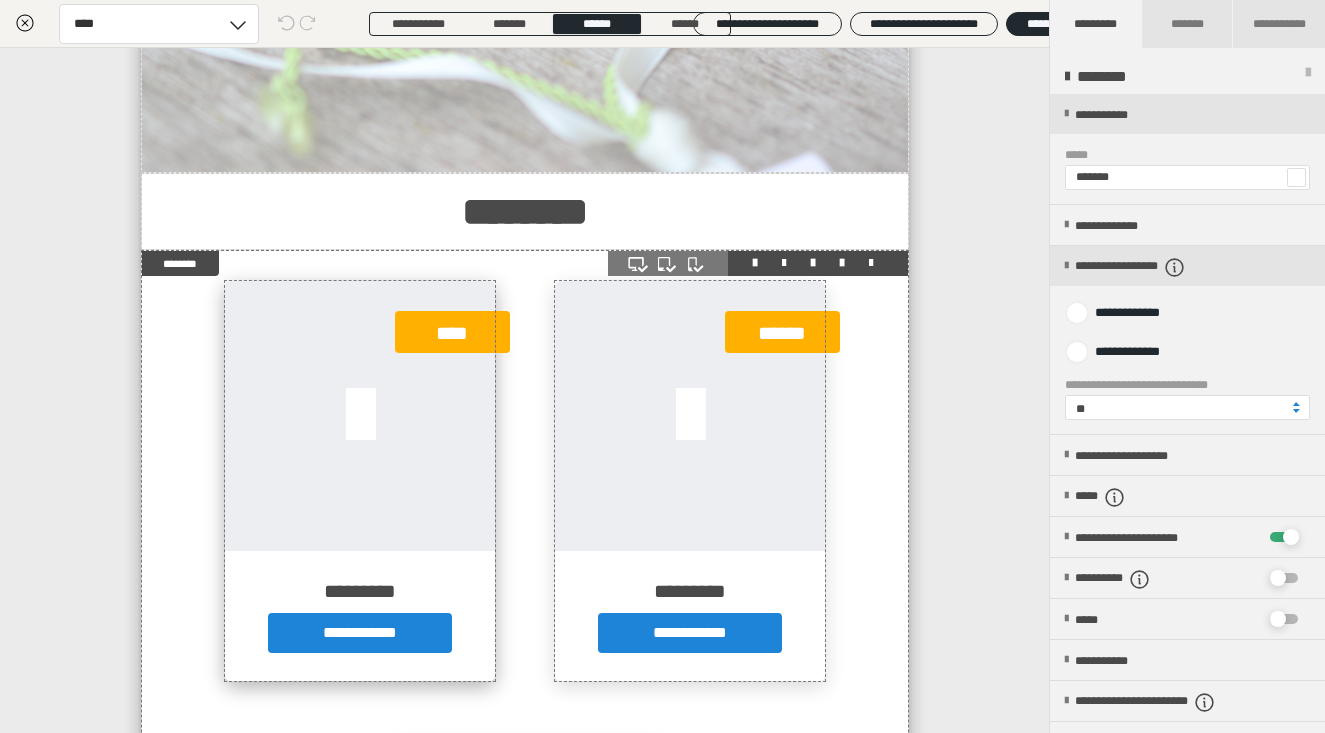 click at bounding box center [360, 416] 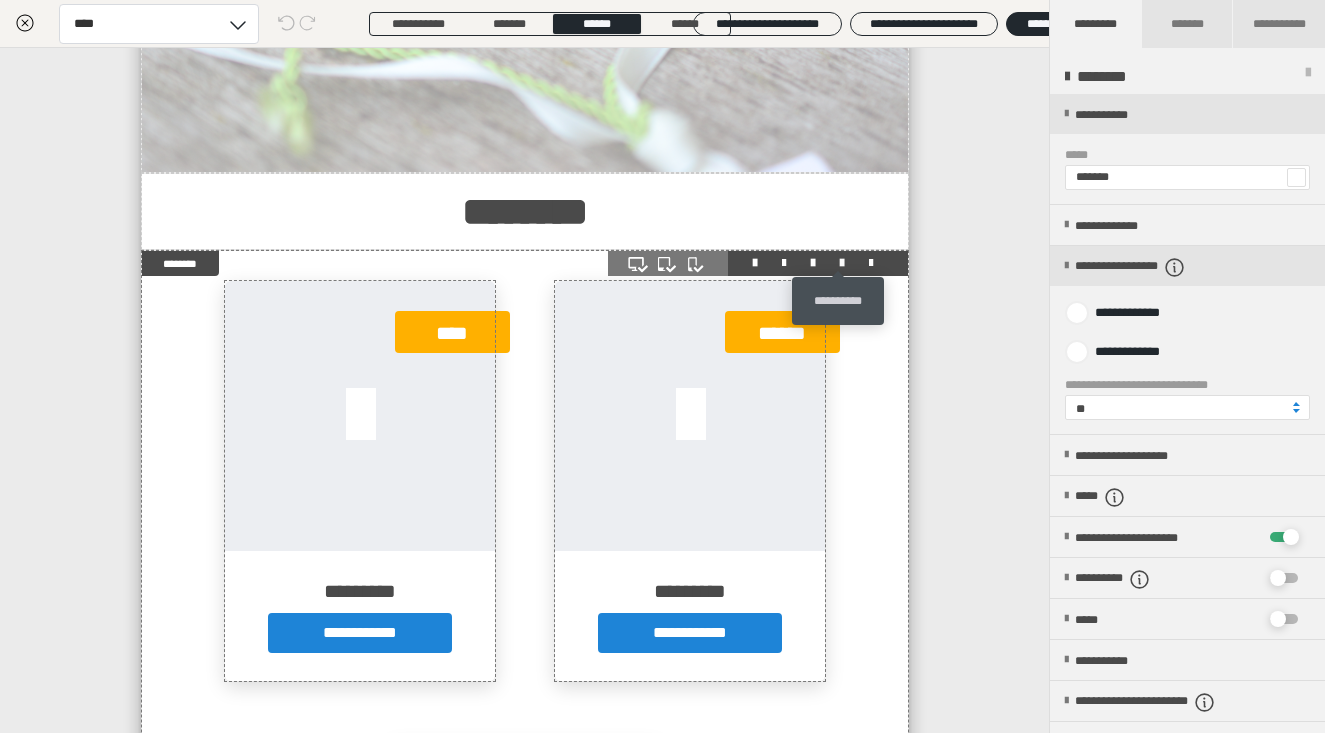 click at bounding box center [842, 263] 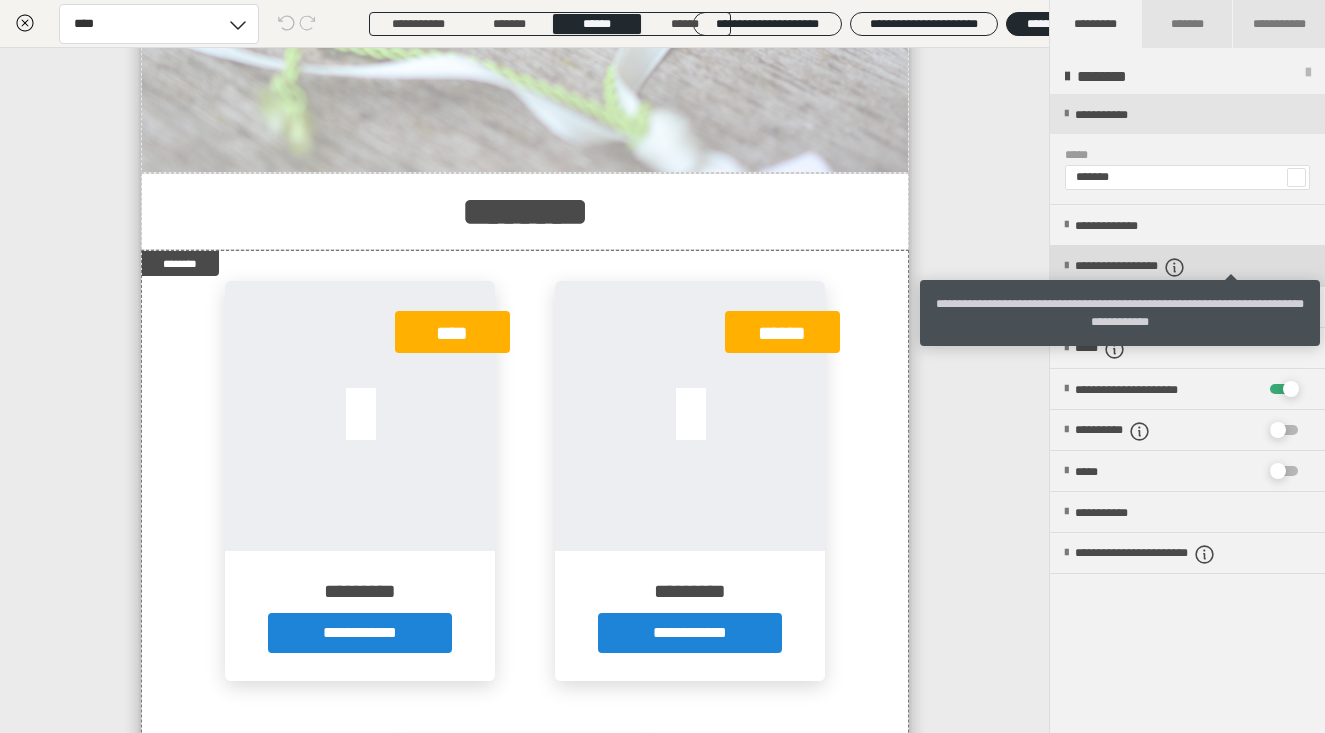 click 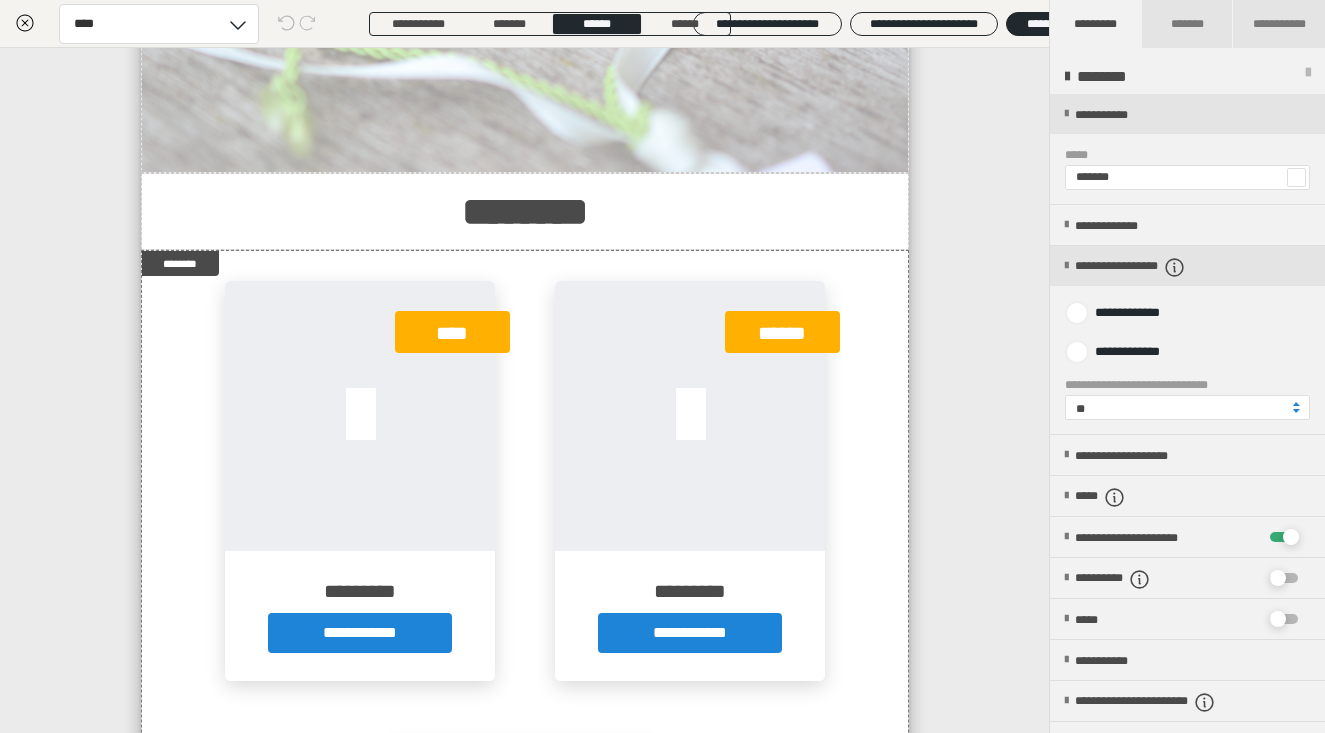 click on "**********" at bounding box center (1156, 385) 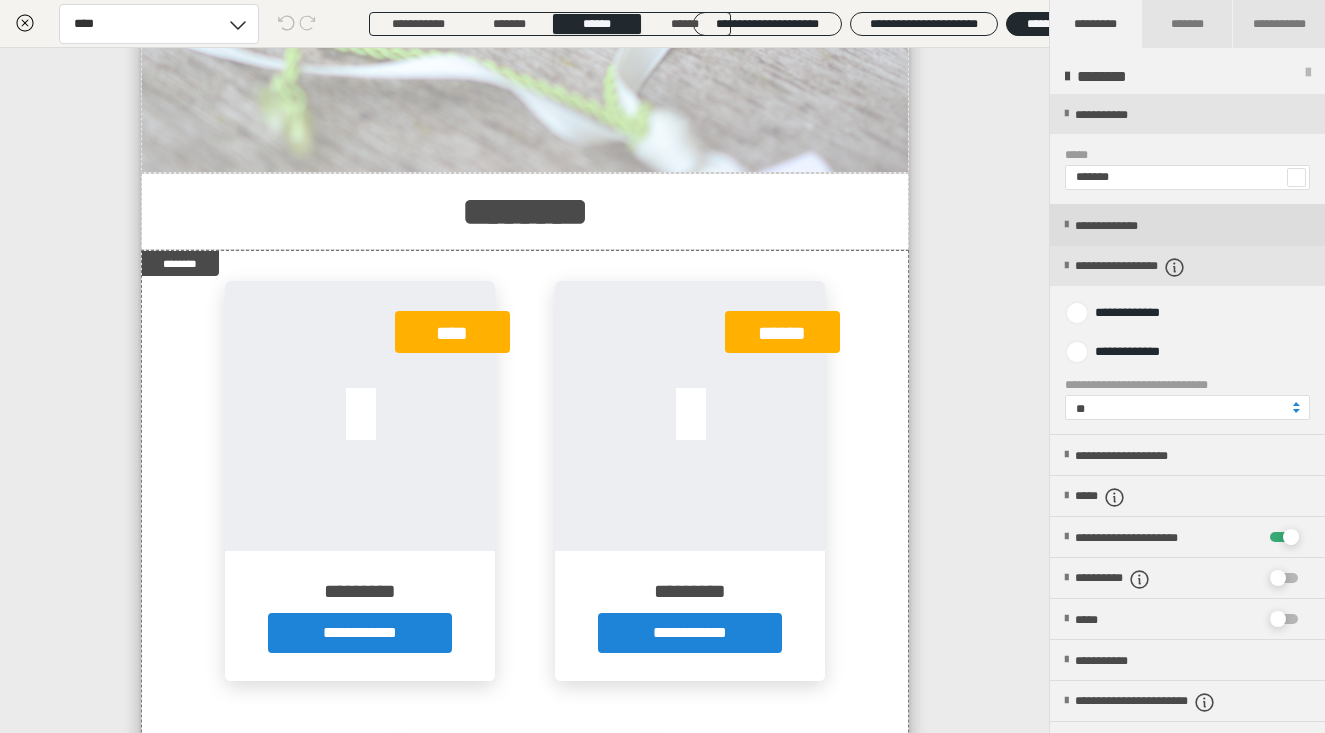 click on "**********" at bounding box center [1124, 226] 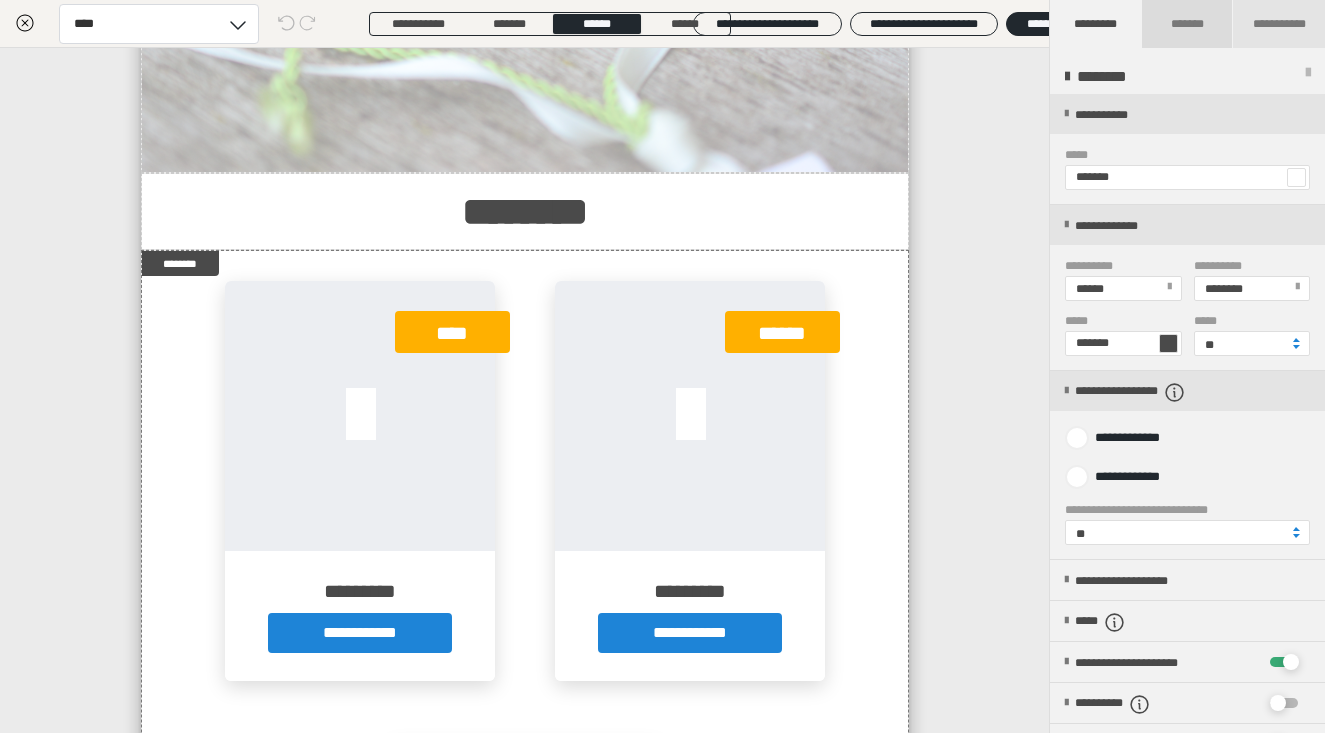 click on "*******" at bounding box center (1188, 24) 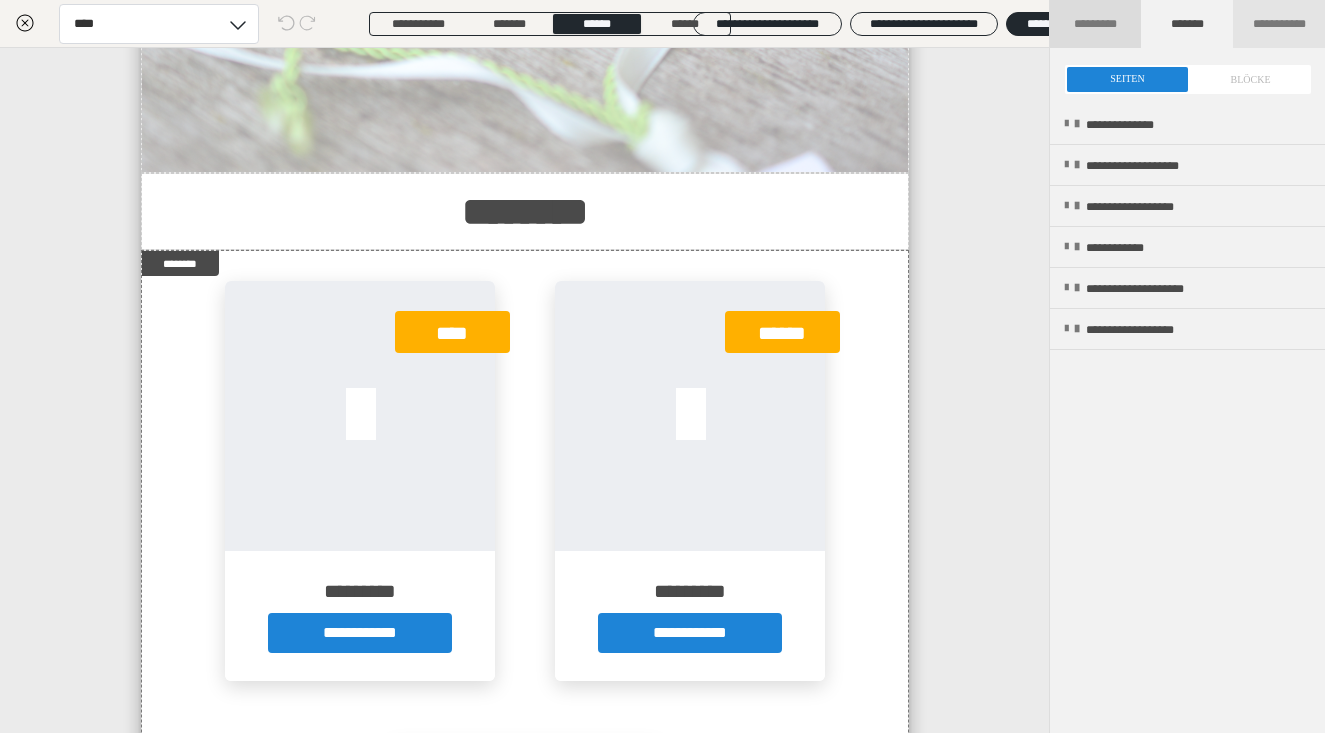 click on "*********" at bounding box center (1096, 24) 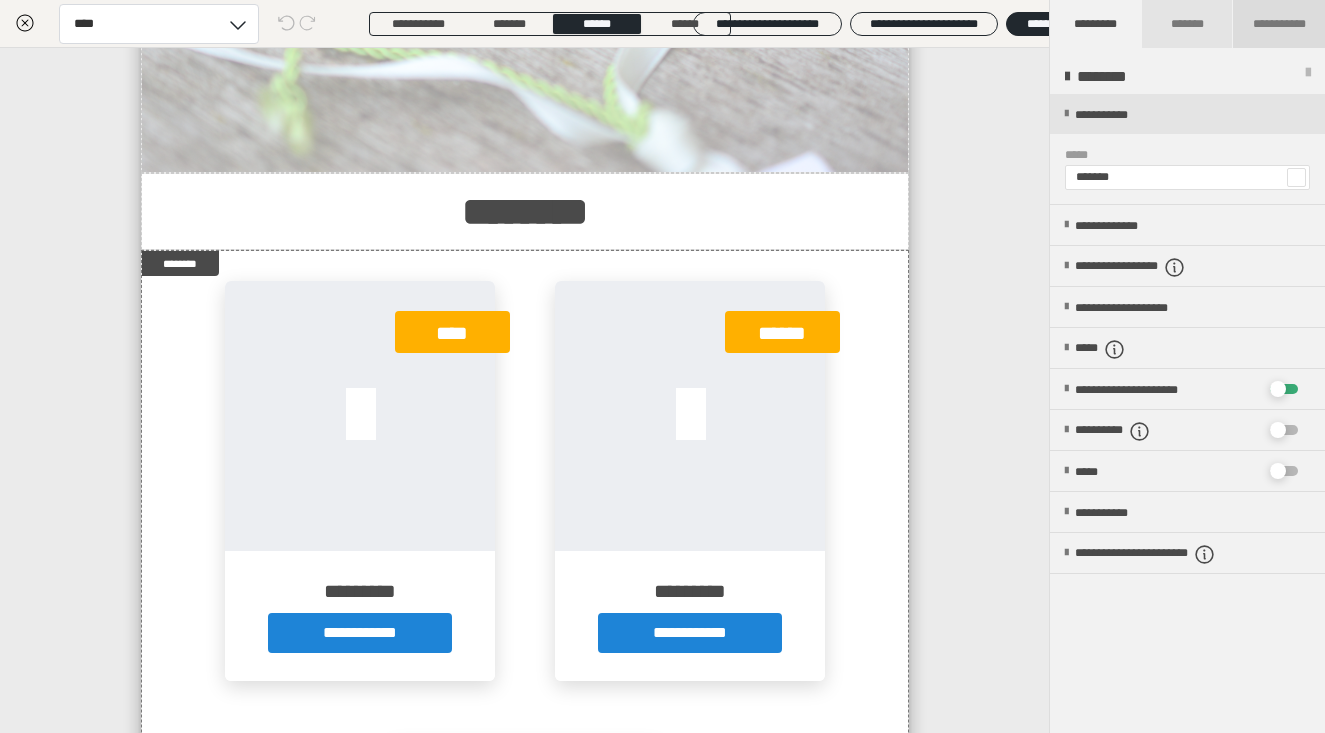 click on "**********" at bounding box center [1279, 24] 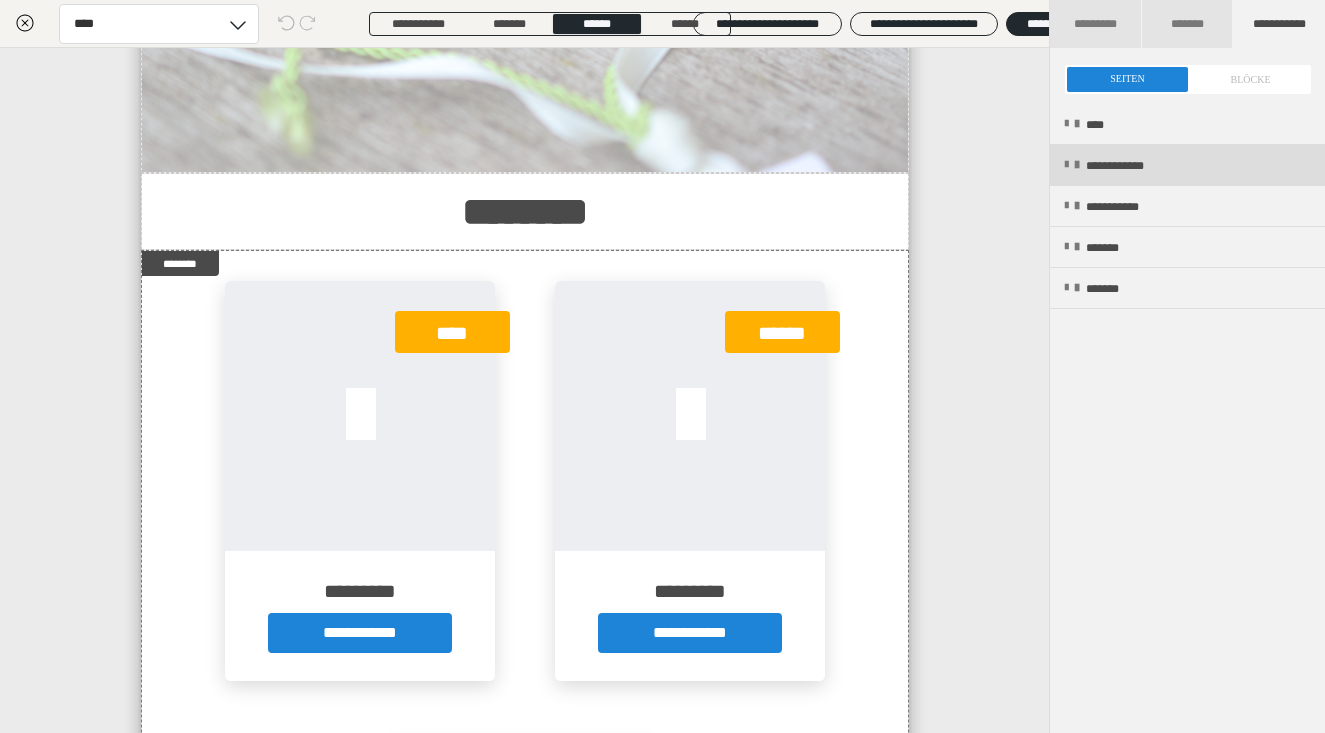 click at bounding box center (1066, 165) 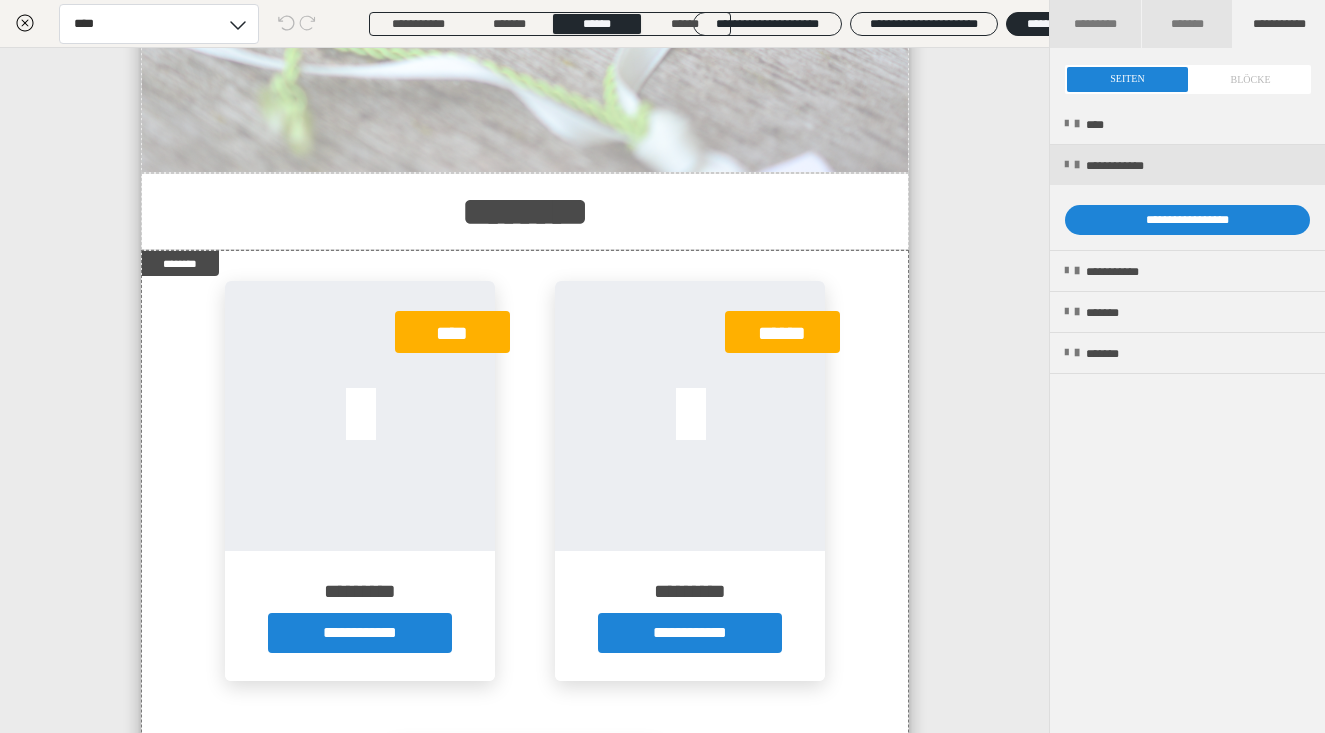 click on "**********" at bounding box center (524, 390) 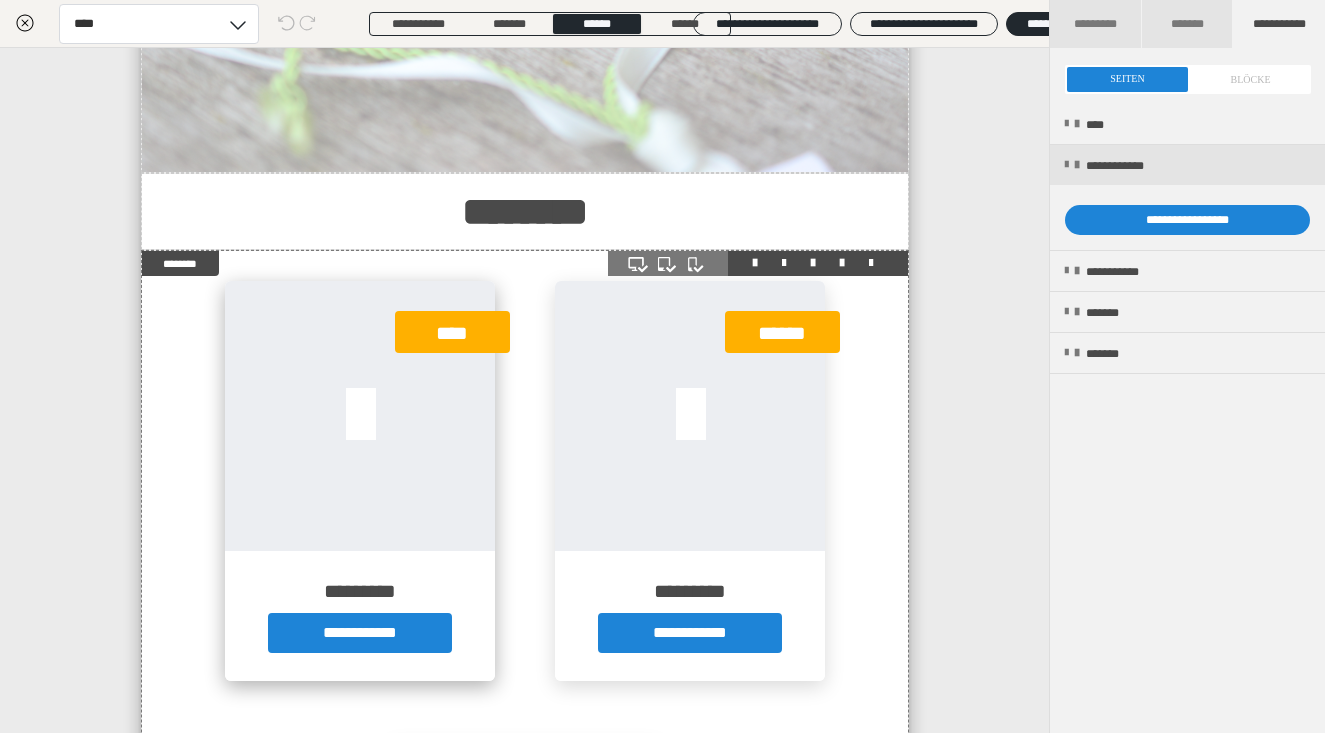 click at bounding box center [360, 416] 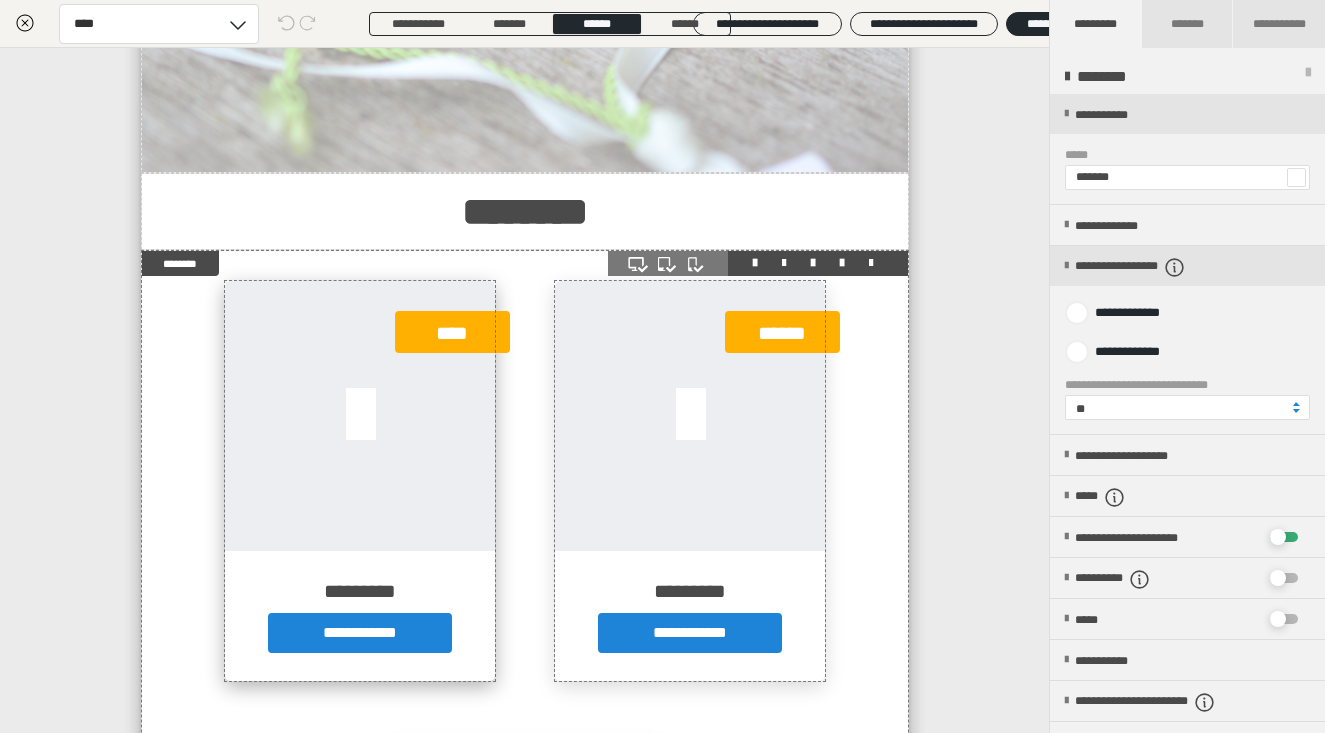 click at bounding box center (360, 416) 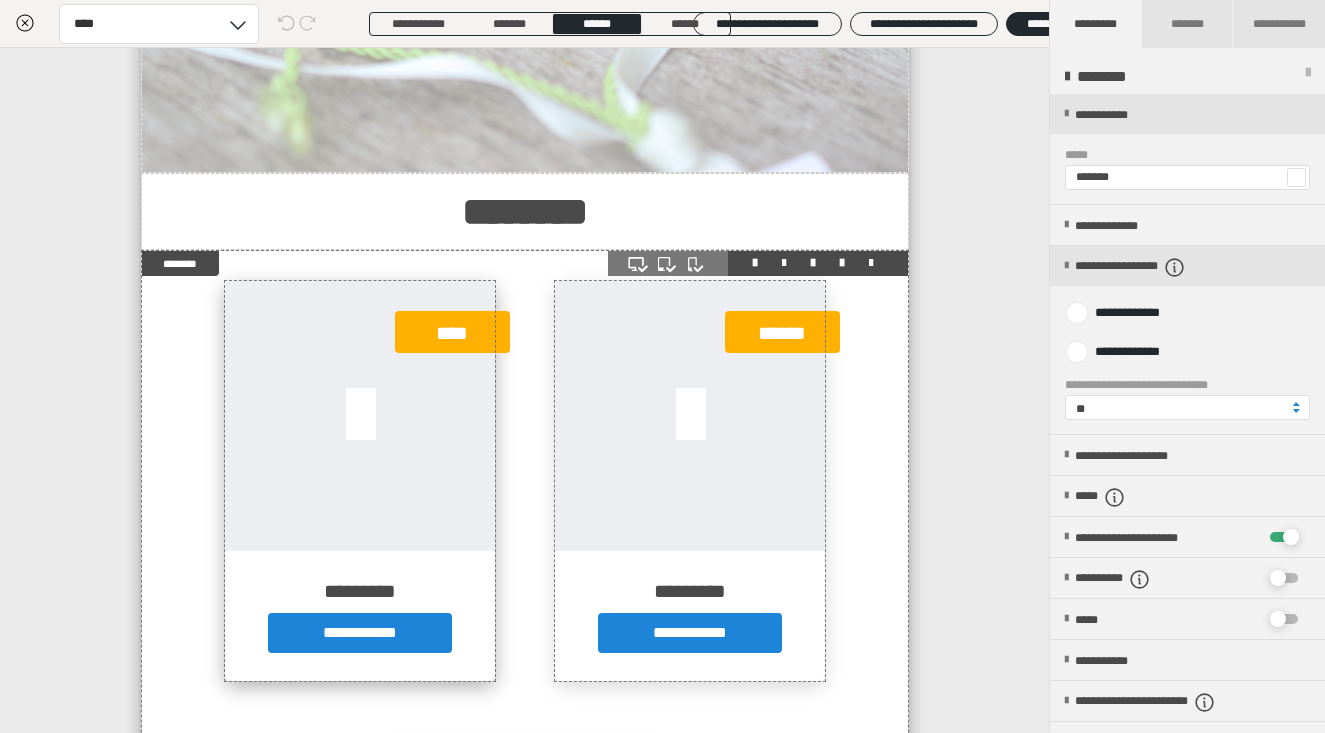 click at bounding box center (360, 416) 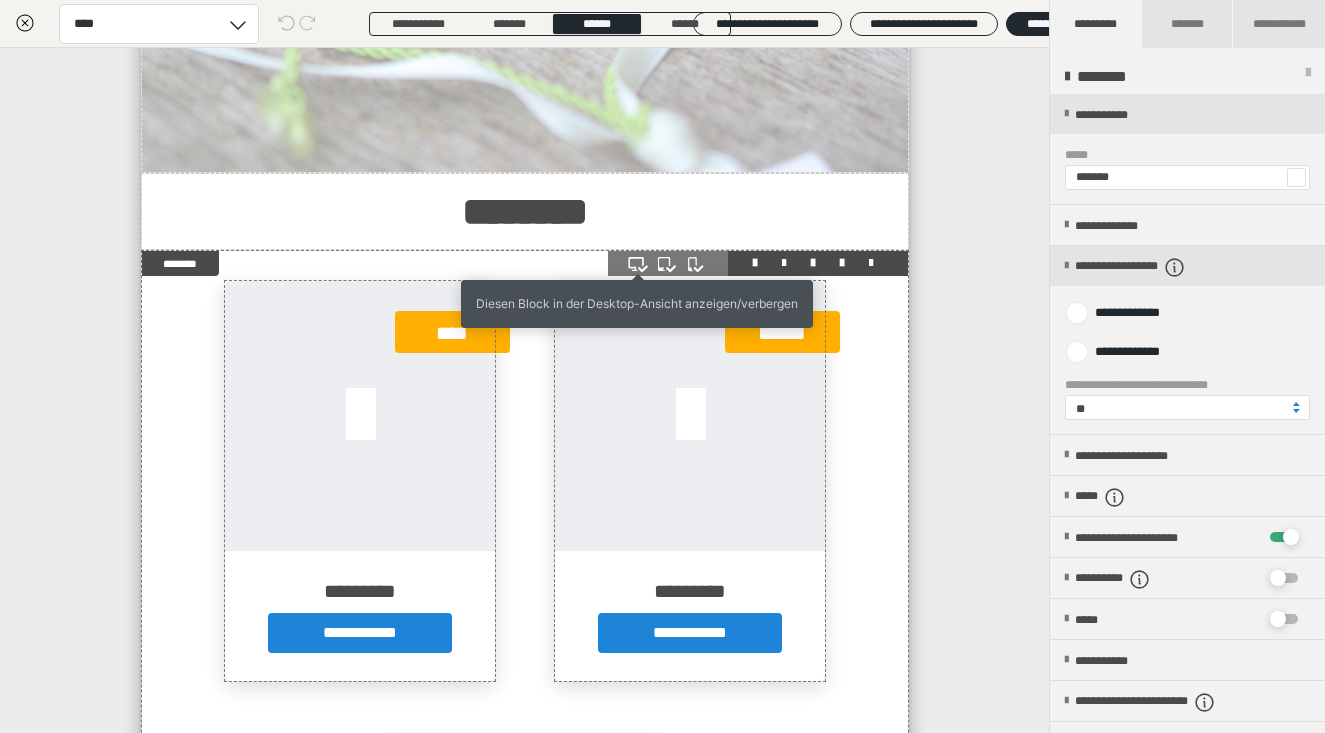 click 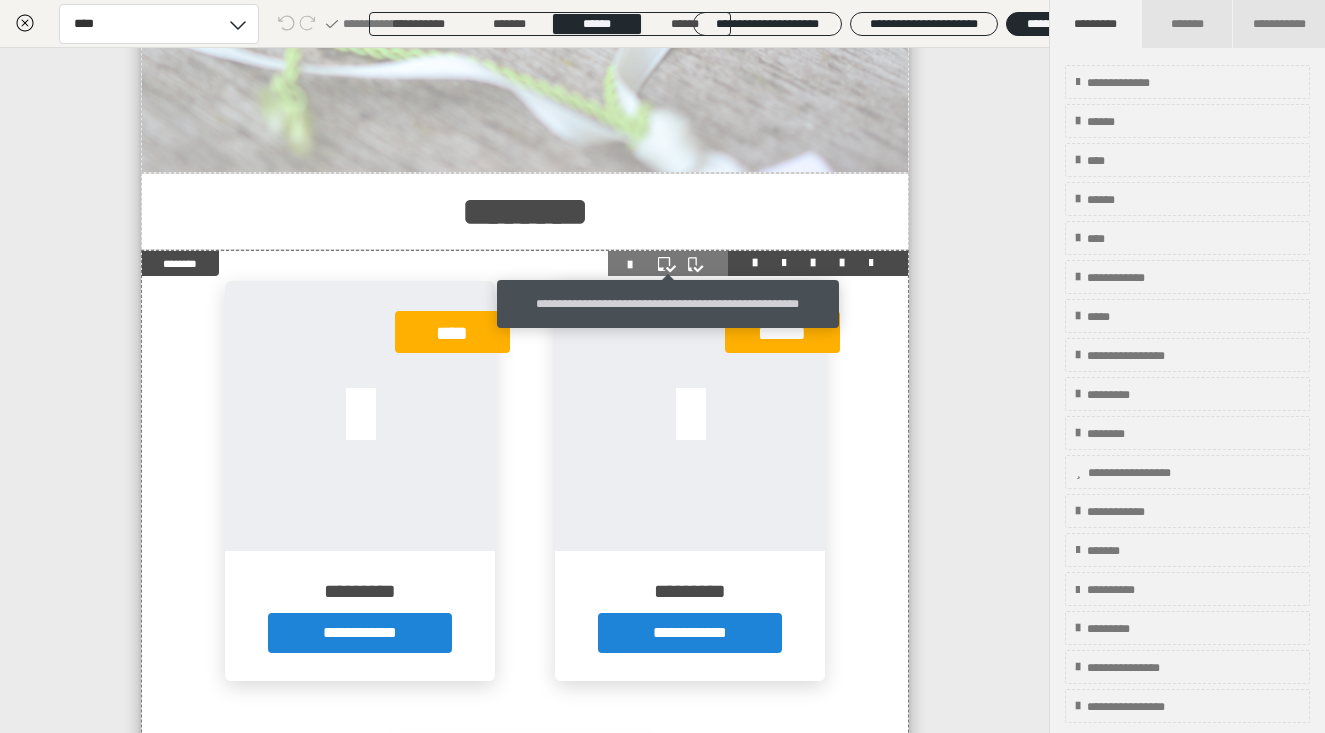 click 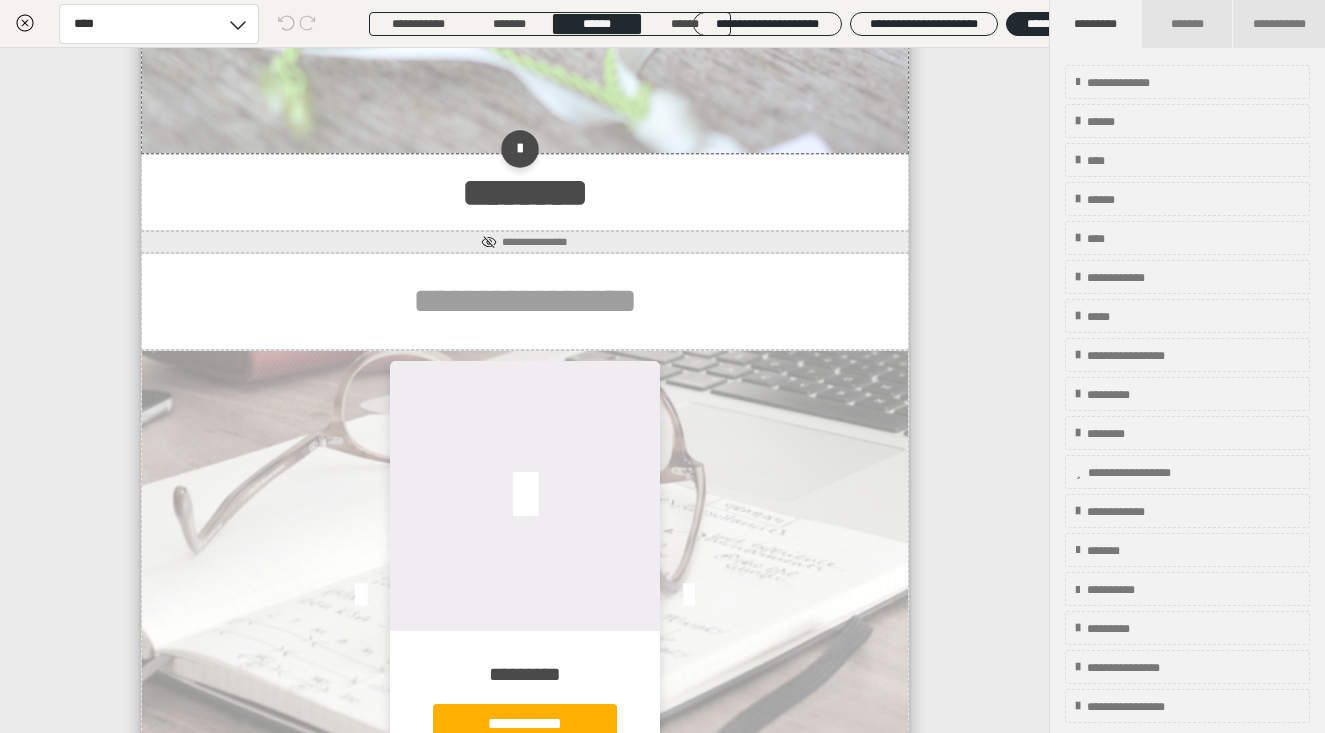 scroll, scrollTop: 499, scrollLeft: 0, axis: vertical 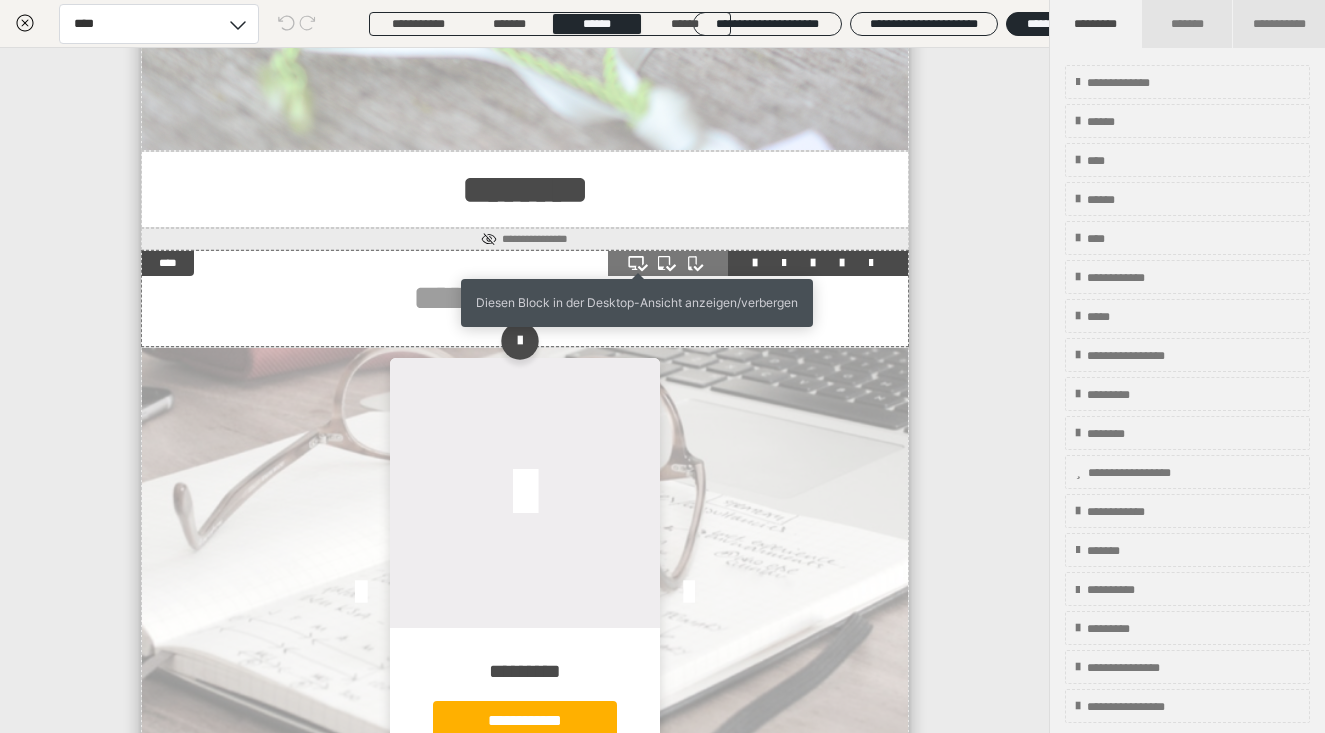 click 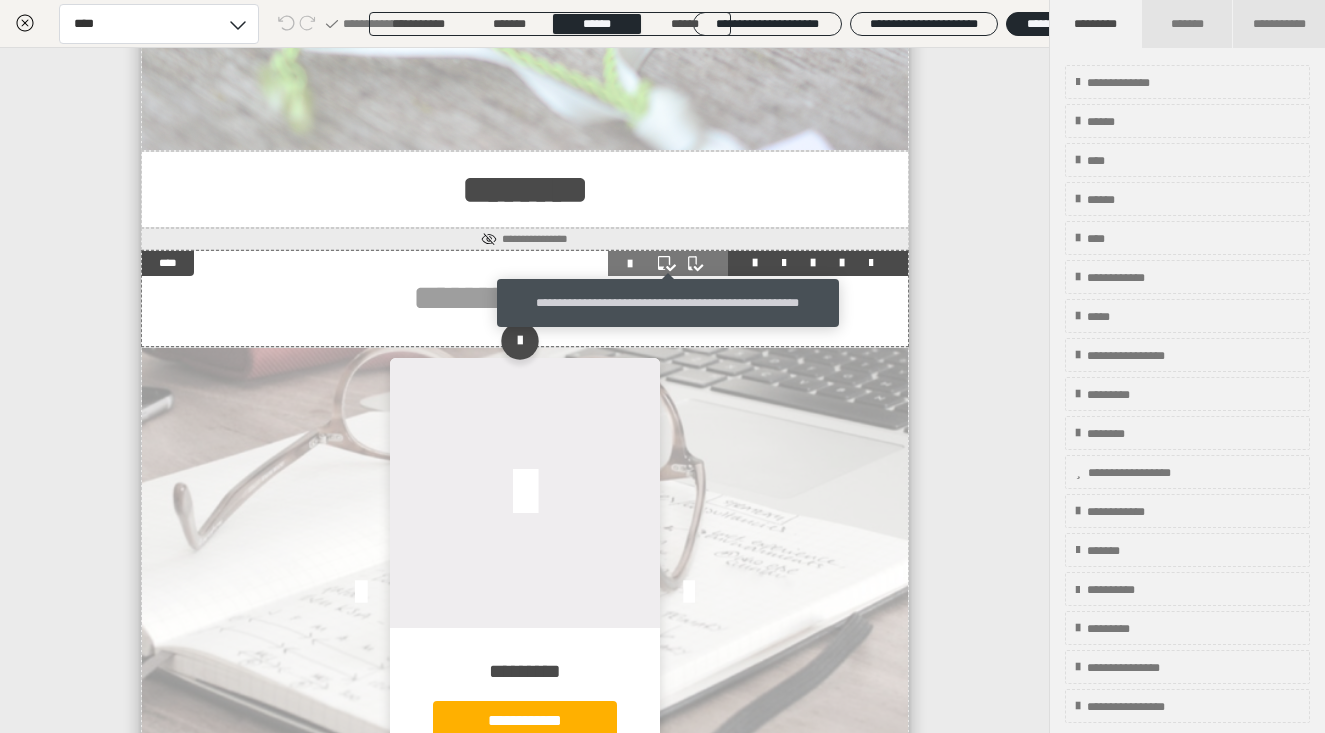 click 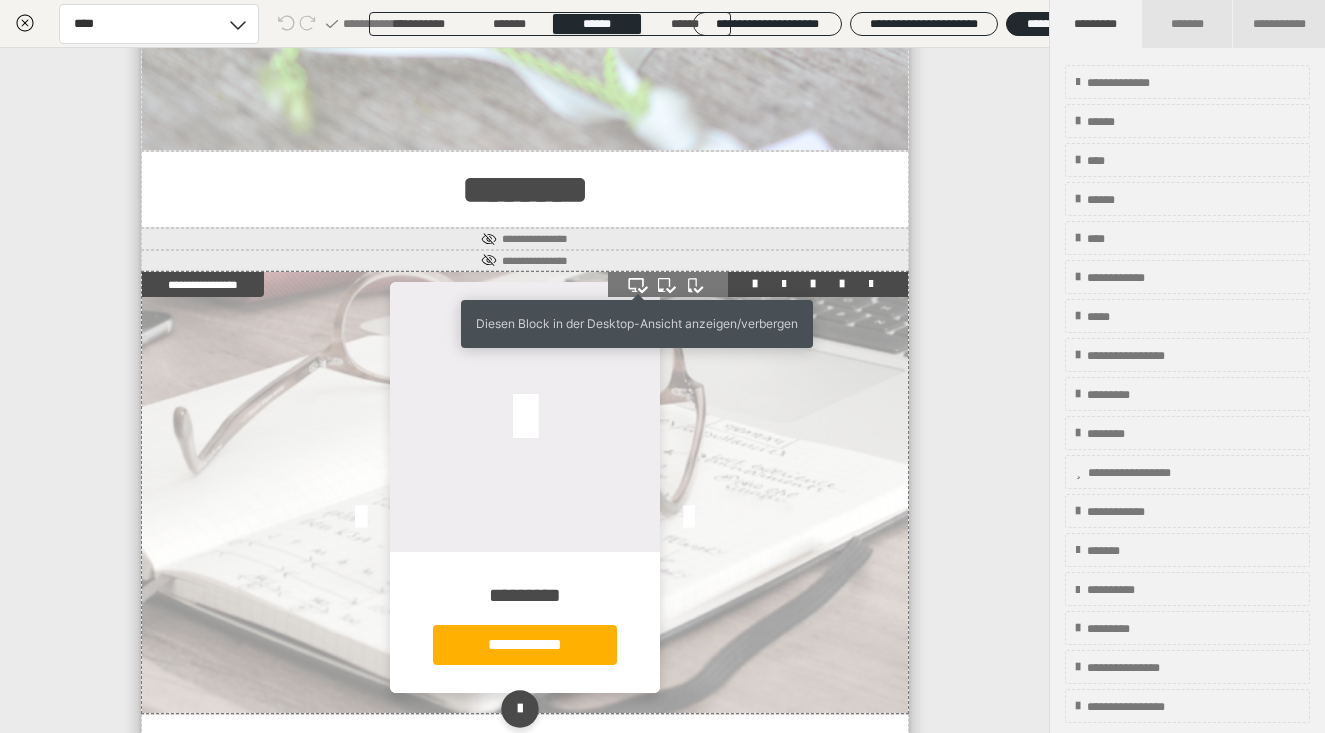 click 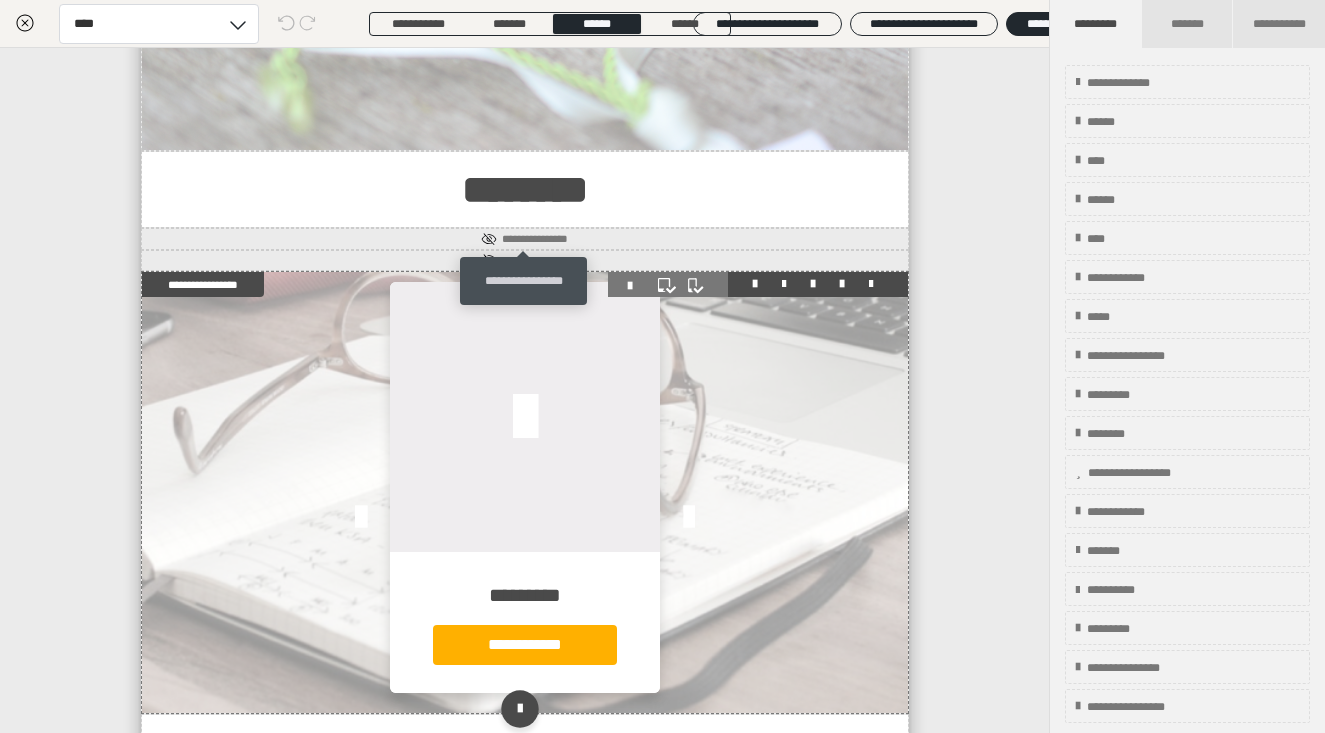 click on "**********" at bounding box center [532, 238] 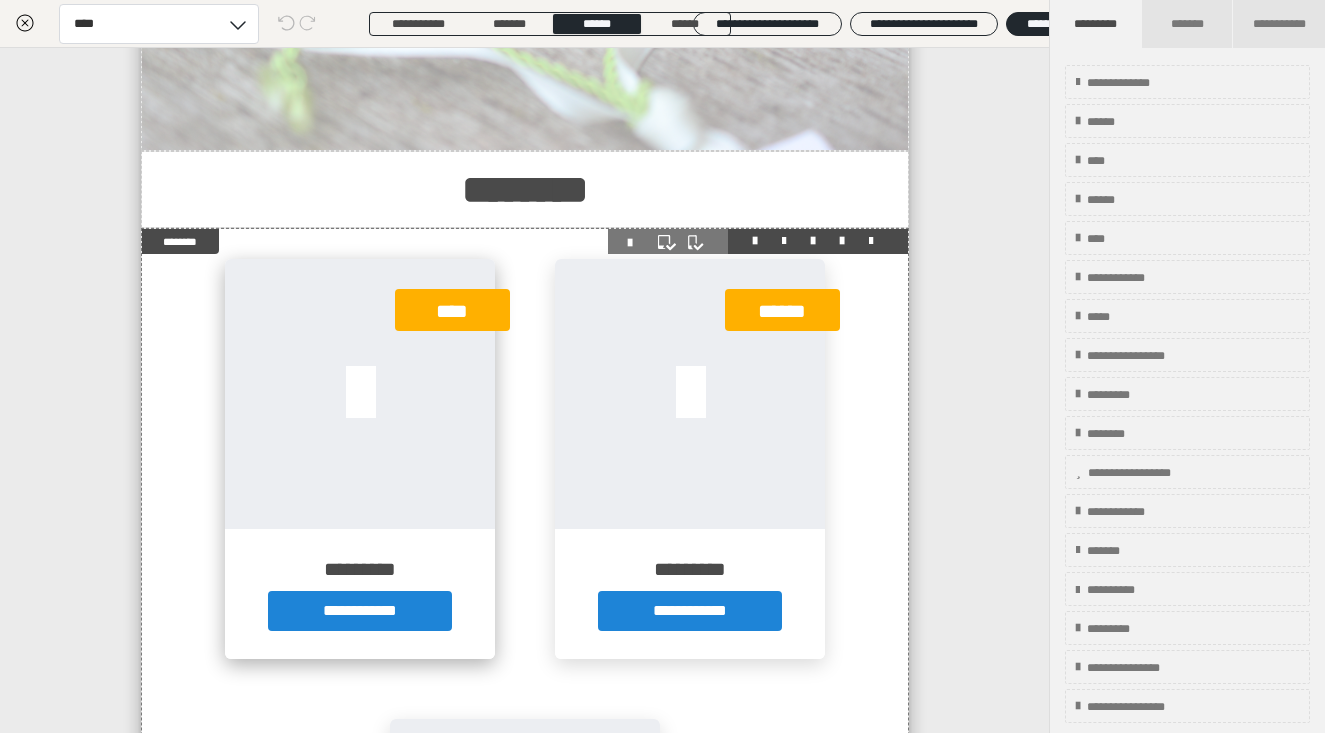 click at bounding box center (360, 394) 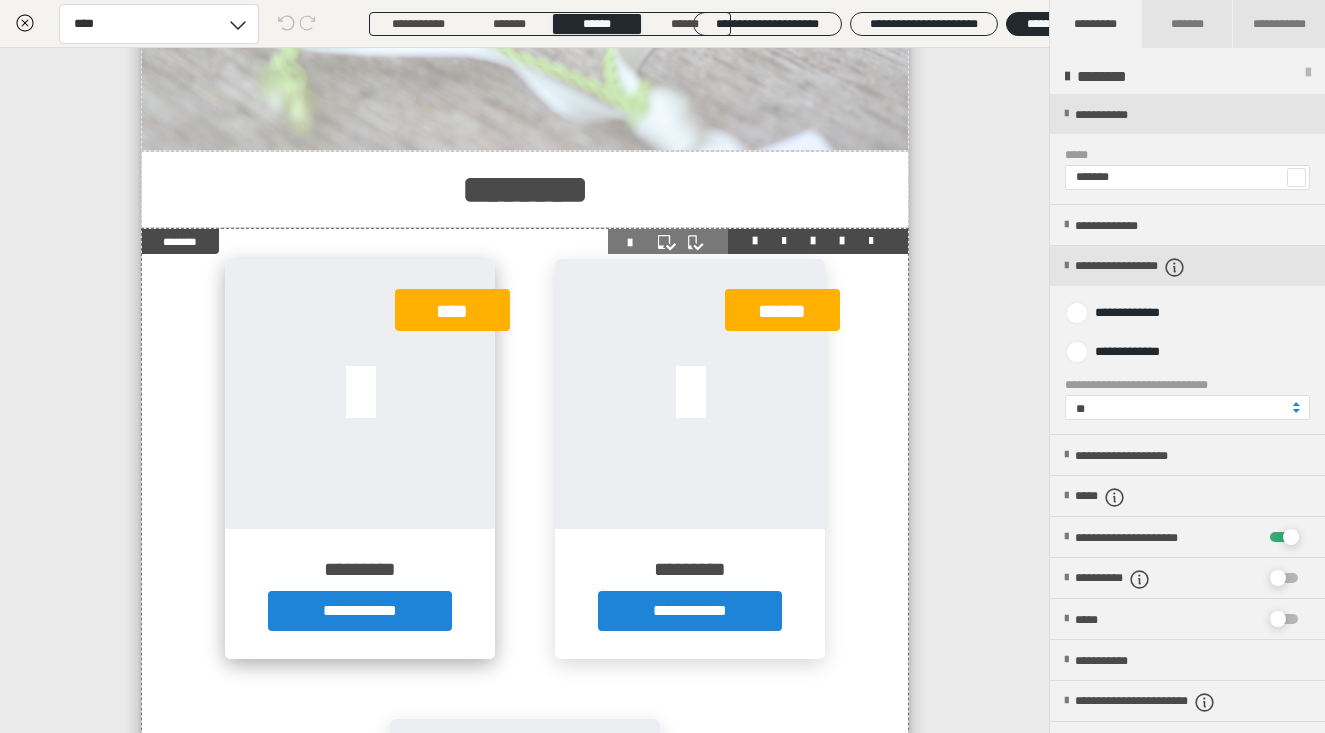 click at bounding box center (360, 394) 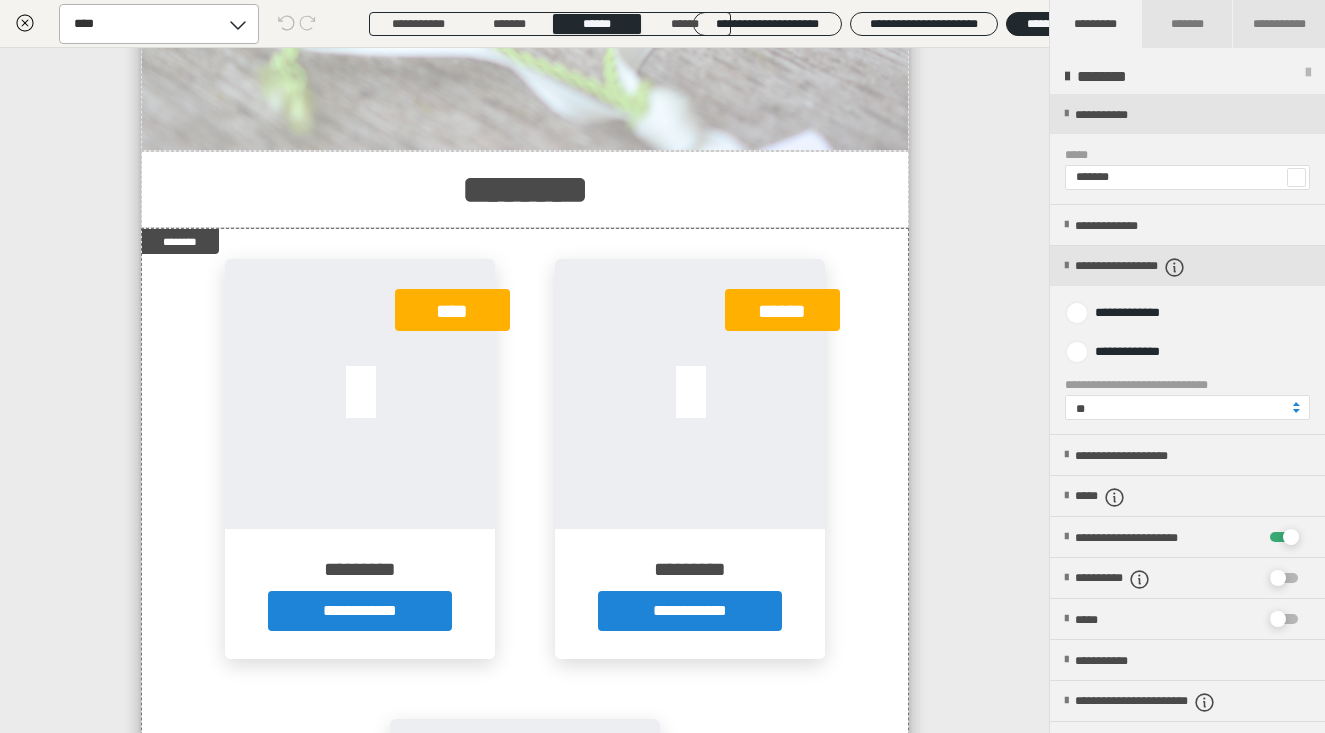 click at bounding box center [239, 24] 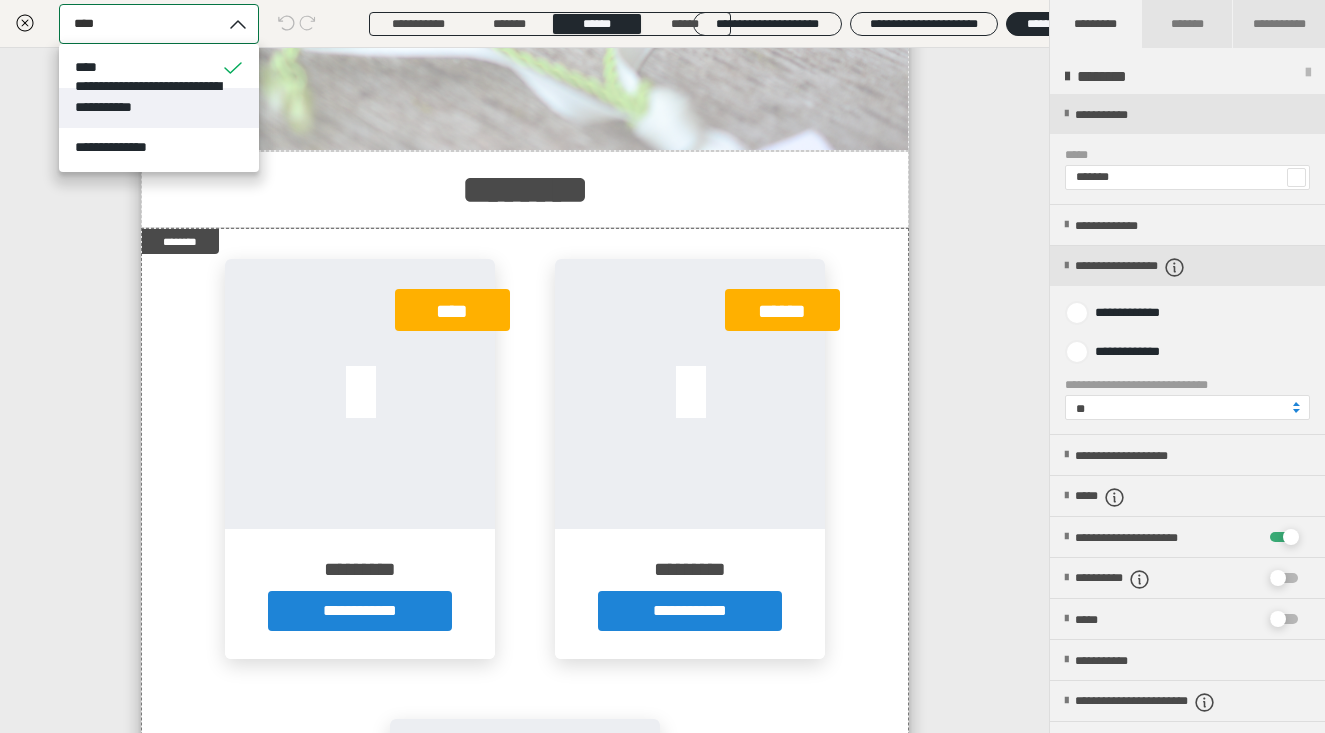 click on "**********" at bounding box center (159, 107) 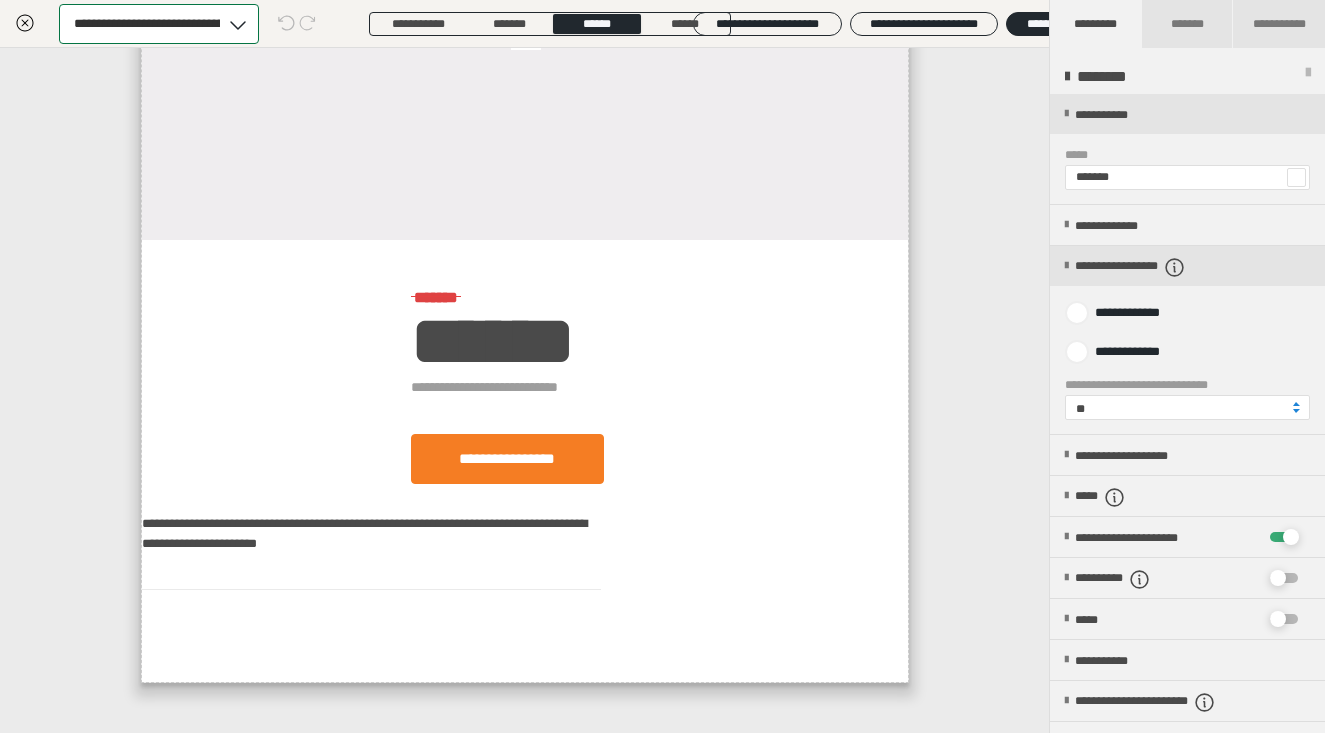 scroll, scrollTop: 0, scrollLeft: 0, axis: both 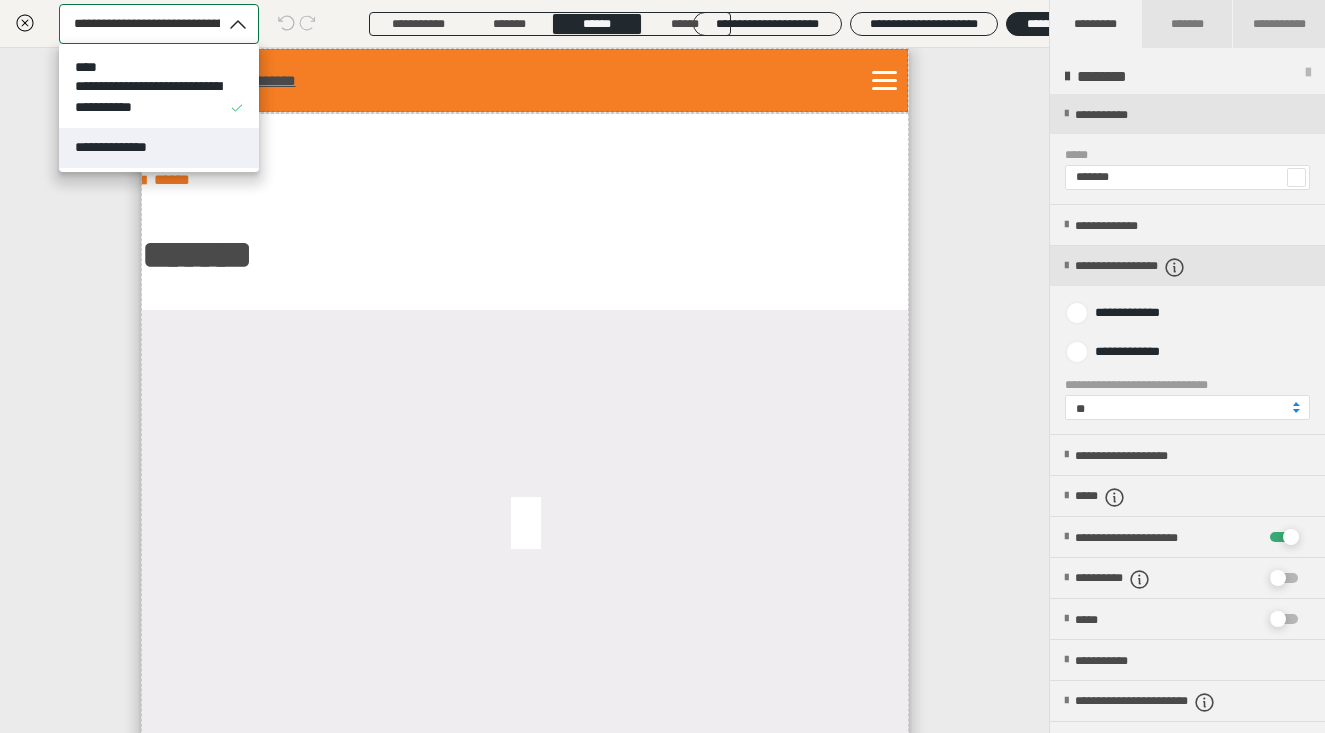 click on "**********" at bounding box center [128, 147] 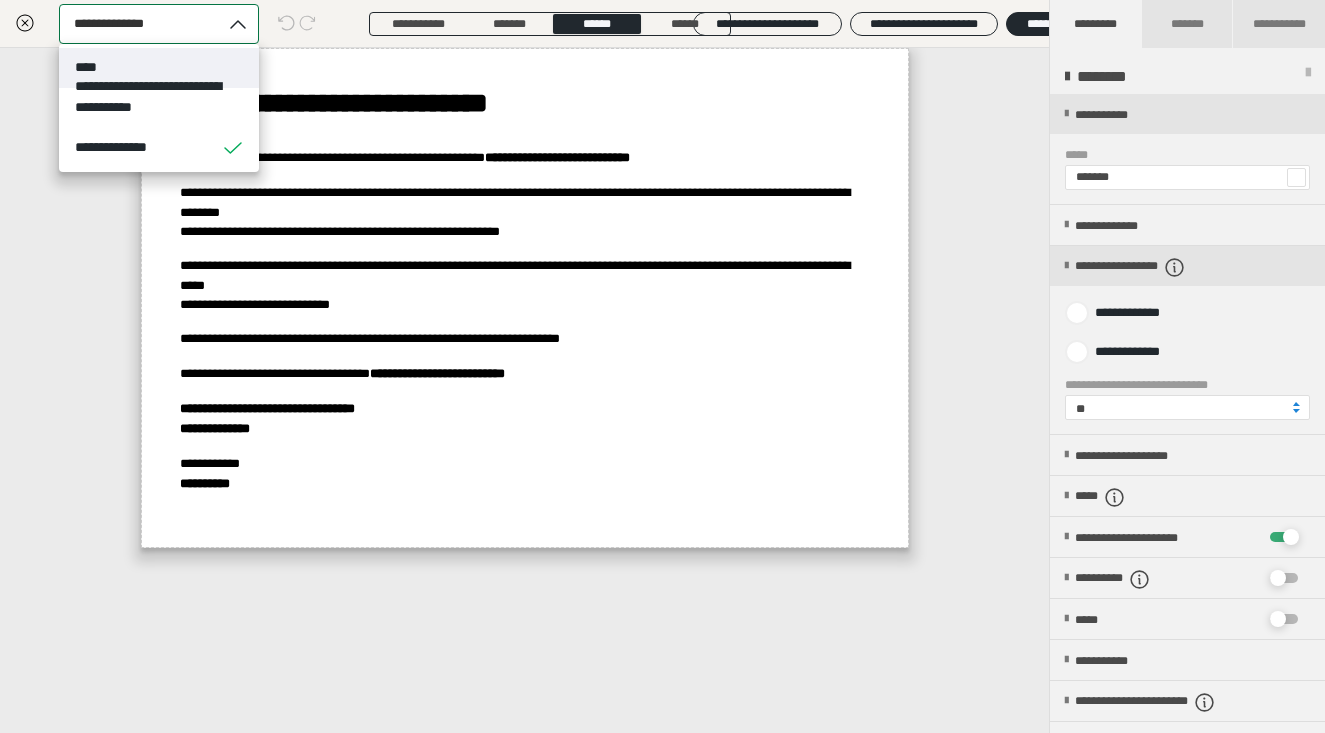 click on "****" at bounding box center (159, 68) 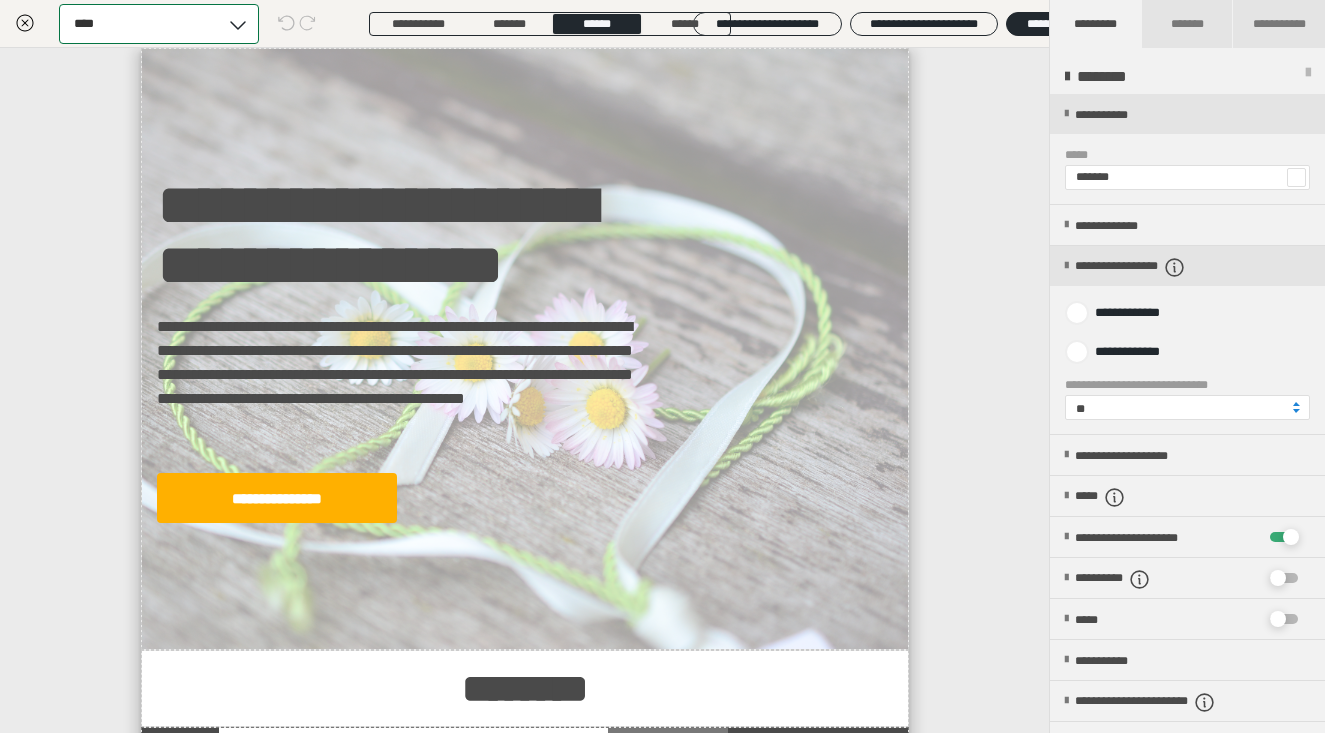 scroll, scrollTop: 0, scrollLeft: 0, axis: both 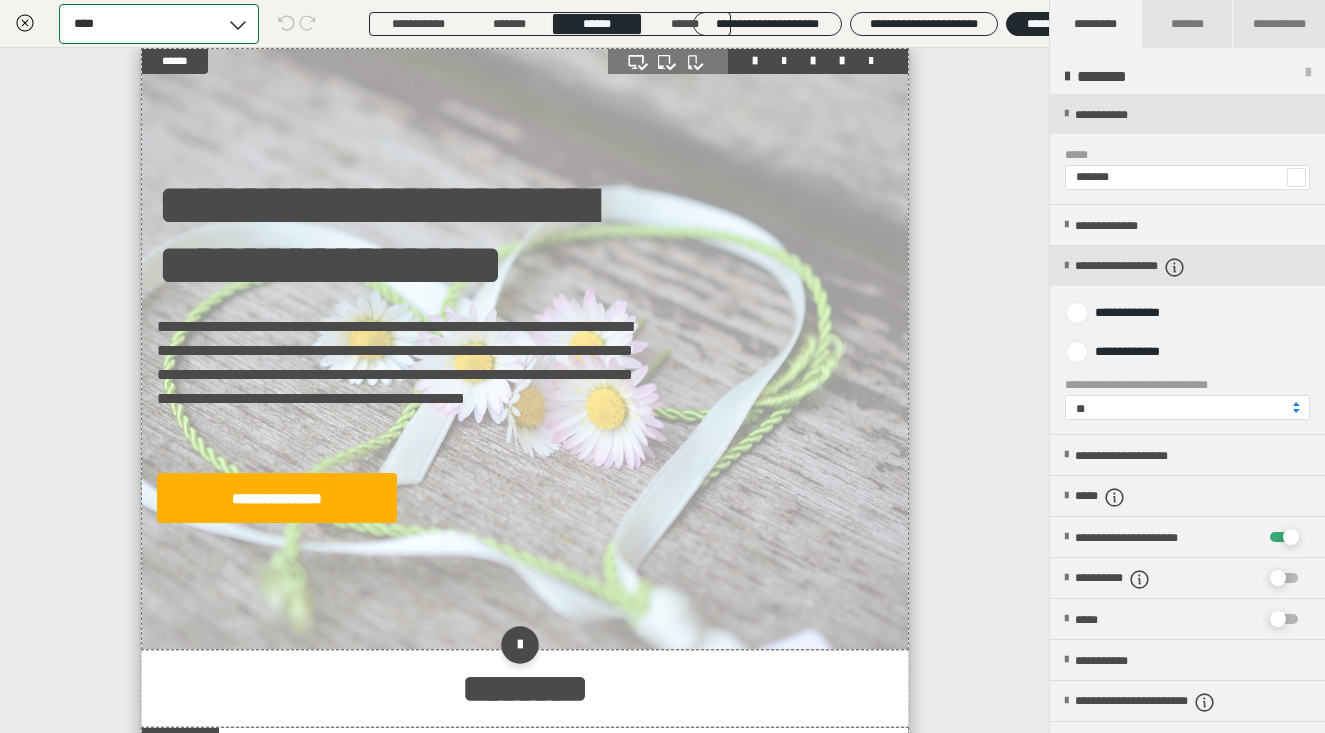 click on "**********" at bounding box center (525, 349) 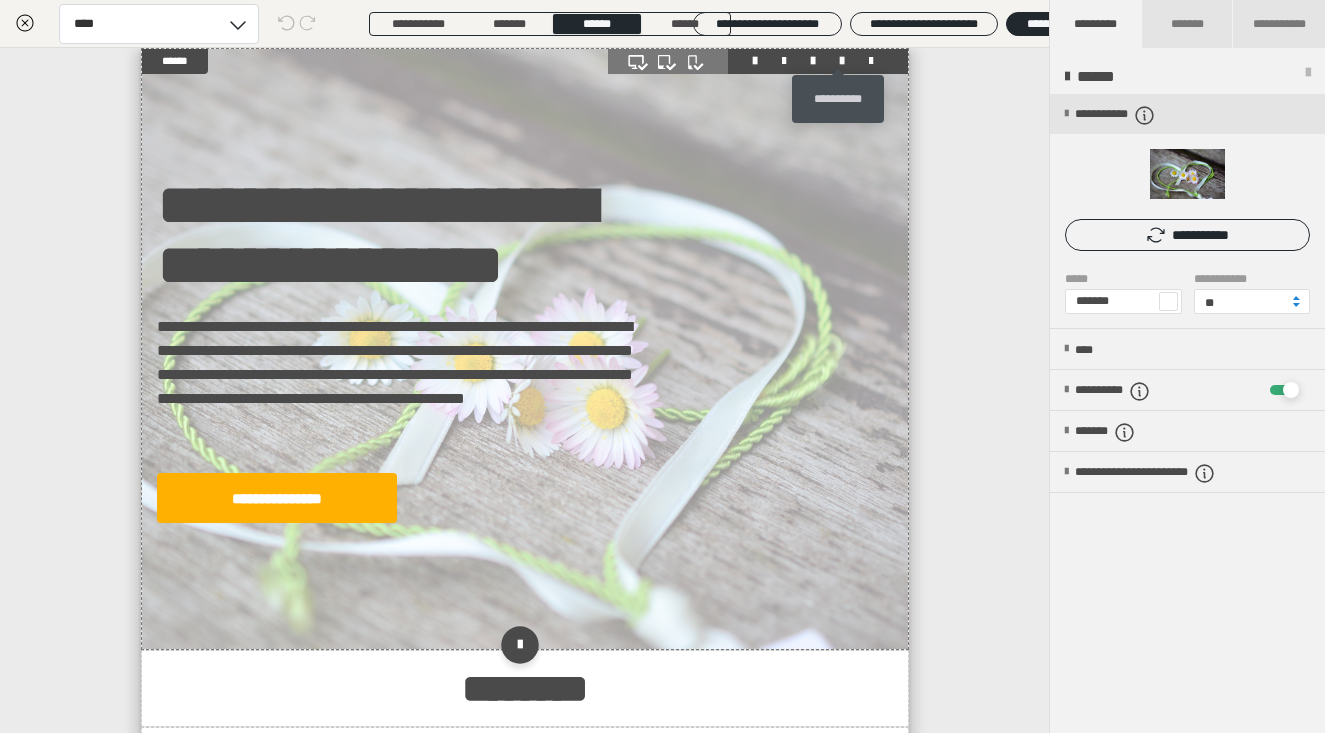 click at bounding box center [842, 61] 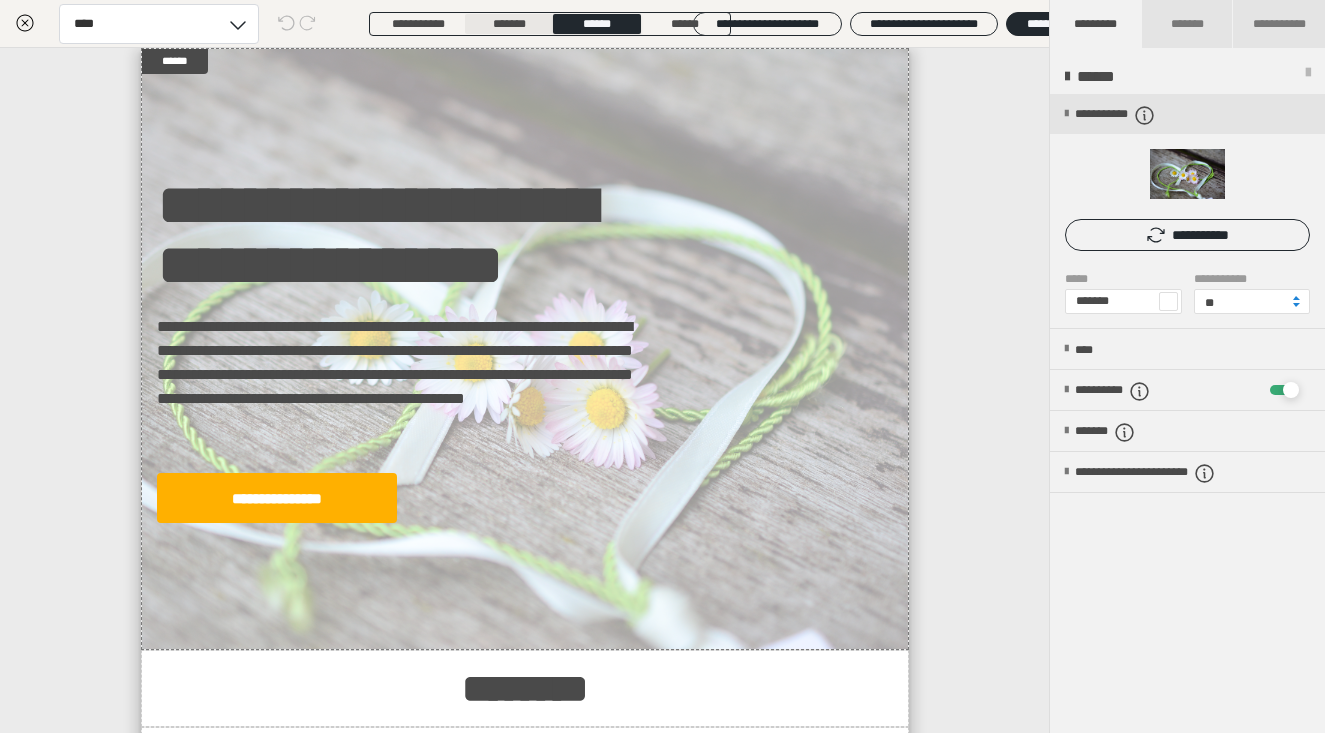 click on "*******" at bounding box center (509, 24) 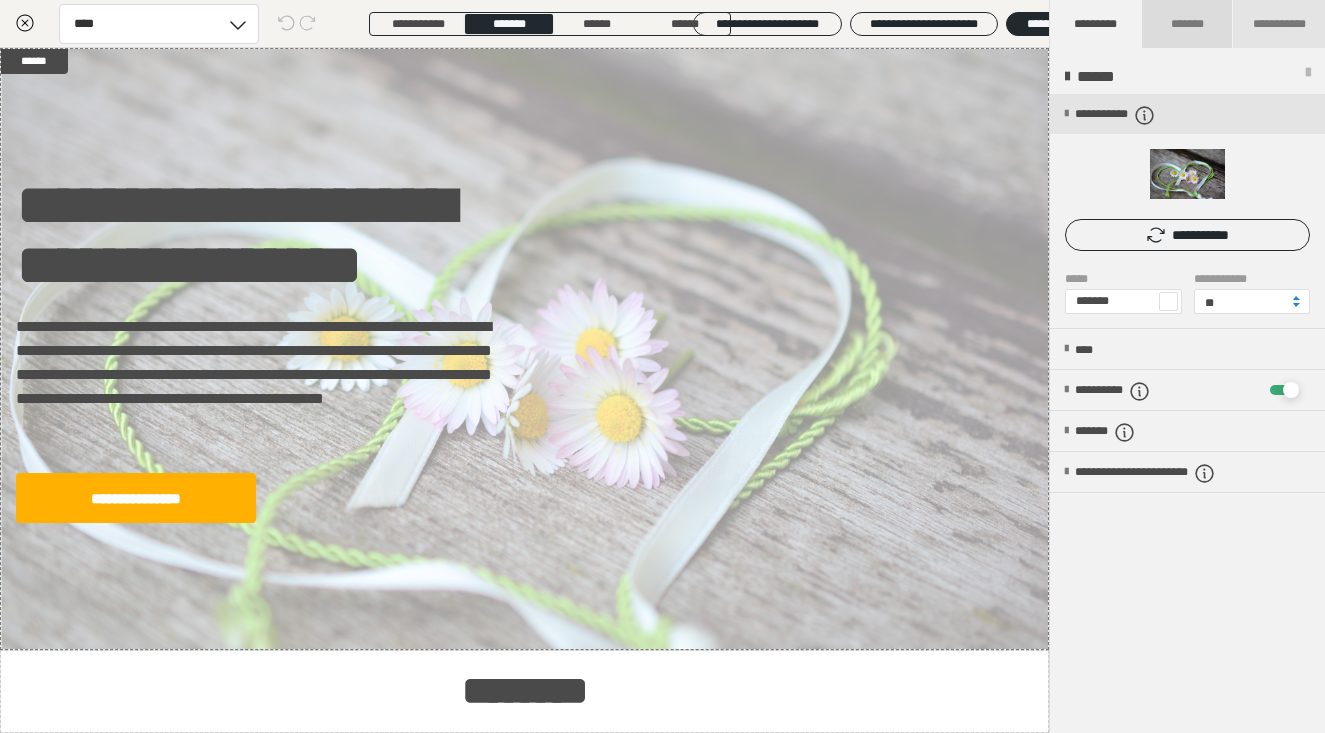 click on "*******" at bounding box center [1186, 24] 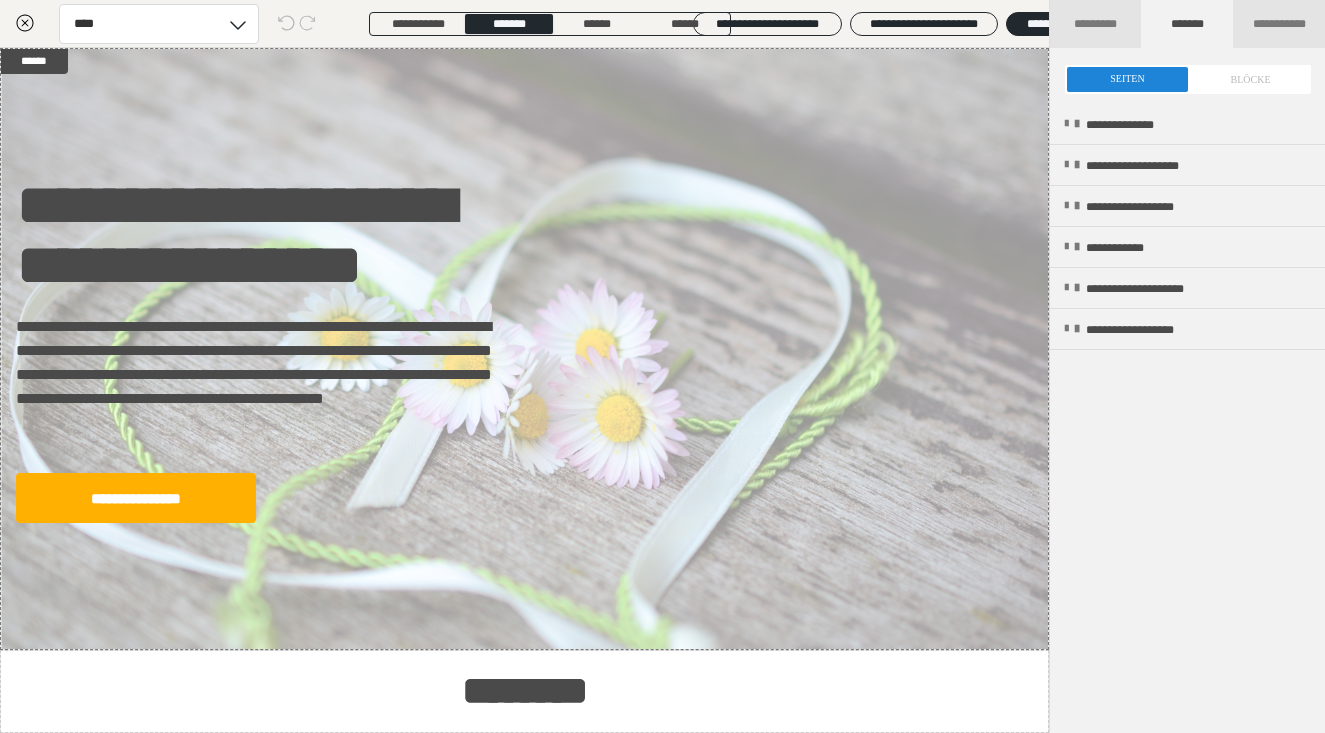 click at bounding box center [1188, 79] 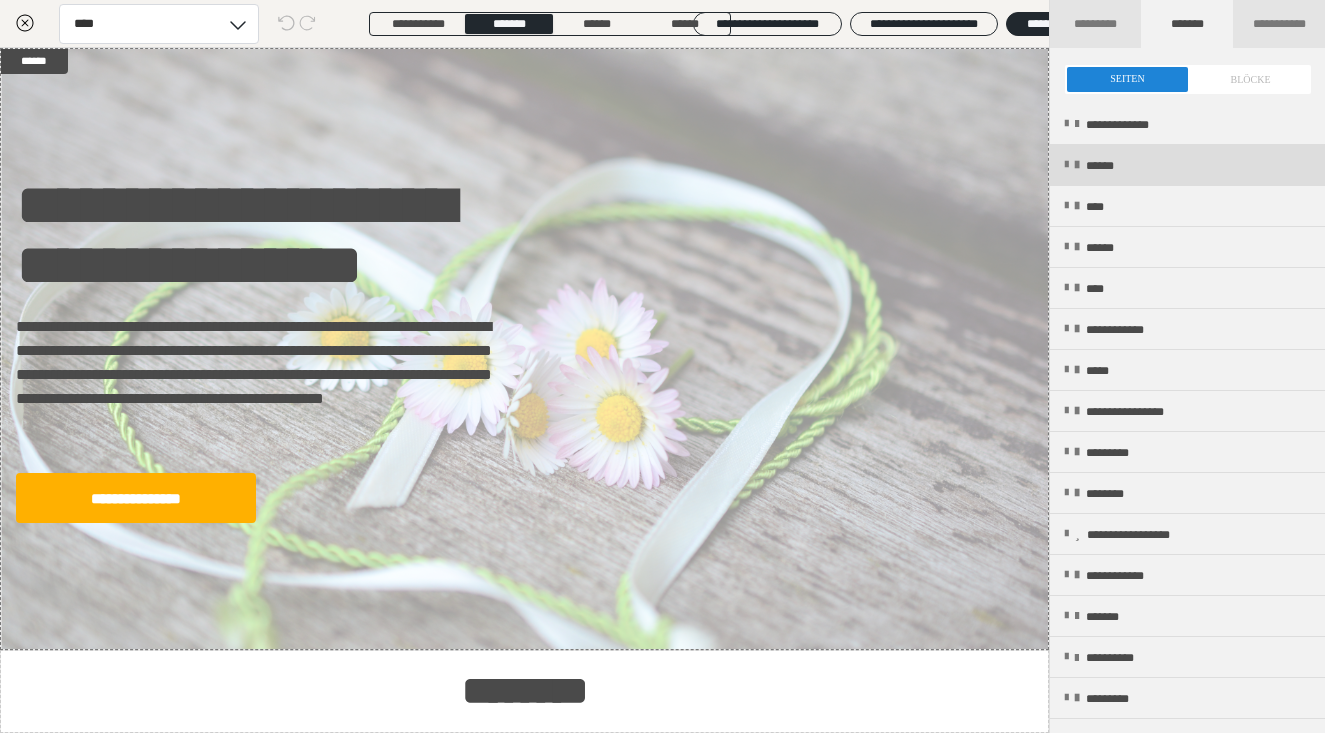 click on "******" at bounding box center [1113, 166] 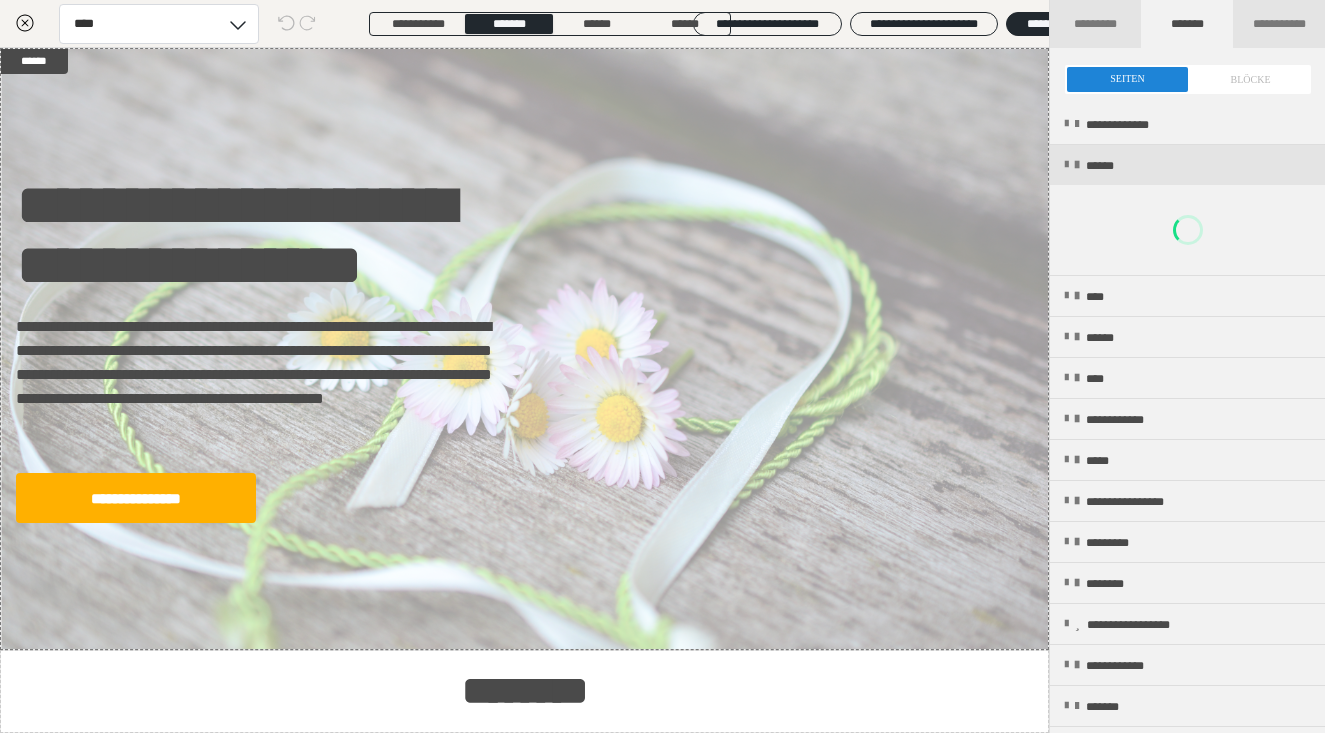 click at bounding box center [1188, 79] 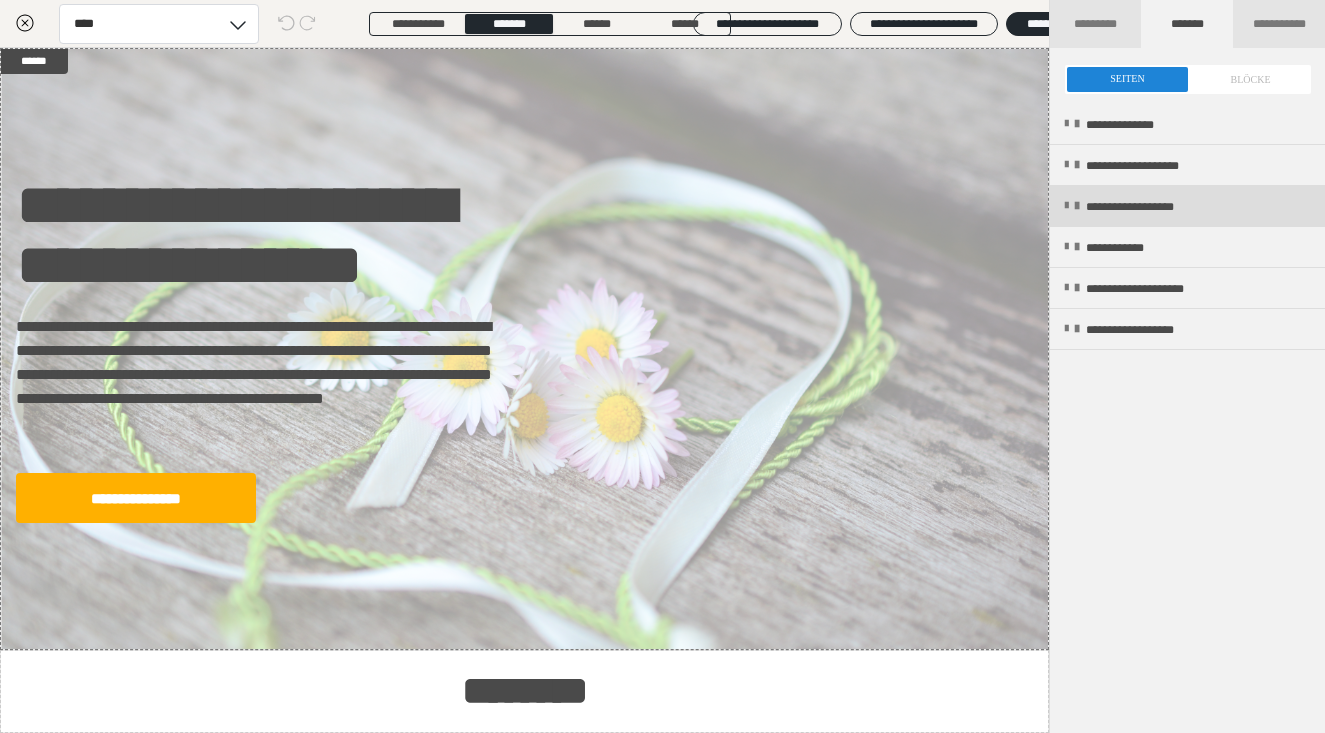 click at bounding box center (1066, 206) 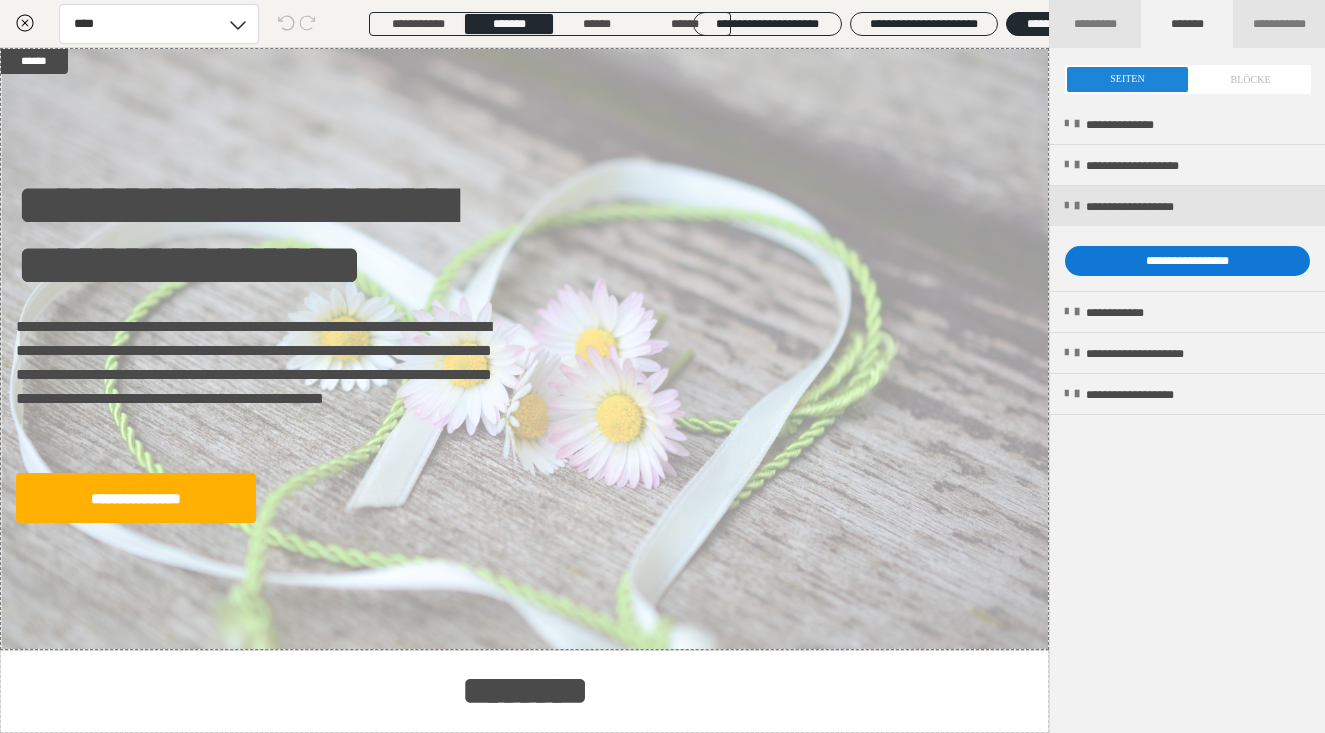 click on "**********" at bounding box center (1187, 261) 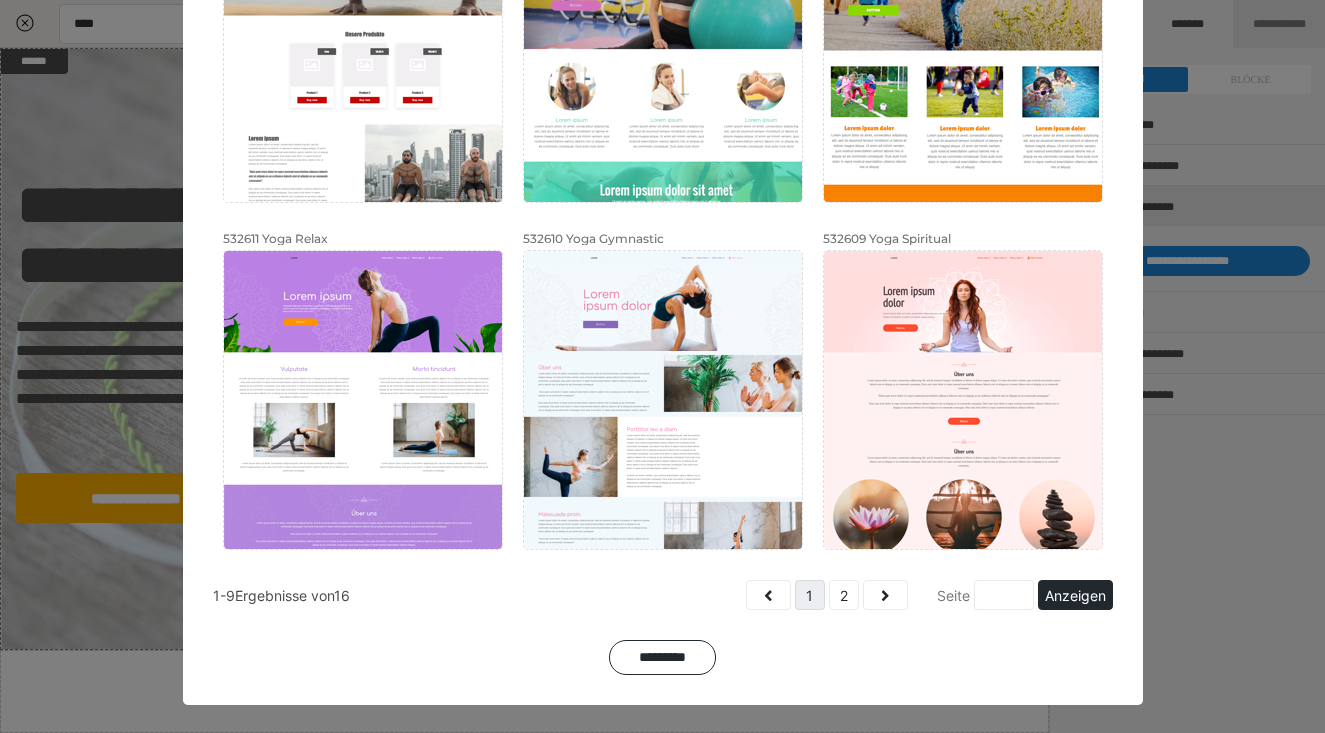 scroll, scrollTop: 661, scrollLeft: 0, axis: vertical 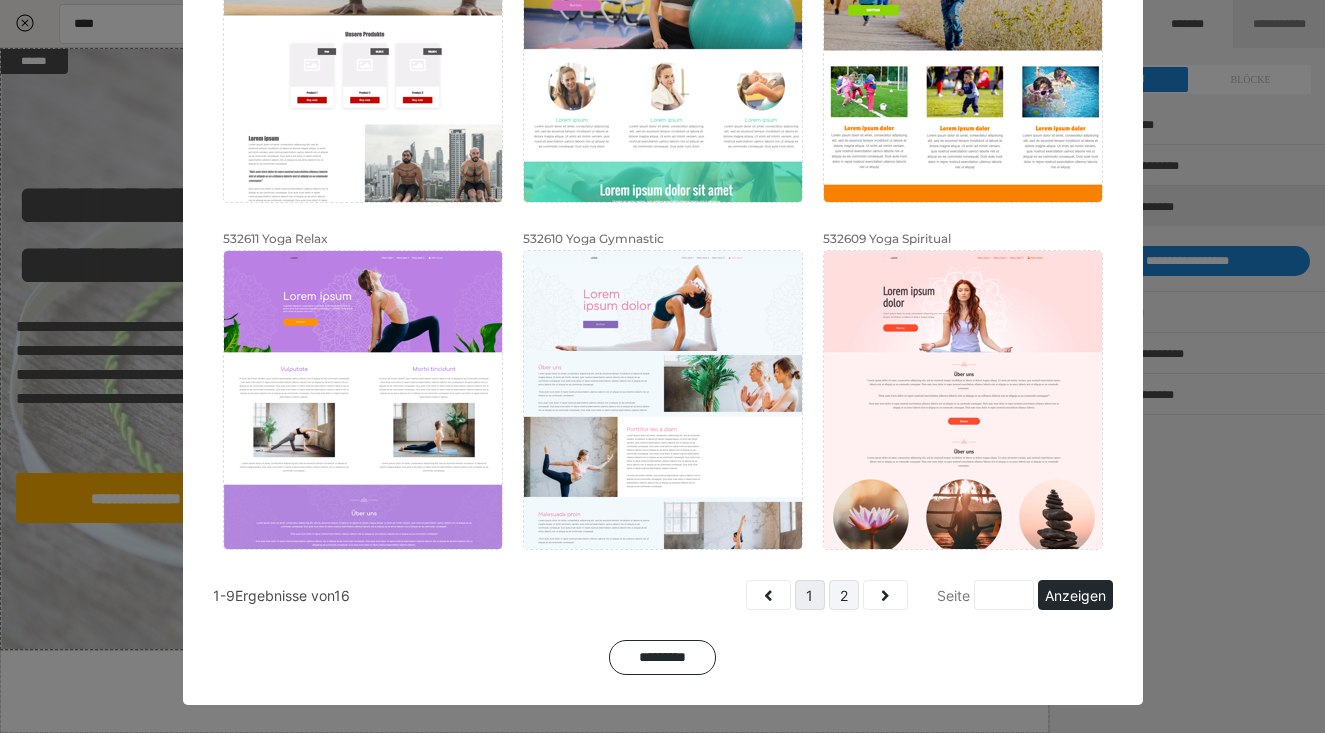 click on "2" at bounding box center (844, 595) 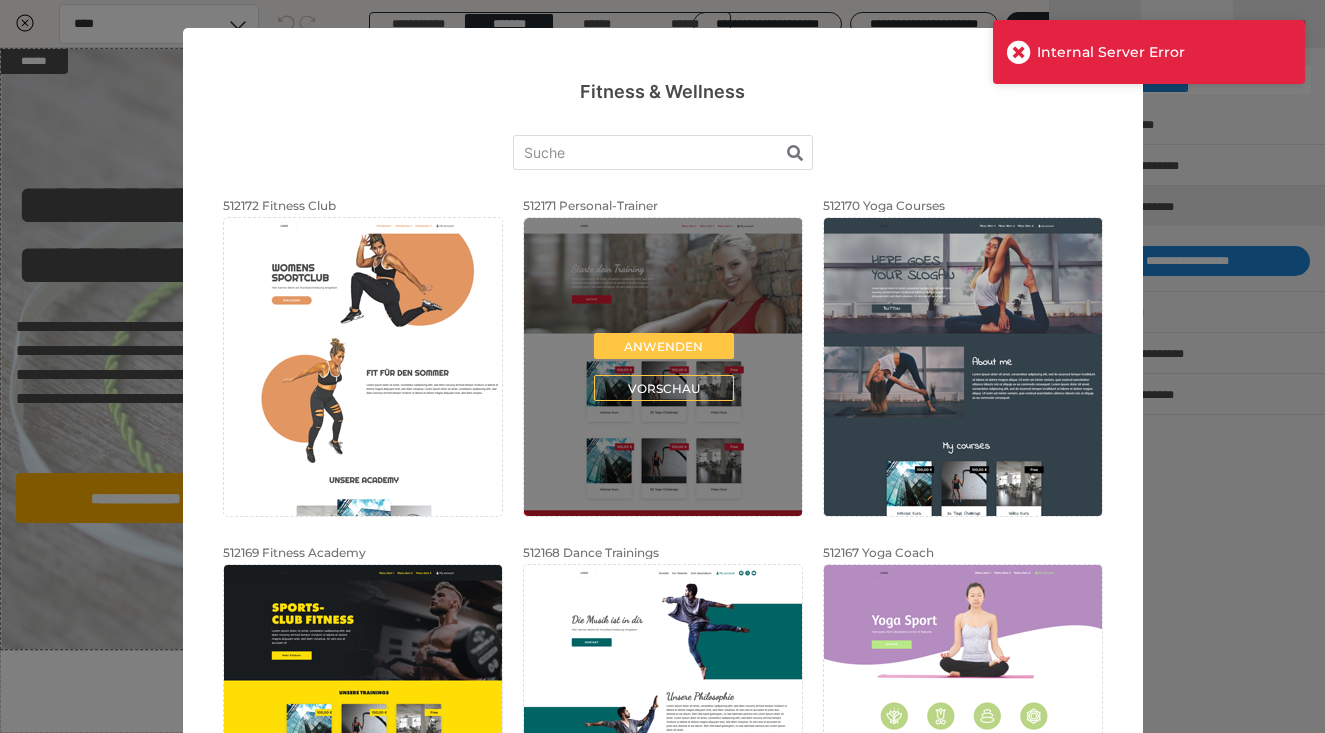 scroll, scrollTop: 0, scrollLeft: 0, axis: both 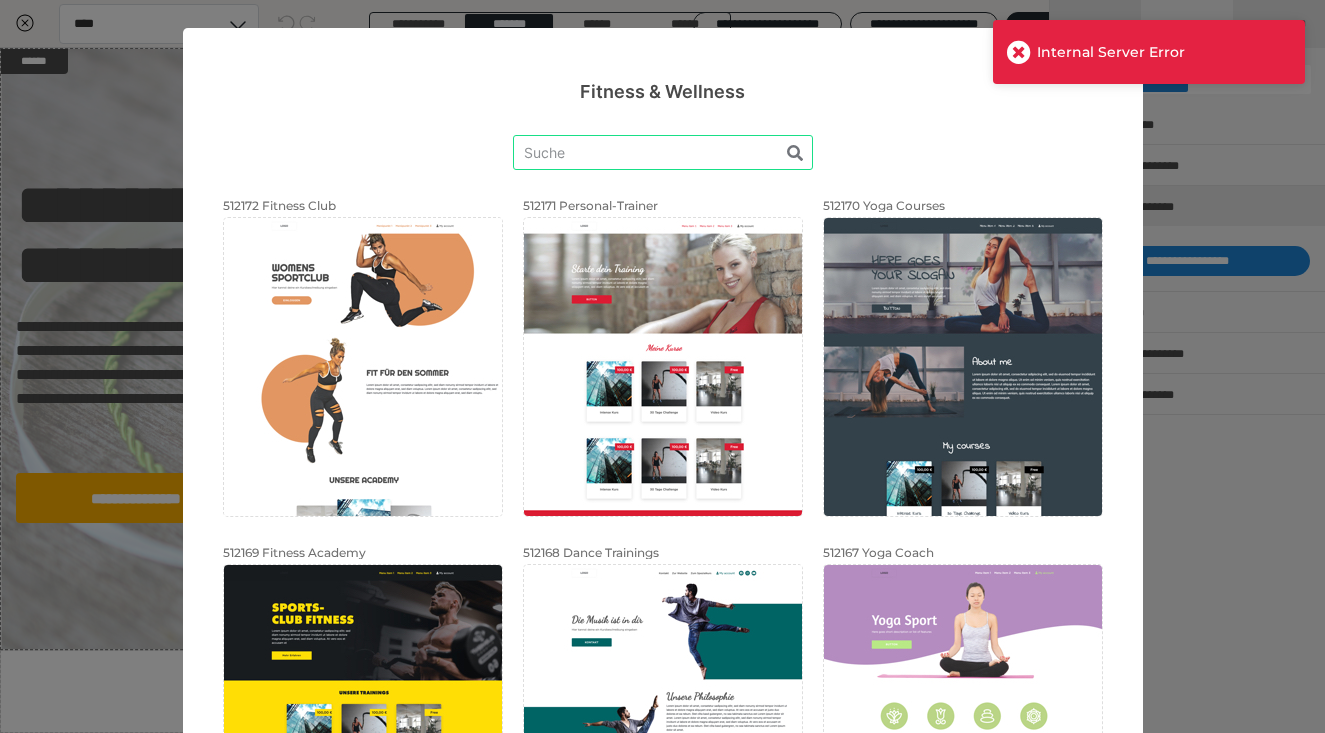click at bounding box center [663, 152] 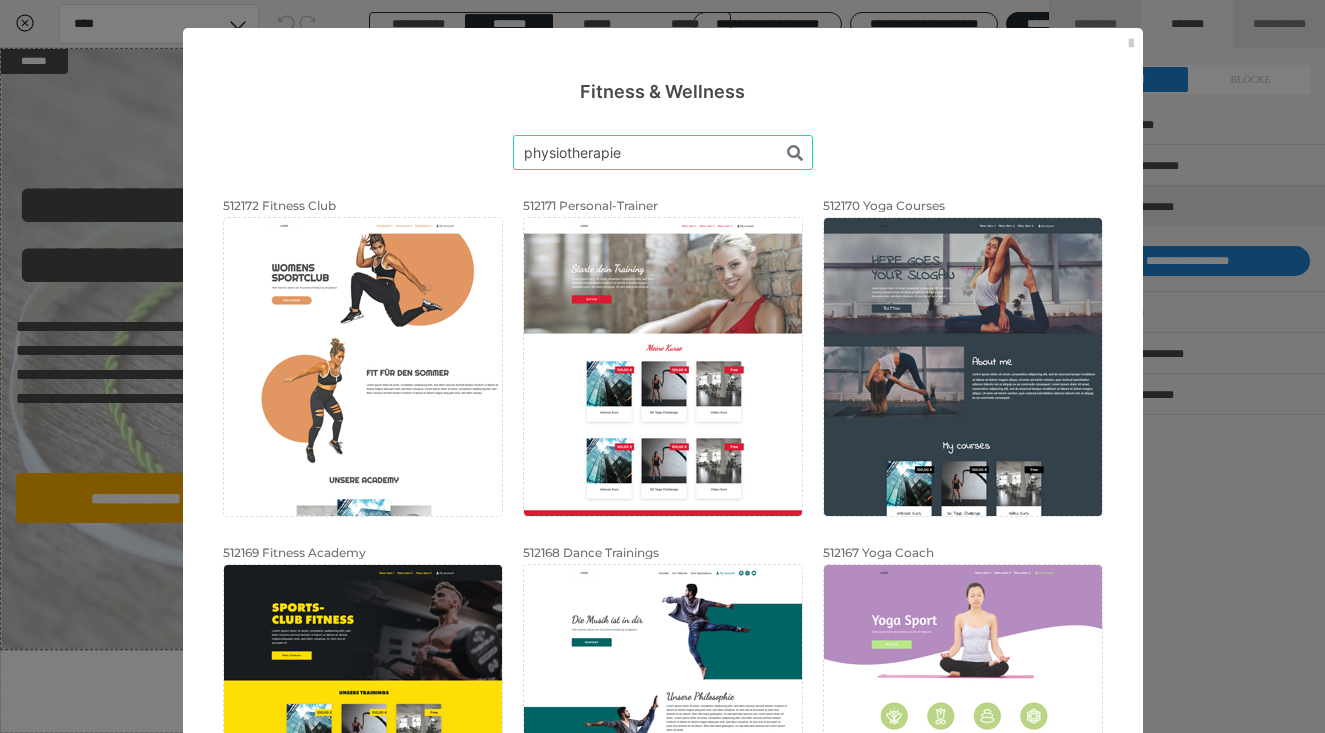 type on "physiotherapie" 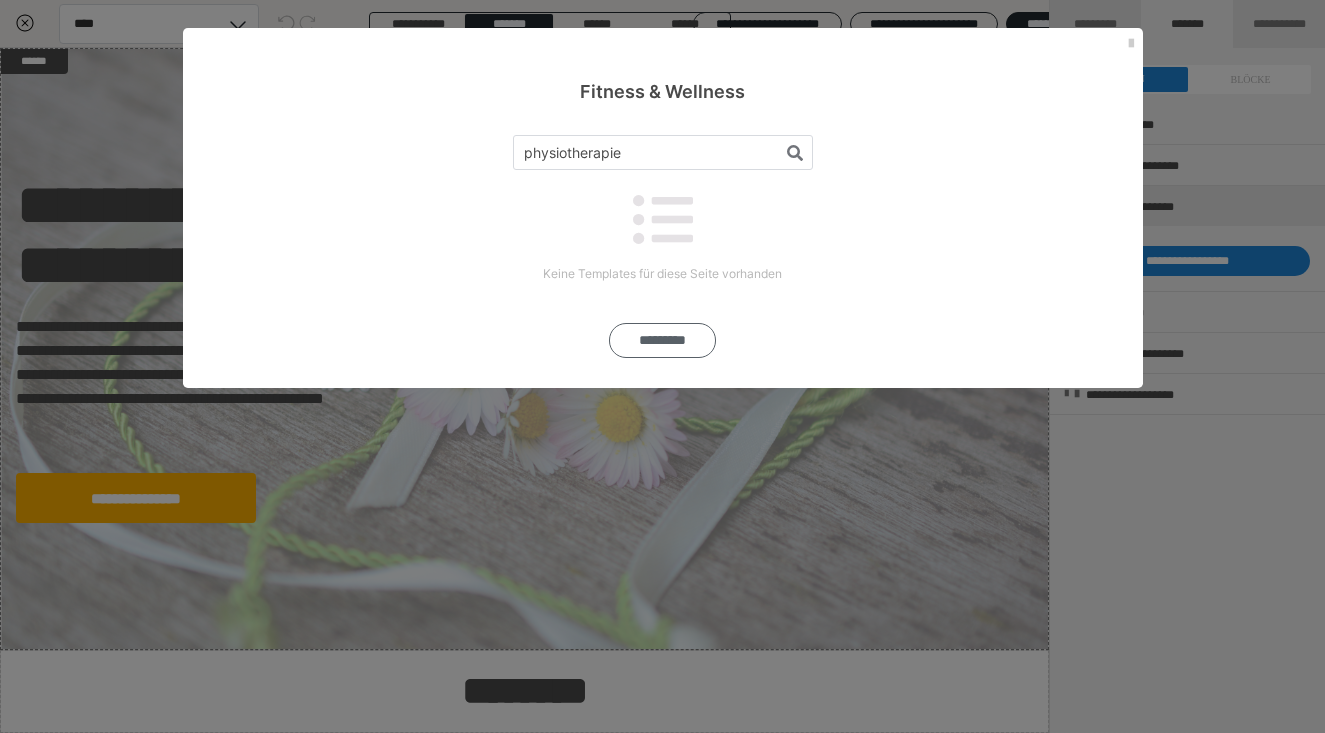 click on "*********" at bounding box center [662, 340] 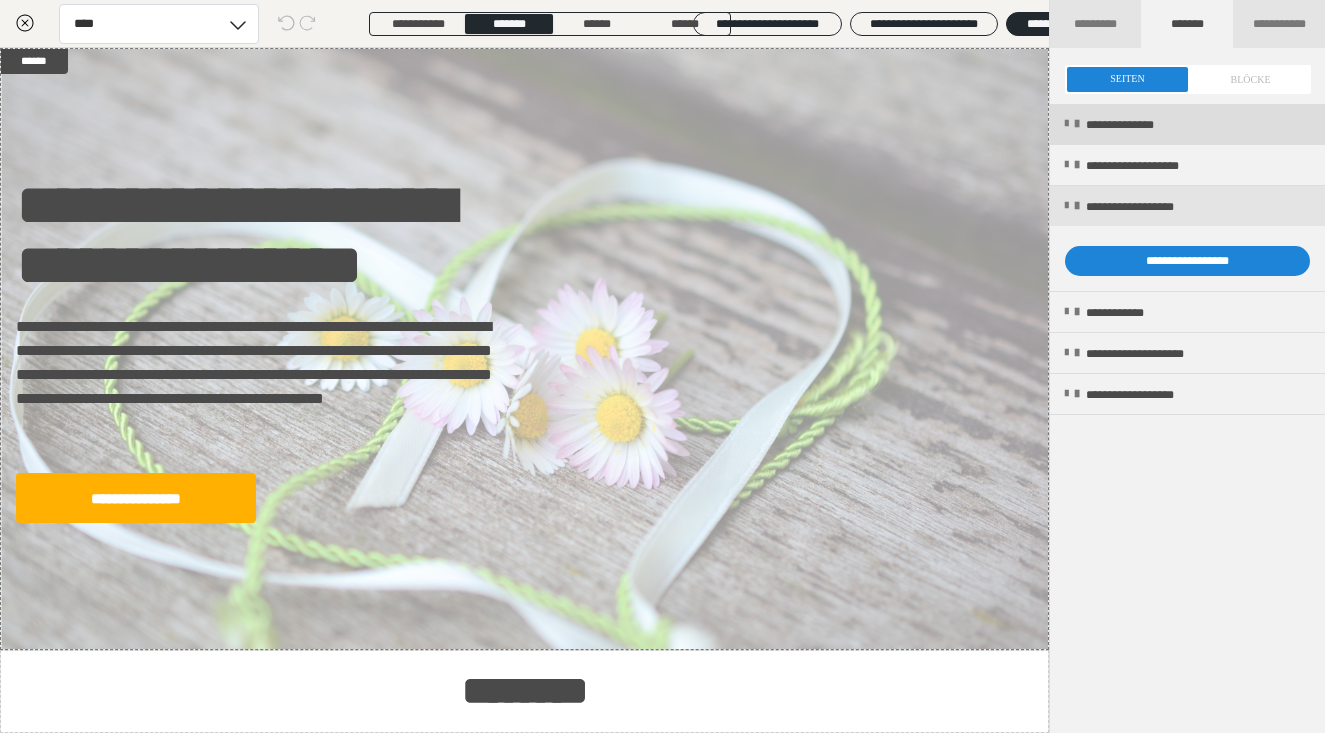 click on "**********" at bounding box center (1137, 125) 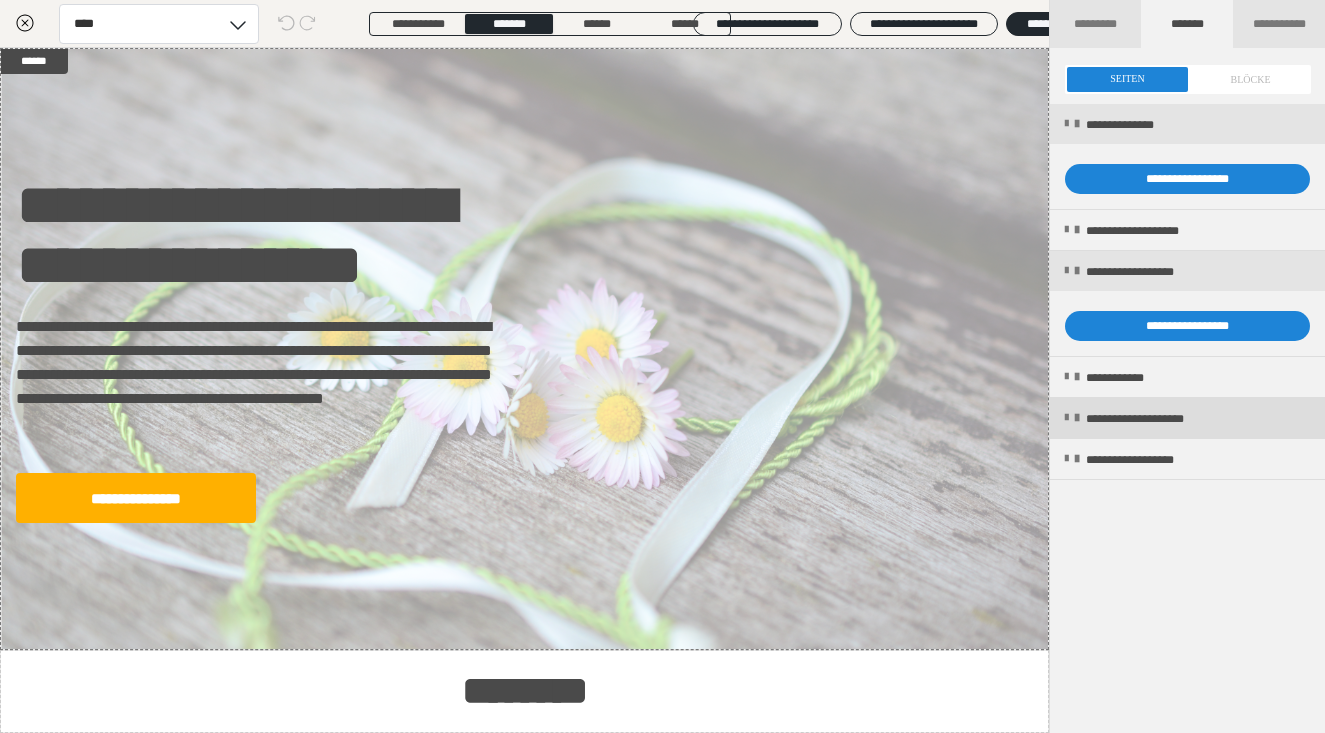 click on "**********" at bounding box center [1162, 419] 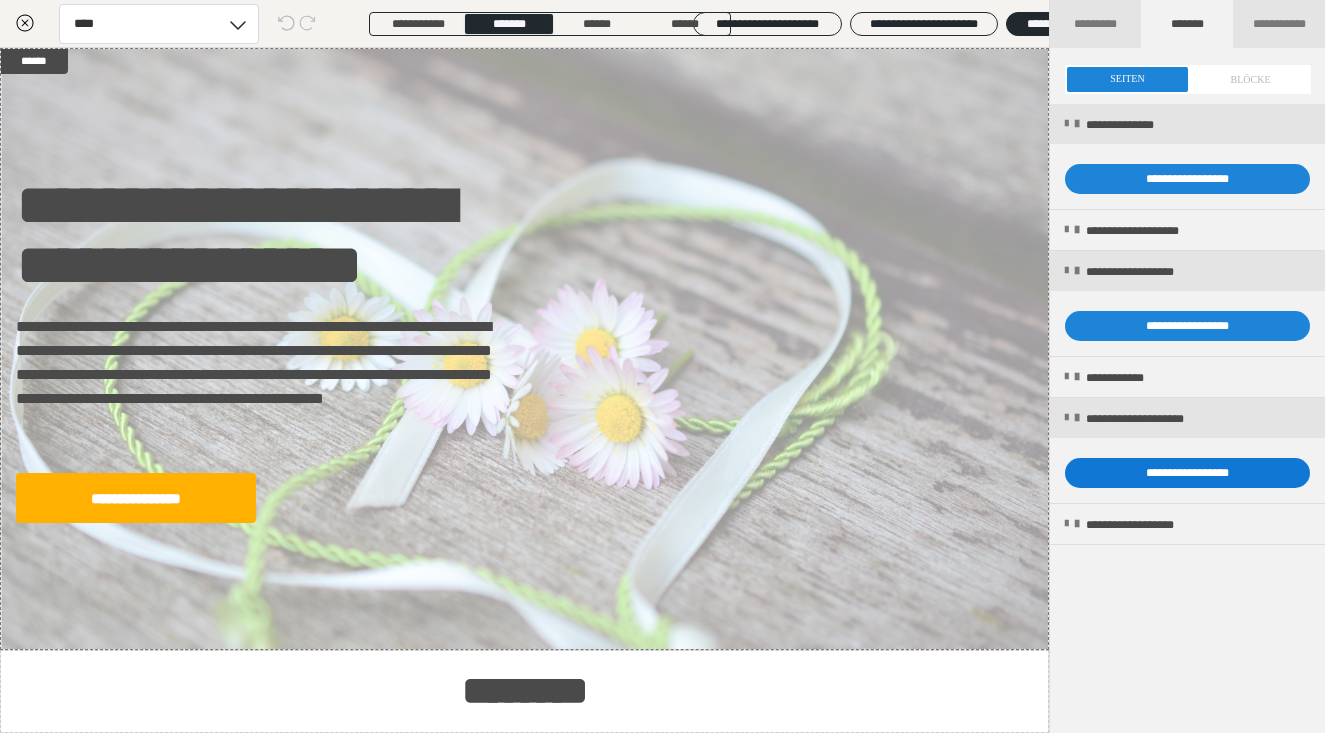 click on "**********" at bounding box center [1187, 473] 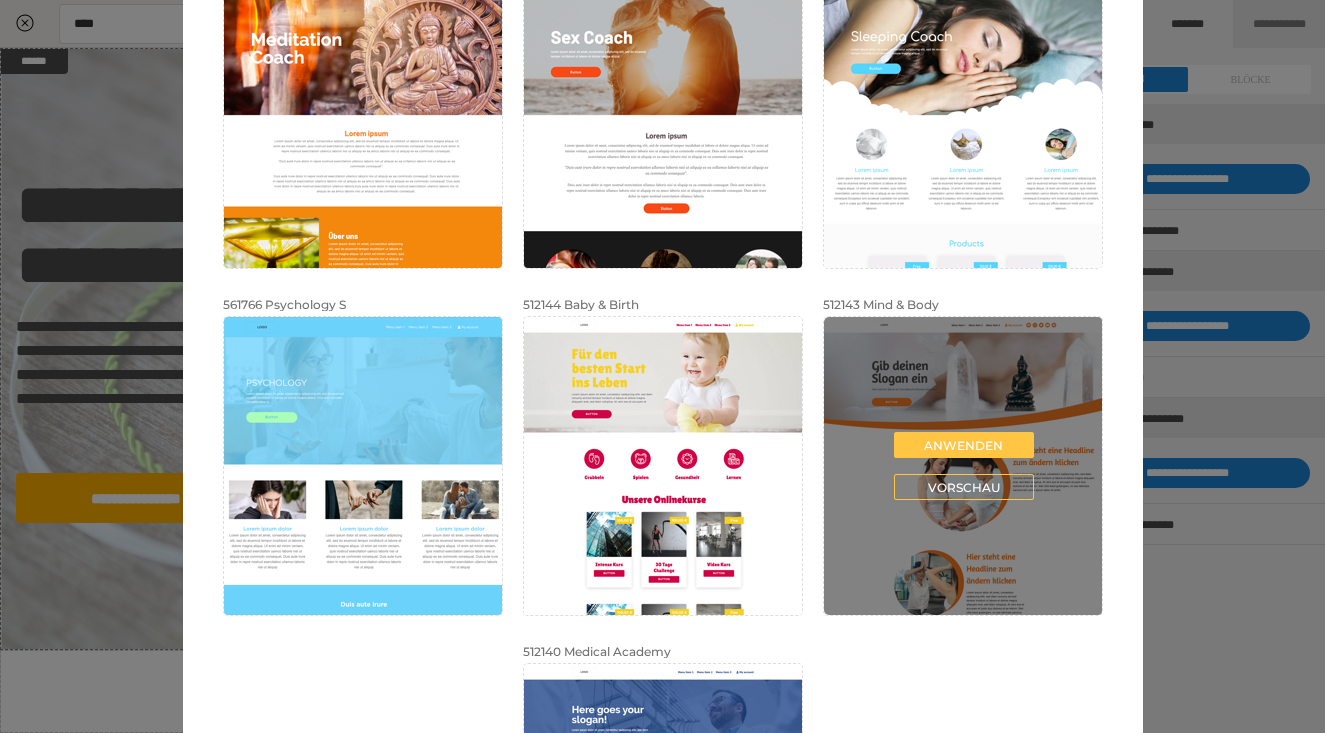 scroll, scrollTop: 260, scrollLeft: 0, axis: vertical 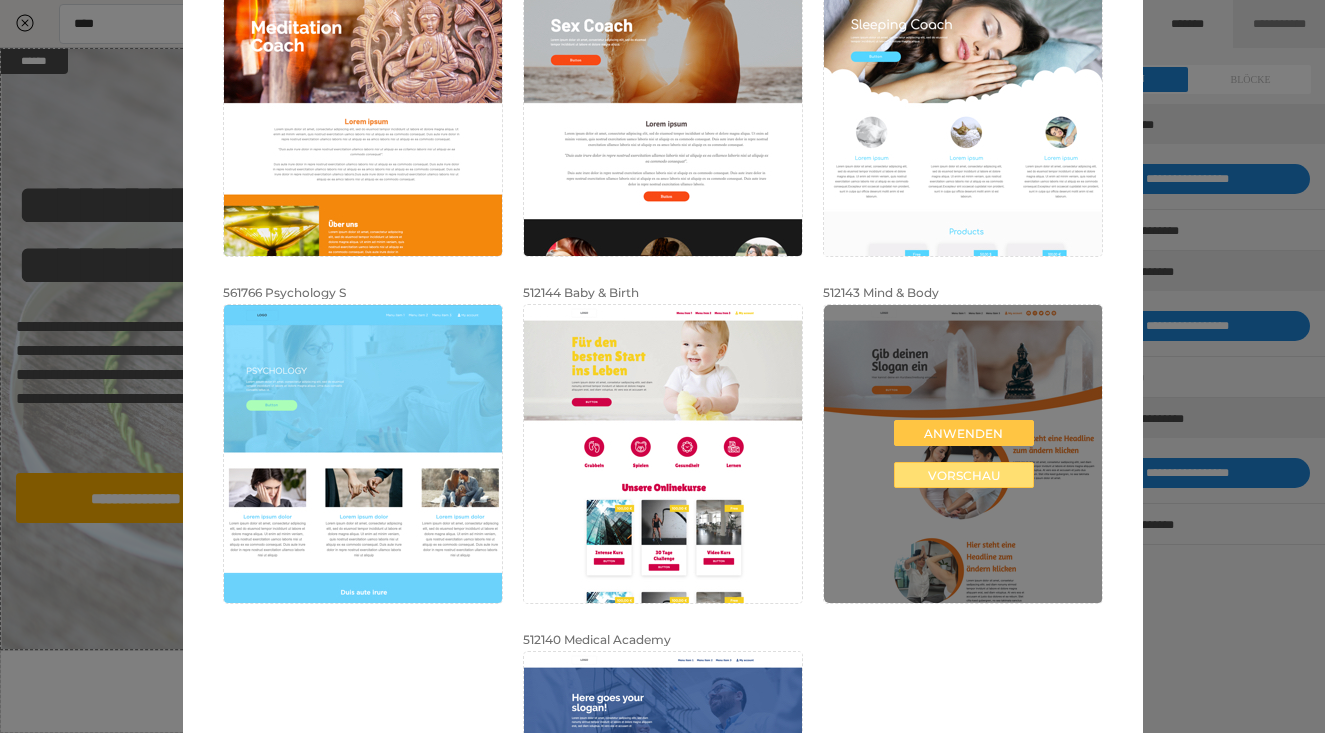 click on "Vorschau" at bounding box center (964, 475) 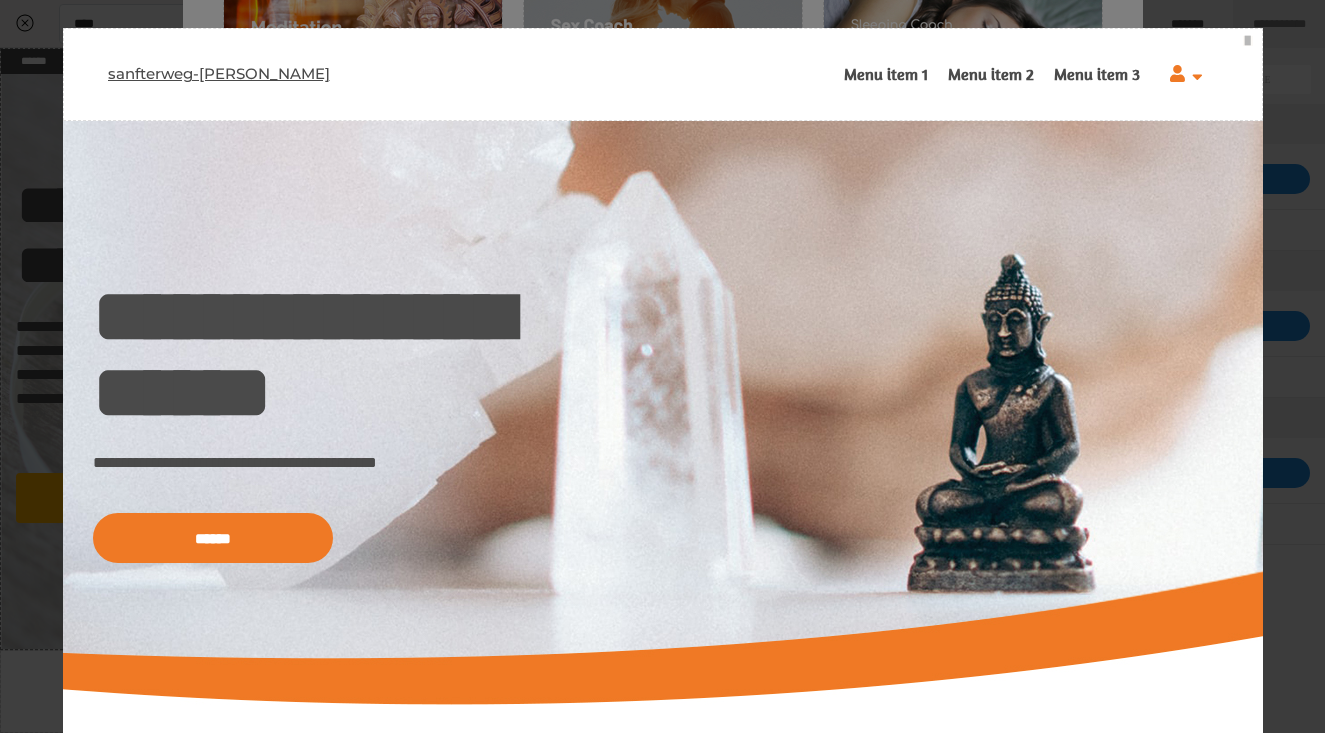 scroll, scrollTop: 0, scrollLeft: 0, axis: both 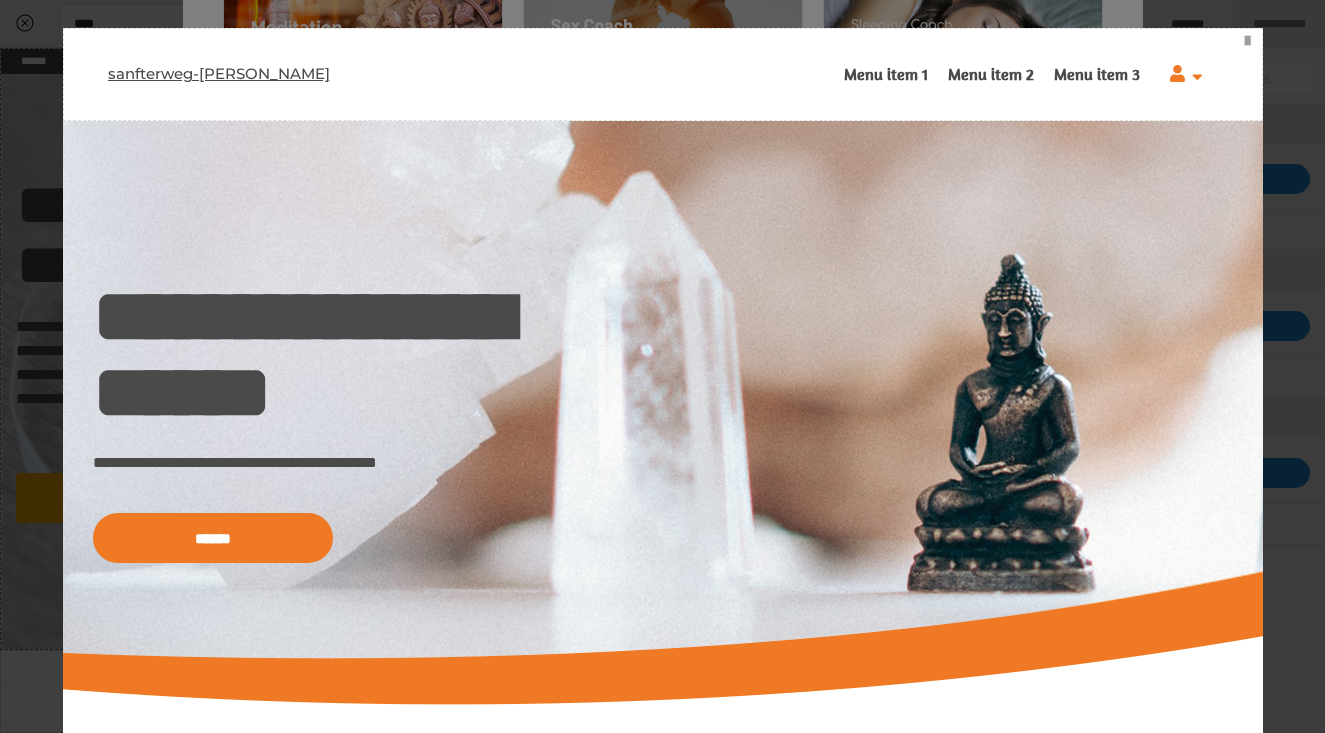 click at bounding box center [1248, 41] 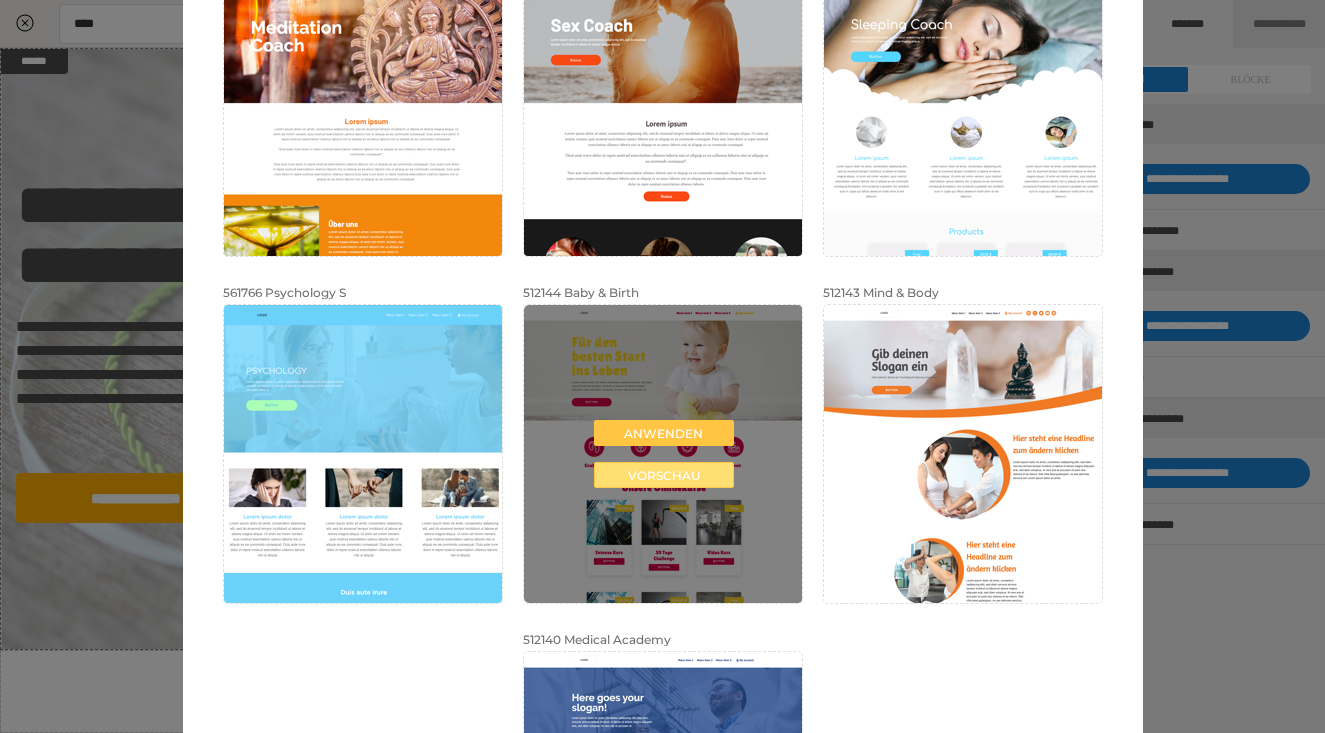 click on "Vorschau" at bounding box center [664, 475] 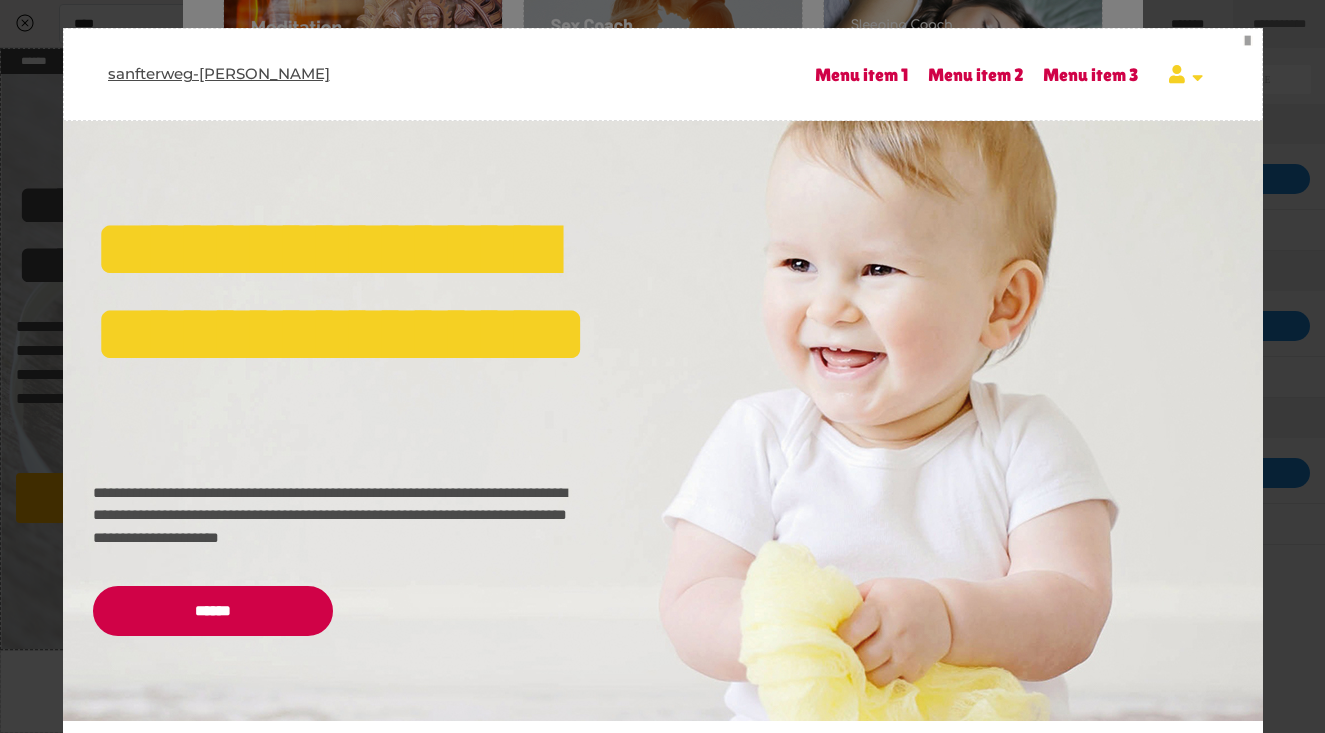 click at bounding box center [1248, 41] 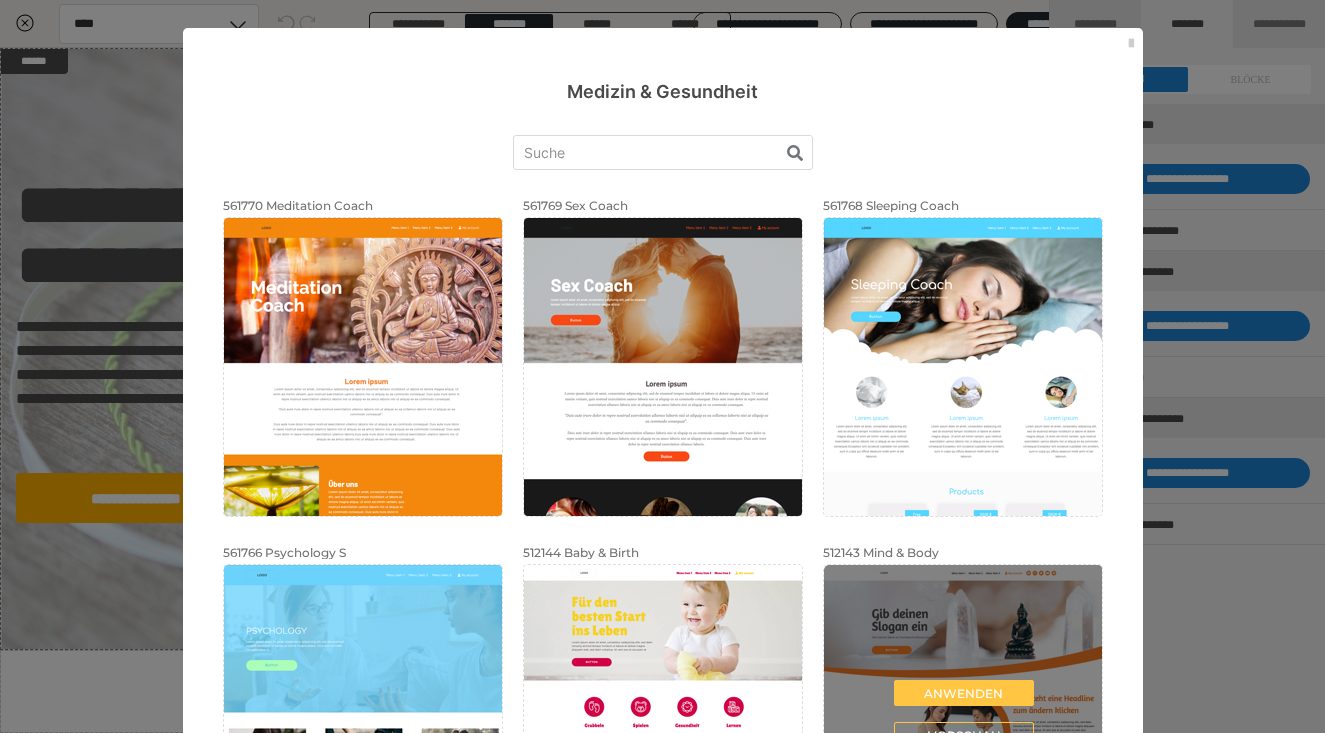 scroll, scrollTop: 0, scrollLeft: 0, axis: both 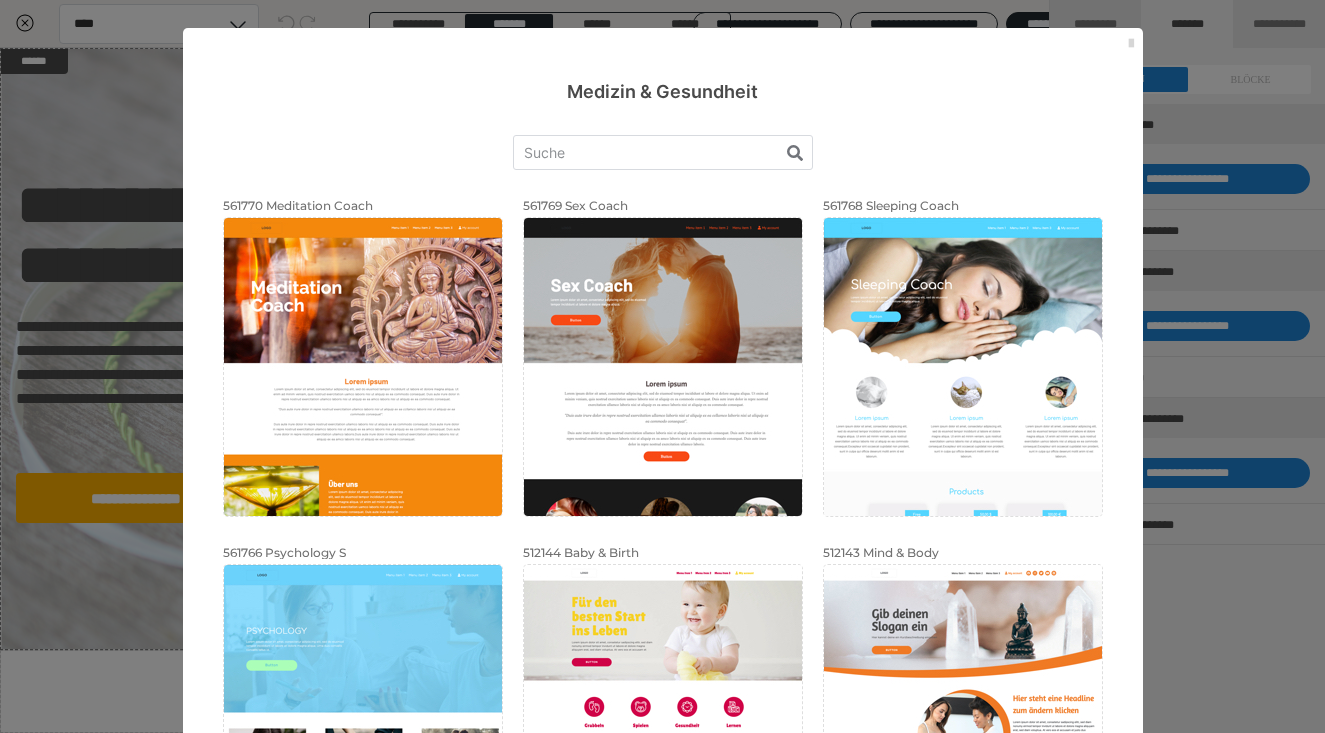 click at bounding box center [1131, 44] 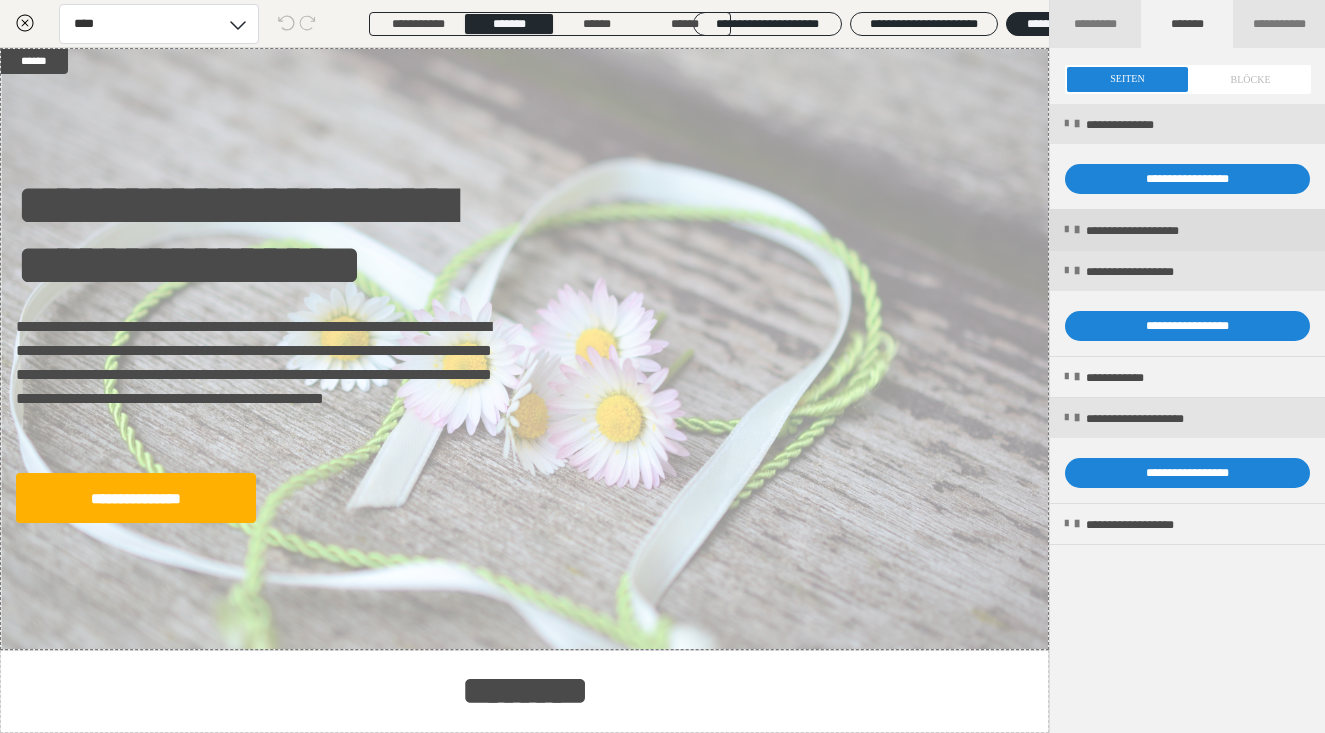 click on "**********" at bounding box center [1158, 231] 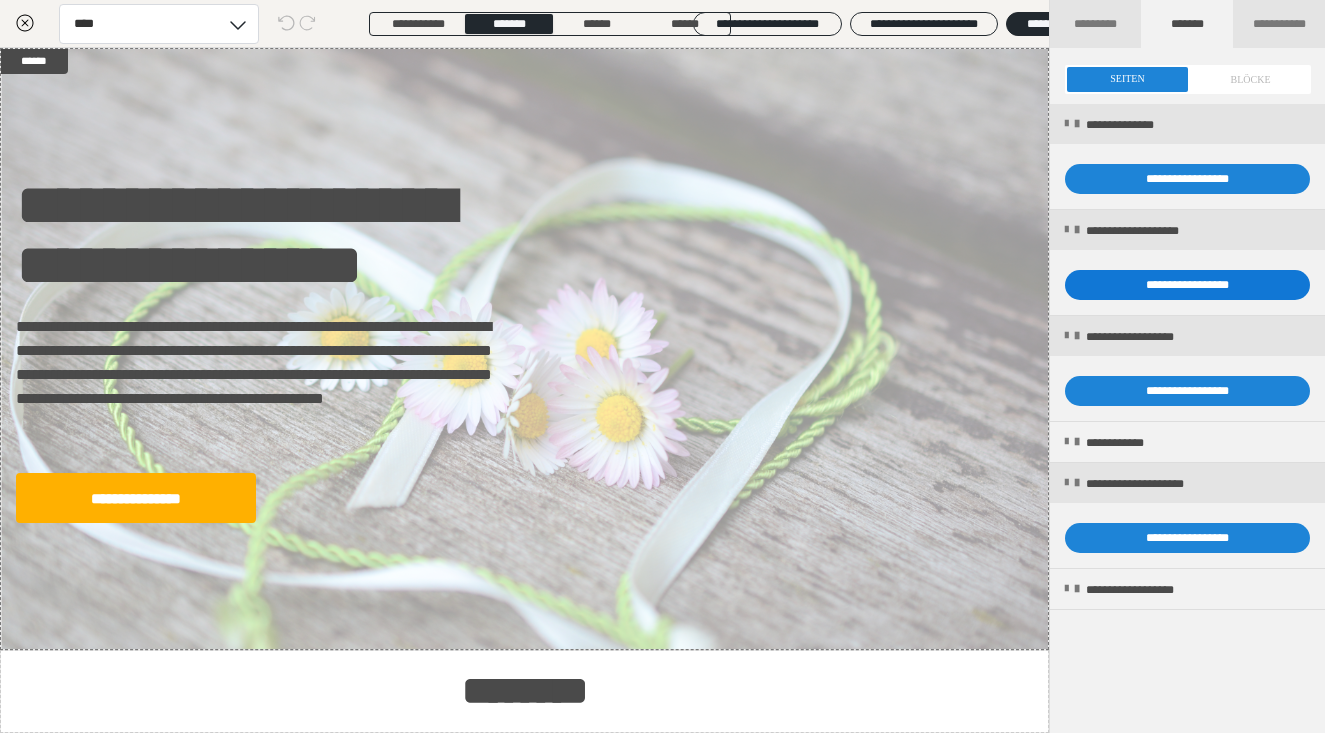 click on "**********" at bounding box center [1187, 285] 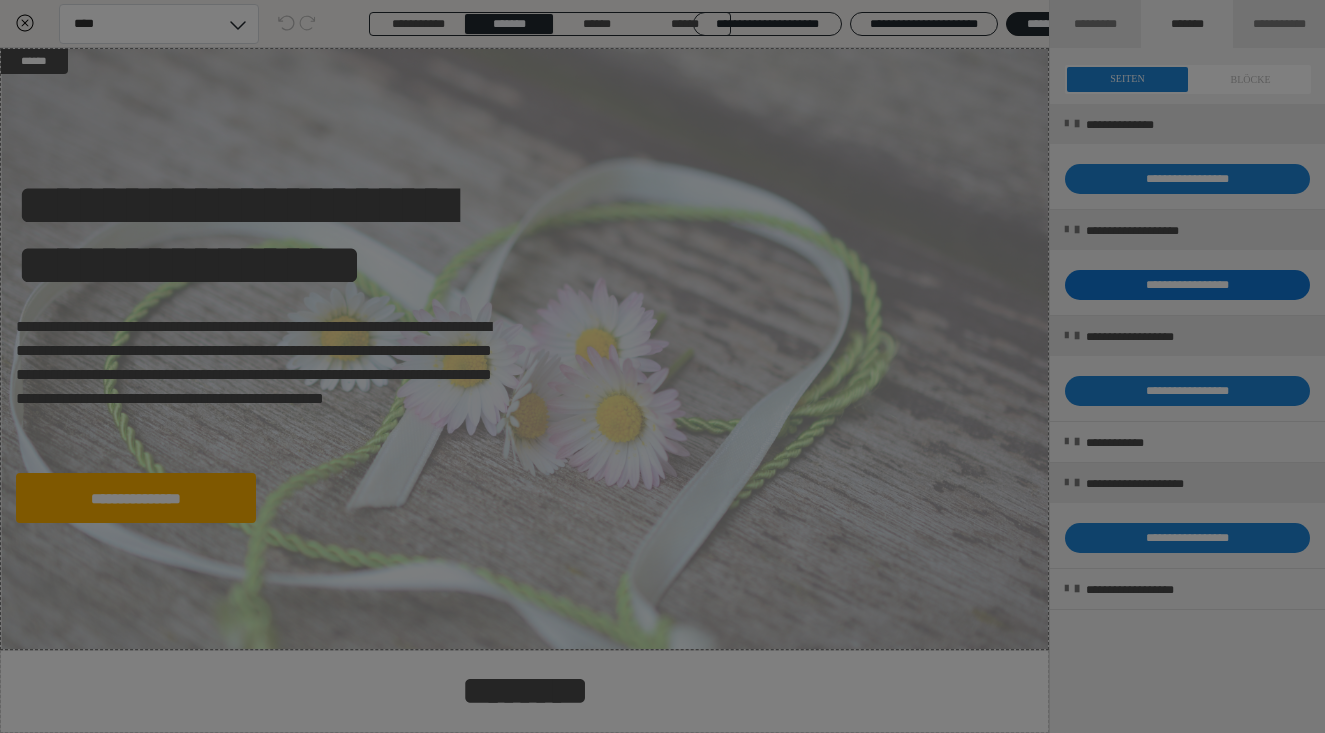click on "Coaching & Business *********" at bounding box center (662, 366) 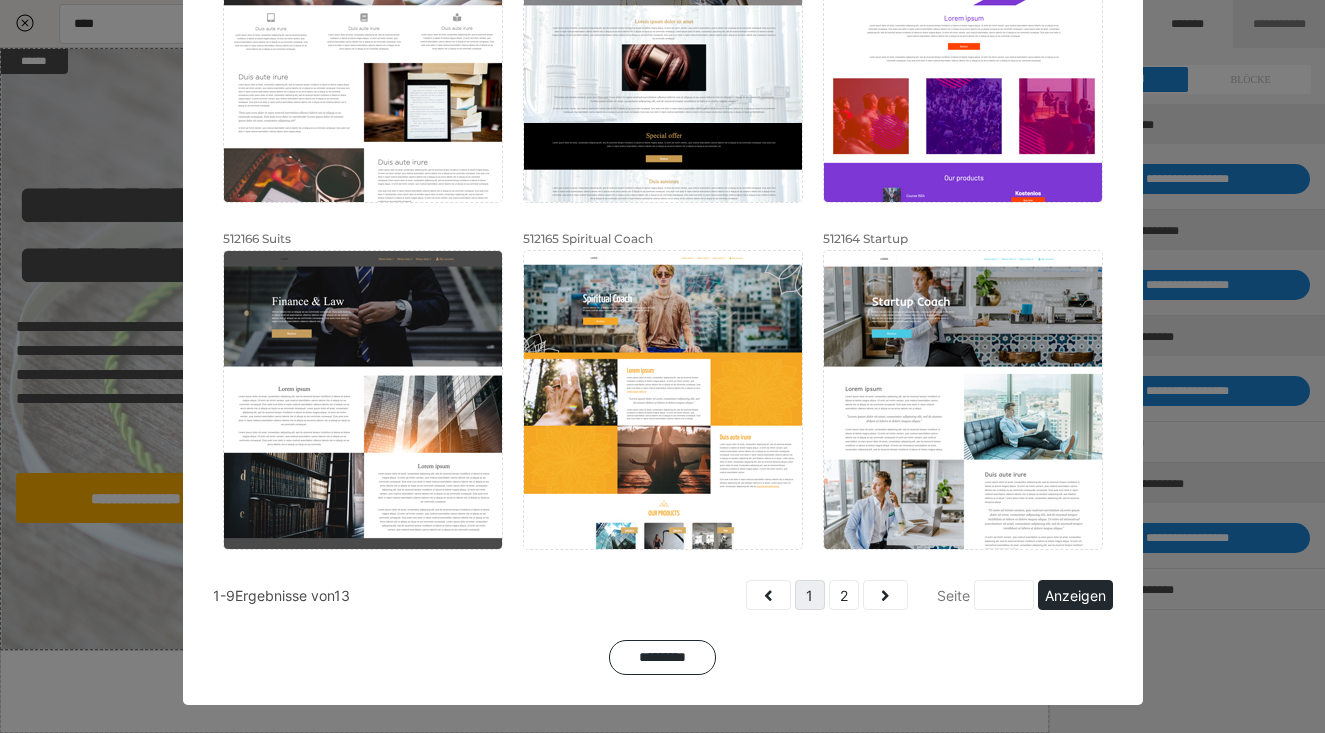 scroll, scrollTop: 661, scrollLeft: 0, axis: vertical 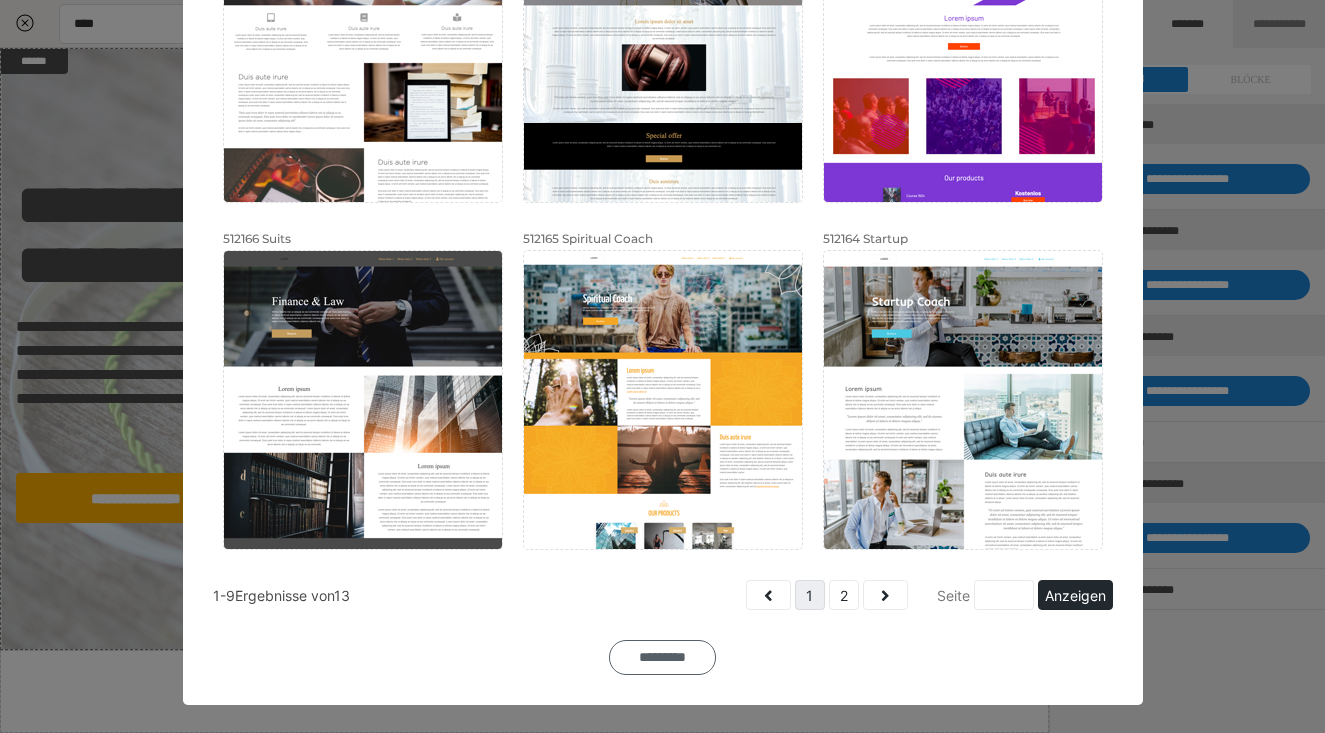 click on "*********" at bounding box center [662, 657] 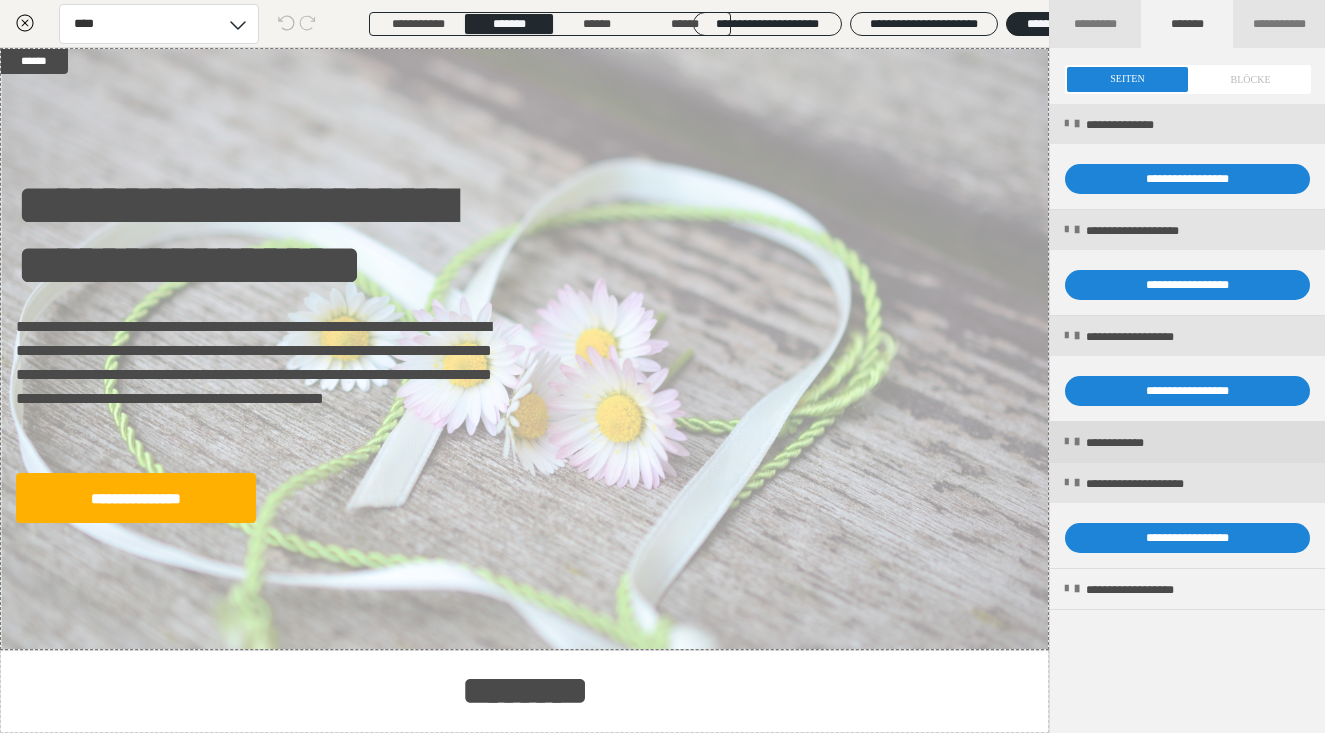 click at bounding box center [1077, 442] 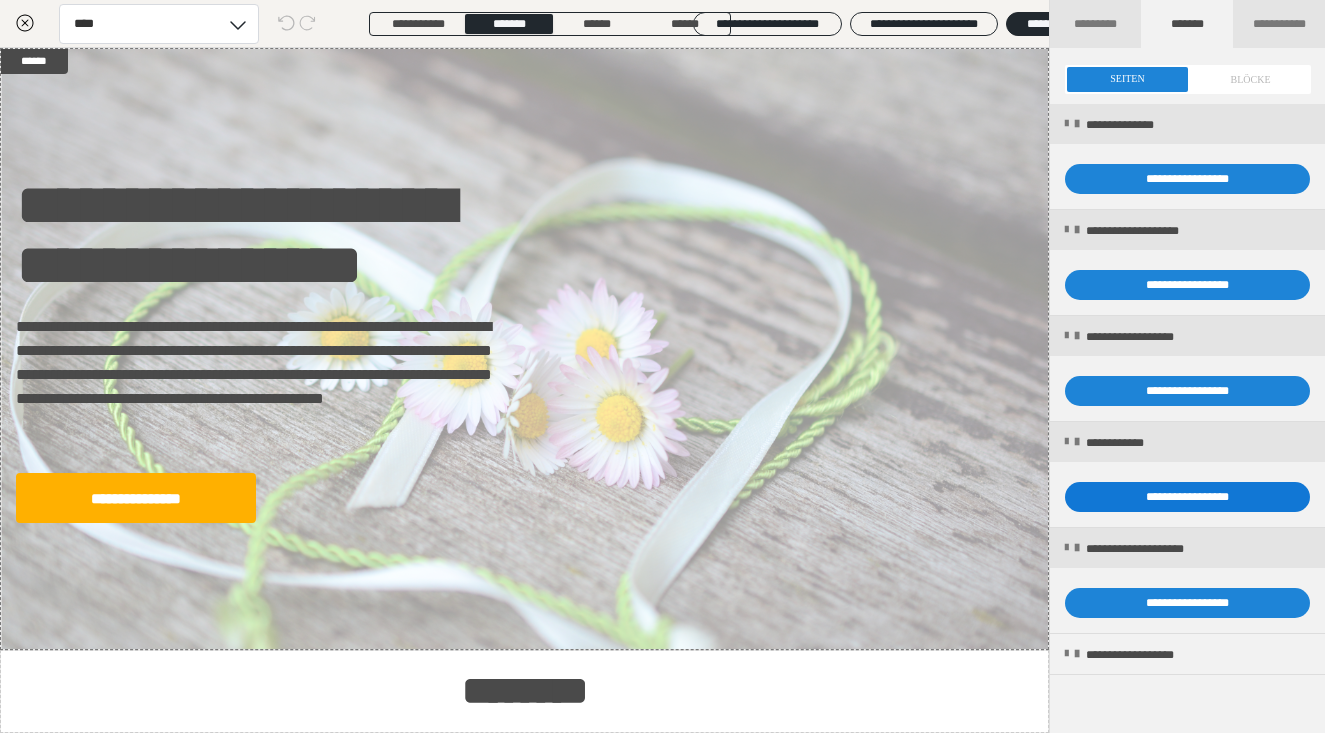click on "**********" at bounding box center (1187, 497) 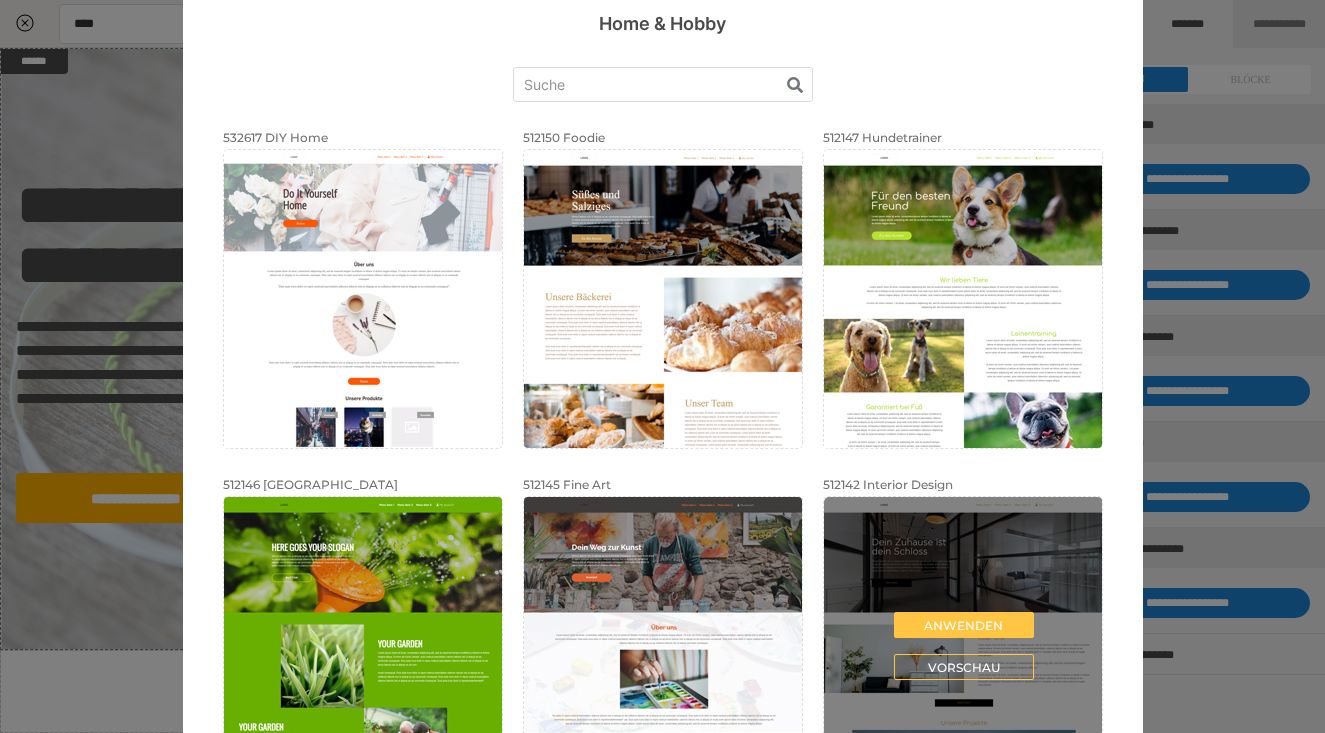scroll, scrollTop: 42, scrollLeft: 0, axis: vertical 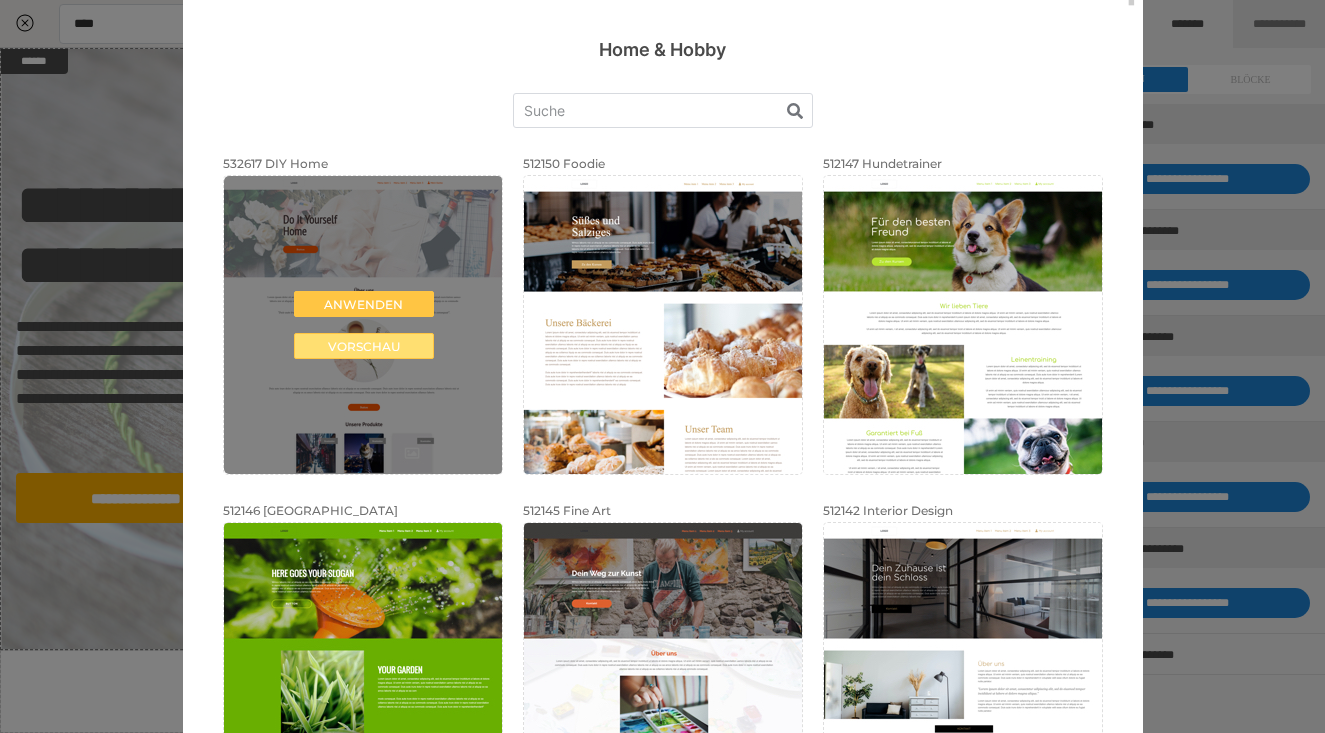 click on "Vorschau" at bounding box center (364, 346) 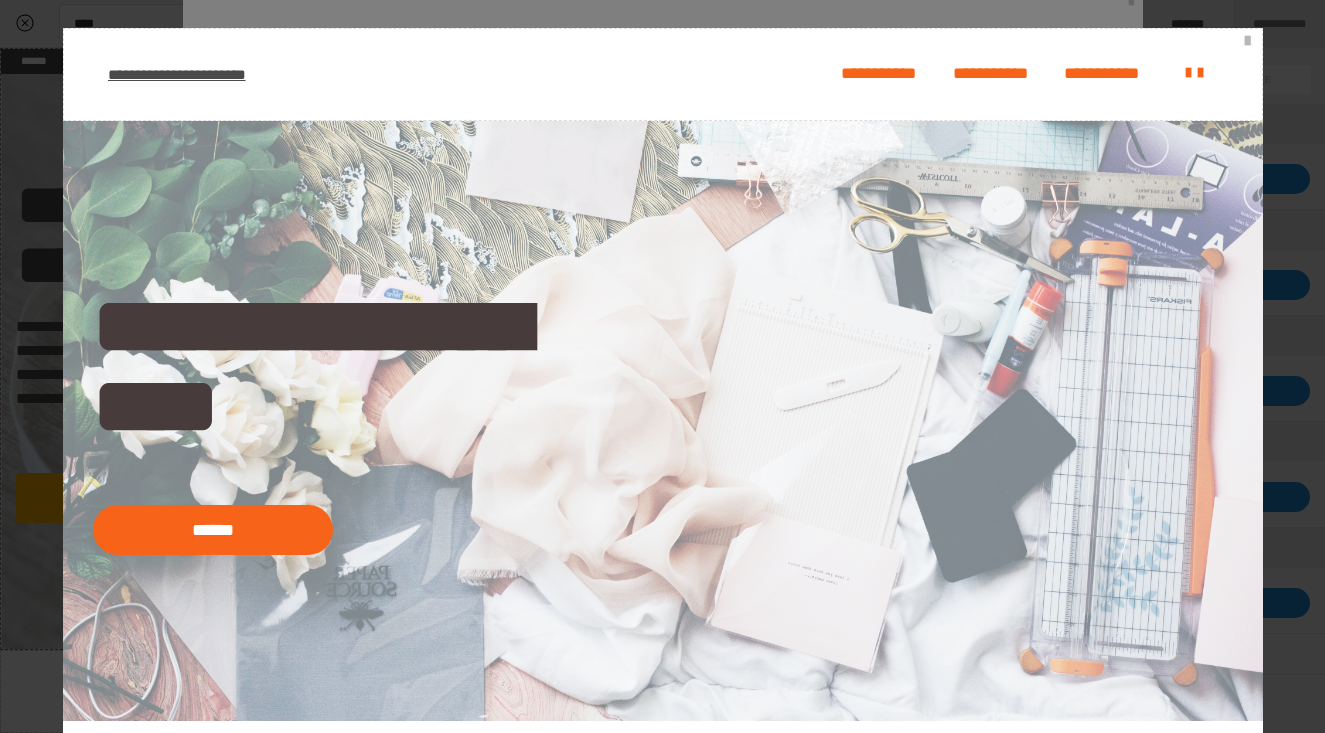scroll, scrollTop: 0, scrollLeft: 0, axis: both 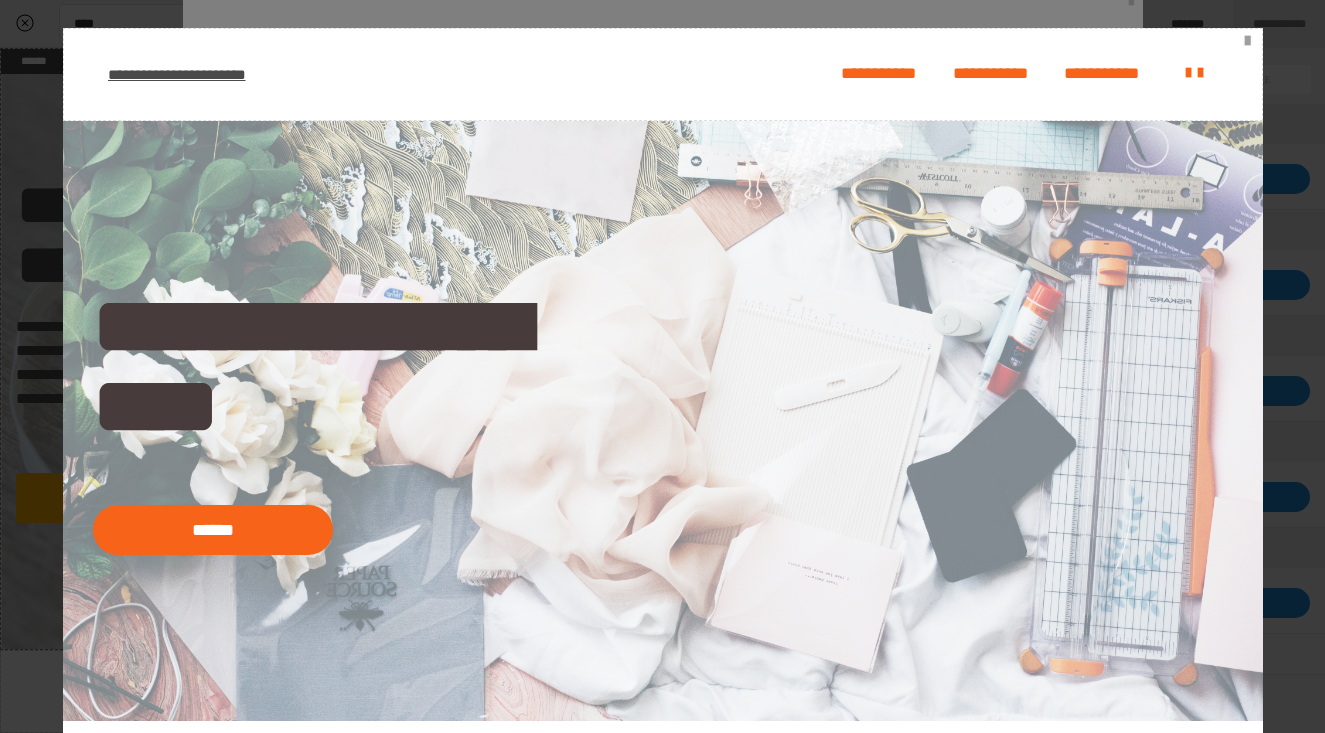 click at bounding box center [1248, 41] 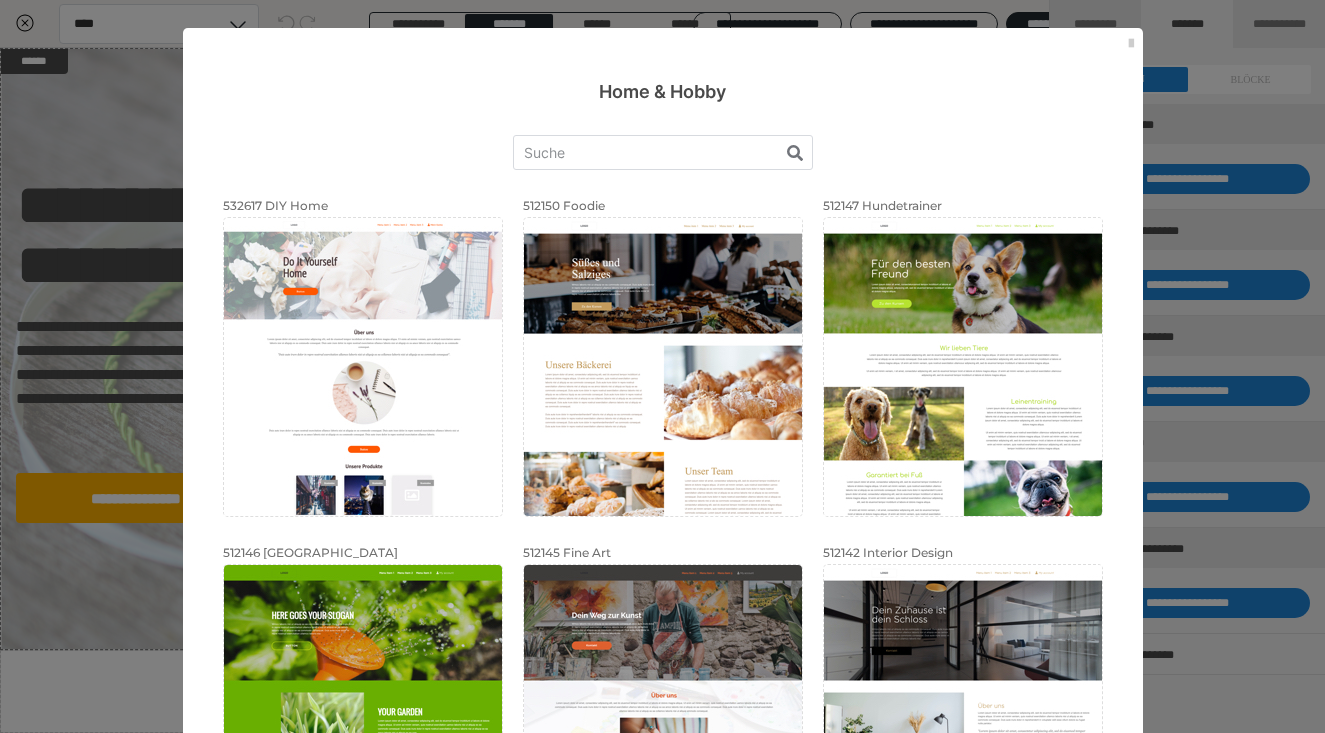 scroll, scrollTop: 0, scrollLeft: 0, axis: both 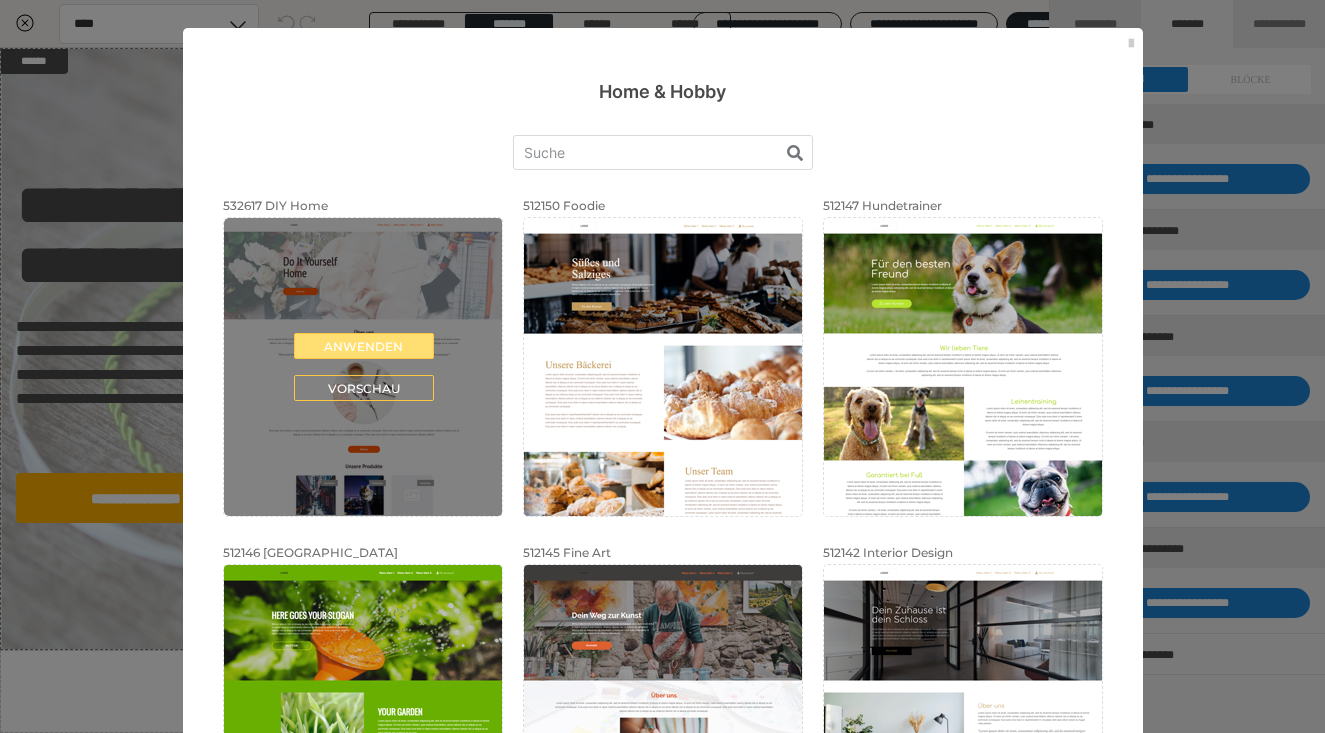 click on "Anwenden" at bounding box center [364, 346] 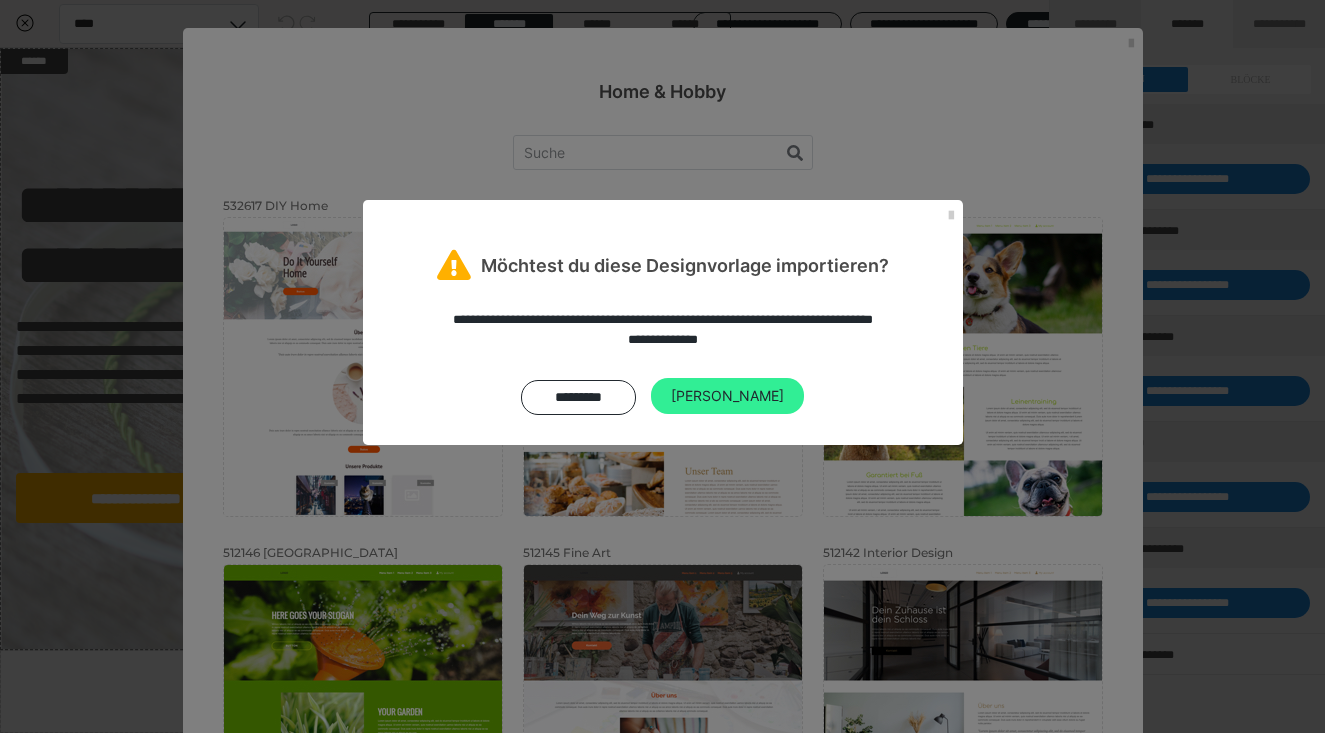 click on "Ja" at bounding box center [727, 396] 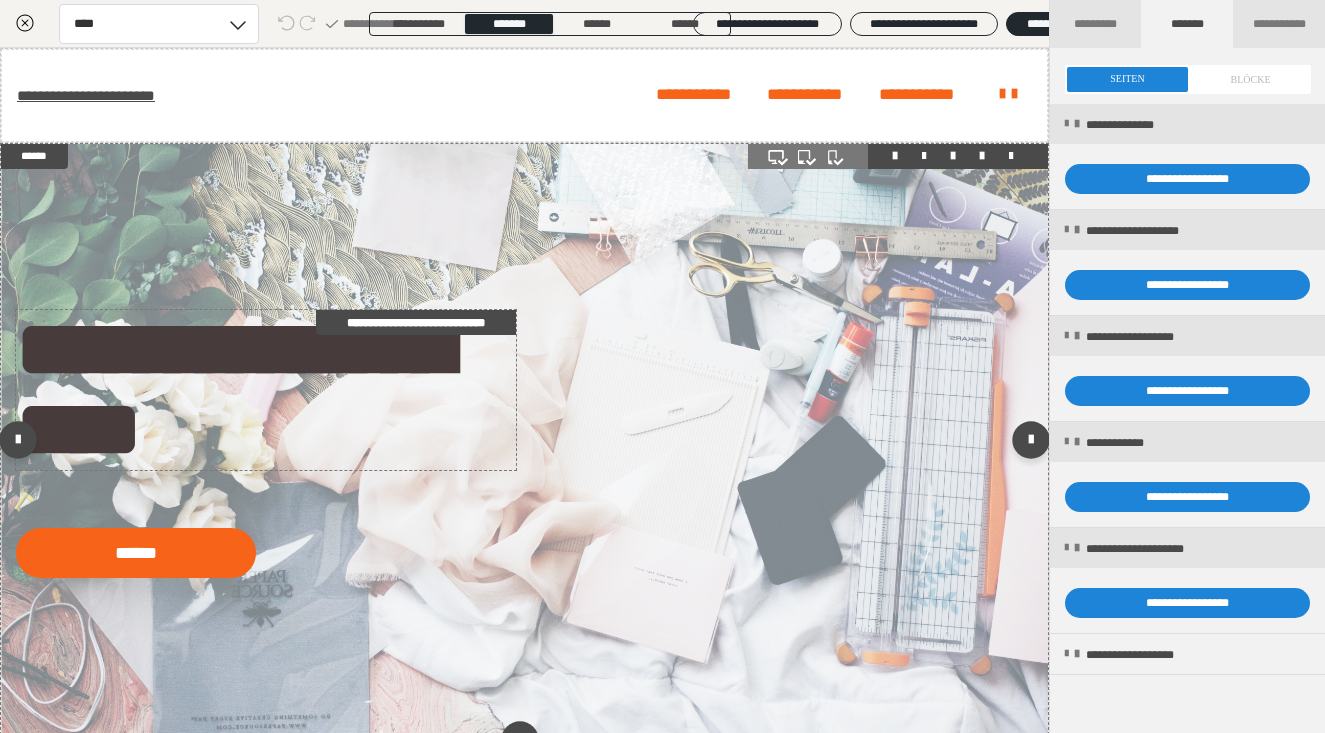 click on "**********" at bounding box center [266, 390] 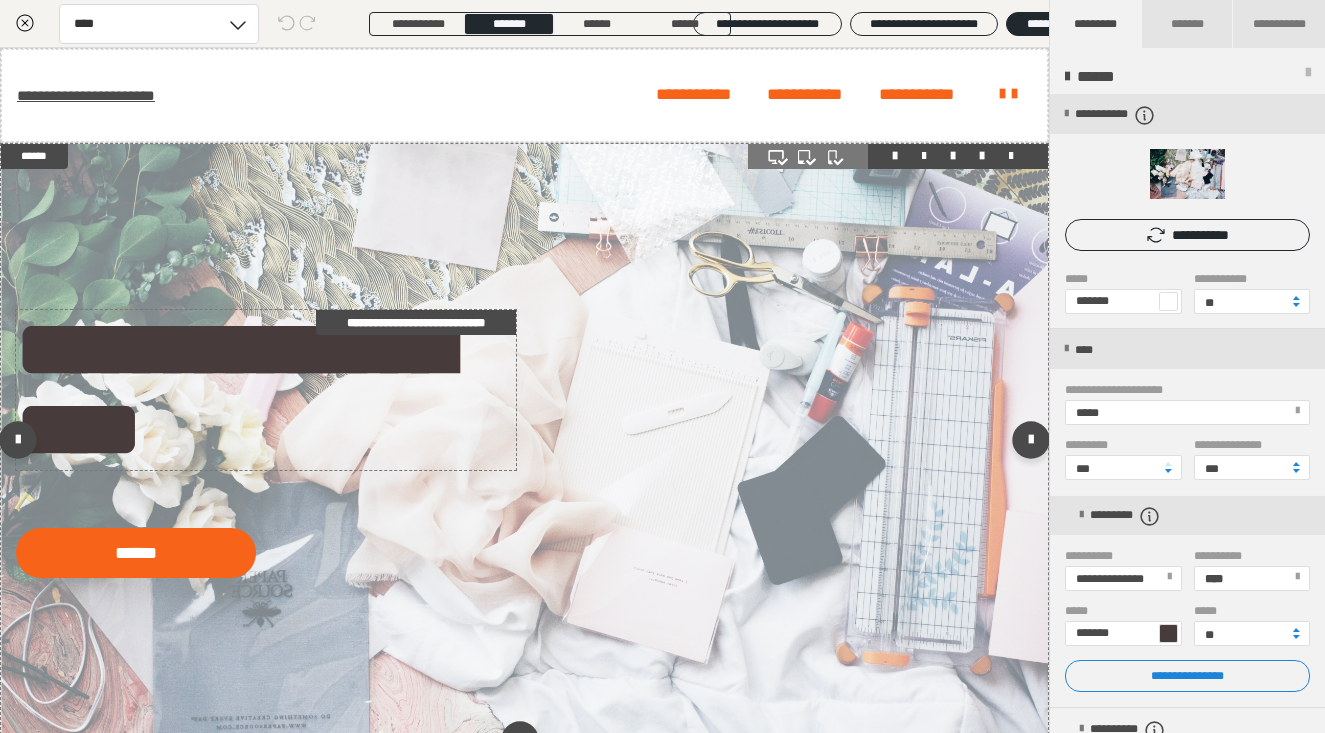 click on "**********" at bounding box center (266, 390) 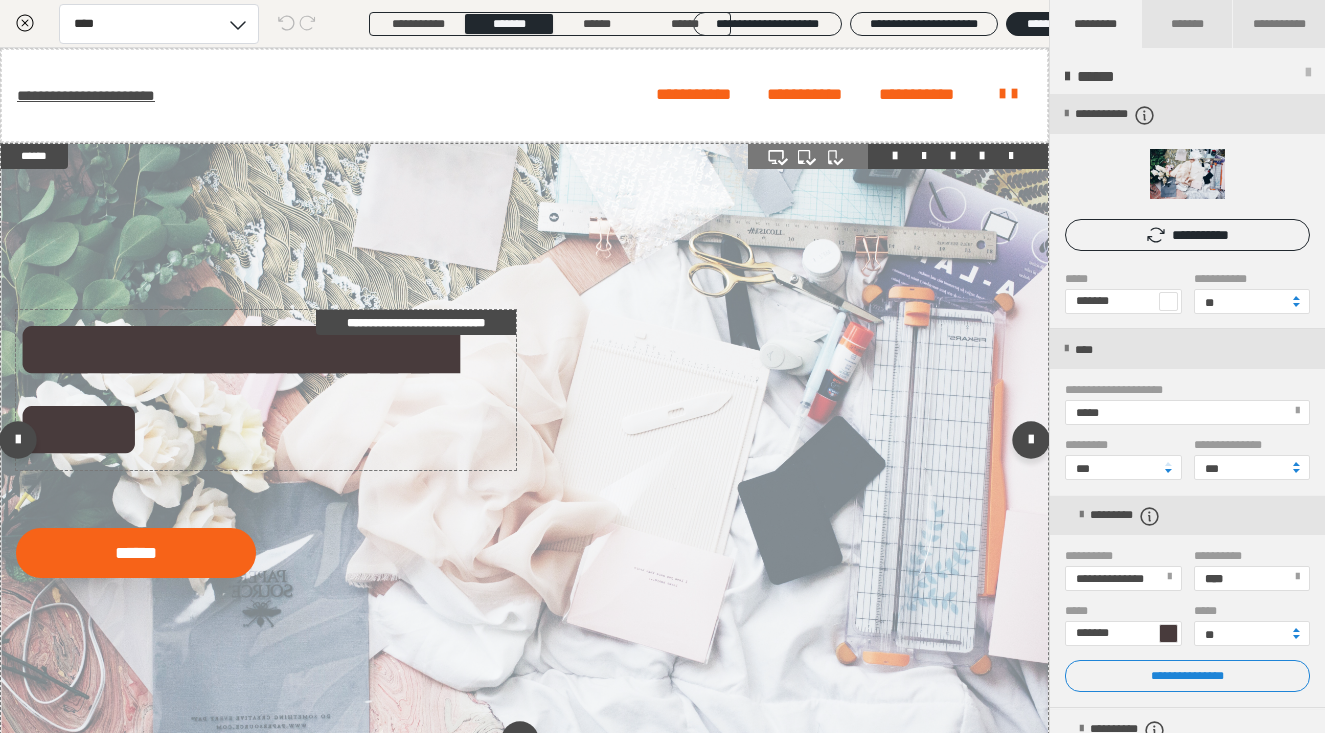 click on "**********" at bounding box center [266, 390] 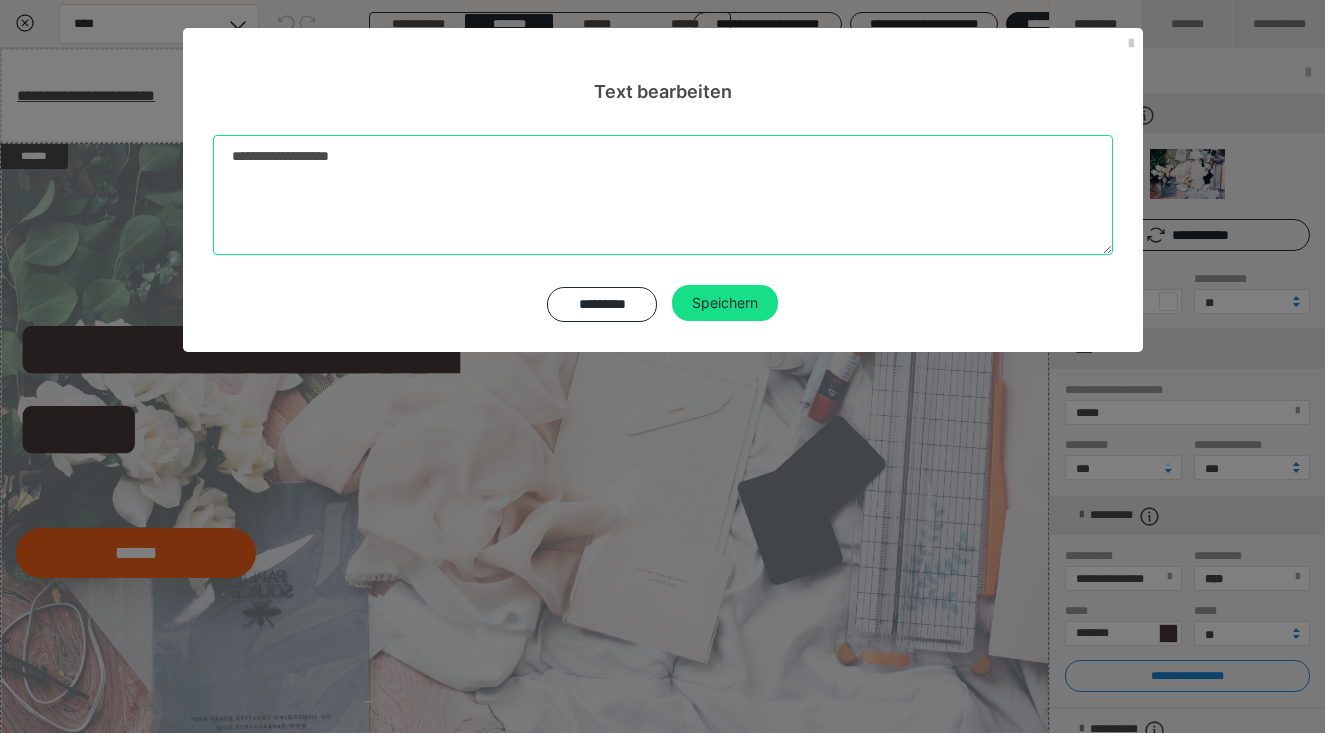 click on "**********" at bounding box center [663, 195] 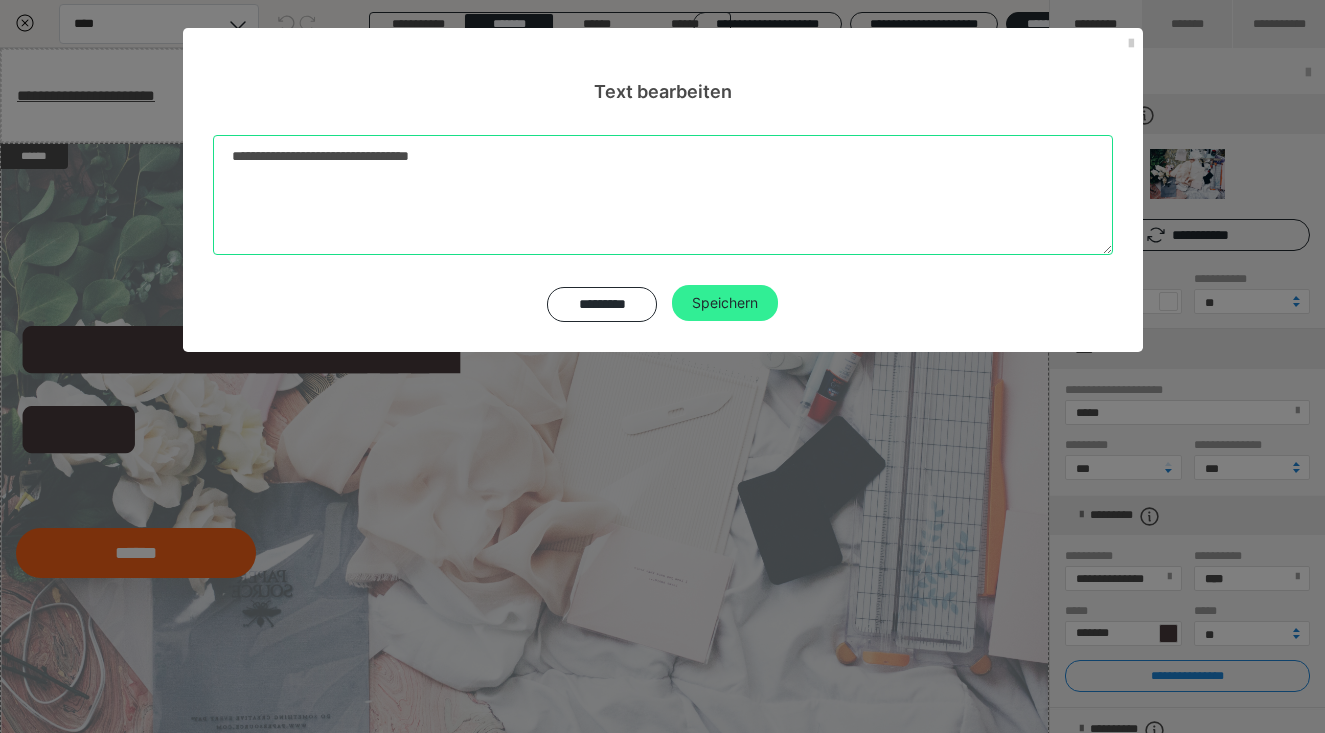 type on "**********" 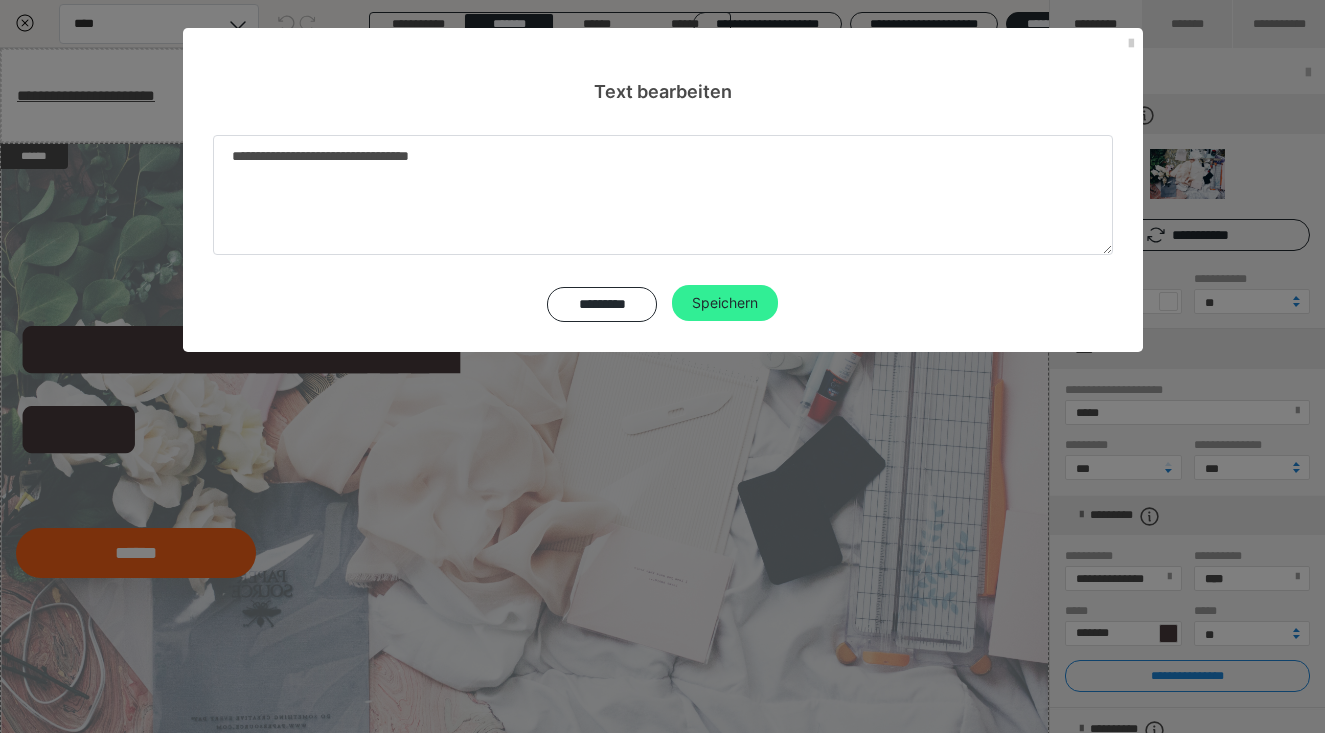click on "Speichern" at bounding box center (725, 303) 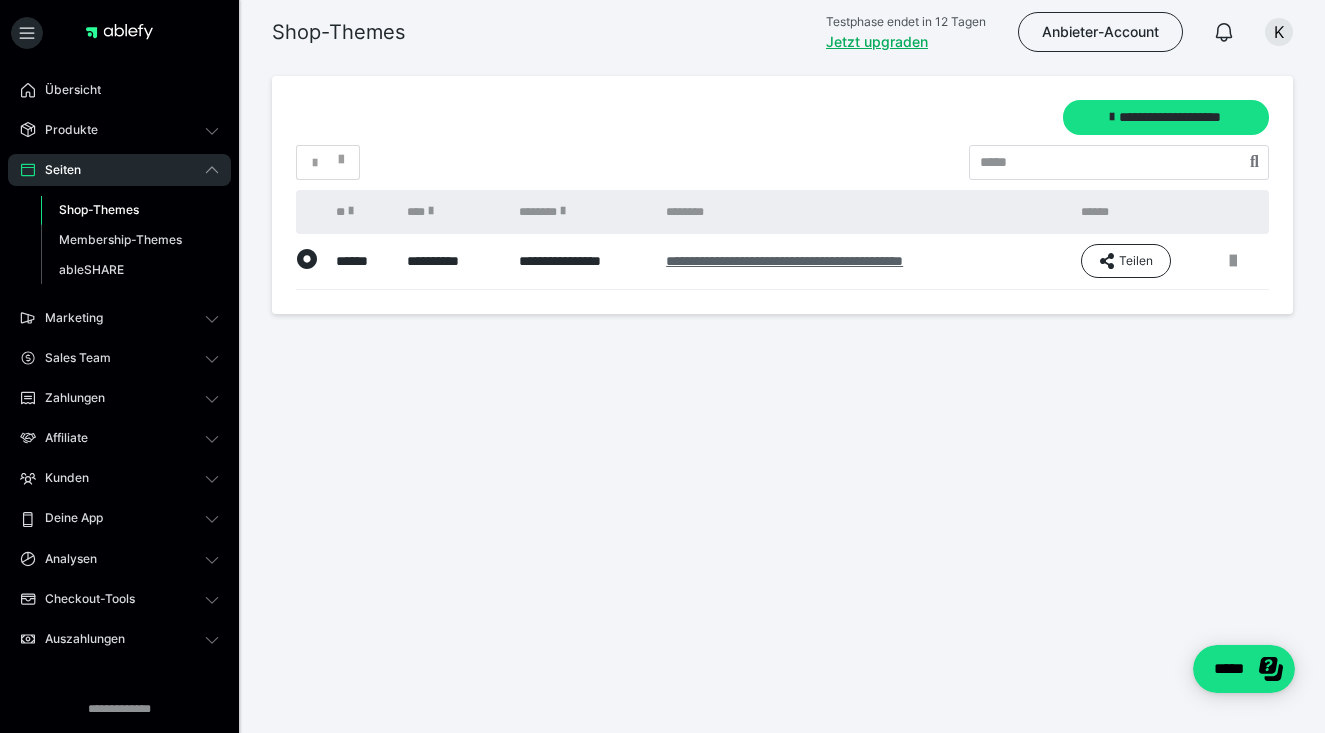 click on "**********" at bounding box center [784, 261] 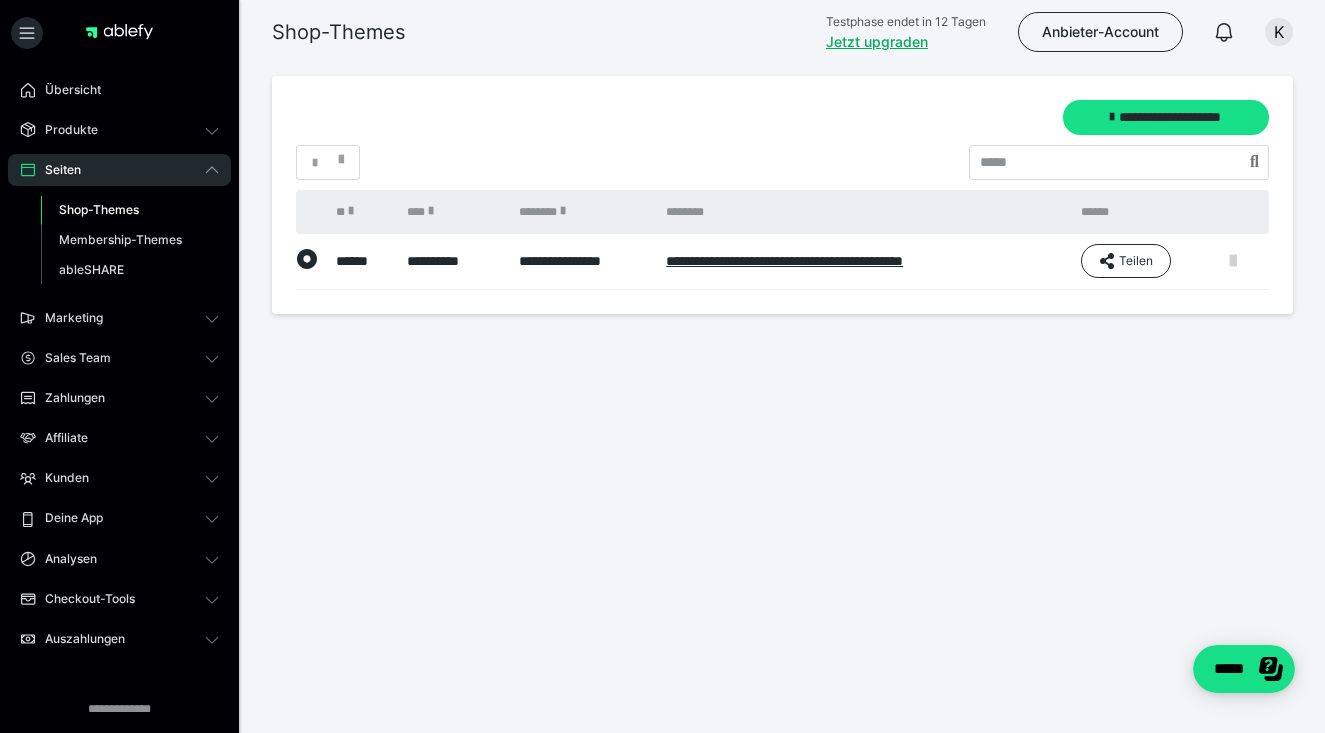 click at bounding box center [1233, 261] 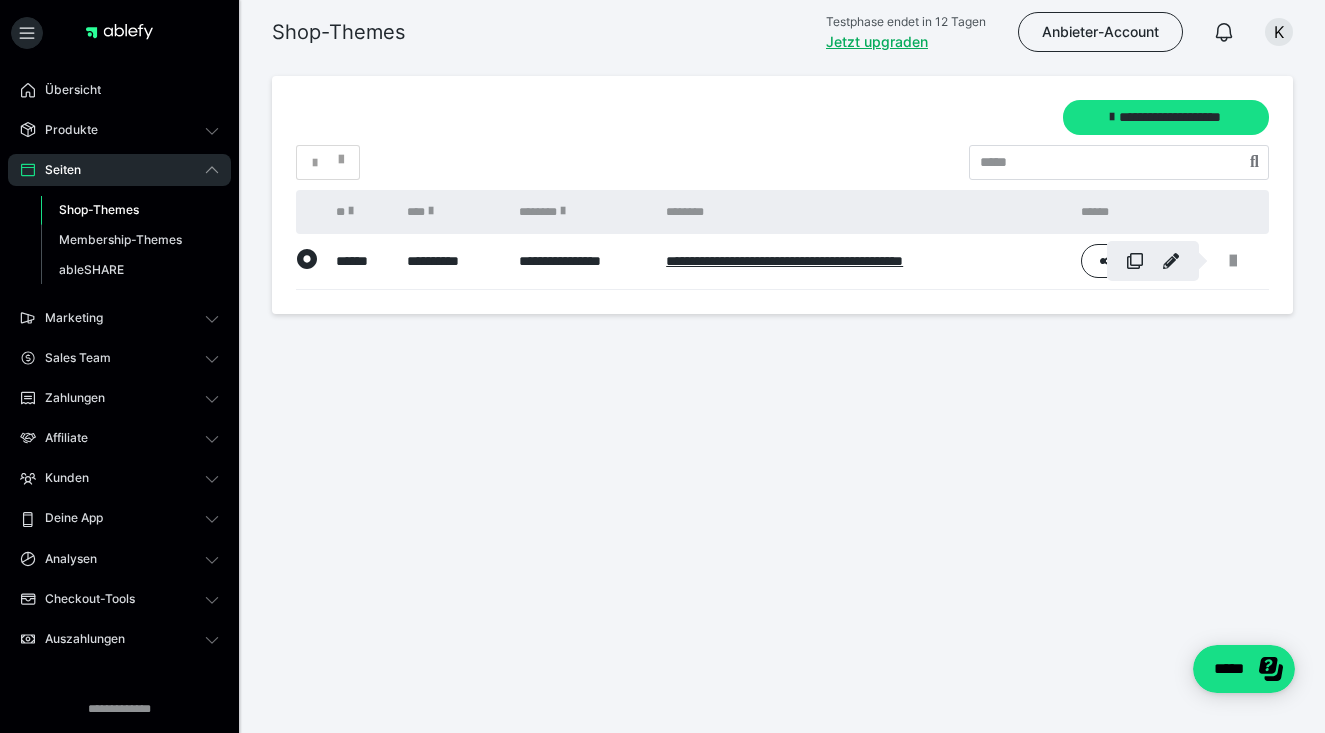 click at bounding box center (1171, 261) 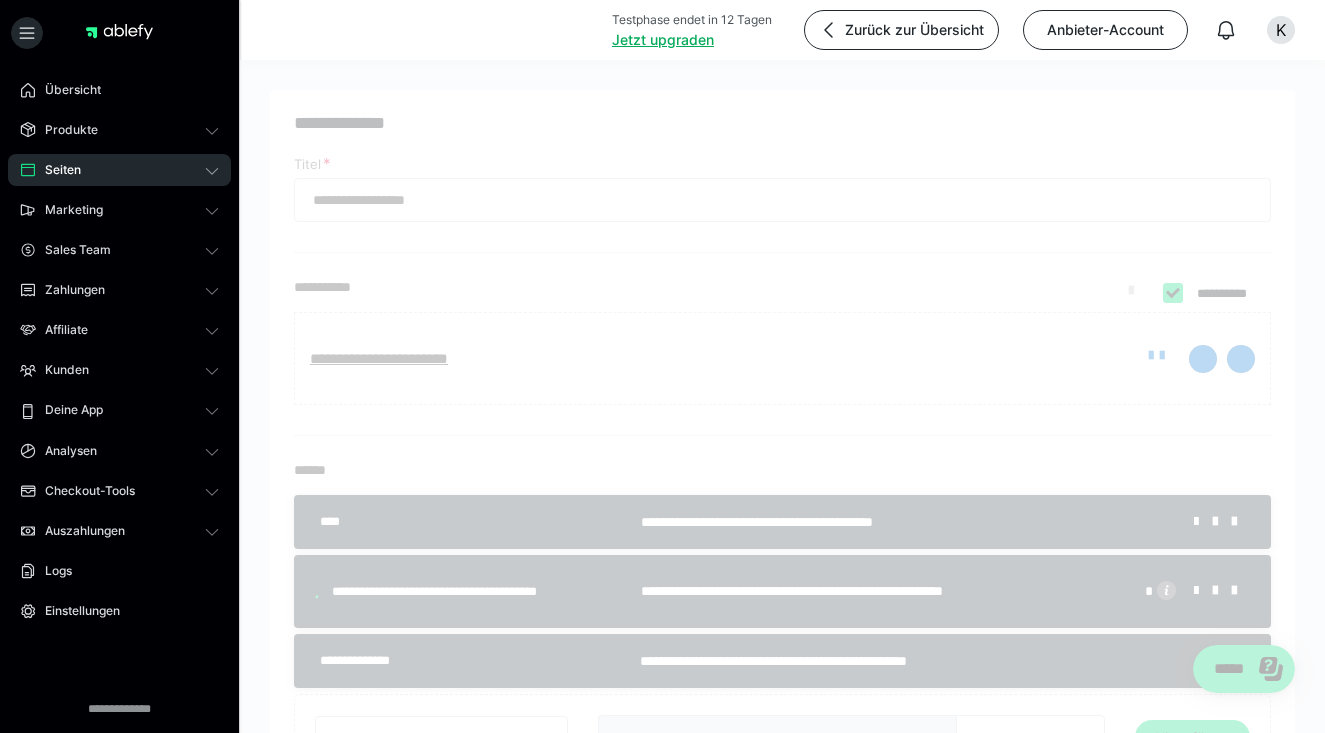 type on "**********" 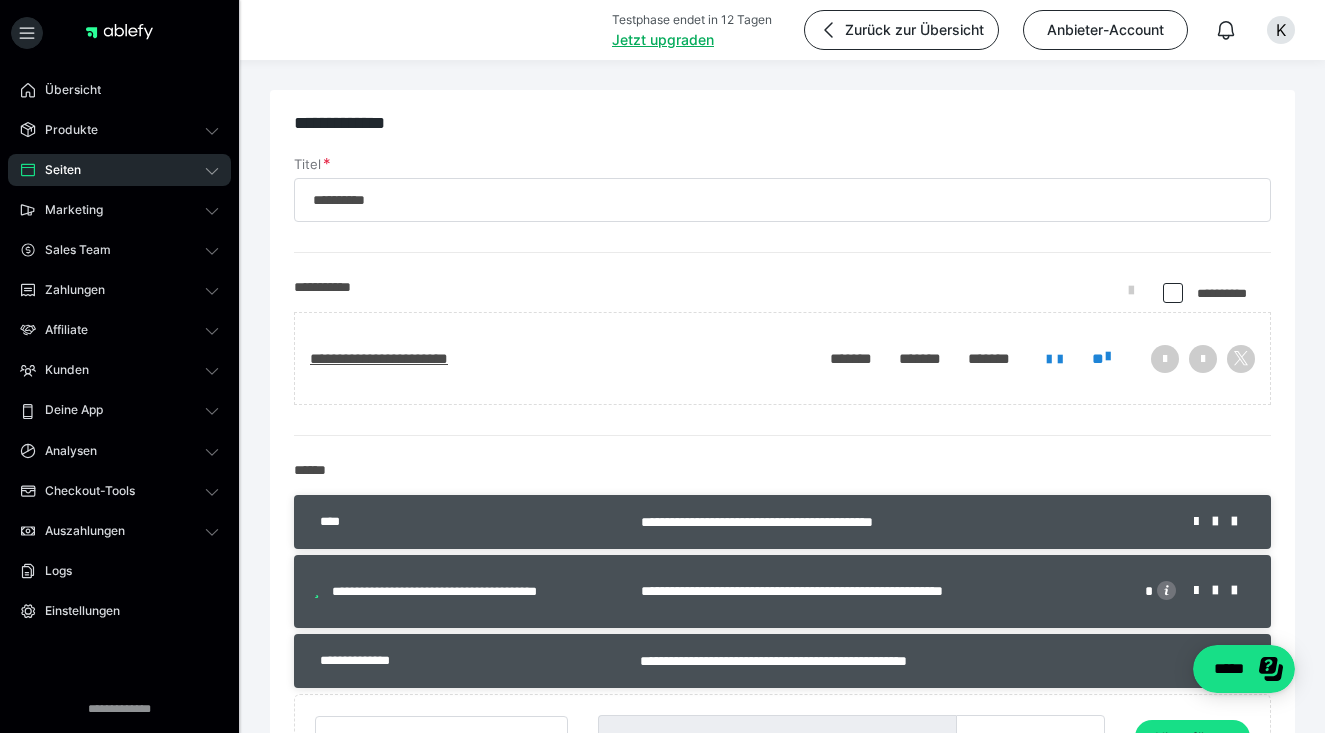scroll, scrollTop: 0, scrollLeft: 0, axis: both 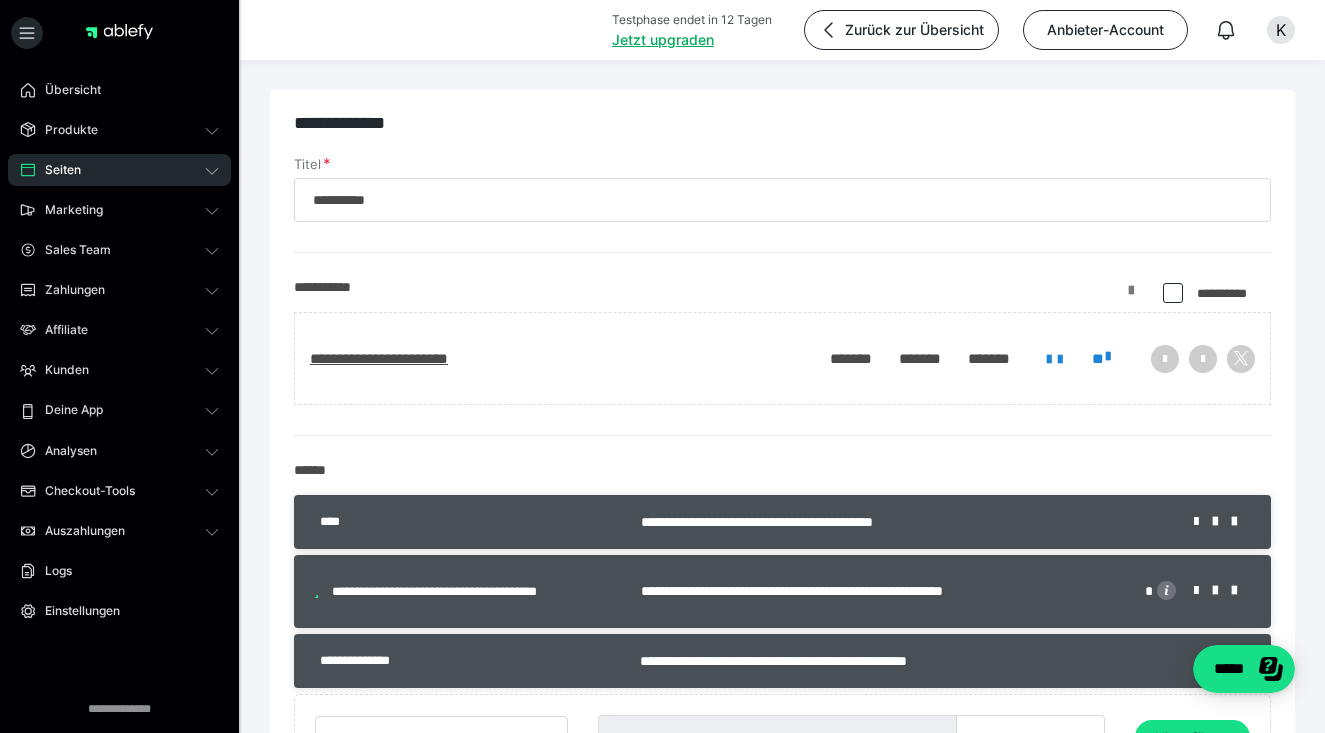click at bounding box center (1131, 298) 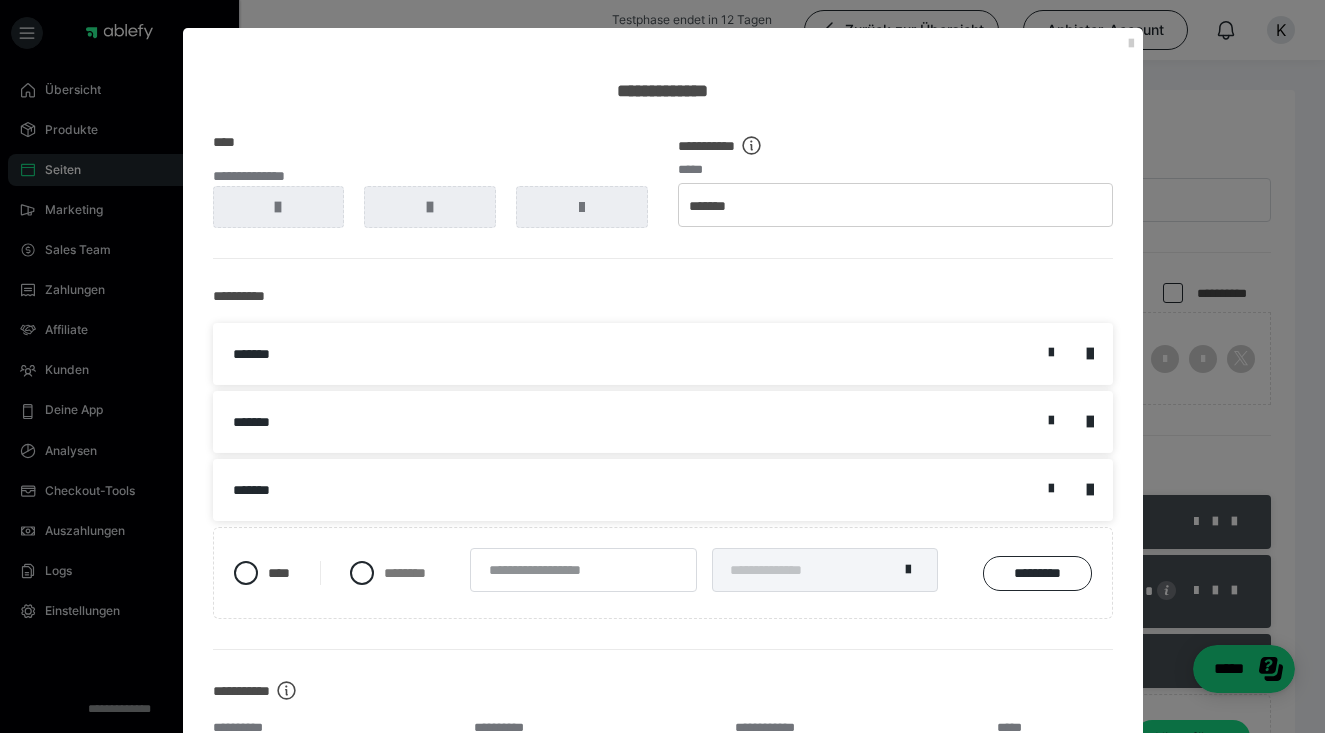 scroll, scrollTop: 0, scrollLeft: 0, axis: both 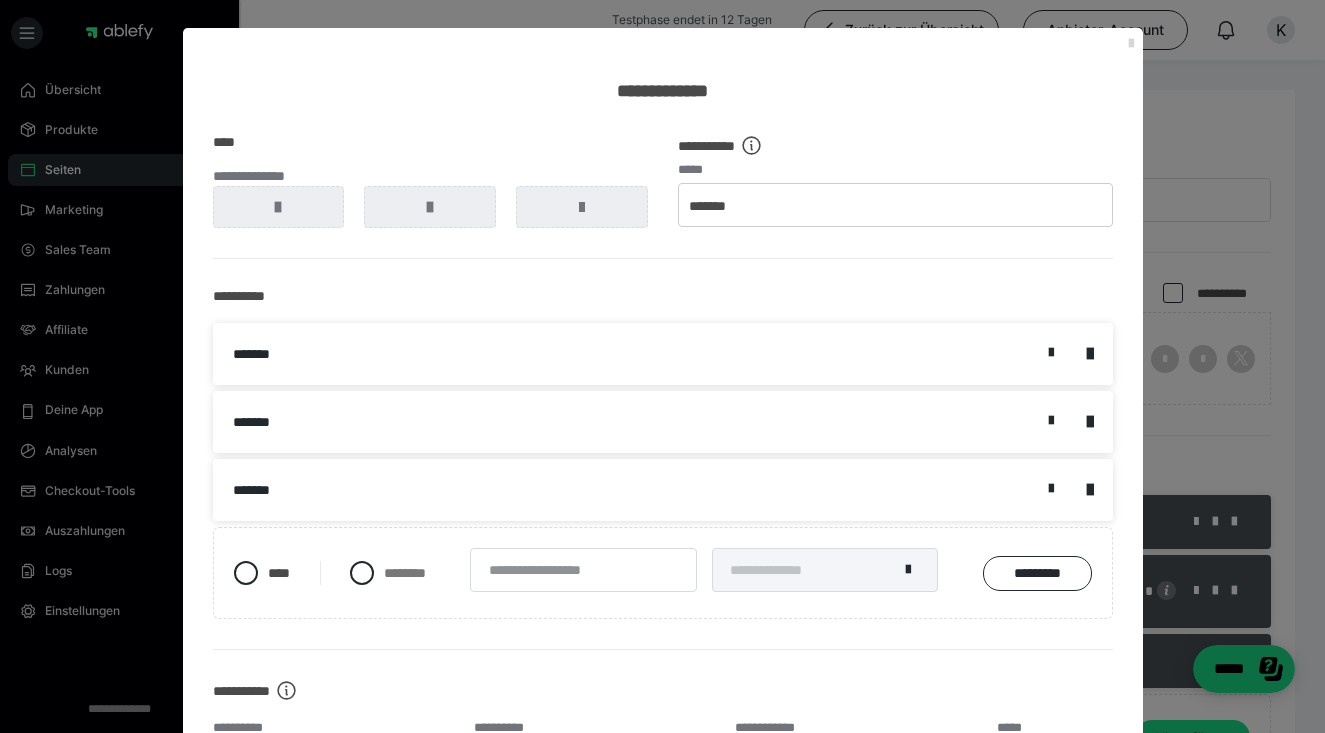click at bounding box center (1131, 44) 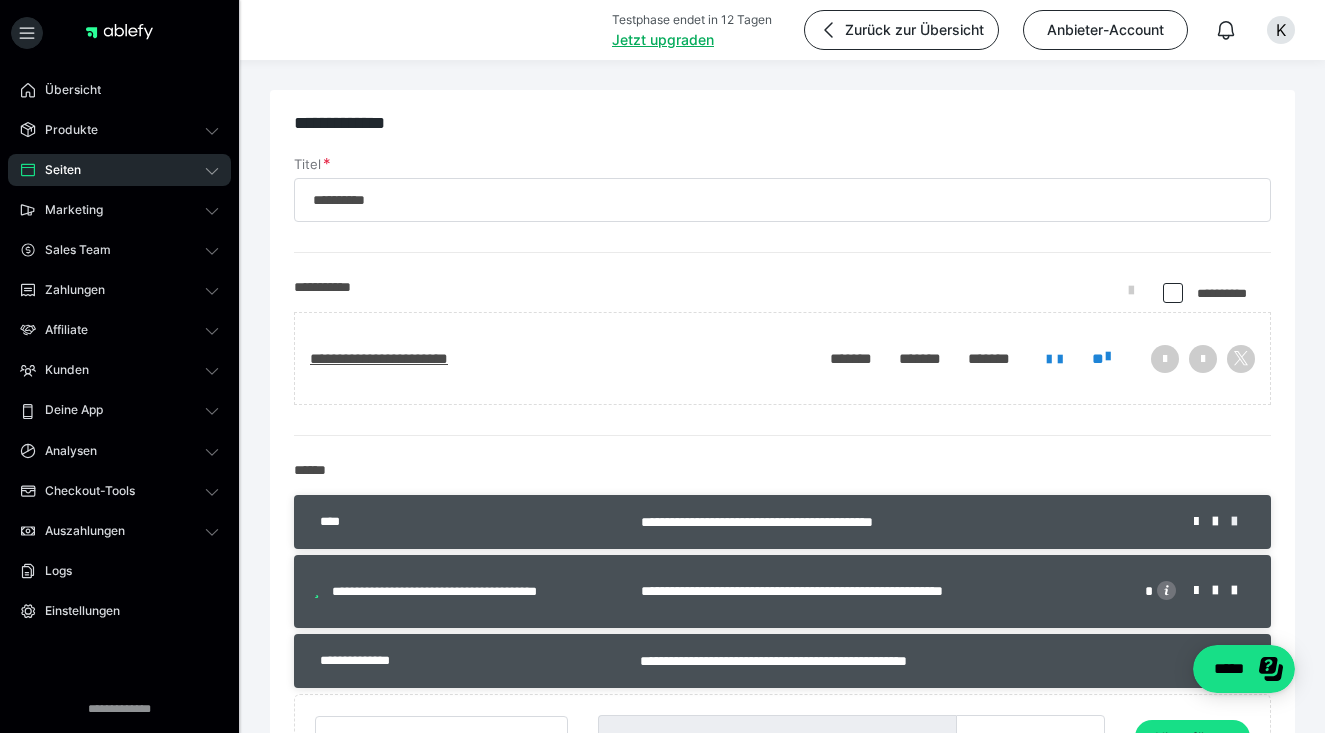 click at bounding box center [1241, 522] 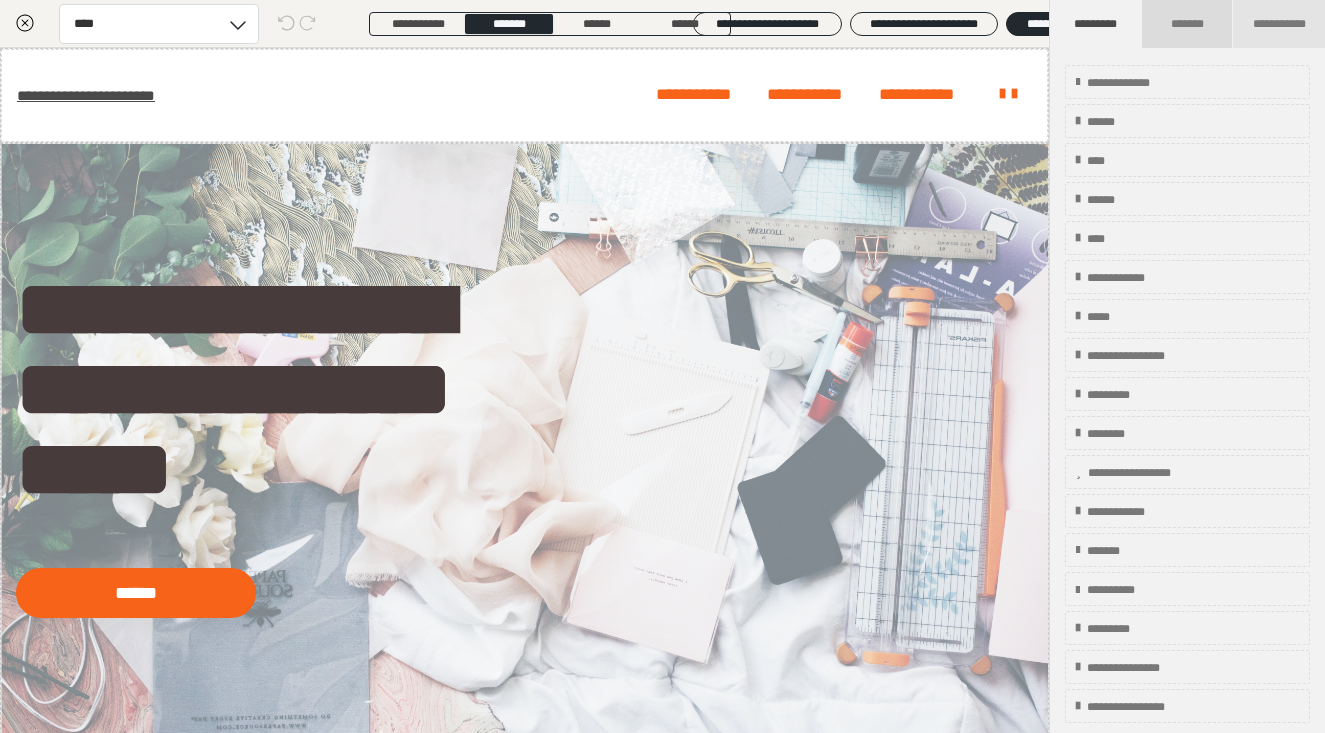 click on "*******" at bounding box center [1186, 24] 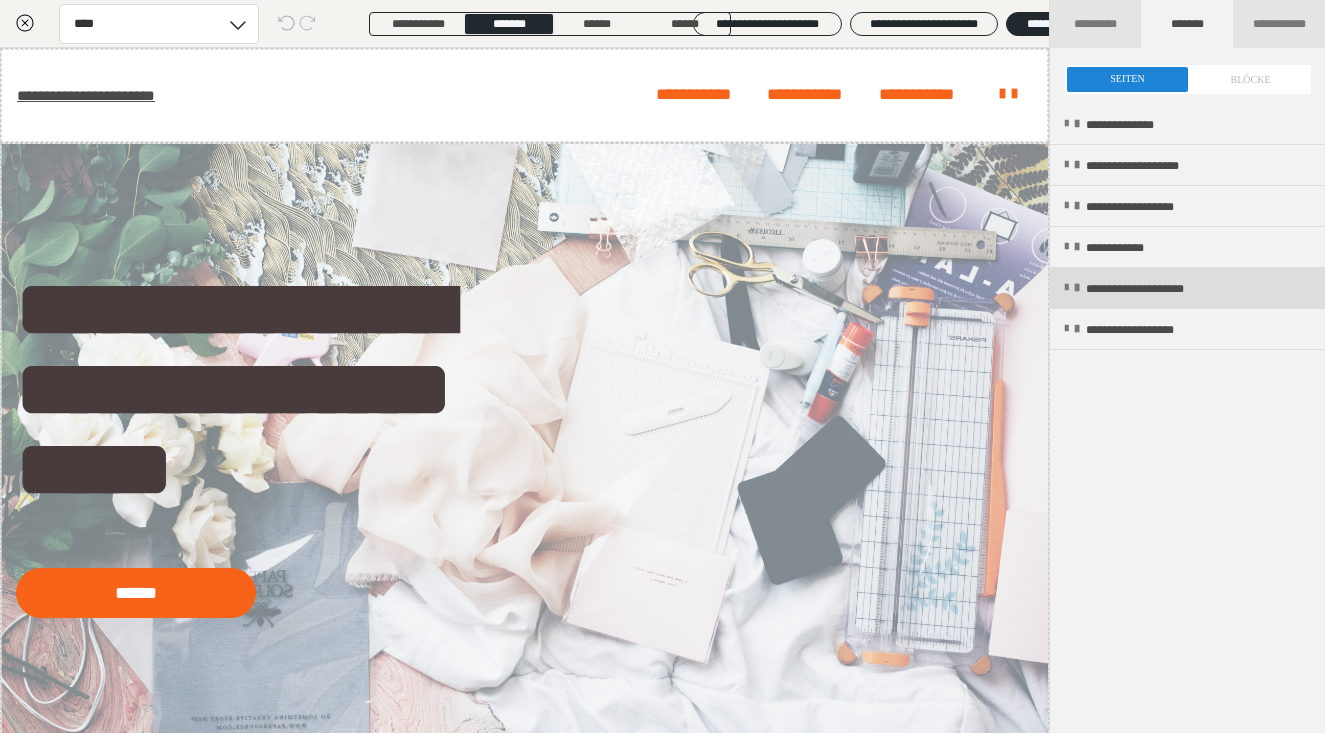 click at bounding box center (1066, 288) 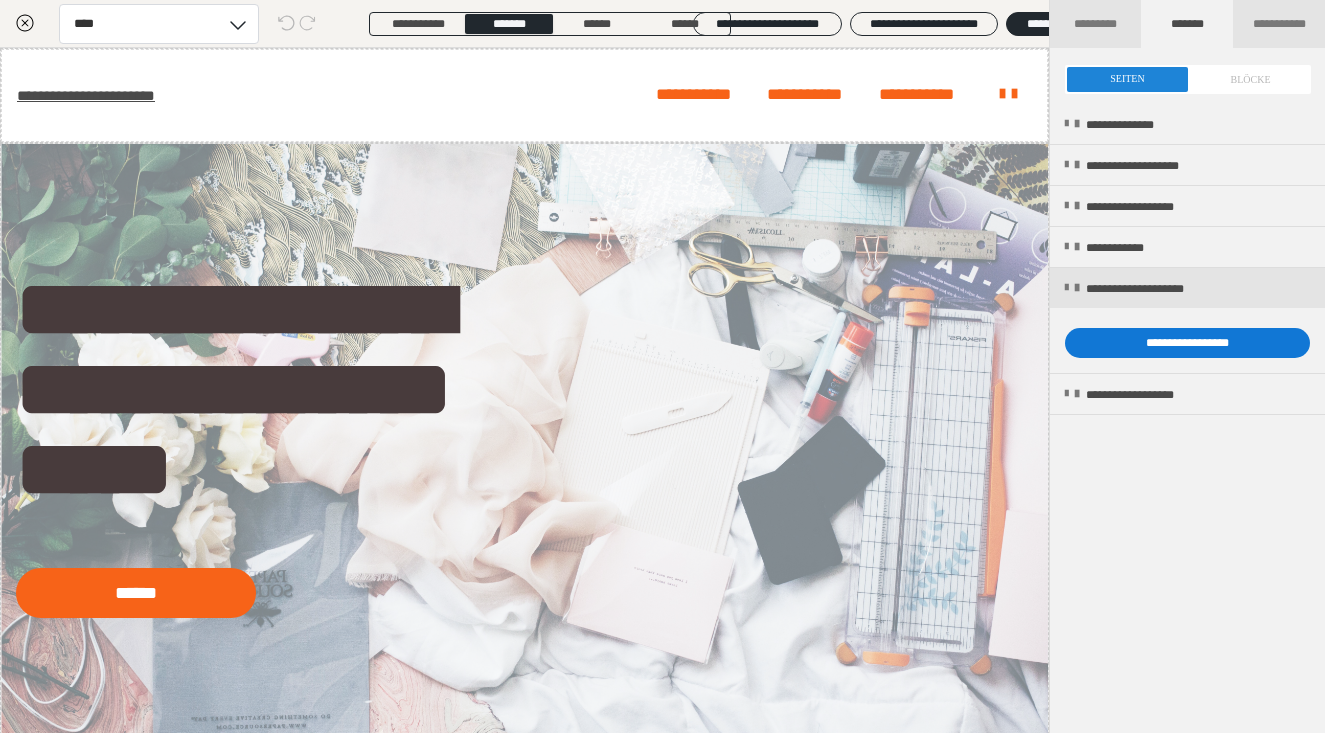 click on "**********" at bounding box center (1187, 343) 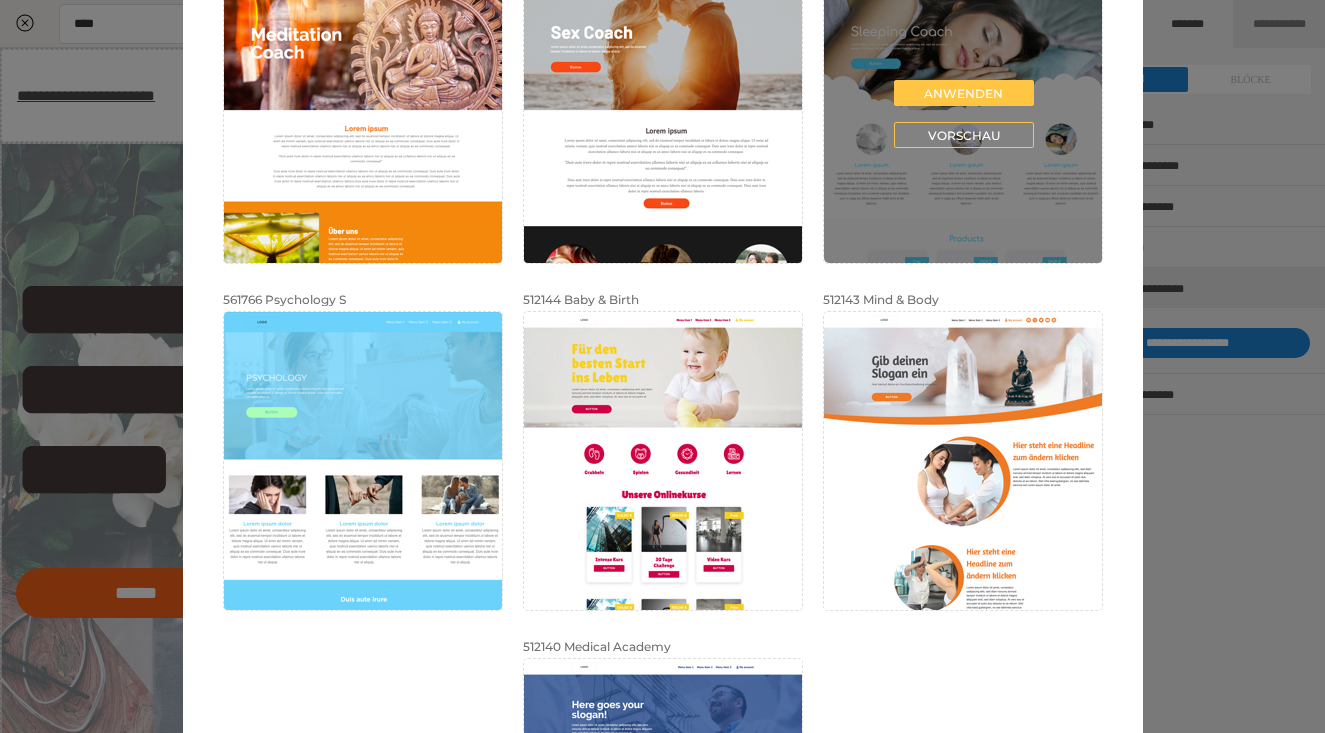 scroll, scrollTop: 431, scrollLeft: 0, axis: vertical 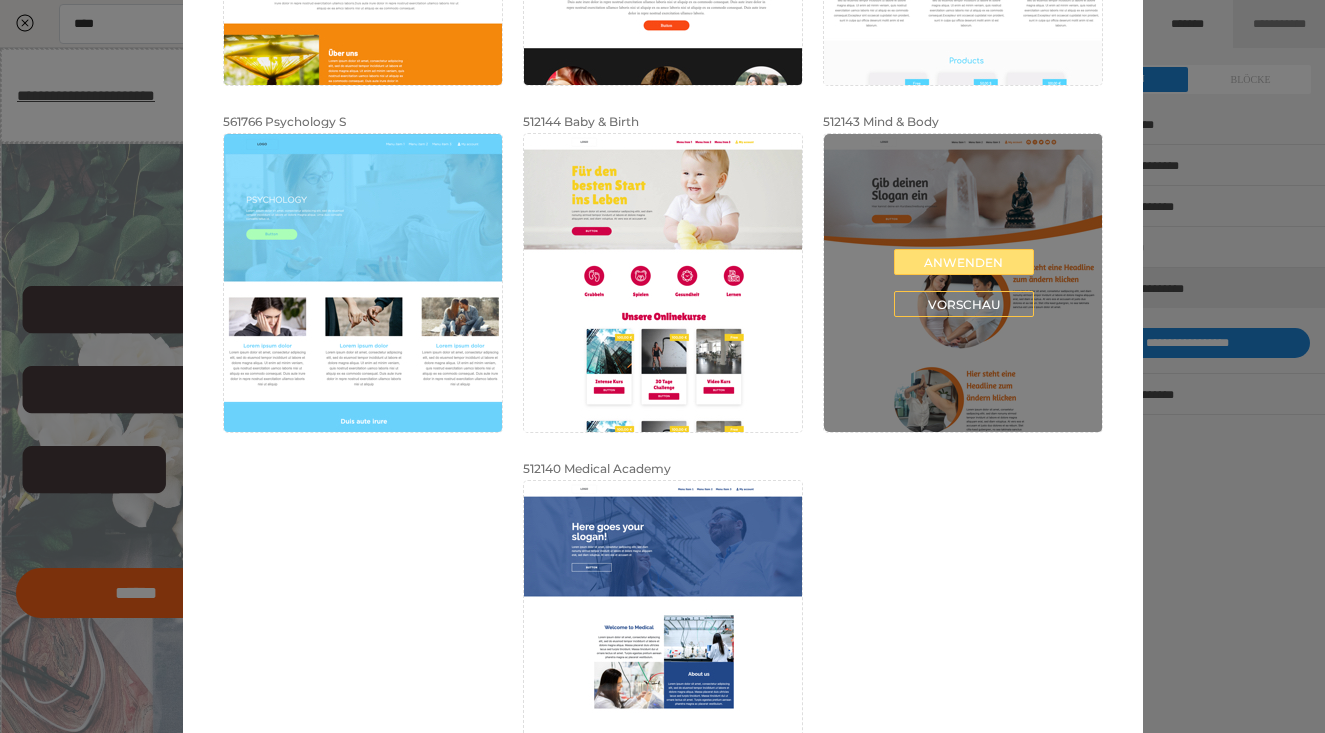 click on "Anwenden" at bounding box center (964, 262) 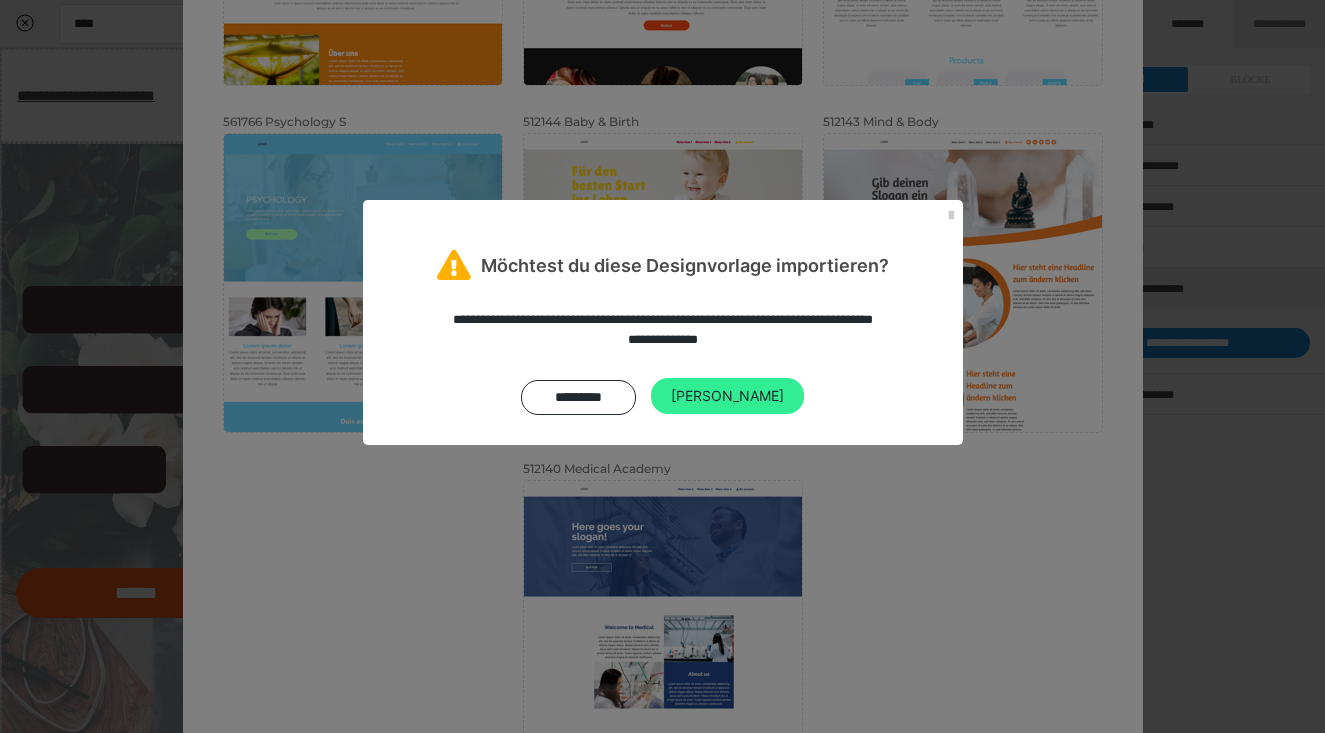click on "Ja" at bounding box center [727, 396] 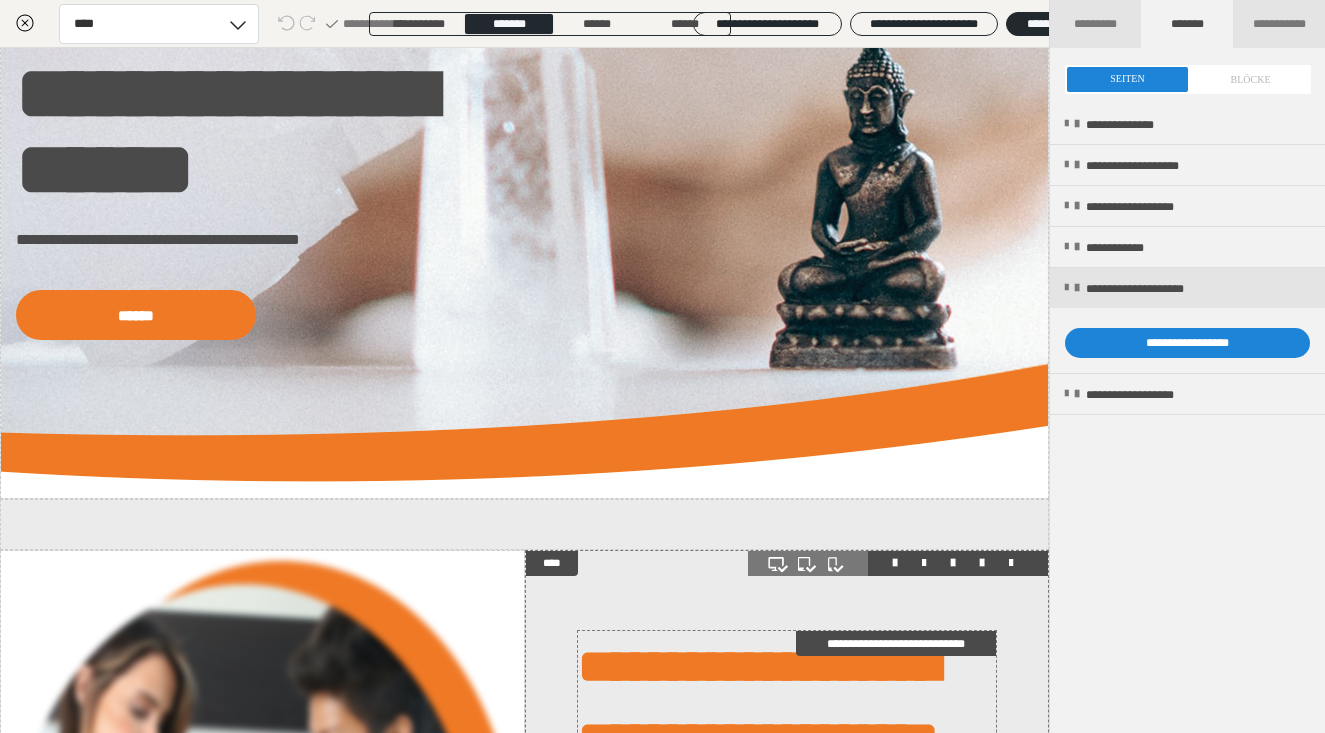 scroll, scrollTop: 265, scrollLeft: 0, axis: vertical 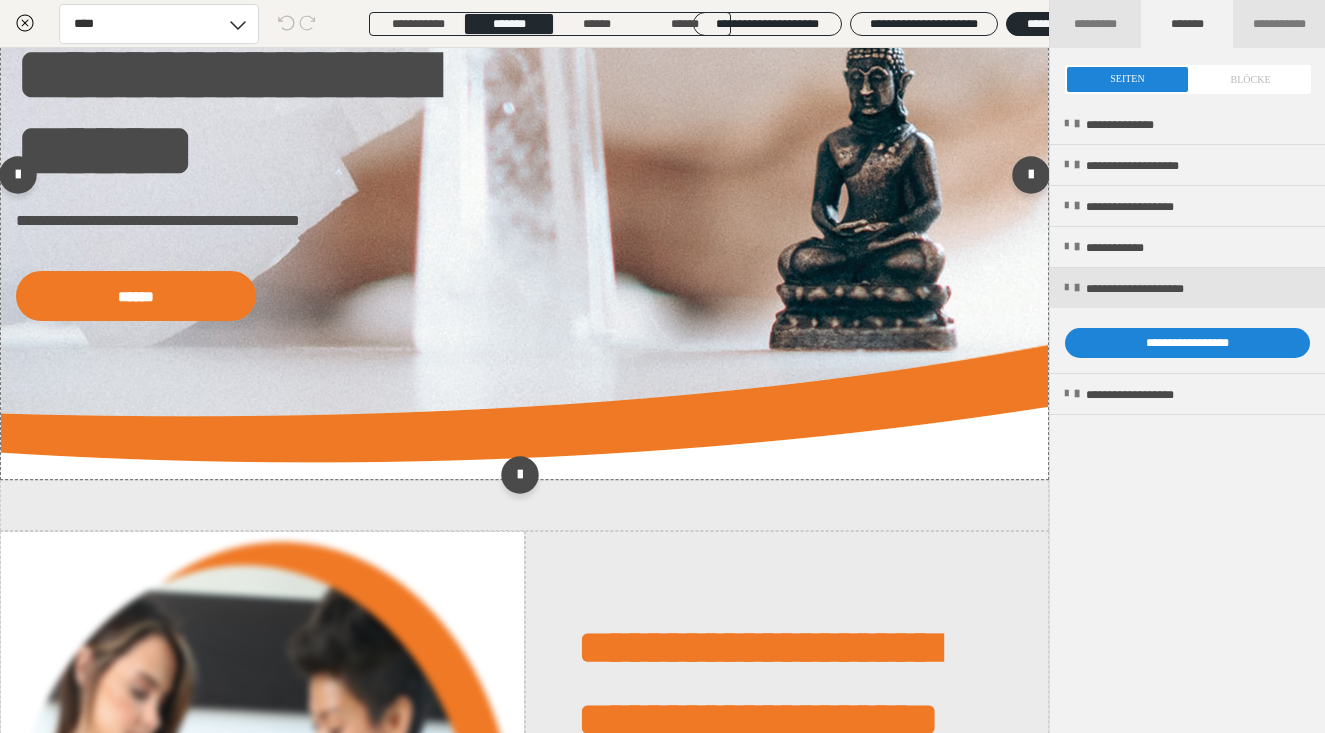 click at bounding box center [524, 179] 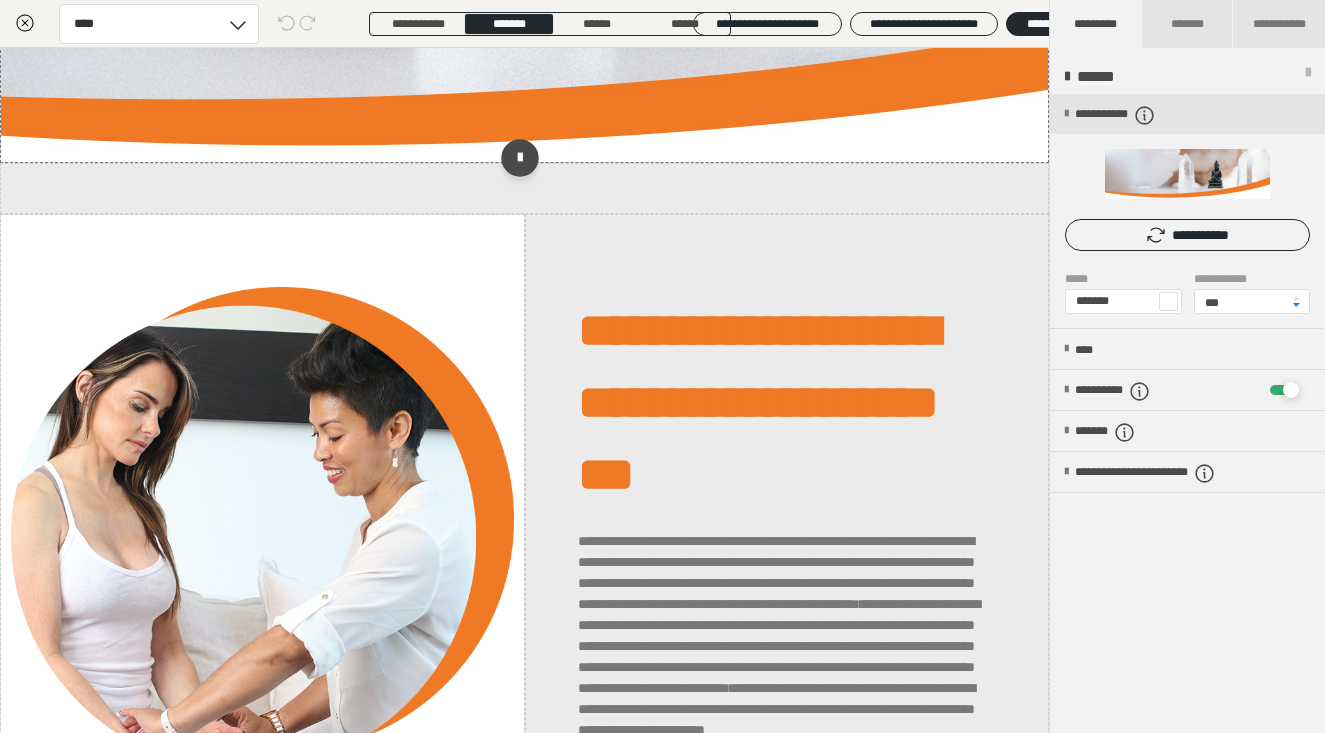 scroll, scrollTop: 607, scrollLeft: 0, axis: vertical 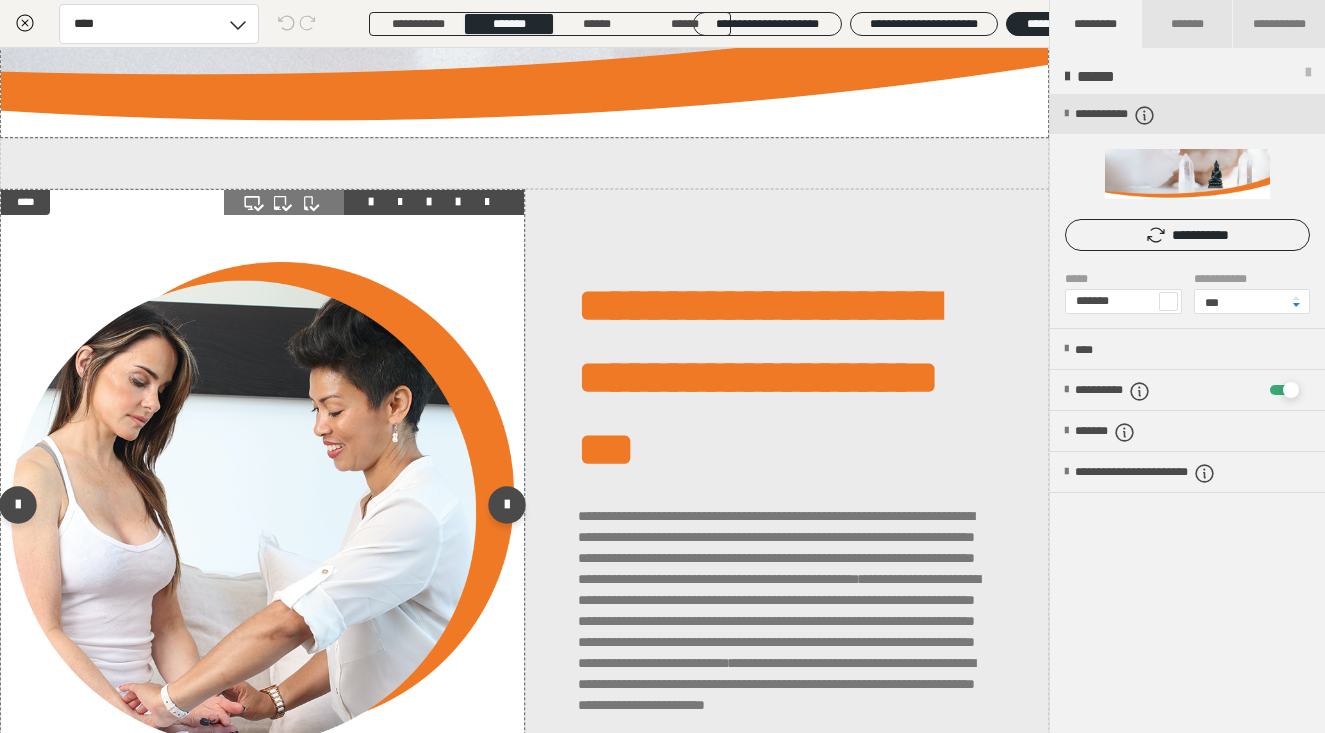 click at bounding box center (262, 509) 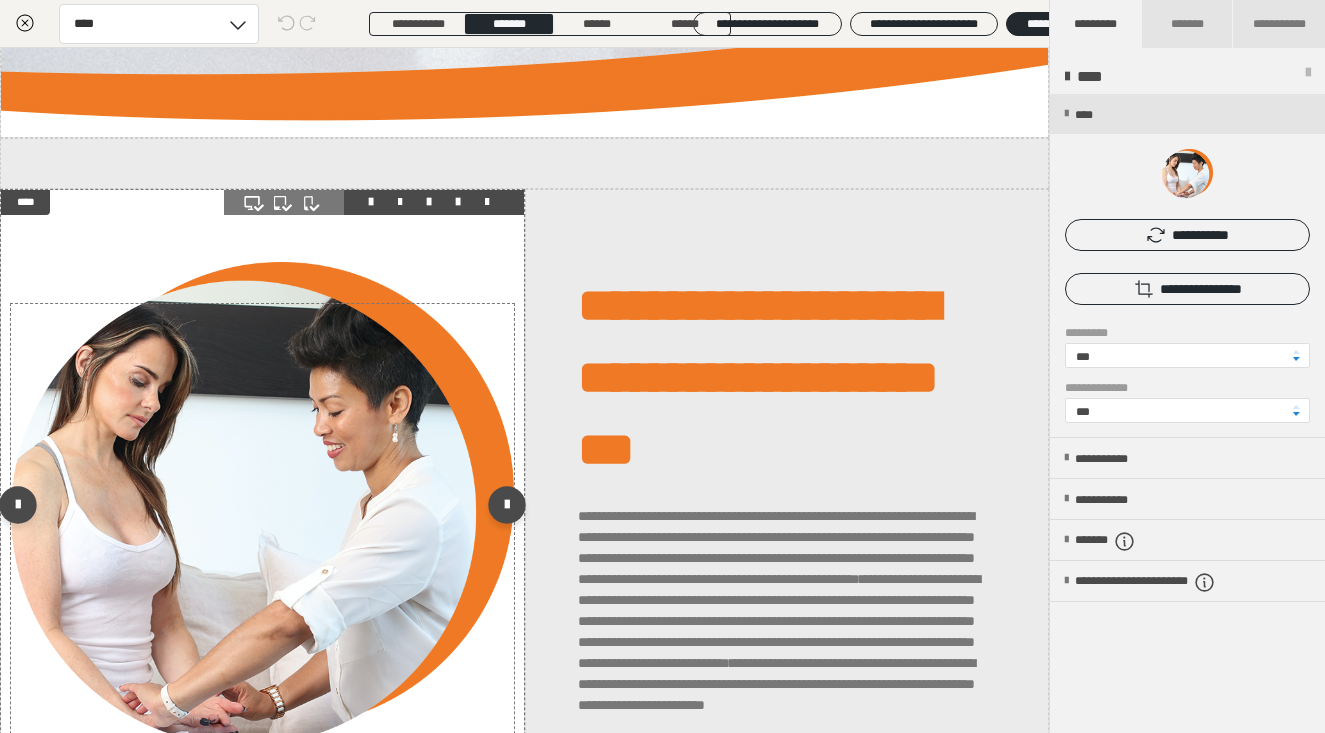 click at bounding box center [262, 509] 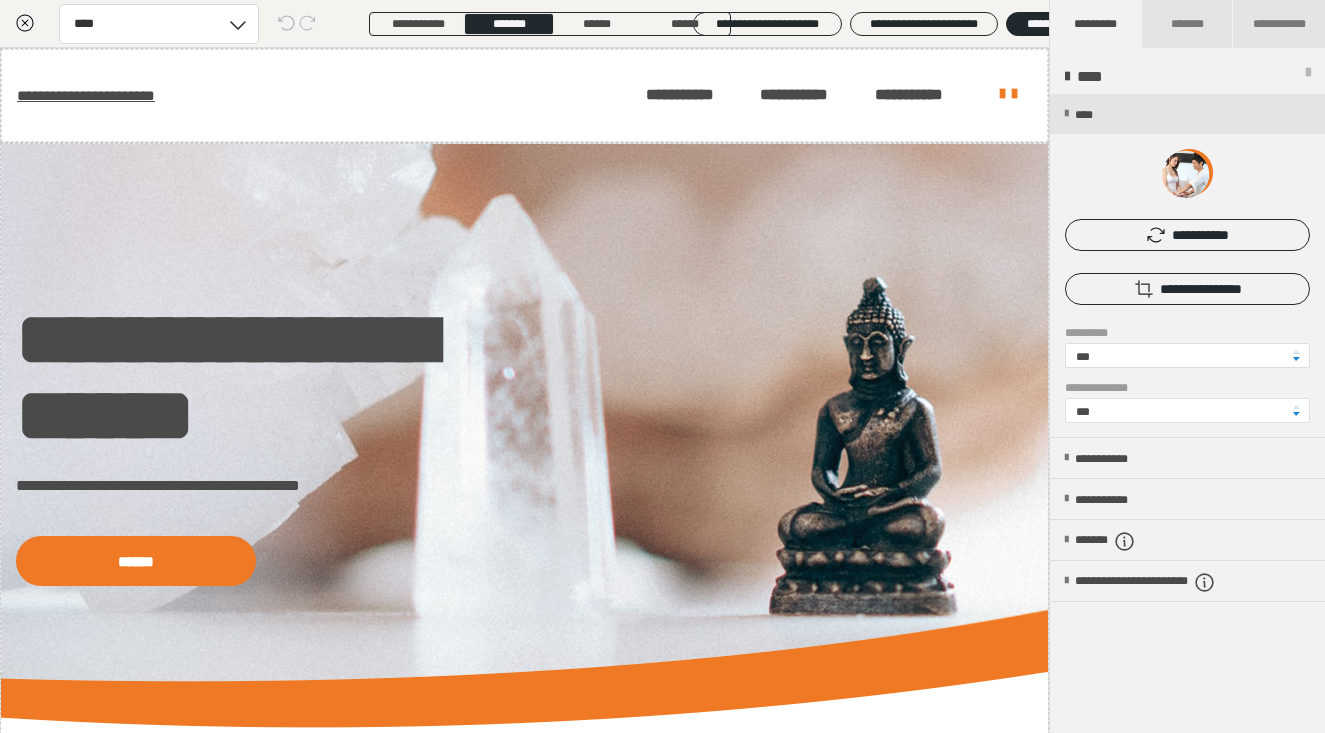 scroll, scrollTop: 0, scrollLeft: 0, axis: both 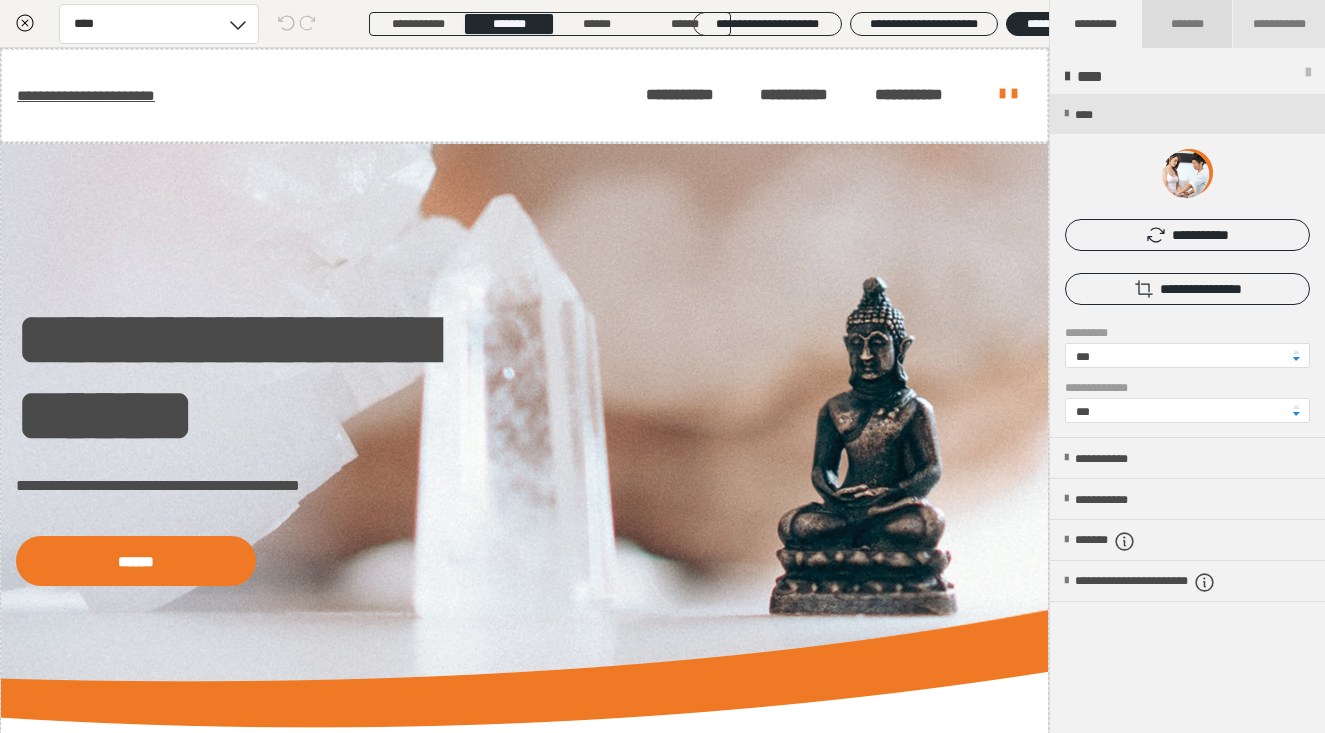click on "*******" at bounding box center [1188, 24] 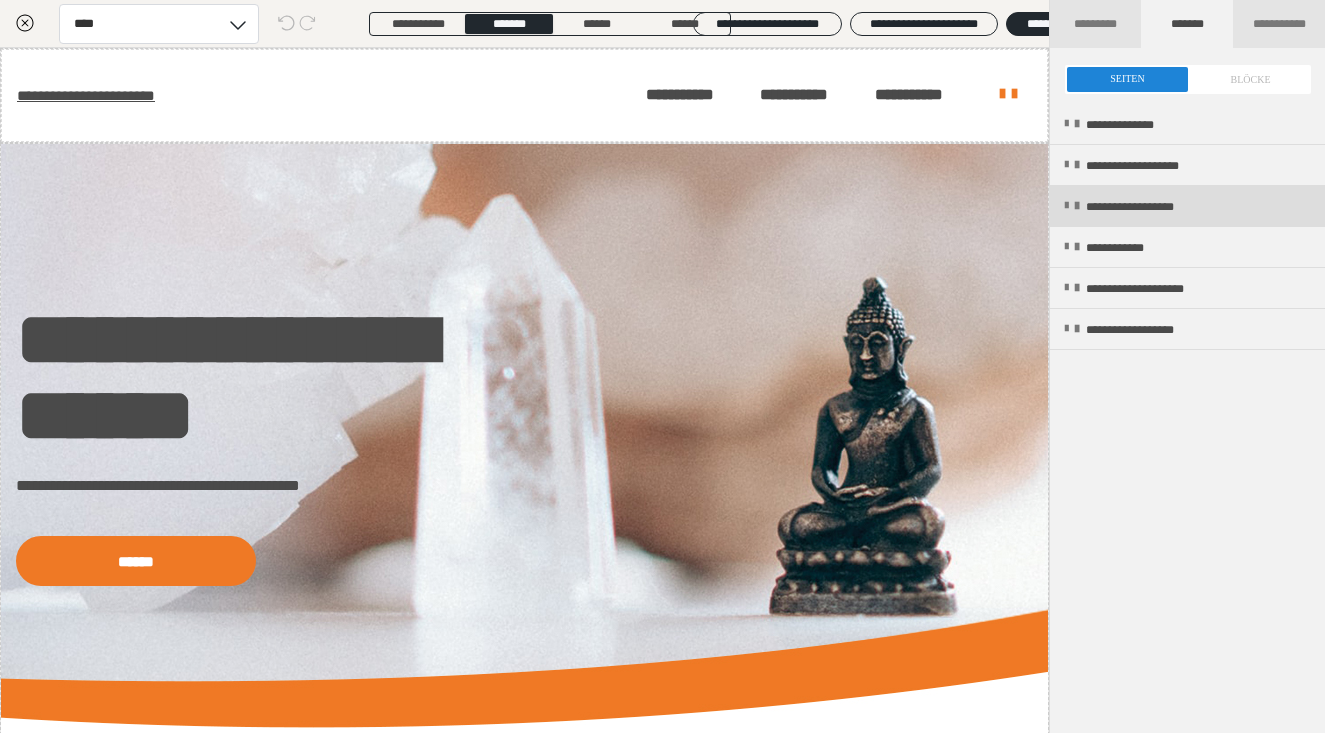 click on "**********" at bounding box center (1187, 206) 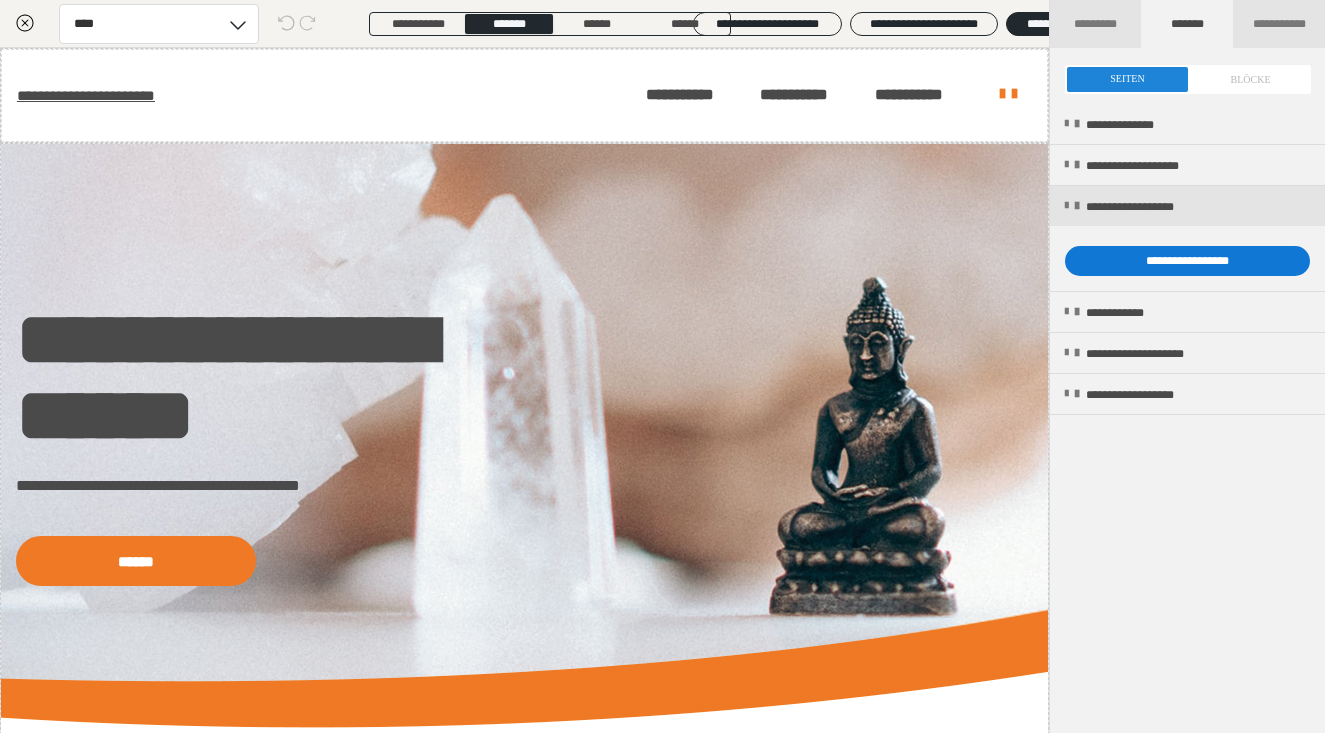 click on "**********" at bounding box center (1187, 261) 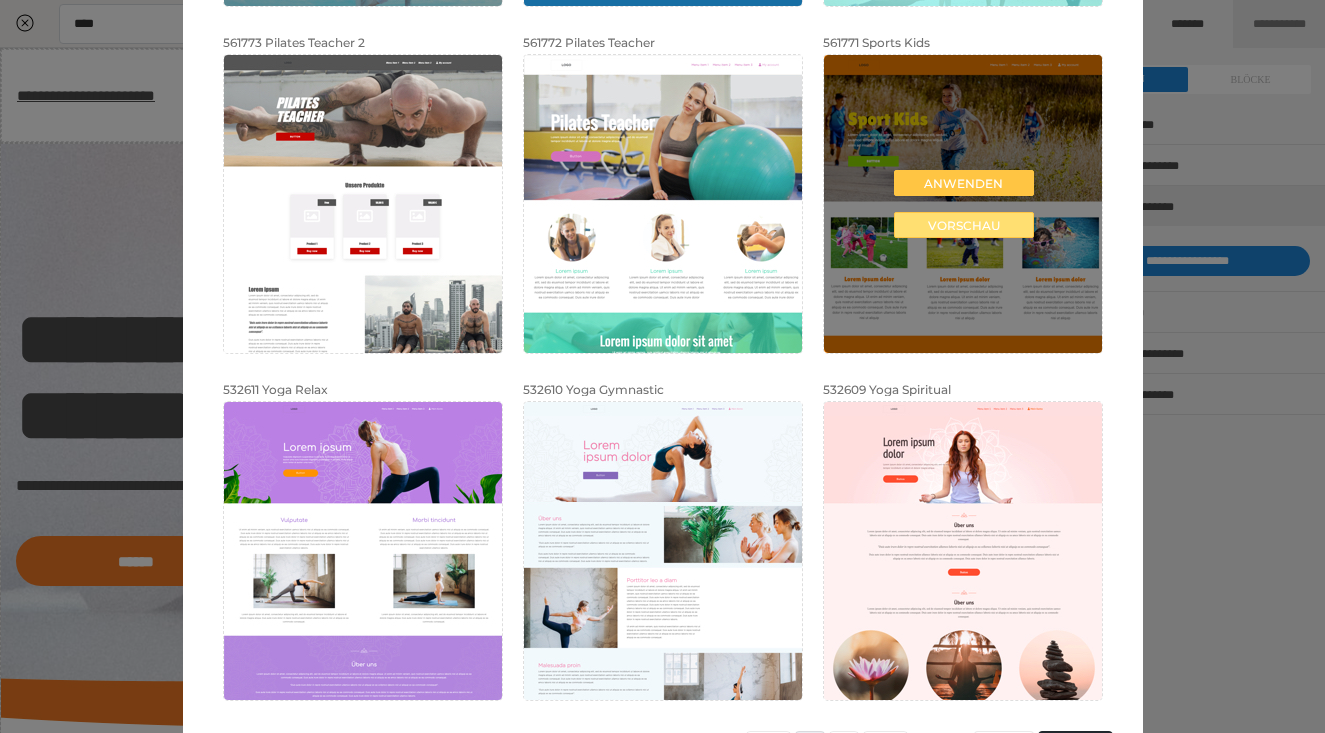 scroll, scrollTop: 571, scrollLeft: 0, axis: vertical 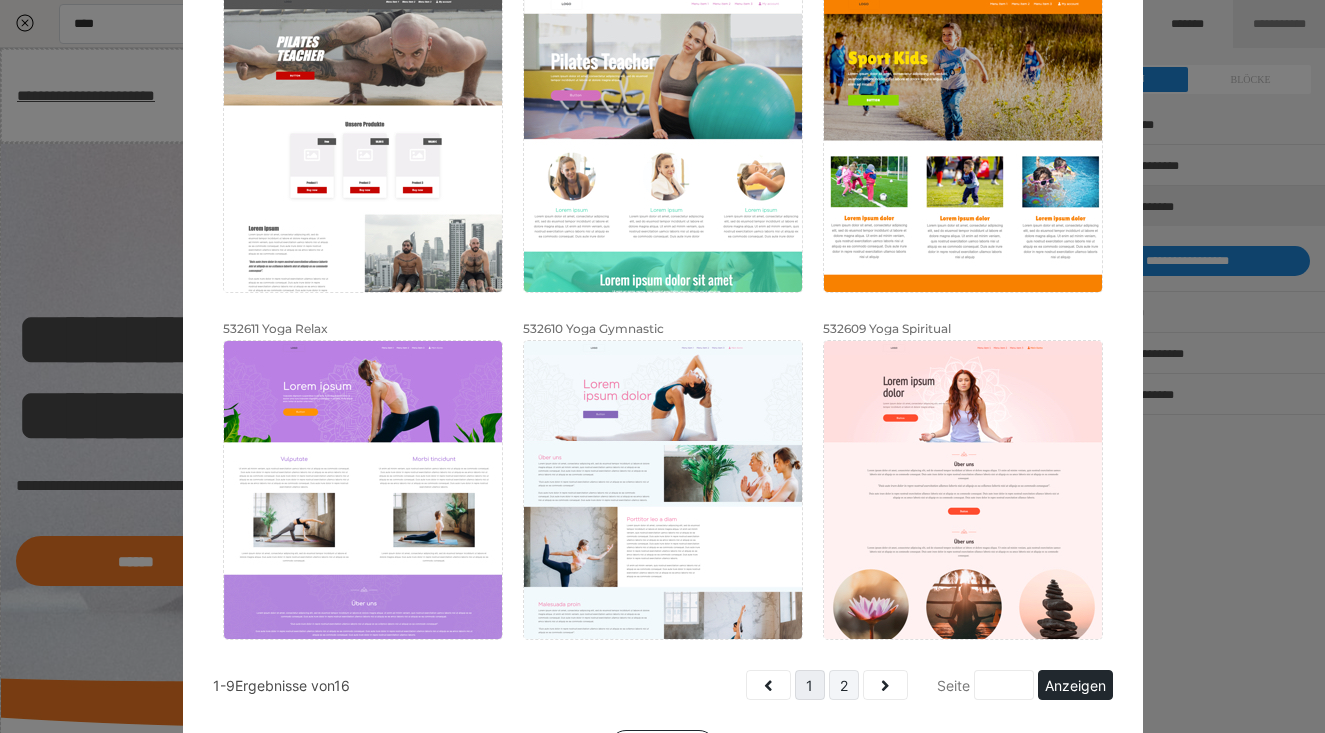 click on "2" at bounding box center [844, 685] 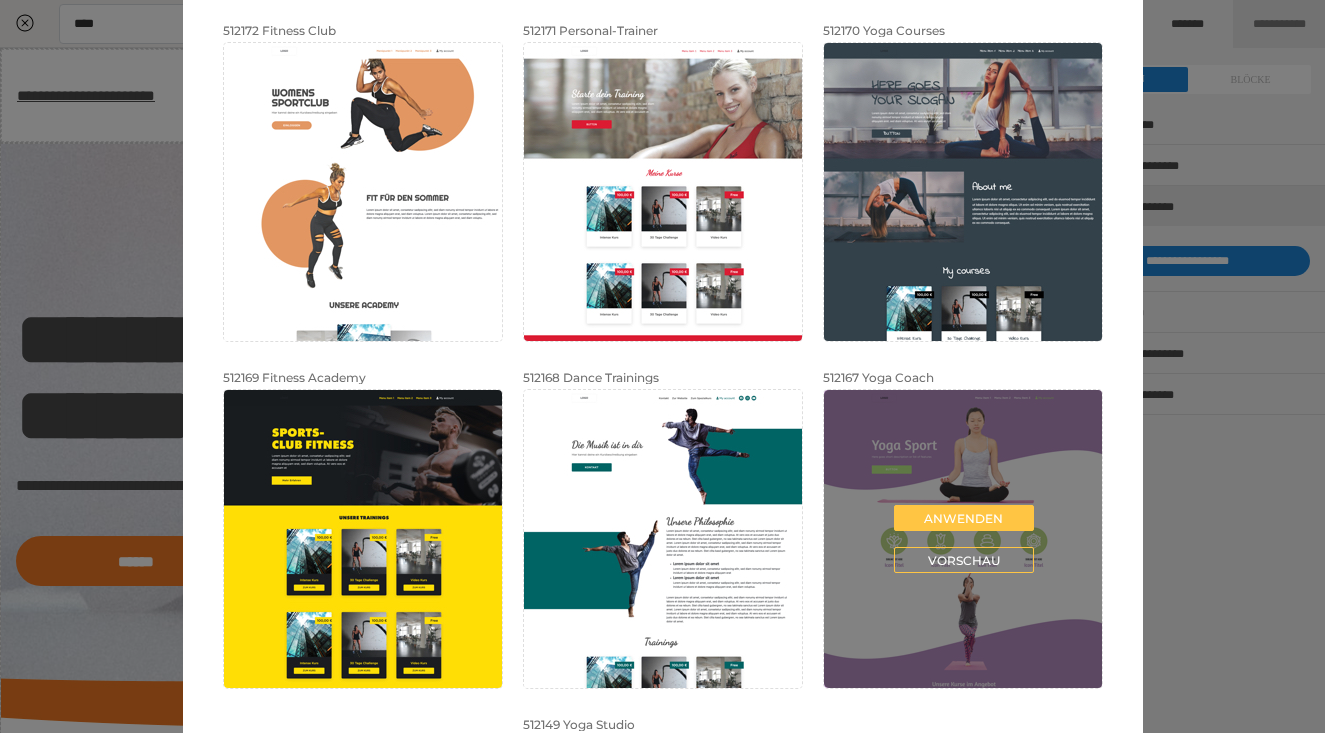 scroll, scrollTop: 177, scrollLeft: 0, axis: vertical 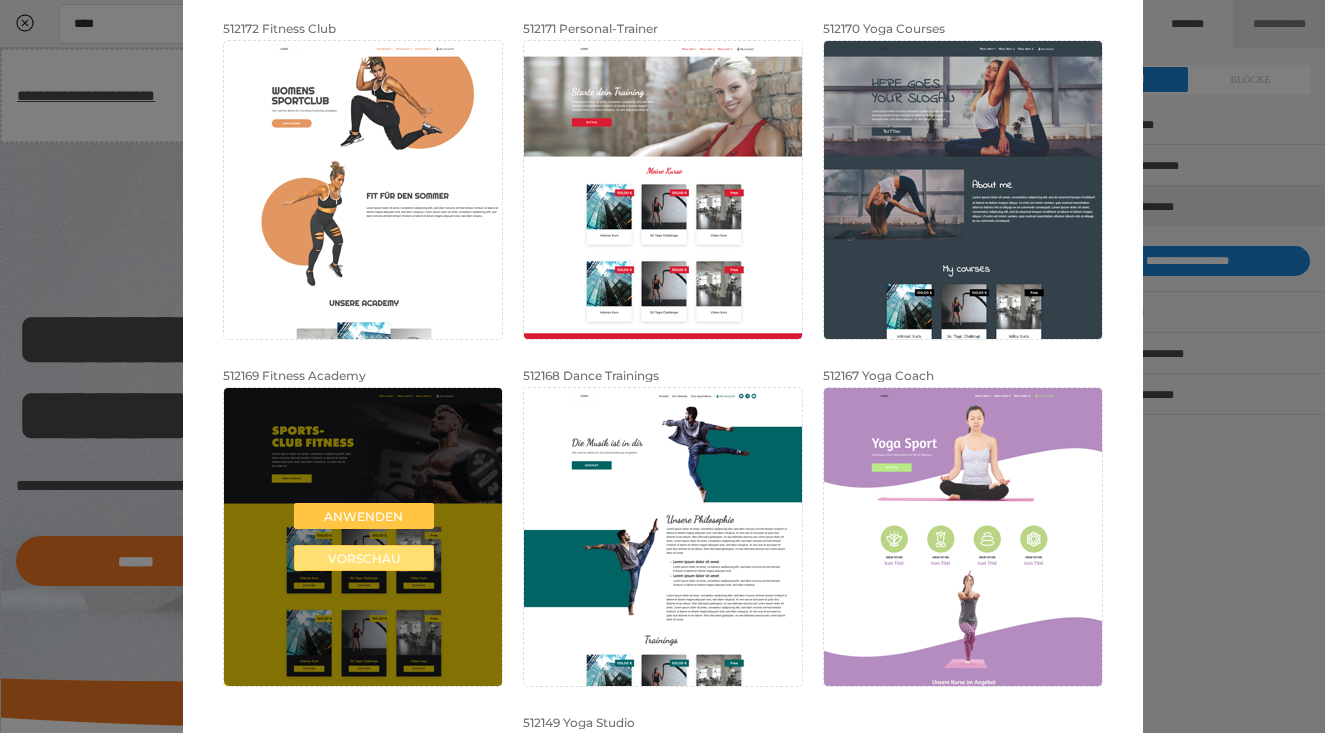 click on "Vorschau" at bounding box center (364, 558) 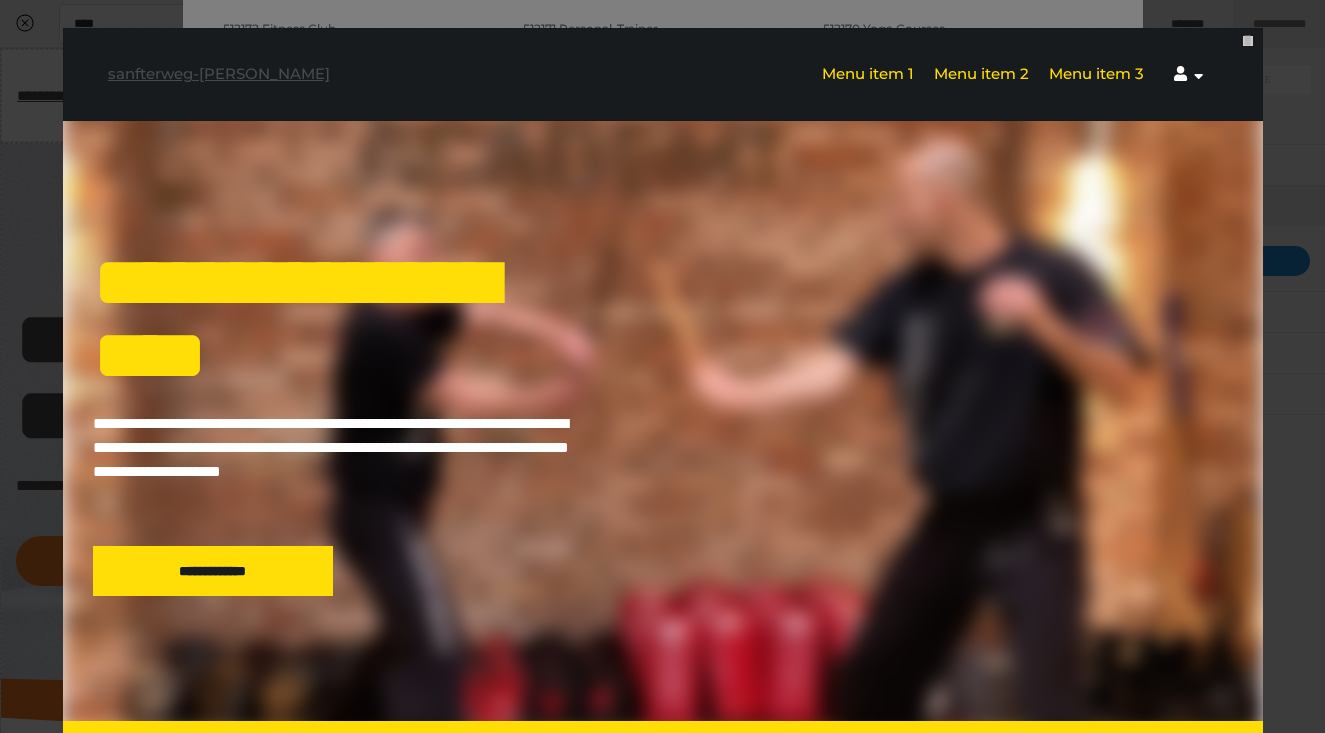 scroll, scrollTop: 0, scrollLeft: 0, axis: both 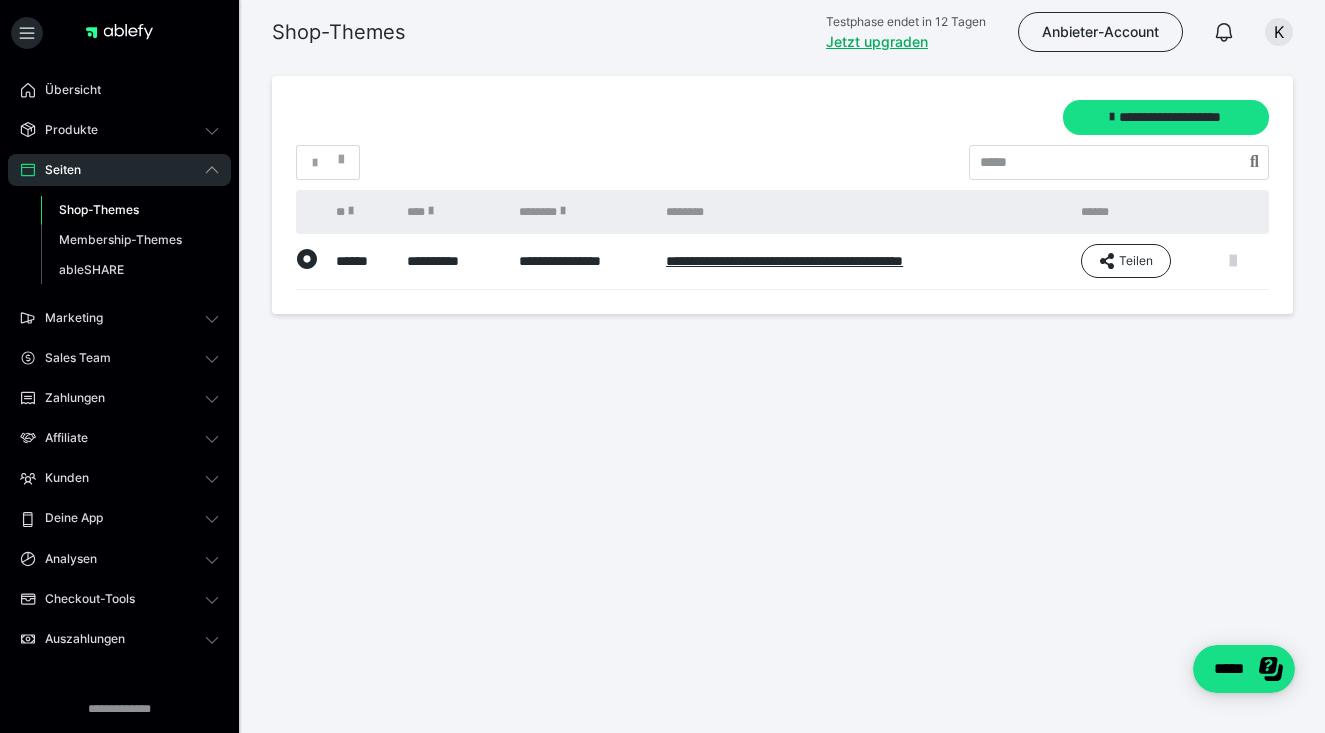 click at bounding box center [1233, 261] 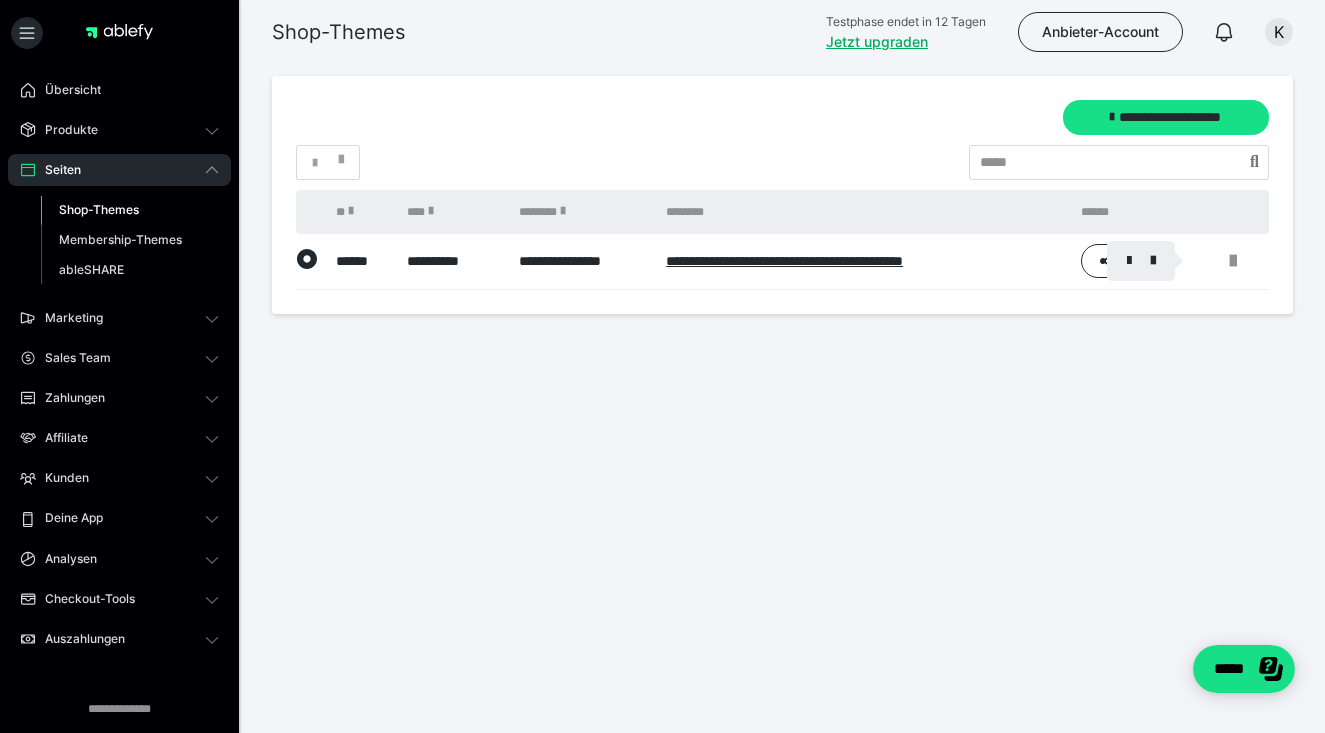 click at bounding box center [1141, 261] 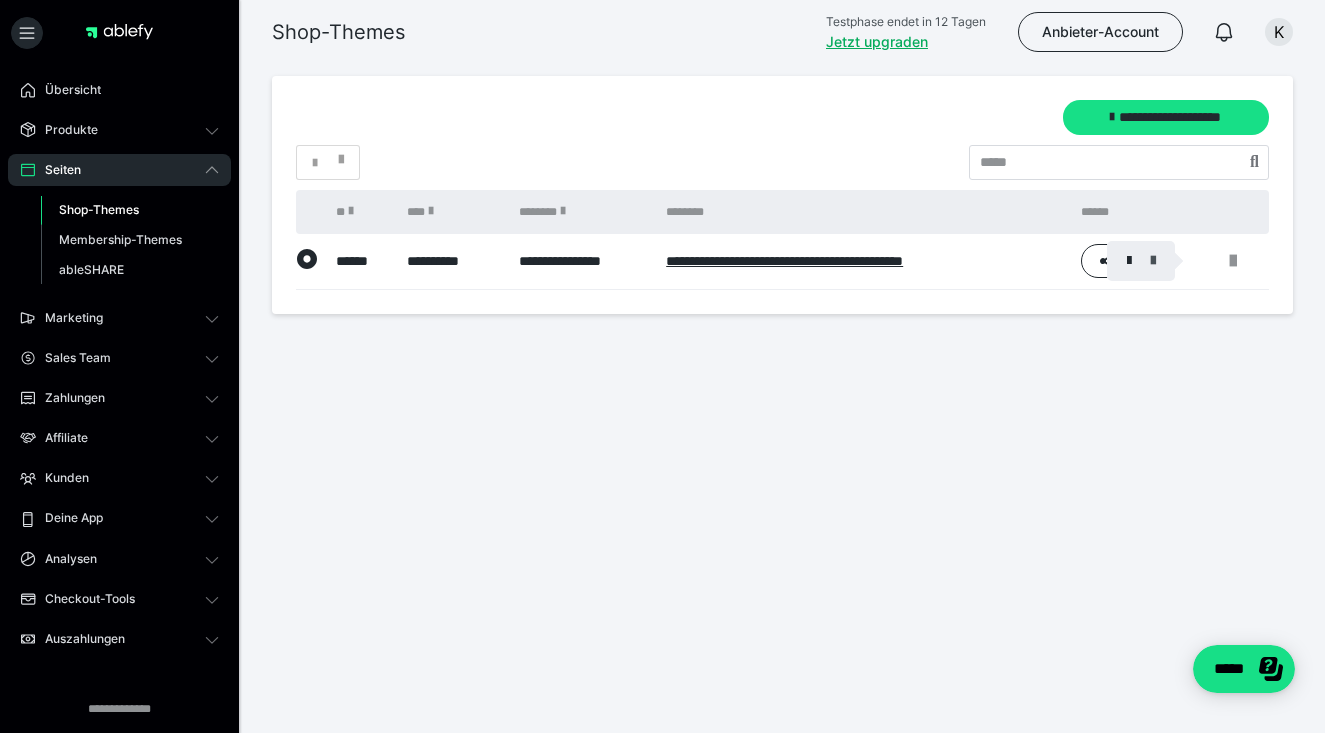 click at bounding box center [1153, 261] 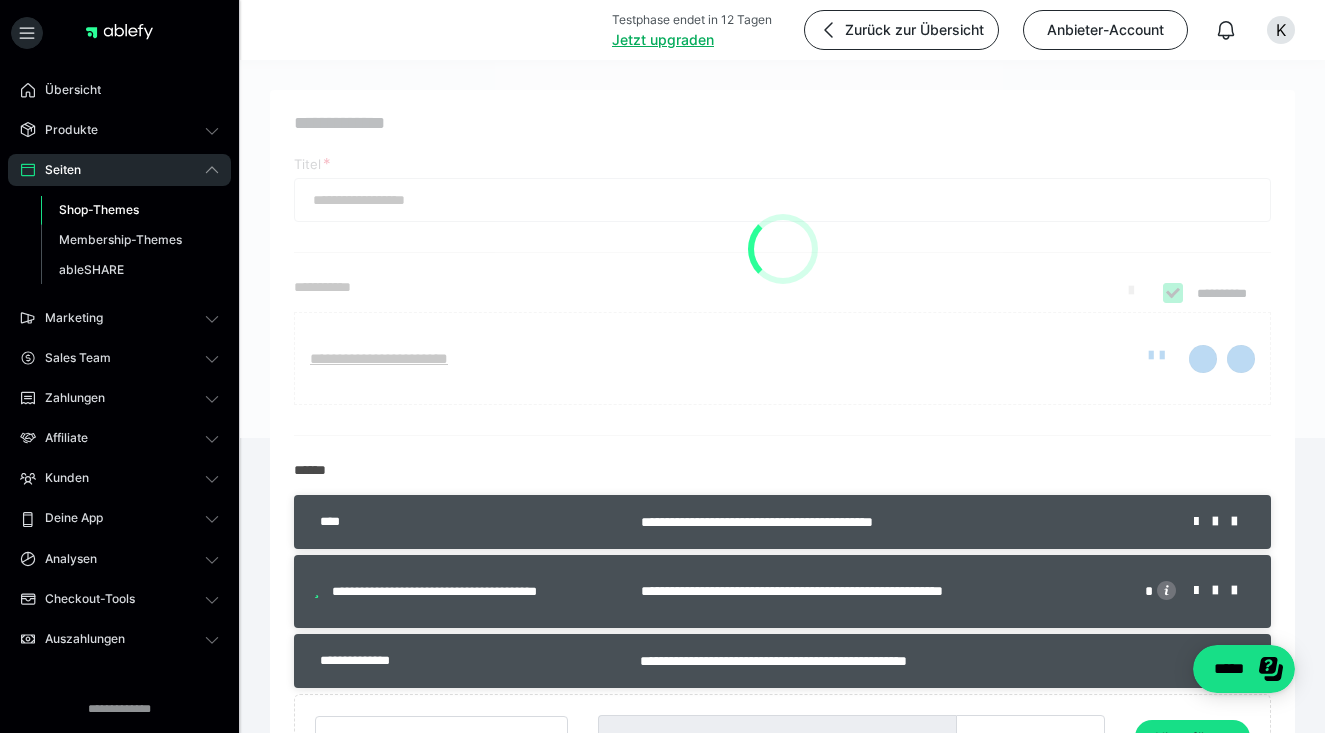 type on "**********" 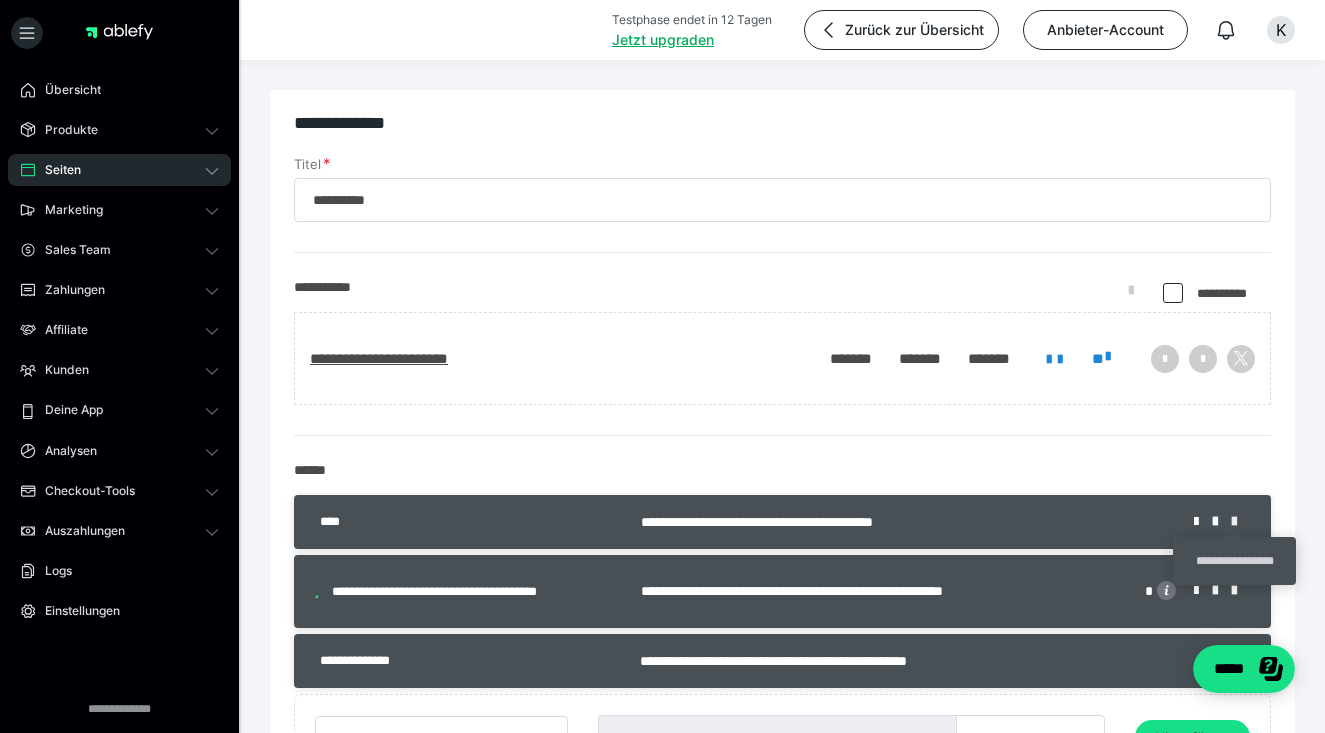 click at bounding box center [1241, 522] 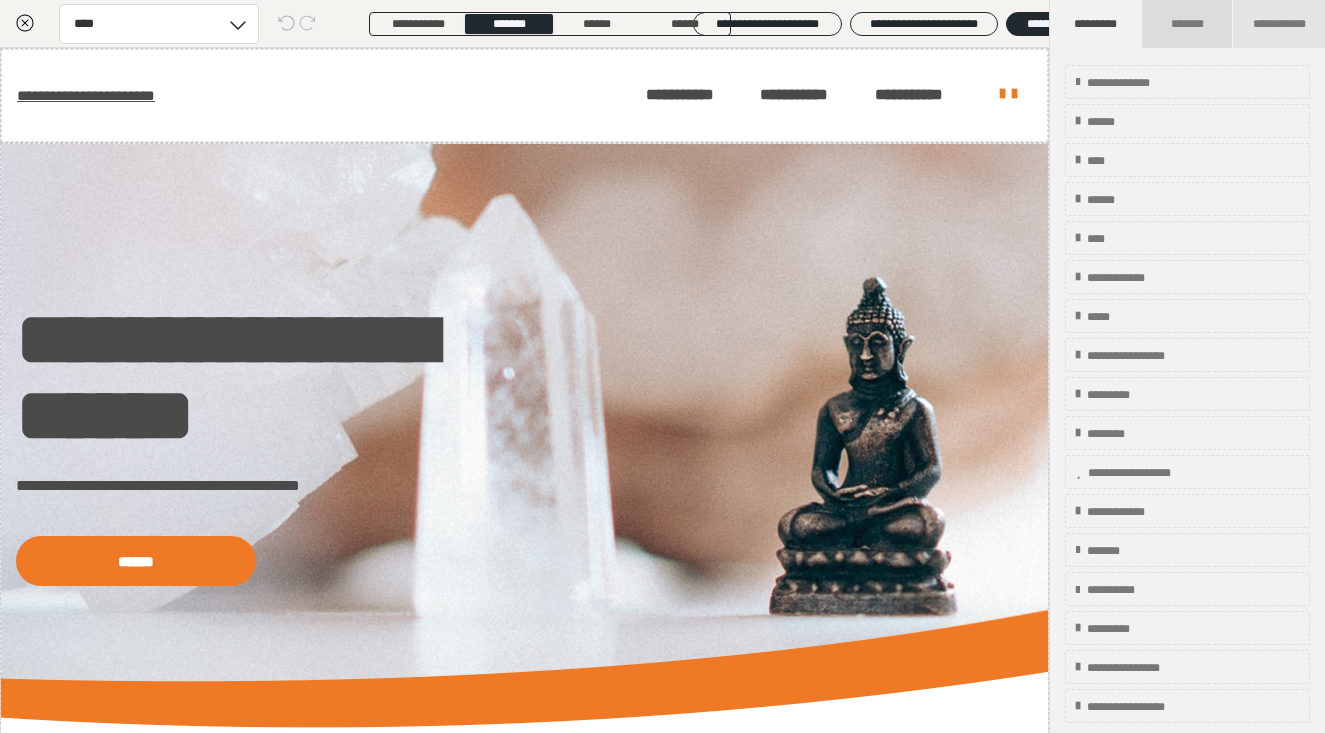 click on "*******" at bounding box center (1186, 24) 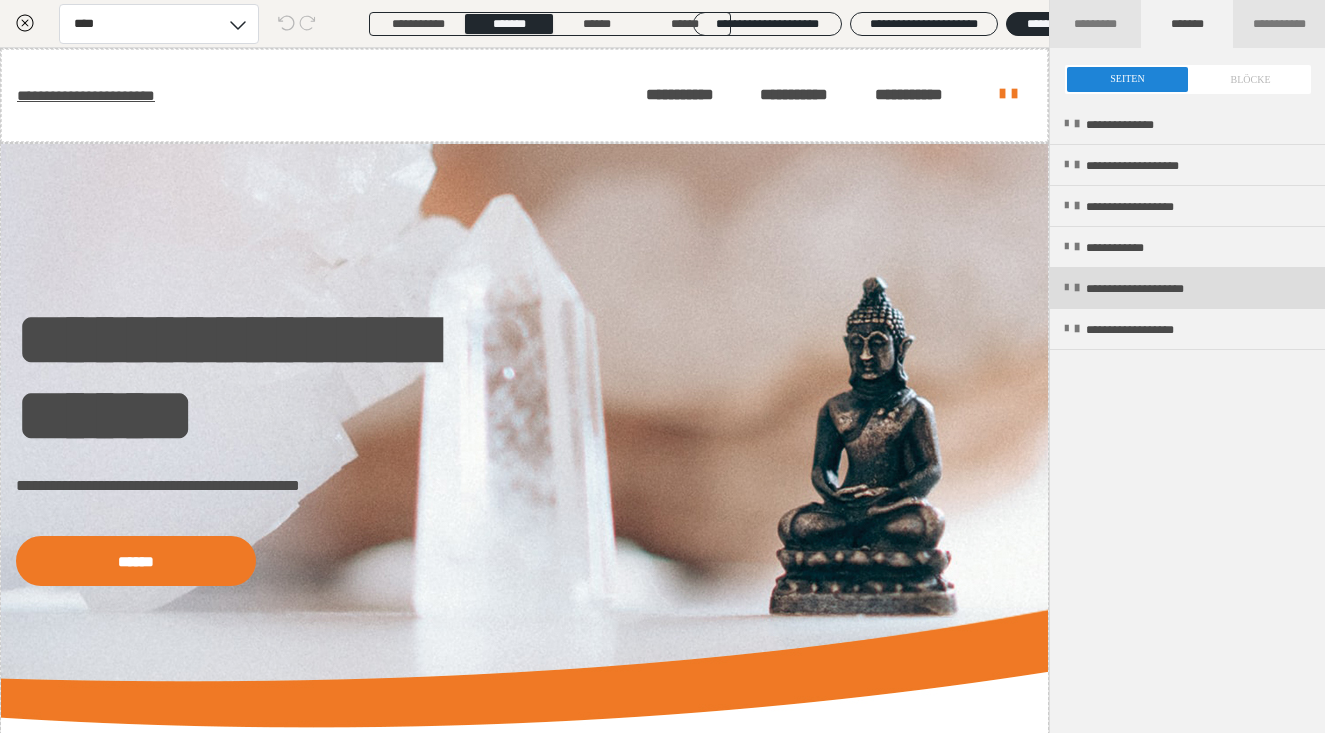 click on "**********" at bounding box center (1187, 288) 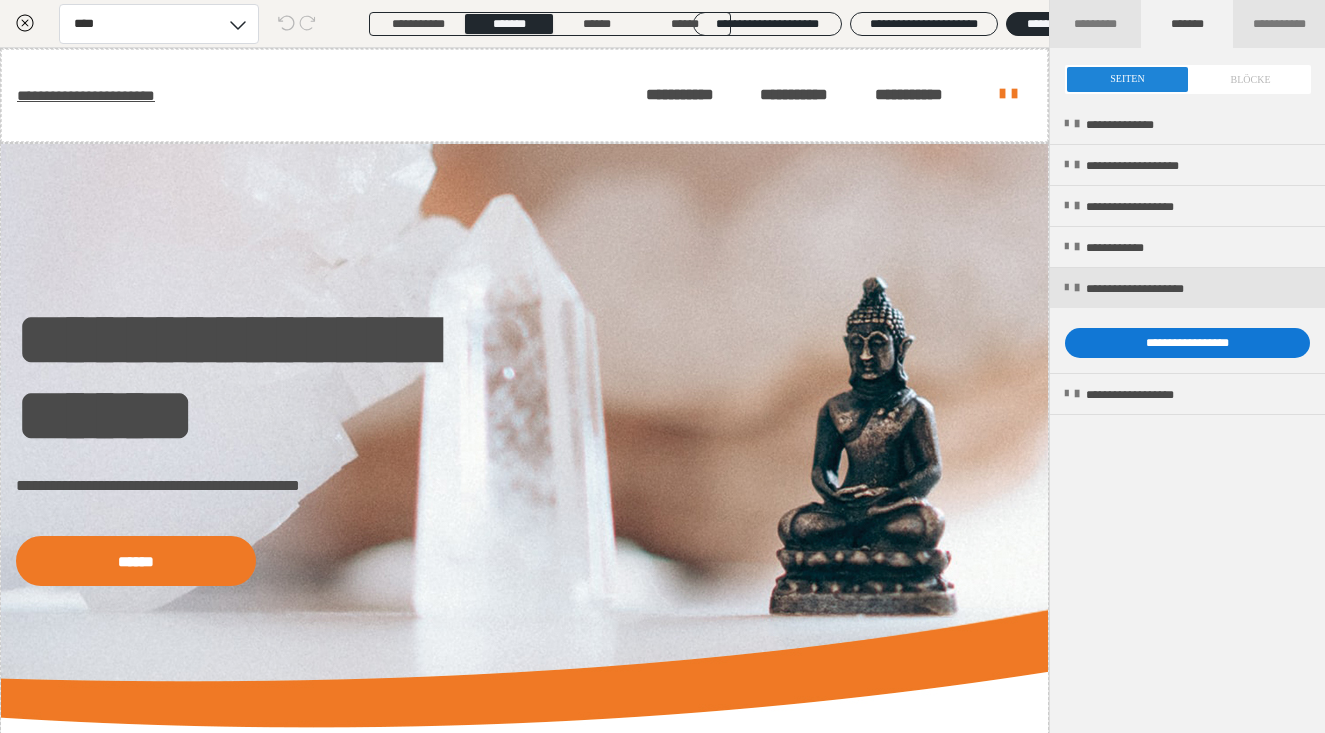 click on "**********" at bounding box center (1187, 343) 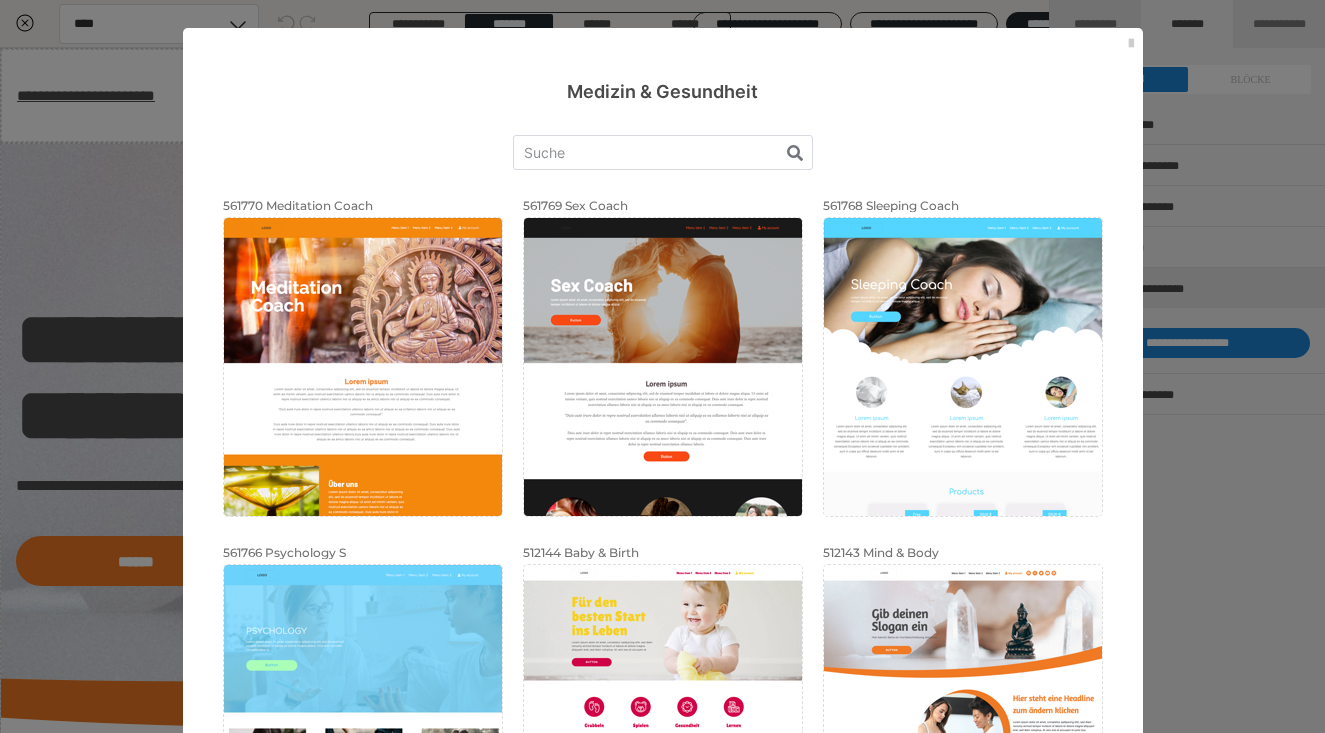 scroll, scrollTop: 0, scrollLeft: 0, axis: both 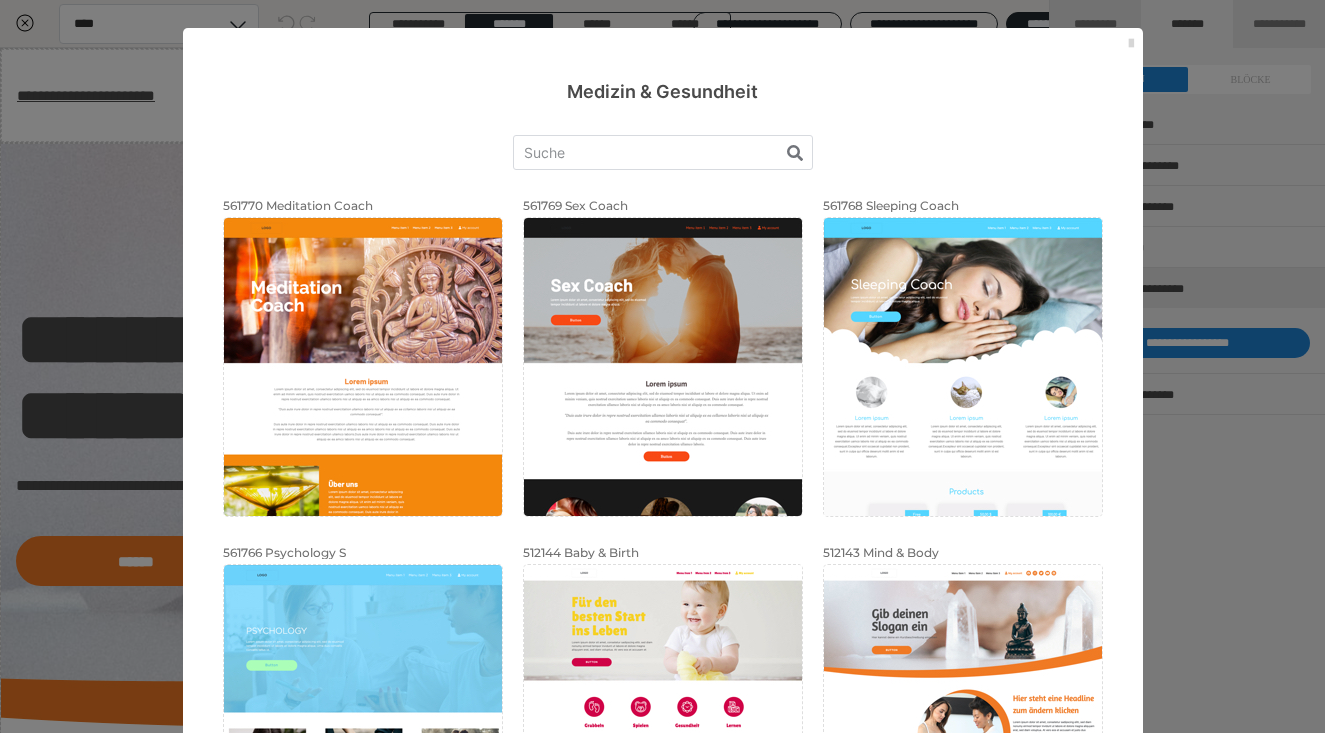 click at bounding box center (1131, 44) 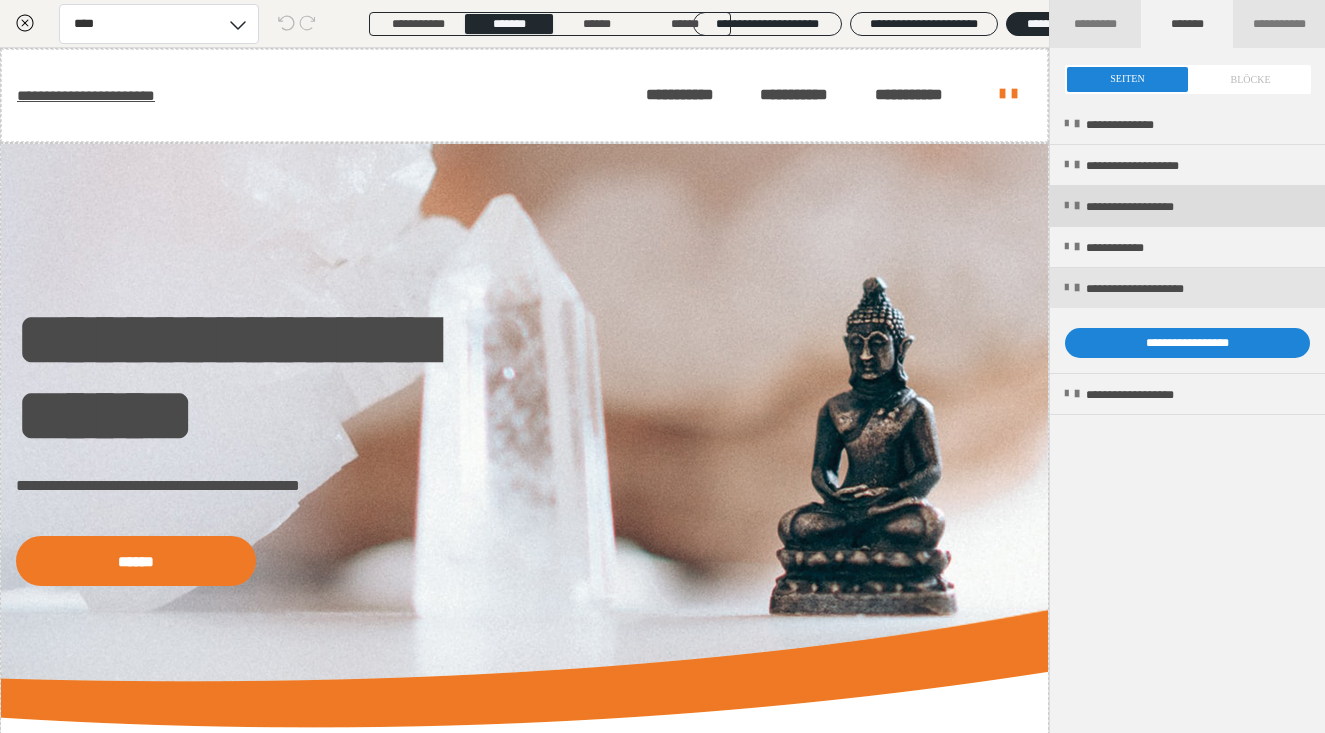 click at bounding box center (1066, 206) 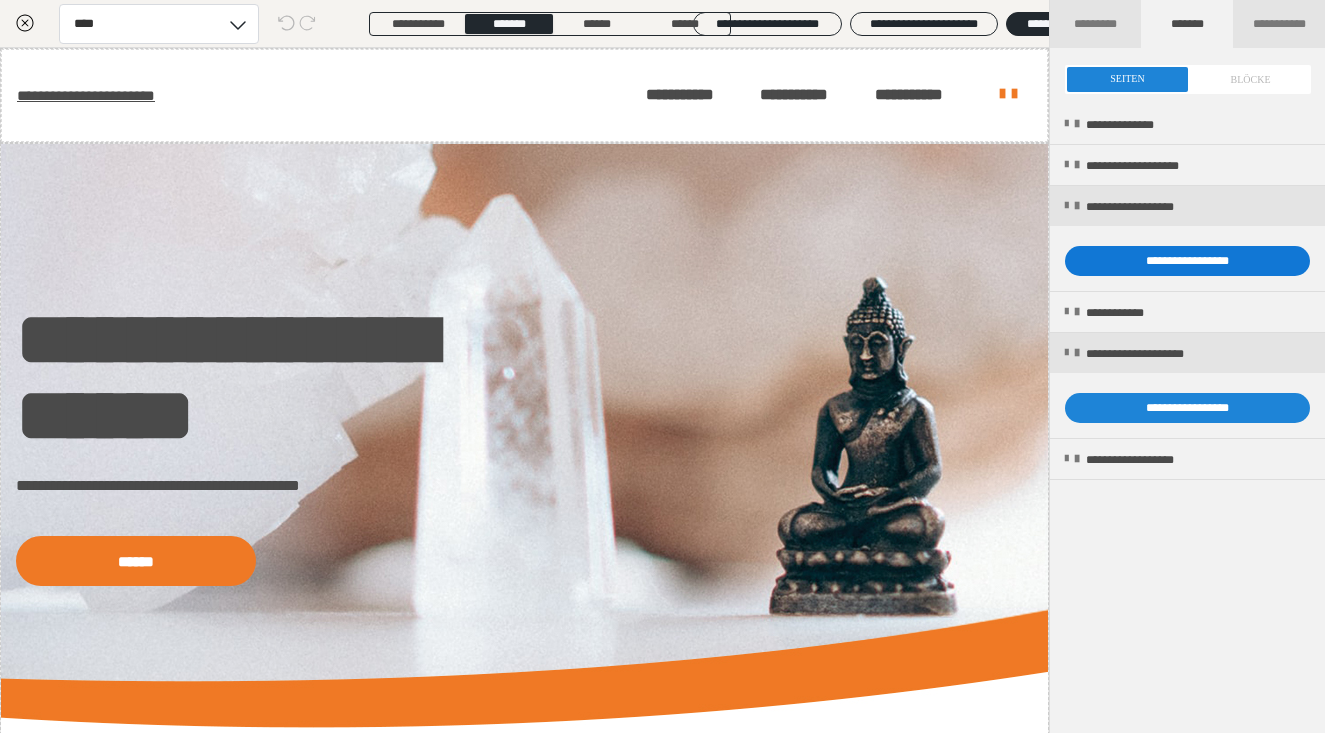 click on "**********" at bounding box center (1187, 261) 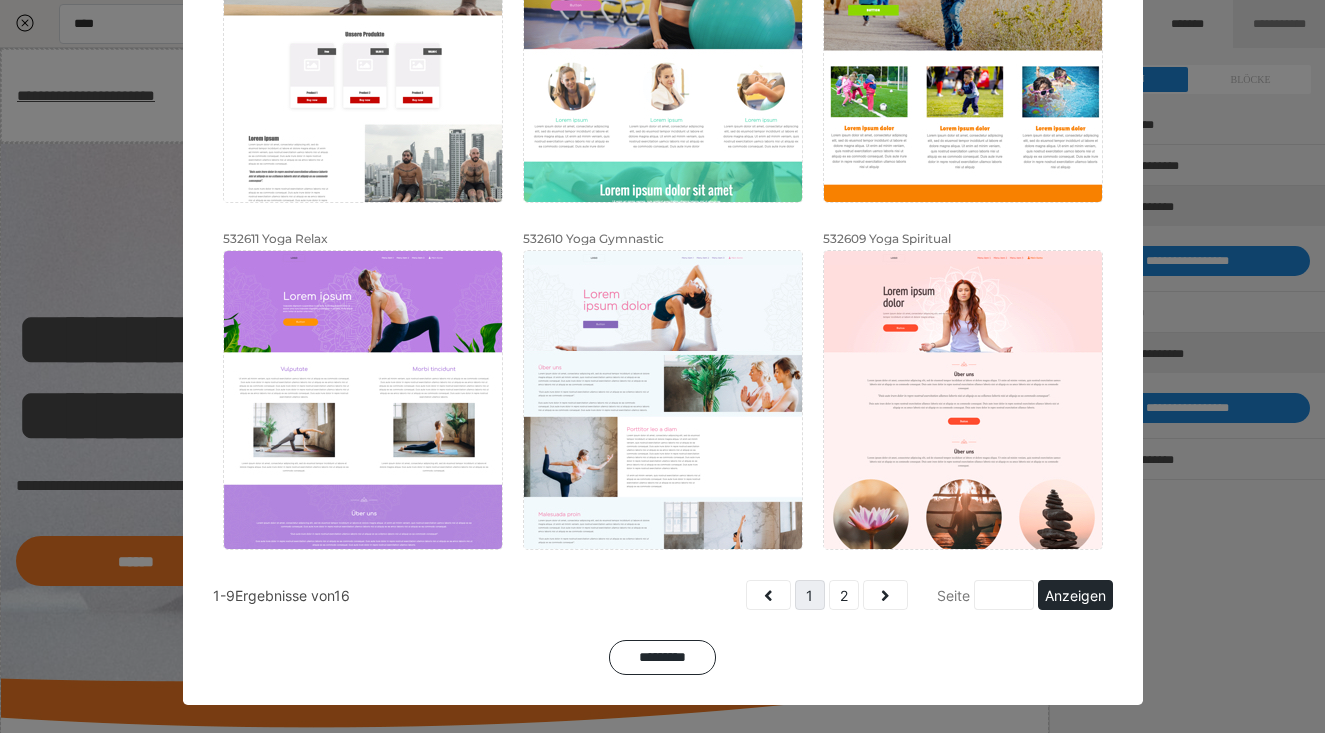 scroll, scrollTop: 661, scrollLeft: 0, axis: vertical 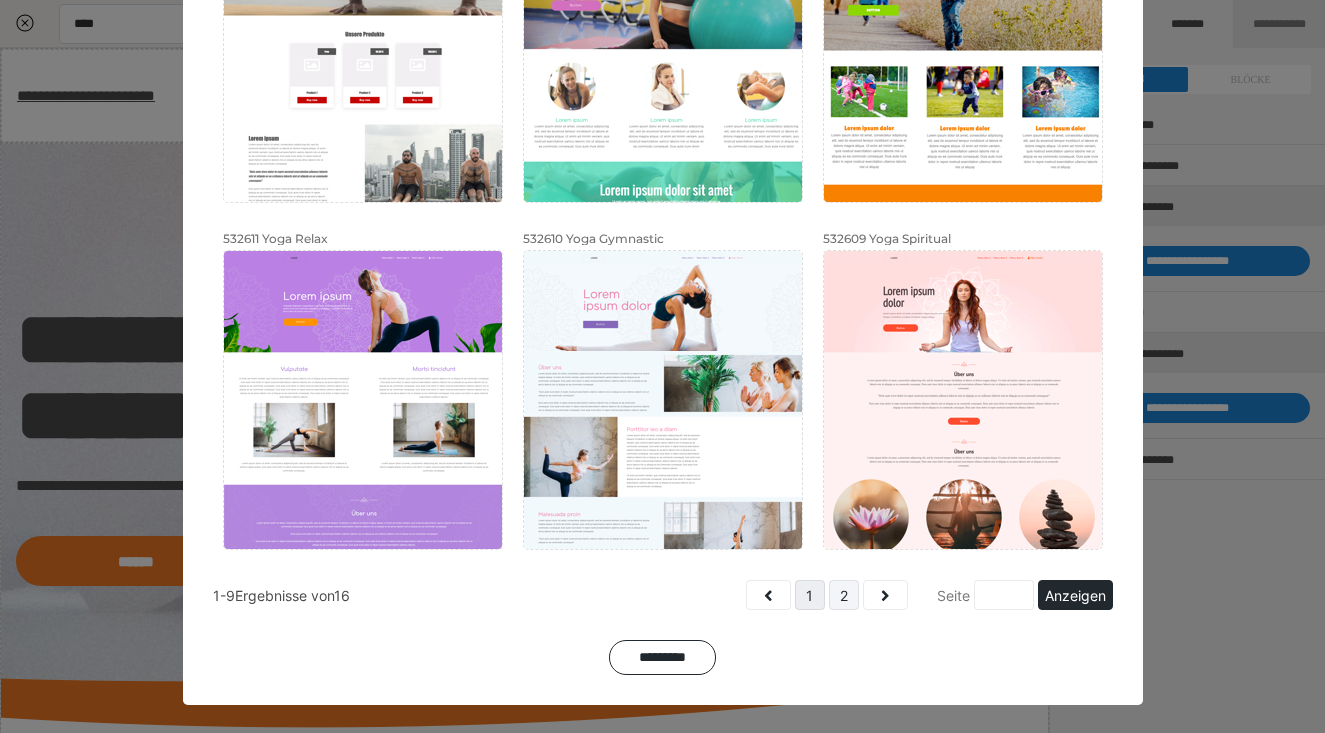 click on "2" at bounding box center [844, 595] 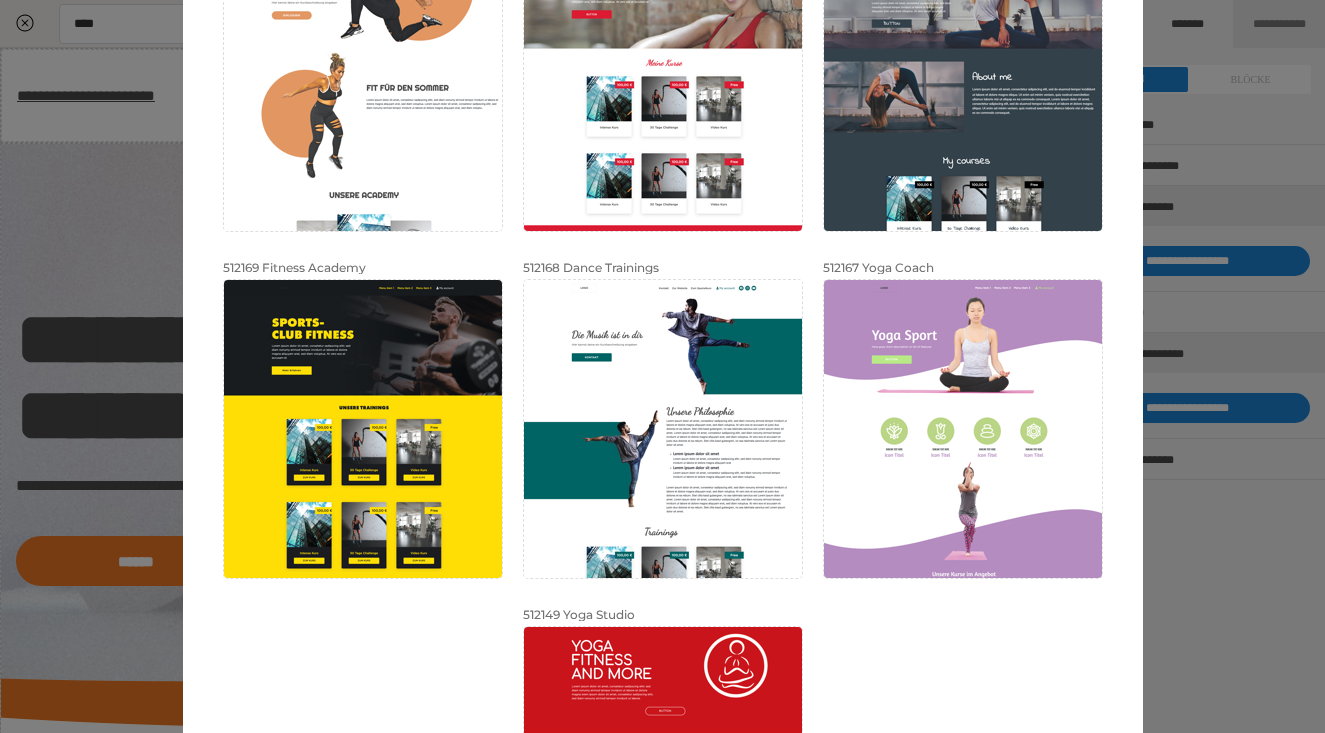 scroll, scrollTop: 293, scrollLeft: 0, axis: vertical 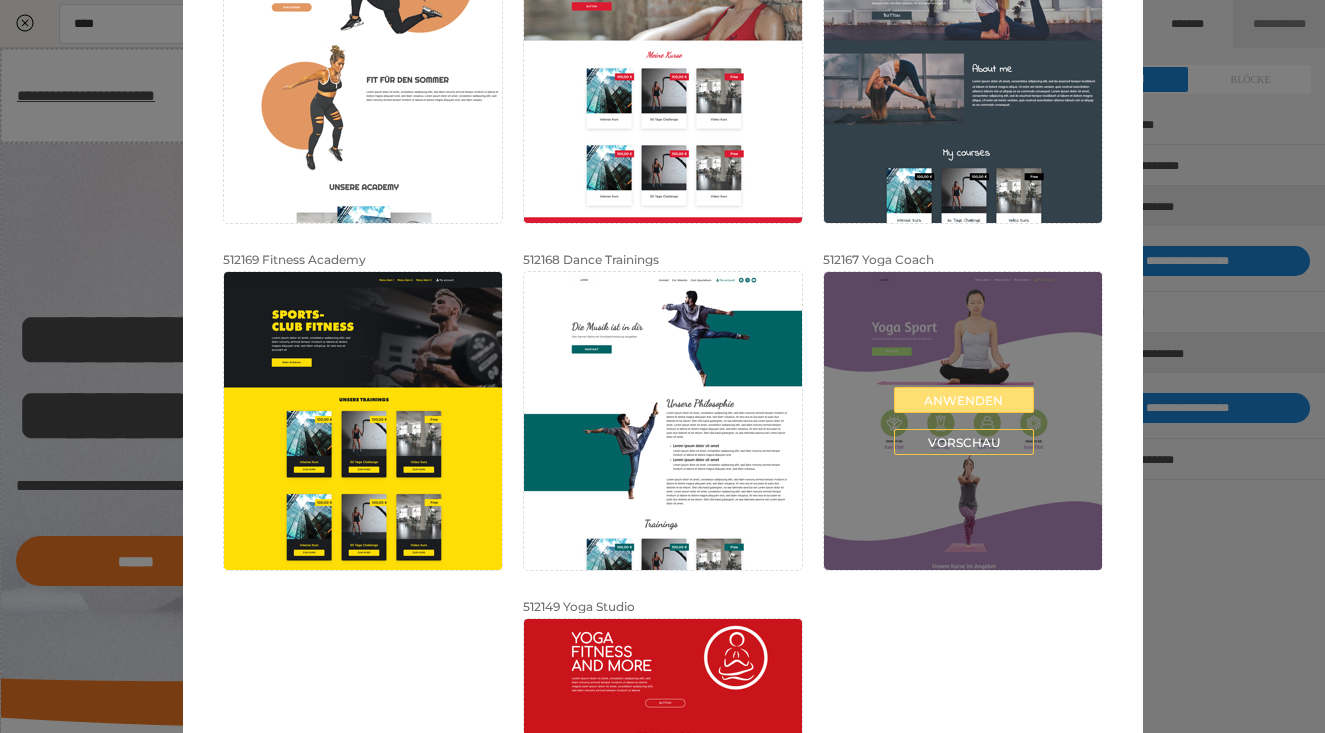 click on "Anwenden" at bounding box center [964, 400] 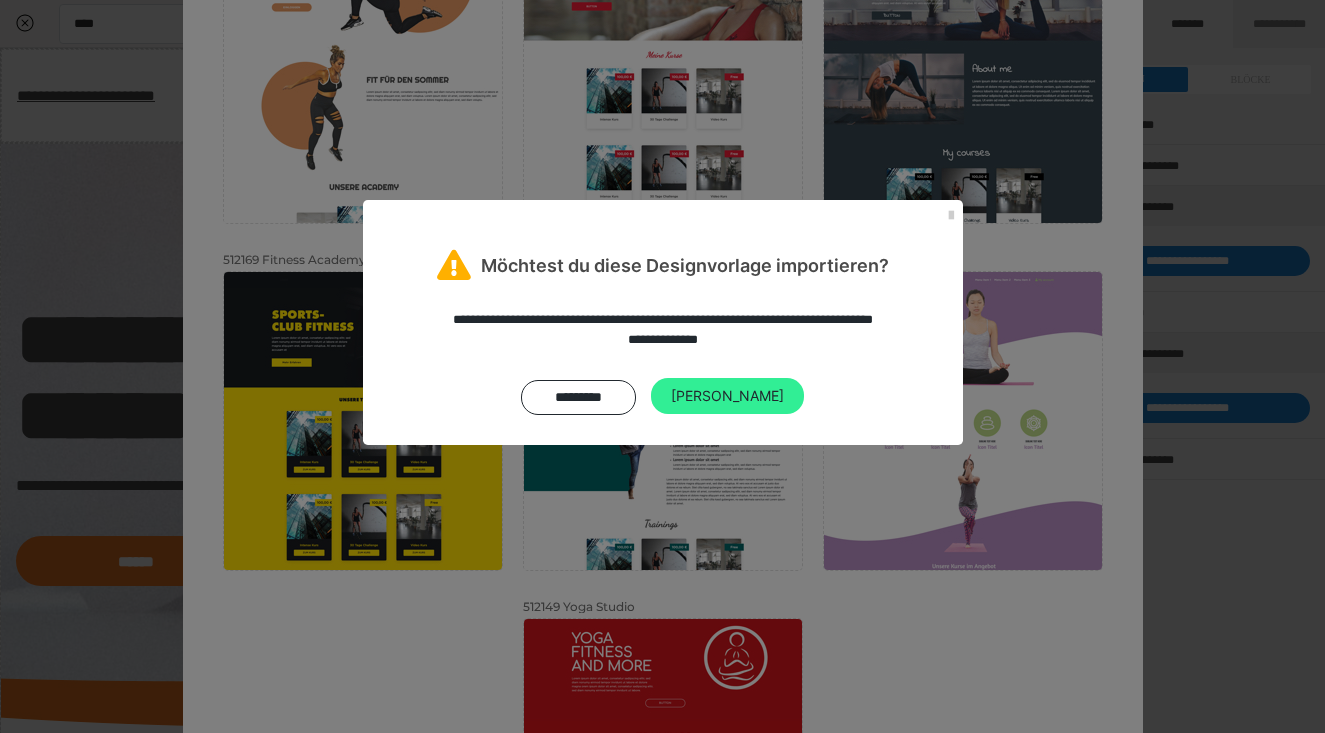 click on "Ja" at bounding box center (727, 396) 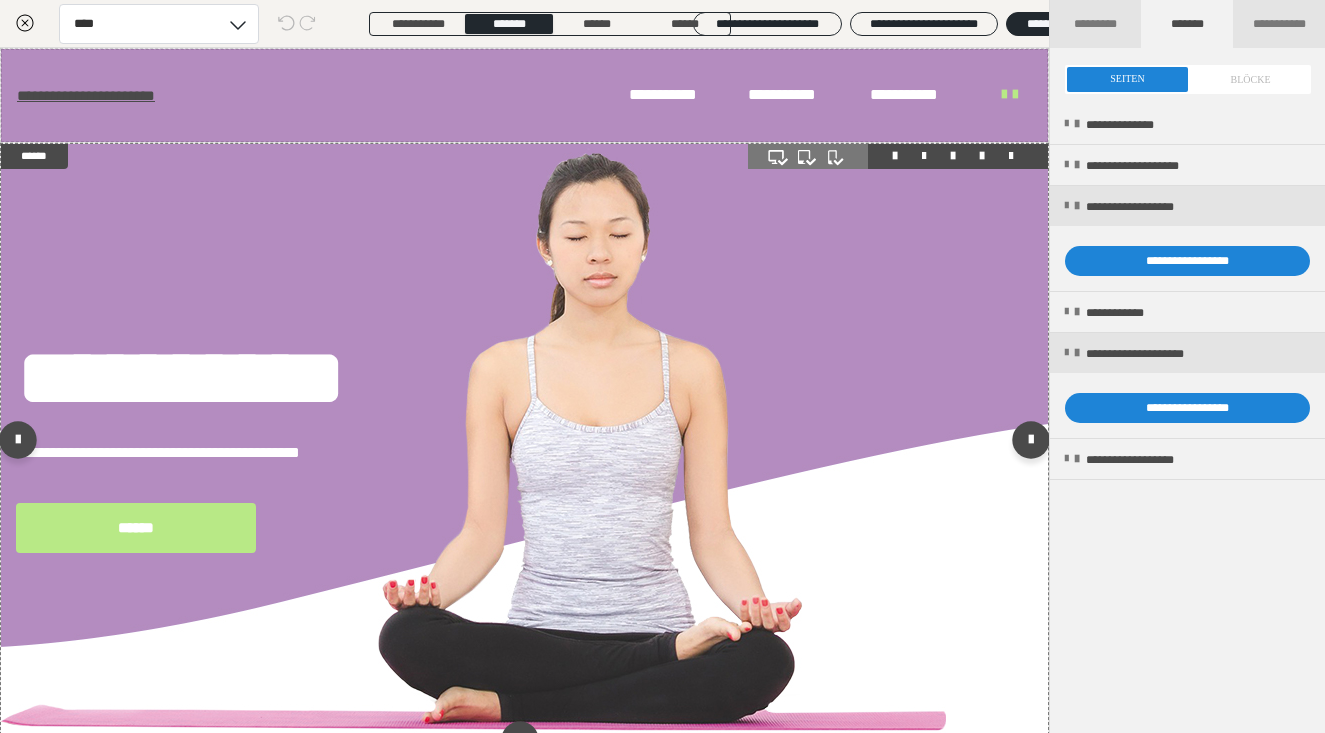 click on "**********" at bounding box center (524, 444) 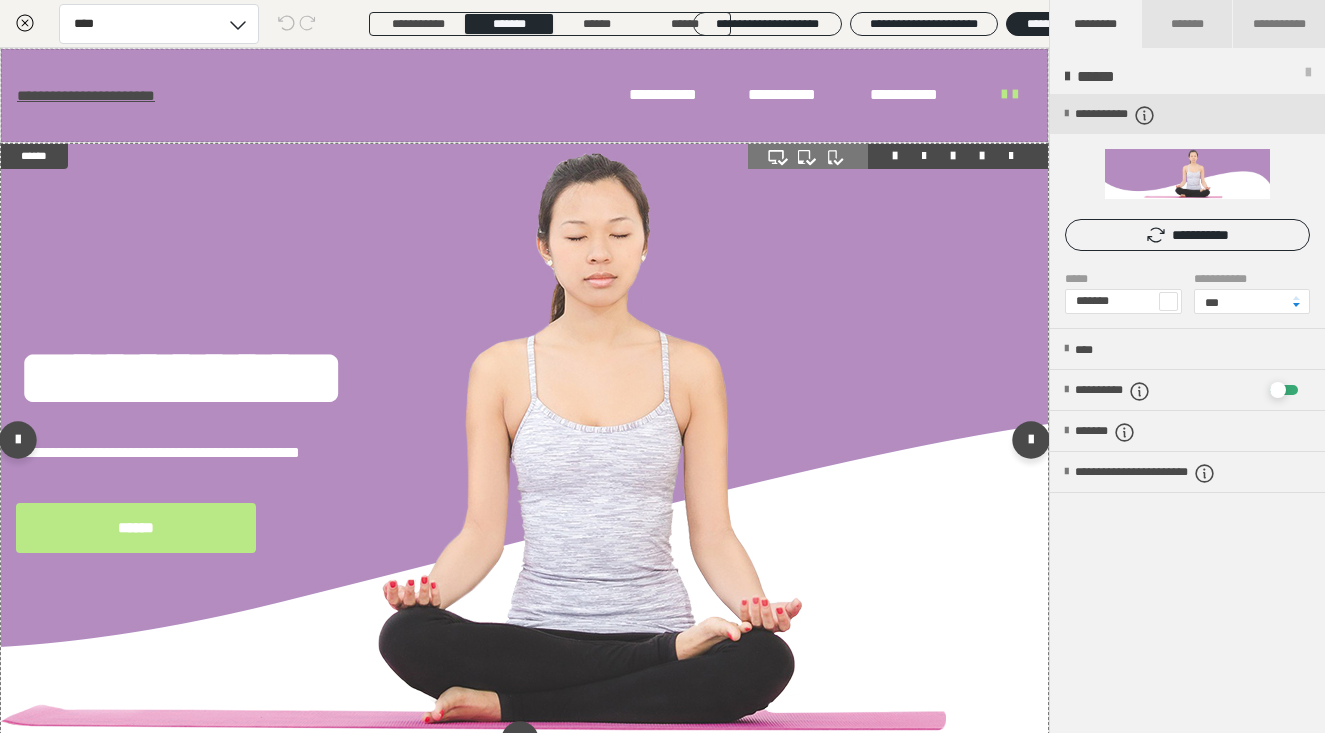 click at bounding box center [524, 444] 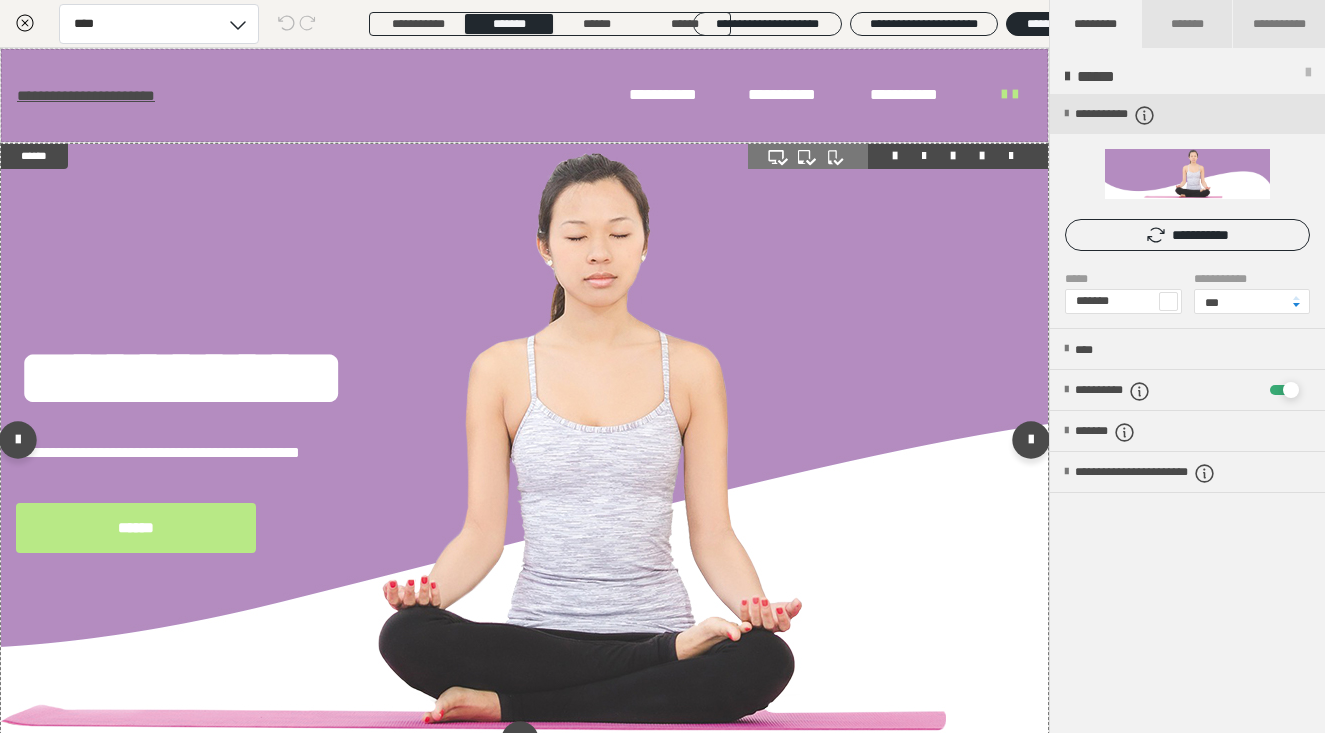 click at bounding box center [524, 444] 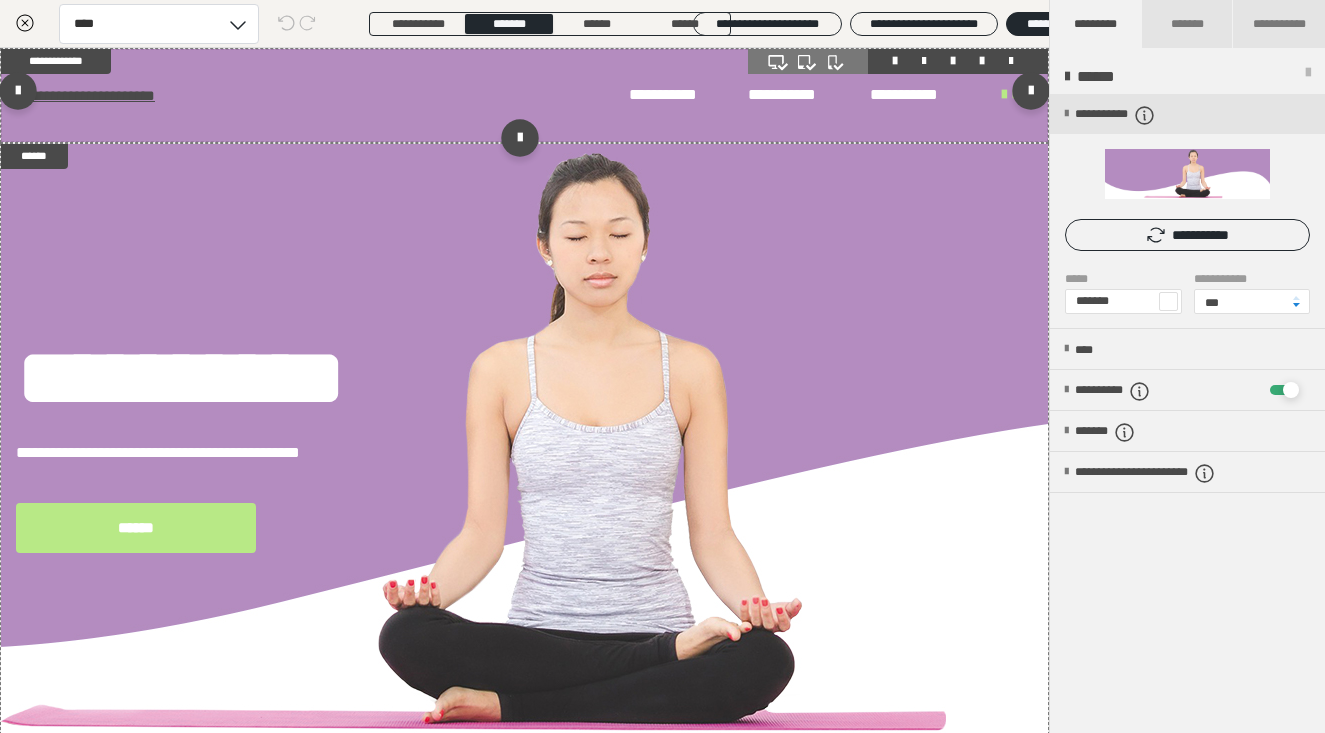 click on "**********" at bounding box center [524, 95] 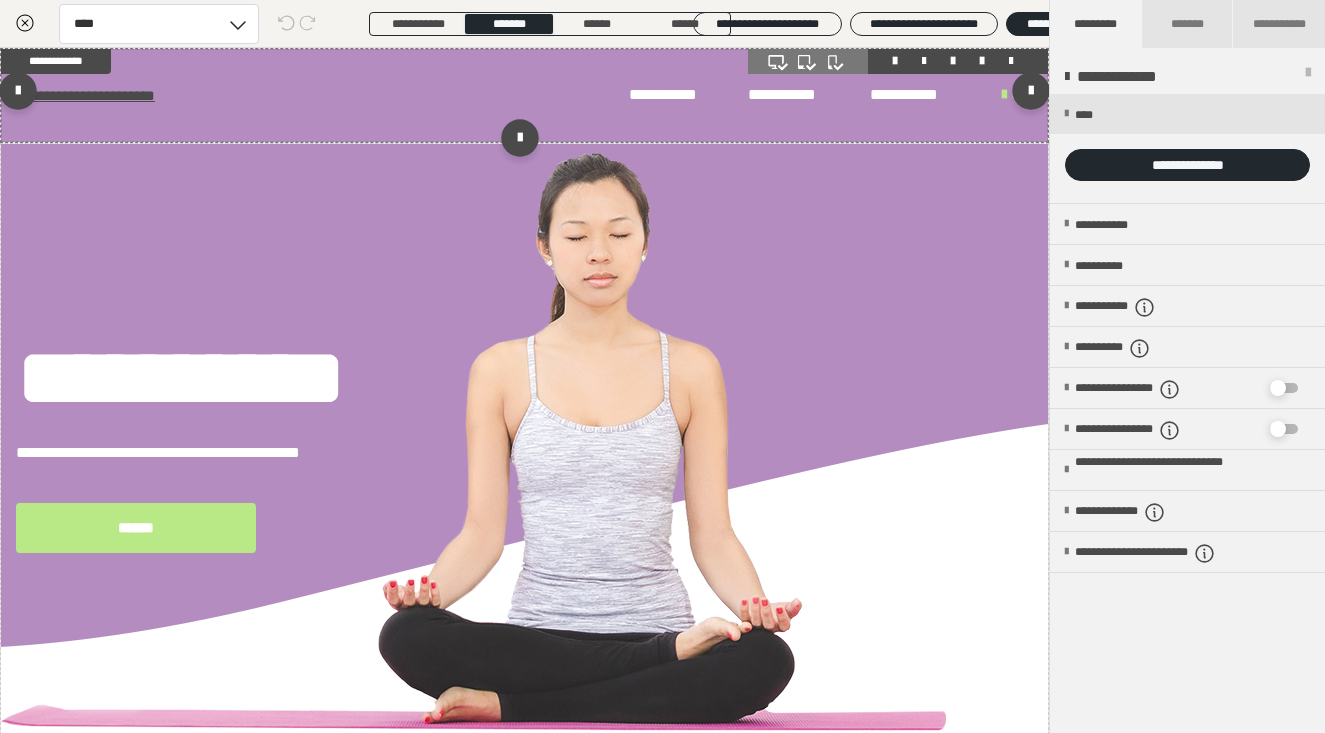click on "**********" at bounding box center (524, 95) 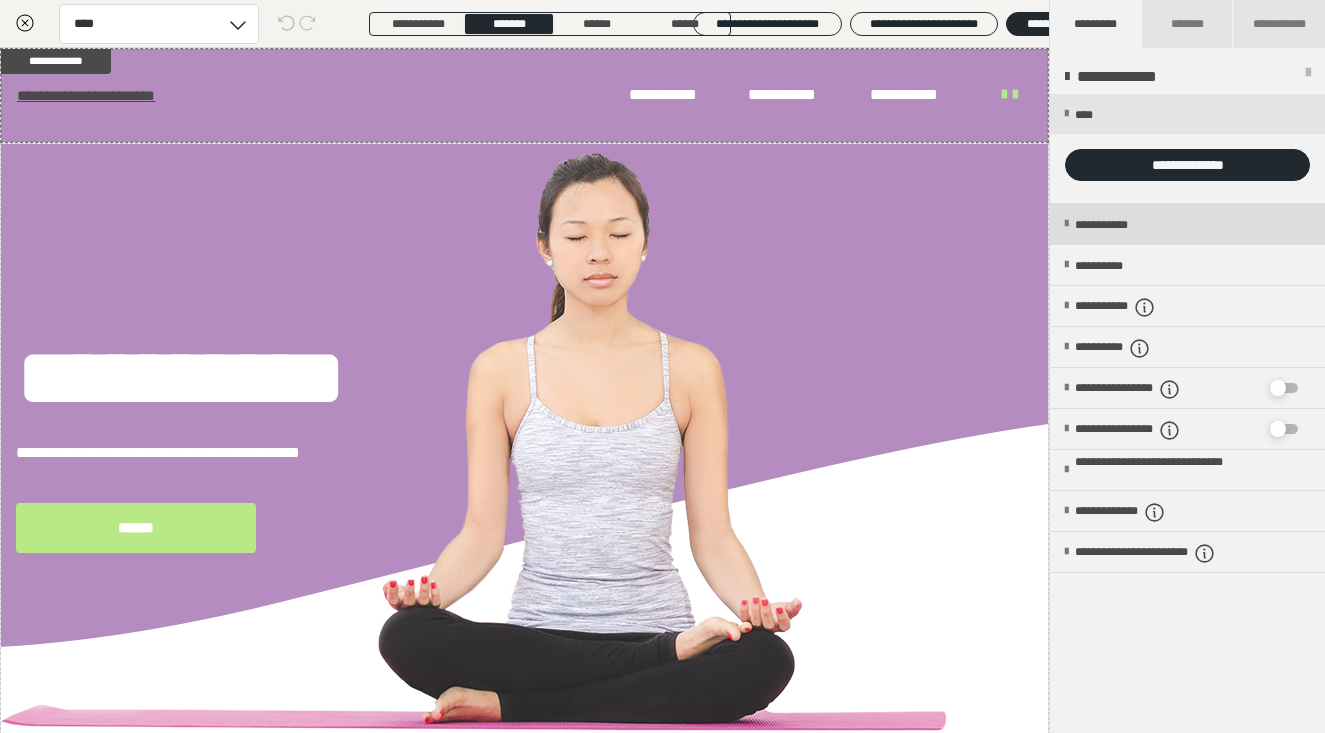 click at bounding box center (1066, 224) 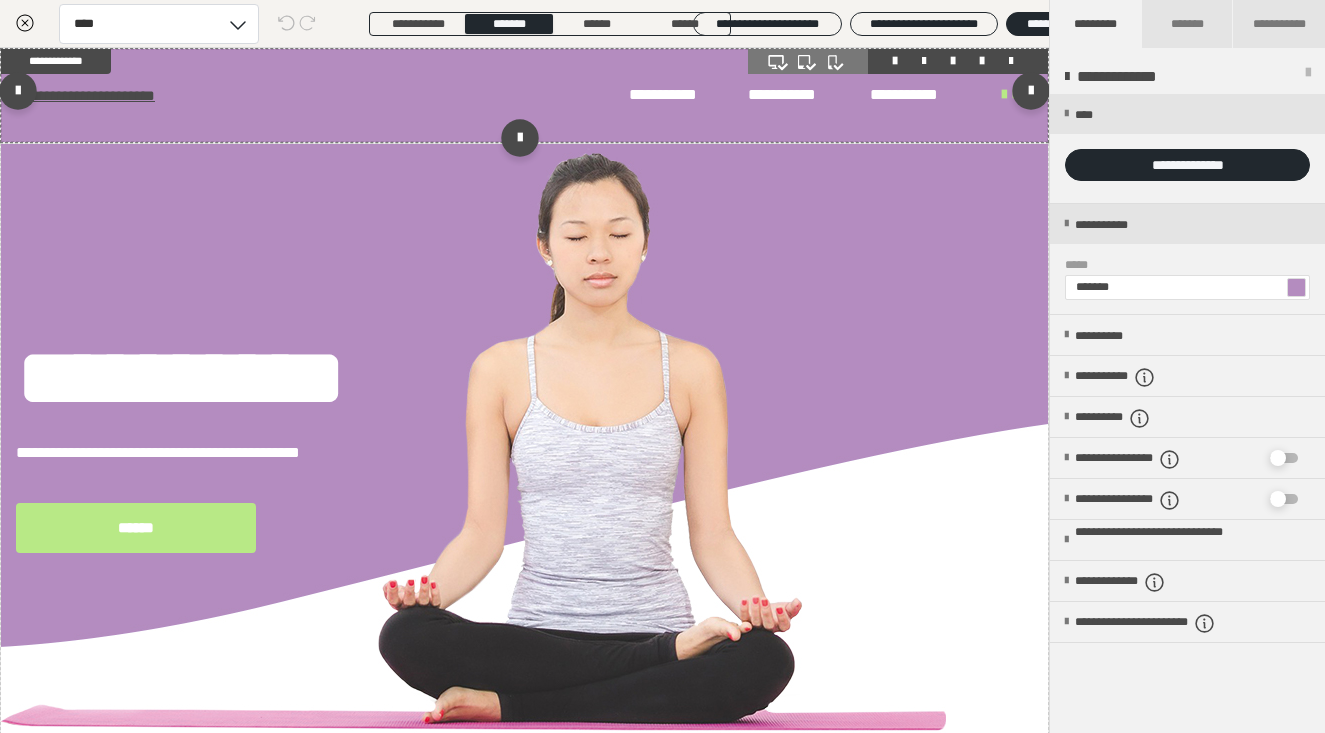 click on "**********" at bounding box center [524, 95] 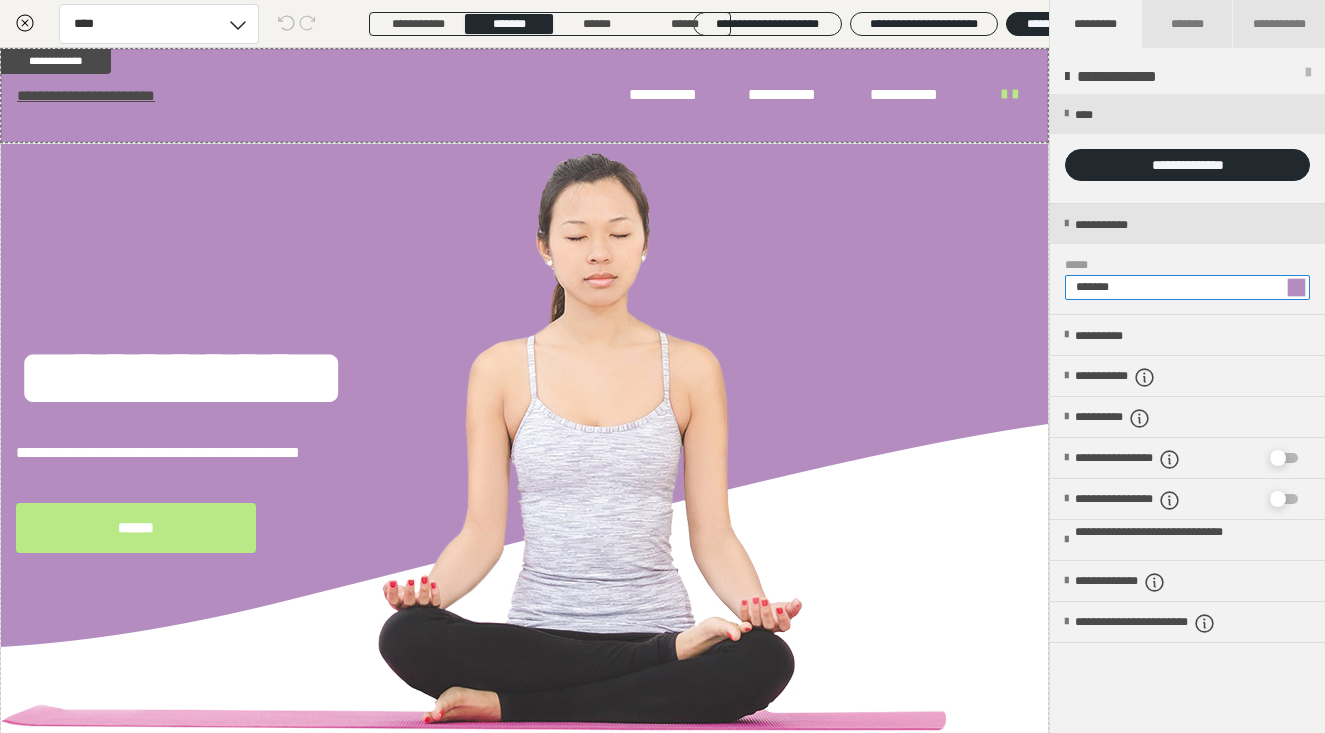 click on "*******" at bounding box center [1187, 287] 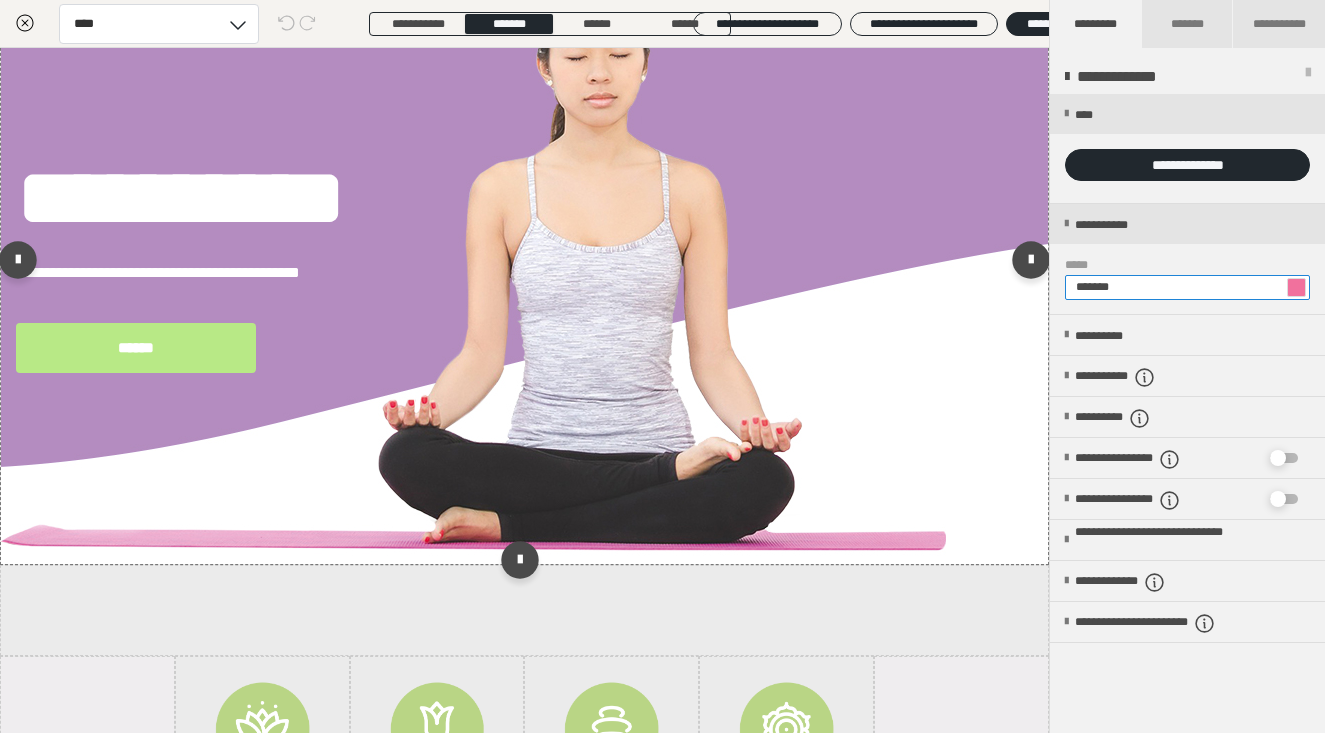 scroll, scrollTop: 185, scrollLeft: 0, axis: vertical 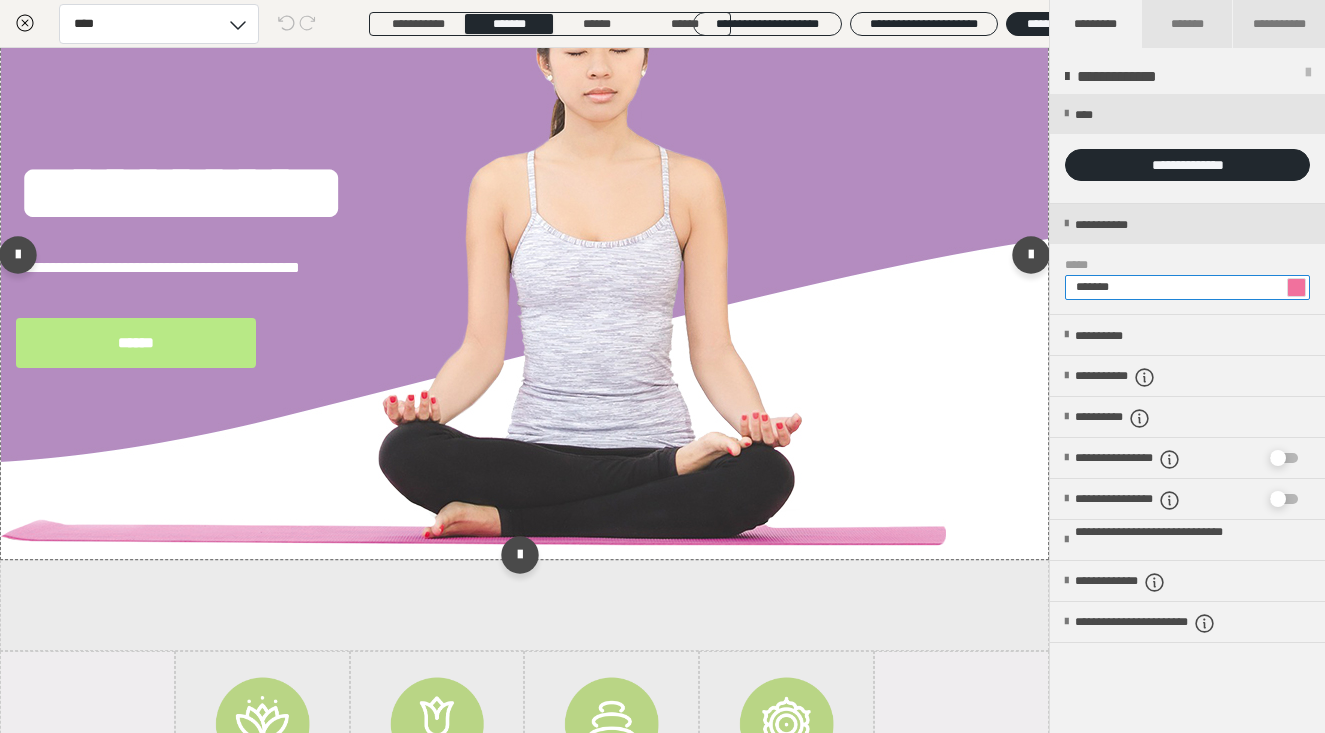 type on "*******" 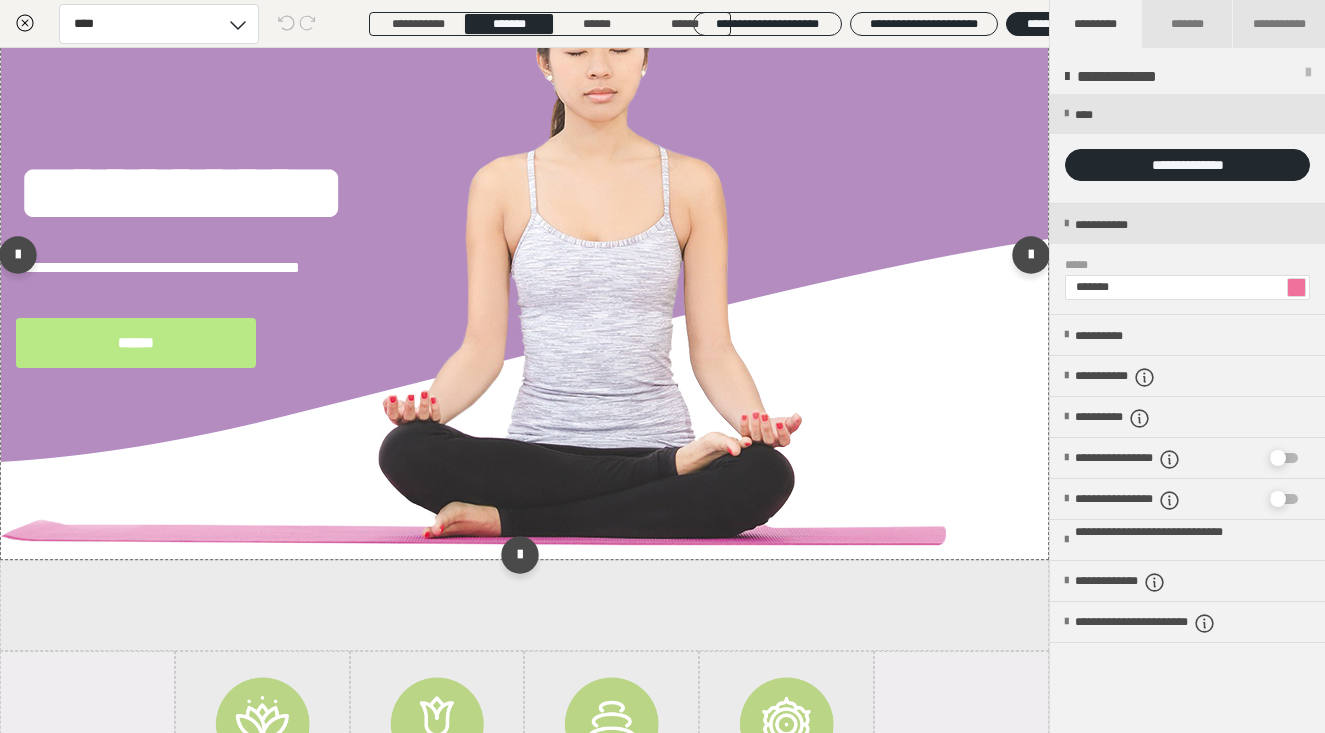 click on "**********" at bounding box center [524, 259] 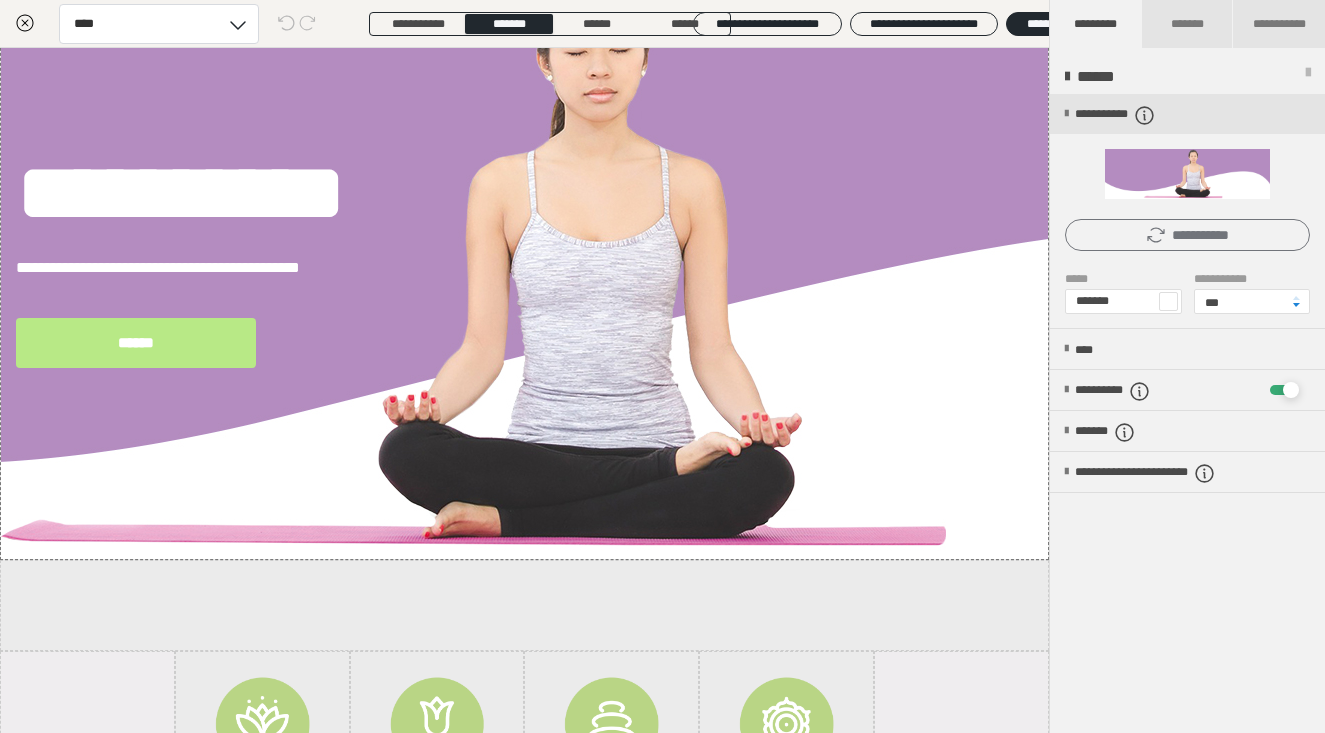 click on "**********" at bounding box center (1187, 235) 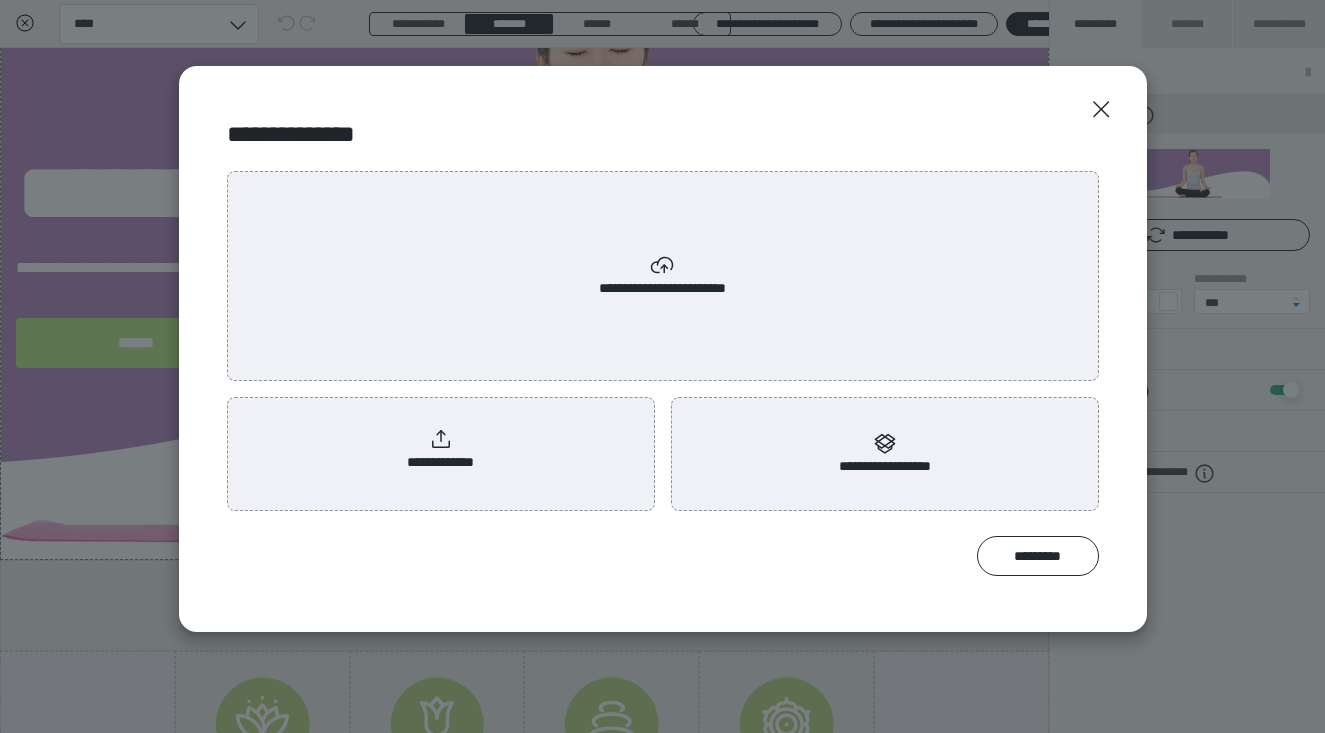click 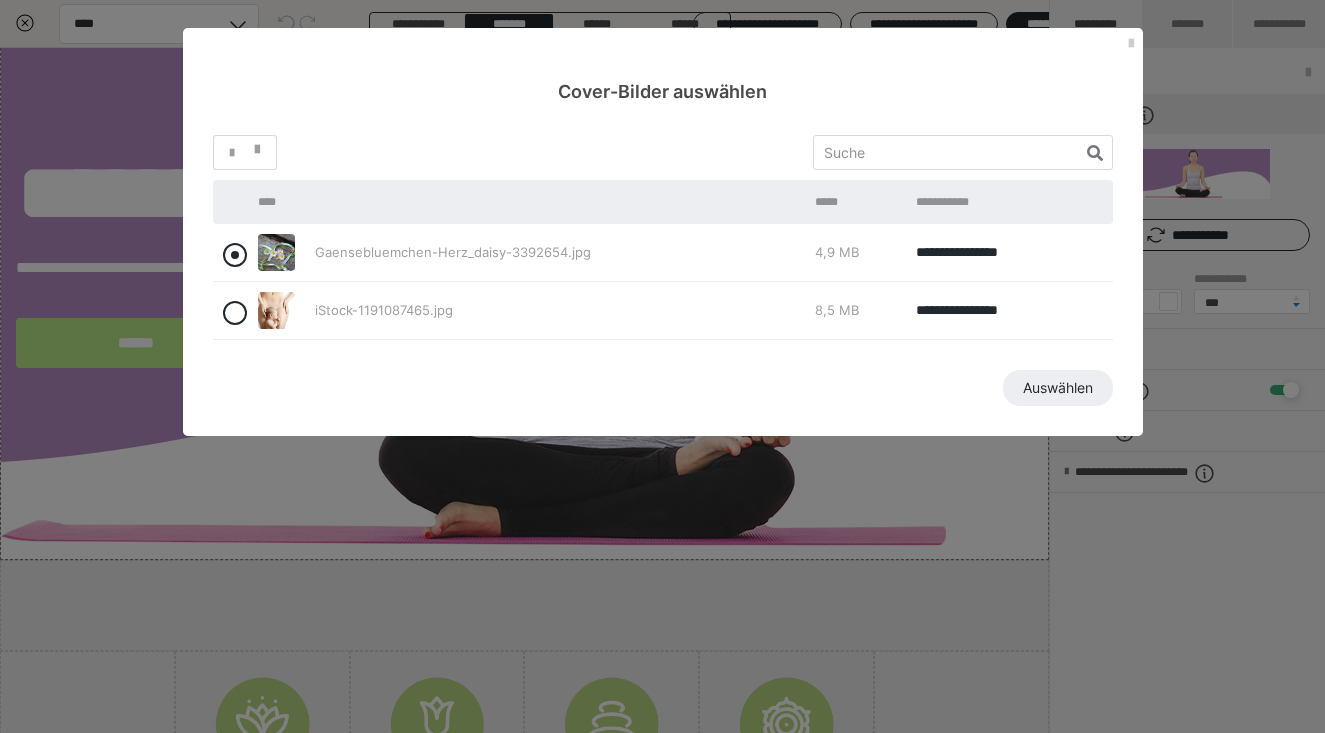 click at bounding box center (235, 255) 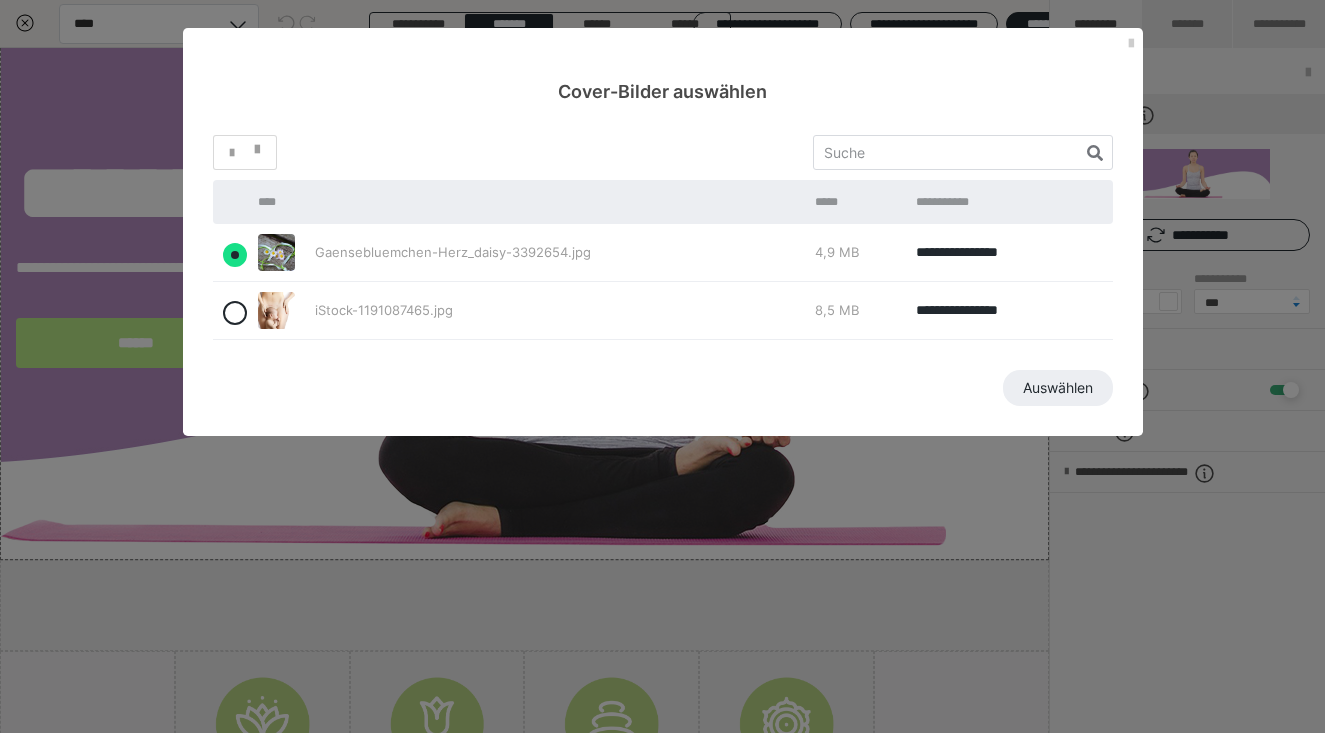 radio on "true" 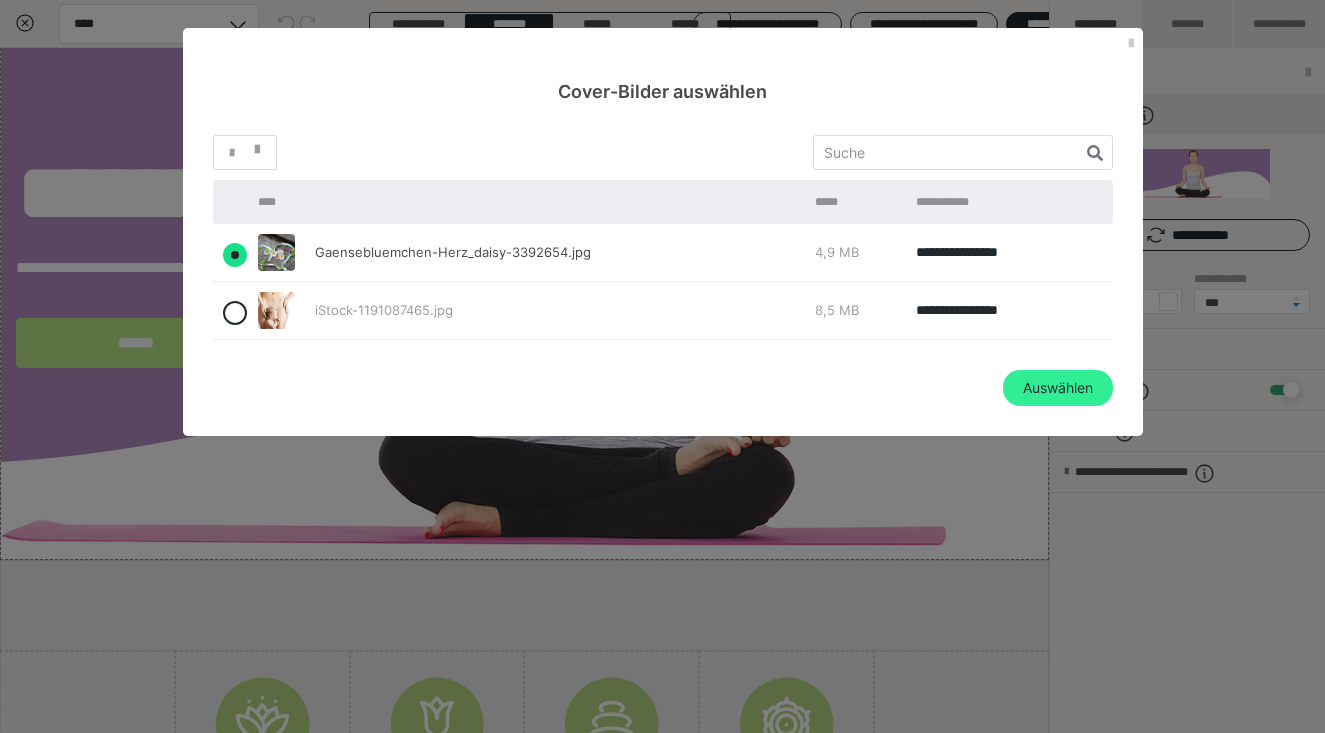click on "Auswählen" at bounding box center (1058, 388) 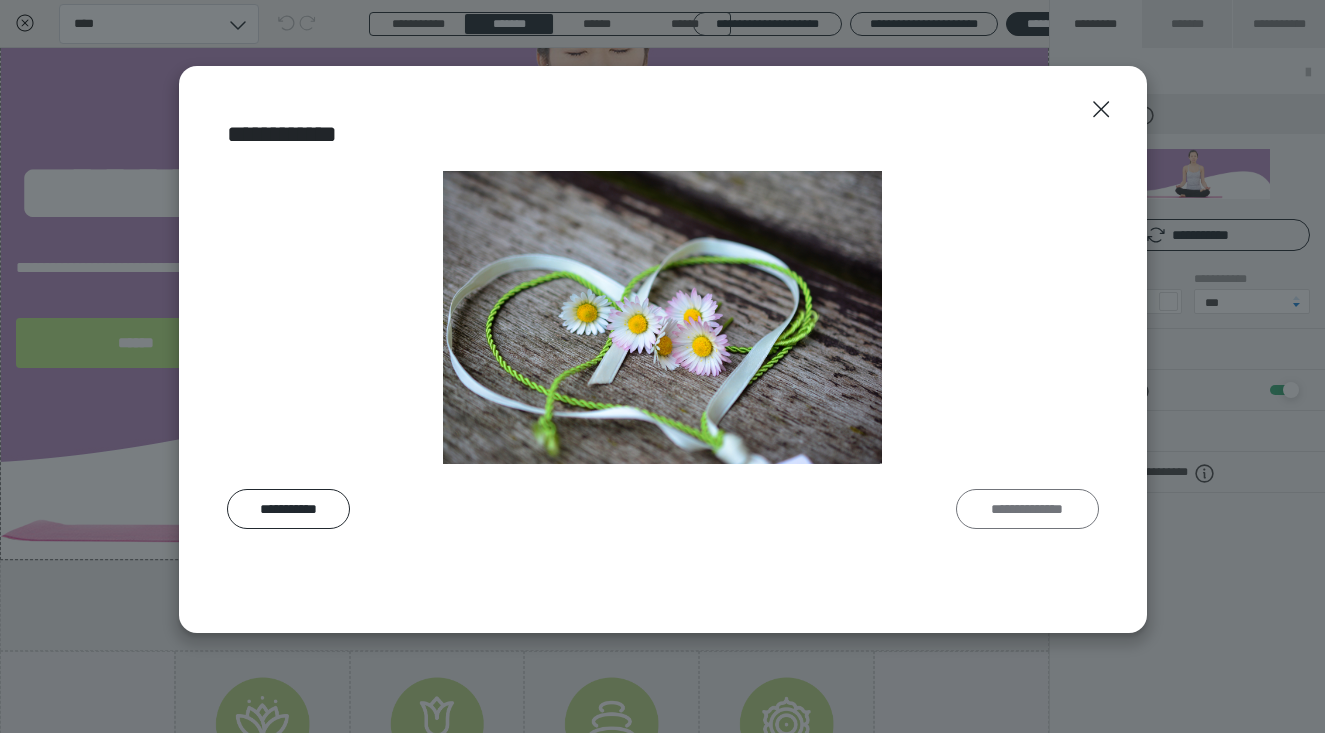 click on "**********" at bounding box center [1027, 509] 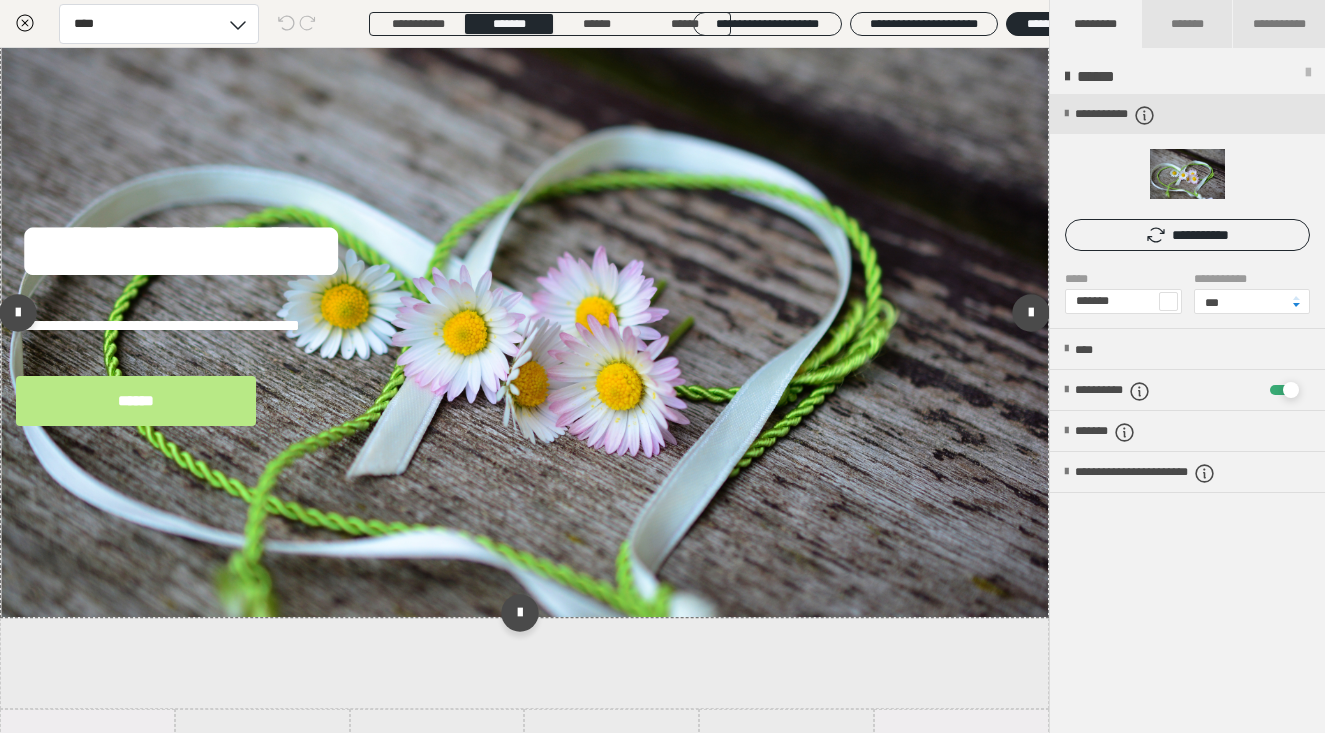scroll, scrollTop: 129, scrollLeft: 0, axis: vertical 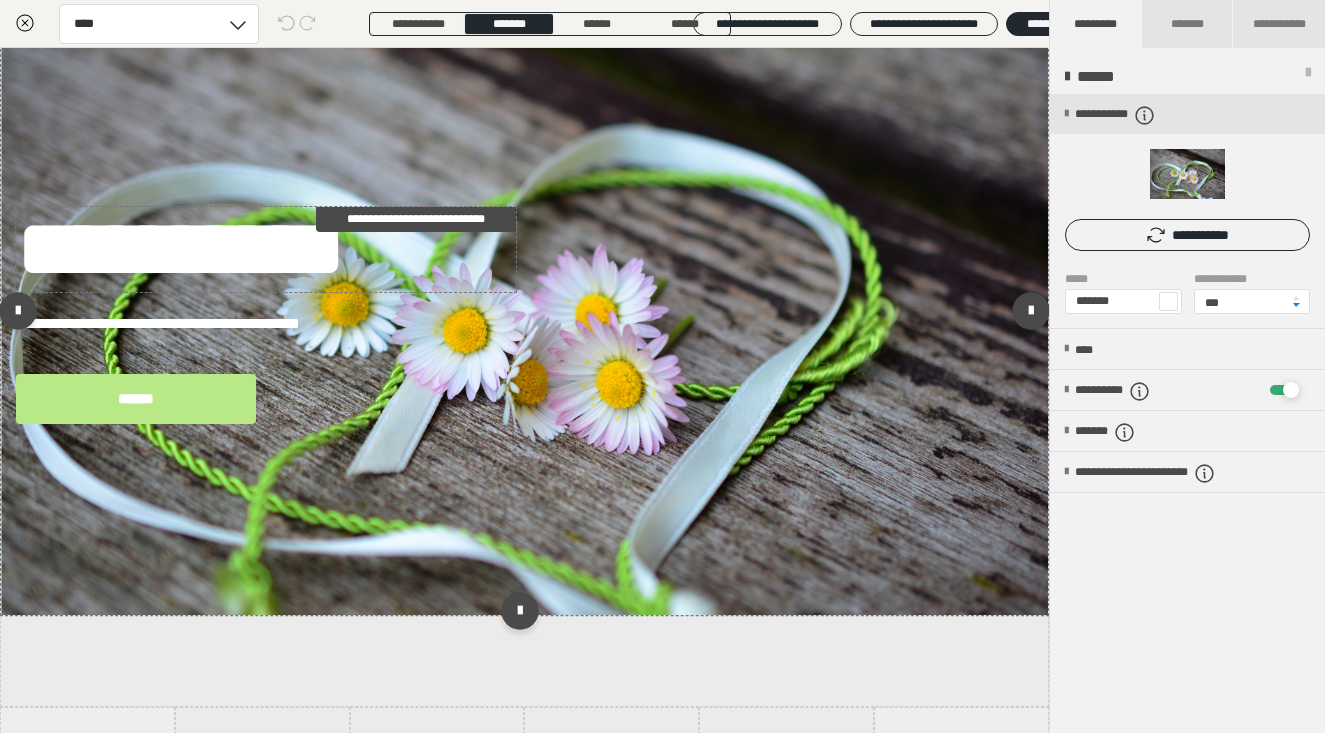 click on "**********" at bounding box center [266, 249] 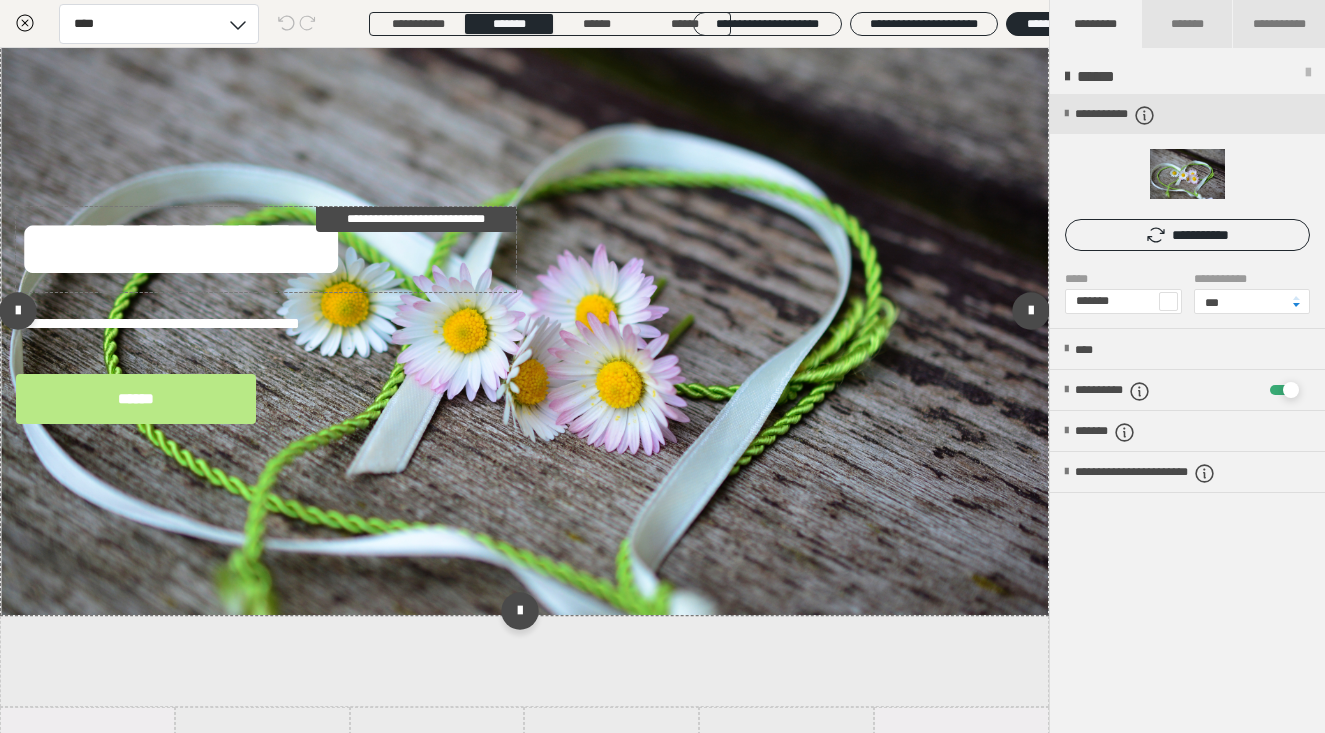 click on "**********" at bounding box center [266, 249] 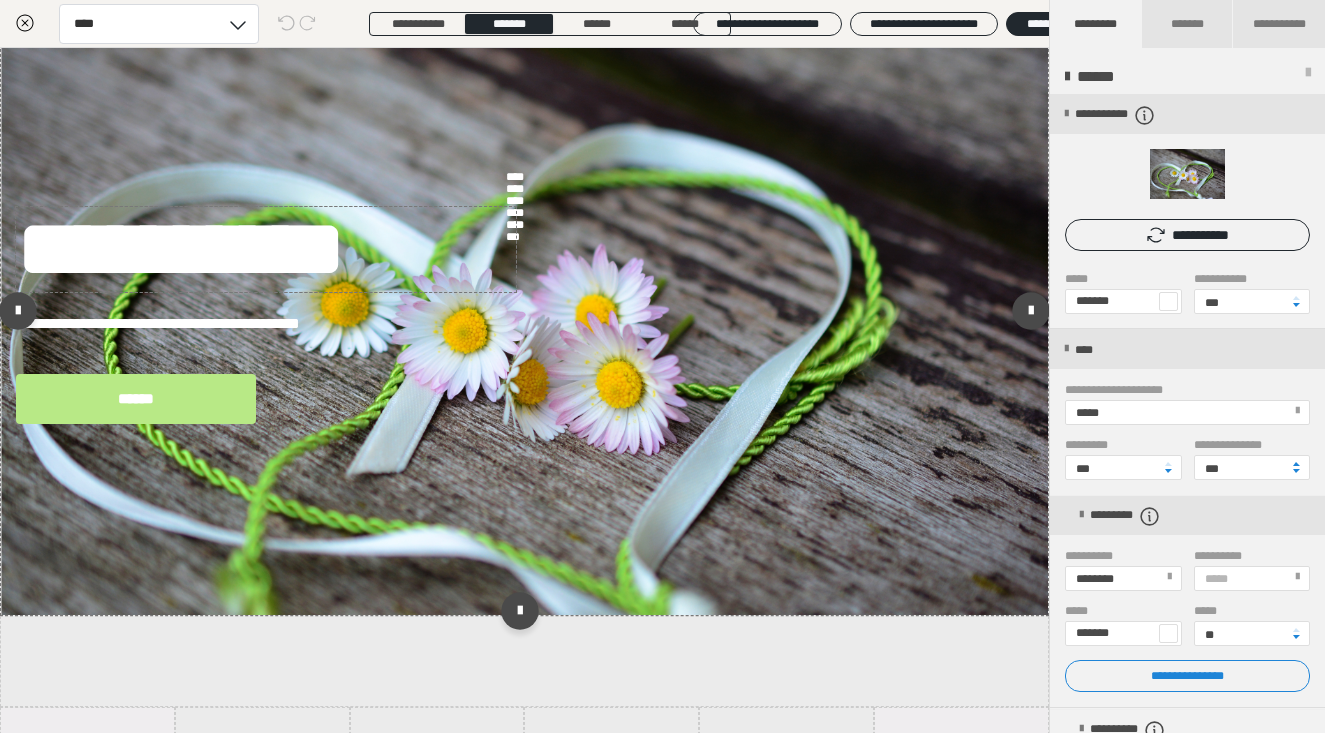 click on "**********" at bounding box center (662, 366) 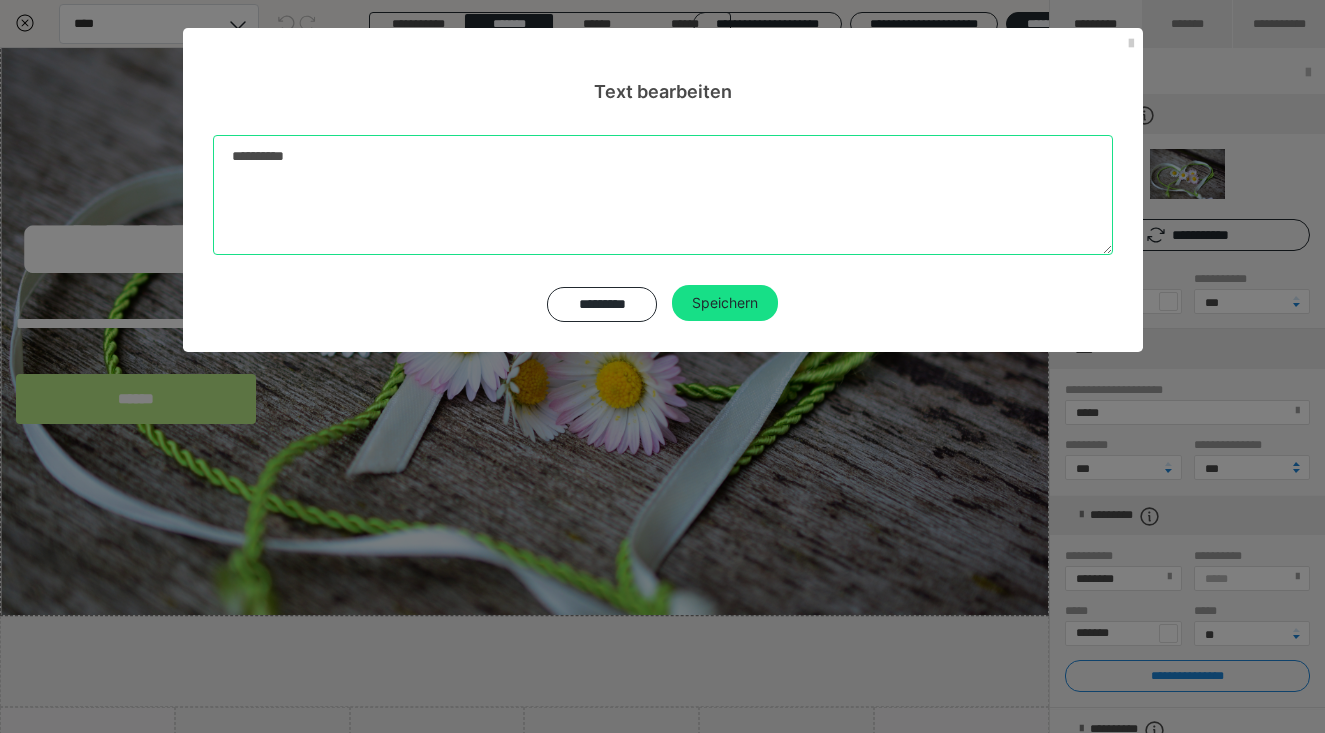 click on "**********" at bounding box center [663, 195] 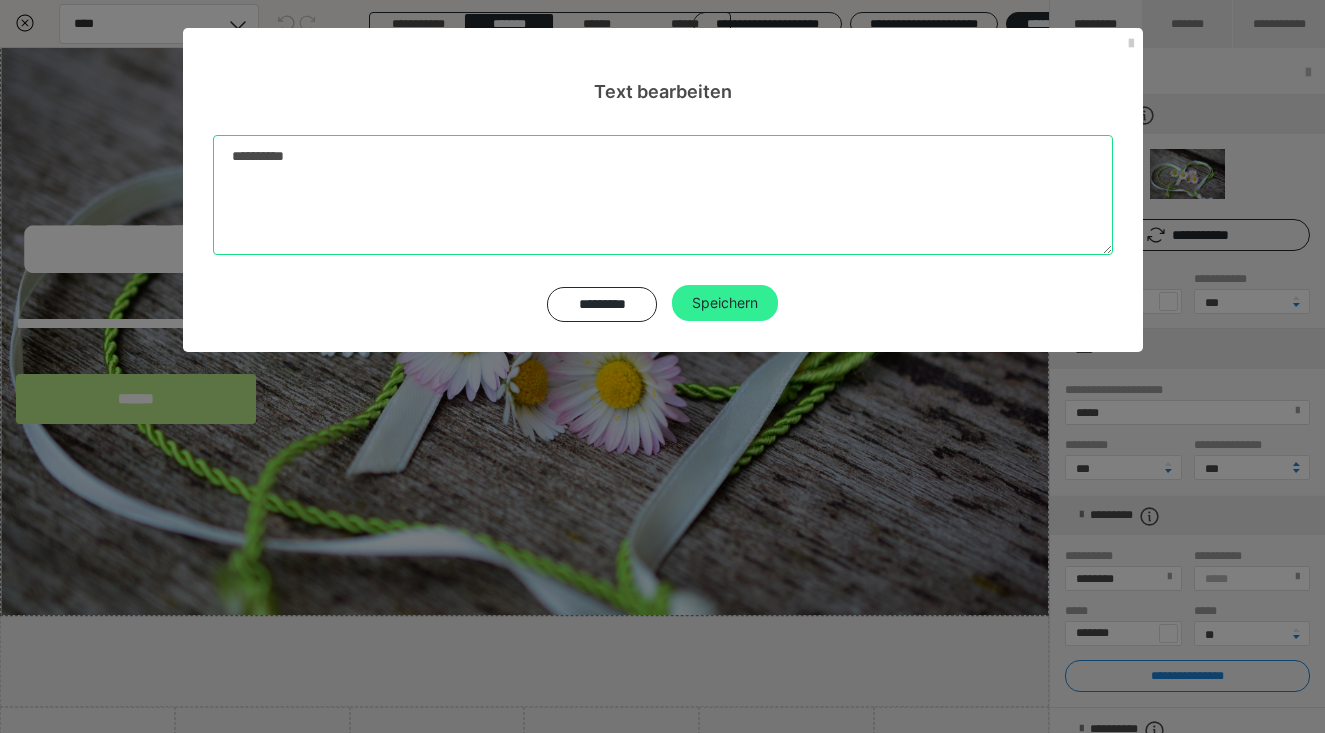 type on "**********" 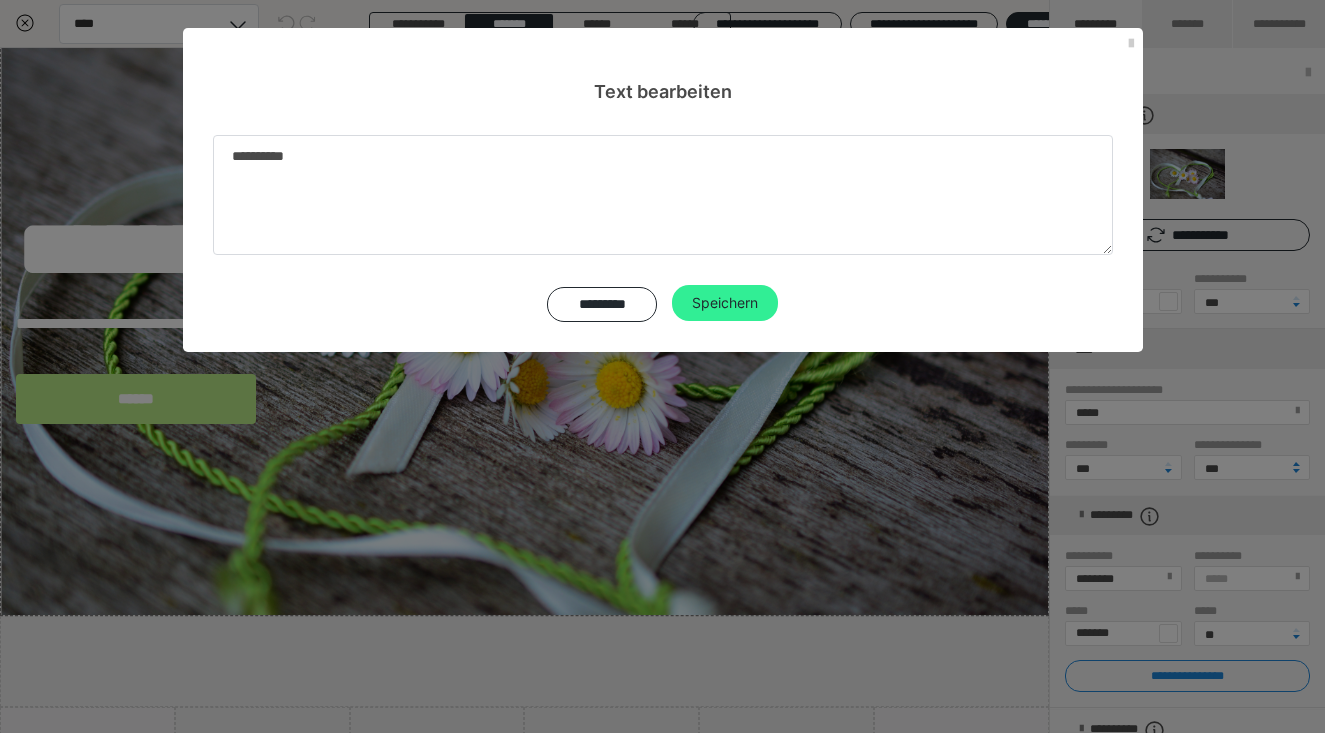 click on "Speichern" at bounding box center [725, 303] 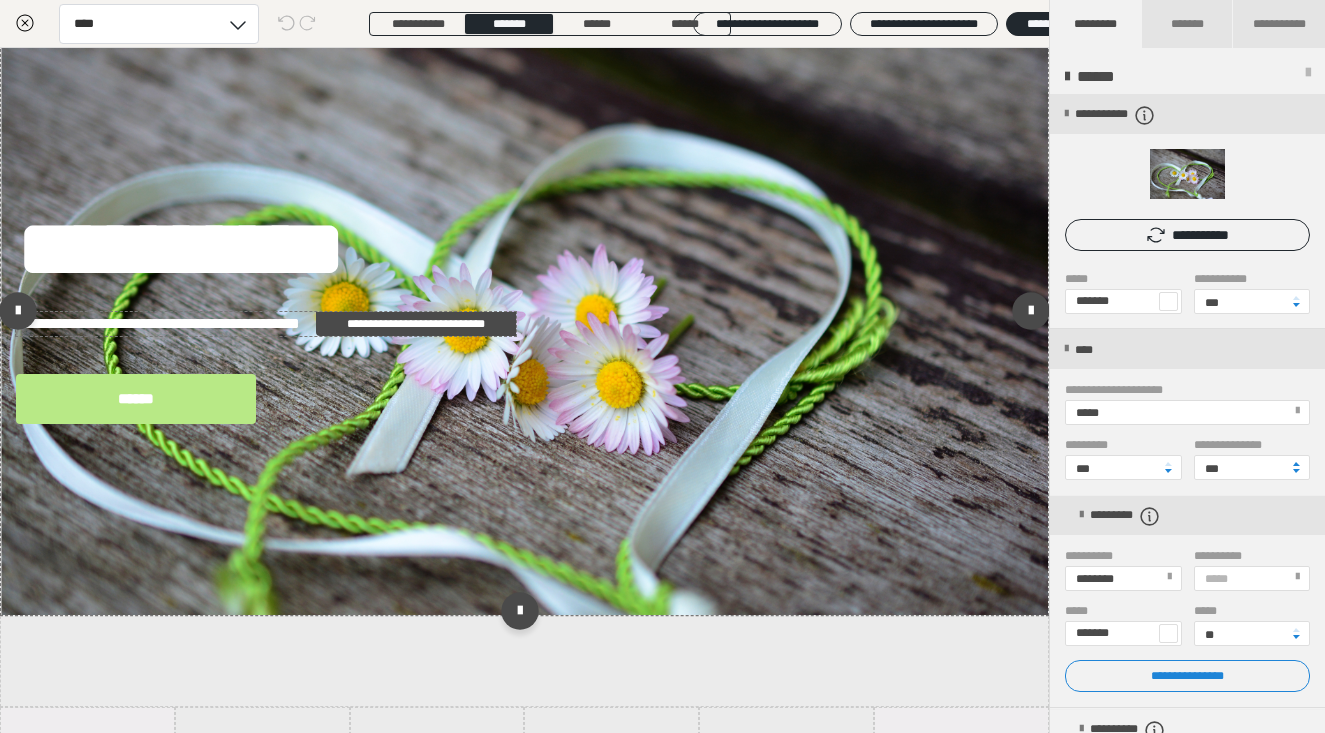 click on "**********" at bounding box center (266, 324) 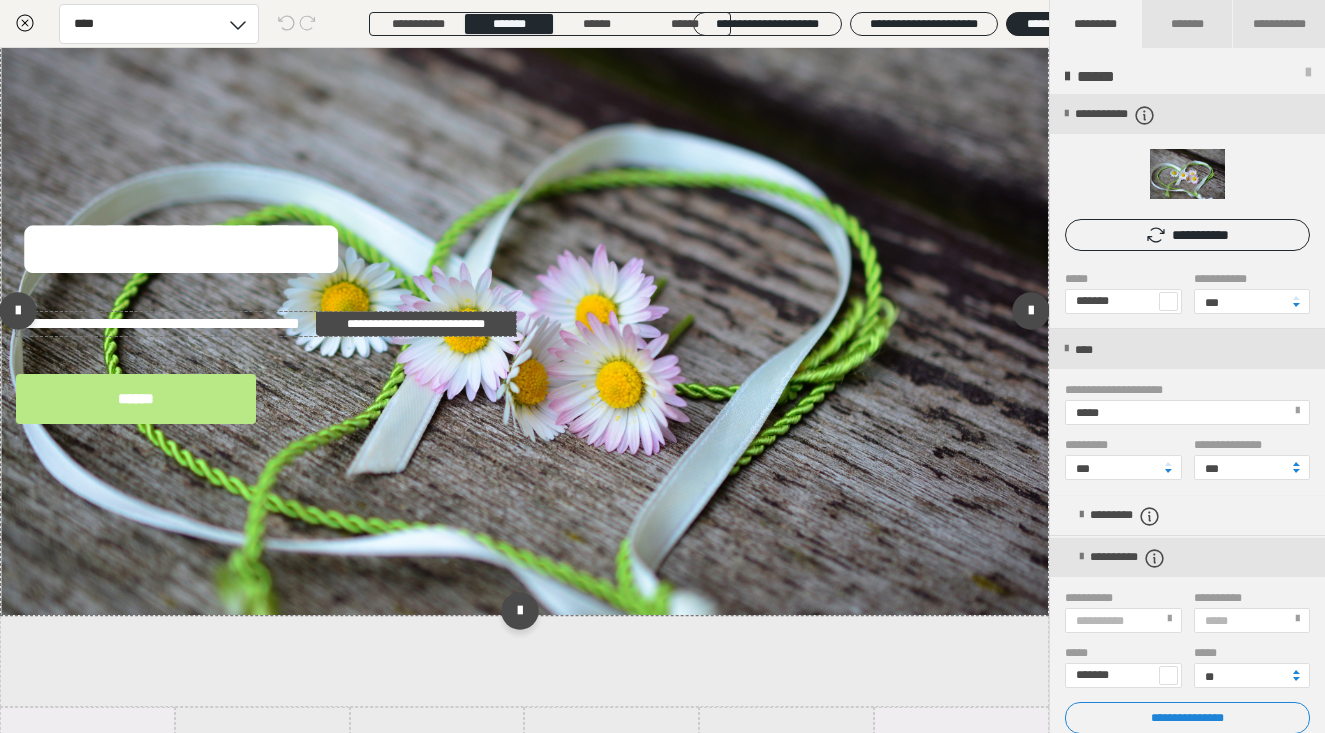 click on "**********" at bounding box center [266, 324] 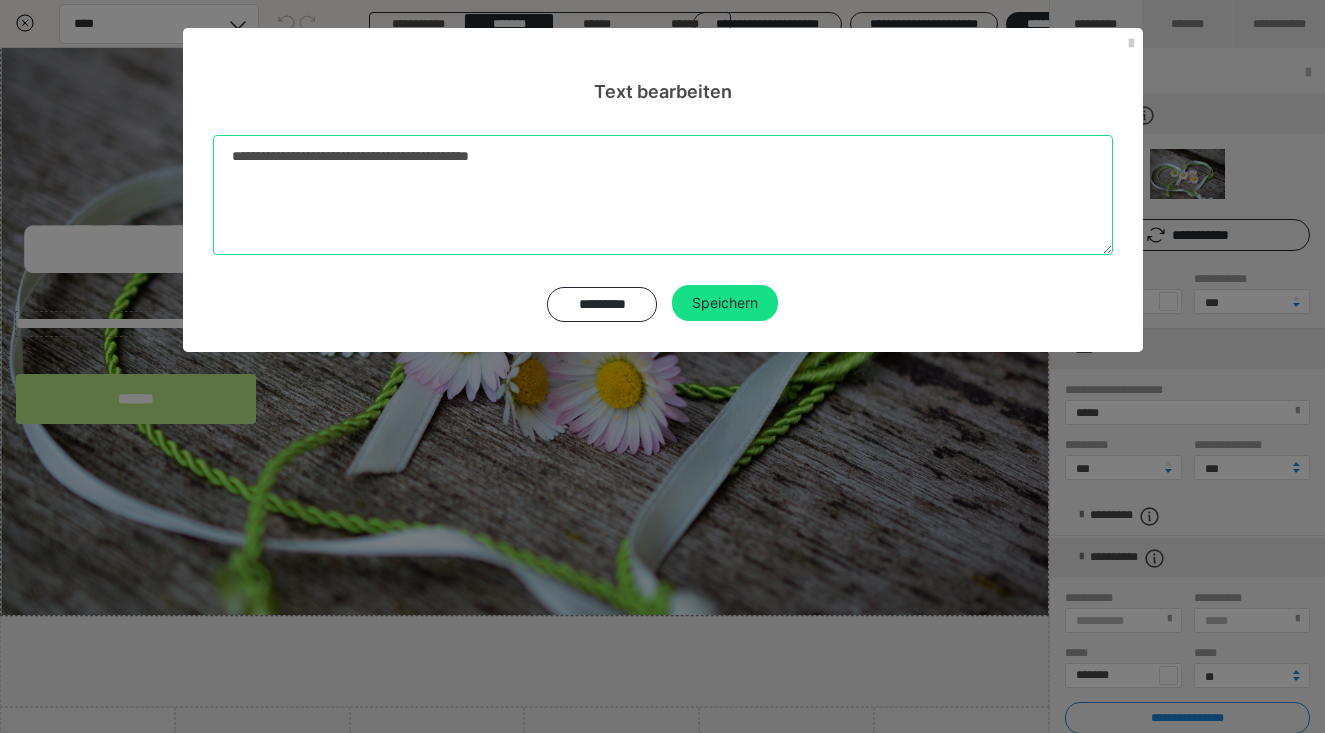 click on "**********" at bounding box center (663, 195) 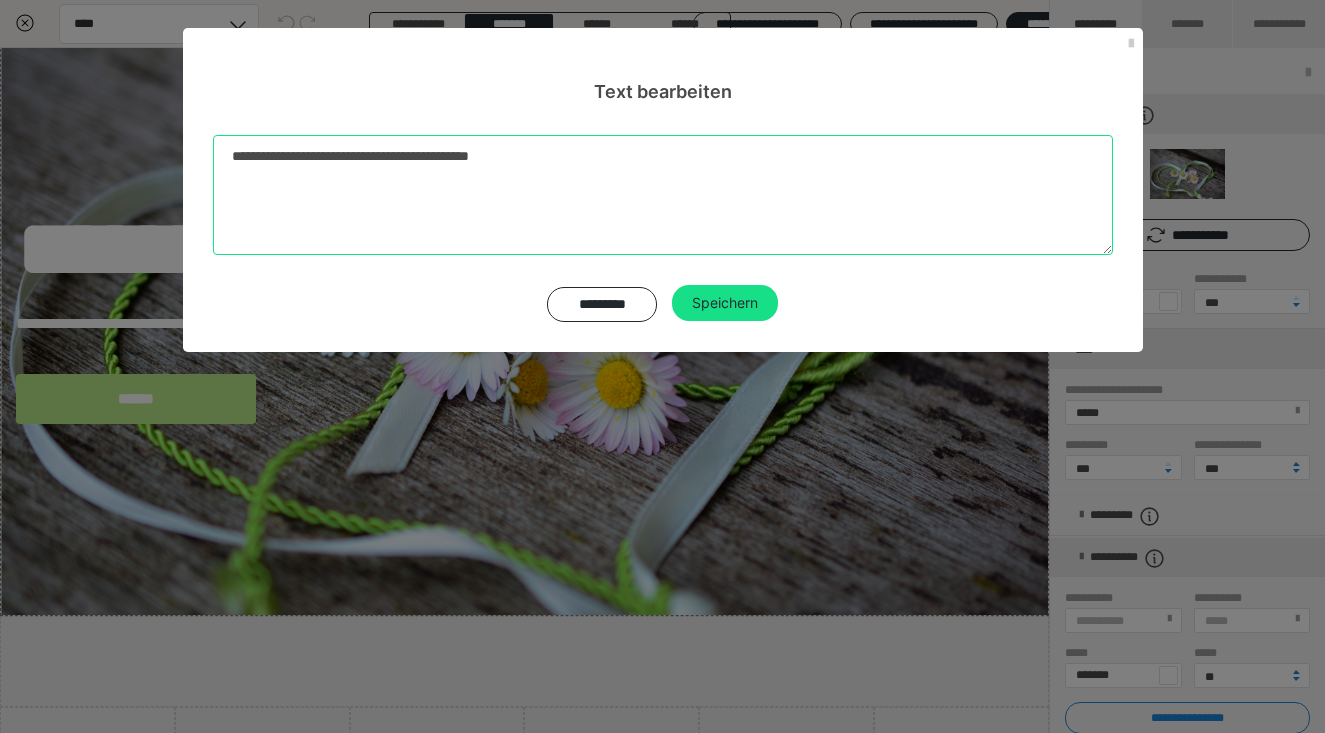 click on "**********" at bounding box center (663, 195) 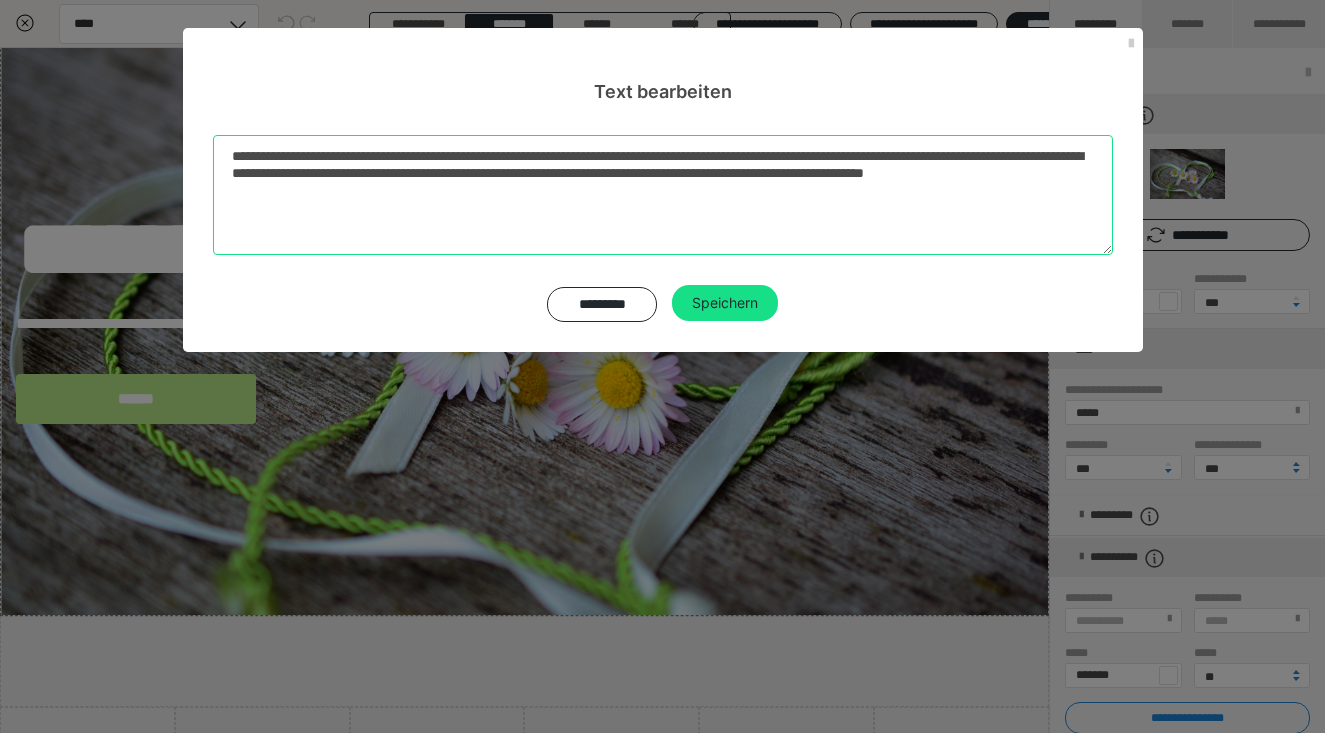 click on "**********" at bounding box center [663, 195] 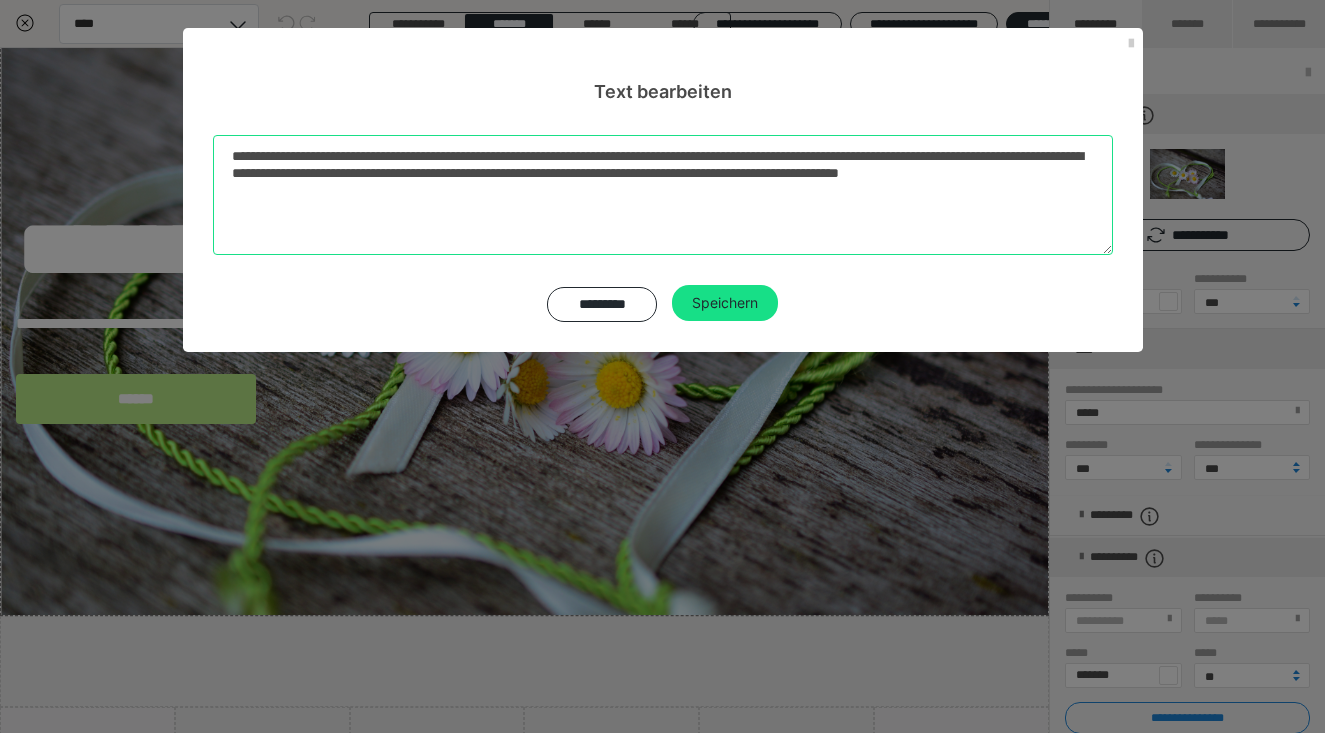 click on "**********" at bounding box center (663, 195) 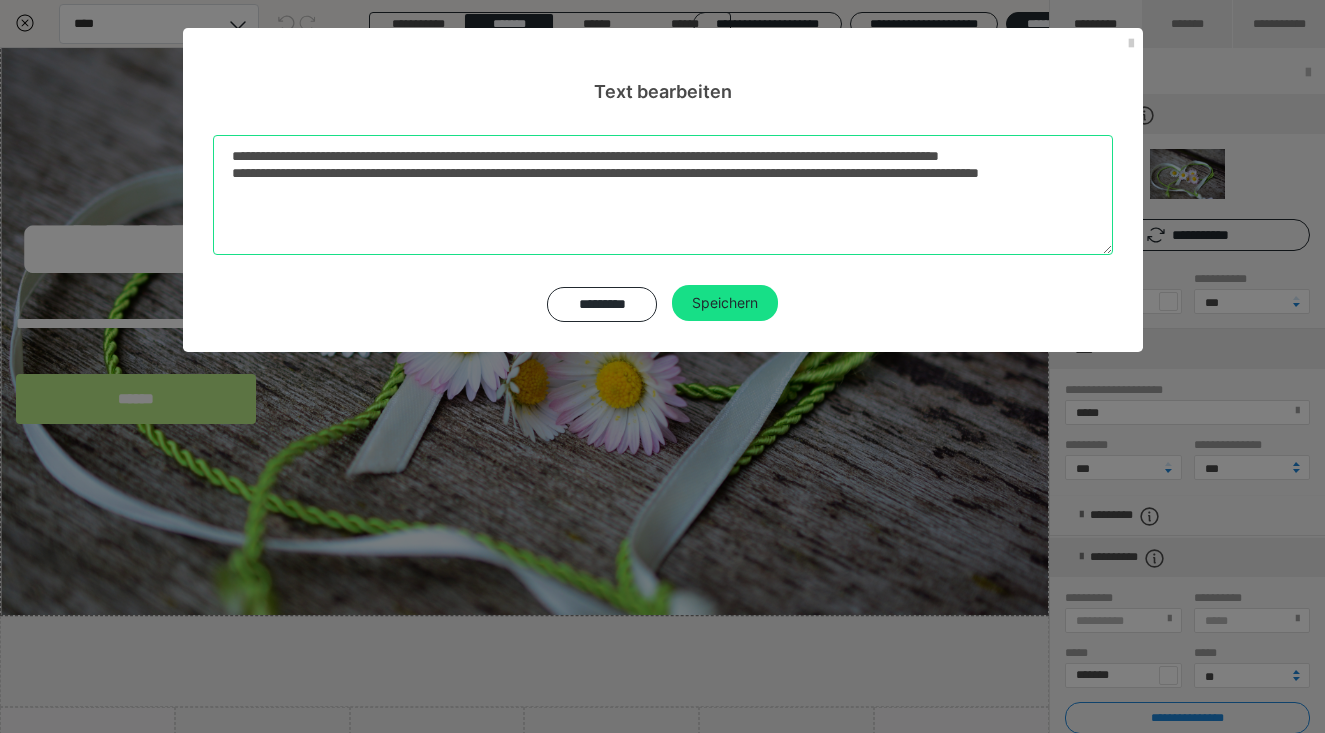 click on "**********" at bounding box center [663, 195] 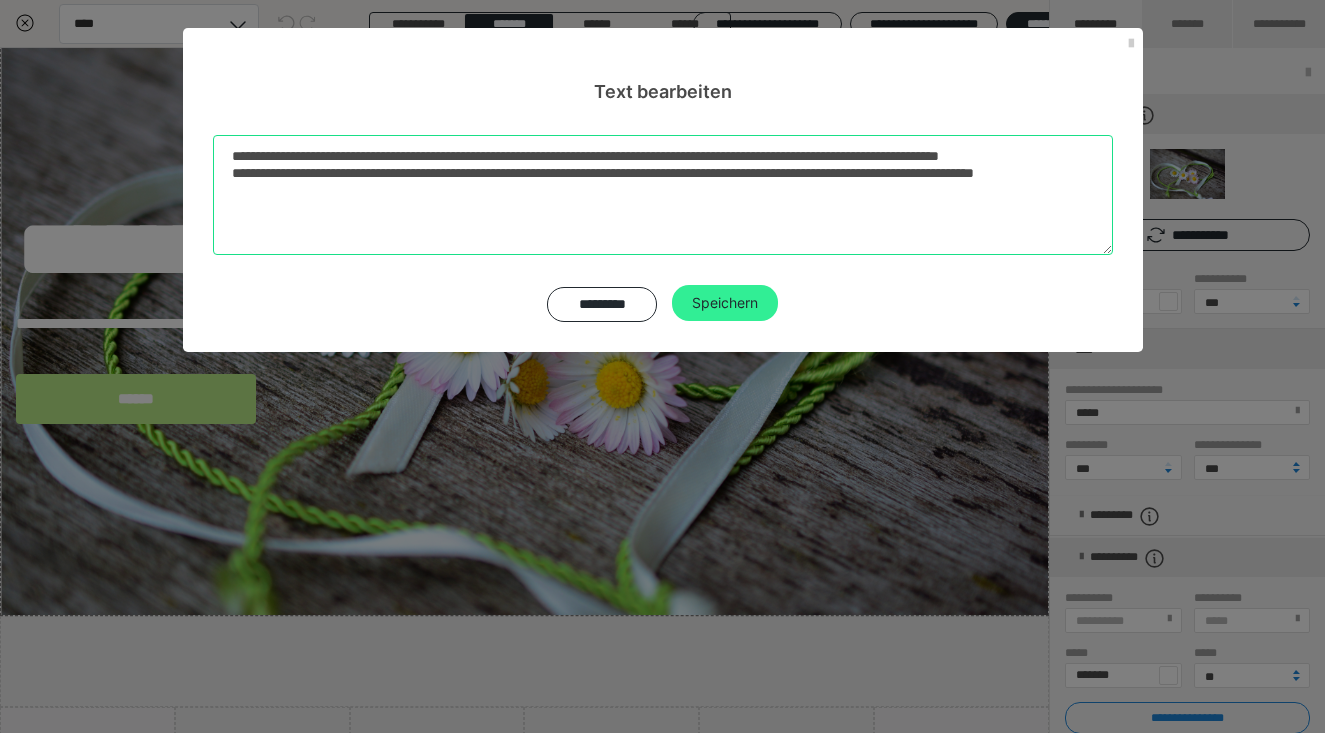 type on "**********" 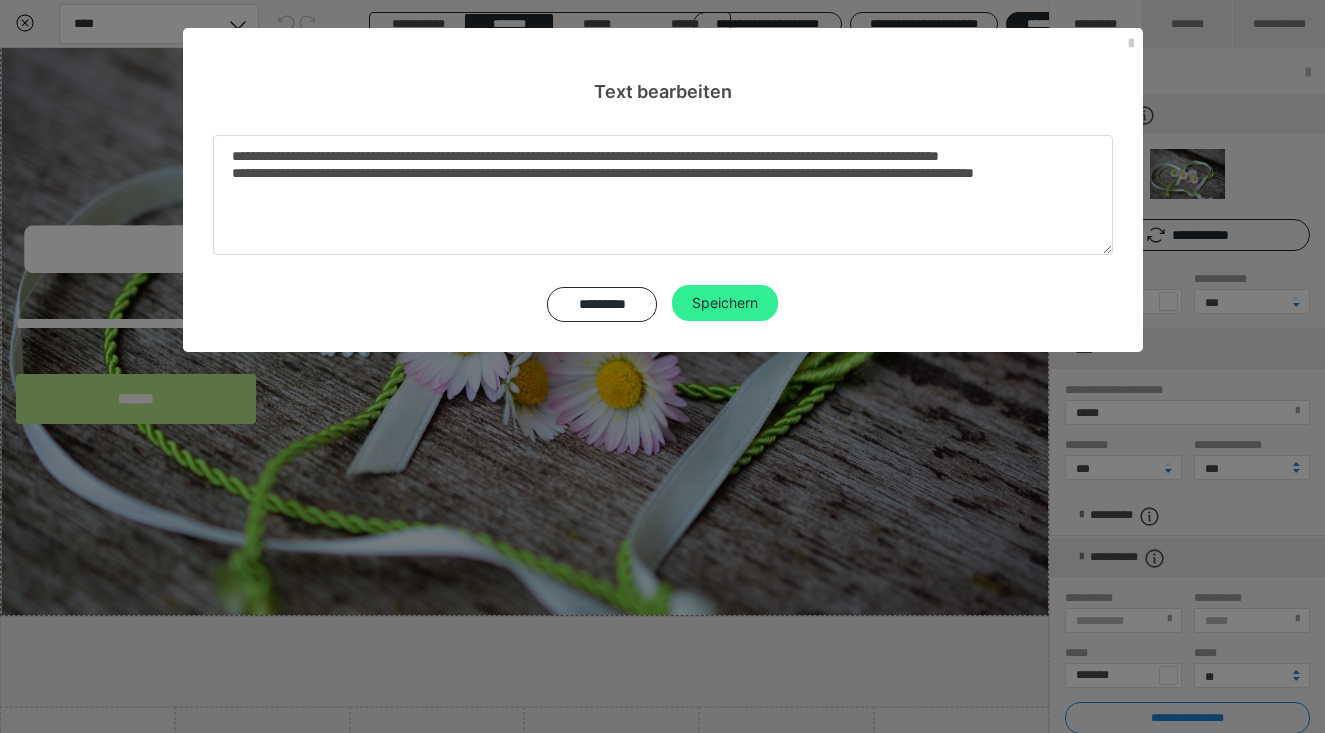 click on "Speichern" at bounding box center (725, 303) 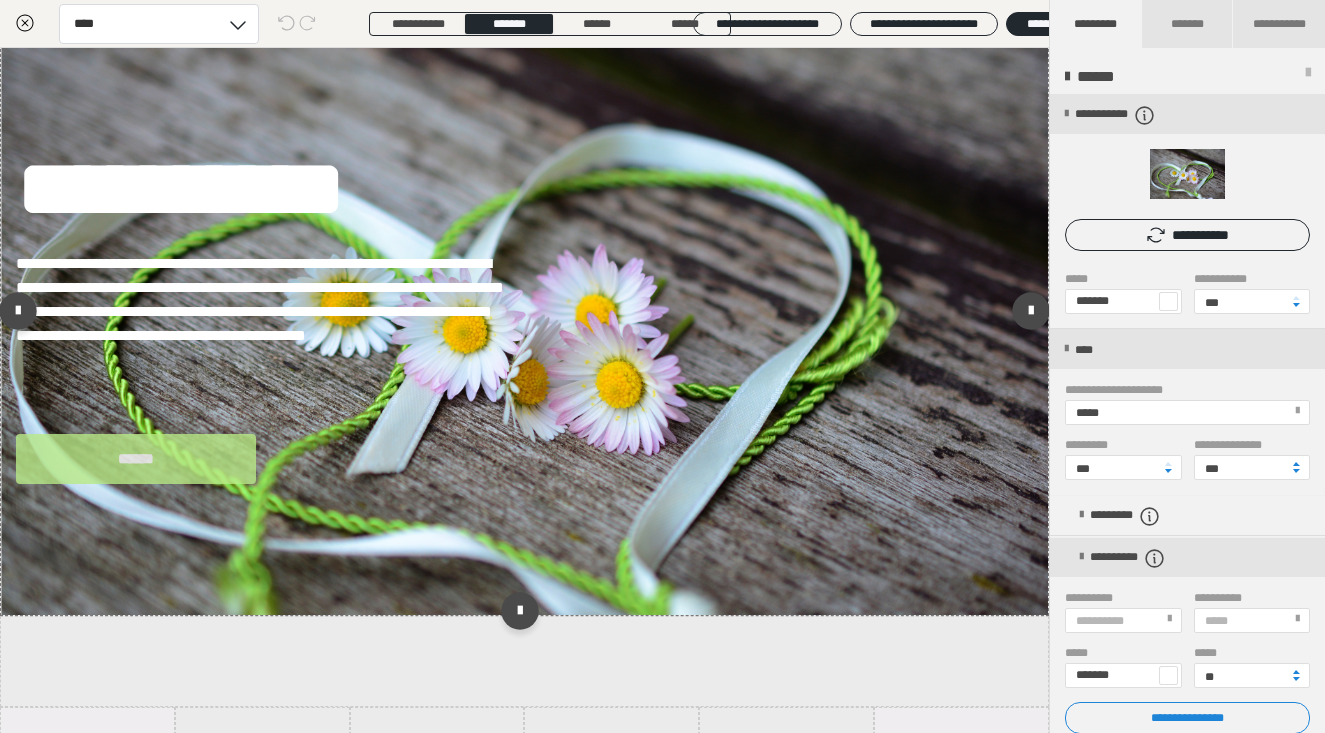 click on "******" at bounding box center [136, 459] 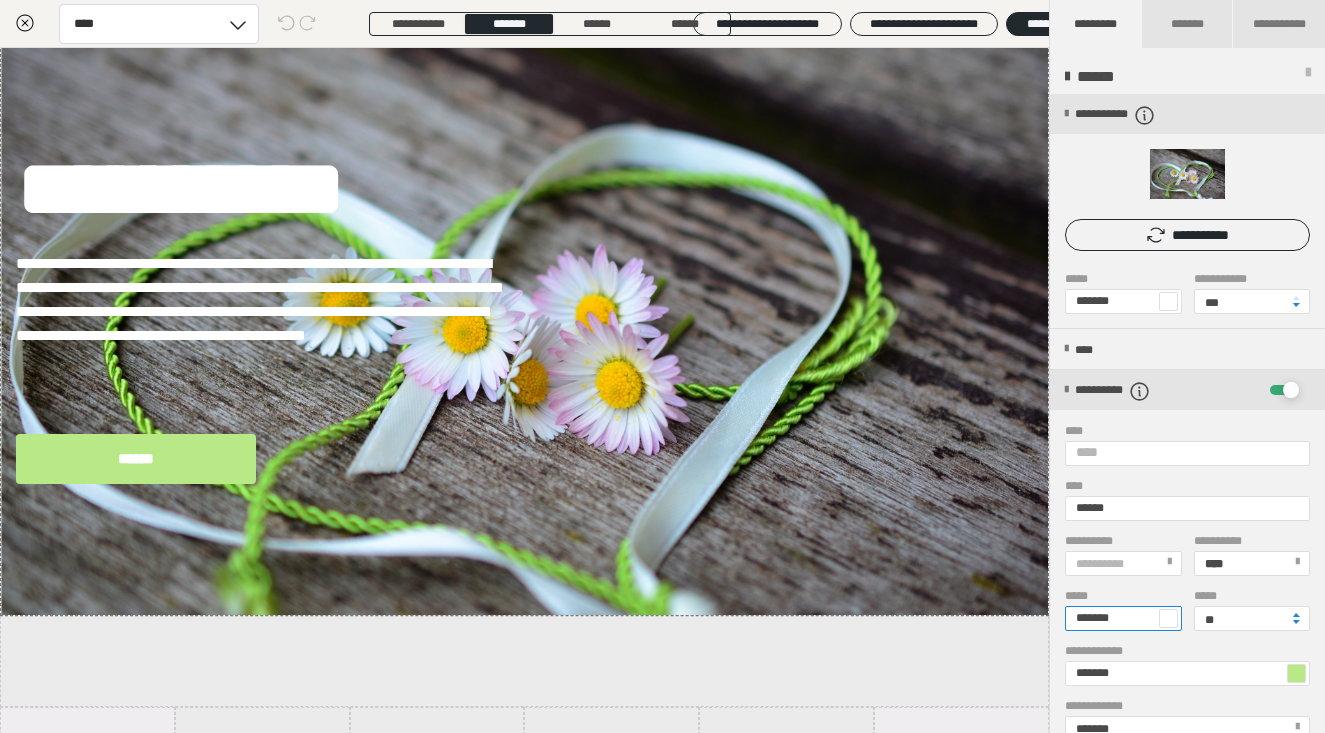 click on "*******" at bounding box center (1123, 618) 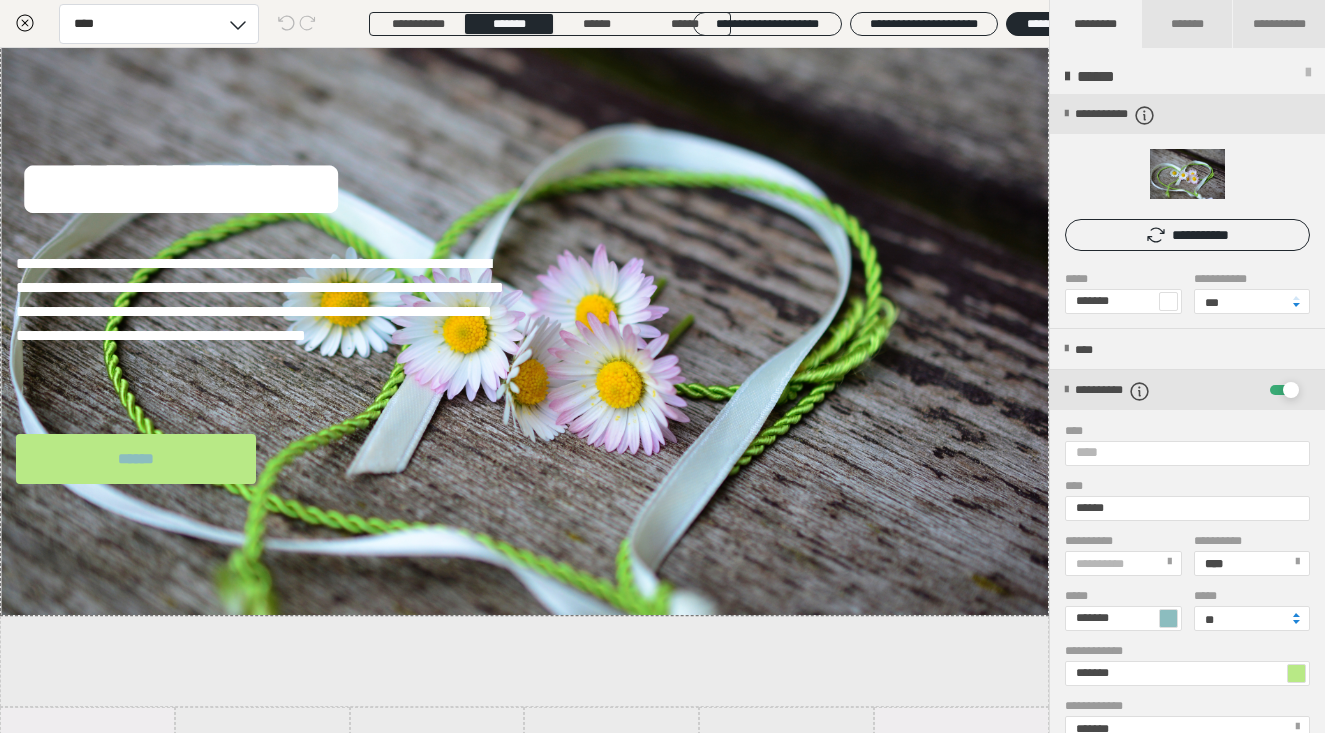 click at bounding box center [1168, 618] 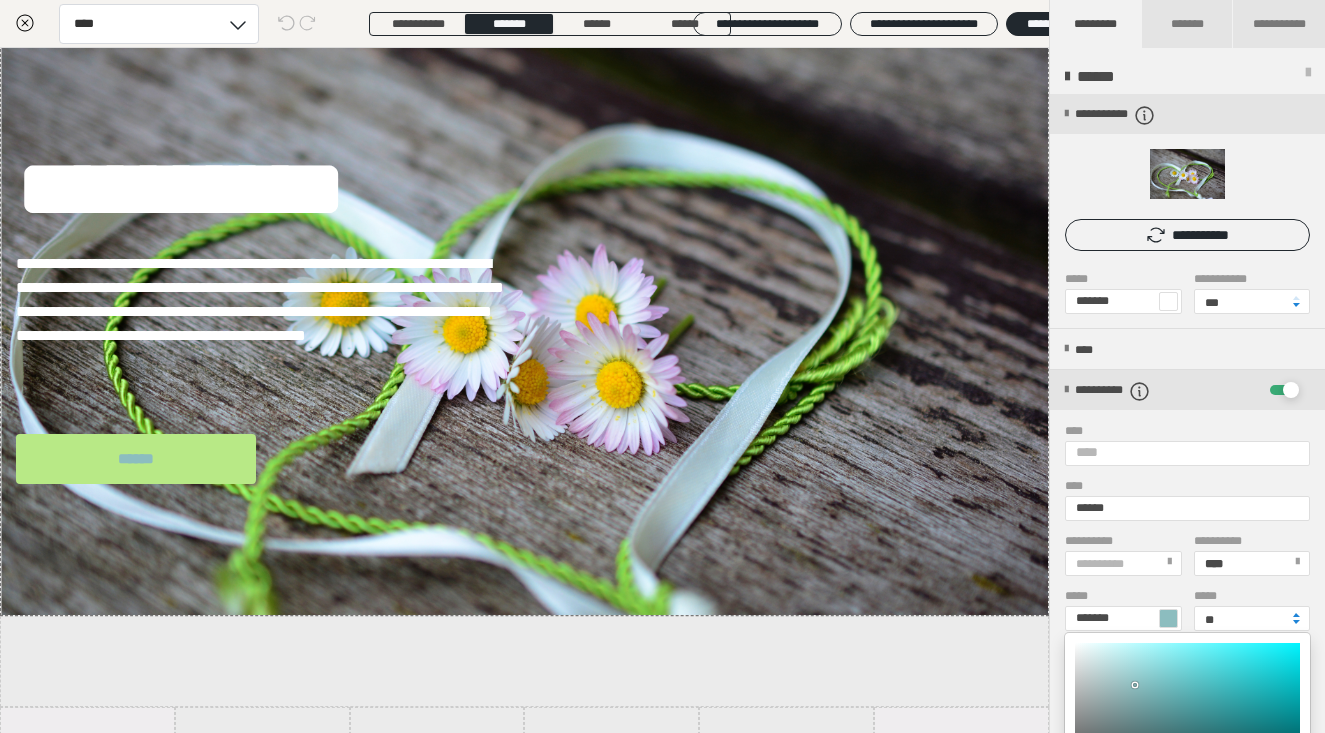 click at bounding box center [1187, 727] 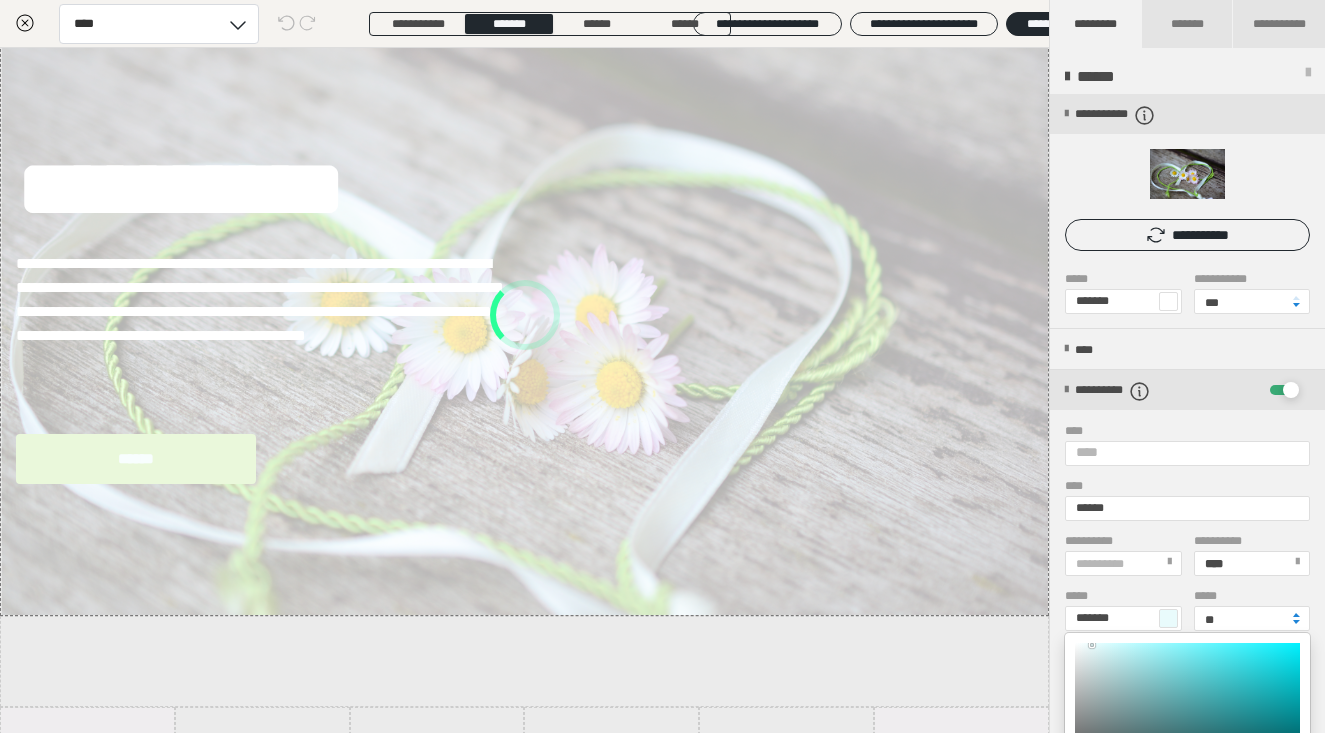 type on "*******" 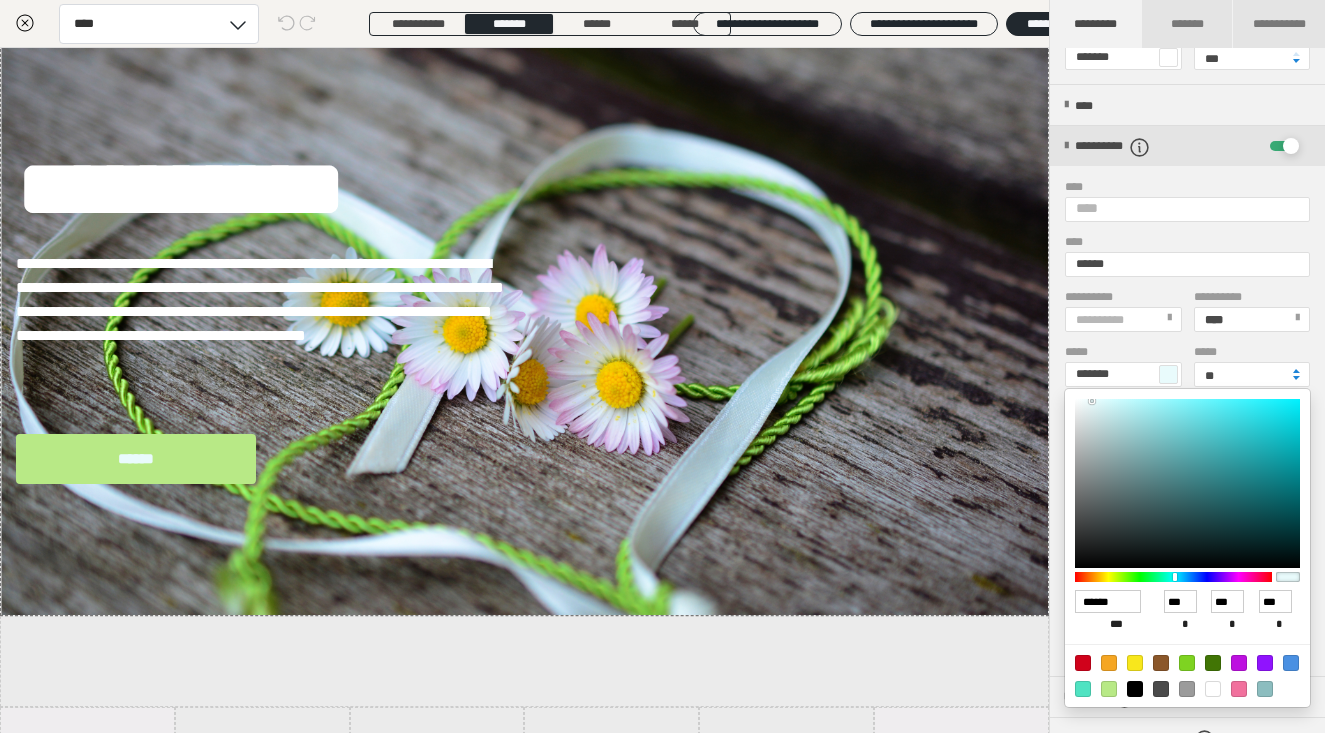 scroll, scrollTop: 364, scrollLeft: 0, axis: vertical 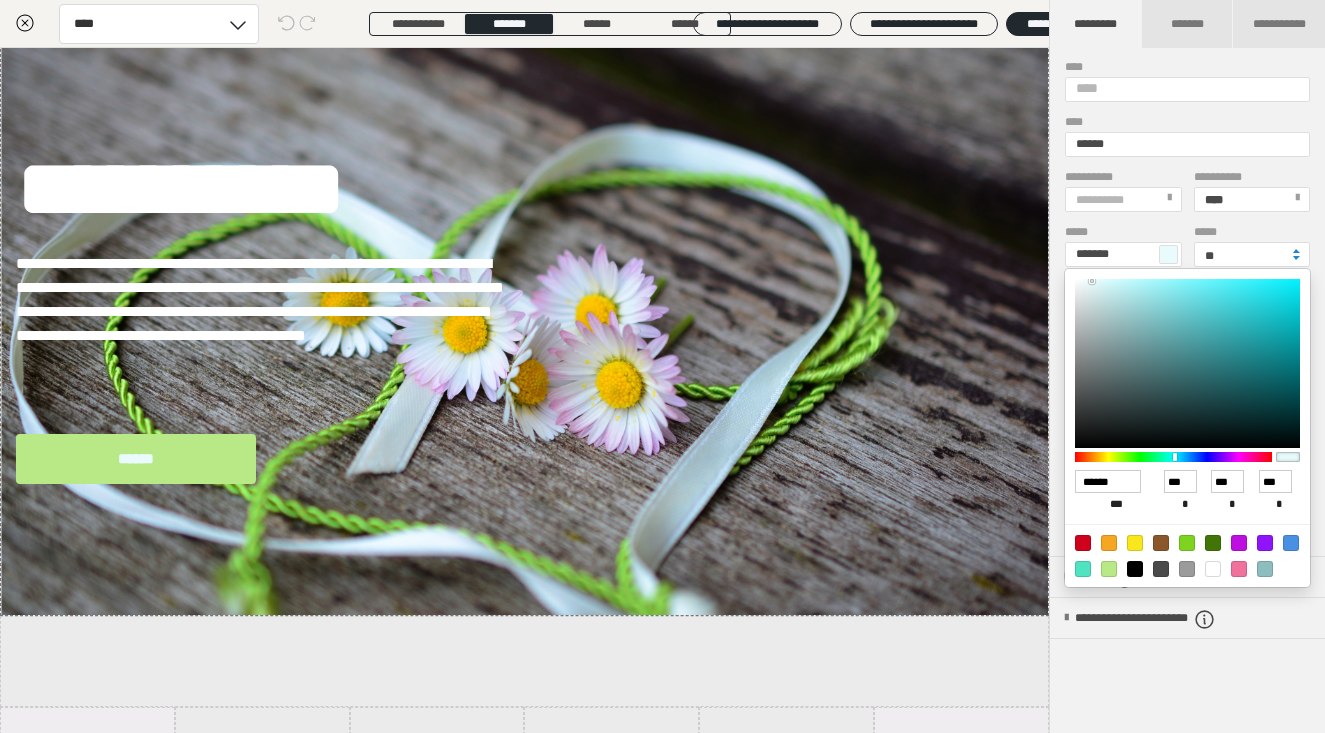 click at bounding box center [662, 366] 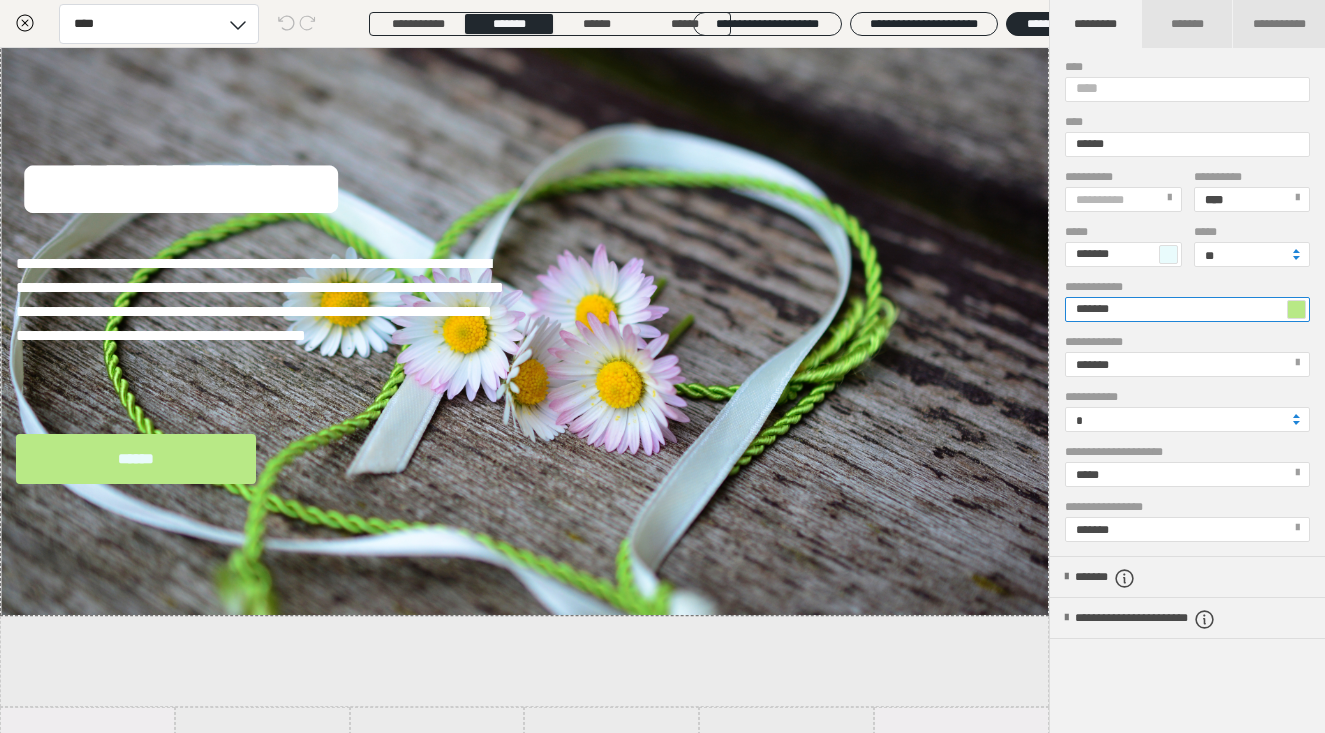 click on "*******" at bounding box center (1187, 309) 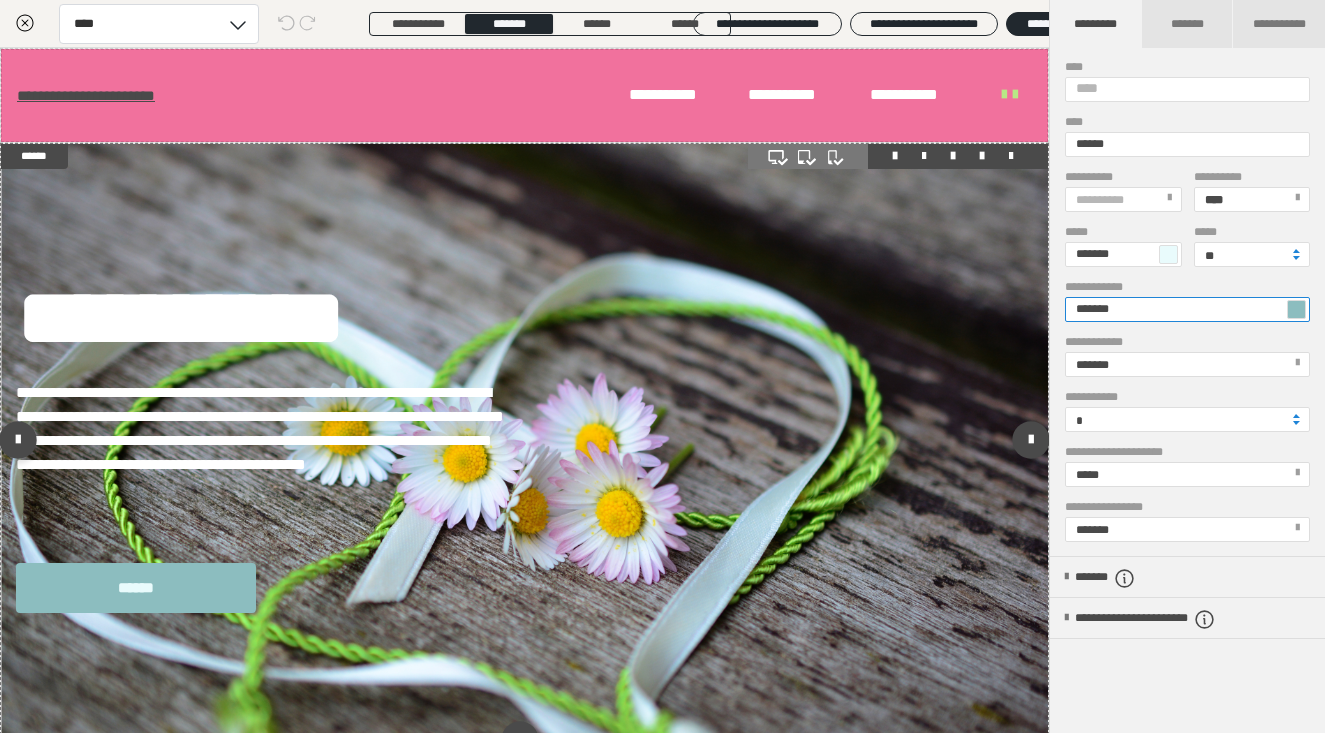 scroll, scrollTop: 0, scrollLeft: 0, axis: both 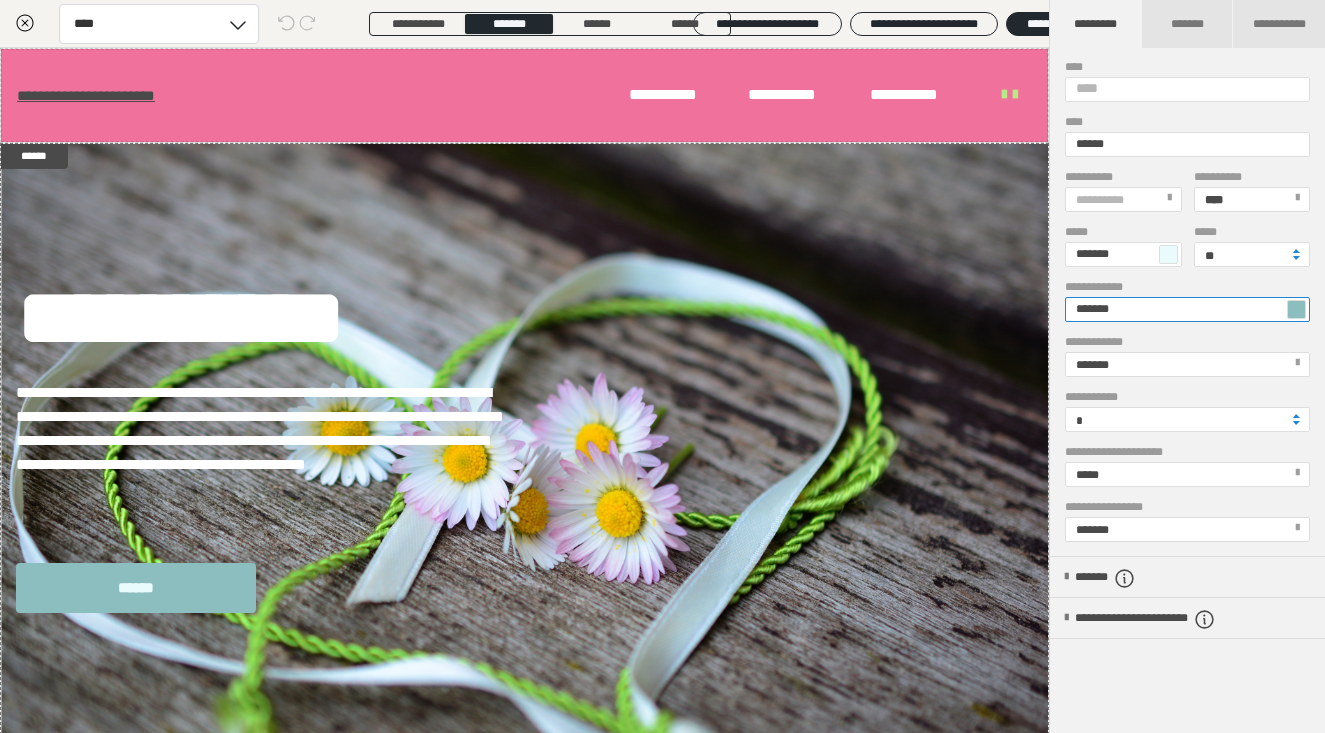 type on "*******" 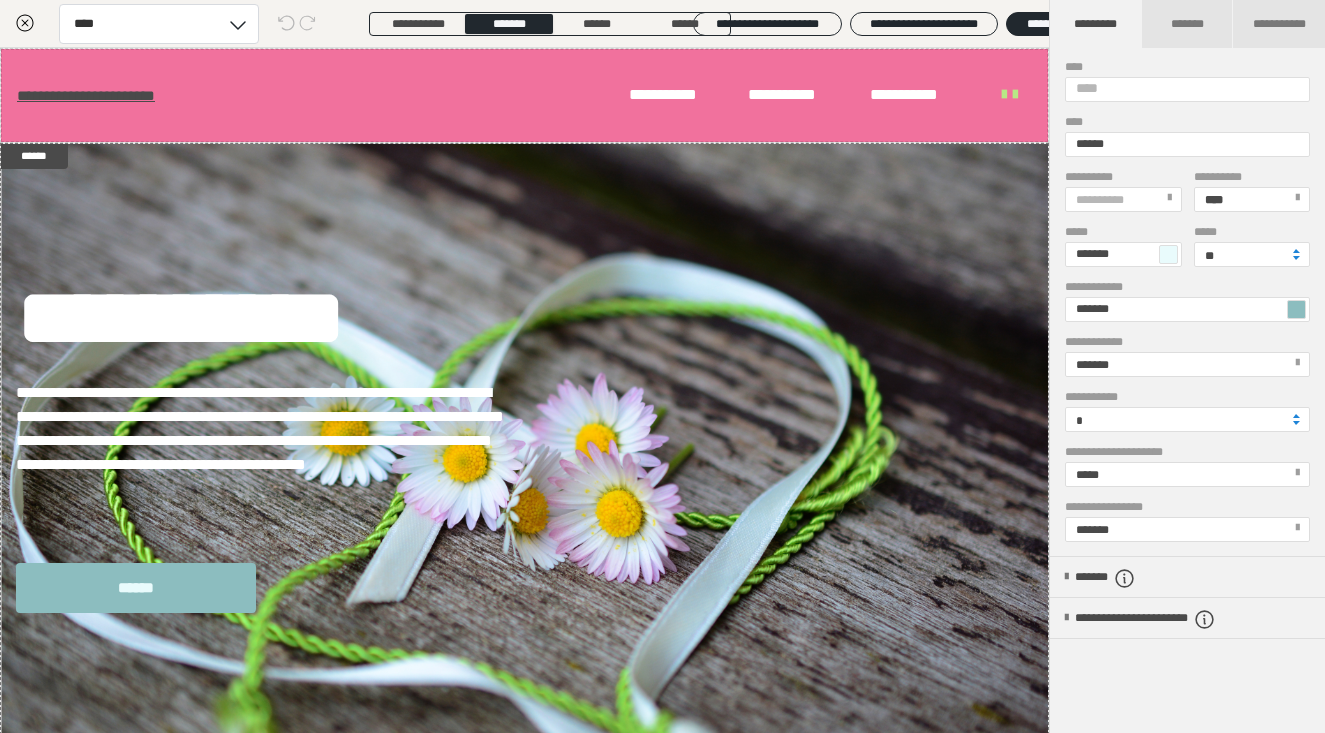 click at bounding box center (1168, 254) 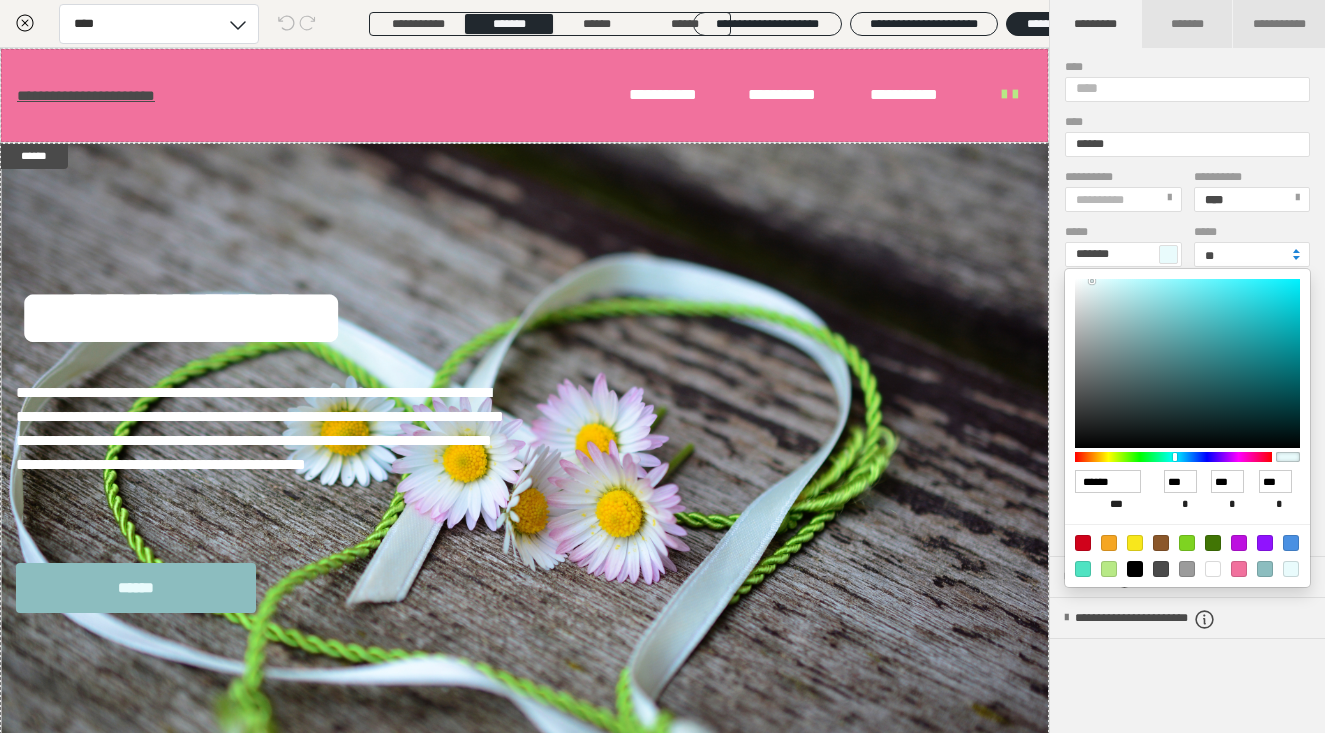 click at bounding box center (1213, 569) 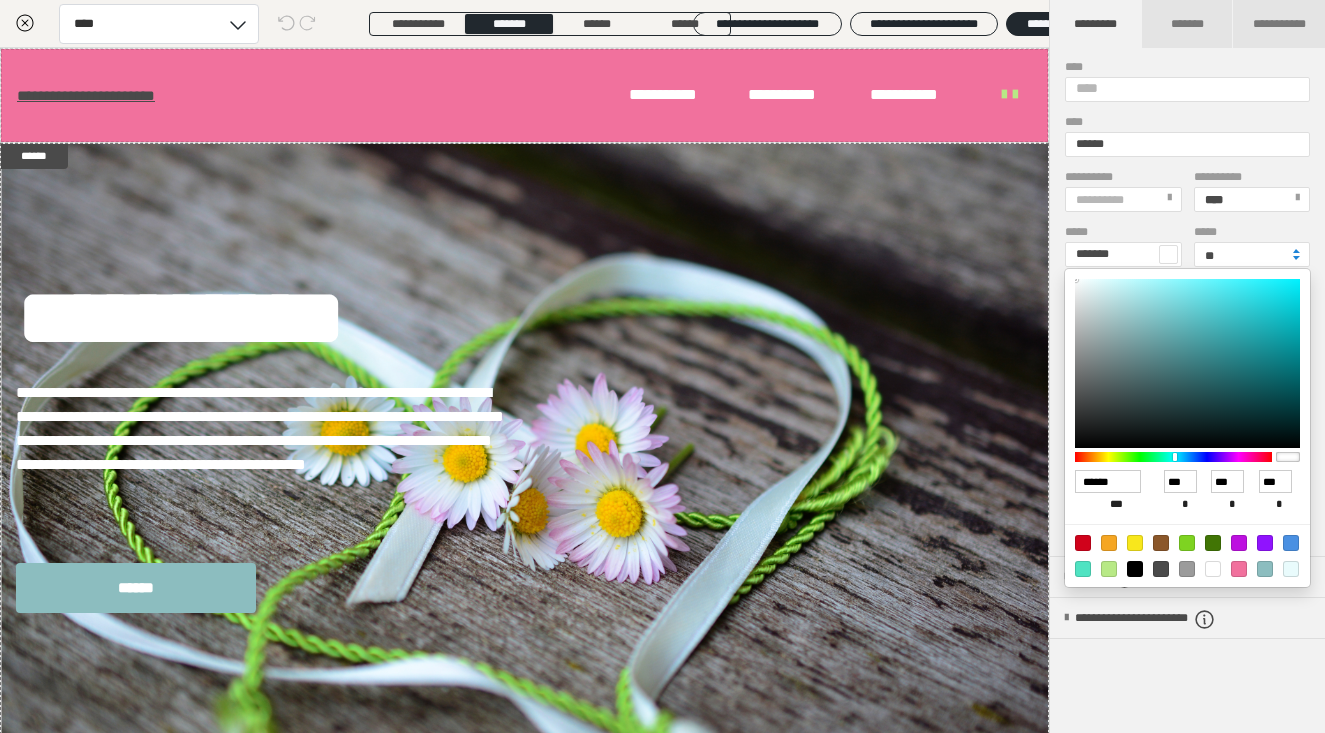 click at bounding box center (662, 366) 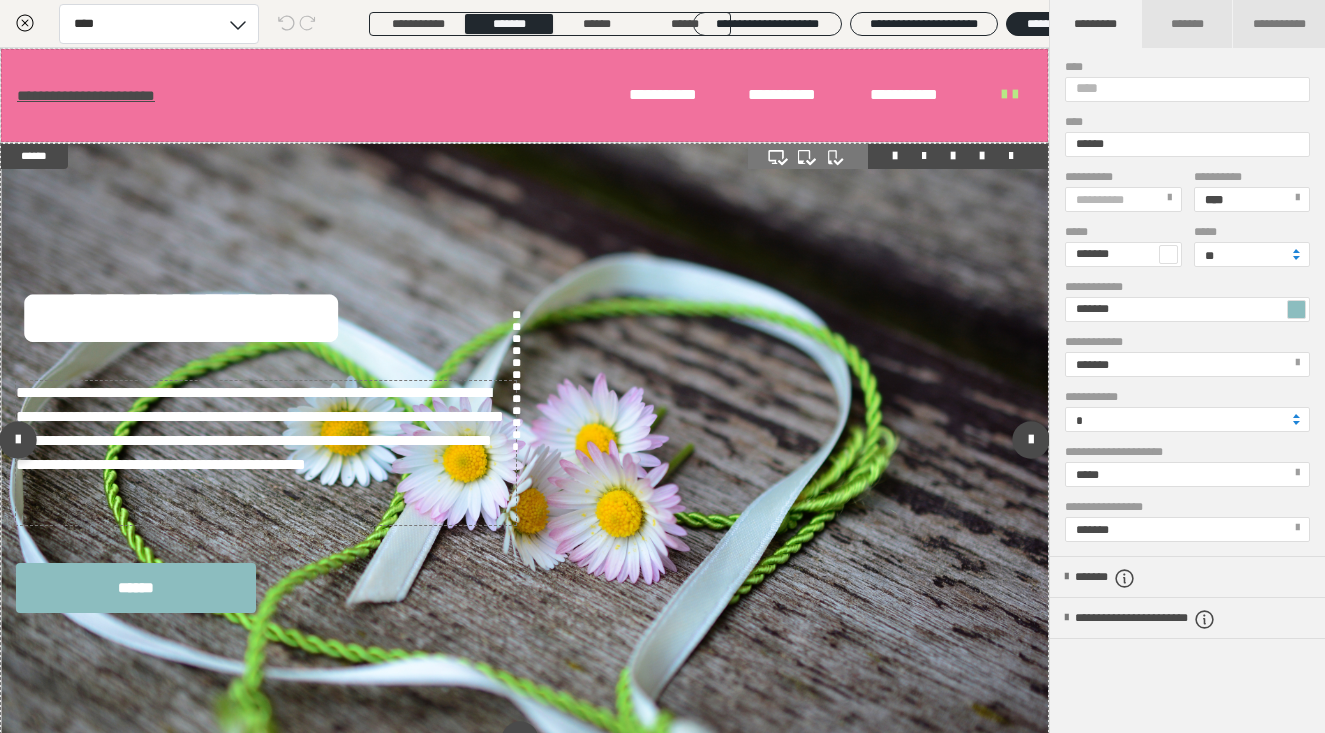 scroll, scrollTop: 0, scrollLeft: 0, axis: both 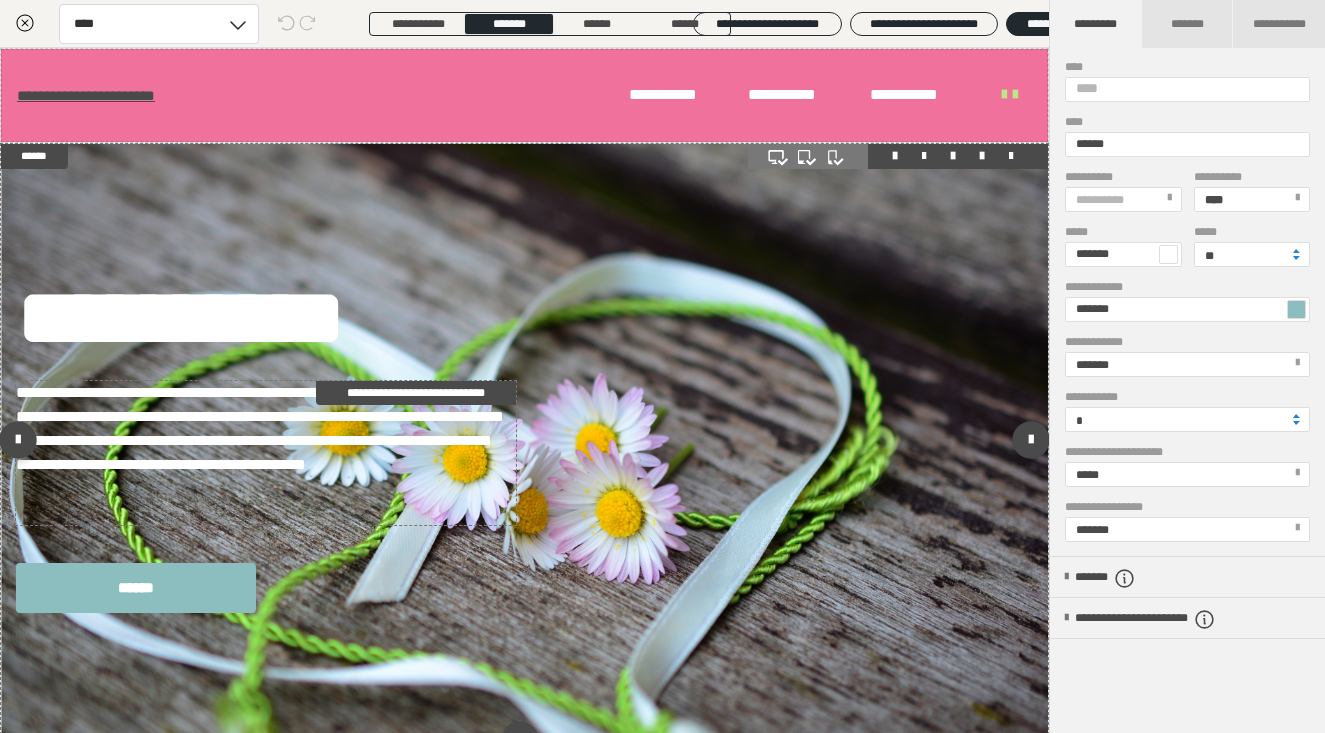 click on "**********" at bounding box center [266, 453] 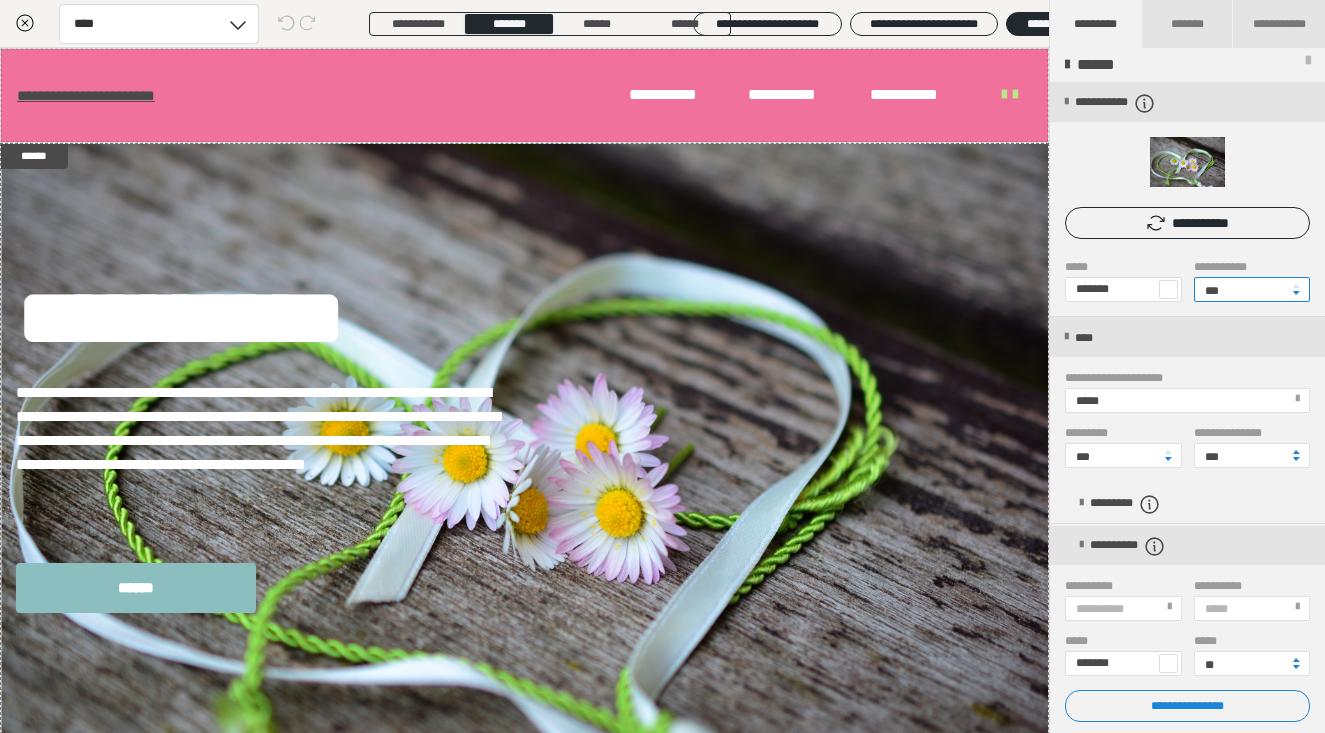 click on "***" at bounding box center (1252, 289) 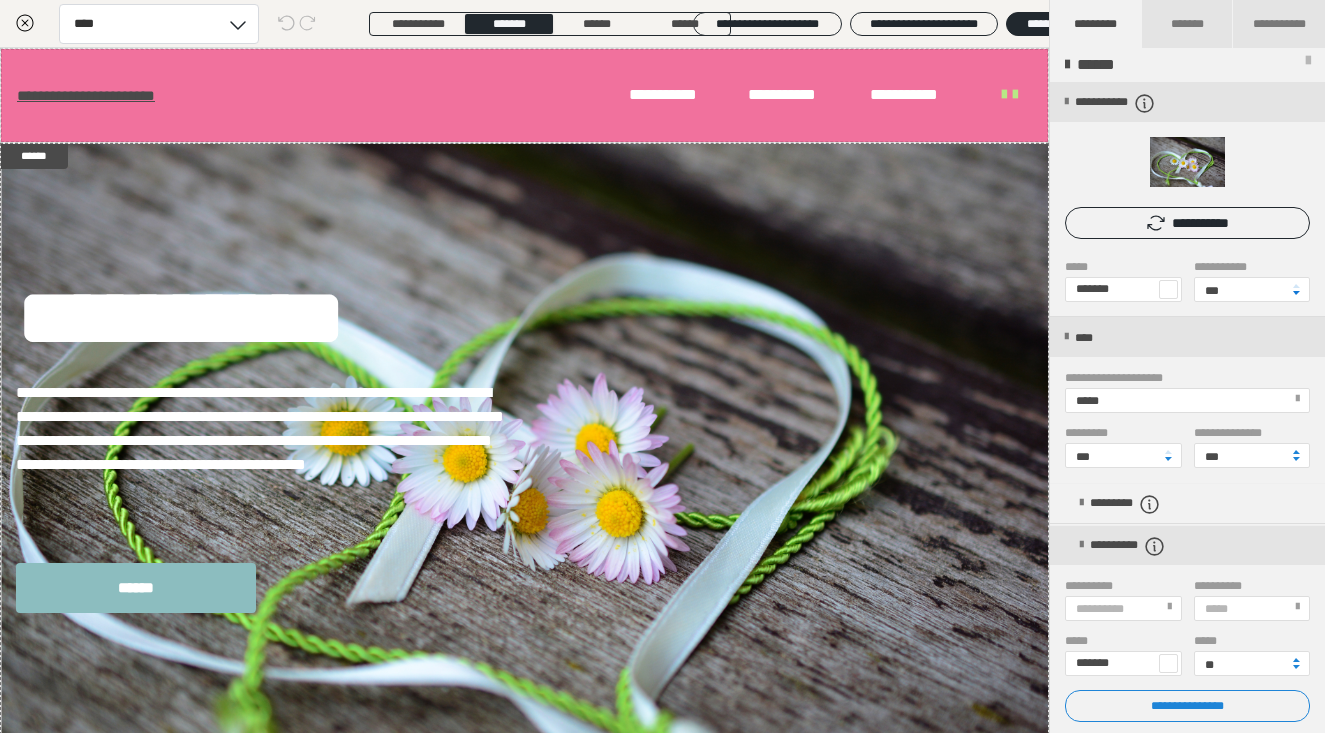 click at bounding box center (1296, 293) 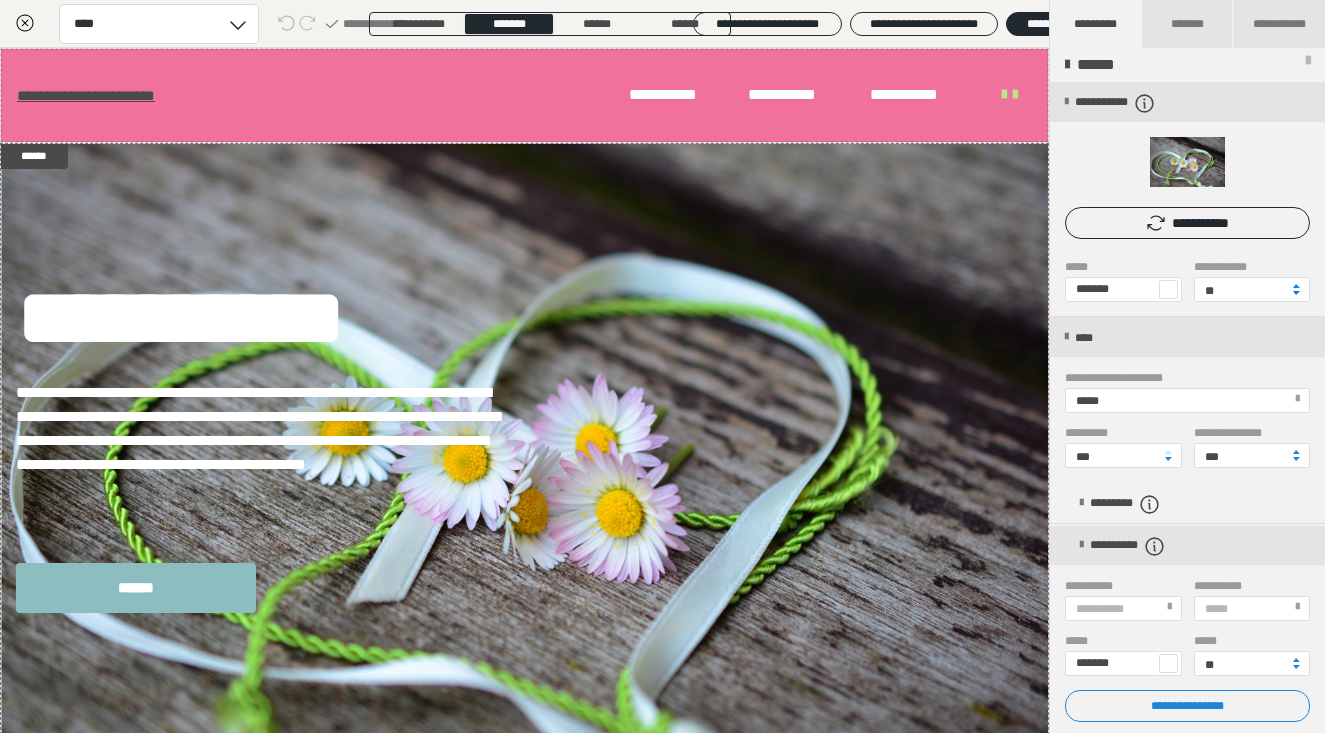 click at bounding box center (1296, 293) 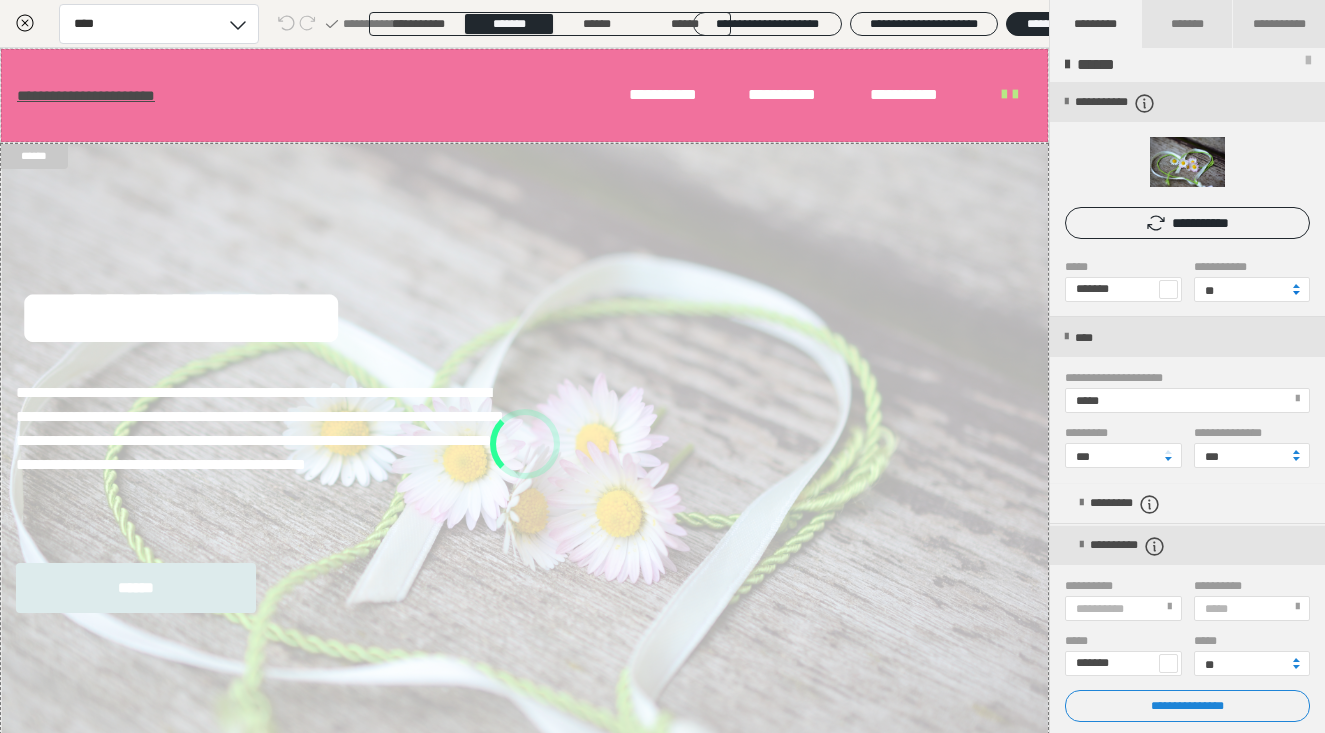 click at bounding box center (1296, 293) 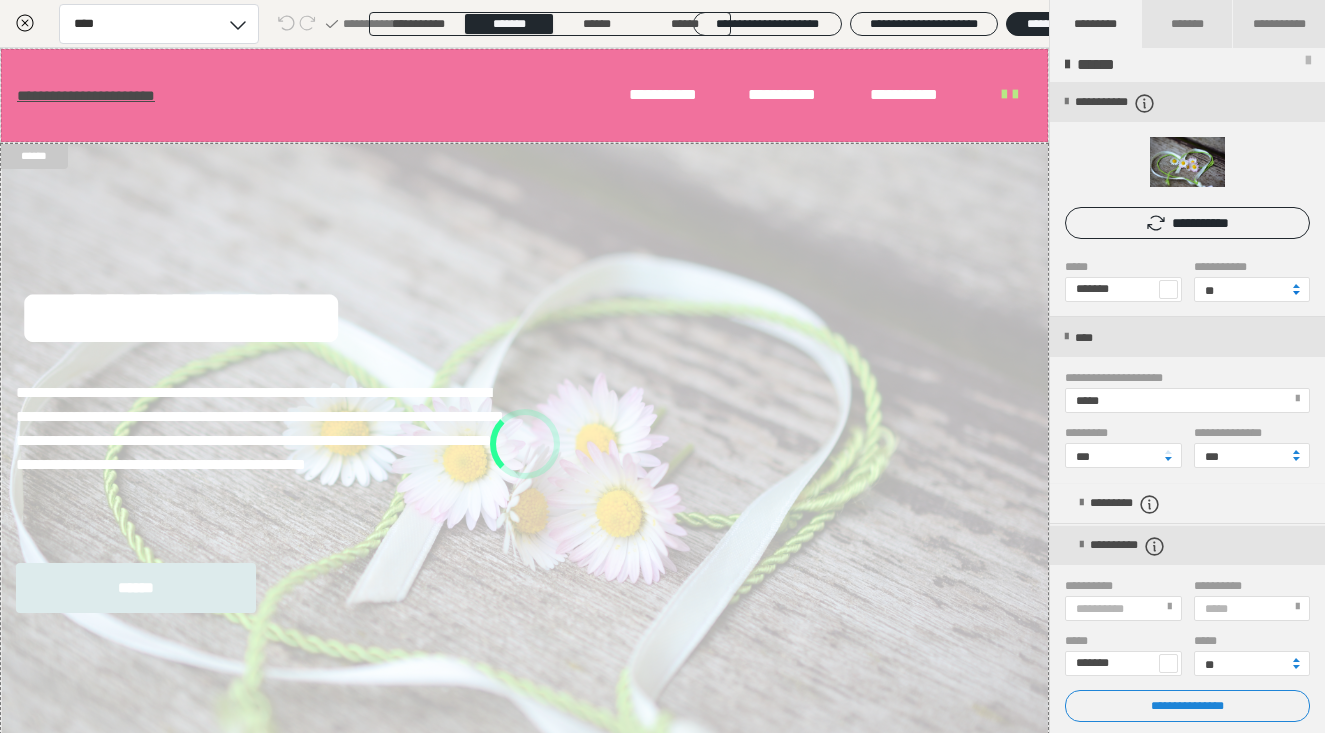 click at bounding box center [1296, 293] 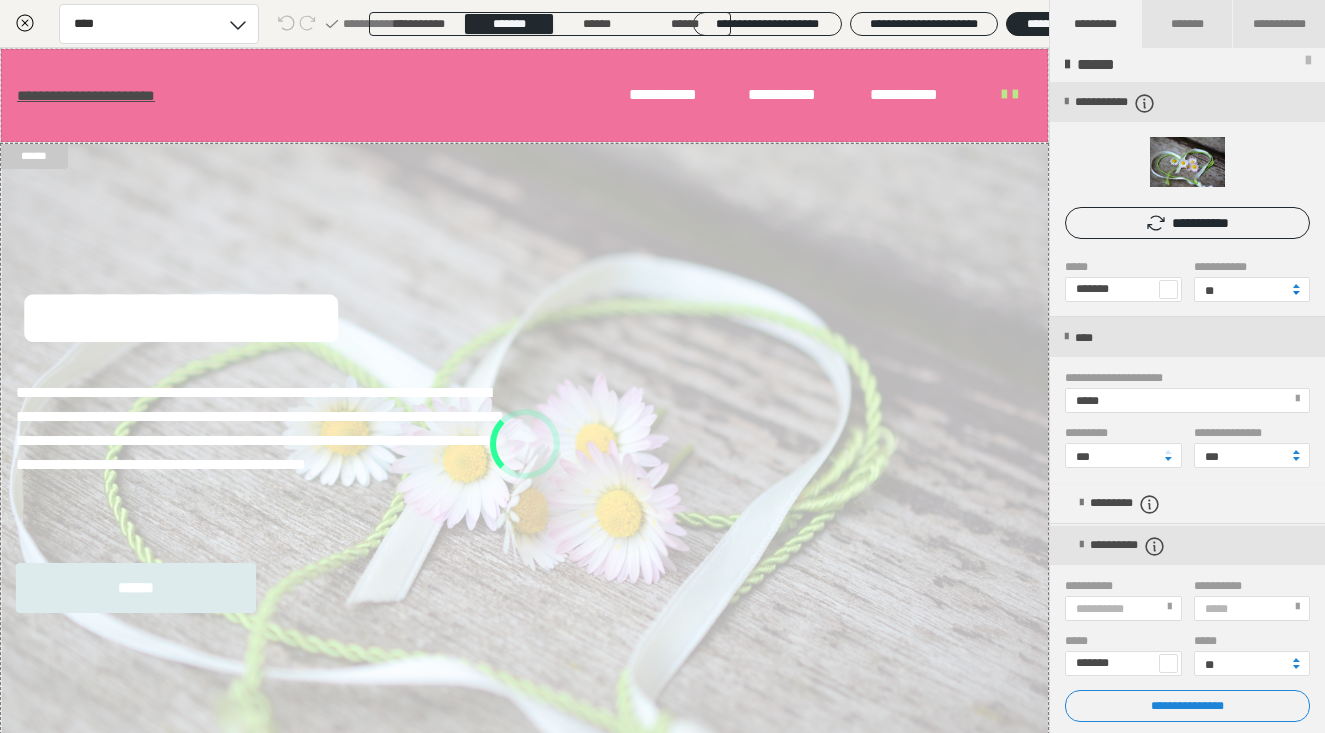 click at bounding box center (1296, 293) 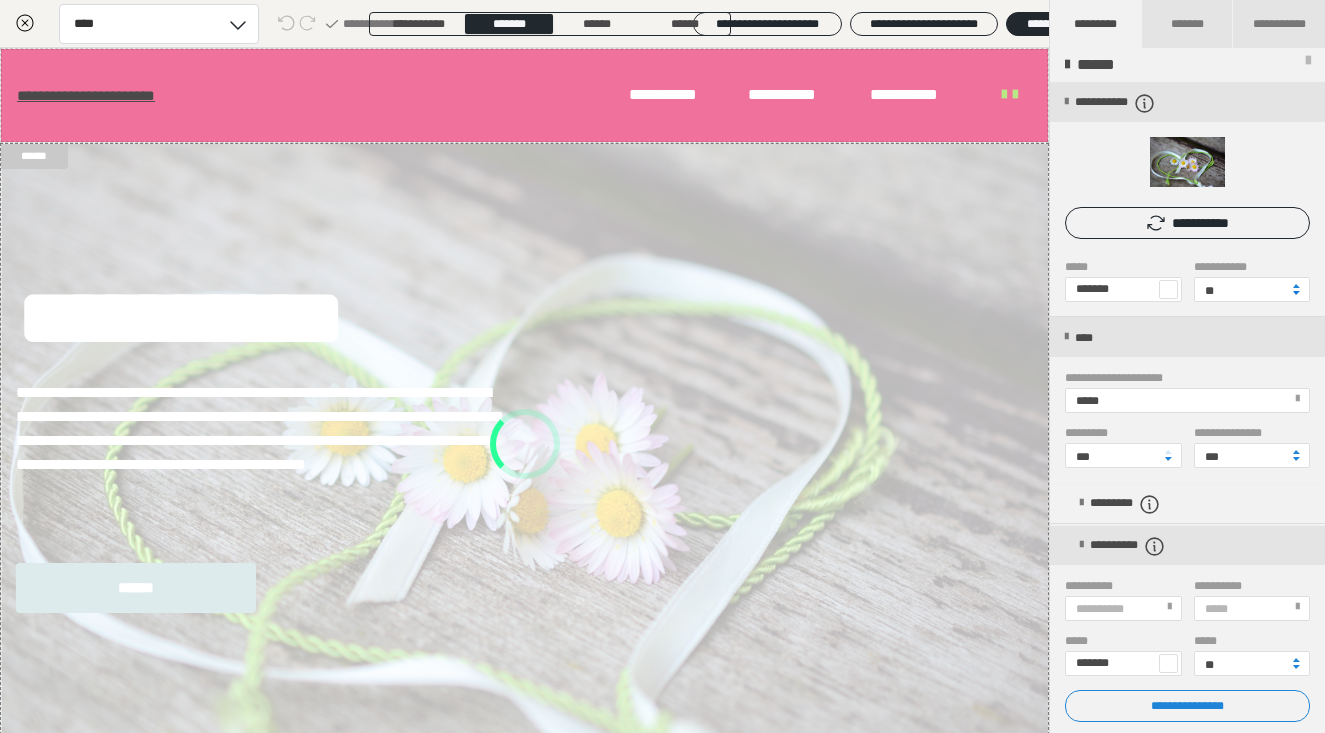 click at bounding box center (1296, 293) 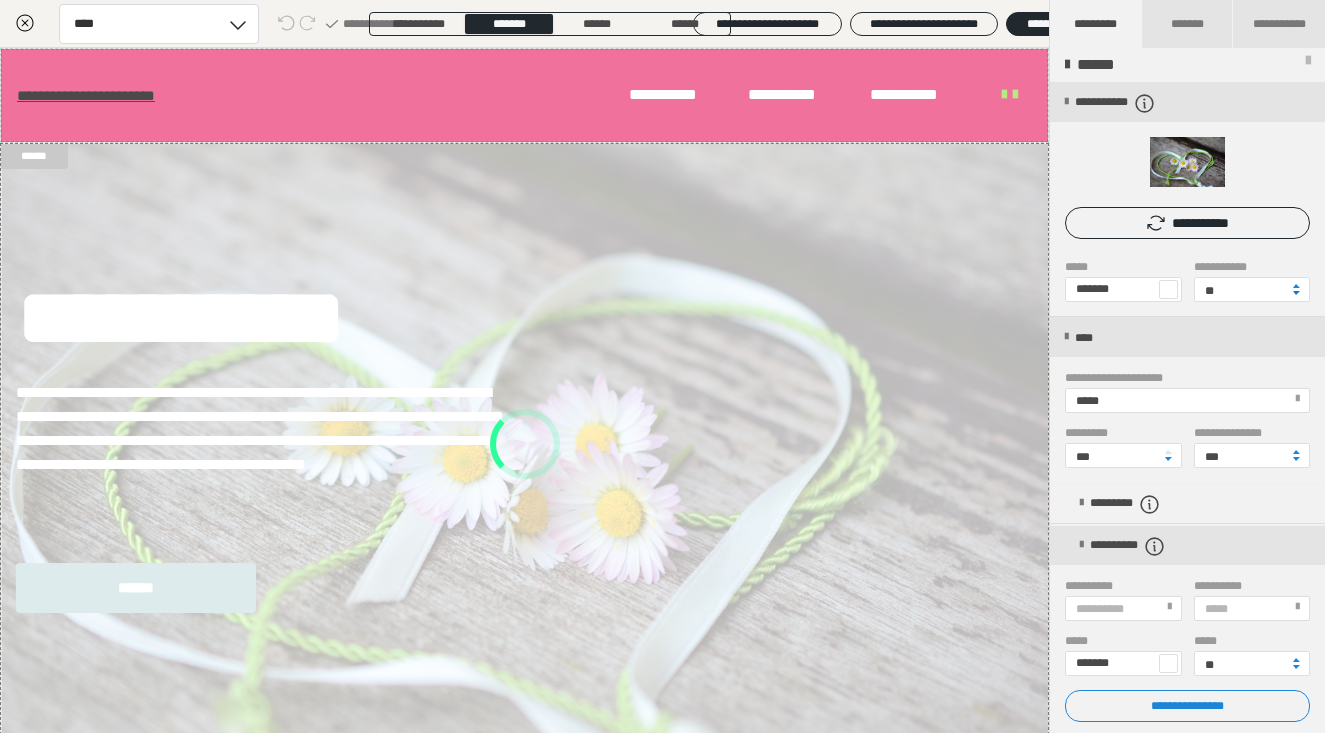click at bounding box center (1296, 293) 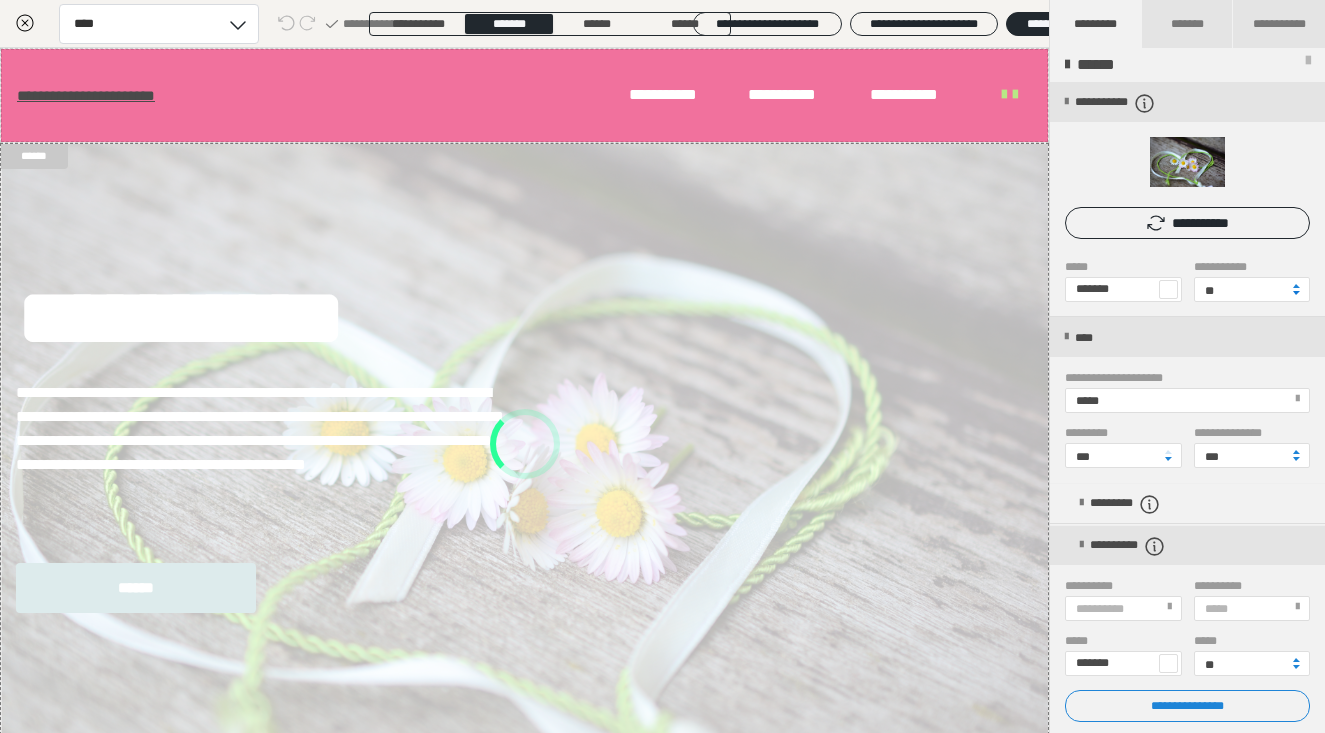 click at bounding box center [1296, 293] 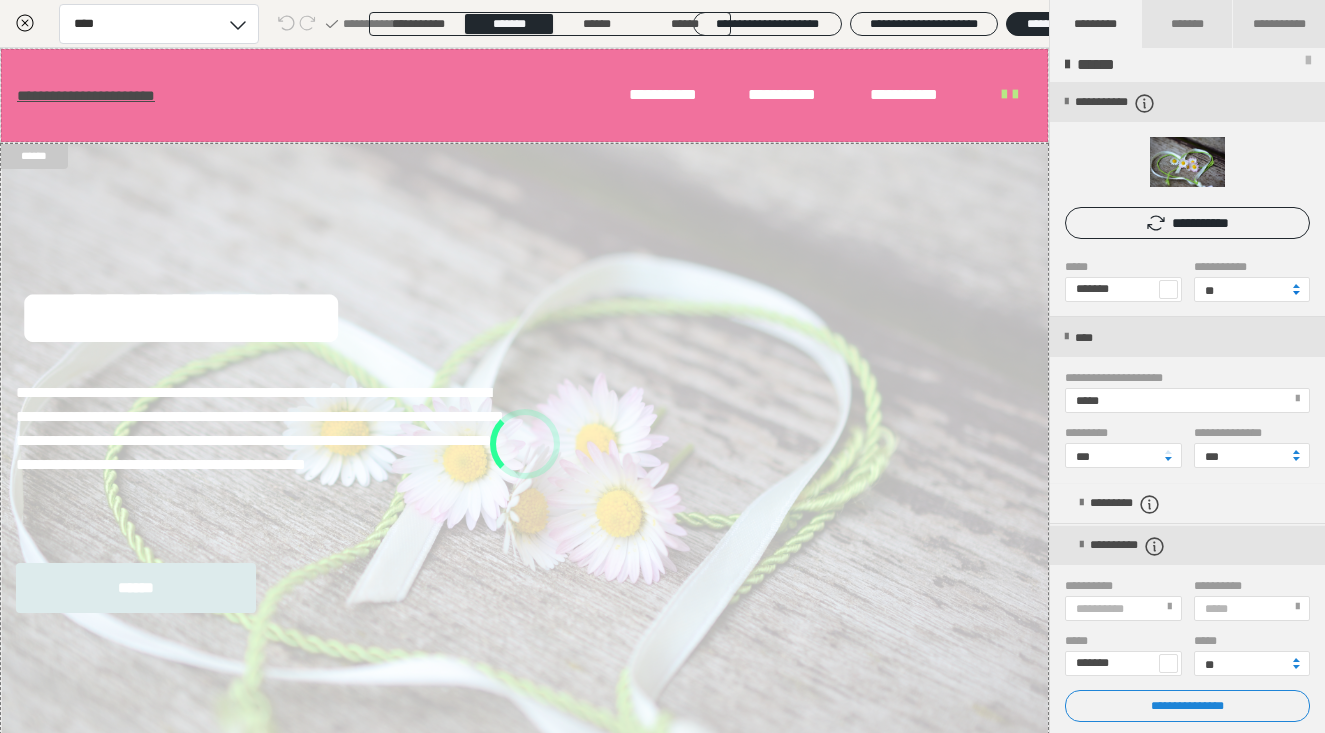 click at bounding box center [1296, 293] 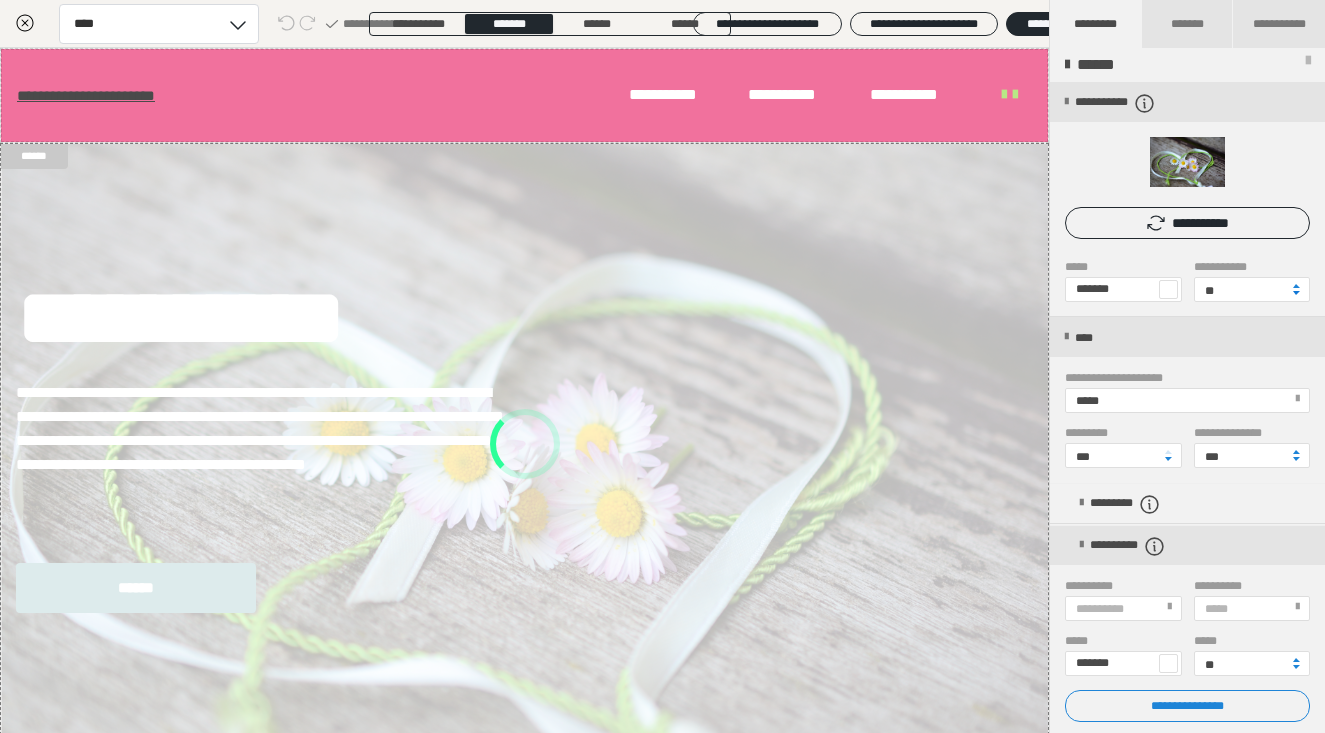 click at bounding box center (1296, 293) 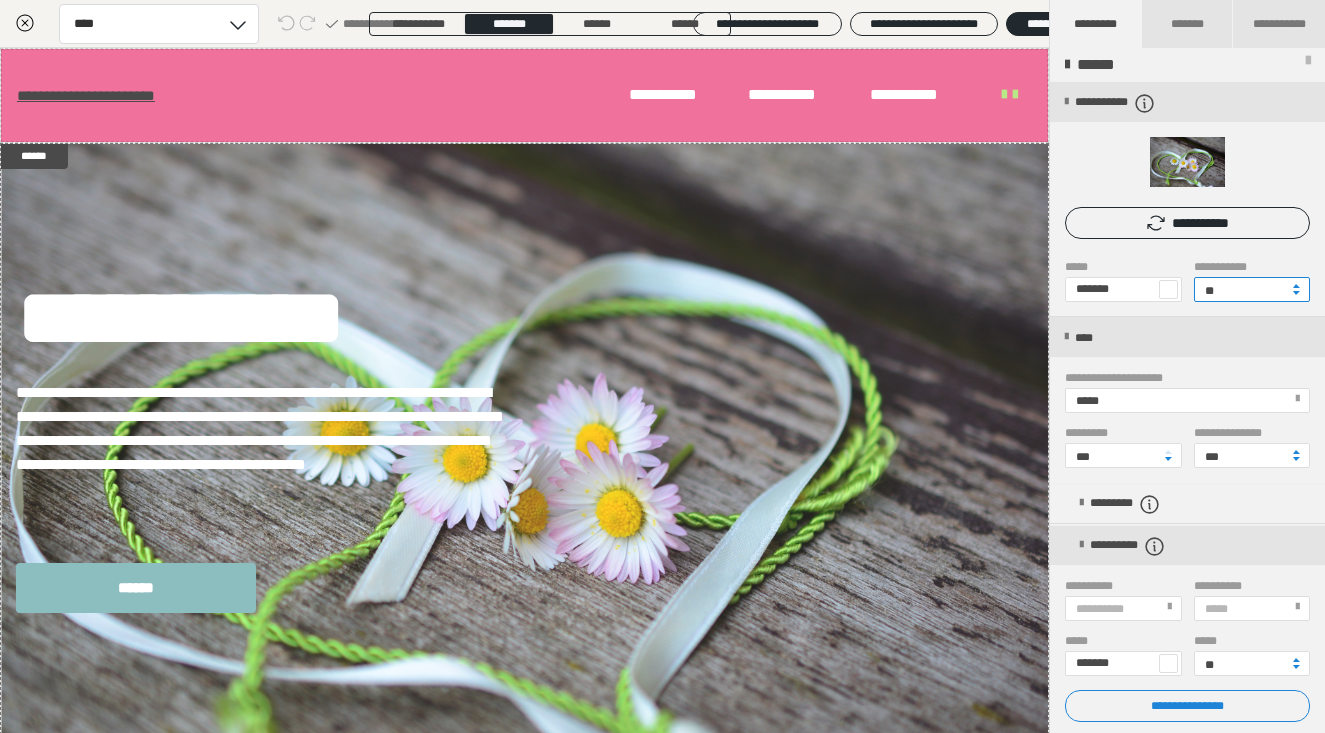 click on "**" at bounding box center (1252, 289) 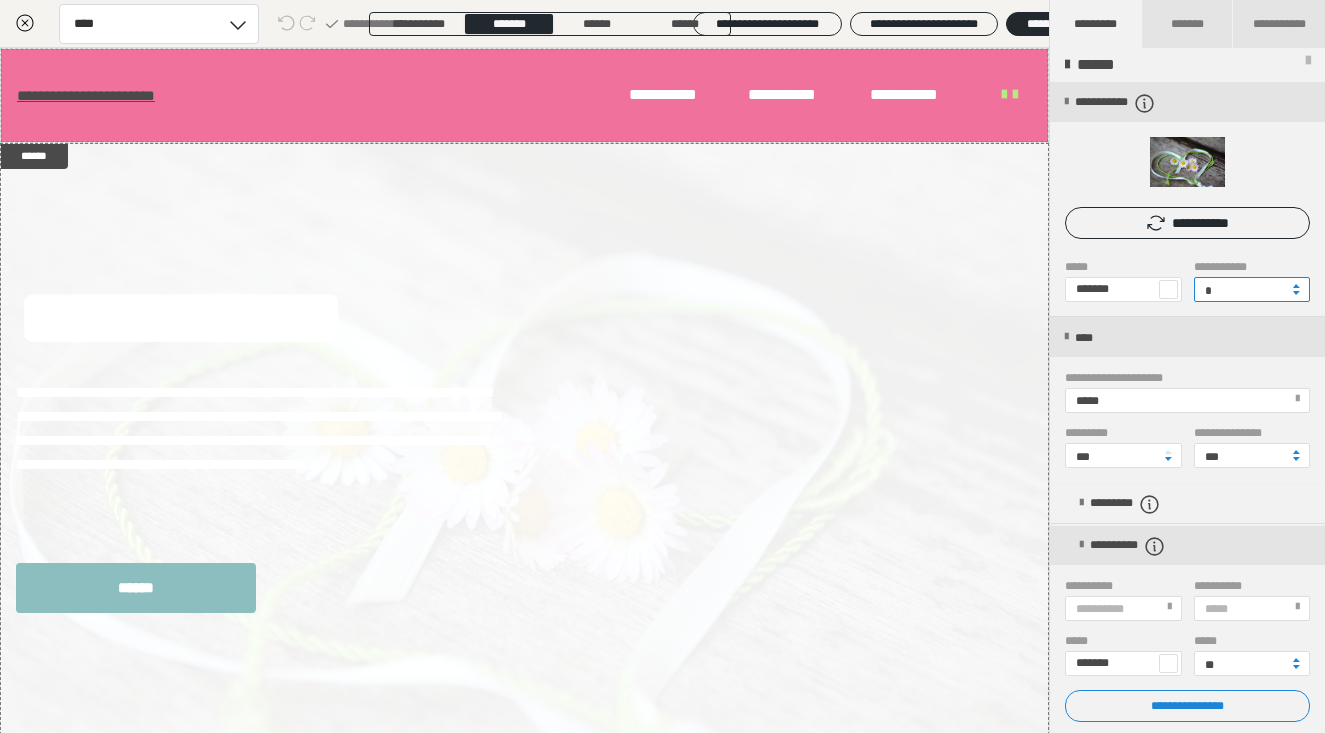 type on "**" 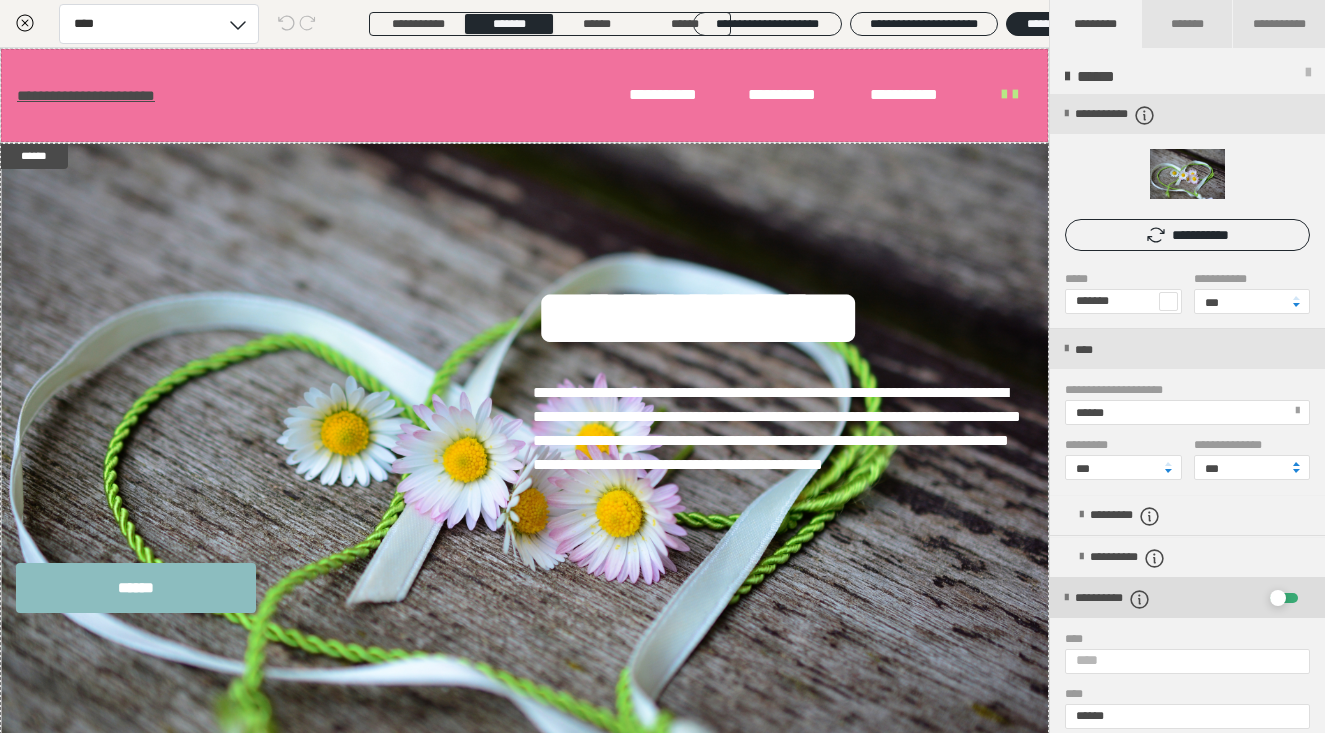 scroll, scrollTop: 0, scrollLeft: 0, axis: both 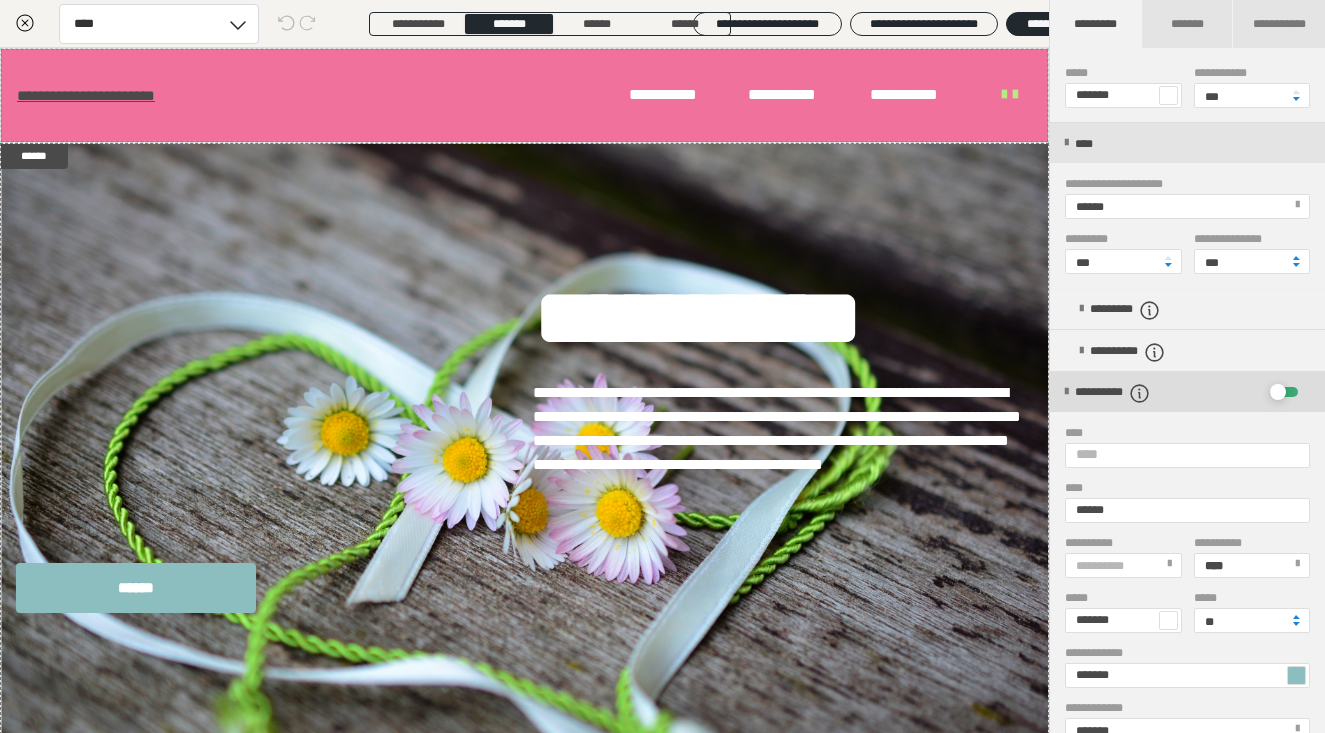 click at bounding box center [1278, 392] 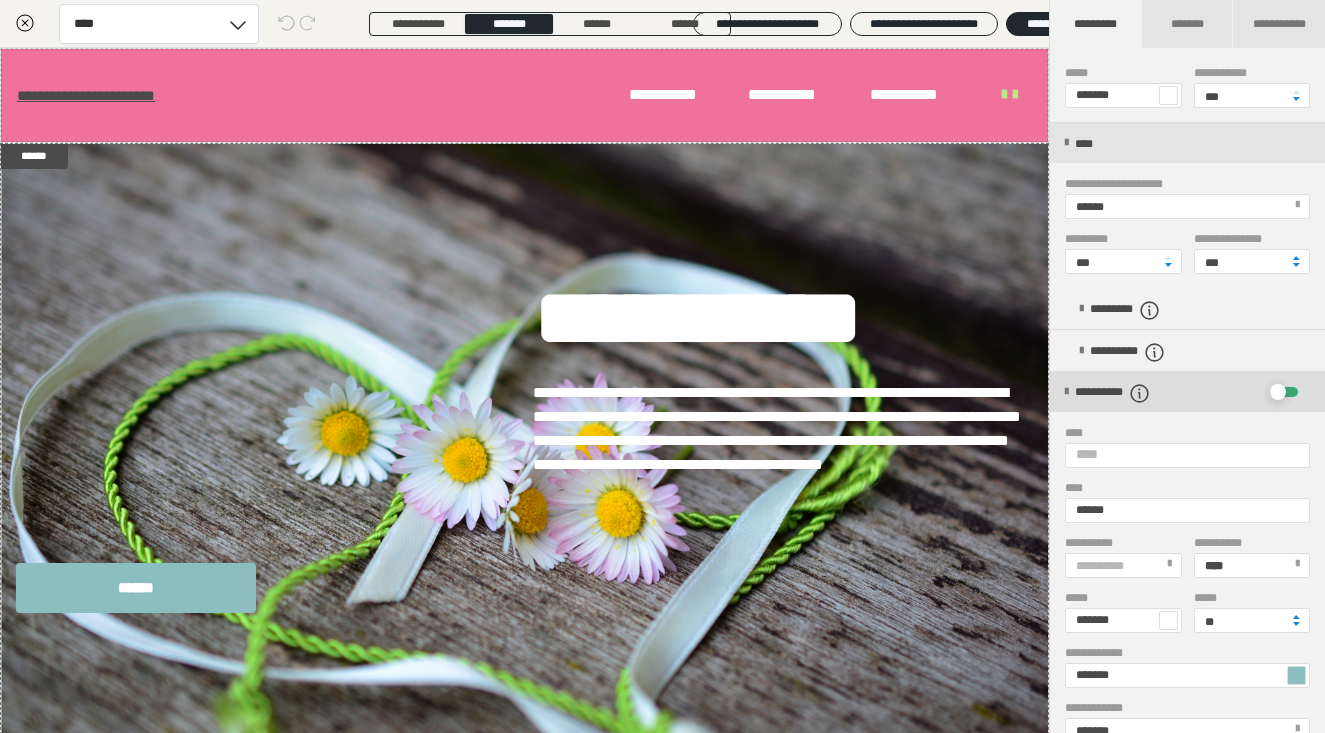 click at bounding box center (1276, 393) 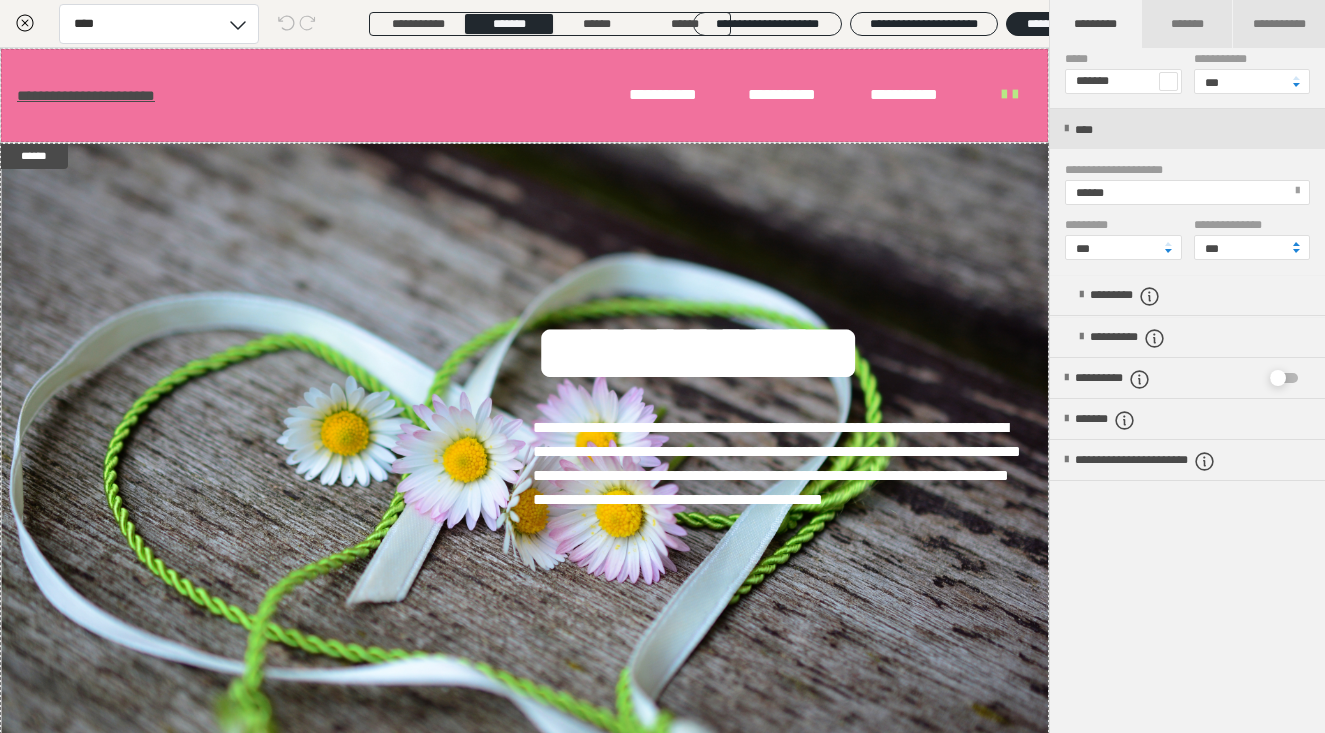 scroll, scrollTop: 220, scrollLeft: 0, axis: vertical 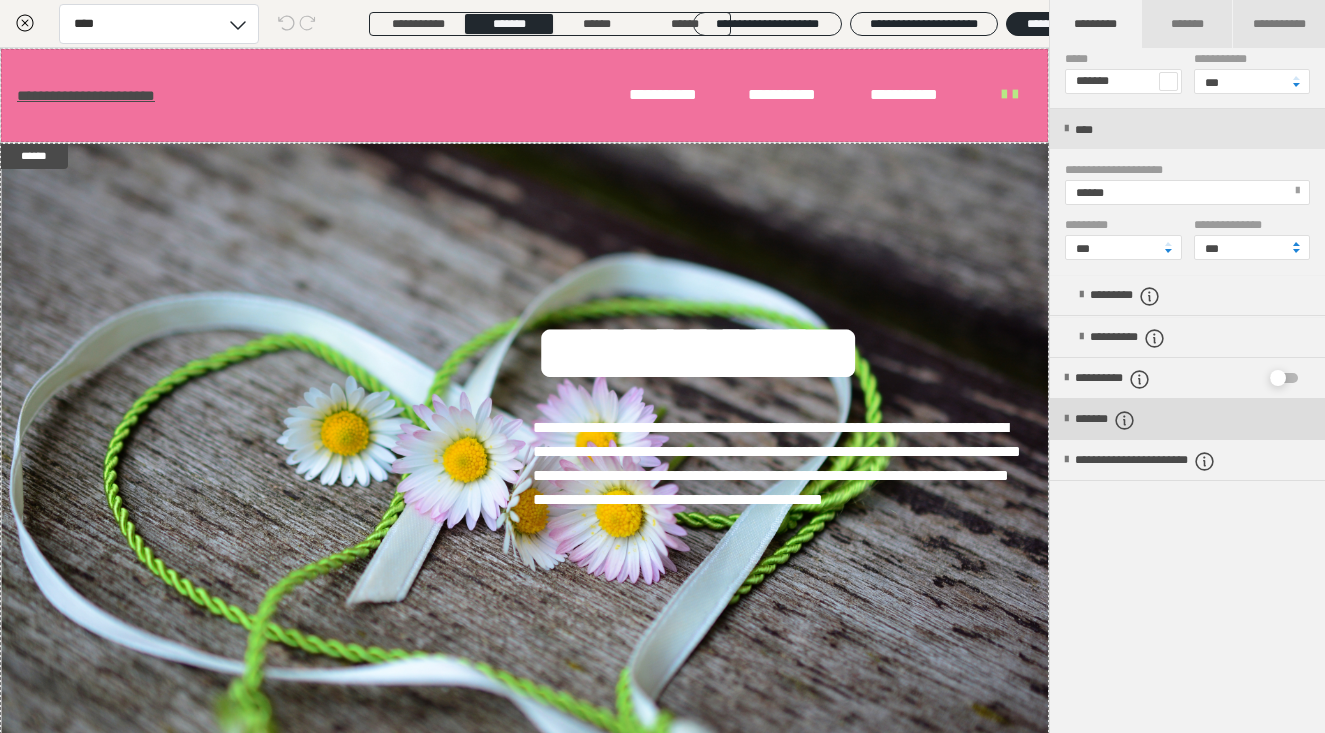 click 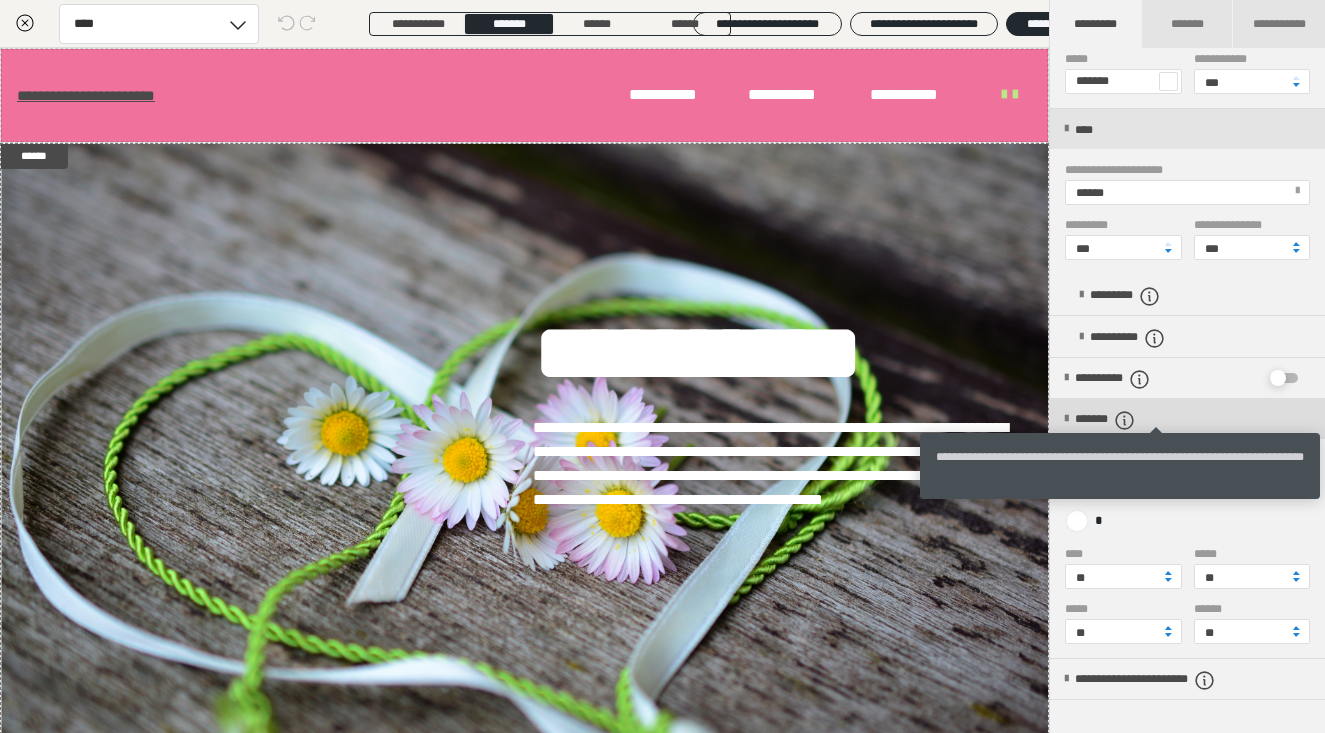 click 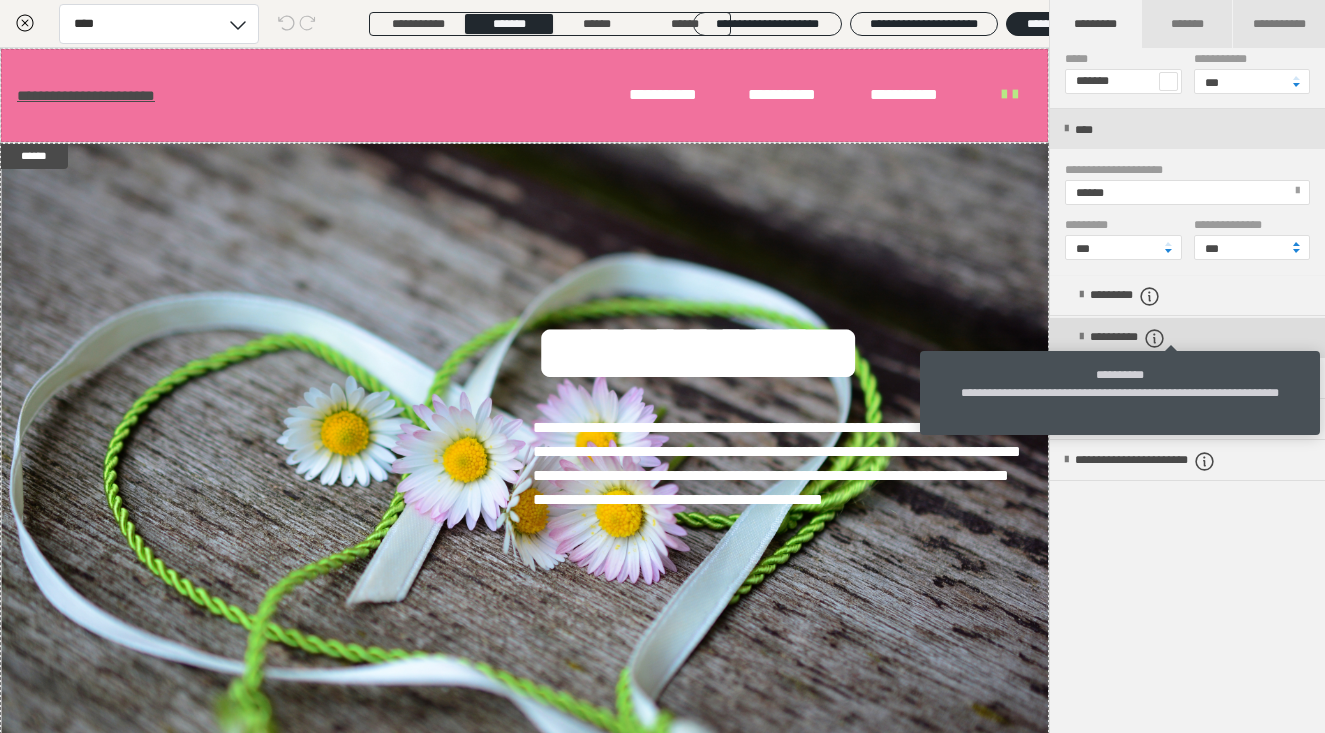 click 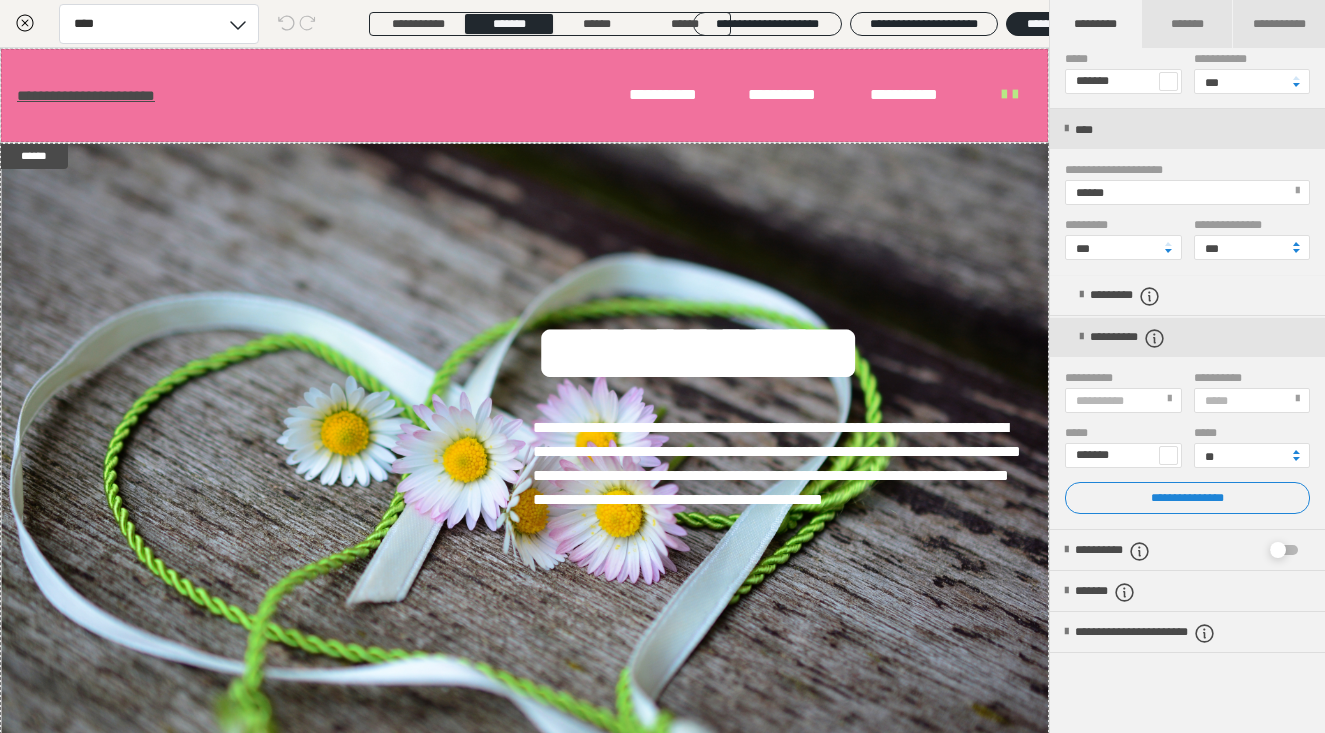 click on "******" at bounding box center [1186, 192] 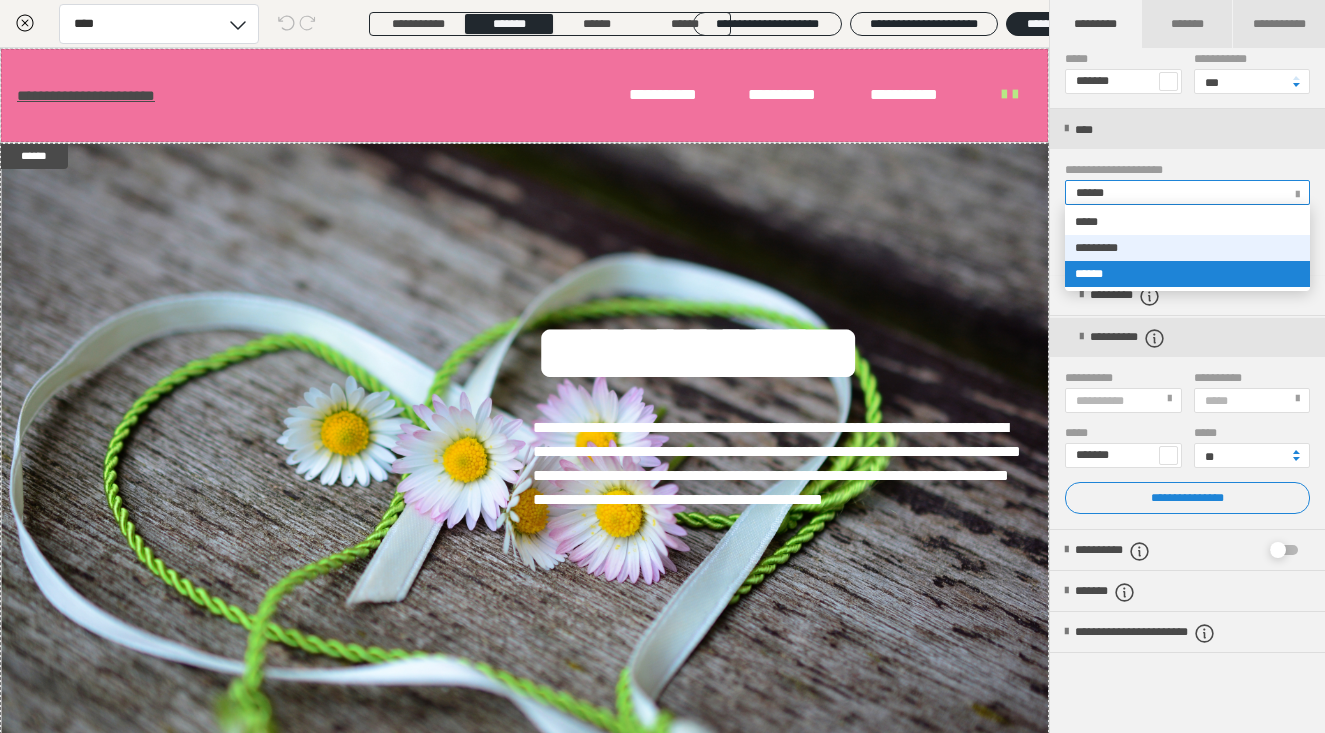 click on "*********" at bounding box center (1187, 248) 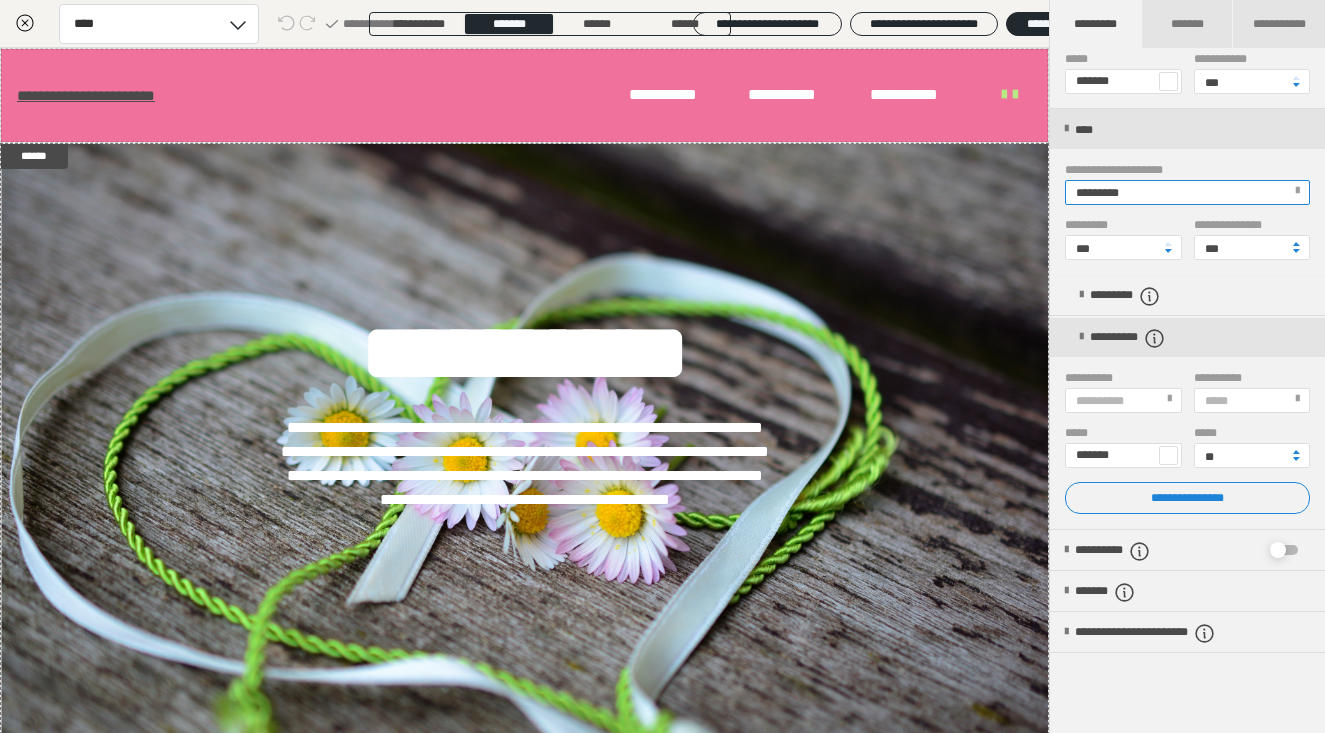 click on "*********" at bounding box center [1101, 193] 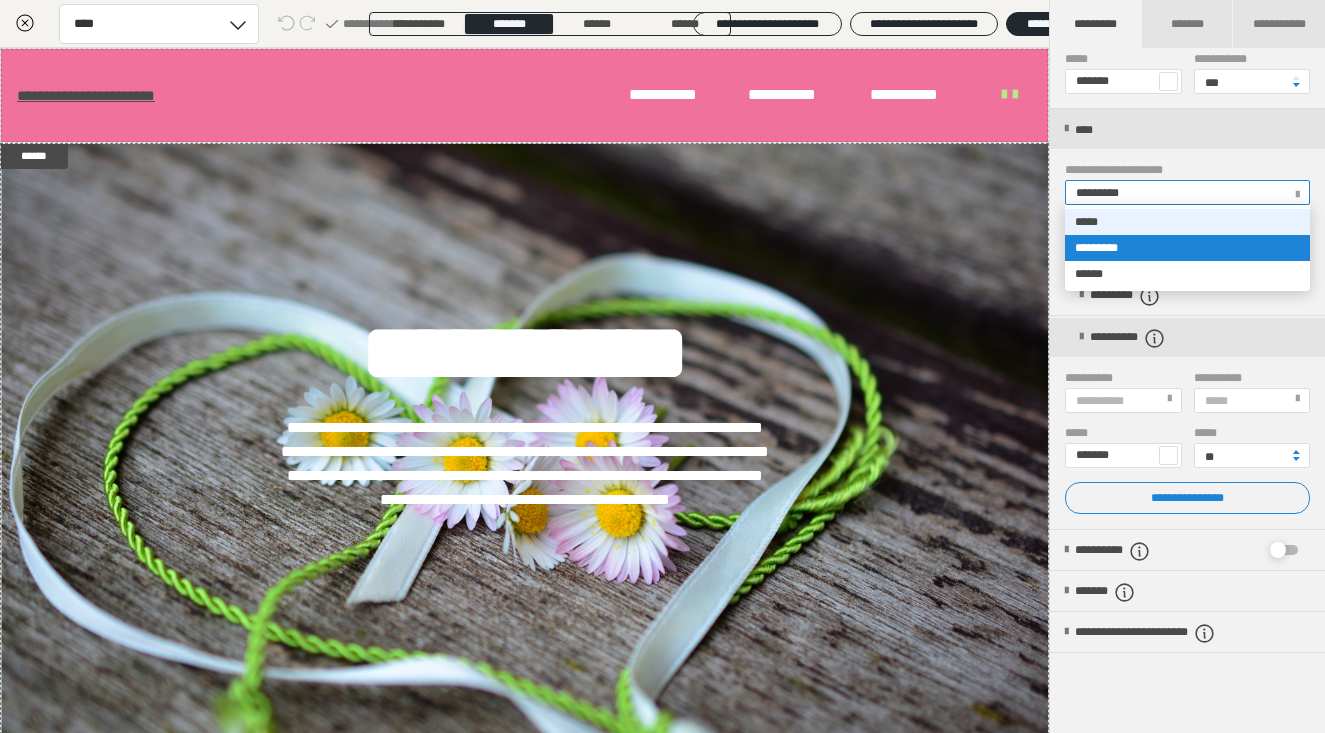 click on "*****" at bounding box center [1187, 222] 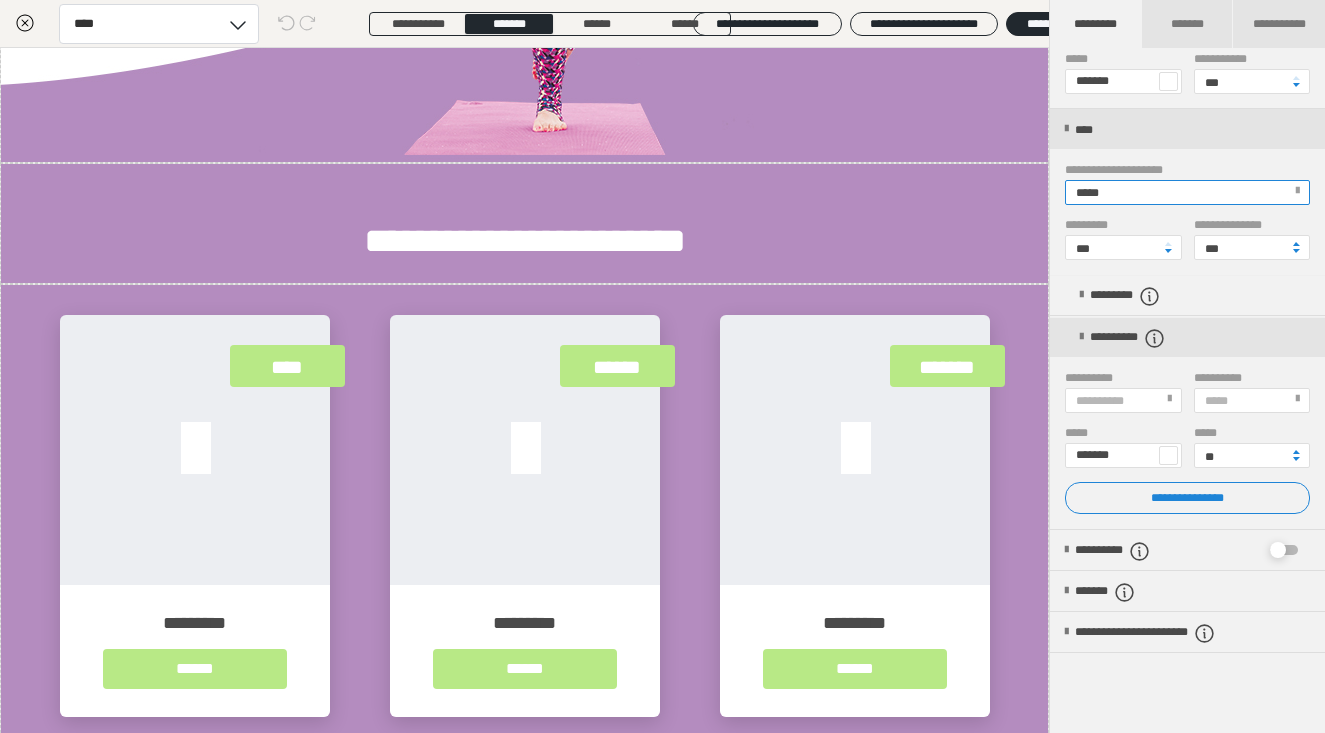 scroll, scrollTop: 1506, scrollLeft: 0, axis: vertical 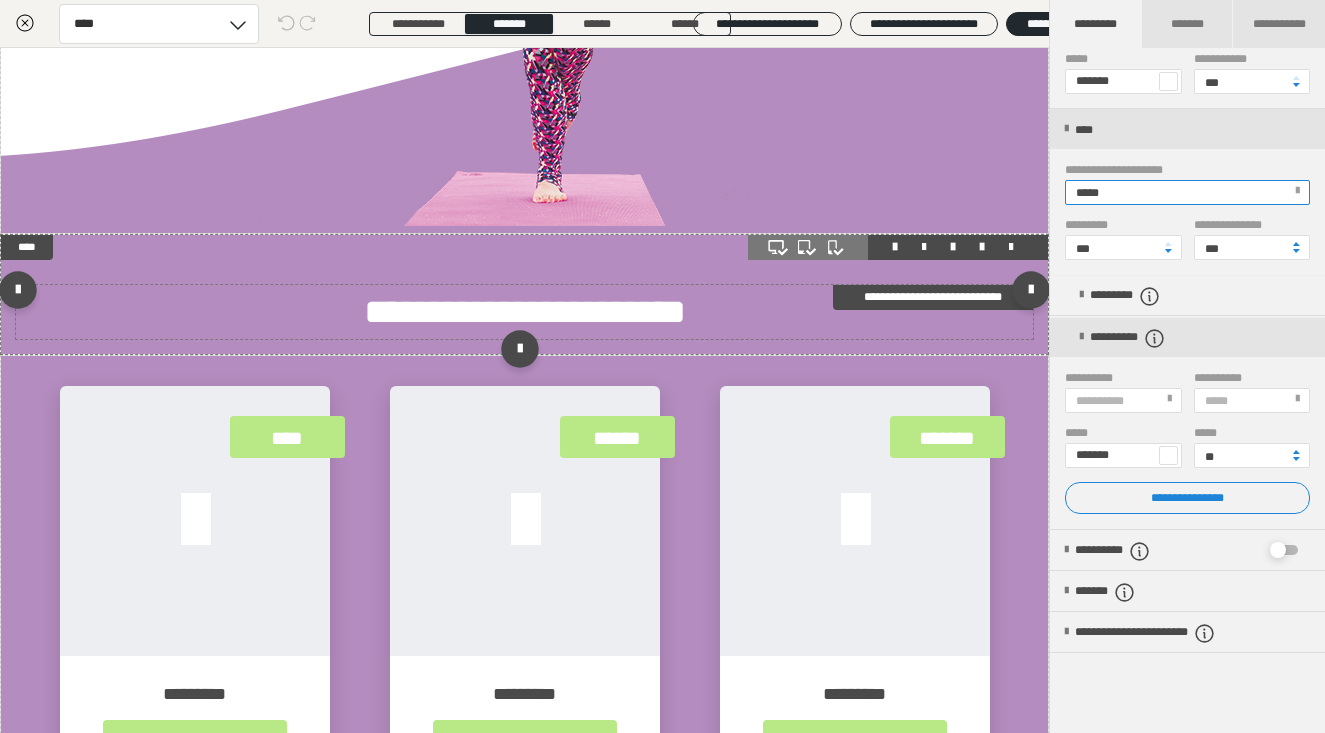 click on "**********" at bounding box center (525, 312) 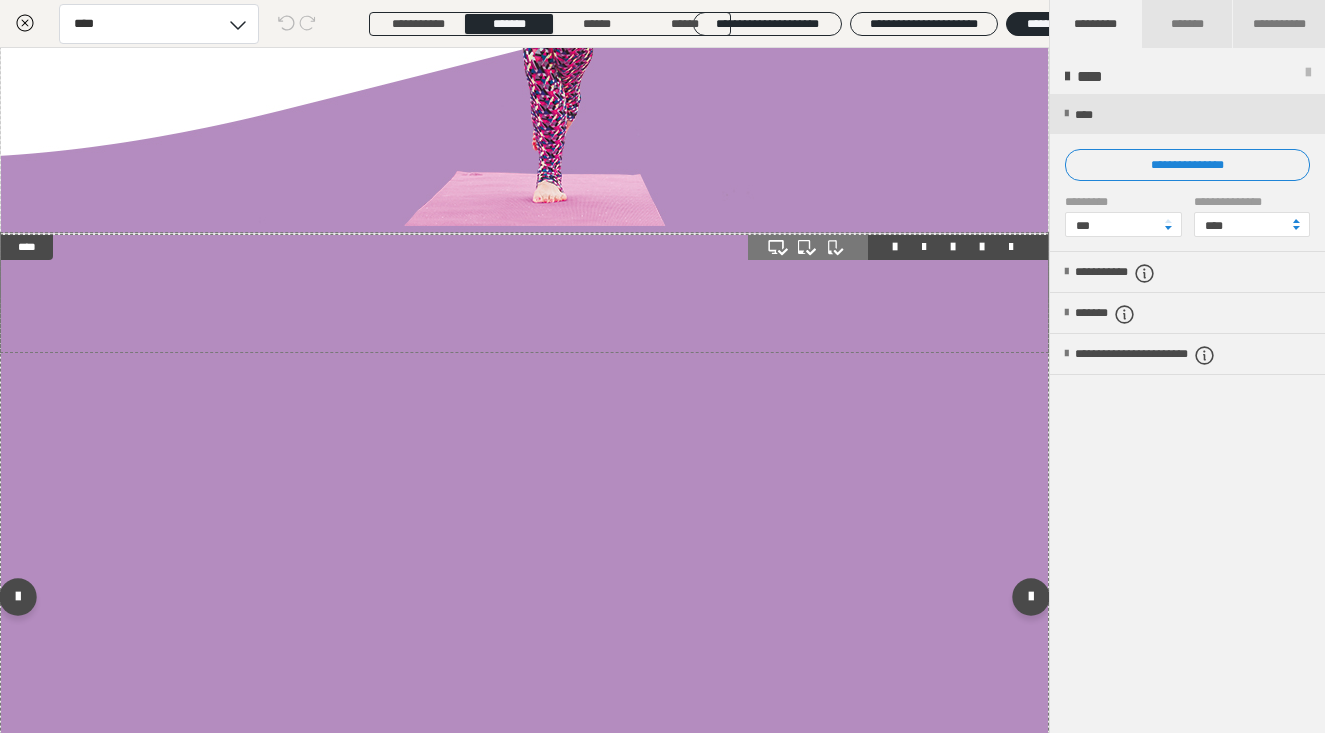 scroll, scrollTop: 0, scrollLeft: 0, axis: both 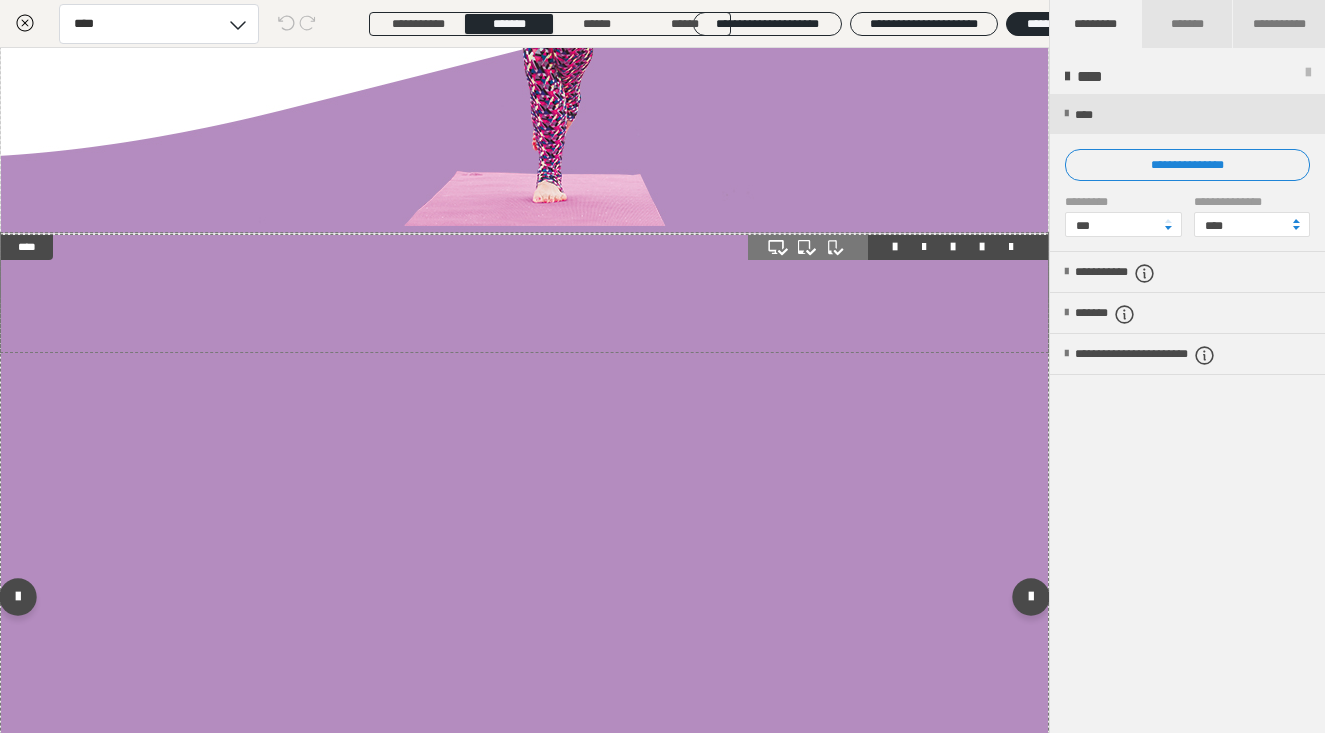 click on "**********" at bounding box center [524, 602] 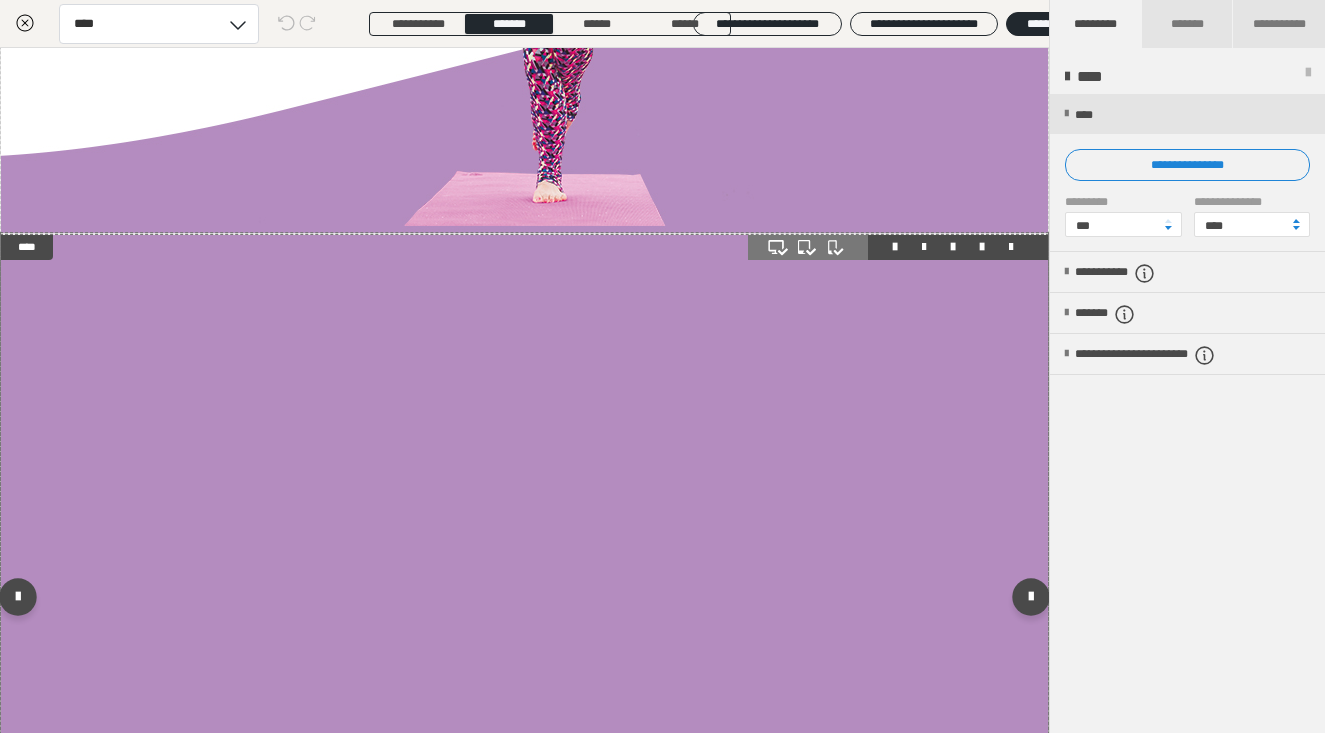click on "**********" at bounding box center [524, 602] 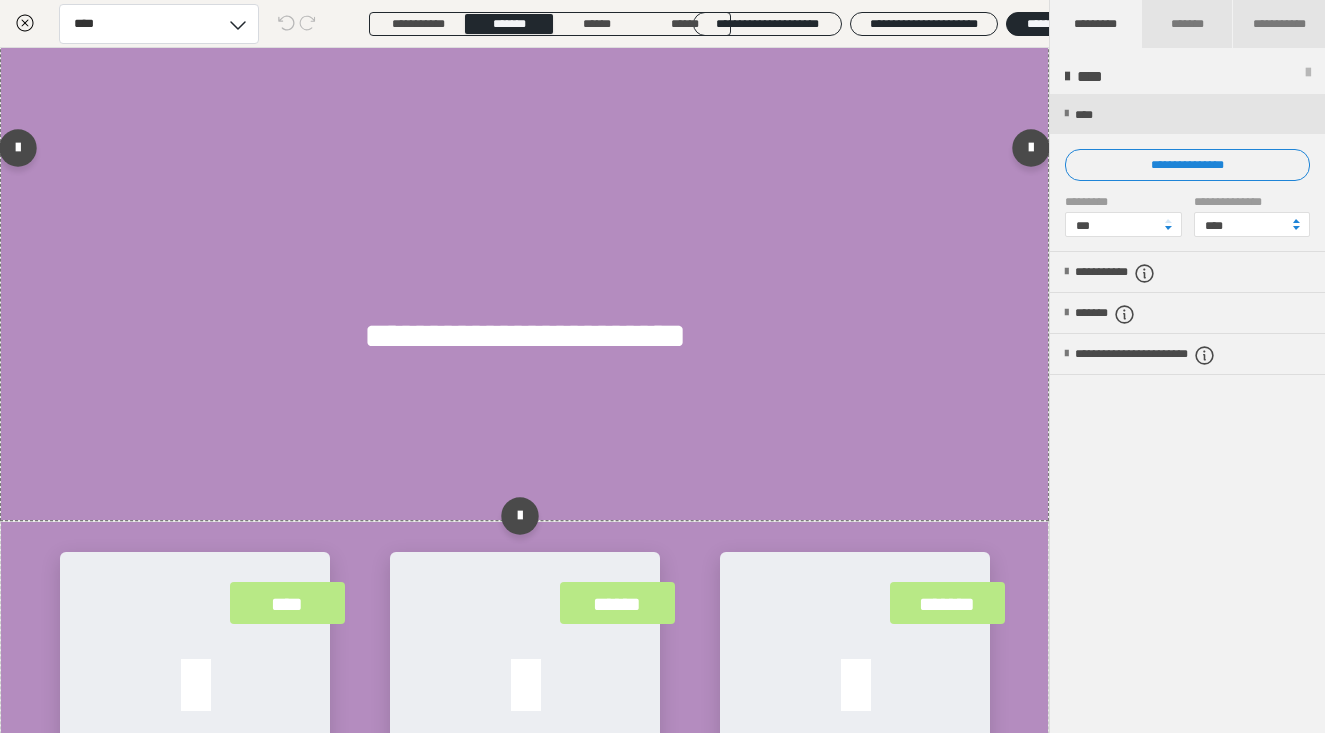 scroll, scrollTop: 1810, scrollLeft: 0, axis: vertical 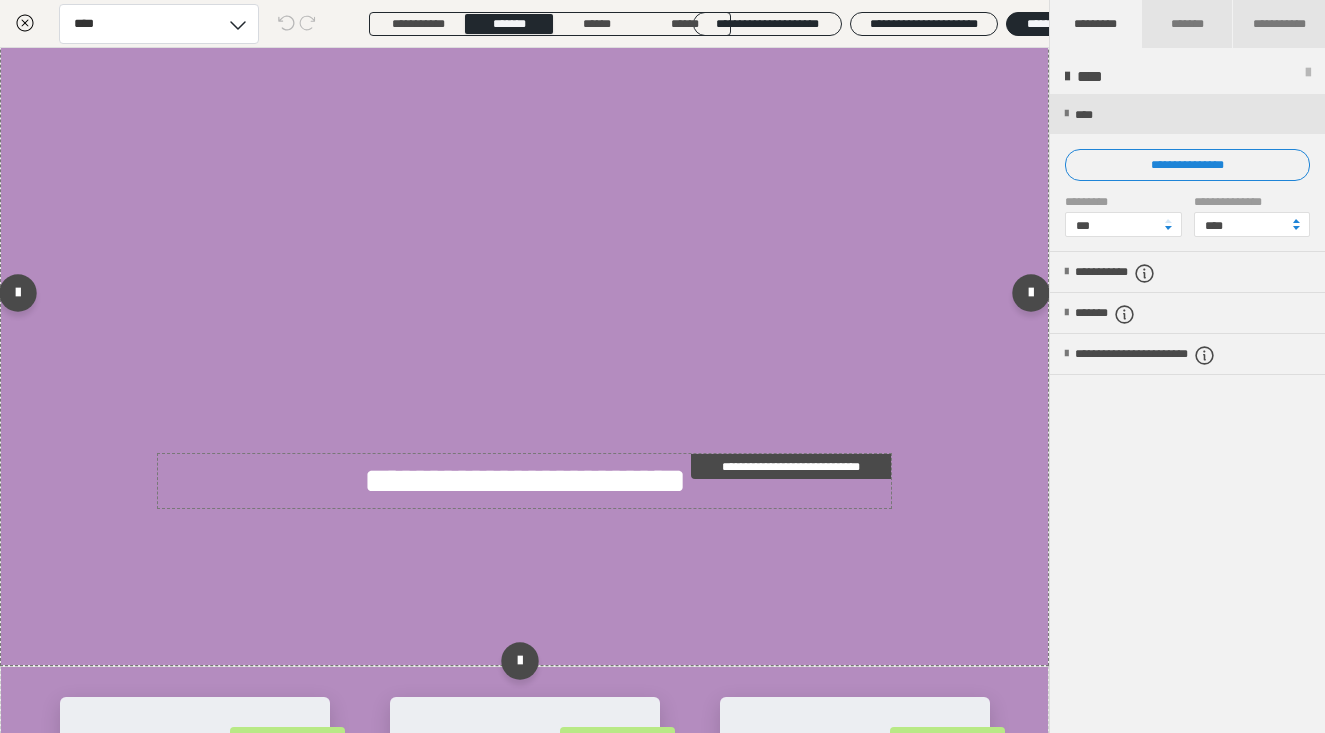 click on "**********" at bounding box center (525, 481) 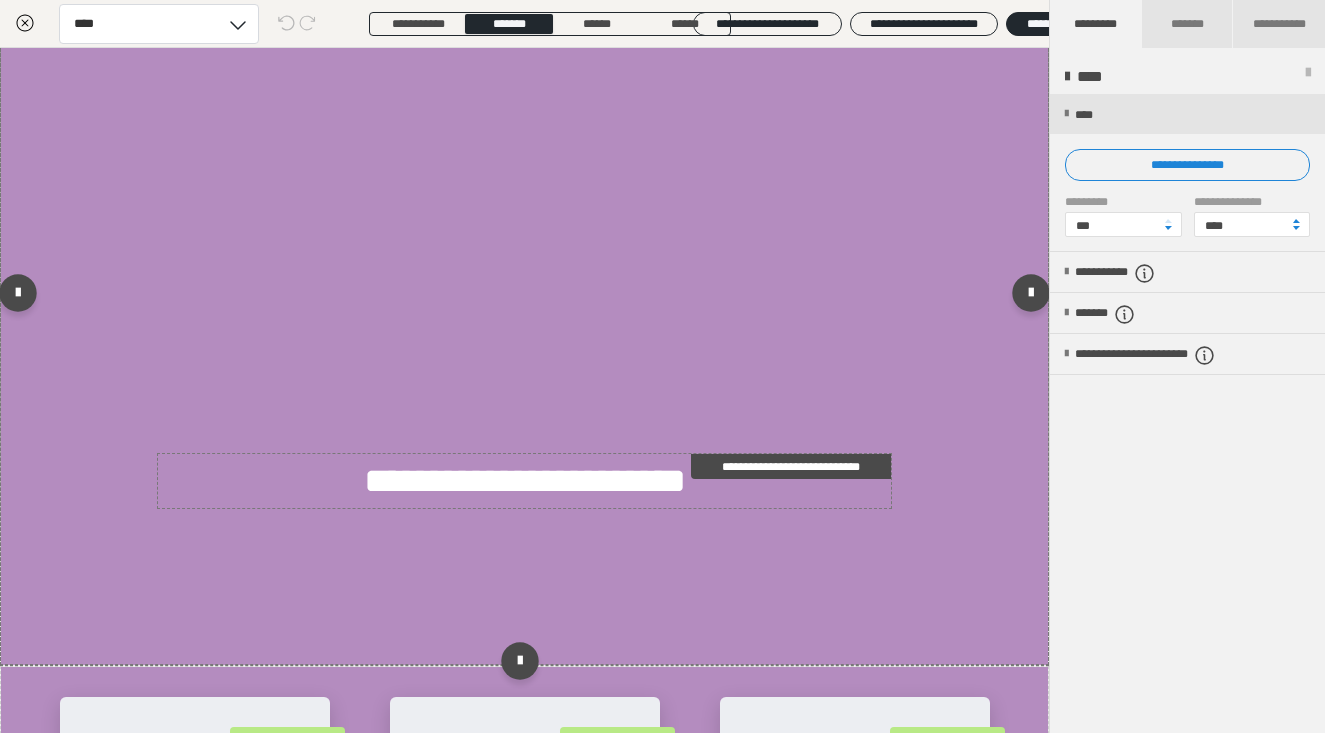 click on "**********" at bounding box center [525, 481] 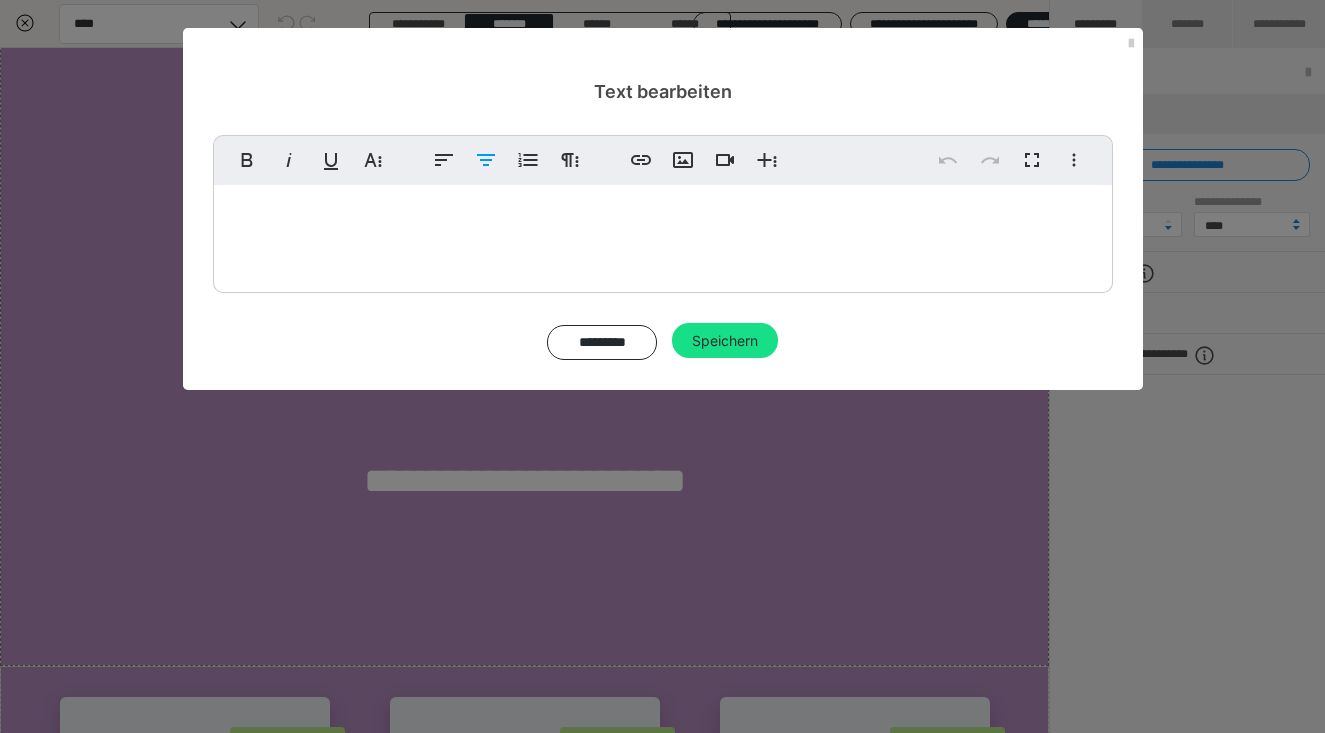 click on "Unsere Kurse im Angebot" at bounding box center (663, 234) 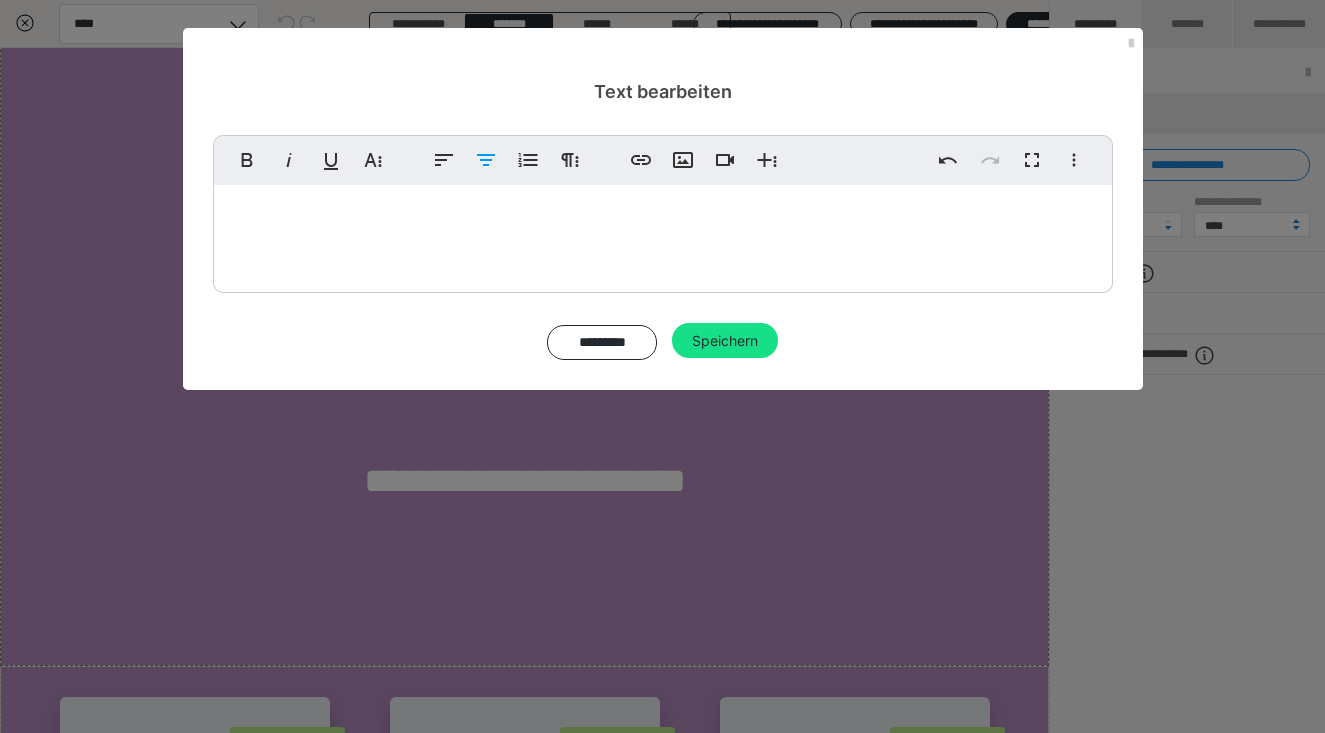 click on "MeineUnsere Kurse im Angebot" at bounding box center [663, 234] 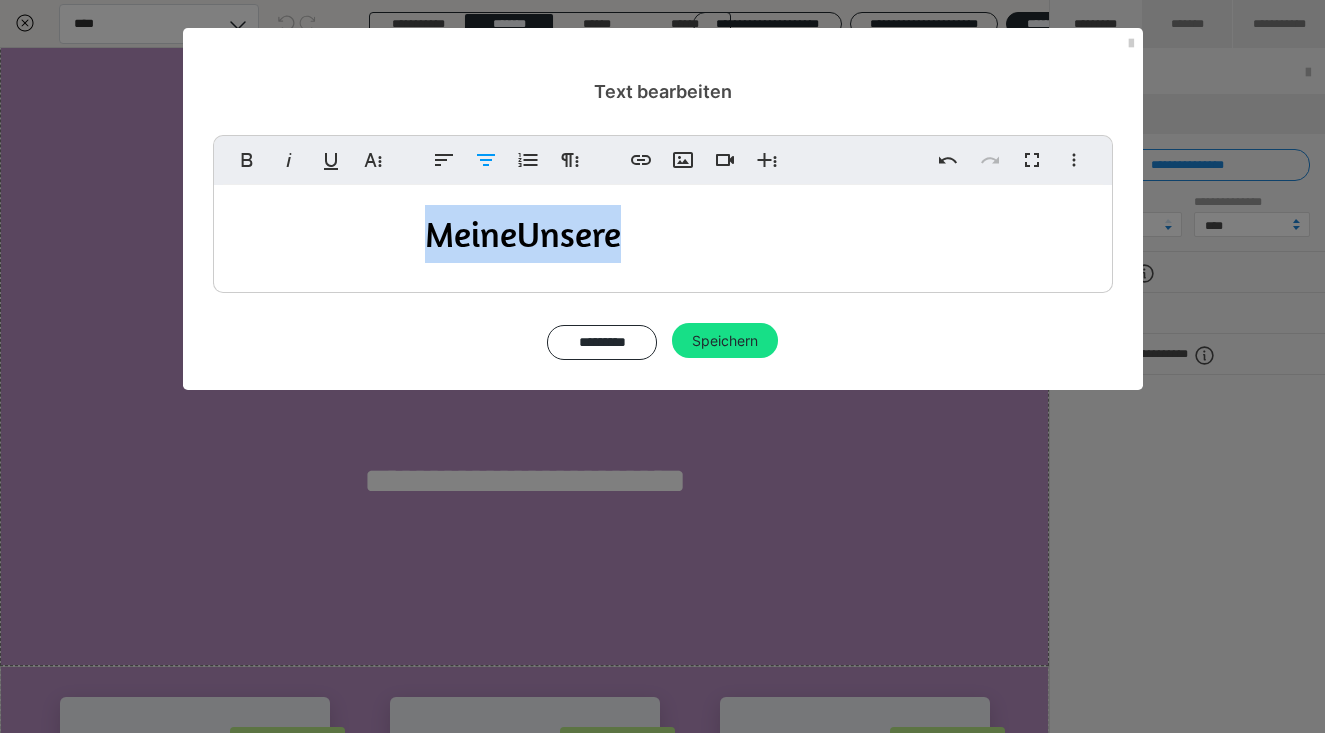 click on "MeineUnsere Kurse im Angebot" at bounding box center [663, 234] 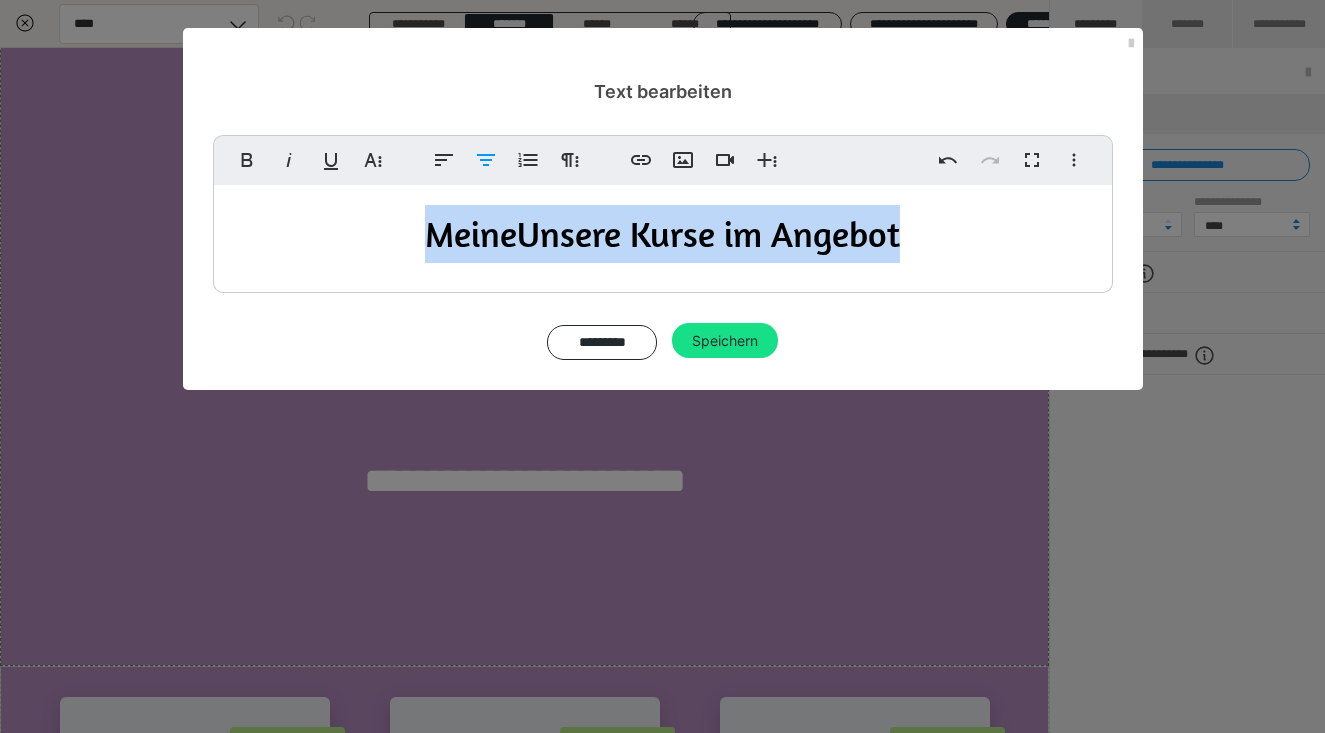 click on "MeineUnsere Kurse im Angebot" at bounding box center [663, 234] 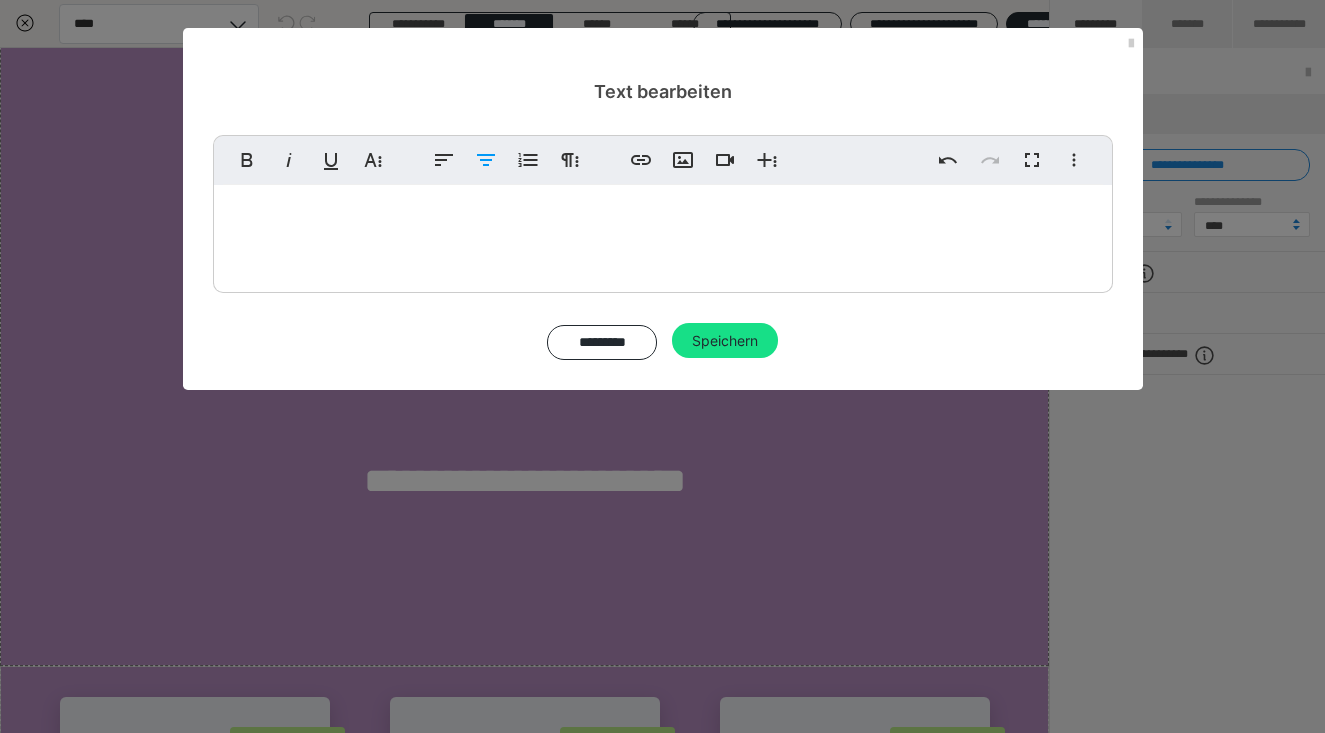 click on "MeineUnsere Kurse im Angebot" at bounding box center (663, 234) 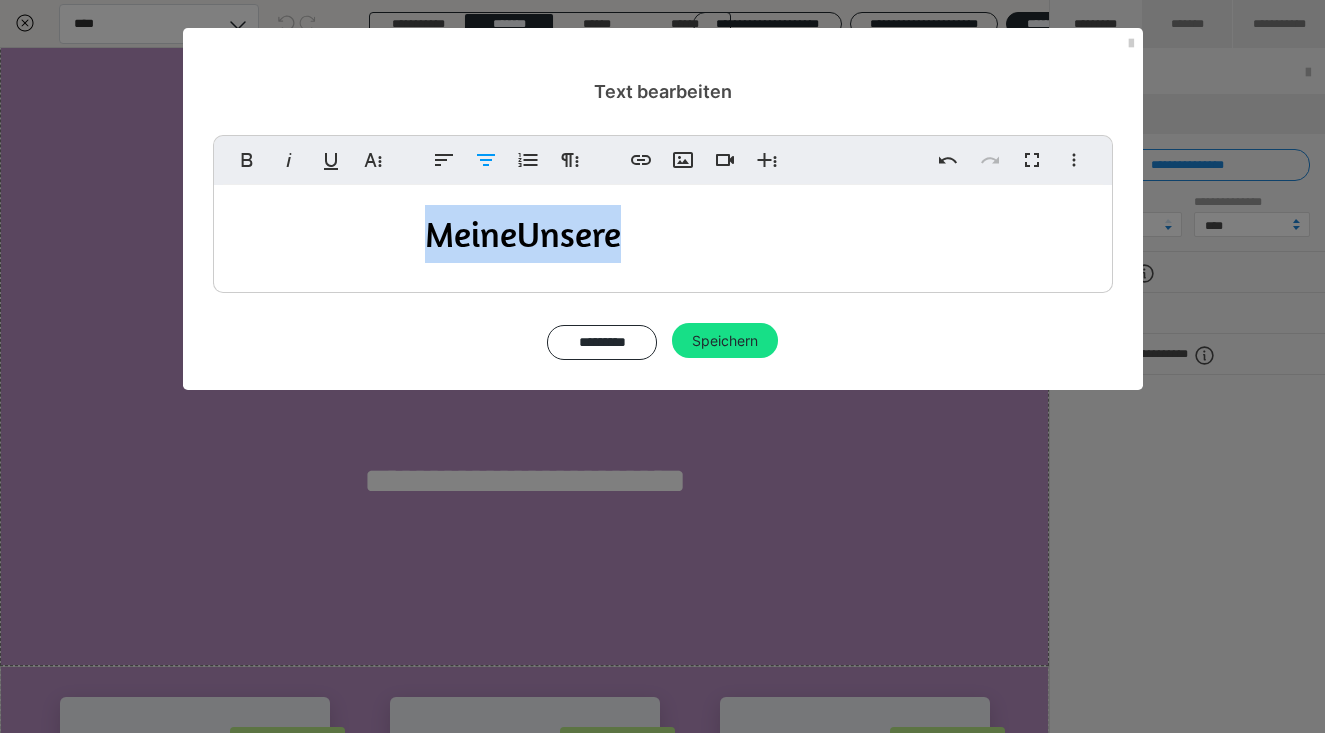 click on "MeineUnsere Kurse im Angebot" at bounding box center [662, 233] 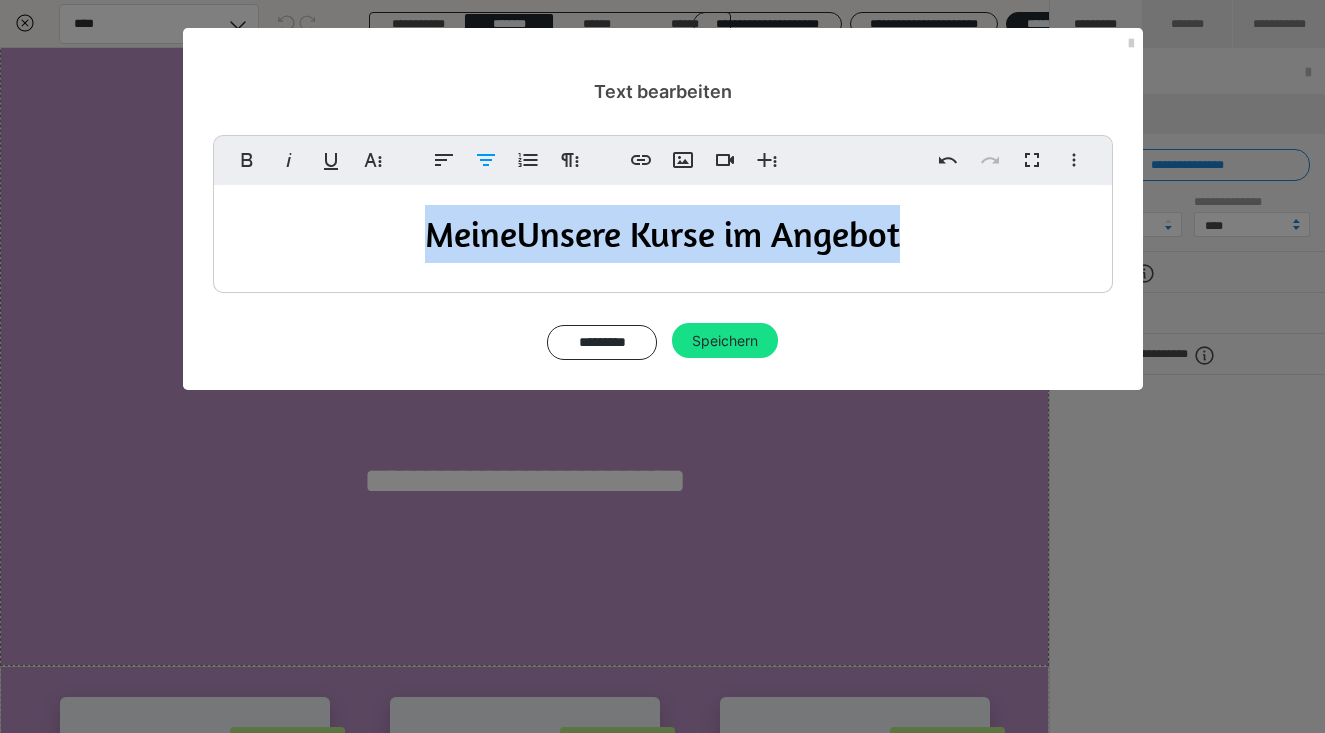 click on "MeineUnsere Kurse im Angebot" at bounding box center [662, 233] 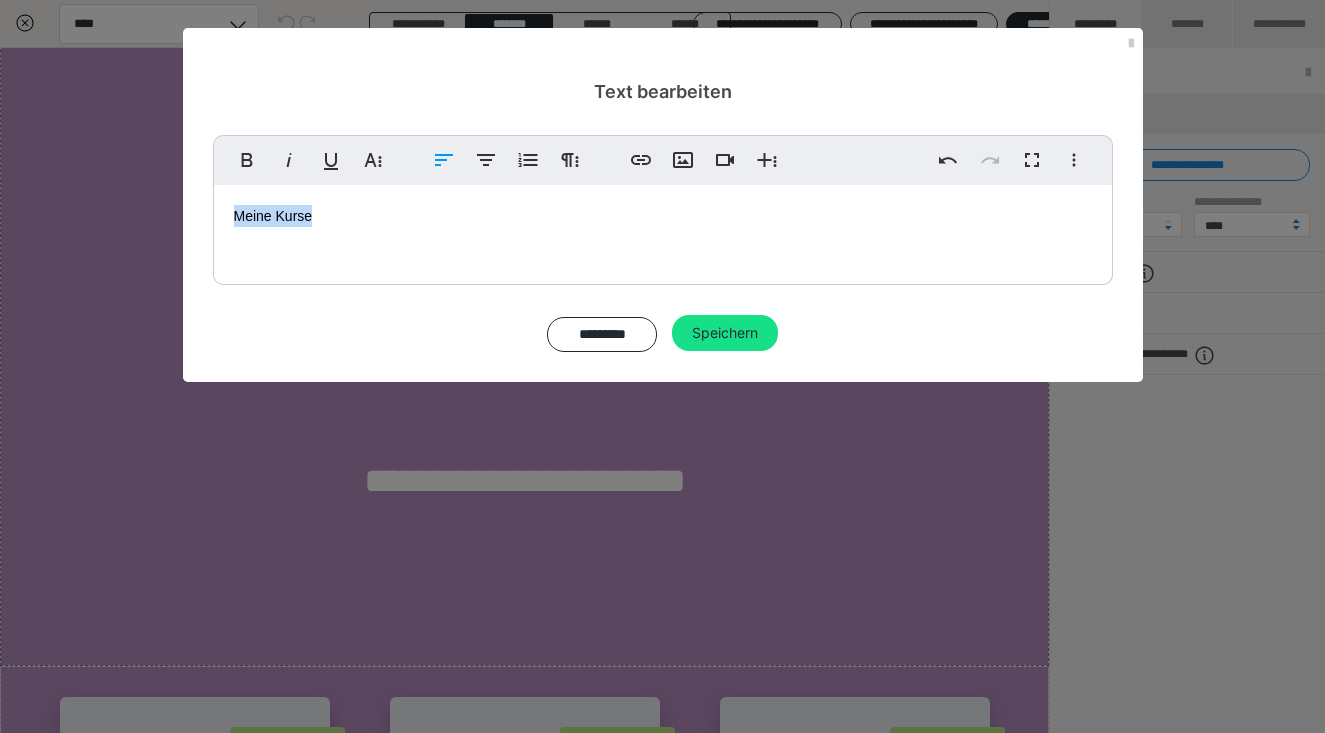 drag, startPoint x: 320, startPoint y: 219, endPoint x: 143, endPoint y: 216, distance: 177.02542 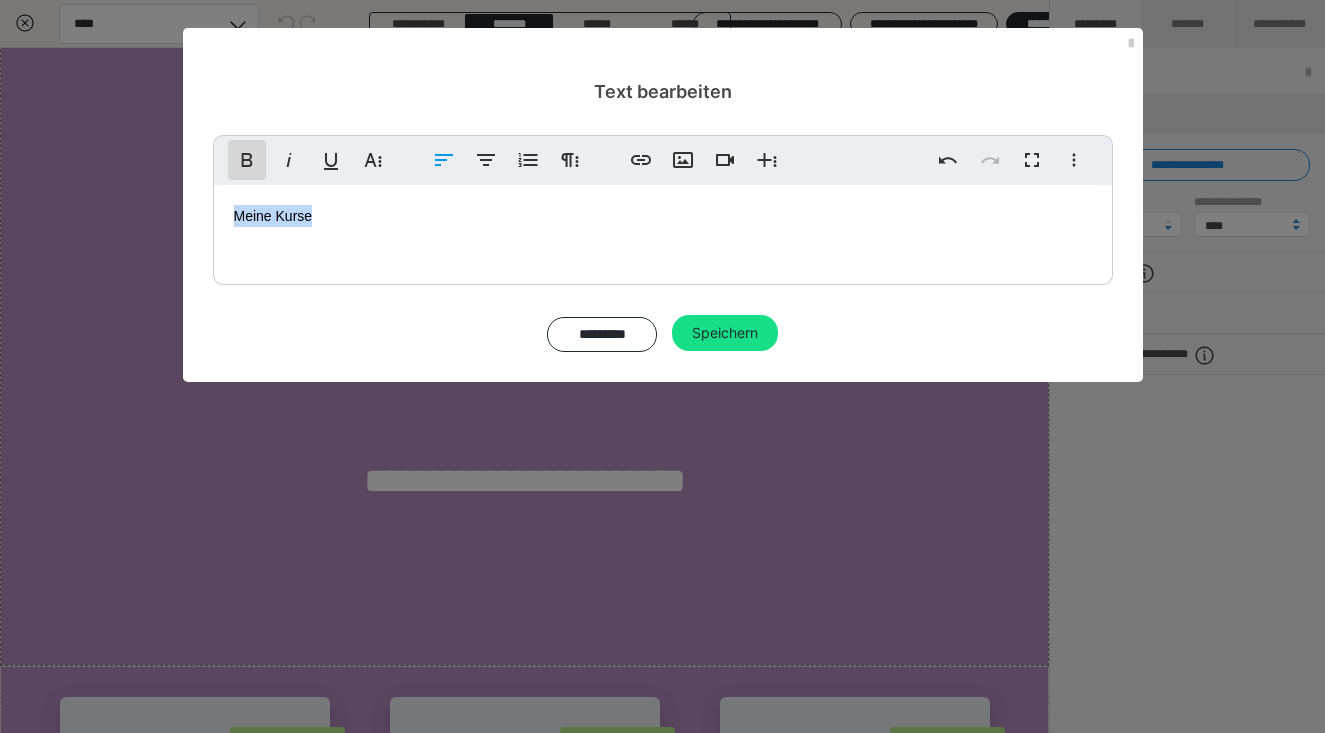 click 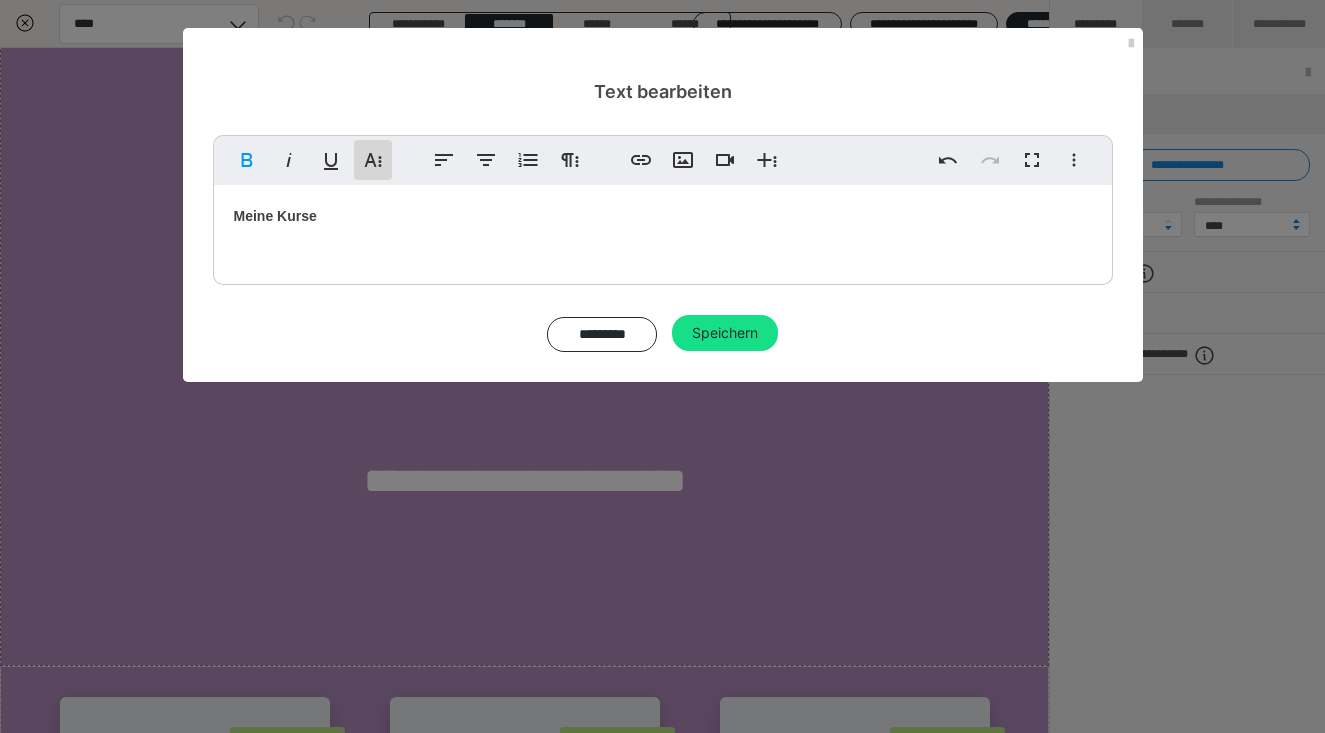 click 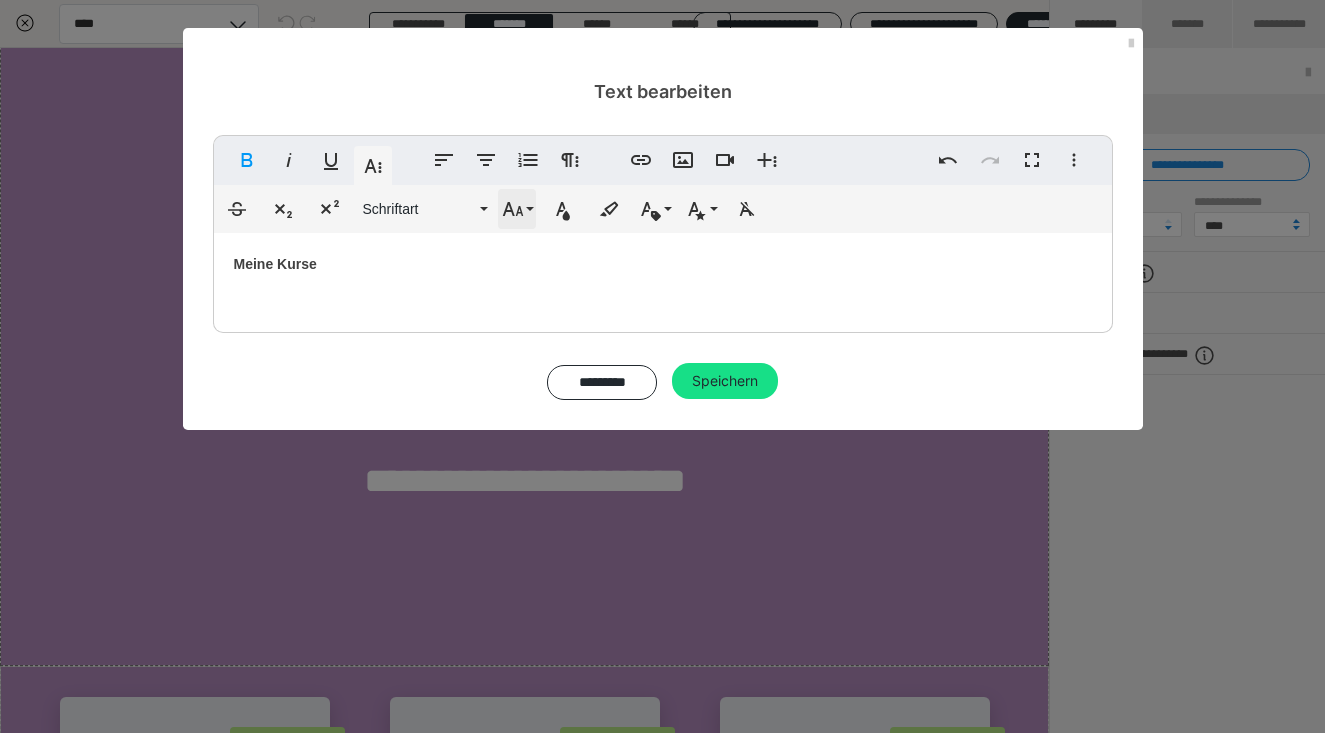 click 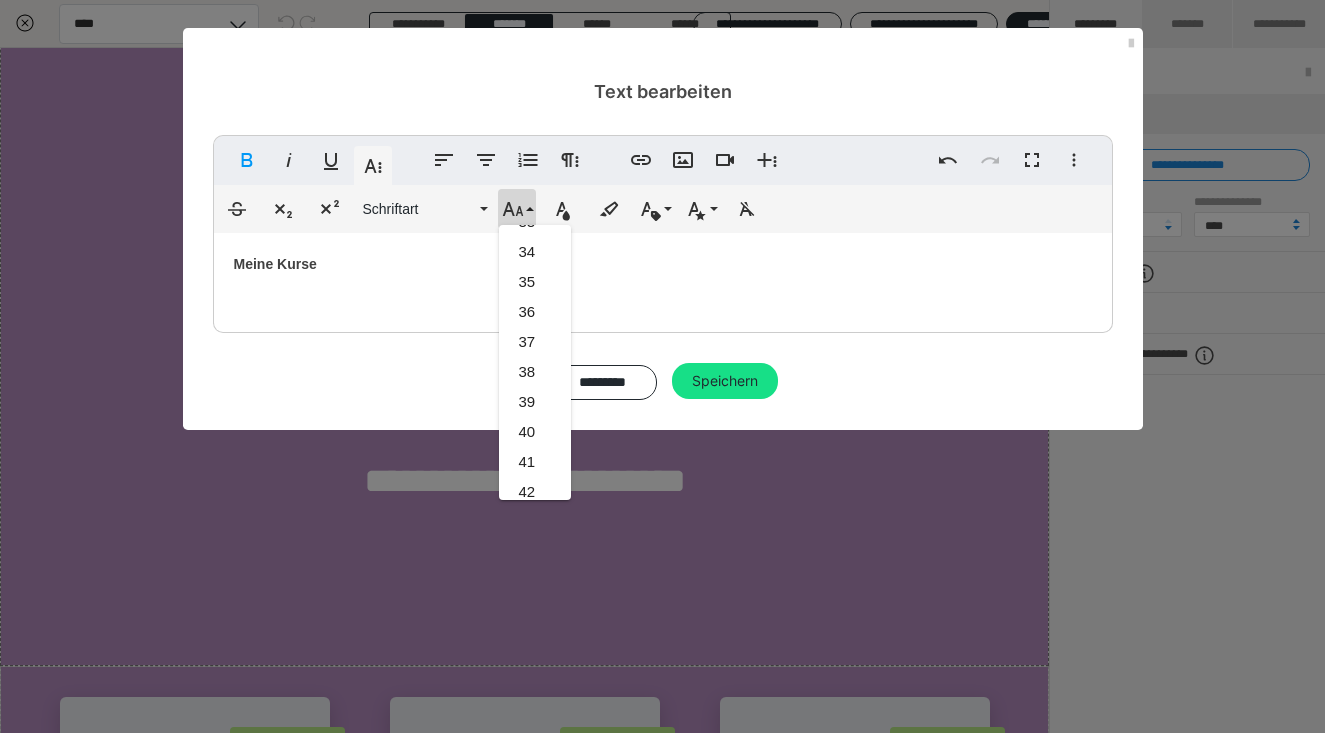scroll, scrollTop: 1054, scrollLeft: 0, axis: vertical 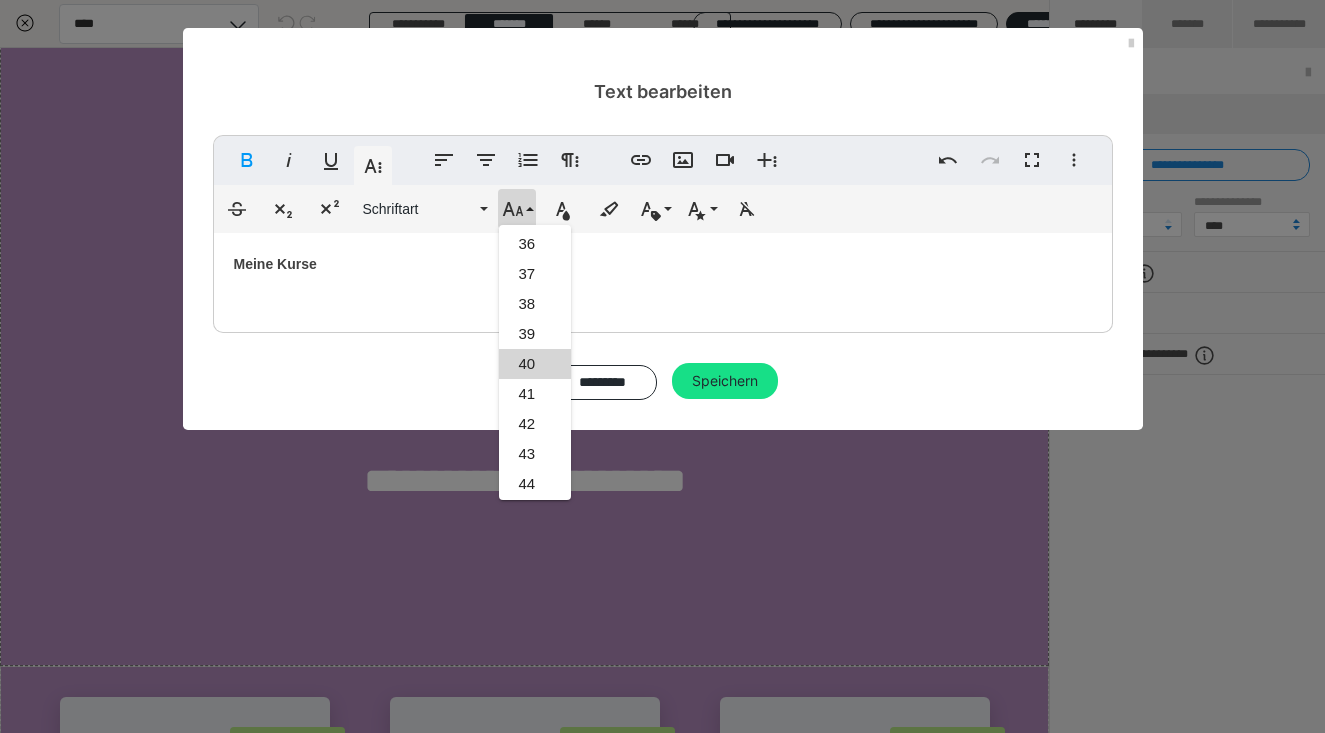 click on "40" at bounding box center [535, 364] 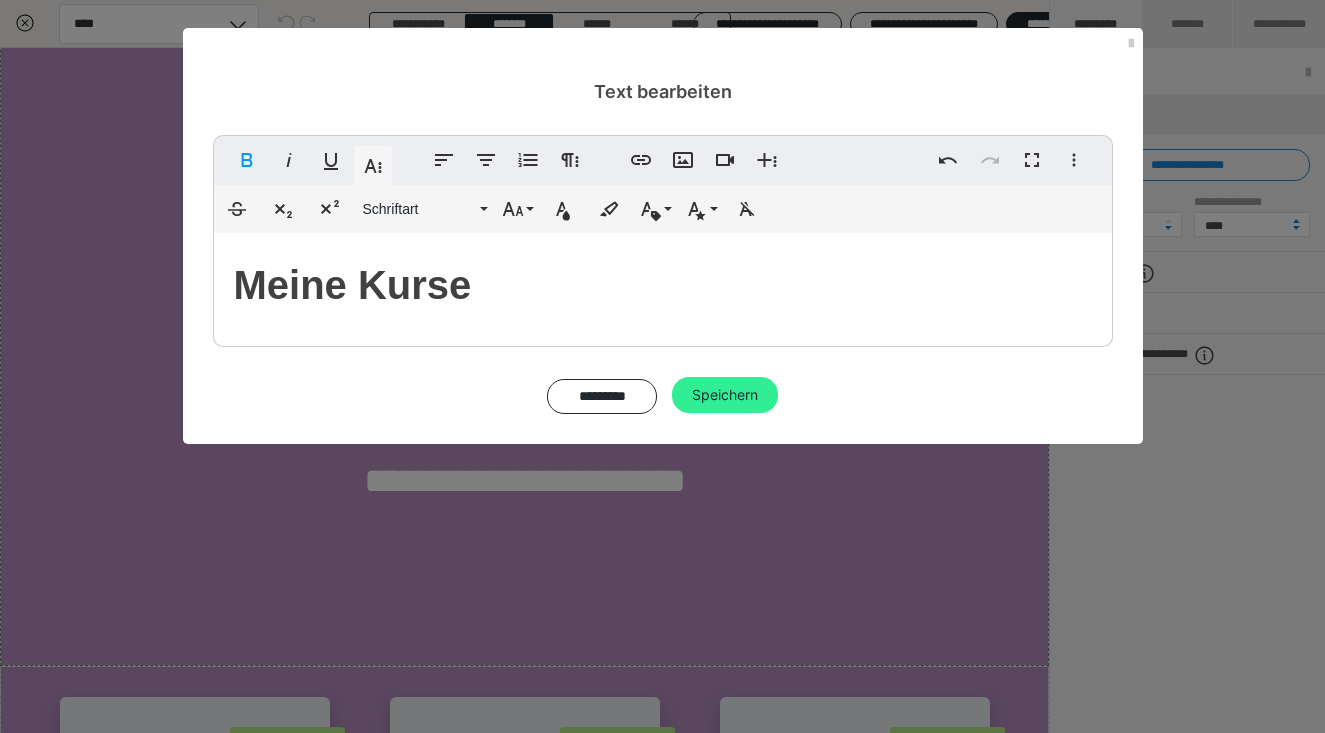 click on "Speichern" at bounding box center [725, 395] 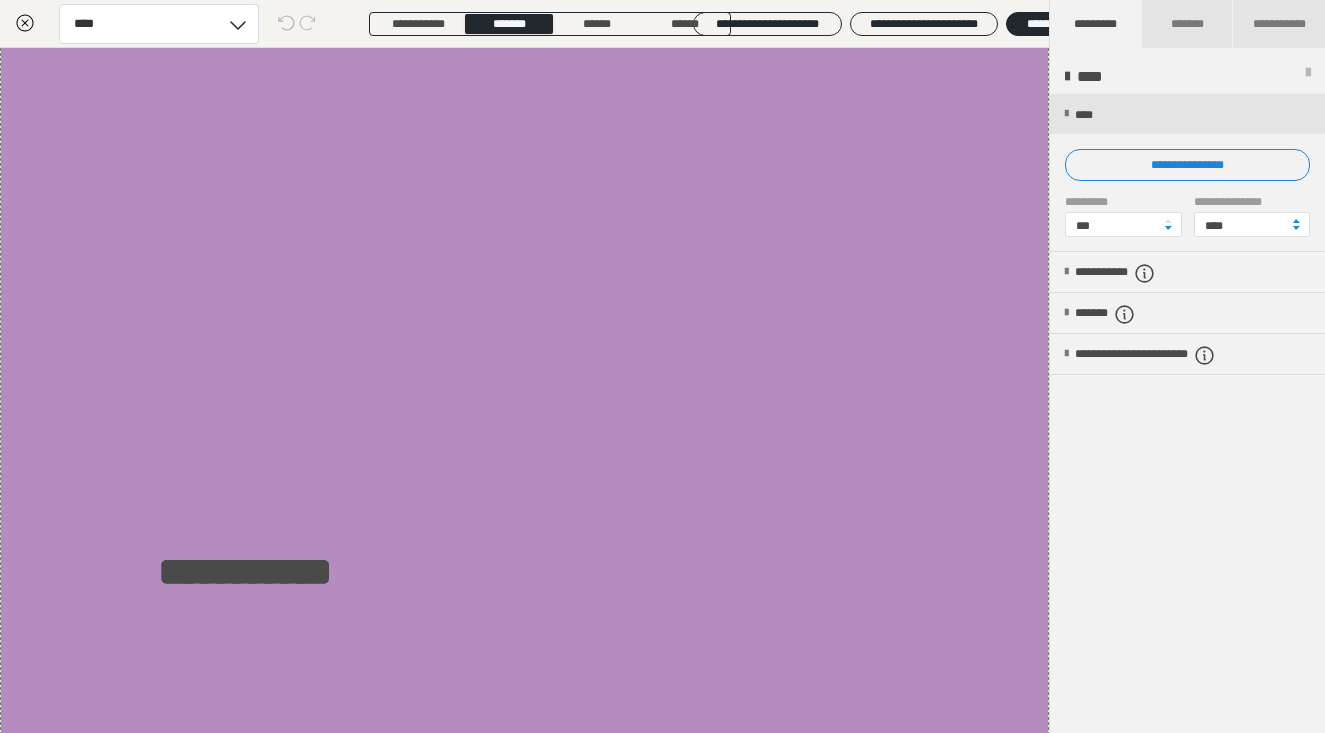 scroll, scrollTop: 1681, scrollLeft: 0, axis: vertical 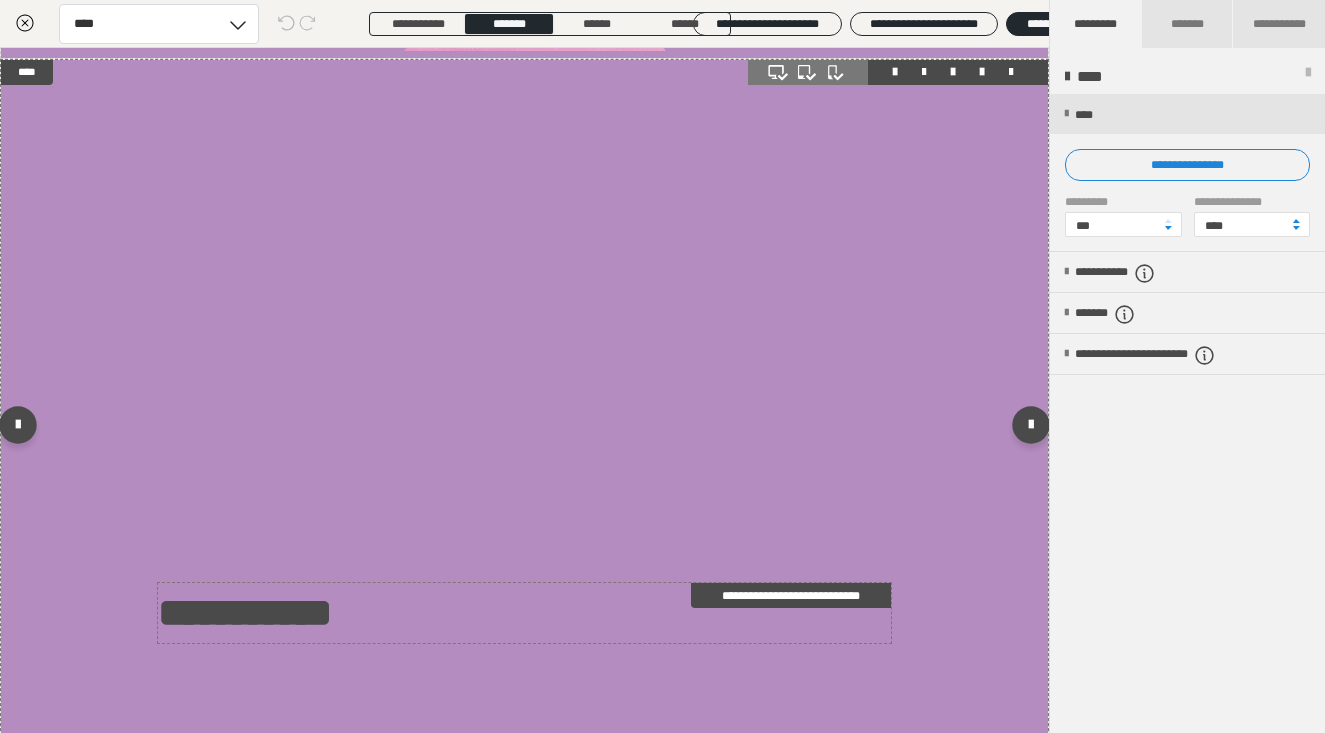 click on "**********" at bounding box center [245, 612] 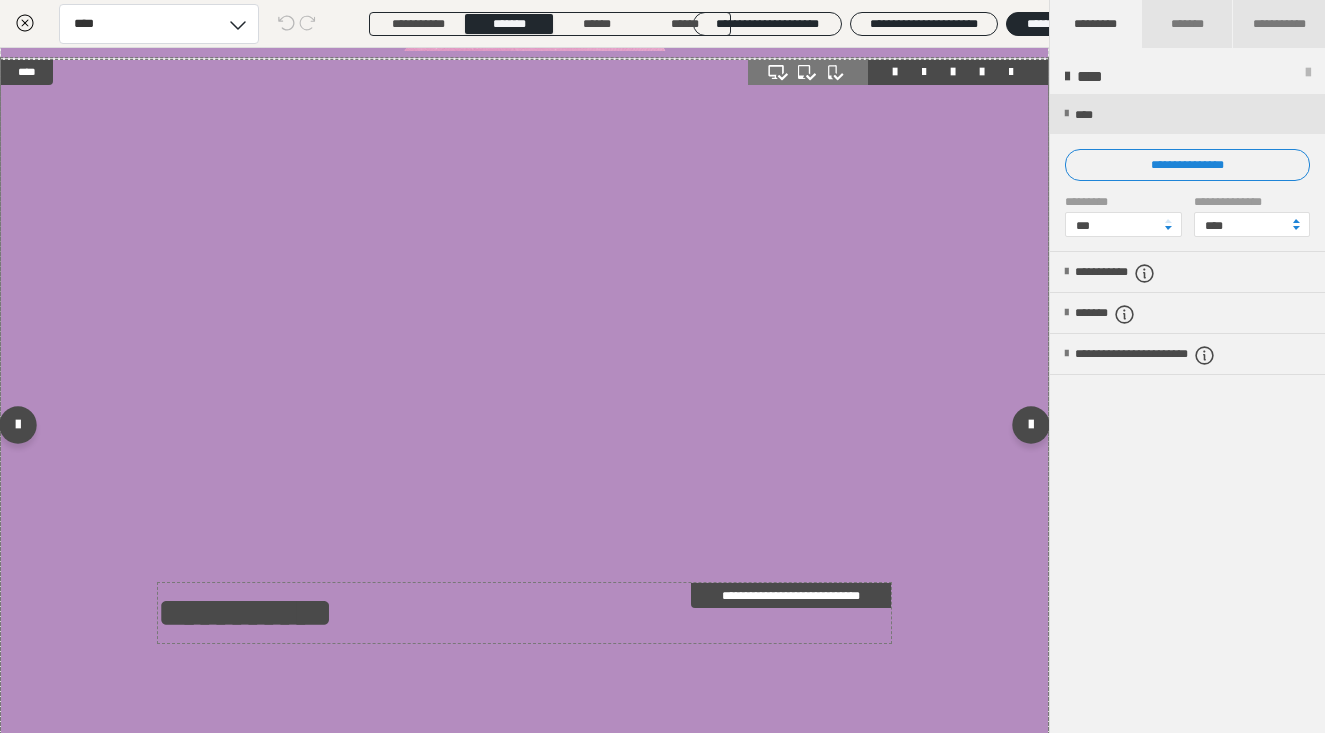 click on "**********" at bounding box center (245, 612) 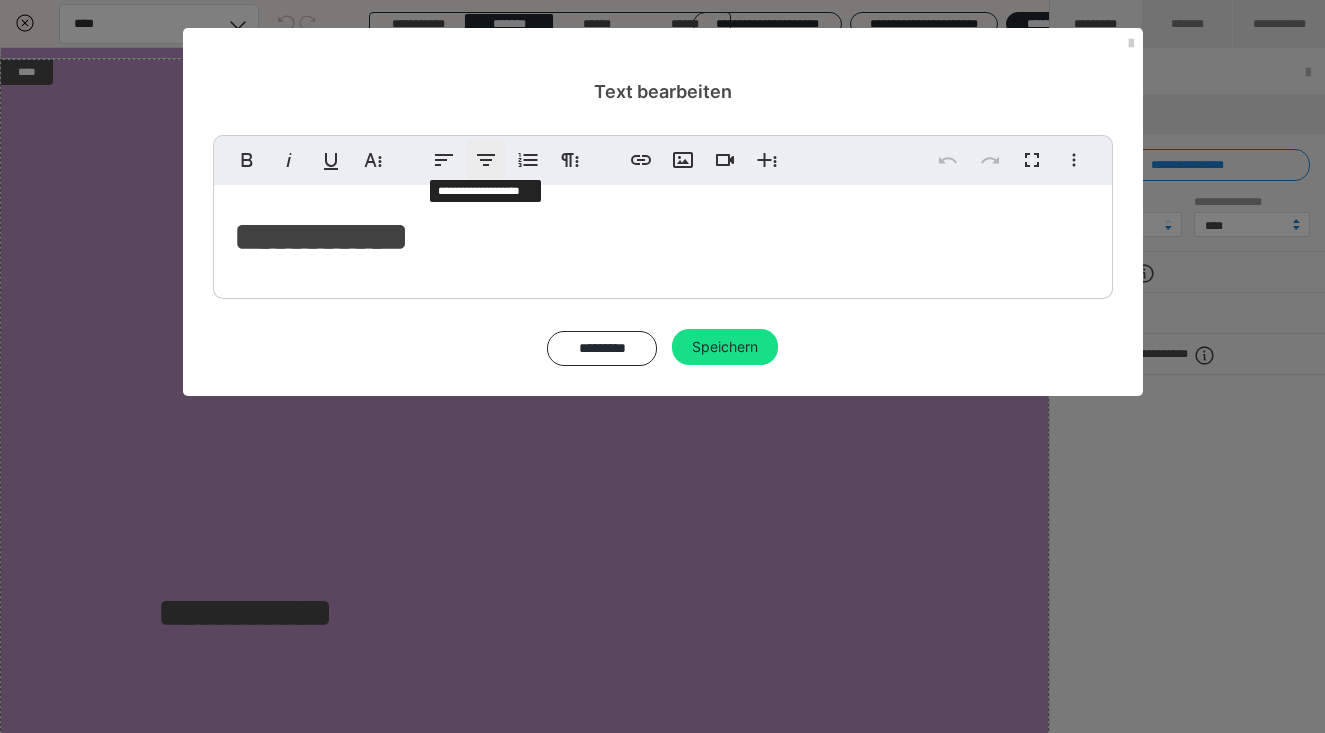 click 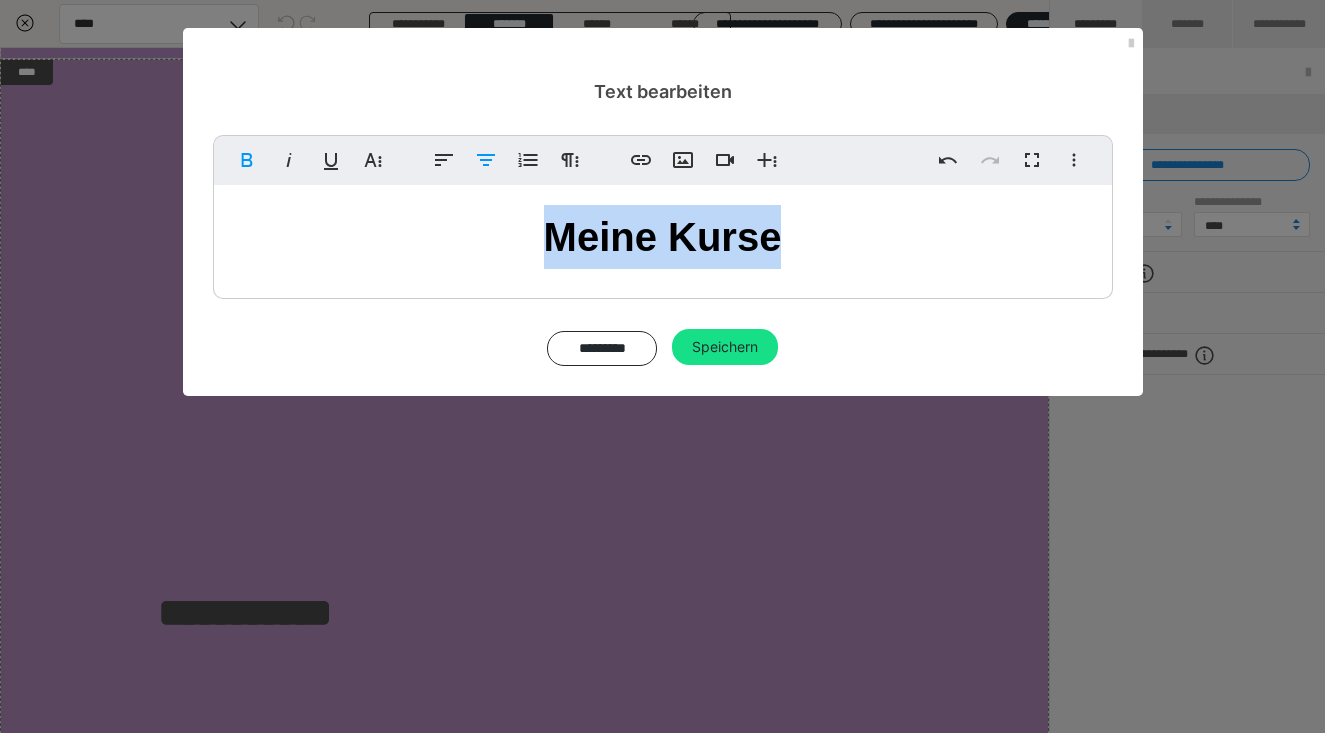 drag, startPoint x: 538, startPoint y: 220, endPoint x: 934, endPoint y: 219, distance: 396.00125 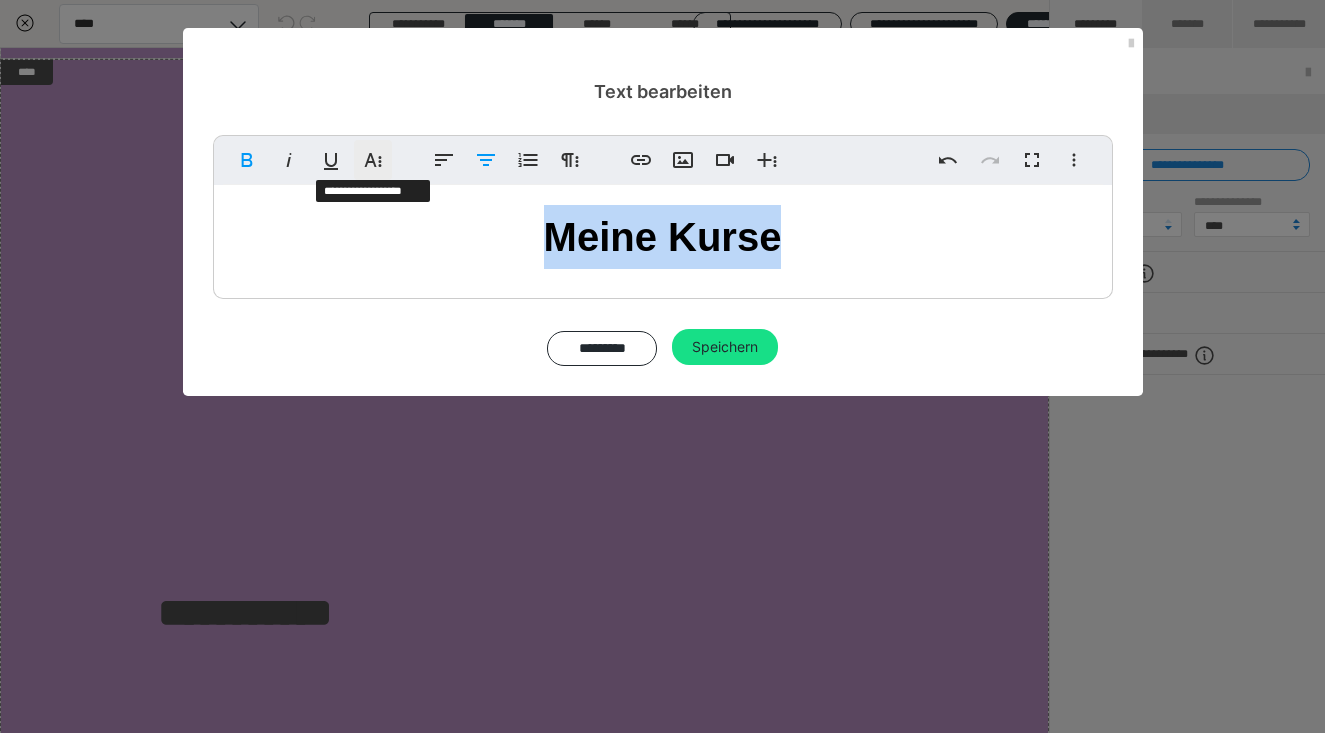 click 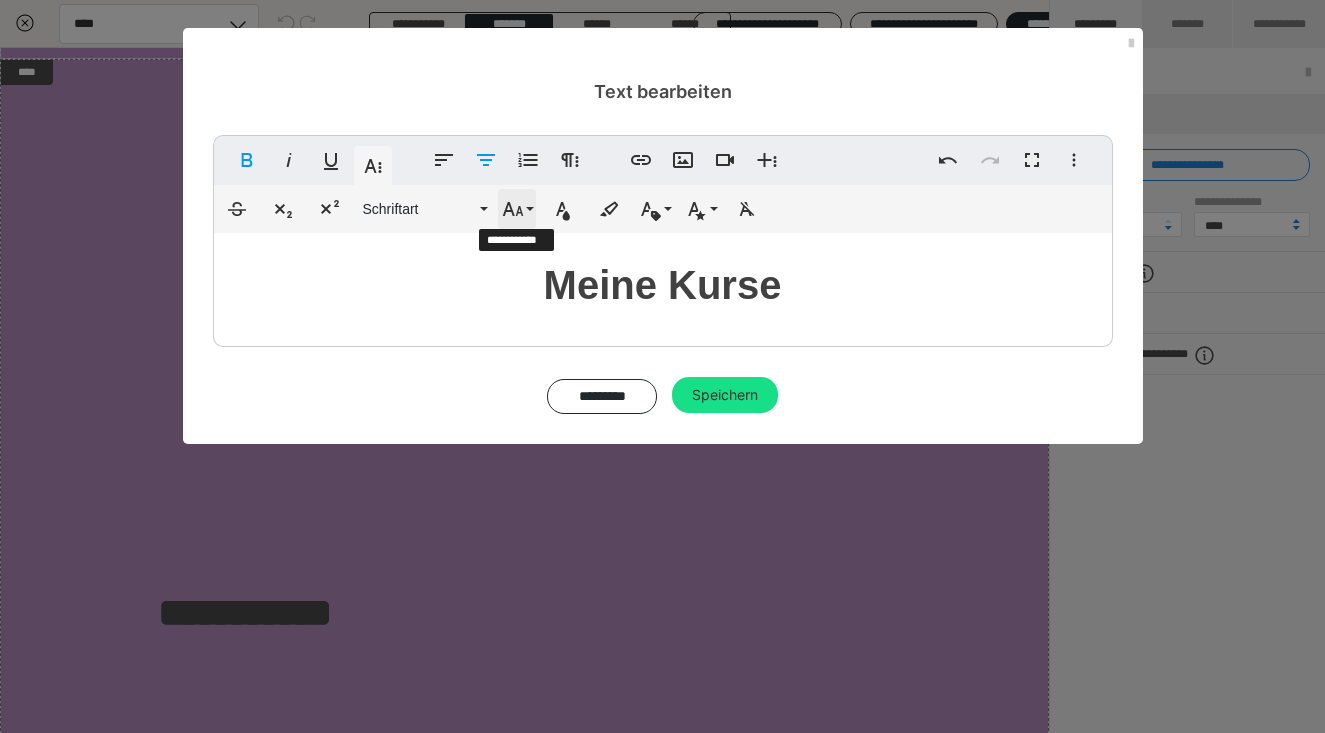 click 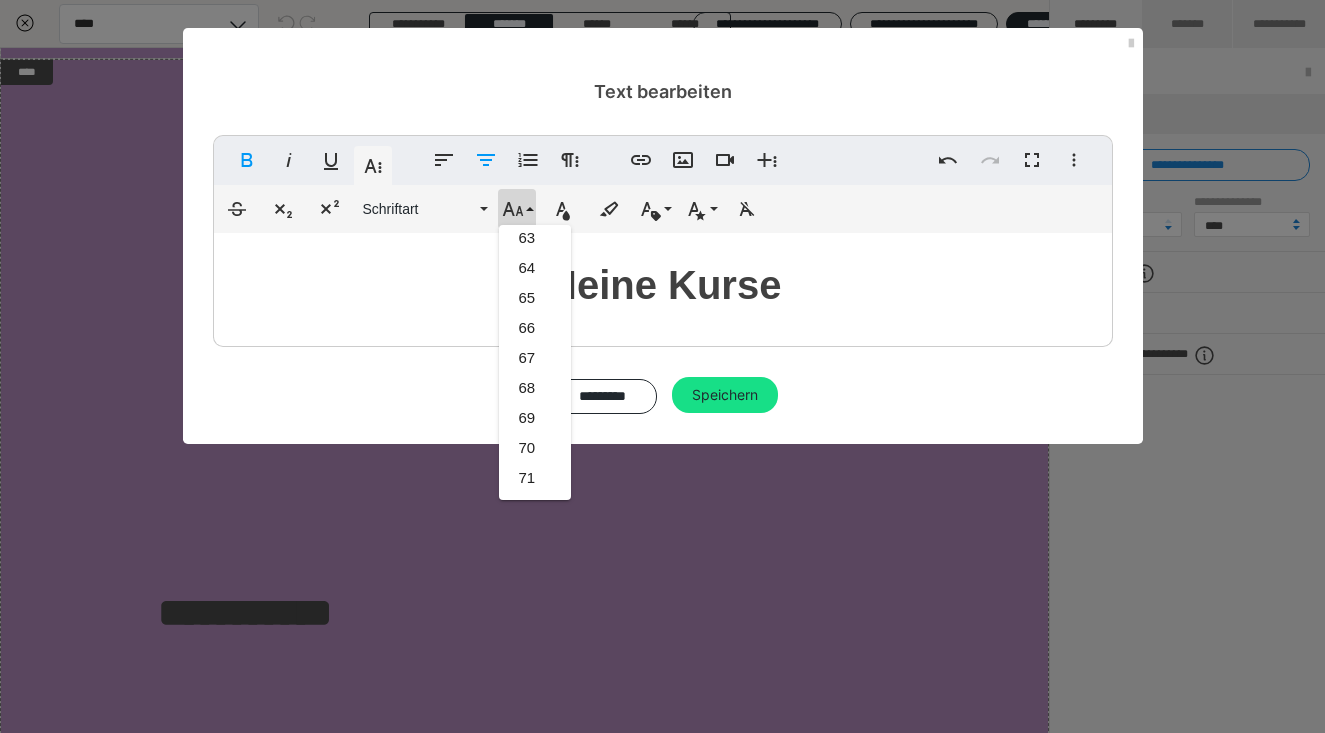 scroll, scrollTop: 1876, scrollLeft: 0, axis: vertical 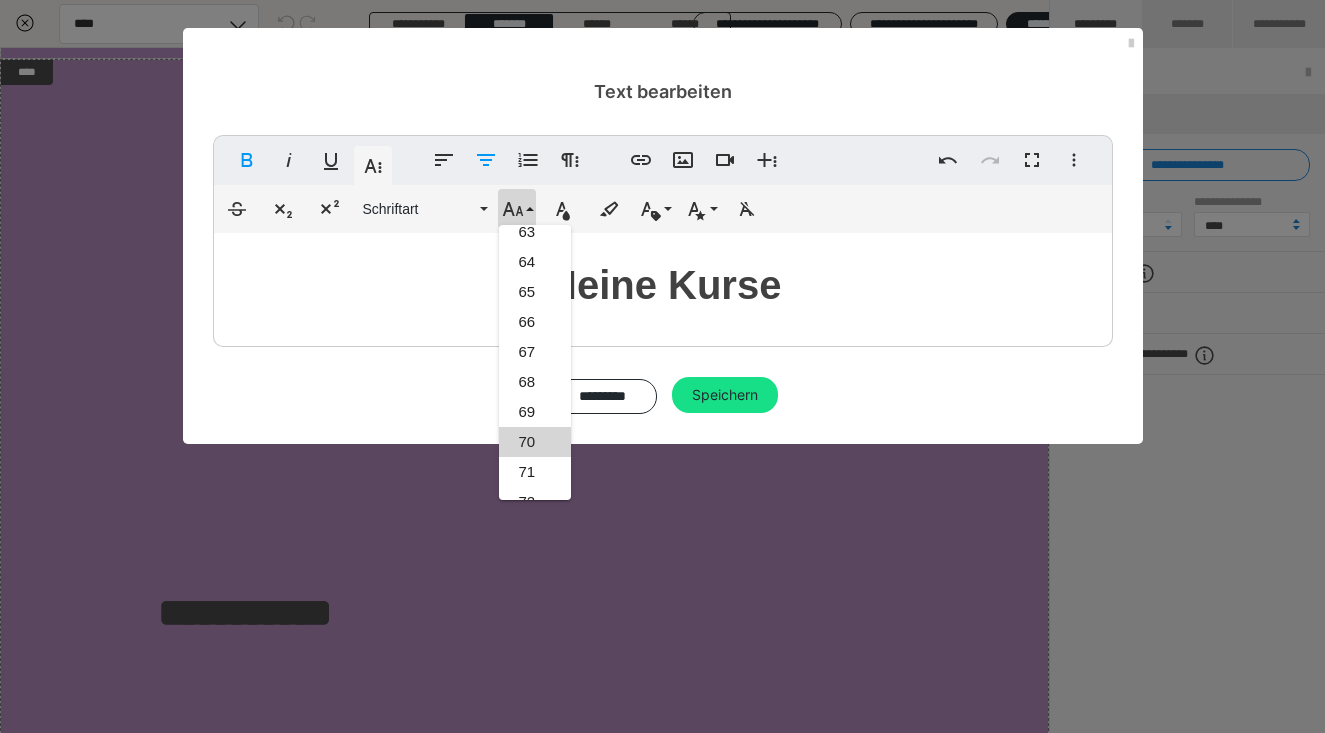 click on "70" at bounding box center [535, 442] 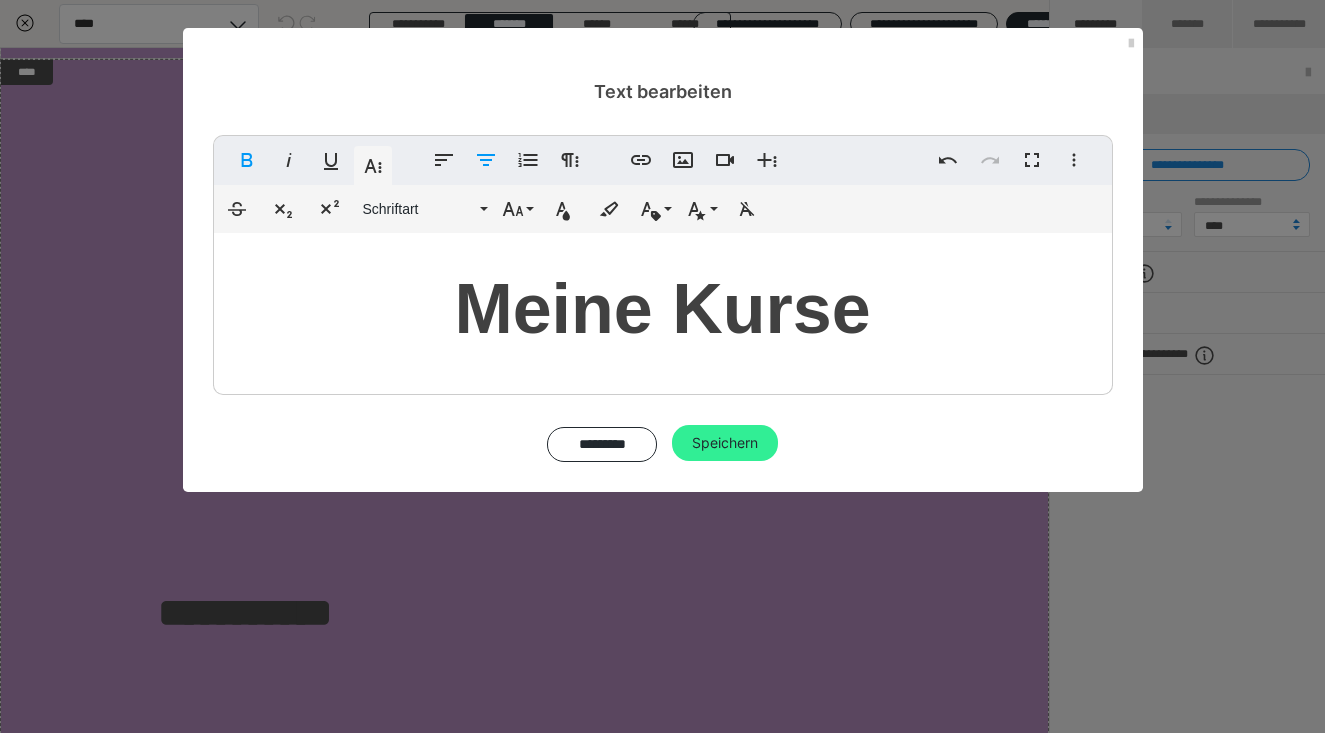 click on "Speichern" at bounding box center (725, 443) 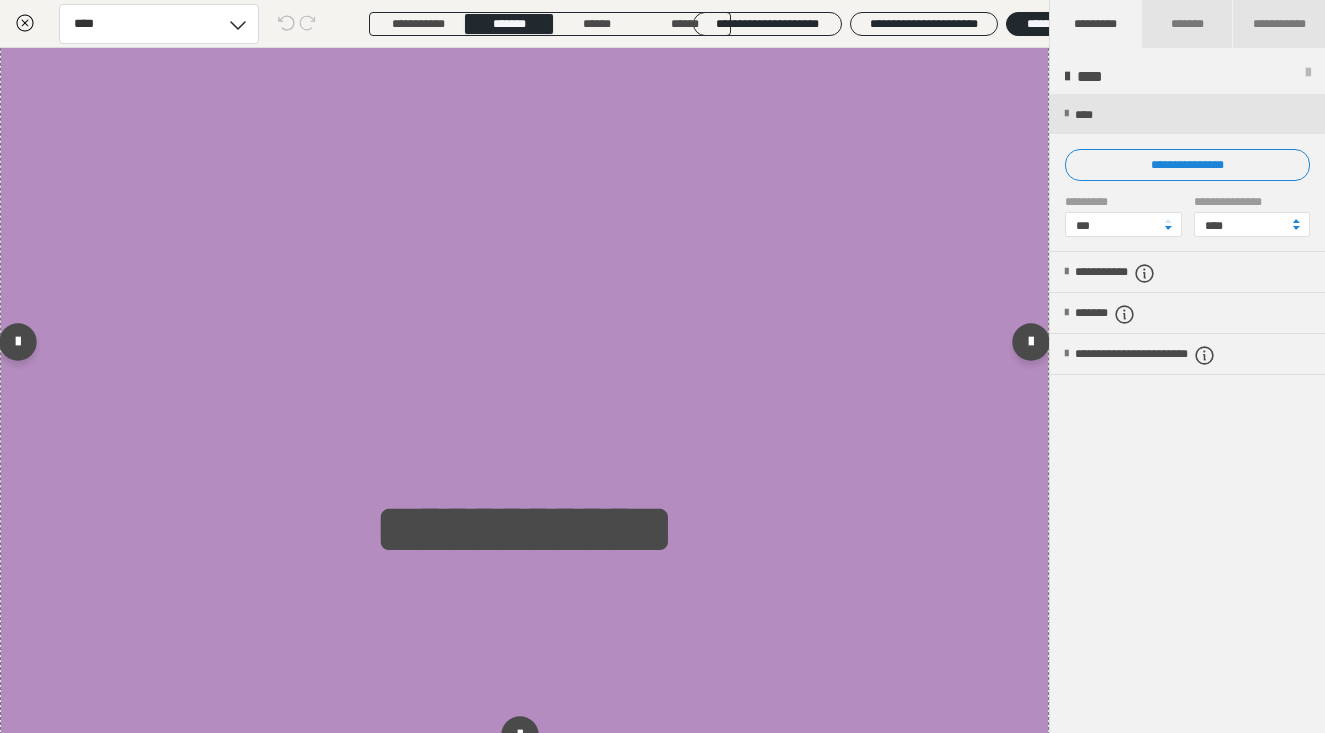 click on "**********" at bounding box center (524, 347) 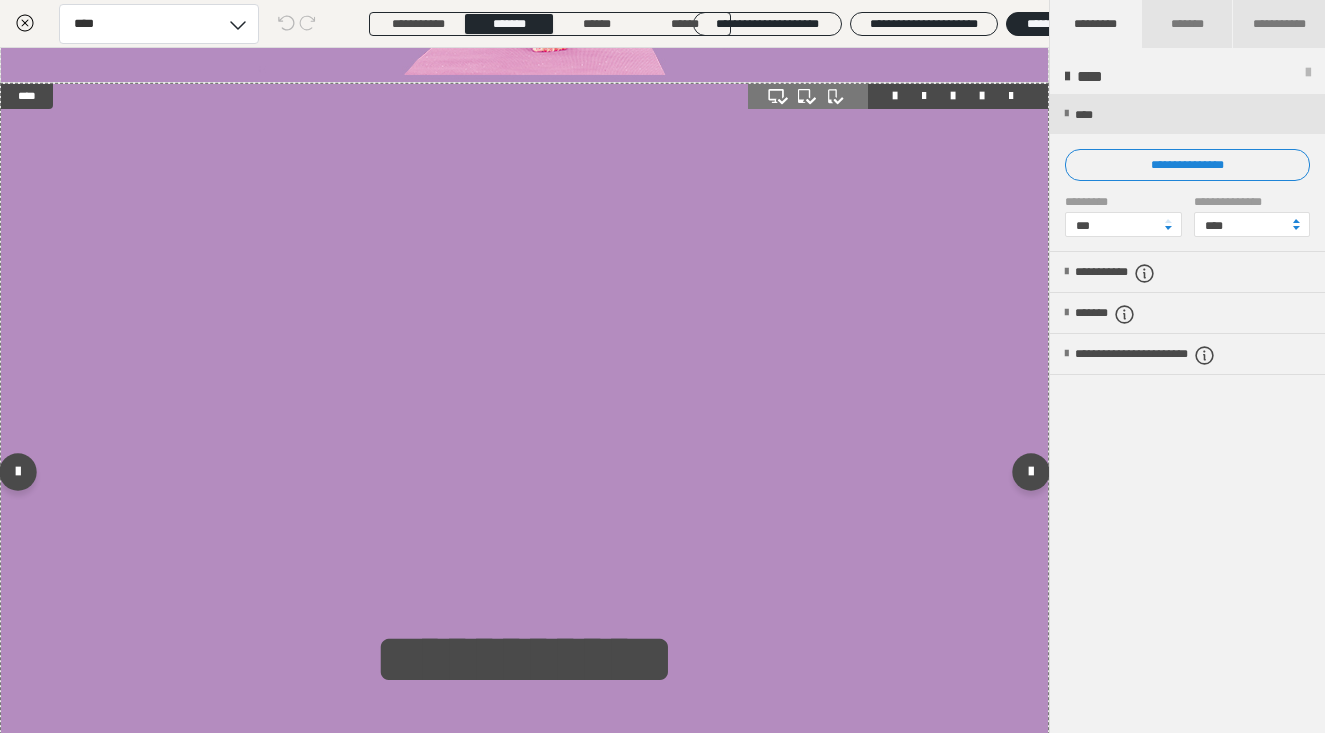 scroll, scrollTop: 1667, scrollLeft: 0, axis: vertical 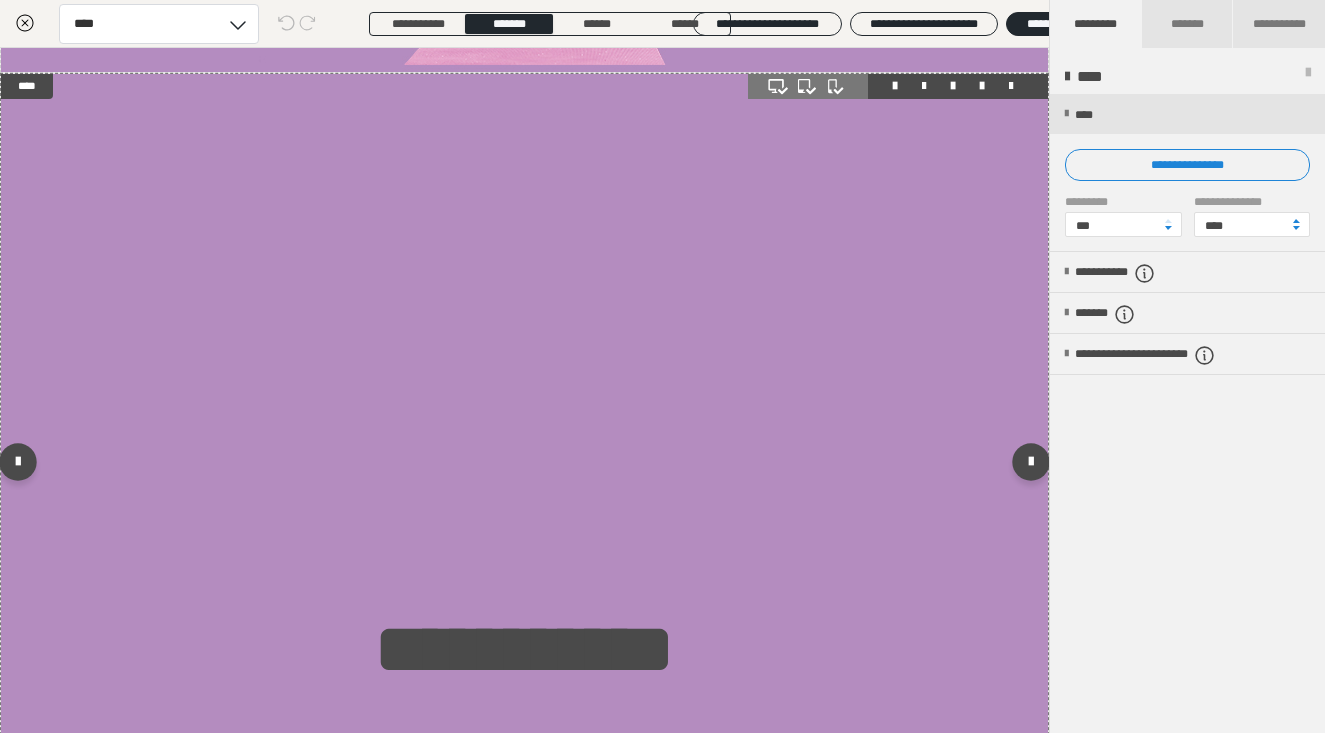 click on "**********" at bounding box center [524, 467] 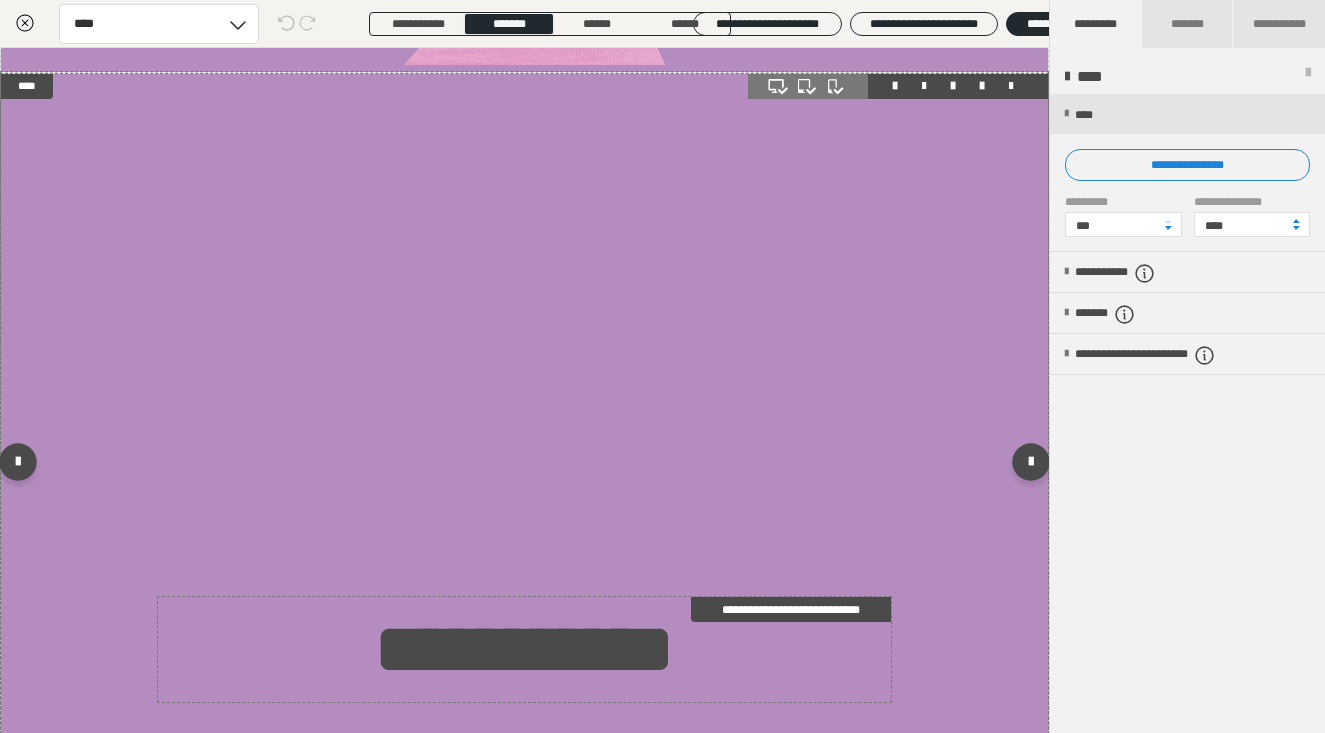 click on "**********" at bounding box center [524, 649] 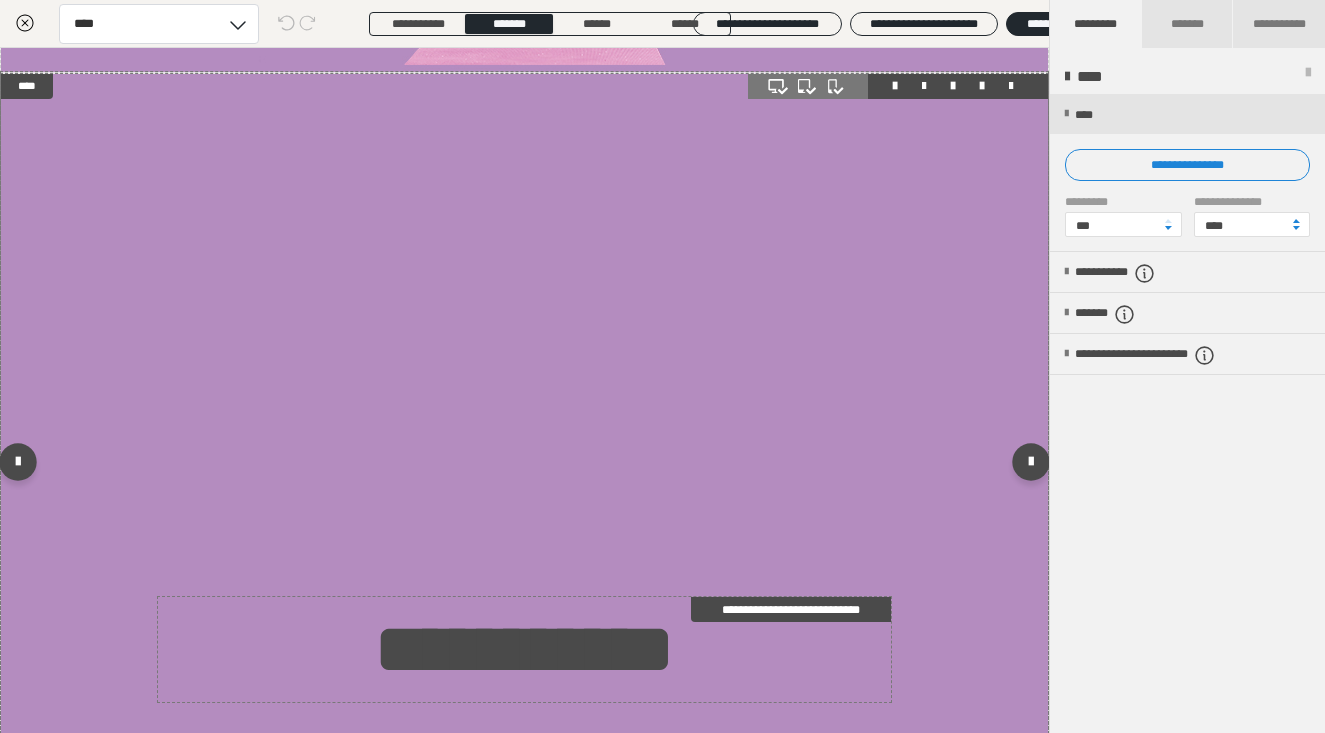 click on "**********" at bounding box center (524, 649) 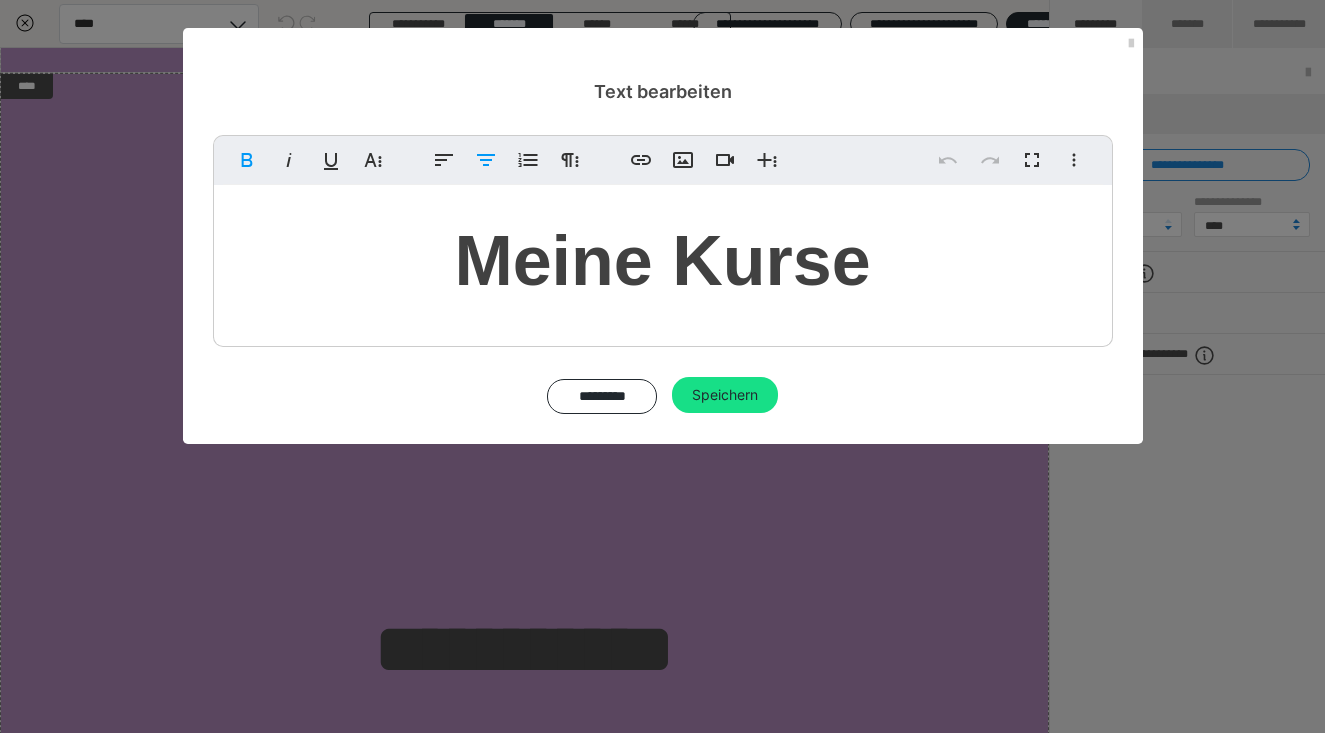 click on "Meine Kurse" at bounding box center [662, 261] 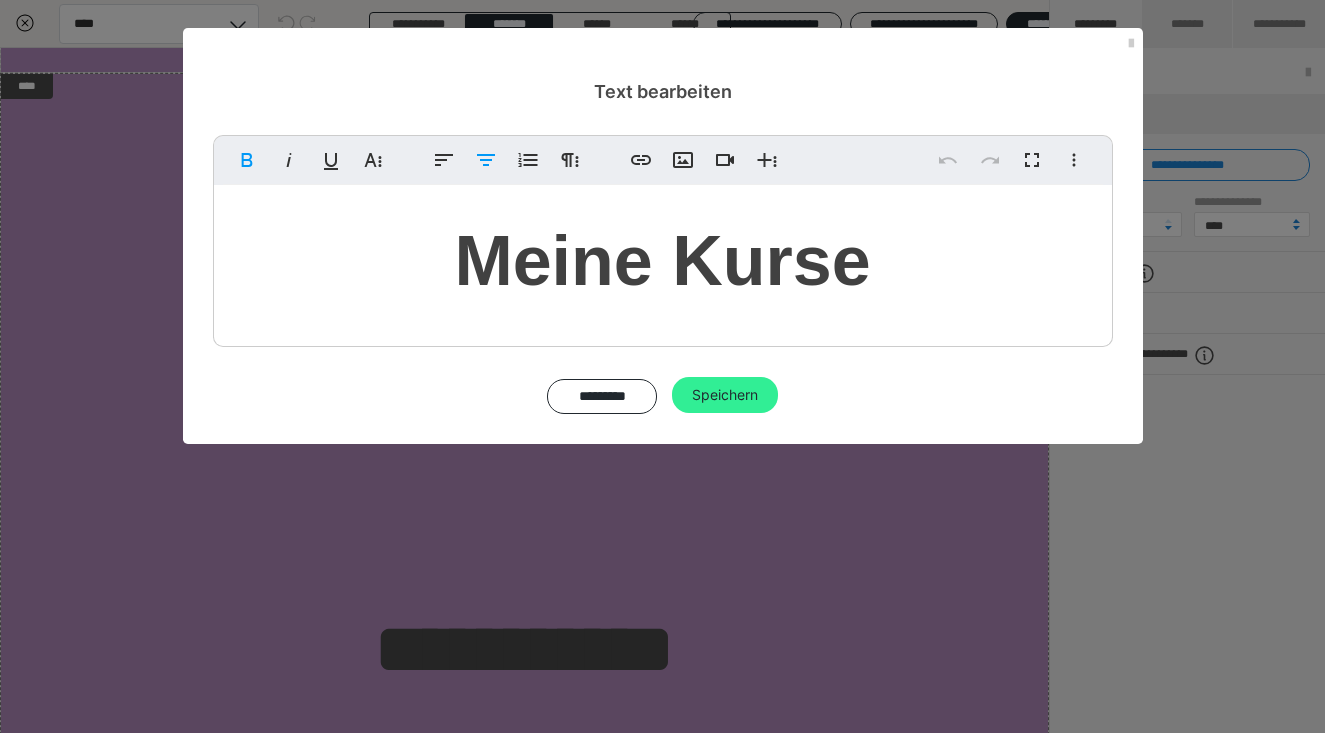 click on "Speichern" at bounding box center [725, 395] 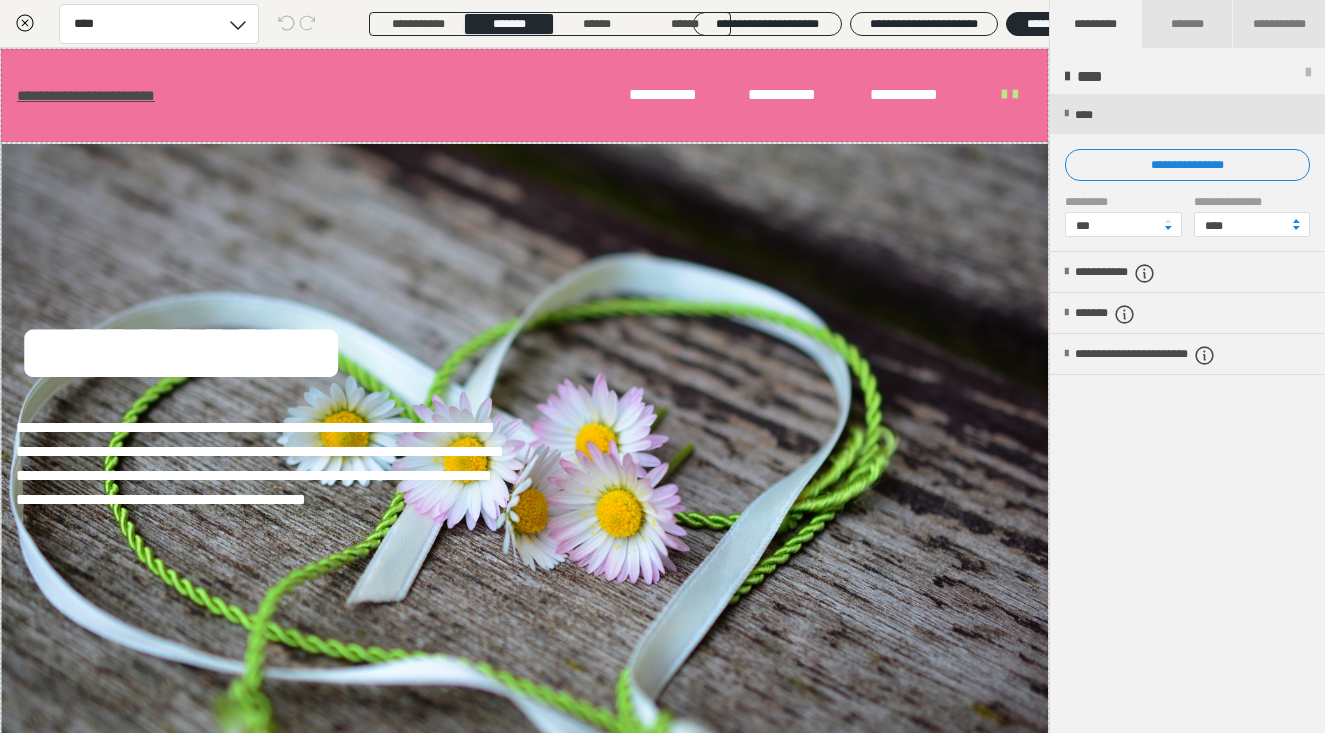 scroll, scrollTop: 0, scrollLeft: 0, axis: both 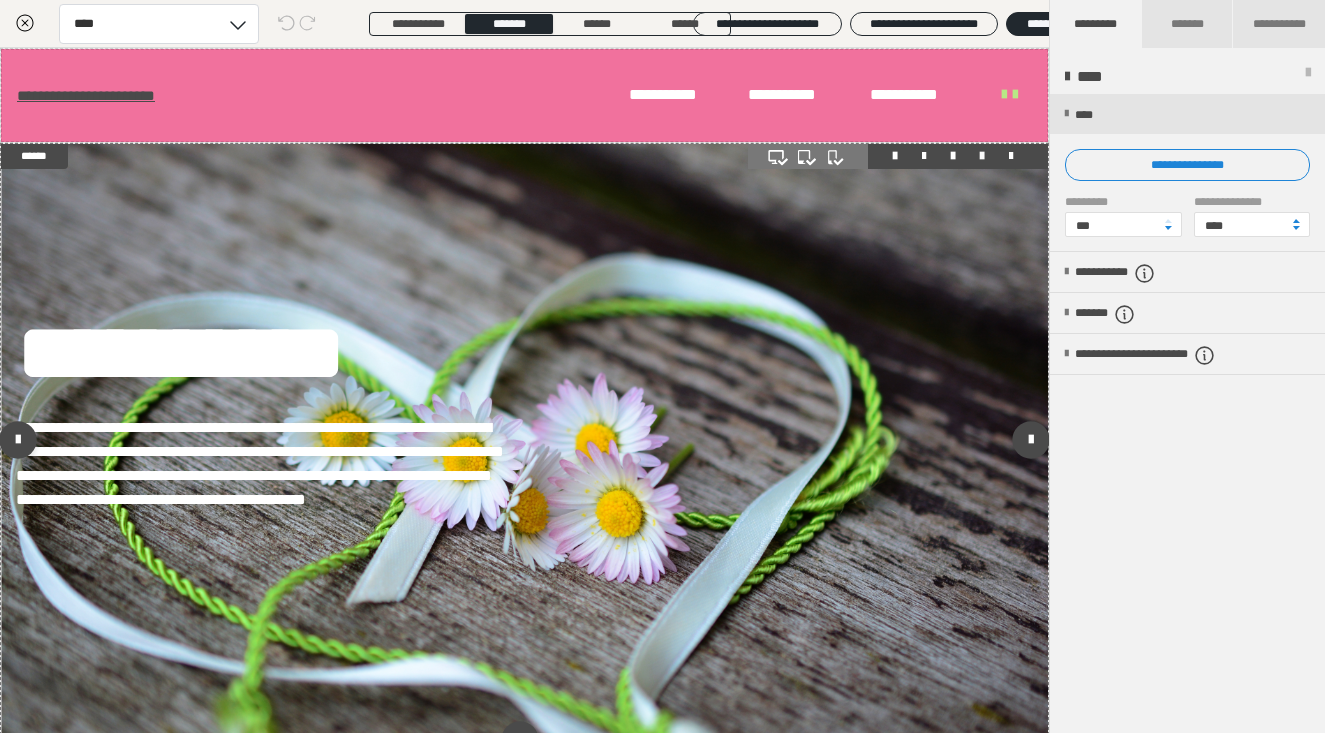 click at bounding box center [982, 156] 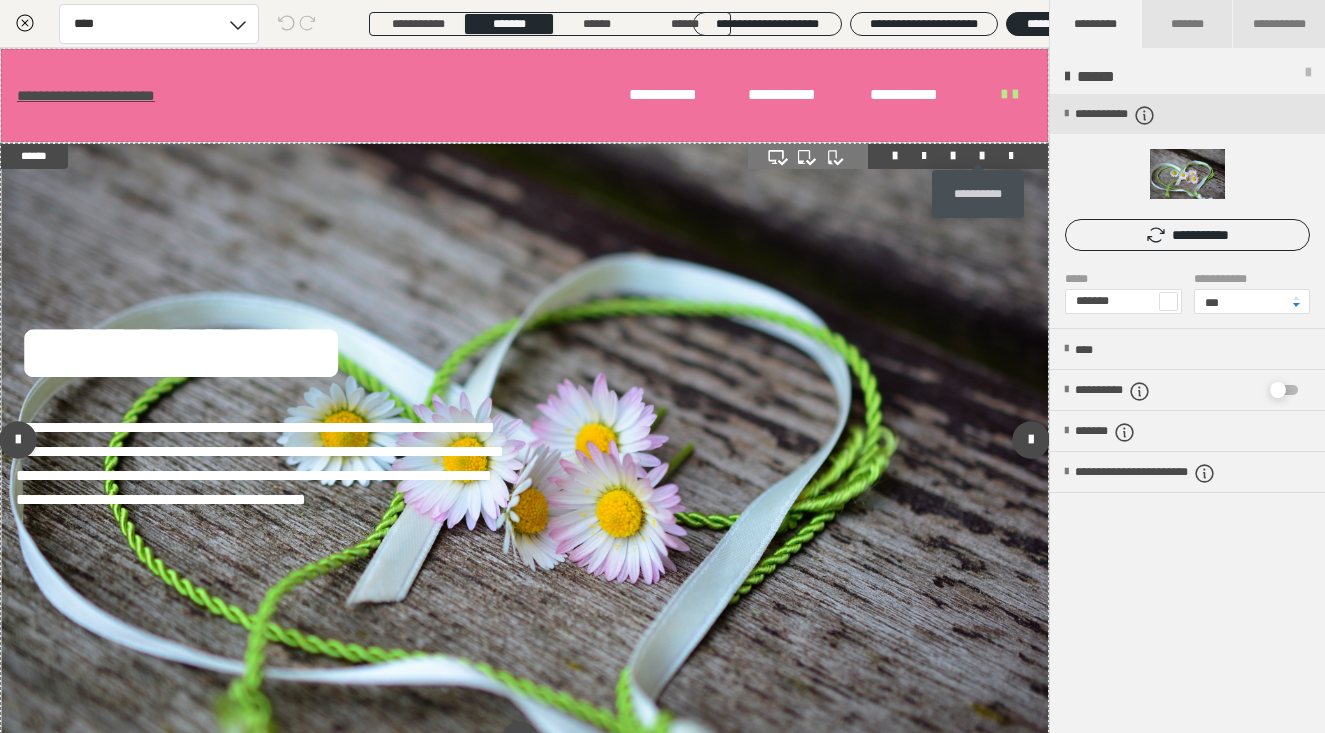 click at bounding box center (982, 156) 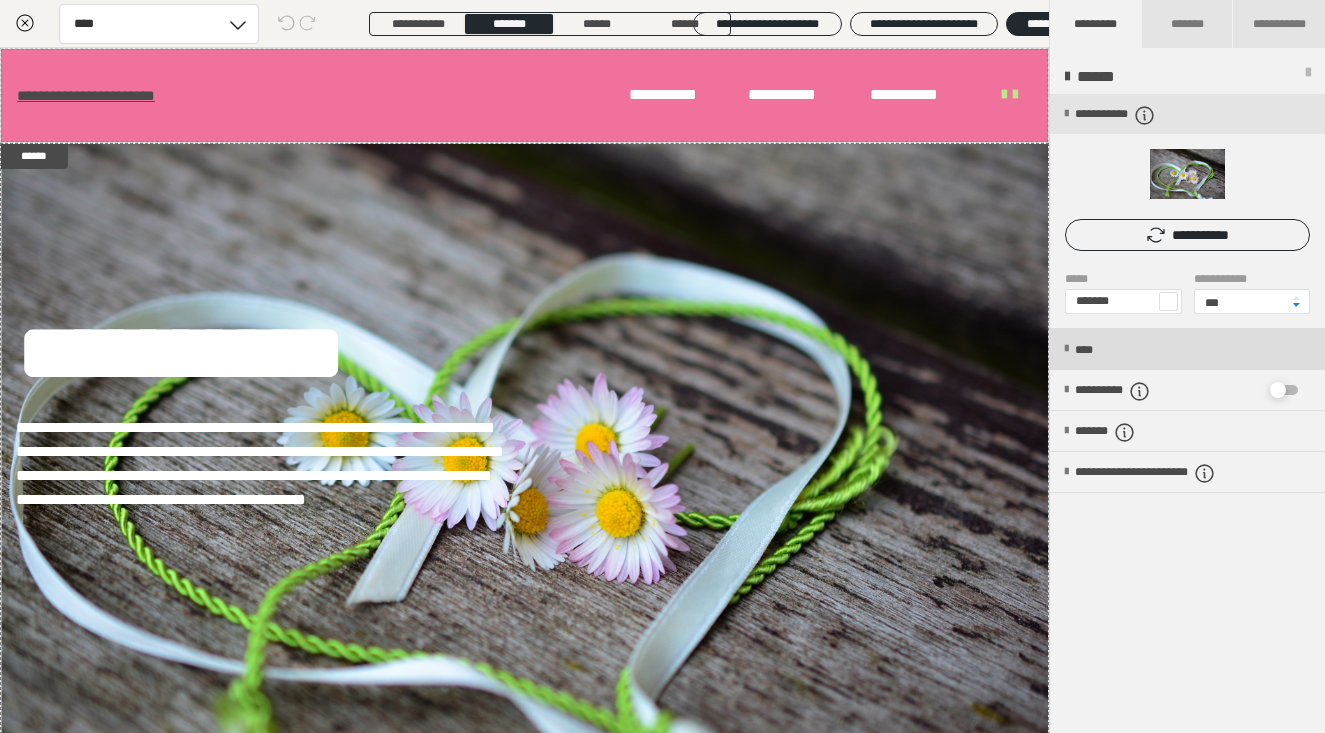 click on "****" at bounding box center [1187, 349] 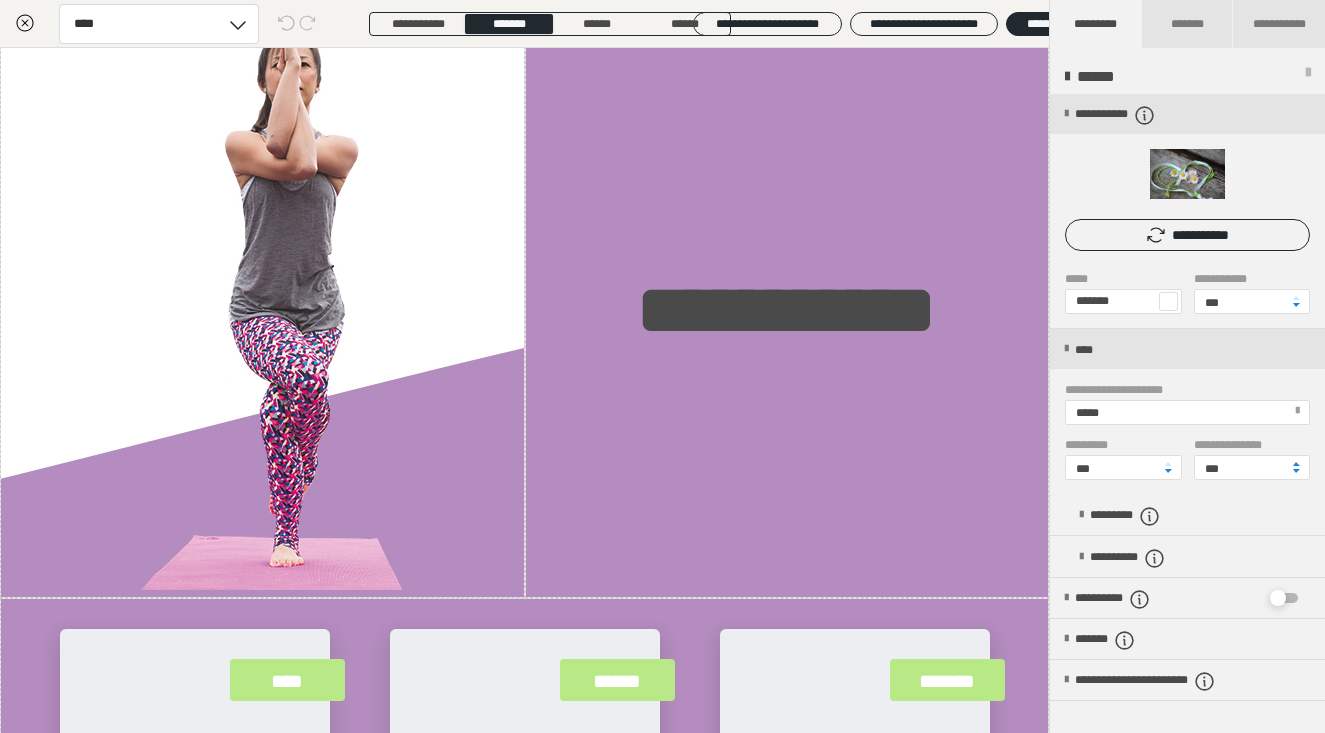 scroll, scrollTop: 1029, scrollLeft: 0, axis: vertical 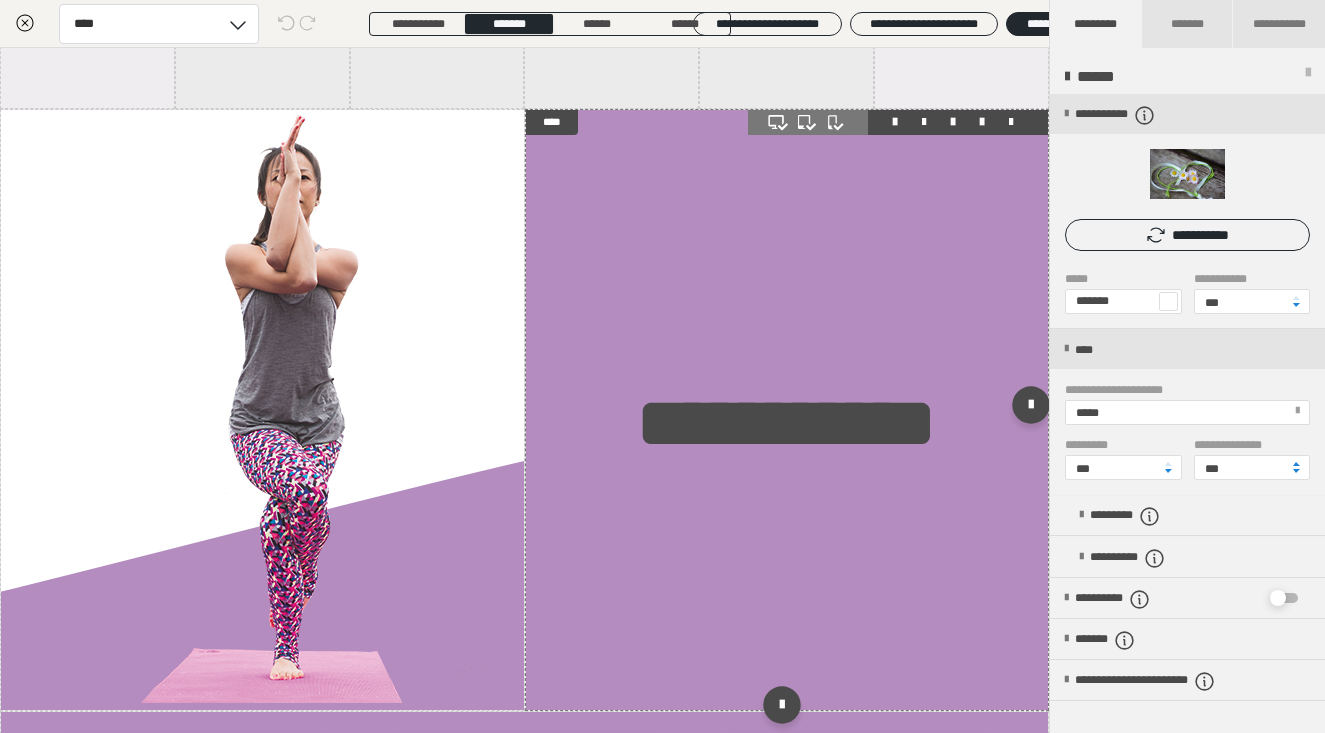 click on "**********" at bounding box center (787, 410) 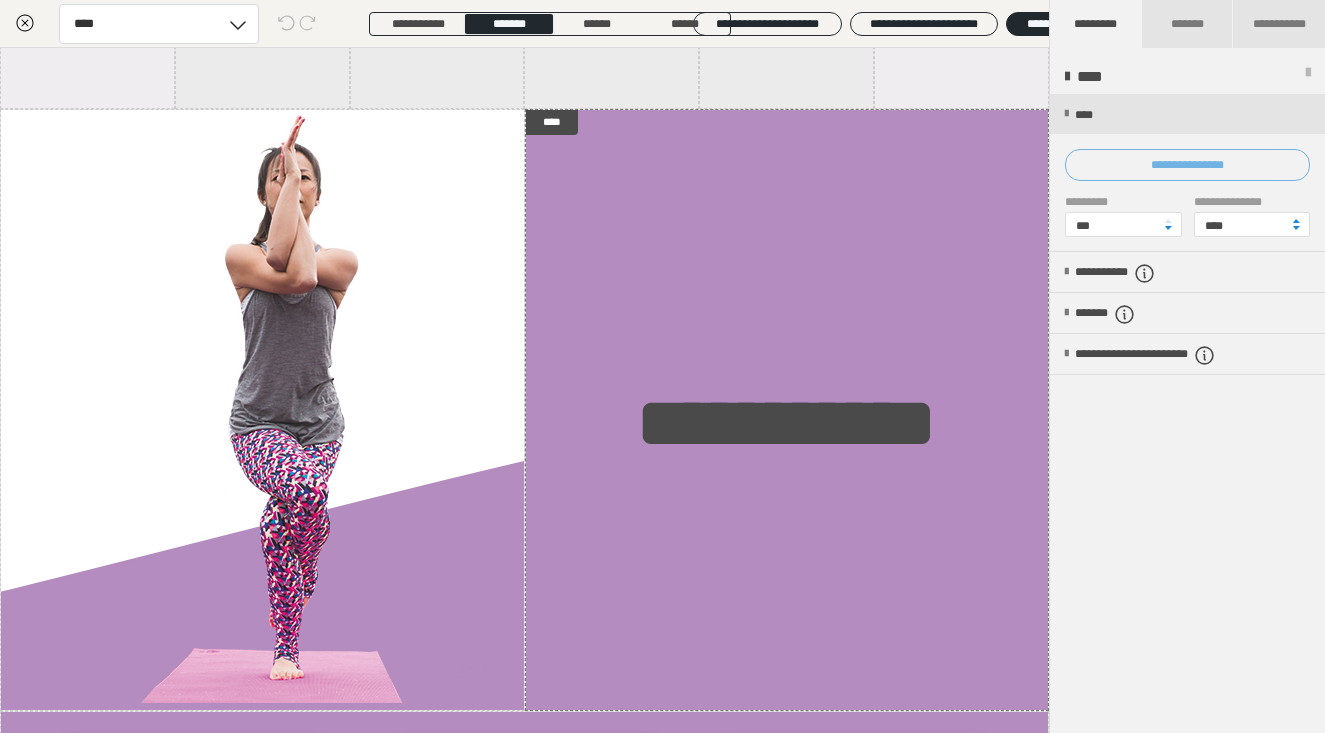 click on "**********" at bounding box center [1187, 165] 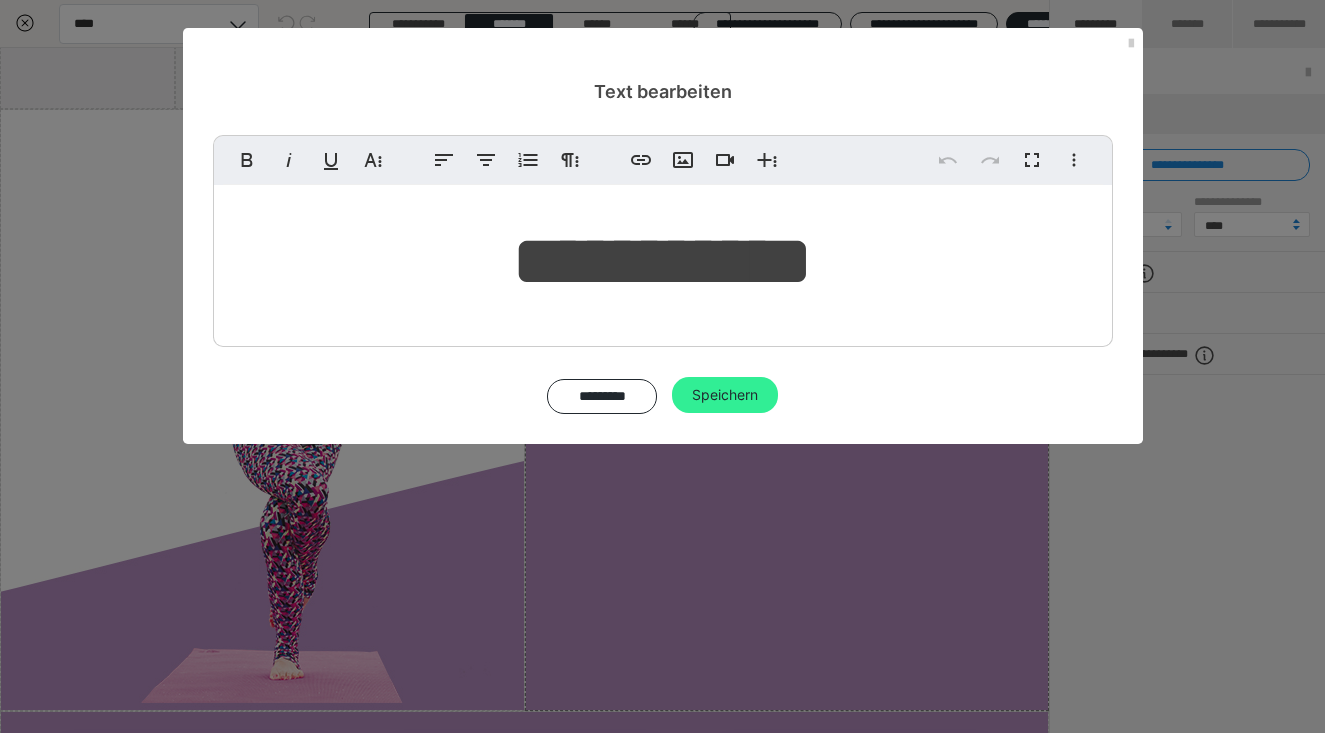click on "Speichern" at bounding box center [725, 395] 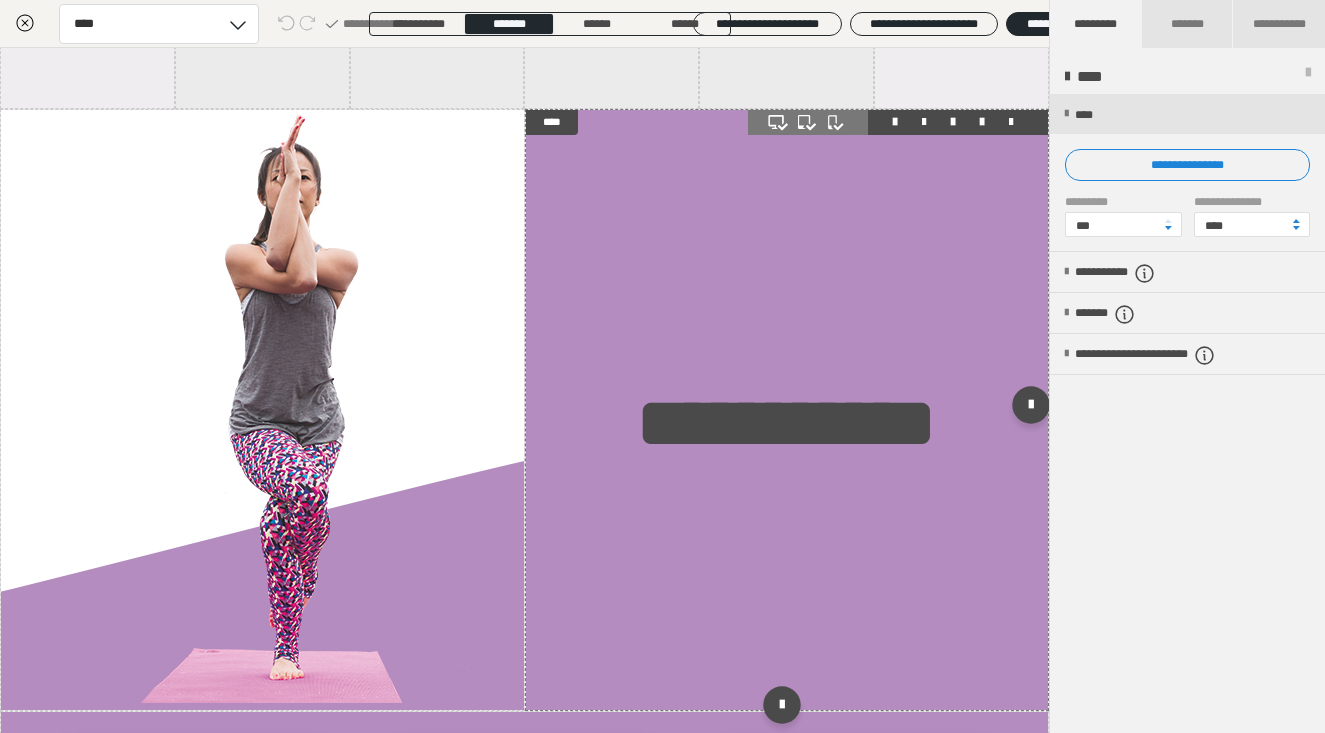 click on "**********" at bounding box center [787, 410] 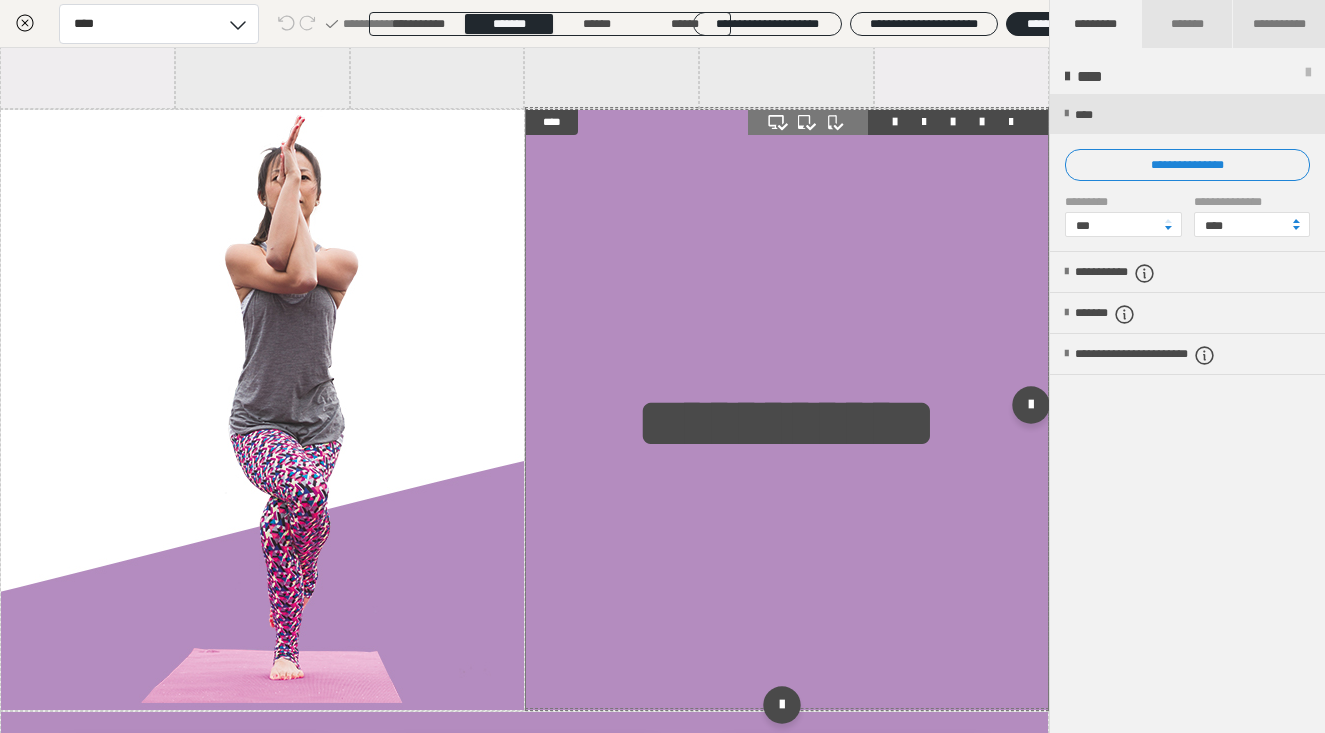 click on "**********" at bounding box center (787, 410) 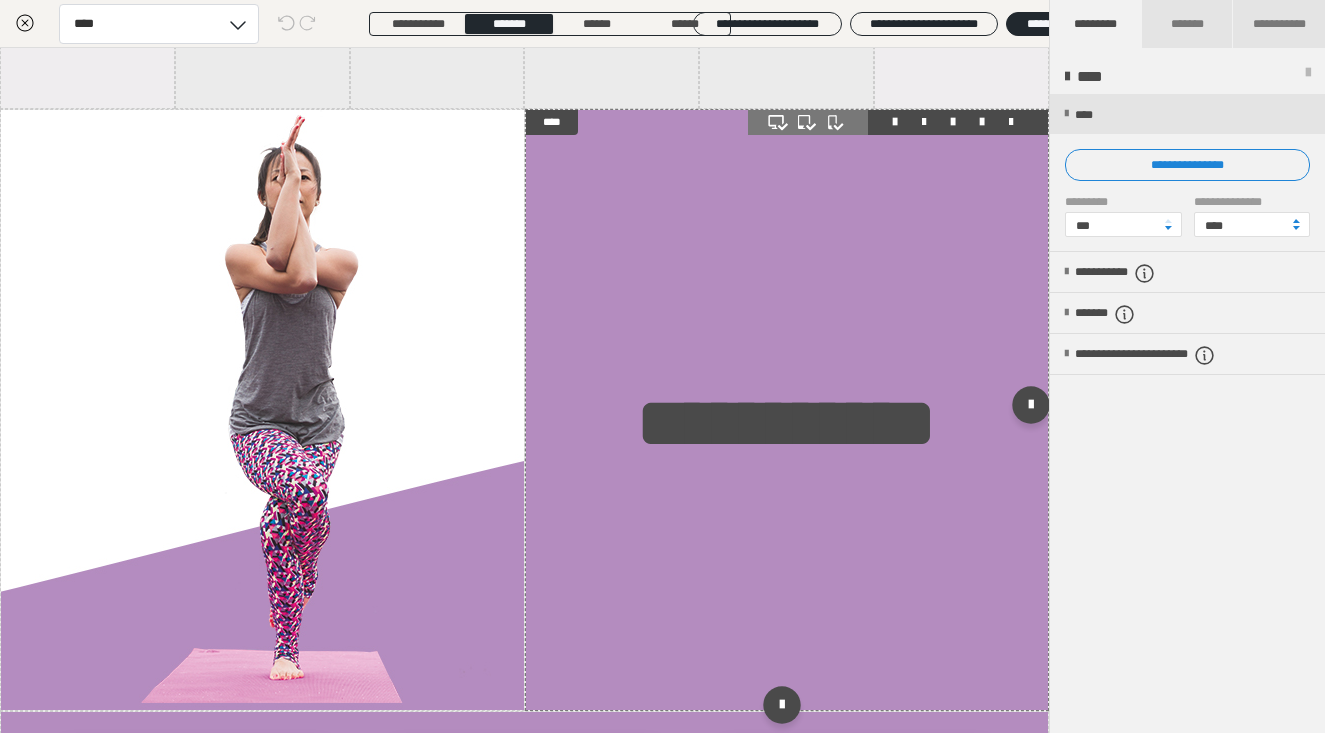 click at bounding box center (982, 122) 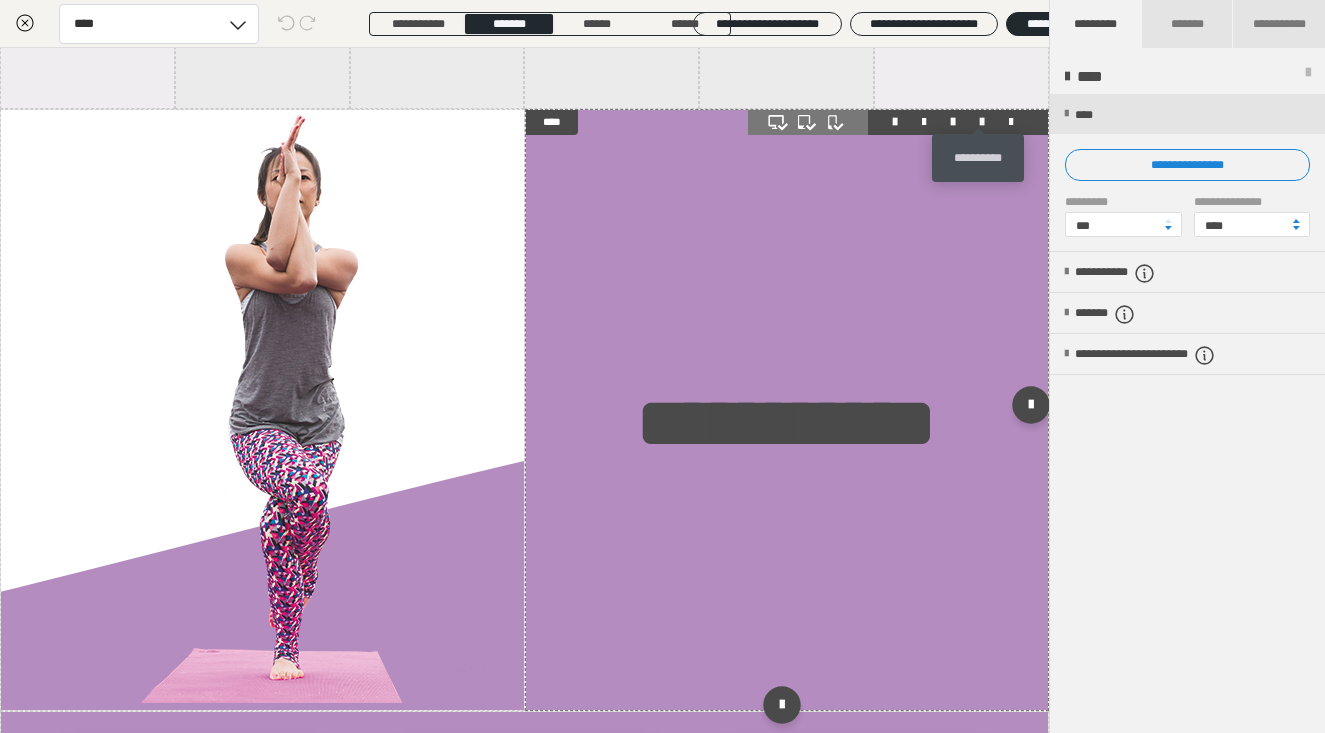 click at bounding box center [982, 122] 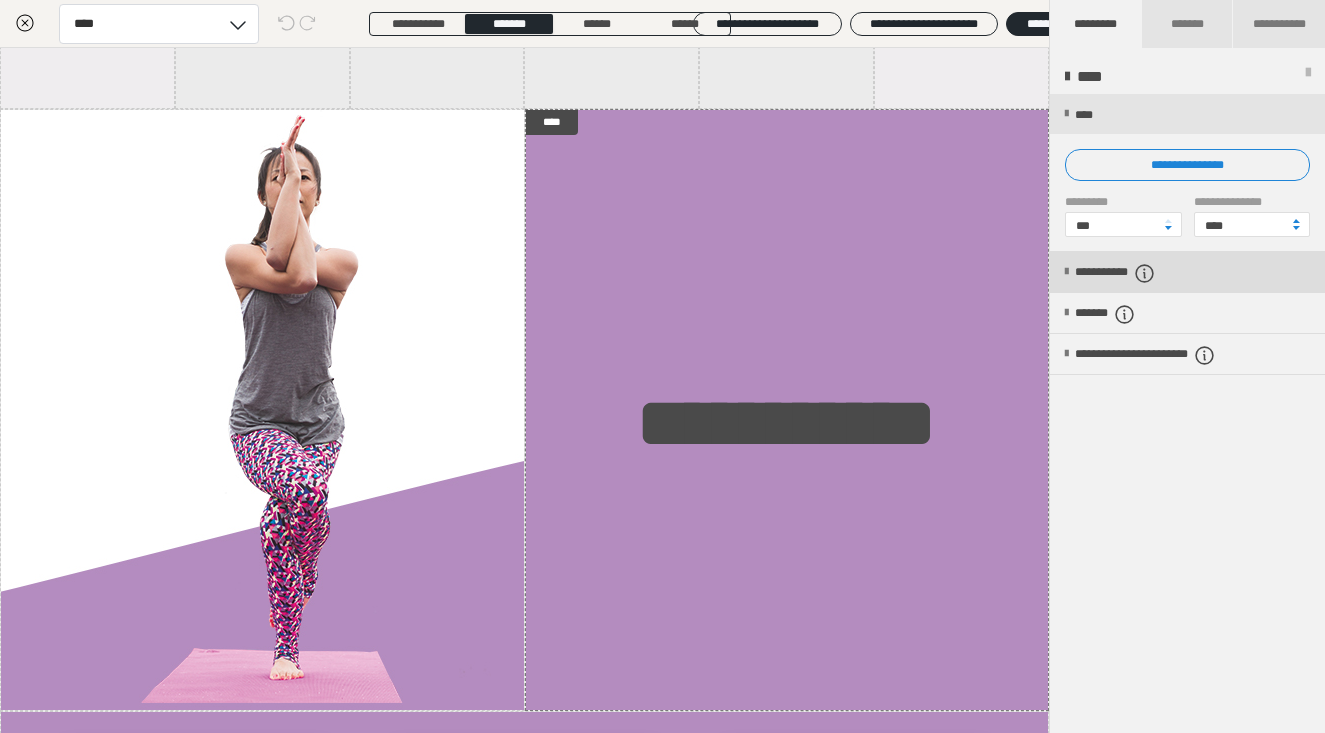 click on "**********" at bounding box center (1139, 273) 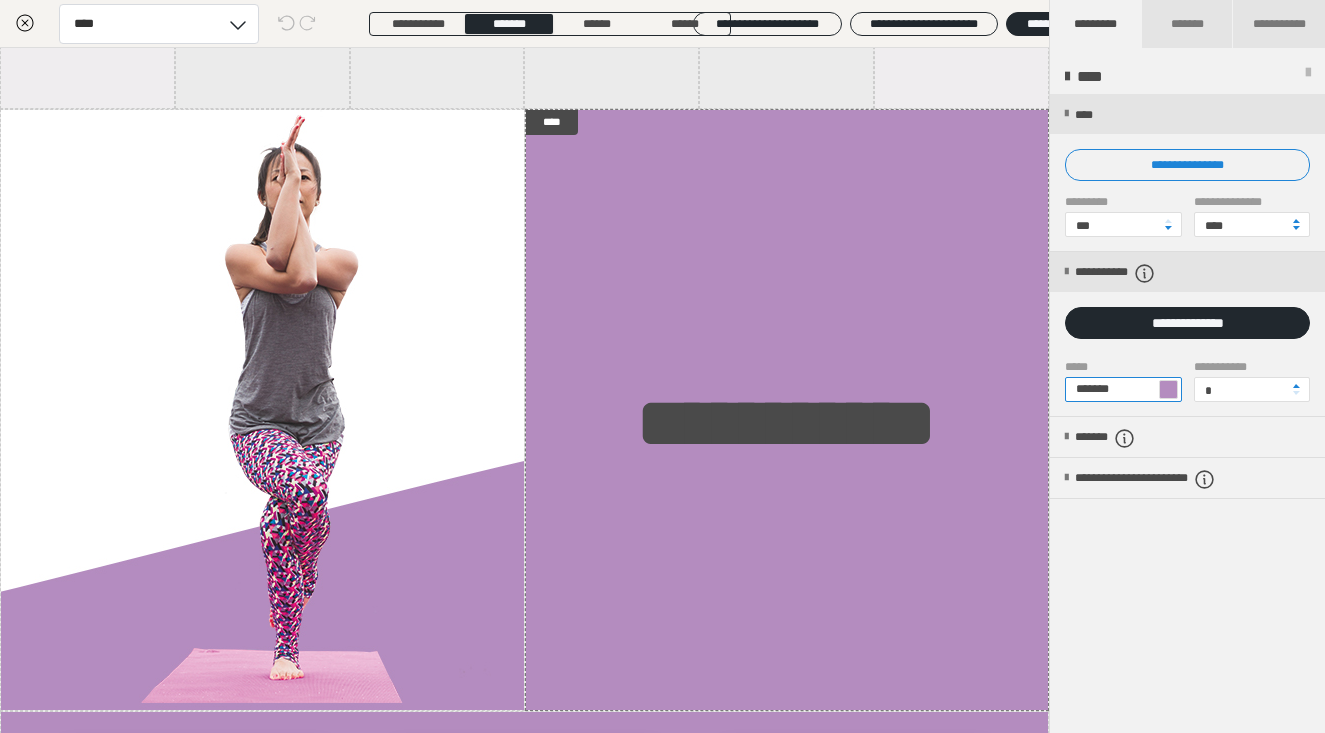 click on "*******" at bounding box center (1123, 389) 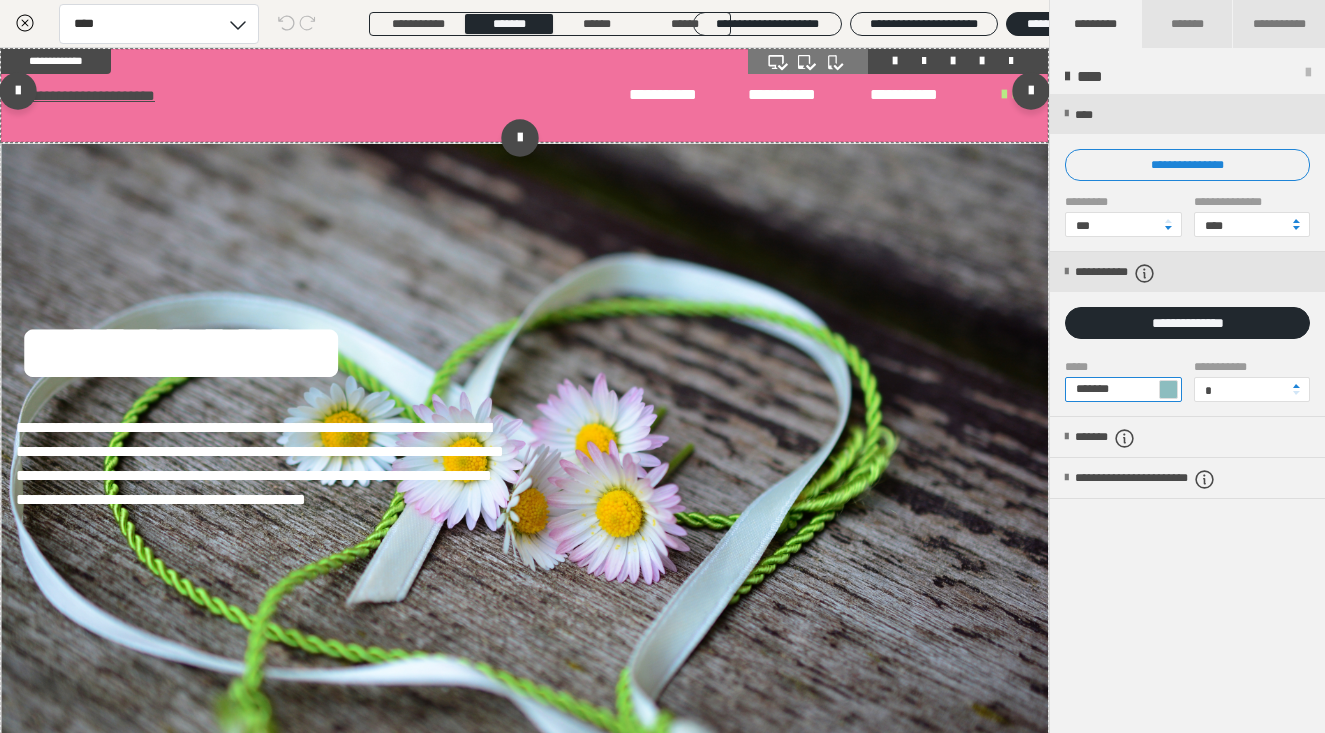 scroll, scrollTop: 0, scrollLeft: 0, axis: both 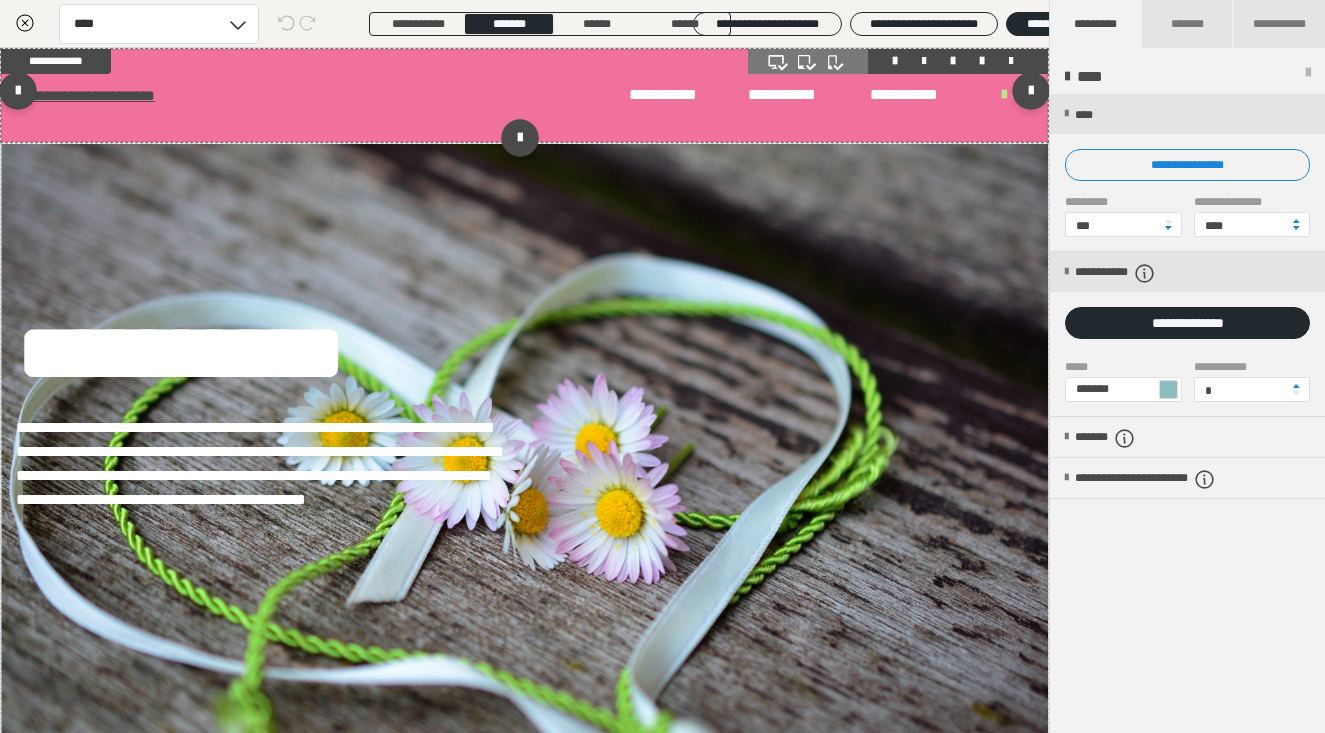 click on "**********" at bounding box center (524, 95) 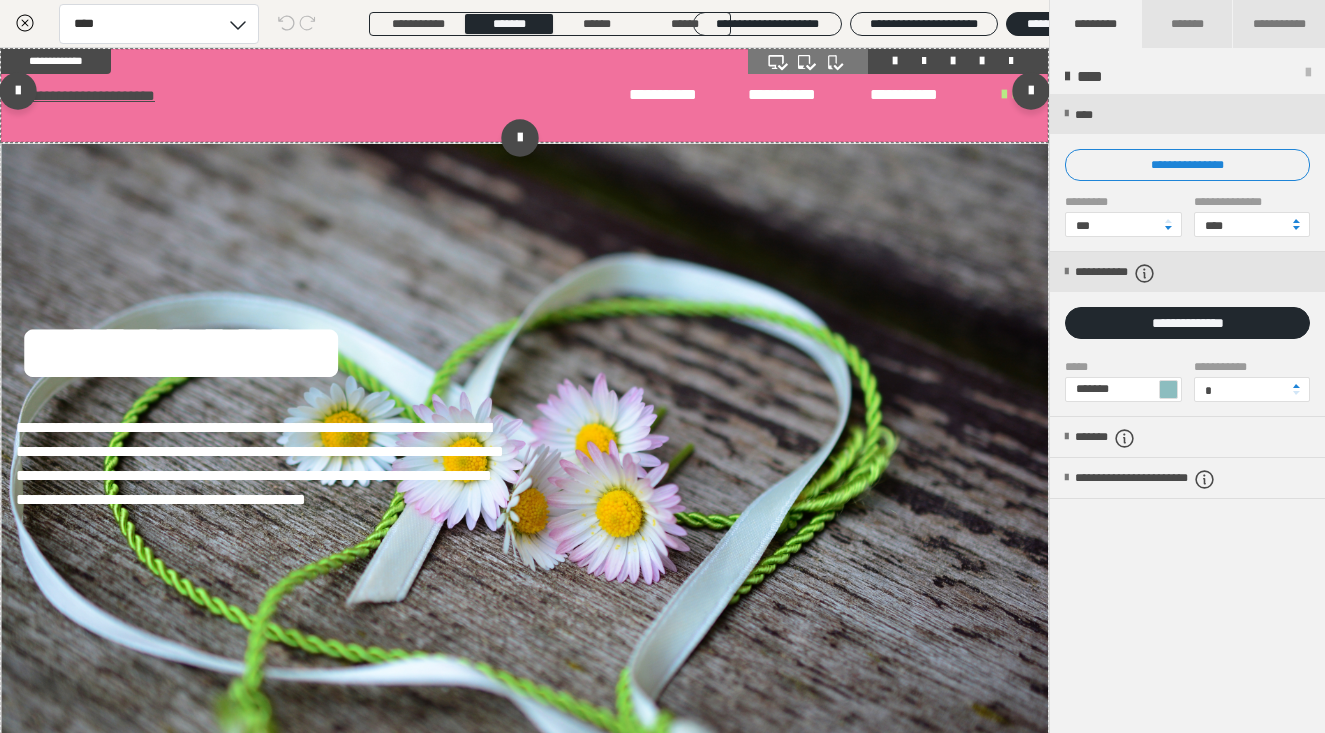 click on "**********" at bounding box center [524, 95] 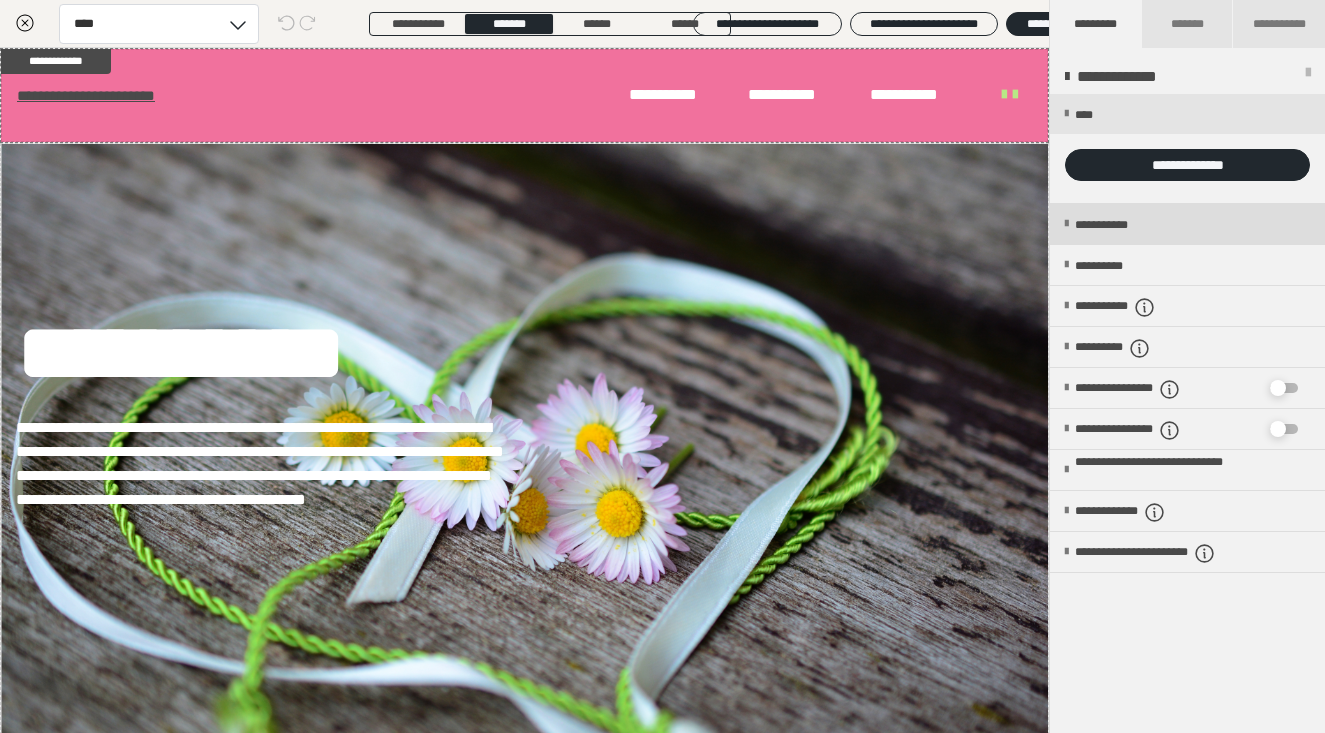 click on "**********" at bounding box center [1187, 224] 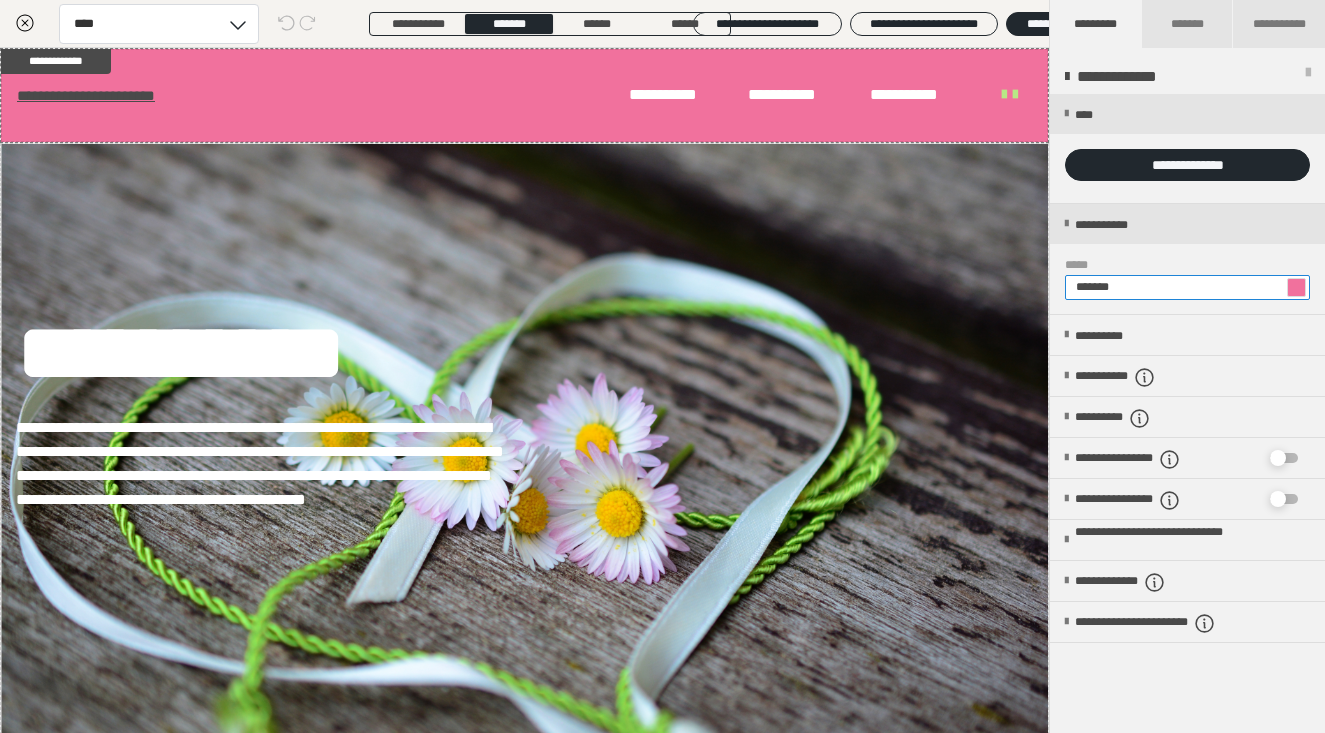 click on "*******" at bounding box center [1187, 287] 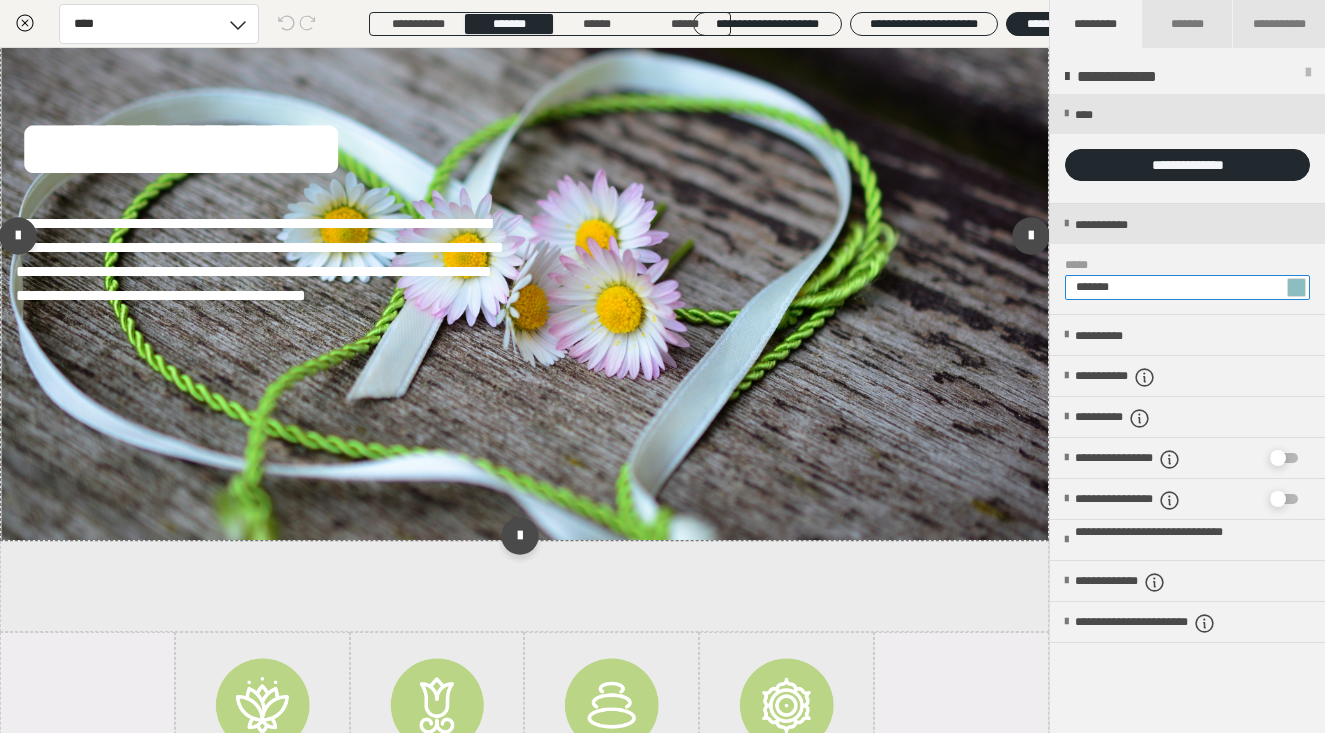 scroll, scrollTop: 551, scrollLeft: 0, axis: vertical 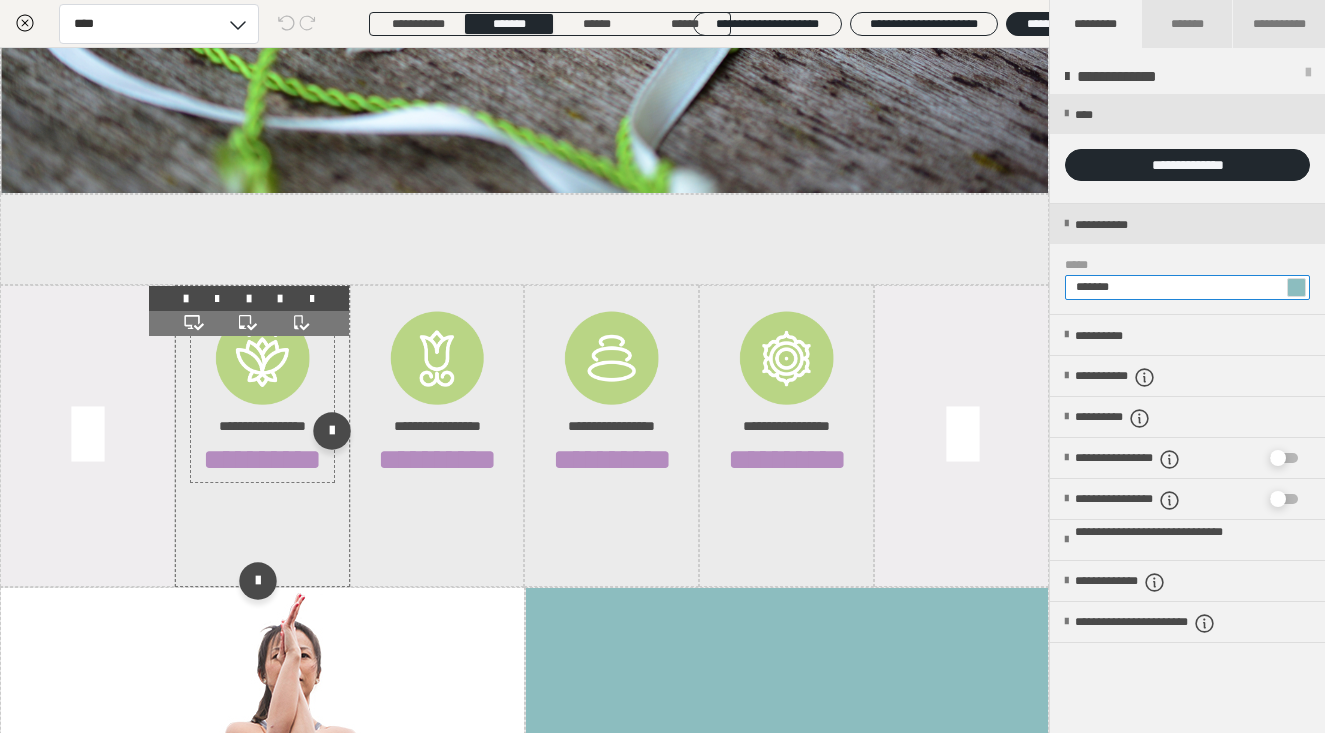 type on "*******" 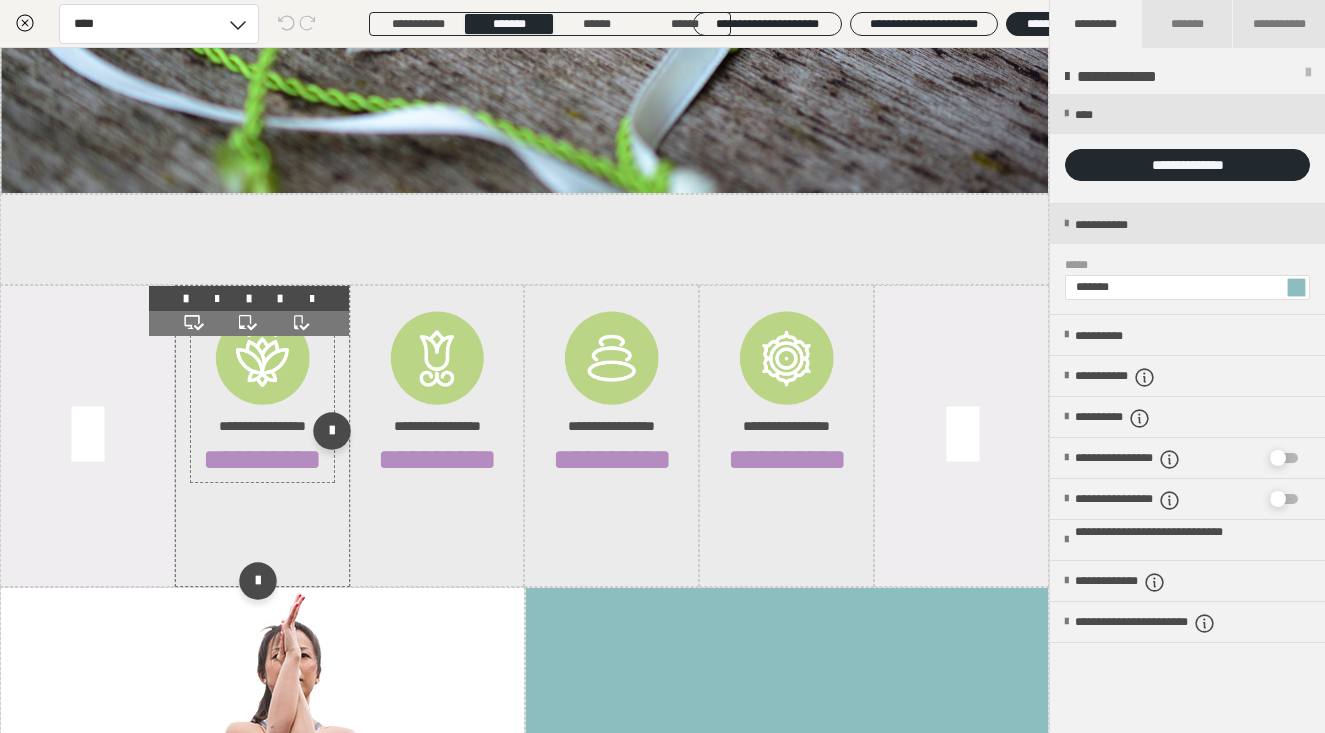 click at bounding box center [262, 358] 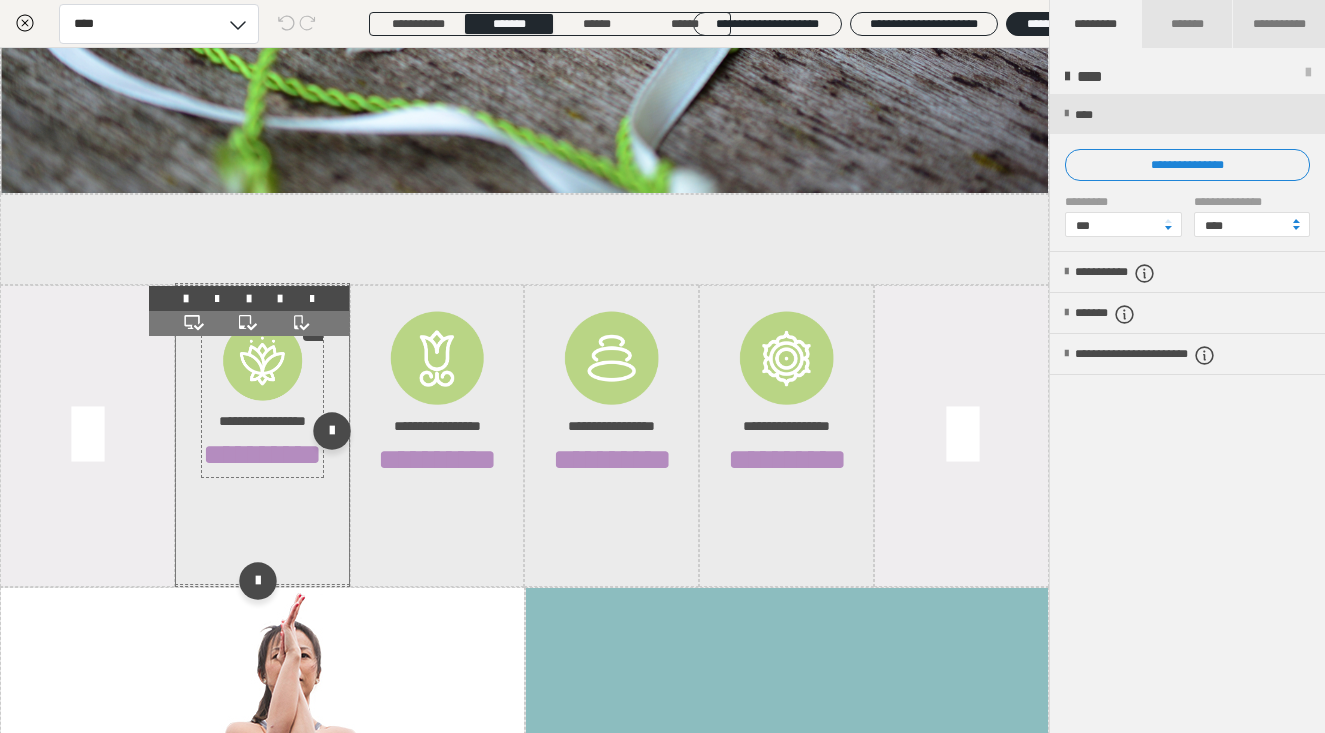 click at bounding box center (262, 360) 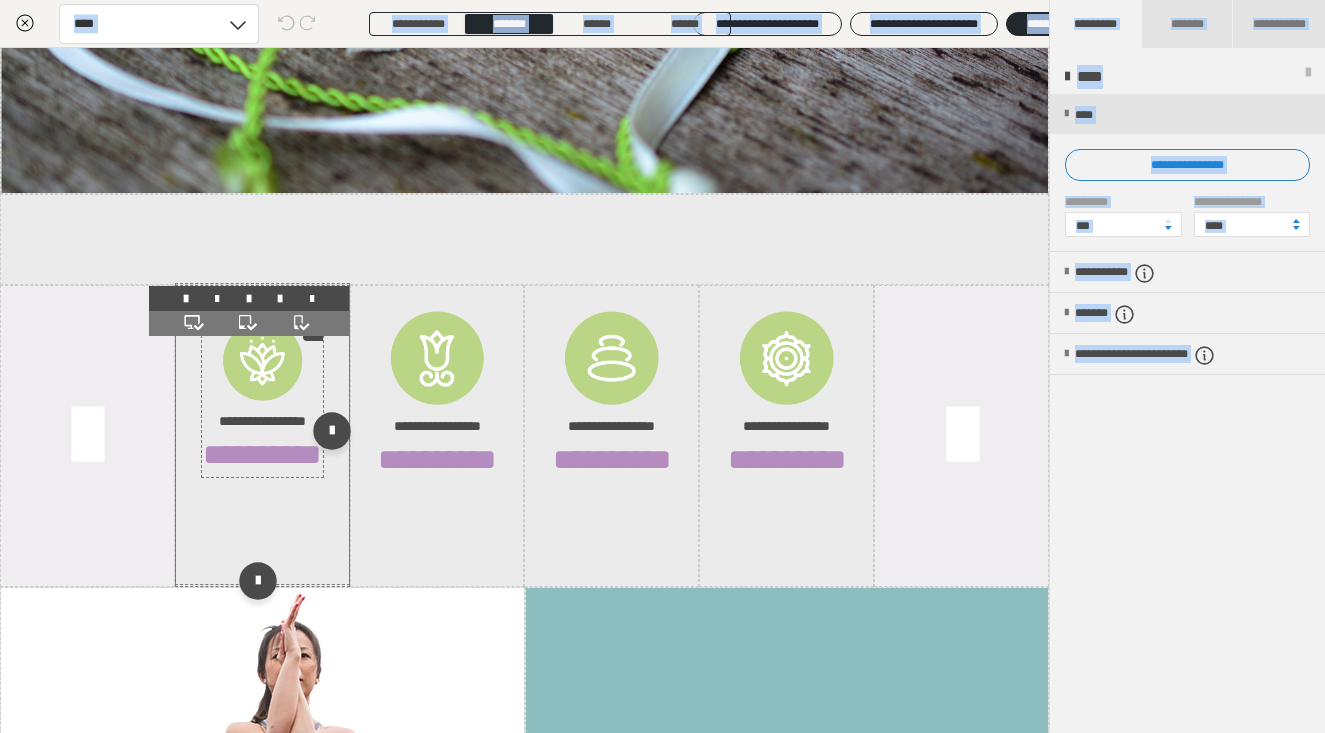 click on "**********" at bounding box center (663, 305) 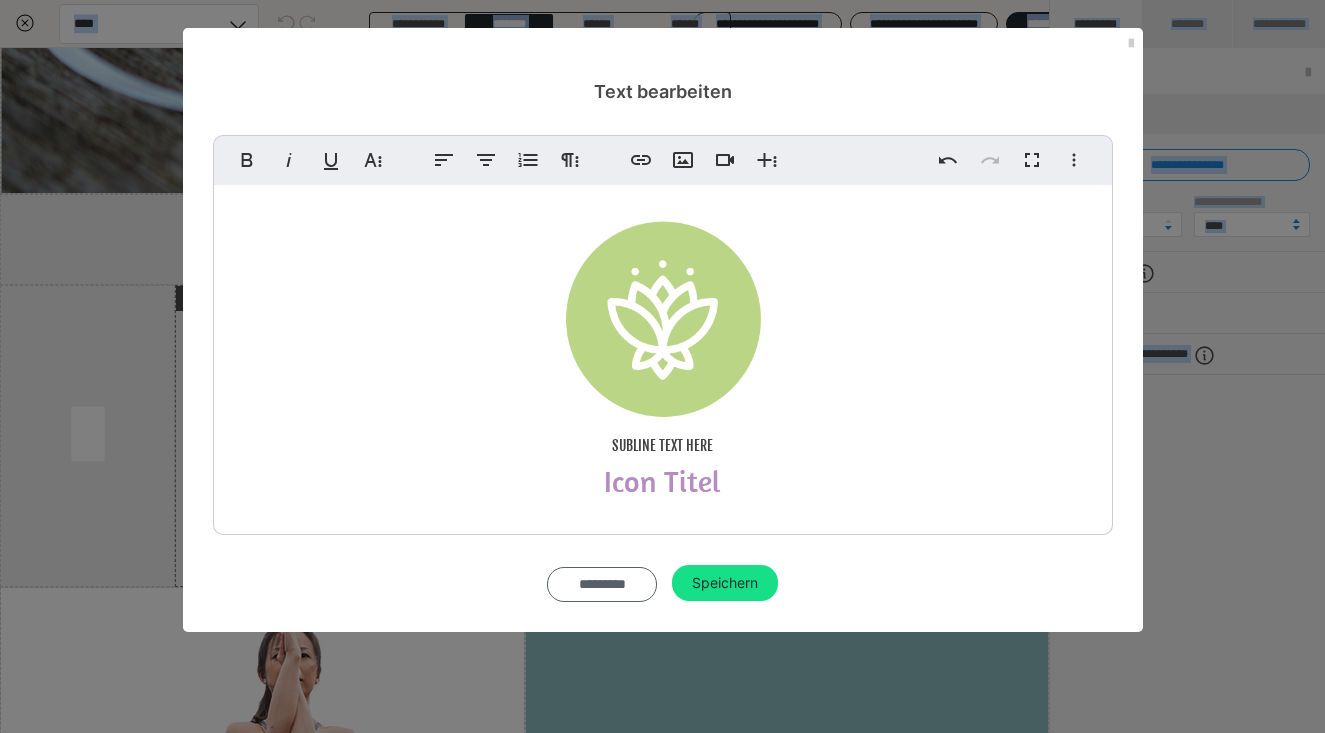 click on "*********" at bounding box center (602, 584) 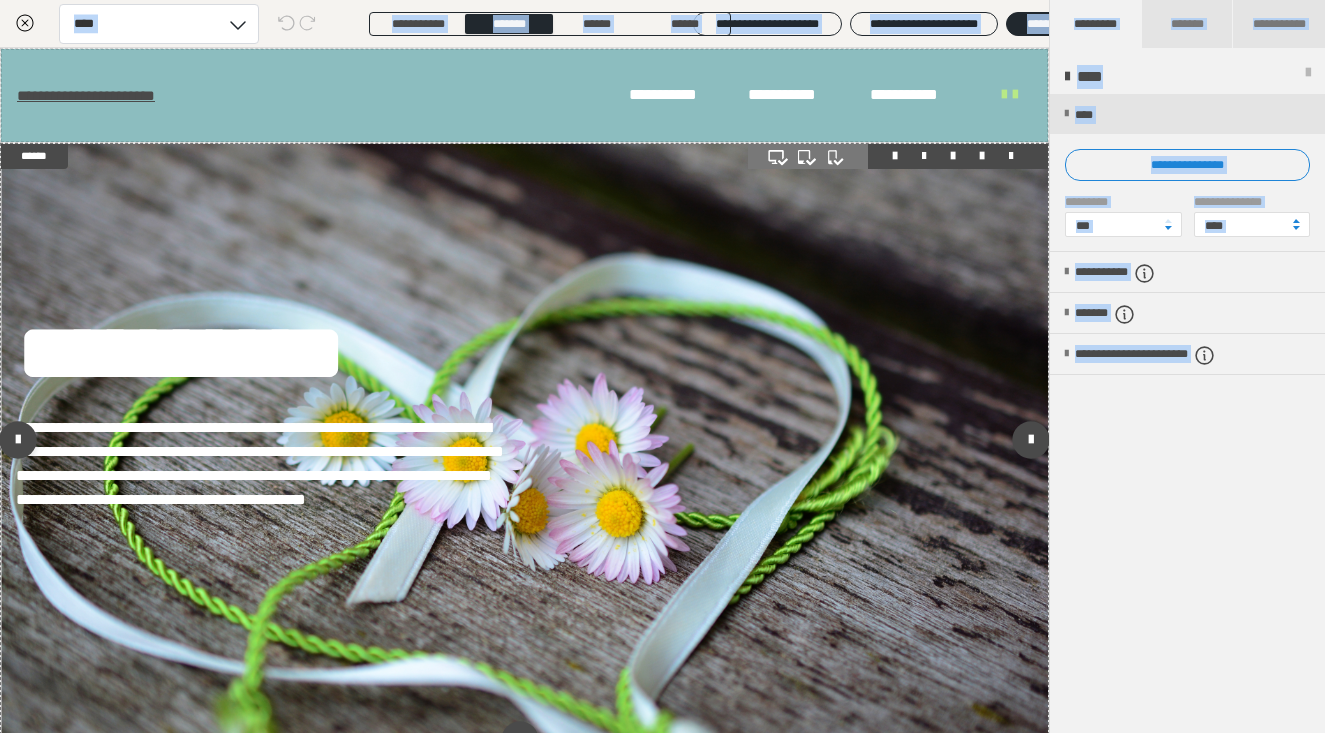 scroll, scrollTop: 0, scrollLeft: 0, axis: both 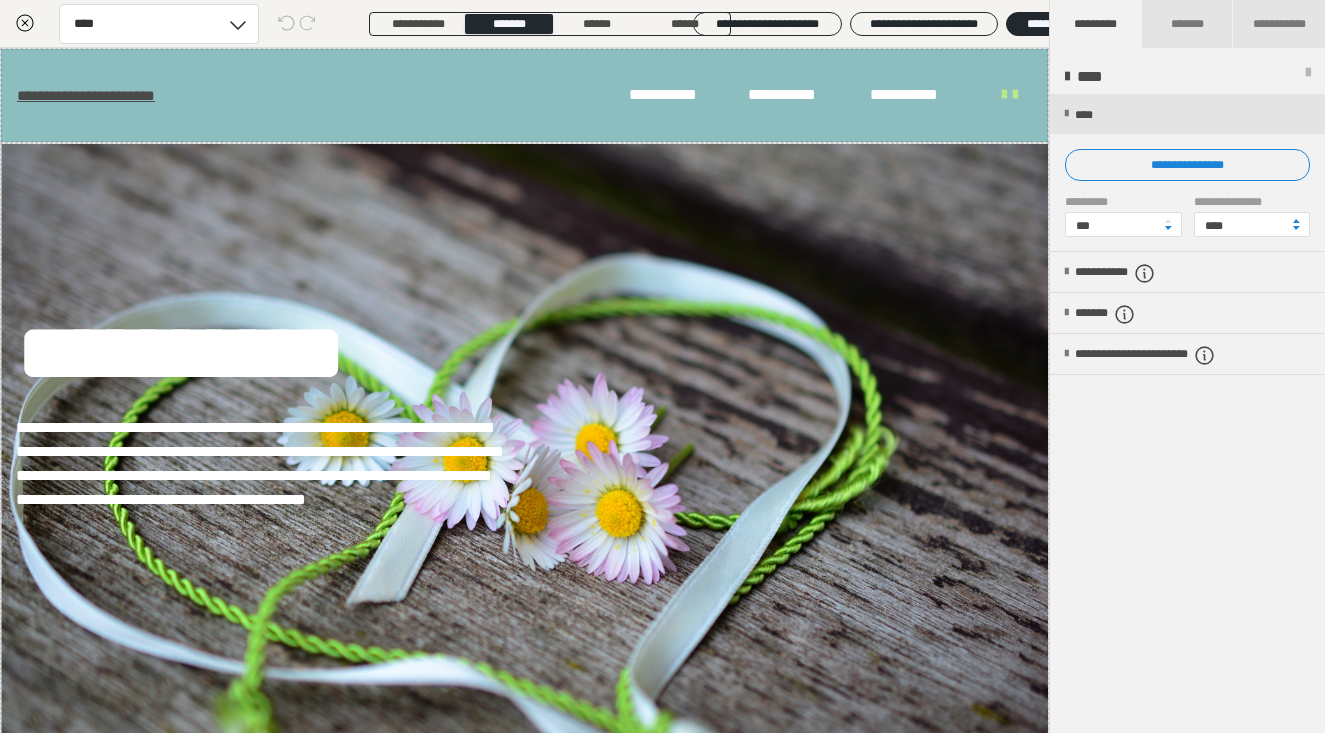 click on "*********" at bounding box center [1095, 24] 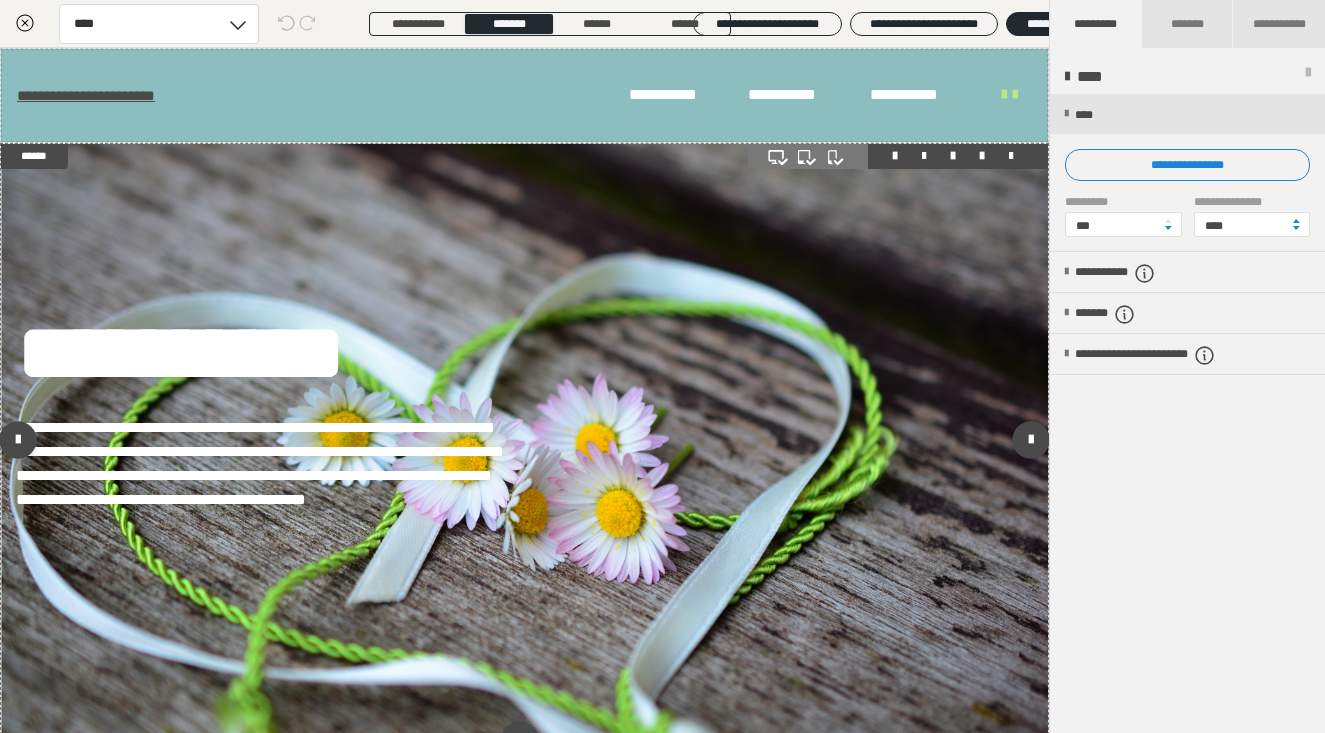 click on "**********" at bounding box center [524, 444] 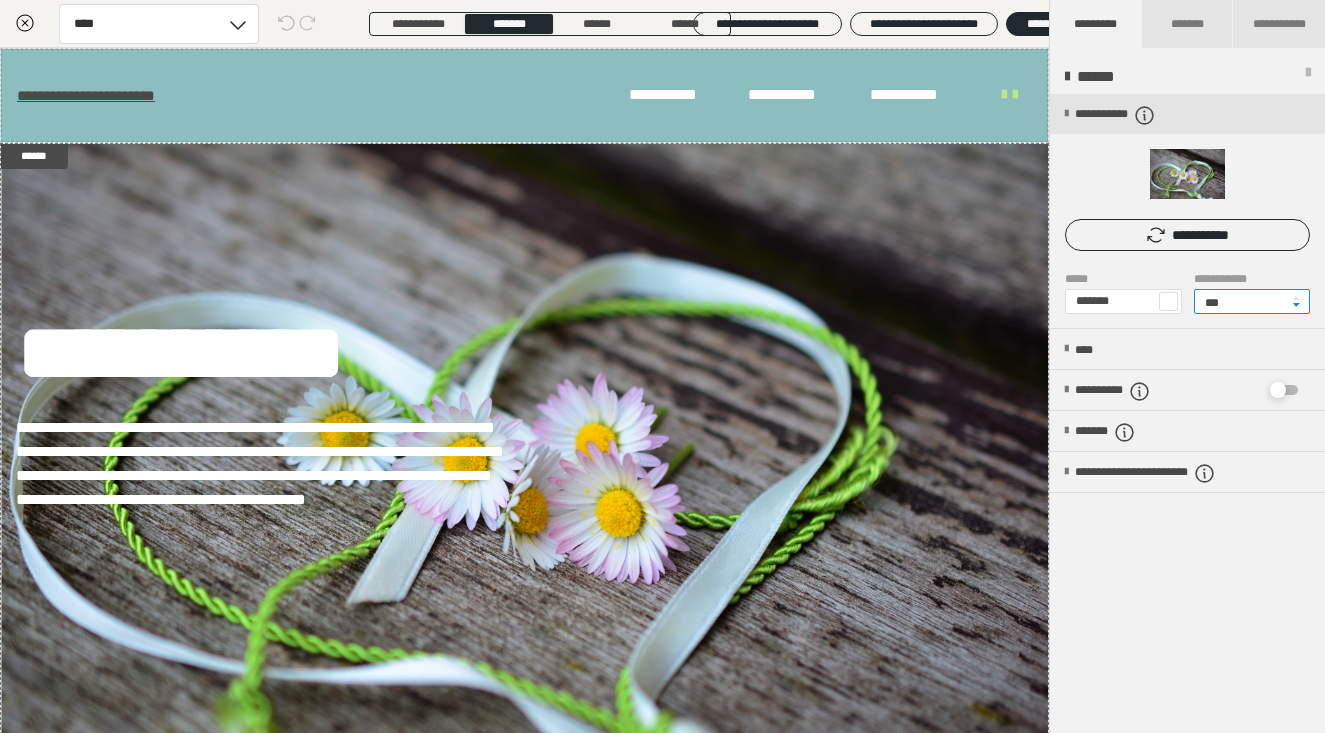 click on "***" at bounding box center (1252, 301) 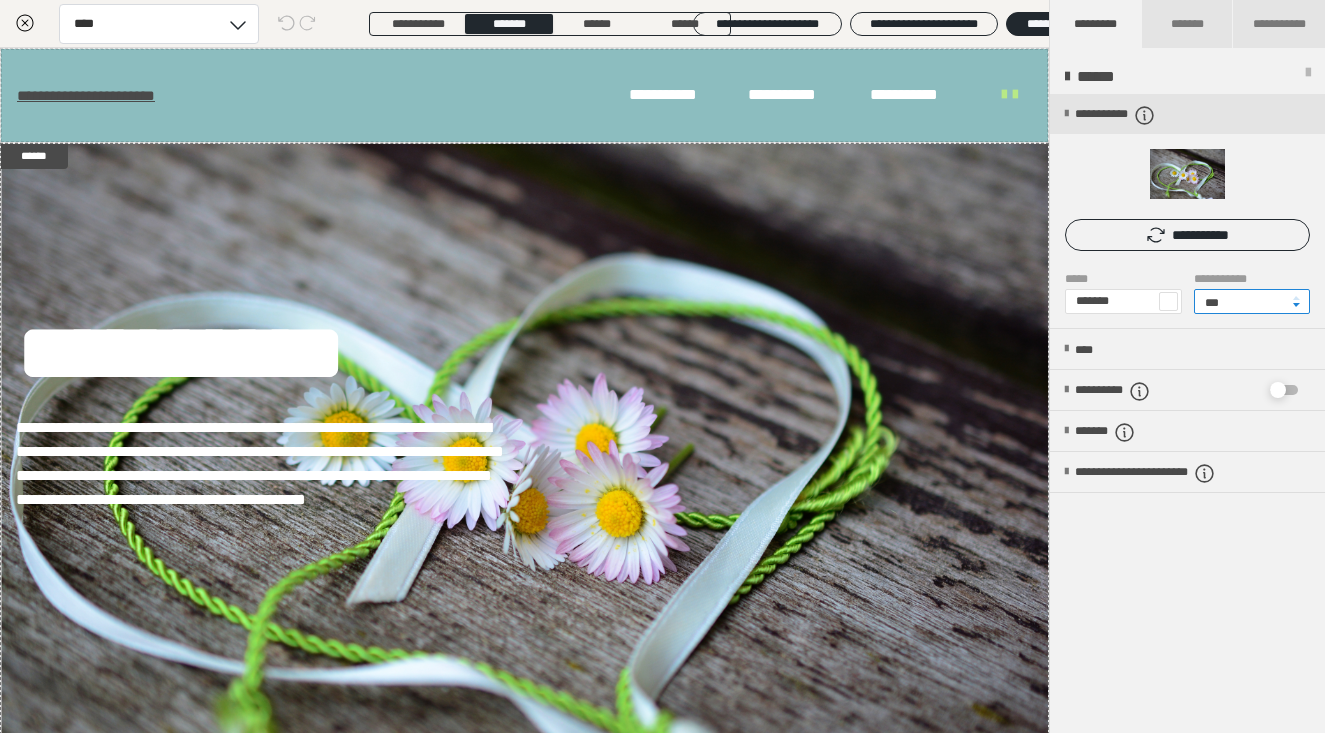 drag, startPoint x: 1238, startPoint y: 302, endPoint x: 1184, endPoint y: 302, distance: 54 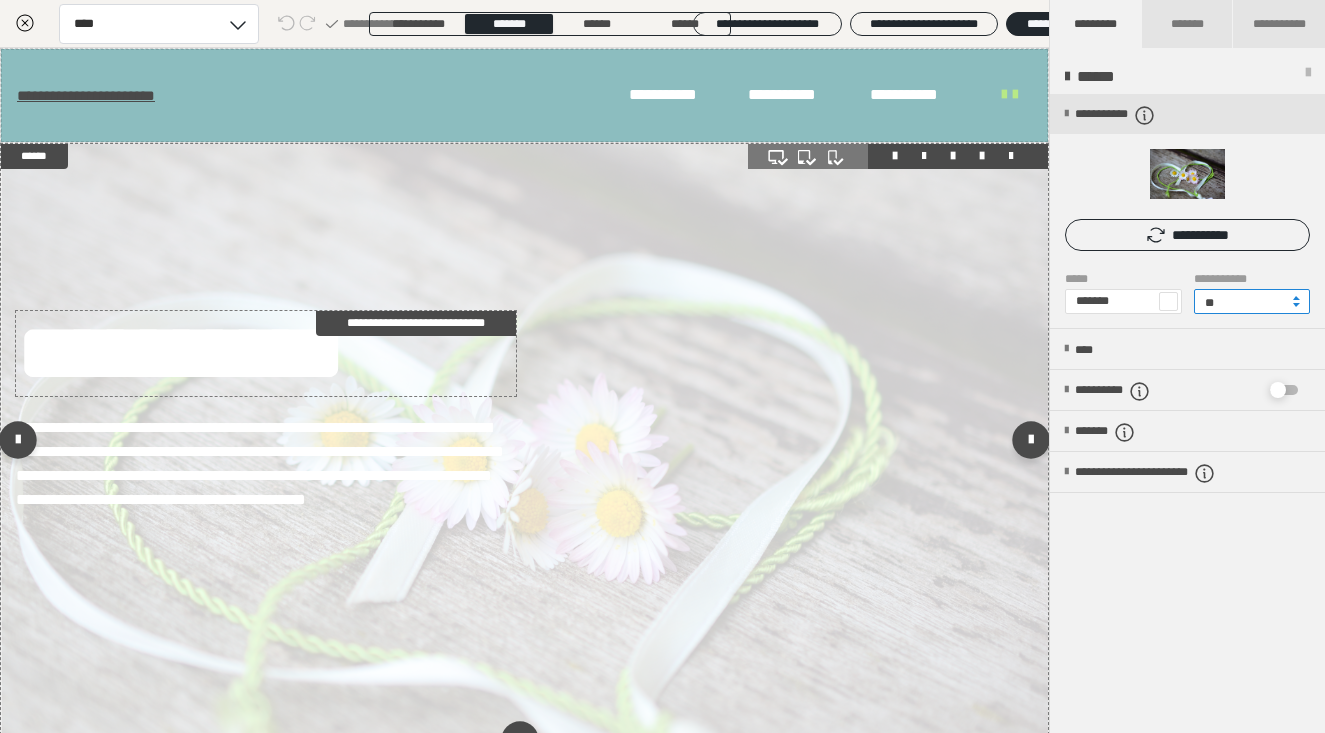 type on "**" 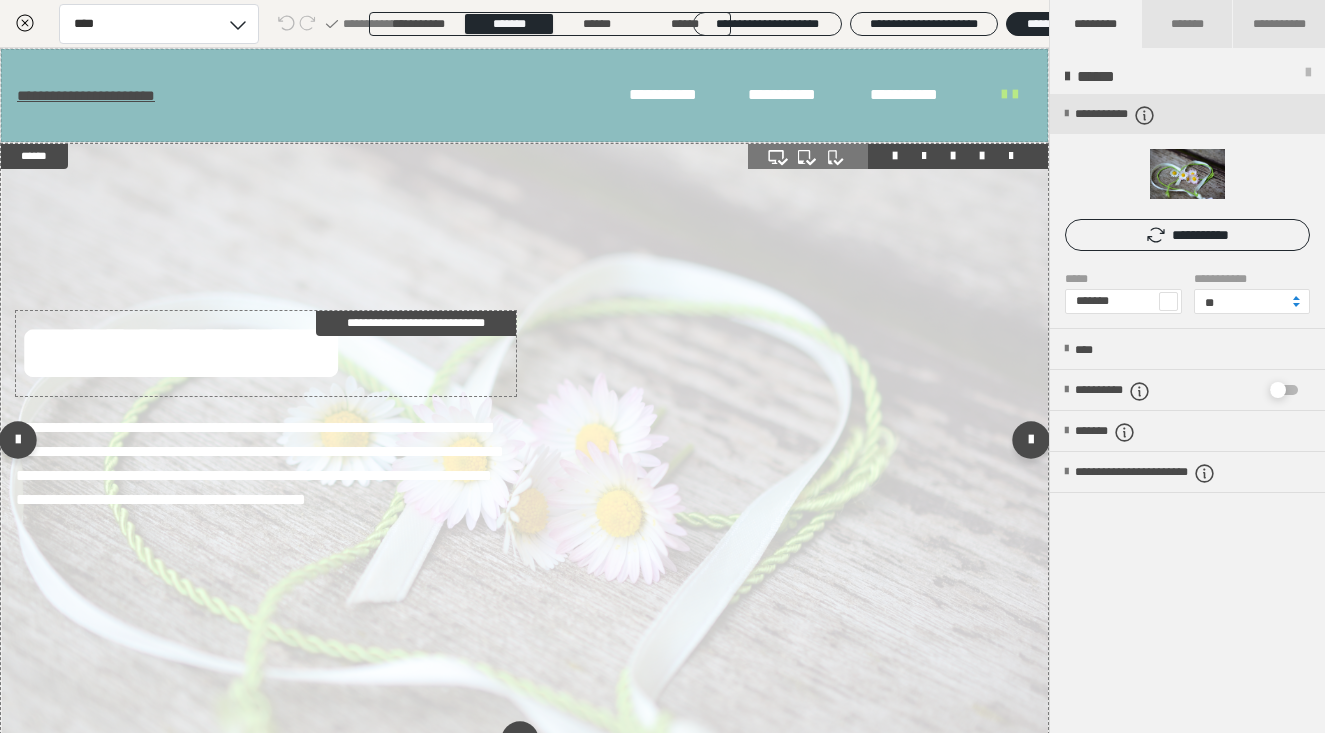 click on "**********" at bounding box center (266, 353) 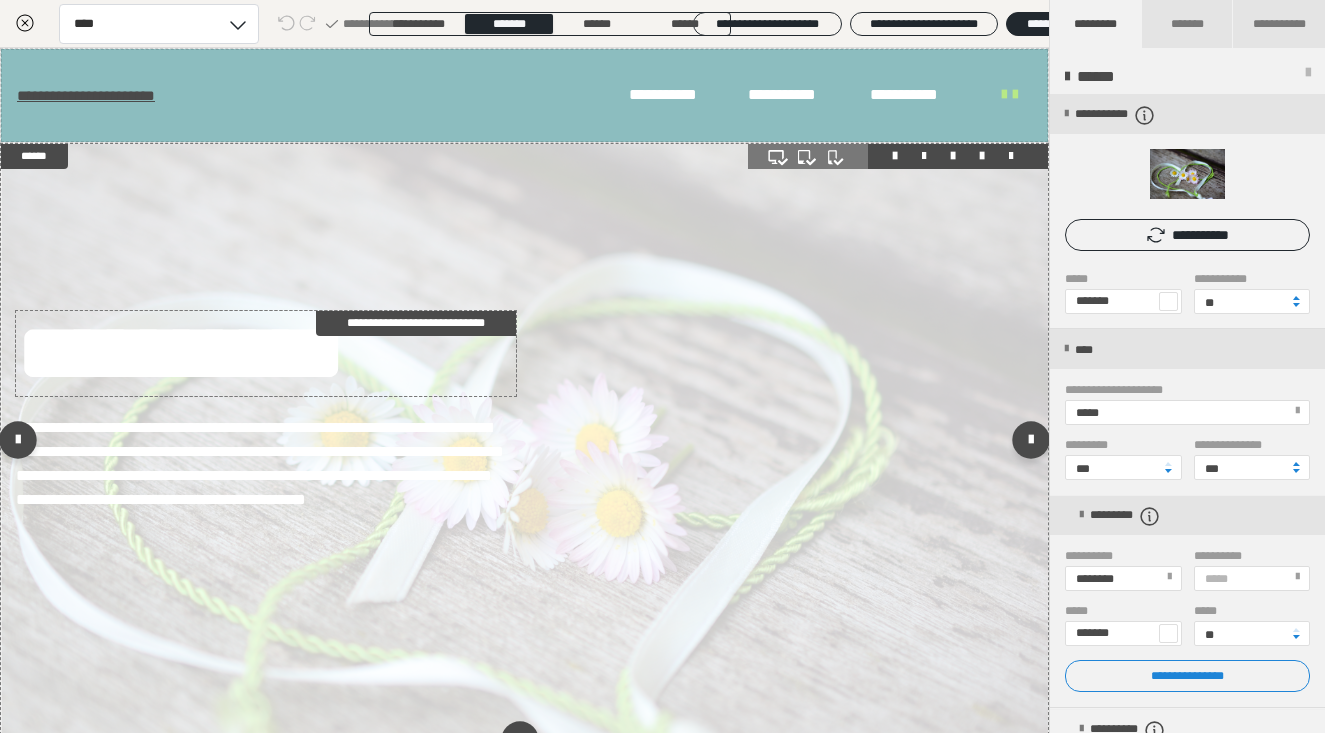 click on "**********" at bounding box center [266, 353] 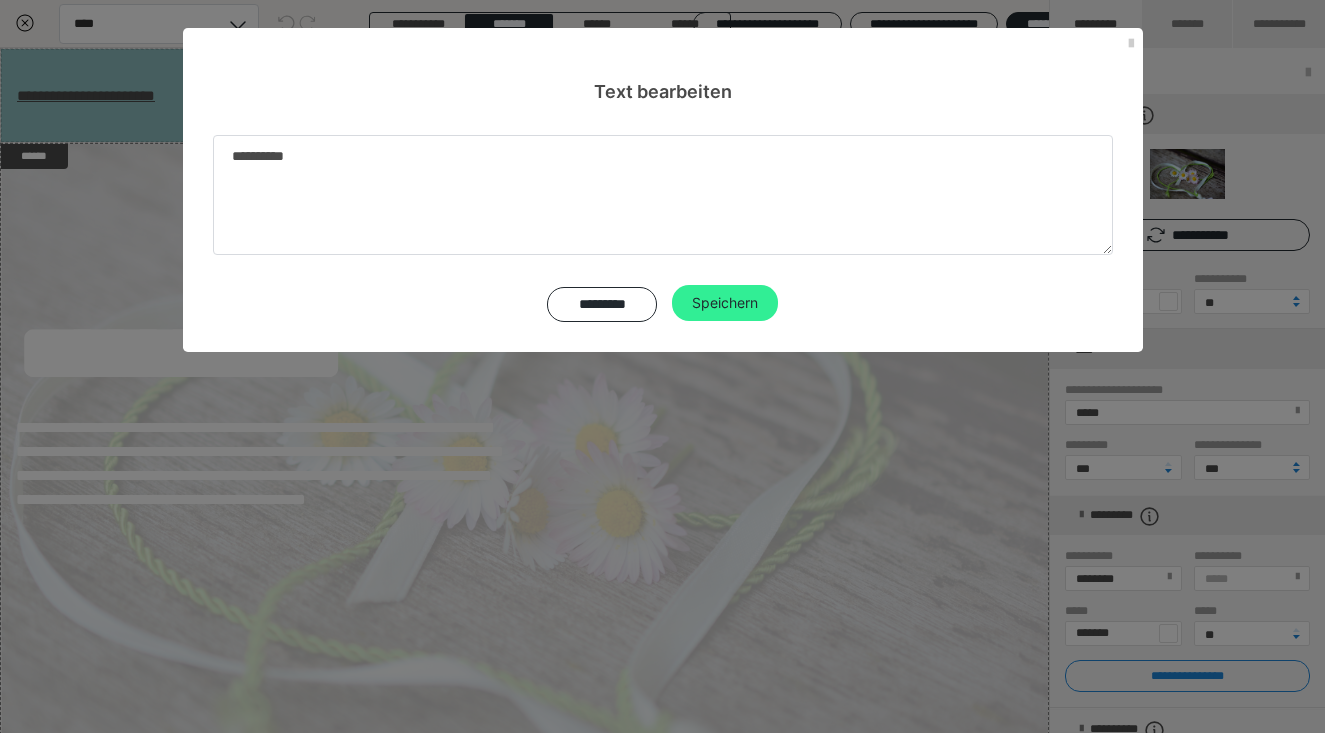 click on "Speichern" at bounding box center [725, 303] 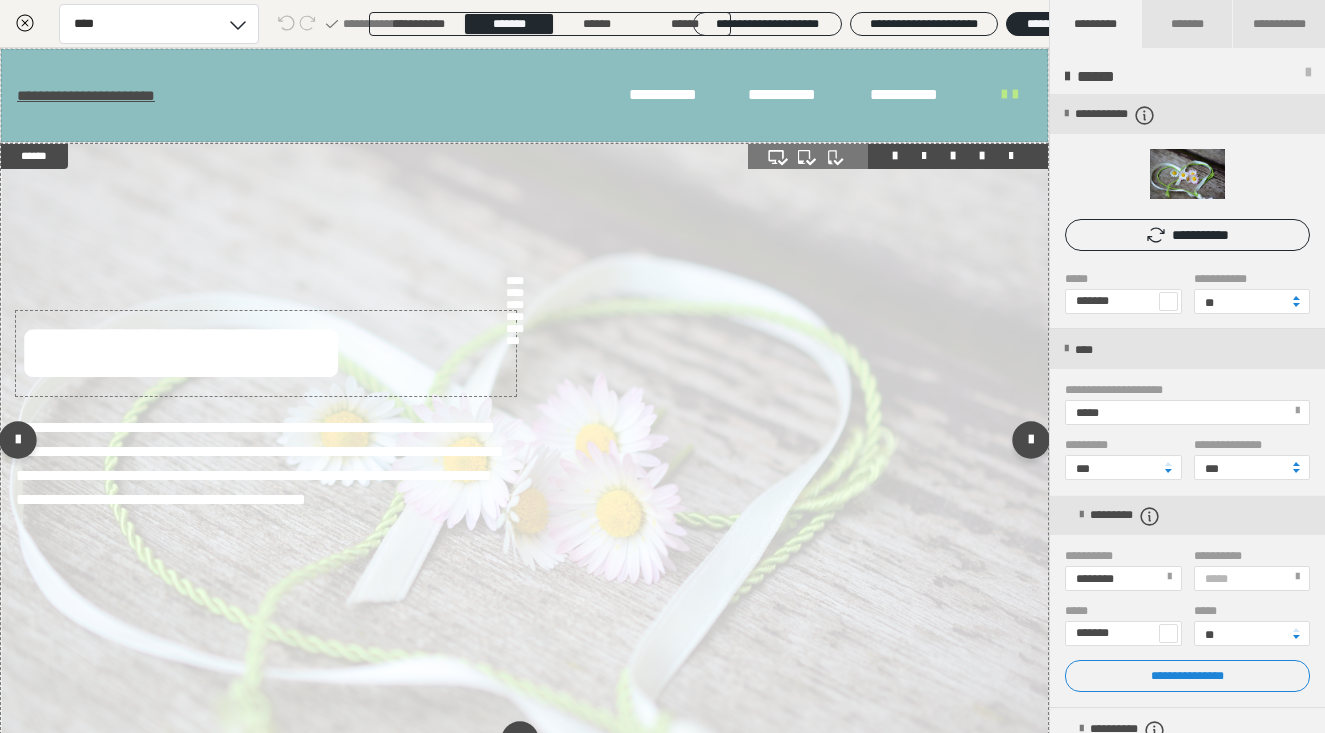 click on "**********" at bounding box center [266, 353] 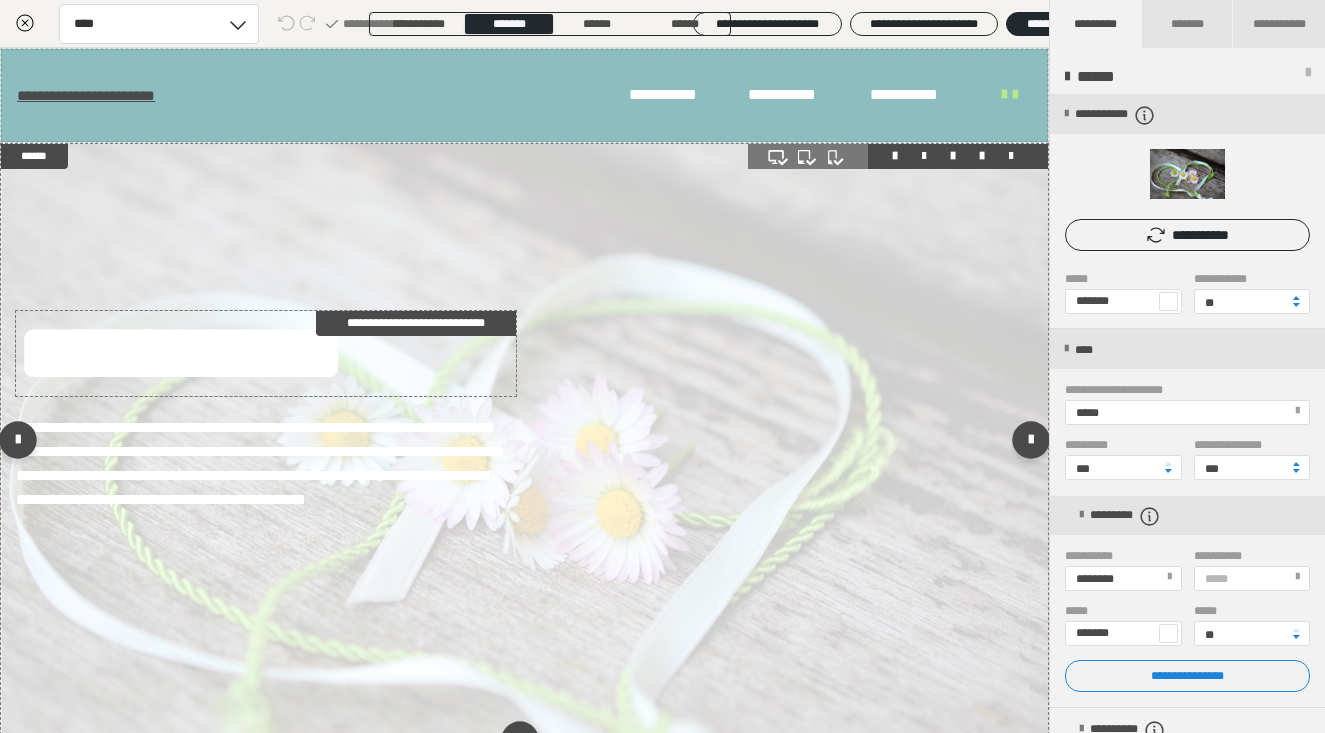 click on "**********" at bounding box center (266, 353) 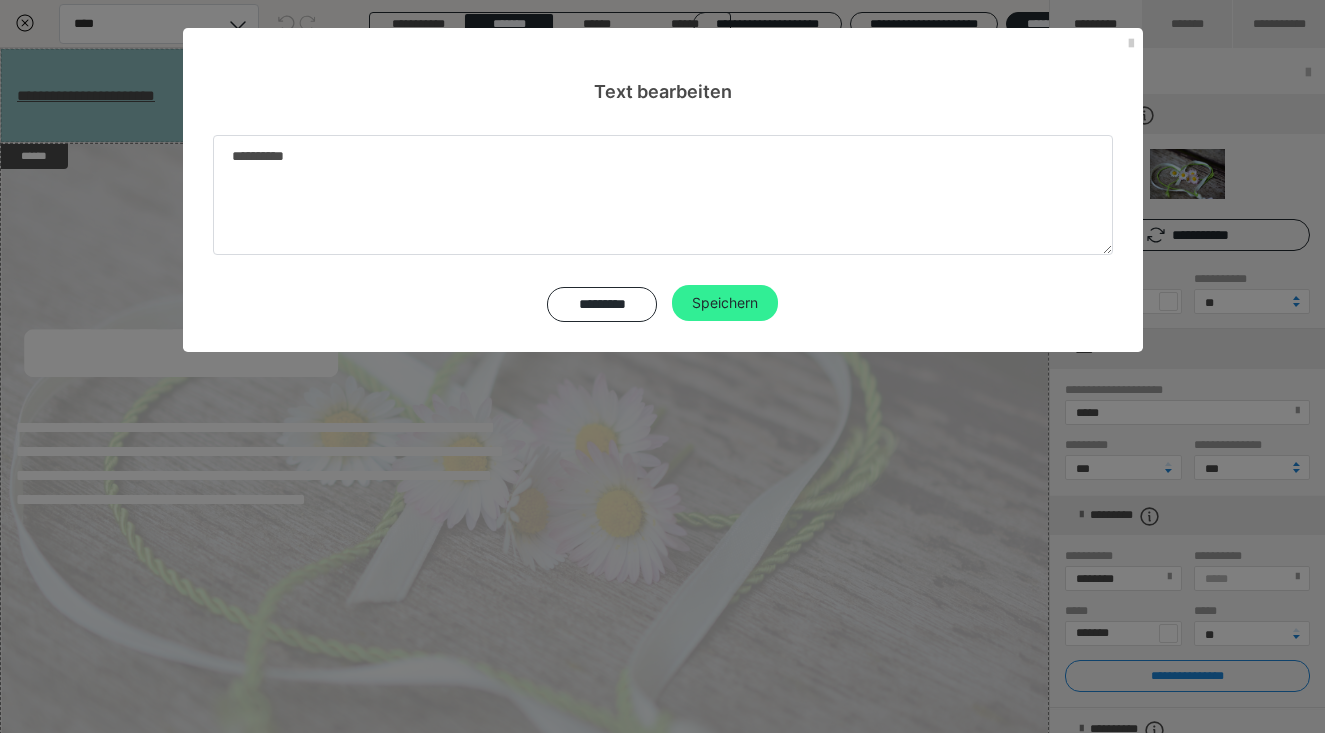 click on "Speichern" at bounding box center (725, 303) 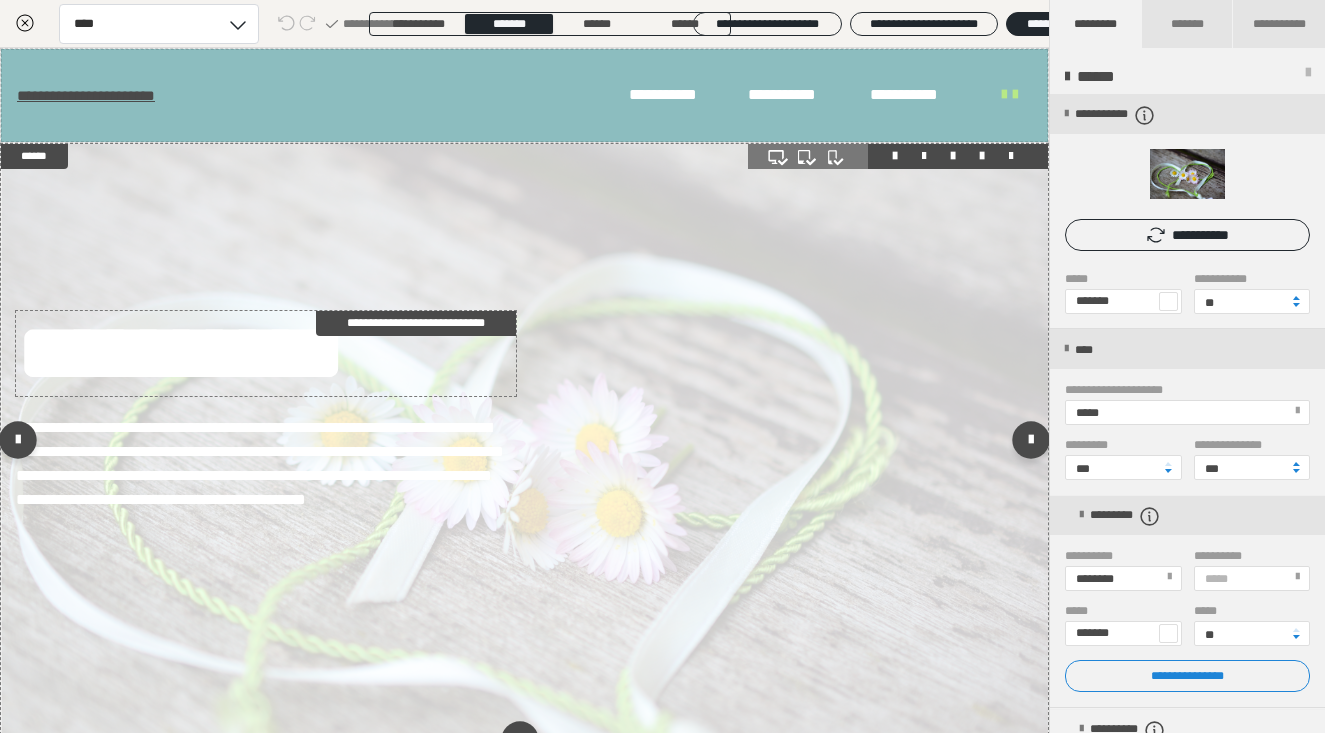 click on "**********" at bounding box center [266, 353] 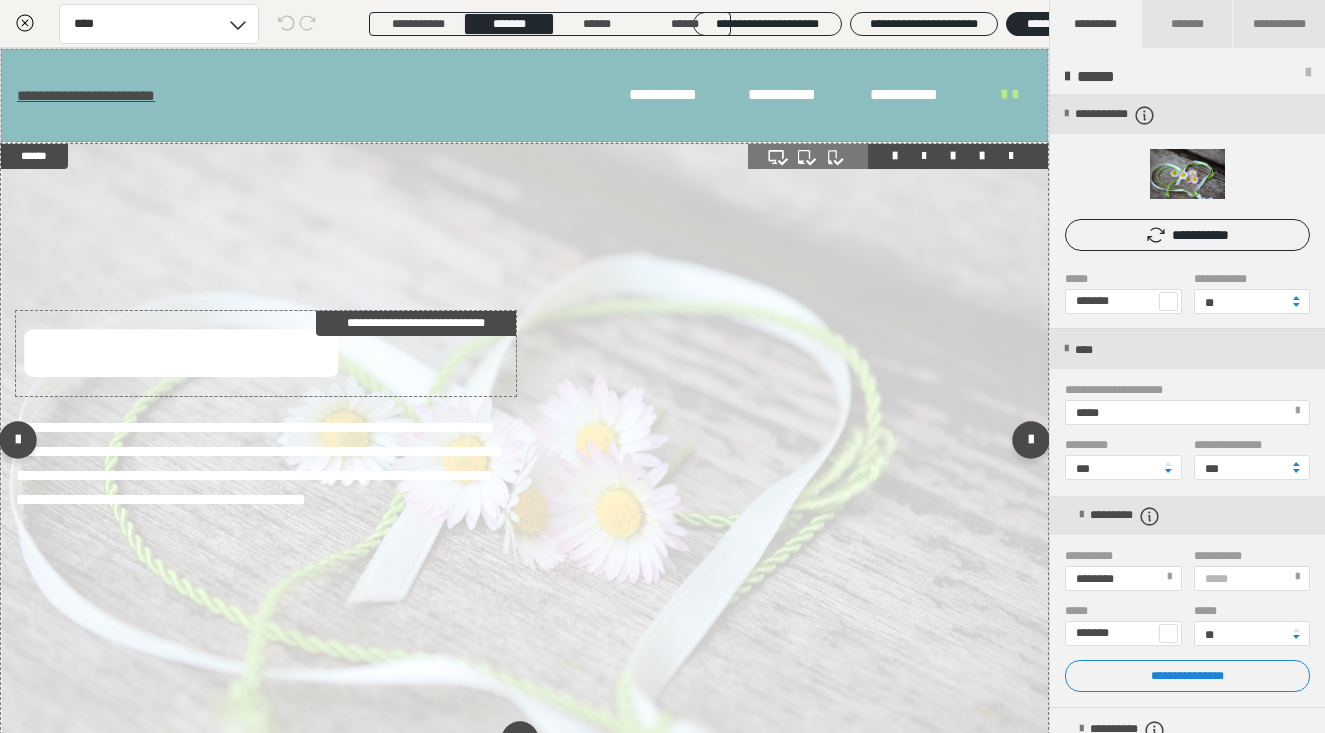 click on "**********" at bounding box center (266, 353) 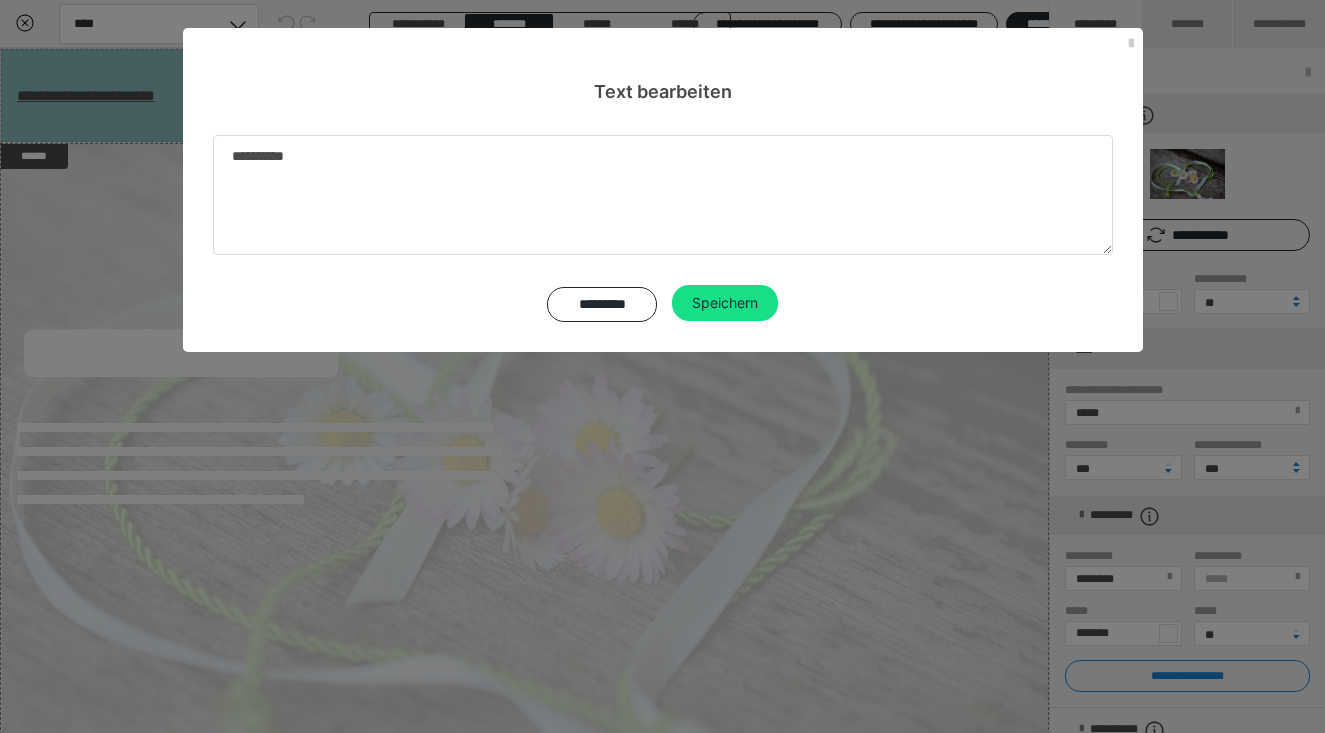 click on "**********" at bounding box center (662, 366) 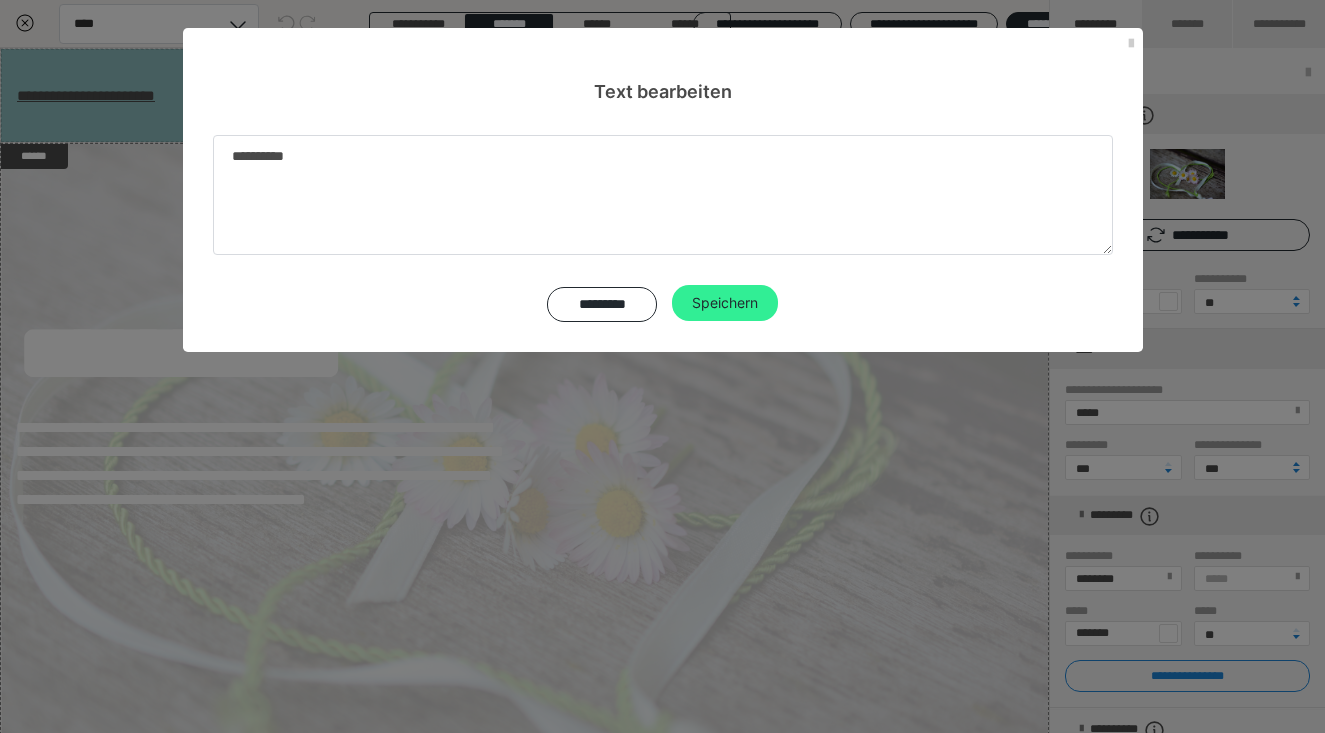 click on "Speichern" at bounding box center [725, 303] 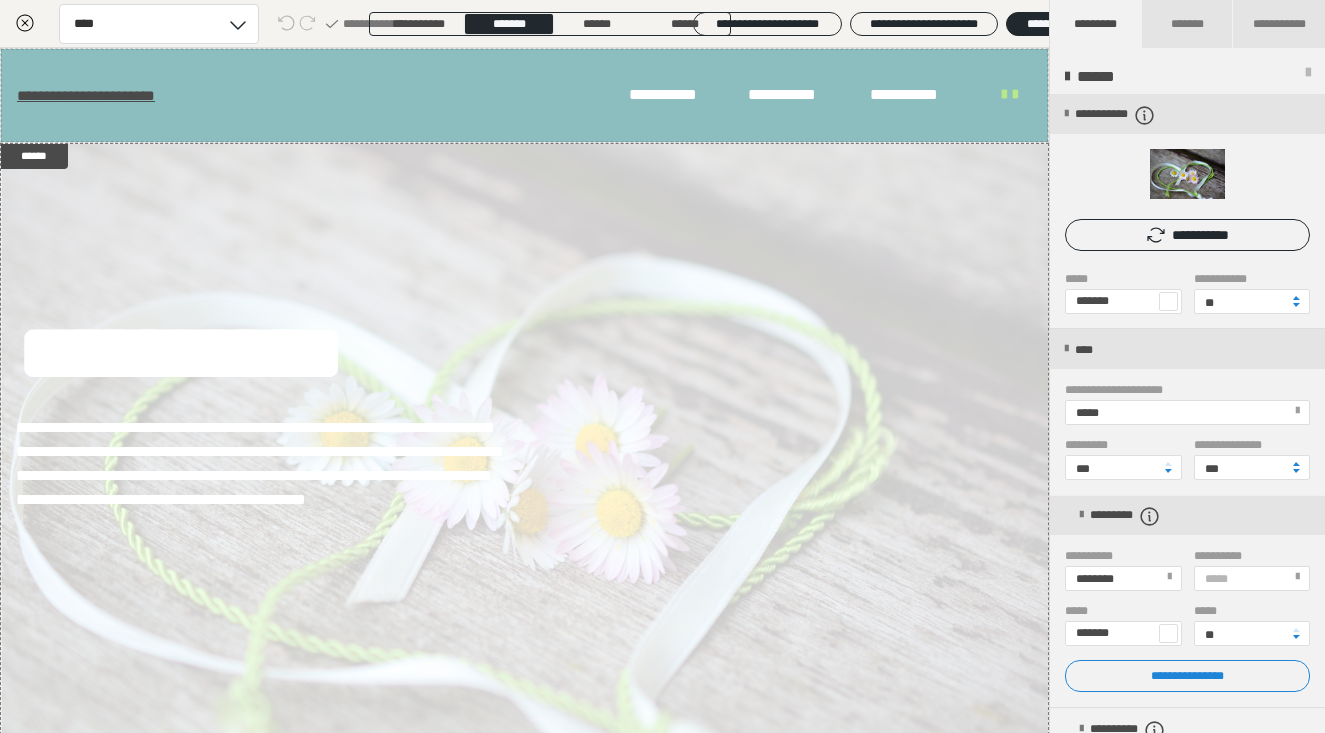 click at bounding box center (1168, 301) 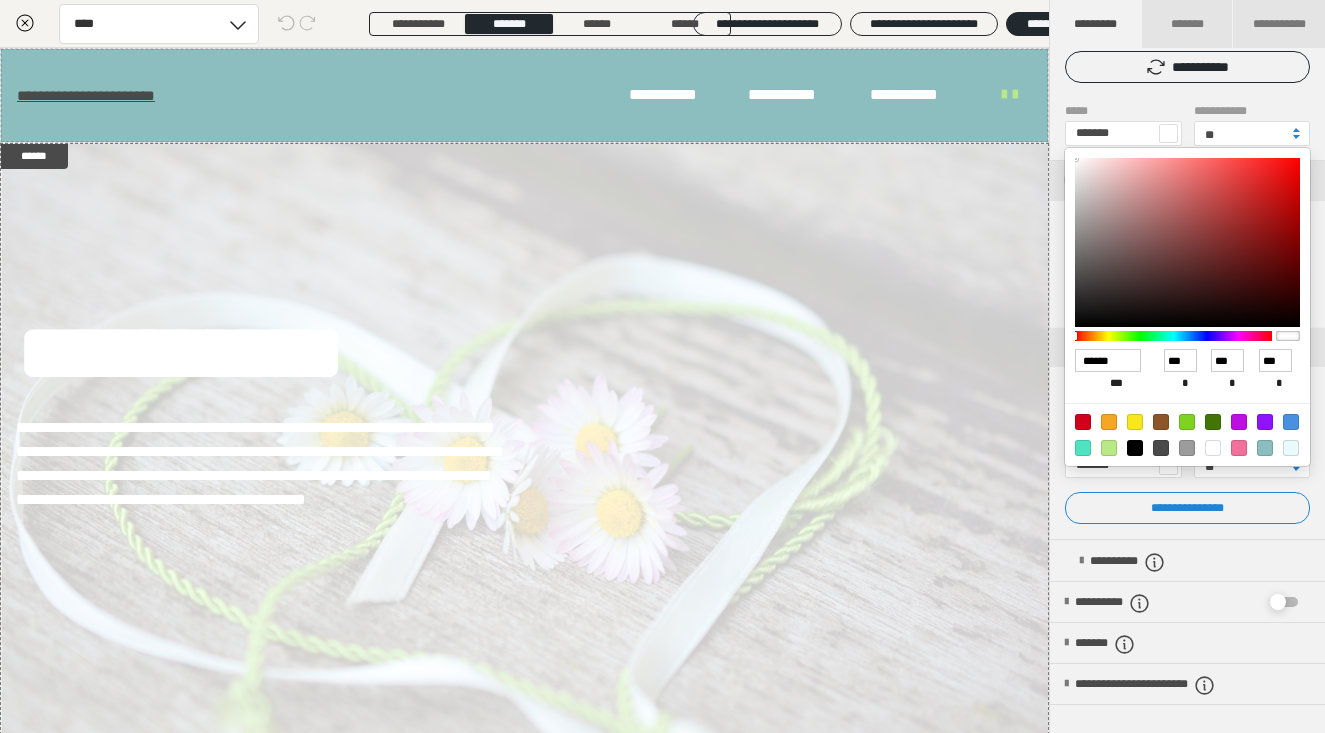 scroll, scrollTop: 208, scrollLeft: 0, axis: vertical 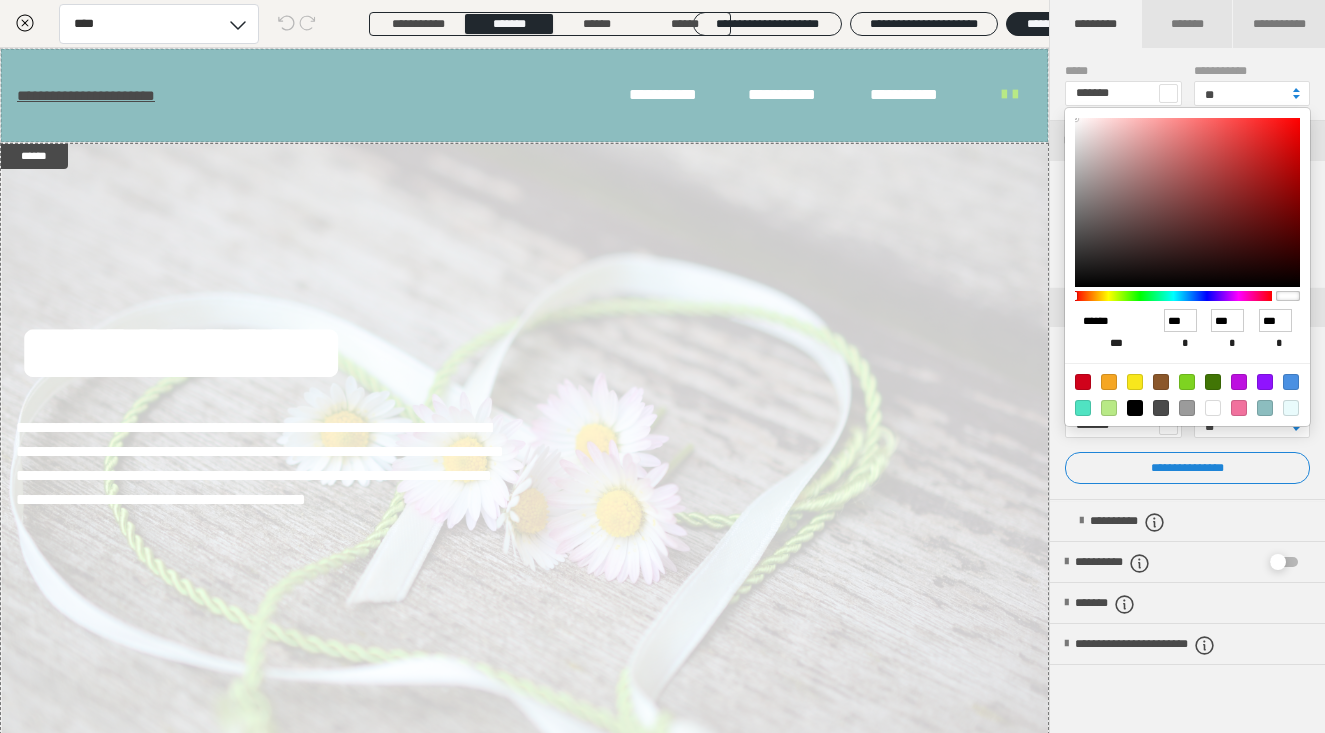 click on "******" at bounding box center [1108, 321] 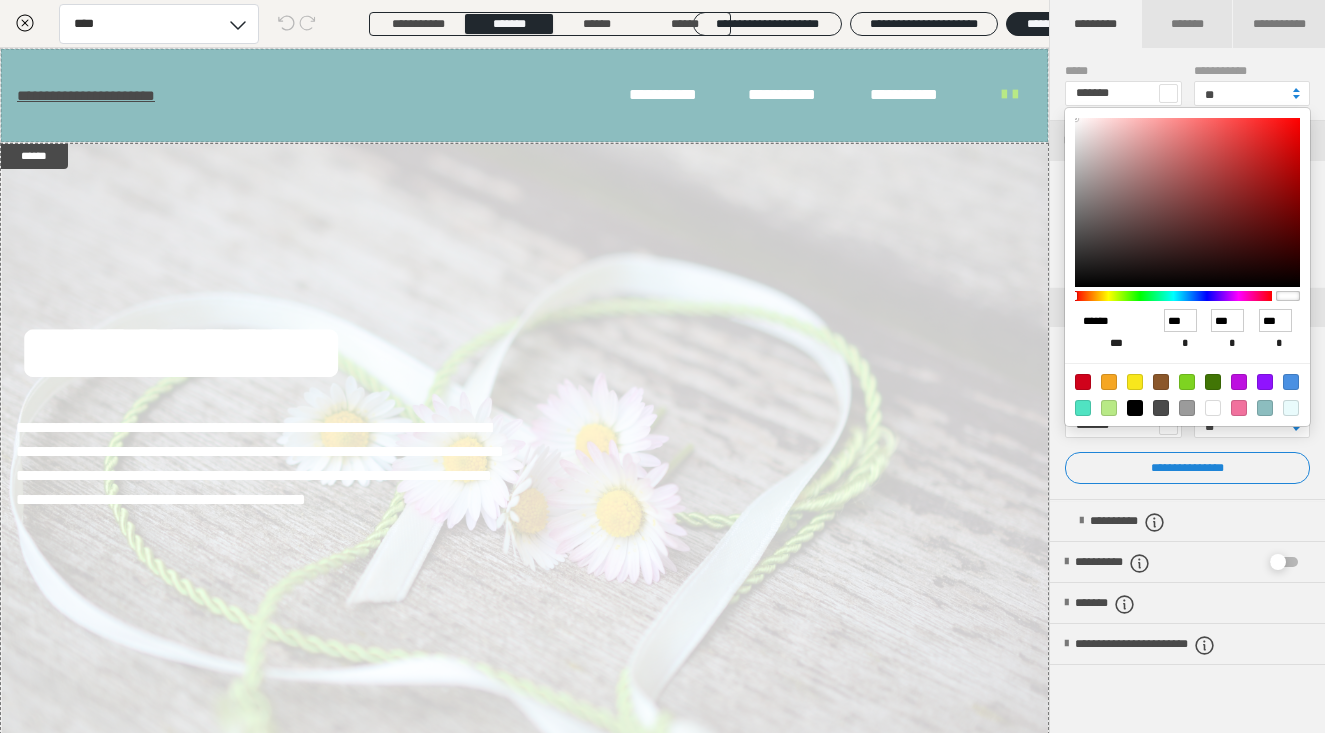 click on "******" at bounding box center (1108, 321) 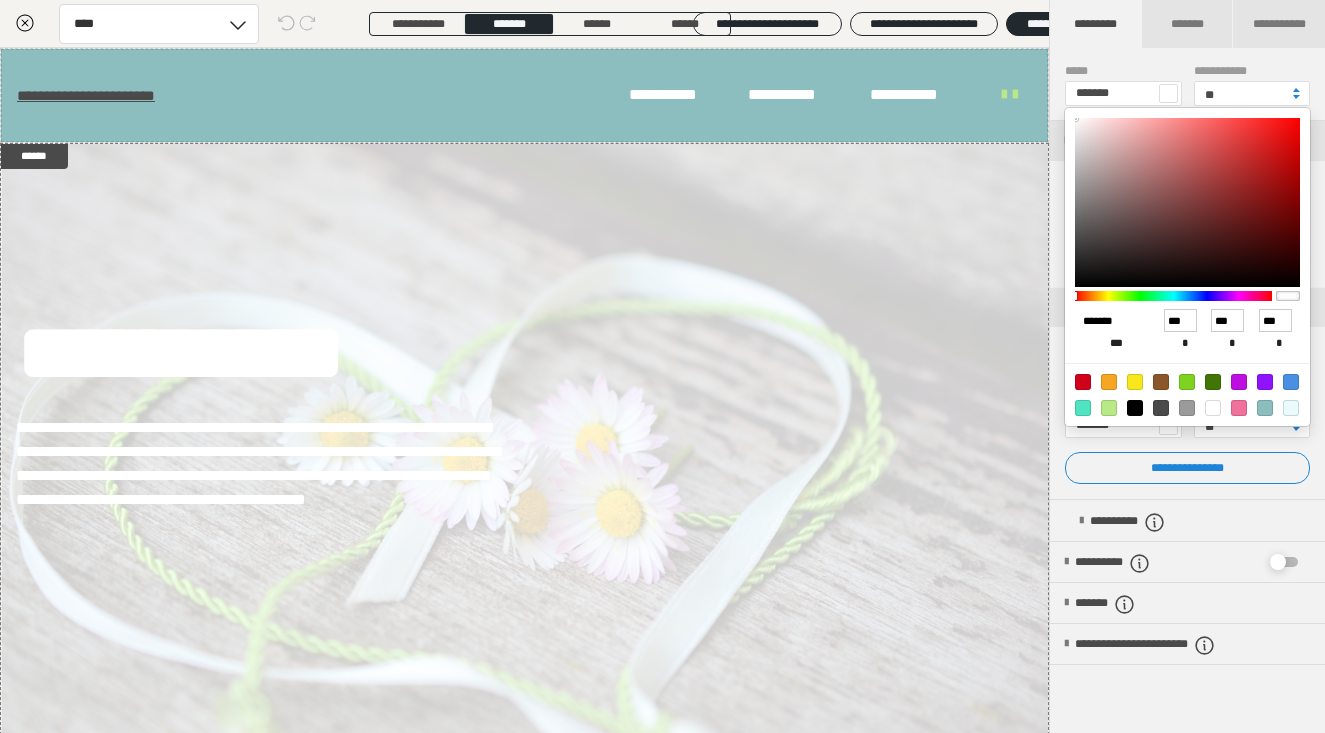 type on "*******" 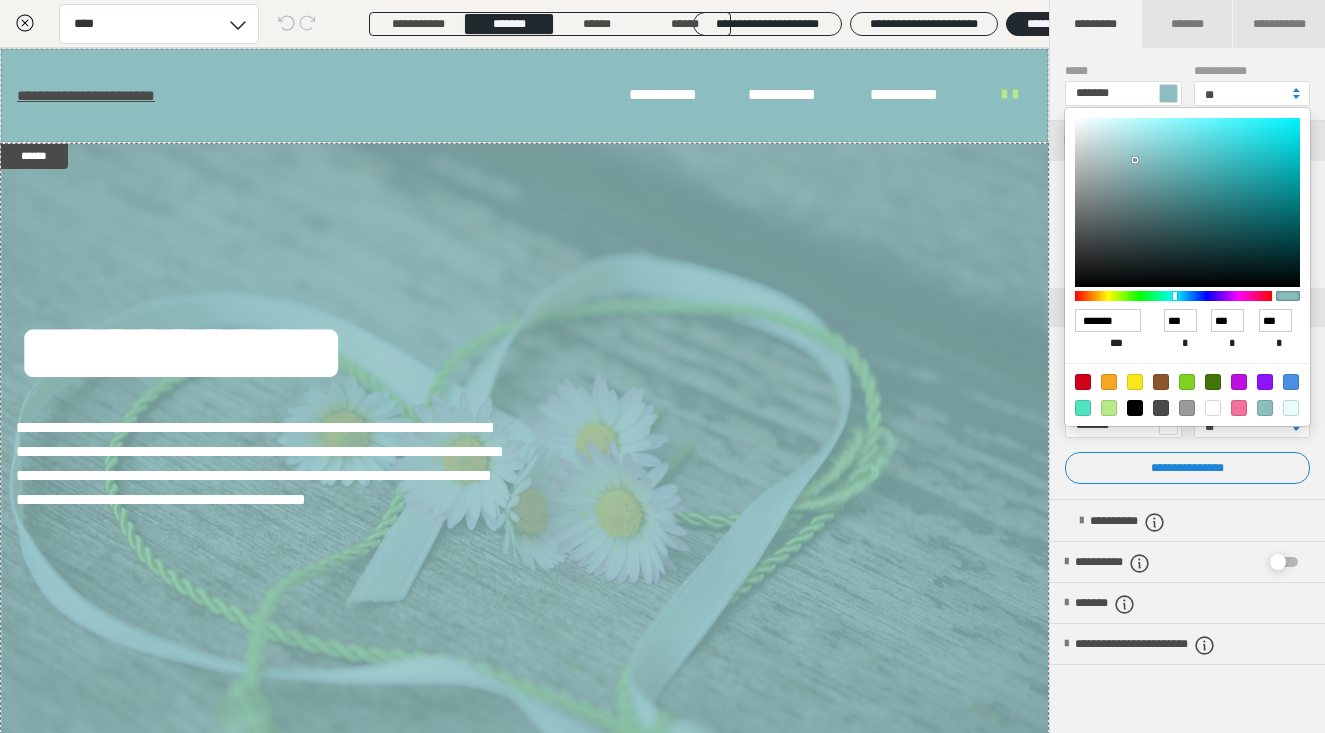 type on "******" 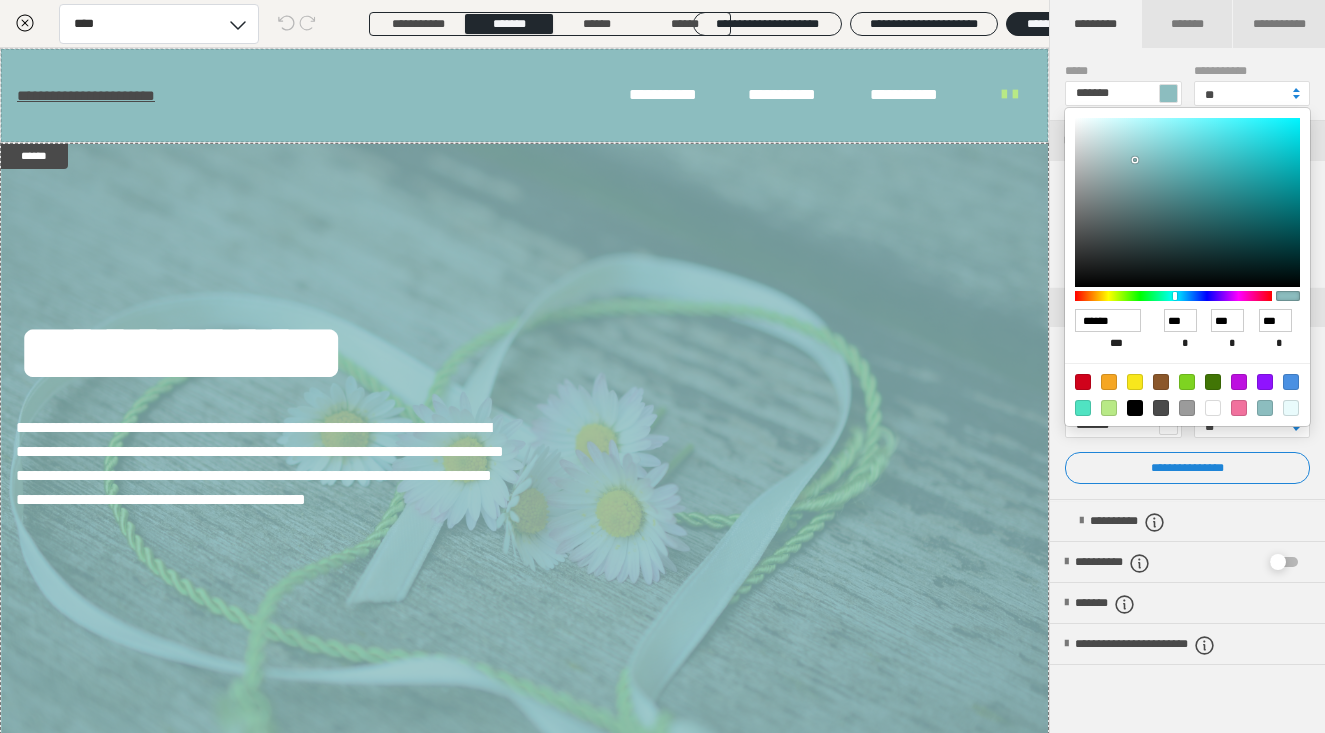 click at bounding box center [1213, 408] 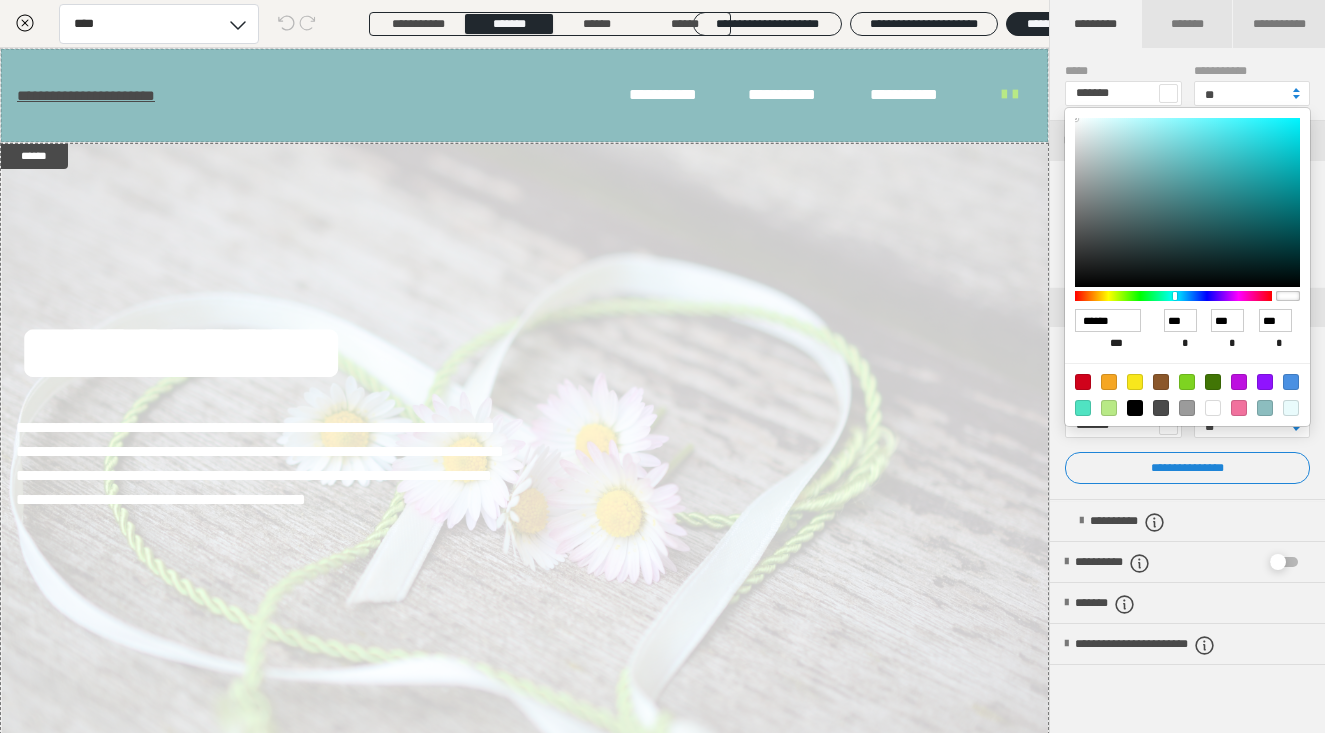 click at bounding box center [1265, 408] 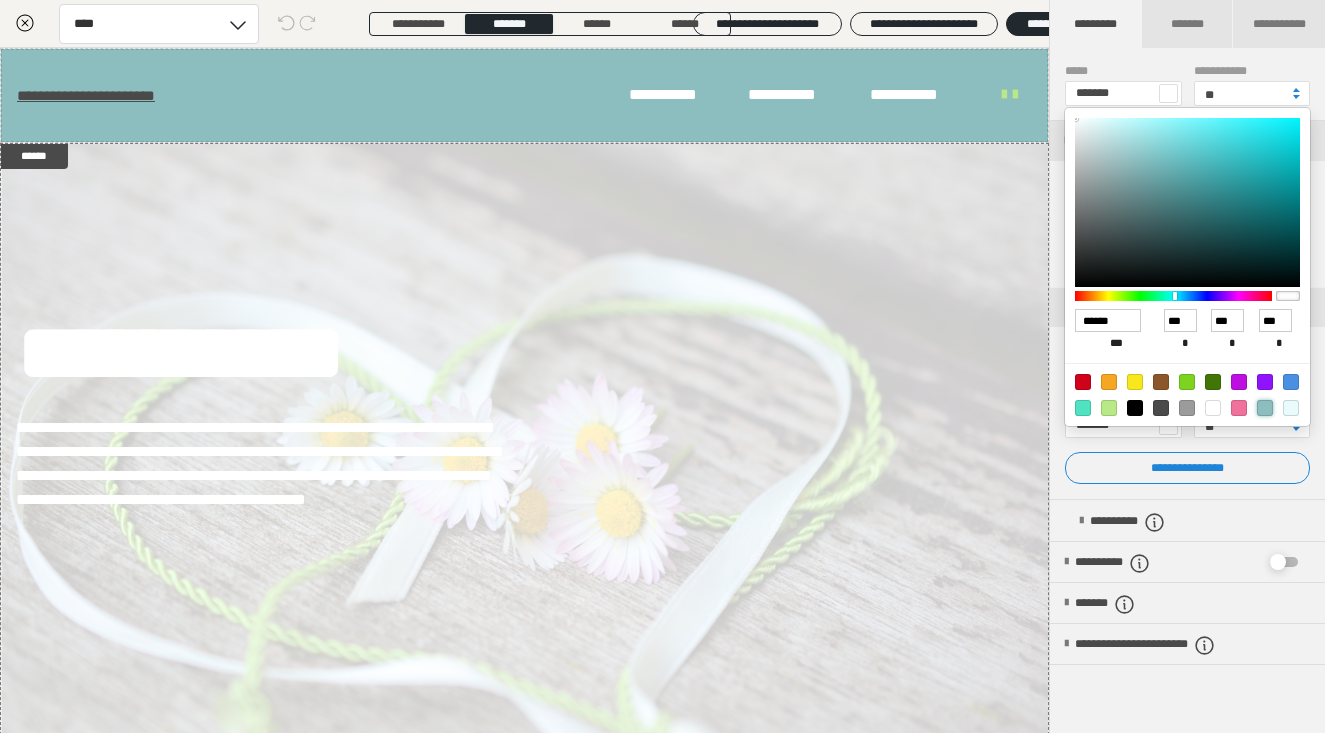 type on "*******" 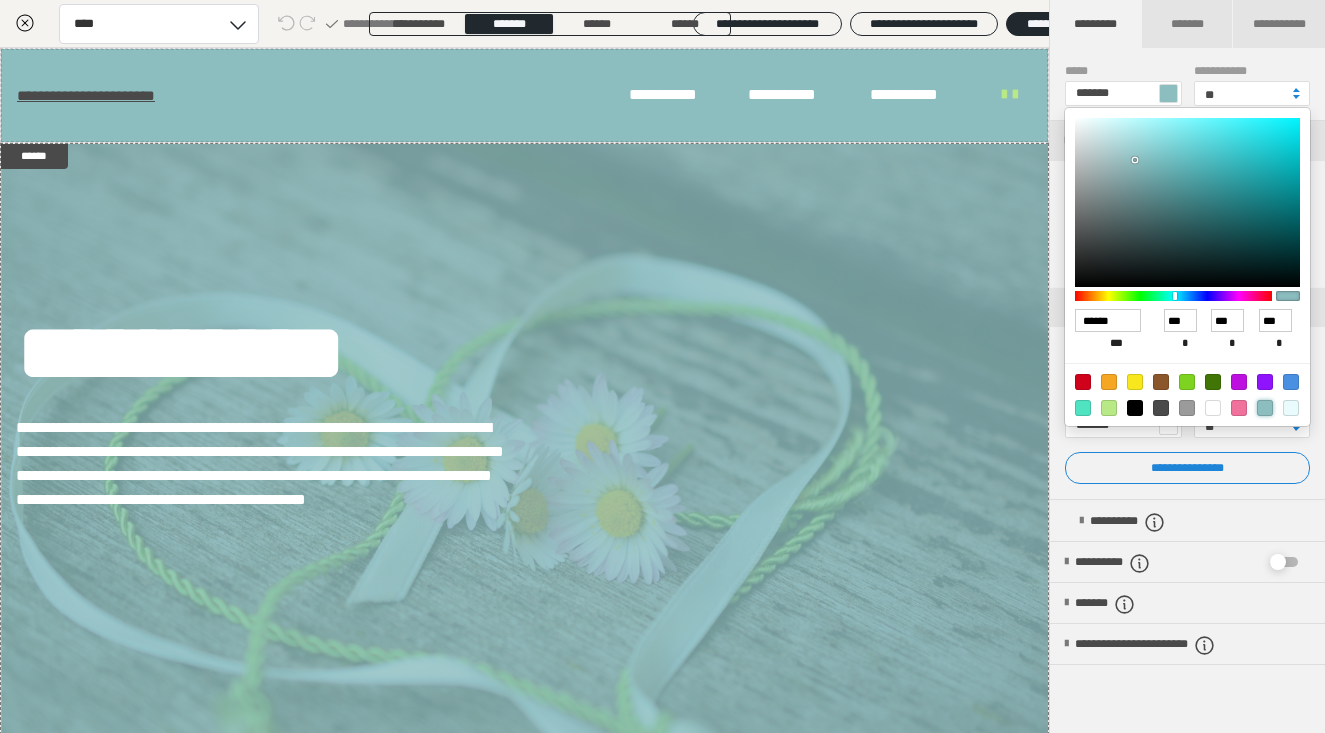 click at bounding box center (1213, 408) 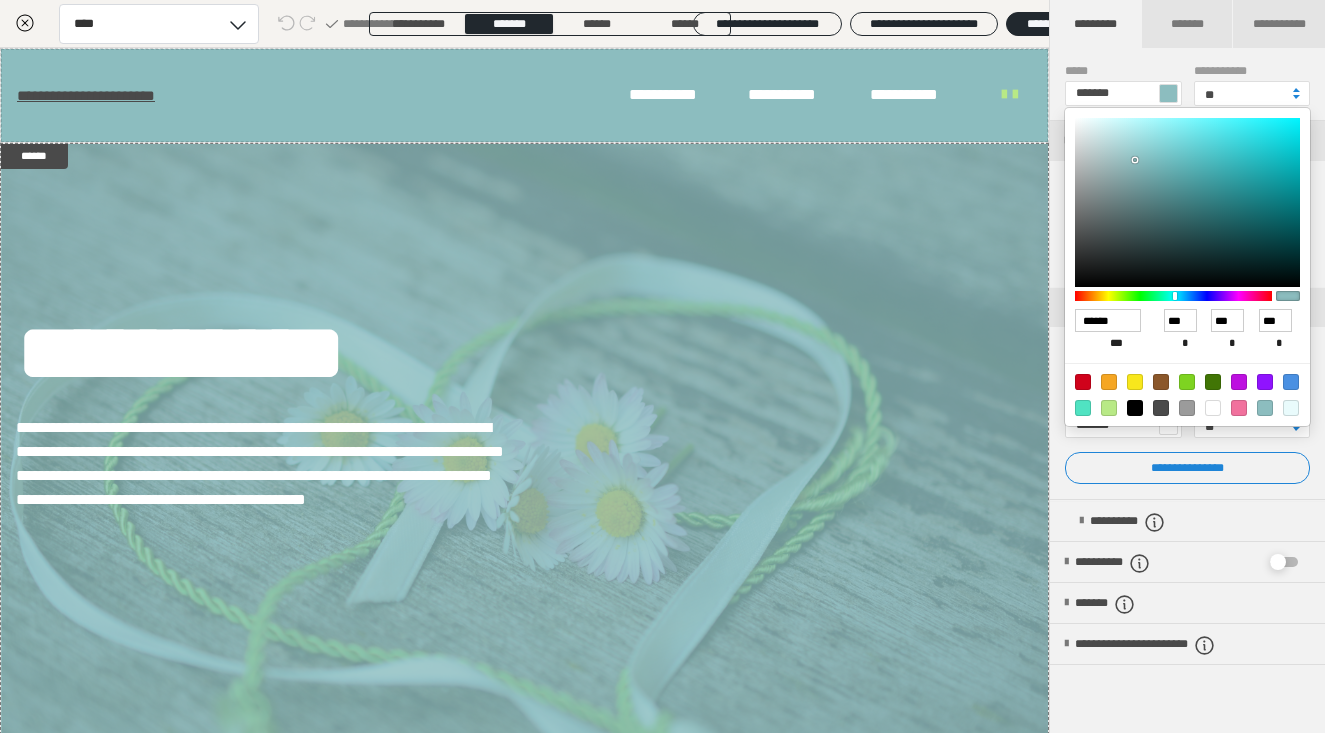 type on "*******" 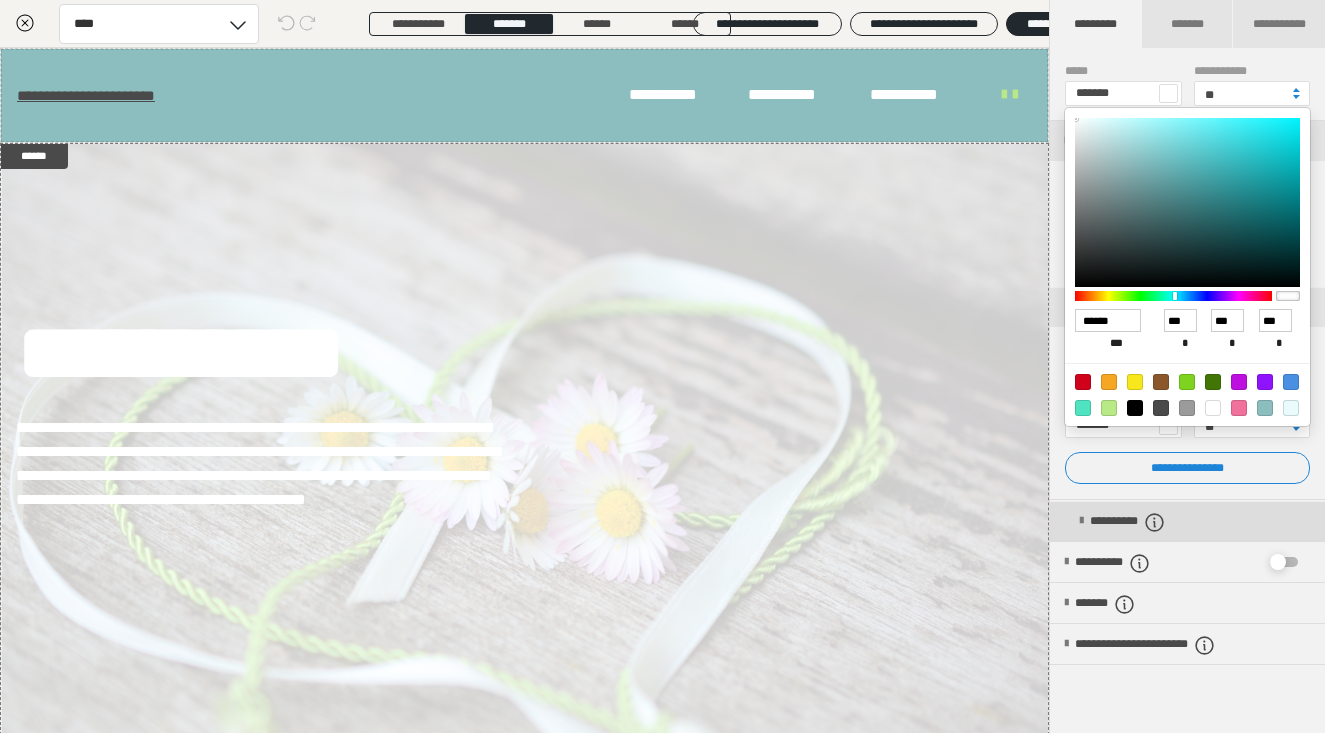 click on "**********" at bounding box center [1195, 521] 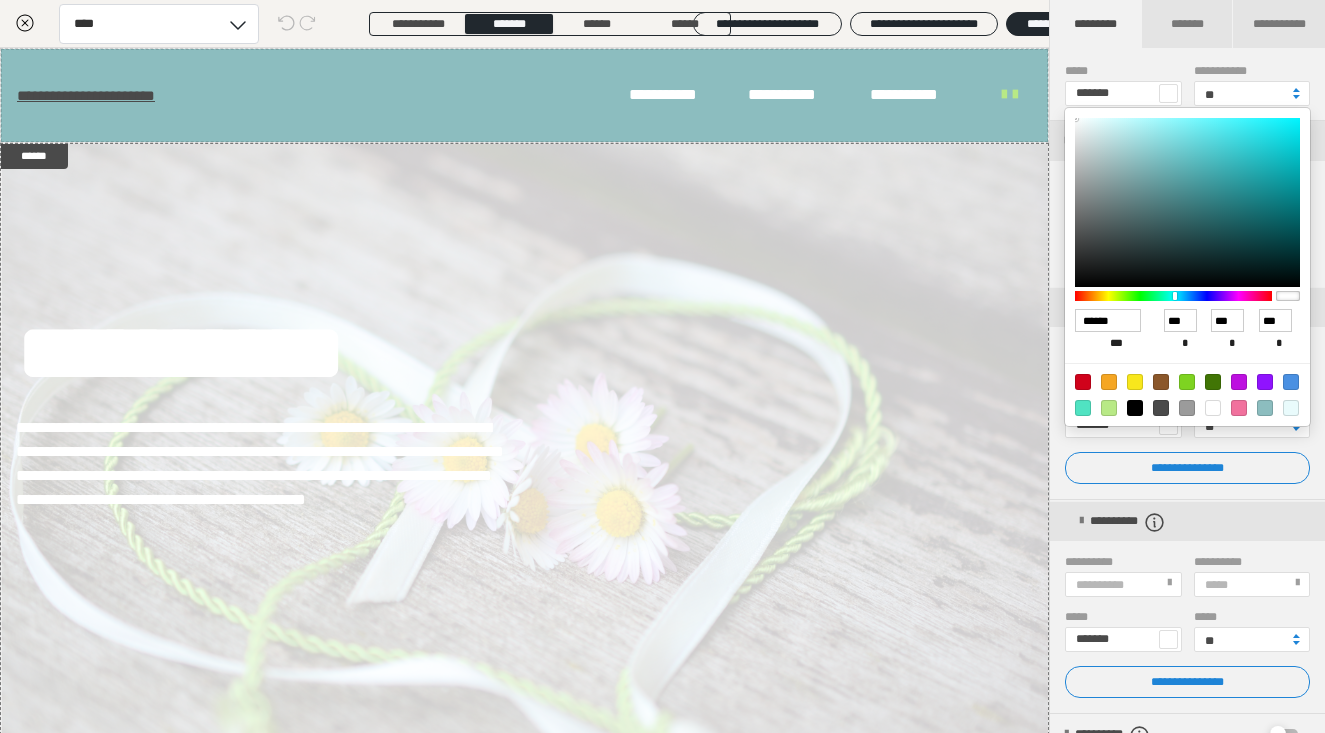 click at bounding box center (662, 366) 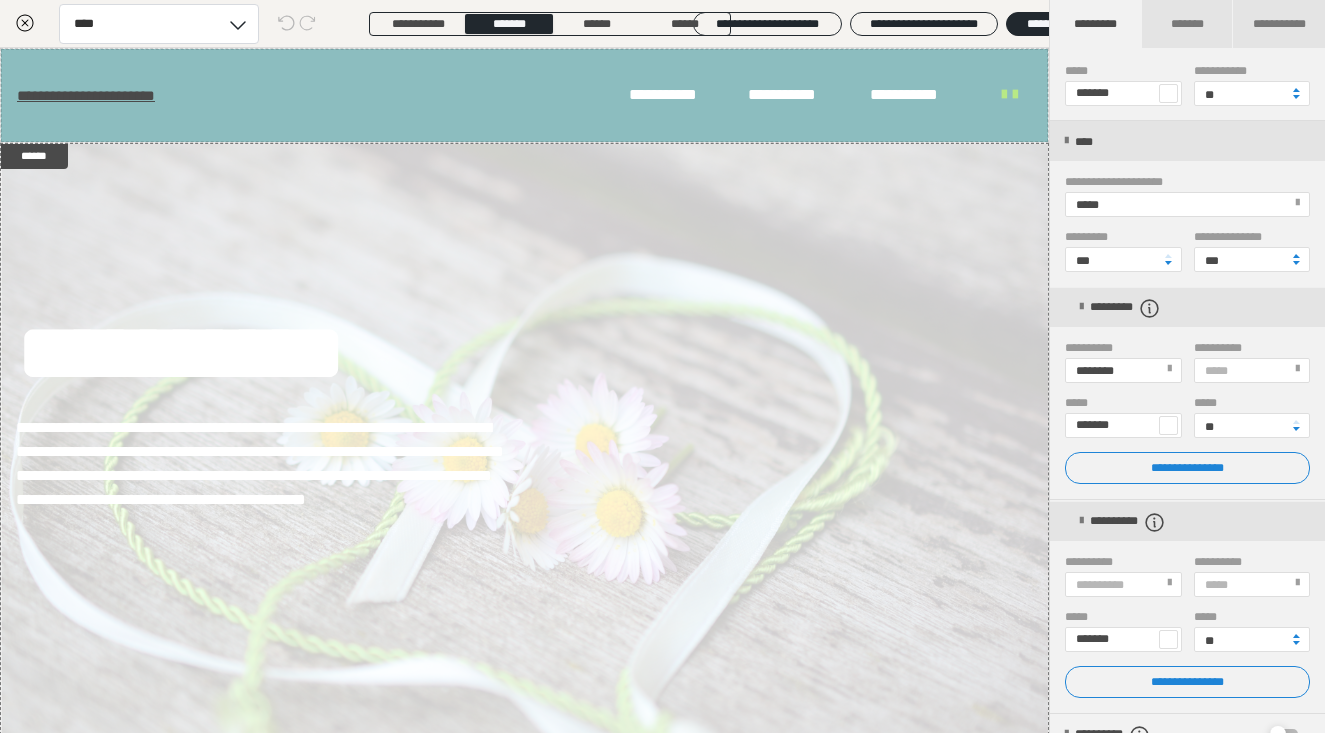 click on "*****" at bounding box center (1186, 204) 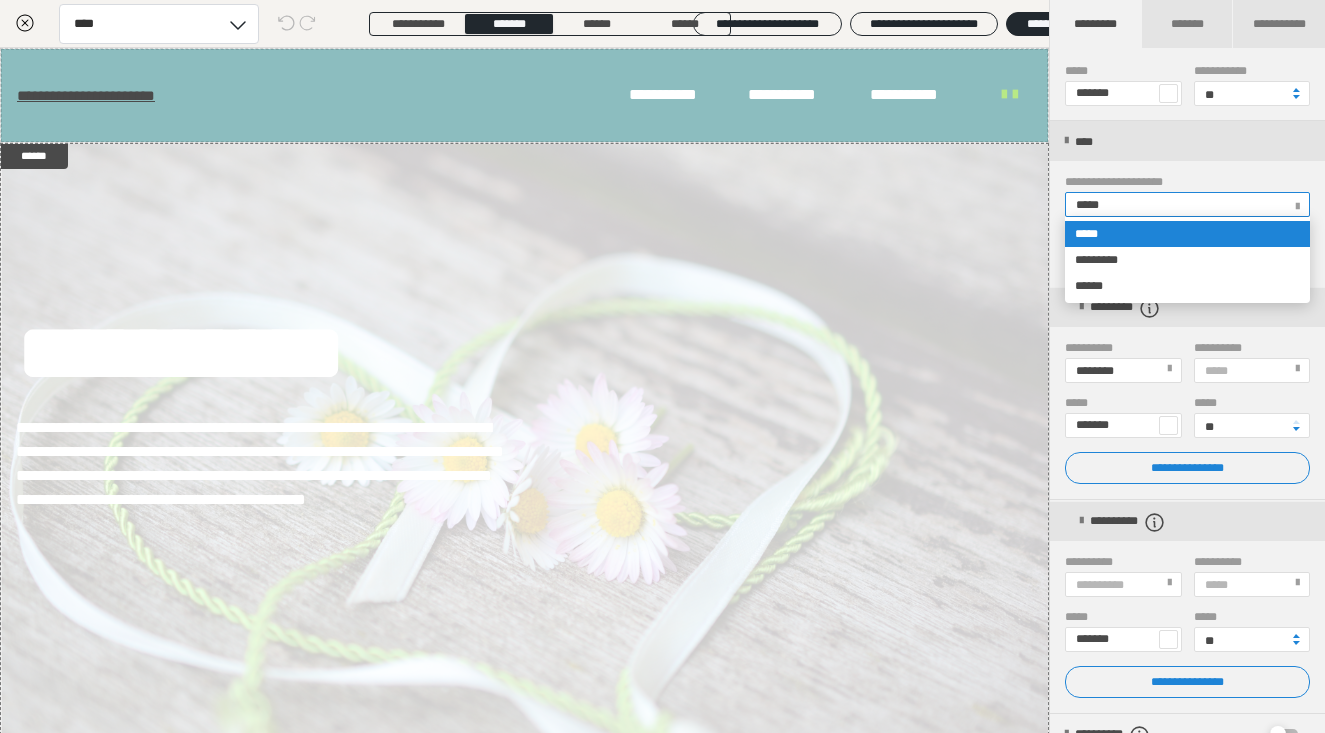 click on "*****" at bounding box center (1187, 234) 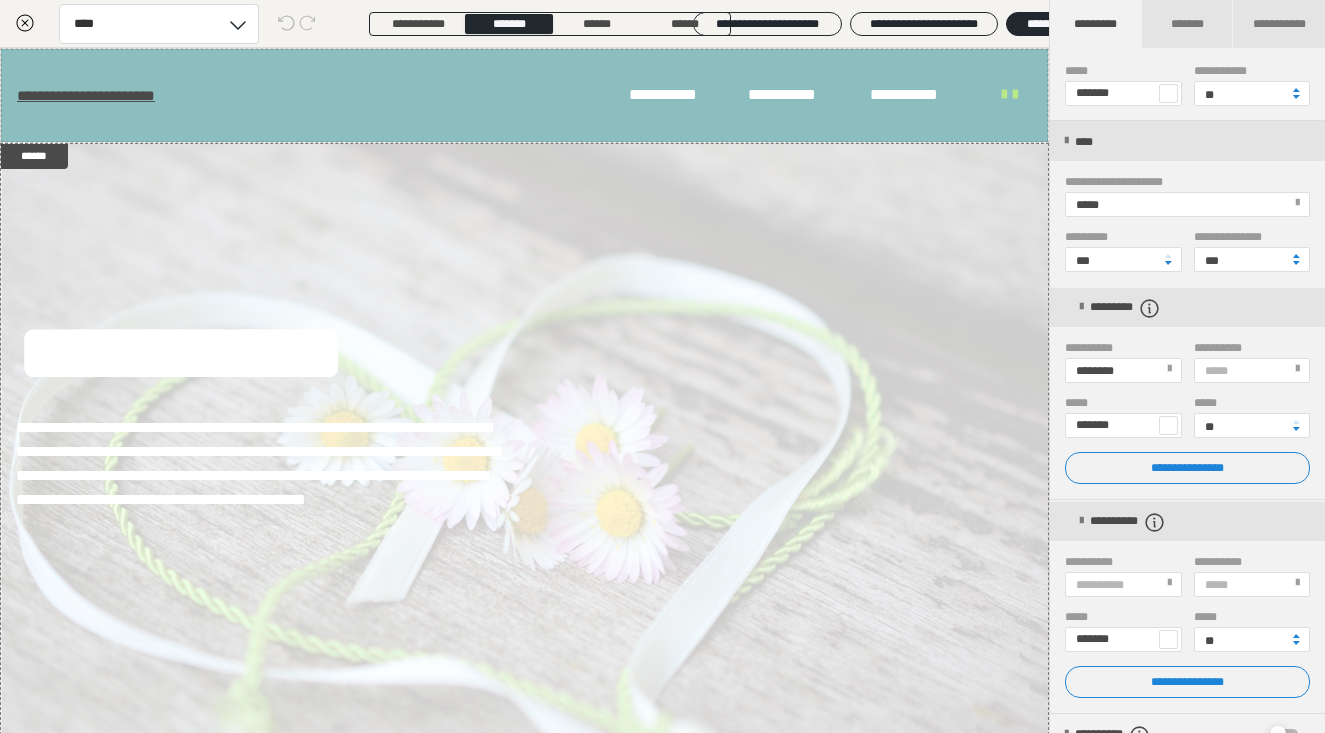 click at bounding box center [1168, 425] 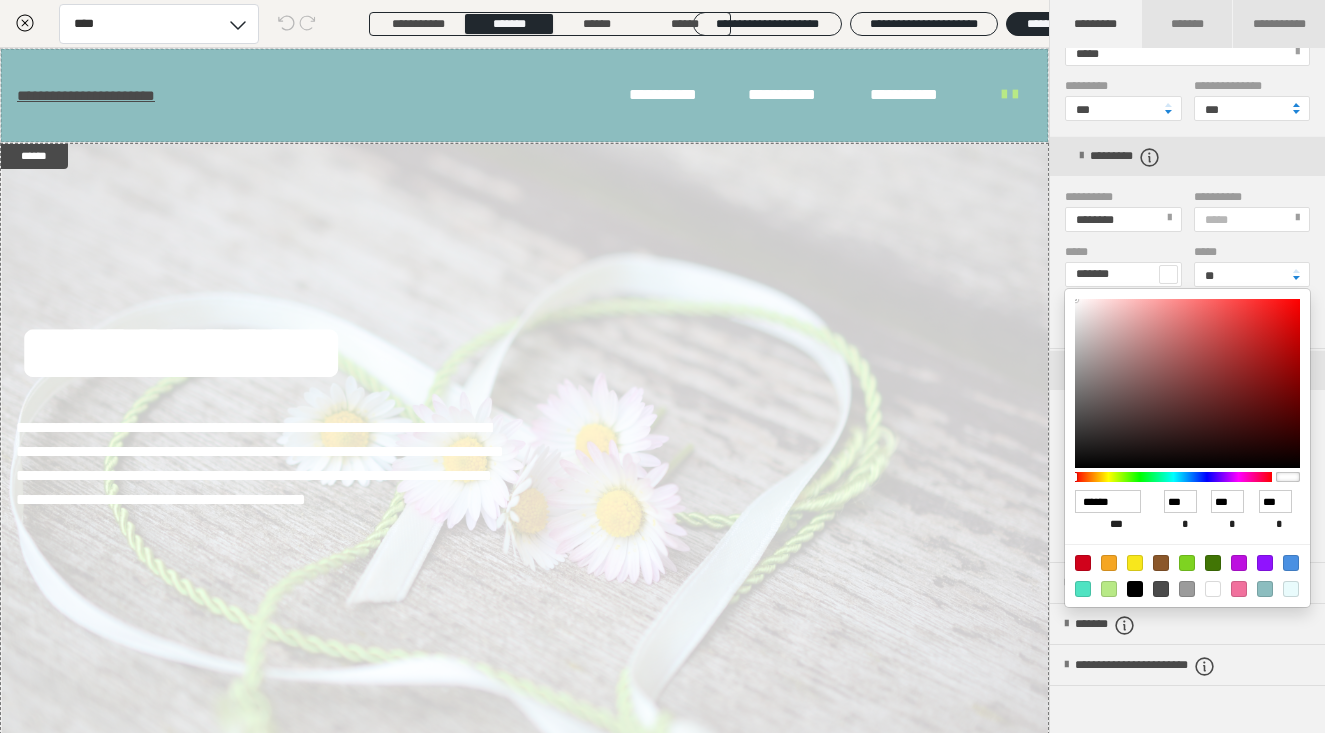 scroll, scrollTop: 389, scrollLeft: 0, axis: vertical 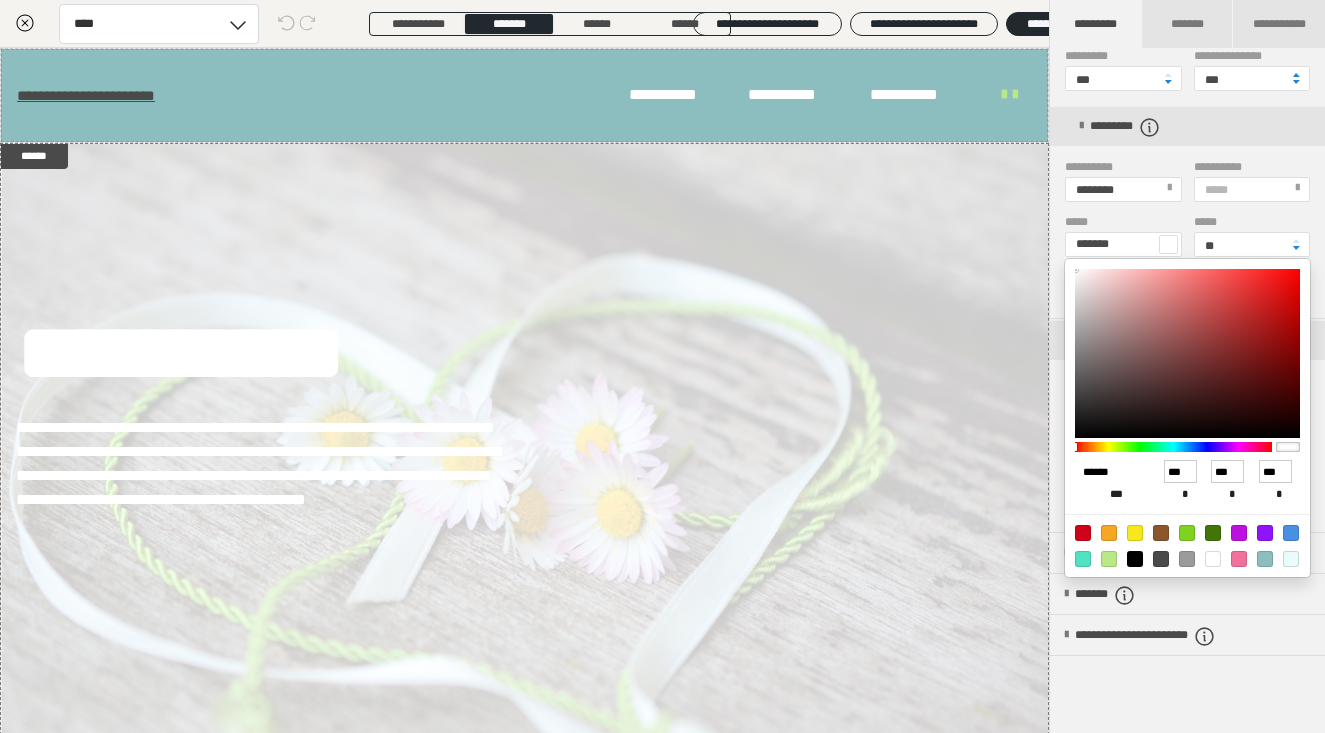 click on "******" at bounding box center (1108, 472) 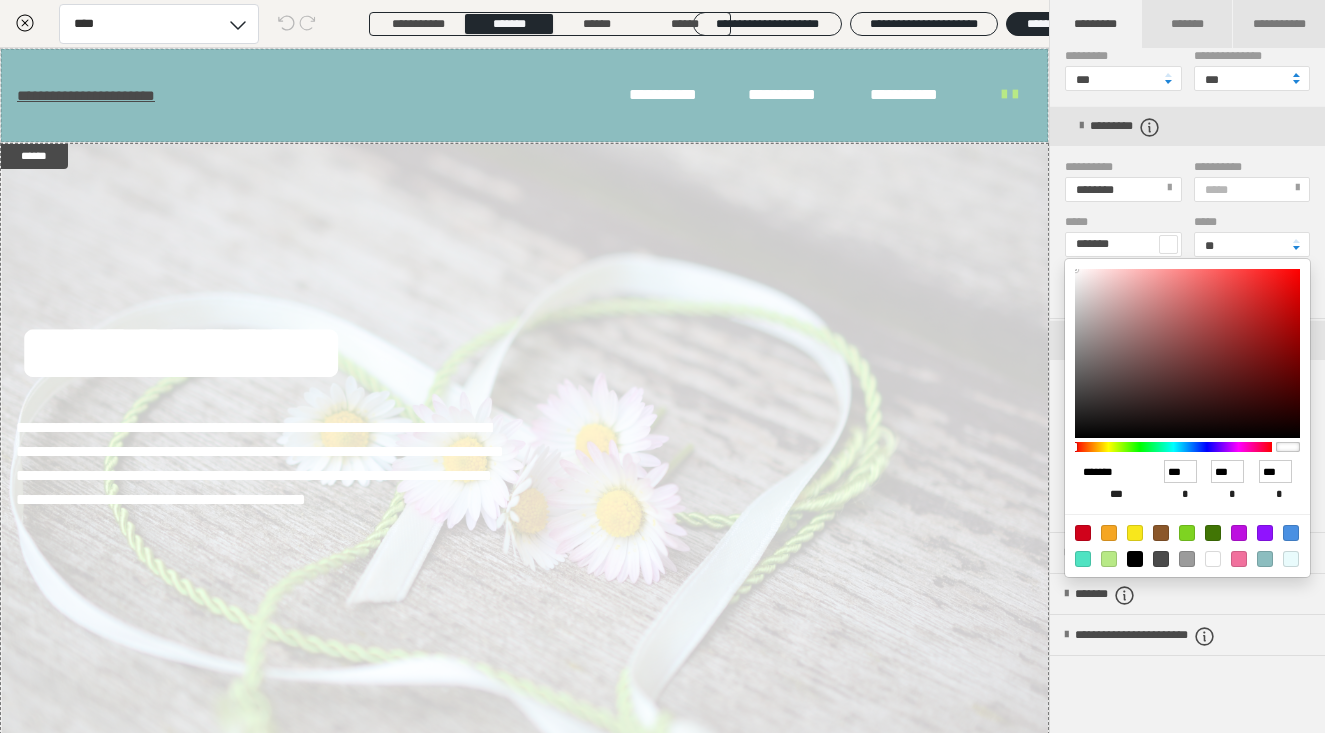 type on "*******" 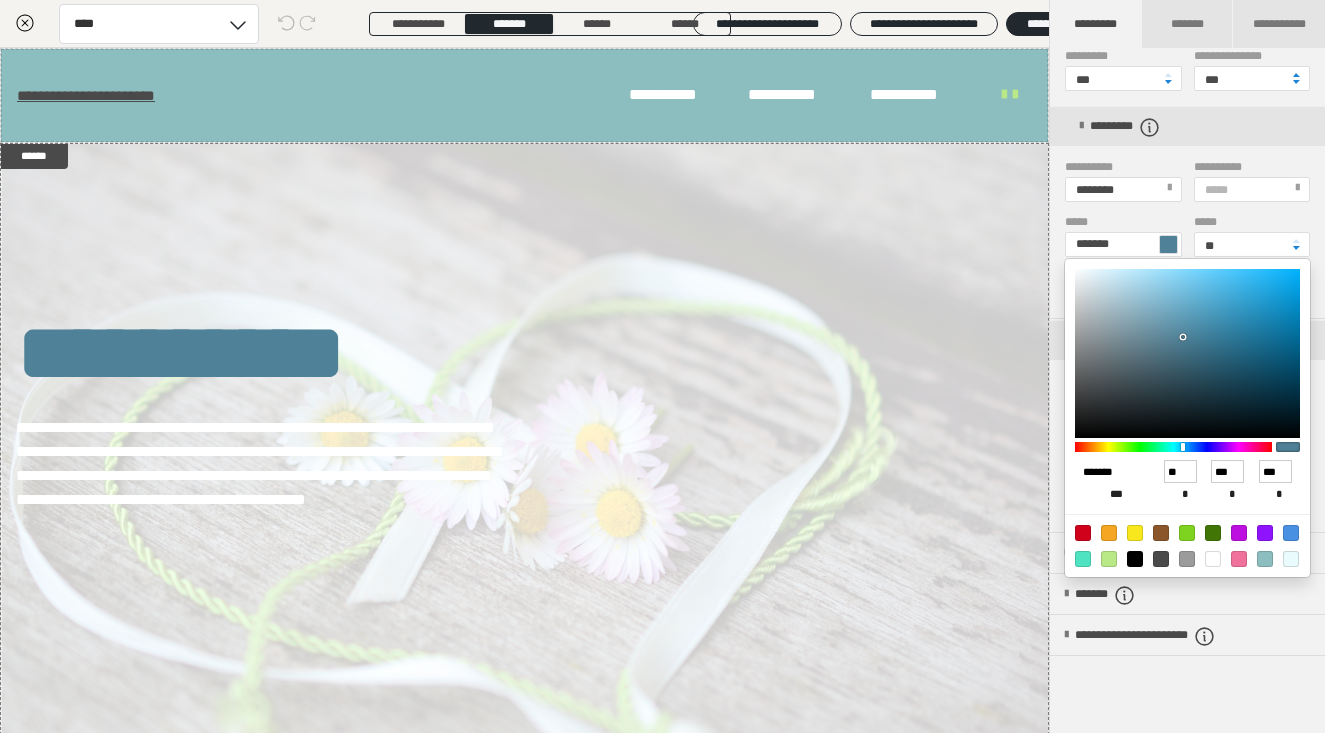 click on "*******" at bounding box center [1108, 472] 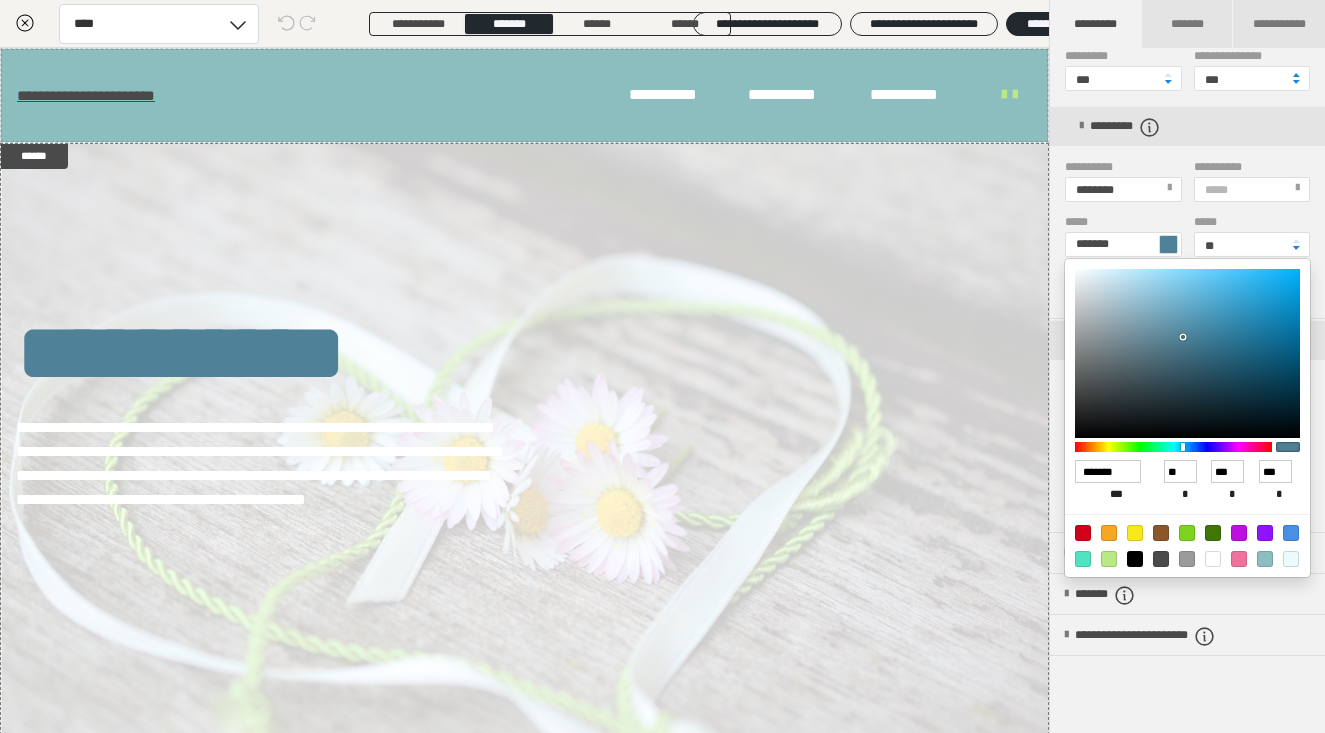 type on "******" 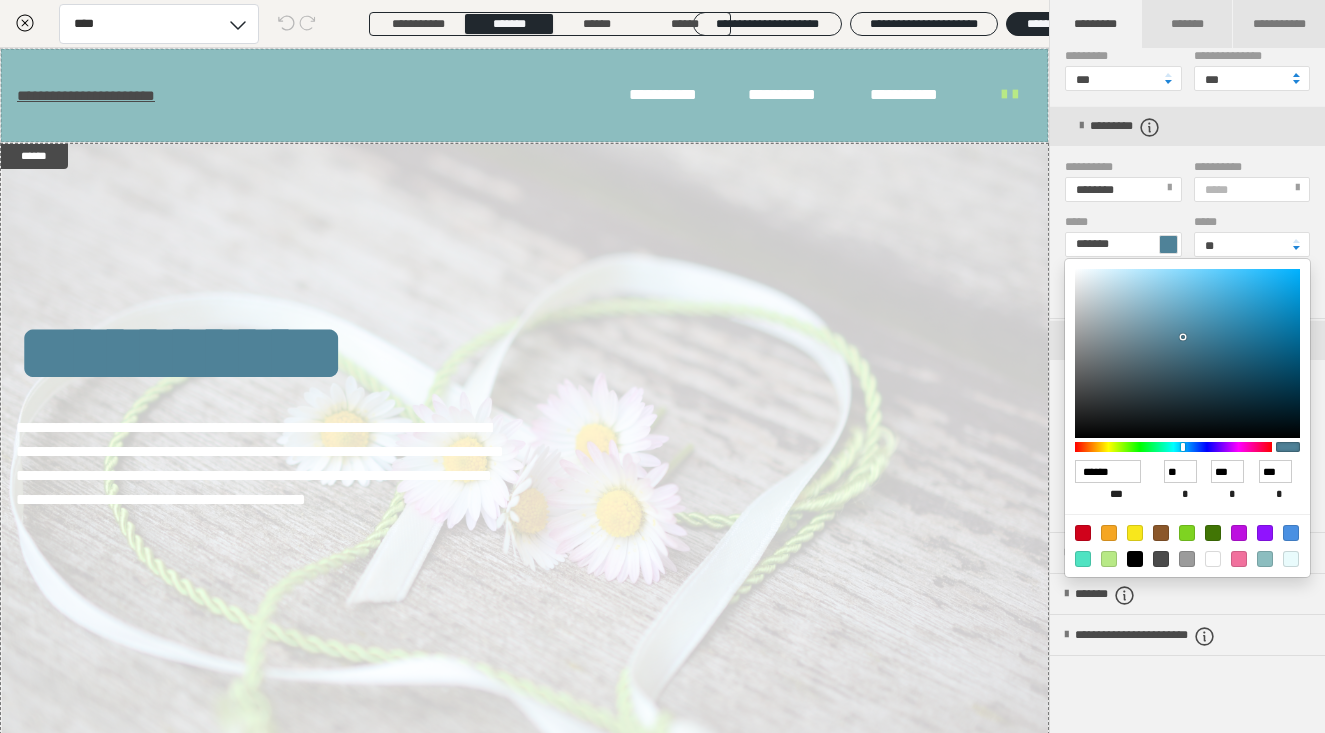 click at bounding box center [662, 366] 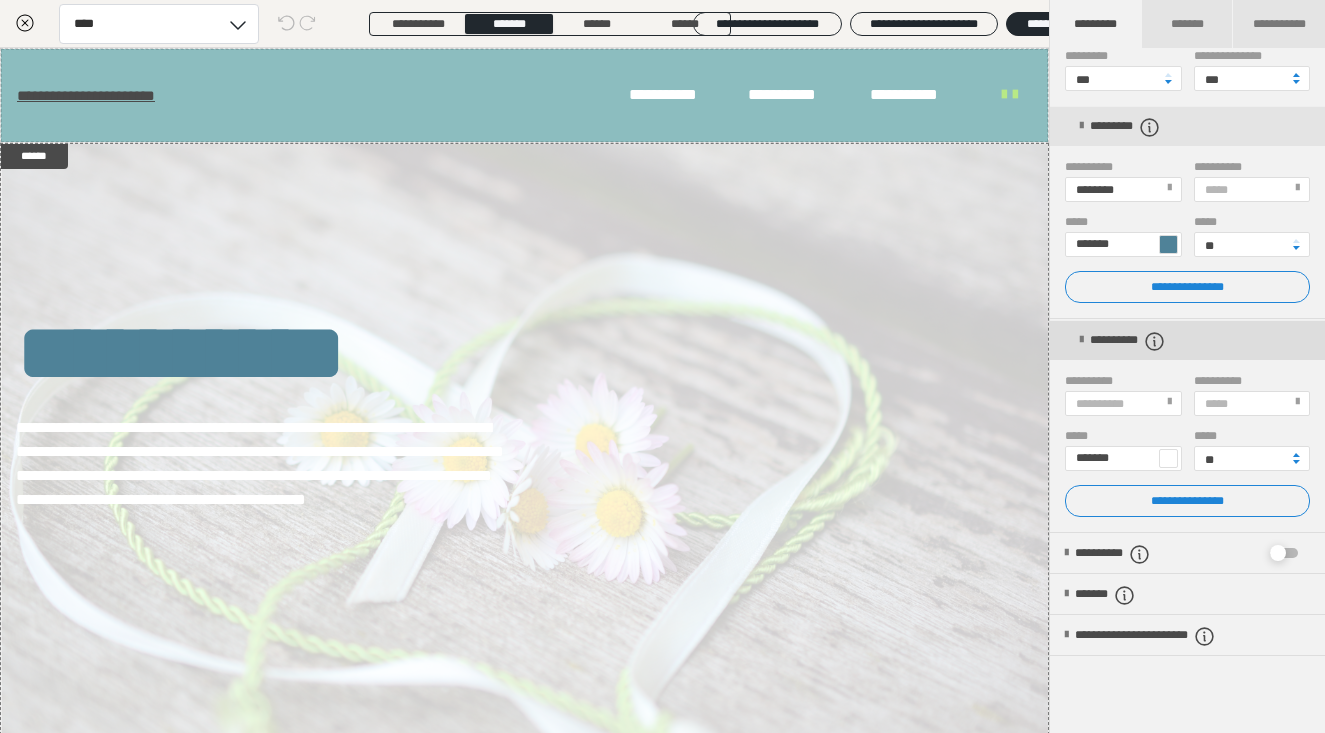 click on "**********" at bounding box center (1139, 341) 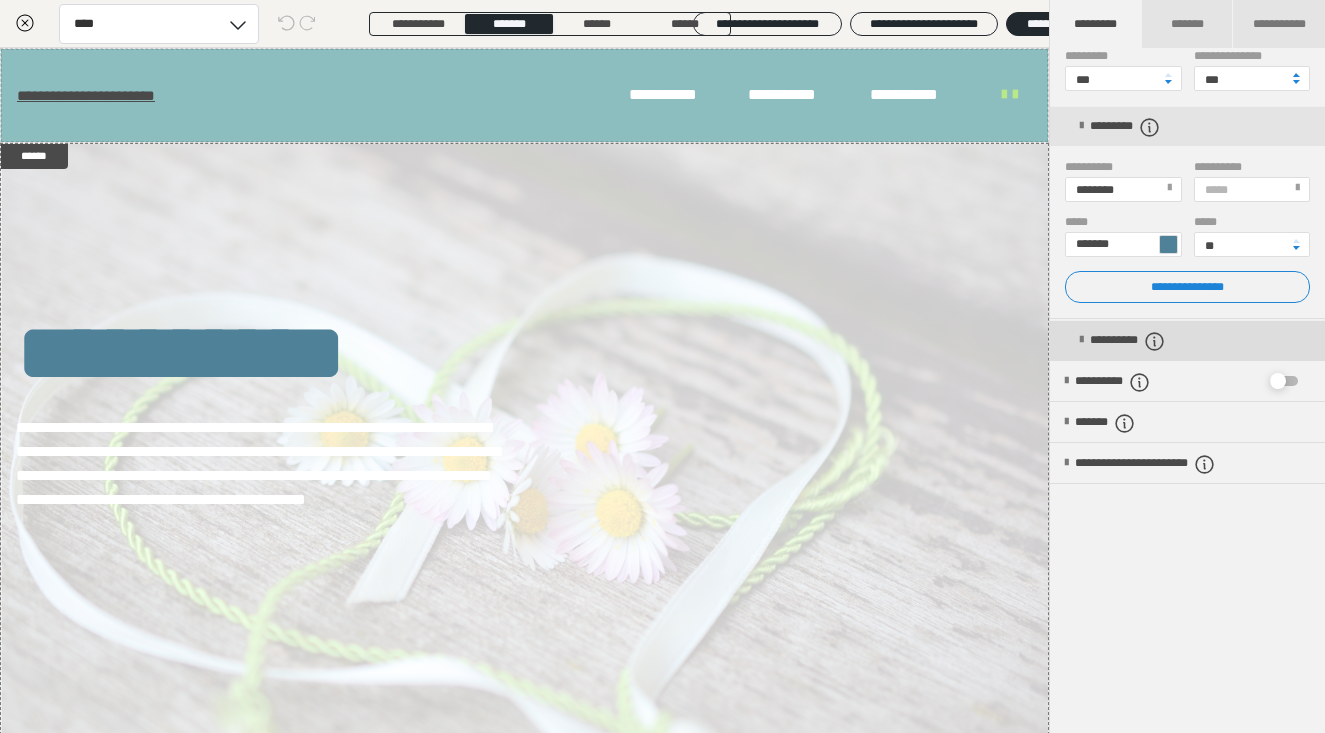 click on "**********" at bounding box center (1139, 341) 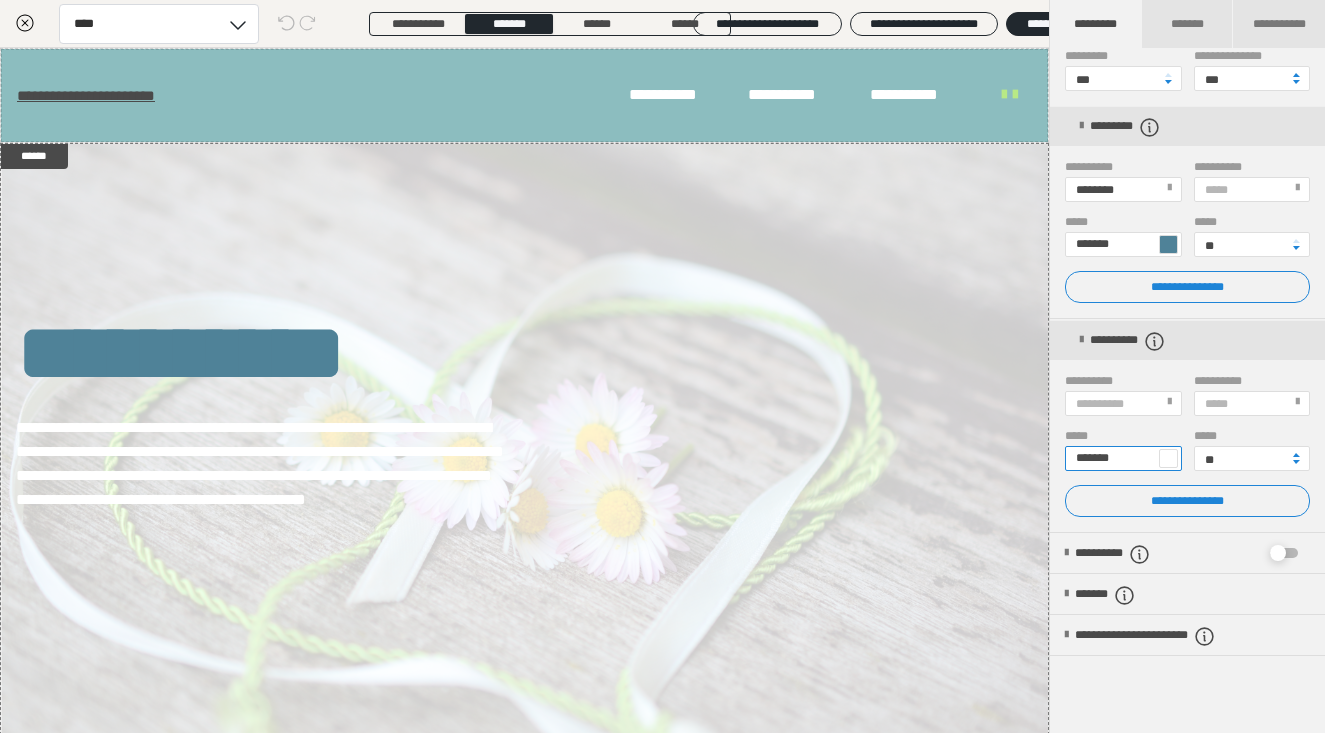 click on "*******" at bounding box center [1123, 458] 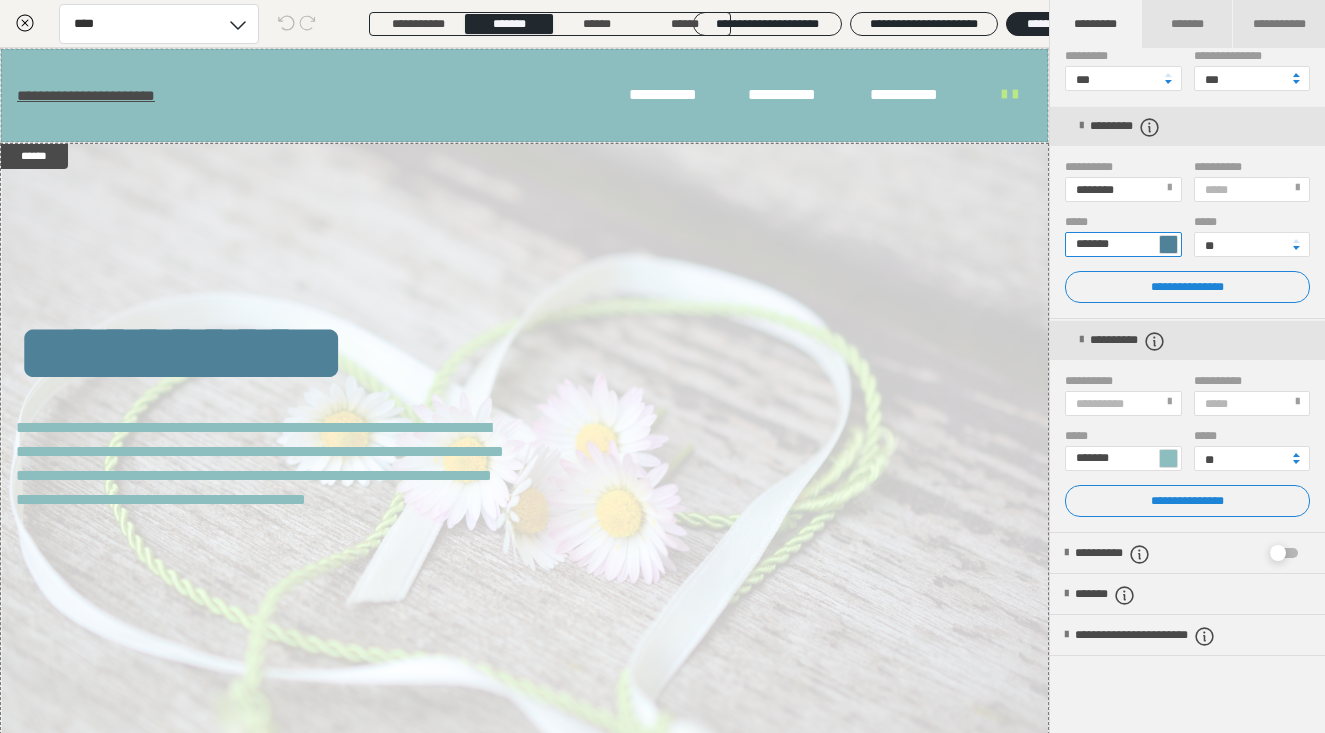 click on "*******" at bounding box center [1123, 244] 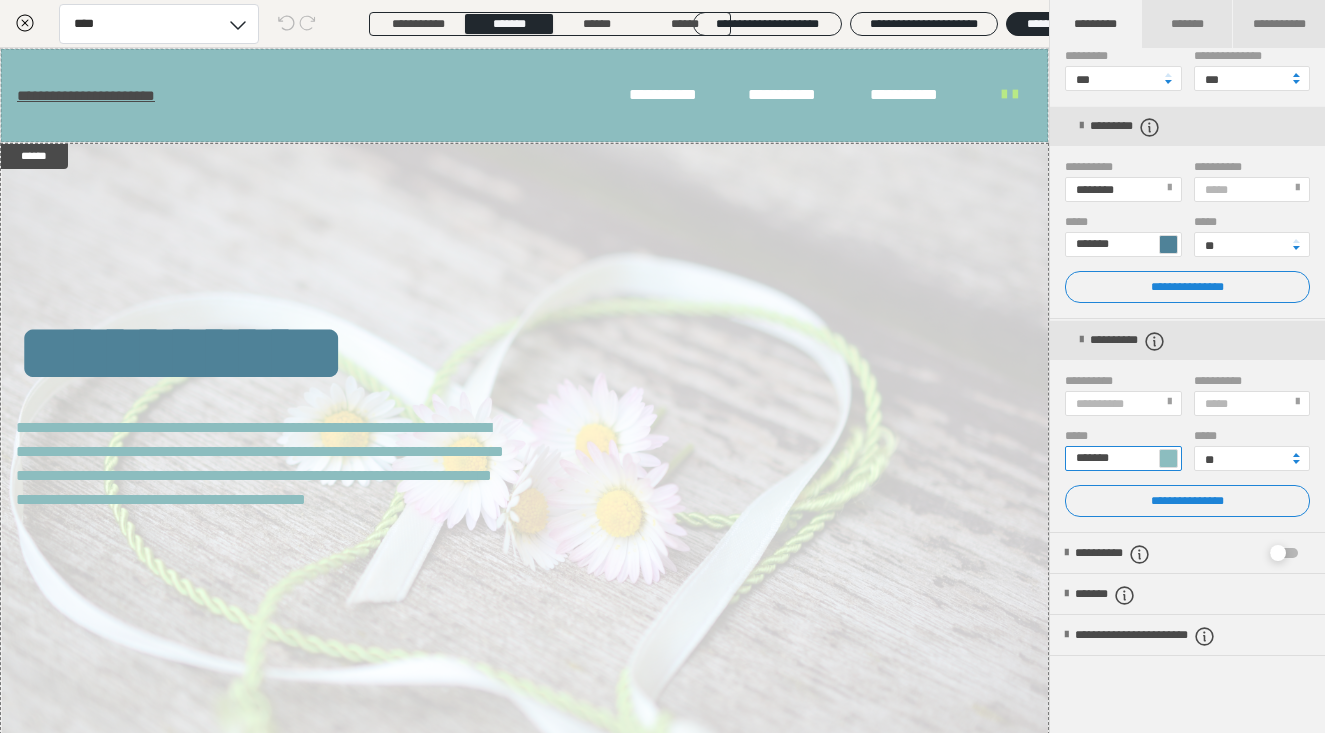 click on "*******" at bounding box center (1123, 458) 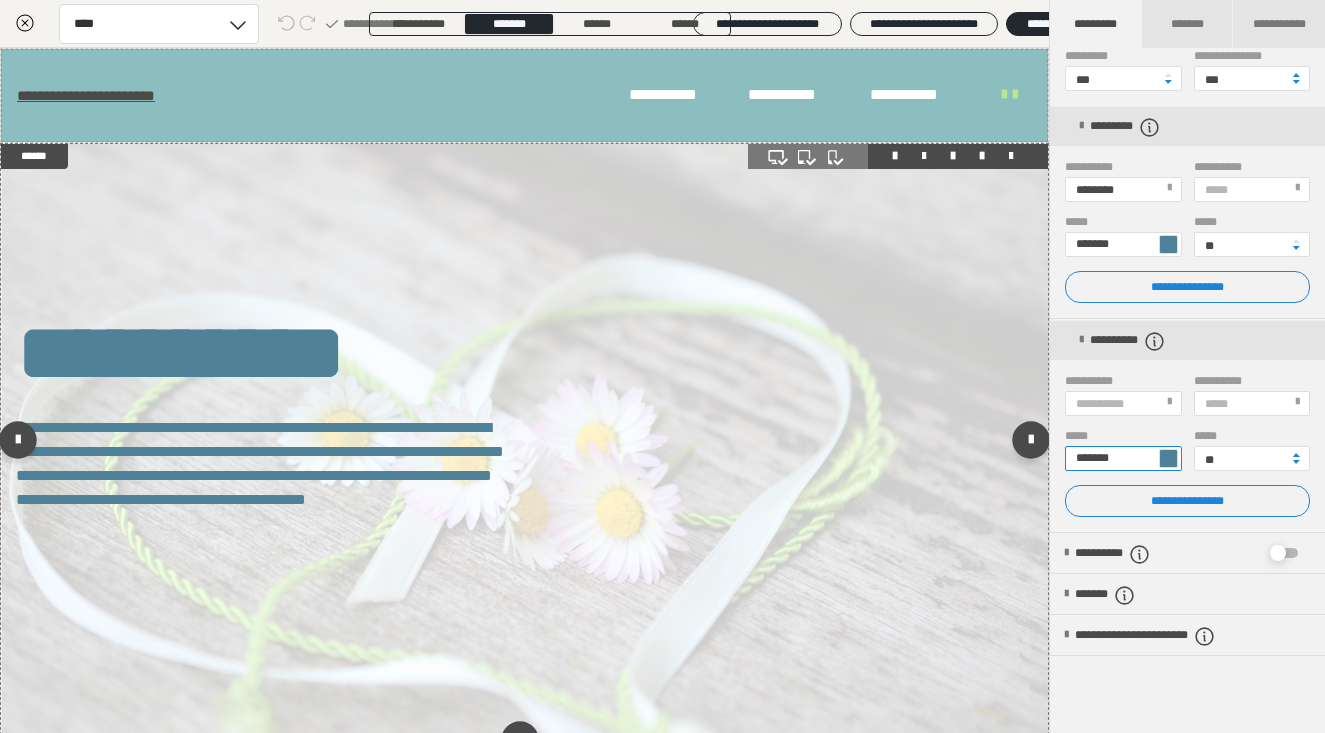 type on "*******" 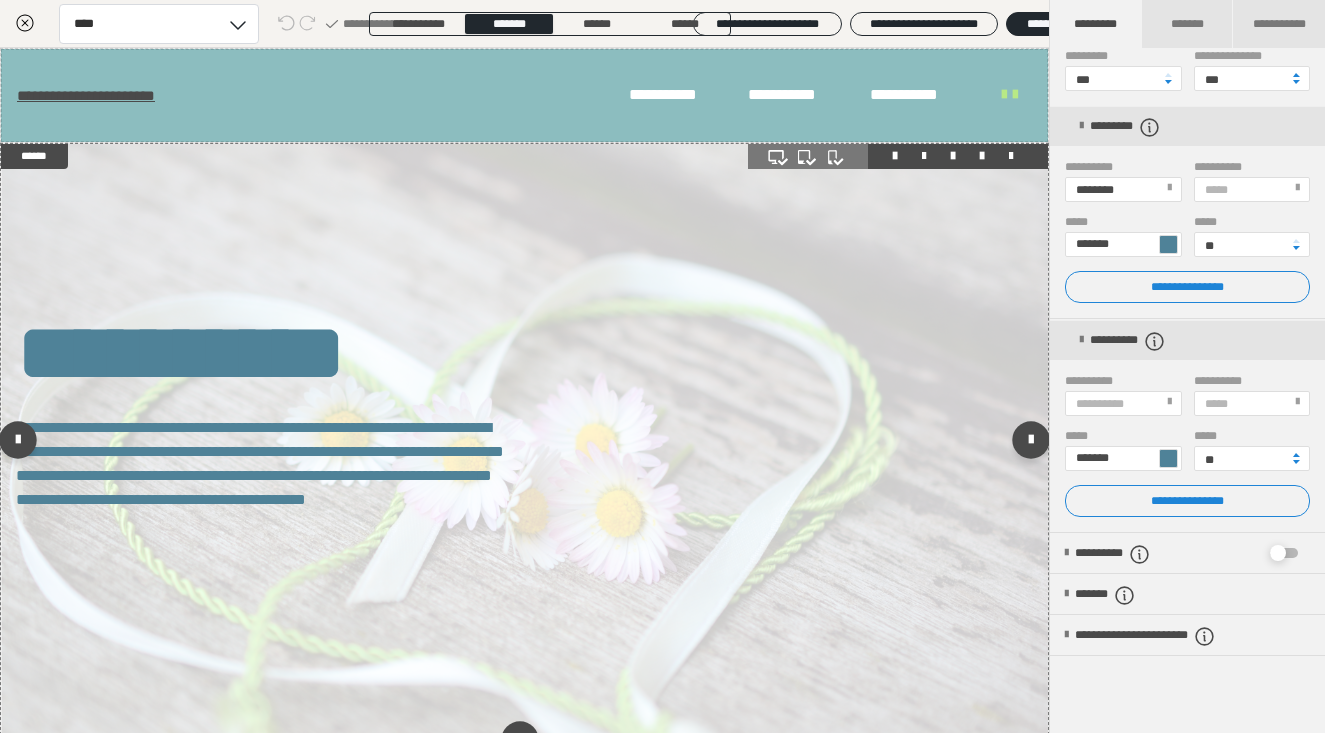 click on "**********" at bounding box center [524, 444] 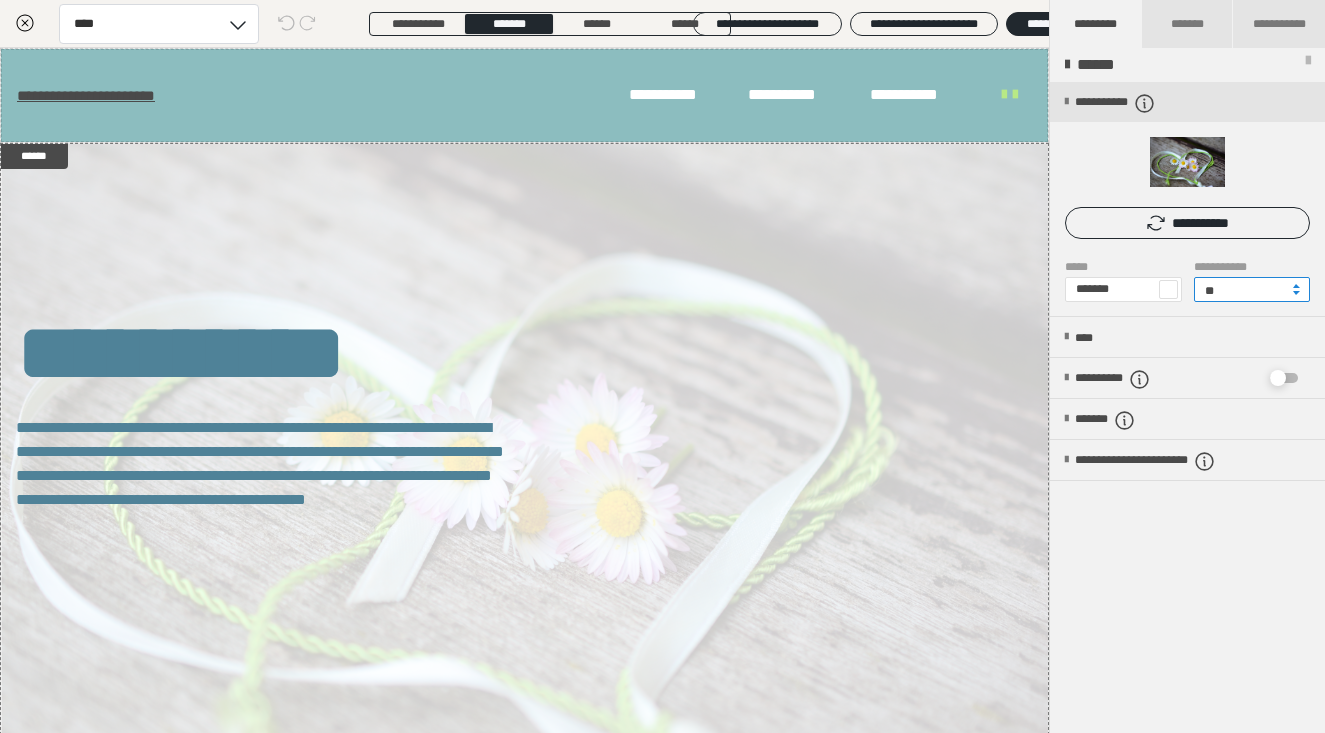 drag, startPoint x: 1225, startPoint y: 286, endPoint x: 1113, endPoint y: 284, distance: 112.01785 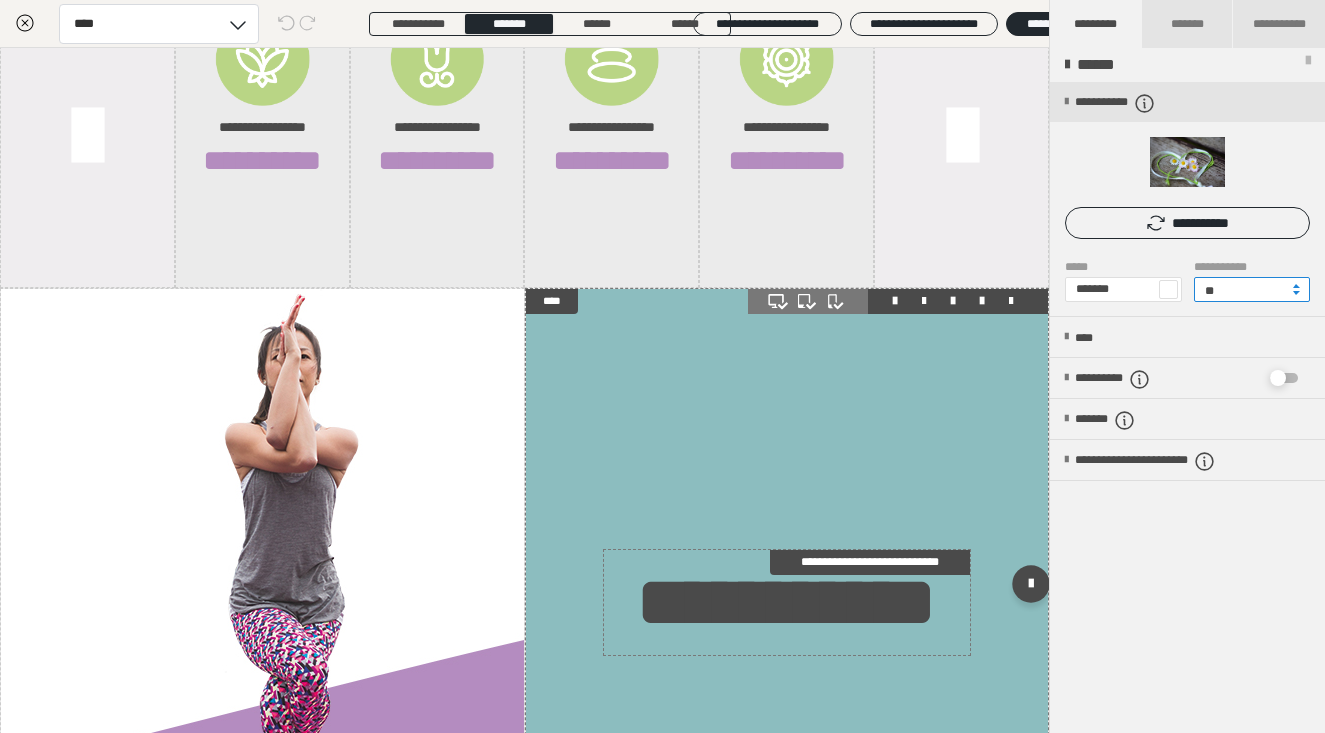 scroll, scrollTop: 856, scrollLeft: 0, axis: vertical 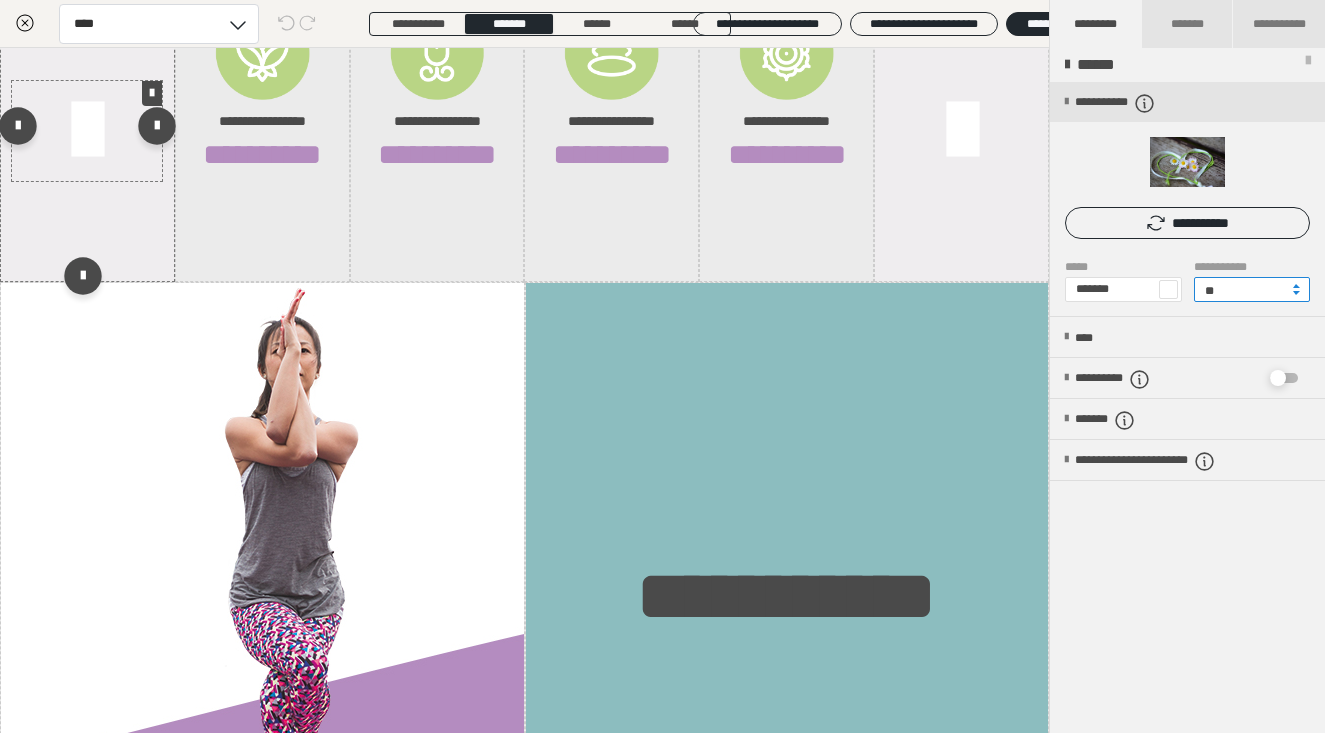 type on "**" 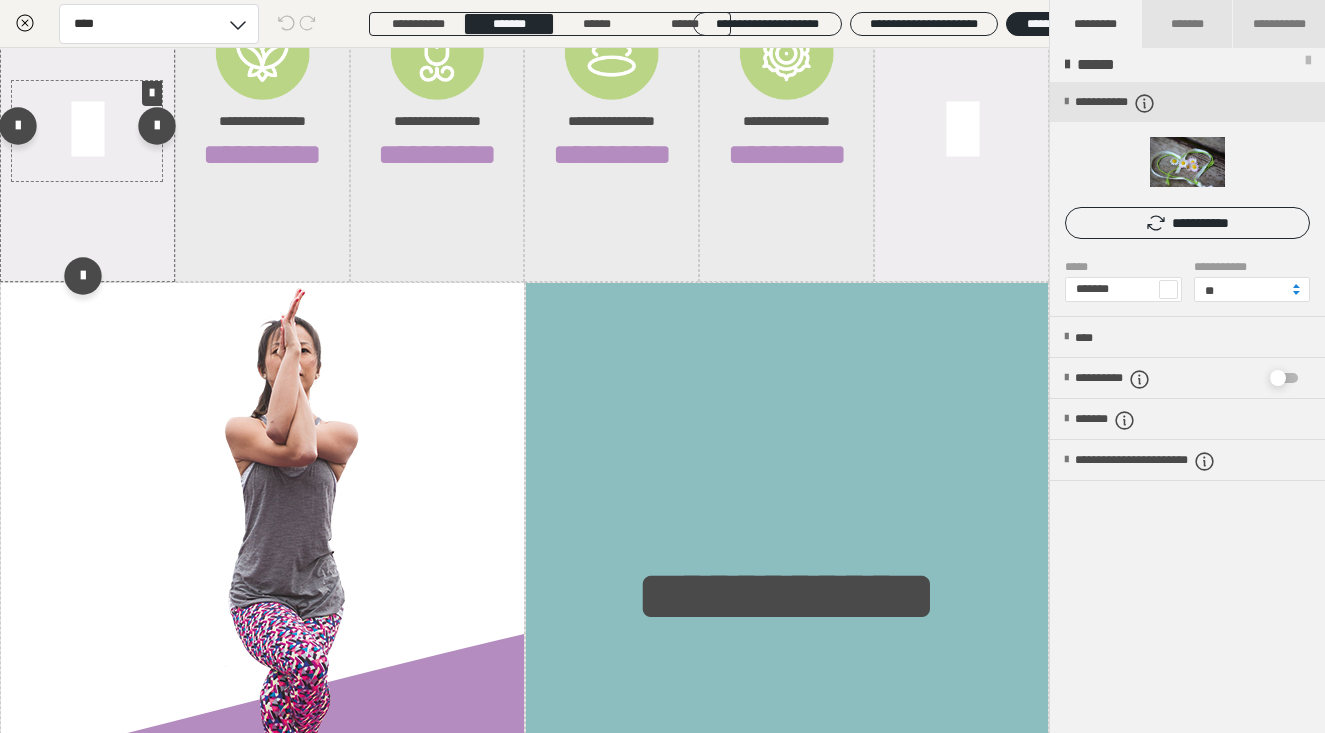 click at bounding box center [87, 131] 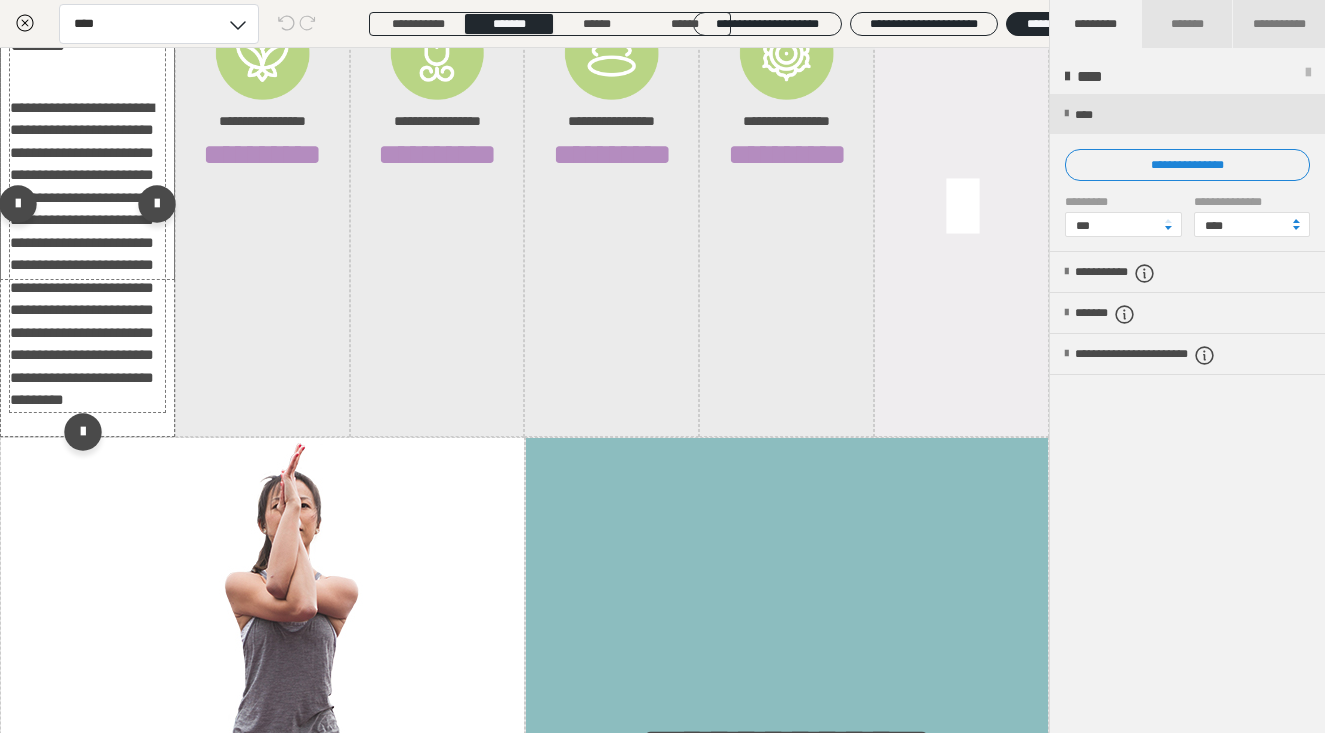 scroll, scrollTop: 0, scrollLeft: 0, axis: both 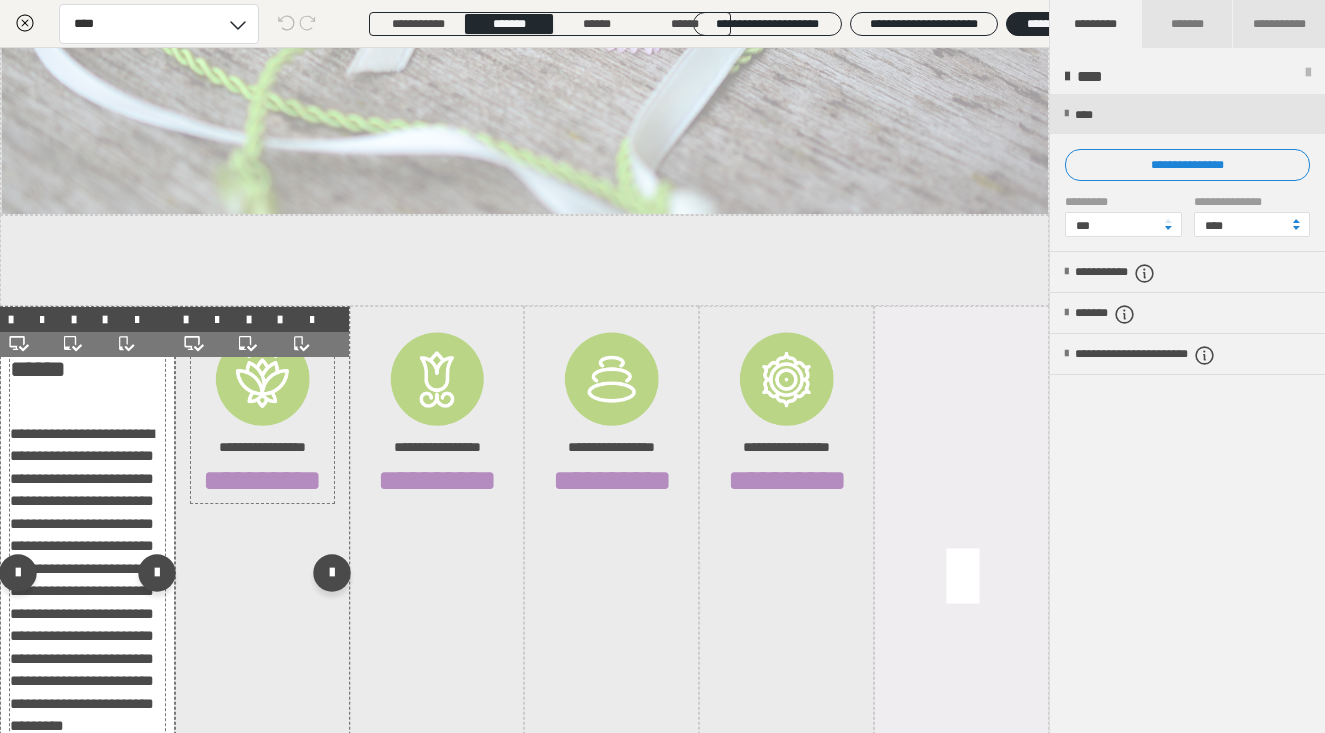 click at bounding box center (262, 379) 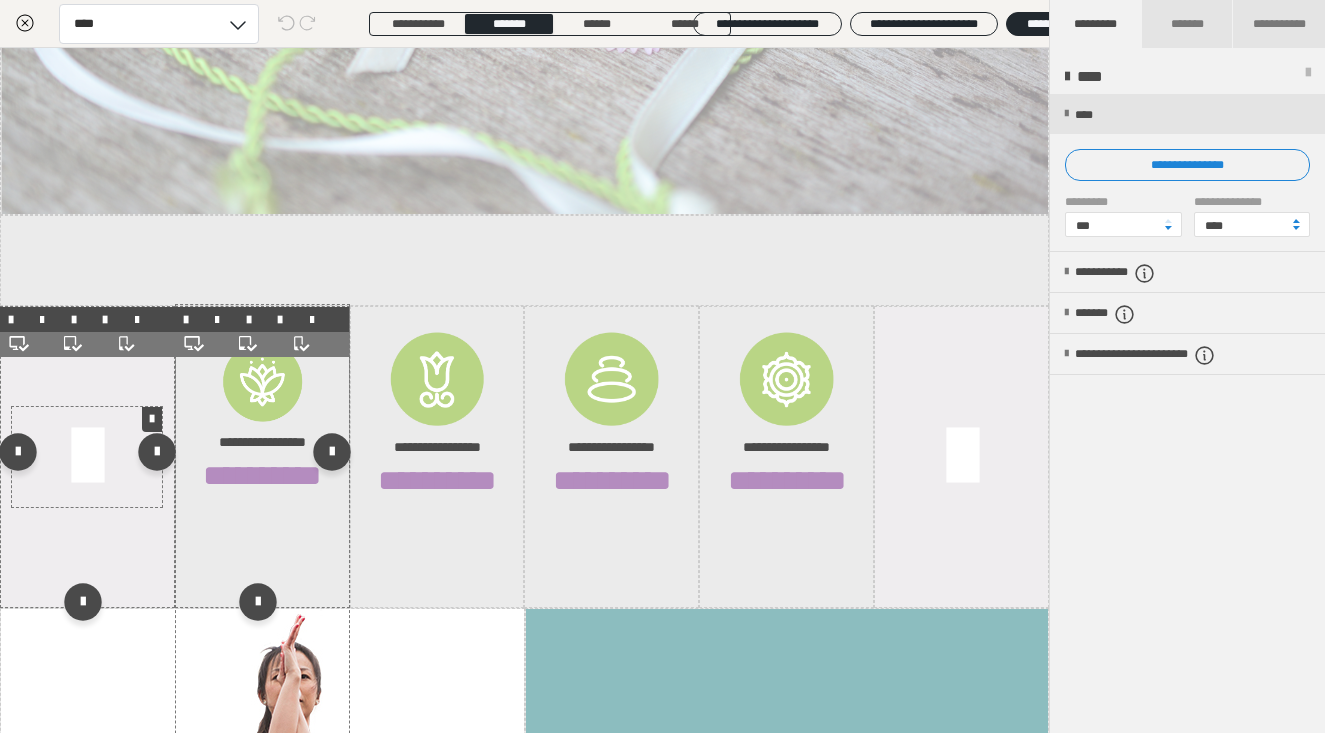 click on "**********" at bounding box center [262, 457] 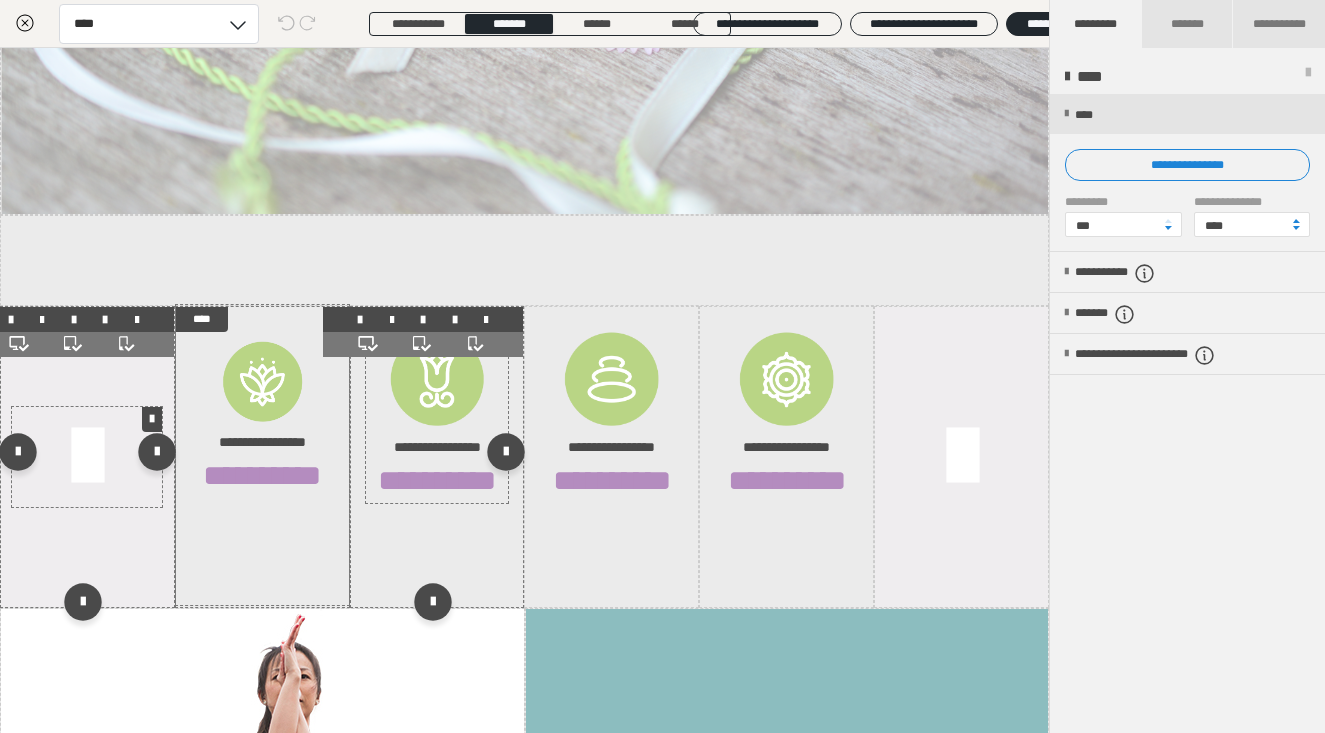click on "**********" at bounding box center [437, 480] 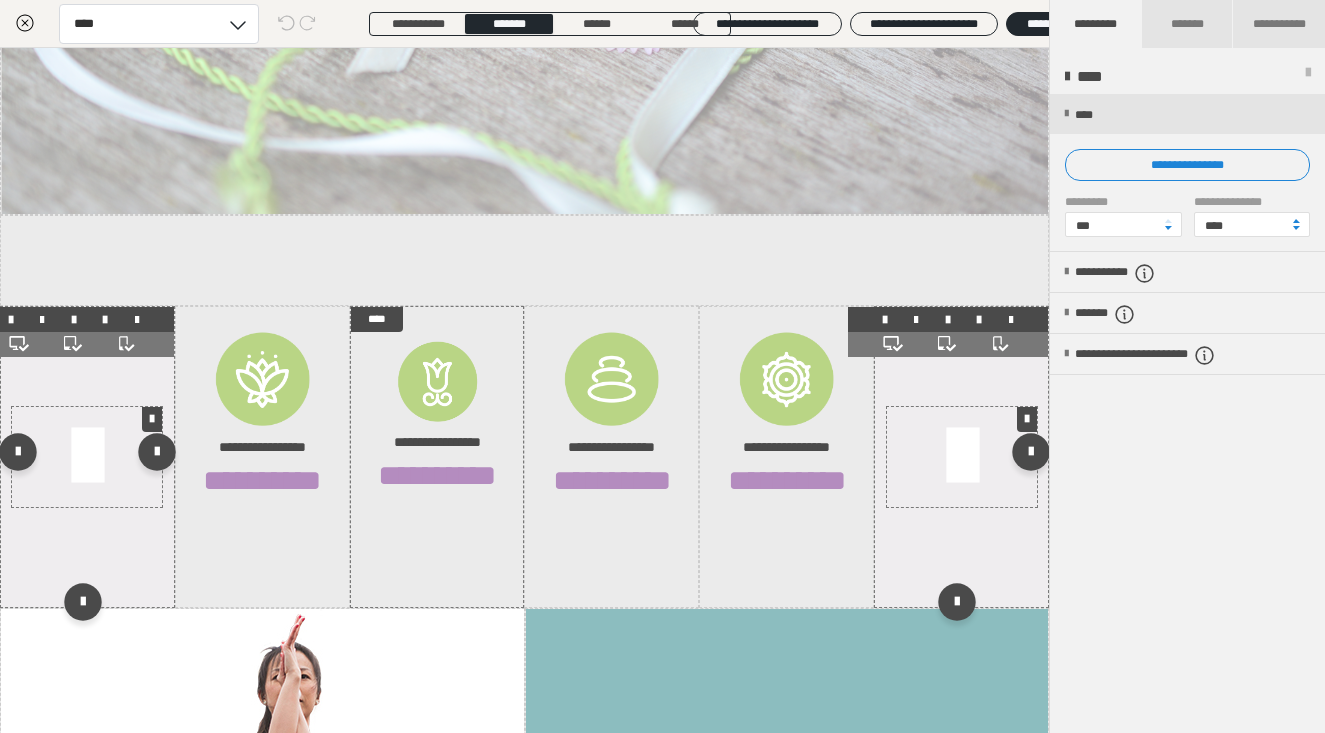 click at bounding box center [962, 457] 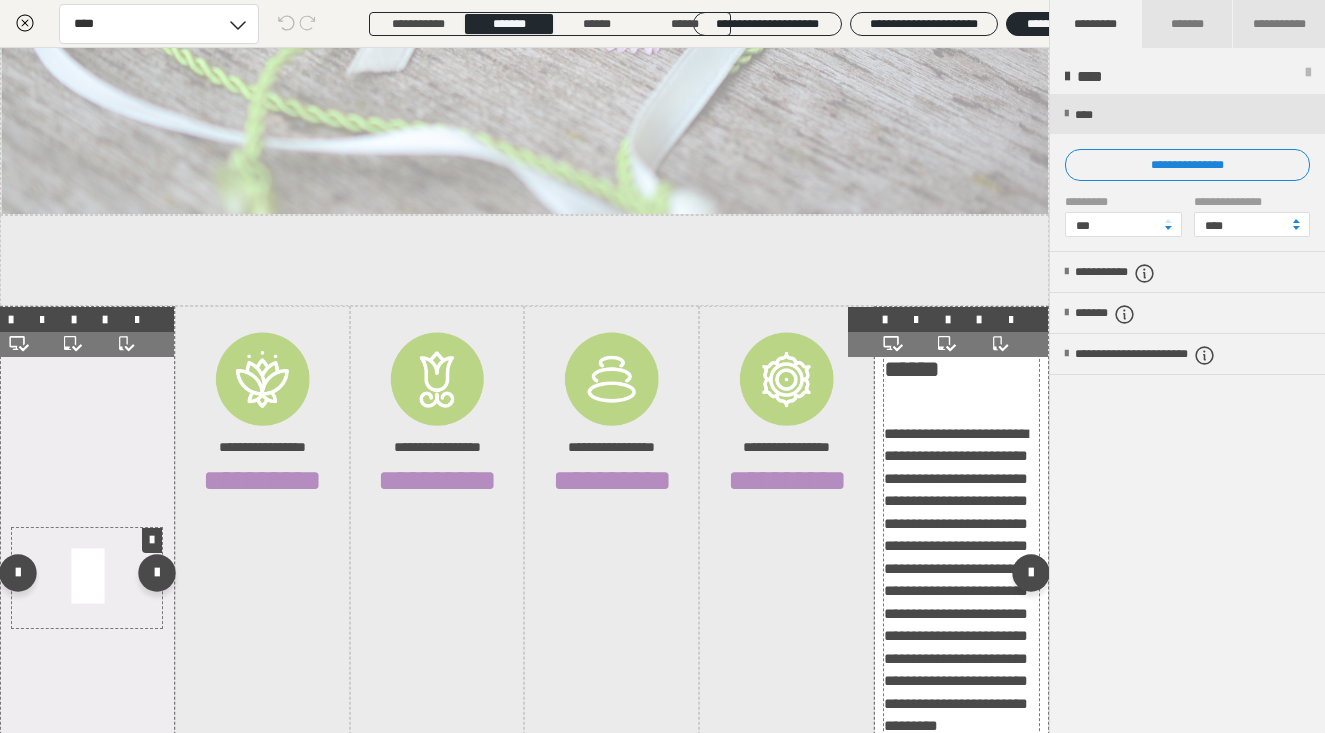 click at bounding box center [87, 578] 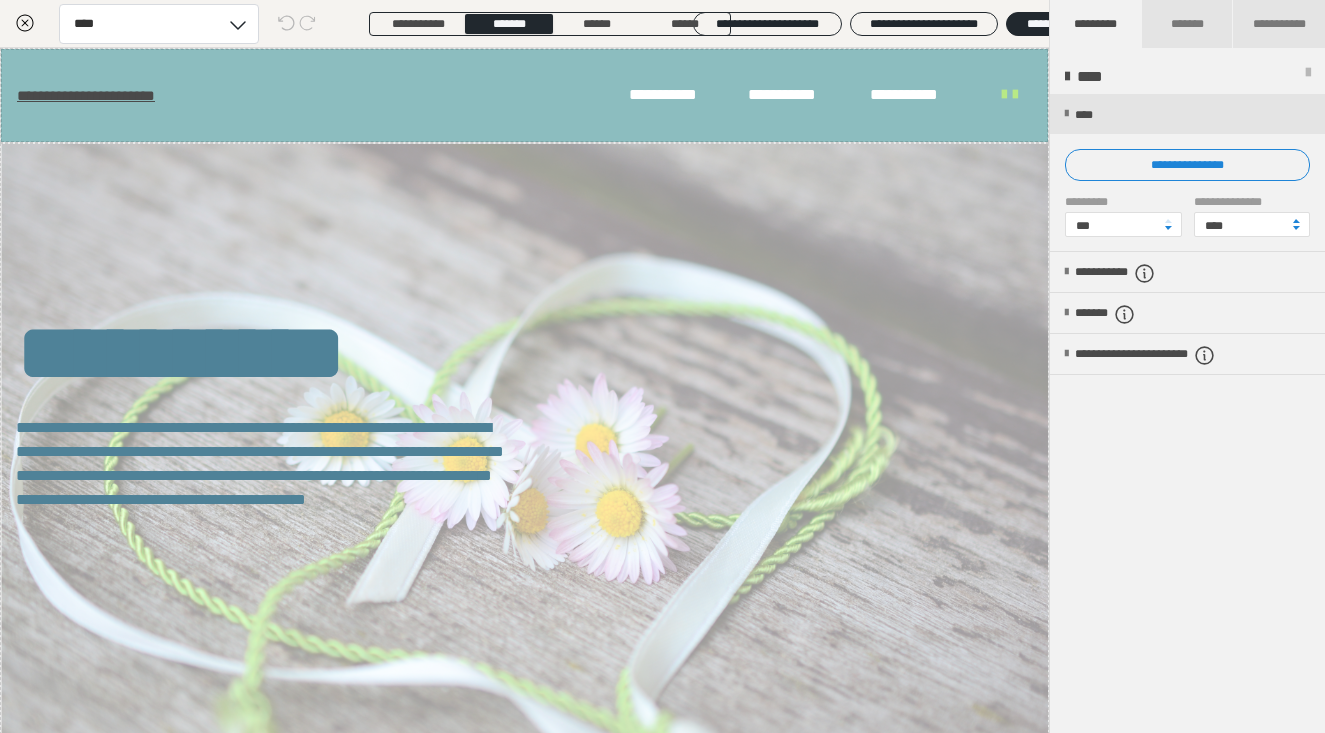 scroll, scrollTop: 0, scrollLeft: 0, axis: both 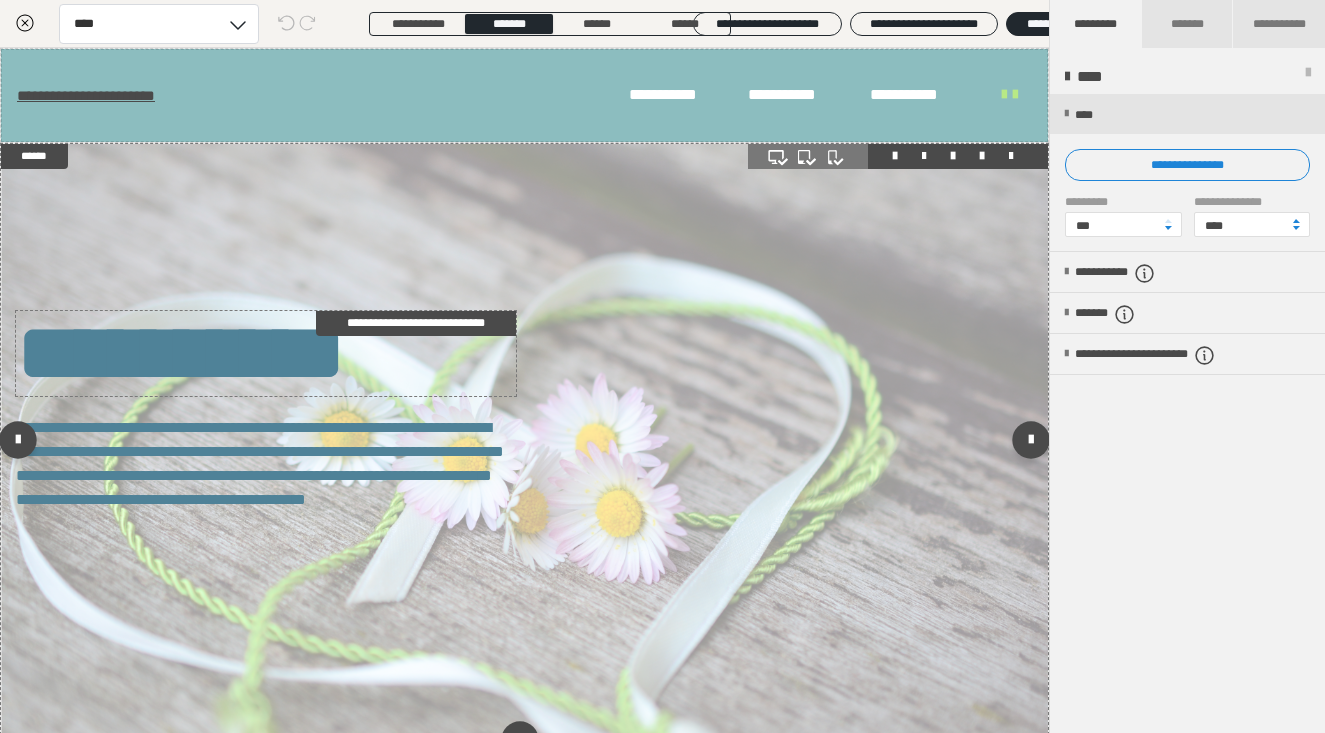 click on "**********" at bounding box center [266, 353] 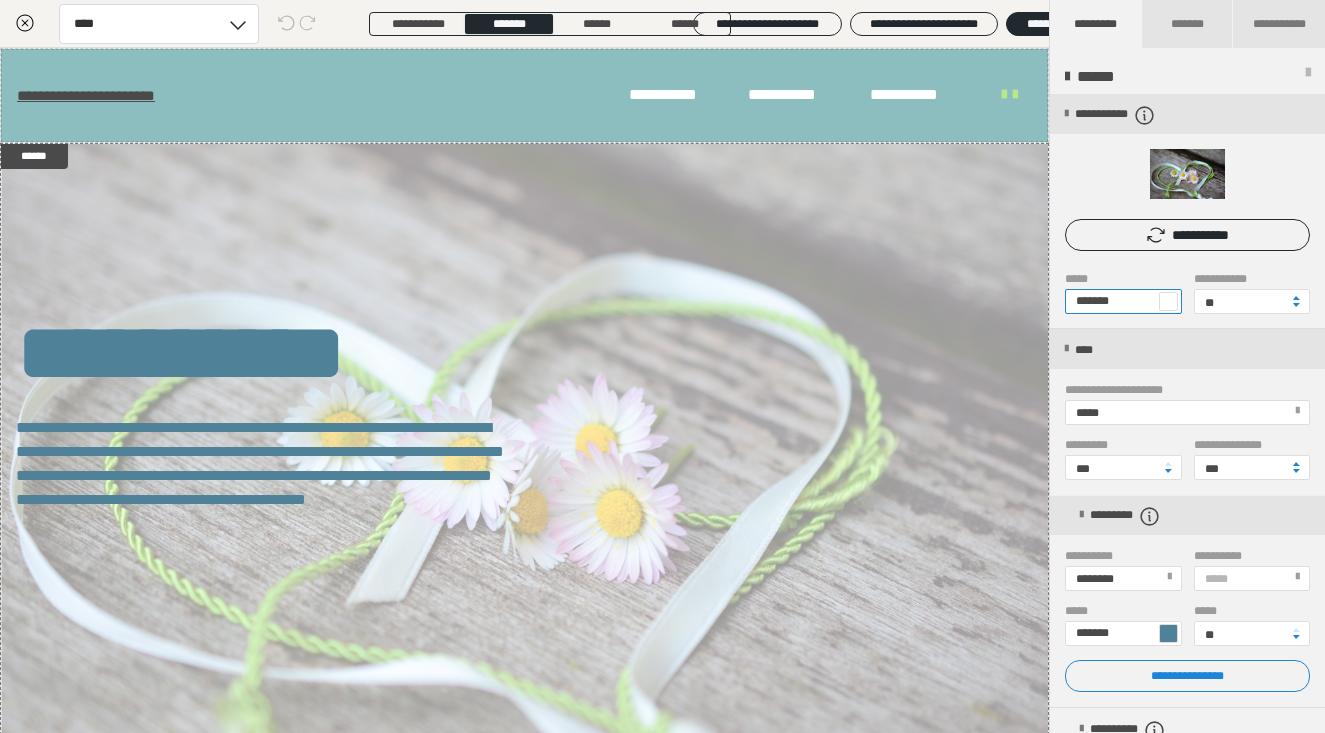 click on "*******" at bounding box center [1123, 301] 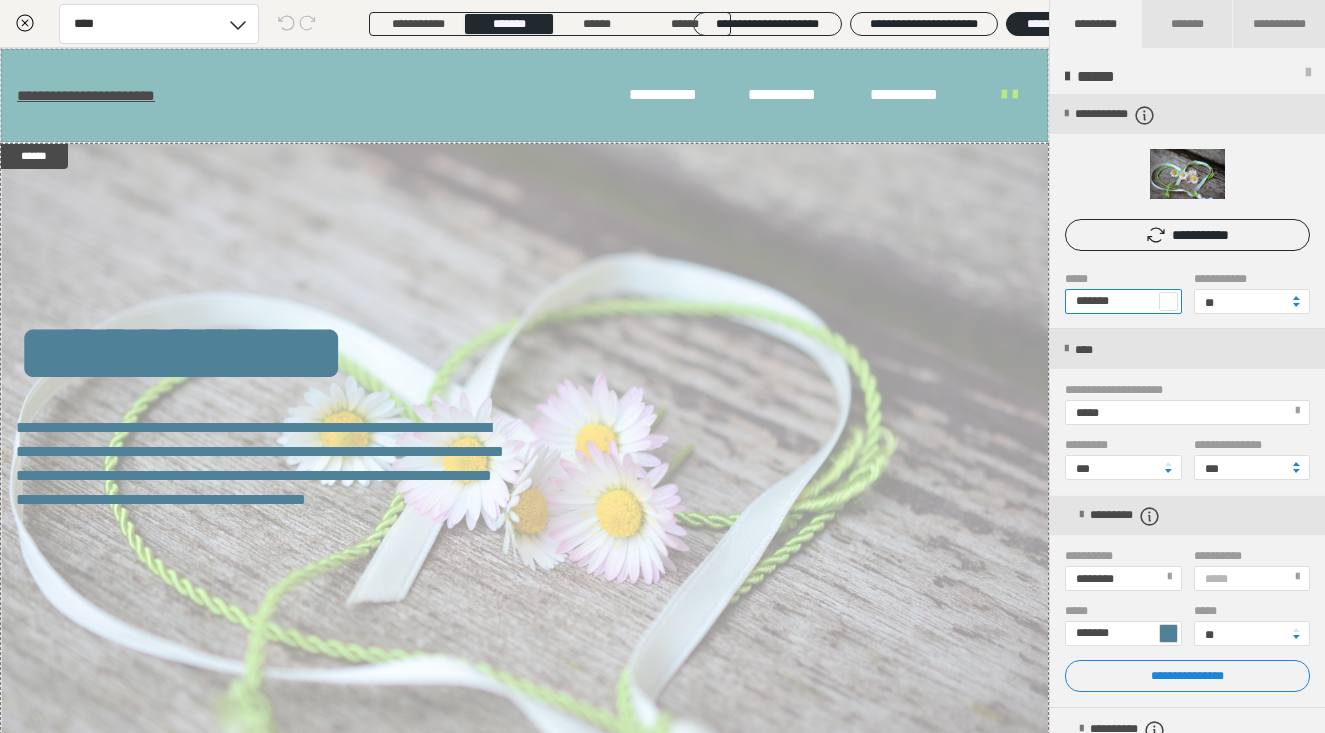 paste 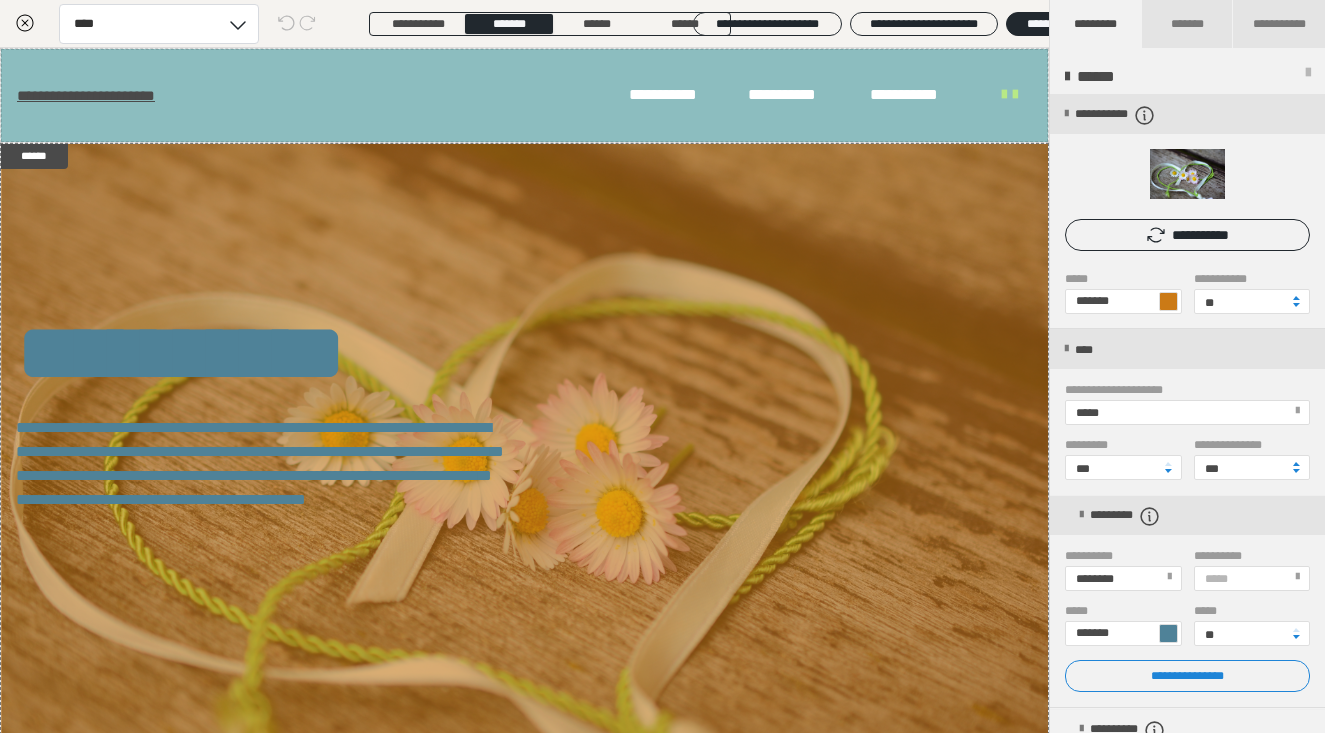 click at bounding box center (1168, 301) 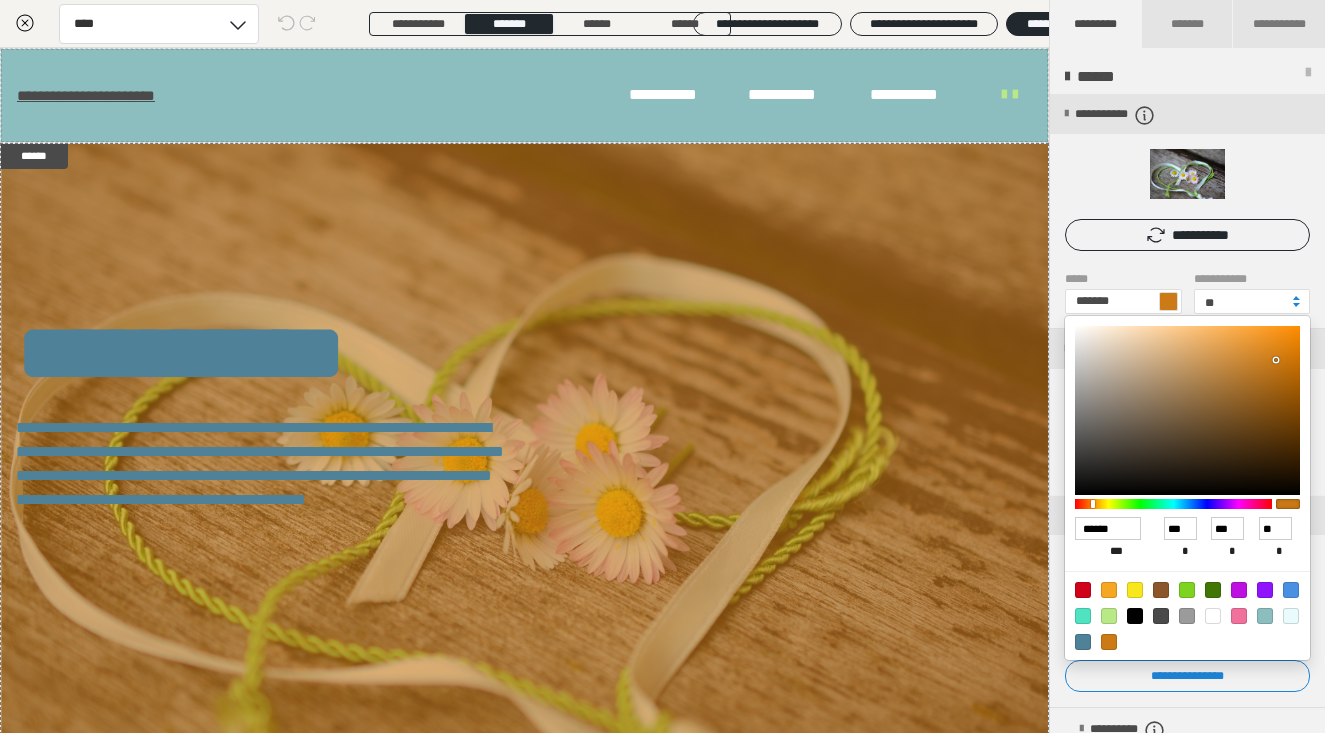 click at bounding box center [1213, 616] 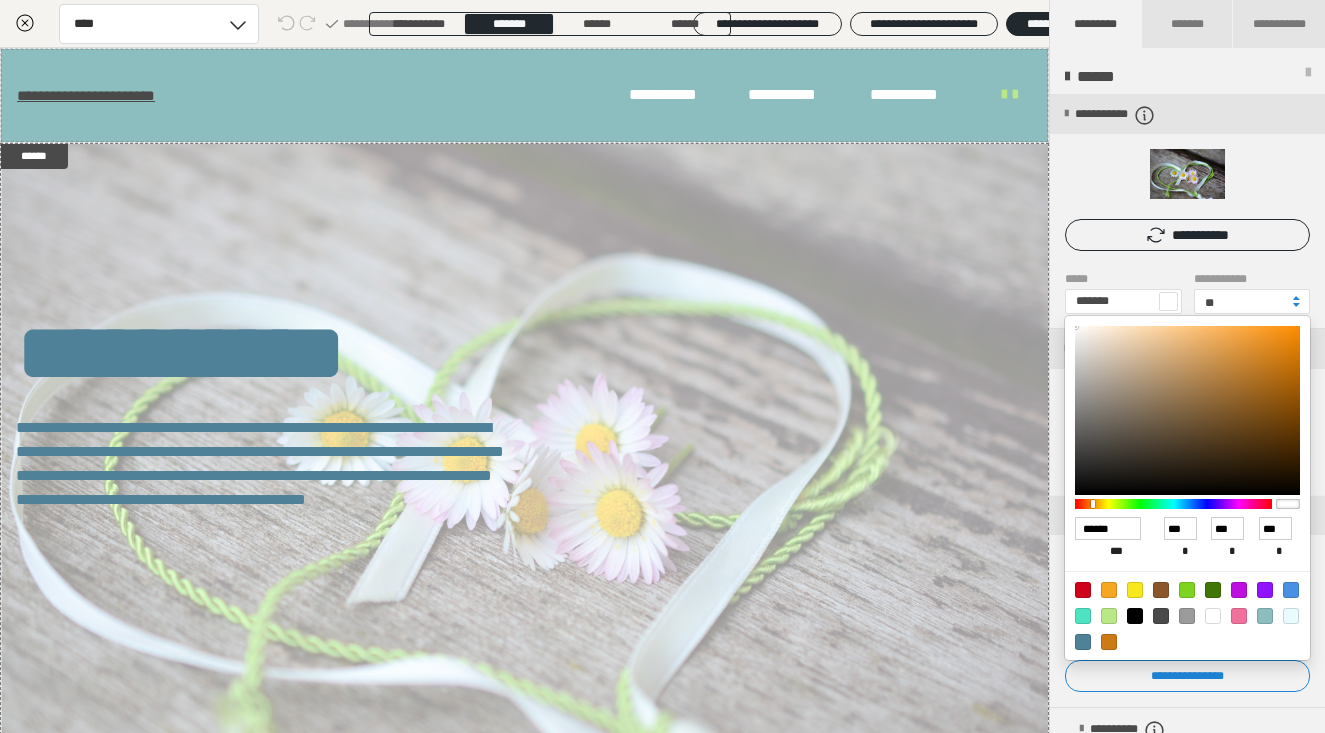 click at bounding box center (662, 366) 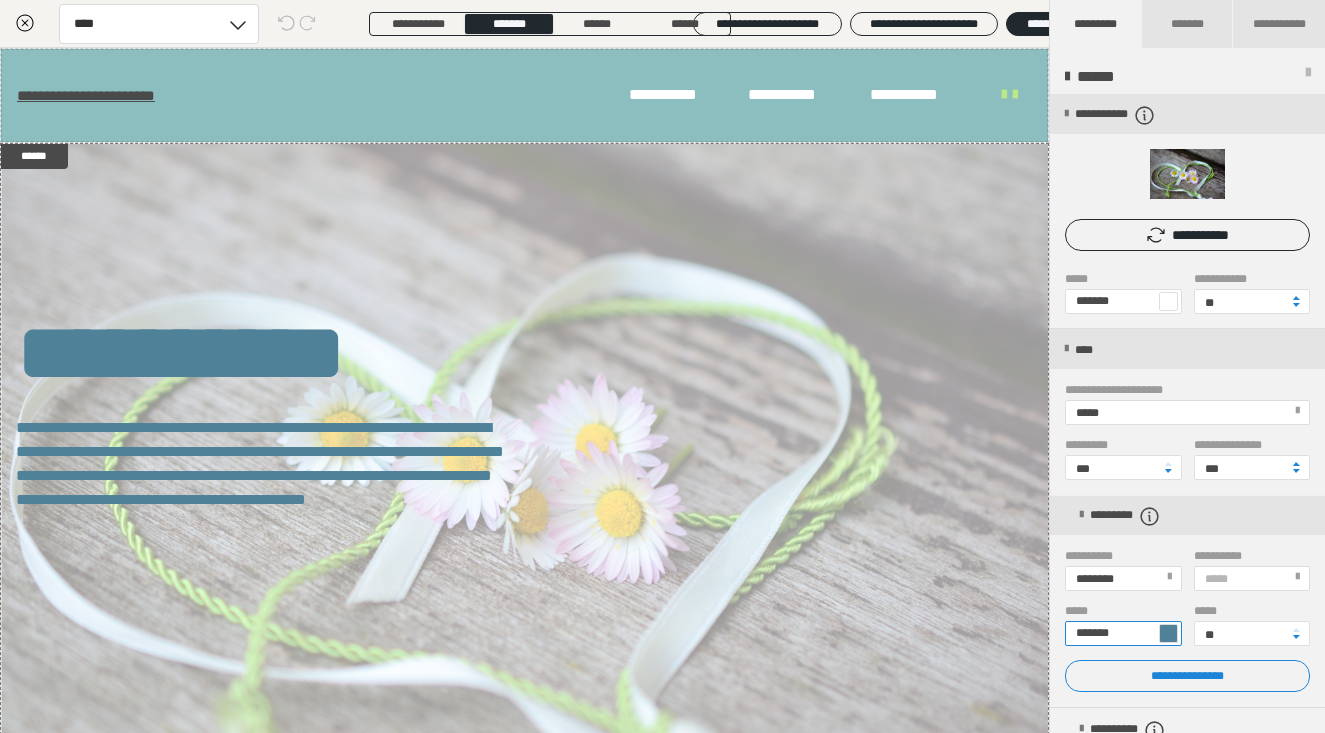 click on "*******" at bounding box center [1123, 633] 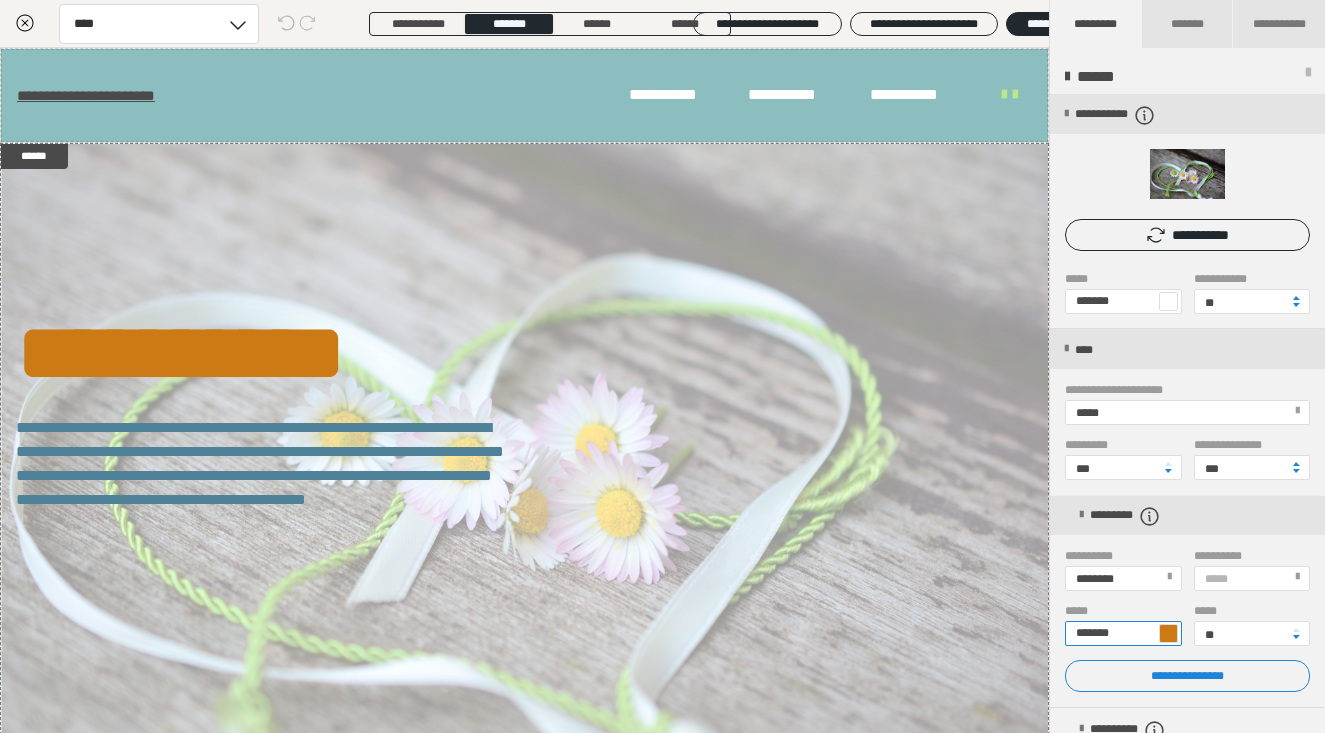 click on "*******" at bounding box center [1123, 633] 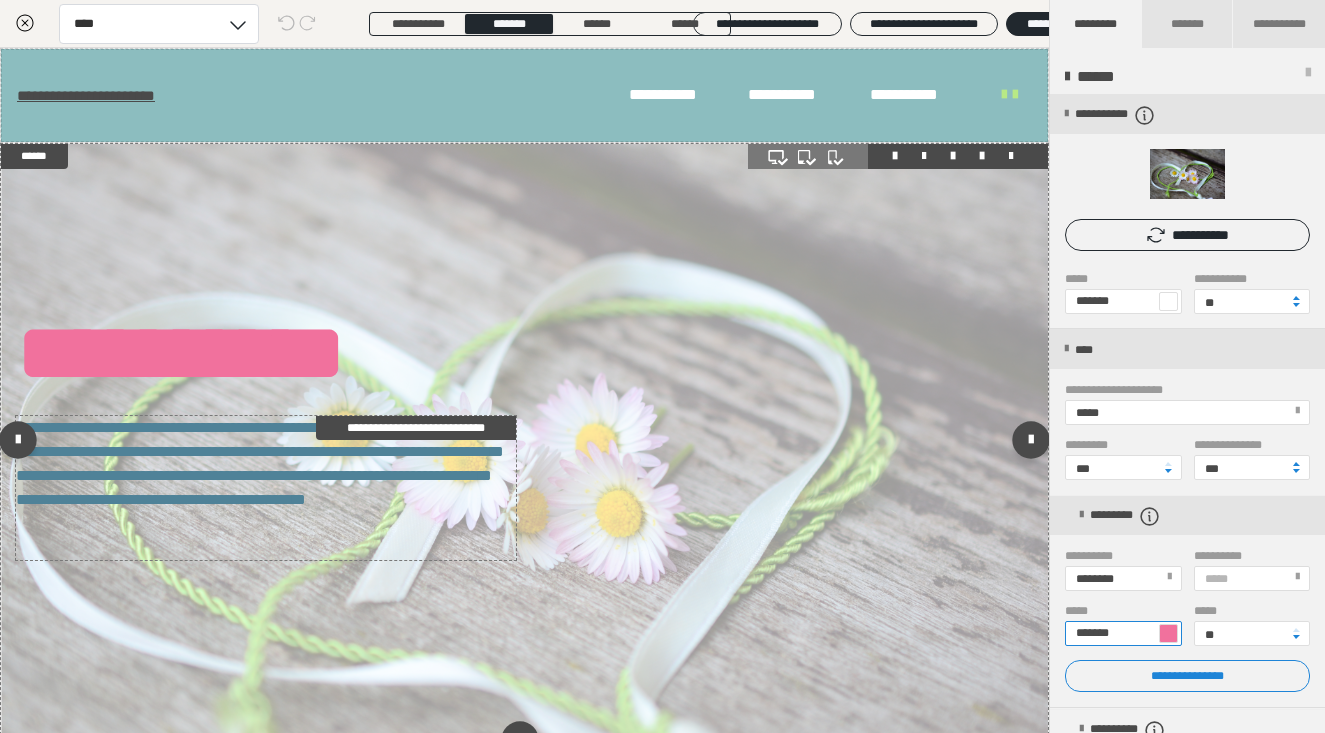 type on "*******" 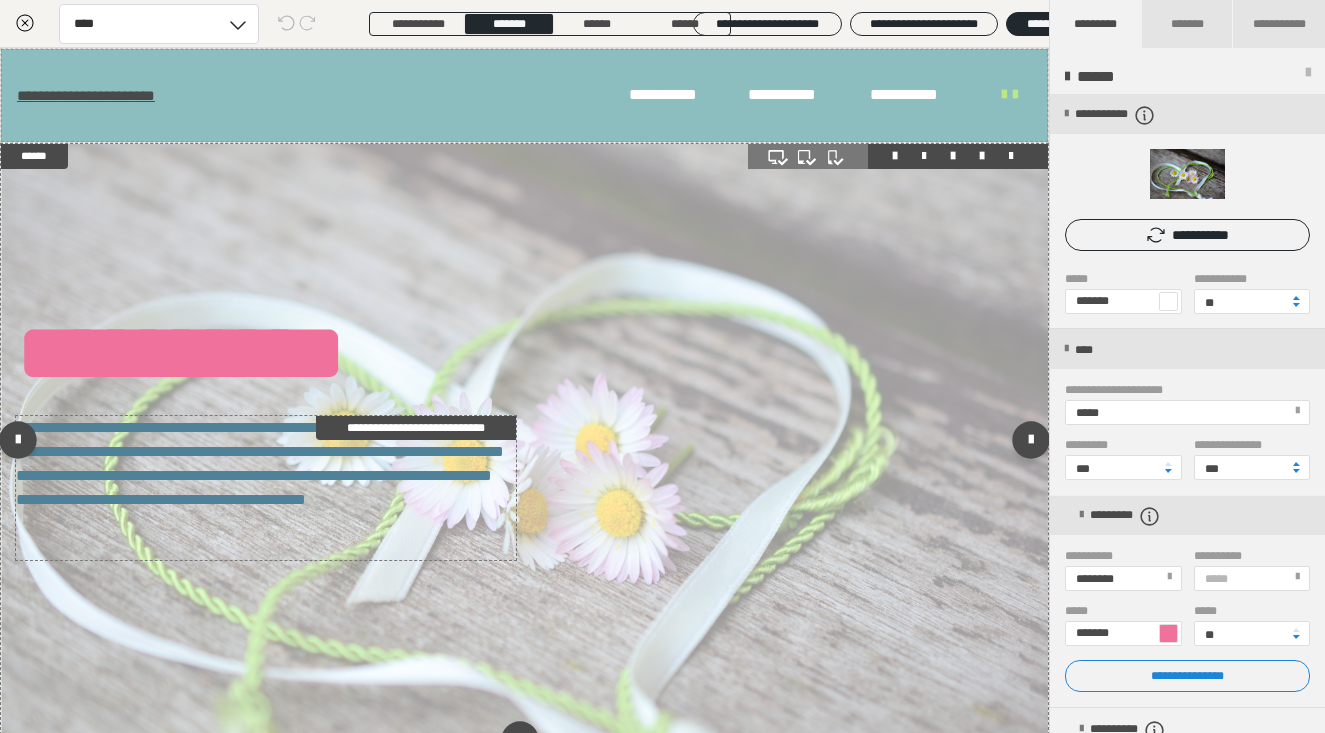 click on "**********" at bounding box center [266, 488] 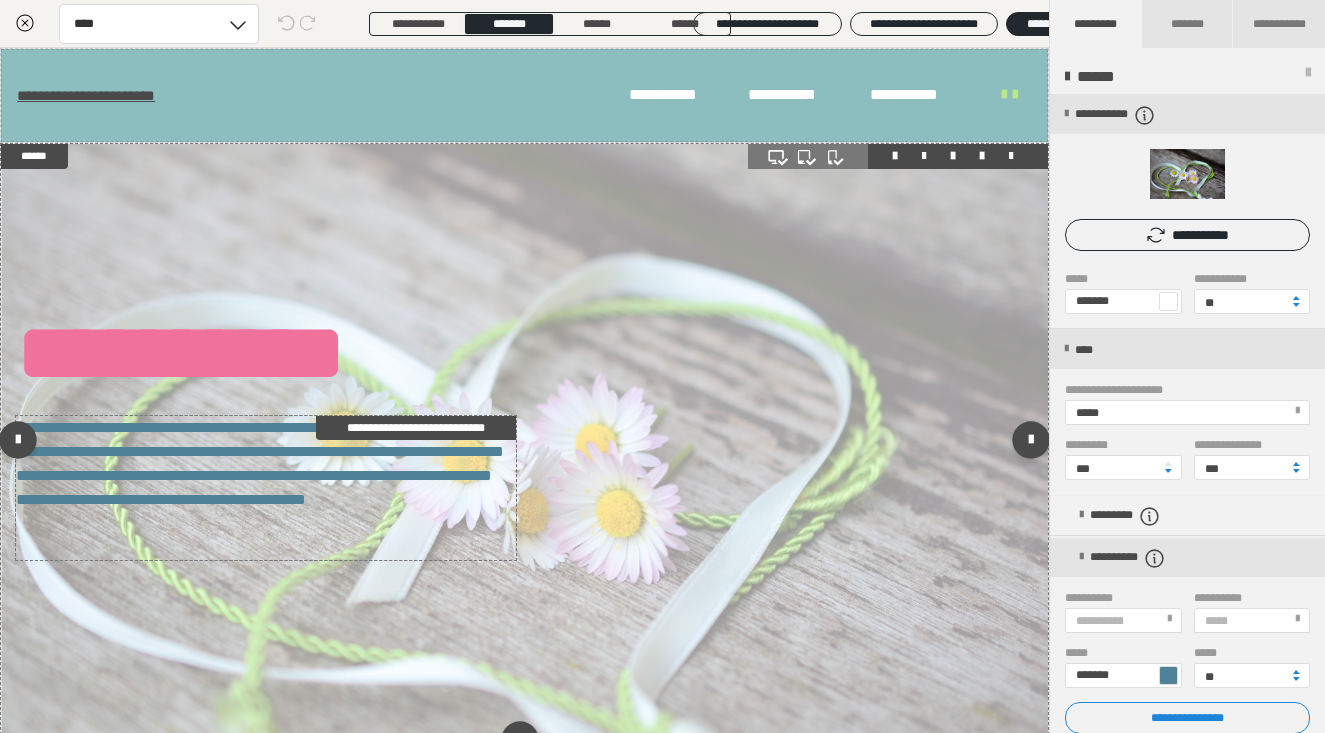 click on "**********" at bounding box center (266, 488) 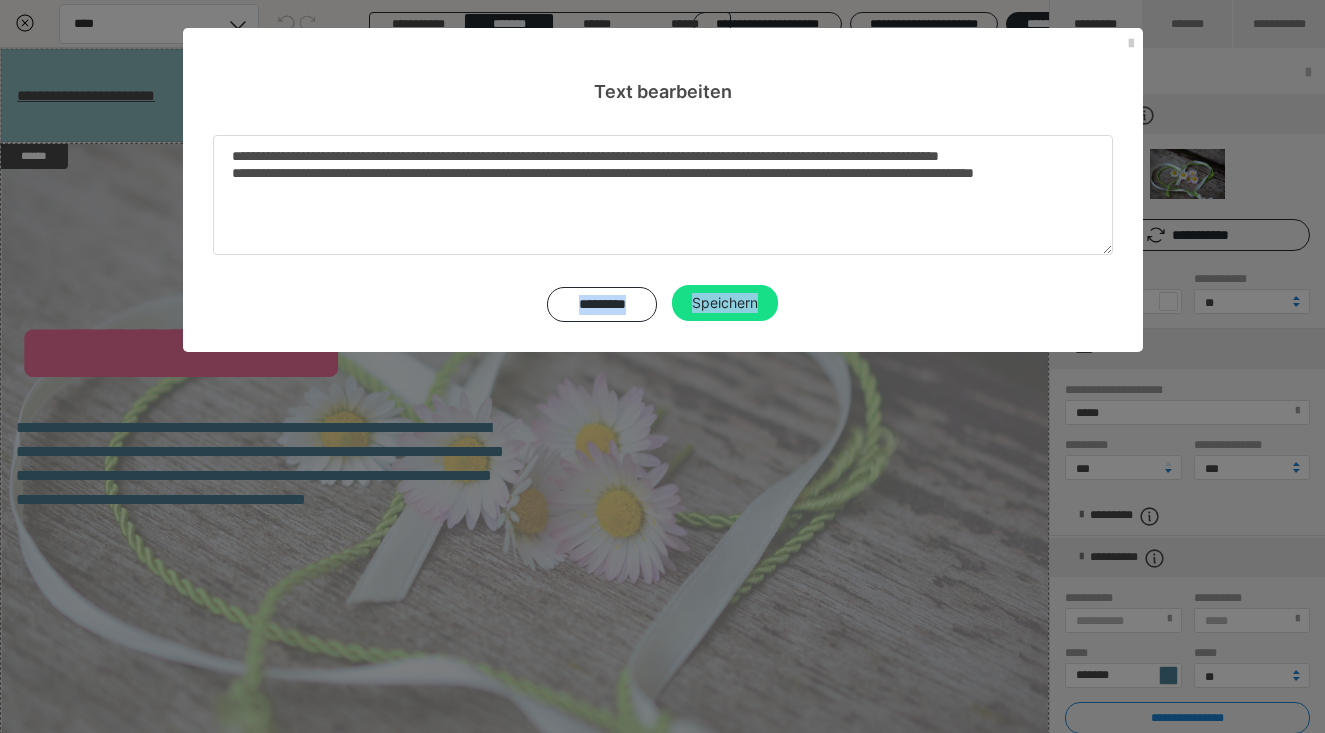 click on "**********" at bounding box center (663, 228) 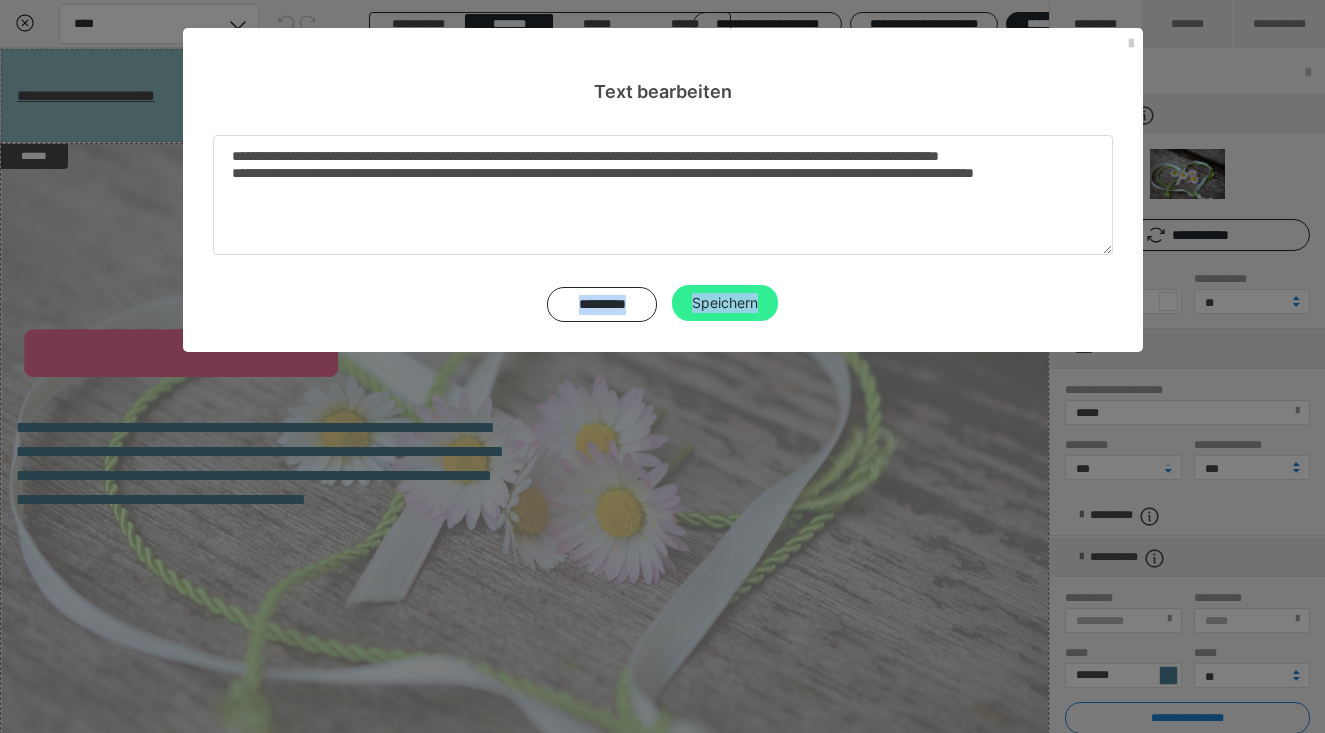 click on "Speichern" at bounding box center (725, 303) 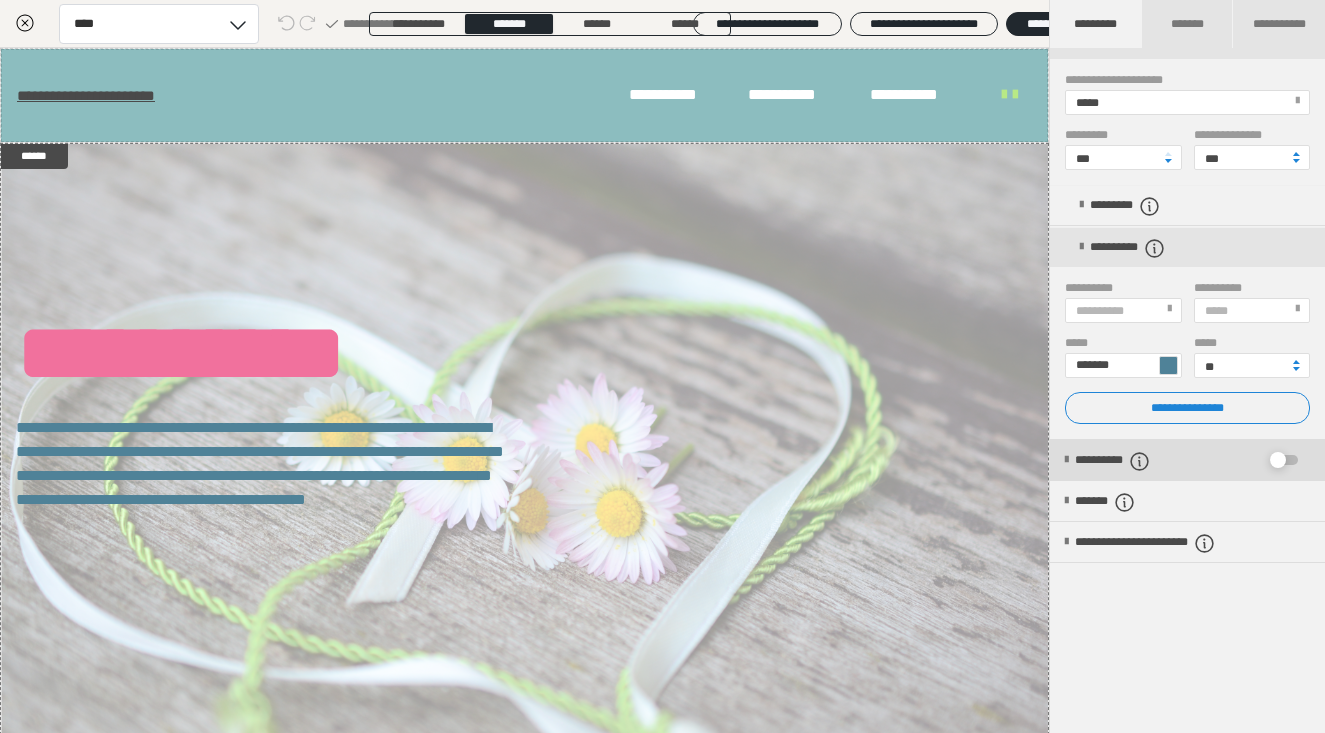 scroll, scrollTop: 312, scrollLeft: 0, axis: vertical 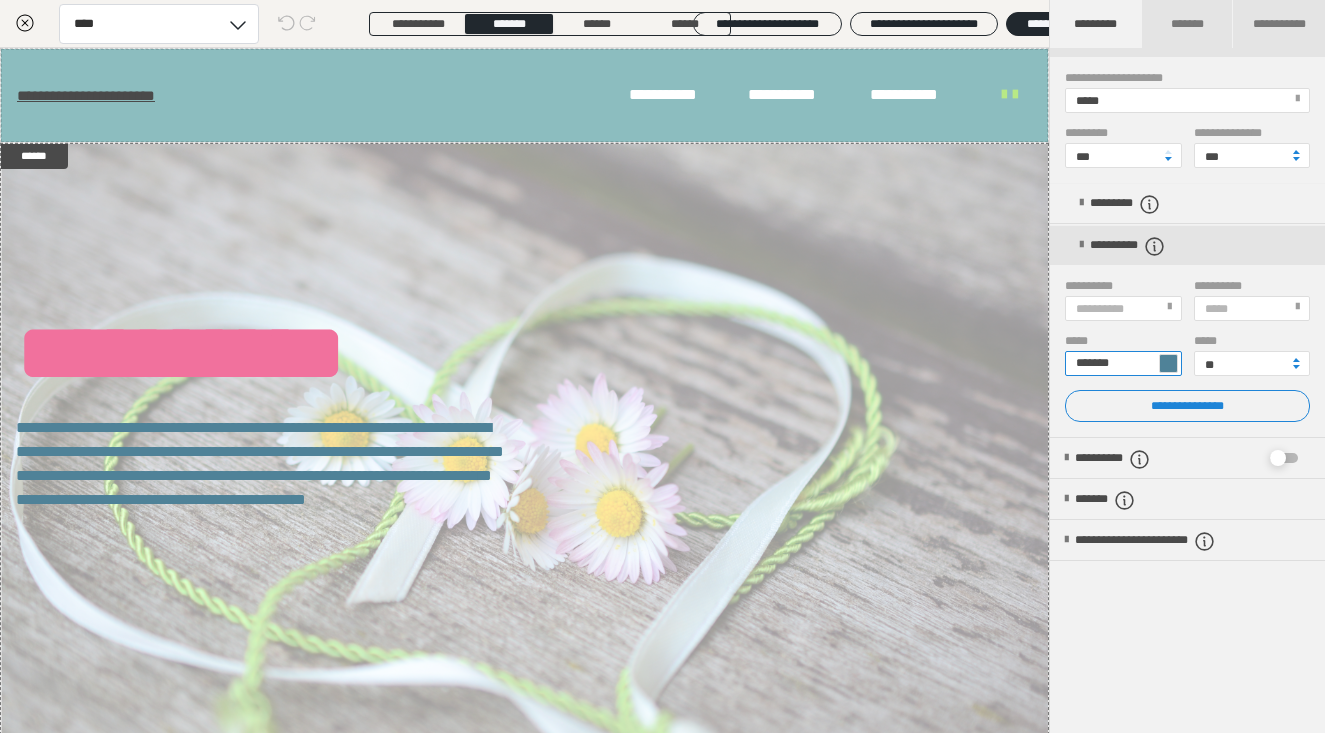 click on "*******" at bounding box center [1123, 363] 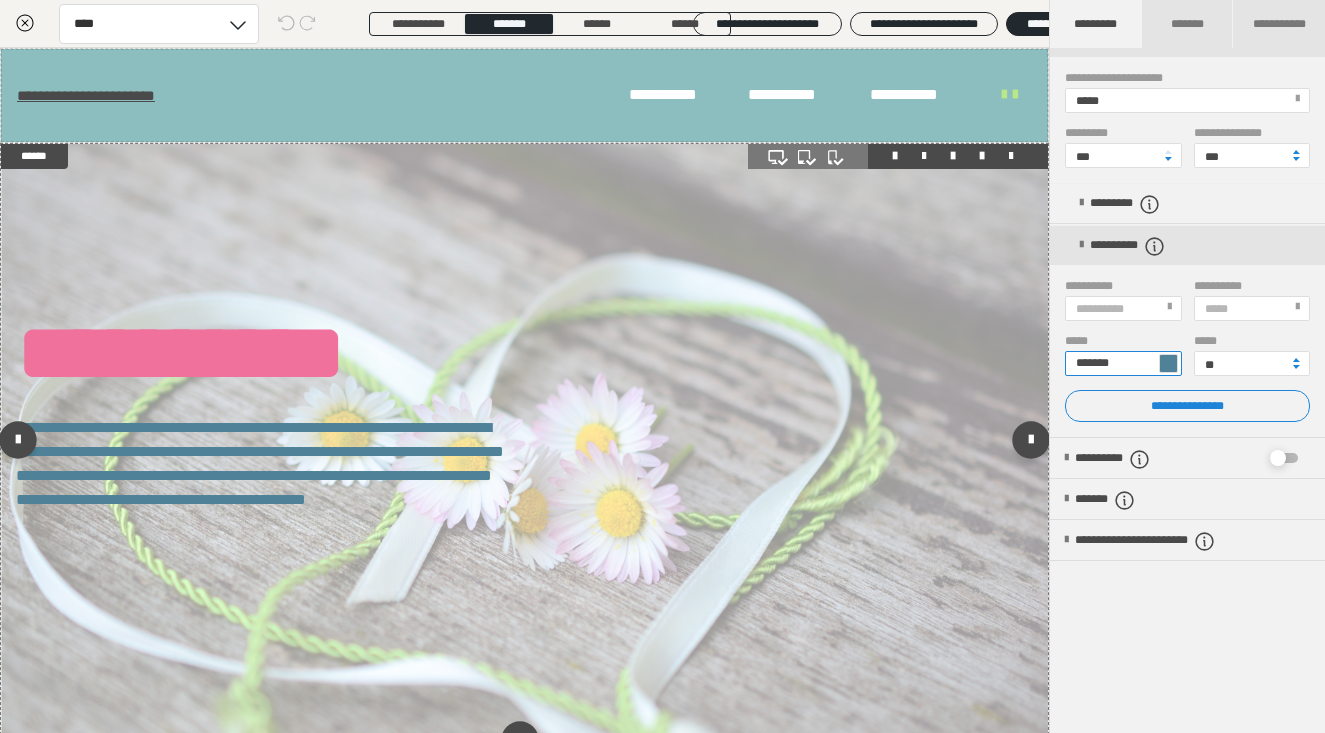scroll, scrollTop: 0, scrollLeft: 0, axis: both 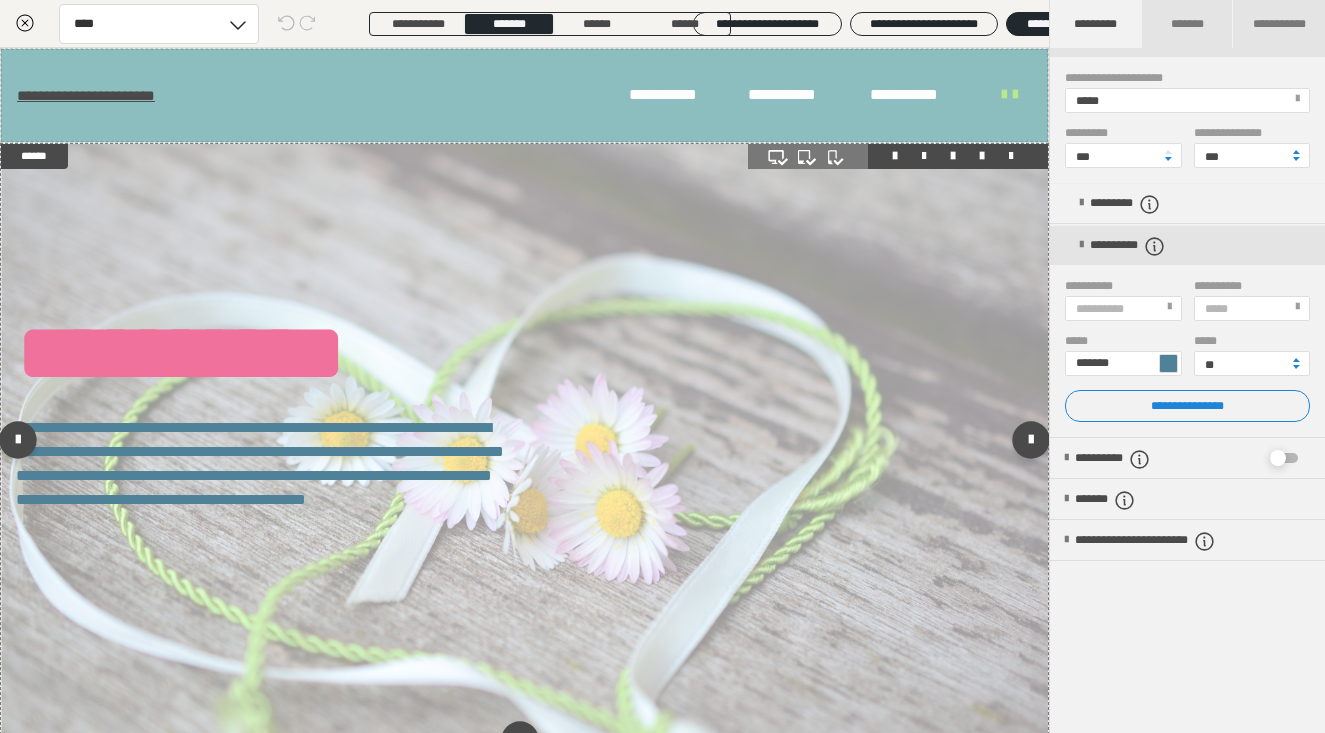 click on "**********" at bounding box center [524, 444] 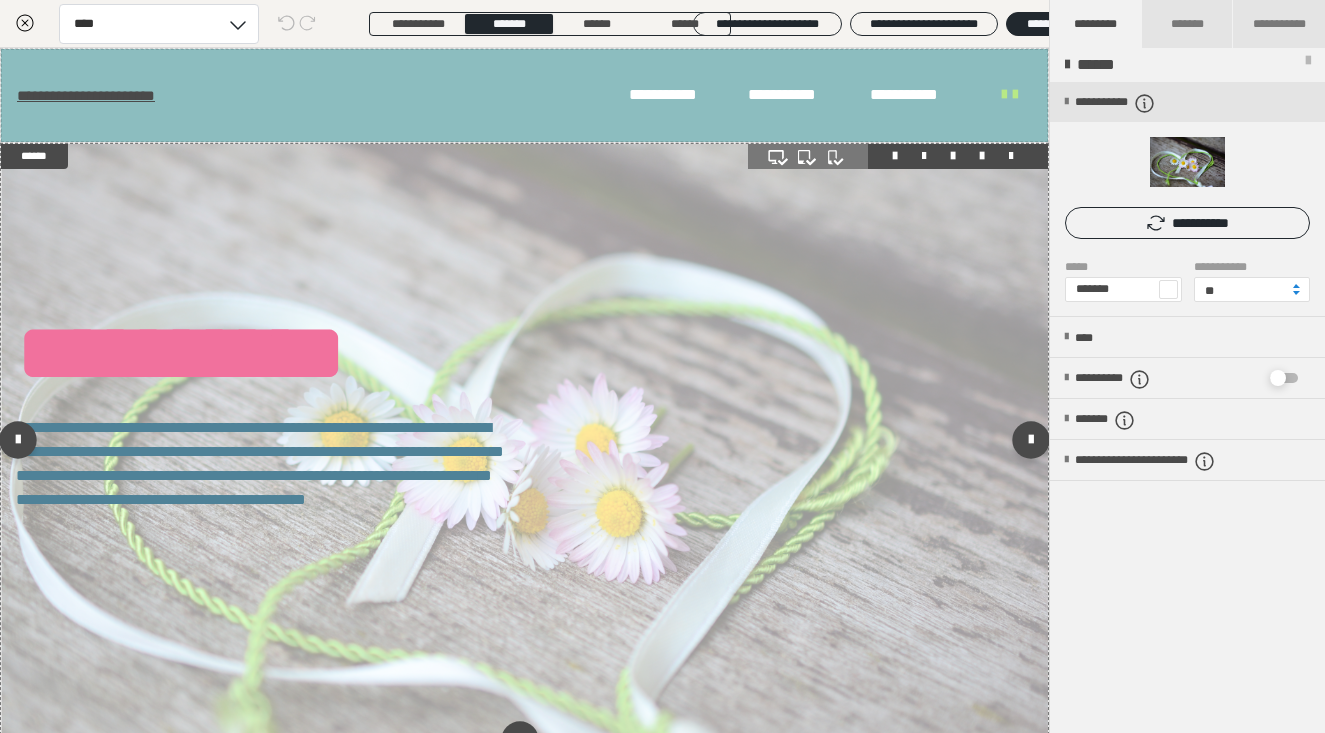 scroll, scrollTop: 12, scrollLeft: 0, axis: vertical 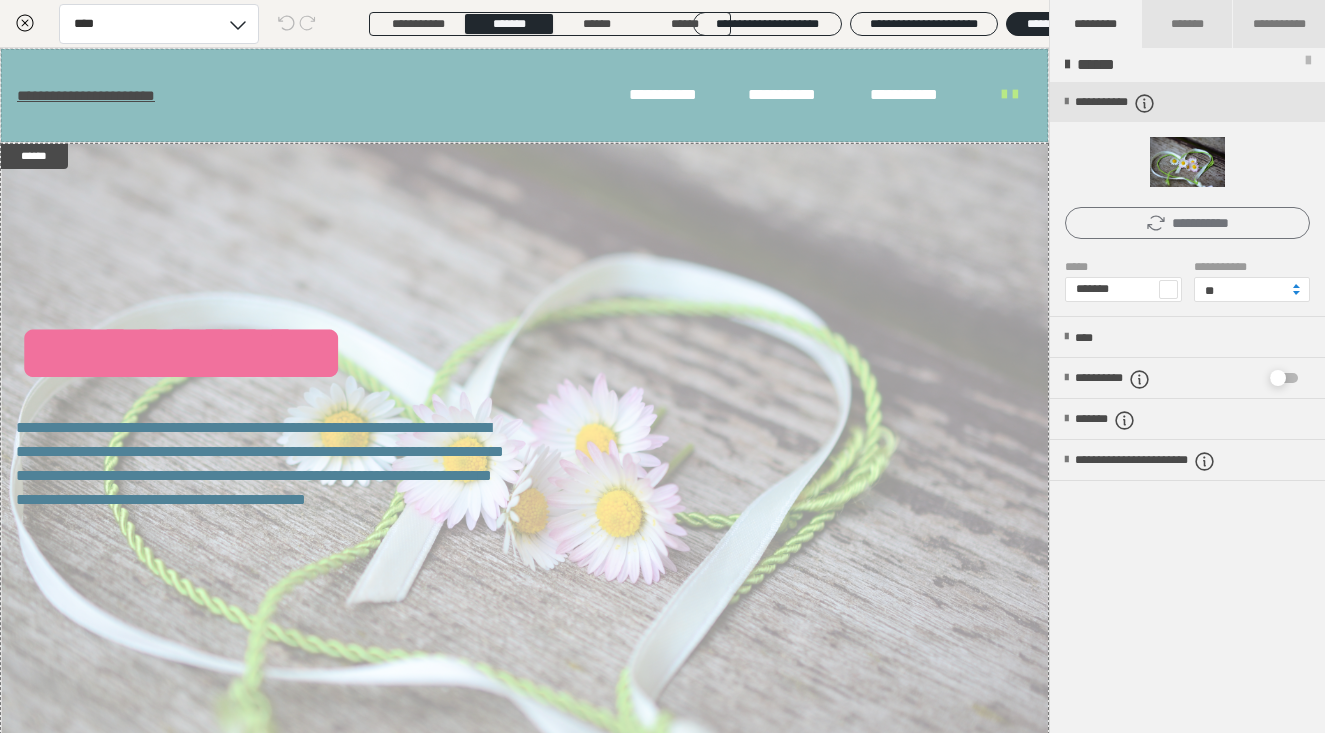 click on "**********" at bounding box center [1187, 223] 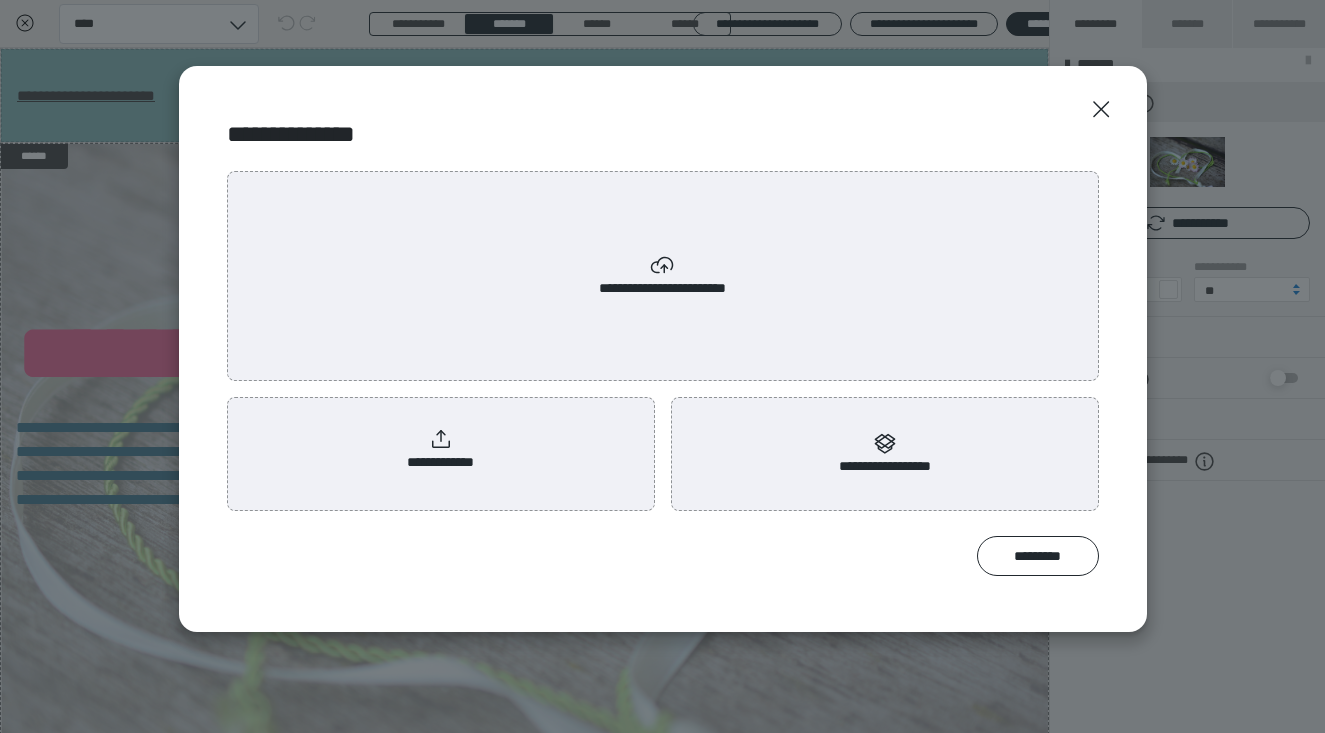 click 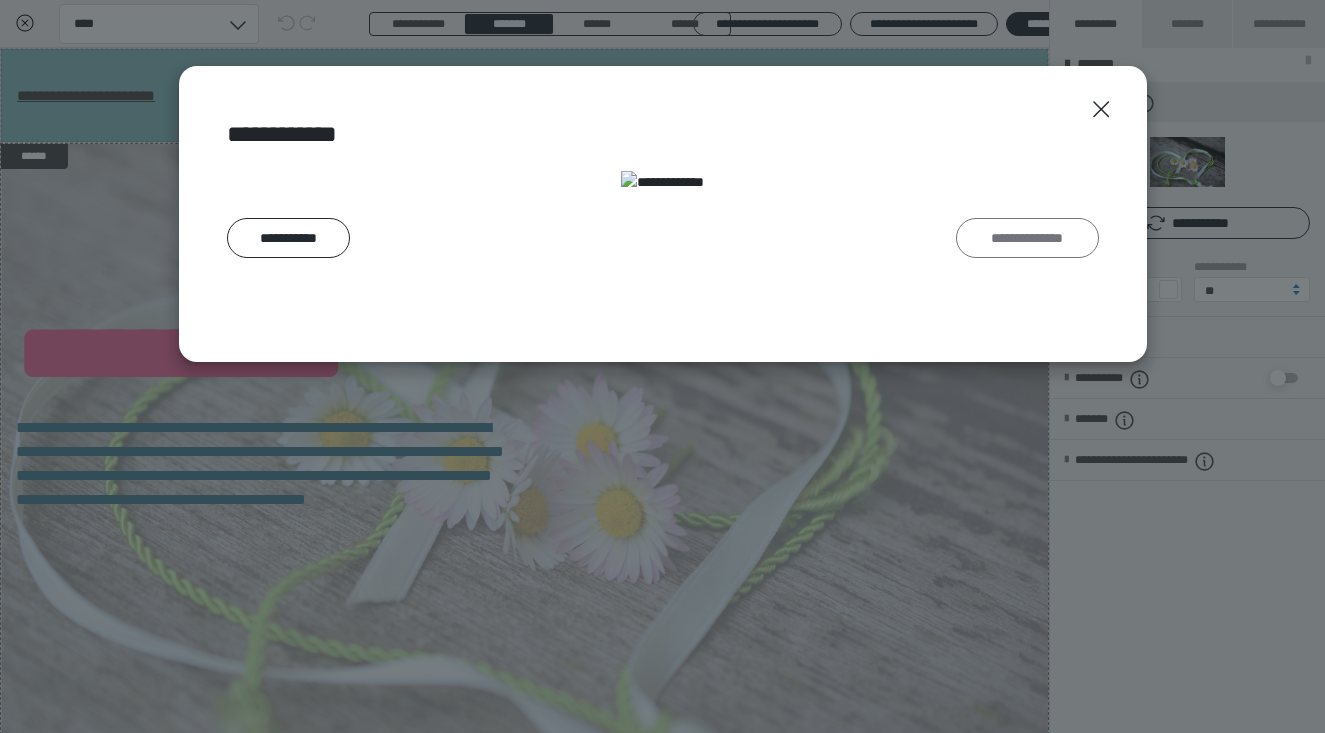 click on "**********" at bounding box center [1027, 238] 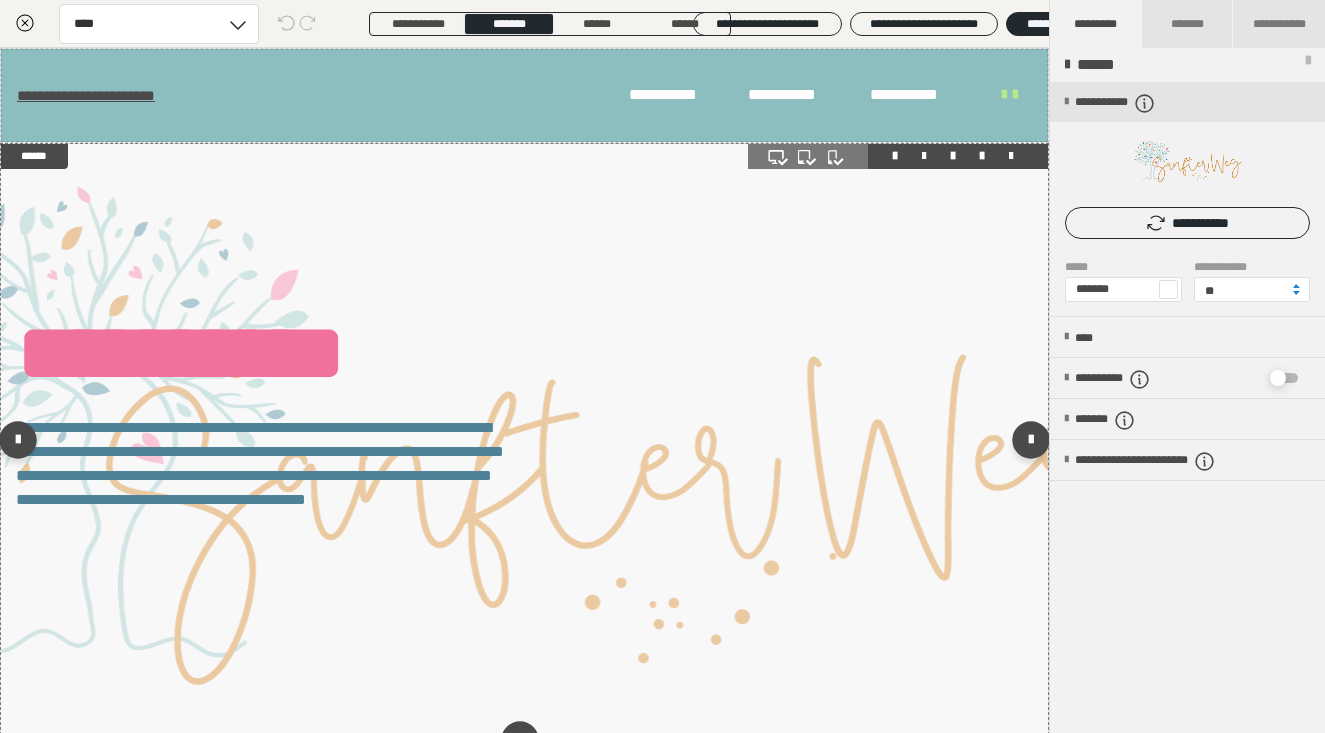 click on "**********" at bounding box center [524, 444] 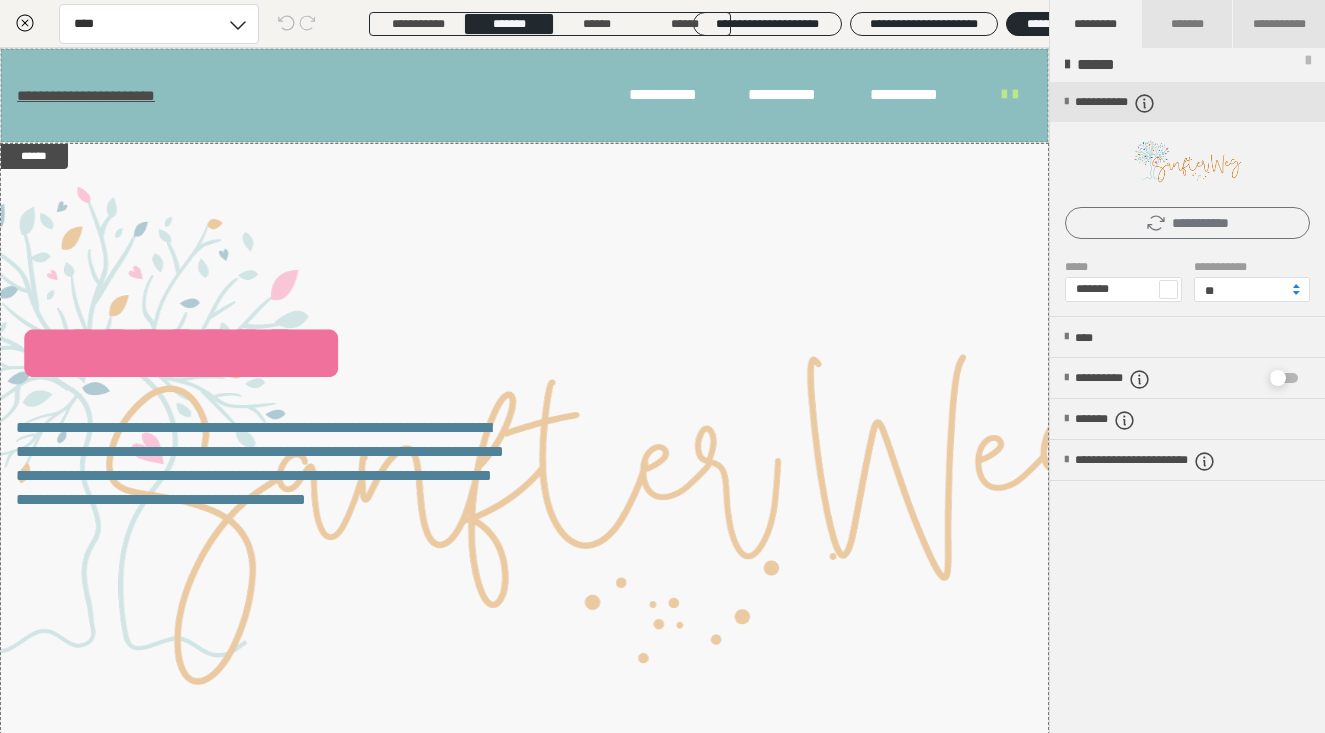 click on "**********" at bounding box center [1187, 223] 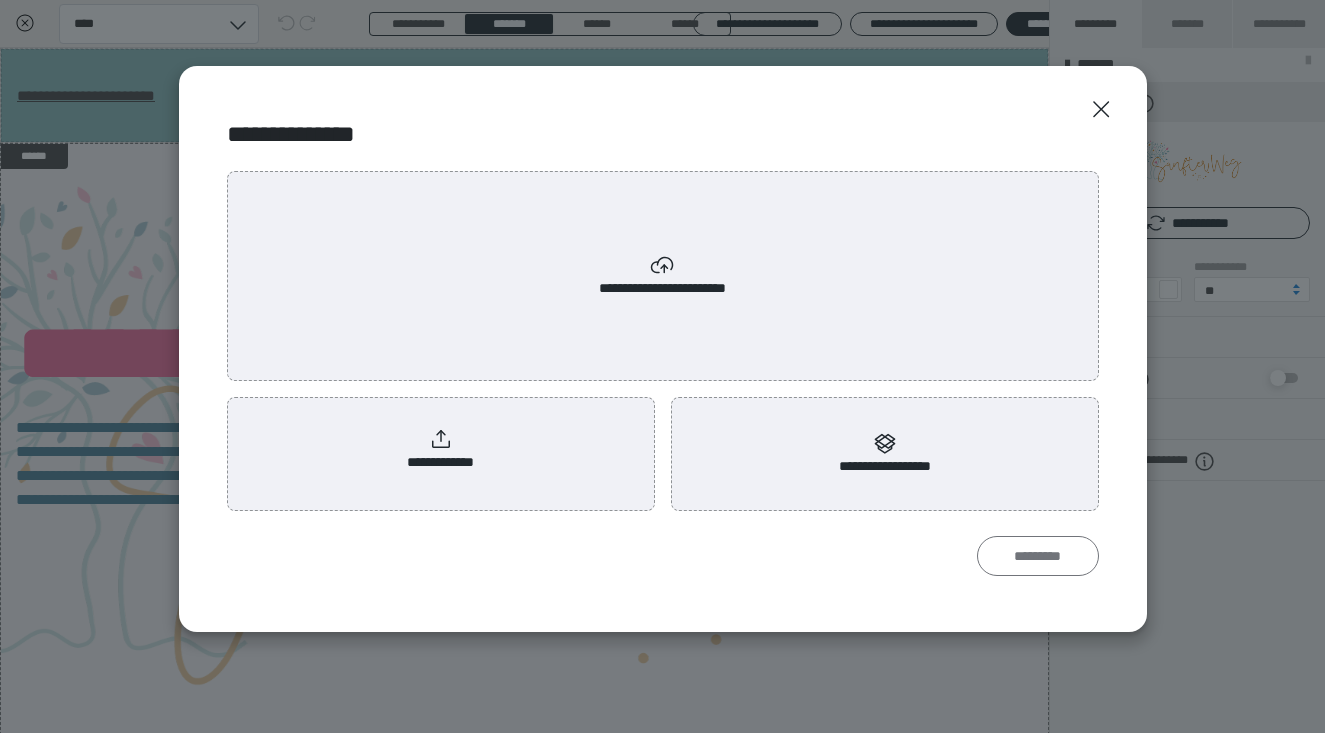 click on "*********" at bounding box center (1038, 556) 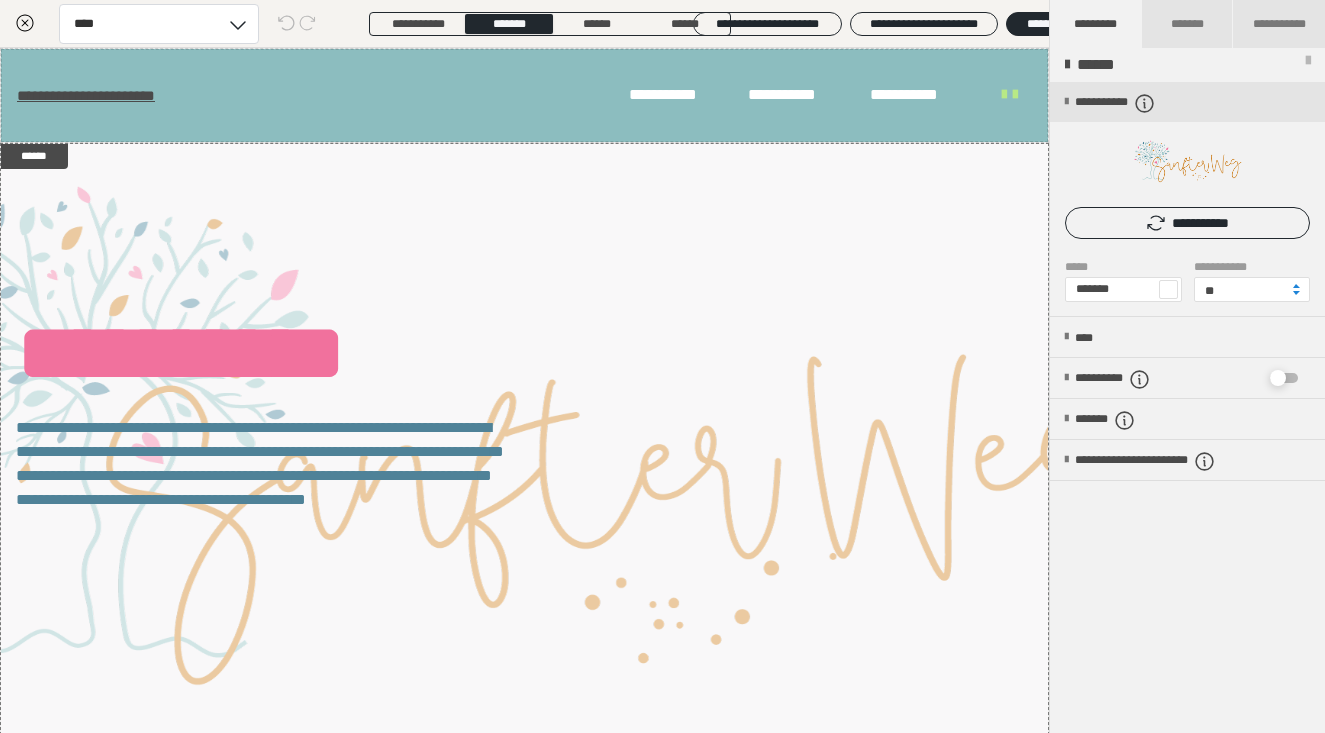 click at bounding box center [1296, 286] 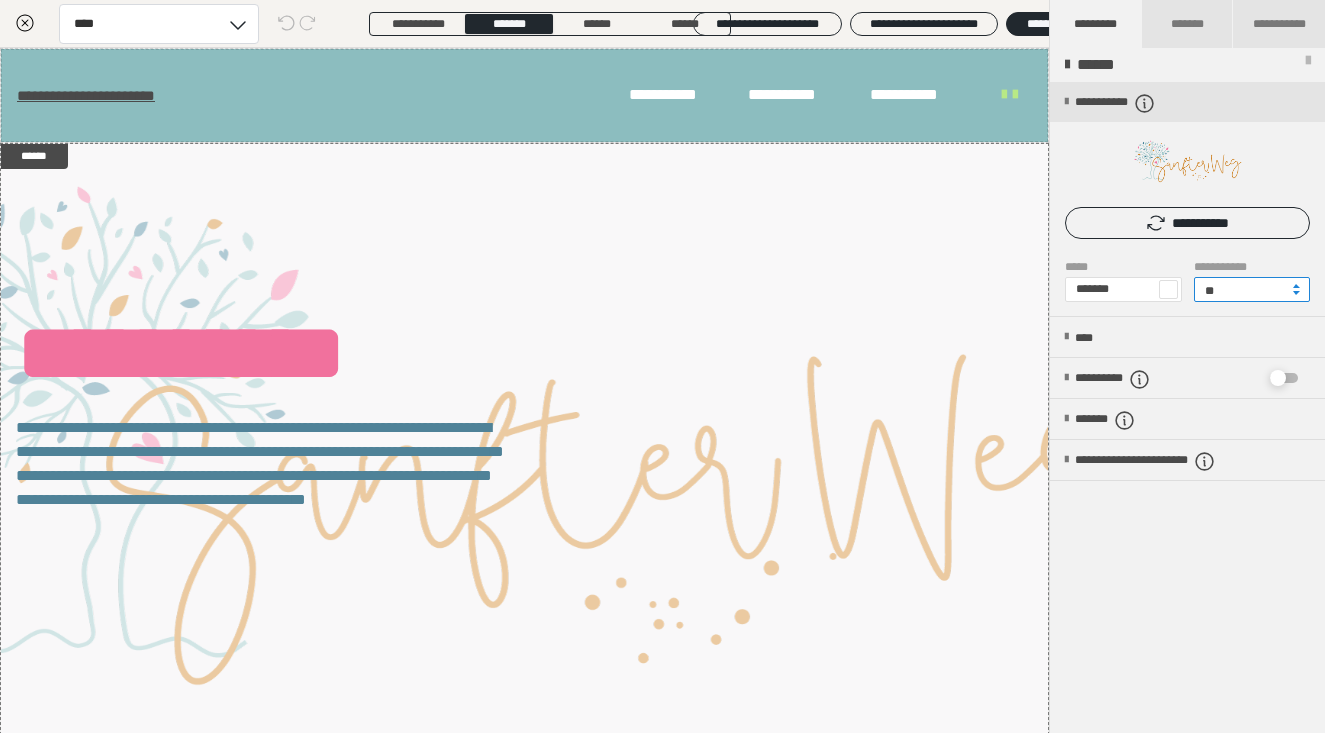drag, startPoint x: 1227, startPoint y: 292, endPoint x: 1149, endPoint y: 286, distance: 78.23043 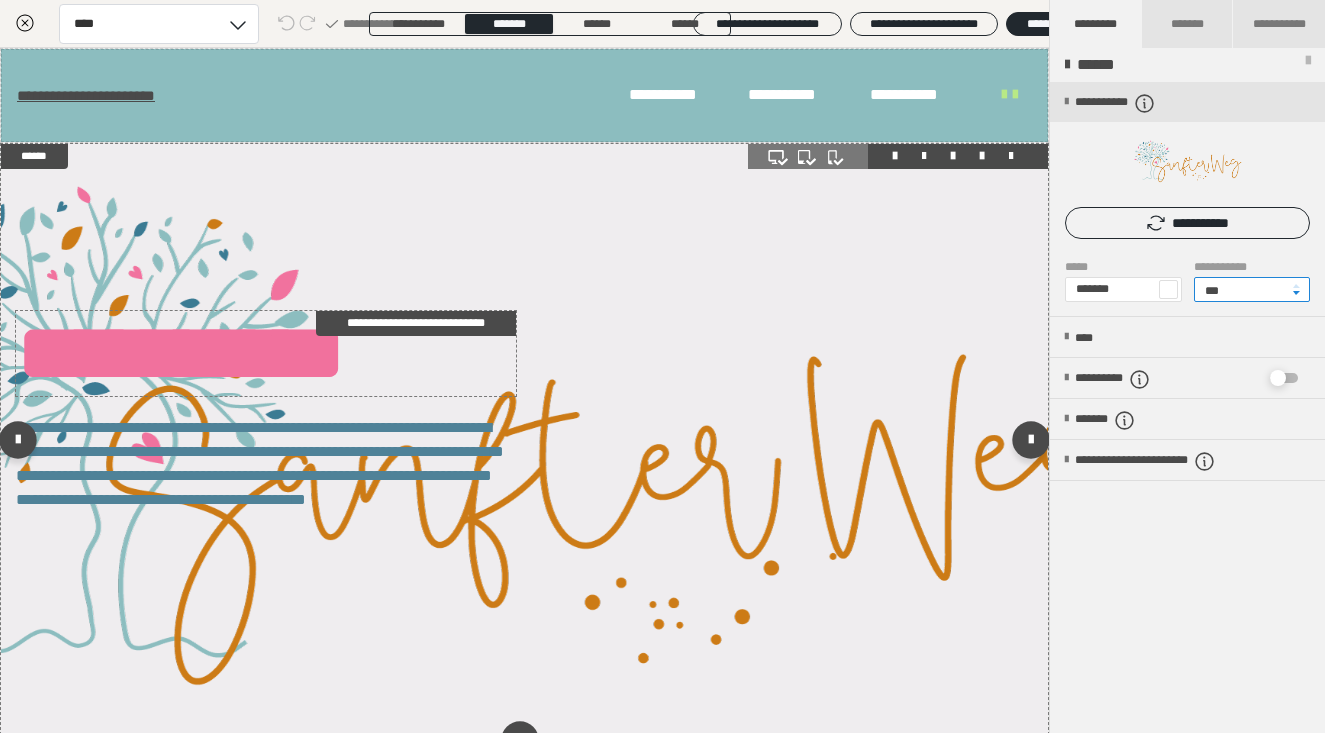 type on "***" 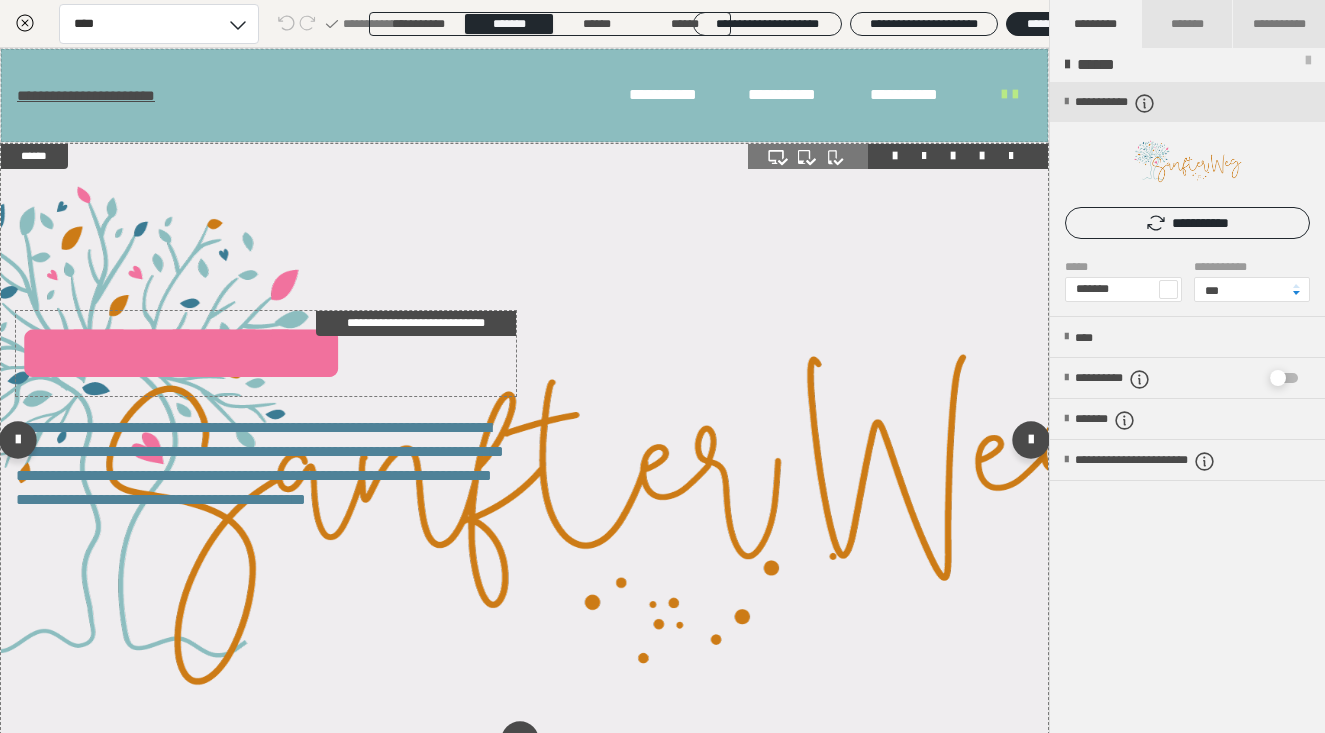 click on "**********" at bounding box center (266, 353) 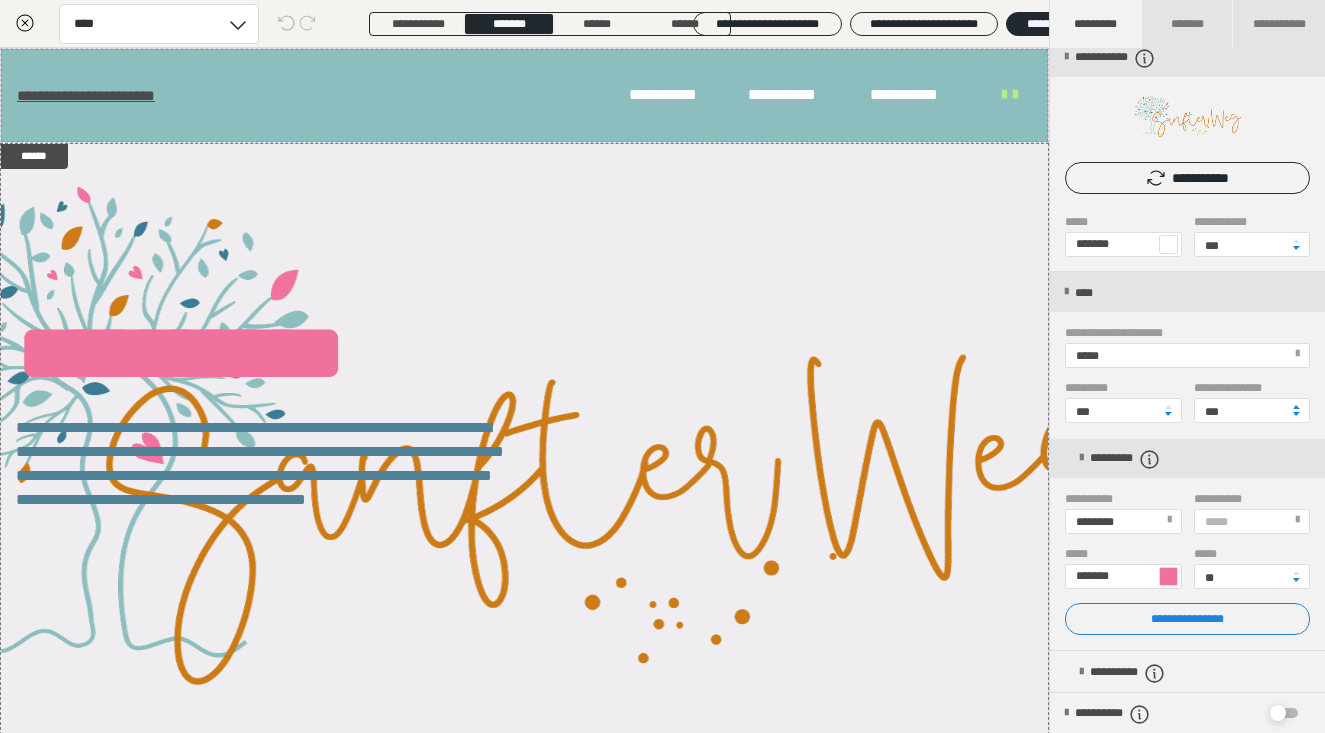 scroll, scrollTop: 48, scrollLeft: 0, axis: vertical 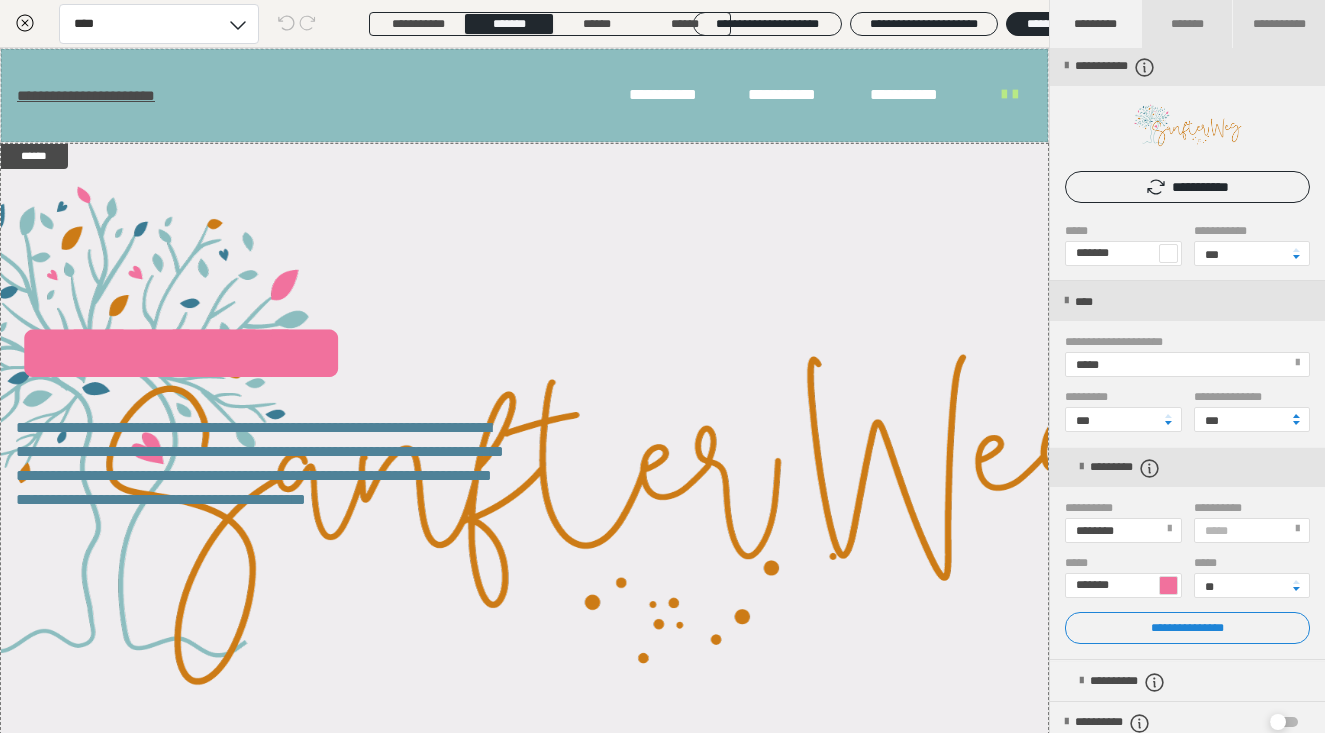 click on "*****" at bounding box center [1186, 364] 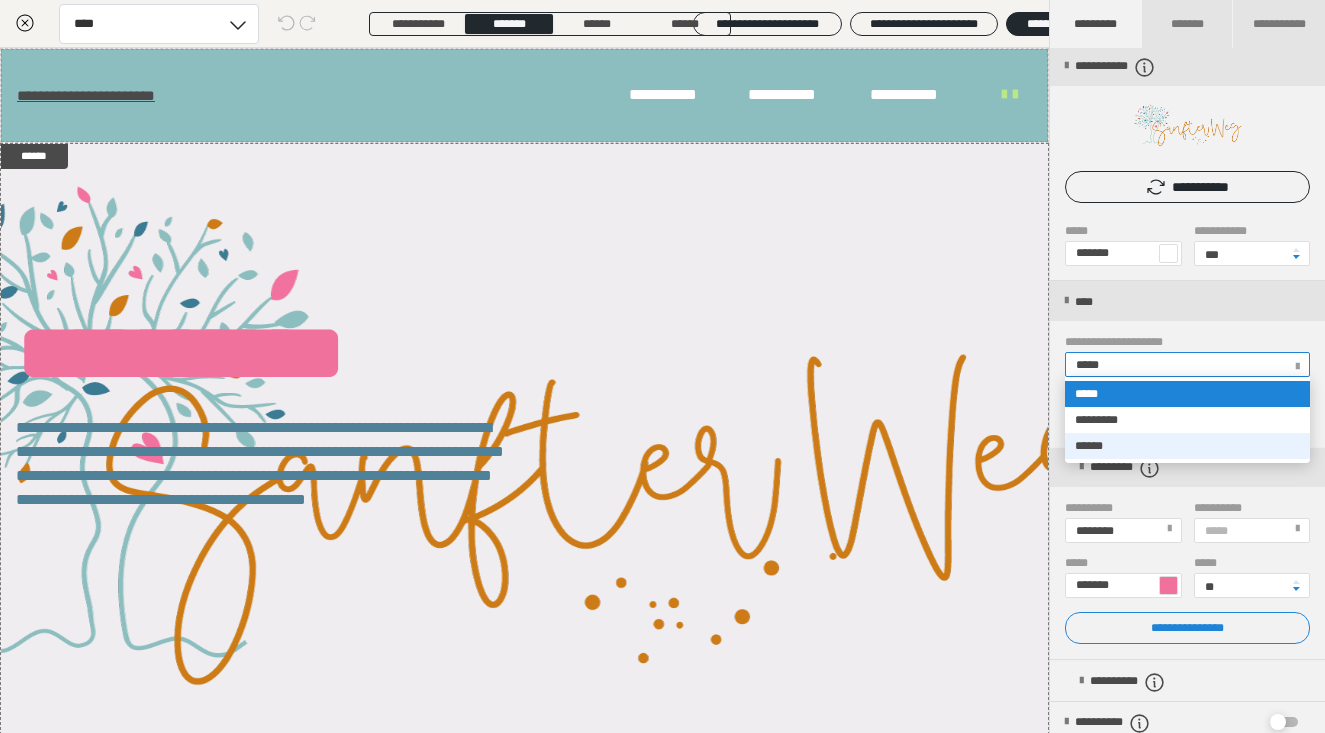 click on "******" at bounding box center (1187, 446) 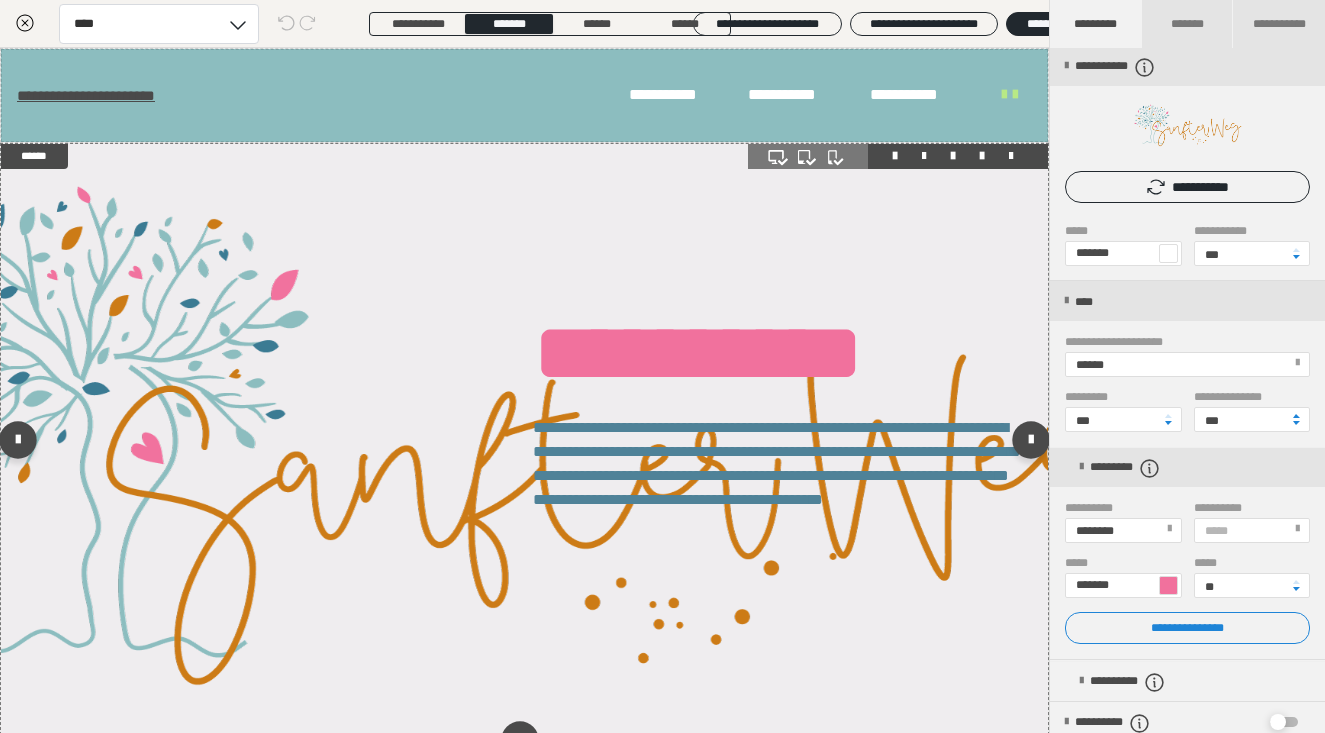 click at bounding box center [524, 444] 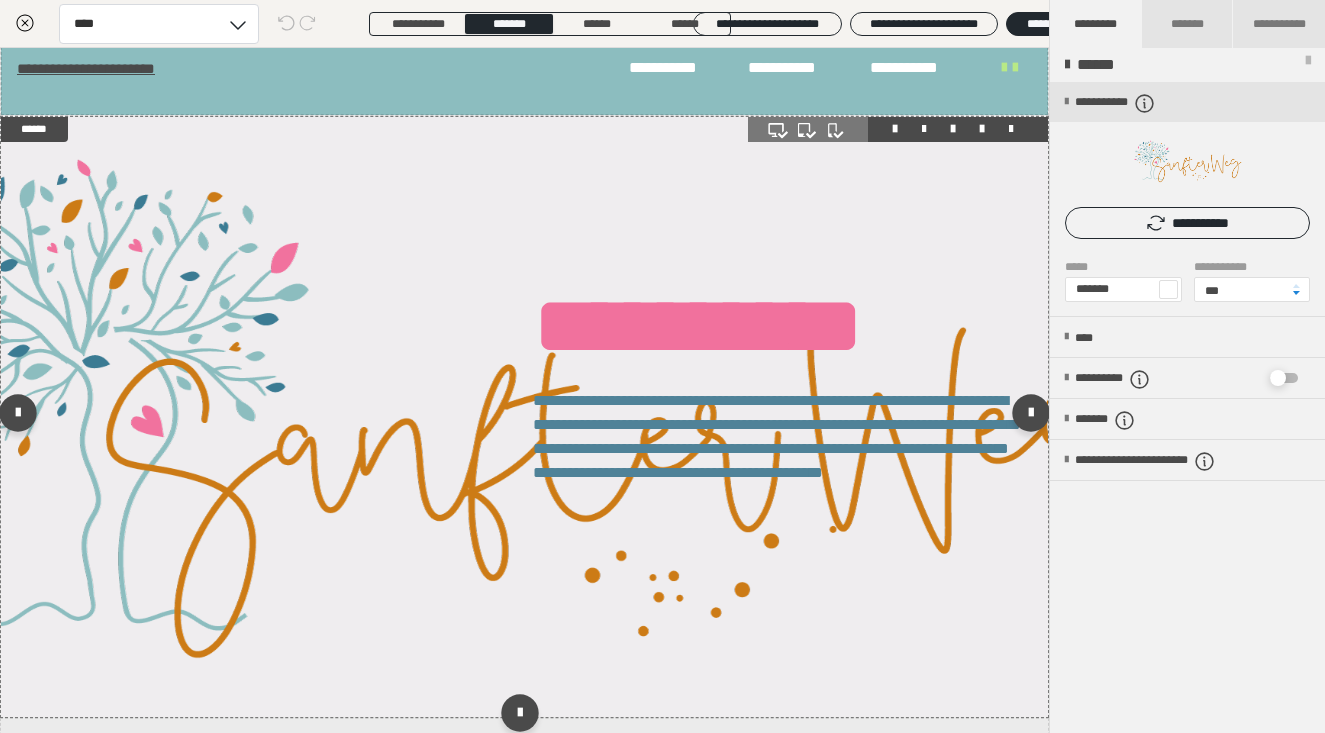 scroll, scrollTop: 15, scrollLeft: 0, axis: vertical 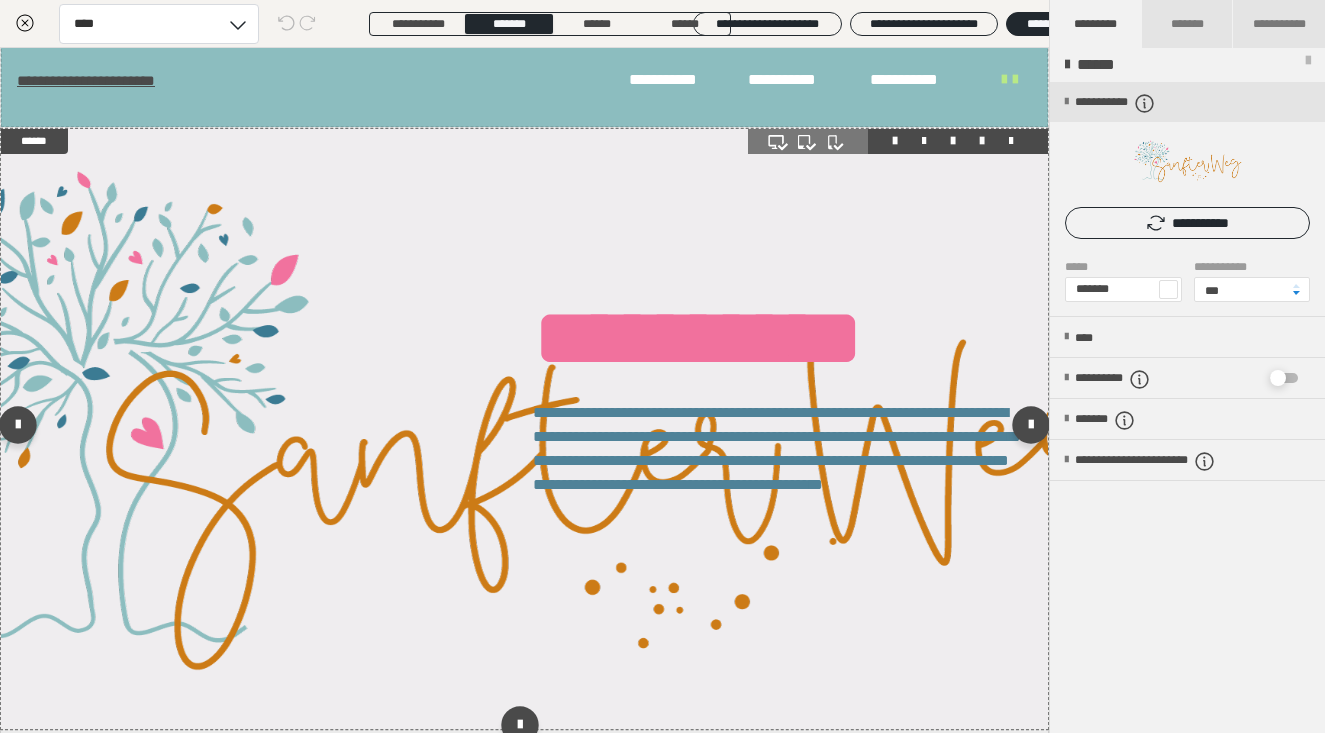click at bounding box center [982, 141] 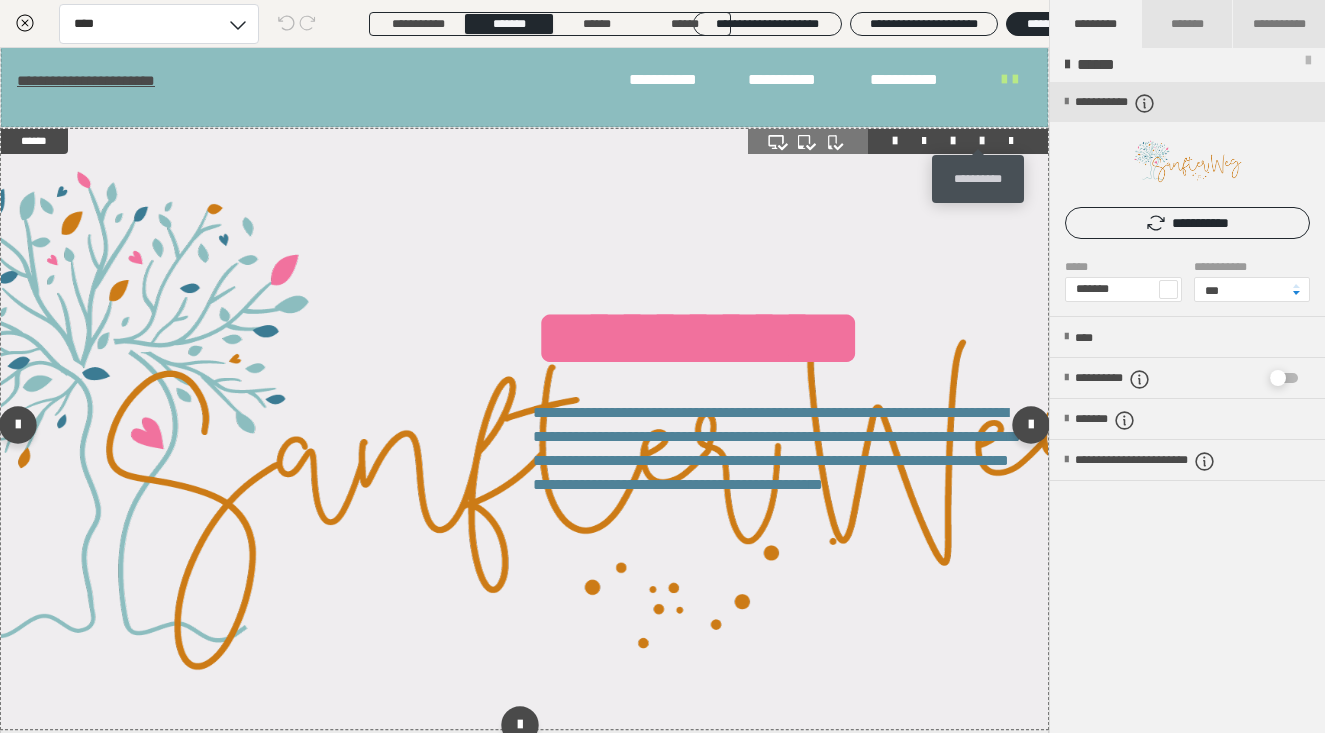 click at bounding box center [982, 141] 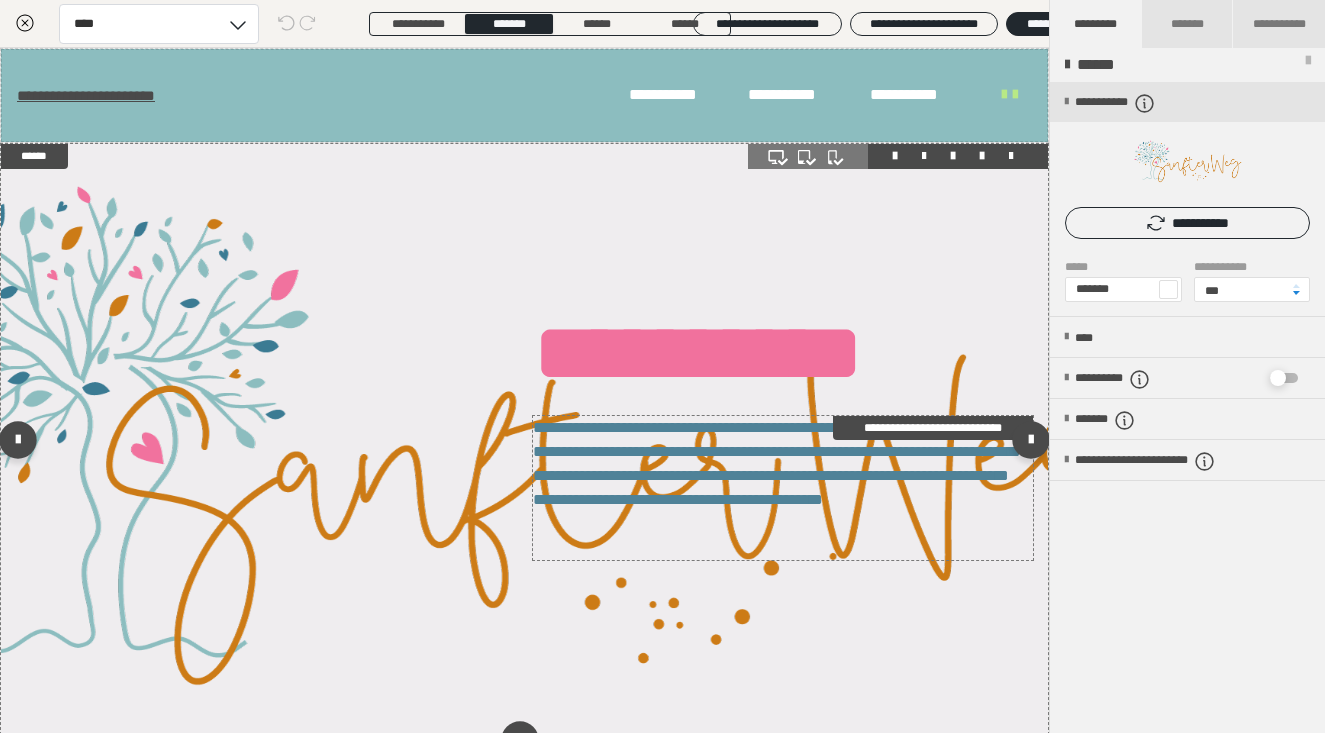 scroll, scrollTop: 0, scrollLeft: 0, axis: both 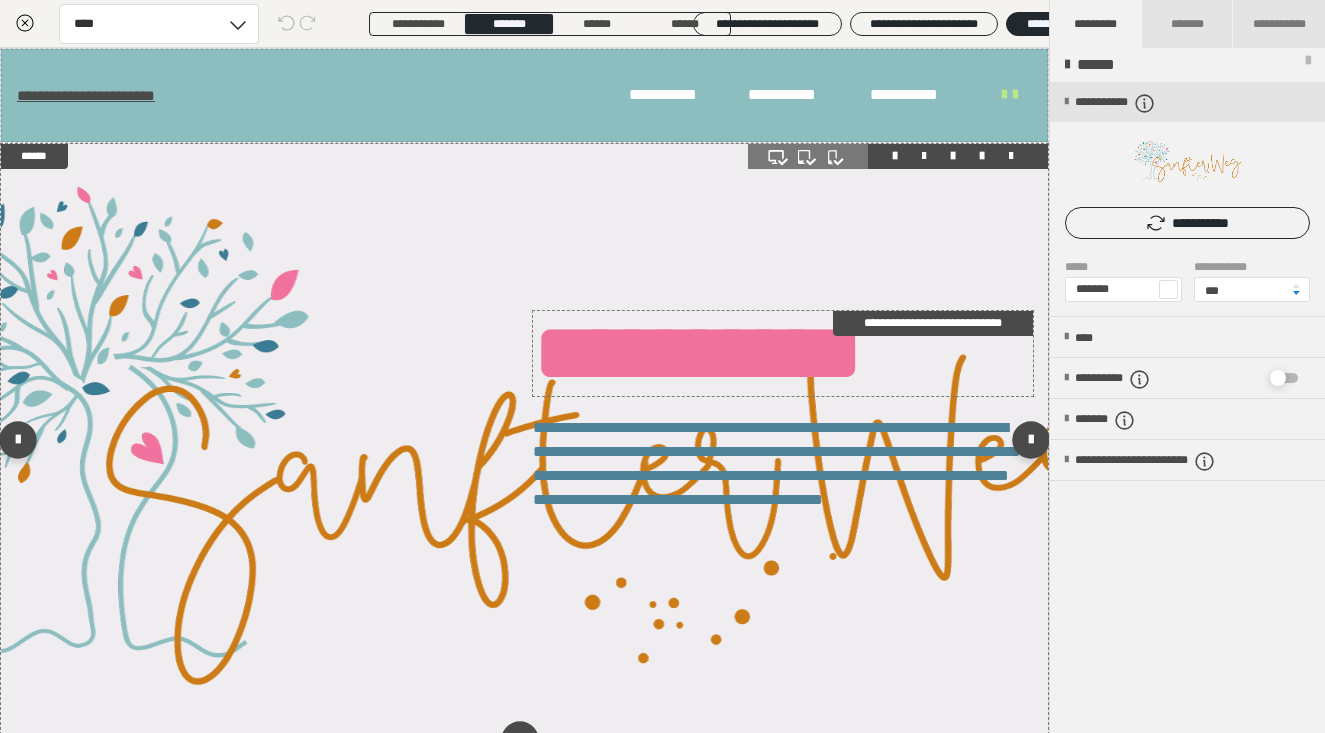 click on "**********" at bounding box center [783, 353] 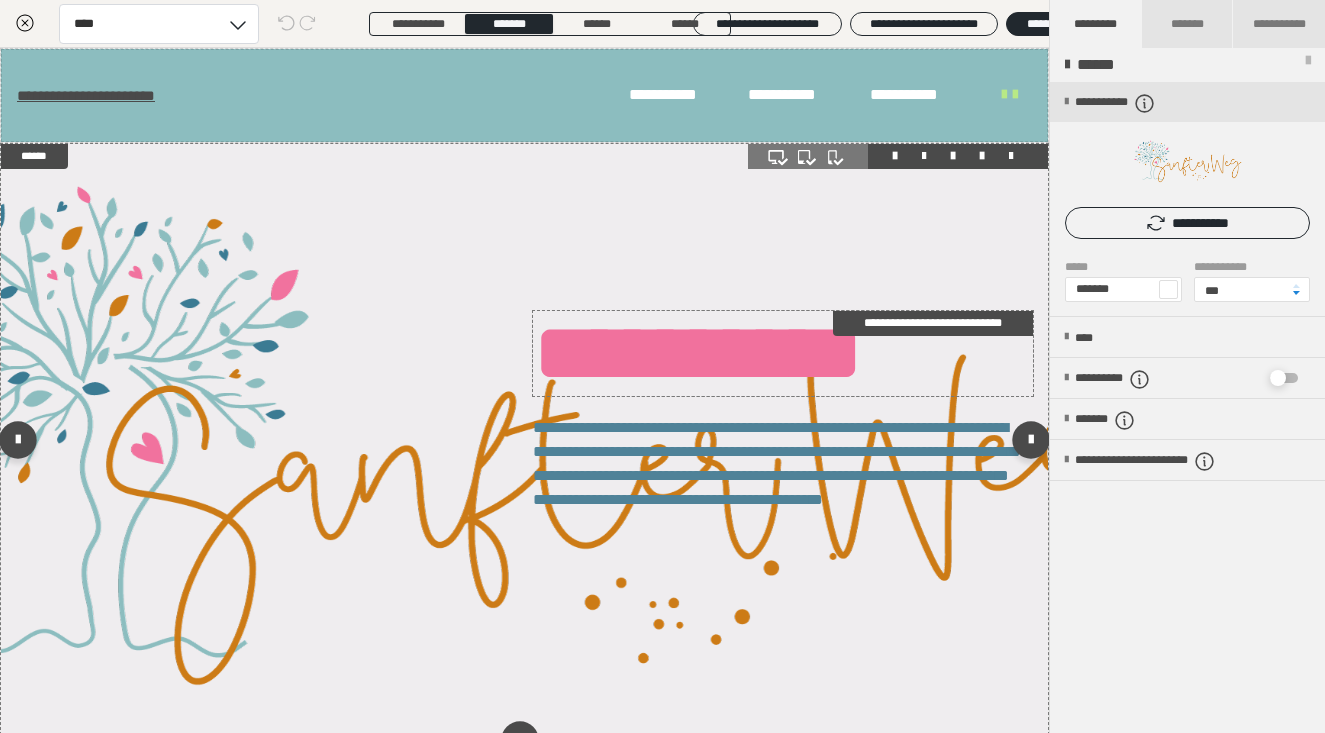 click on "**********" at bounding box center (783, 353) 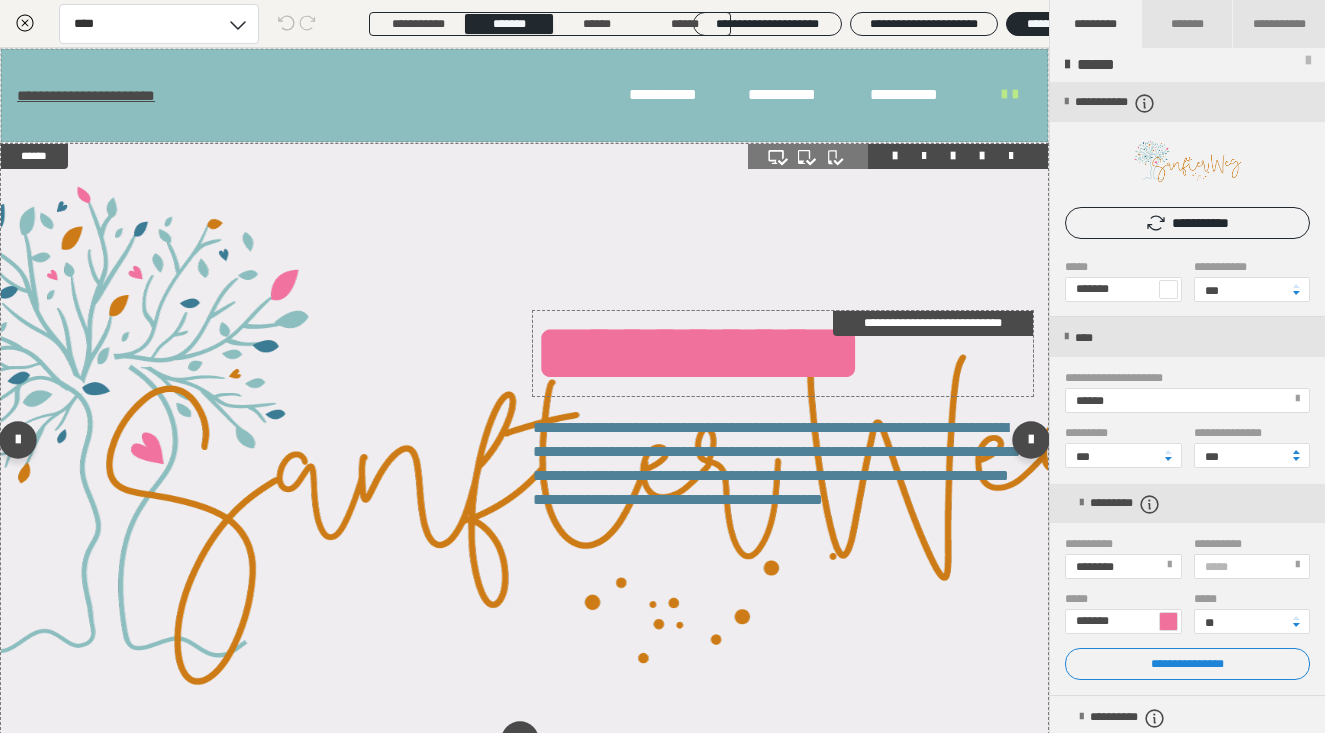 click on "**********" at bounding box center (662, 366) 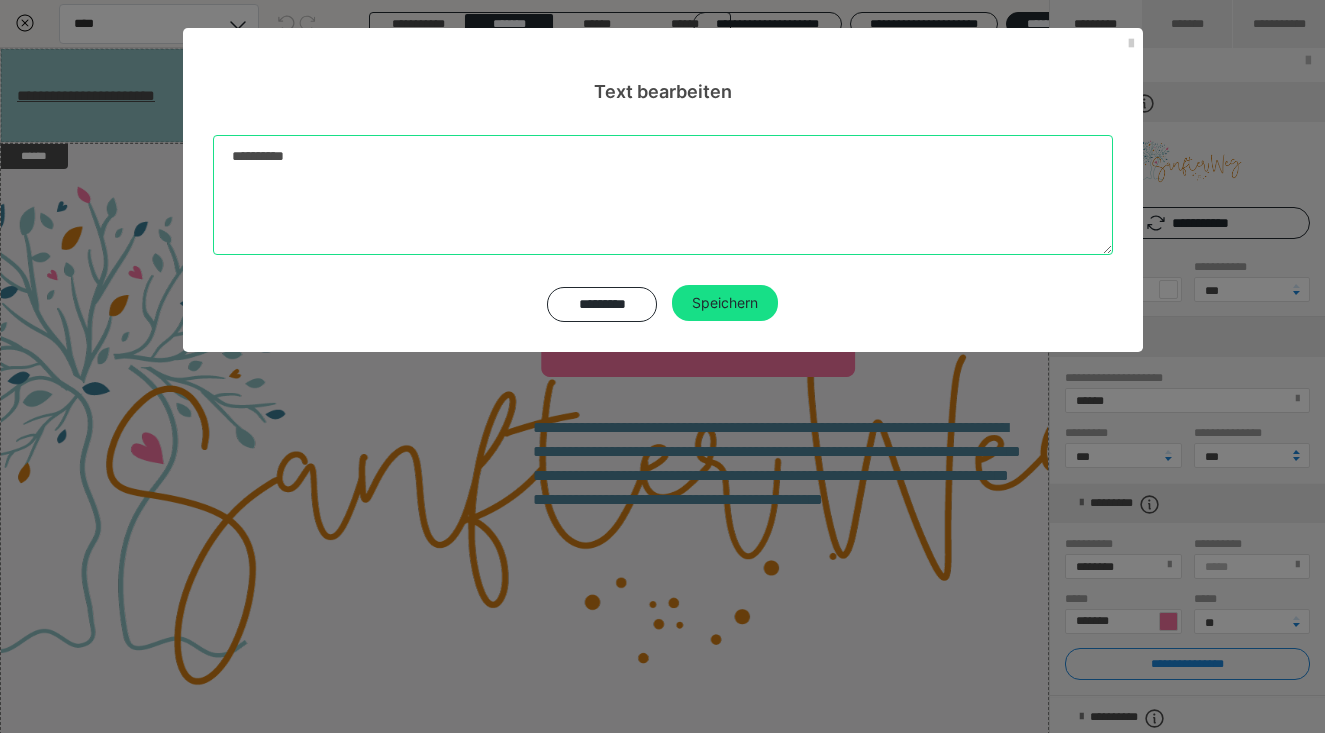 drag, startPoint x: 312, startPoint y: 157, endPoint x: 144, endPoint y: 156, distance: 168.00298 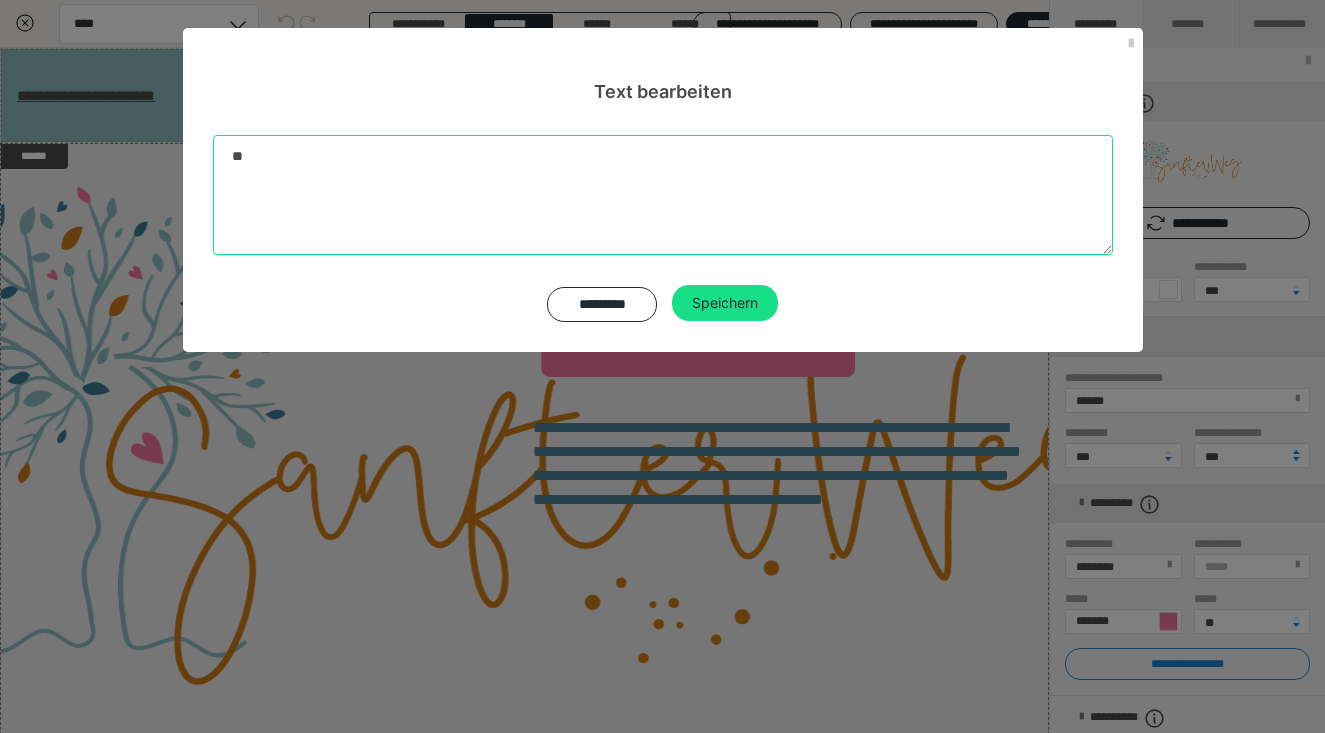type on "*" 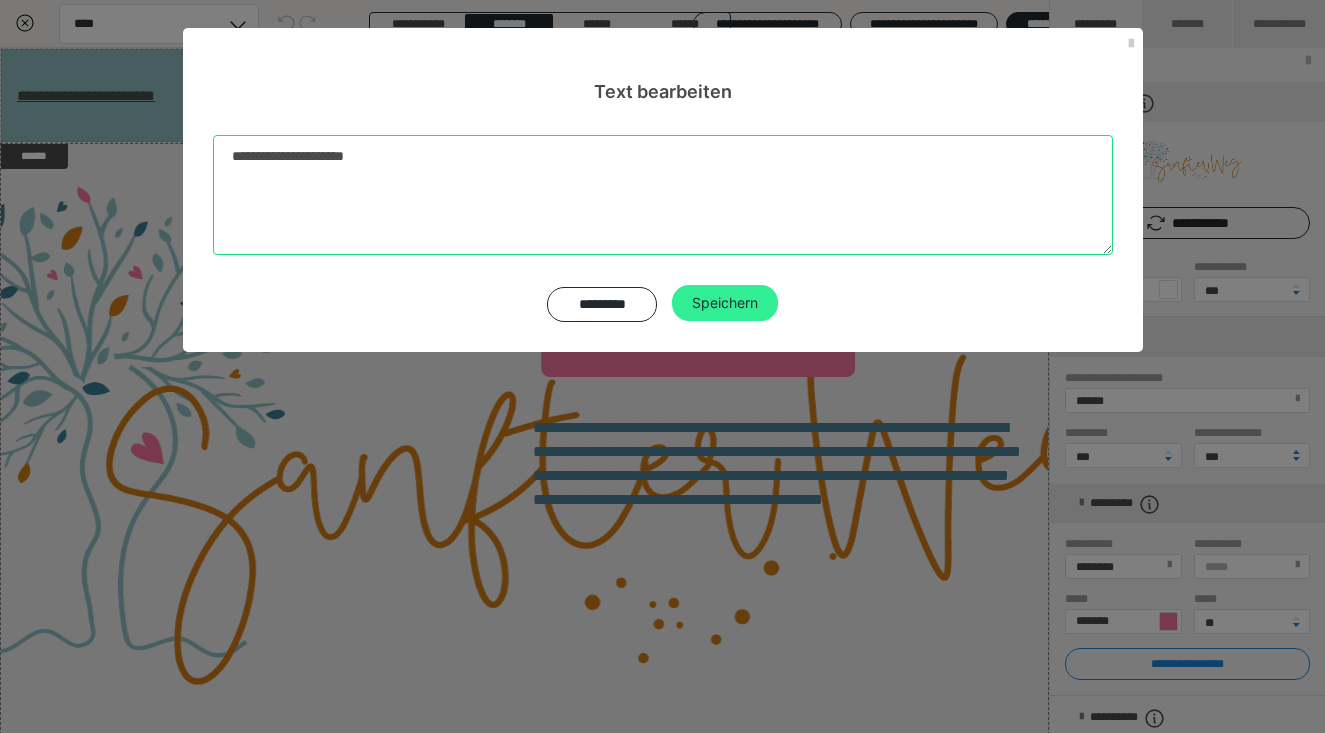 type on "**********" 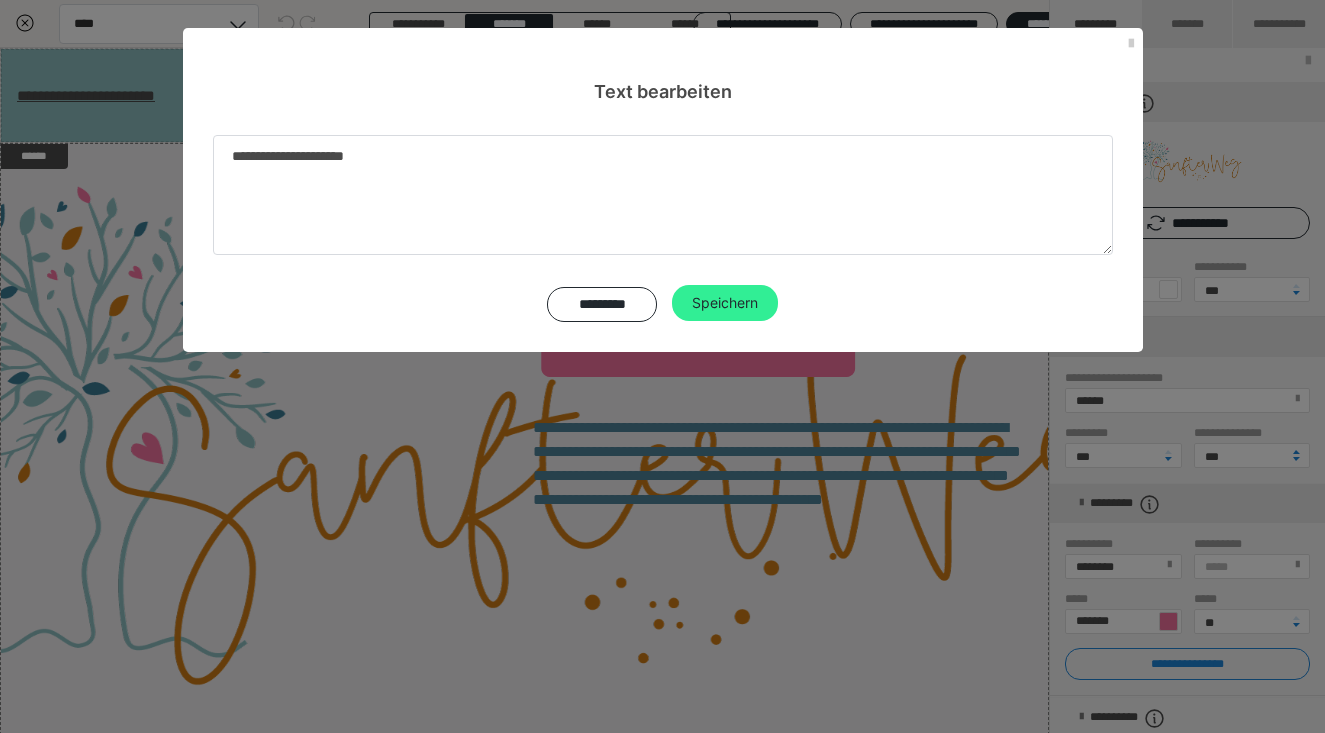 click on "Speichern" at bounding box center [725, 303] 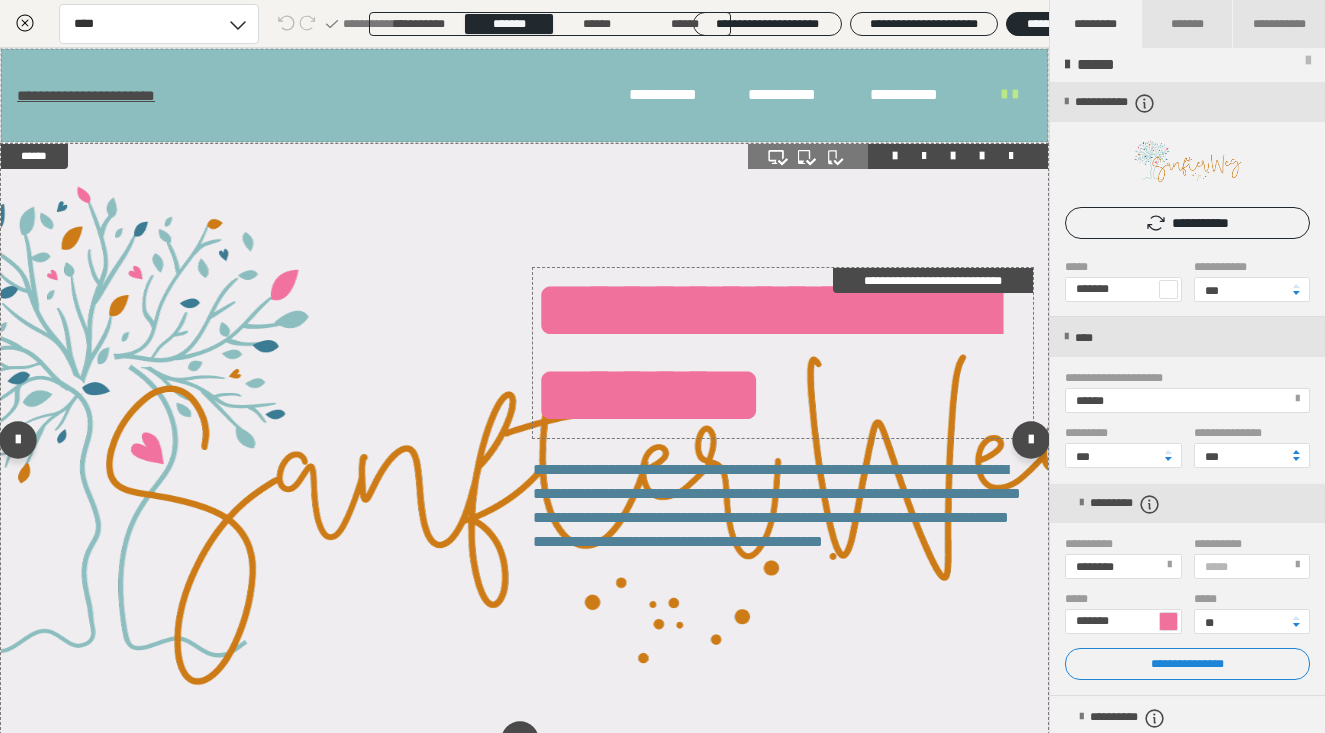 click on "**********" at bounding box center (783, 353) 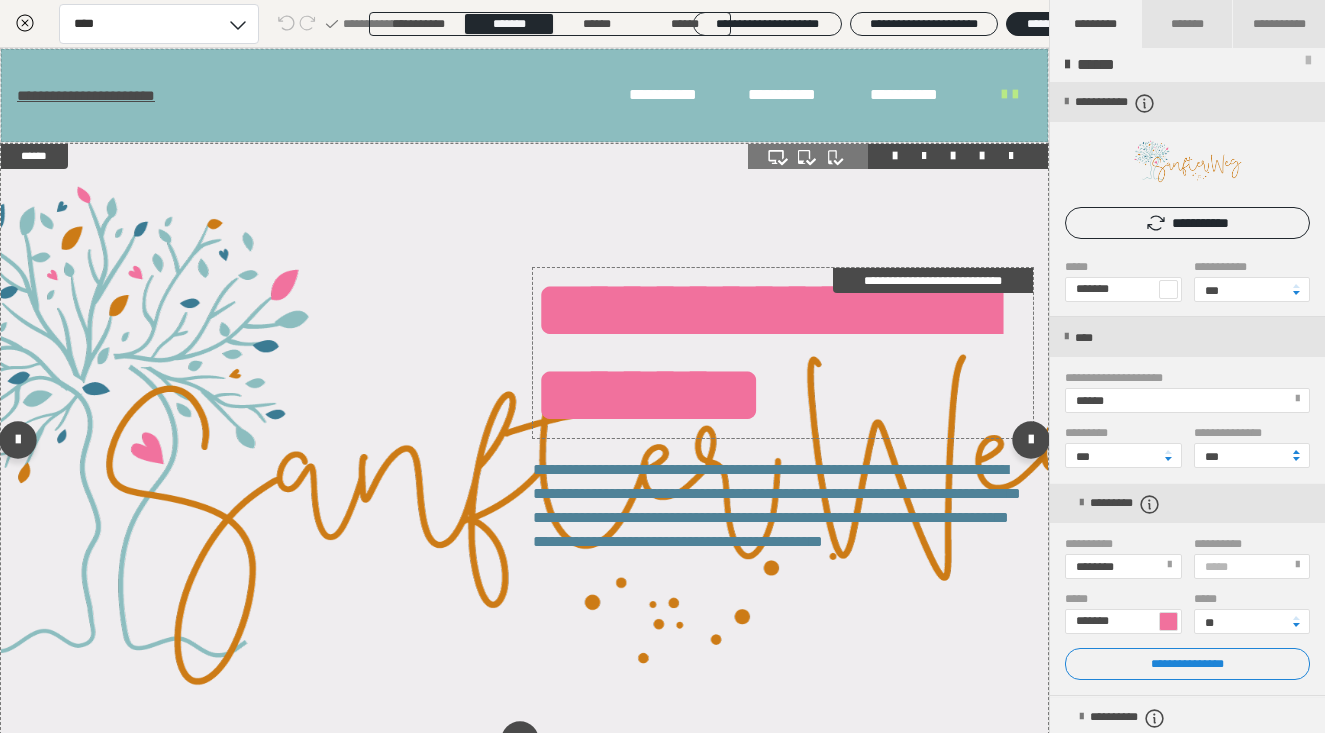 click on "**********" at bounding box center (783, 353) 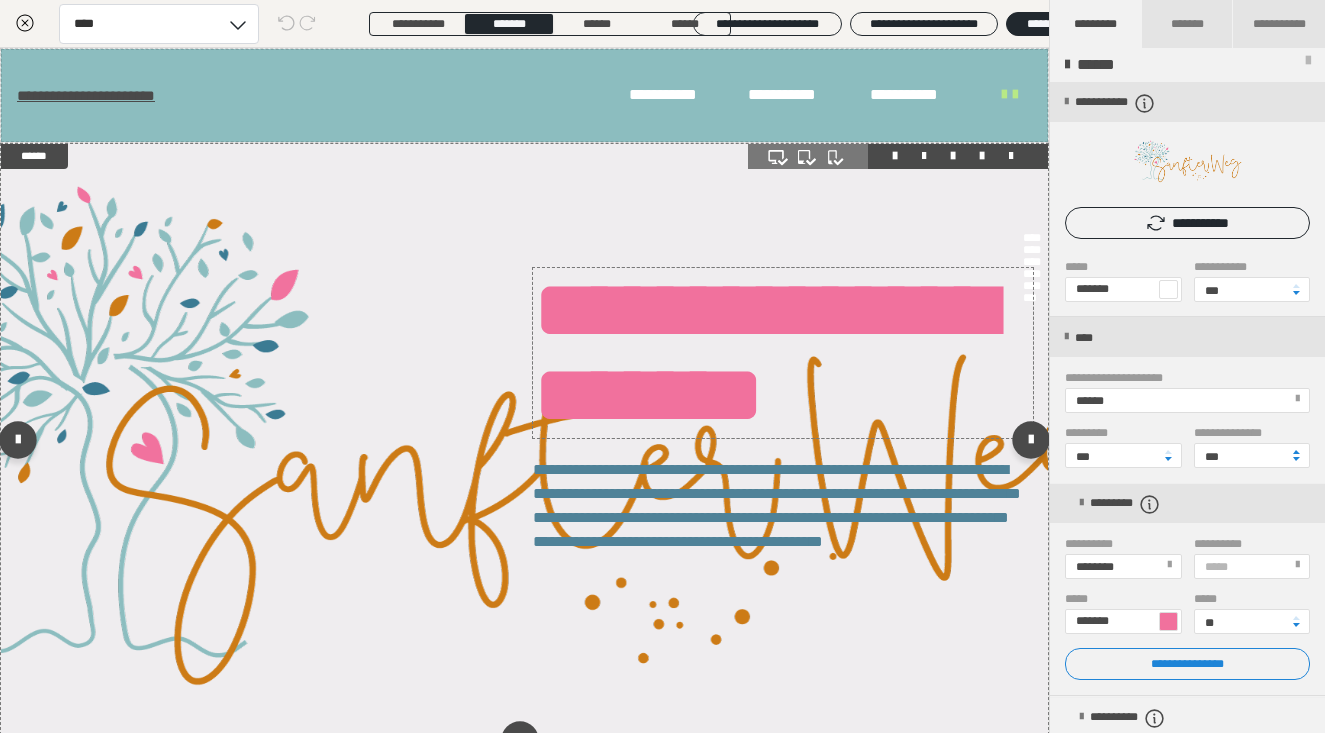 click on "**********" at bounding box center [662, 366] 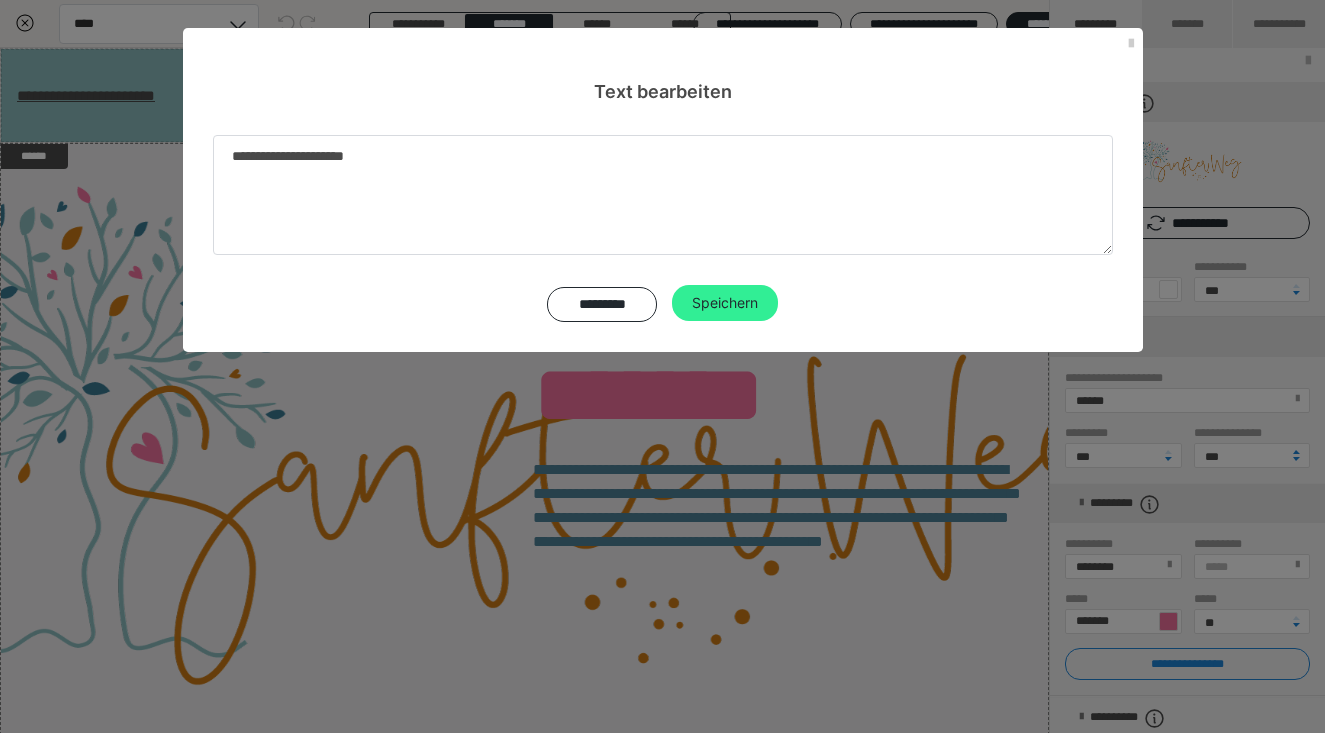 click on "Speichern" at bounding box center [725, 303] 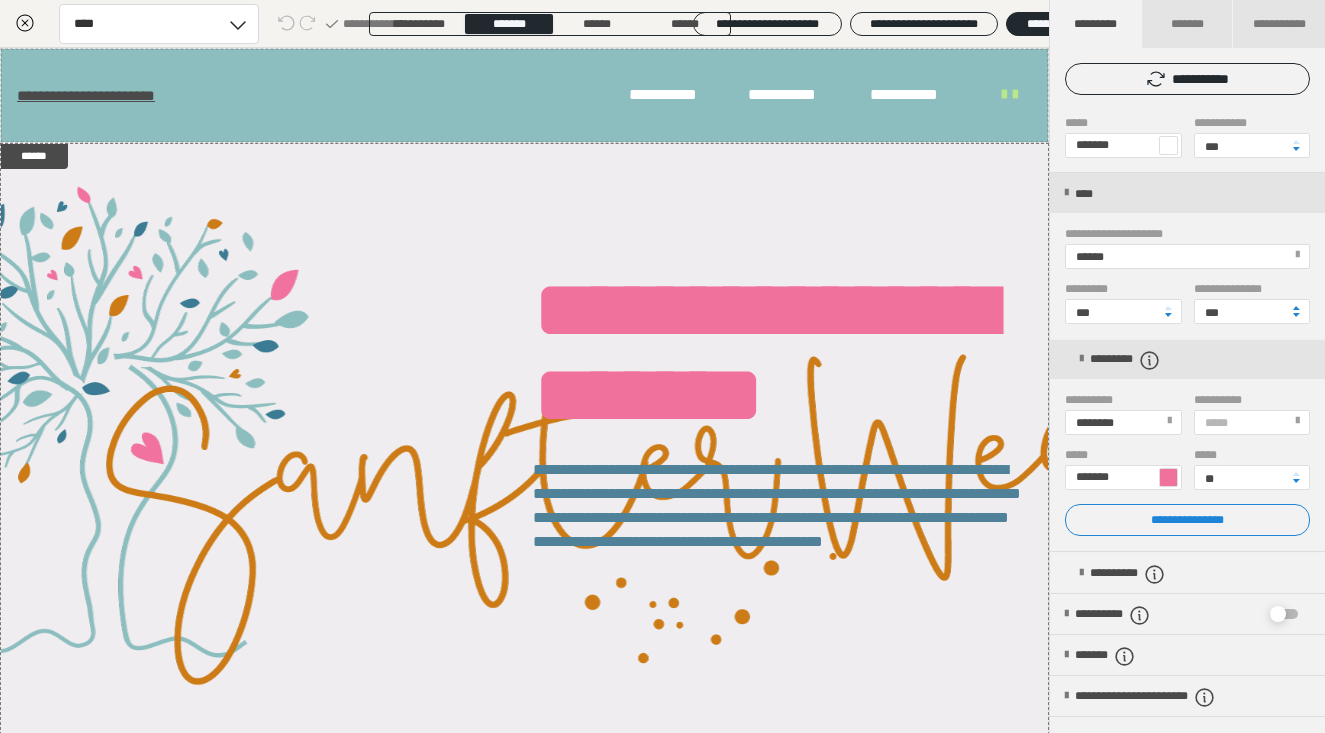 scroll, scrollTop: 163, scrollLeft: 0, axis: vertical 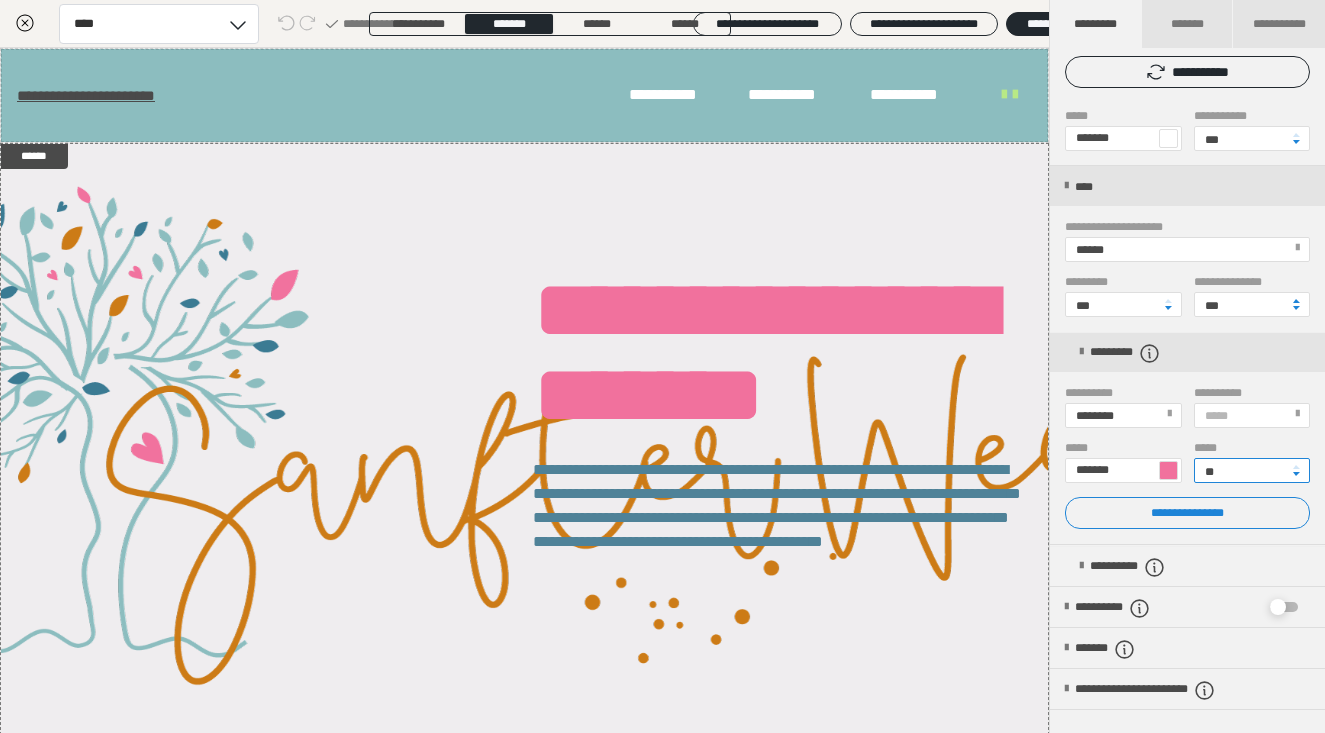 drag, startPoint x: 1232, startPoint y: 474, endPoint x: 1159, endPoint y: 473, distance: 73.00685 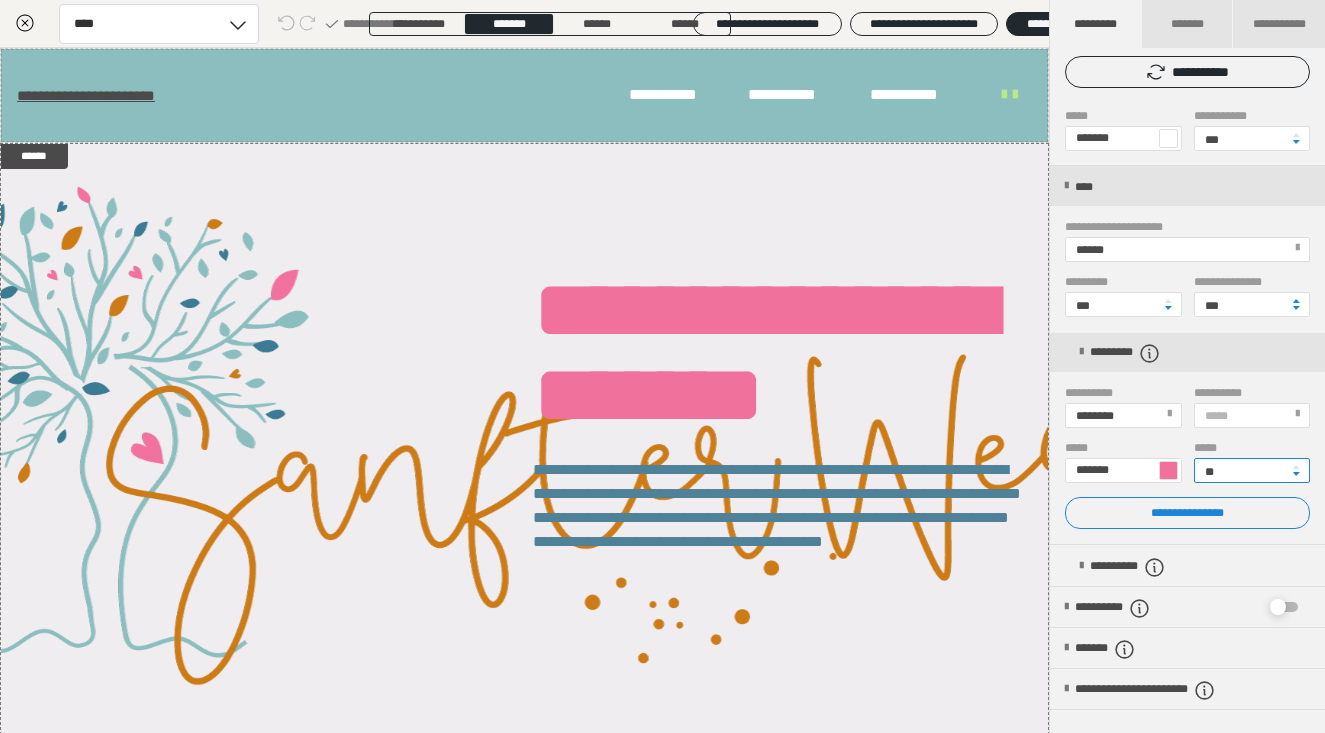 drag, startPoint x: 1237, startPoint y: 471, endPoint x: 1122, endPoint y: 465, distance: 115.15642 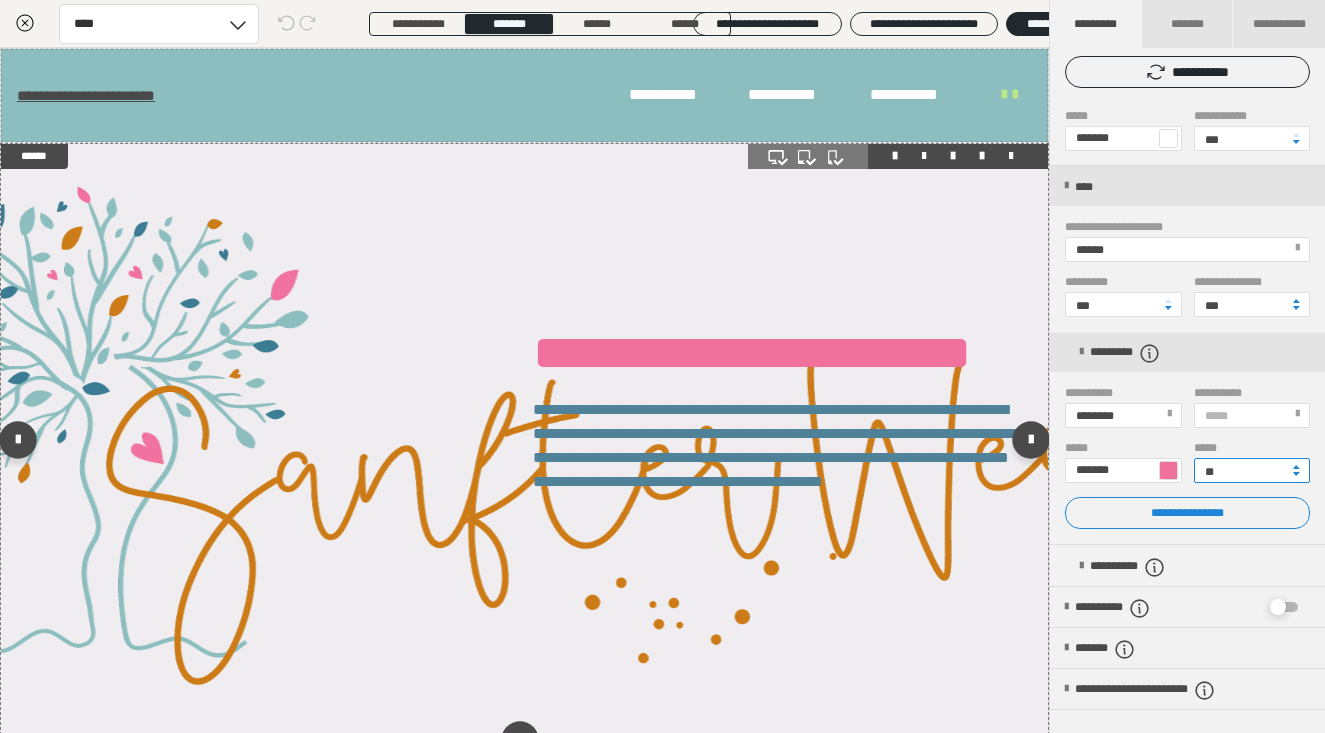 type on "**" 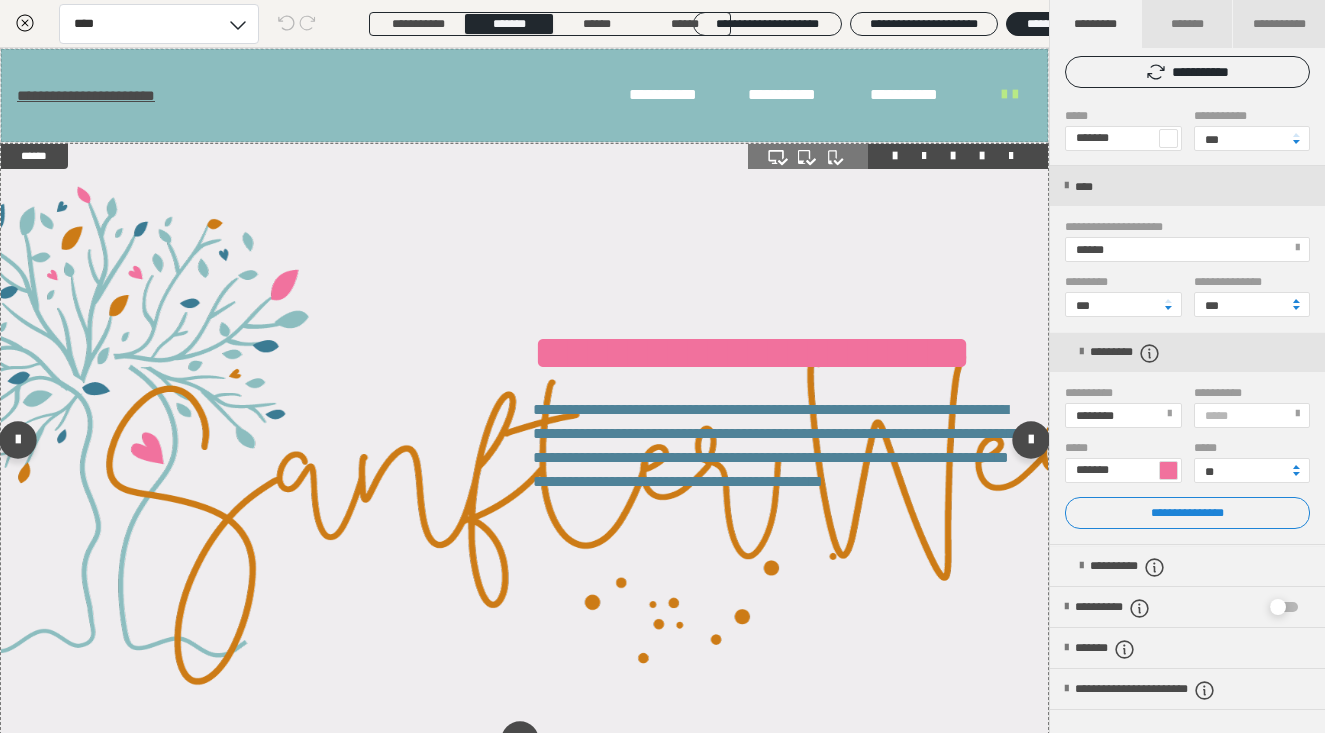 click at bounding box center [524, 444] 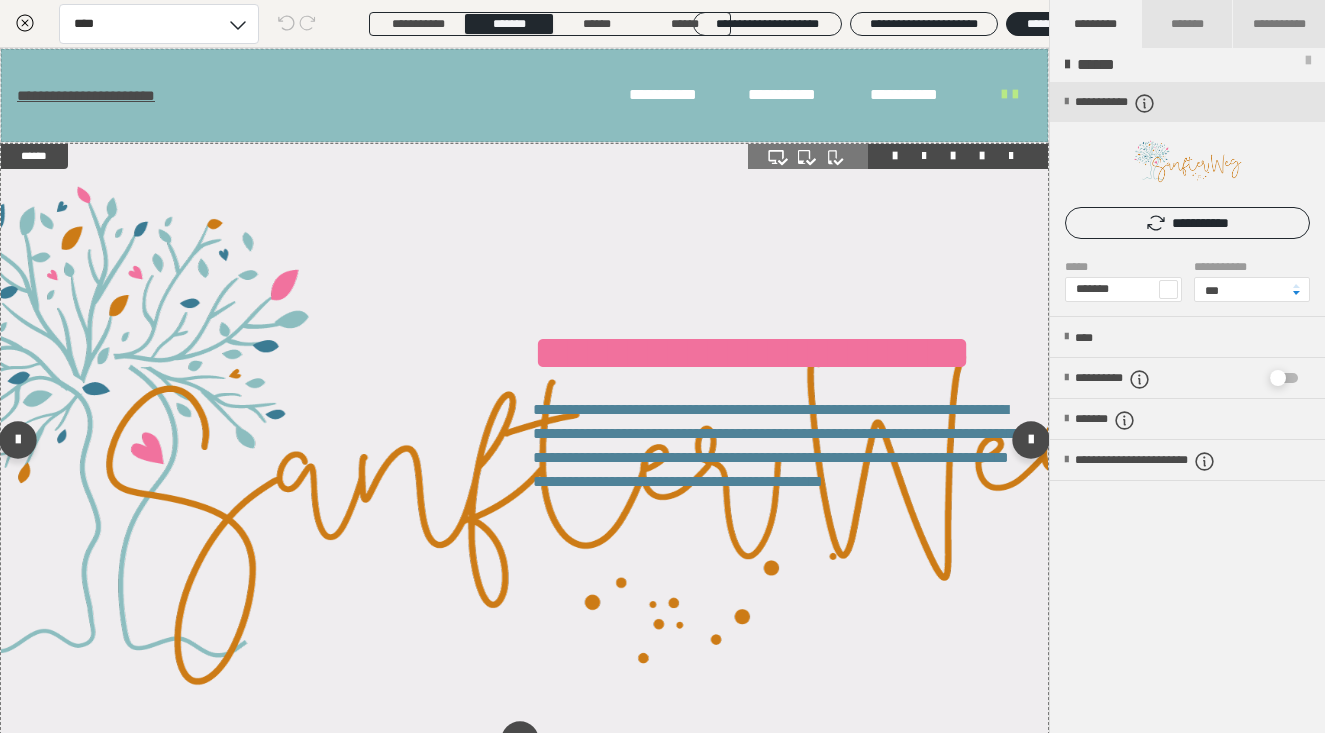 scroll, scrollTop: 12, scrollLeft: 0, axis: vertical 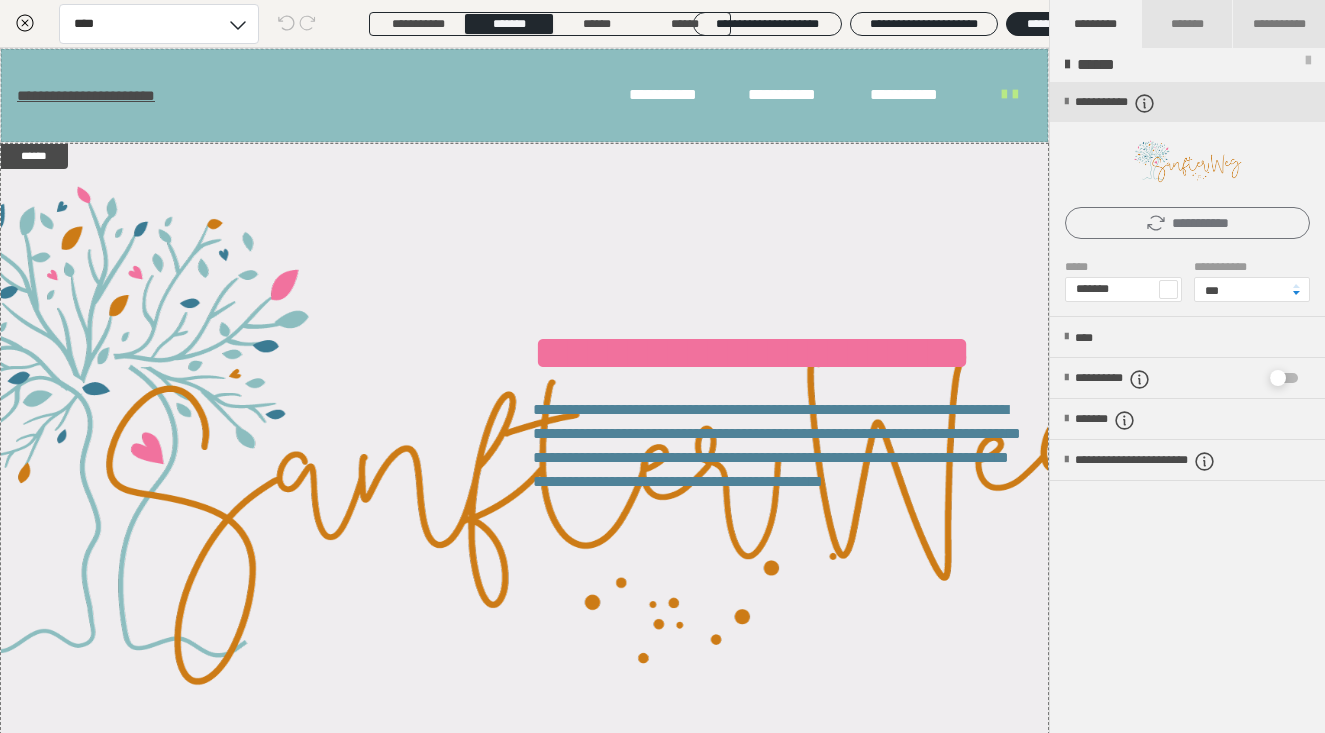 click on "**********" at bounding box center [1187, 223] 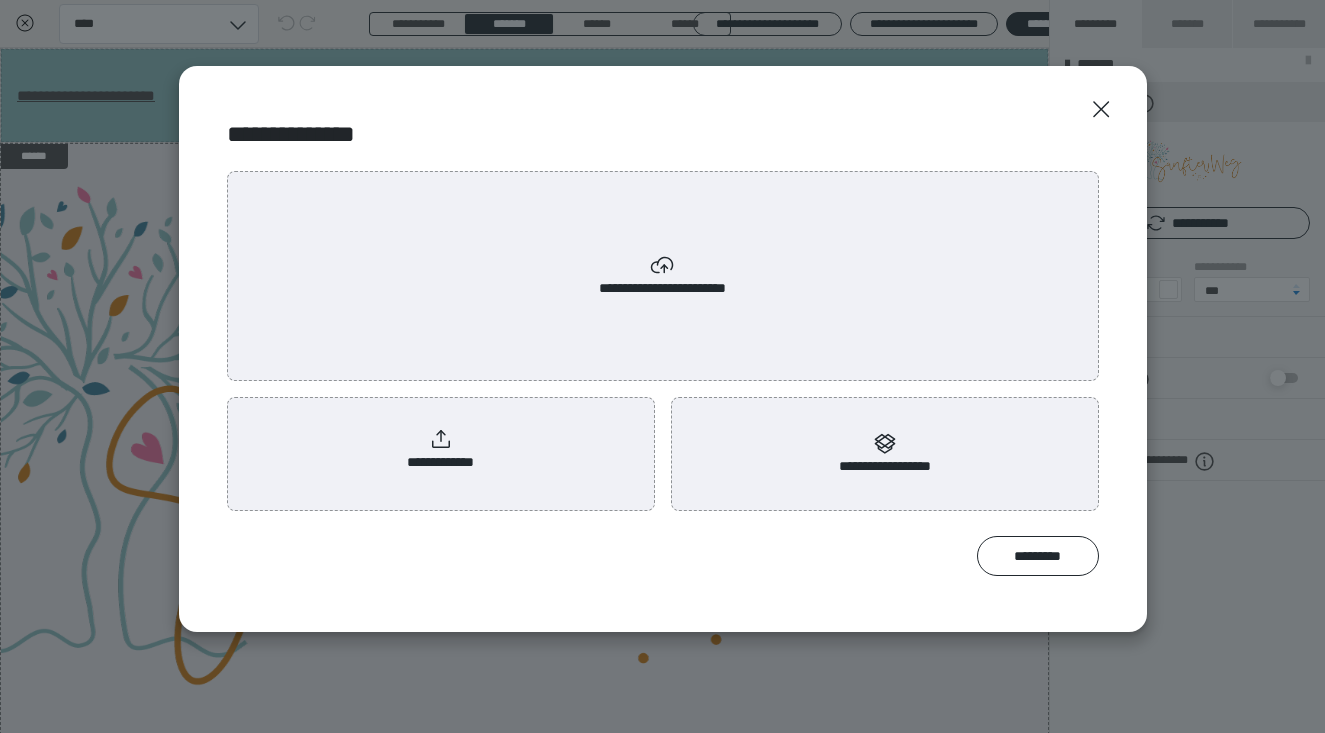 click on "**********" at bounding box center (440, 450) 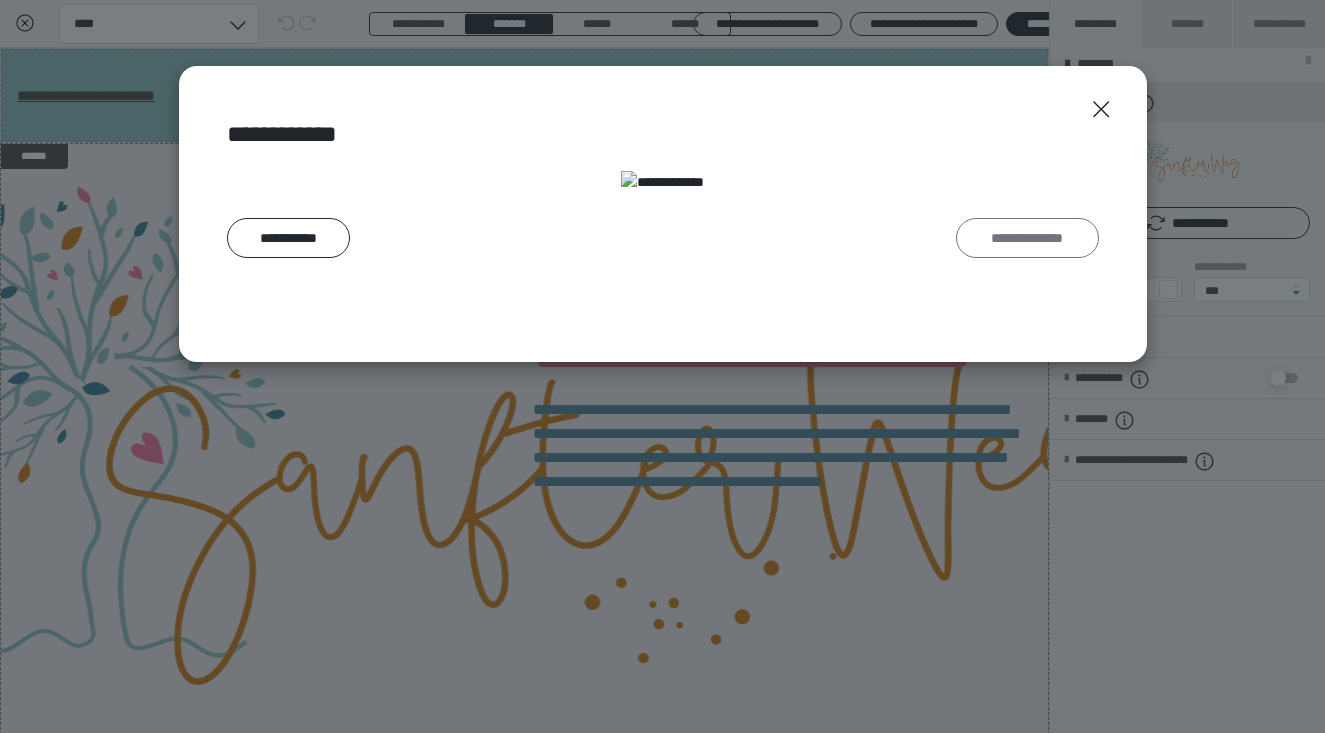 click on "**********" at bounding box center (1027, 238) 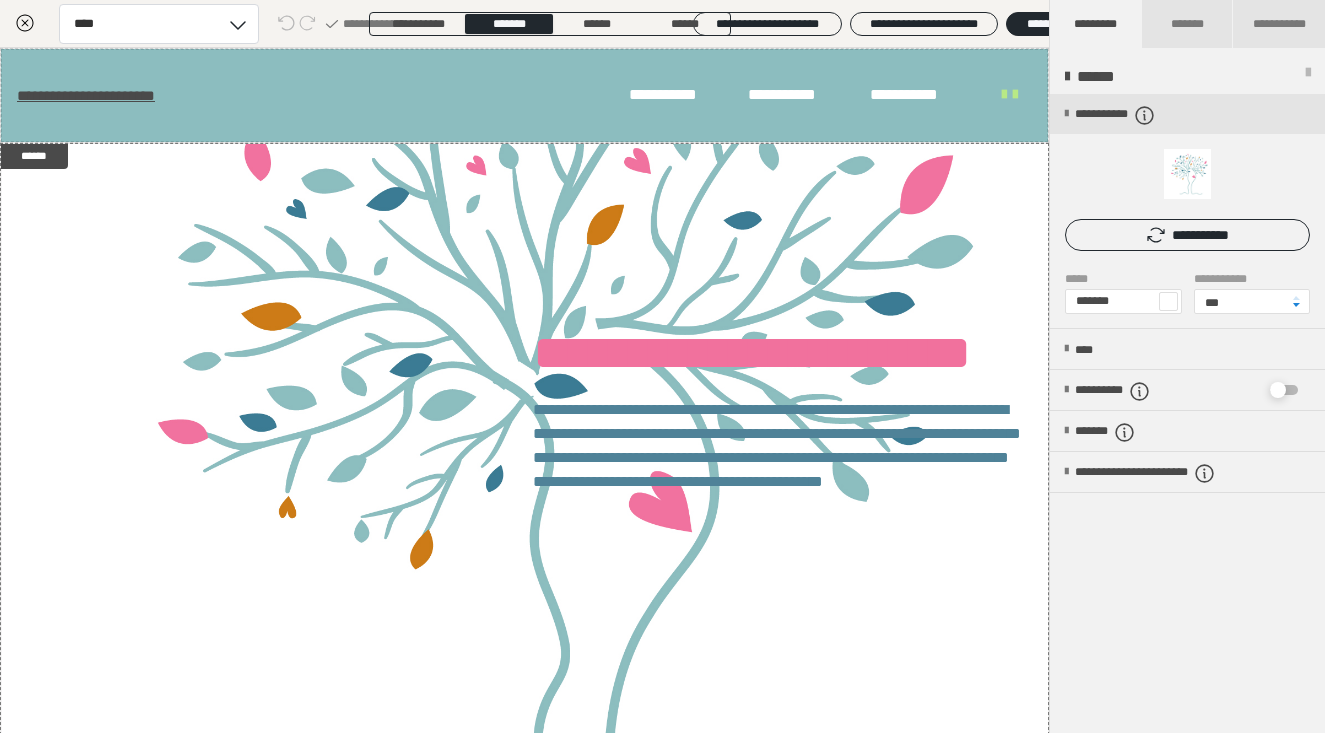 scroll, scrollTop: 0, scrollLeft: 0, axis: both 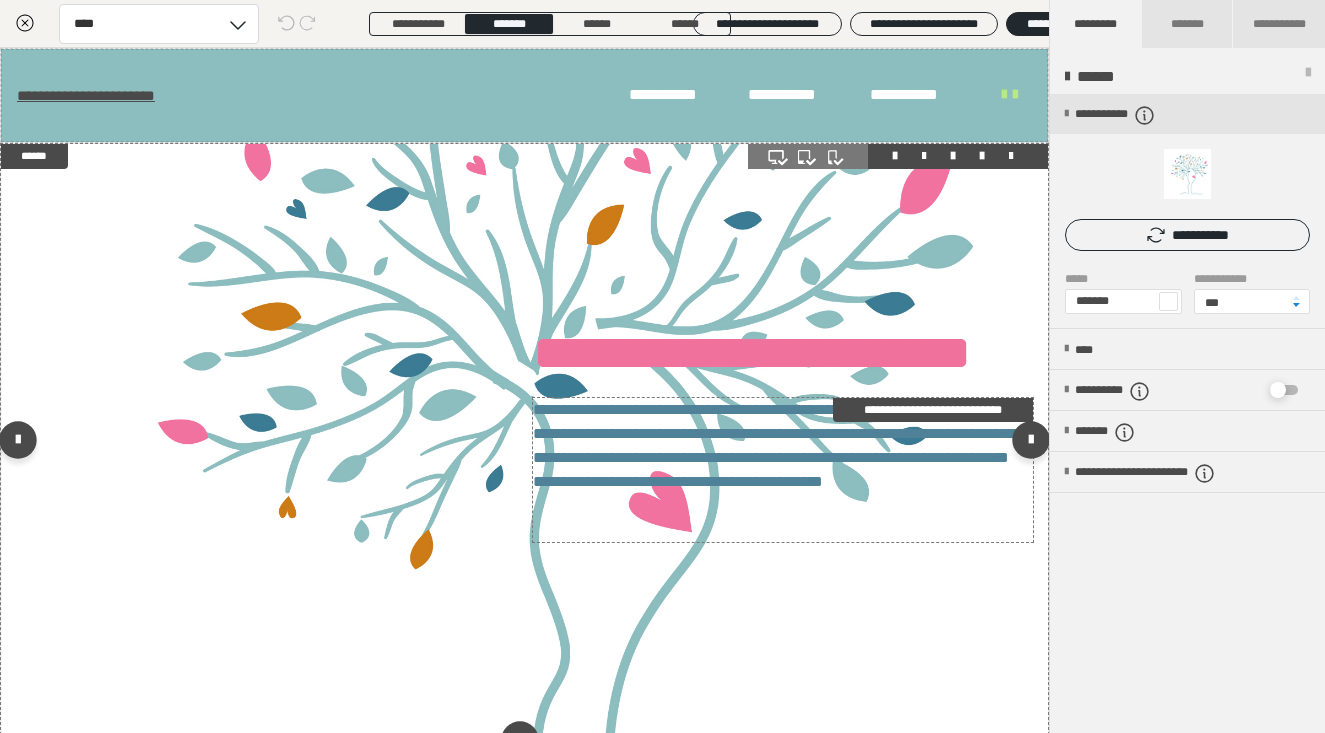 click on "**********" at bounding box center [783, 470] 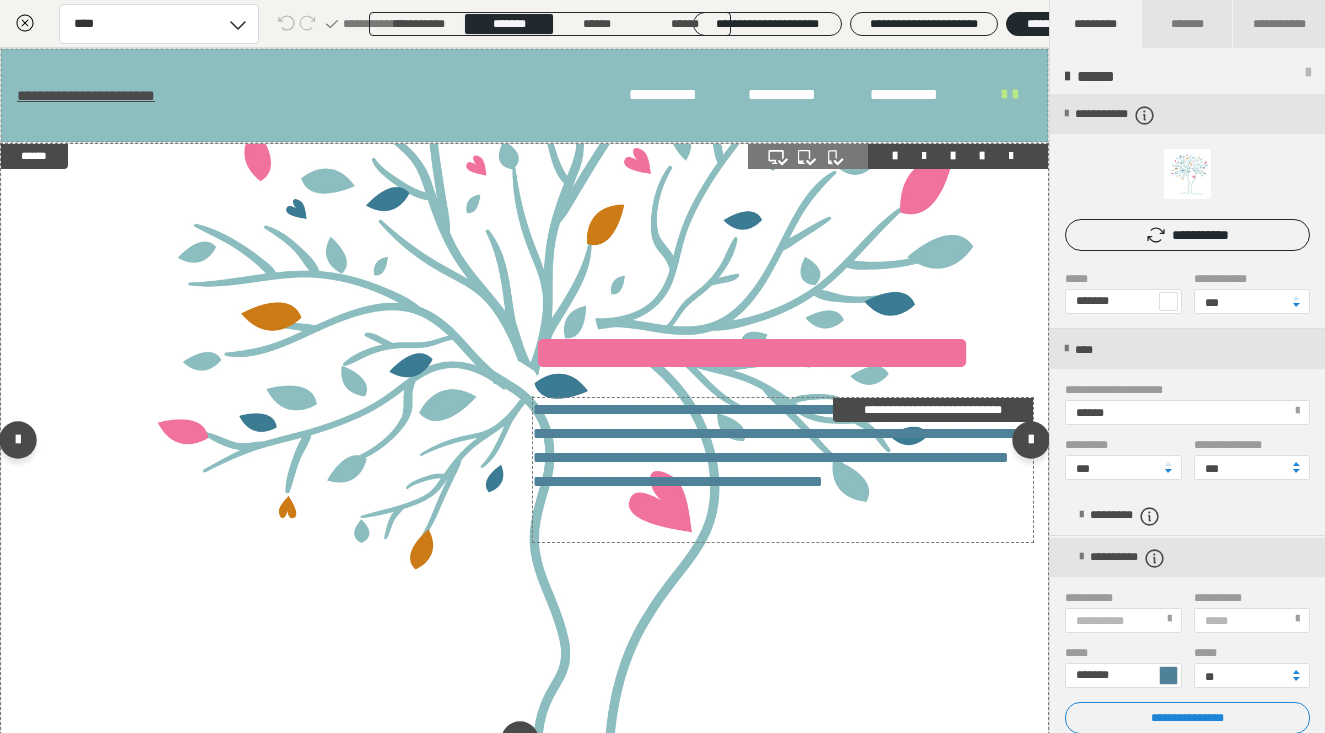 click on "**********" at bounding box center [783, 470] 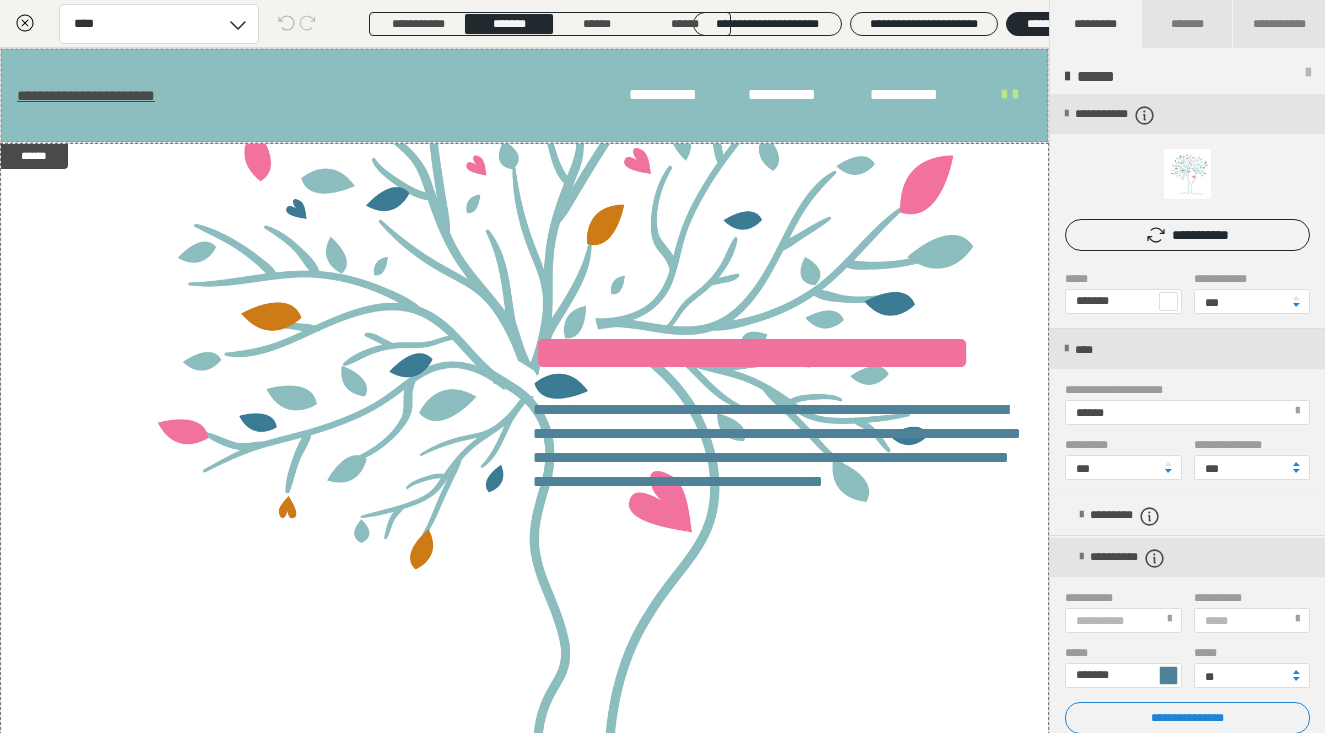 scroll, scrollTop: 0, scrollLeft: 0, axis: both 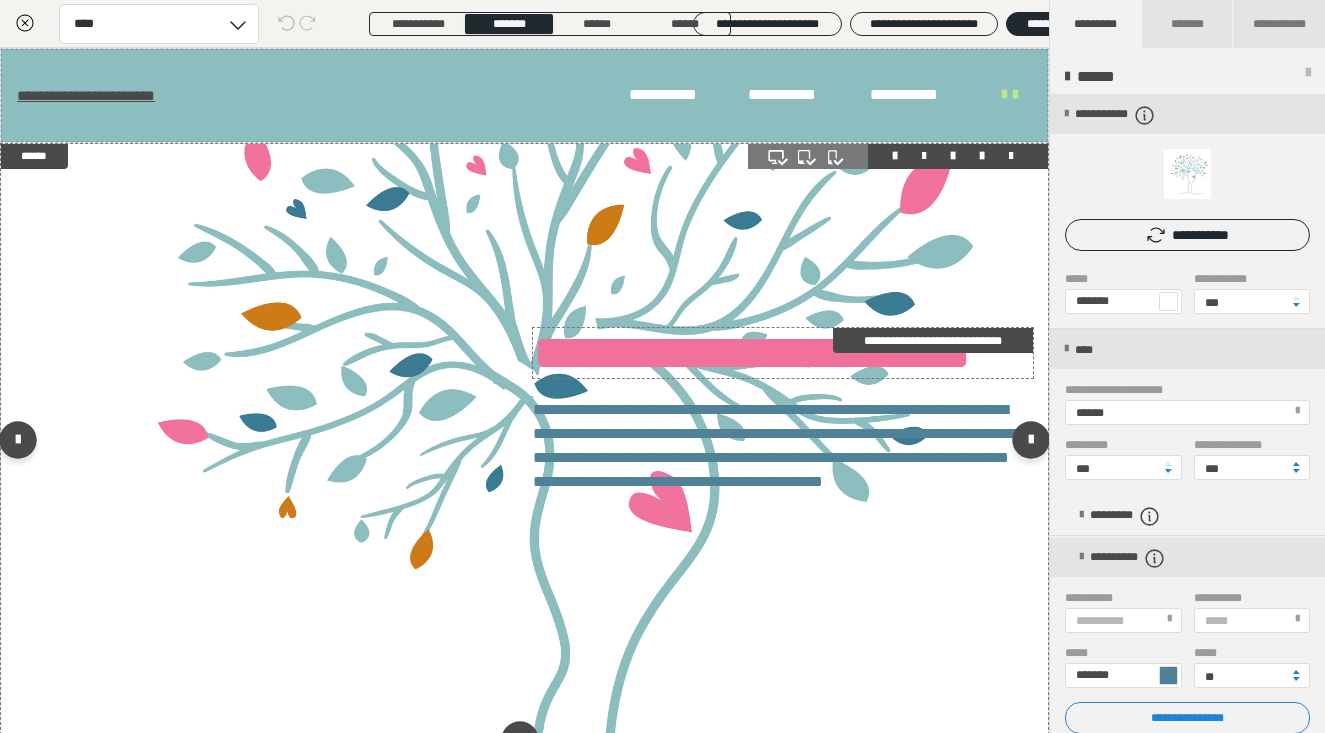 click on "**********" at bounding box center [783, 353] 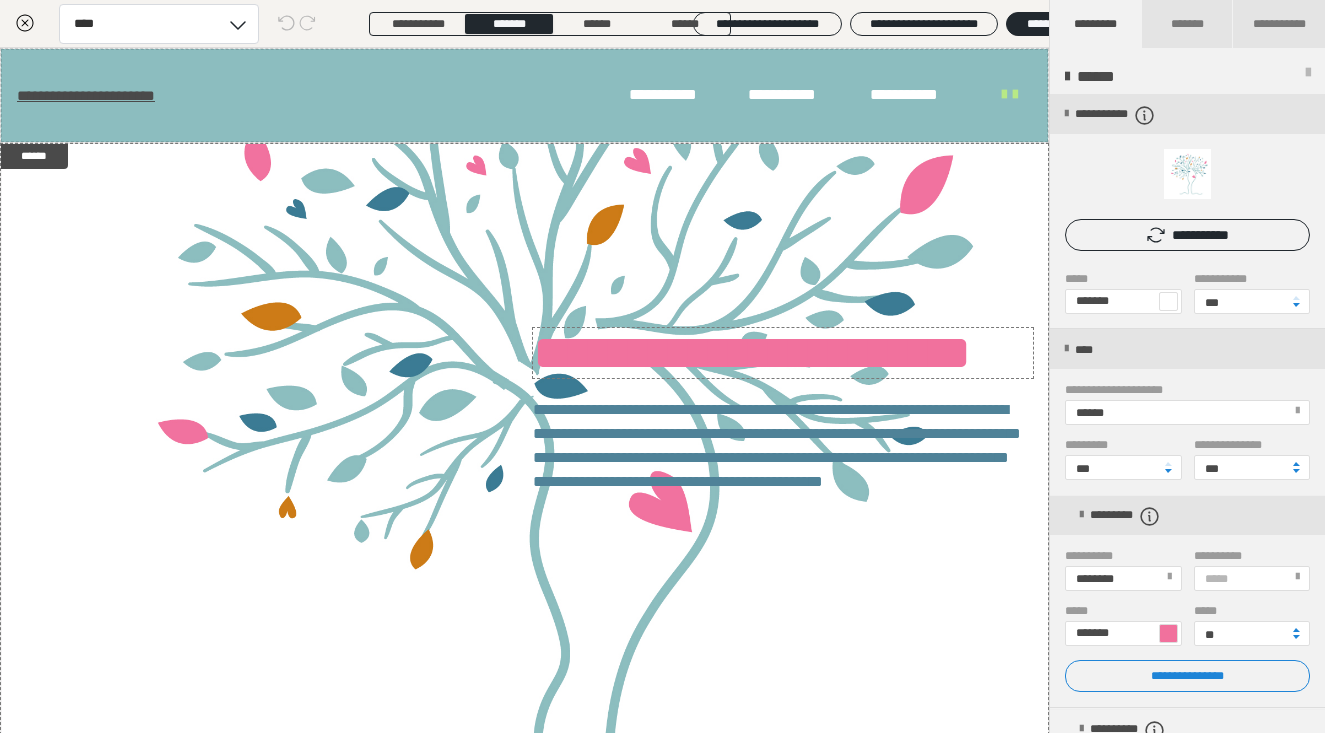 click on "**********" at bounding box center (1187, 566) 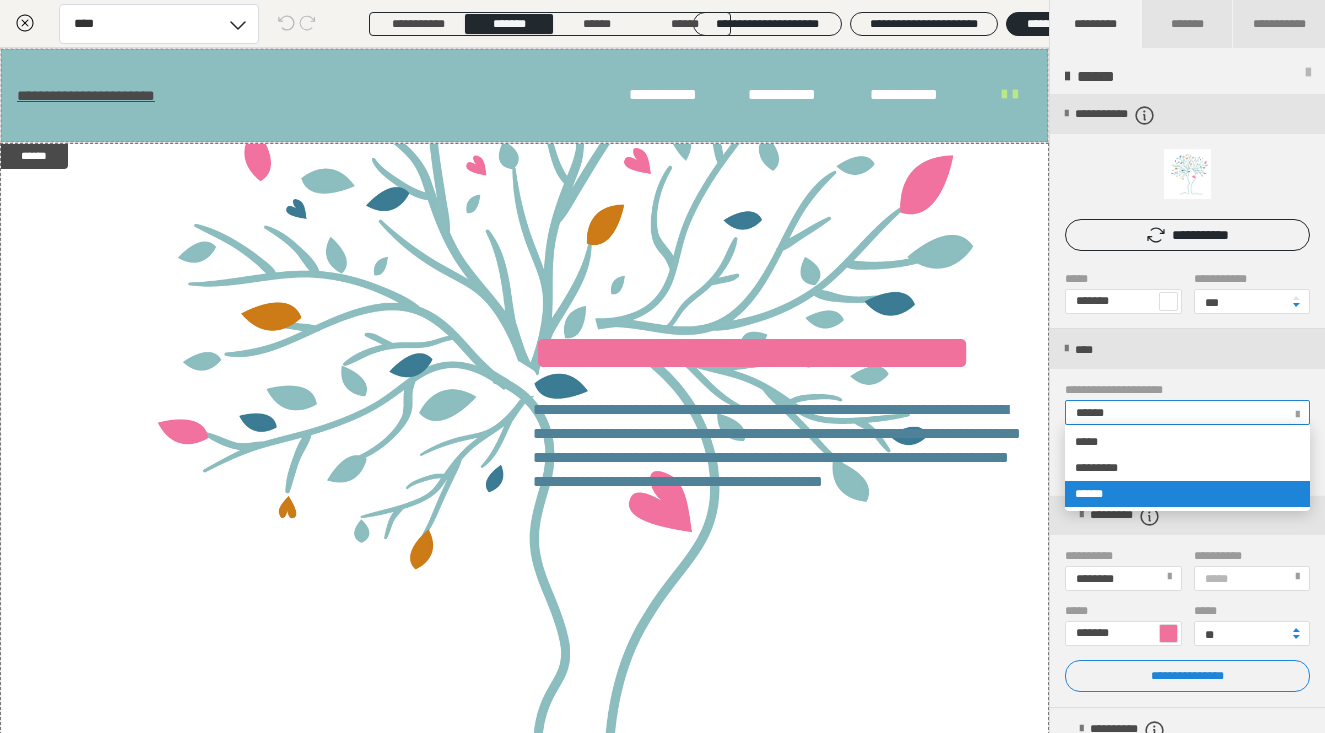 click on "******" at bounding box center [1186, 412] 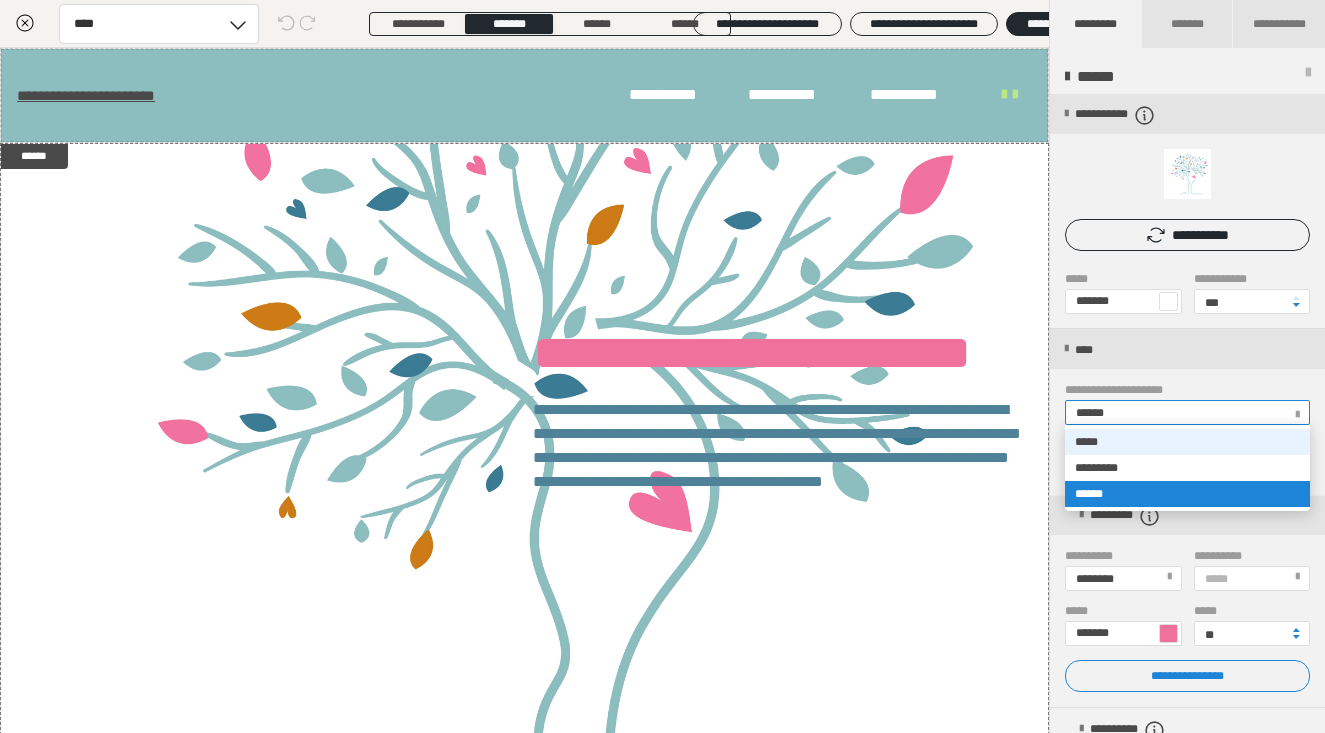 click on "*****" at bounding box center [1187, 442] 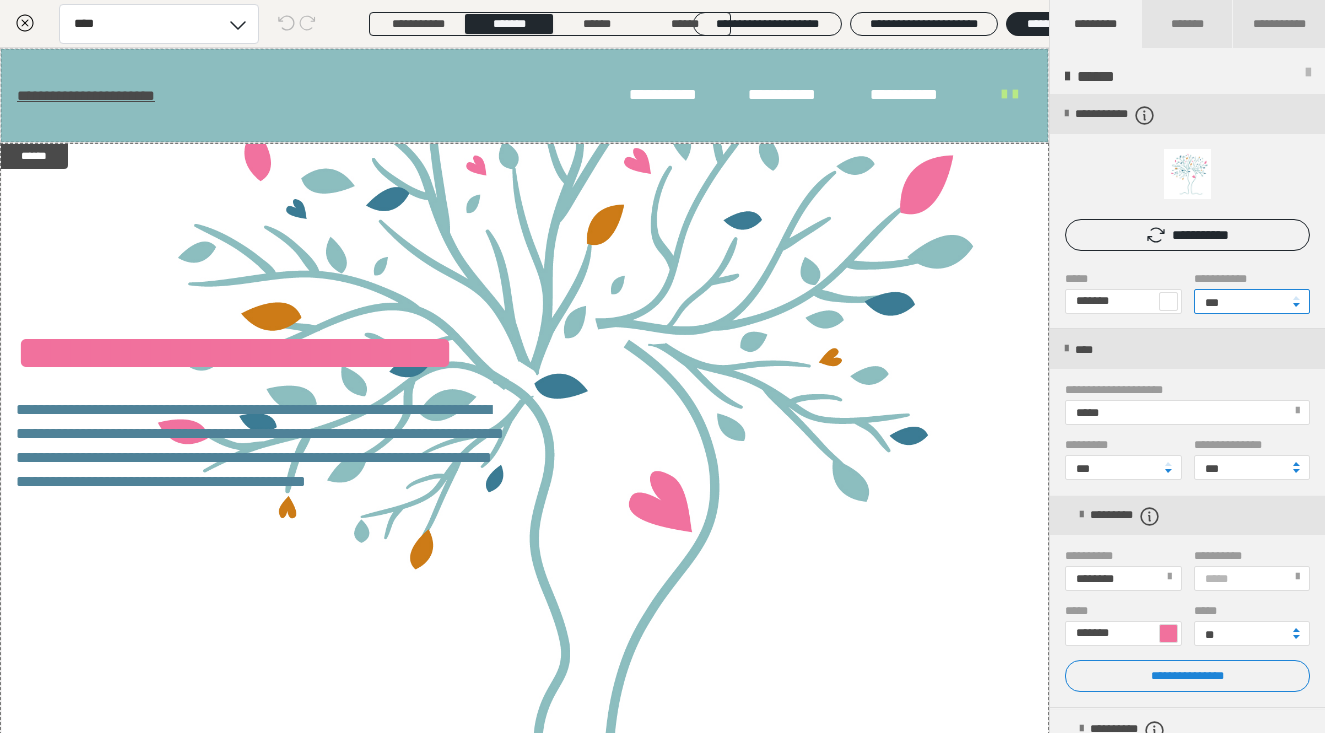 click on "***" at bounding box center (1252, 301) 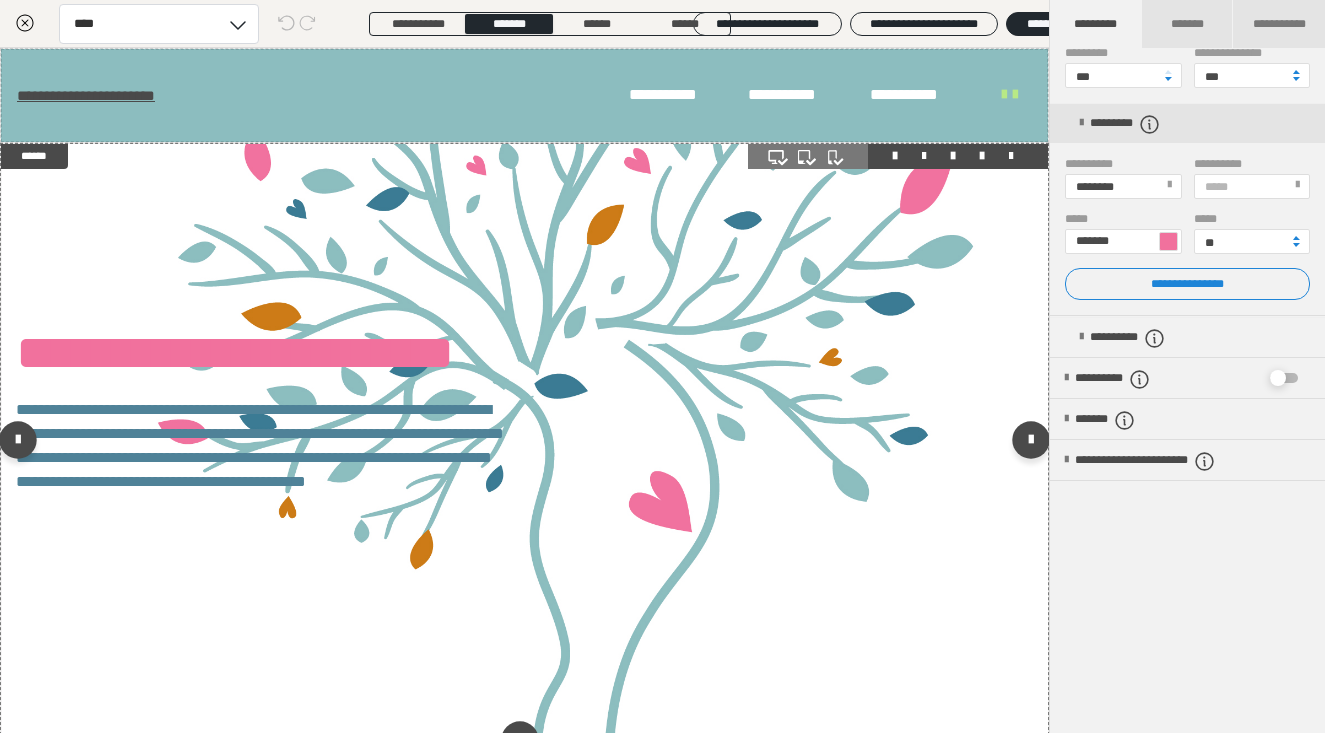 scroll, scrollTop: 392, scrollLeft: 0, axis: vertical 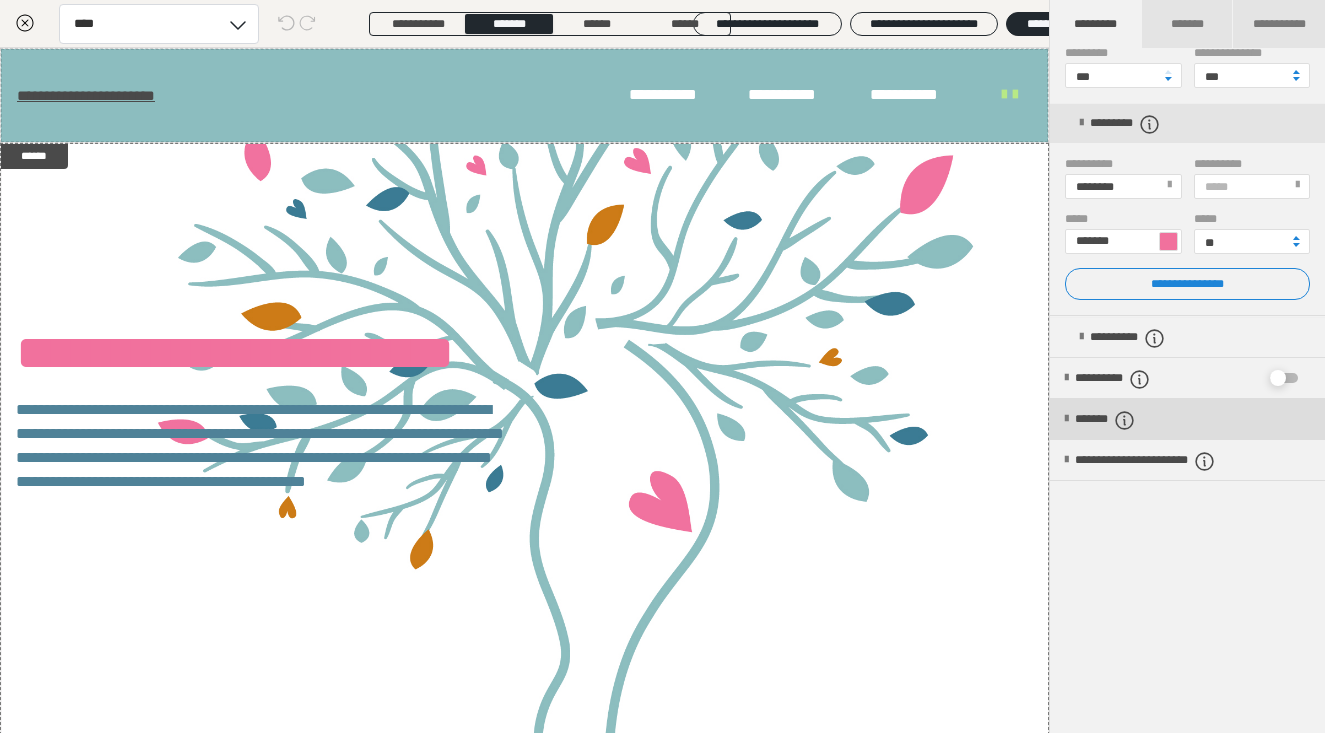 type on "***" 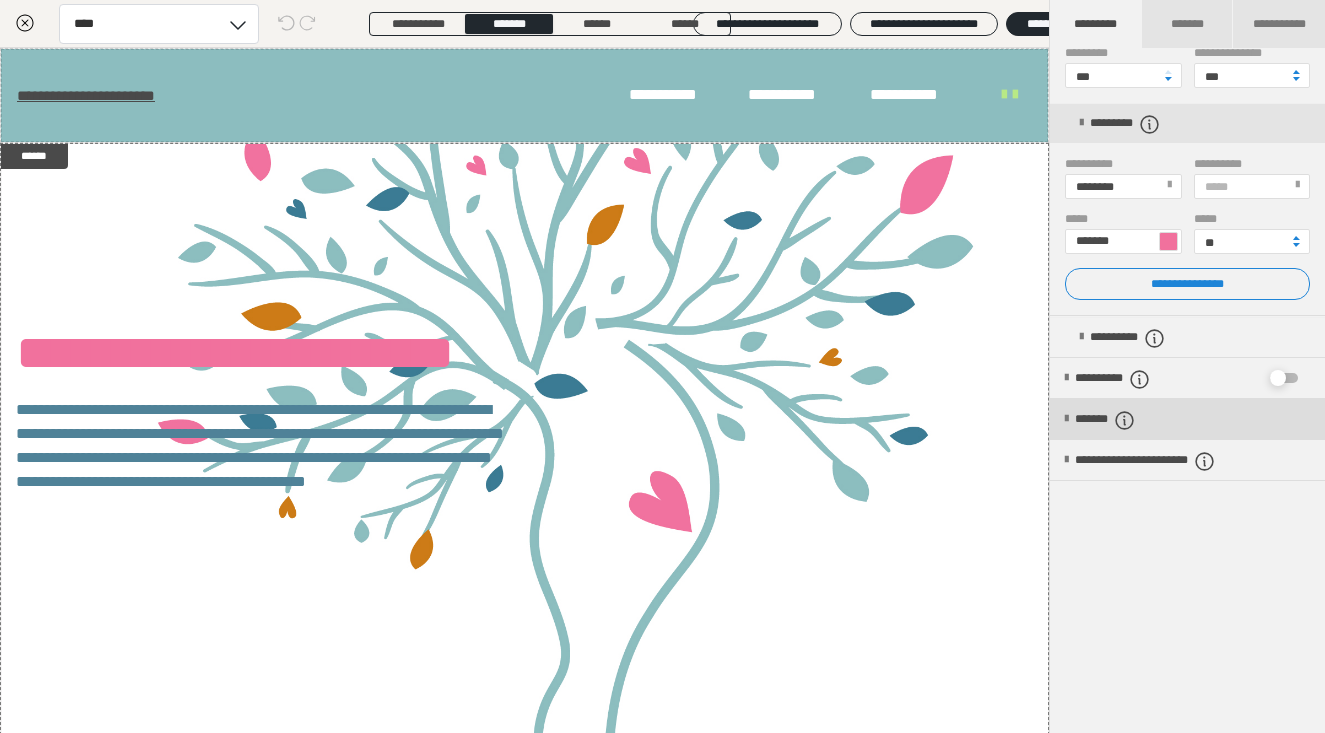 click 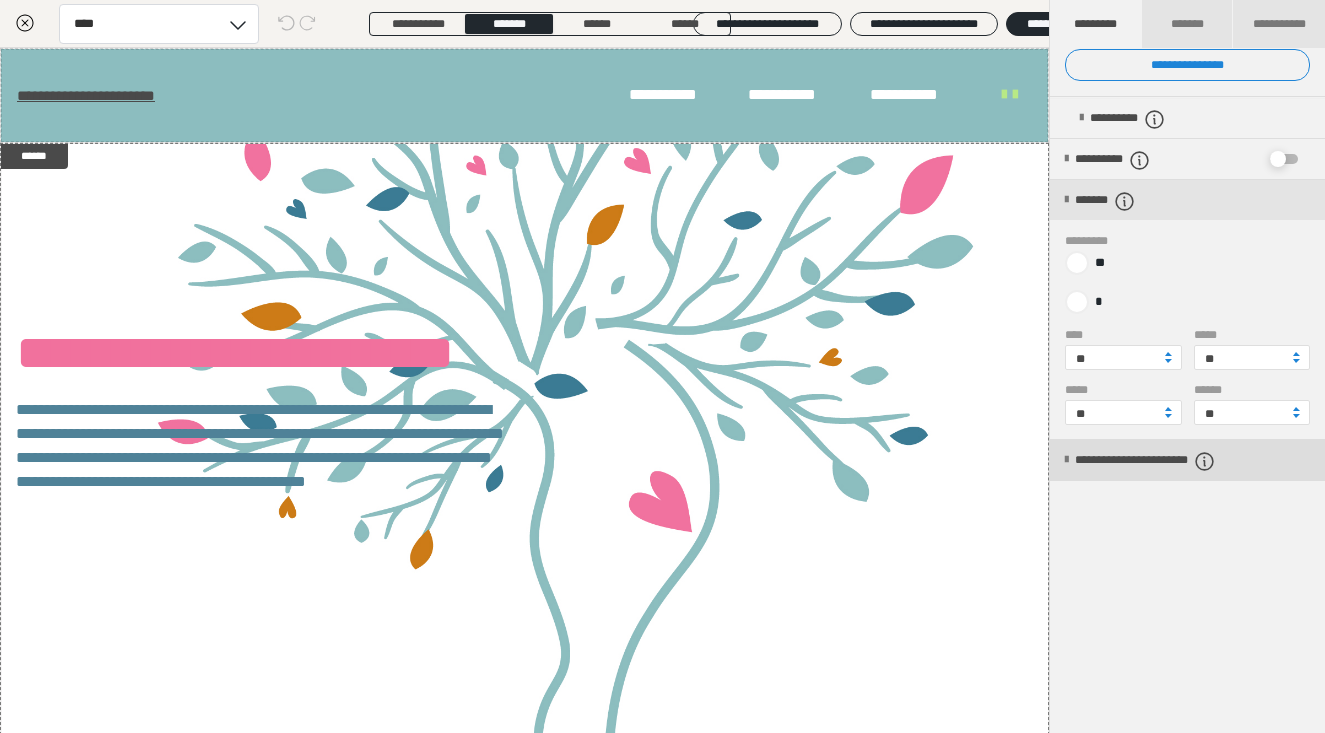 scroll, scrollTop: 611, scrollLeft: 0, axis: vertical 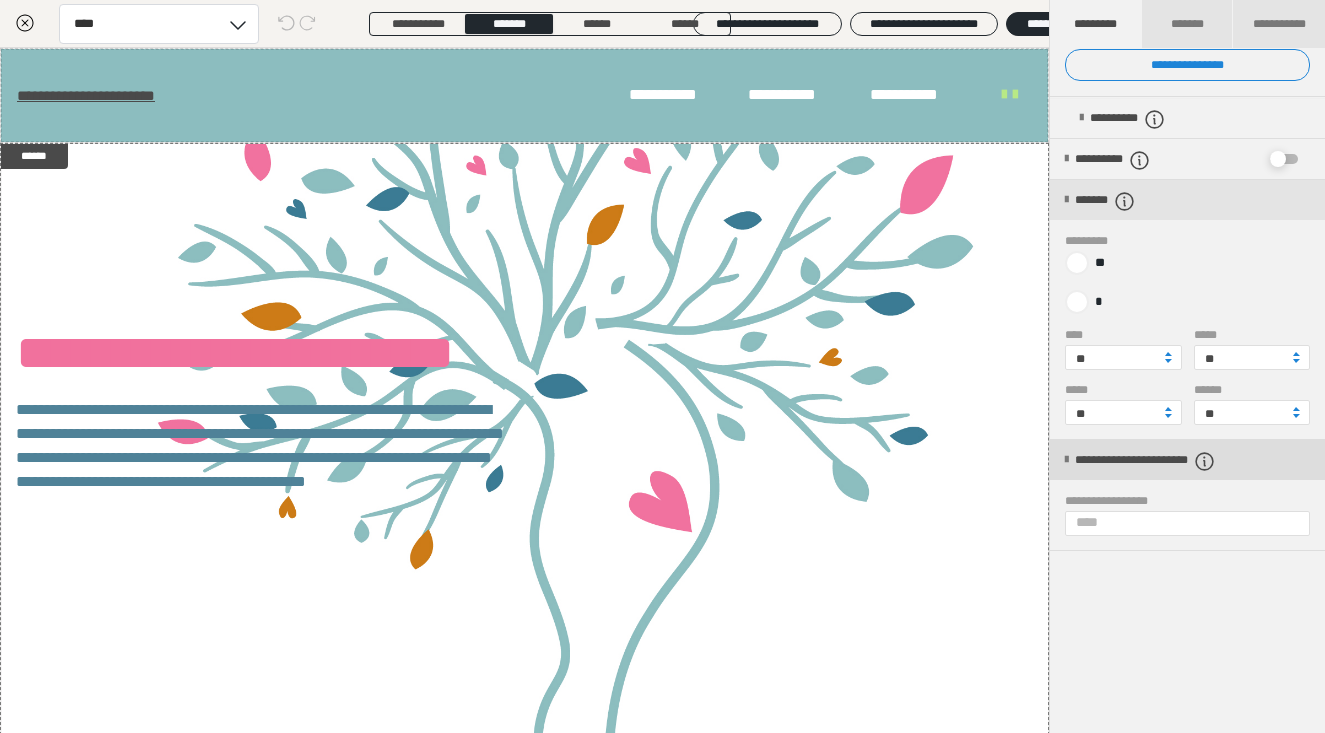 click on "**********" at bounding box center (1180, 461) 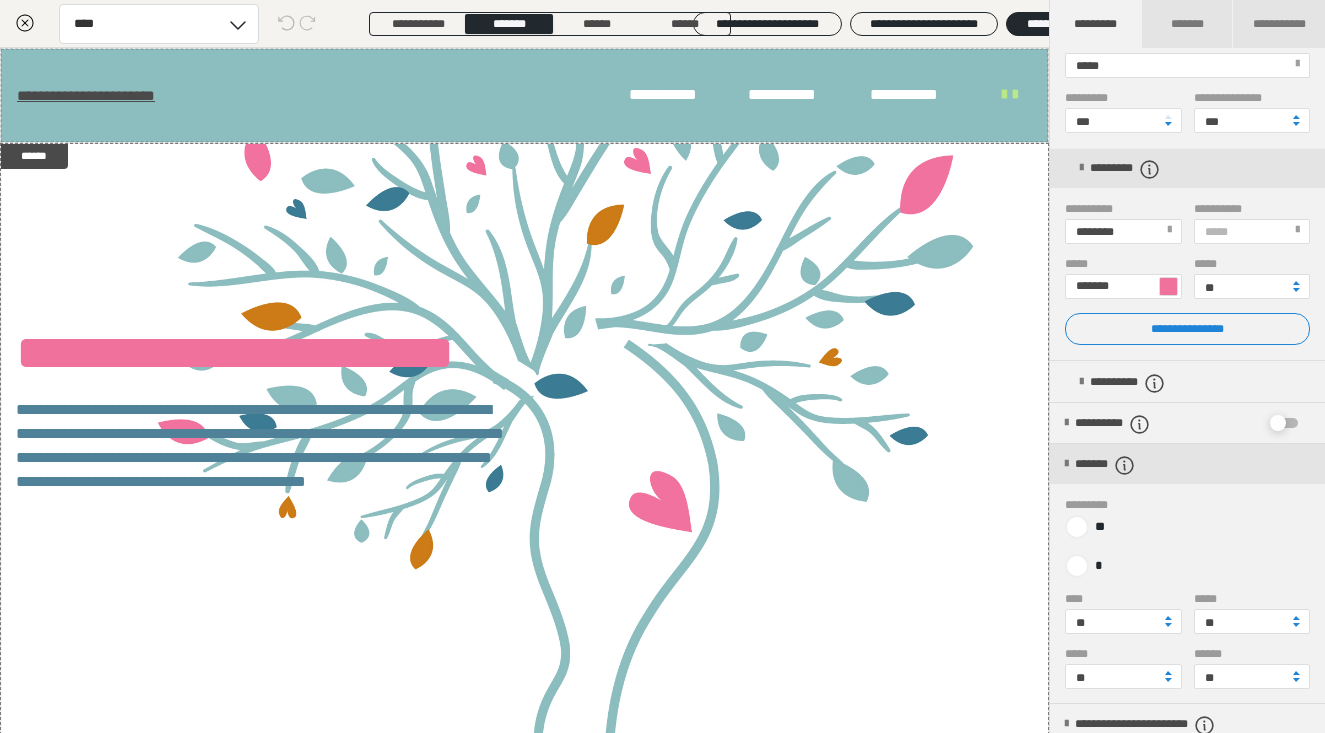 scroll, scrollTop: 343, scrollLeft: 0, axis: vertical 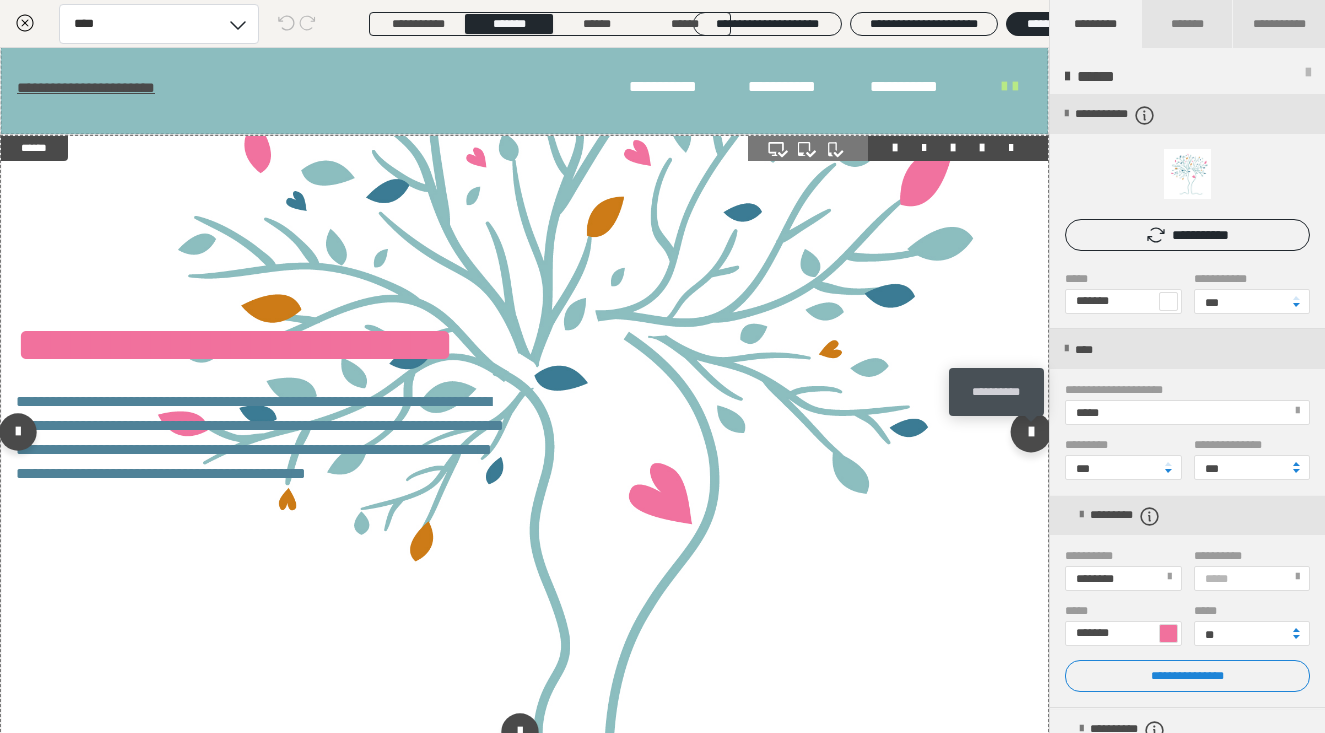 click at bounding box center (1031, 431) 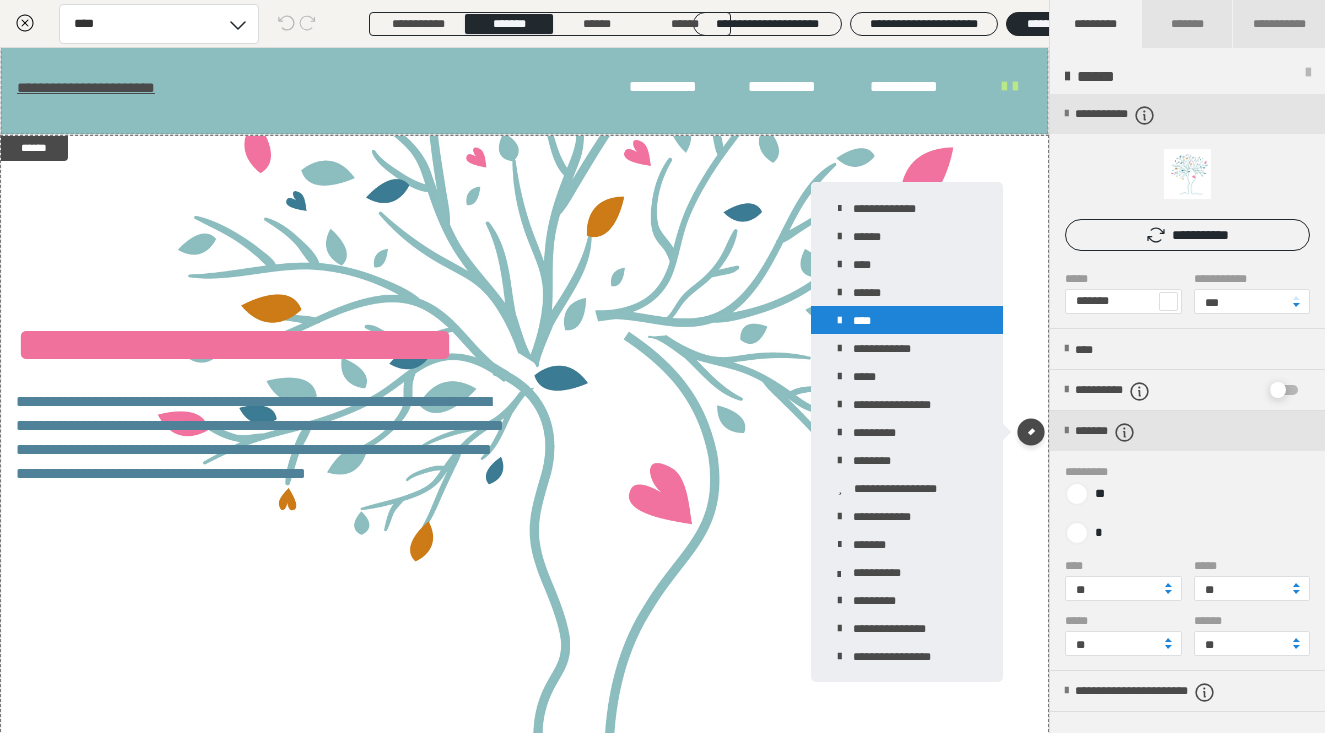 click on "****" at bounding box center [907, 320] 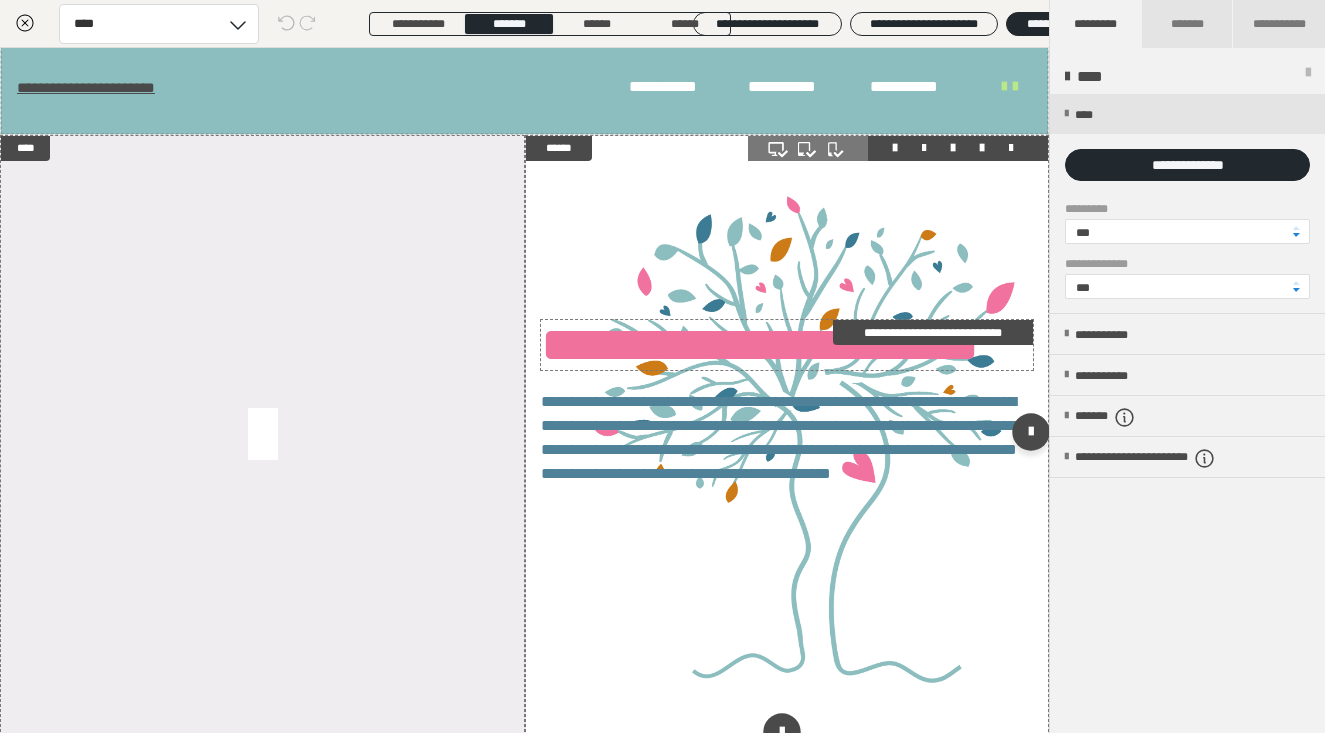 click on "**********" at bounding box center (787, 345) 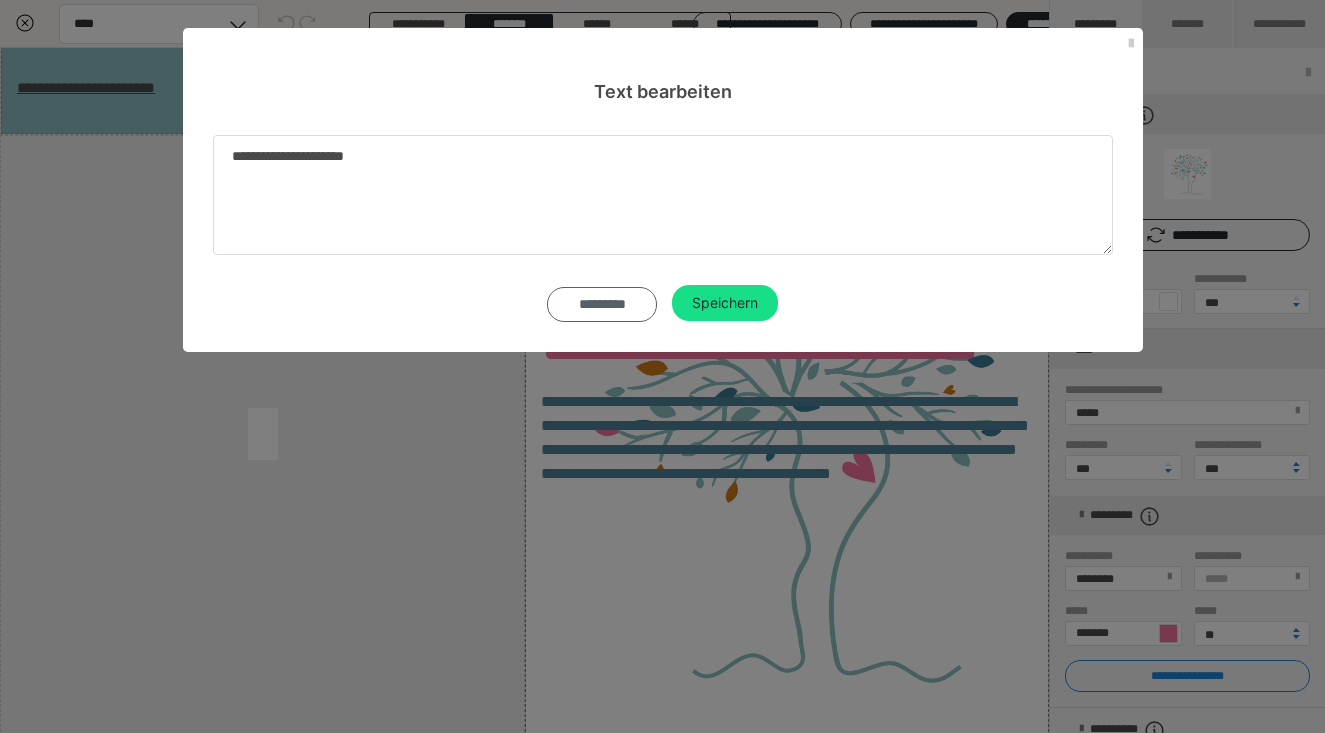click on "*********" at bounding box center [602, 304] 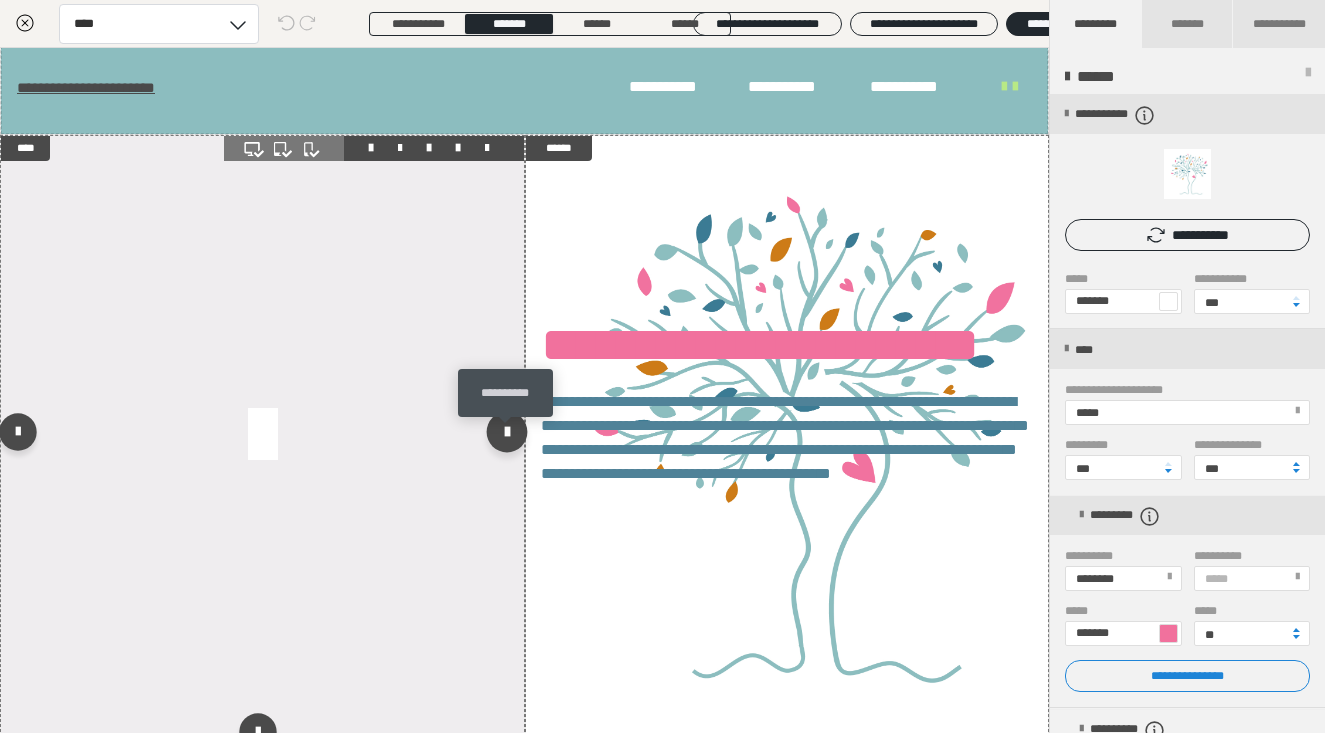 click at bounding box center [506, 431] 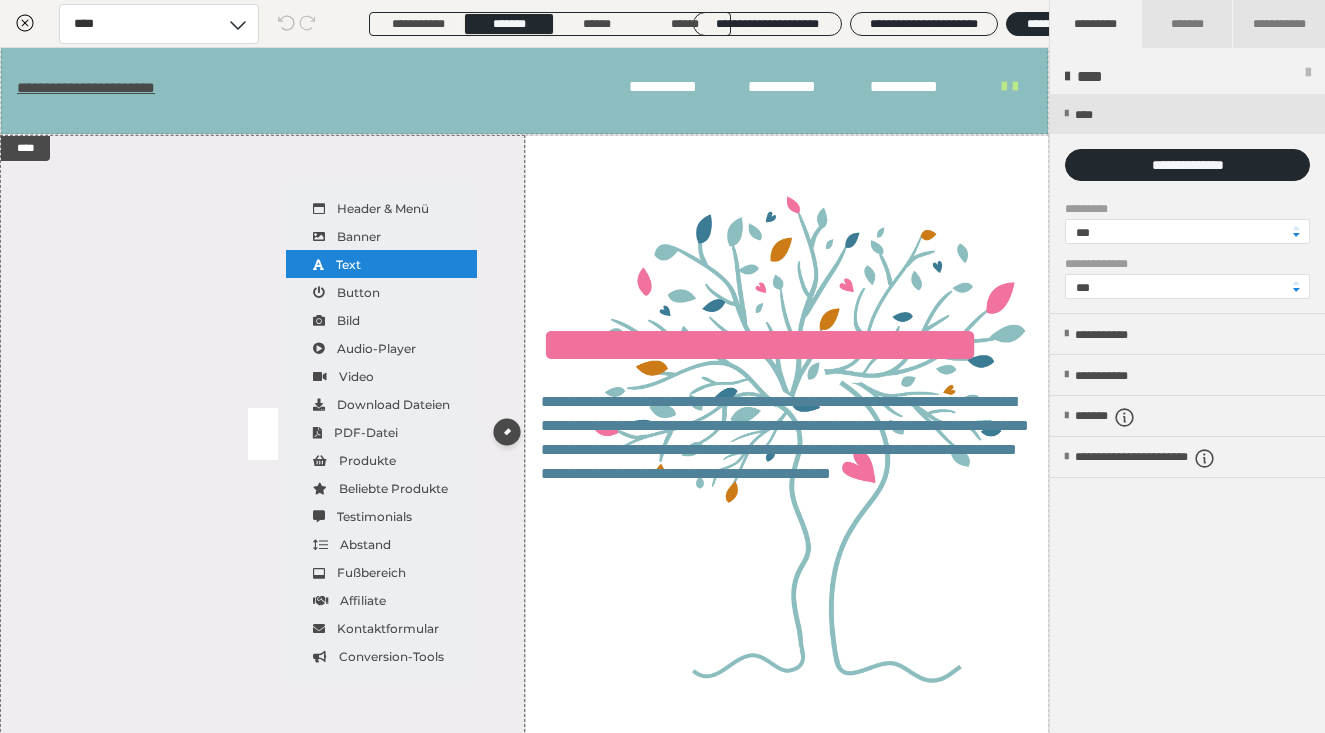click on "Text" at bounding box center [381, 264] 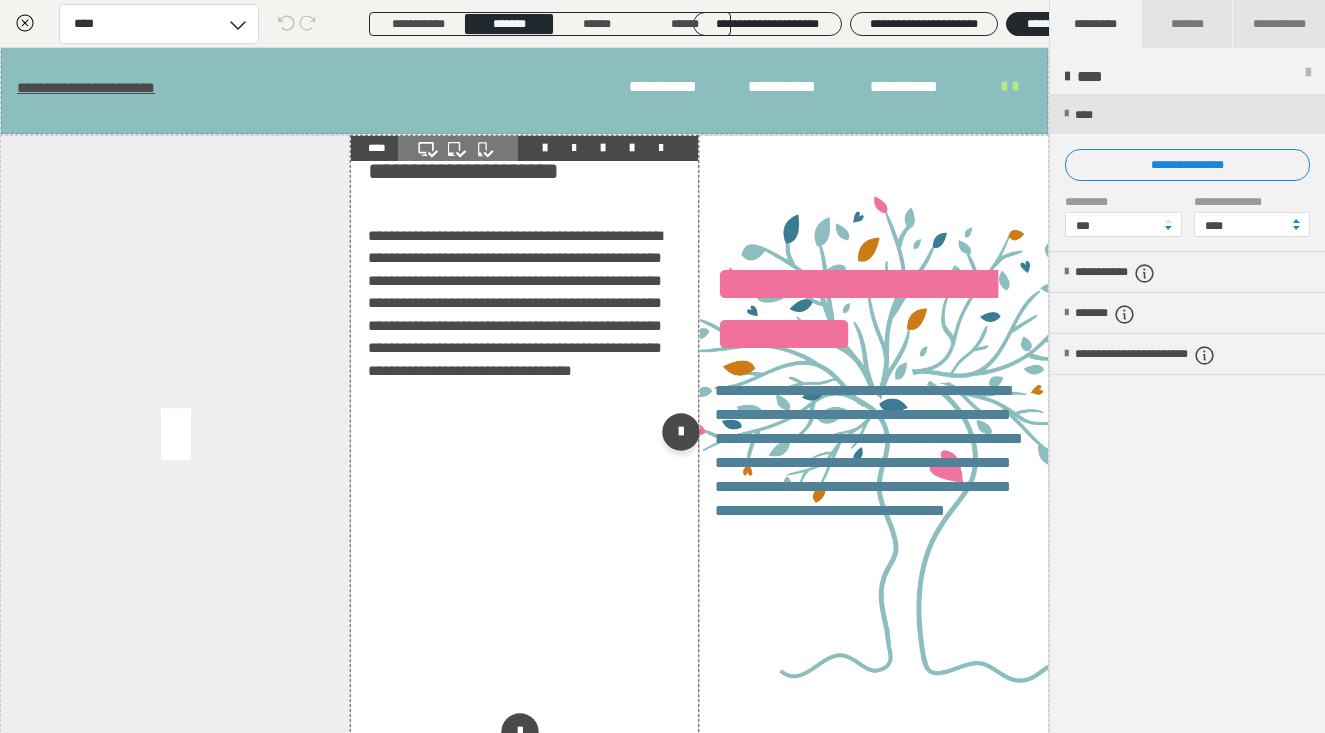 click at bounding box center [661, 148] 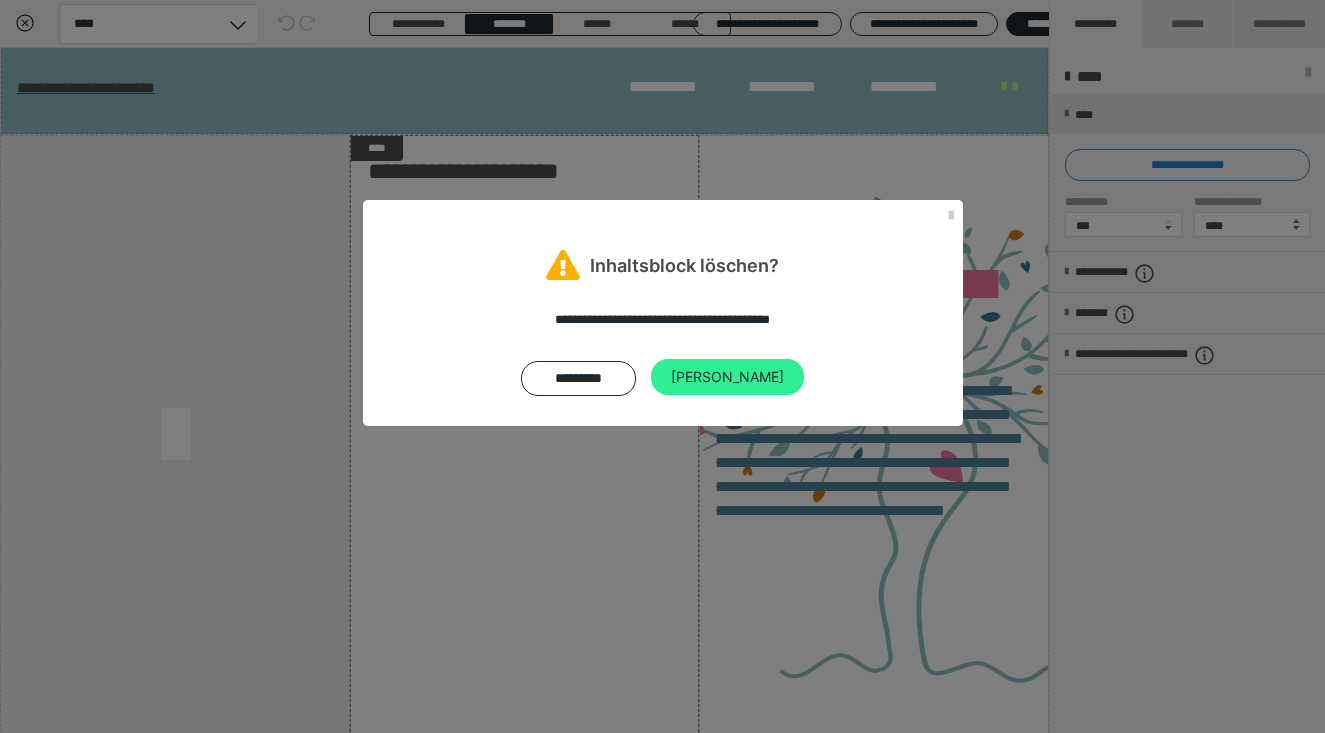 click on "Ja" at bounding box center [727, 377] 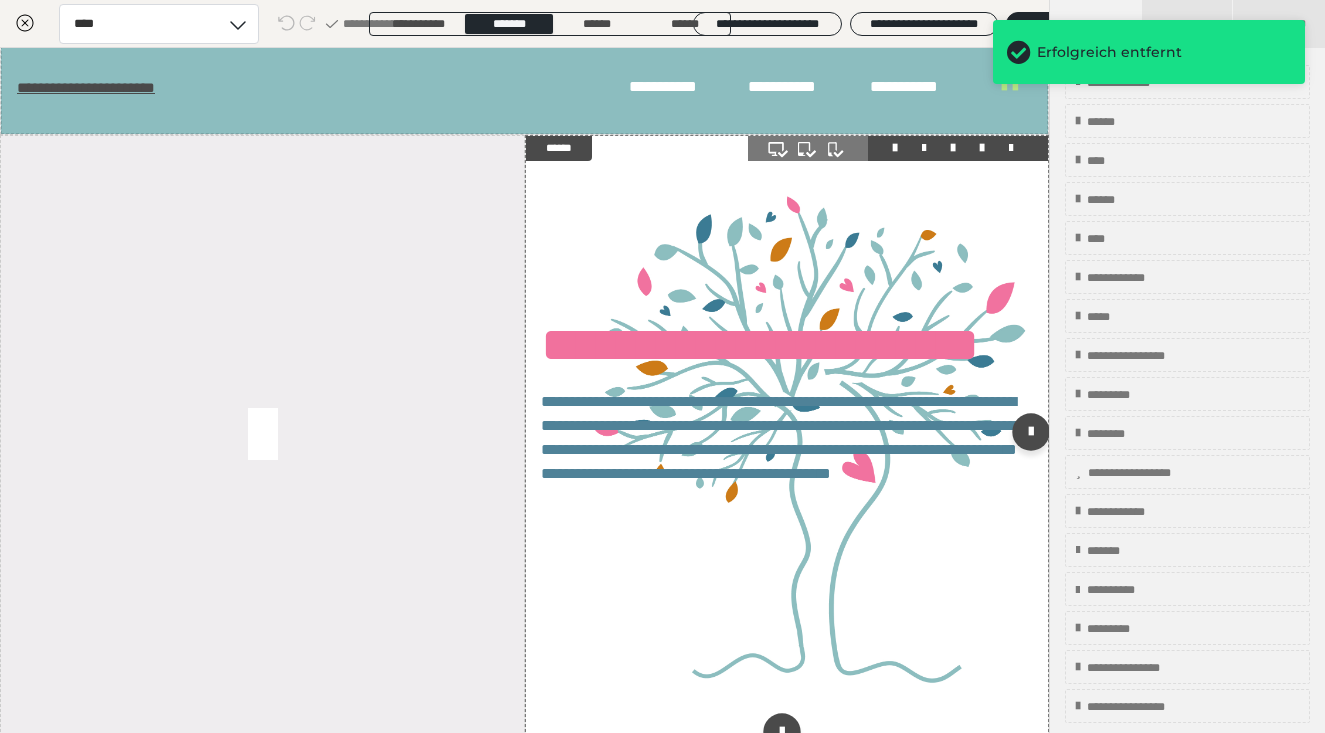 click at bounding box center (787, 436) 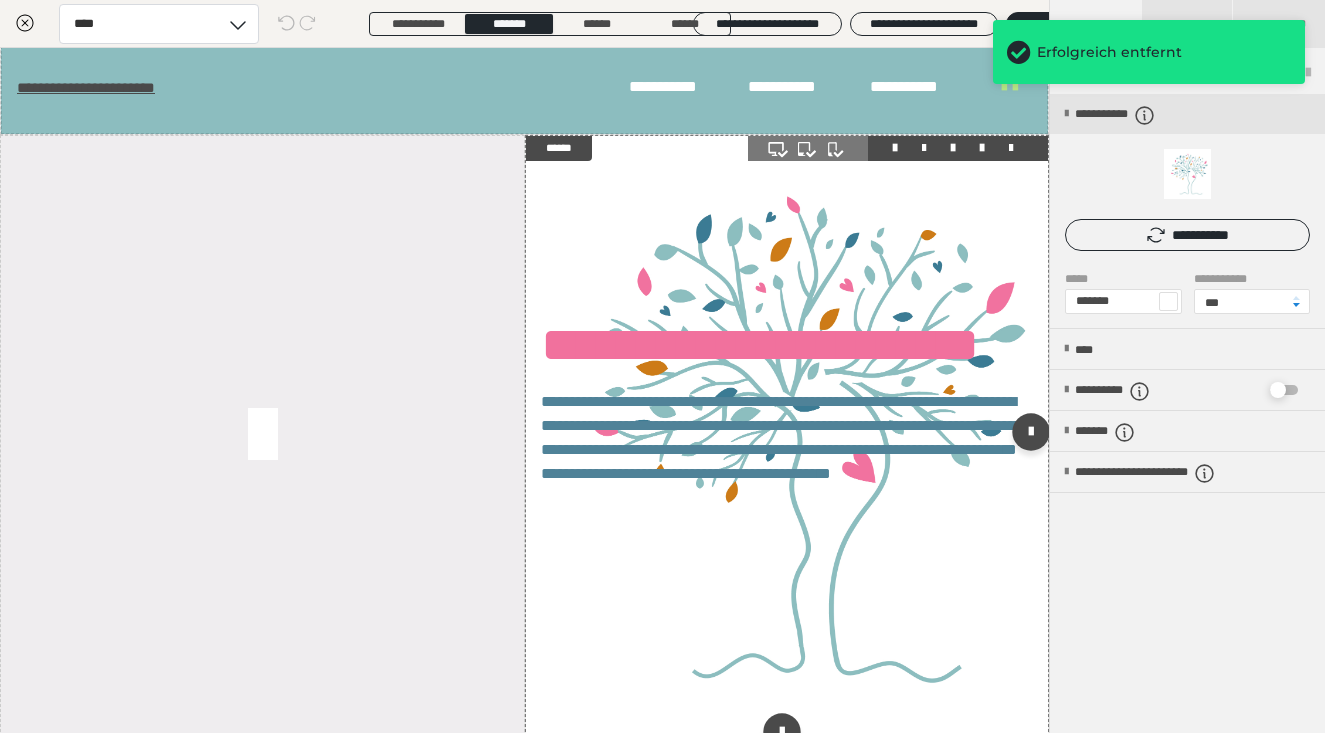 click at bounding box center (787, 436) 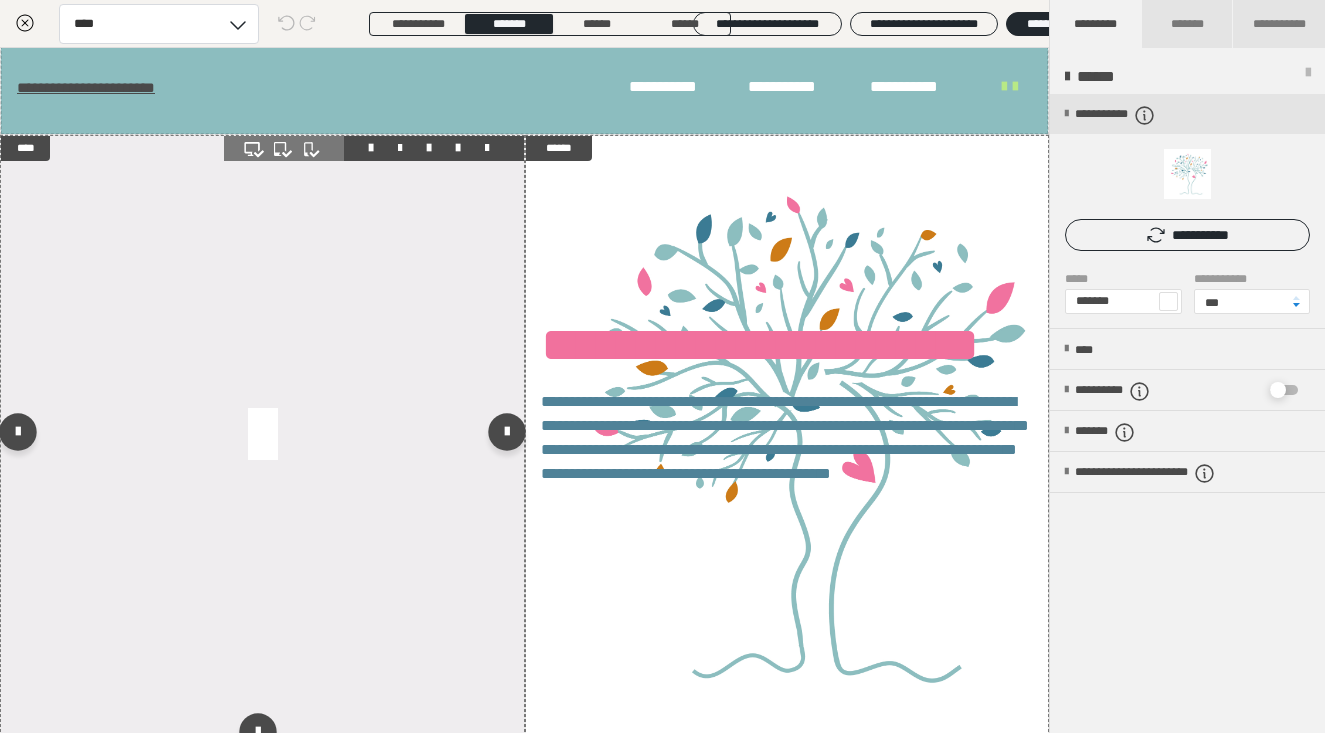 click at bounding box center [262, 436] 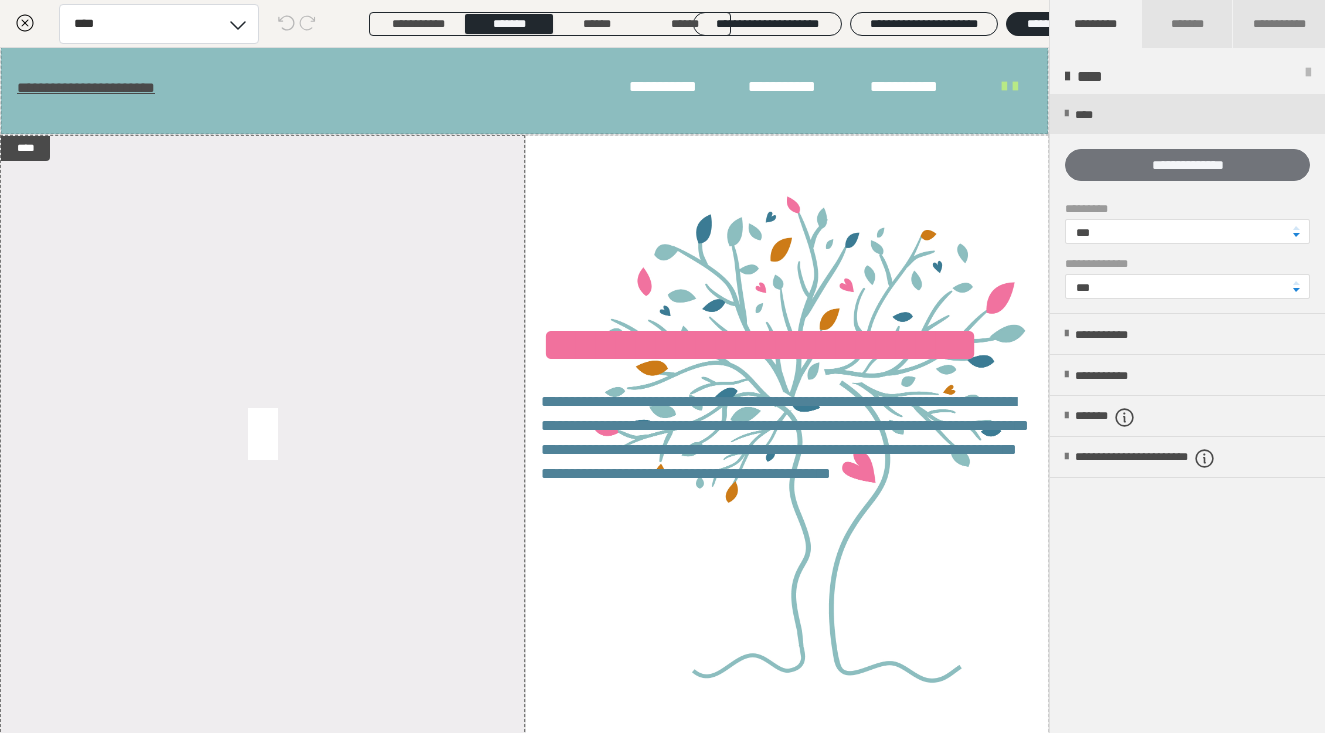 click on "**********" at bounding box center [1187, 165] 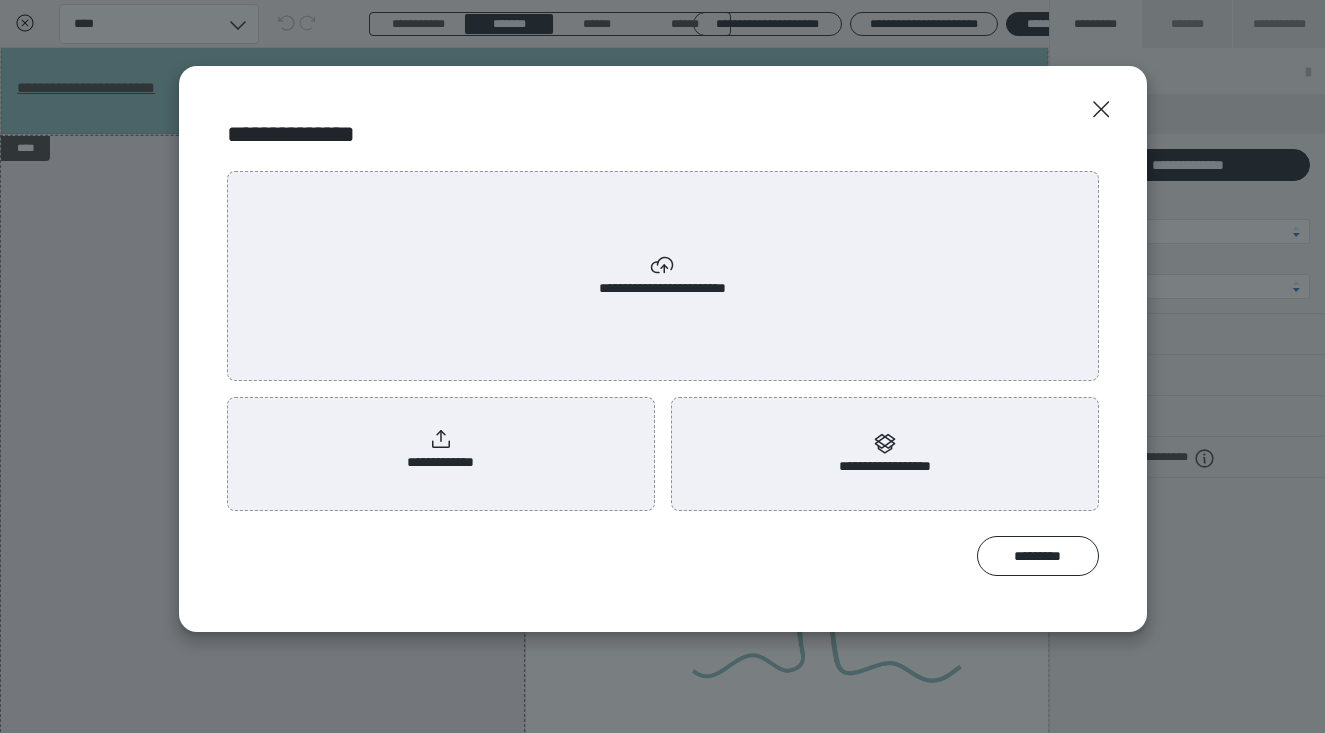 click 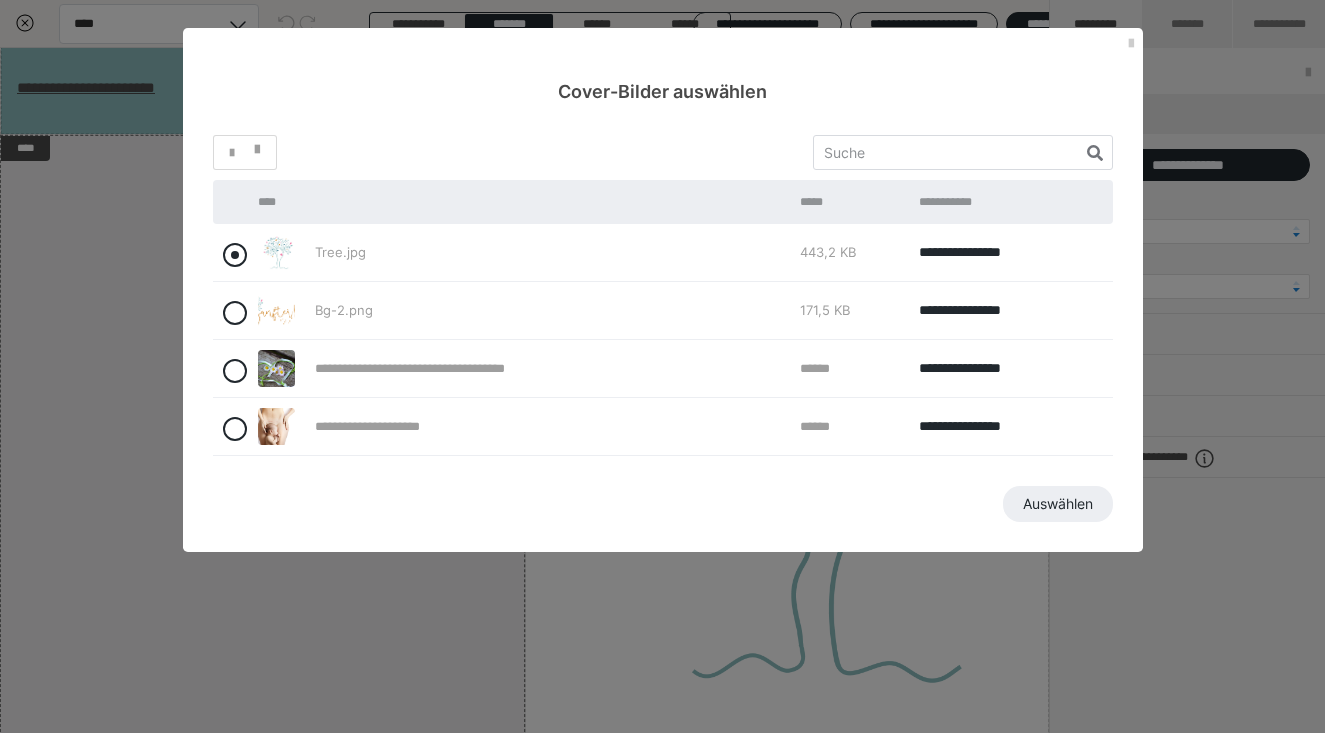 click at bounding box center [235, 255] 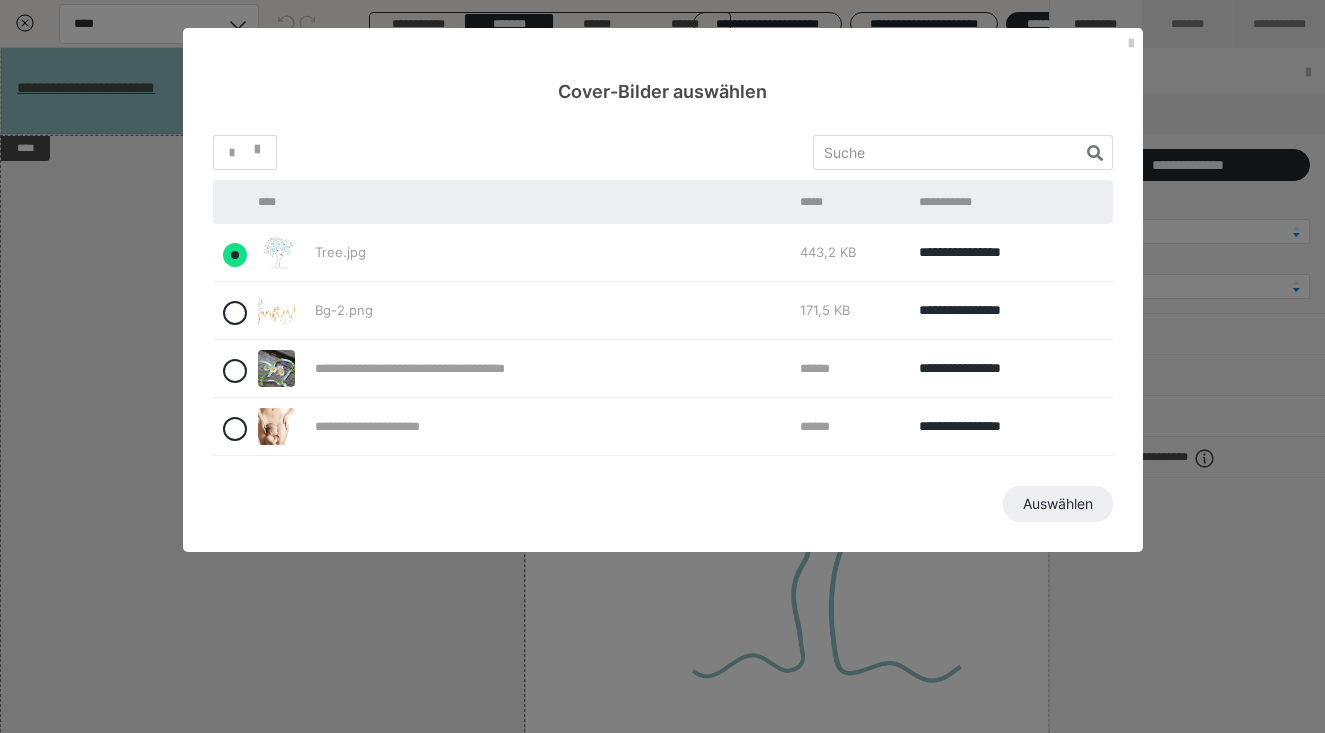 radio on "true" 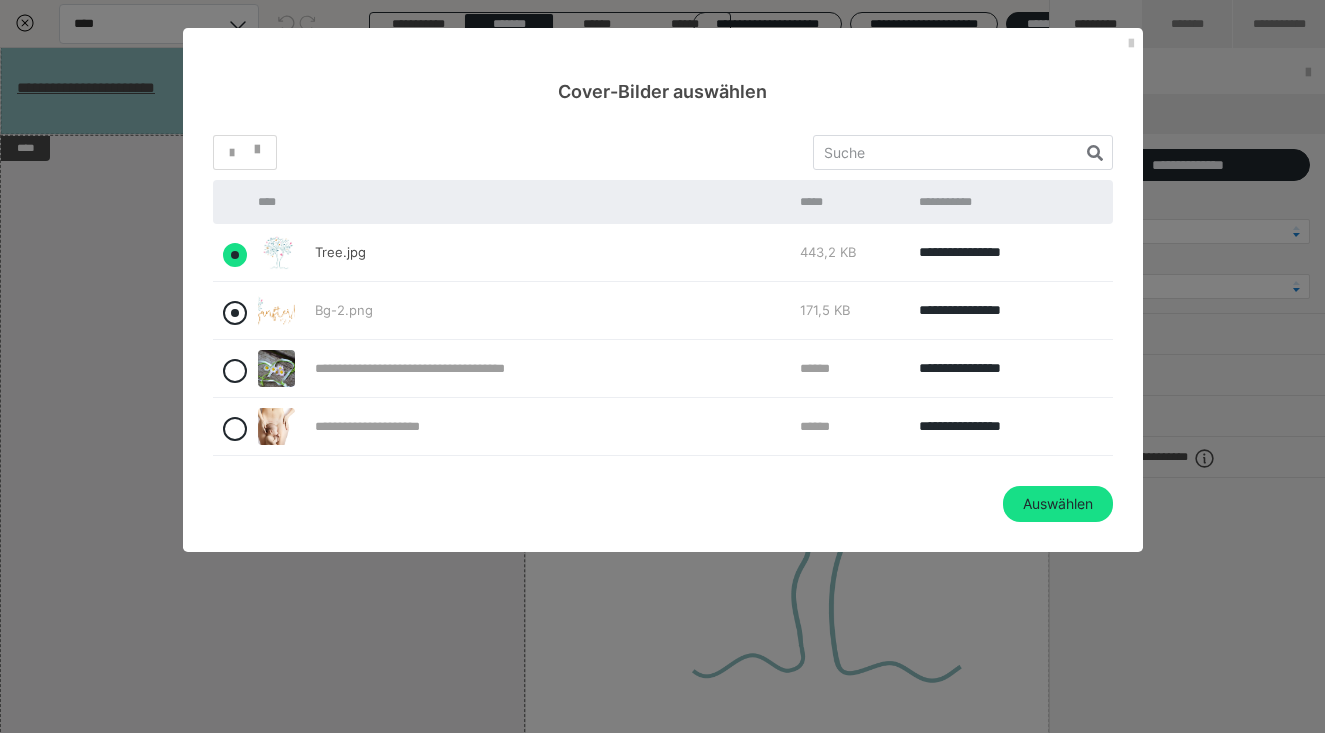 click at bounding box center [235, 313] 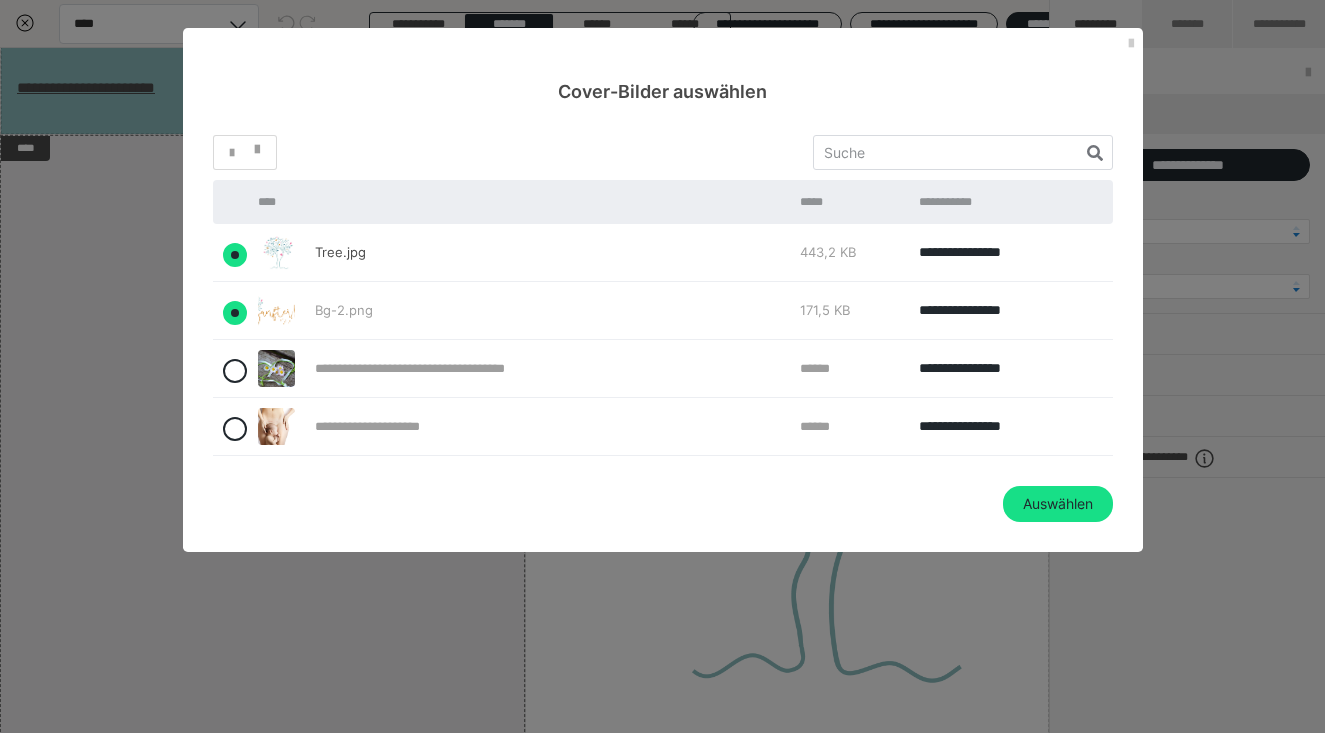radio on "true" 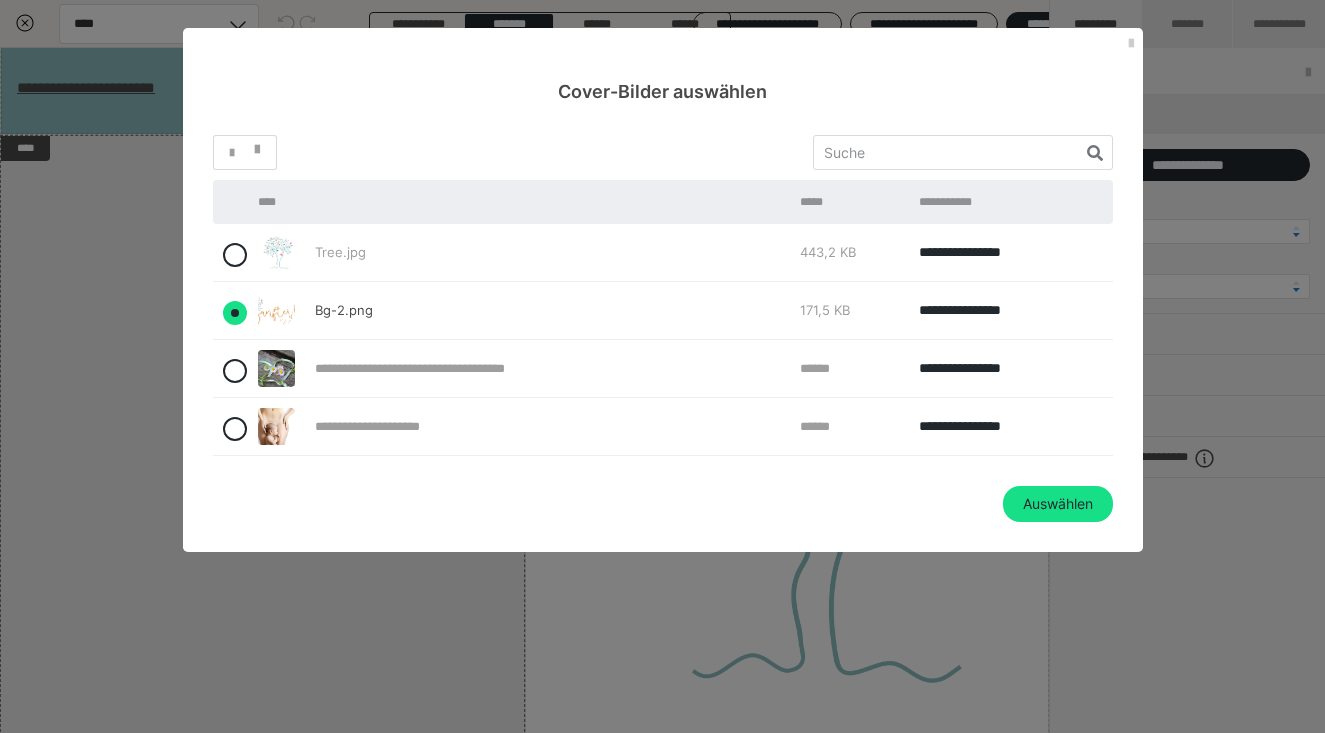 click on "**********" at bounding box center [663, 328] 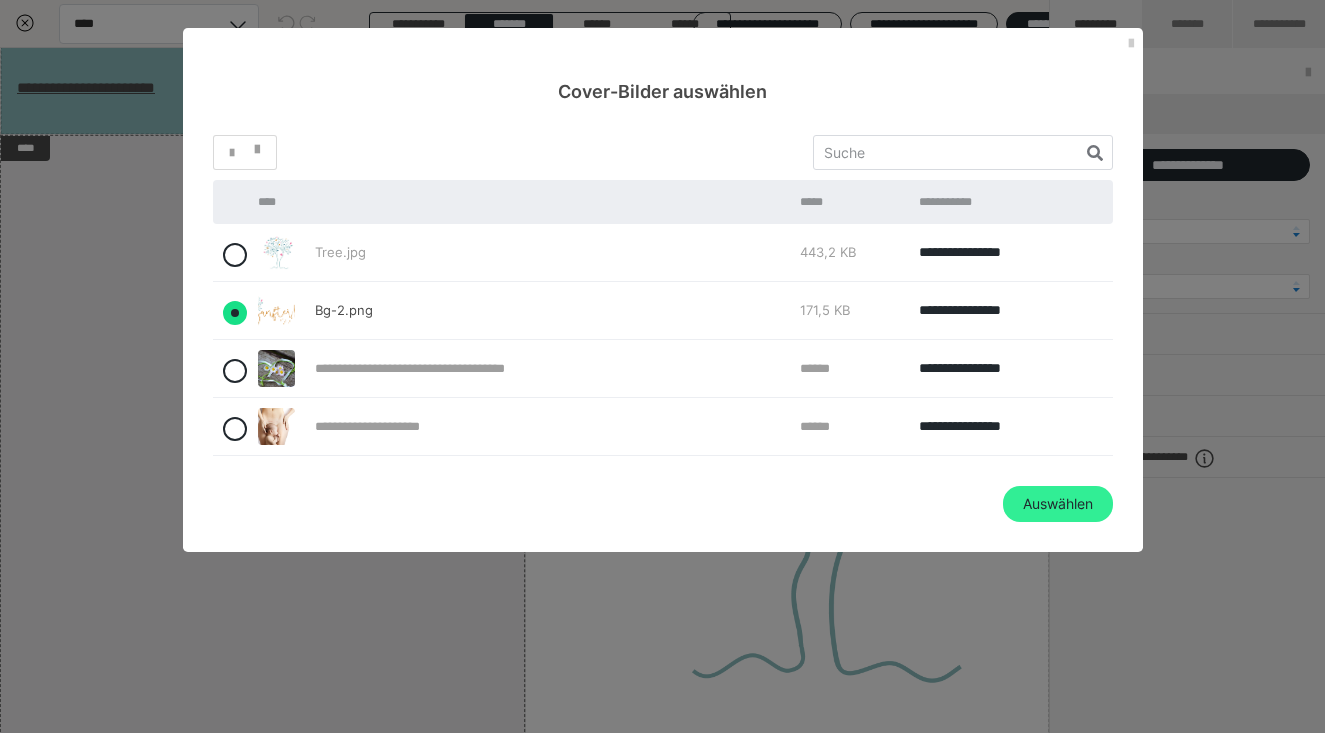 click on "Auswählen" at bounding box center [1058, 504] 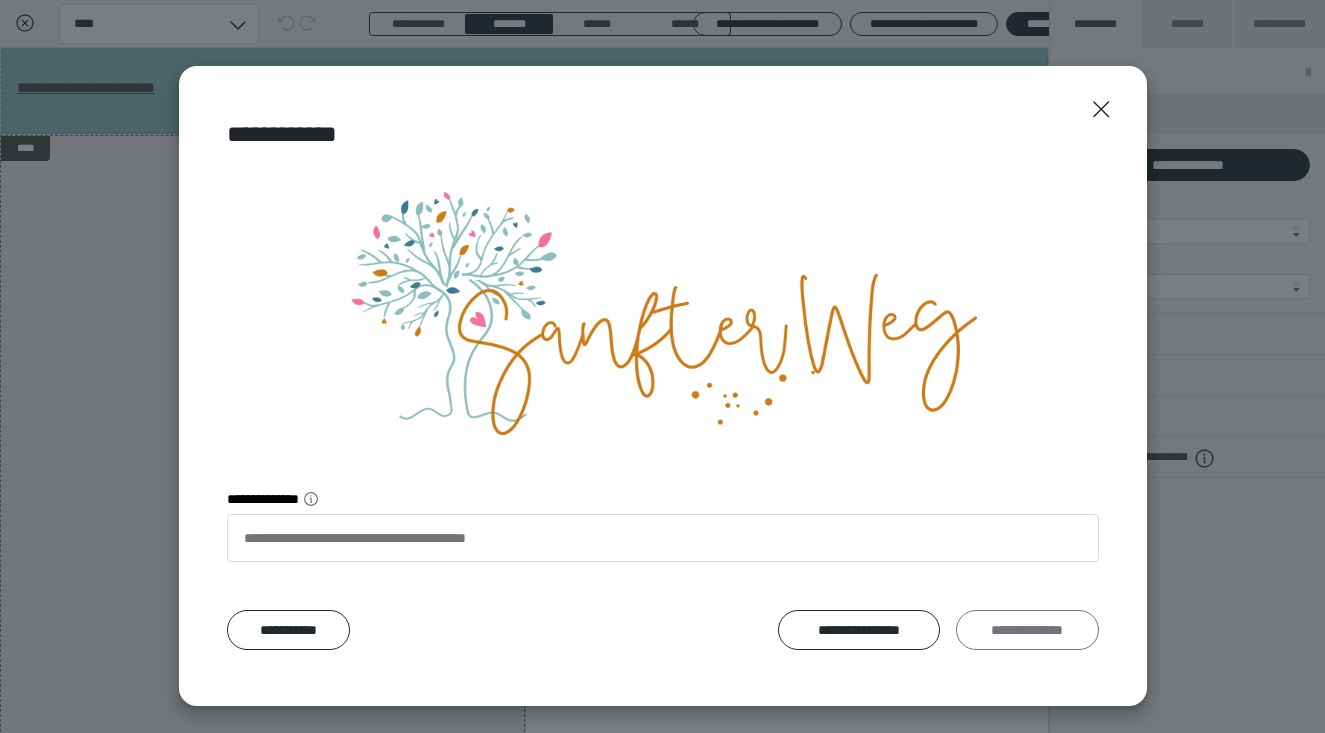 click on "**********" at bounding box center [1027, 630] 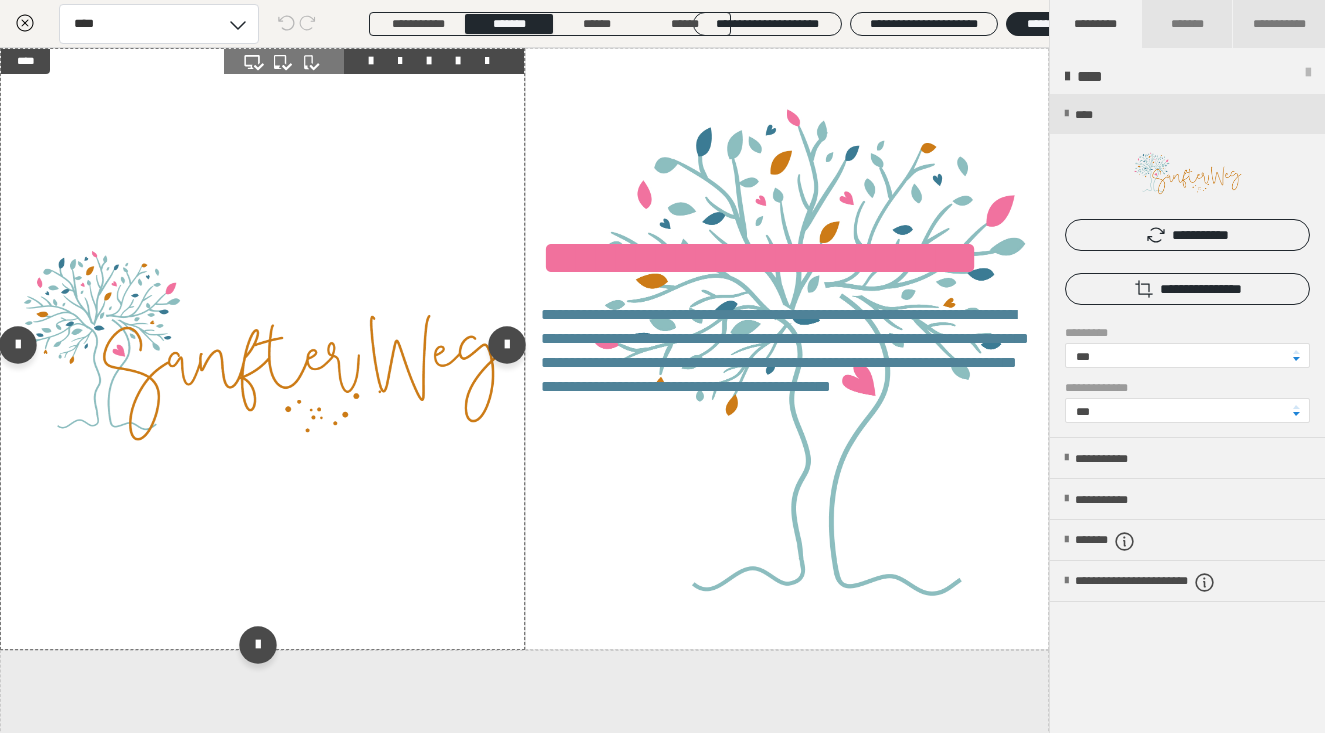 scroll, scrollTop: 63, scrollLeft: 0, axis: vertical 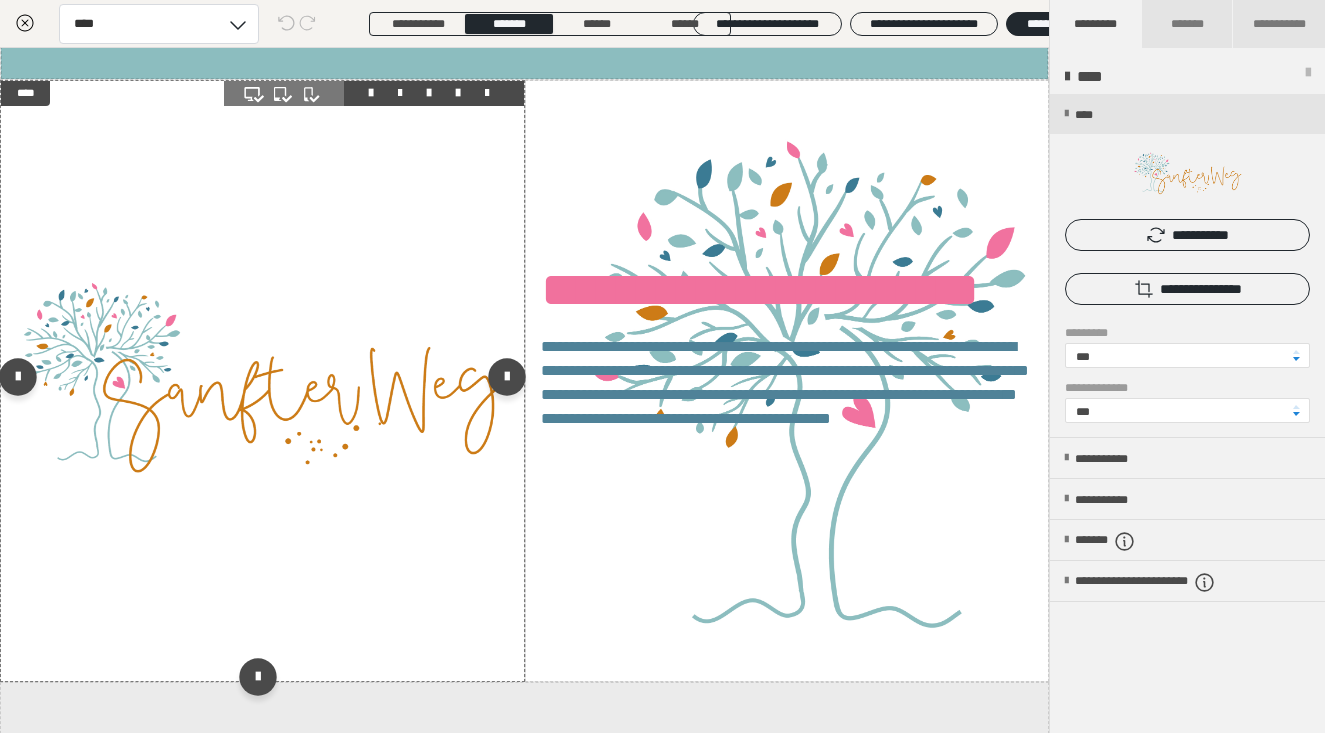 click at bounding box center (262, 381) 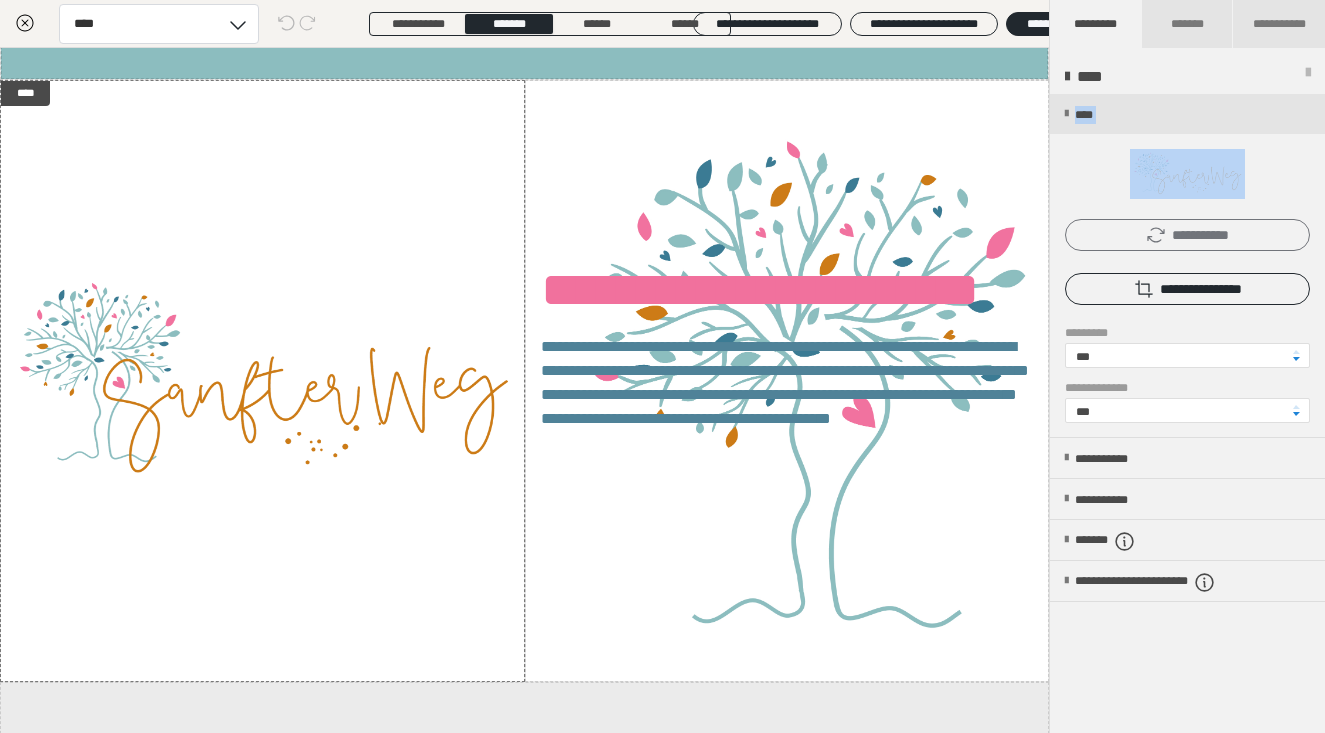 click on "**********" at bounding box center (1187, 235) 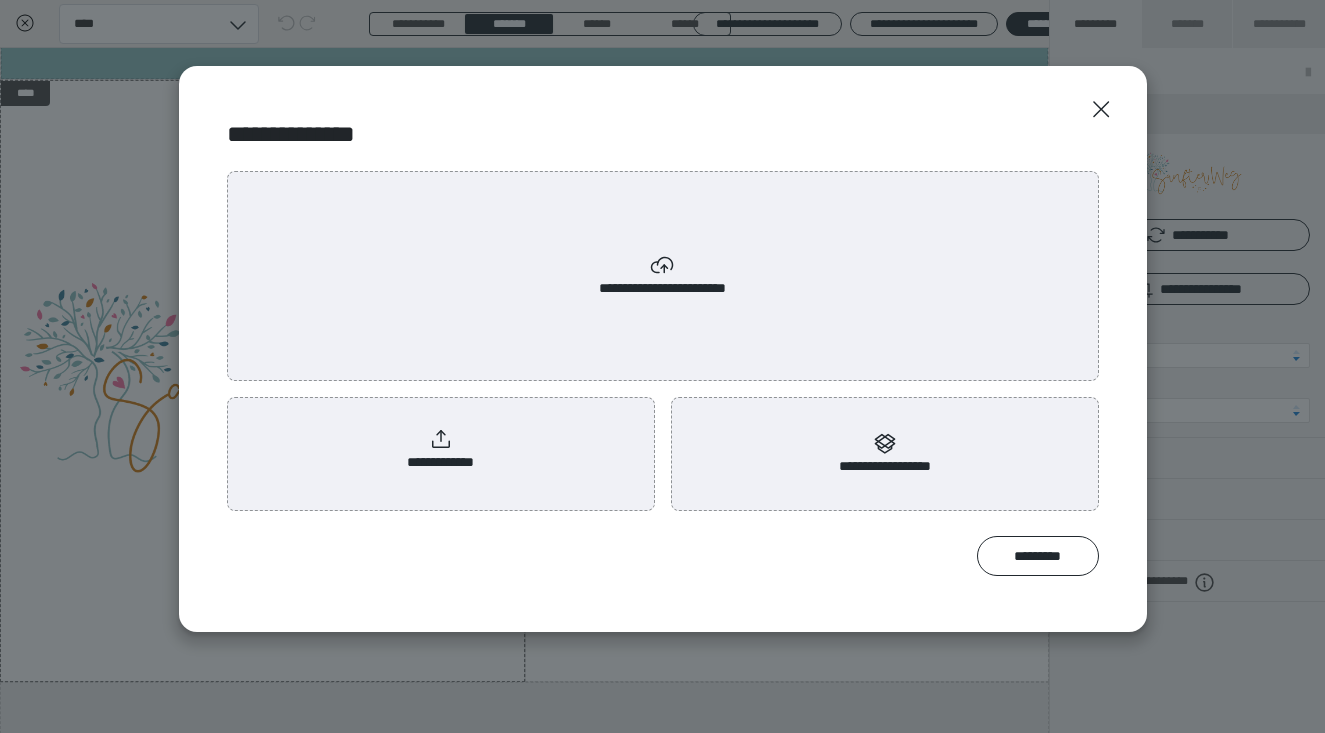 click 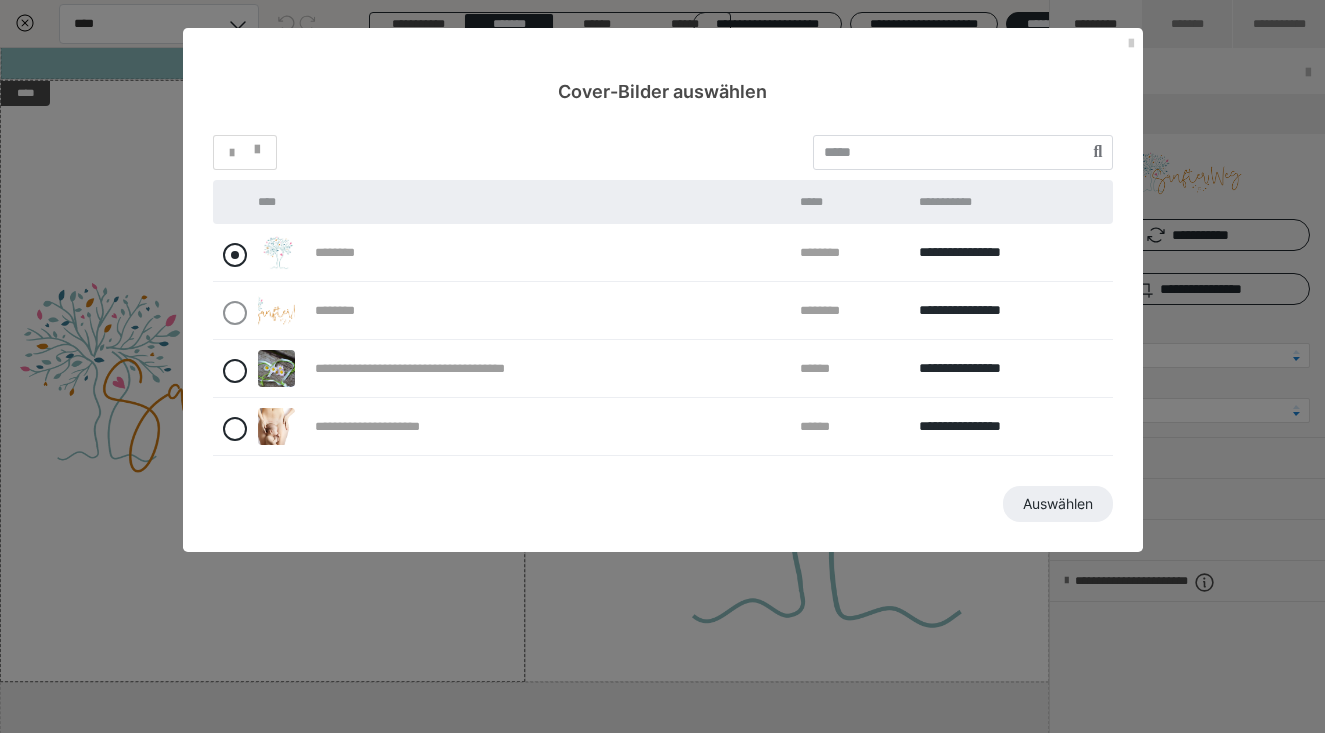 click at bounding box center [235, 255] 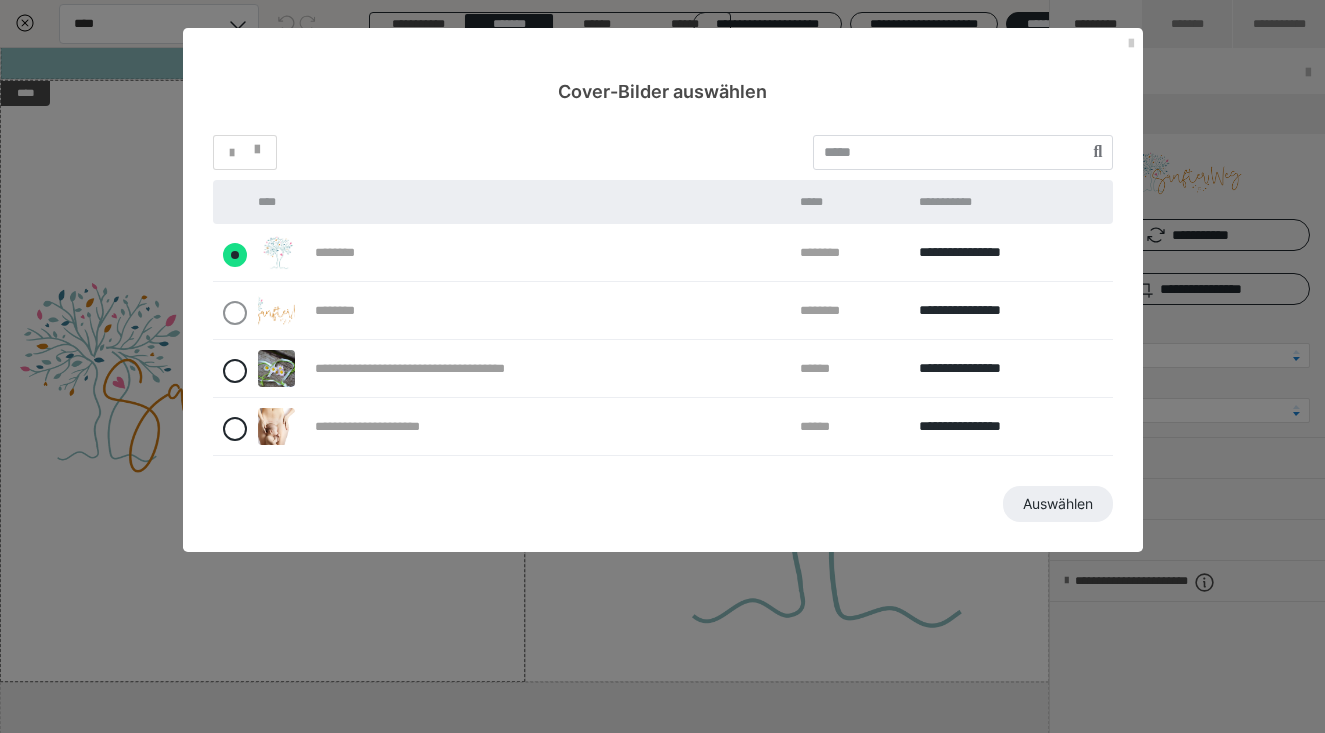 radio on "****" 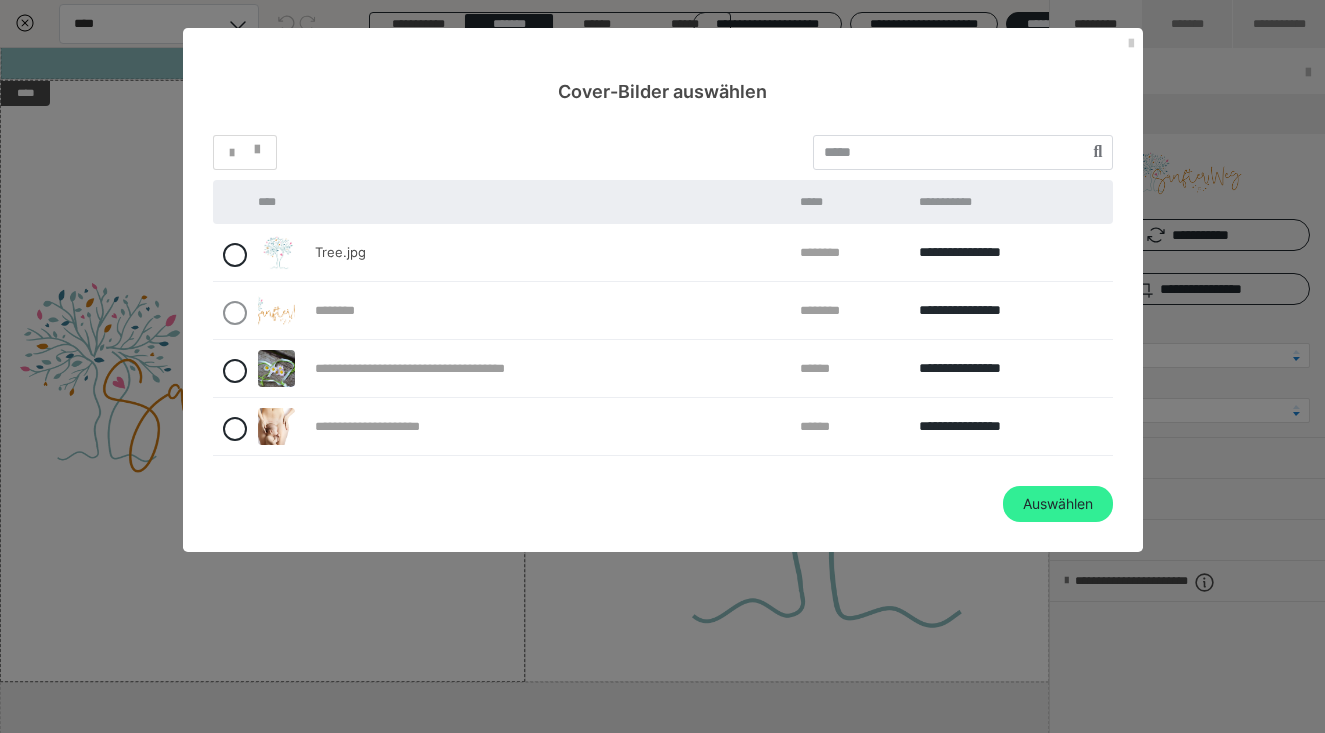 click on "Auswählen" at bounding box center [1058, 504] 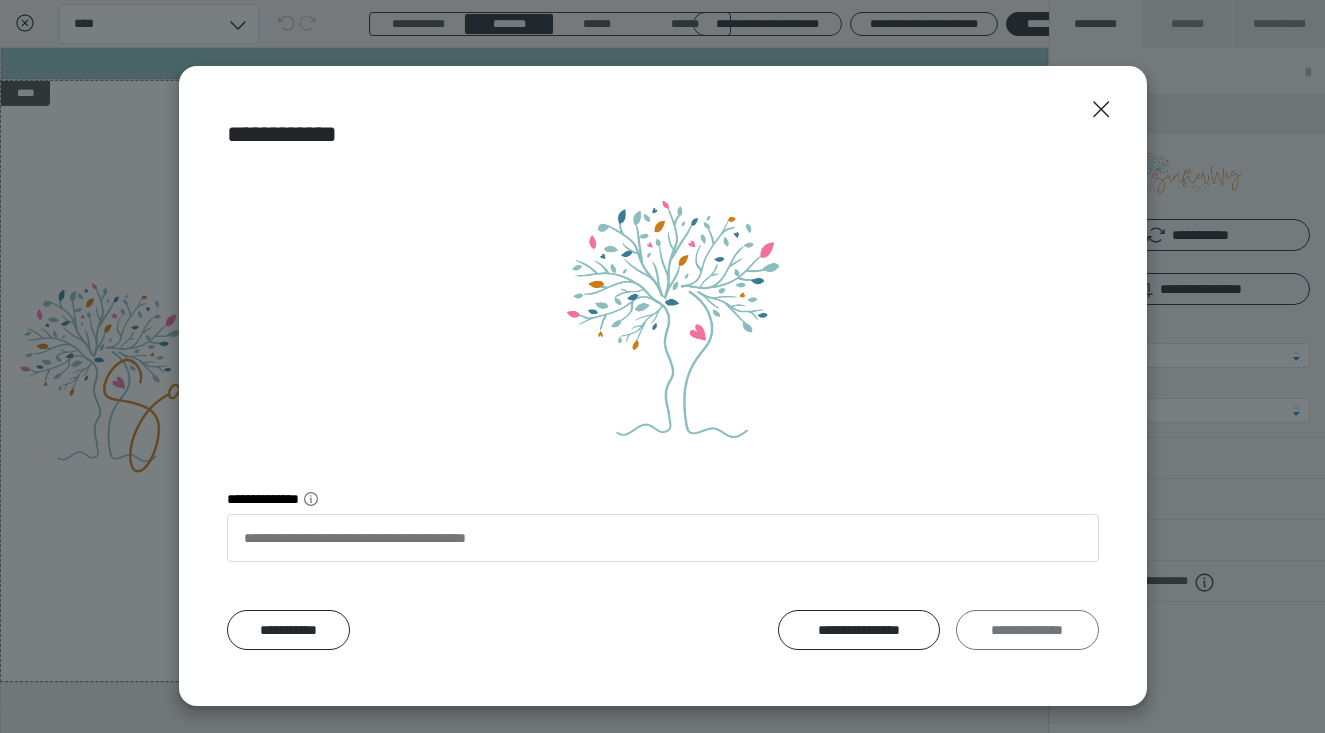 click on "**********" at bounding box center [1027, 630] 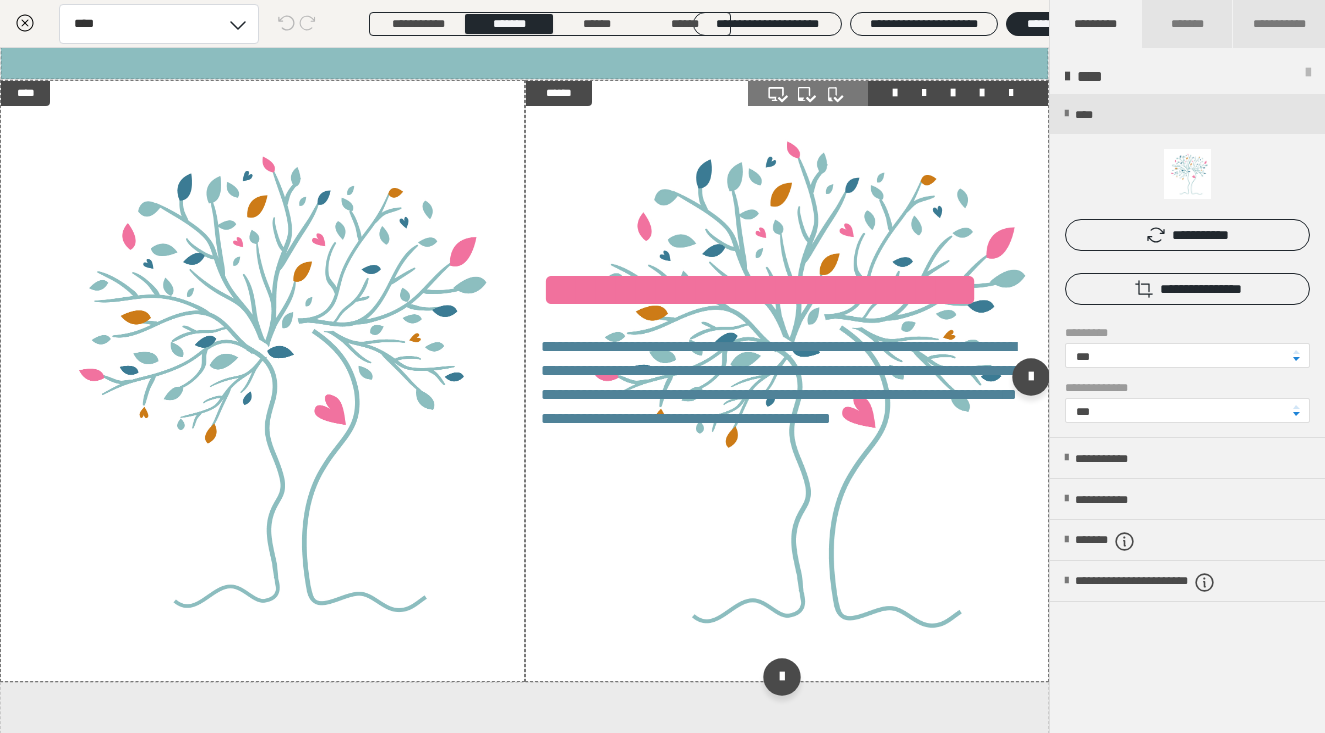 click at bounding box center [787, 381] 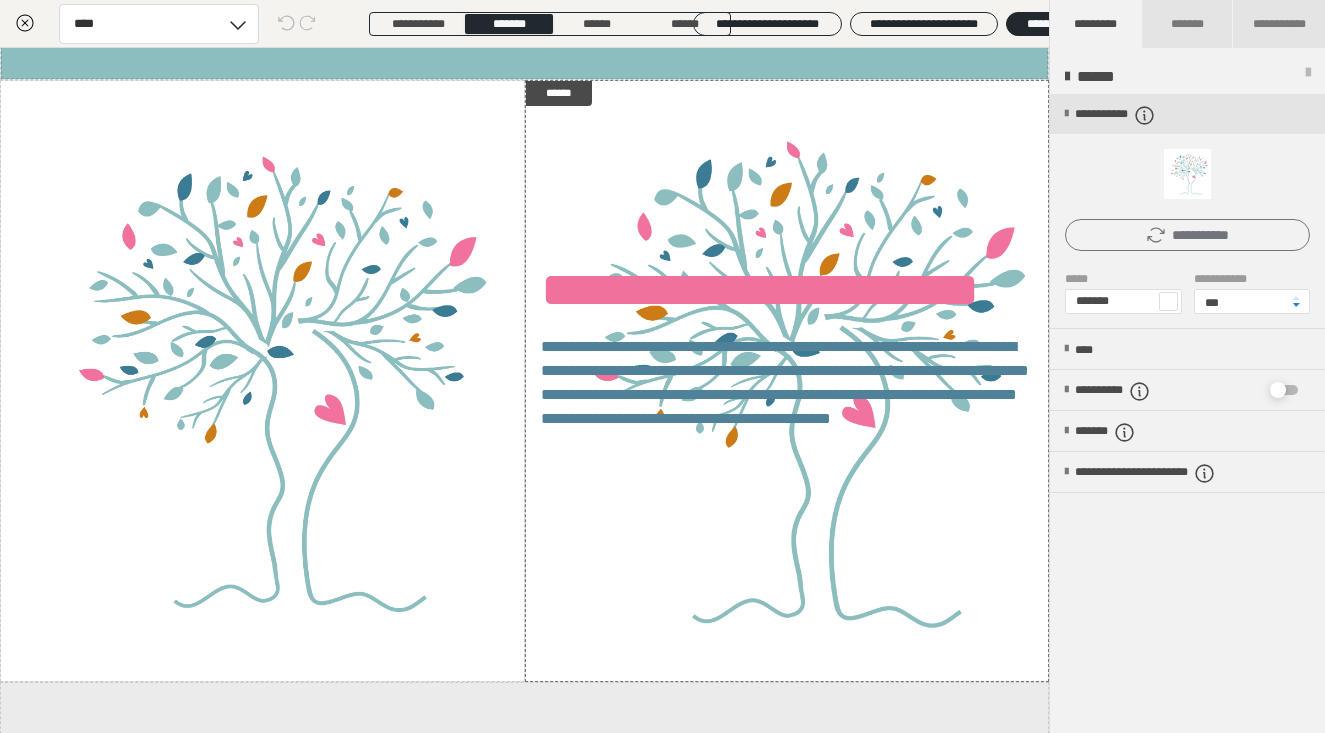 click on "**********" at bounding box center [1187, 235] 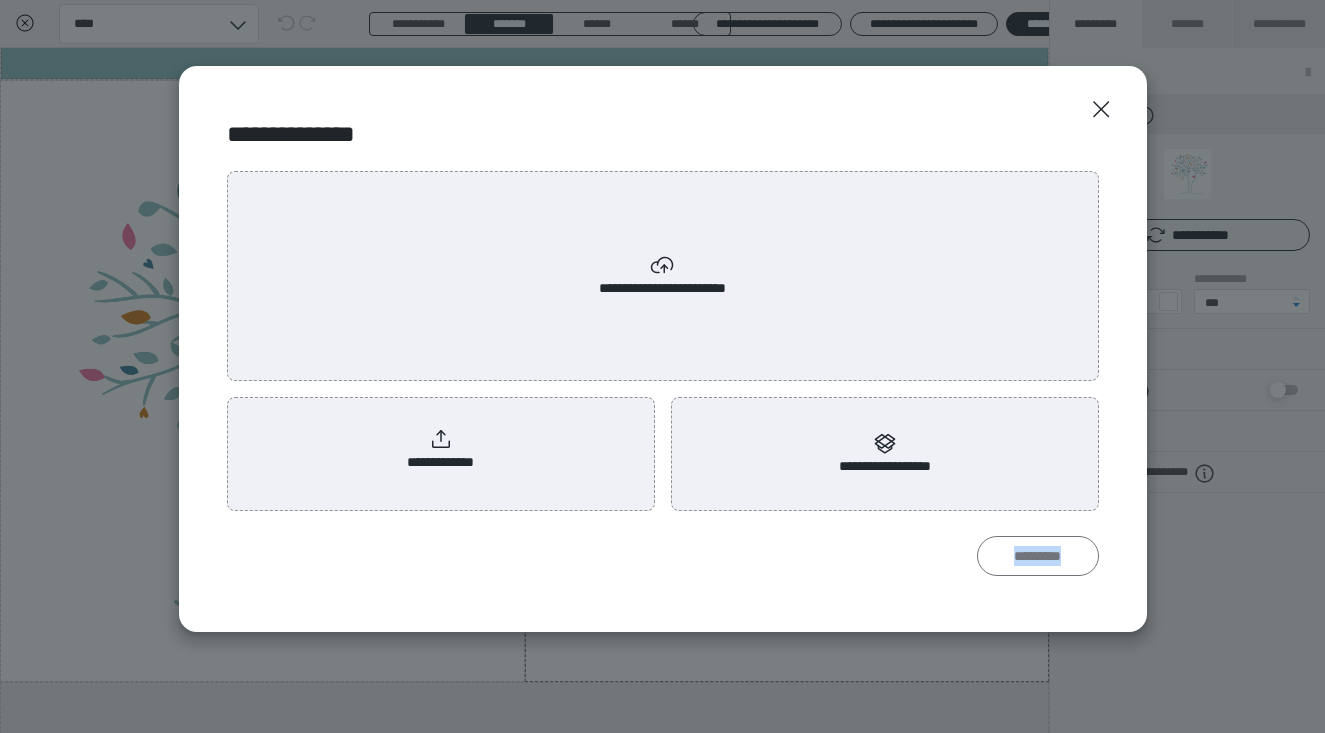click on "*********" at bounding box center [1038, 556] 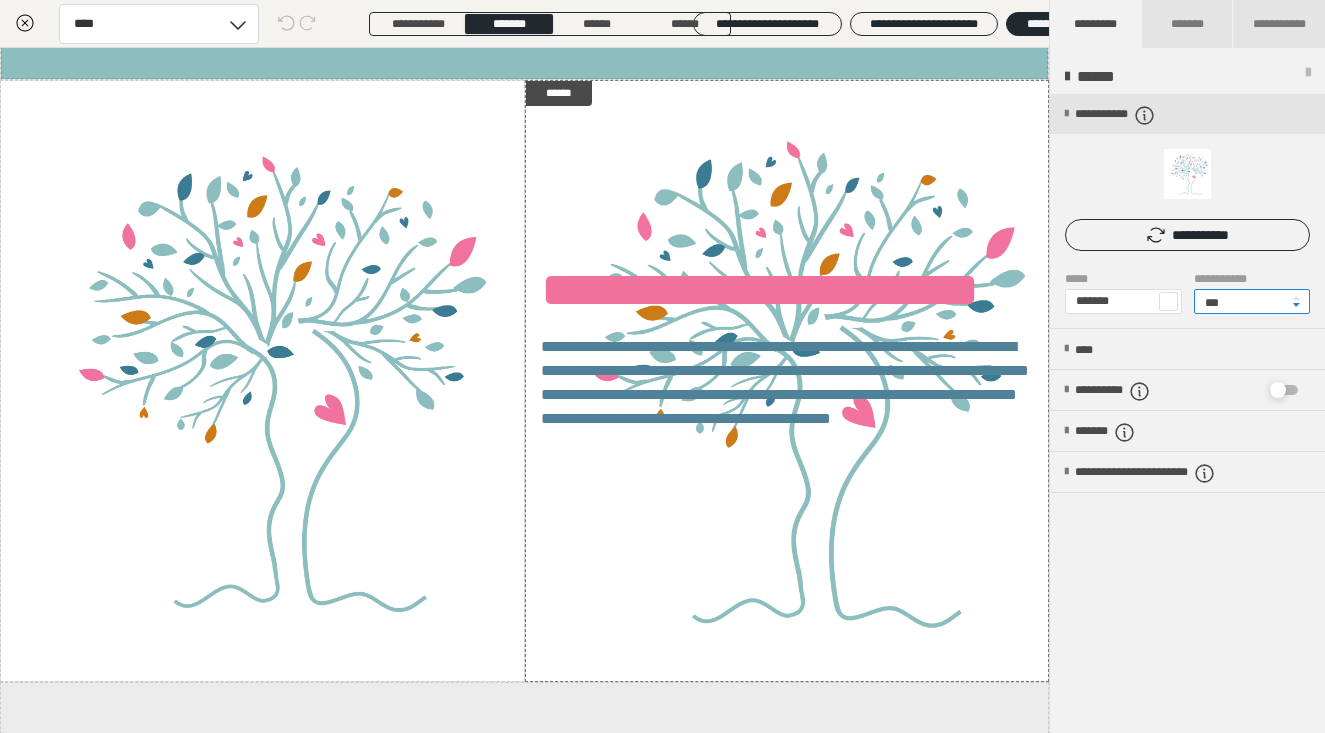 drag, startPoint x: 1233, startPoint y: 304, endPoint x: 1084, endPoint y: 260, distance: 155.36087 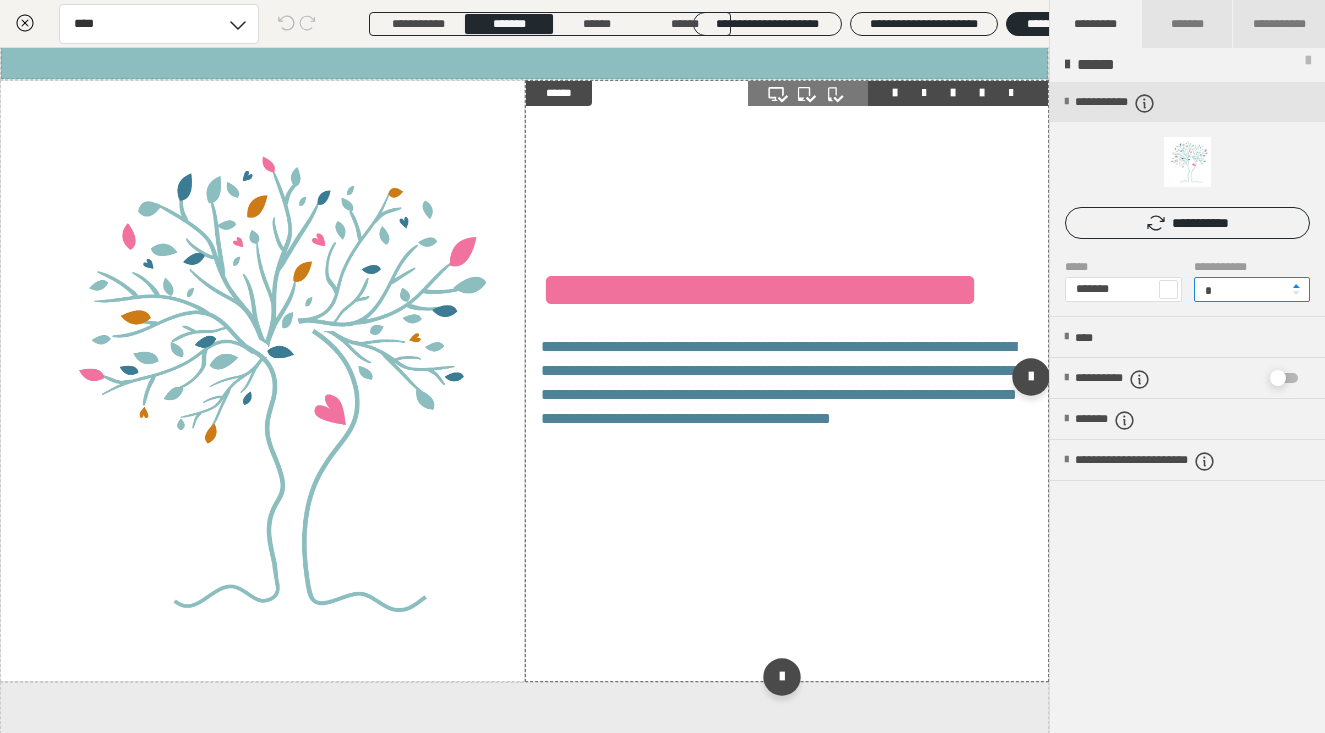 scroll, scrollTop: 12, scrollLeft: 0, axis: vertical 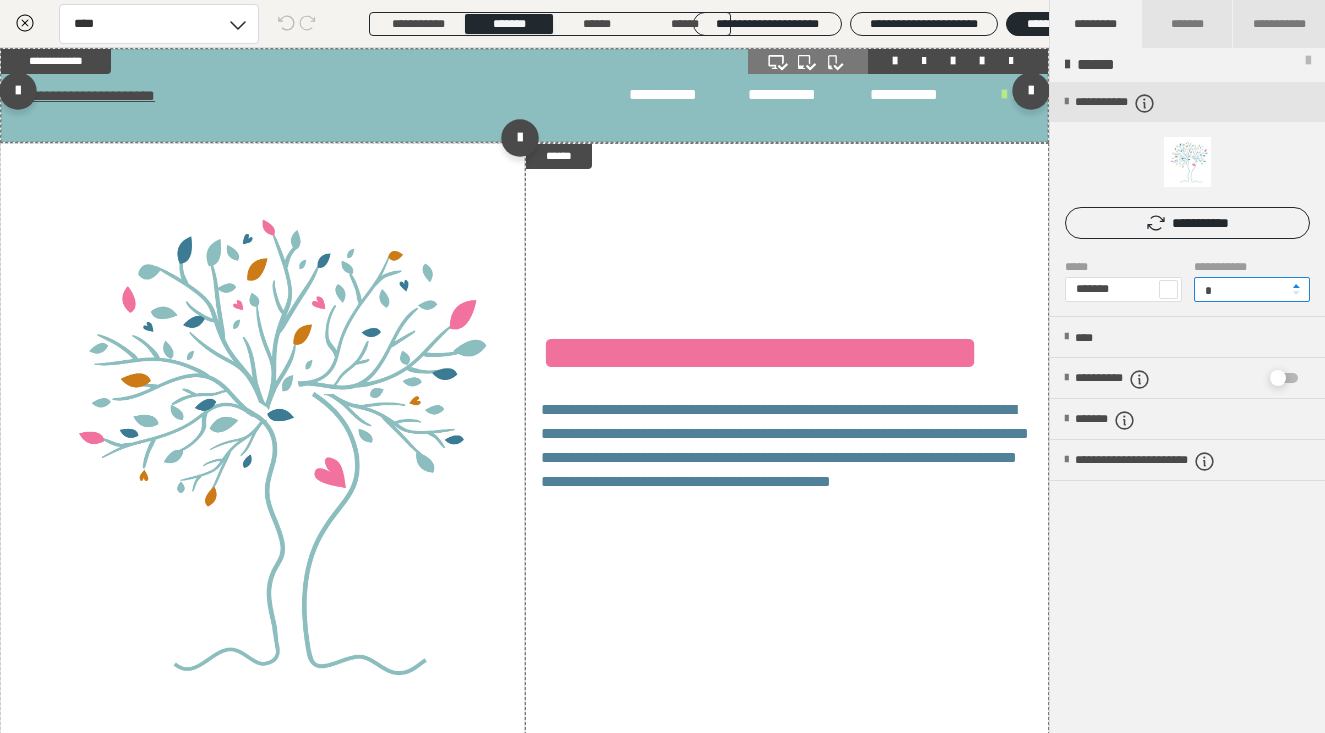 type on "*" 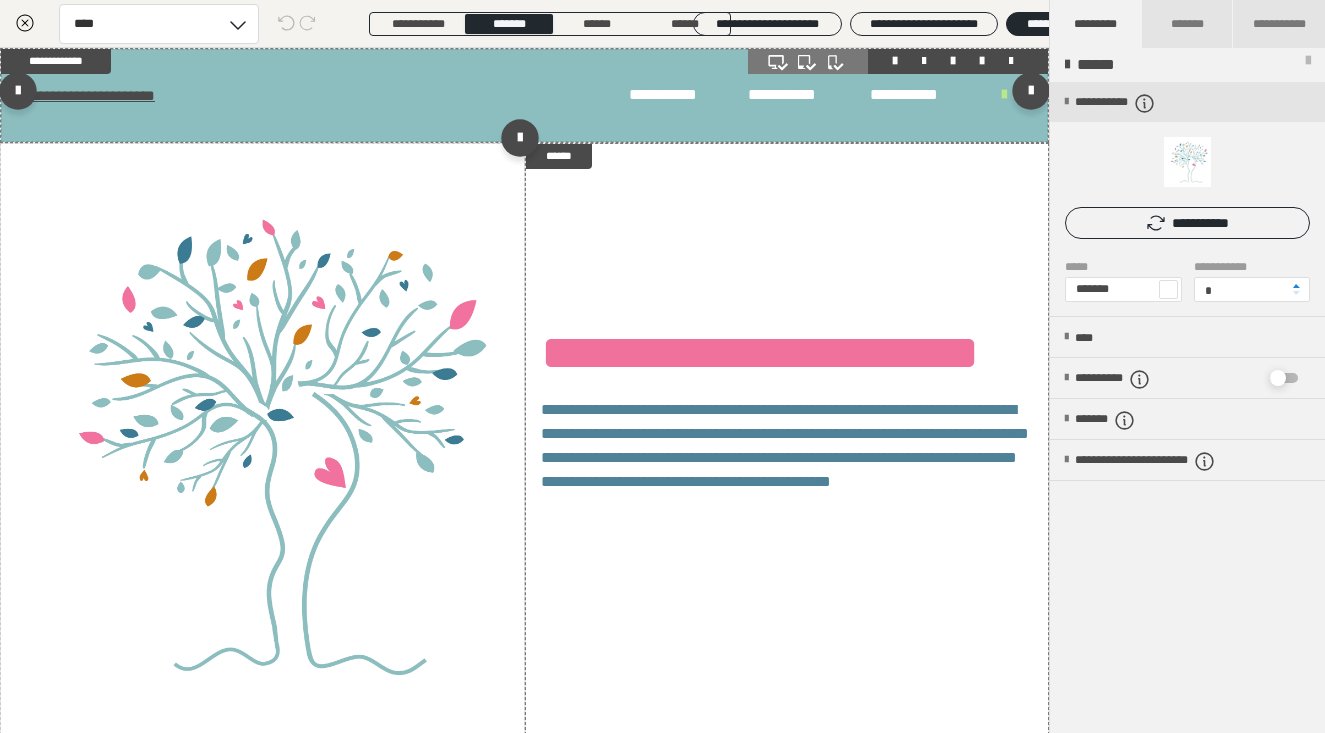click on "**********" at bounding box center (524, 95) 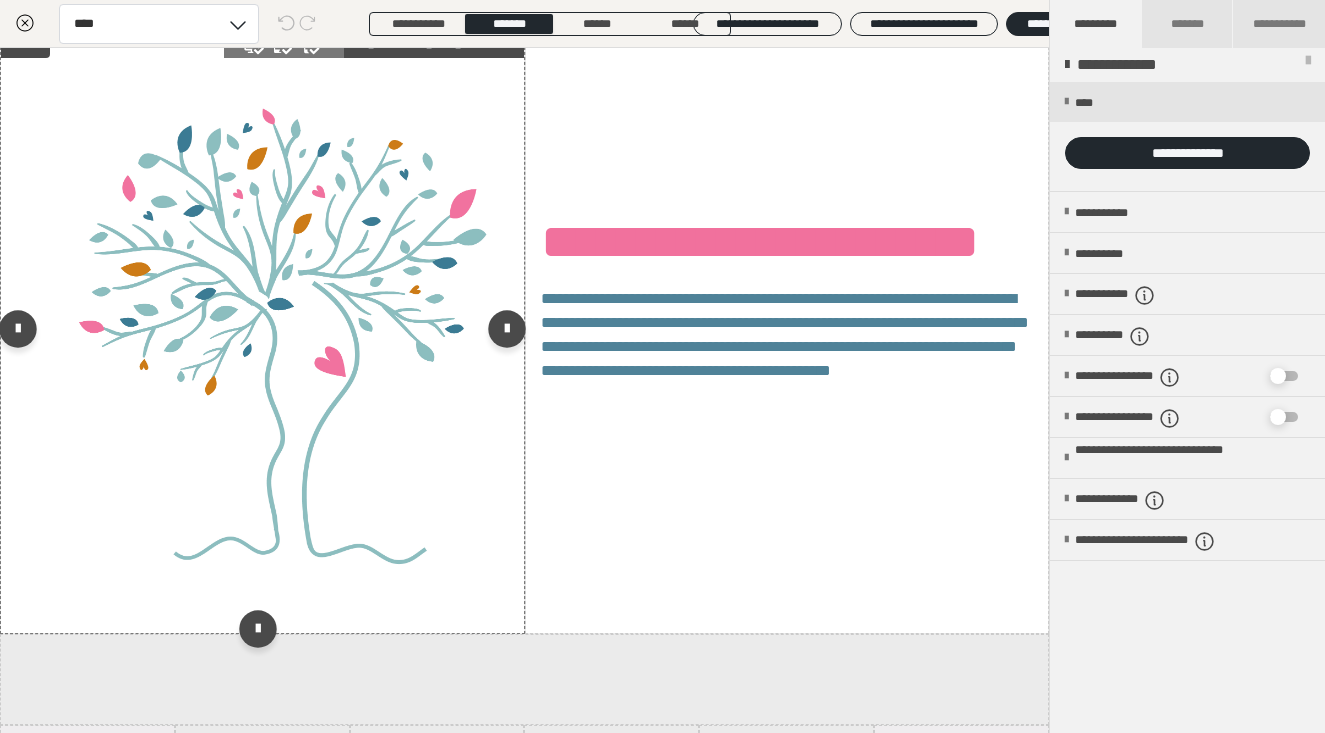 scroll, scrollTop: 121, scrollLeft: 0, axis: vertical 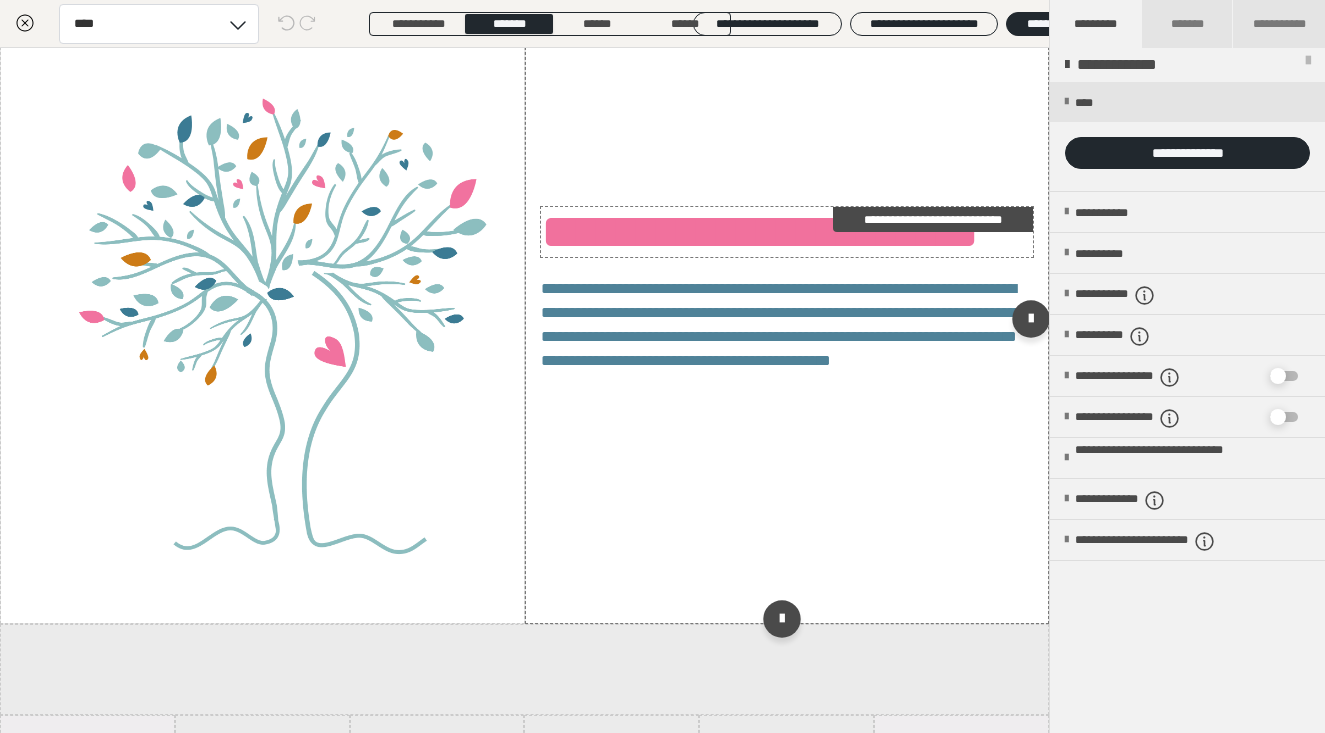 click on "**********" at bounding box center [787, 232] 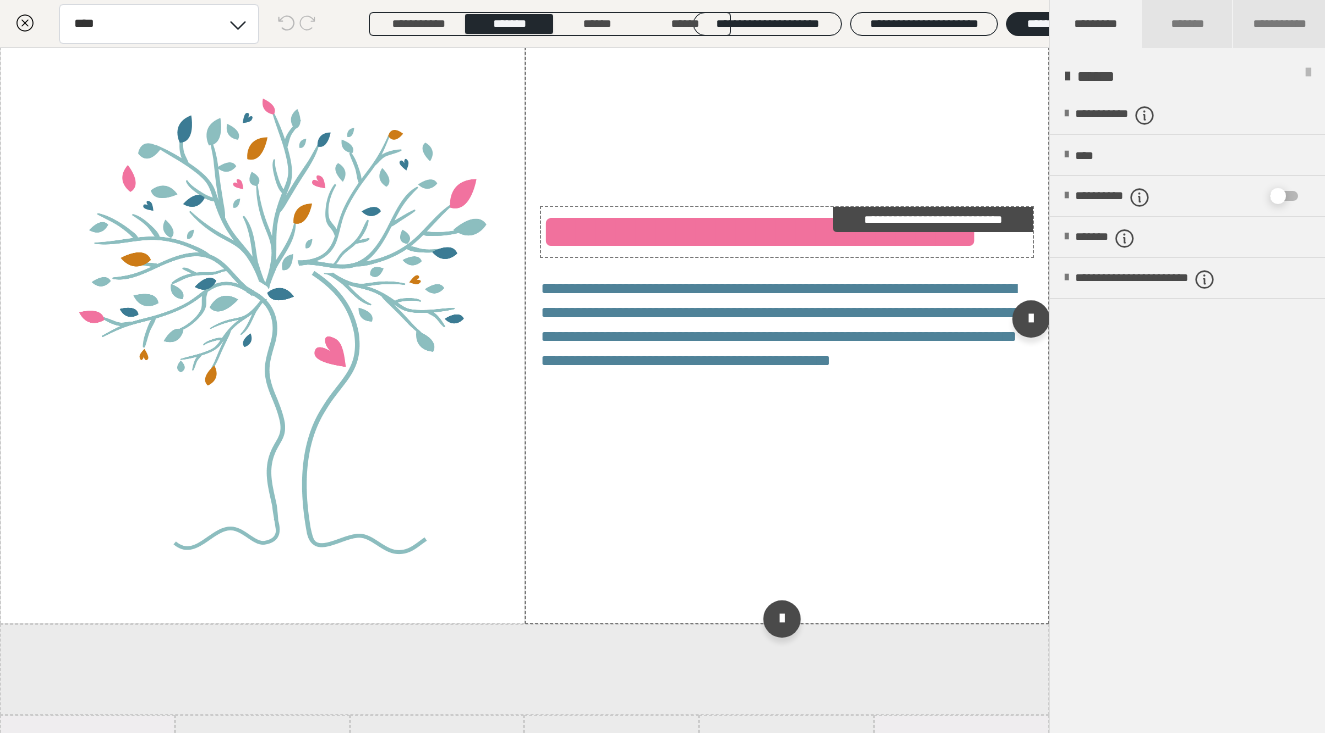 click on "**********" at bounding box center (787, 232) 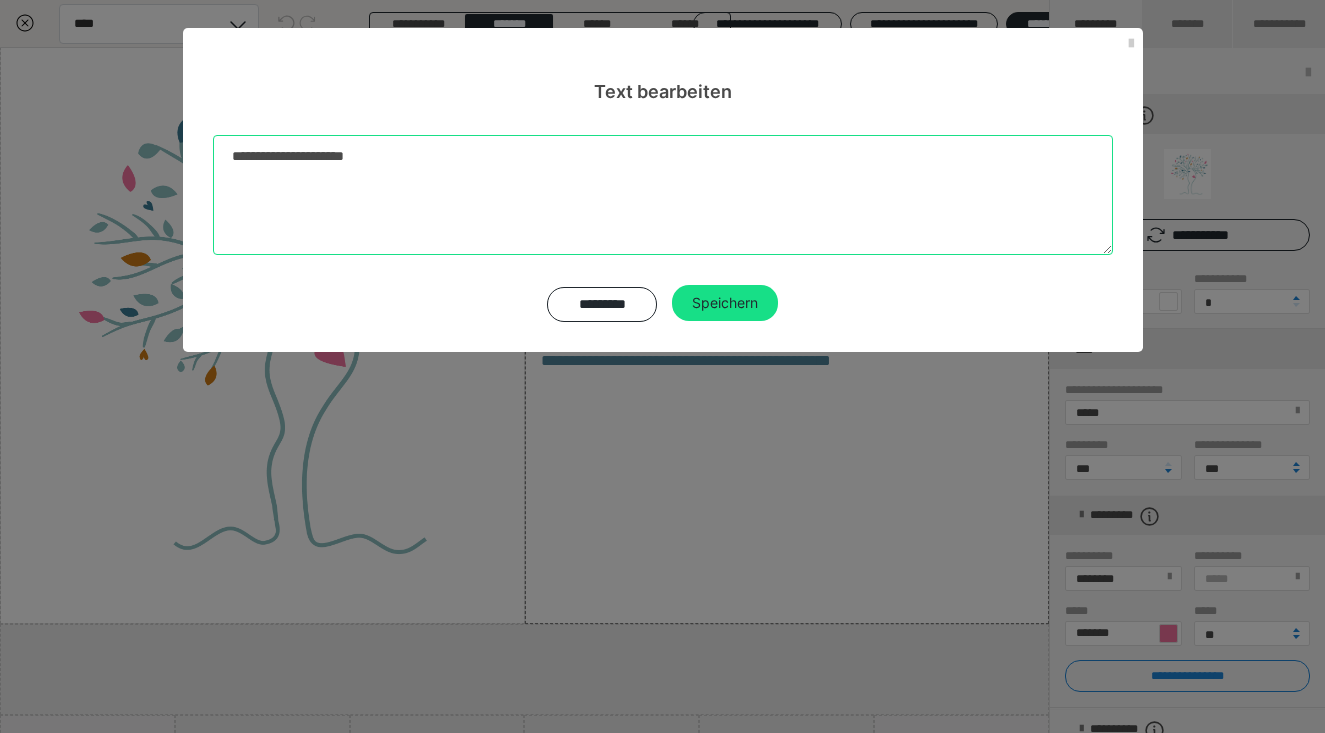 drag, startPoint x: 389, startPoint y: 161, endPoint x: 177, endPoint y: 141, distance: 212.9413 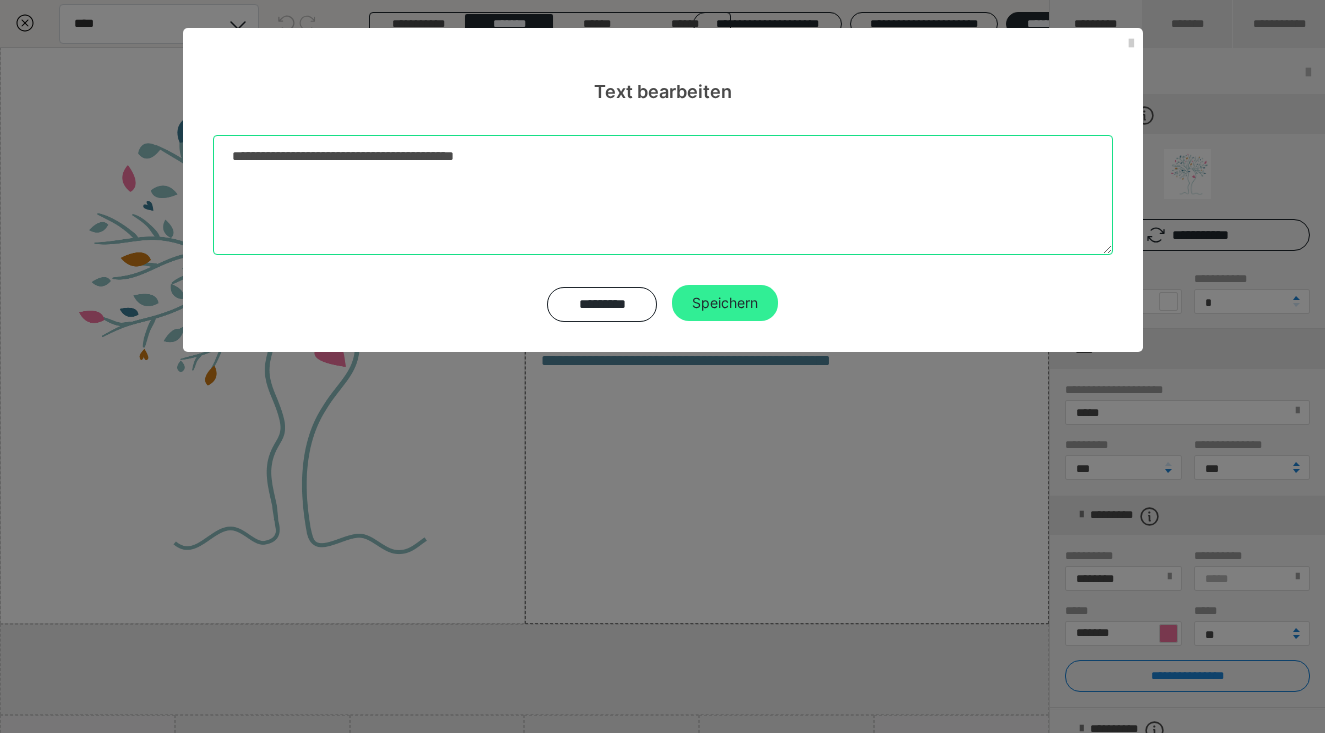 type on "**********" 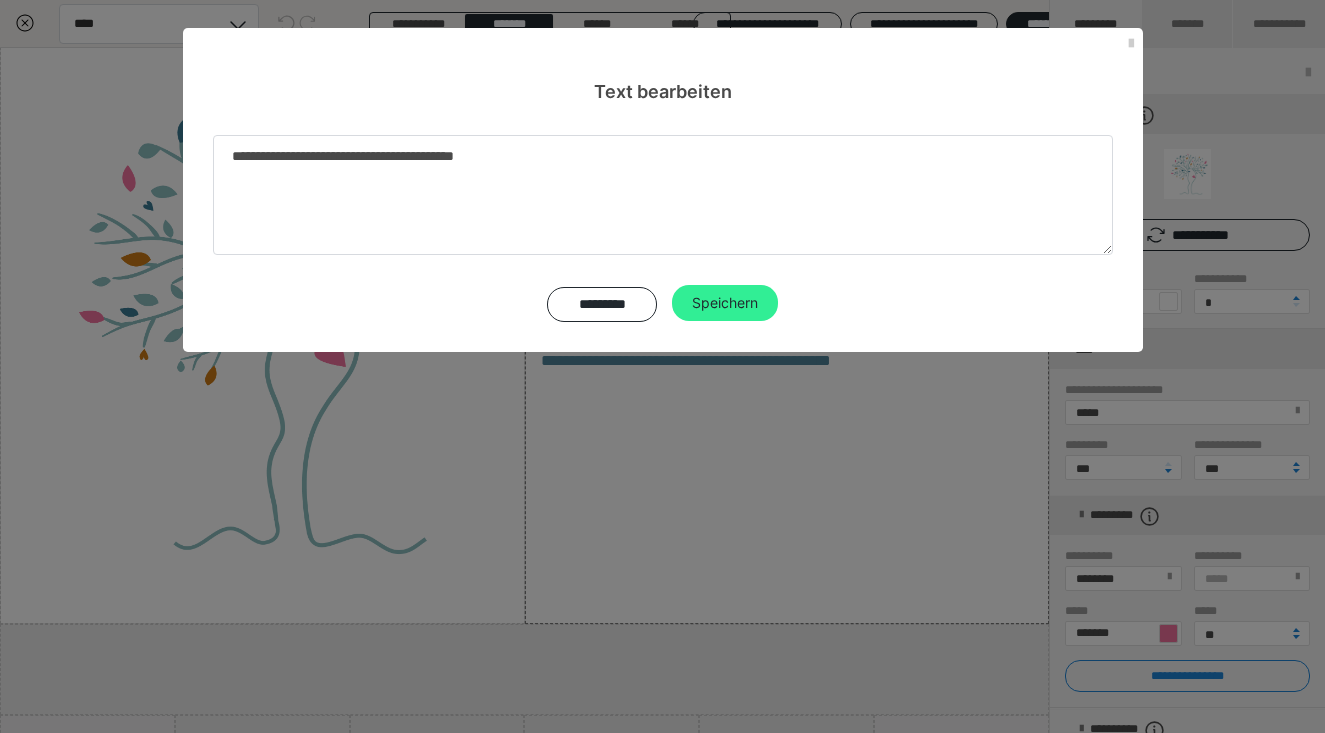 click on "Speichern" at bounding box center [725, 303] 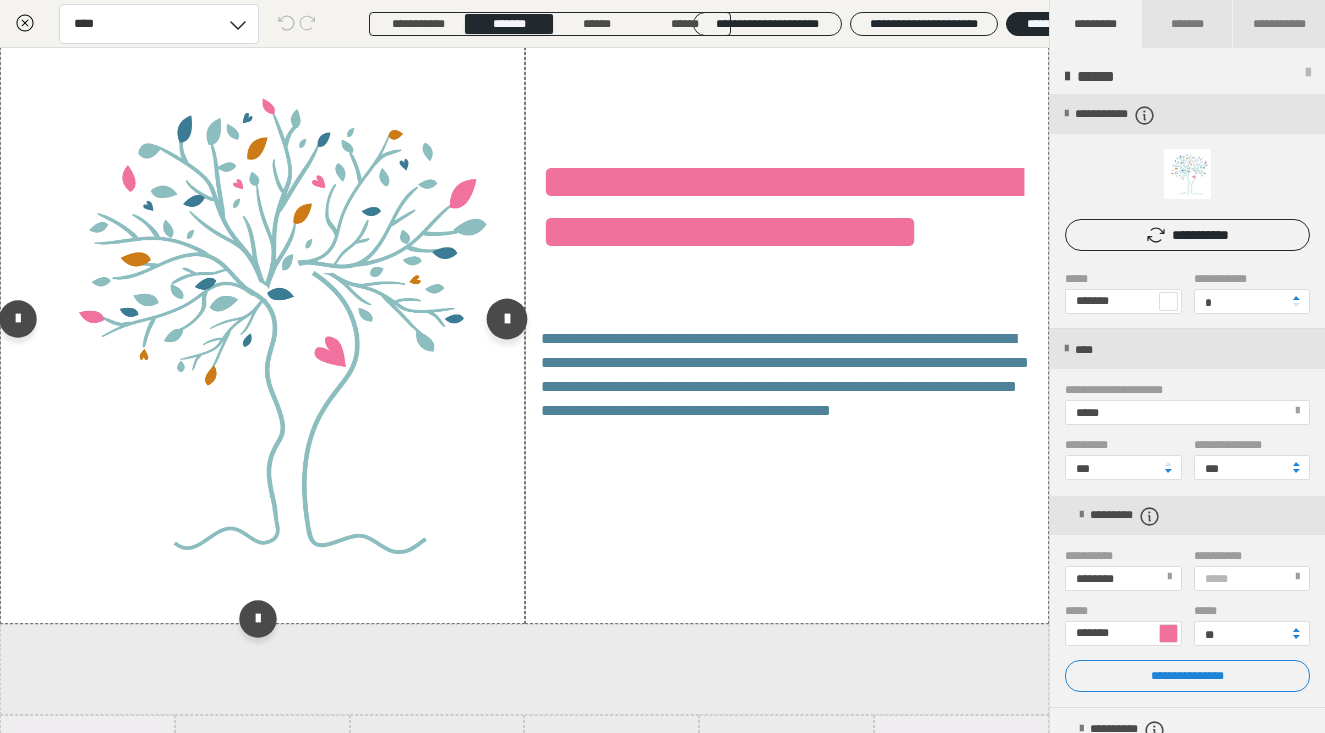 click at bounding box center (506, 318) 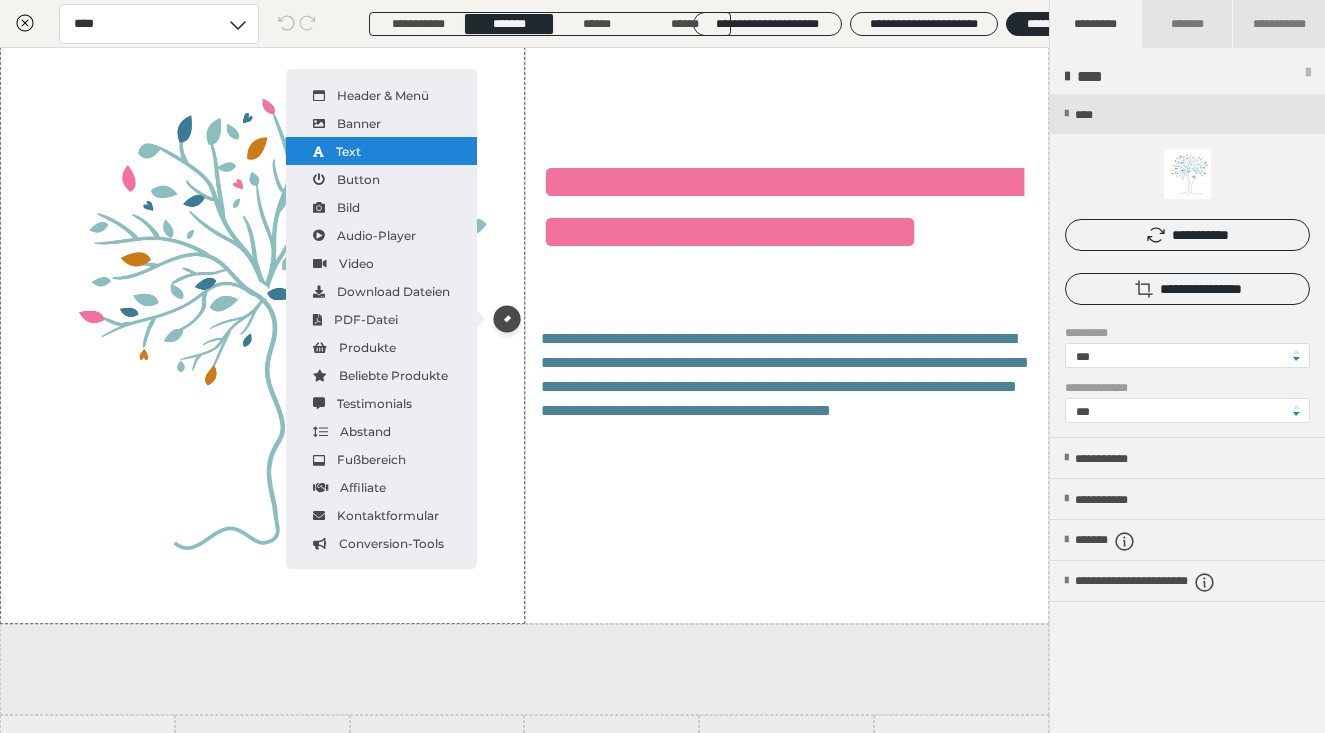 click on "Text" at bounding box center (381, 151) 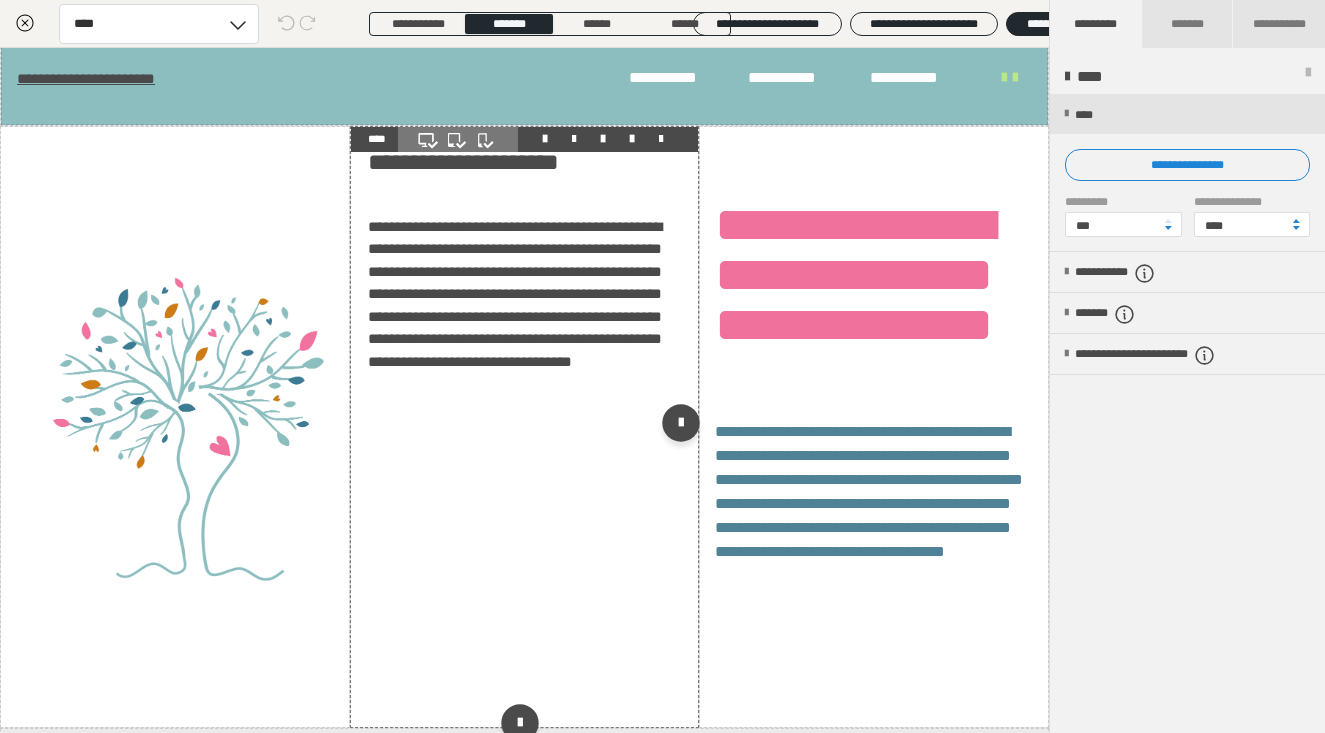 scroll, scrollTop: 18, scrollLeft: 0, axis: vertical 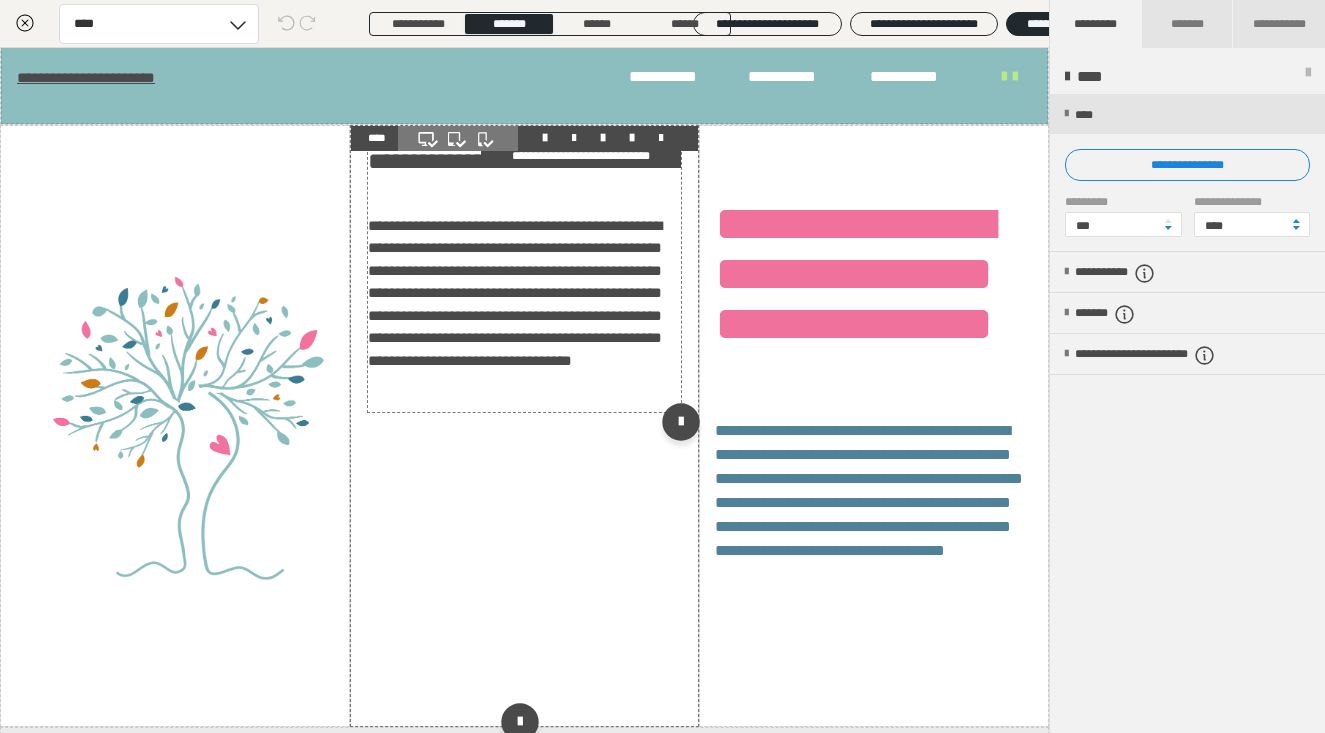 click on "**********" at bounding box center (515, 293) 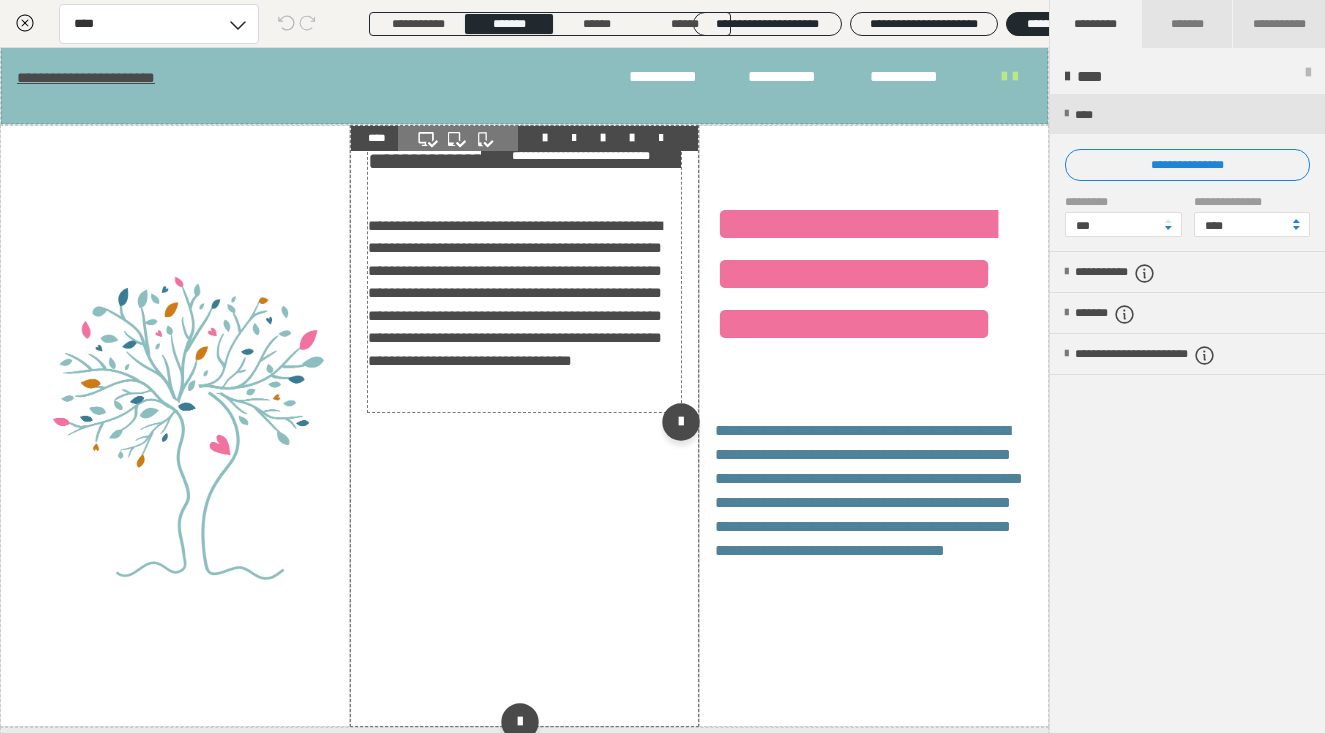 click on "**********" at bounding box center (524, 294) 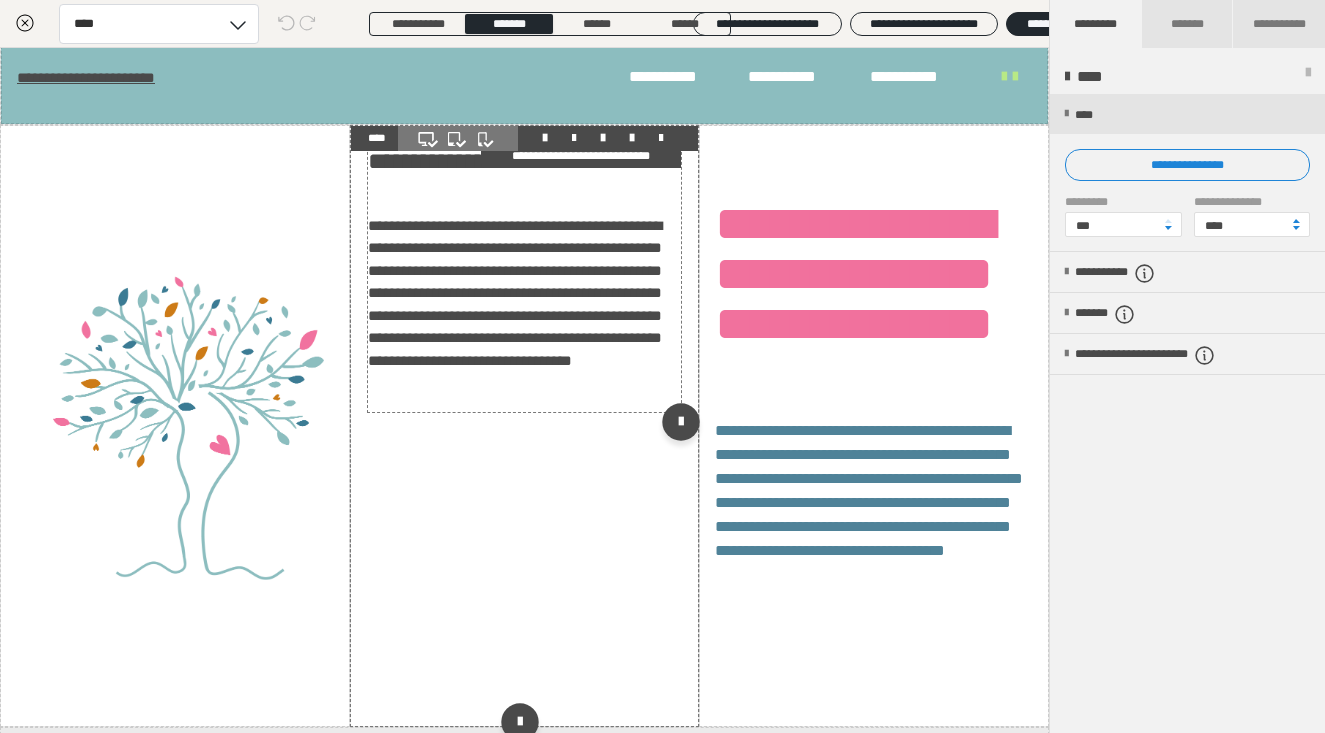 click on "**********" at bounding box center [524, 294] 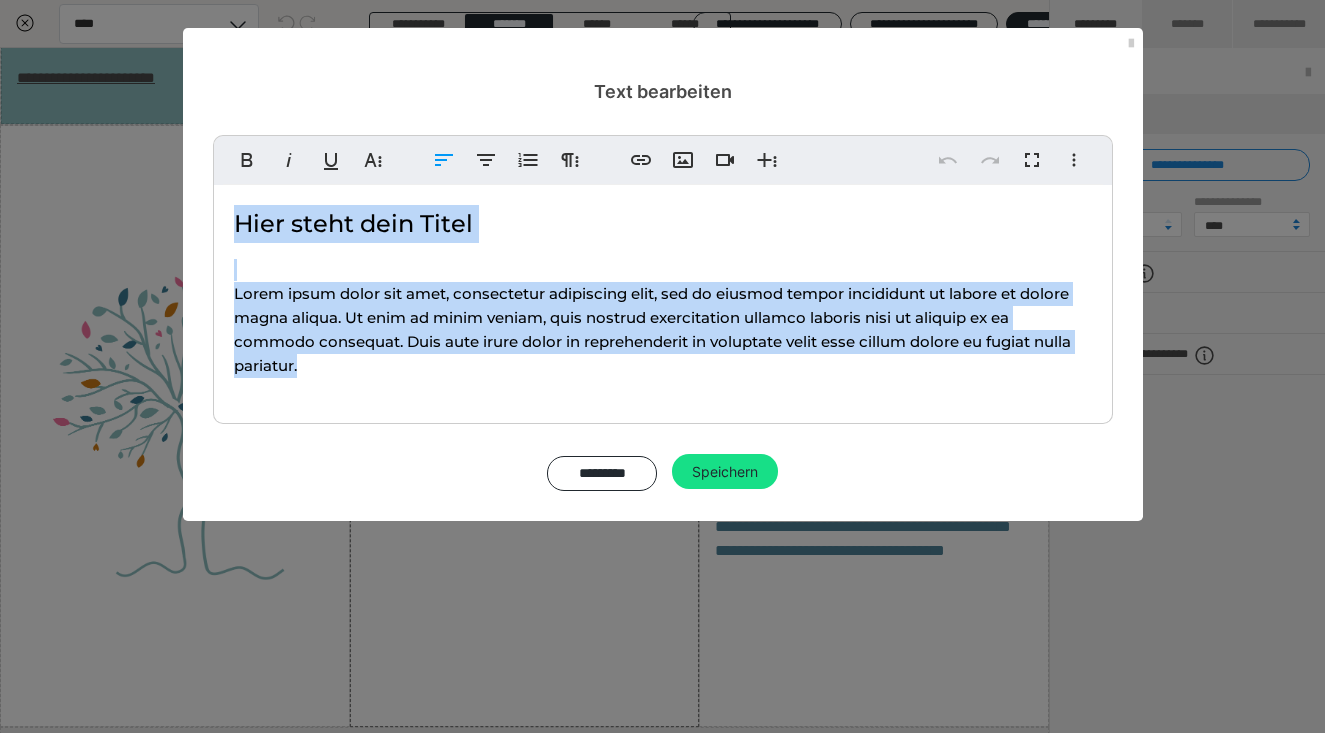 drag, startPoint x: 303, startPoint y: 364, endPoint x: 154, endPoint y: 203, distance: 219.36728 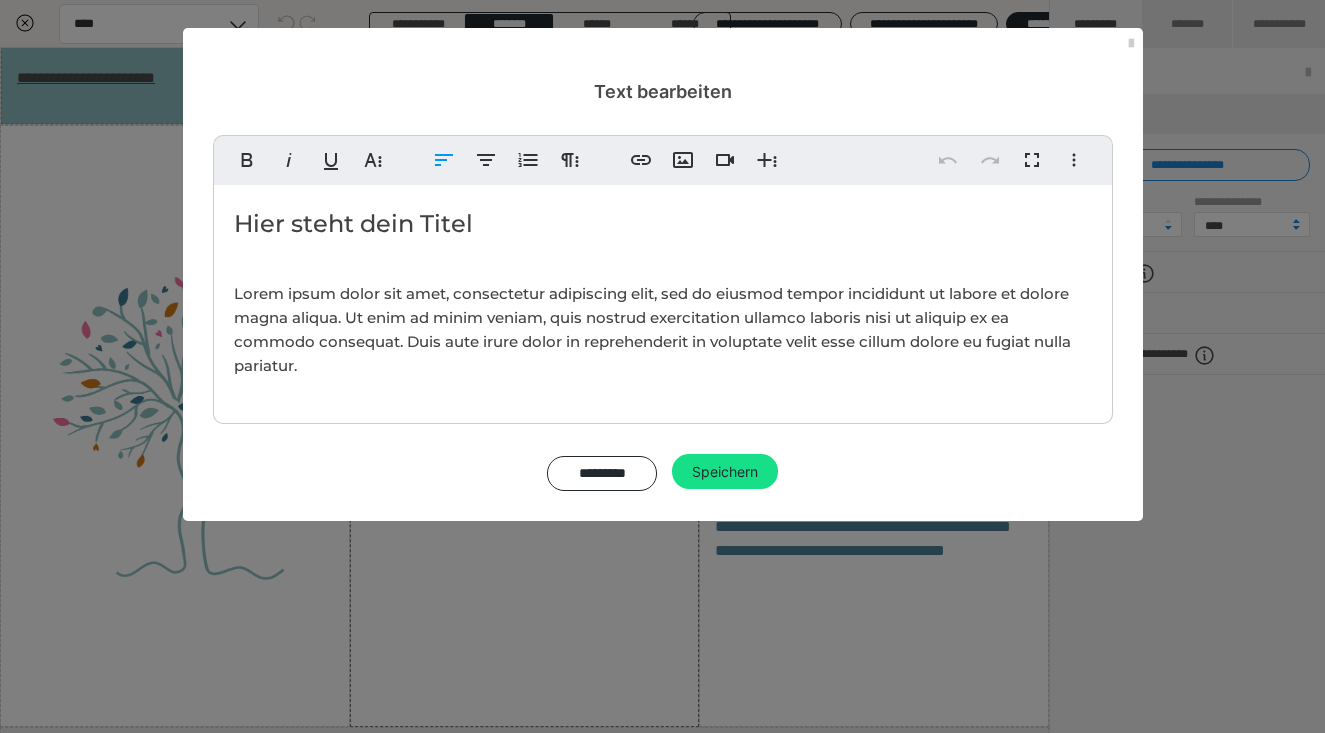 type 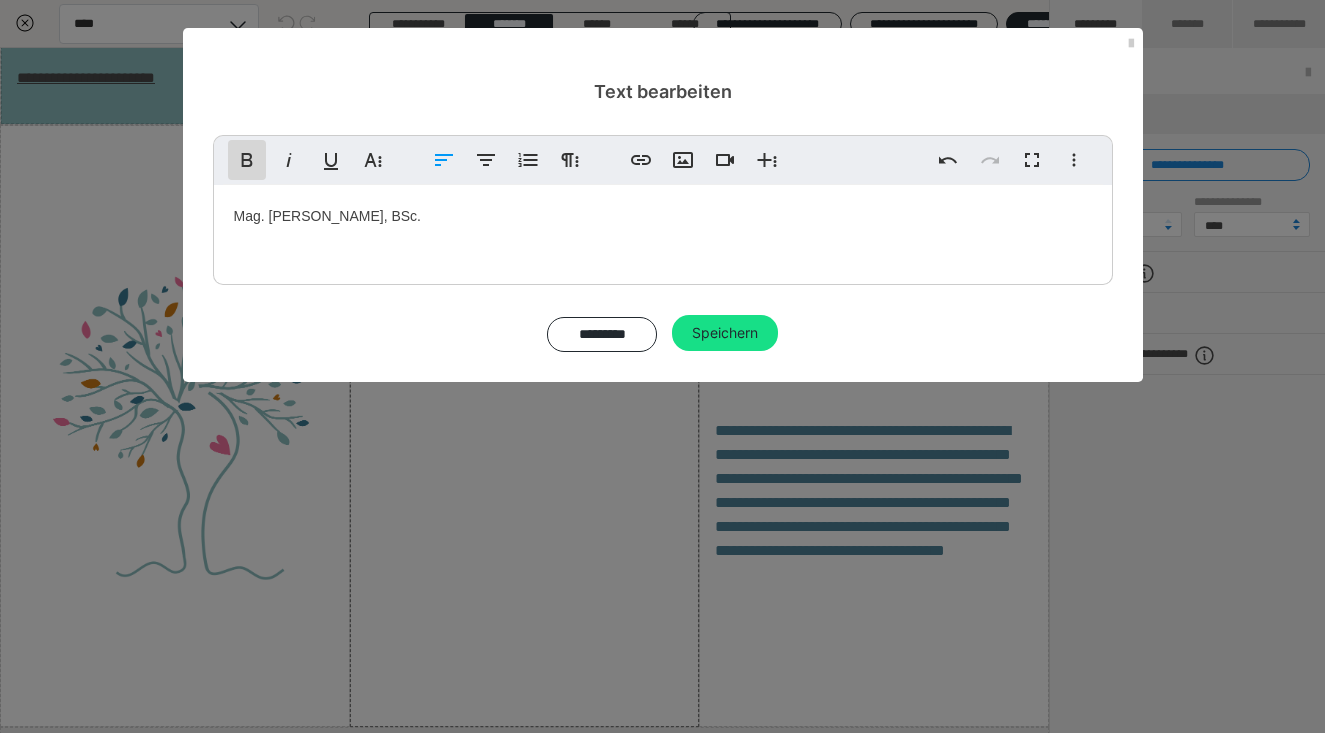 click on "Fett" at bounding box center (247, 160) 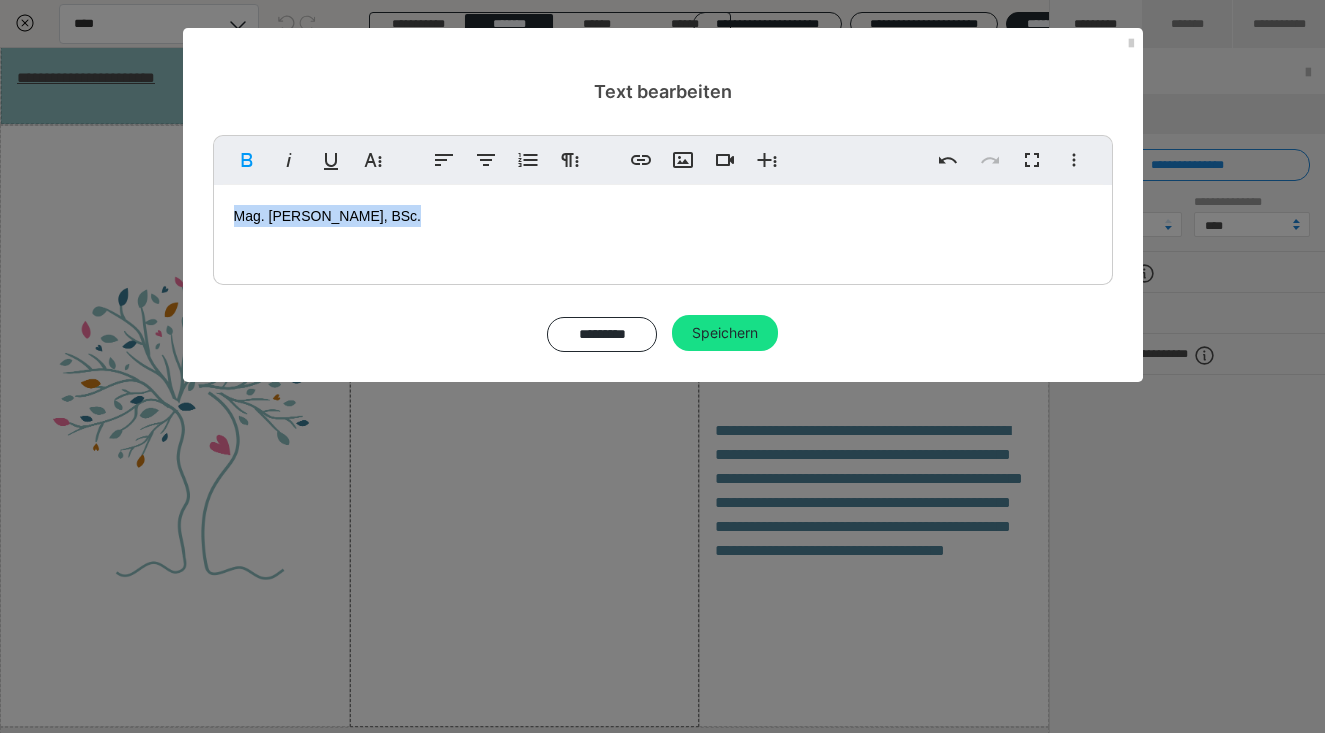 drag, startPoint x: 398, startPoint y: 217, endPoint x: 100, endPoint y: 217, distance: 298 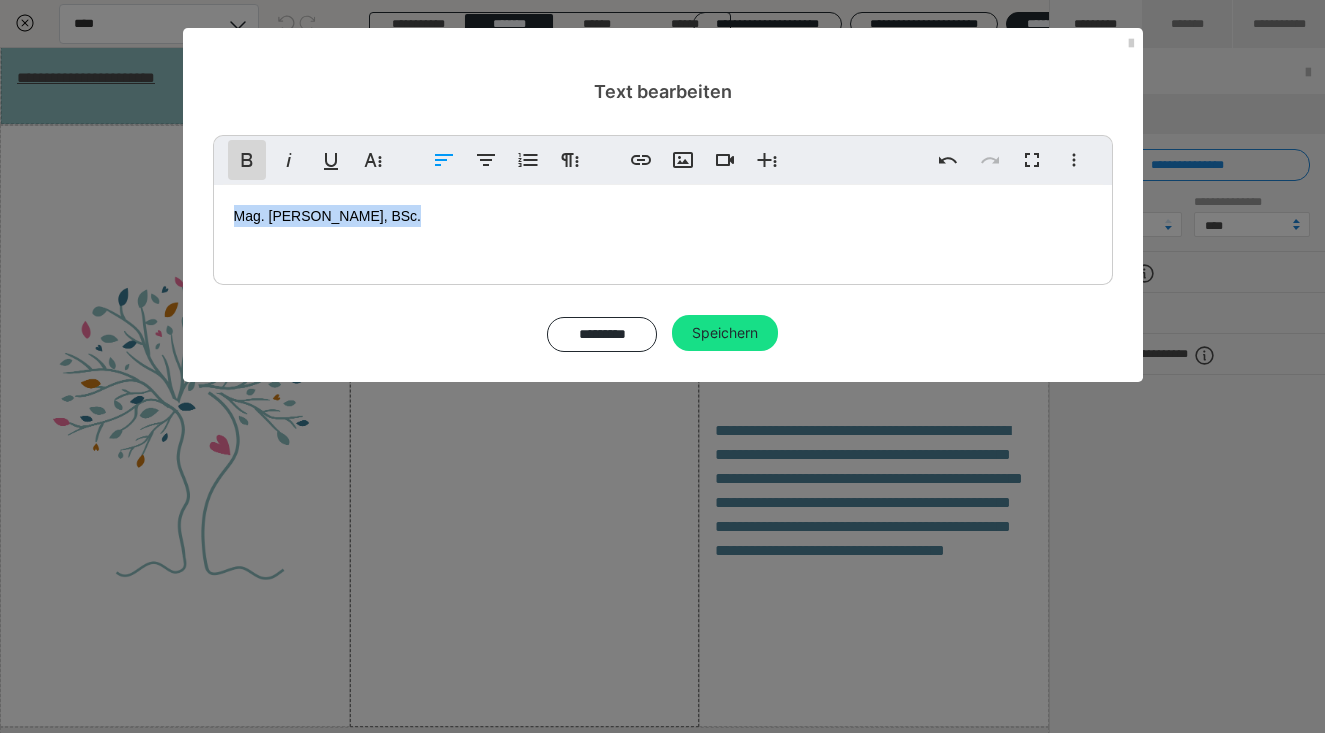 click 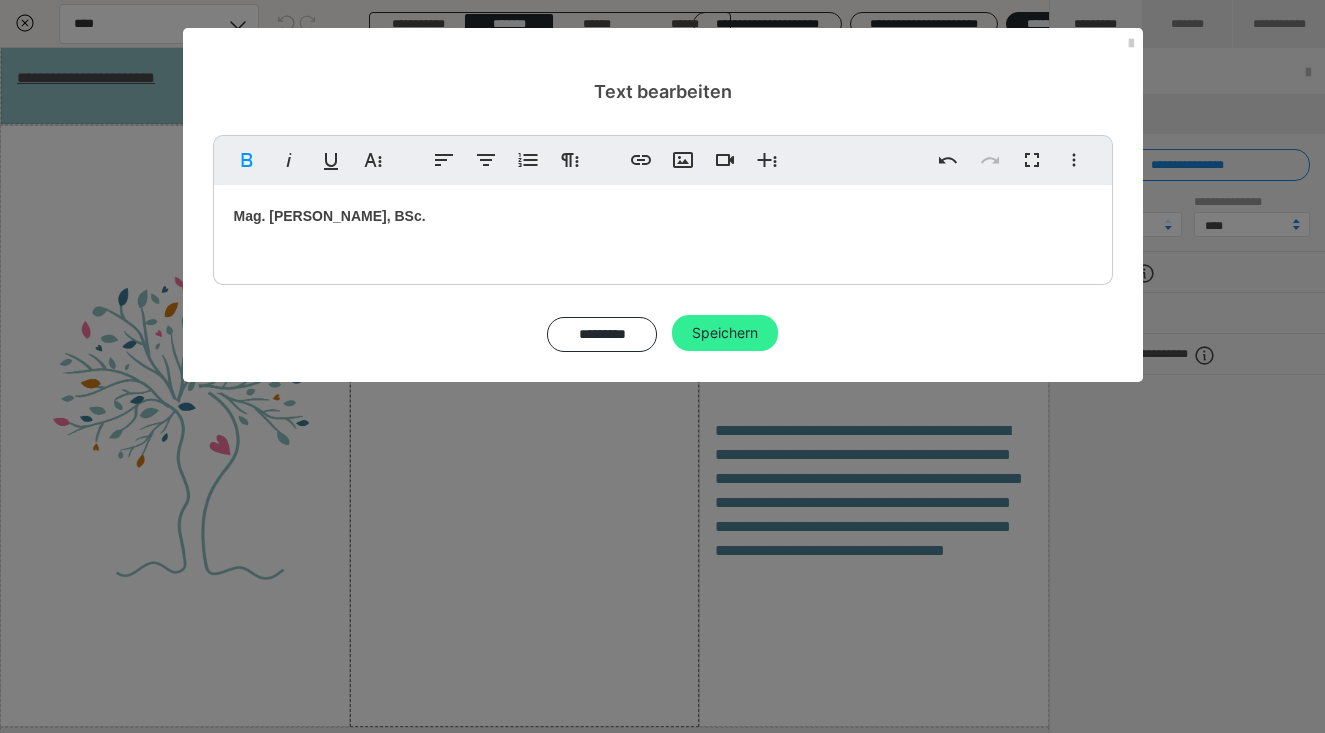 click on "Speichern" at bounding box center [725, 333] 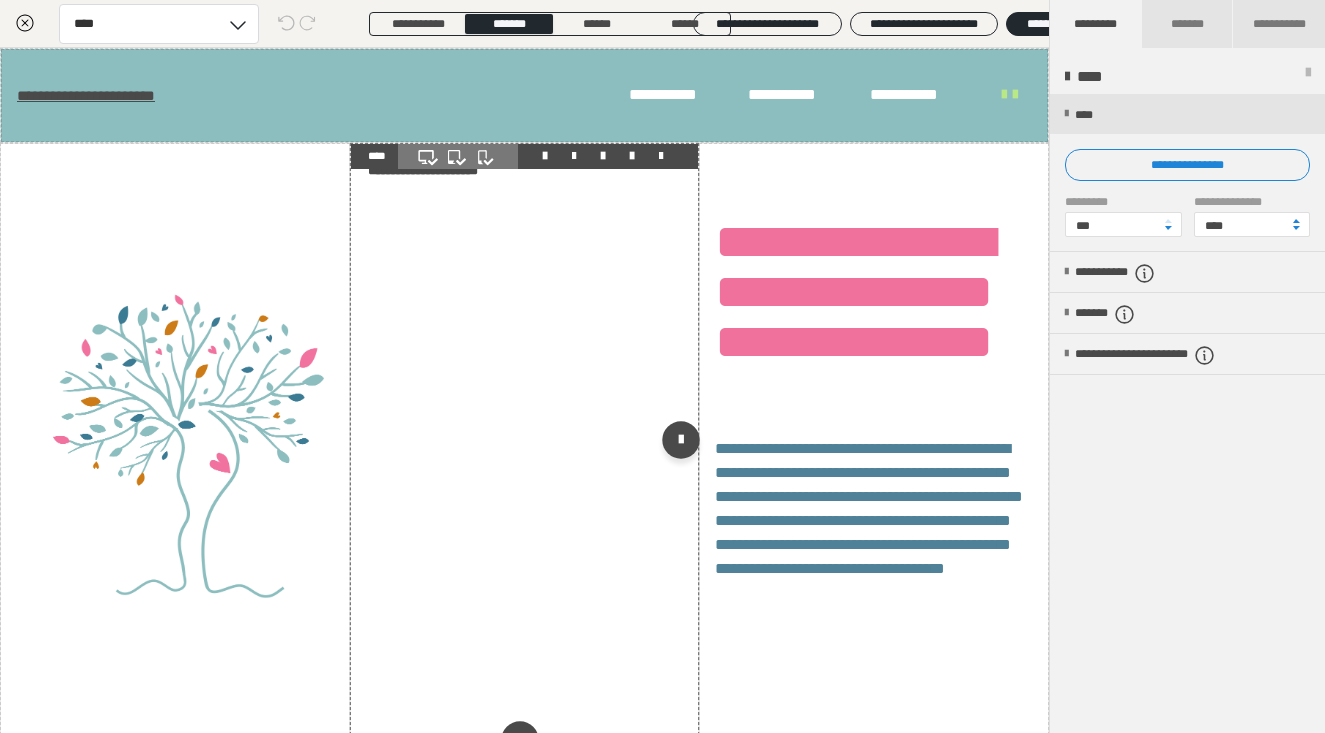 scroll, scrollTop: 0, scrollLeft: 0, axis: both 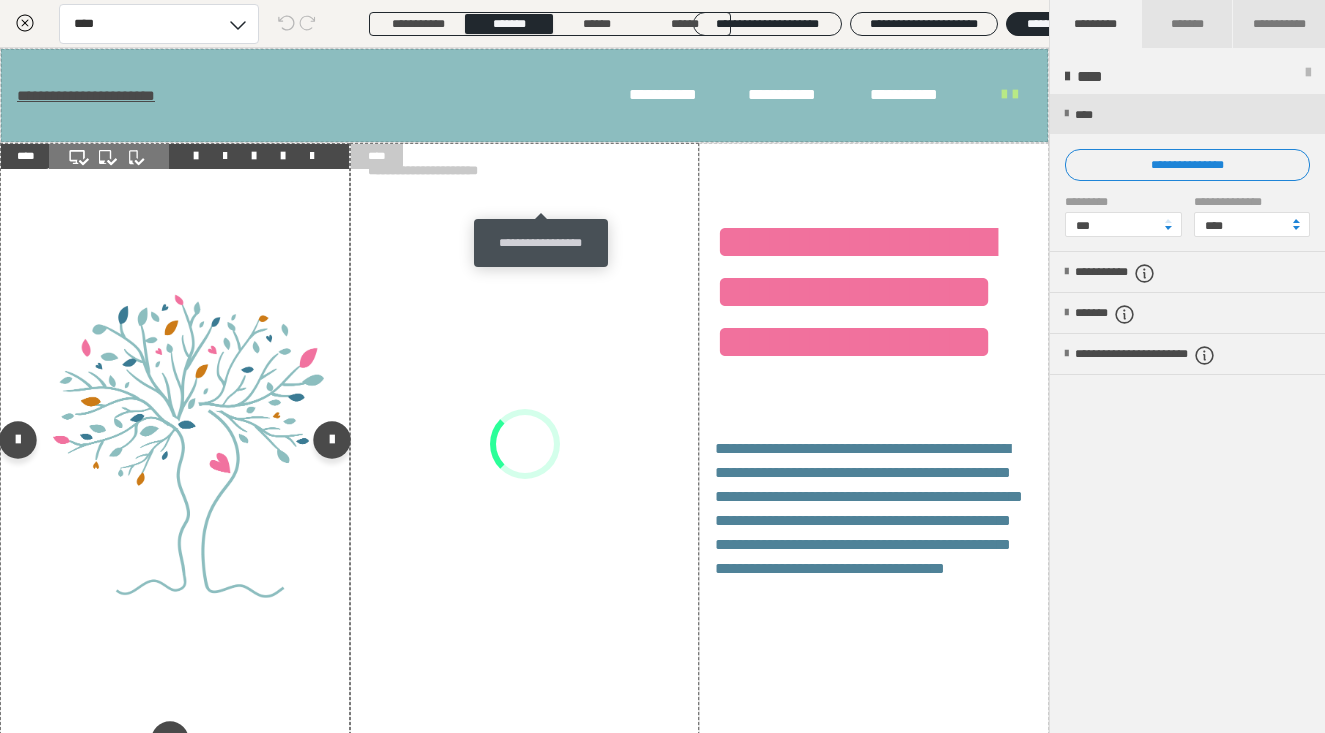 drag, startPoint x: 546, startPoint y: 159, endPoint x: 217, endPoint y: 729, distance: 658.13446 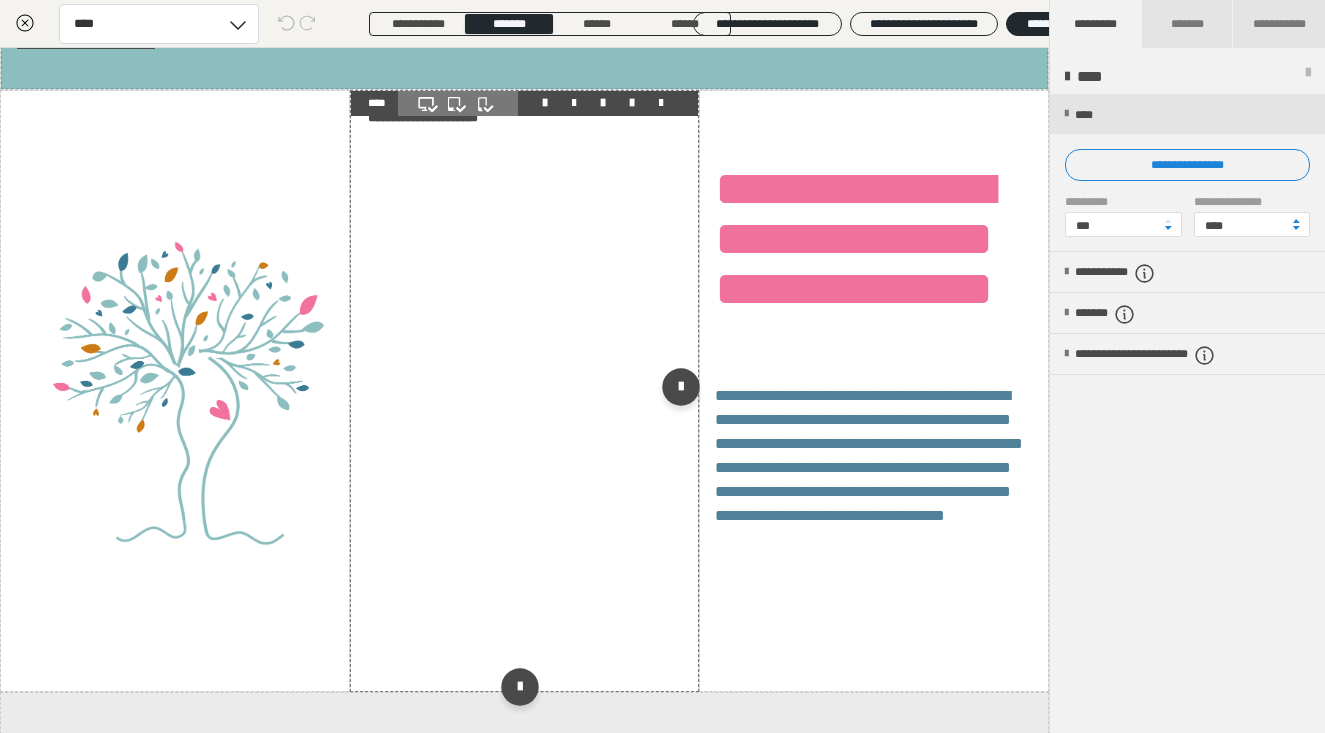scroll, scrollTop: 50, scrollLeft: 0, axis: vertical 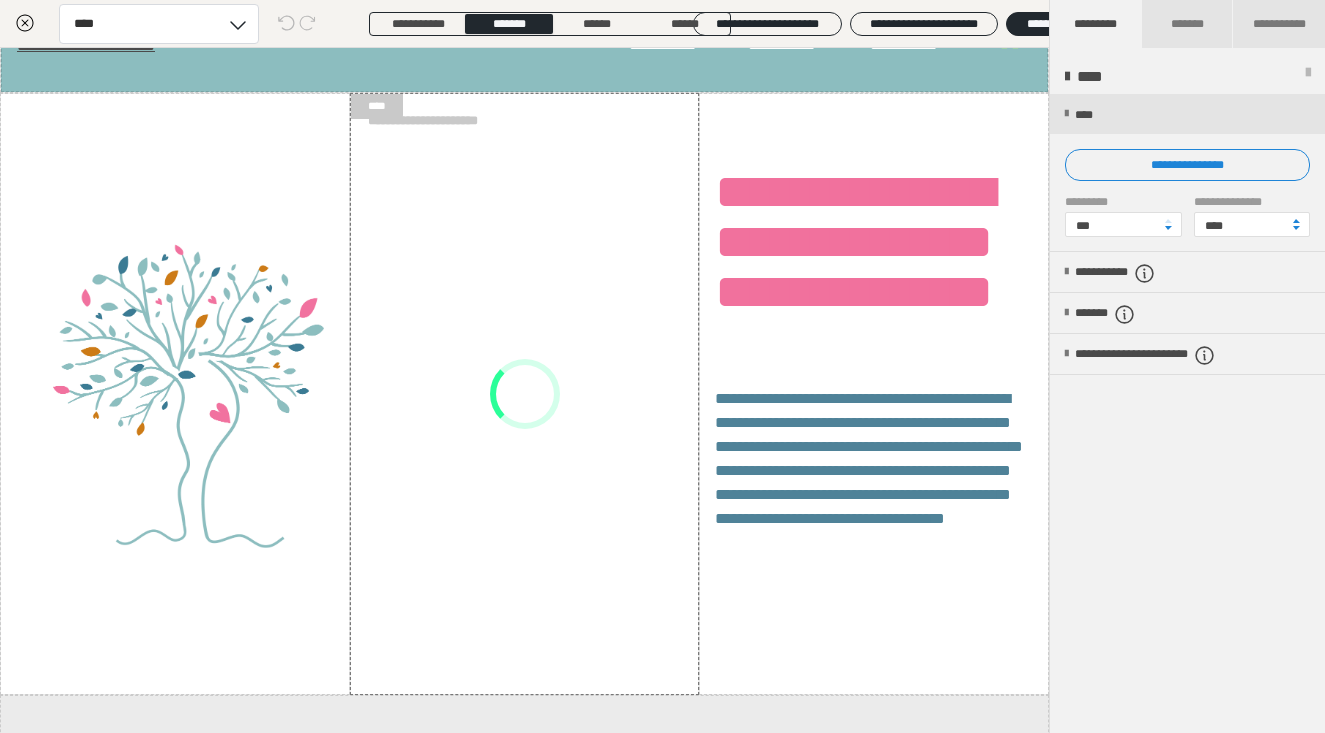 drag, startPoint x: 531, startPoint y: 104, endPoint x: -8, endPoint y: 37, distance: 543.14825 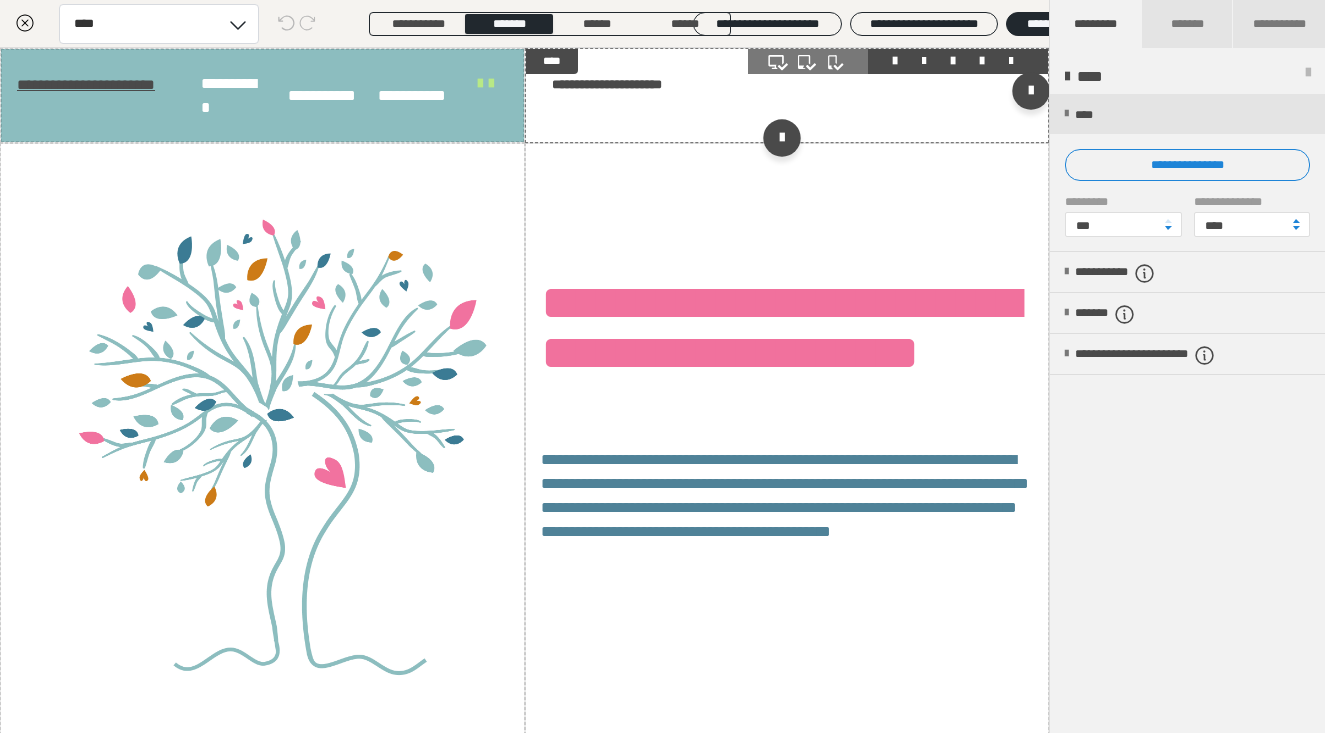 scroll, scrollTop: 0, scrollLeft: 0, axis: both 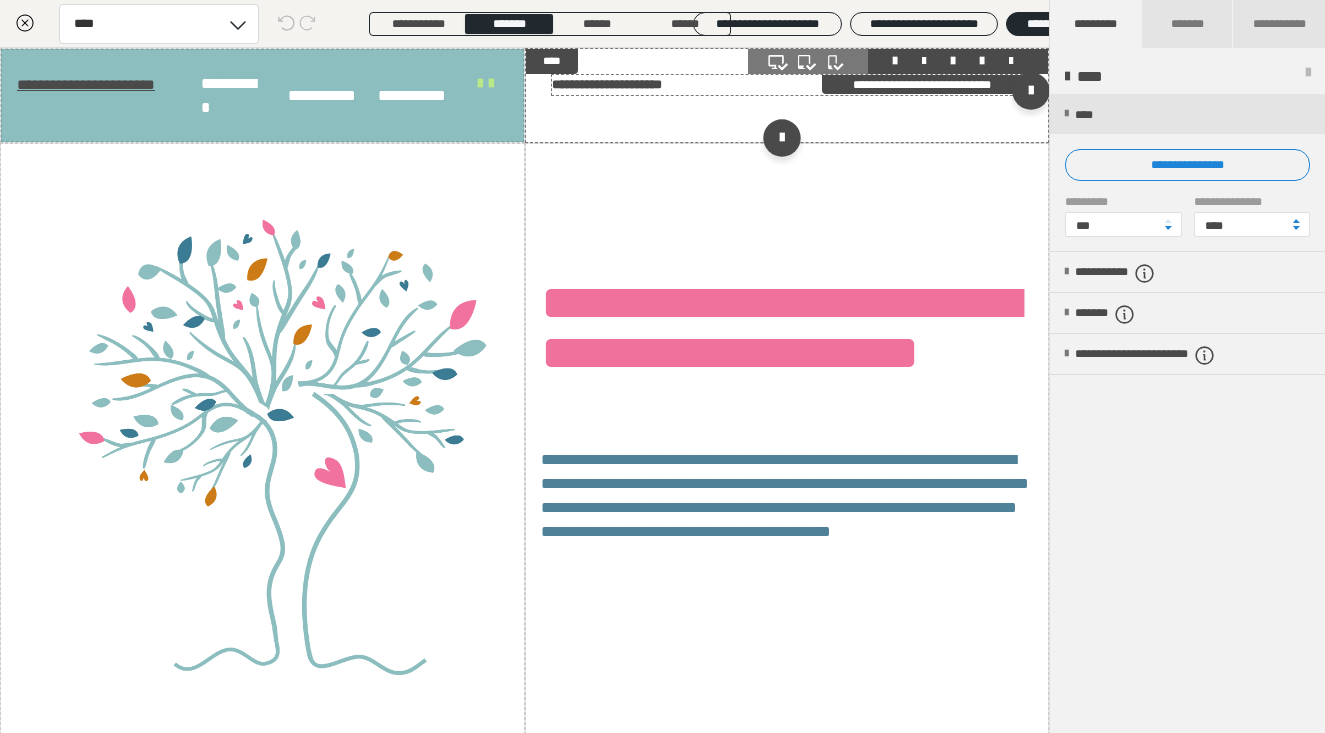 click on "**********" at bounding box center [607, 84] 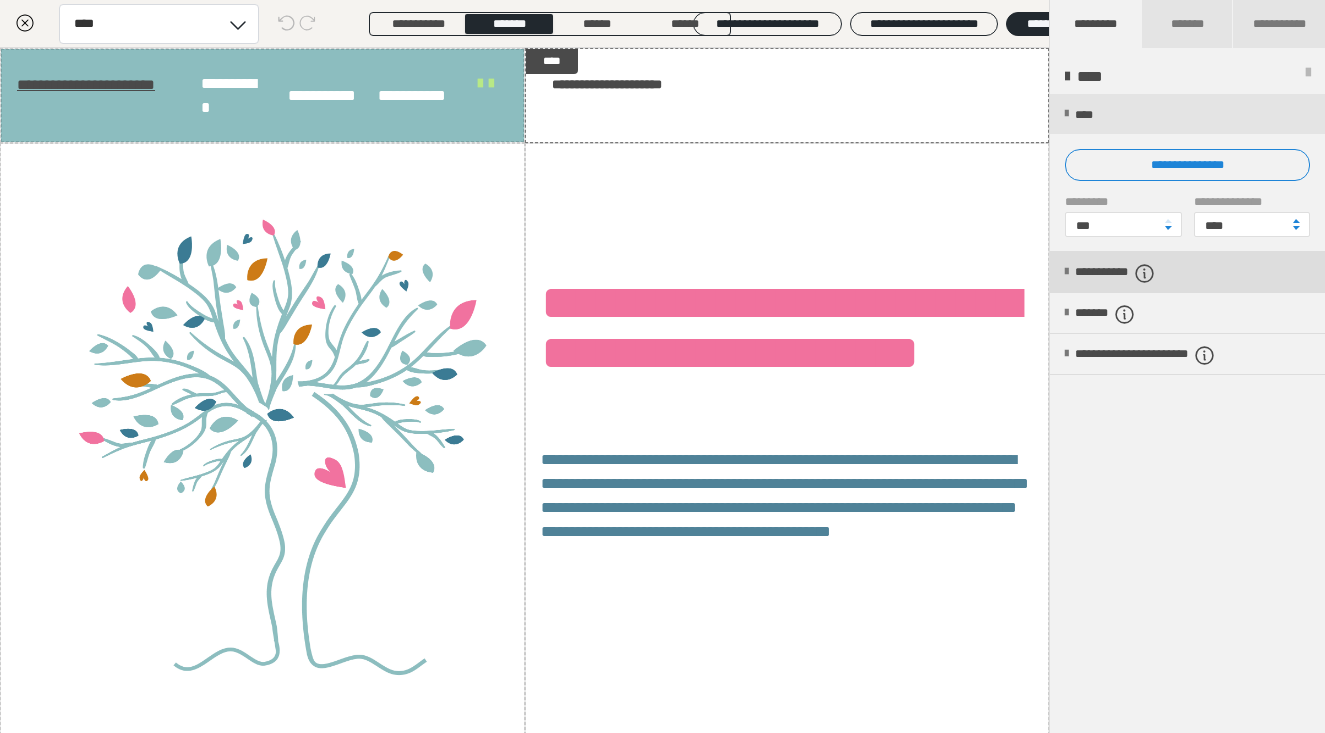 click on "**********" at bounding box center [1139, 273] 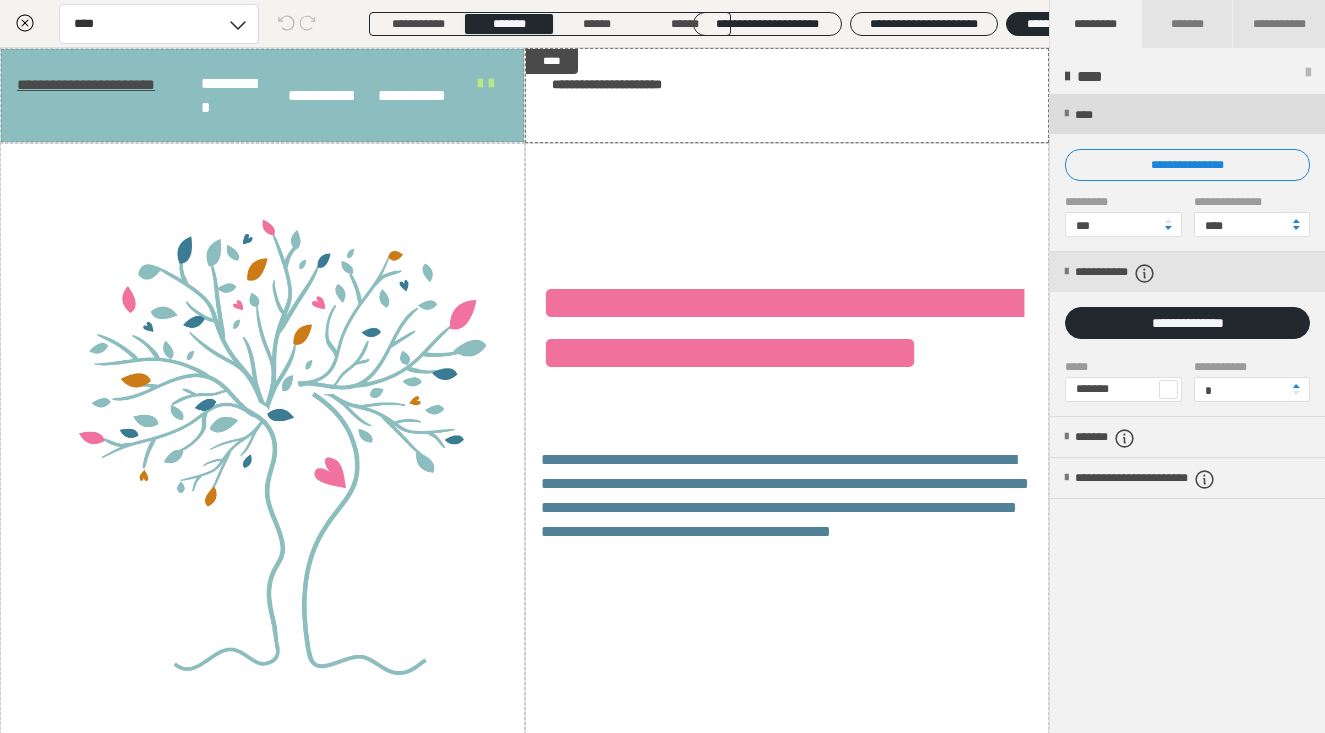 click at bounding box center (1066, 114) 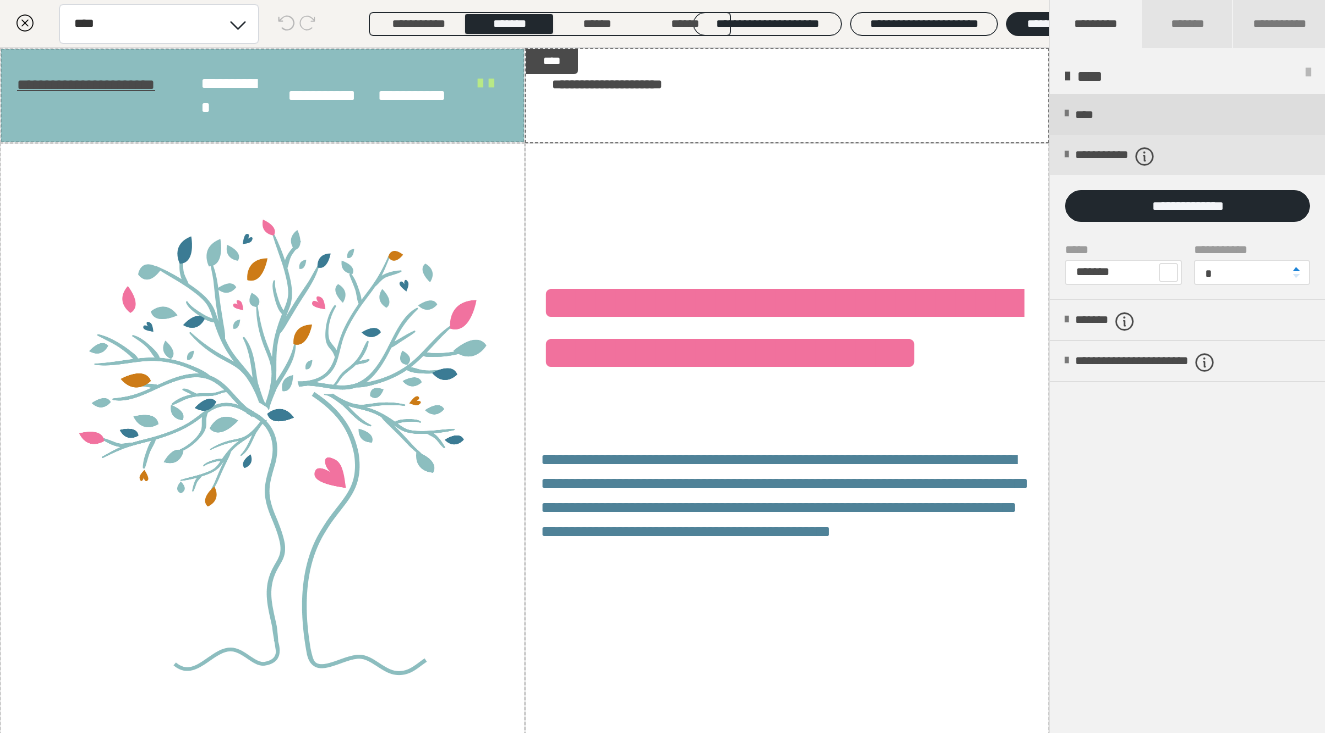 click on "****" at bounding box center [1187, 114] 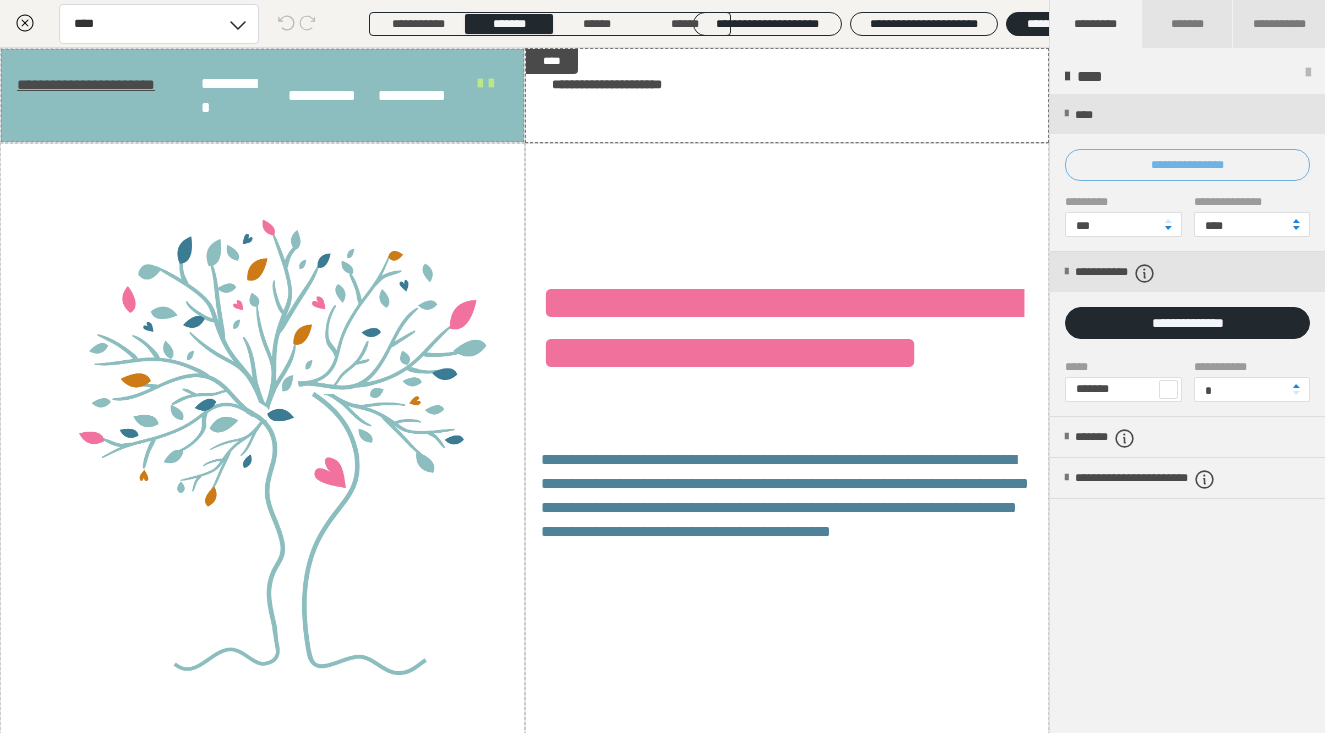 click on "**********" at bounding box center (1187, 165) 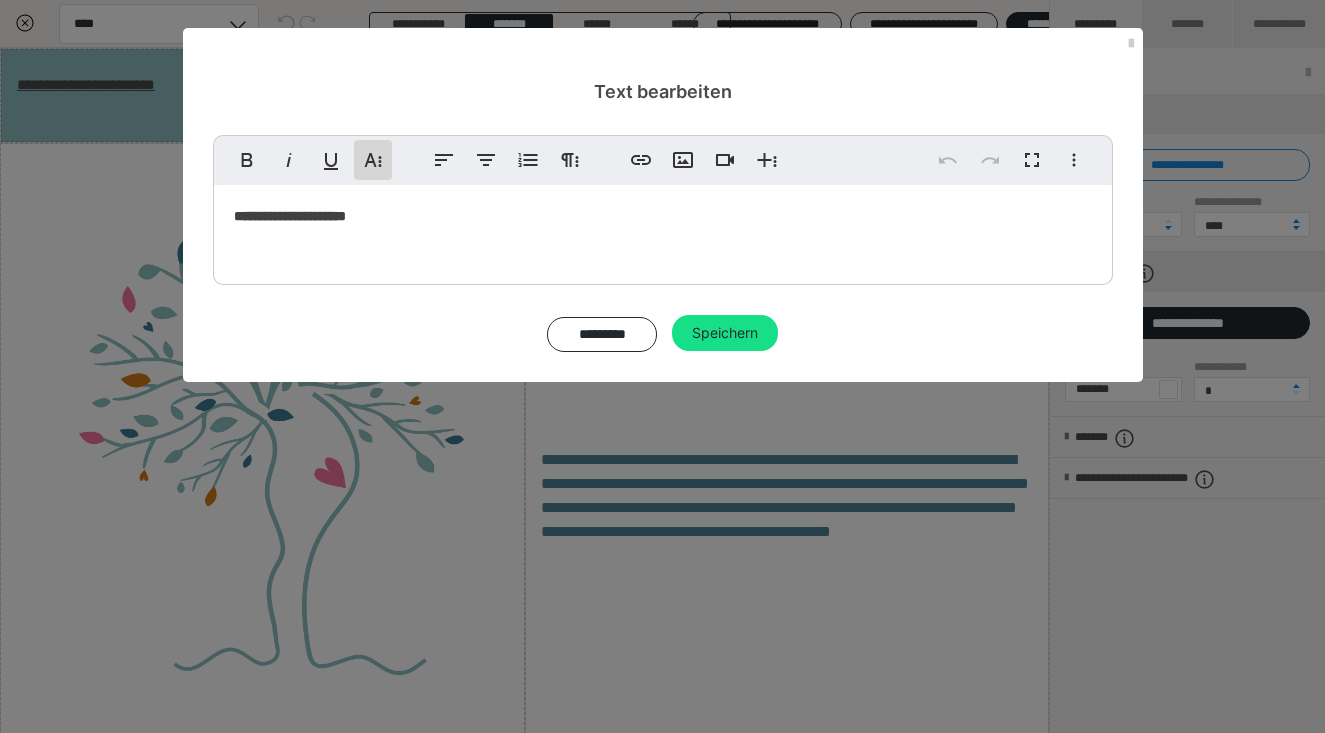 click on "**********" at bounding box center [373, 160] 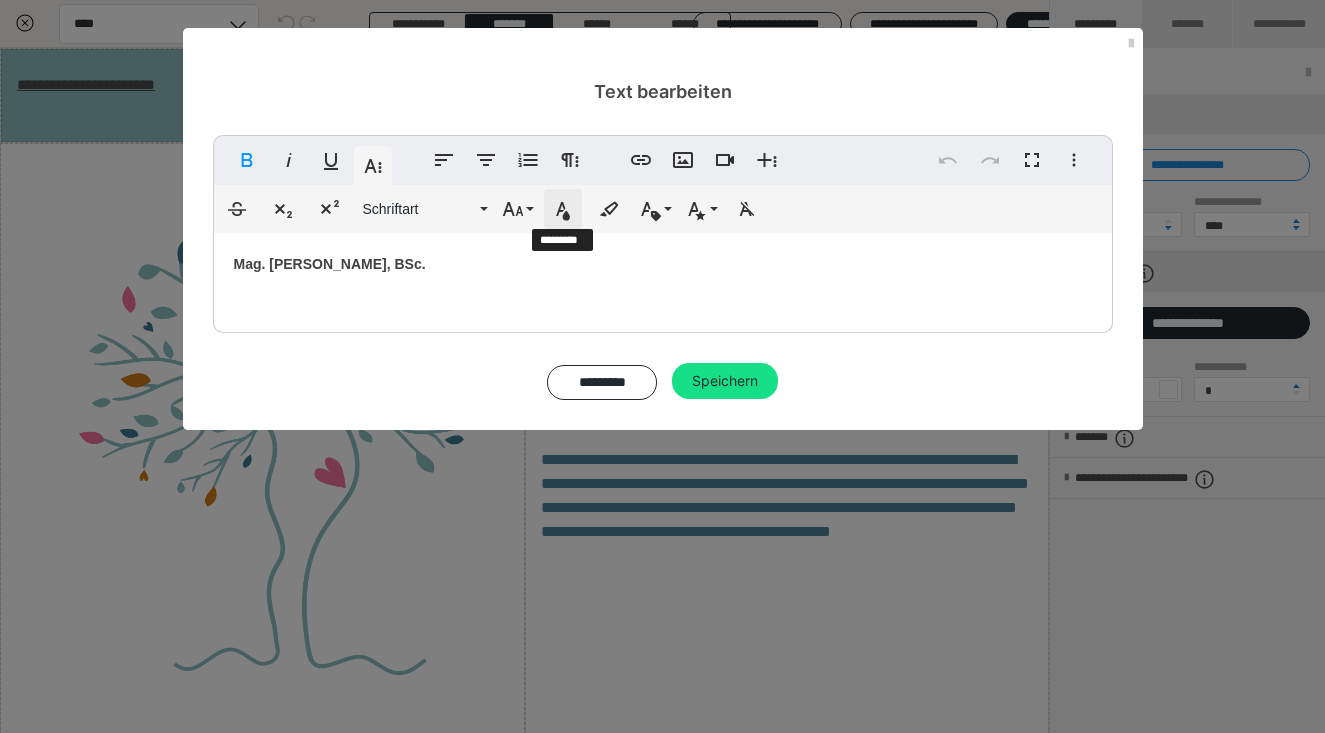 click 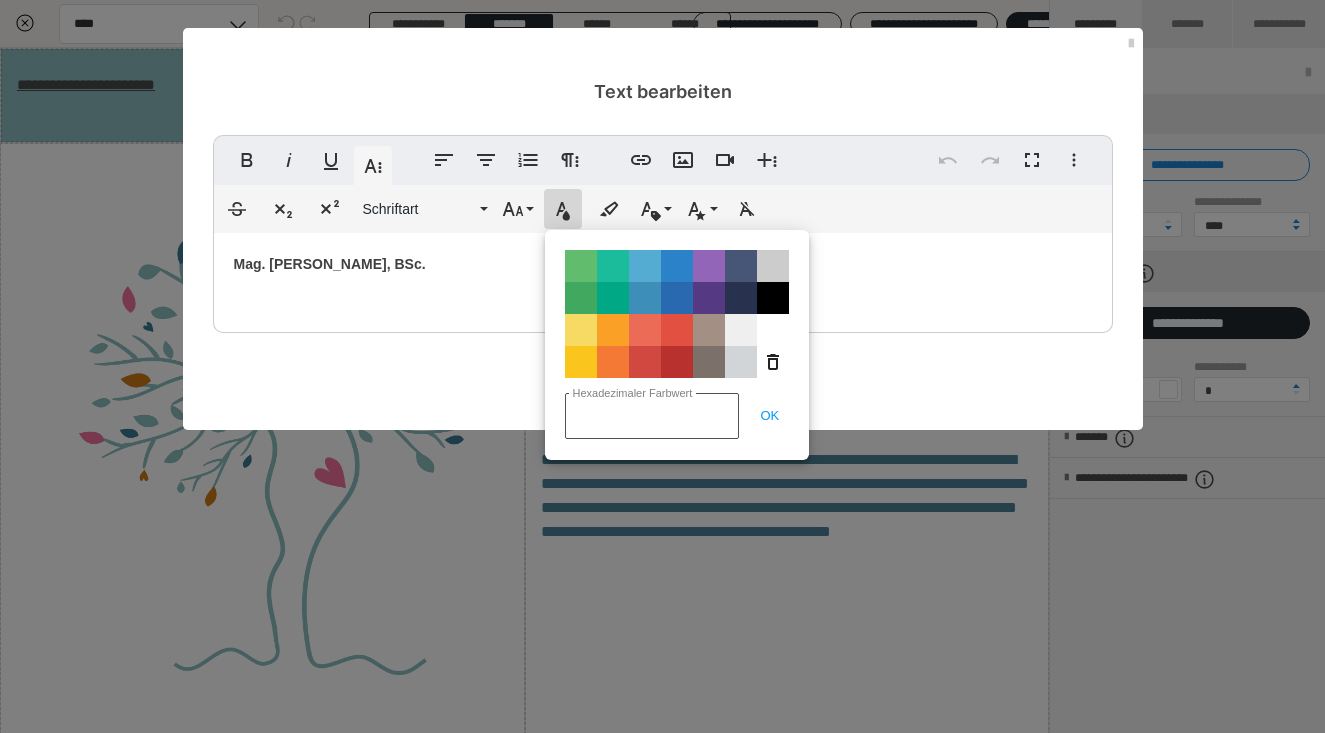 type on "#f1719d" 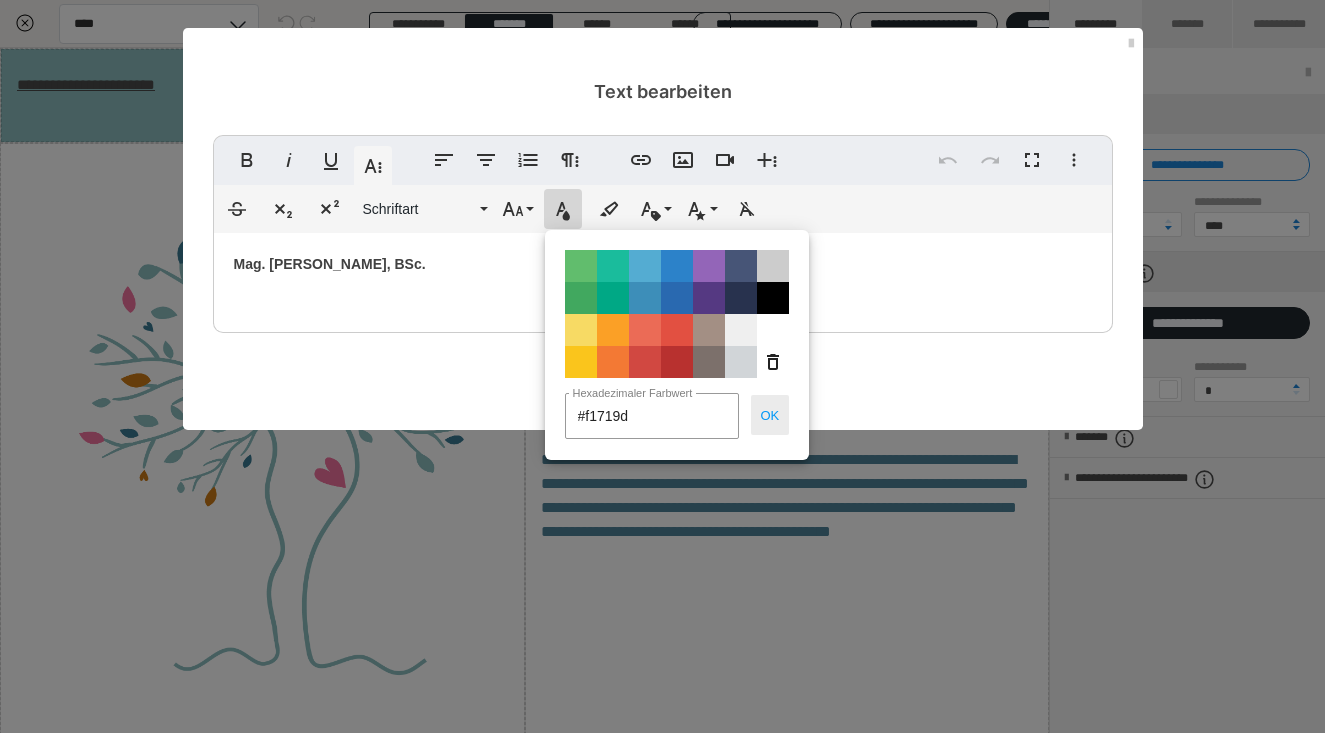 click on "OK" at bounding box center [770, 415] 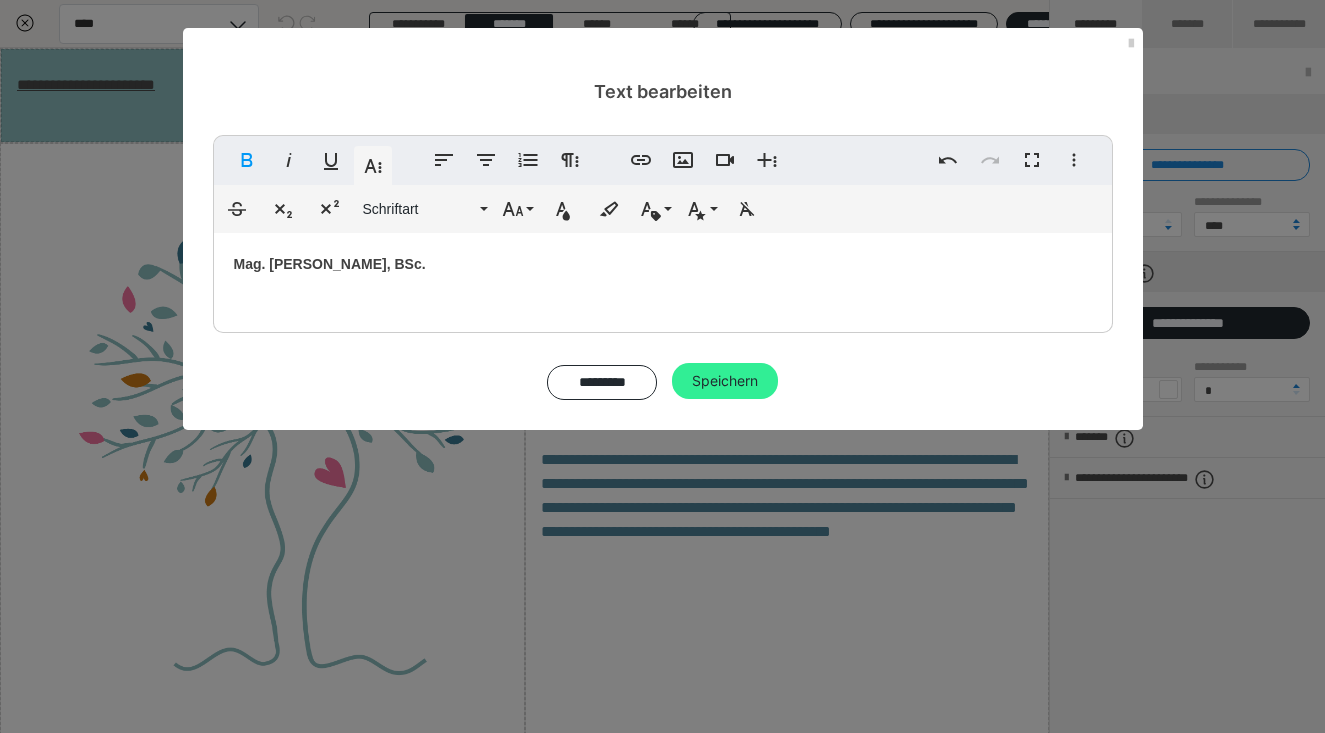 click on "Speichern" at bounding box center [725, 381] 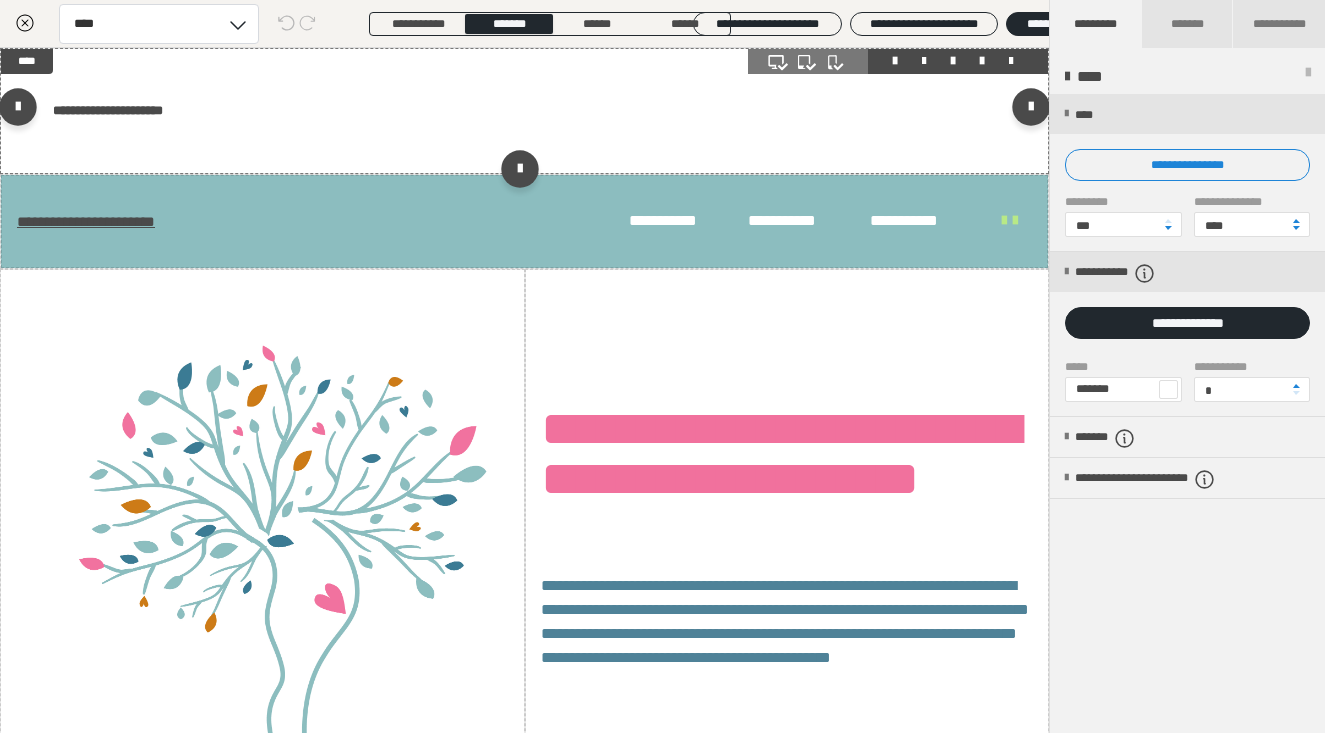 click at bounding box center (1011, 61) 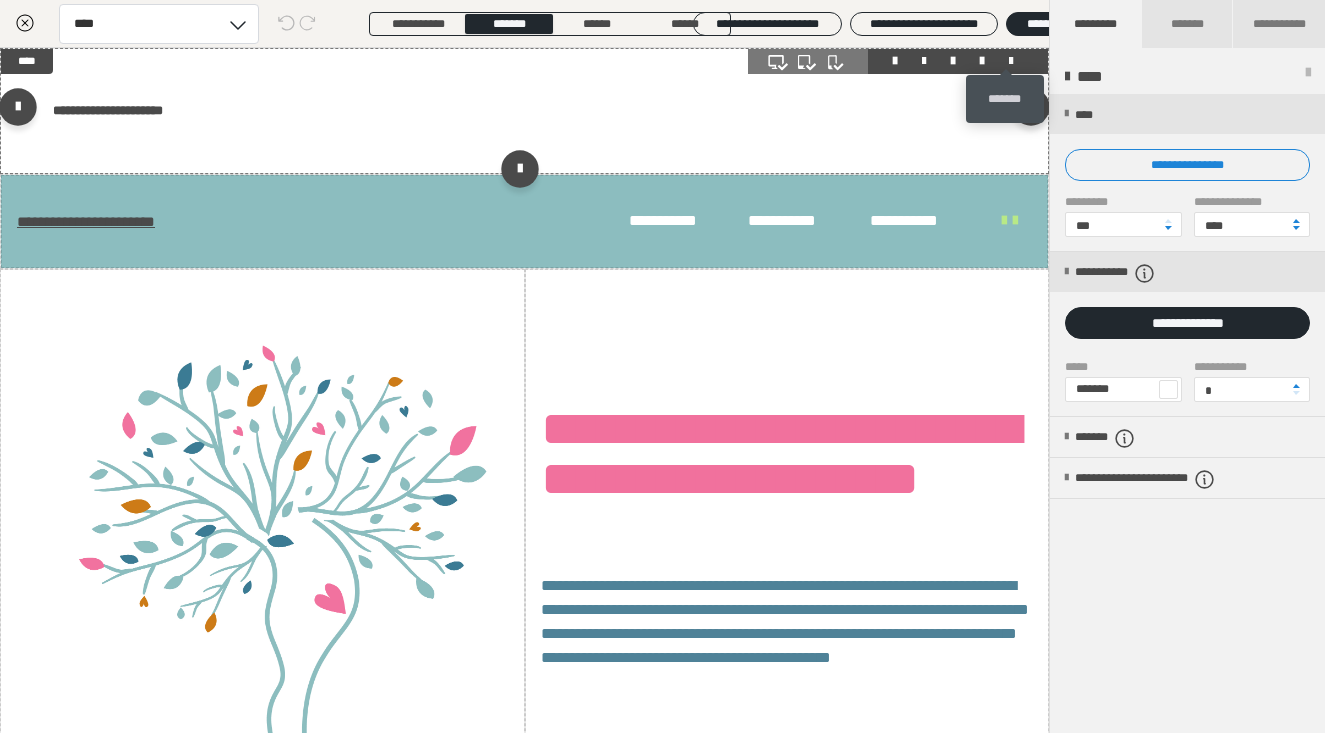 click at bounding box center [1011, 61] 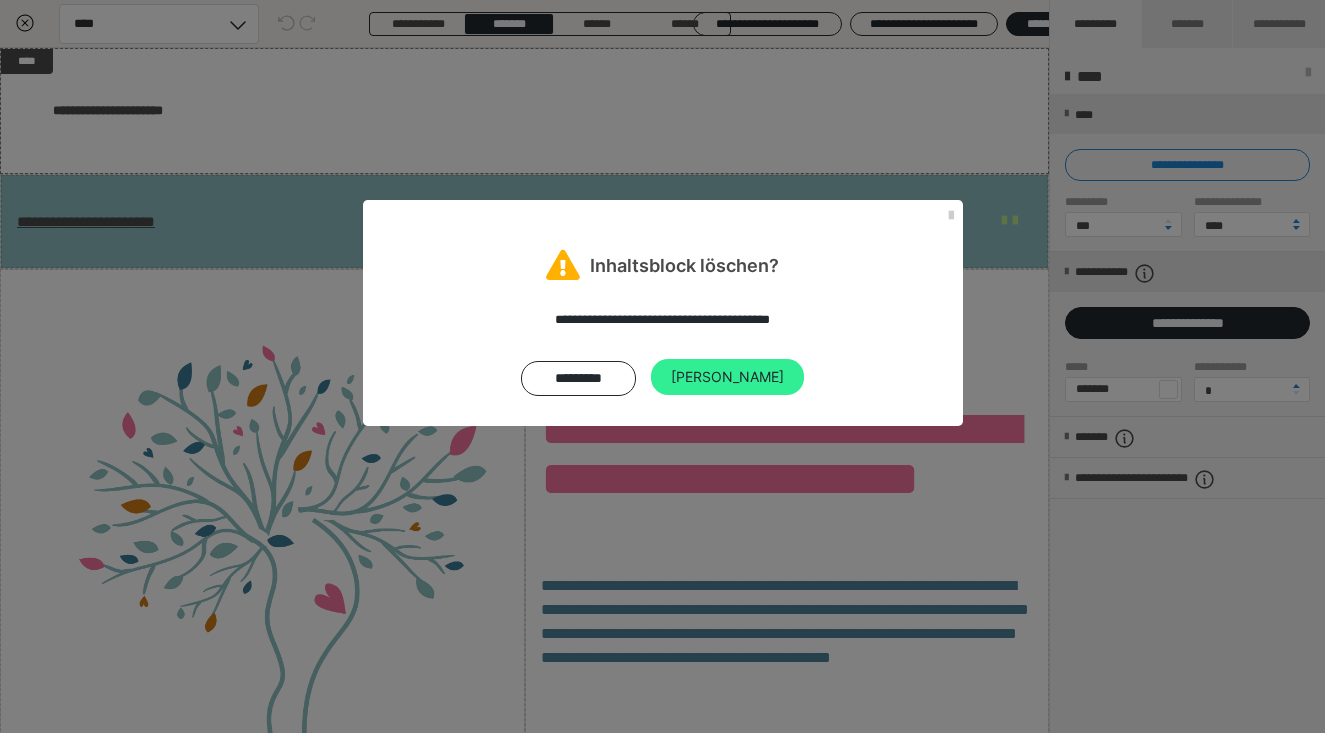 click on "Ja" at bounding box center [727, 377] 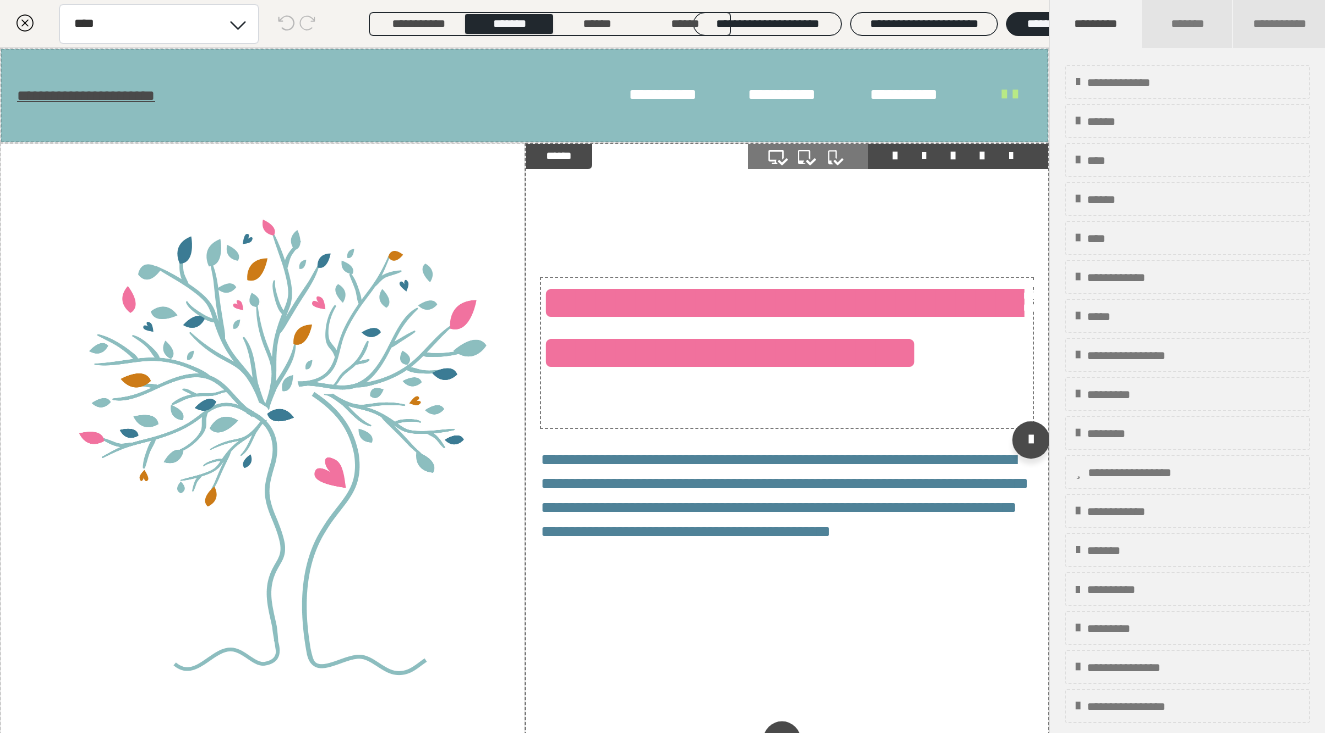 scroll, scrollTop: 0, scrollLeft: 0, axis: both 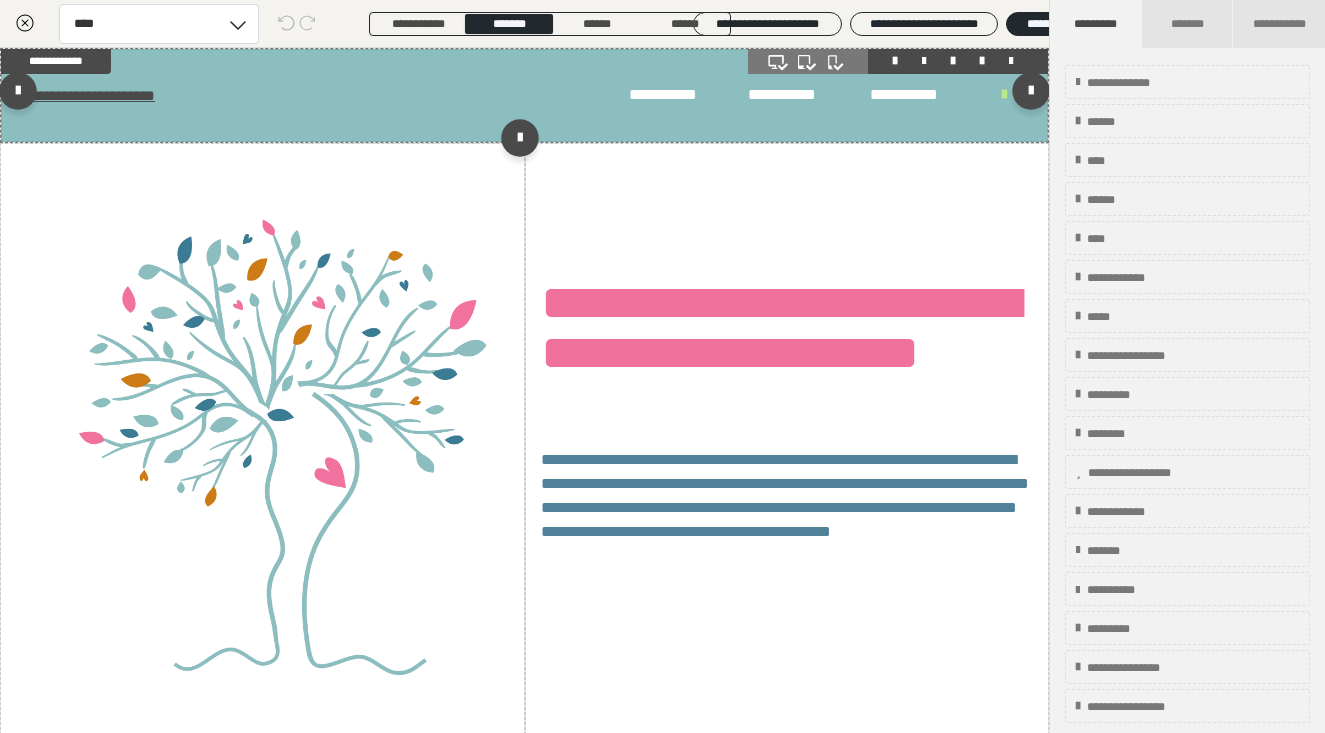 click on "**********" at bounding box center (524, 95) 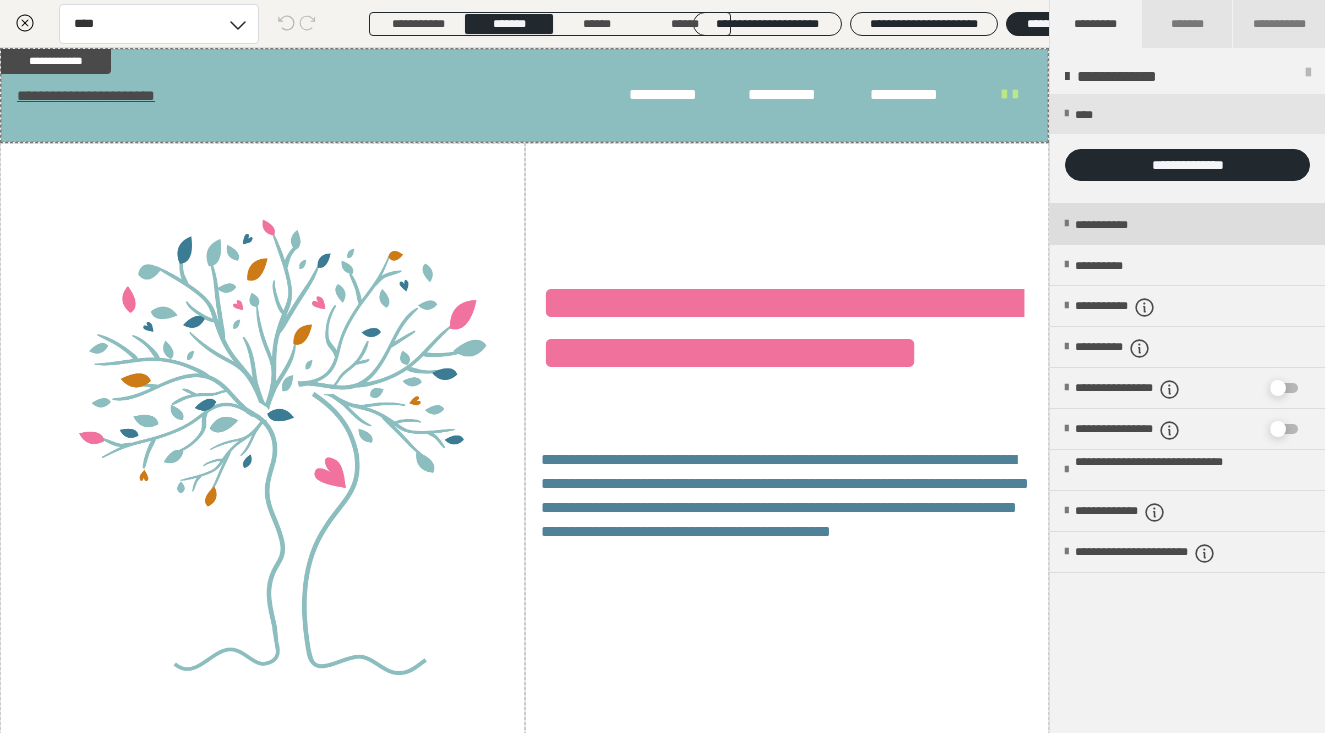 click at bounding box center (1066, 224) 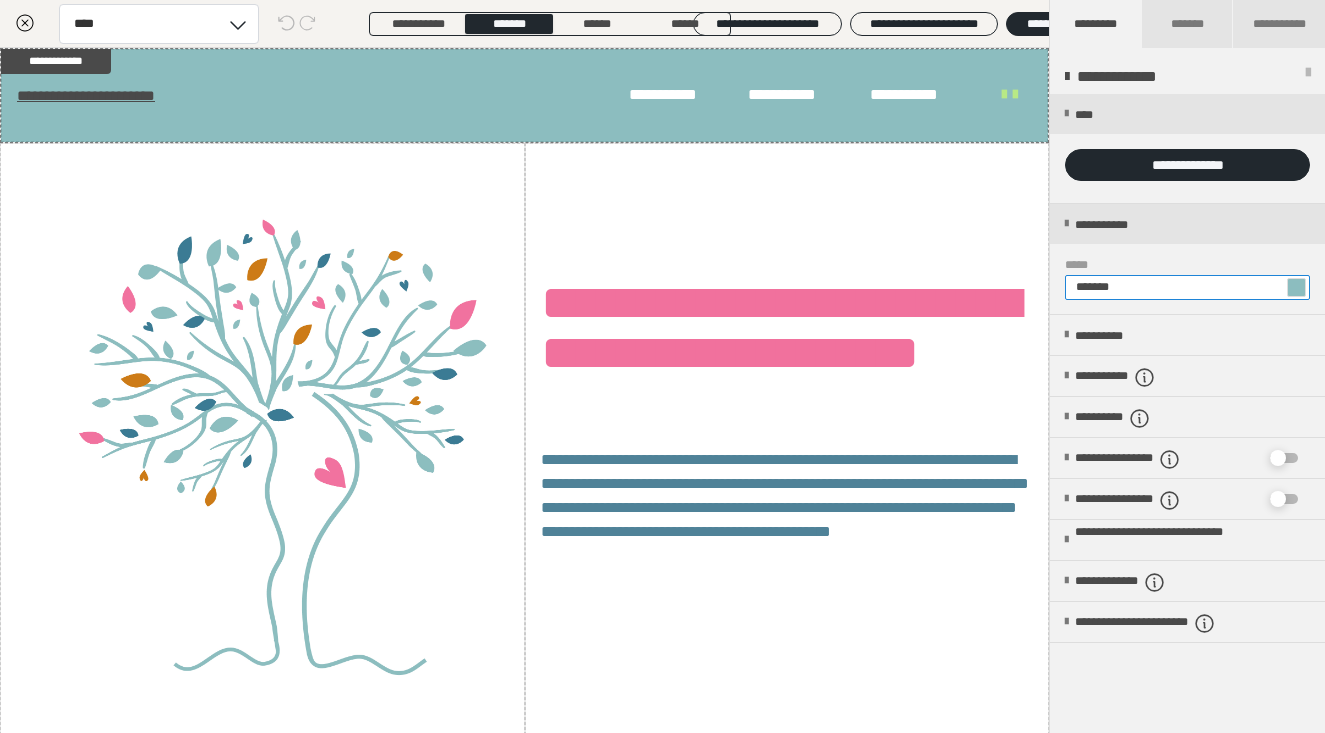 click on "*******" at bounding box center (1187, 287) 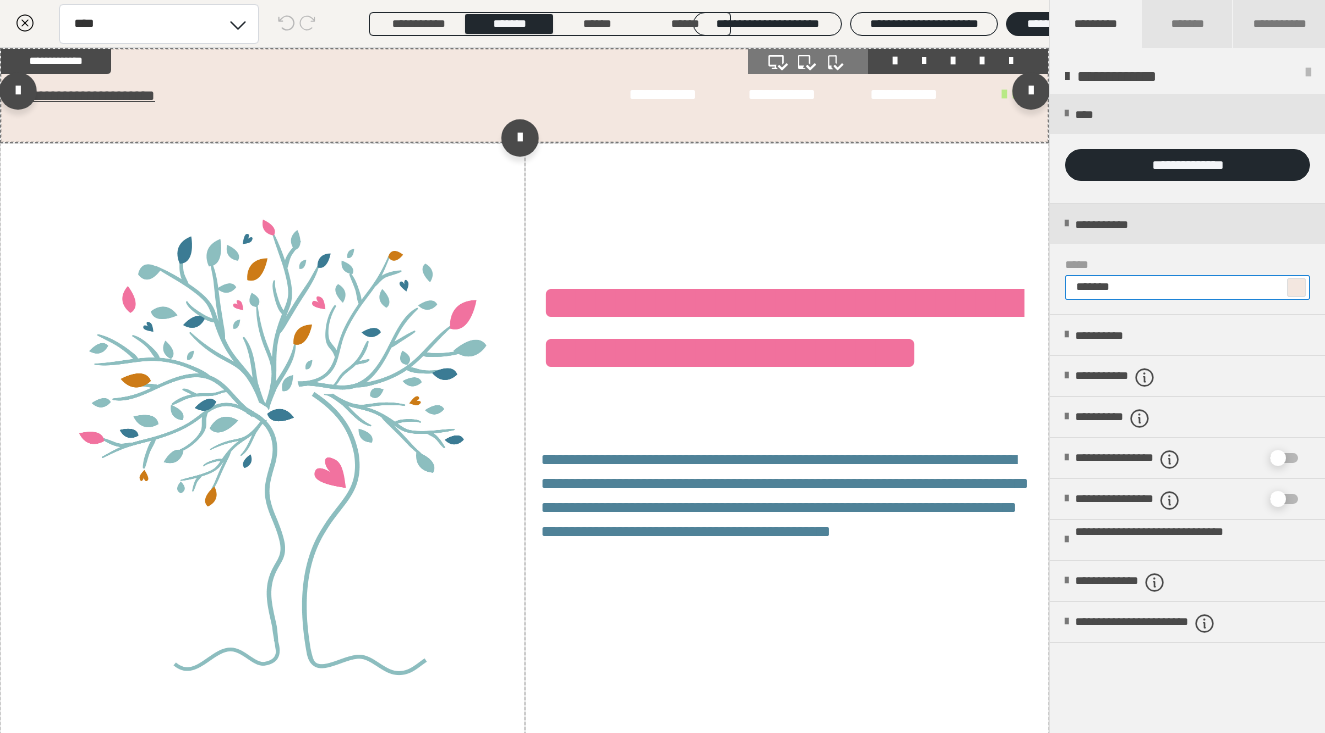 type on "*******" 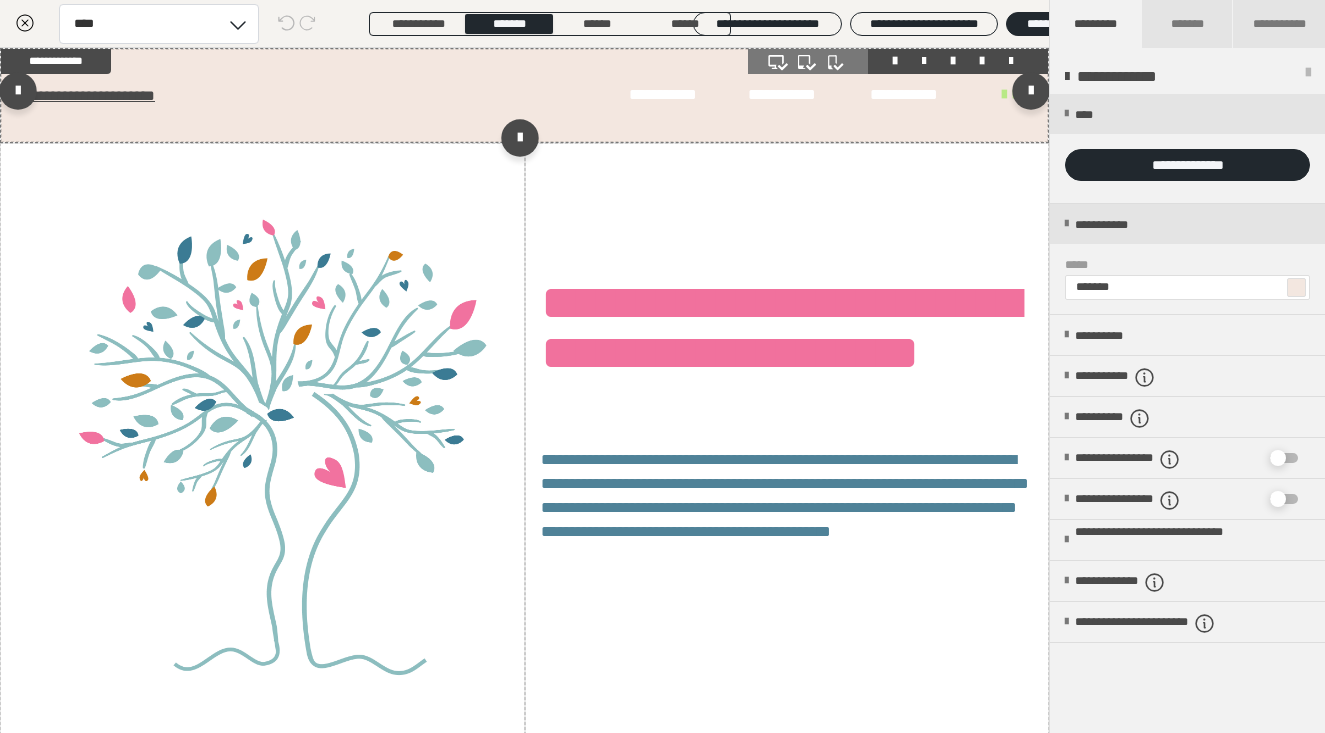 click on "**********" at bounding box center [524, 95] 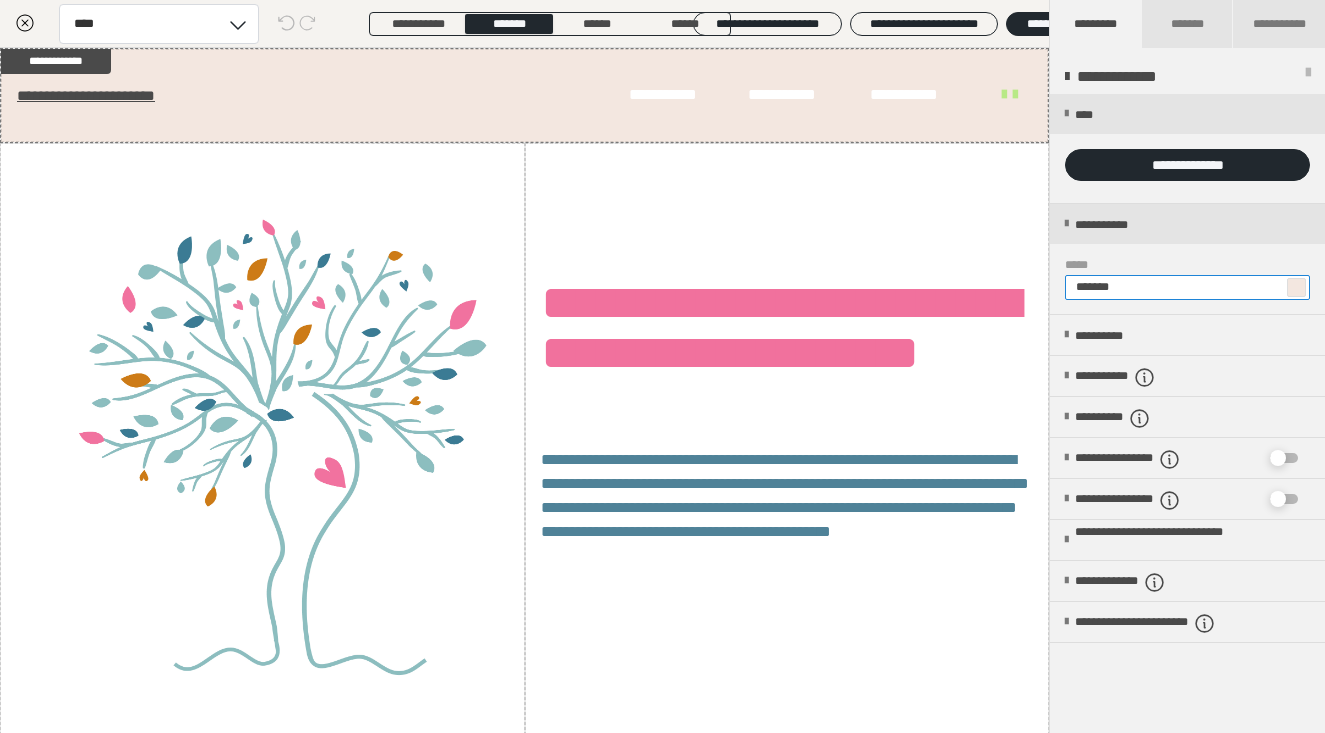 click on "*******" at bounding box center (1187, 287) 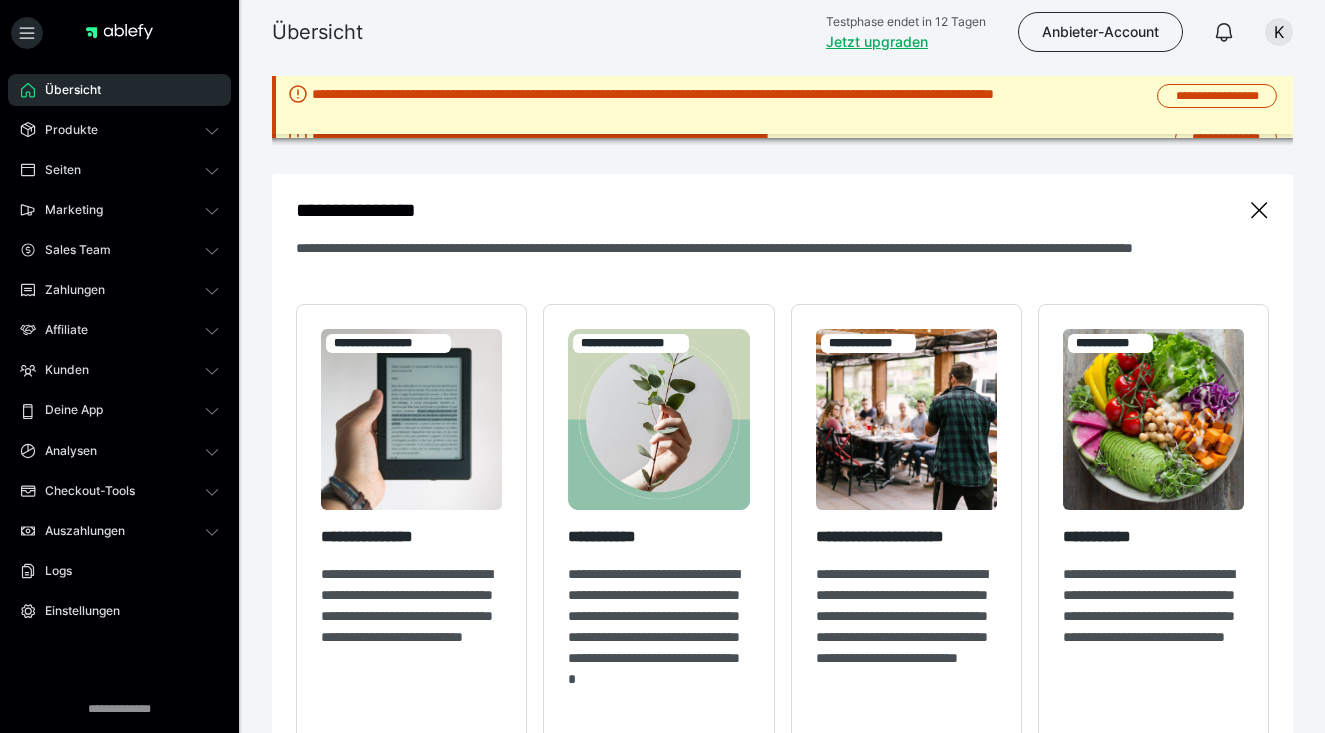scroll, scrollTop: 0, scrollLeft: 0, axis: both 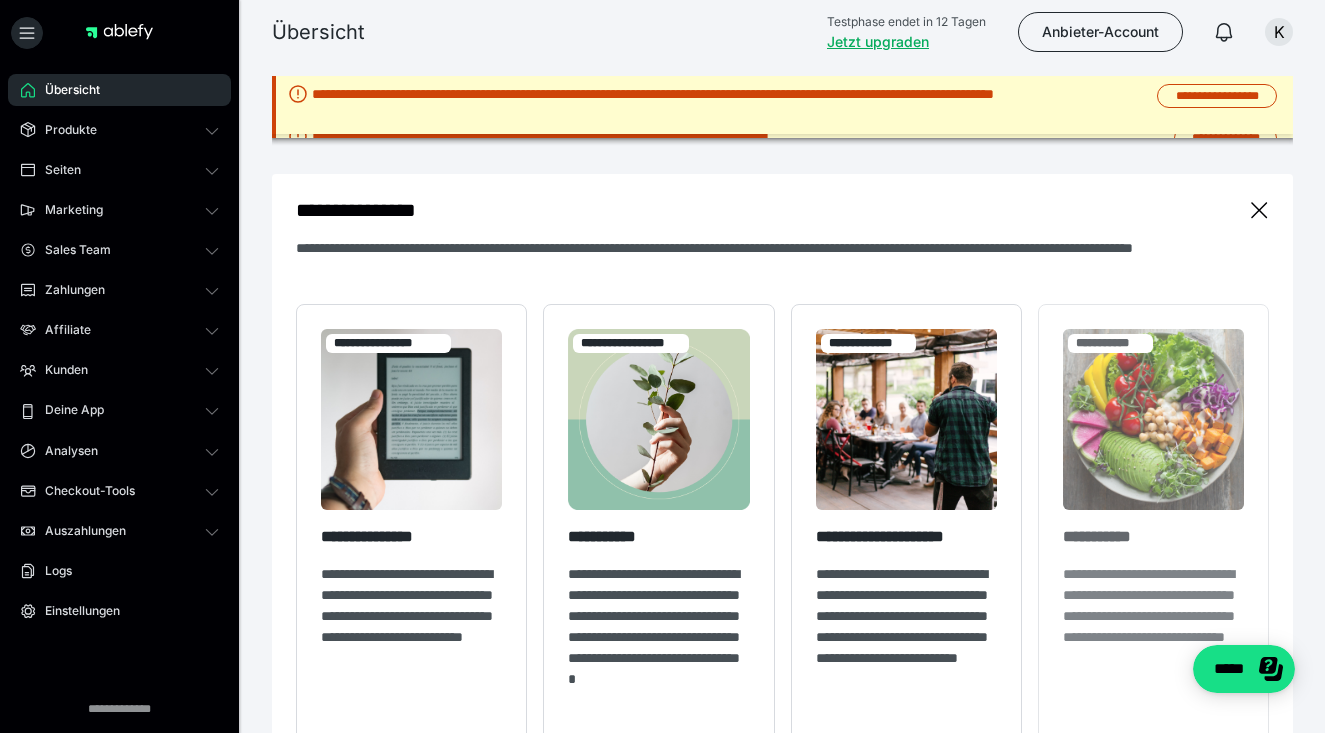 click at bounding box center (1153, 419) 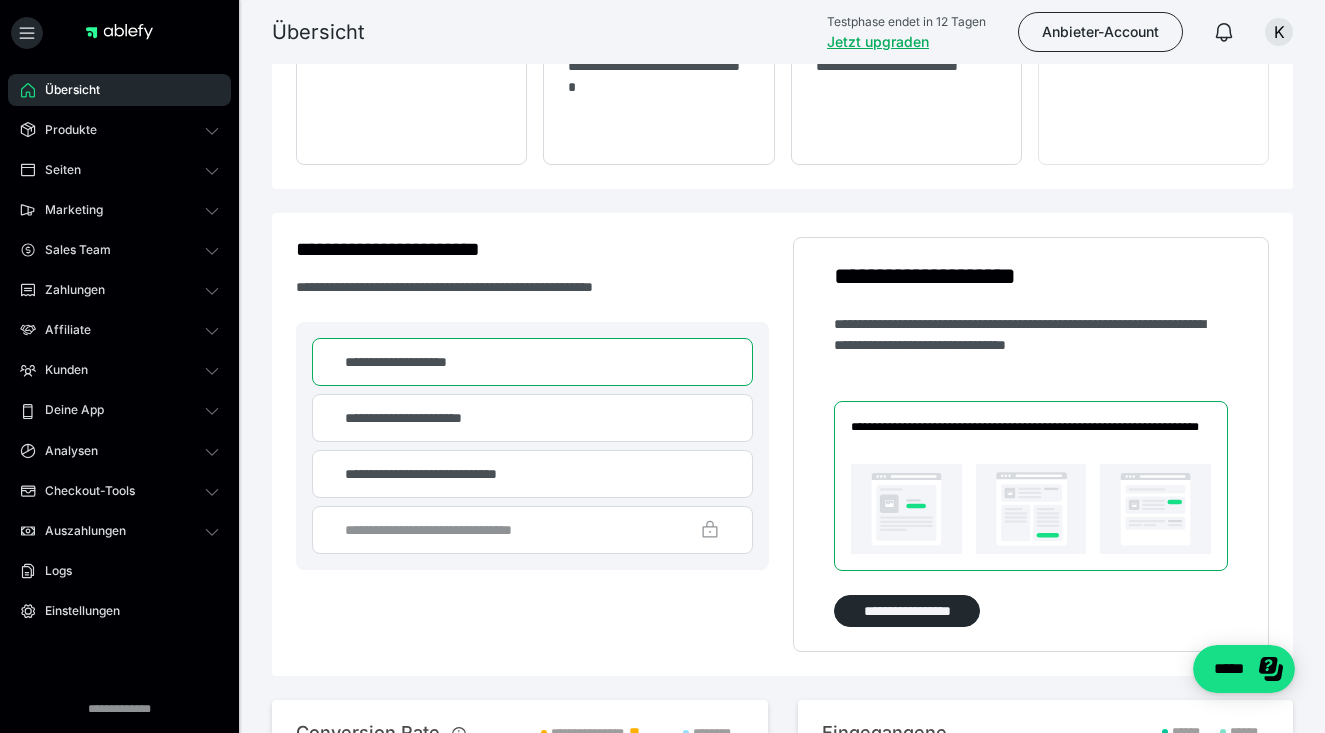 scroll, scrollTop: 592, scrollLeft: 0, axis: vertical 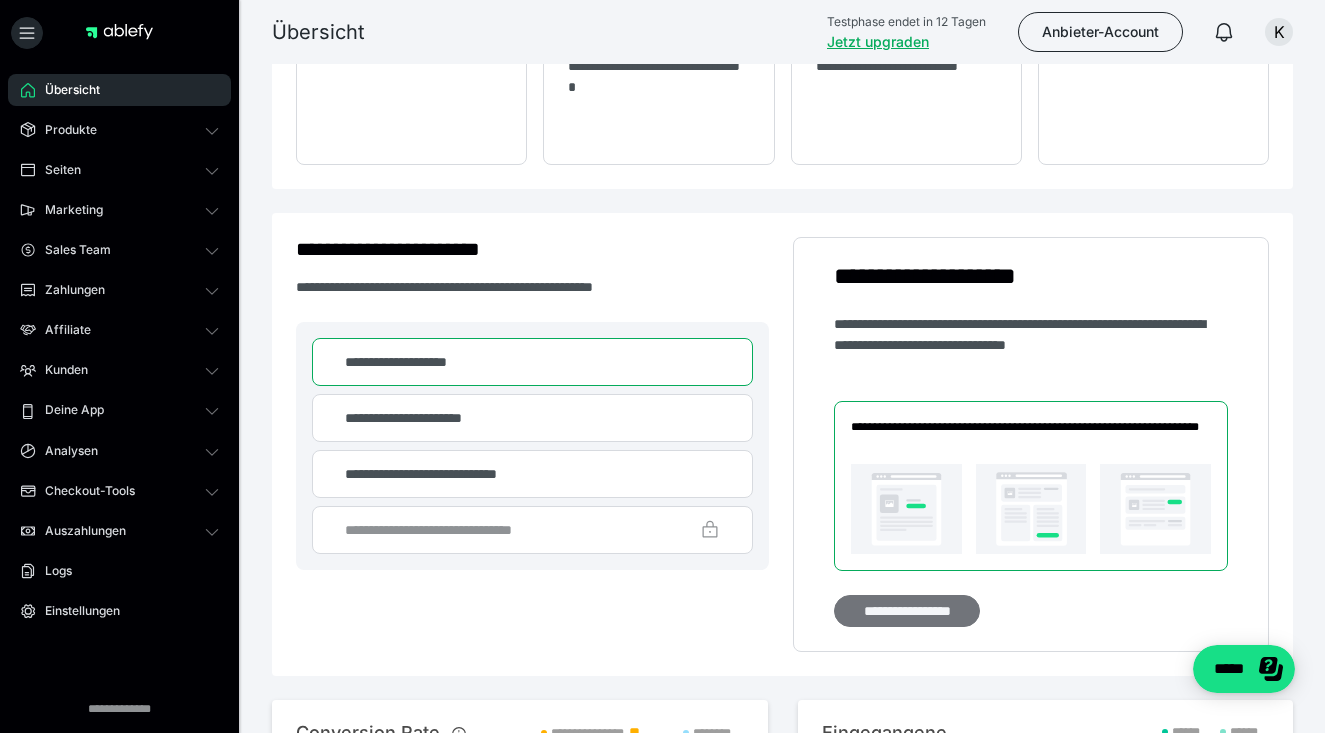 click on "**********" at bounding box center (907, 611) 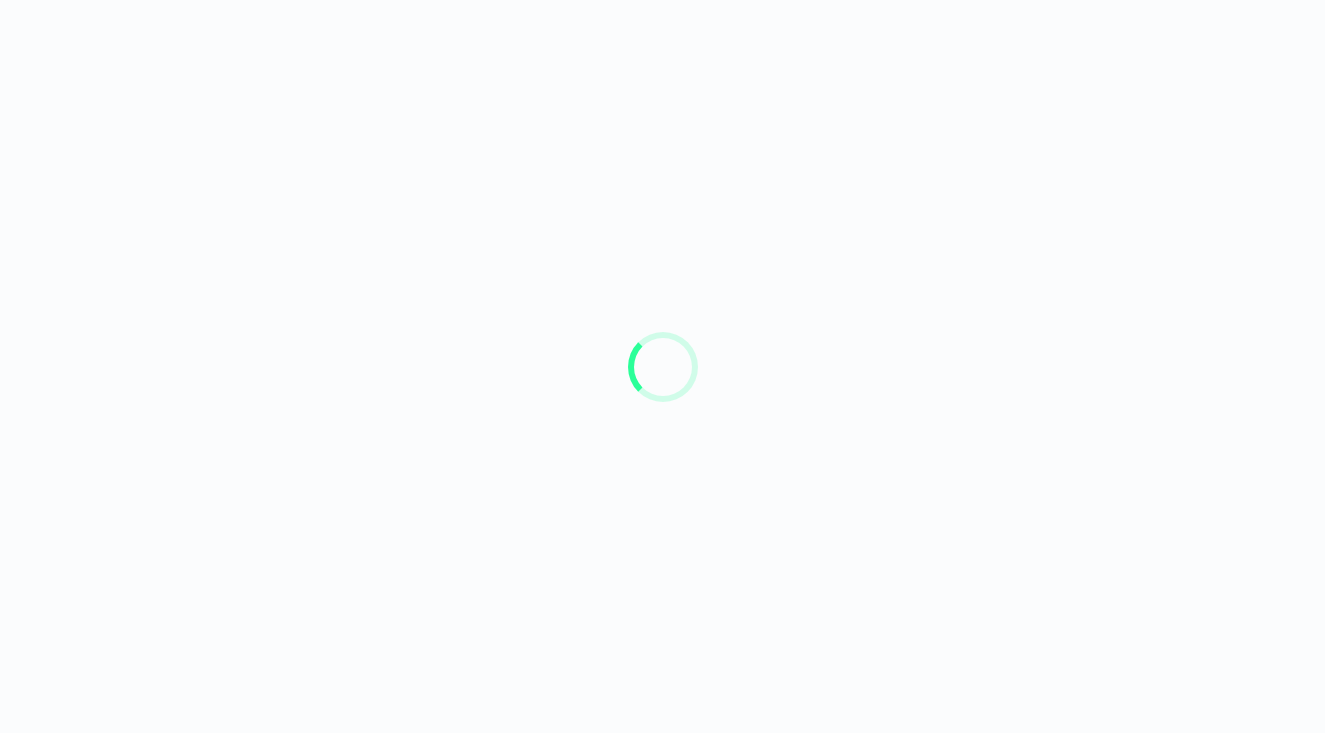 scroll, scrollTop: 0, scrollLeft: 0, axis: both 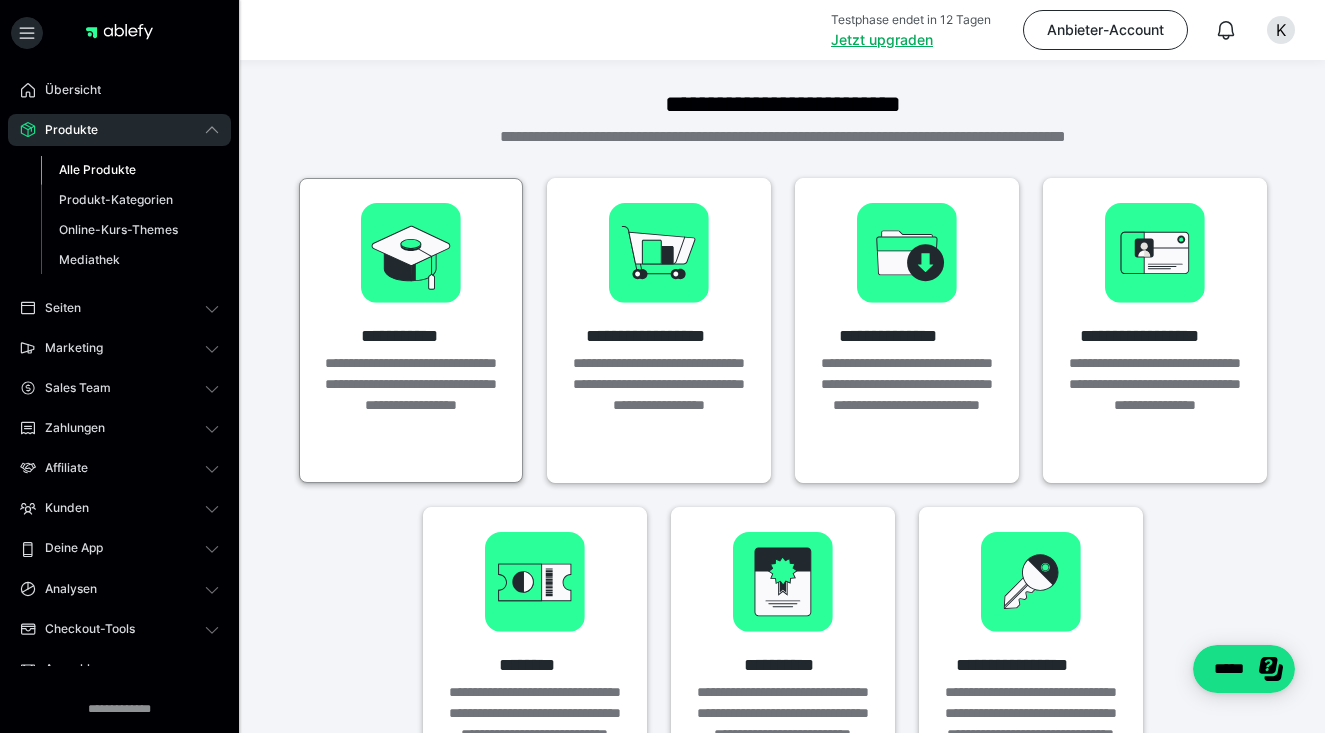click at bounding box center (411, 253) 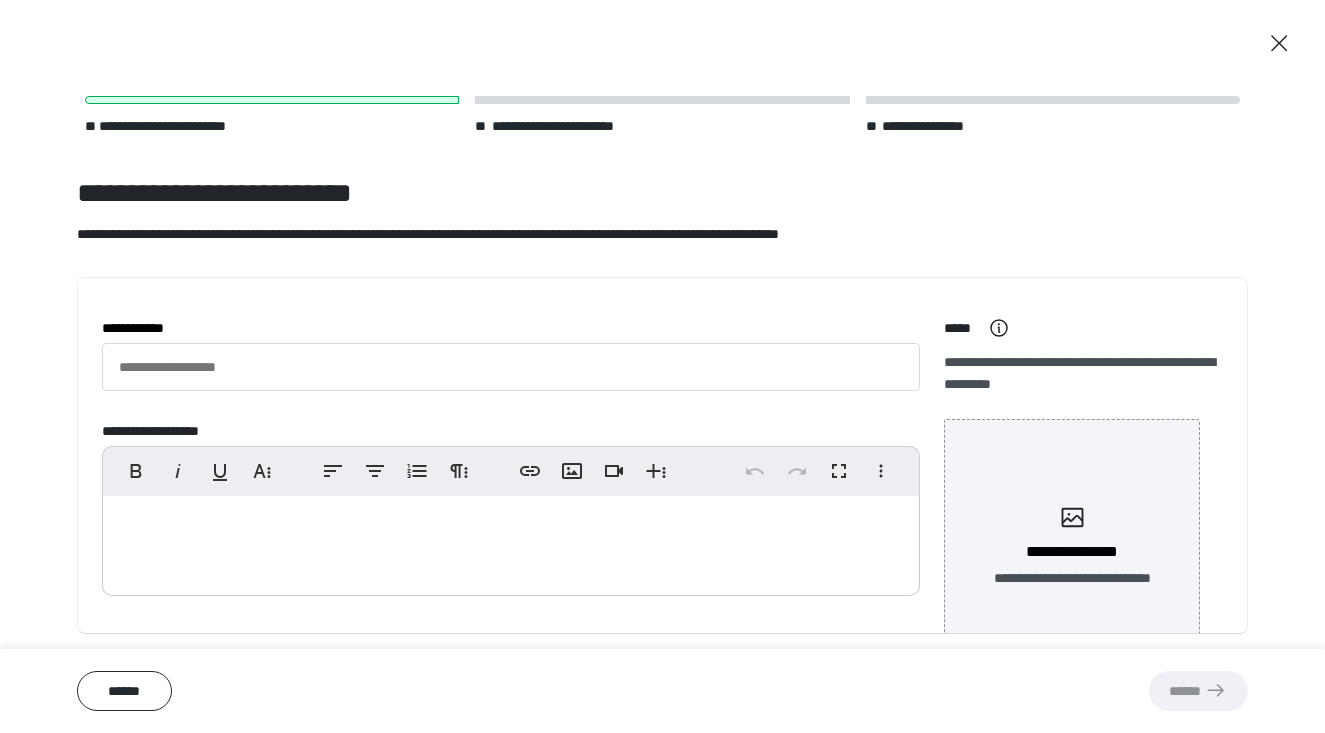 scroll, scrollTop: 0, scrollLeft: 0, axis: both 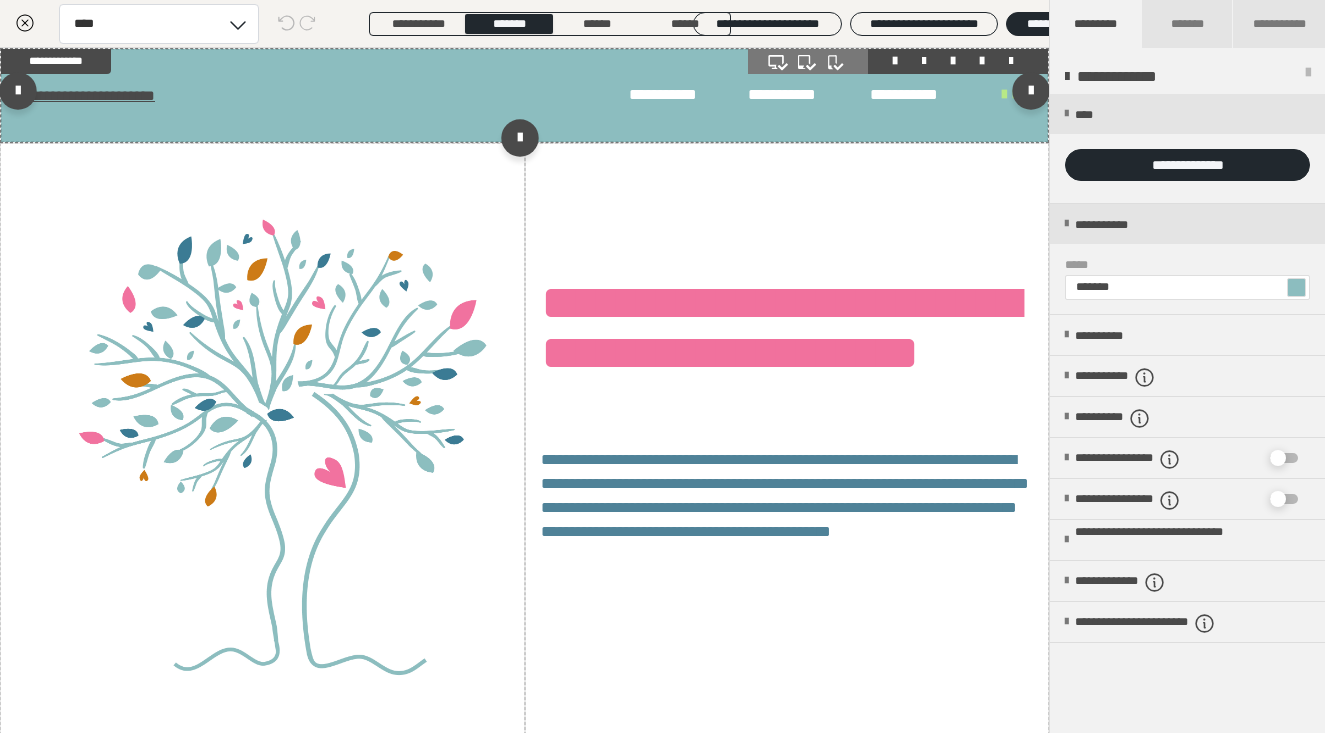 type on "*******" 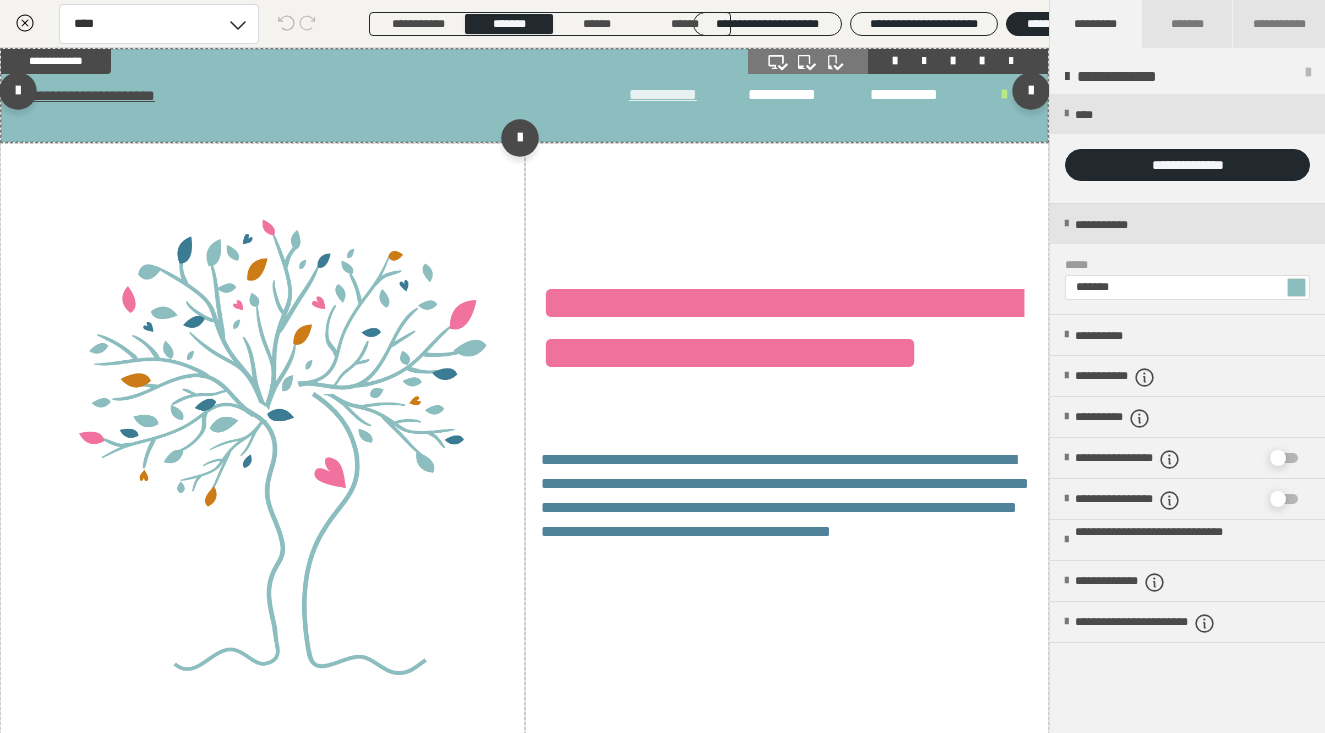 click on "**********" at bounding box center [678, 95] 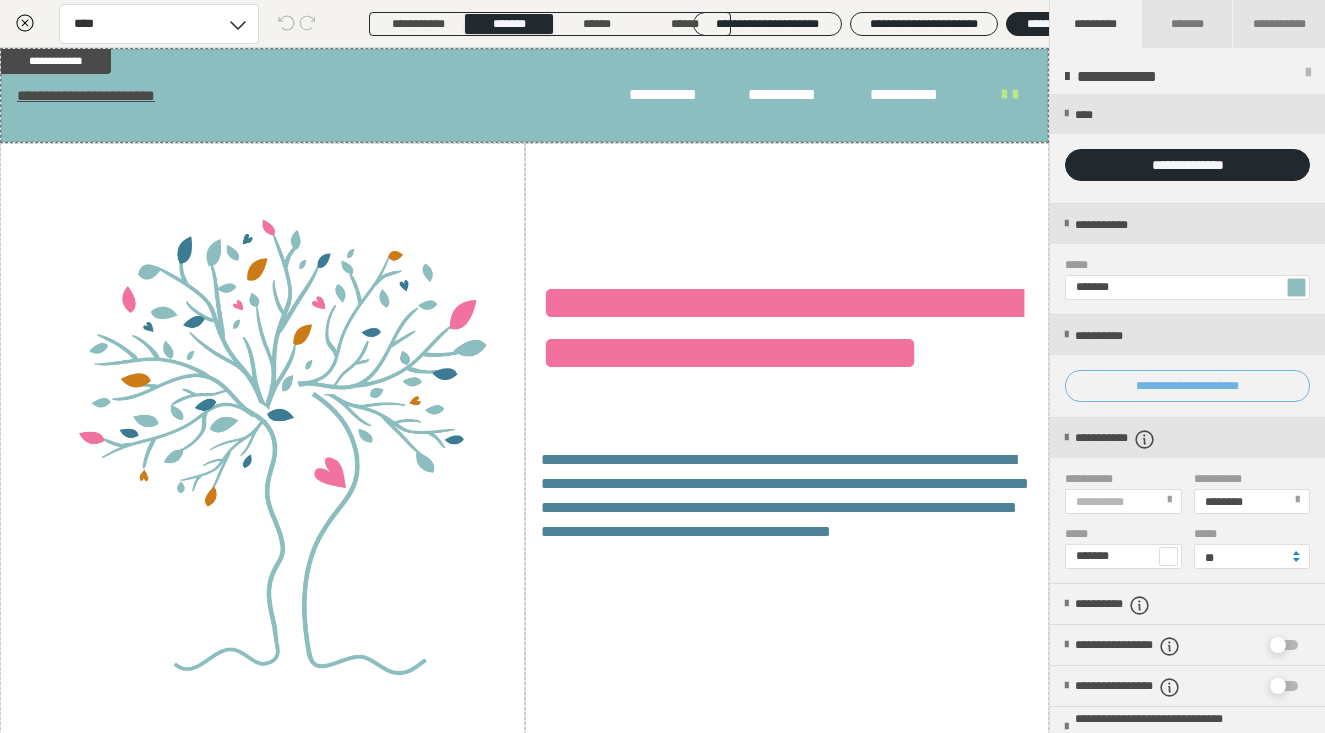 click on "**********" at bounding box center (1187, 386) 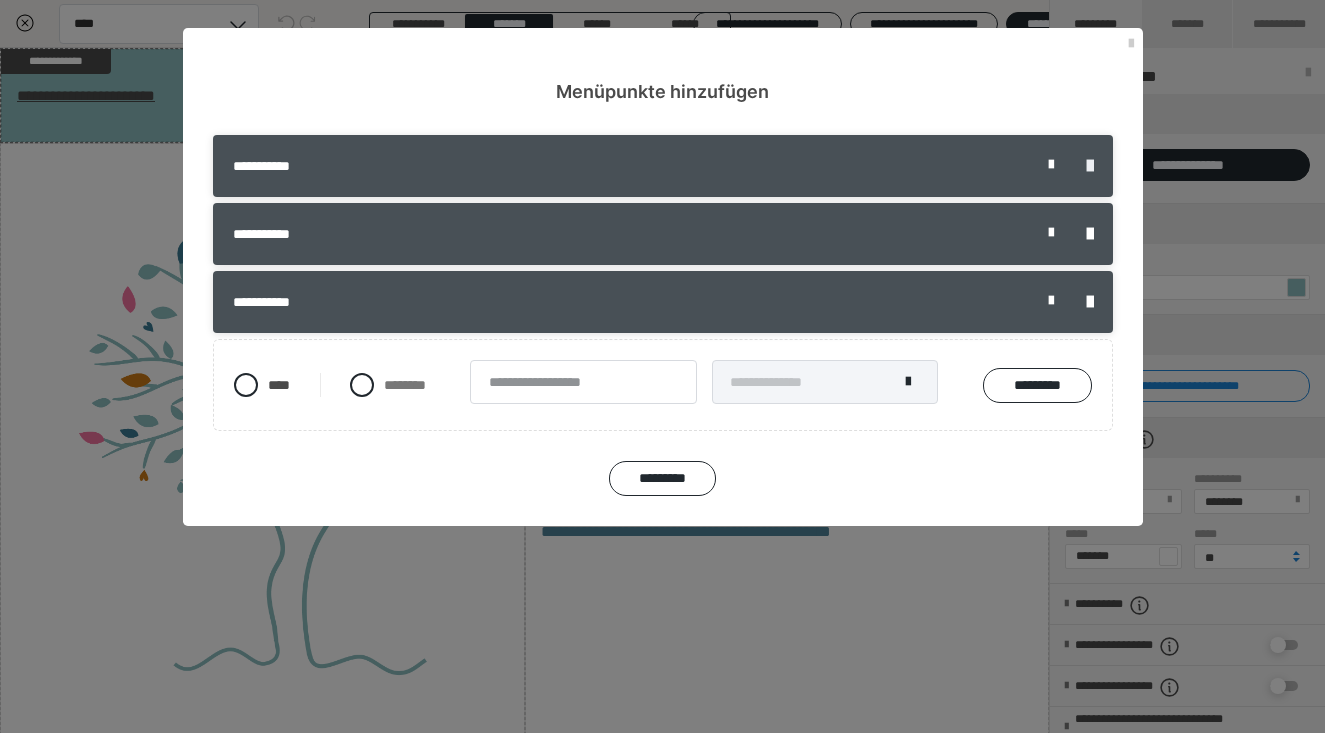 click at bounding box center [1090, 166] 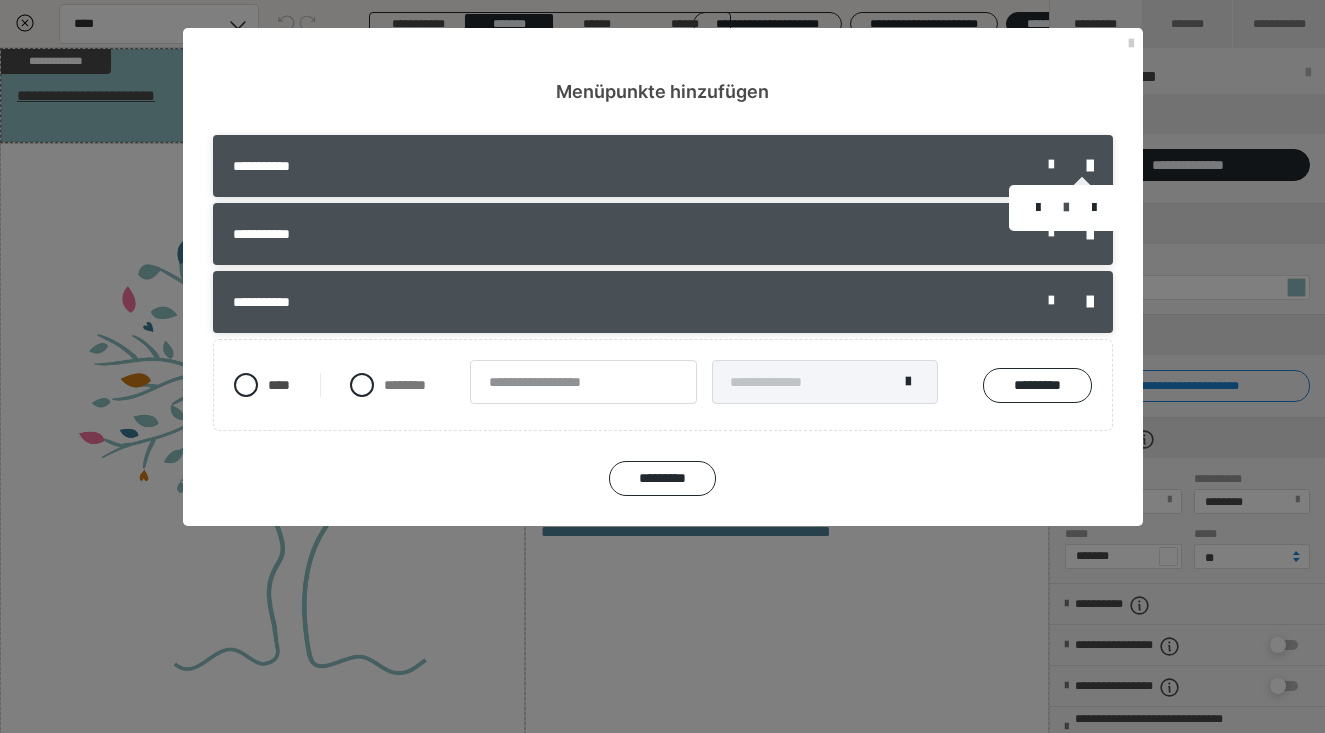 click at bounding box center (1066, 208) 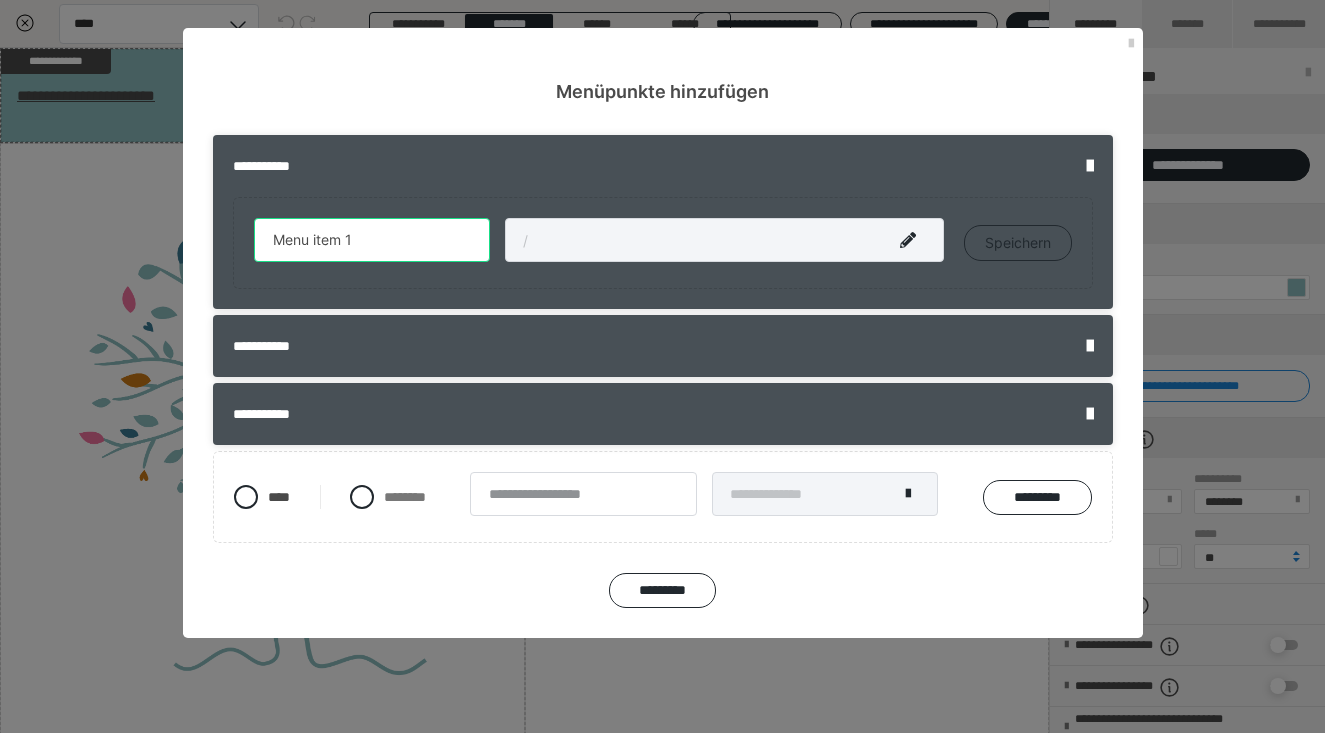drag, startPoint x: 361, startPoint y: 237, endPoint x: 236, endPoint y: 219, distance: 126.28935 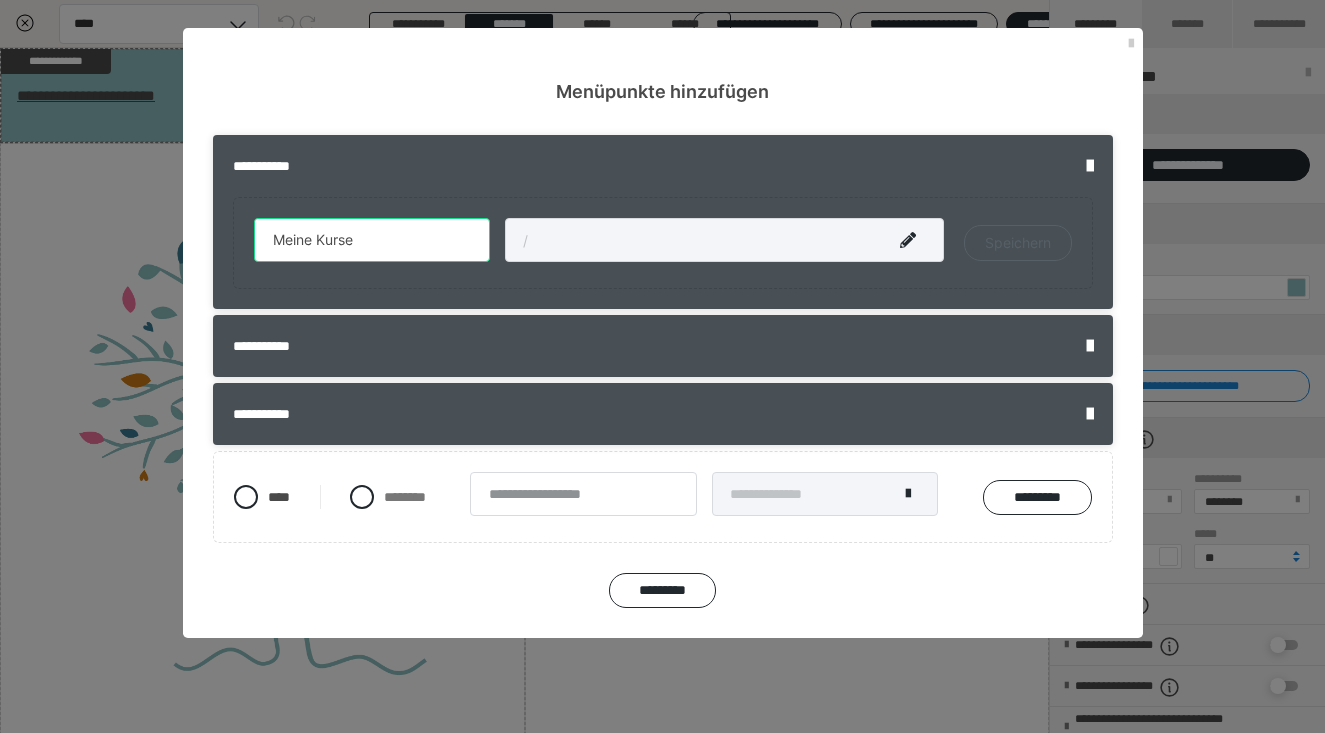 type on "Meine Kurse" 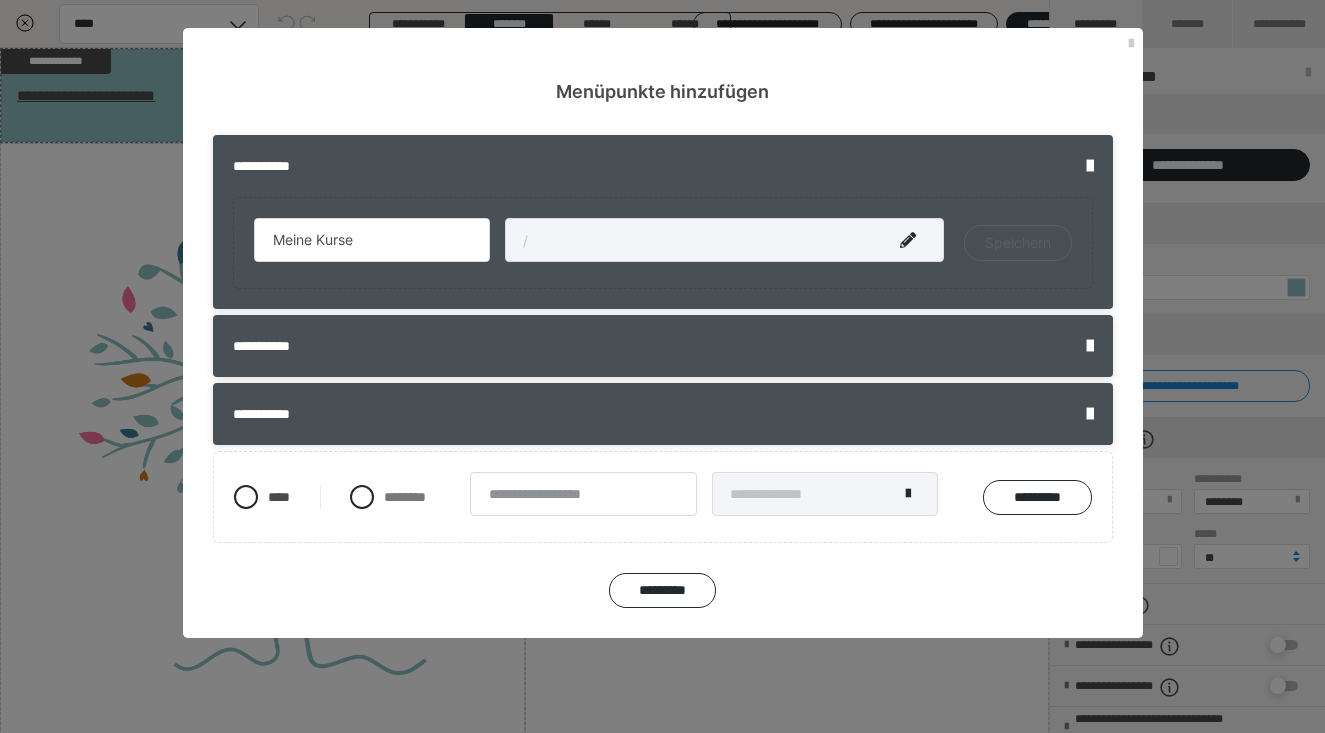 click on "Speichern" at bounding box center [1018, 243] 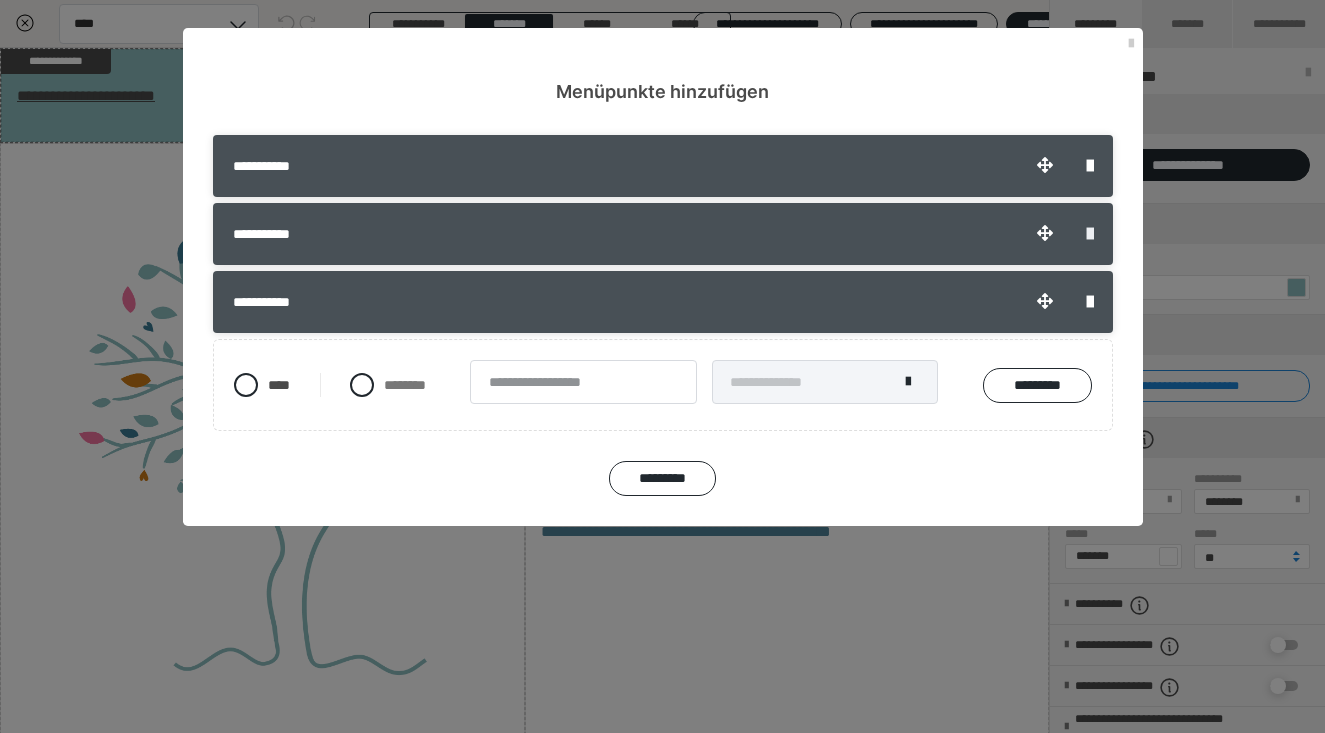 click at bounding box center [1090, 234] 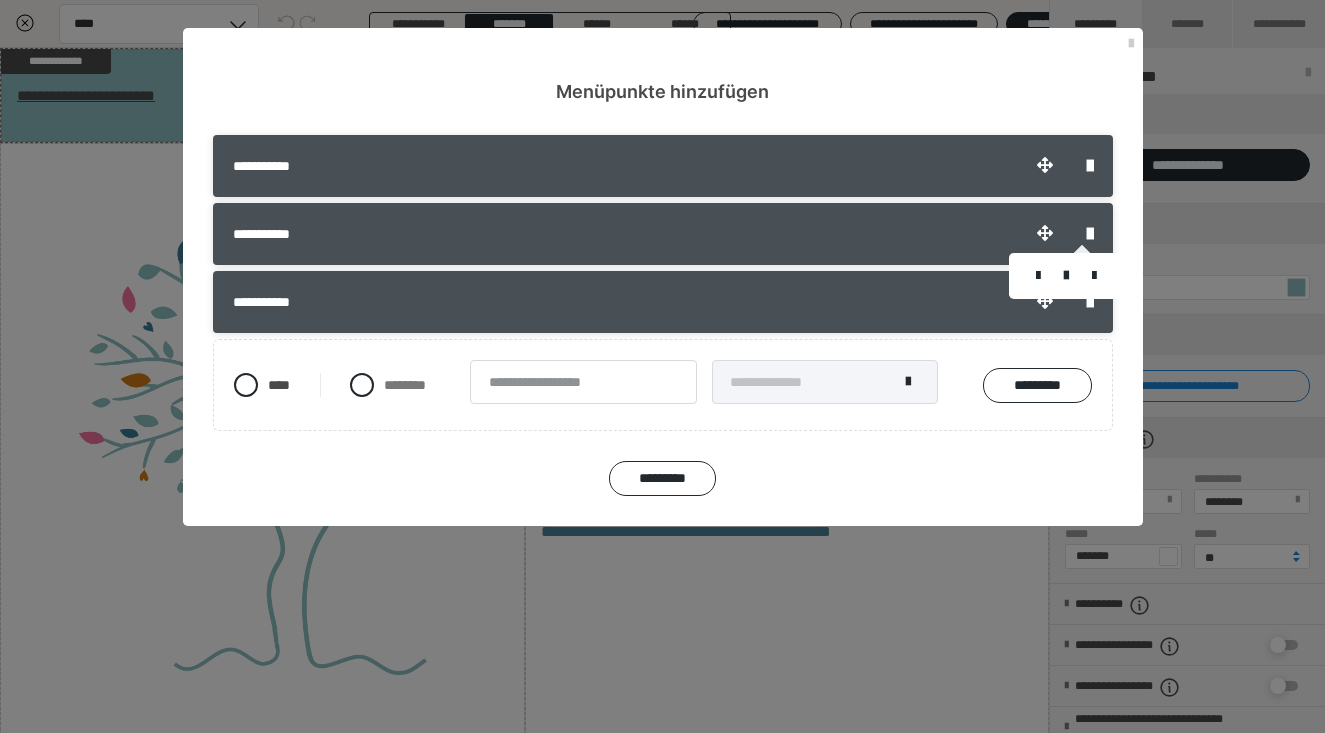 click at bounding box center (1066, 276) 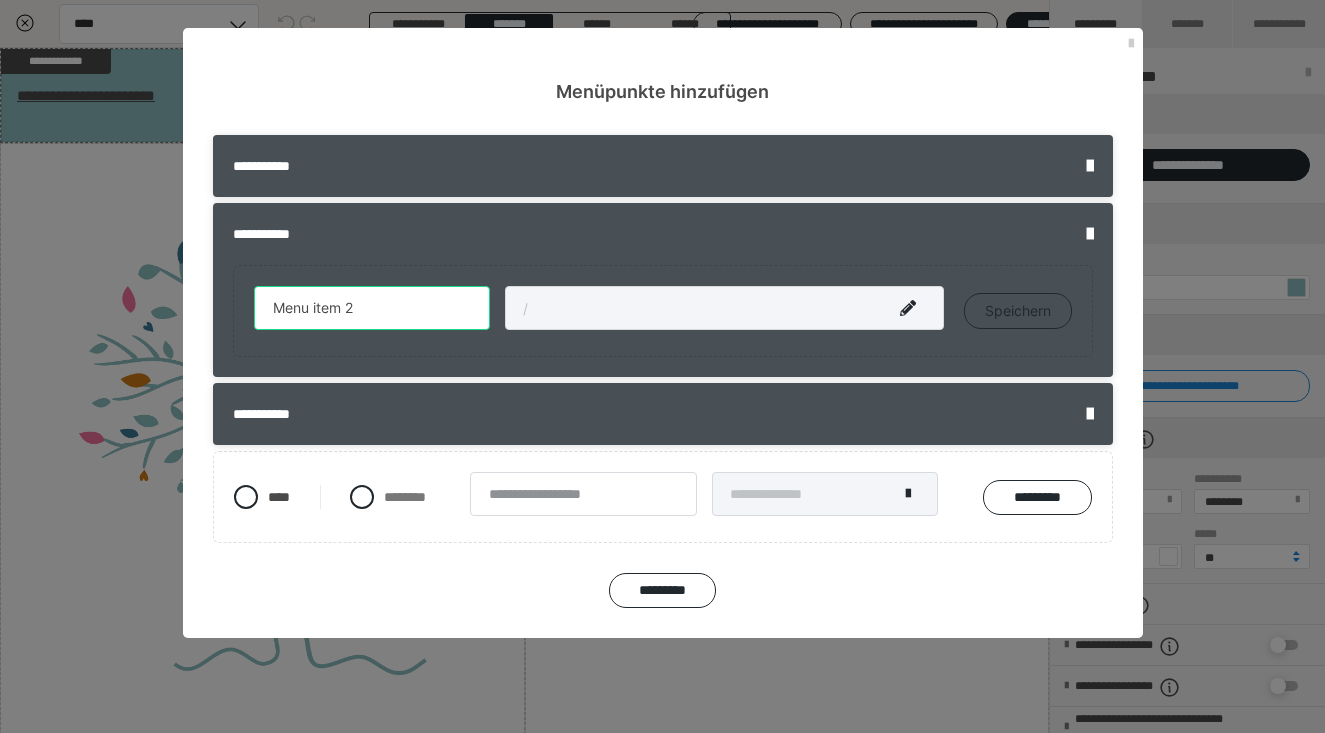 drag, startPoint x: 373, startPoint y: 311, endPoint x: 189, endPoint y: 311, distance: 184 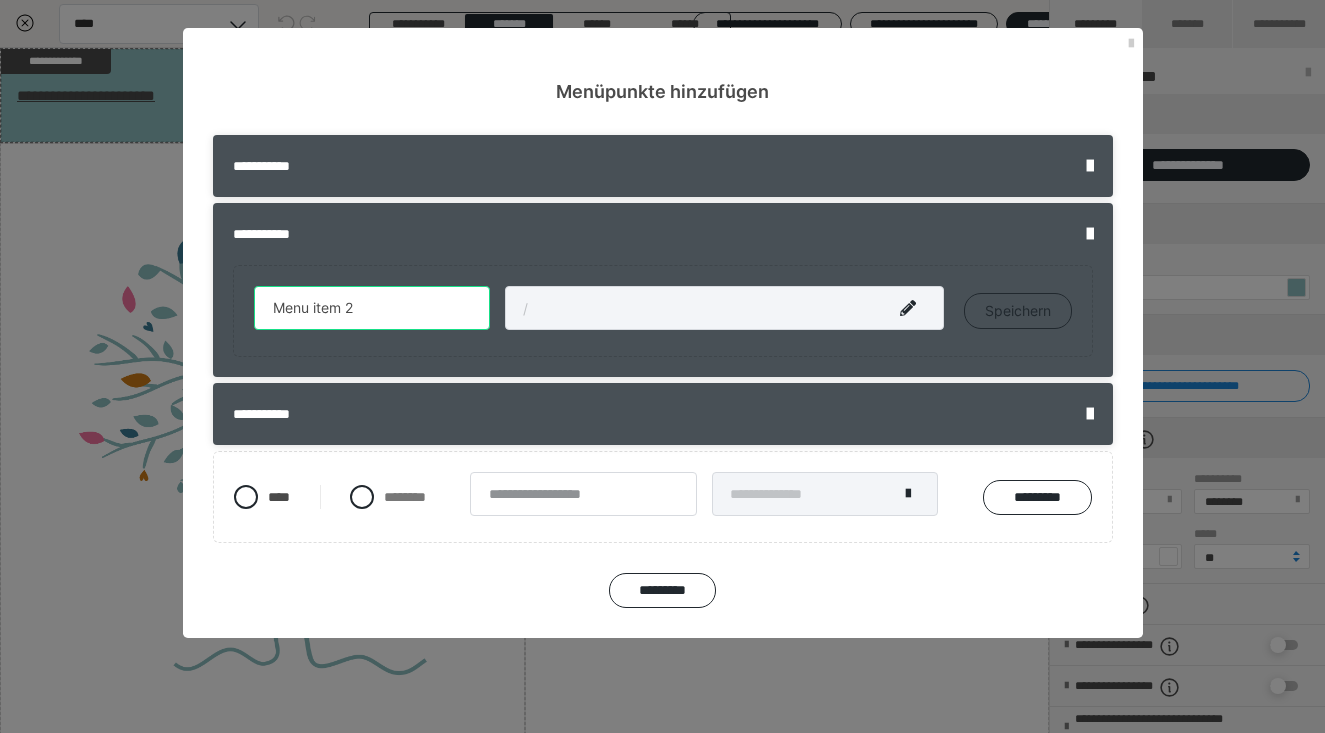 click on "**********" at bounding box center (663, 371) 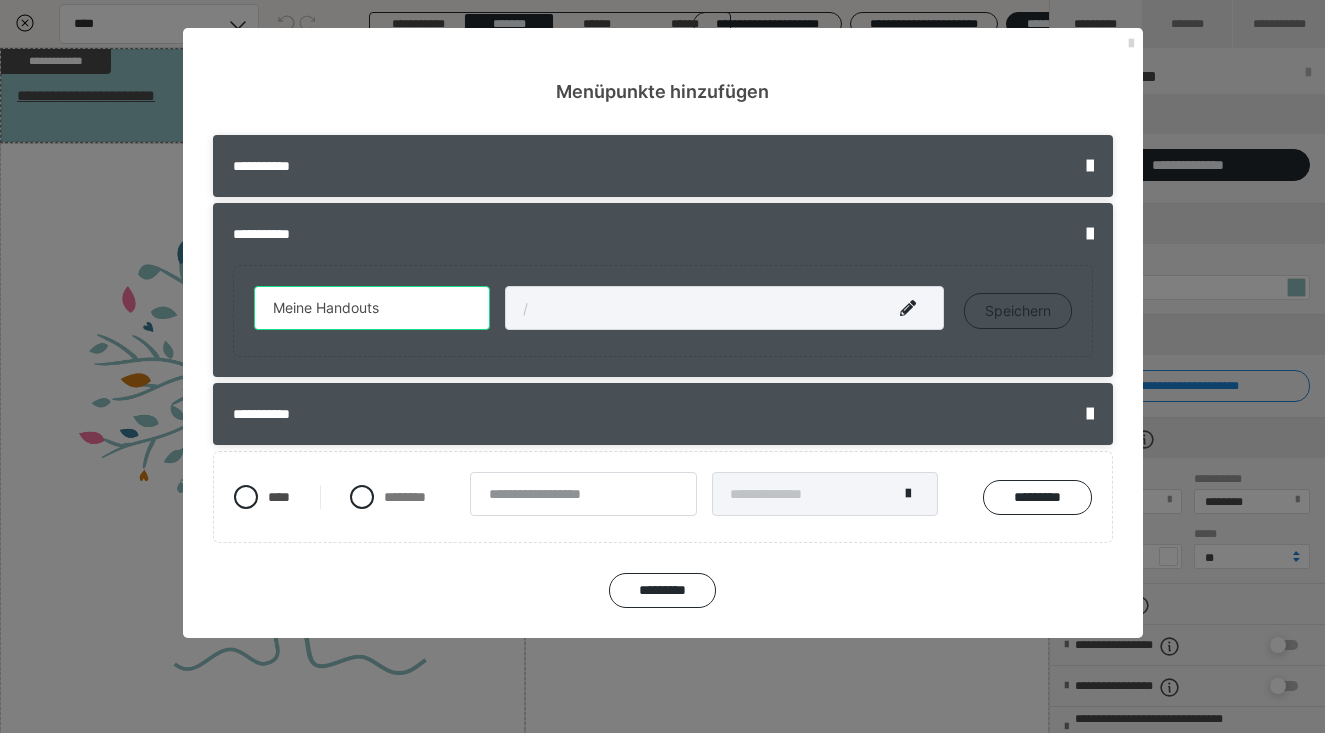 type on "Meine Handouts" 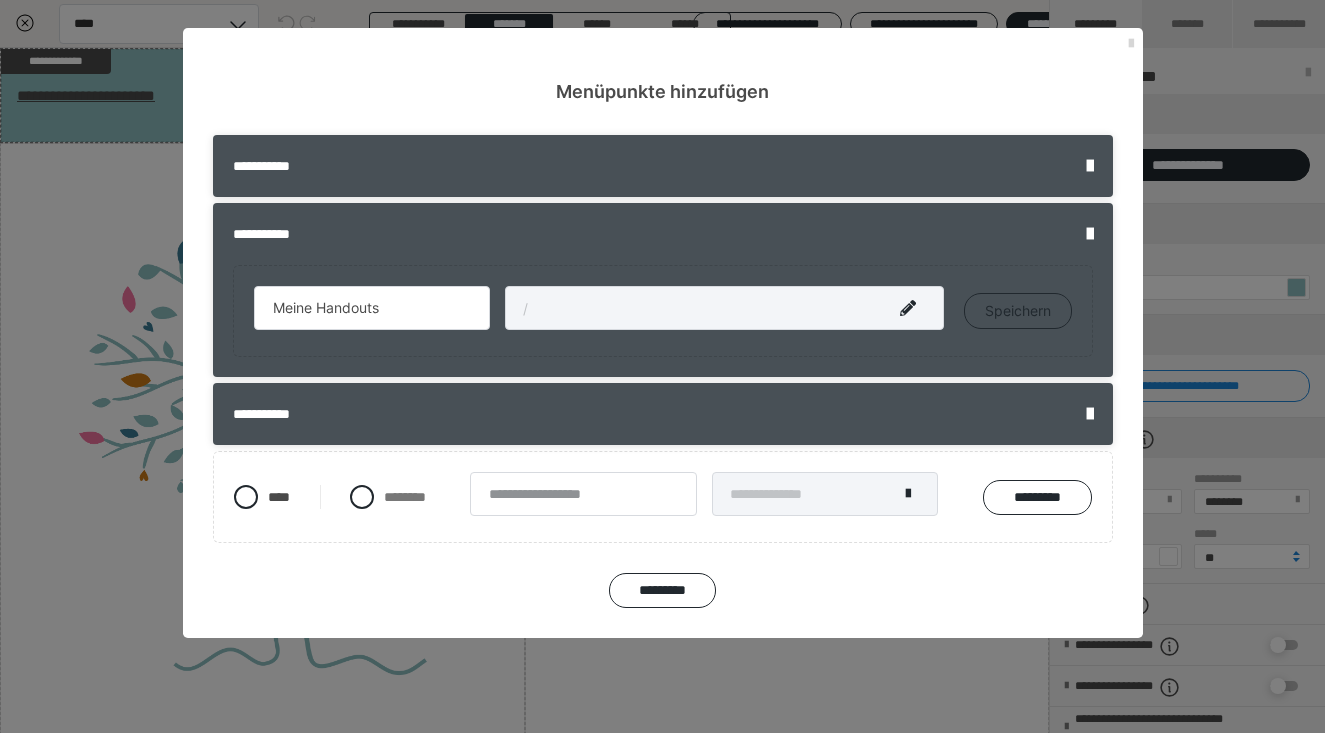 click at bounding box center [1131, 44] 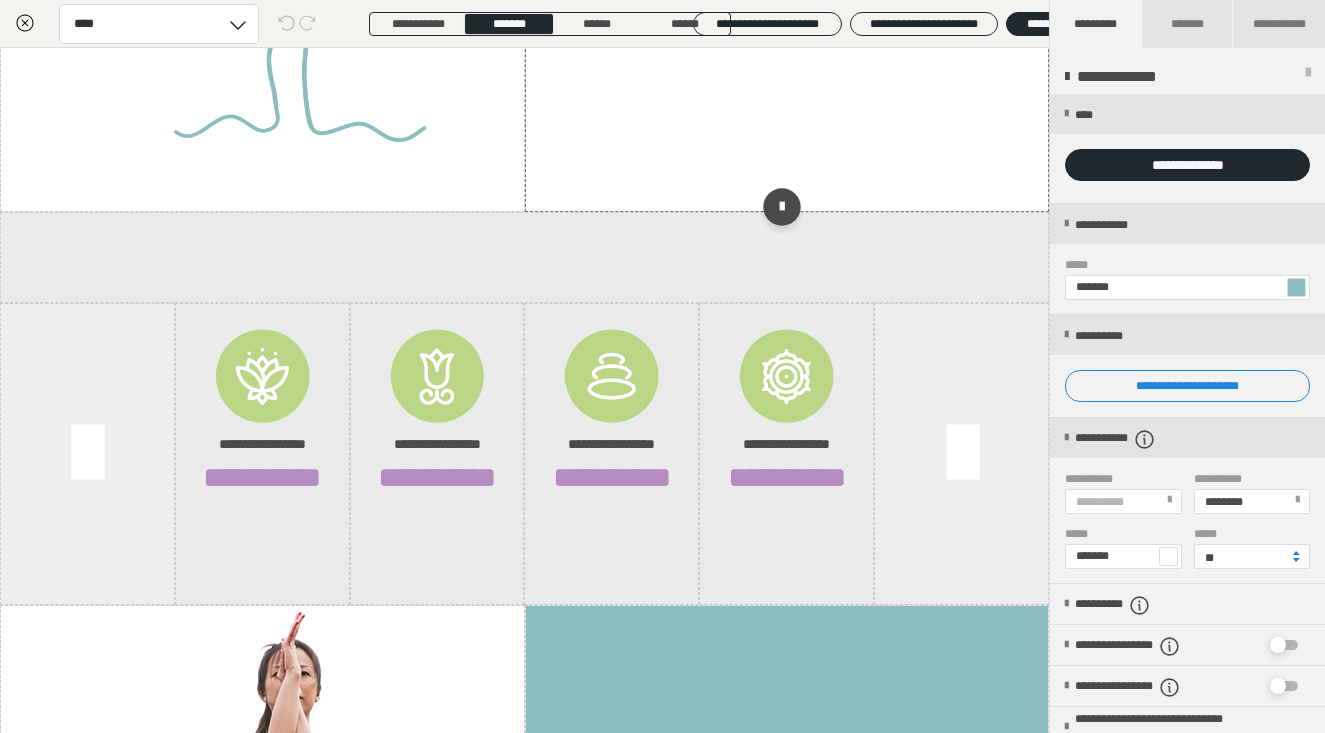 scroll, scrollTop: 232, scrollLeft: 0, axis: vertical 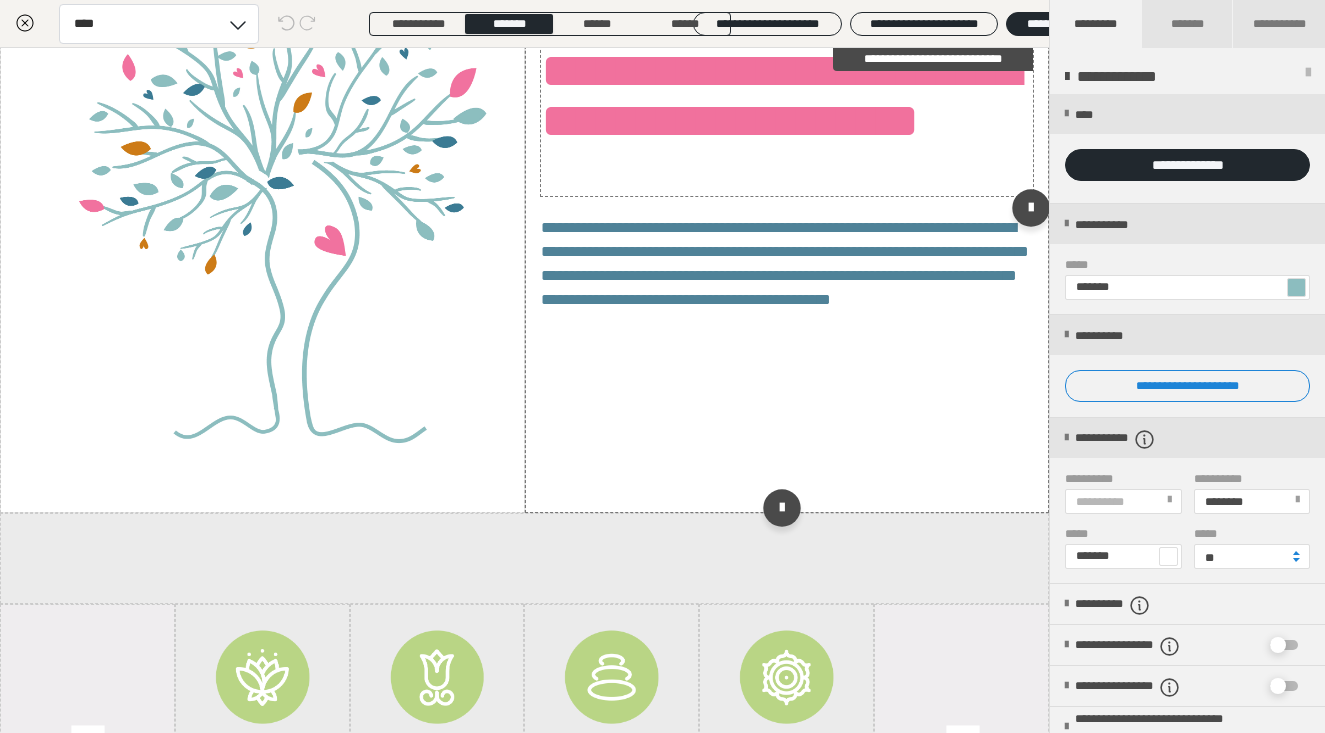 click on "**********" at bounding box center [787, 121] 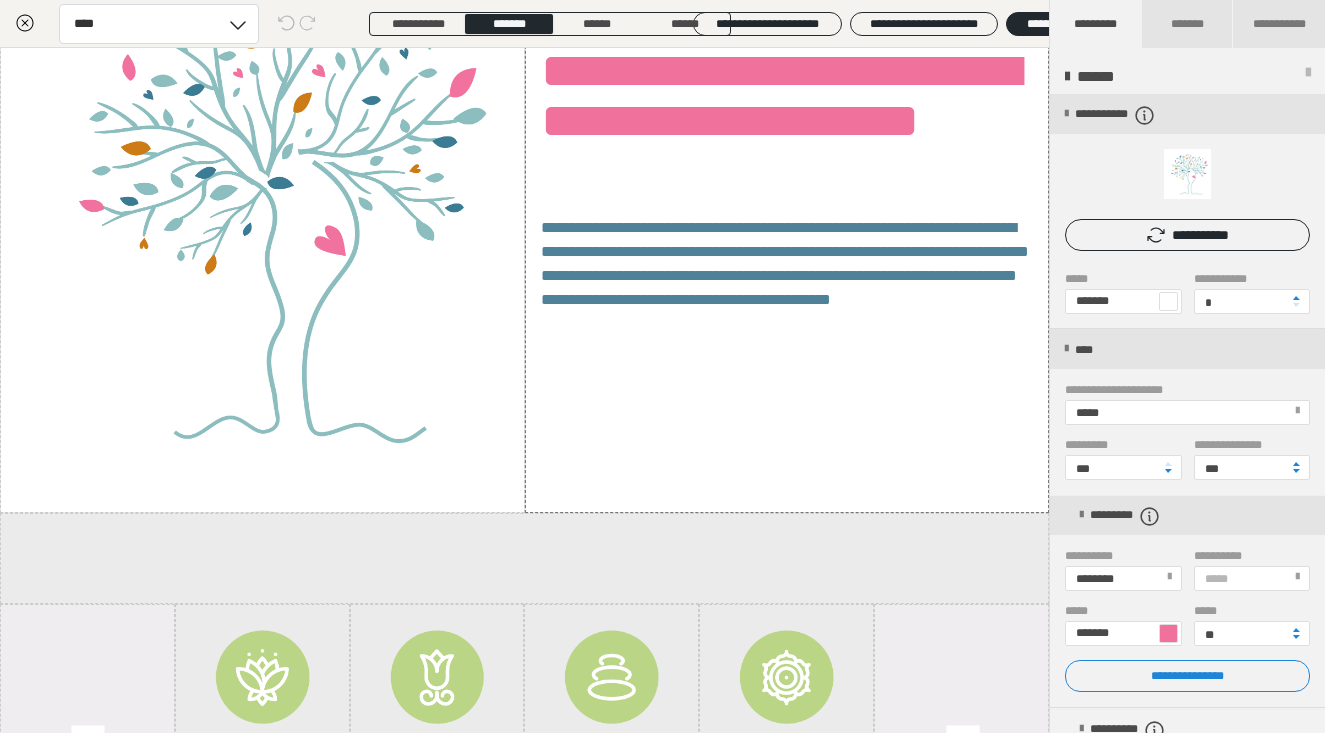 click on "********" at bounding box center (1122, 578) 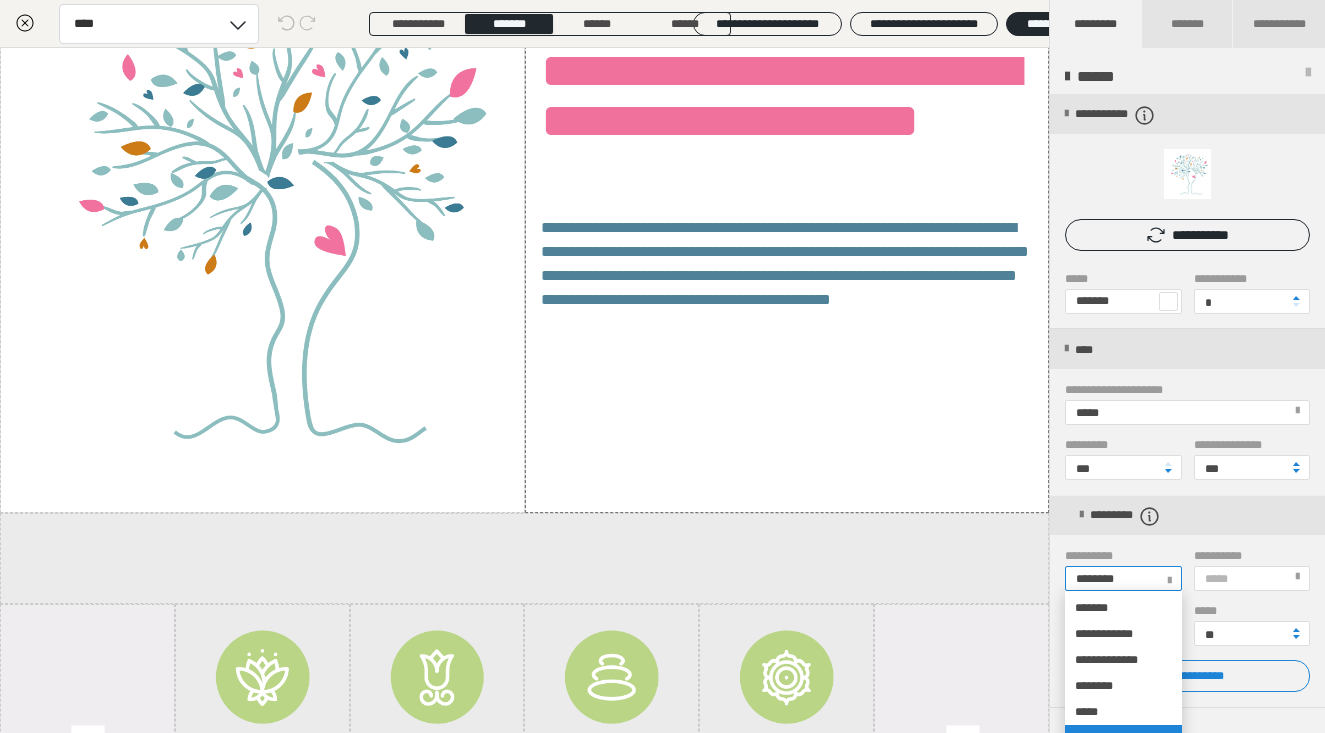 scroll, scrollTop: 66, scrollLeft: 0, axis: vertical 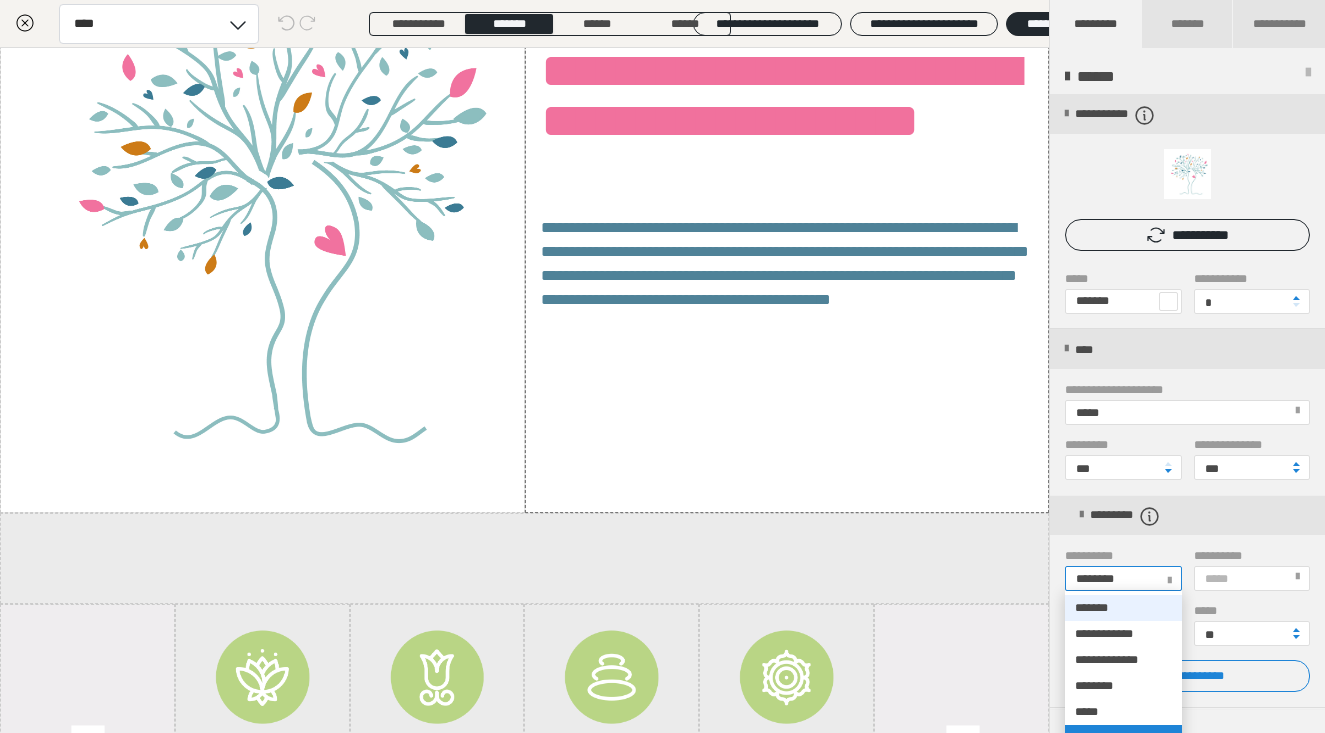 click on "*******" at bounding box center [1091, 608] 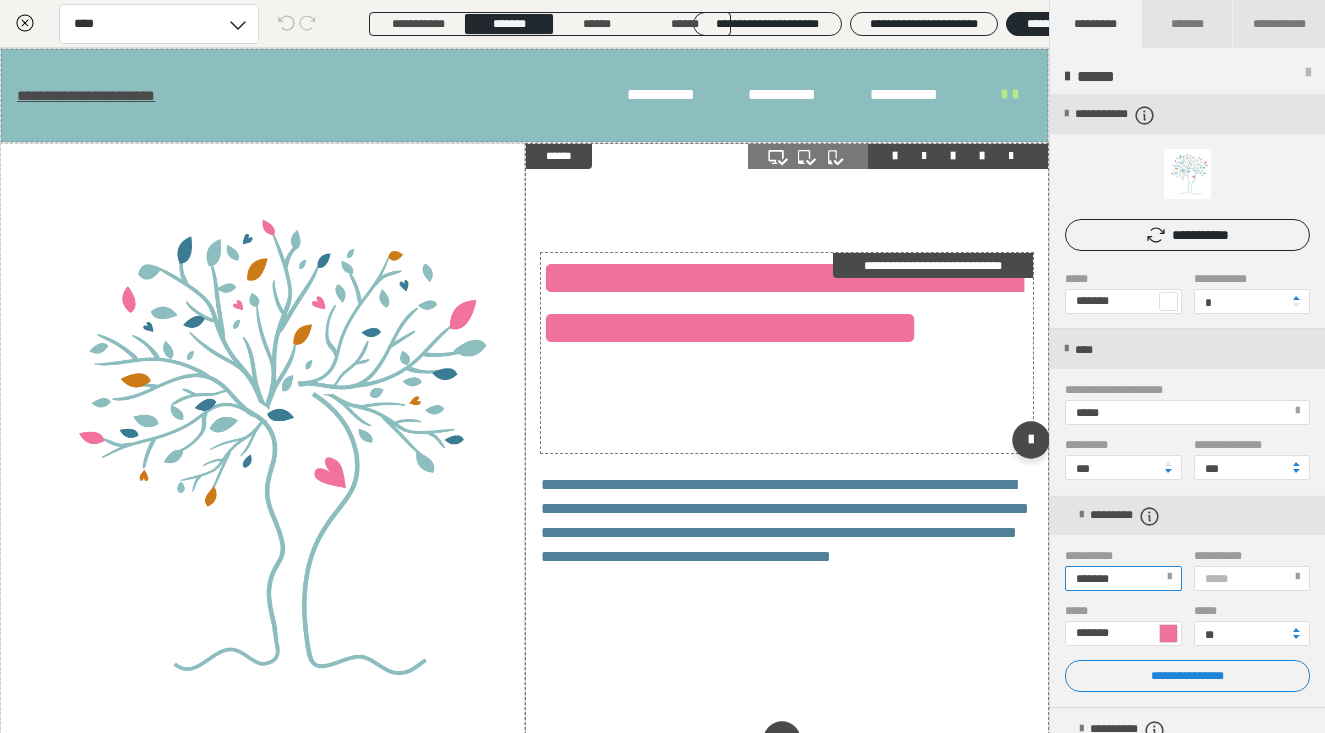 scroll, scrollTop: 0, scrollLeft: 0, axis: both 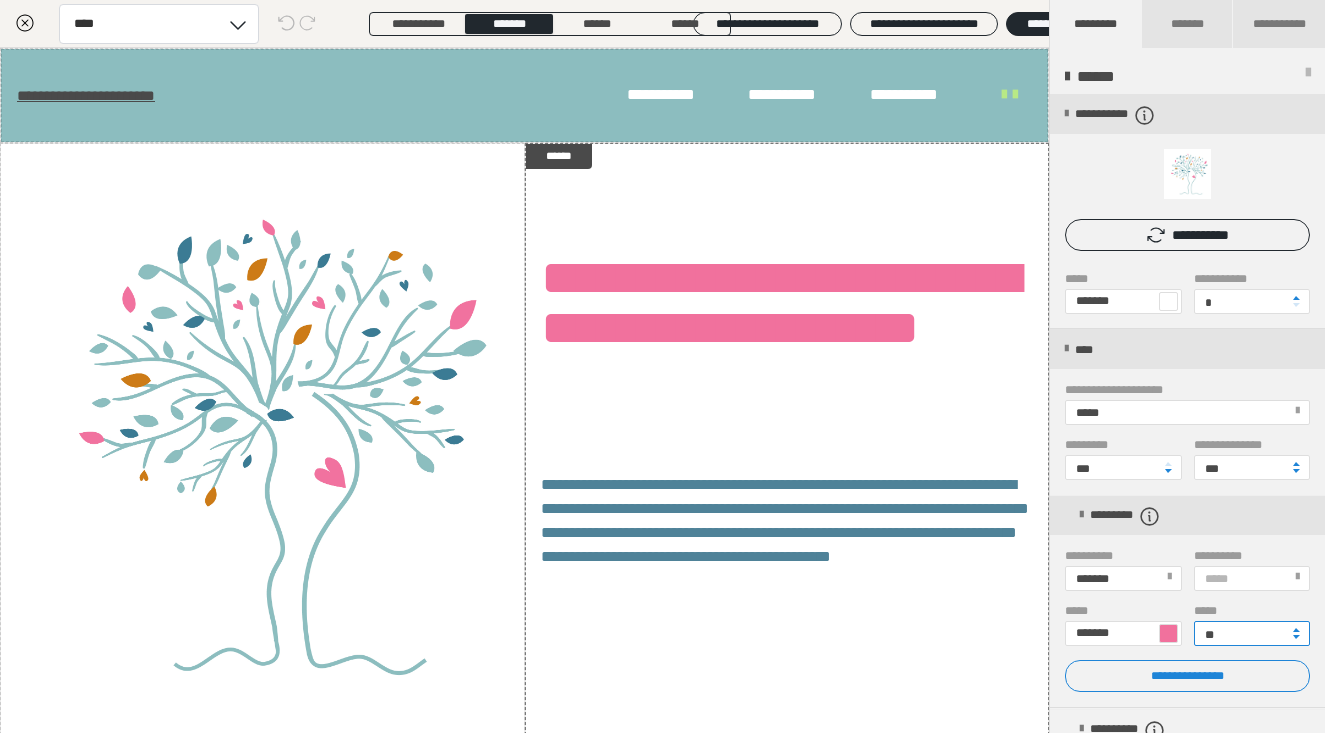 click on "**" at bounding box center (1252, 633) 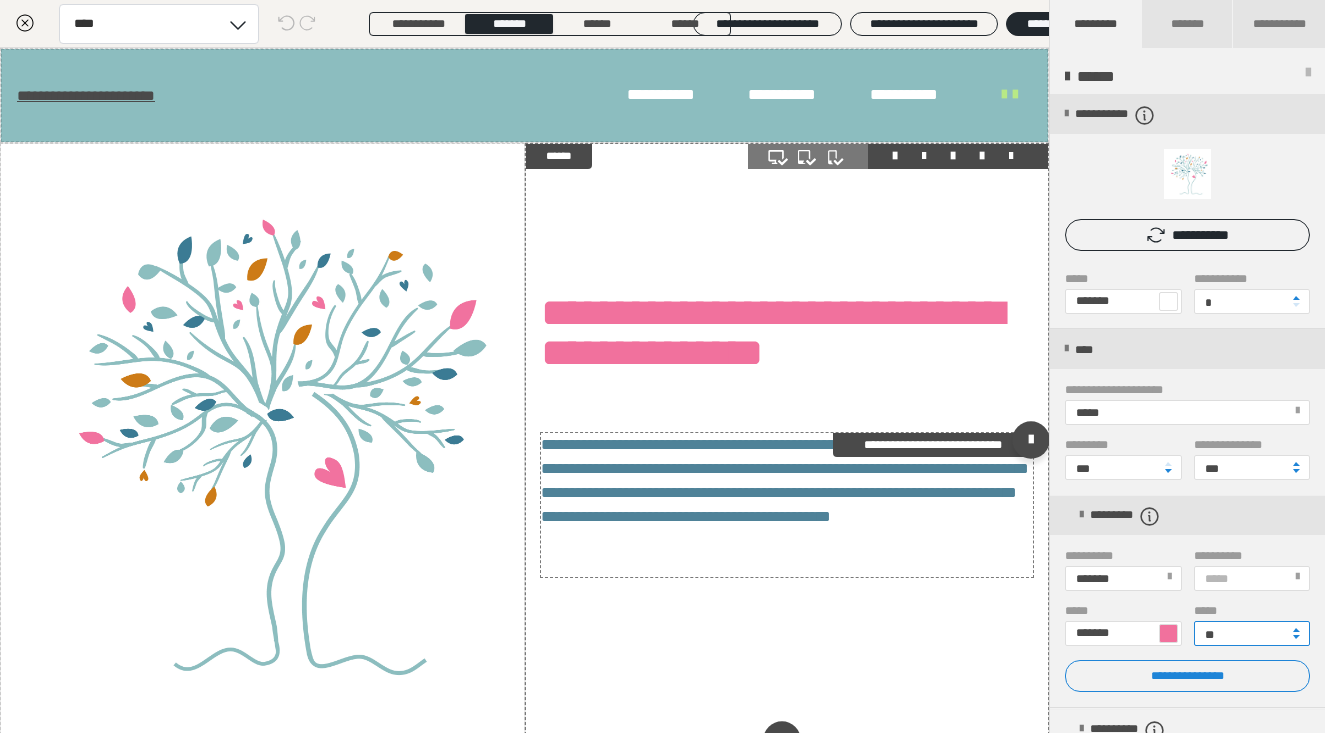 type on "**" 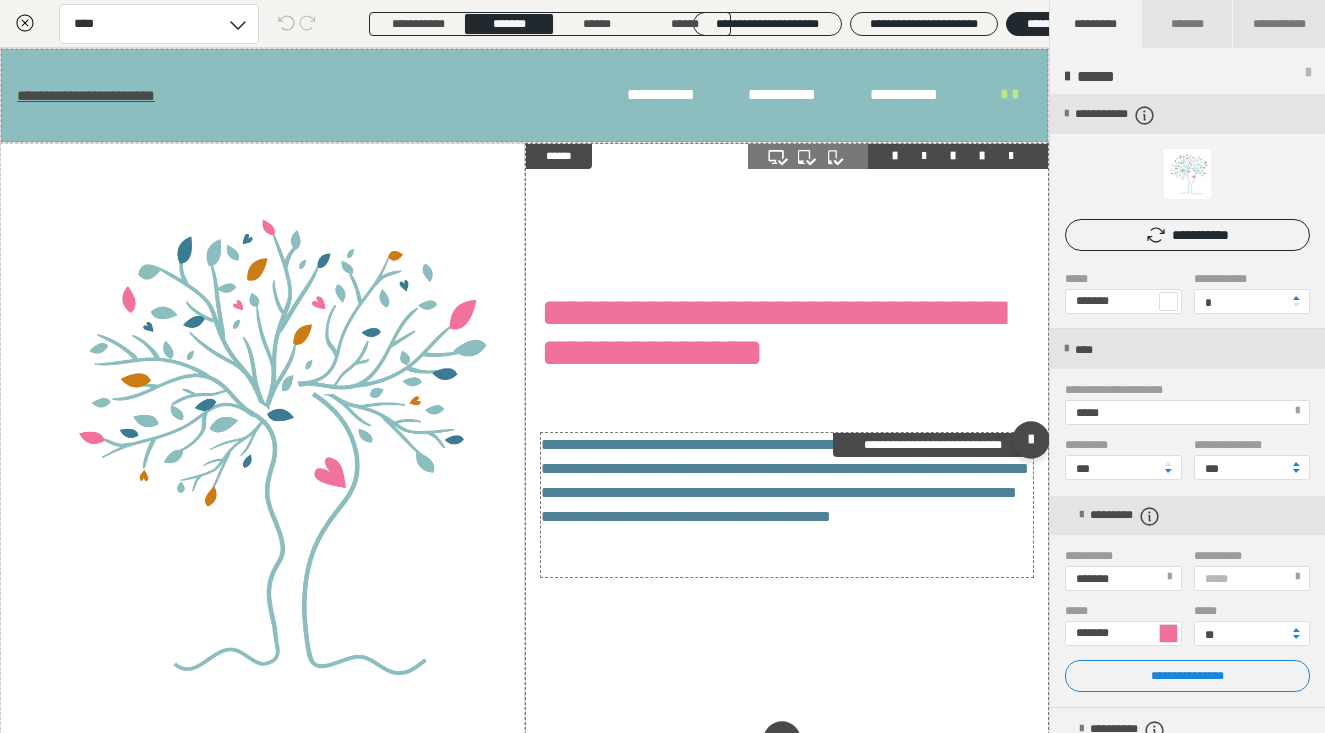 click on "**********" at bounding box center [787, 505] 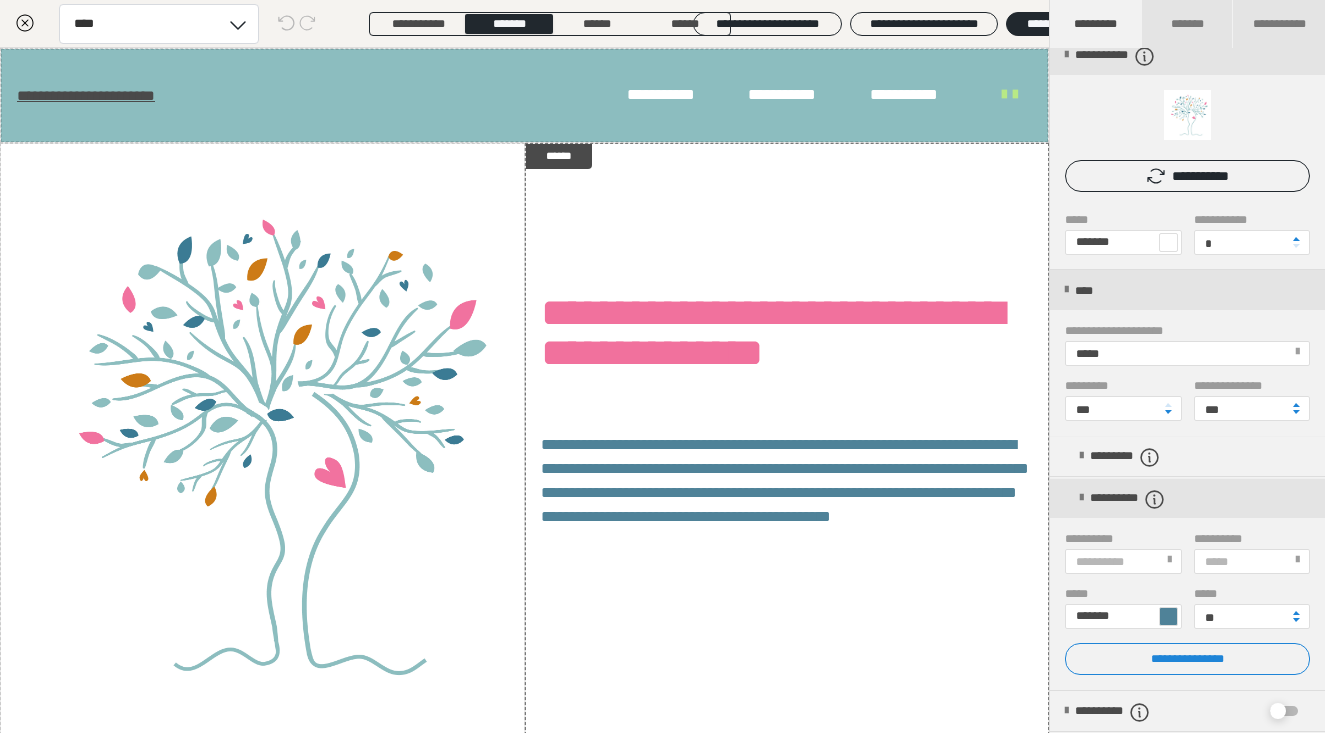 scroll, scrollTop: 60, scrollLeft: 0, axis: vertical 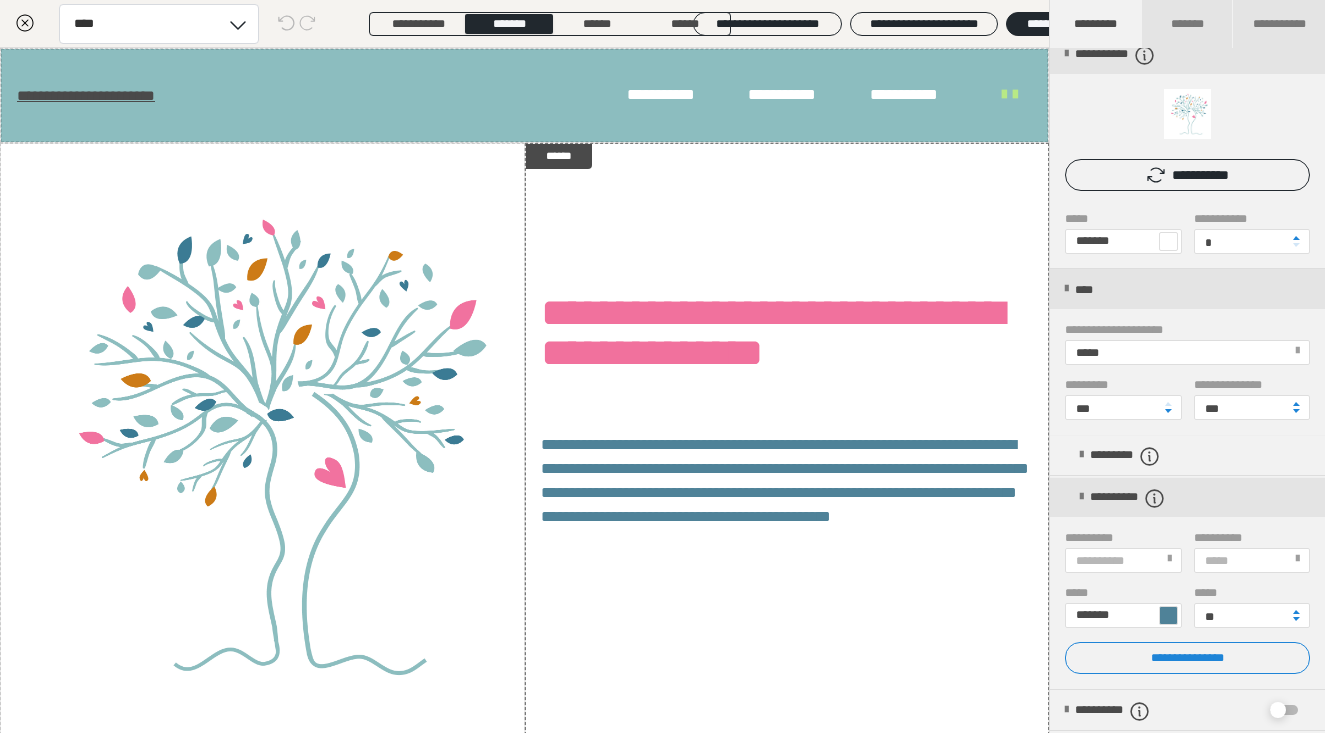 click on "**********" at bounding box center [1122, 560] 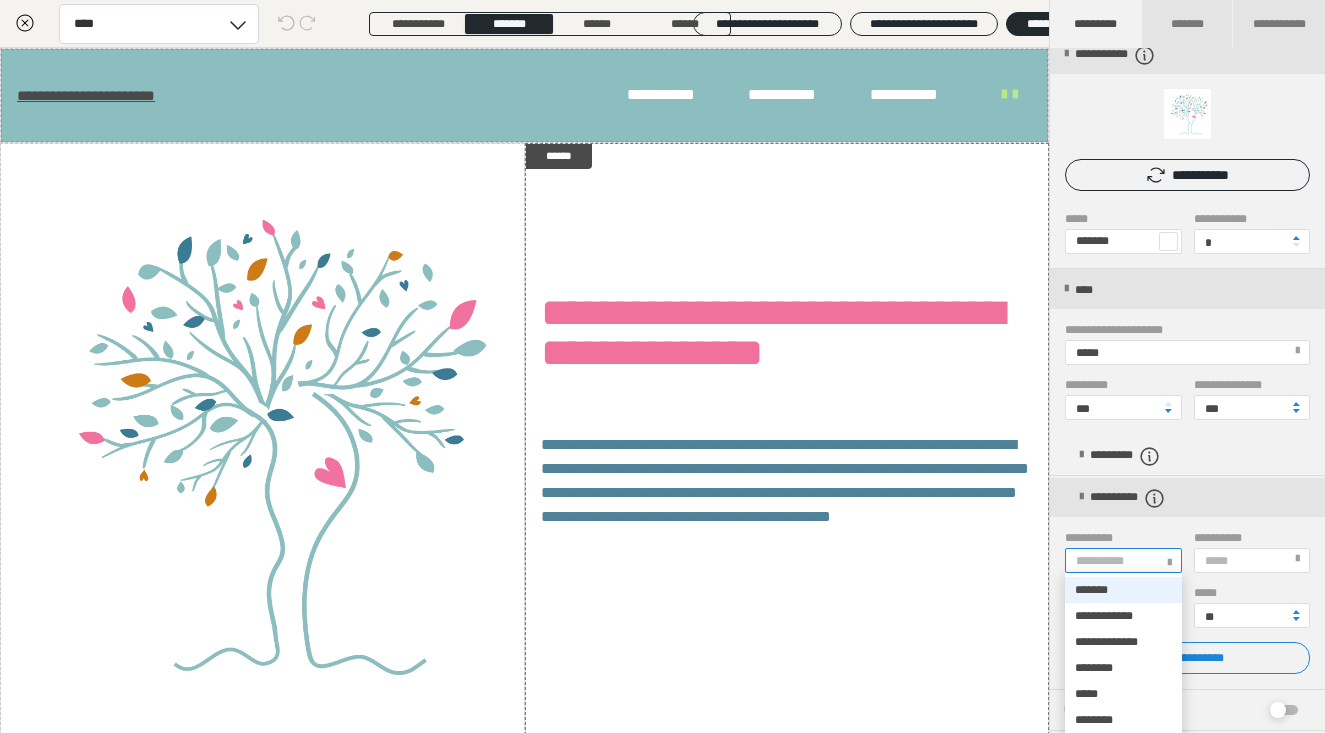scroll, scrollTop: 114, scrollLeft: 0, axis: vertical 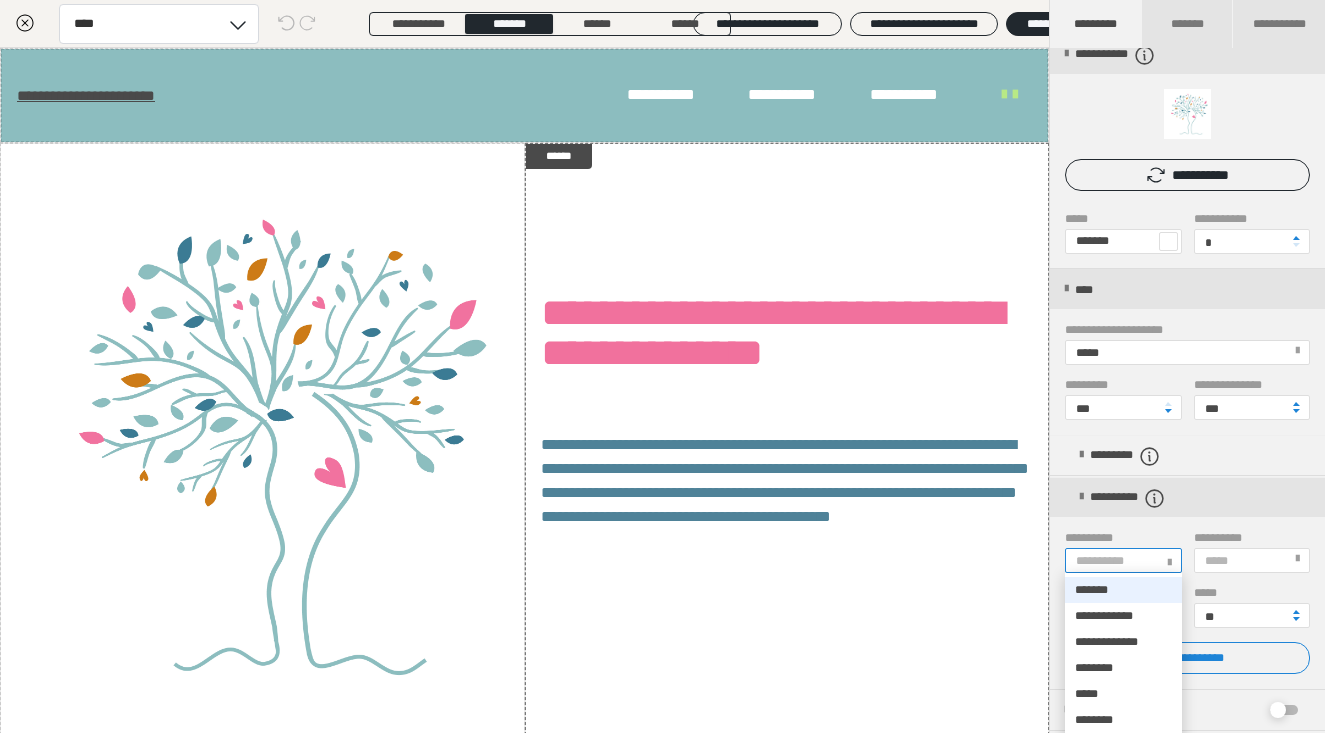 click on "*******" at bounding box center [1123, 590] 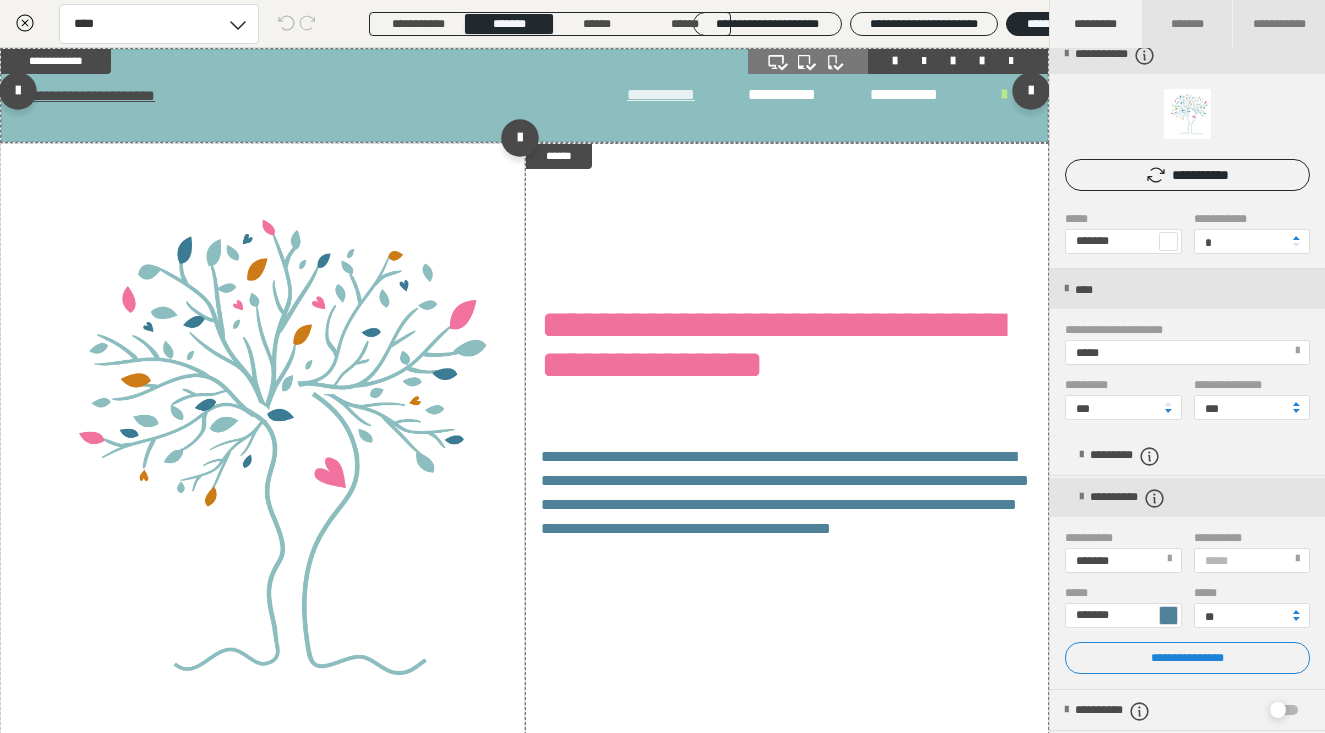 click on "**********" at bounding box center (677, 95) 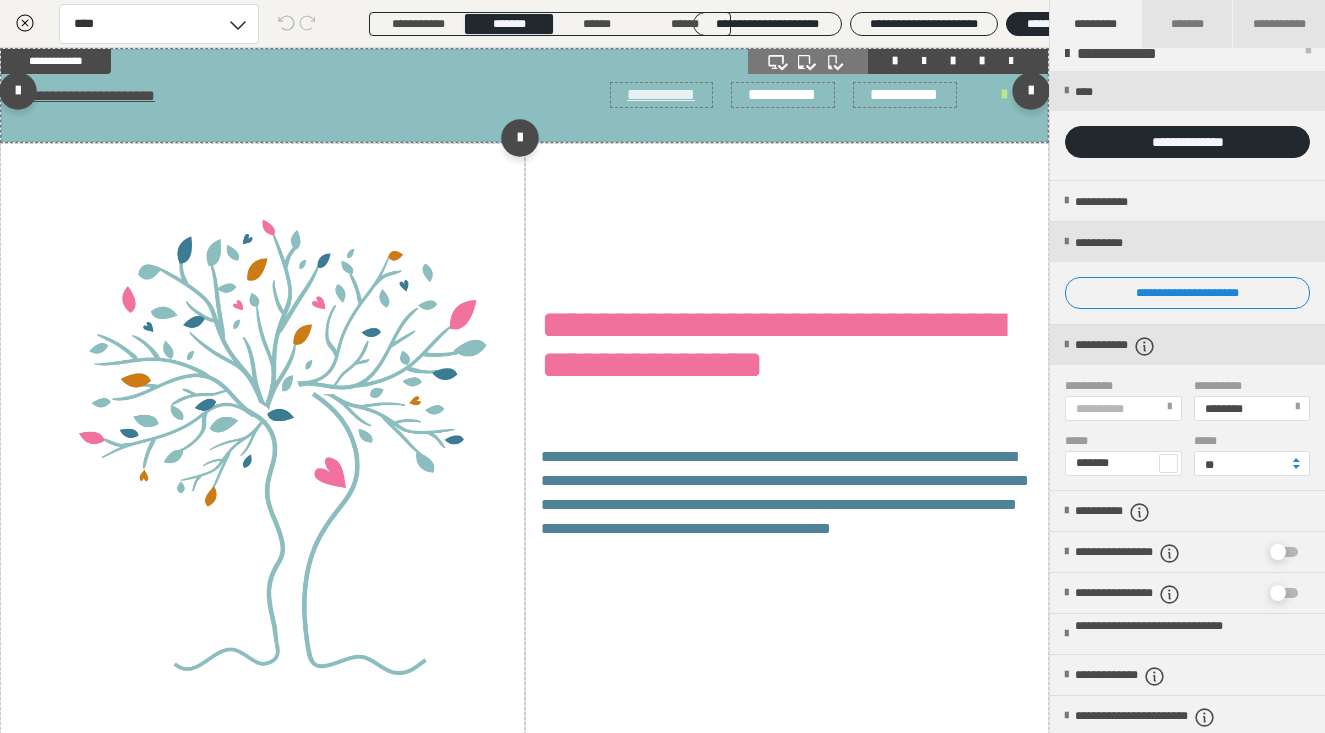 click on "**********" at bounding box center (677, 95) 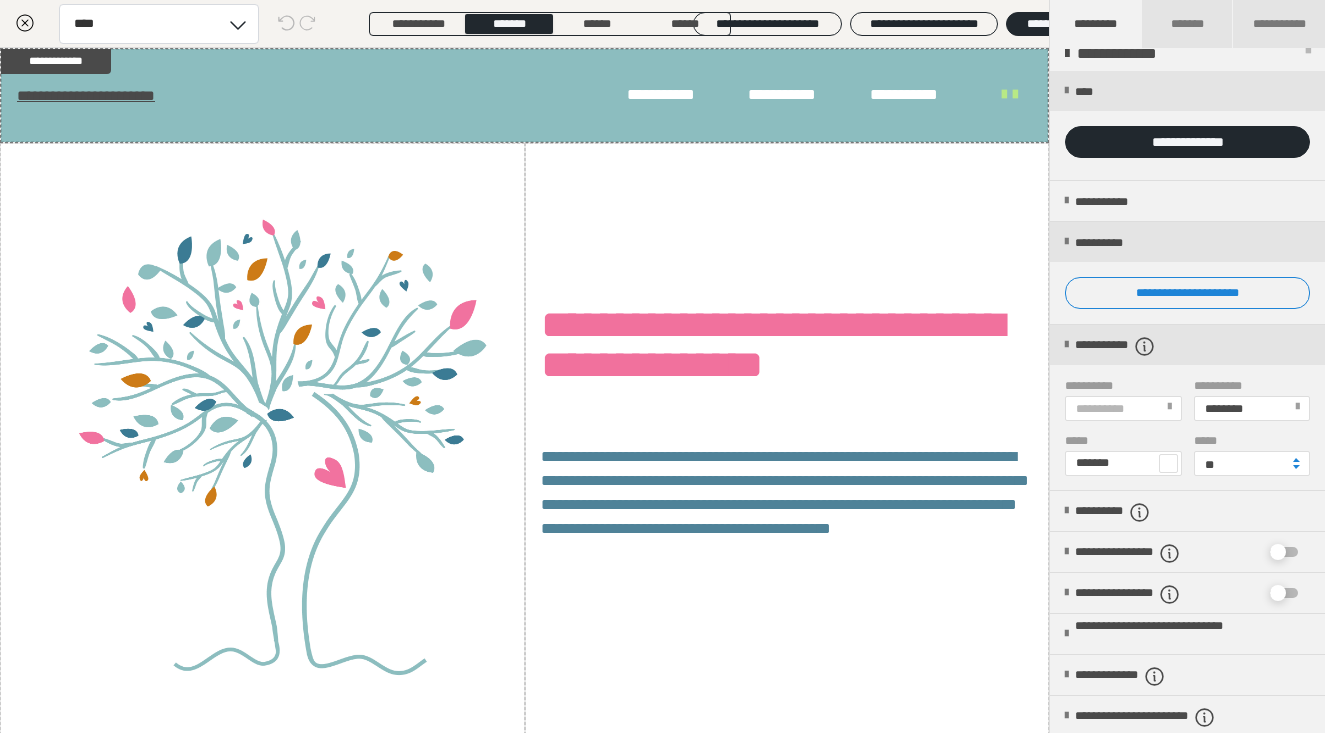 click on "**********" at bounding box center (1104, 409) 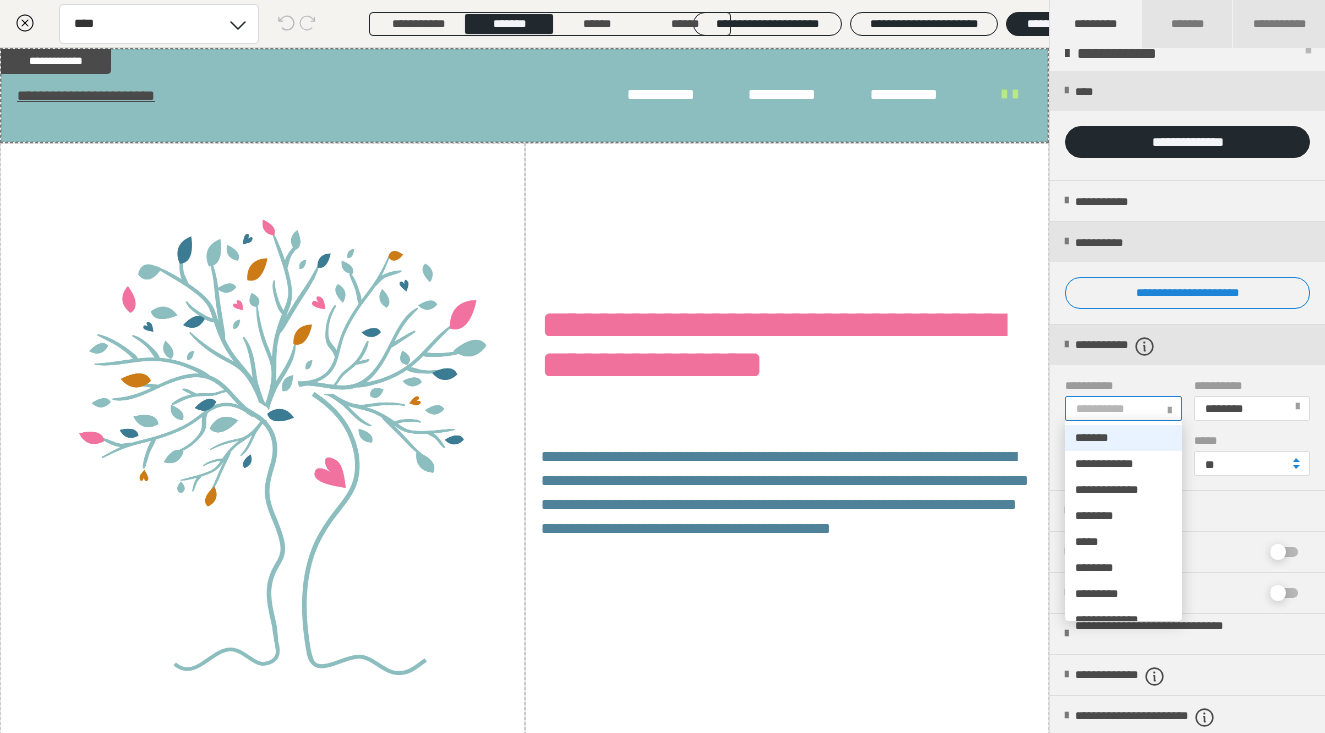 click on "*******" at bounding box center (1091, 438) 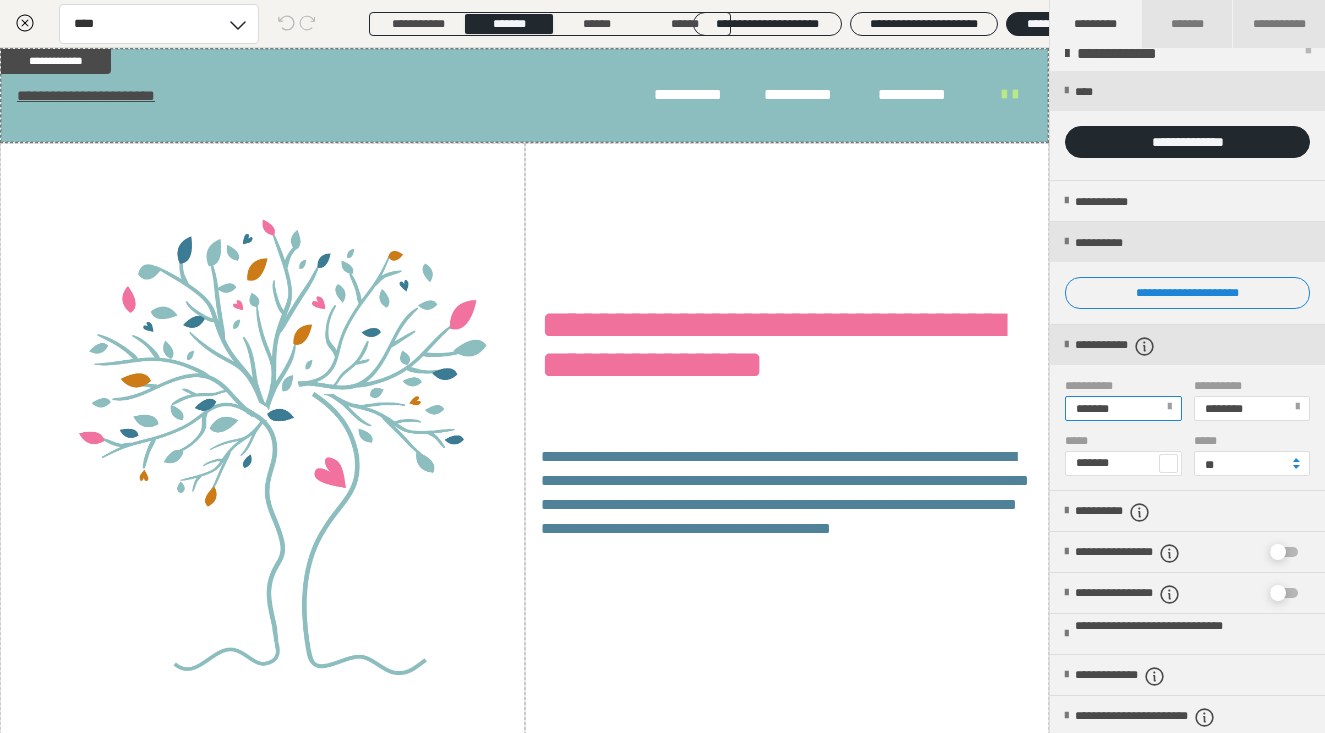 scroll, scrollTop: 0, scrollLeft: 0, axis: both 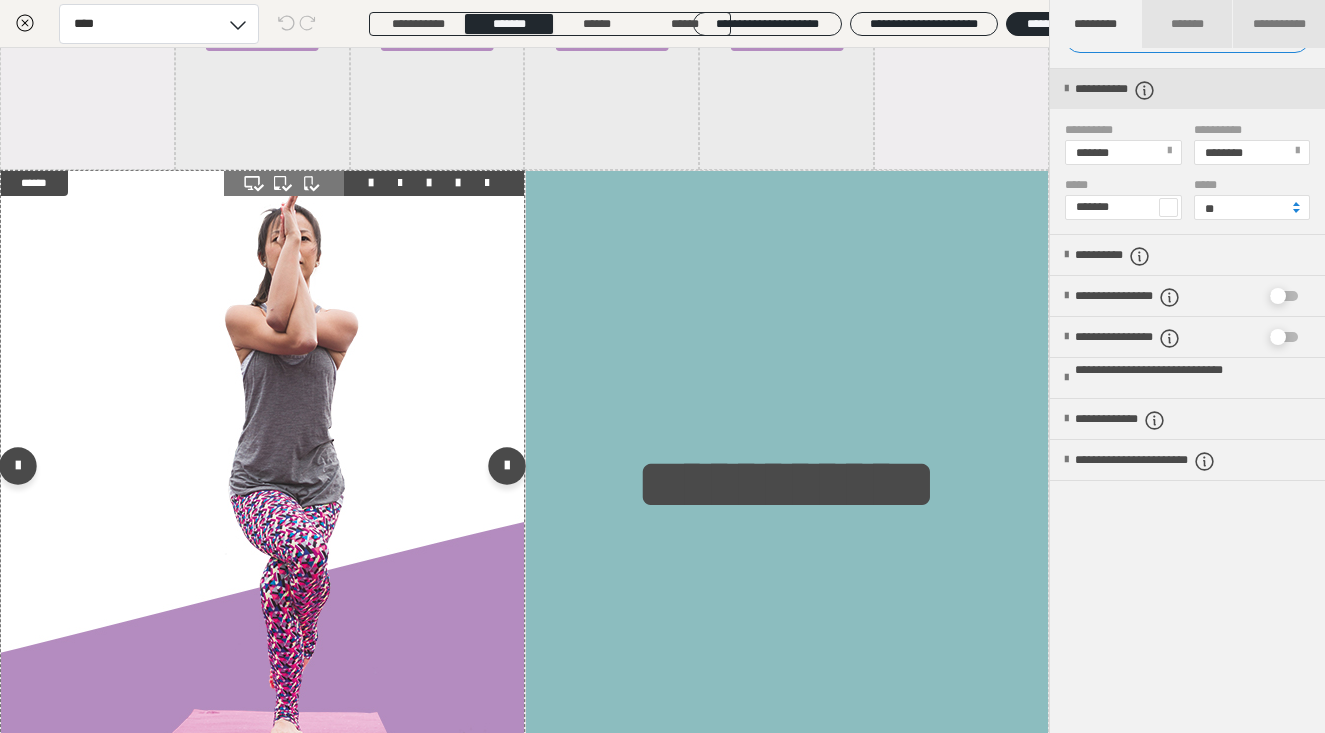 click at bounding box center (262, 471) 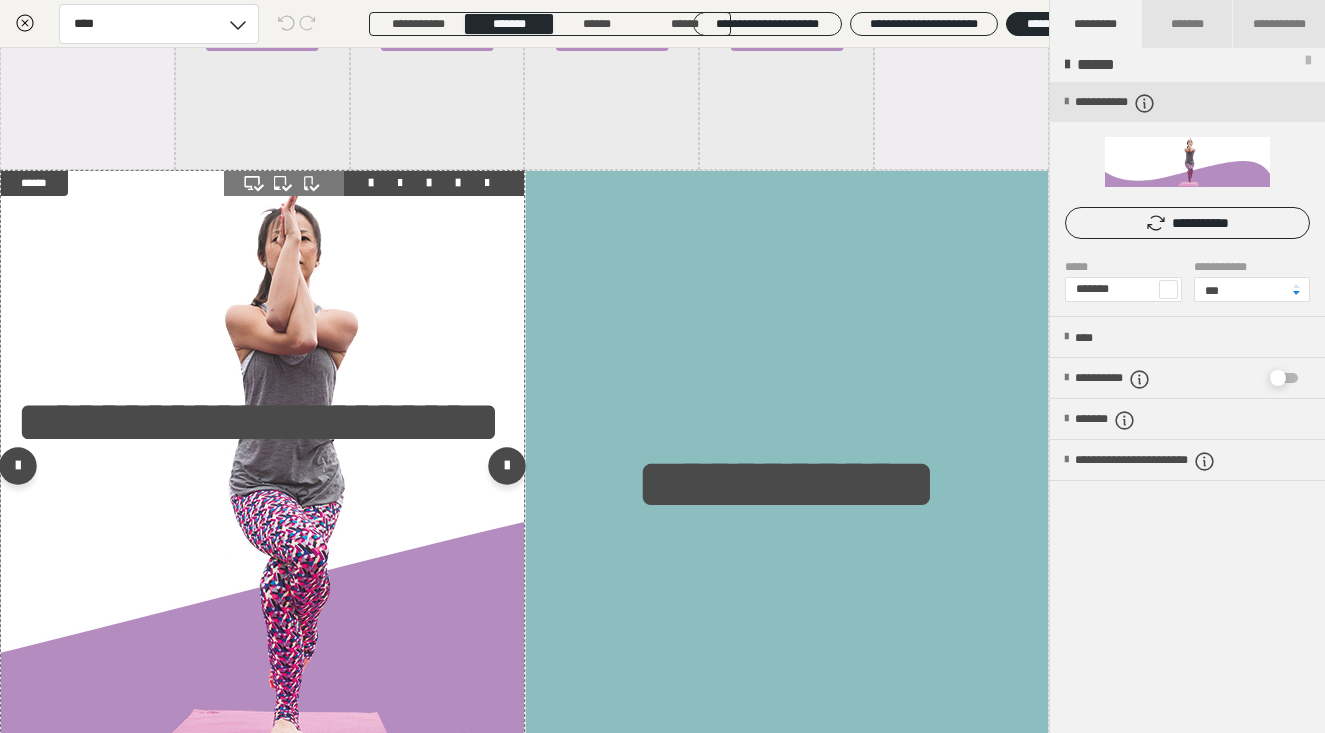 scroll, scrollTop: 0, scrollLeft: 0, axis: both 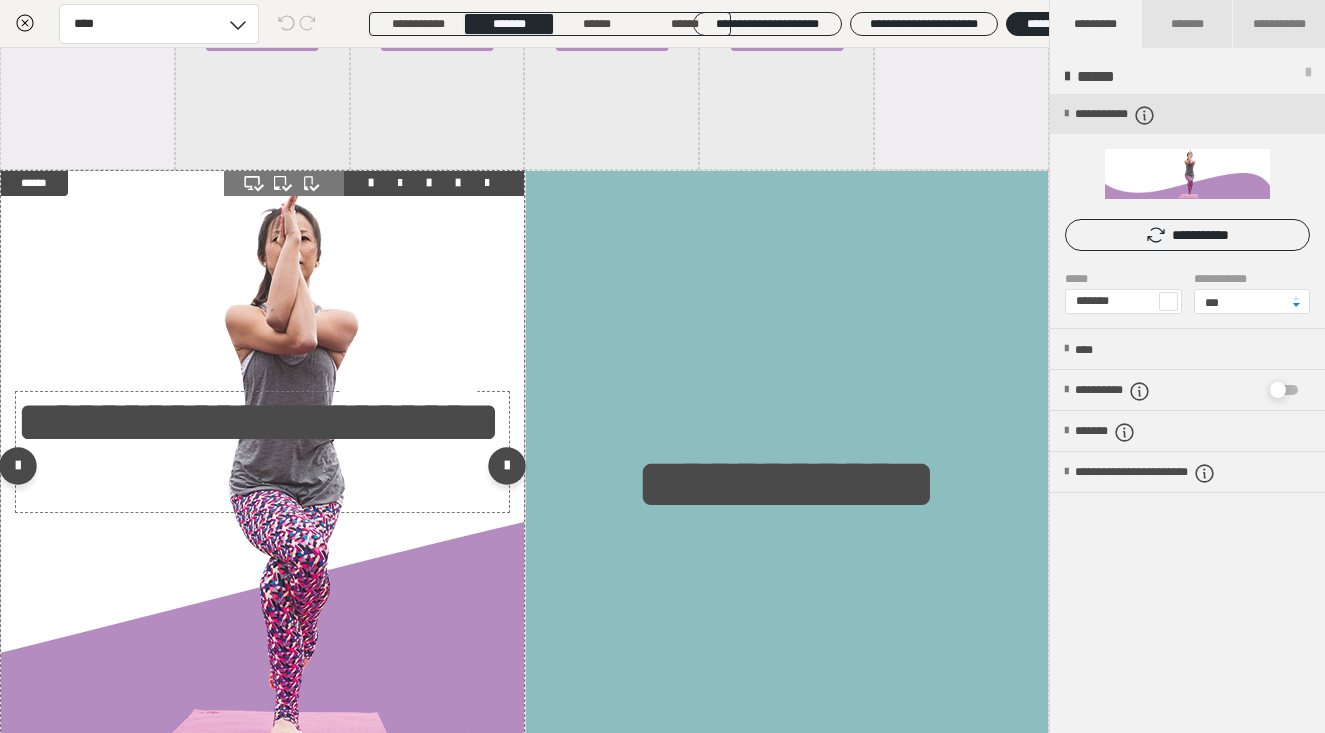 click on "**********" at bounding box center (262, 452) 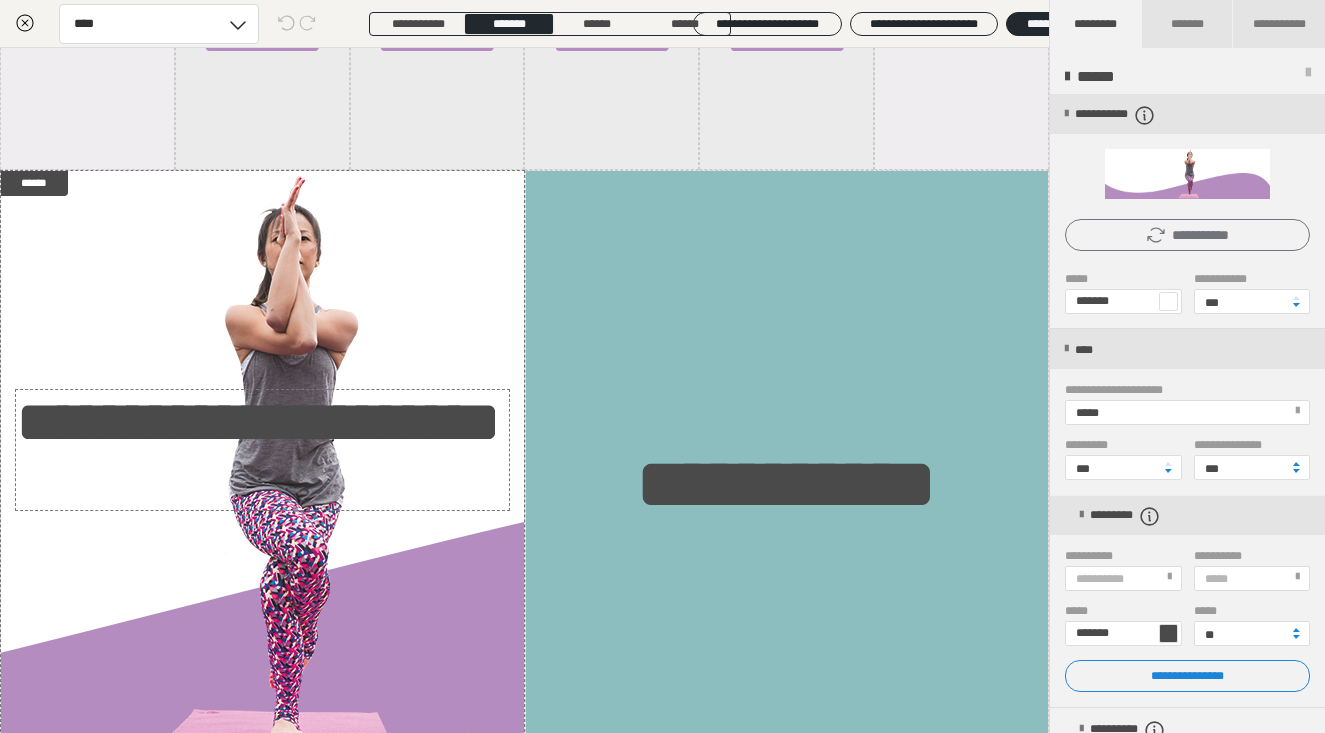 click on "**********" at bounding box center [1187, 235] 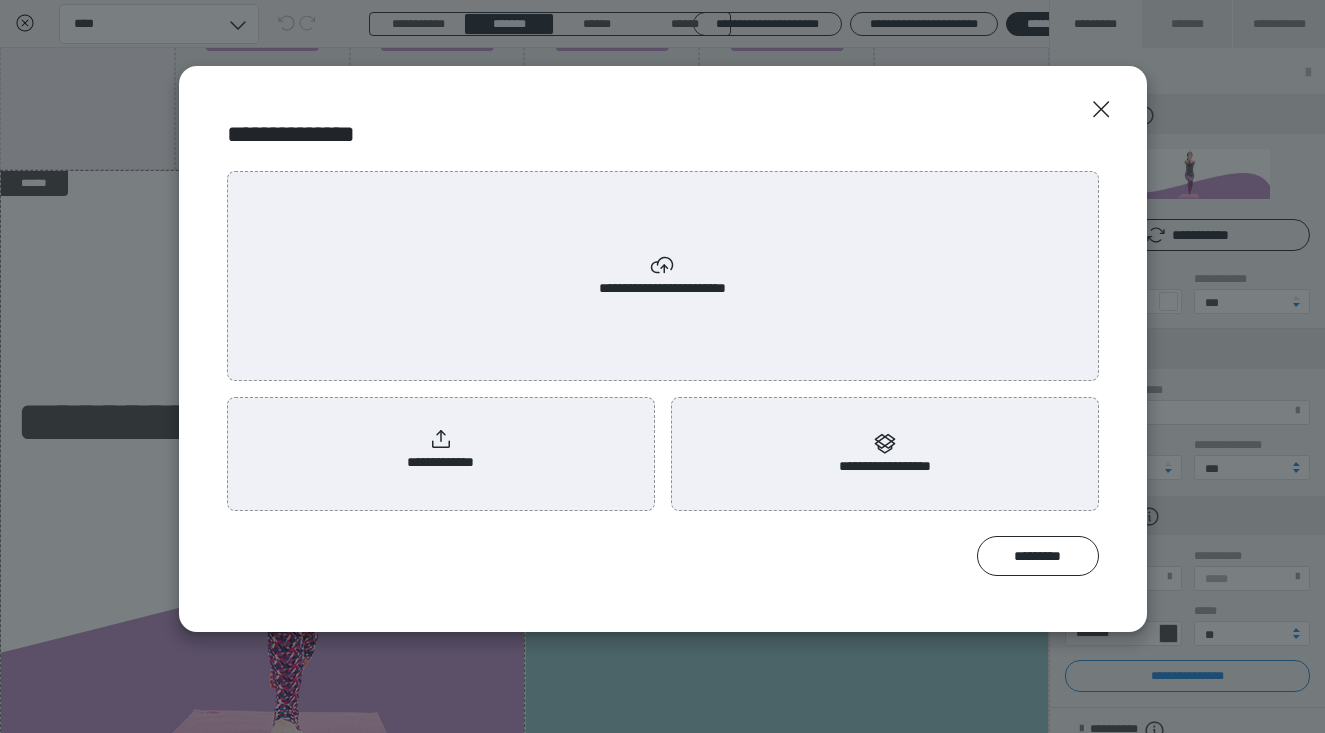 click on "**********" at bounding box center (663, 276) 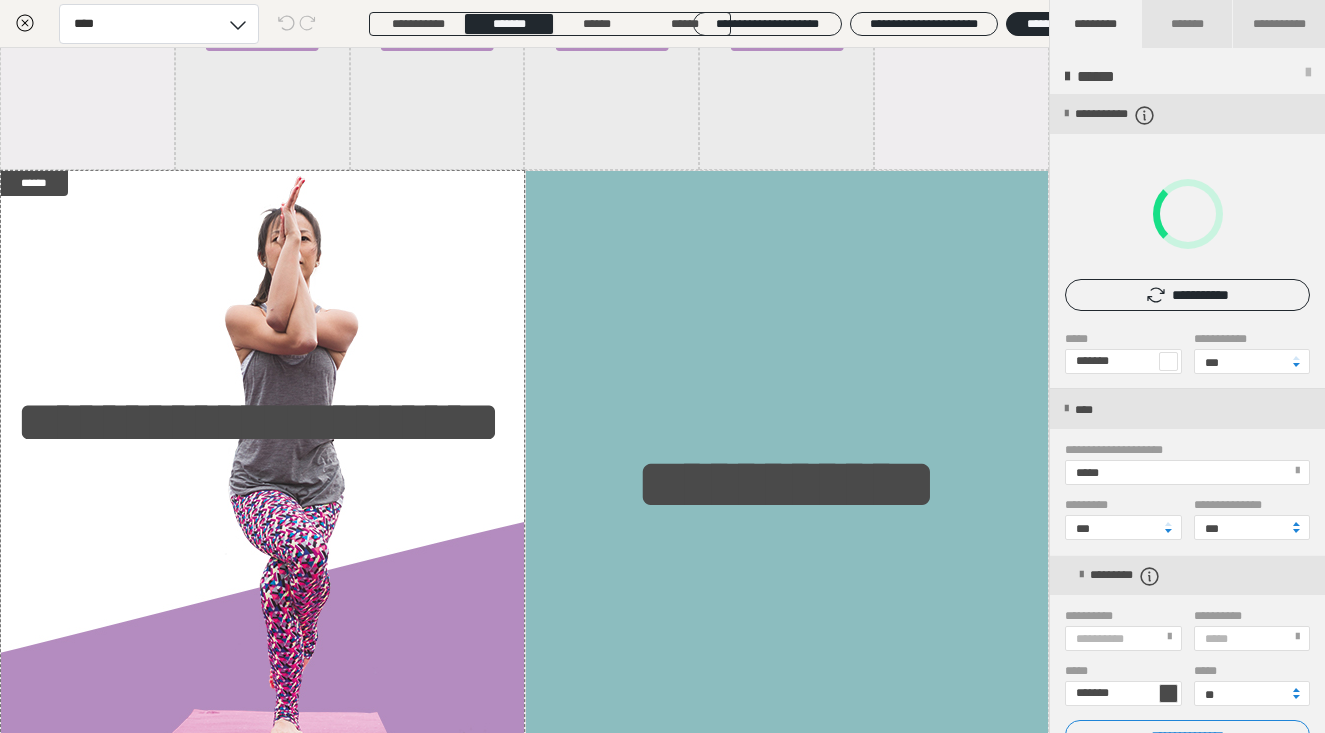 scroll, scrollTop: 0, scrollLeft: 0, axis: both 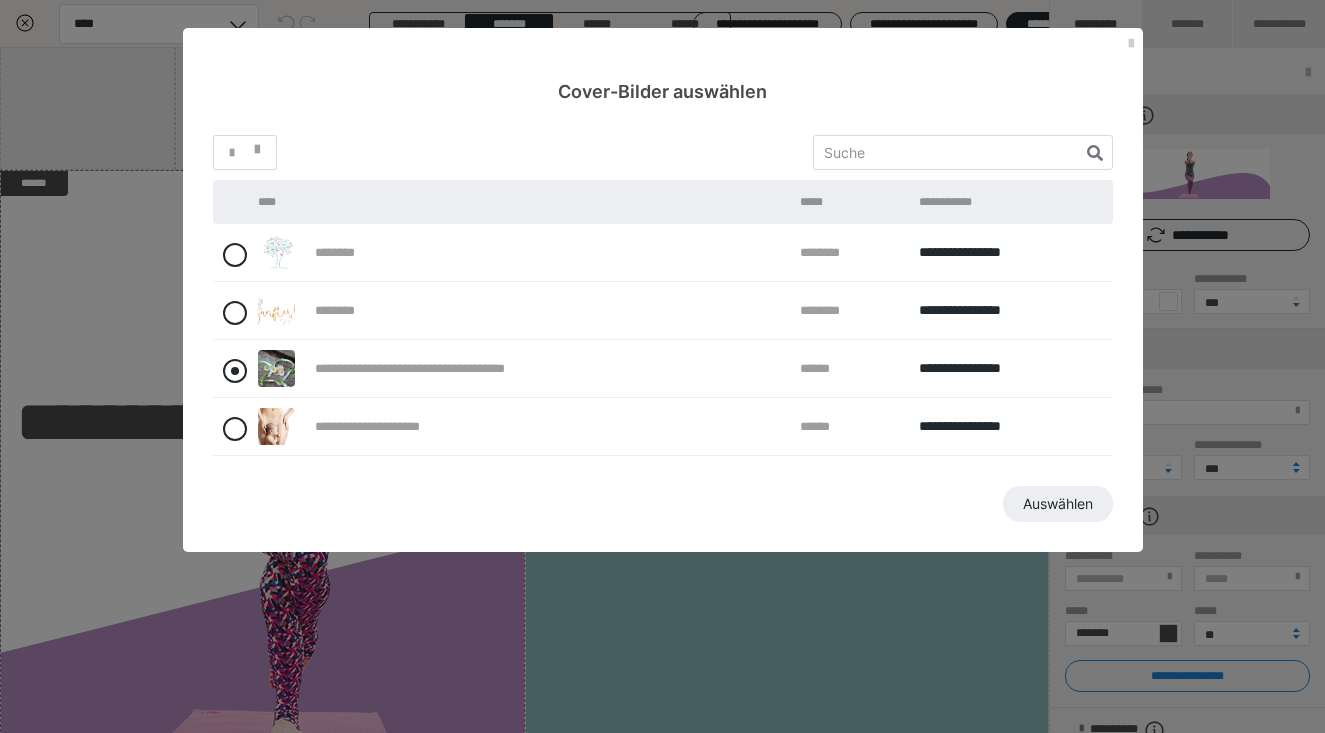 click at bounding box center [235, 371] 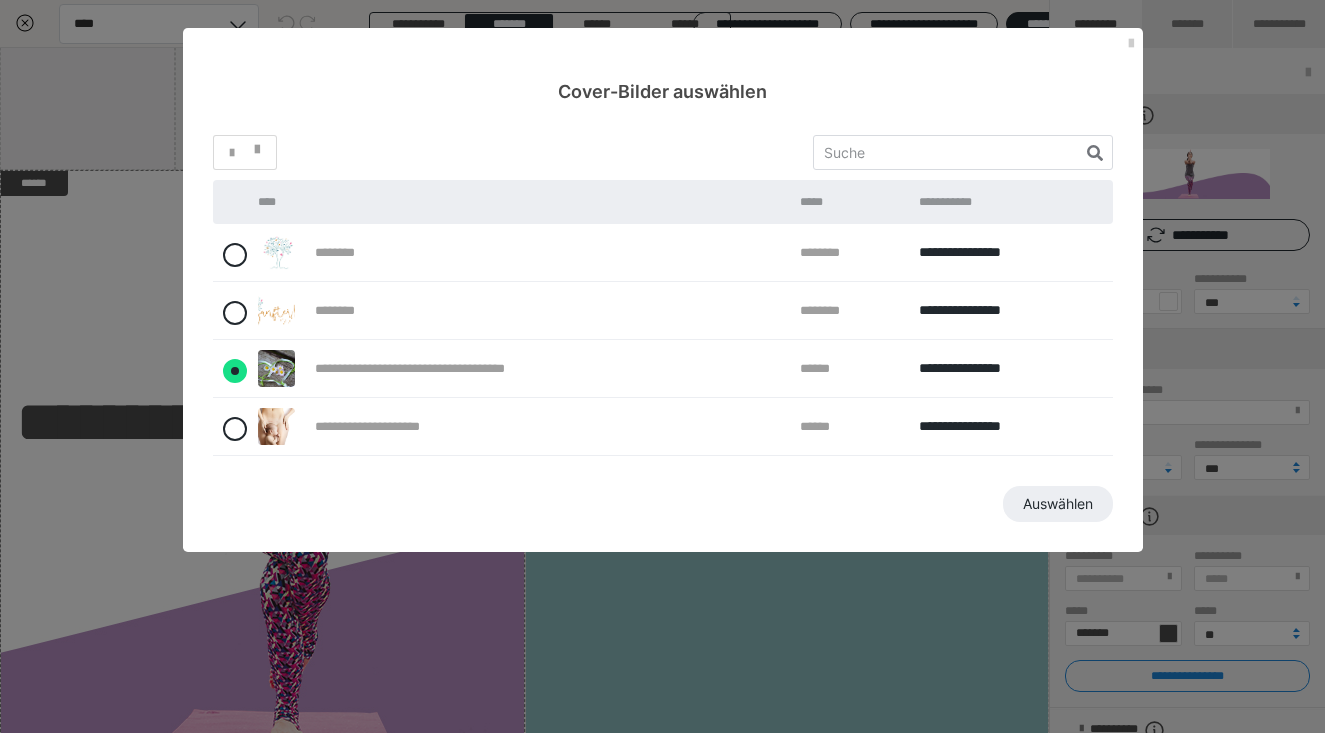 radio on "****" 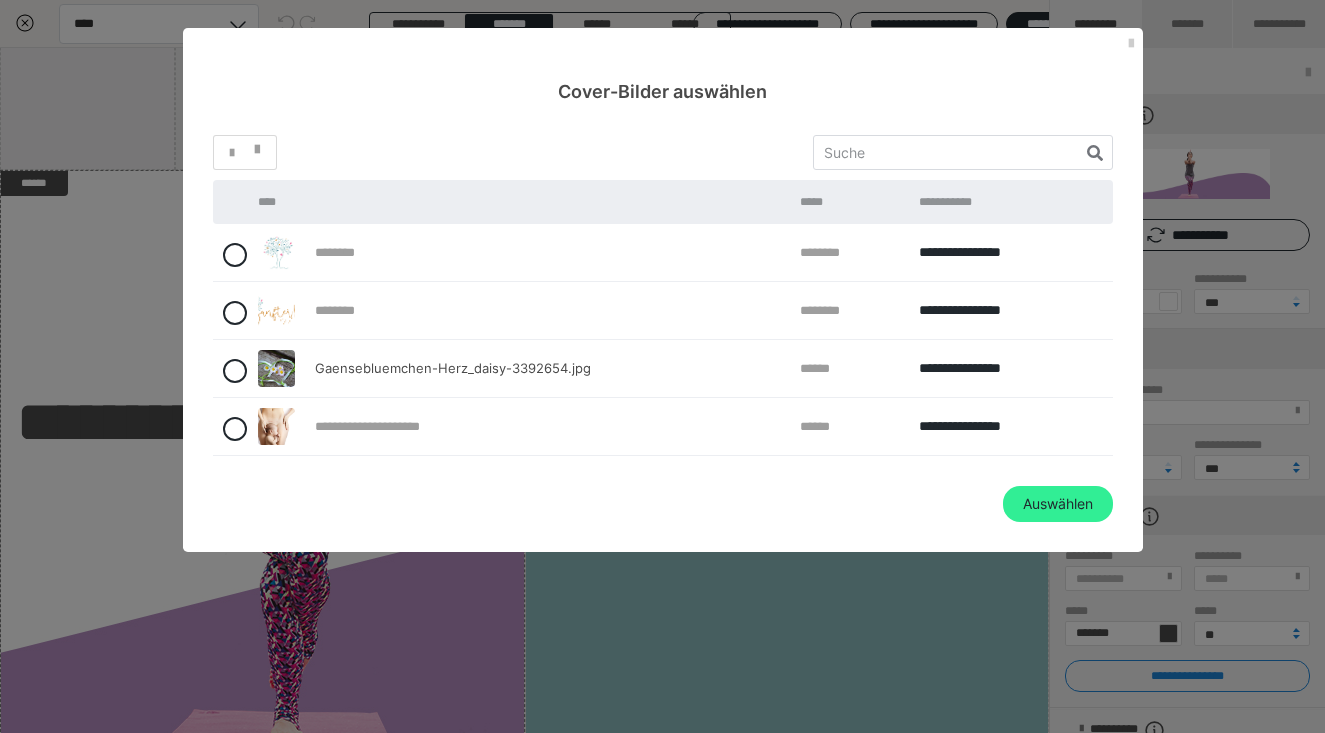 click on "Auswählen" at bounding box center (1058, 504) 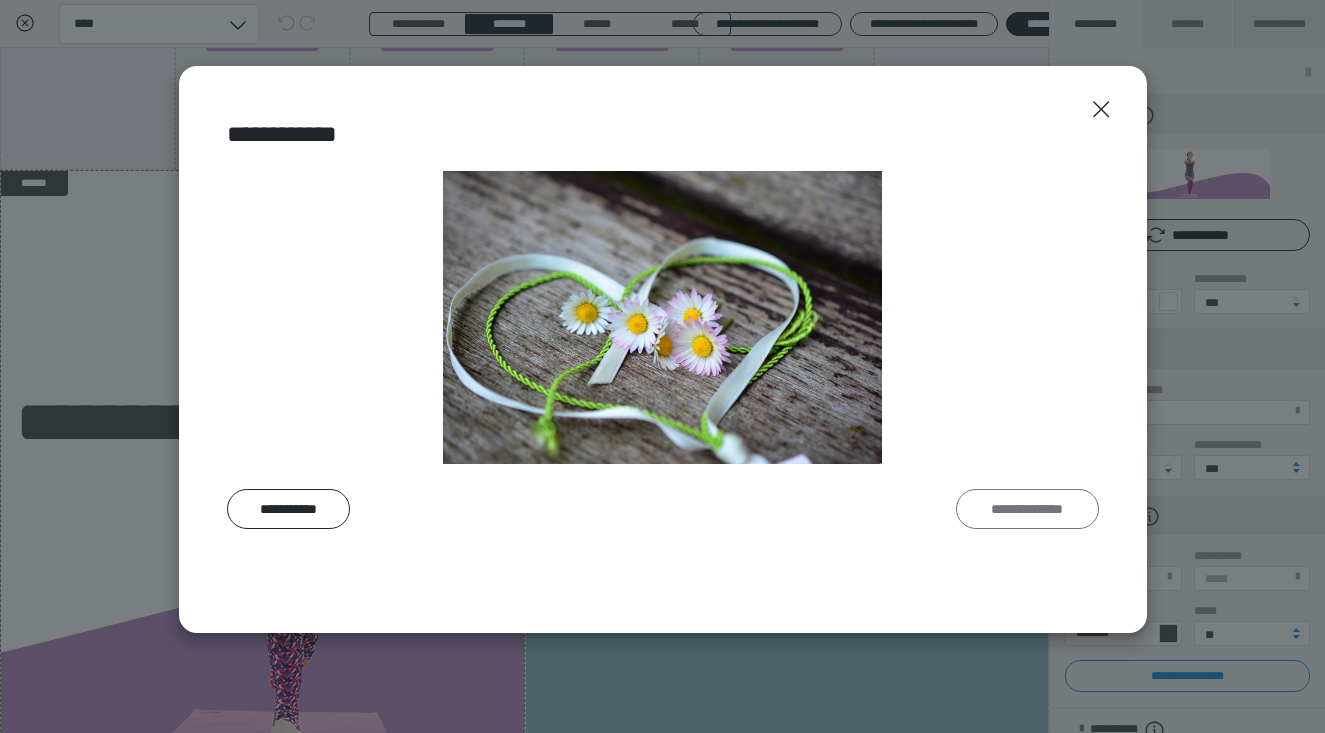 click on "**********" at bounding box center (1027, 509) 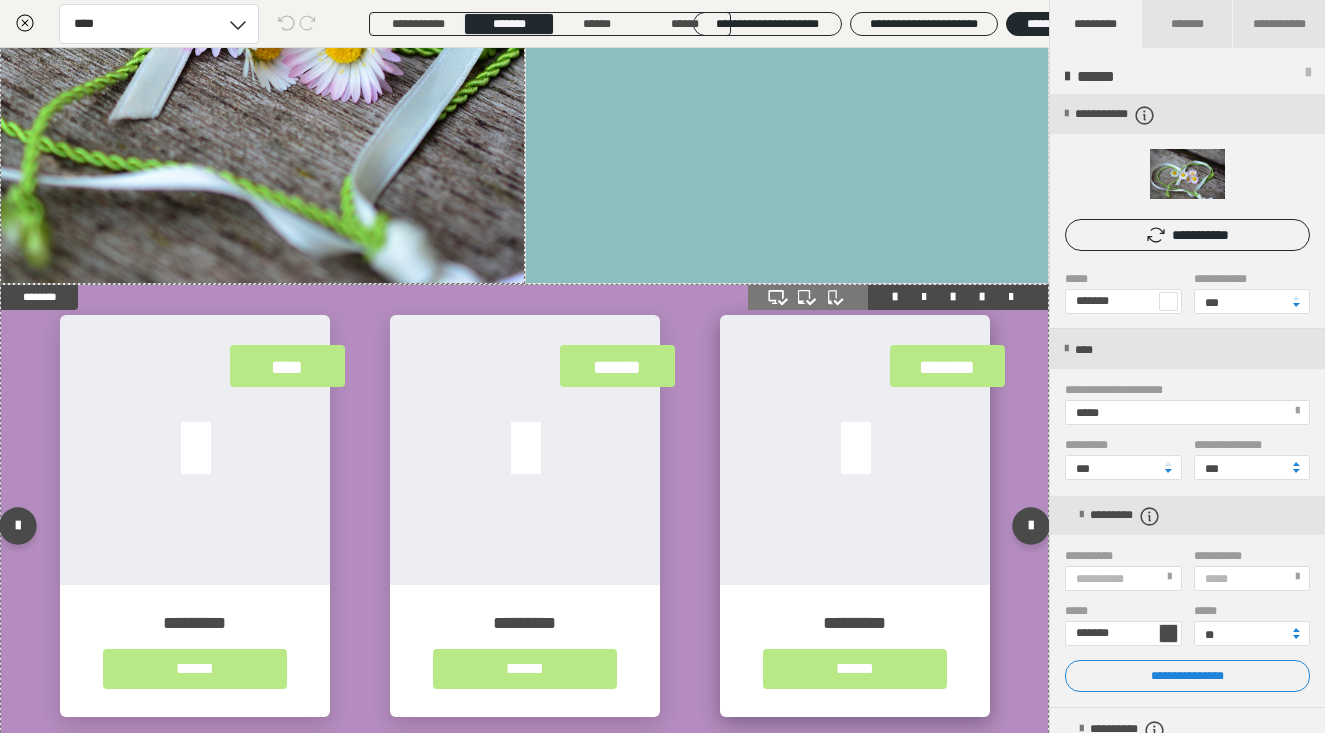 scroll, scrollTop: 1453, scrollLeft: 0, axis: vertical 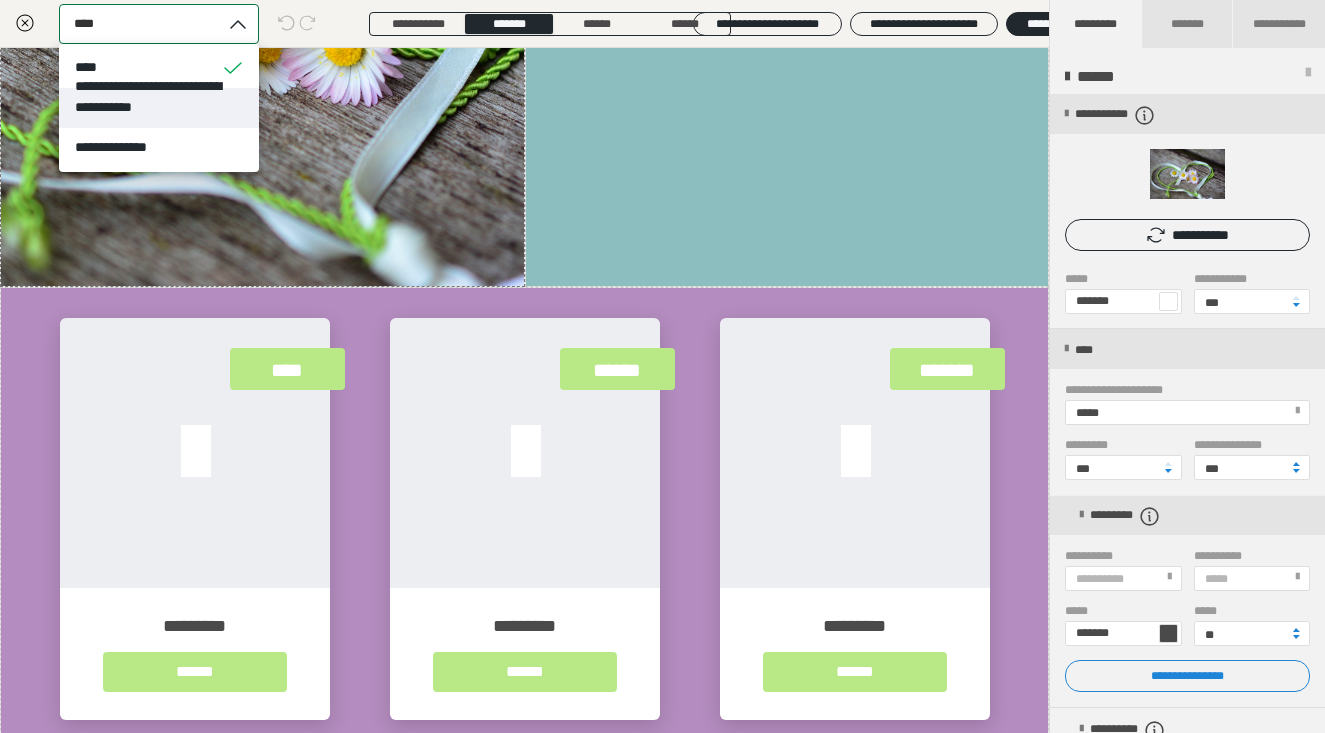 click on "**********" at bounding box center [159, 107] 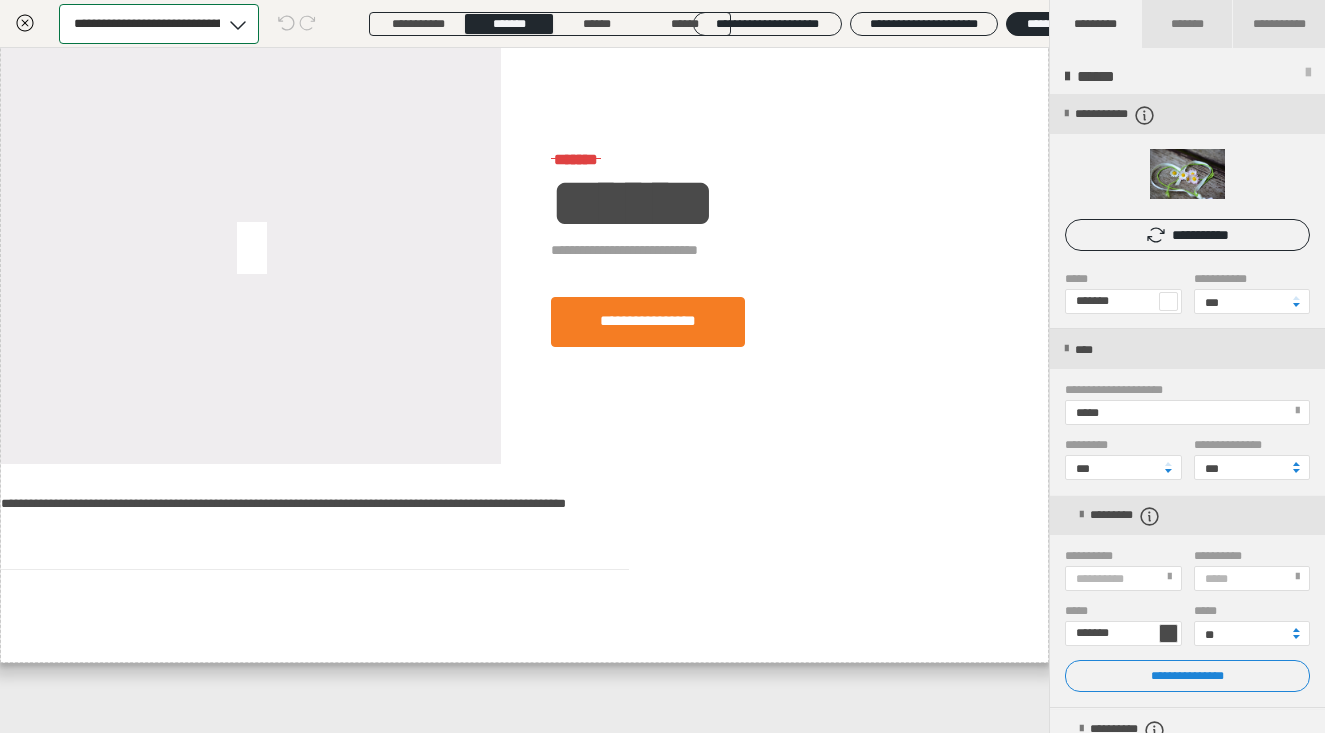 scroll, scrollTop: 0, scrollLeft: 0, axis: both 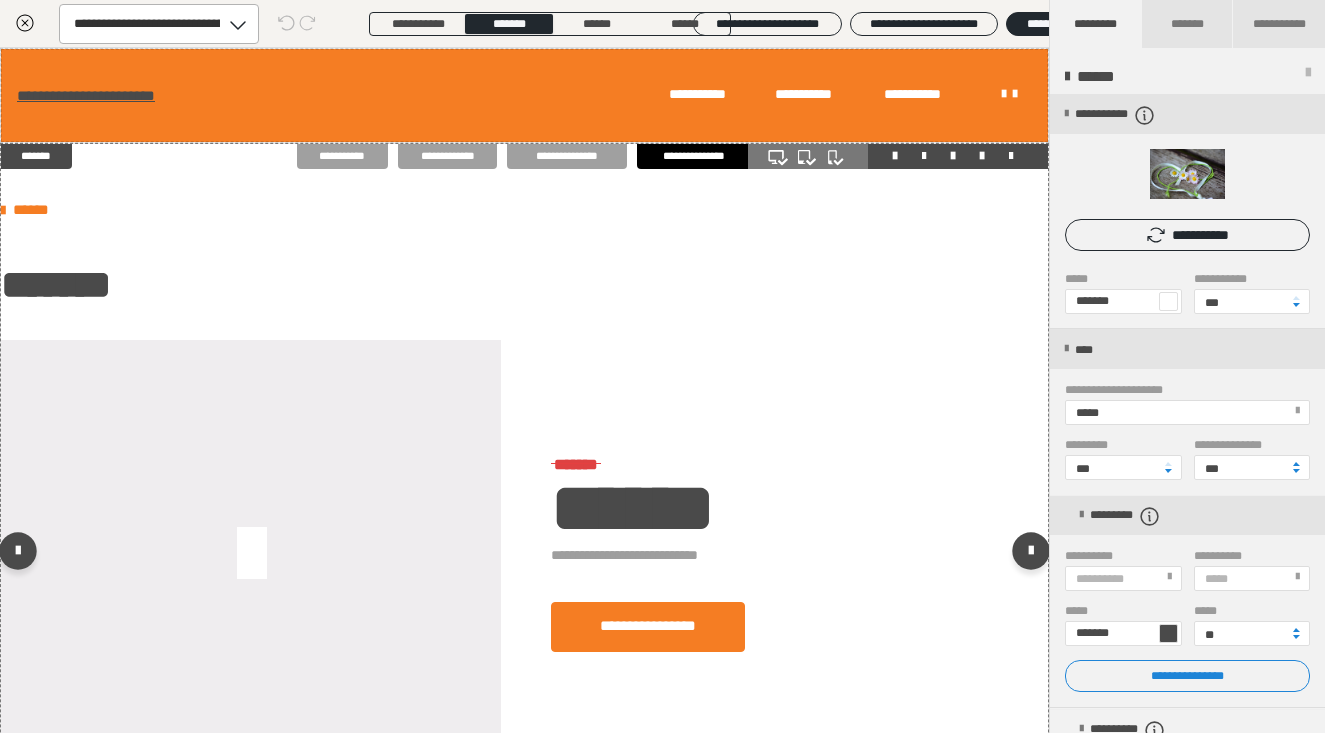 click on "*******" at bounding box center (524, 285) 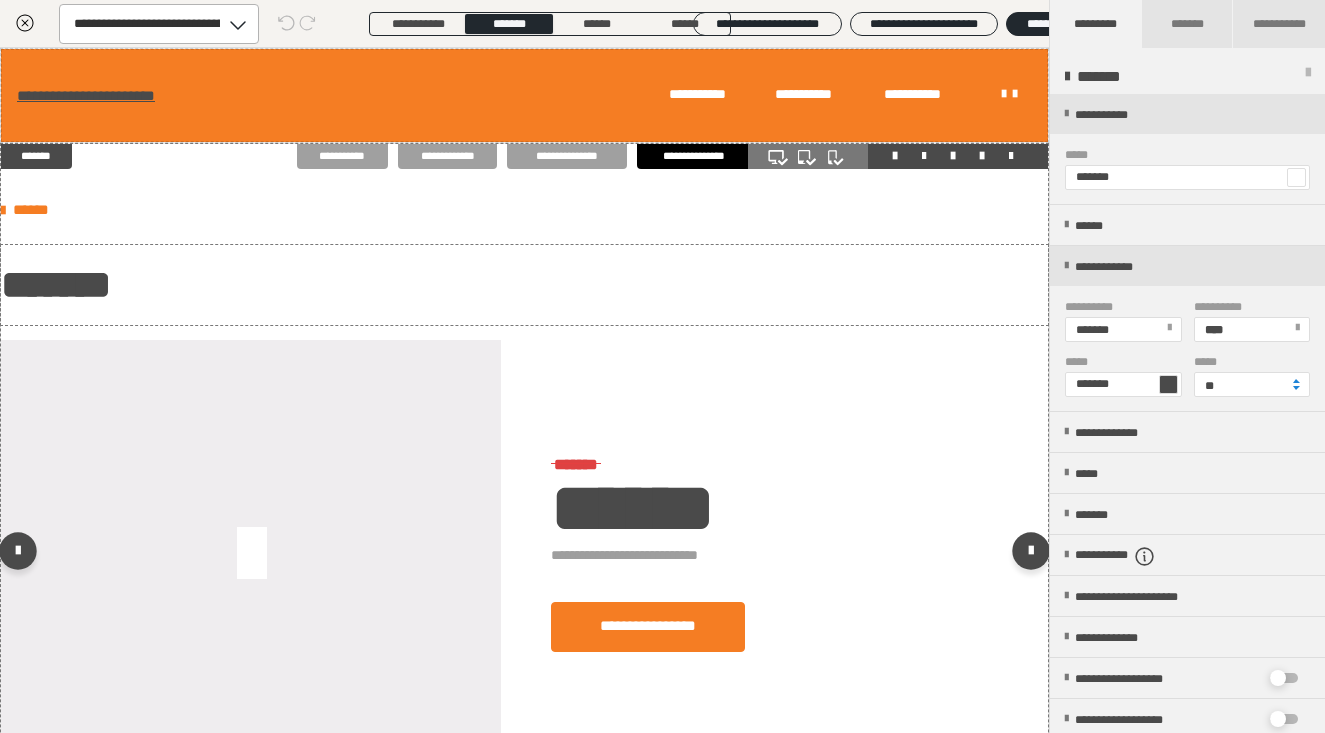 click on "*******" at bounding box center (524, 285) 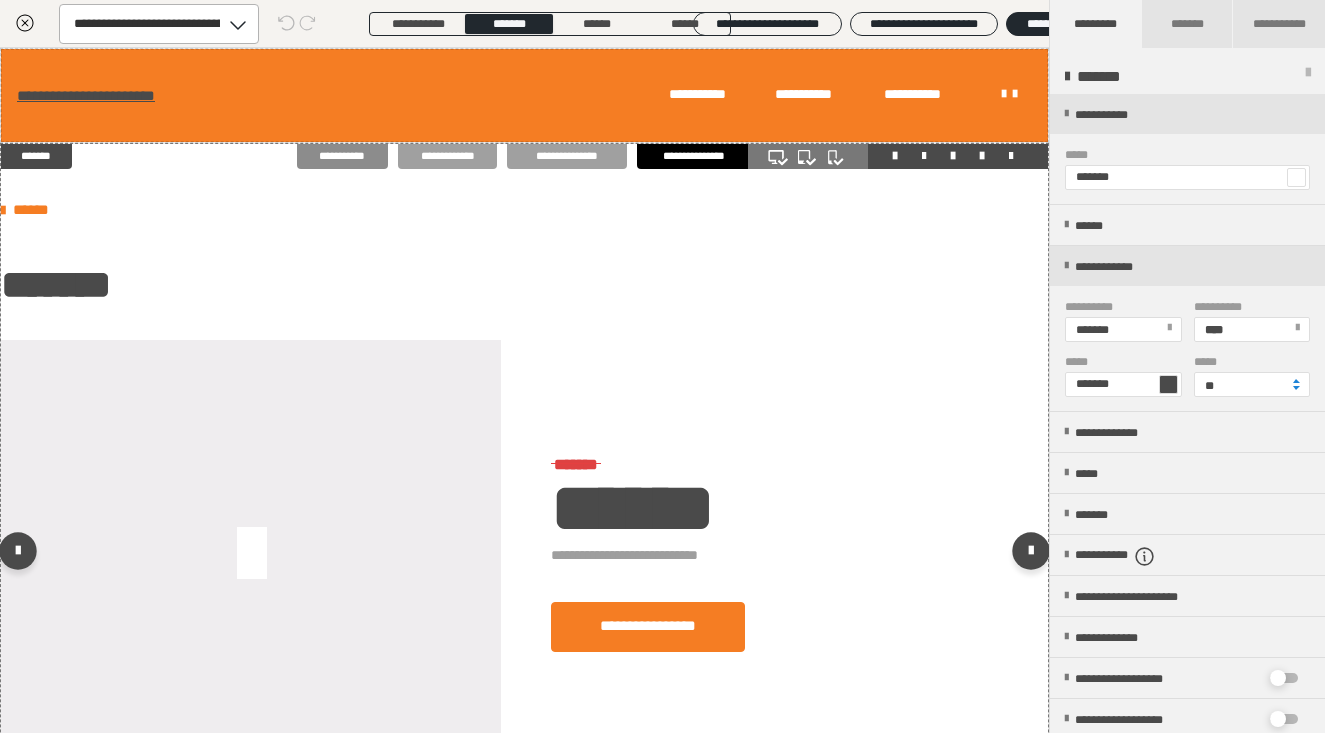 click on "**********" at bounding box center [342, 156] 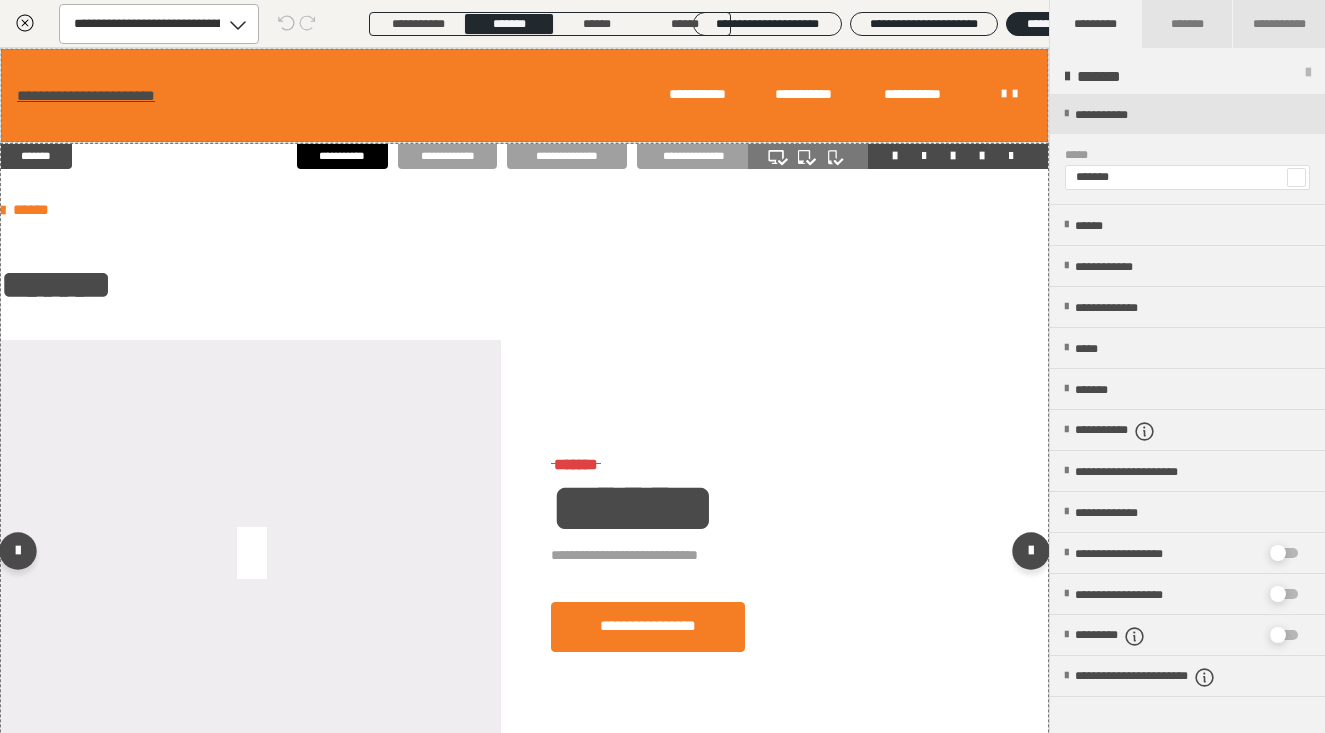scroll, scrollTop: 0, scrollLeft: 0, axis: both 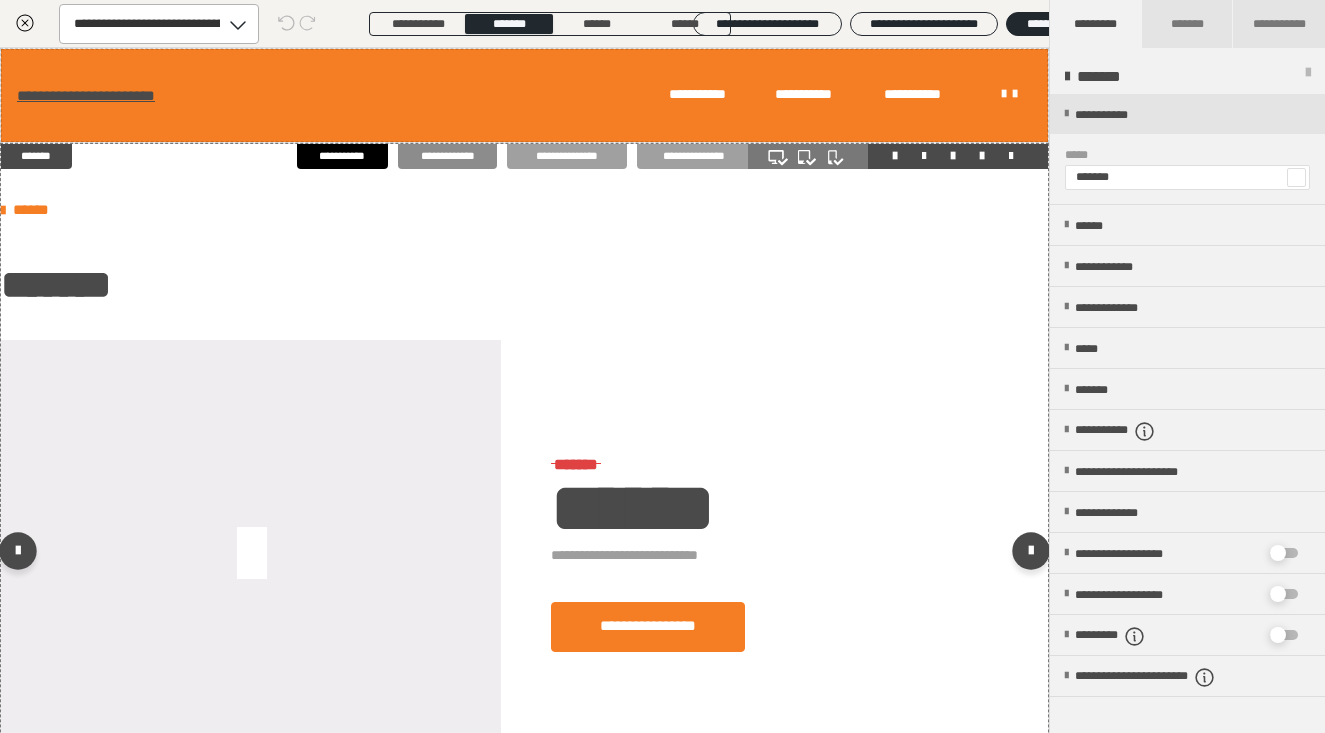 click on "**********" at bounding box center (448, 156) 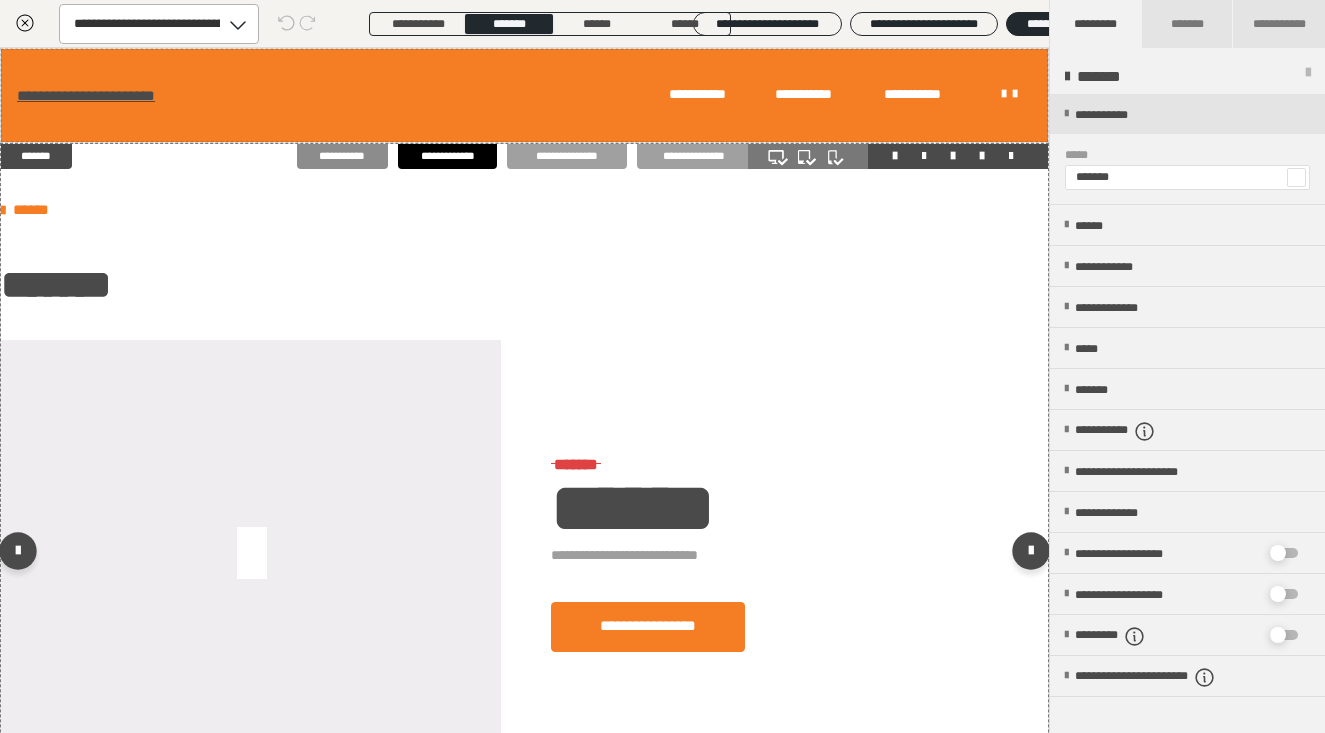 scroll, scrollTop: 0, scrollLeft: 0, axis: both 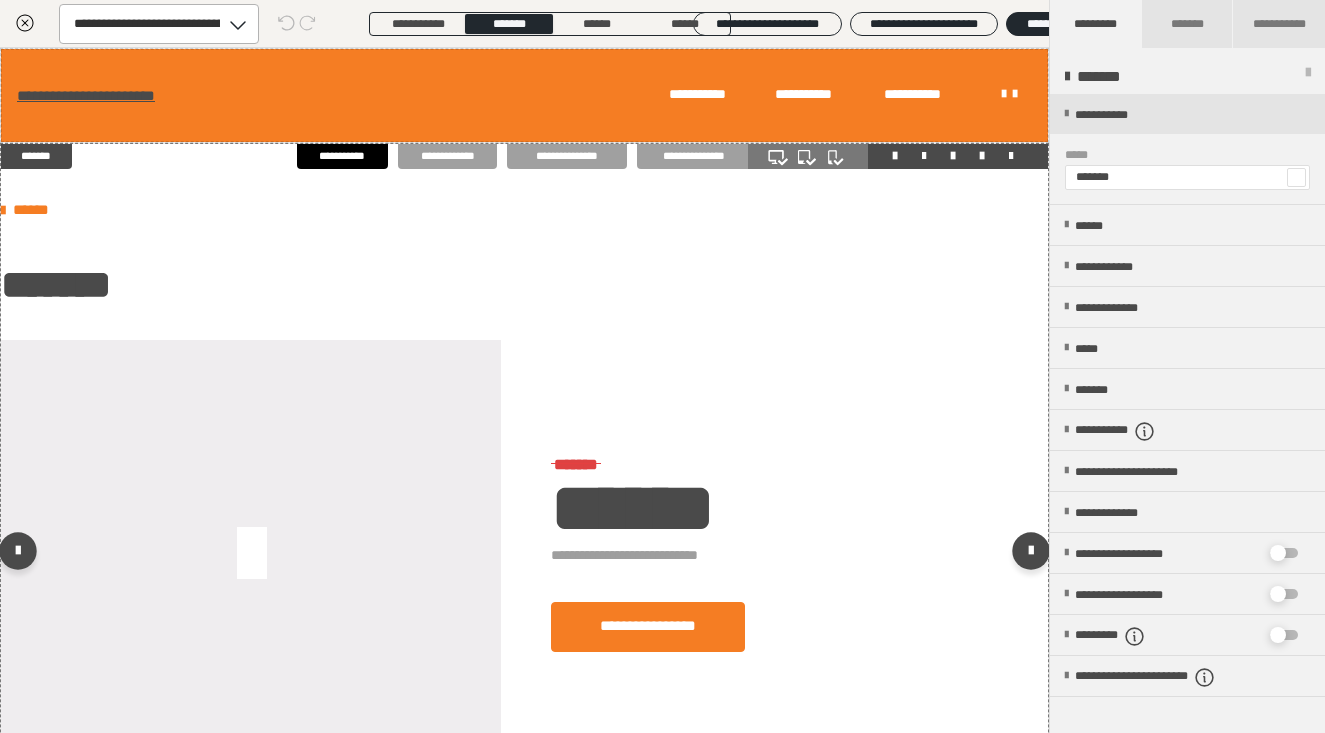 click on "*******" at bounding box center (36, 156) 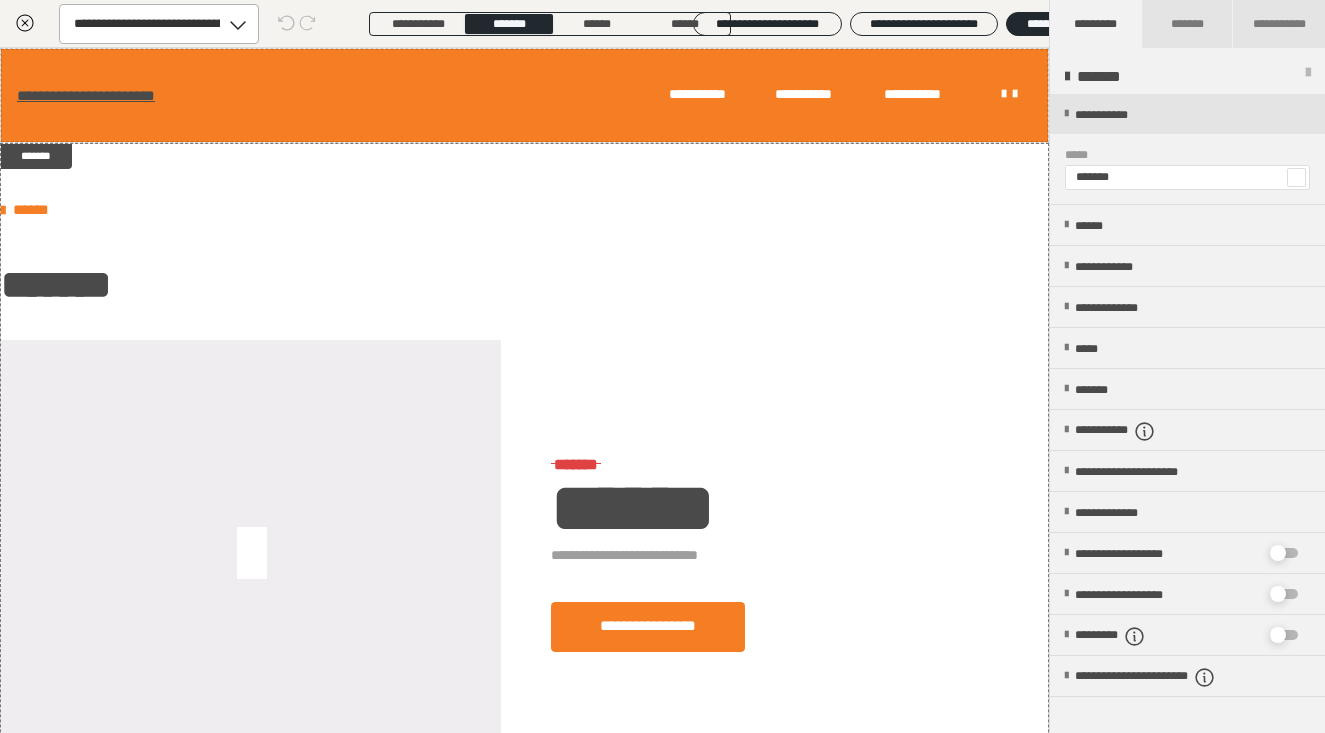 click 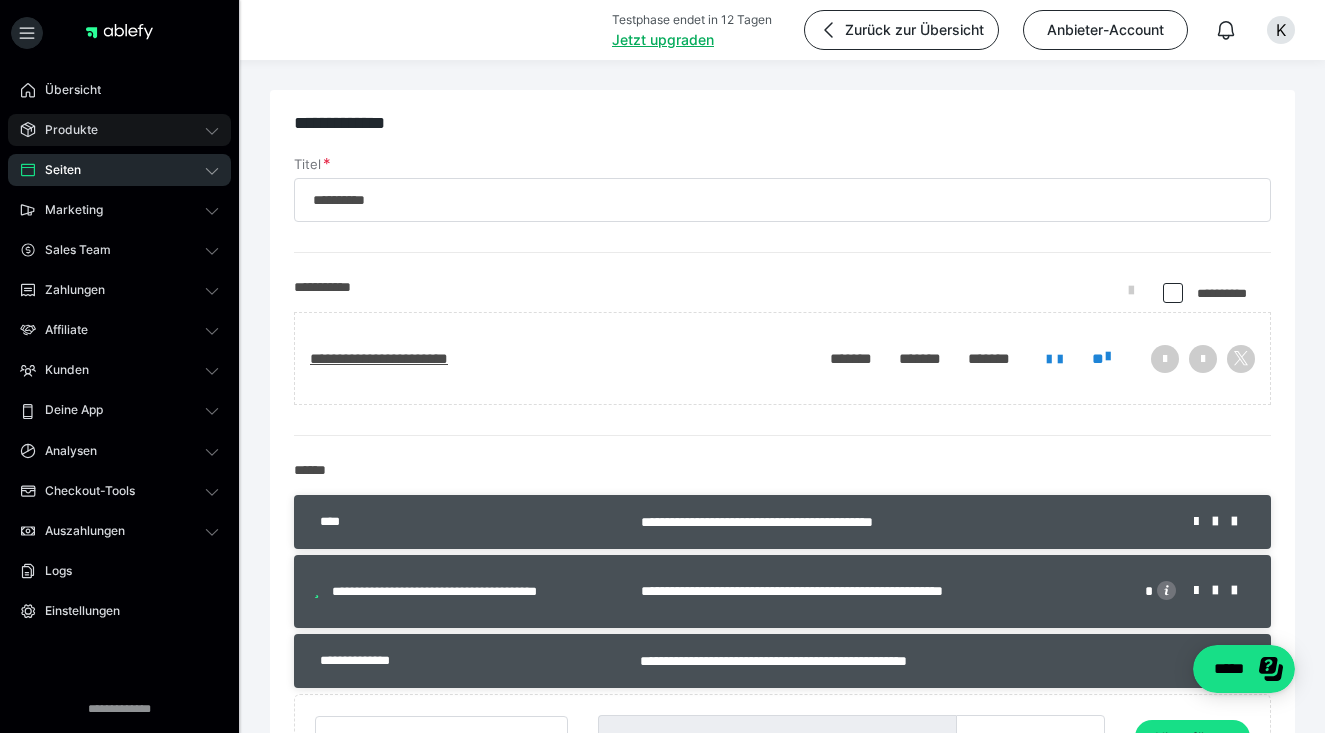 click on "Produkte" at bounding box center (119, 130) 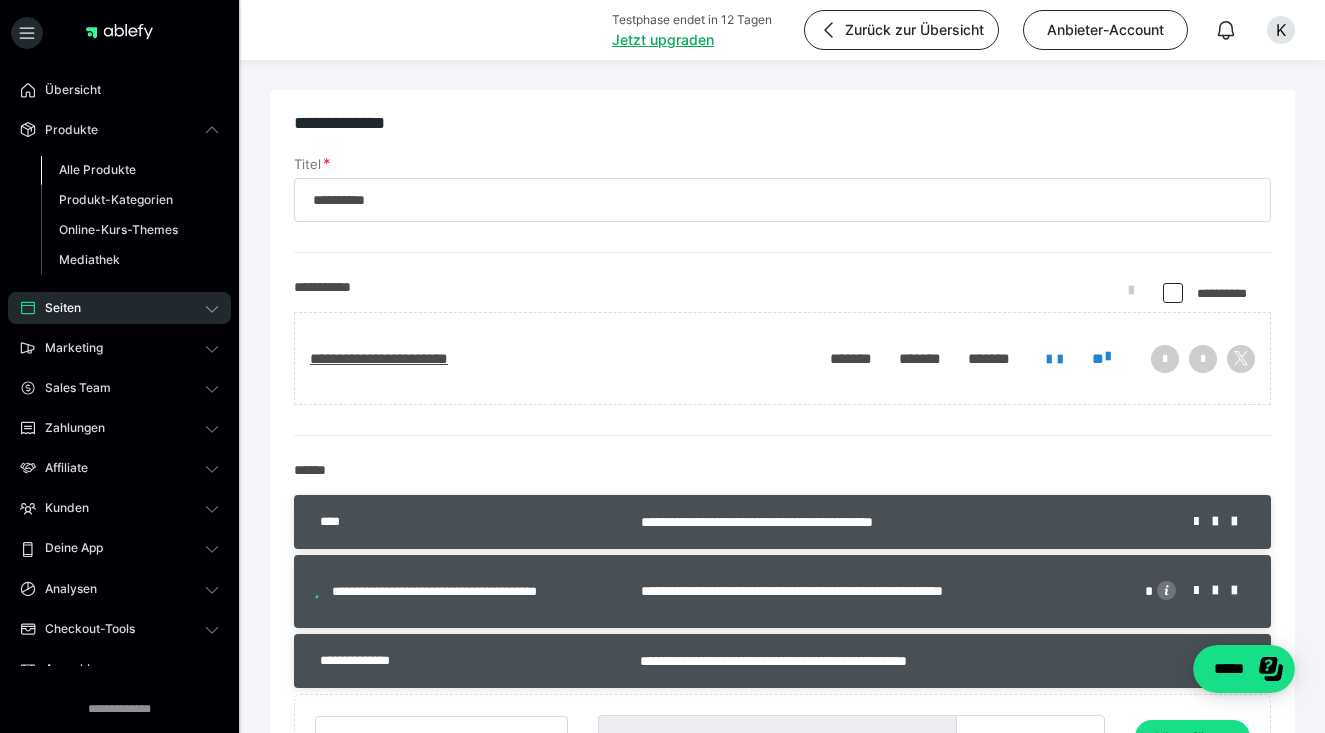 click on "Alle Produkte" at bounding box center (97, 169) 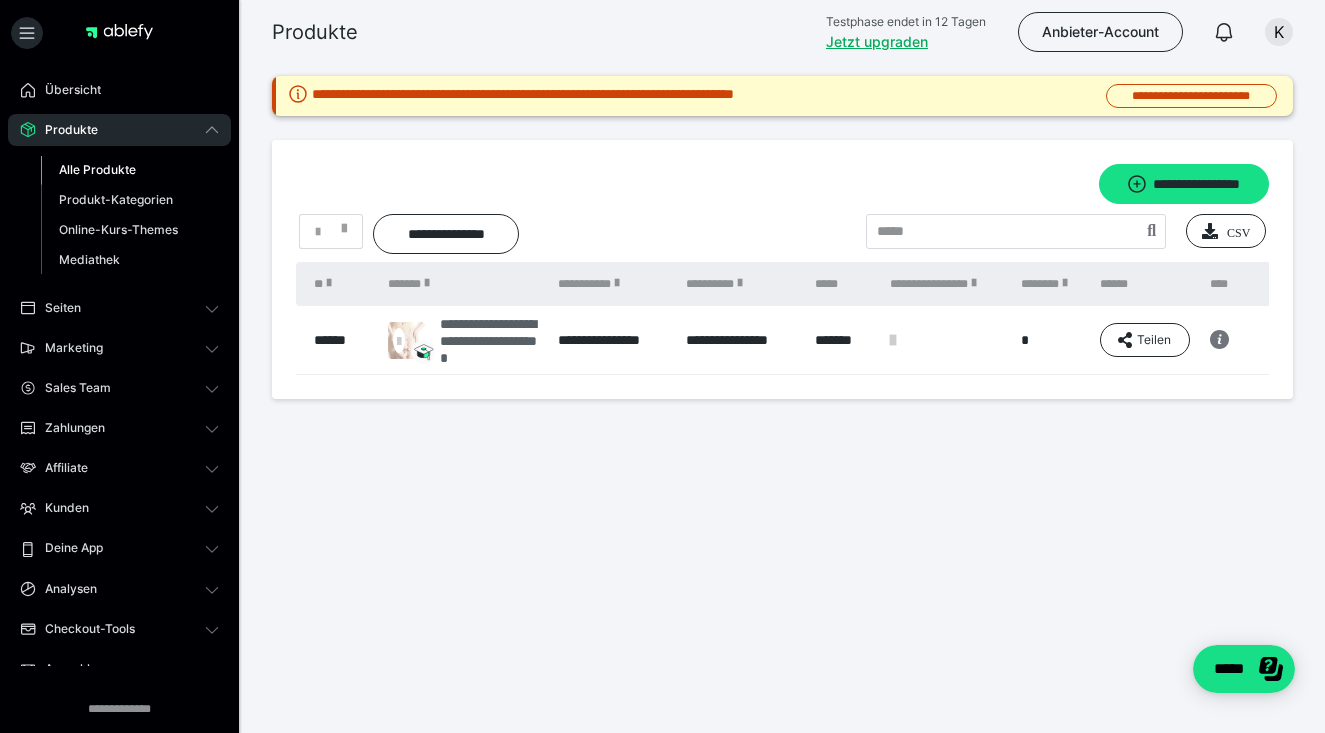 click on "**********" at bounding box center (489, 340) 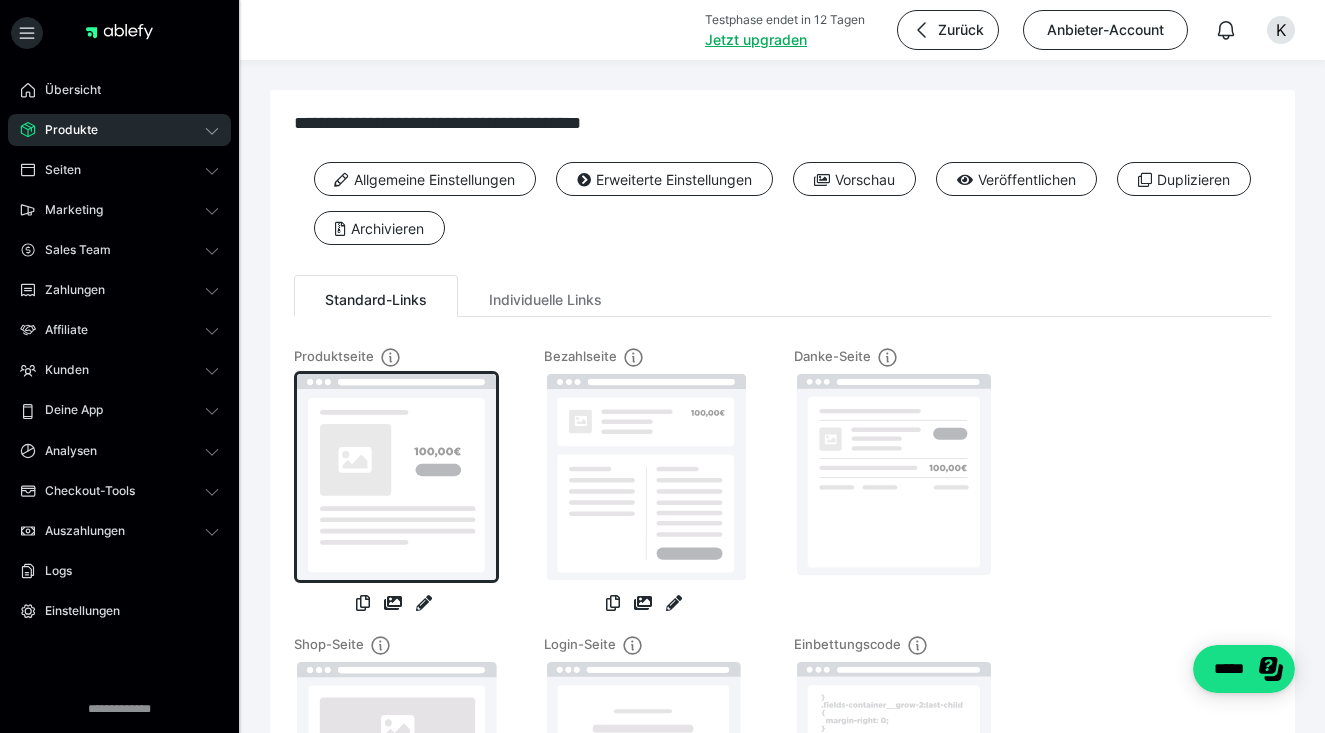 click at bounding box center (396, 477) 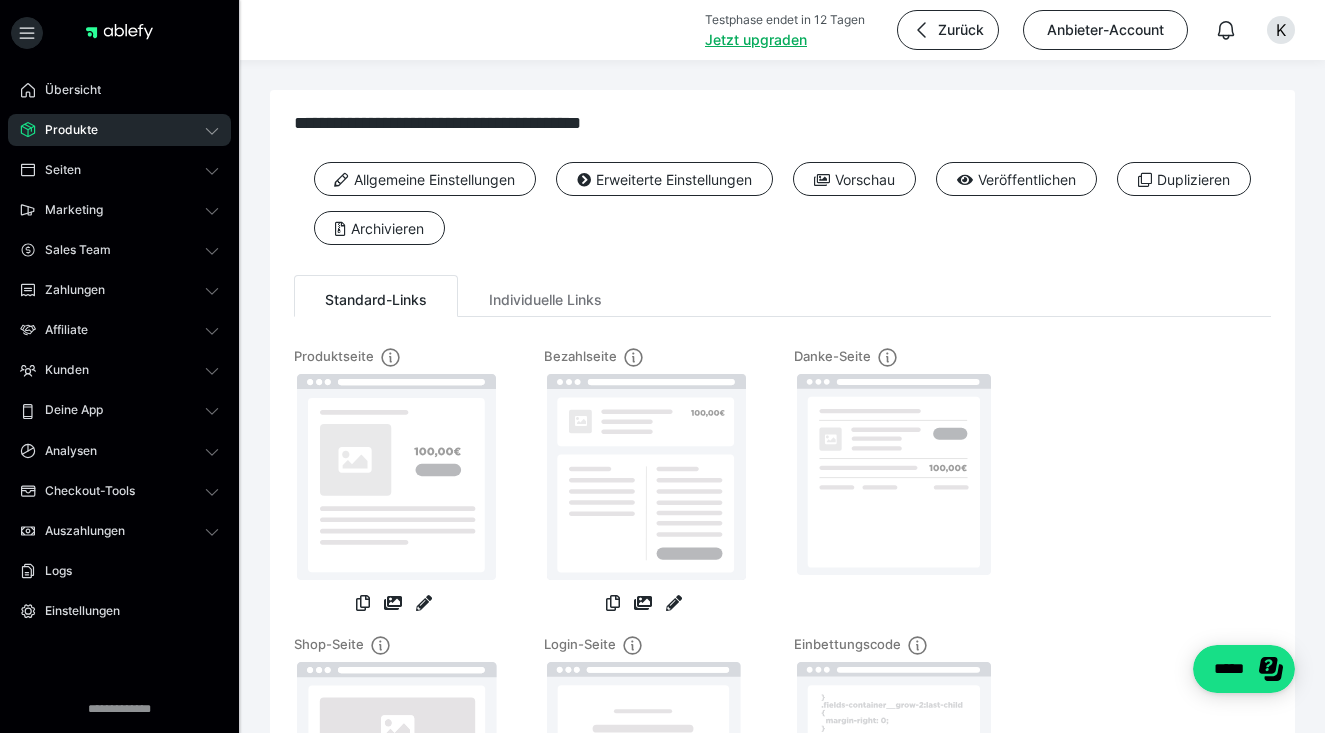 click on "Danke-Seite" at bounding box center (894, 491) 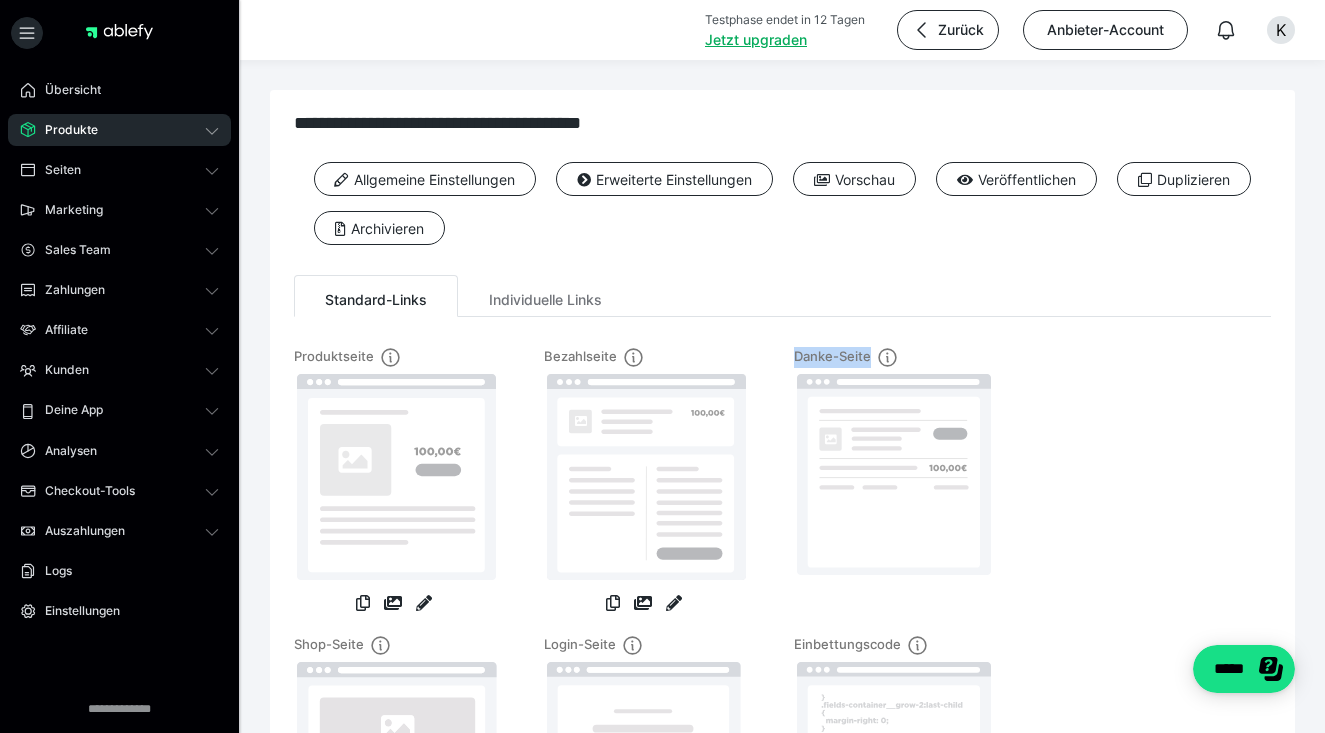click on "Danke-Seite" at bounding box center (894, 491) 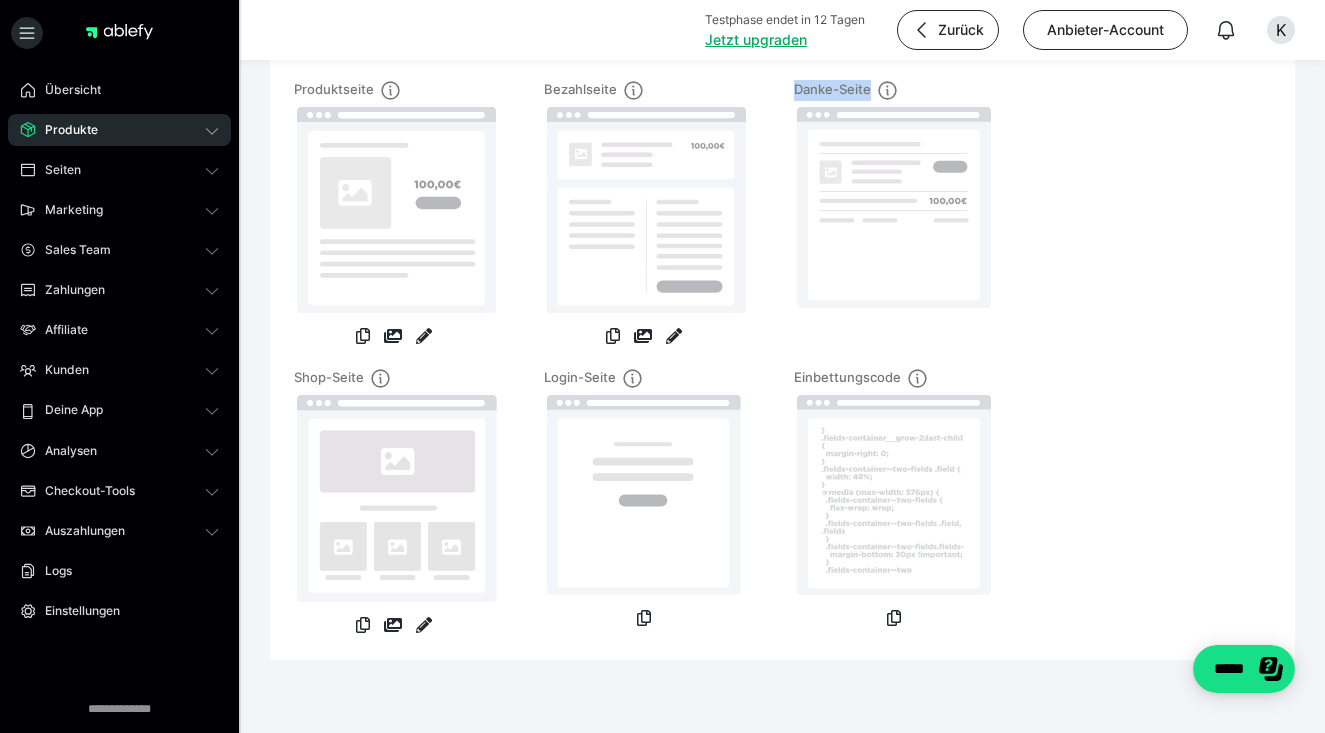 scroll, scrollTop: 267, scrollLeft: 0, axis: vertical 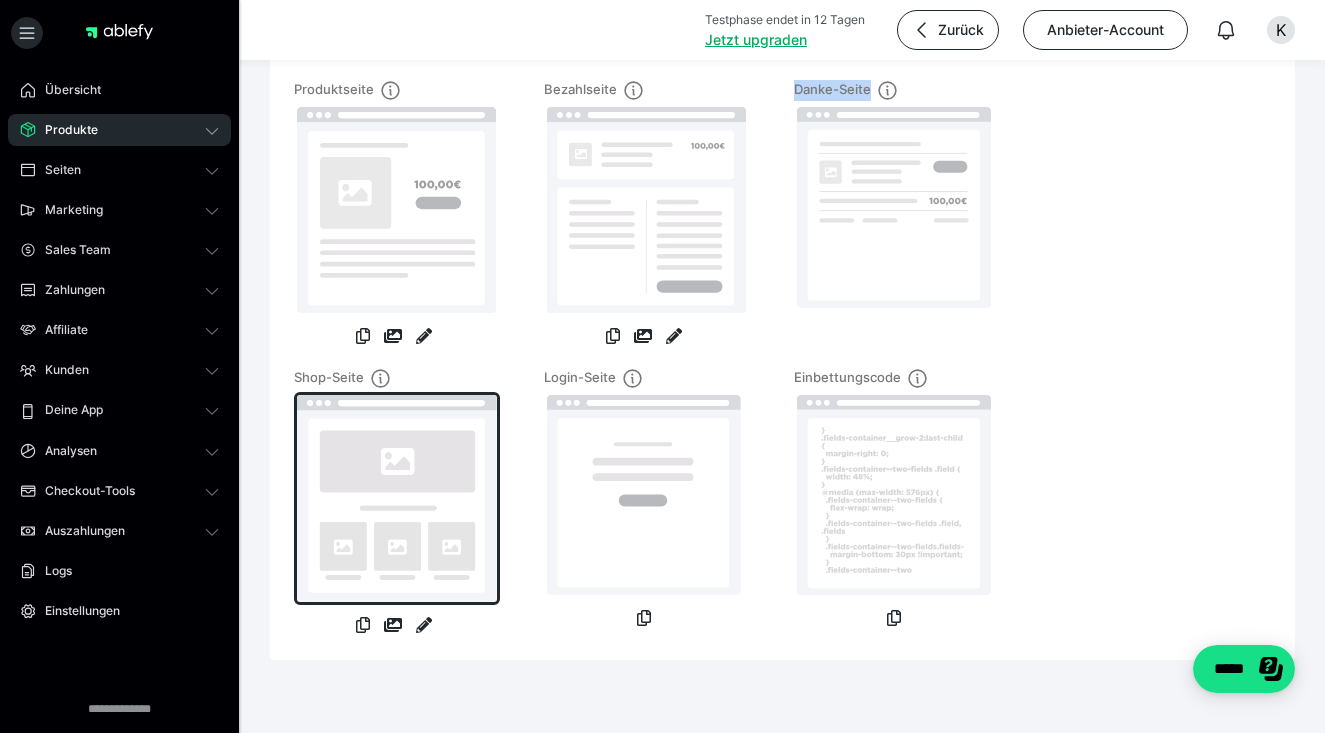 click at bounding box center [397, 498] 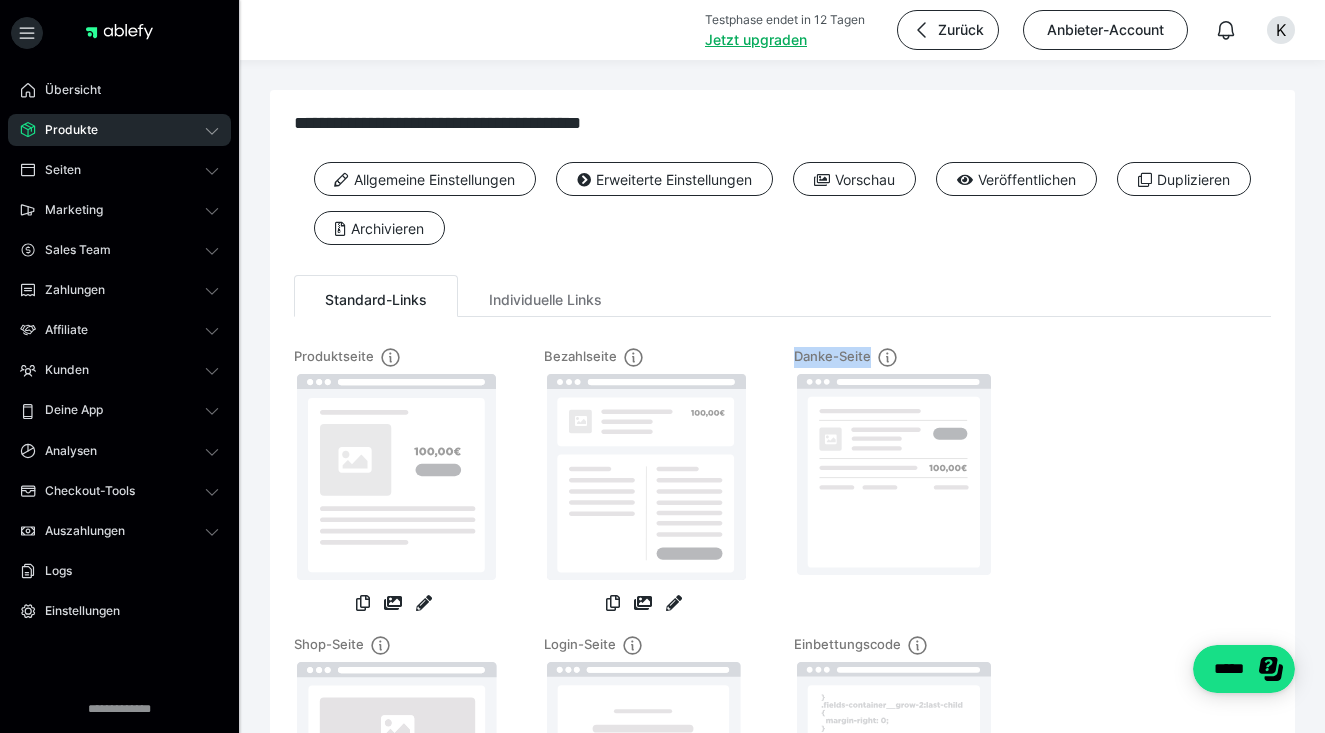 scroll, scrollTop: 0, scrollLeft: 0, axis: both 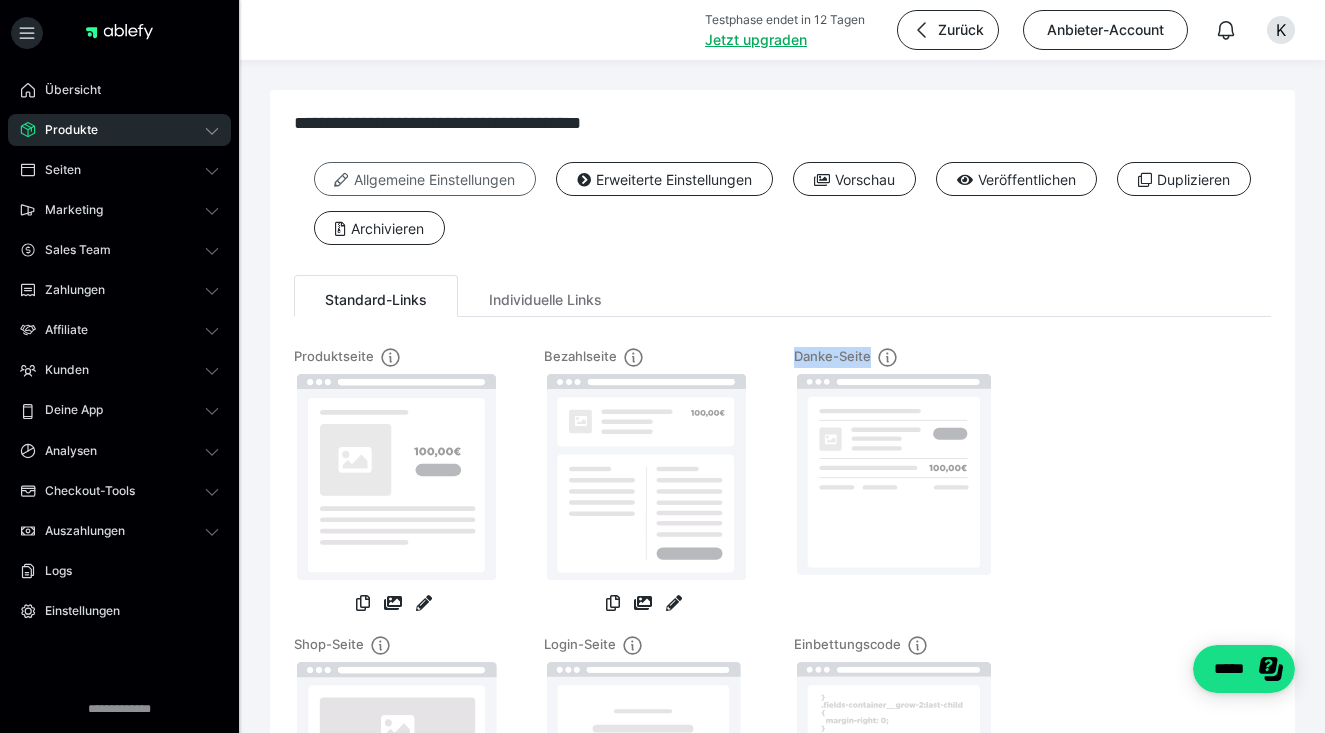 click on "Allgemeine Einstellungen" at bounding box center [425, 179] 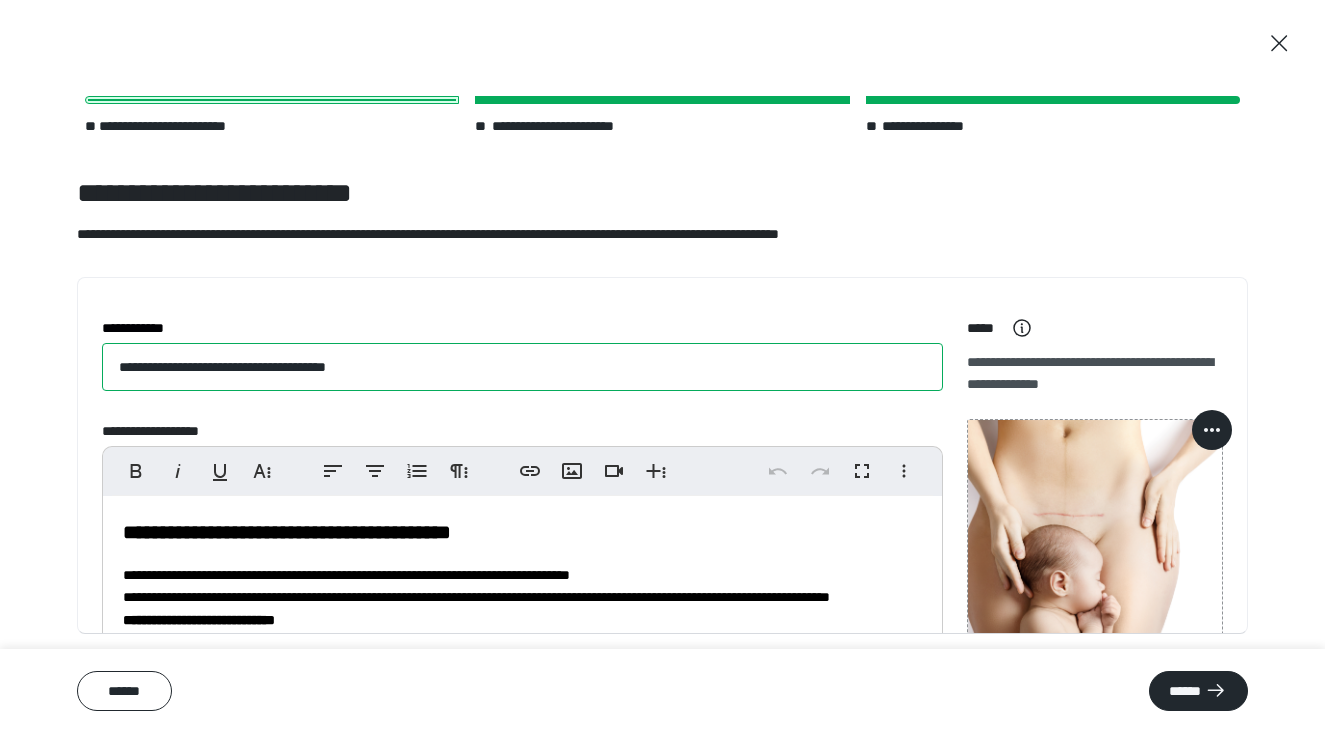 drag, startPoint x: 195, startPoint y: 369, endPoint x: -17, endPoint y: 325, distance: 216.5179 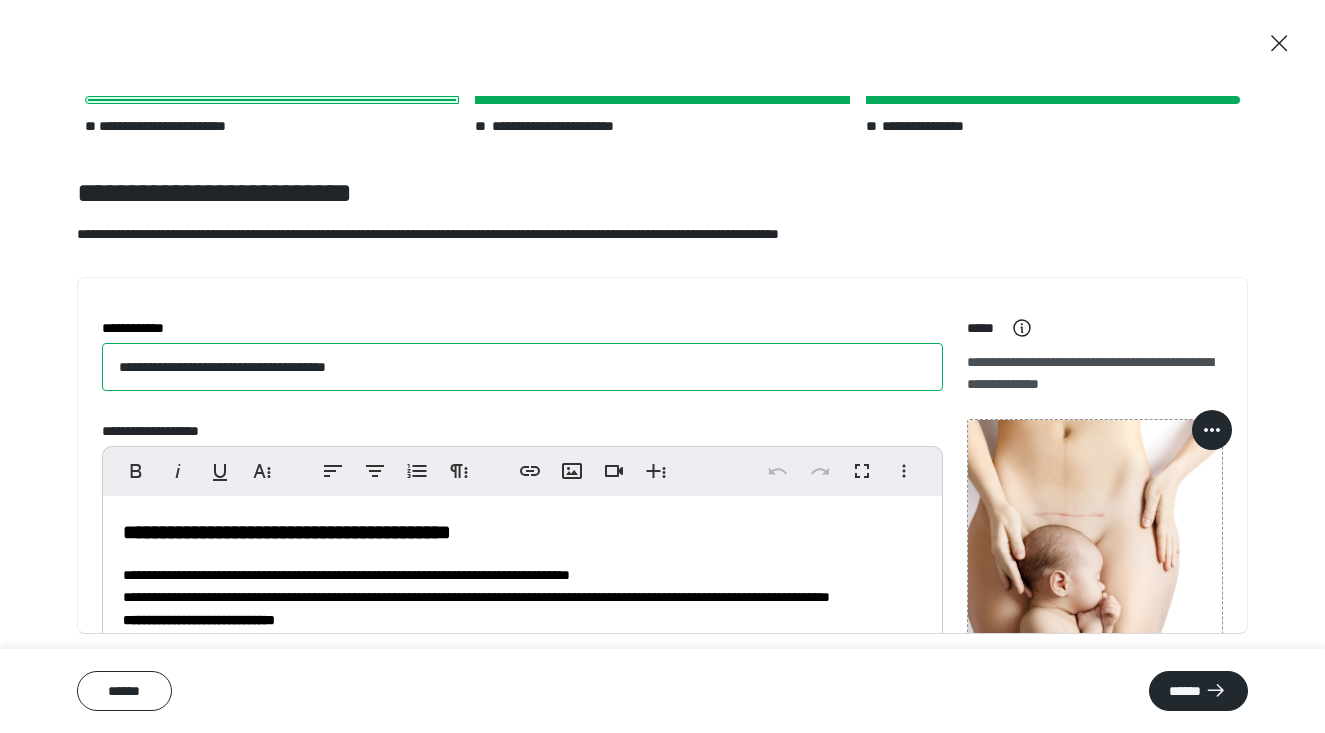 click on "**********" at bounding box center [522, 367] 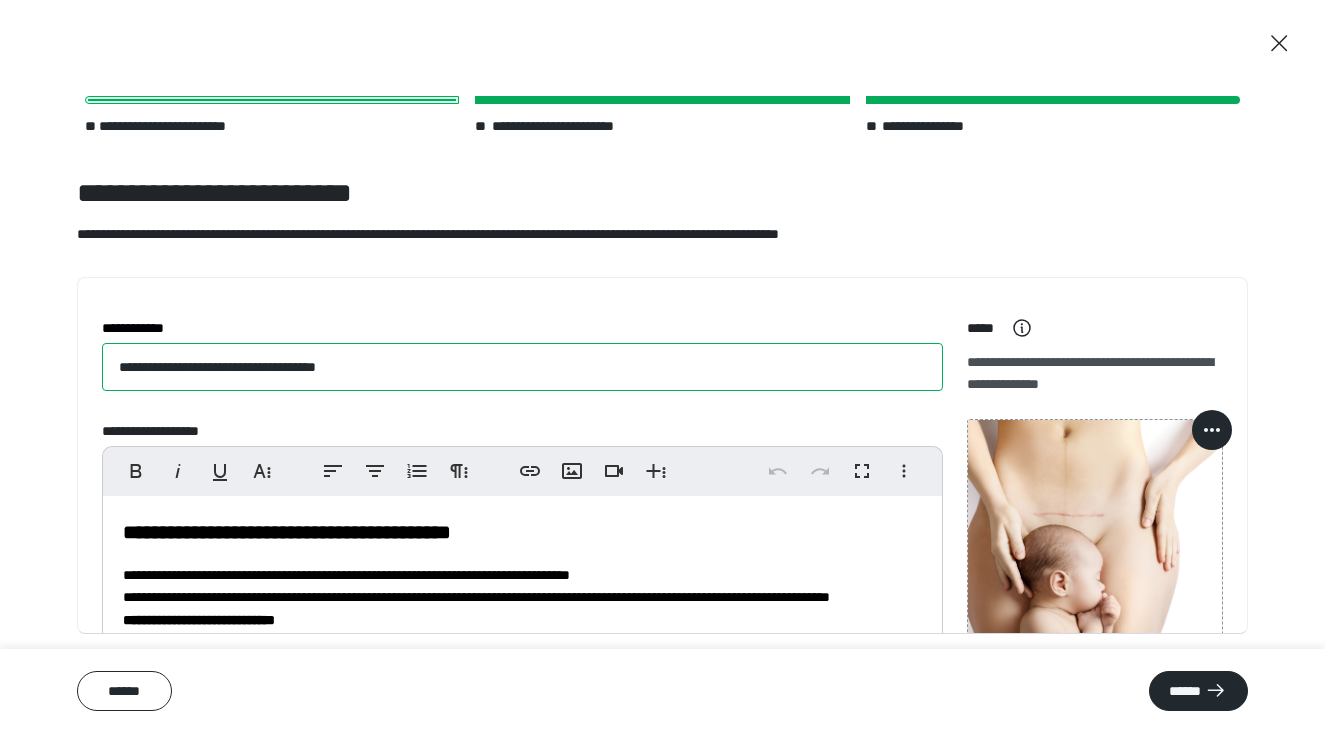 type on "**********" 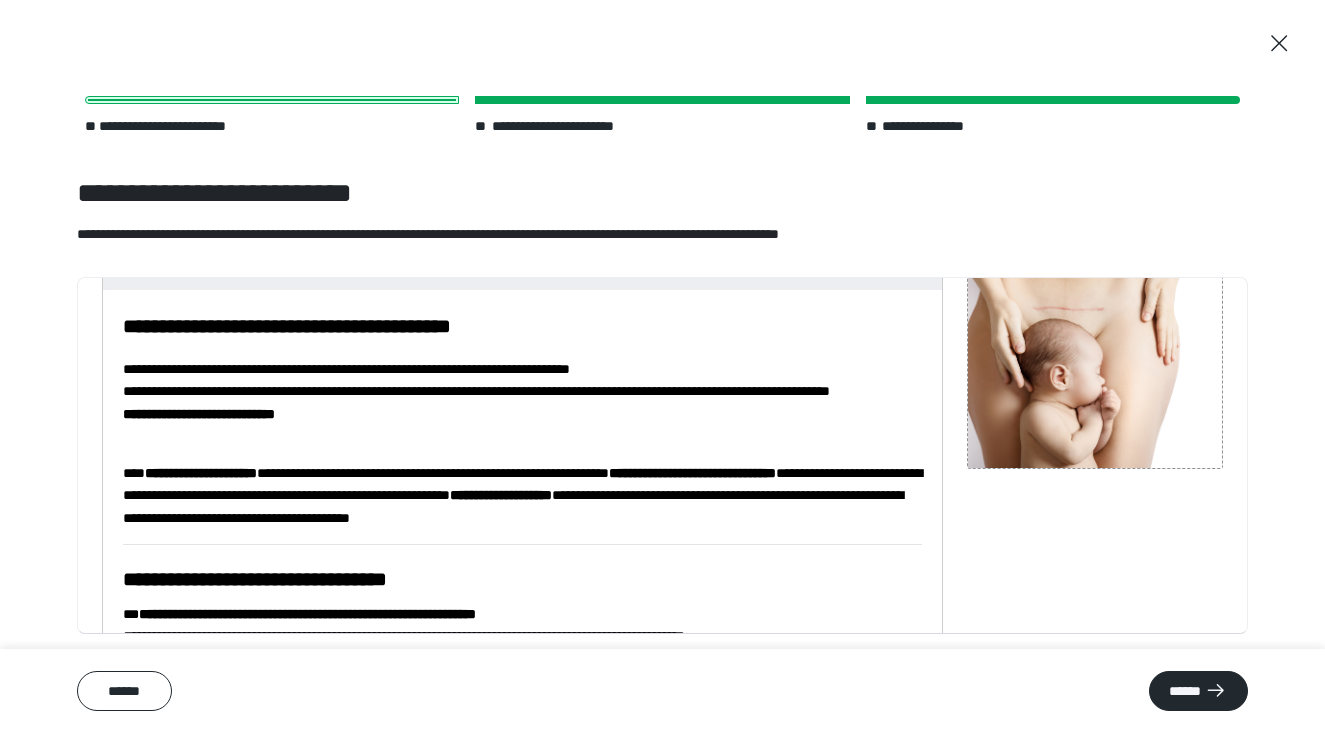 scroll, scrollTop: 208, scrollLeft: 0, axis: vertical 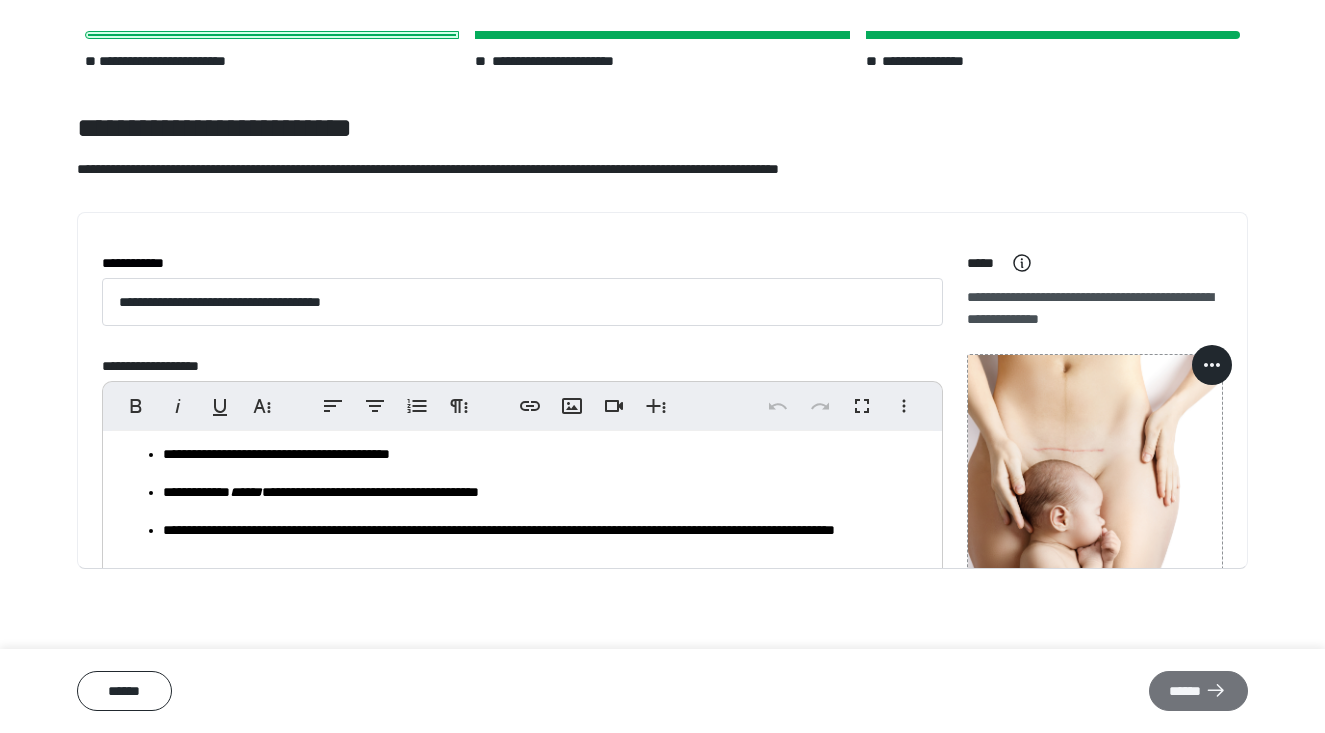 click on "******" at bounding box center [1198, 691] 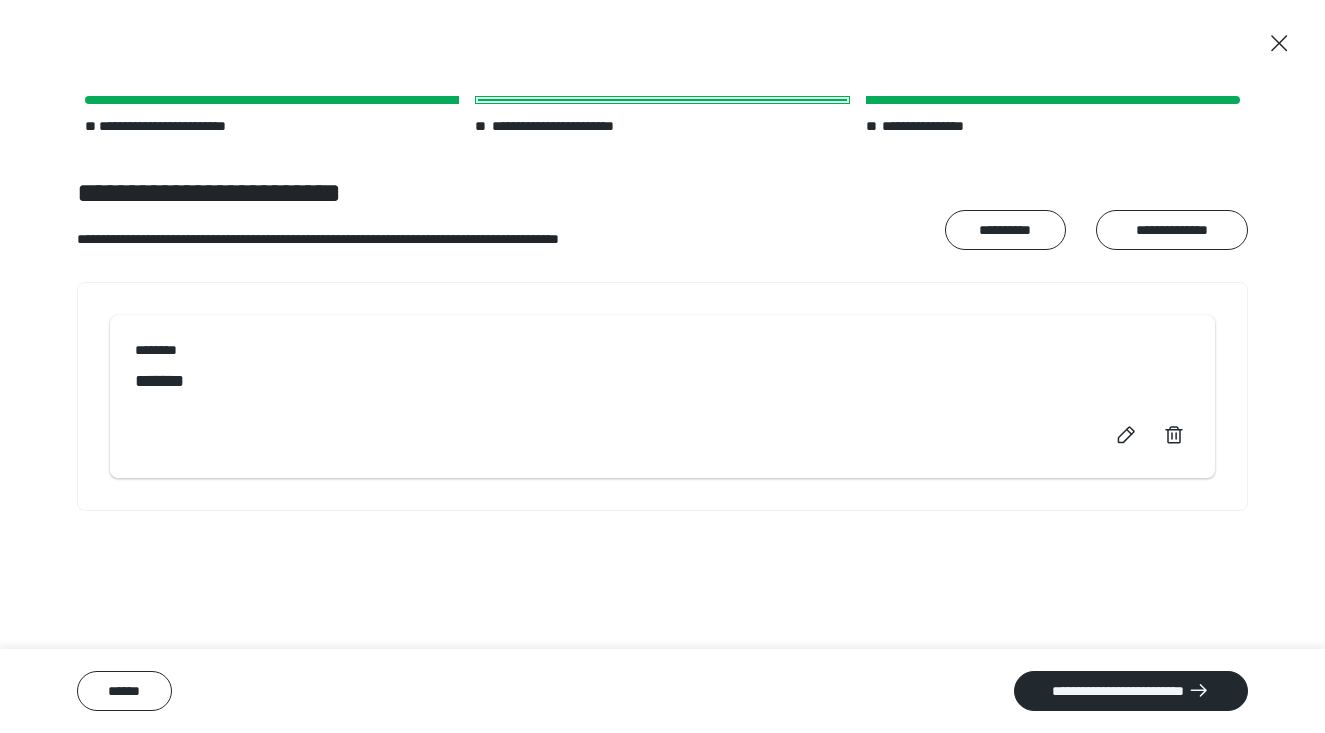 scroll, scrollTop: 0, scrollLeft: 0, axis: both 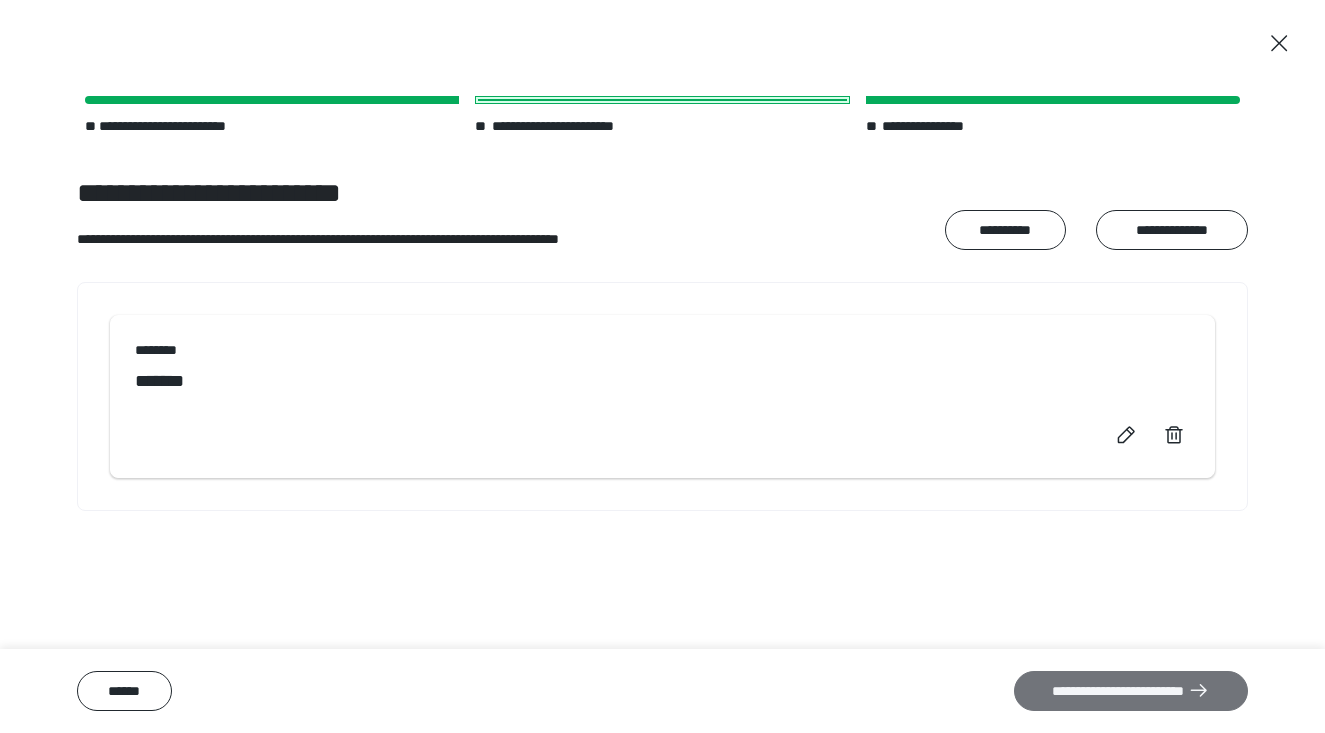 click on "**********" at bounding box center [1131, 691] 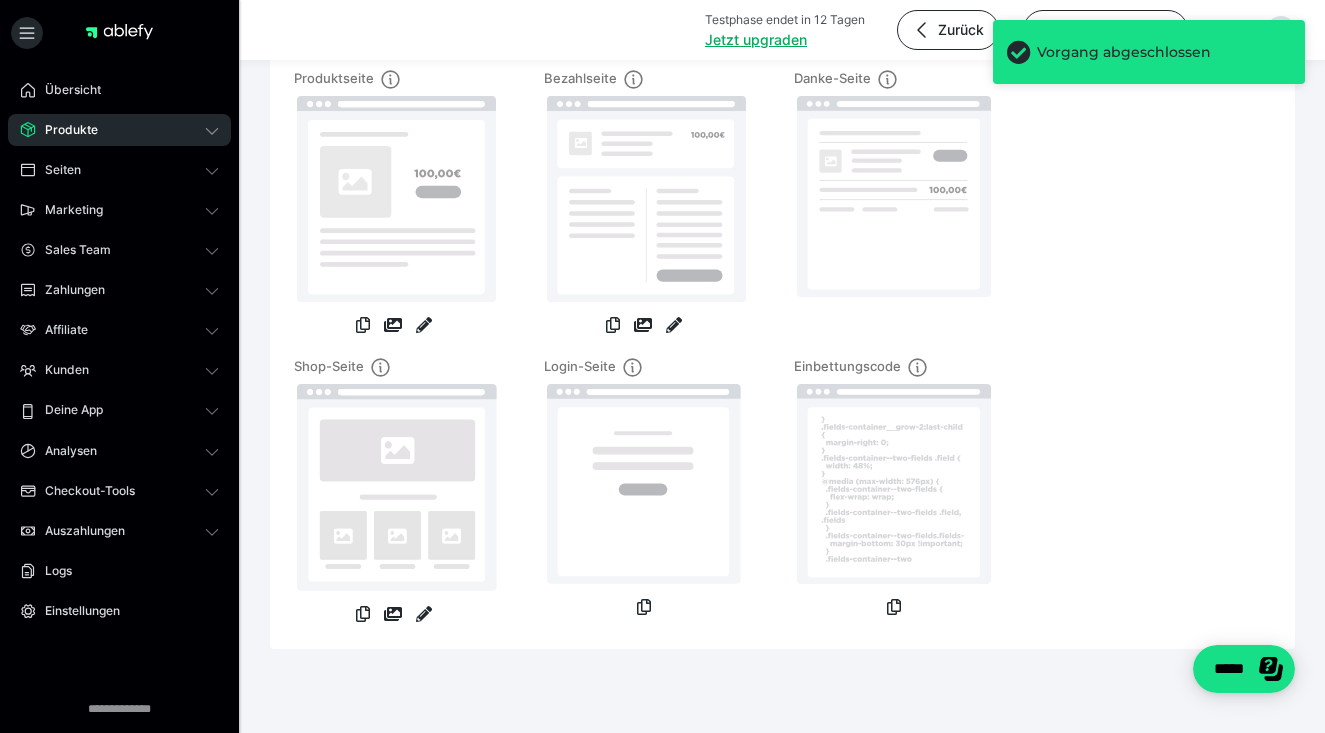 scroll, scrollTop: 317, scrollLeft: 0, axis: vertical 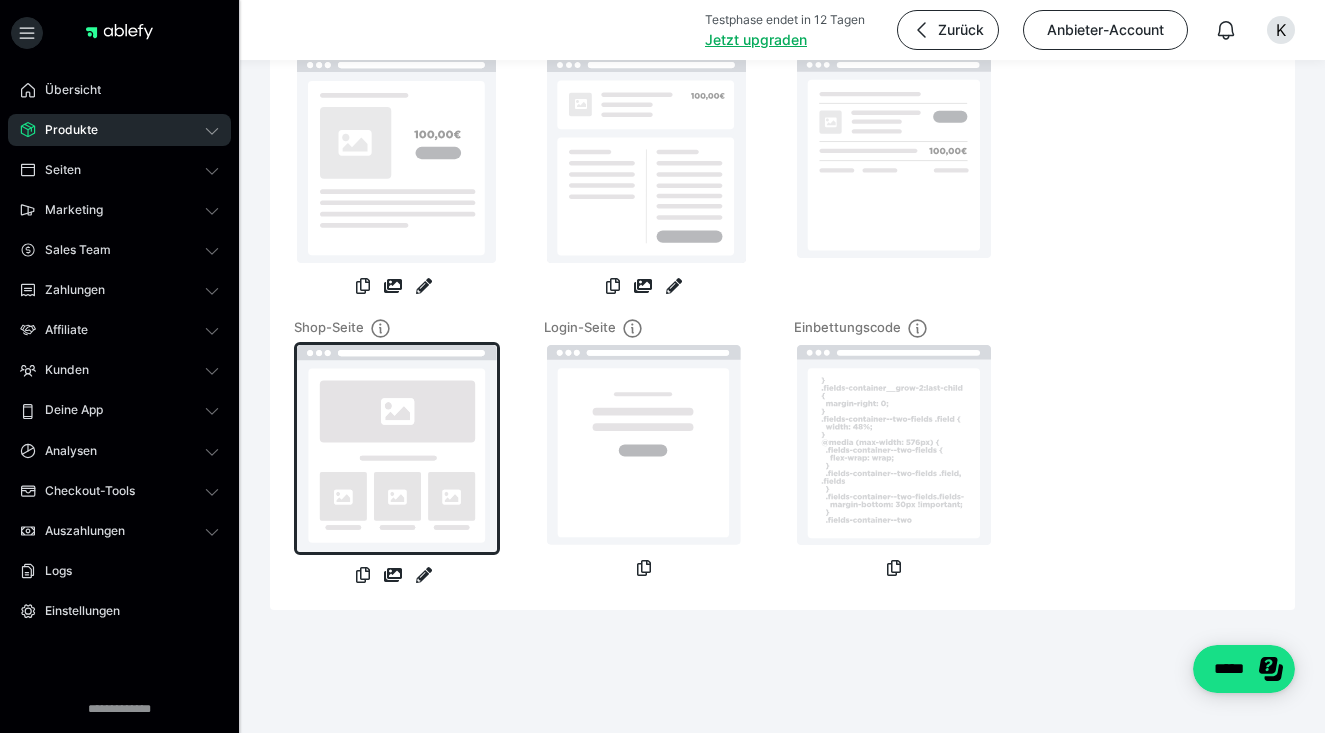 click at bounding box center (397, 448) 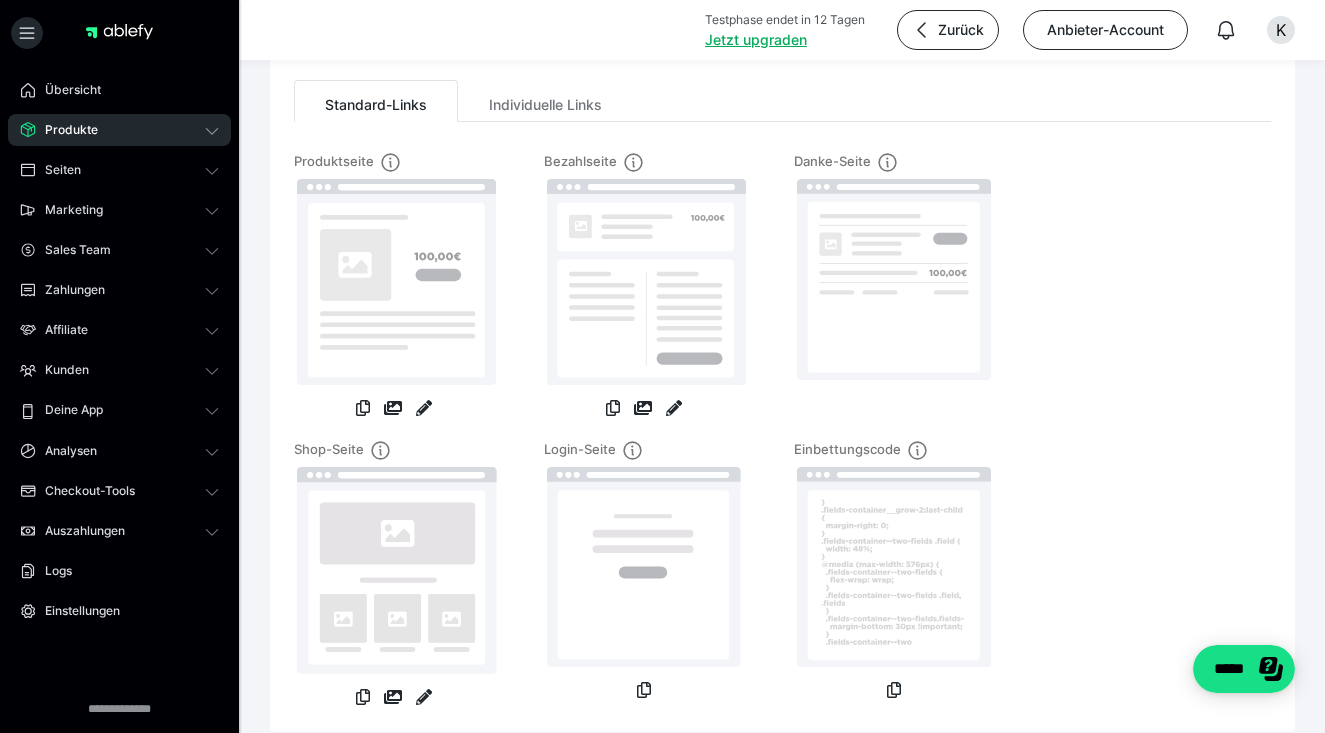 scroll, scrollTop: 194, scrollLeft: 0, axis: vertical 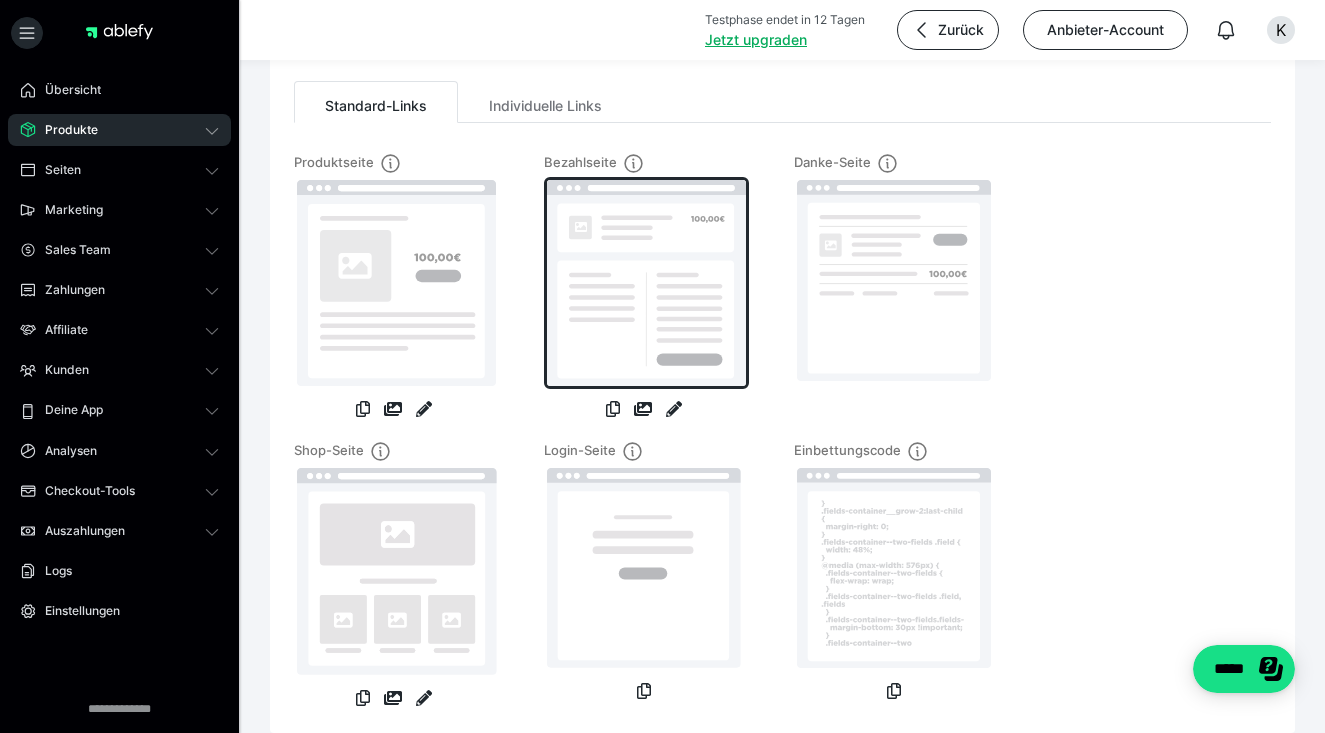 click at bounding box center (646, 283) 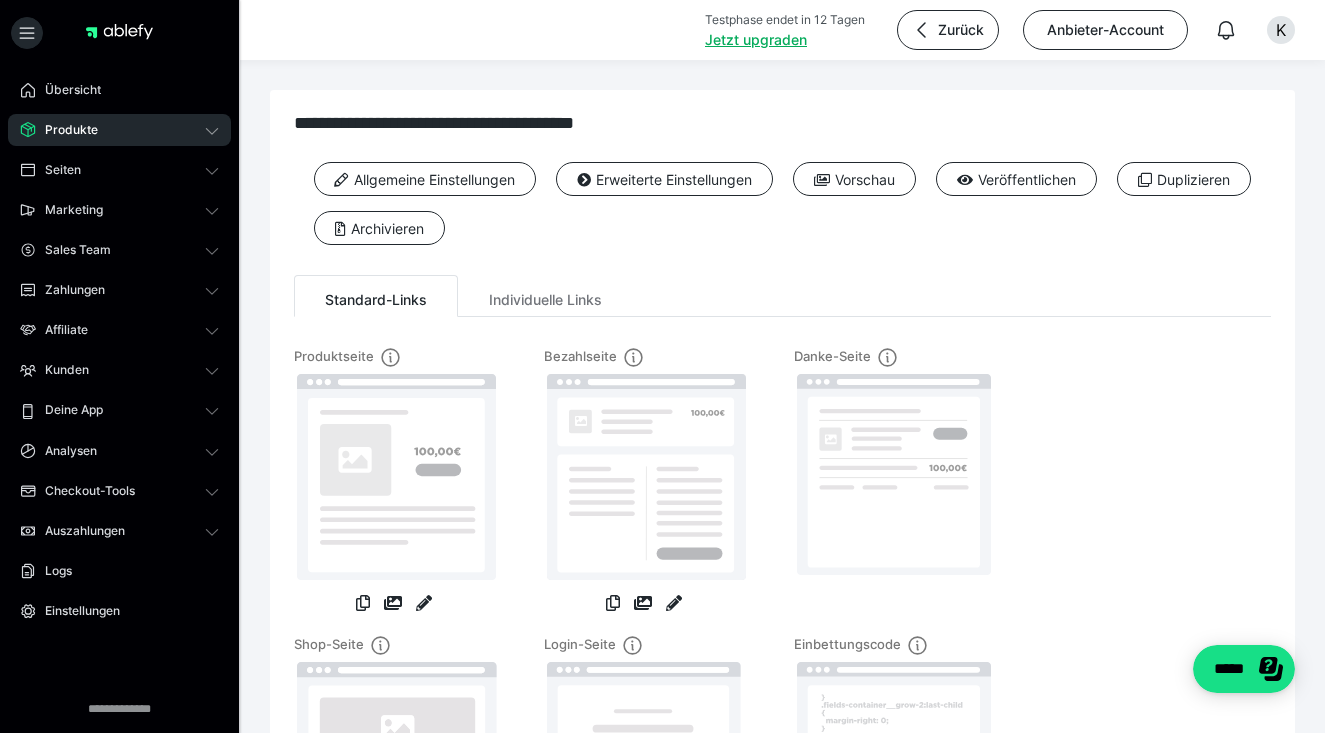 scroll, scrollTop: 0, scrollLeft: 0, axis: both 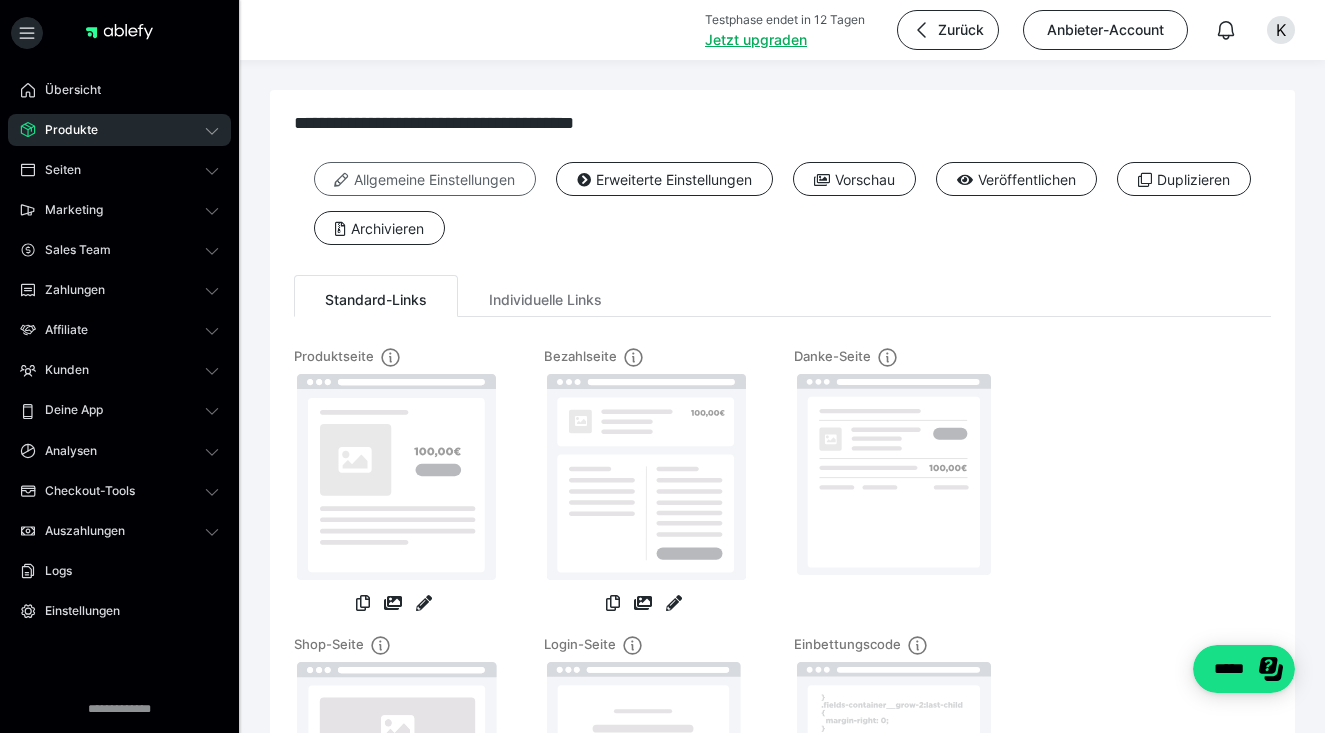 click on "Allgemeine Einstellungen" at bounding box center (425, 179) 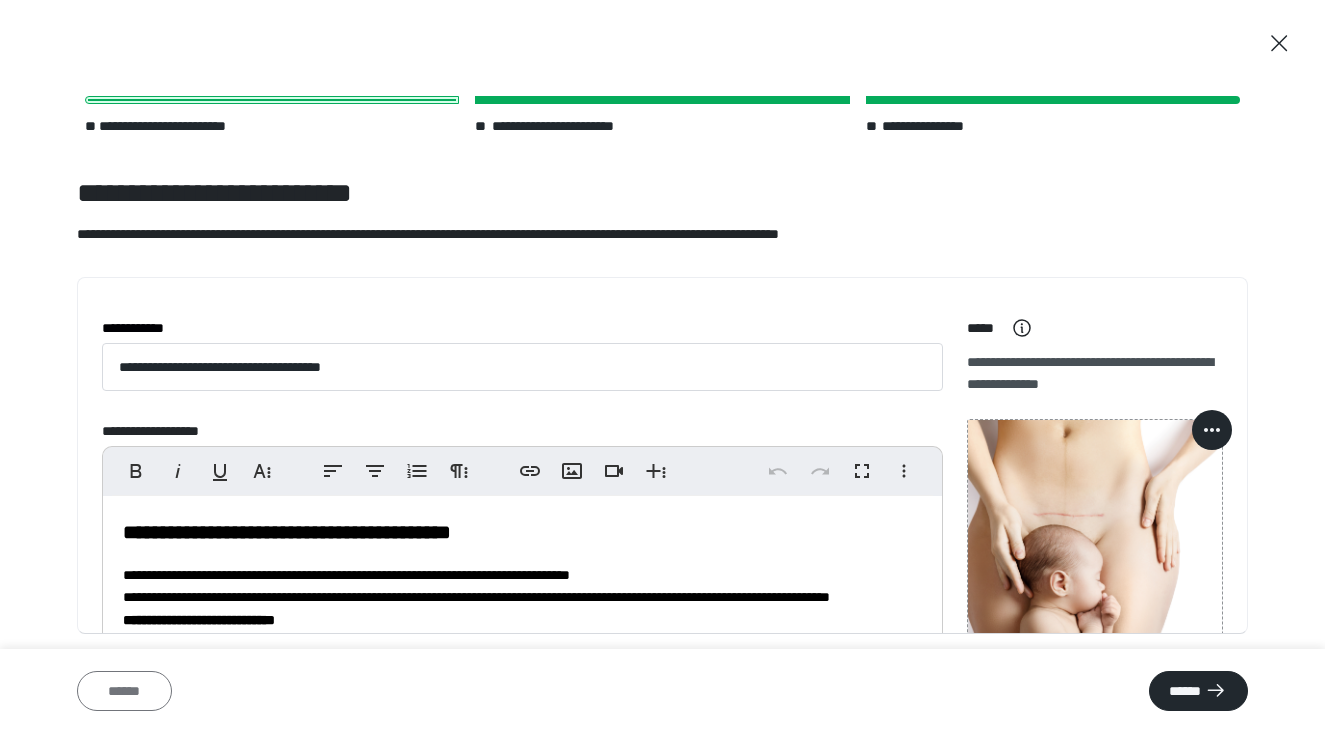 click on "******" at bounding box center [124, 691] 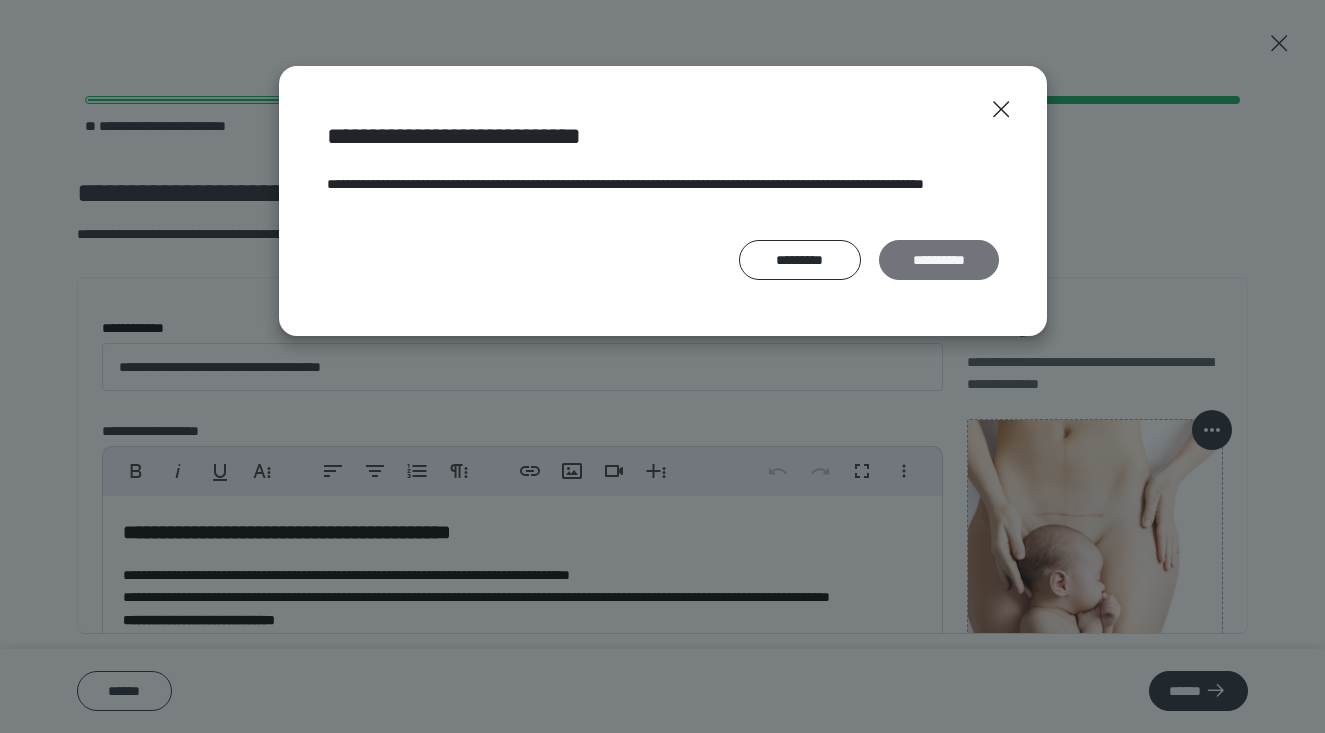 click on "**********" at bounding box center (939, 260) 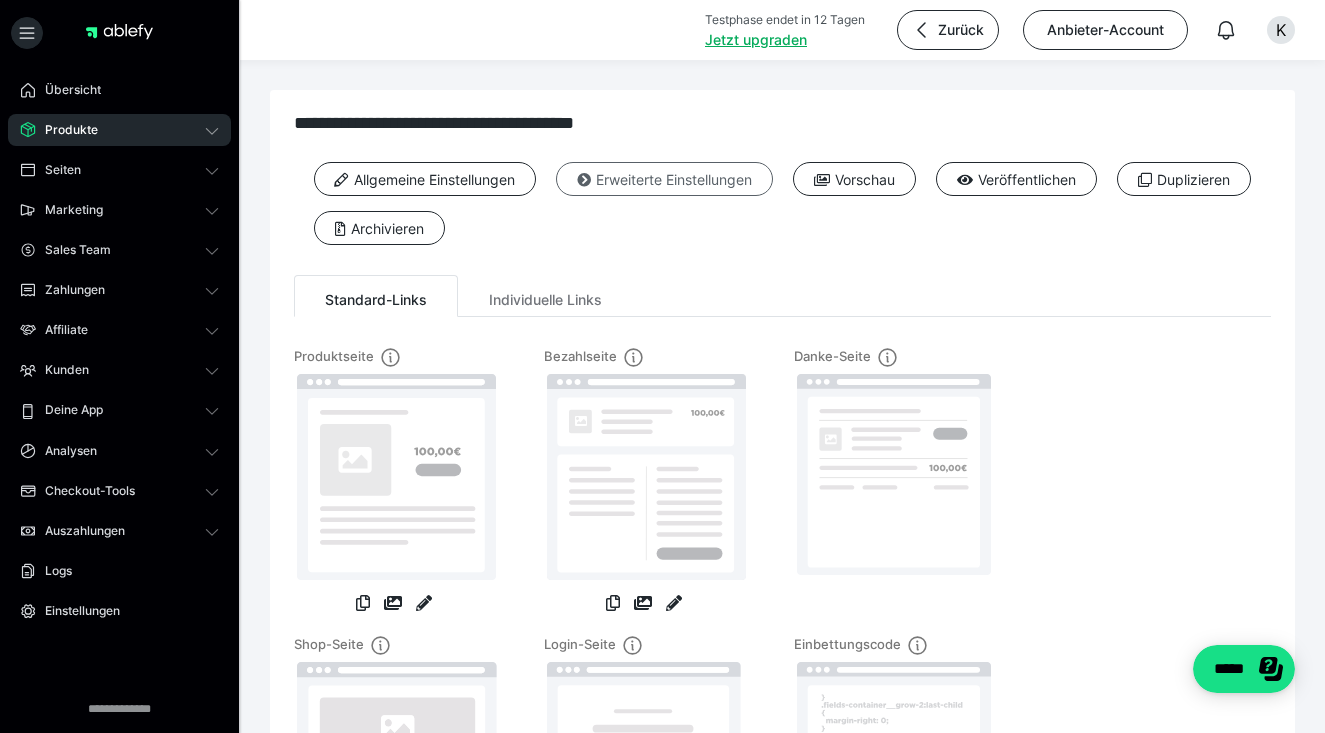 click on "Erweiterte Einstellungen" at bounding box center [664, 179] 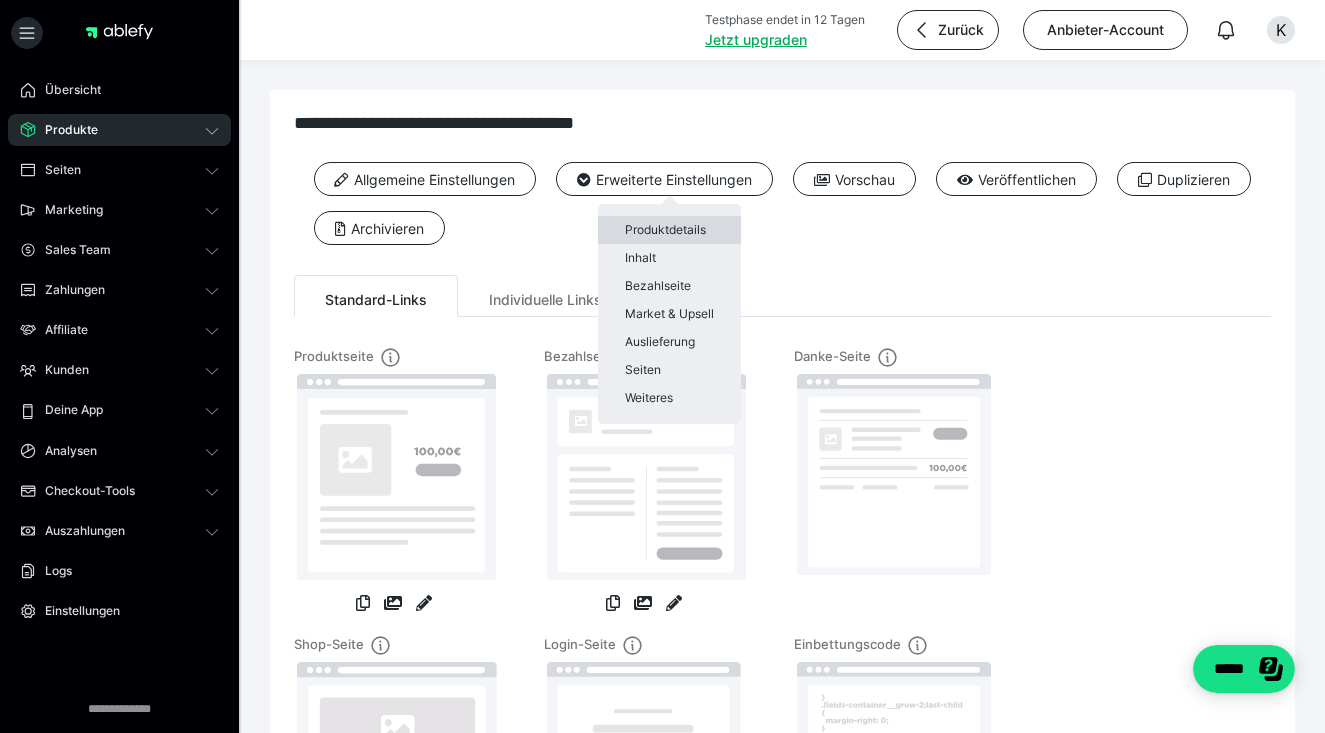 click on "Produktdetails" at bounding box center (669, 230) 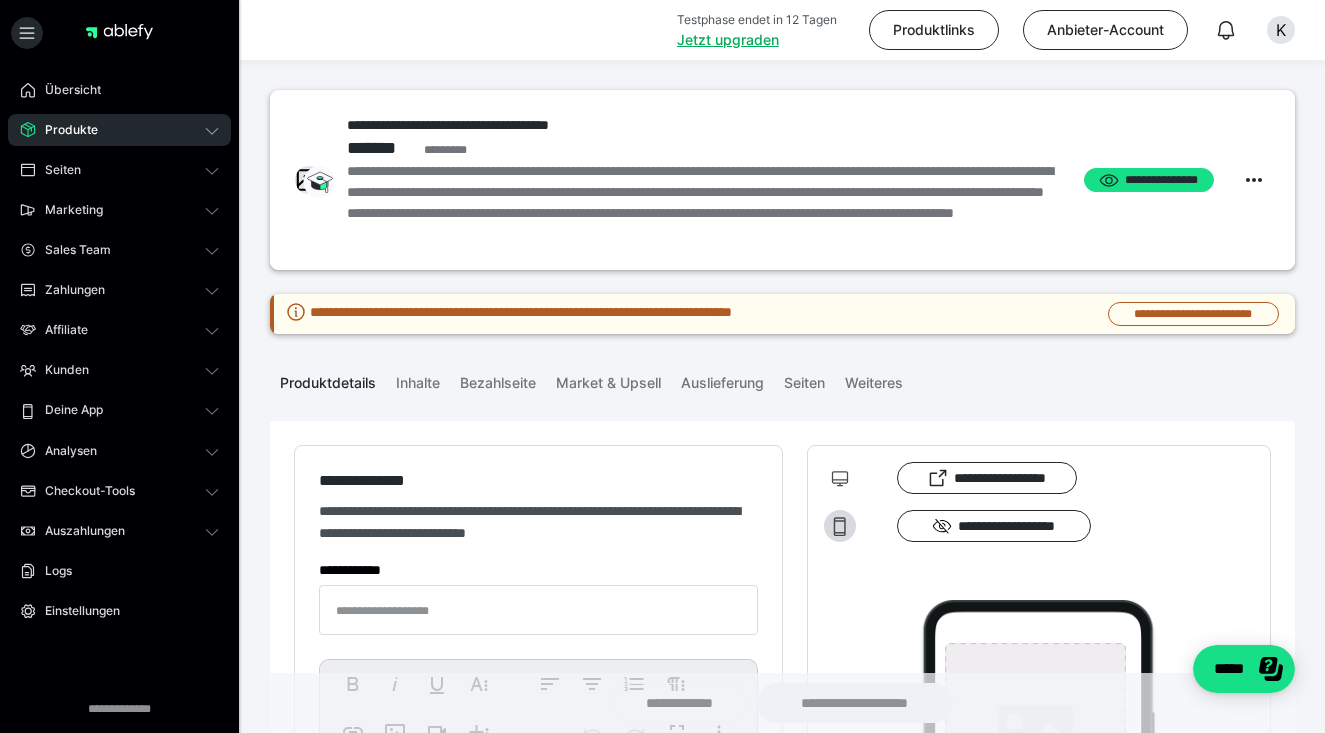 type on "**********" 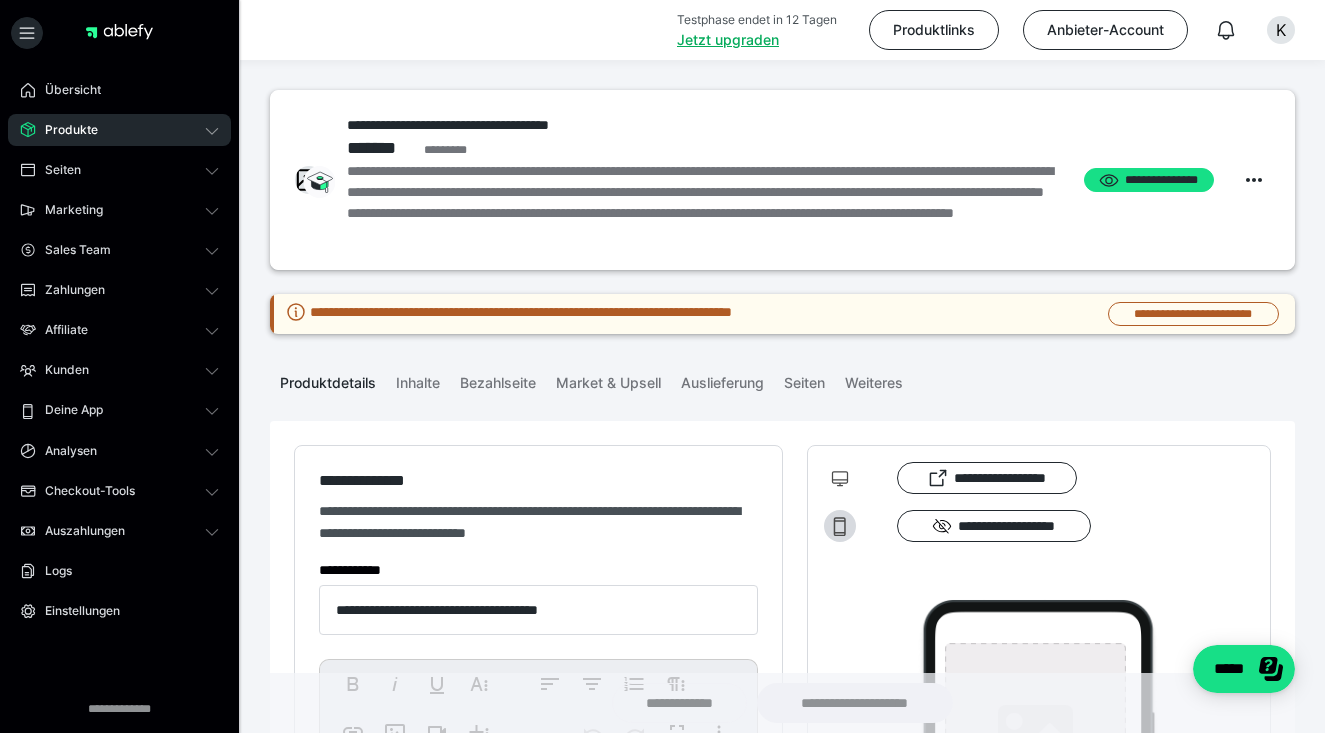 type on "**********" 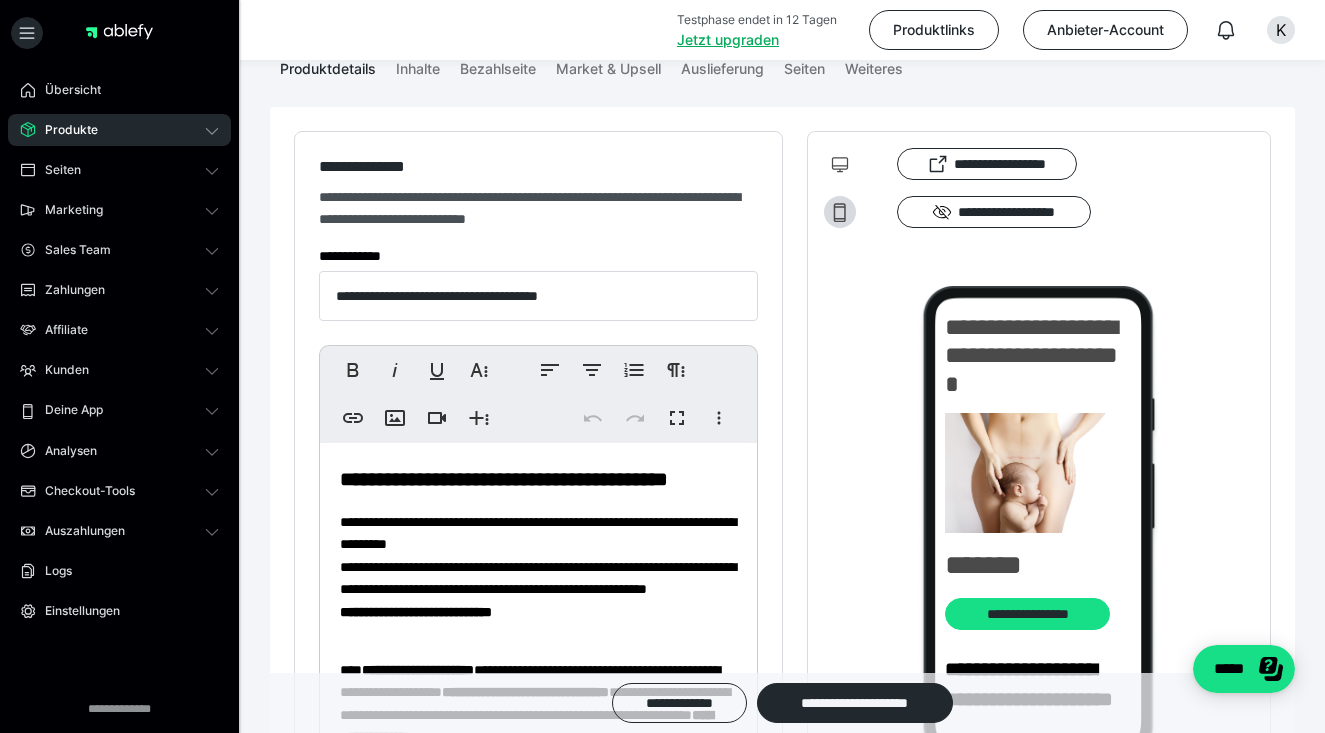 scroll, scrollTop: 315, scrollLeft: 0, axis: vertical 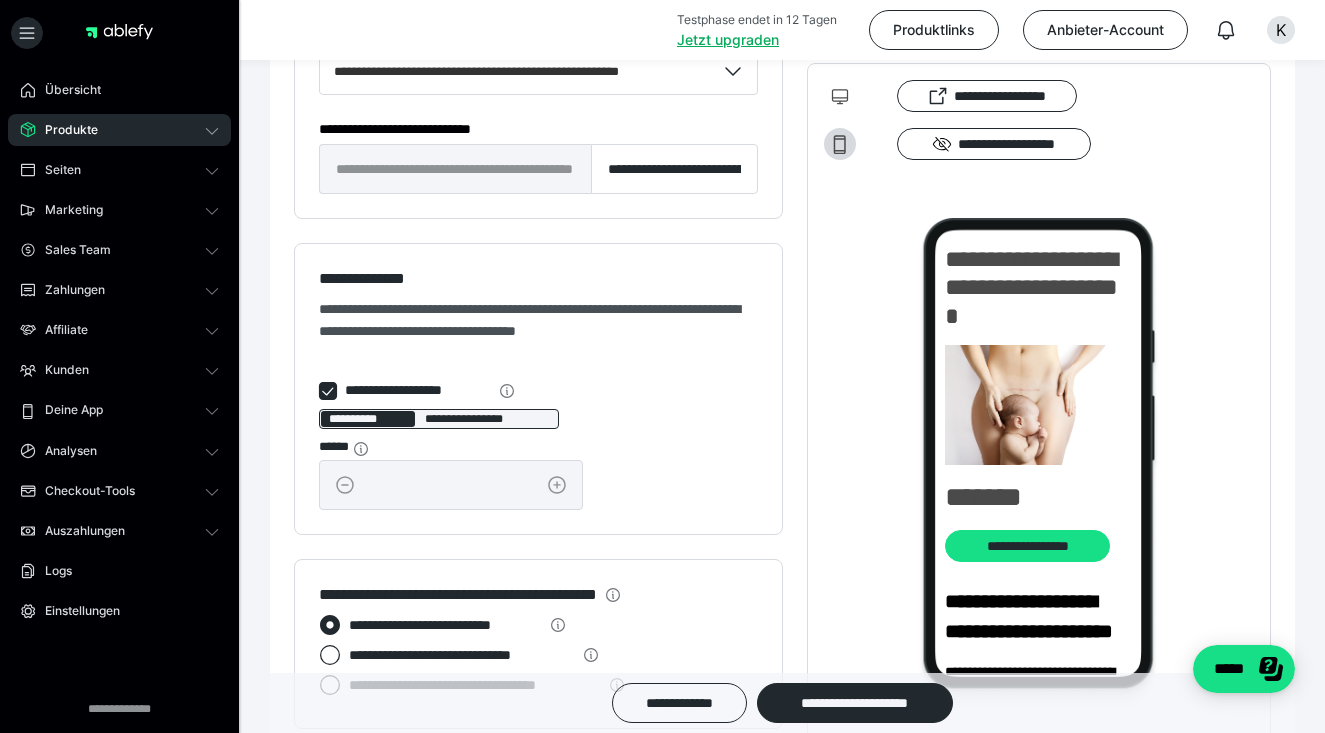 click at bounding box center [328, 391] 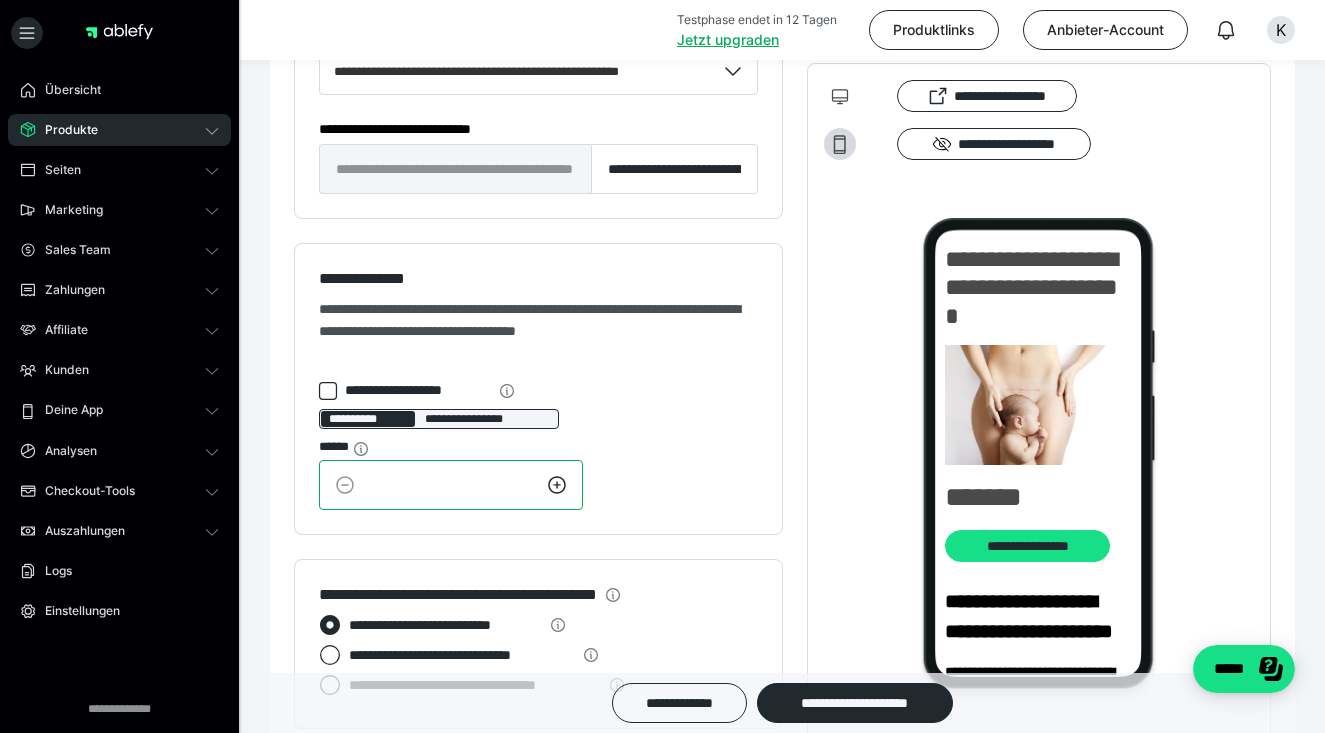 click on "*" at bounding box center [451, 485] 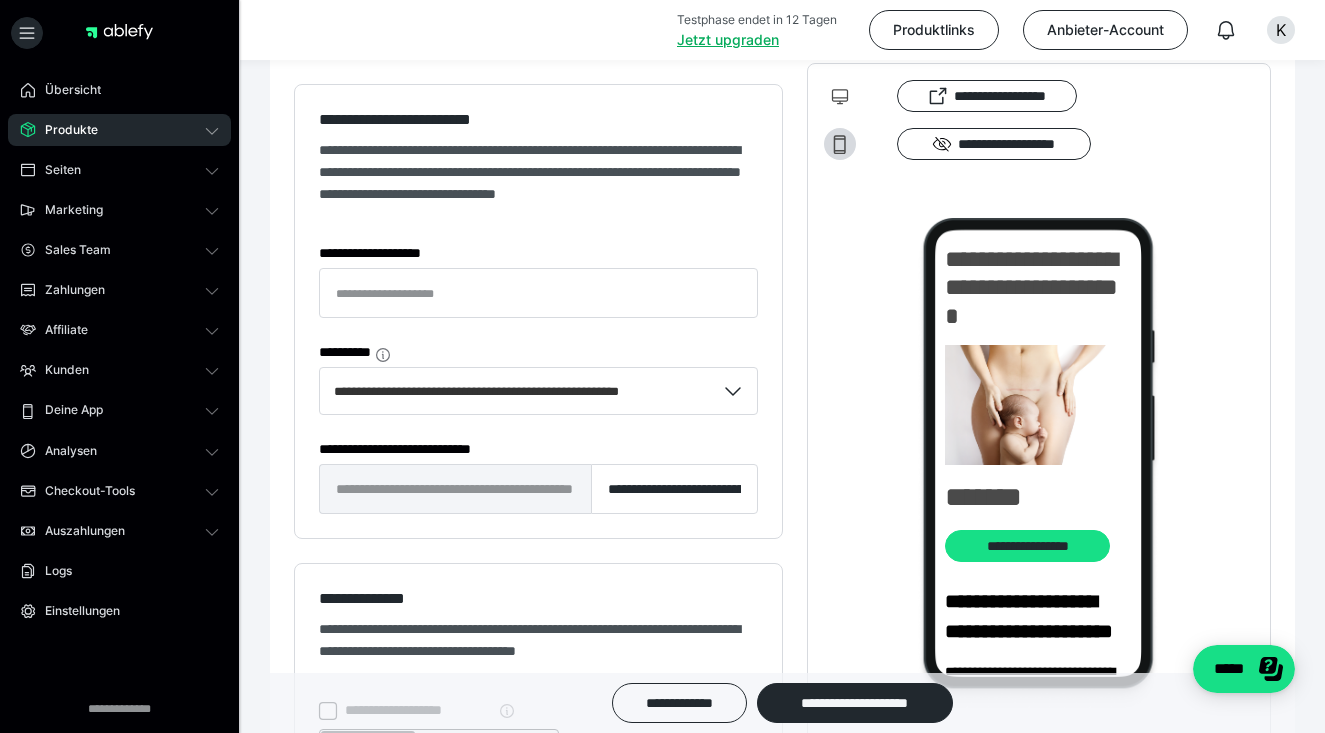 type on "**" 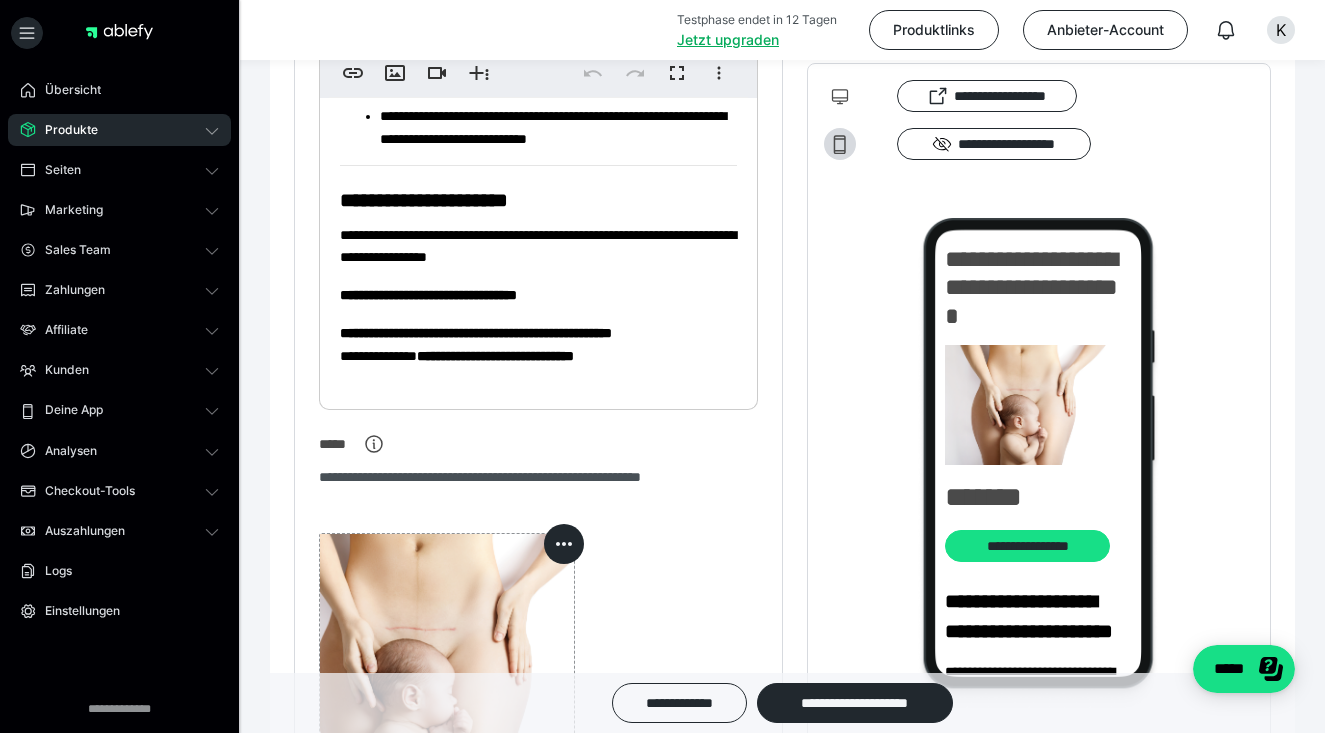 scroll, scrollTop: 729, scrollLeft: 0, axis: vertical 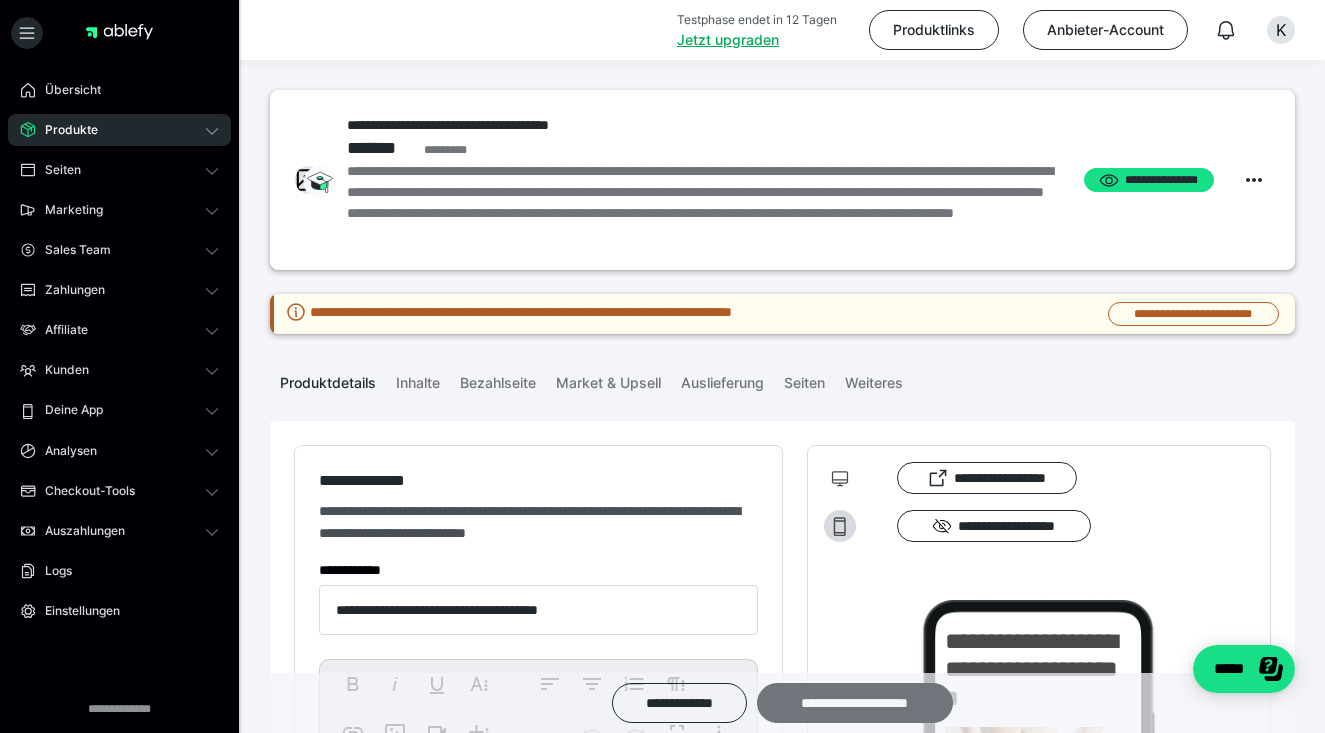 click on "**********" at bounding box center (855, 703) 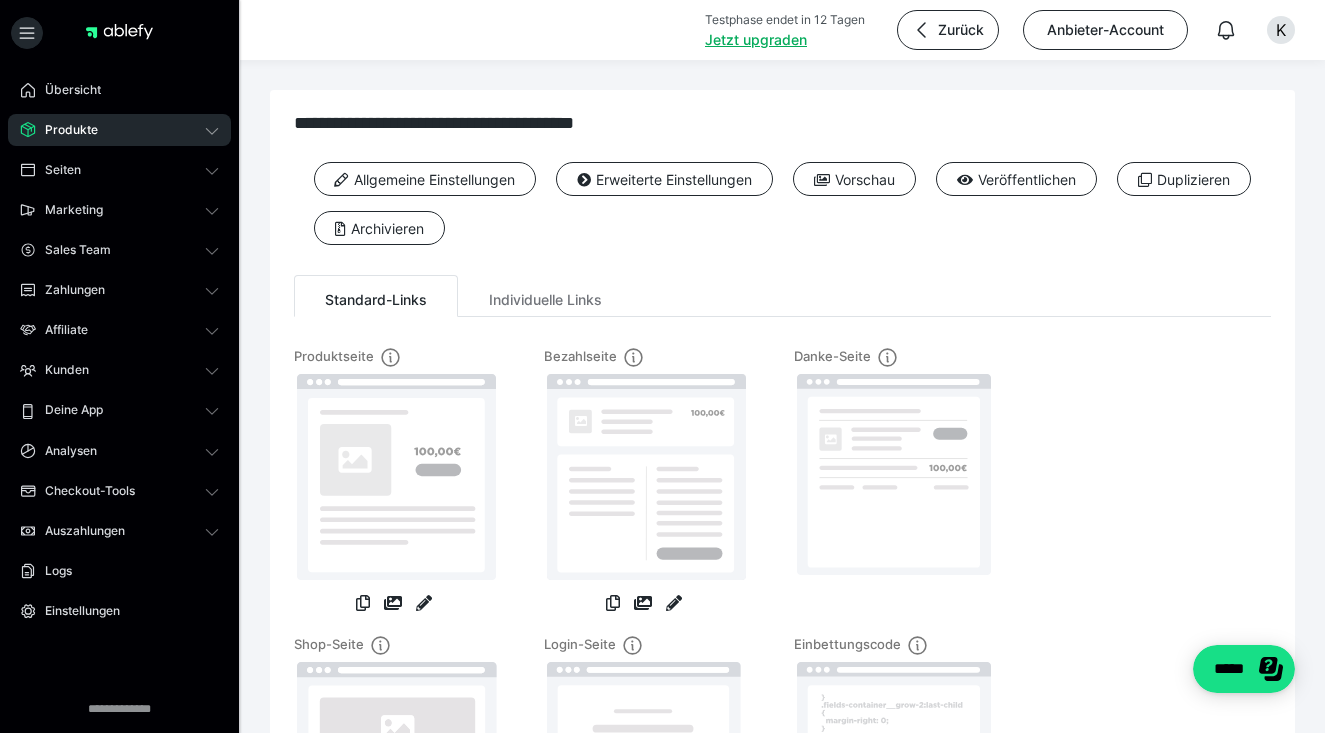 scroll, scrollTop: 0, scrollLeft: 0, axis: both 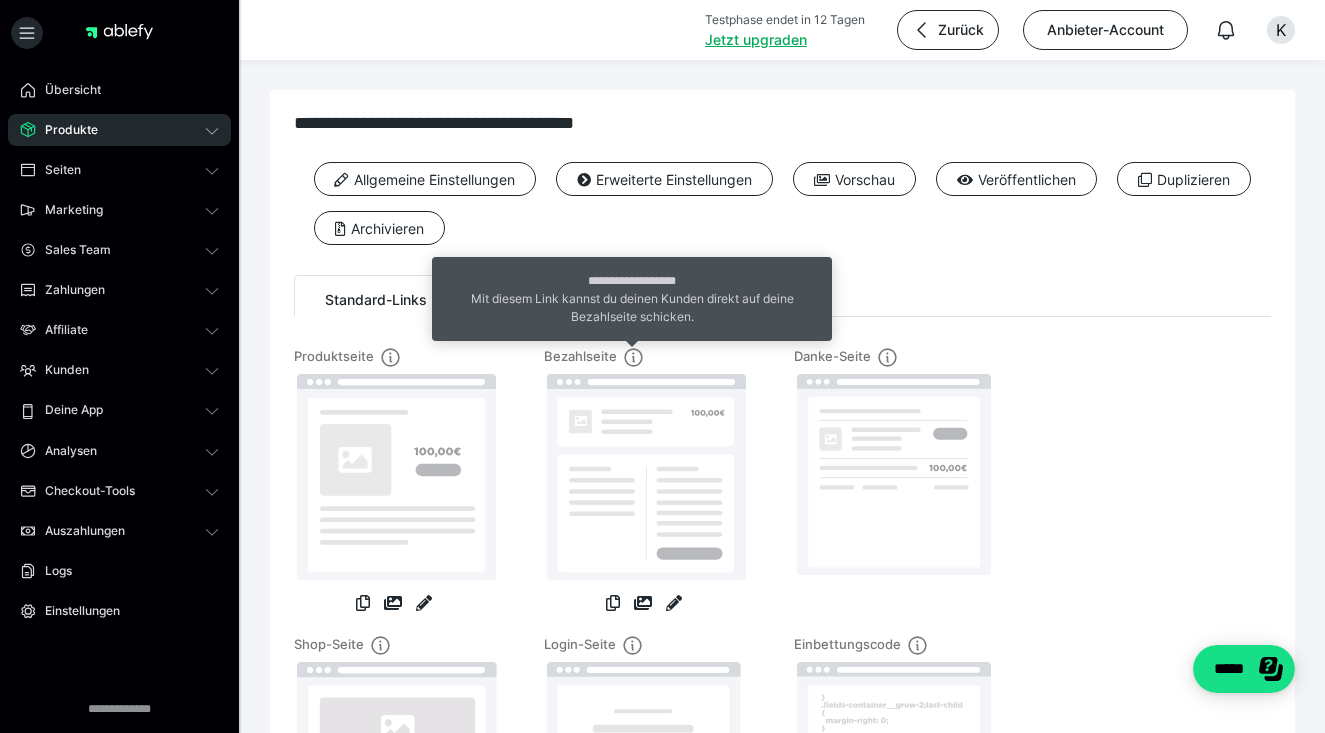 click on "Mit diesem Link kannst du deinen Kunden direkt auf deine Bezahlseite schicken." at bounding box center (632, 308) 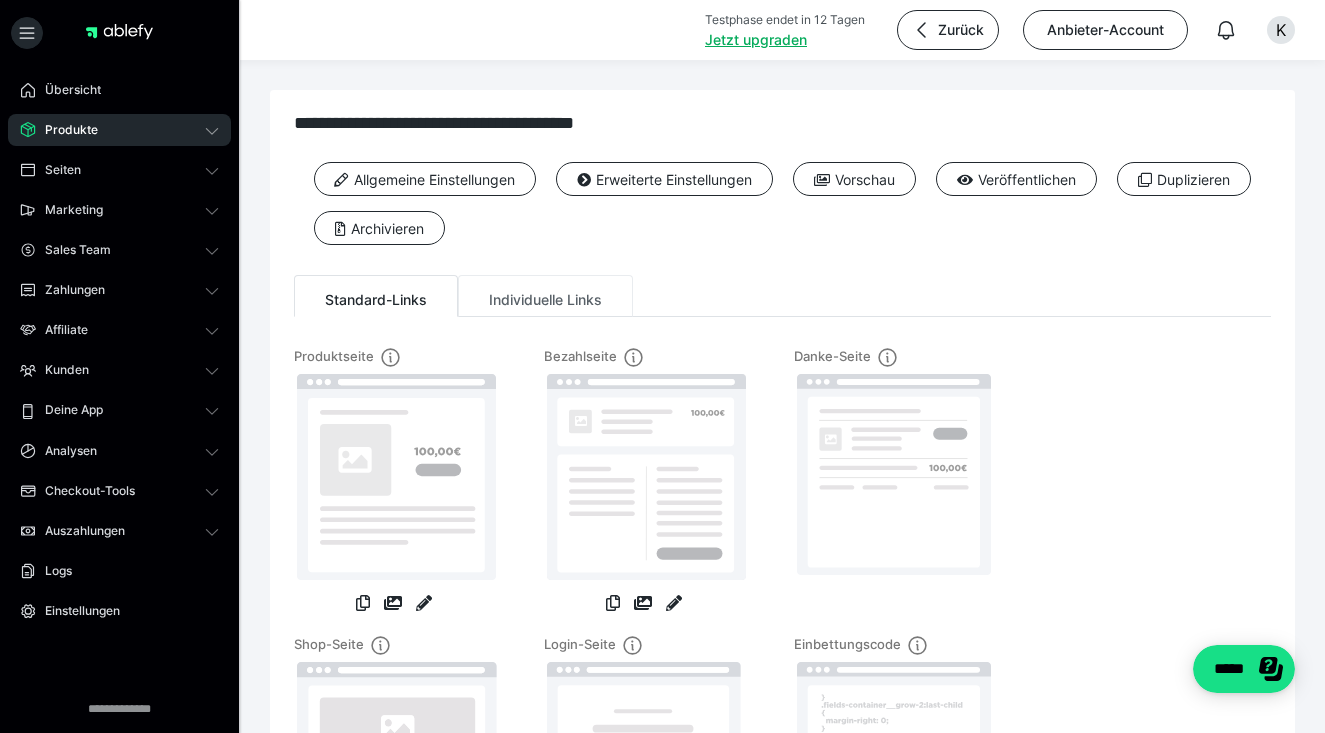 click on "Individuelle Links" at bounding box center [545, 296] 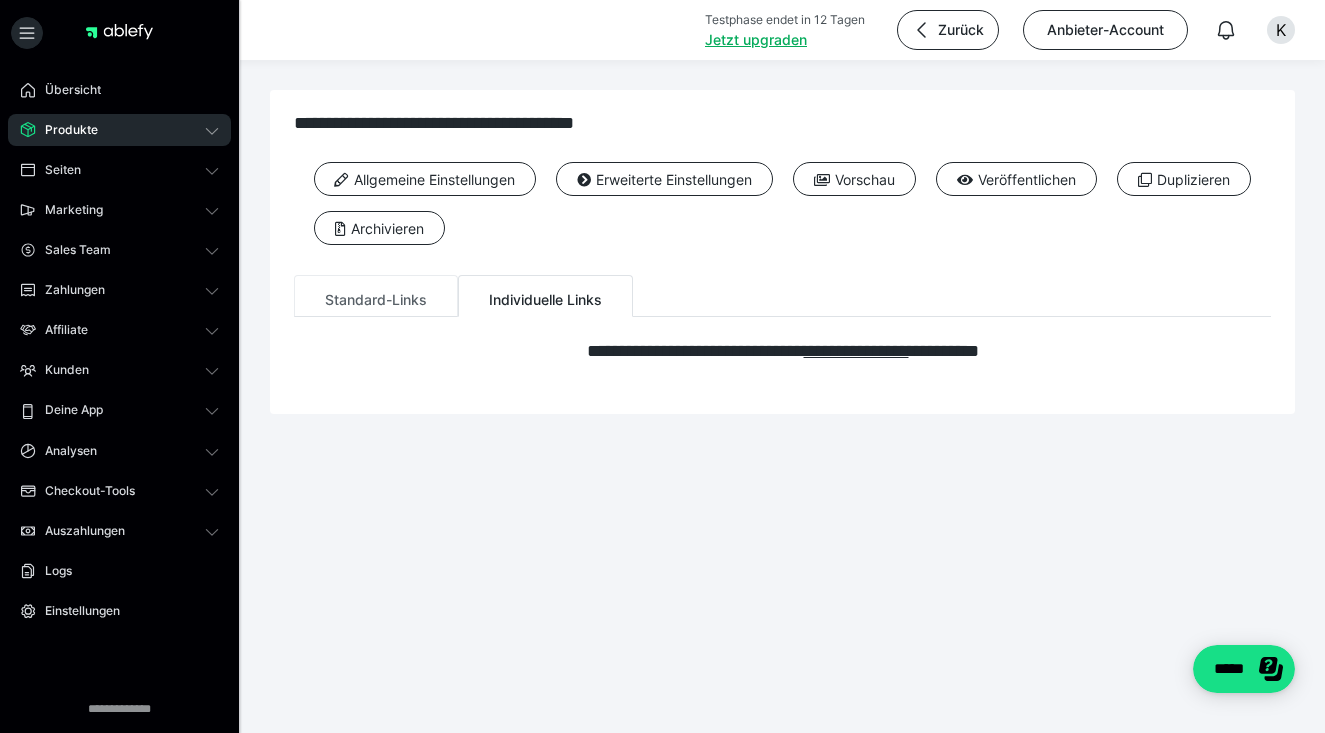 click on "Standard-Links" at bounding box center (376, 296) 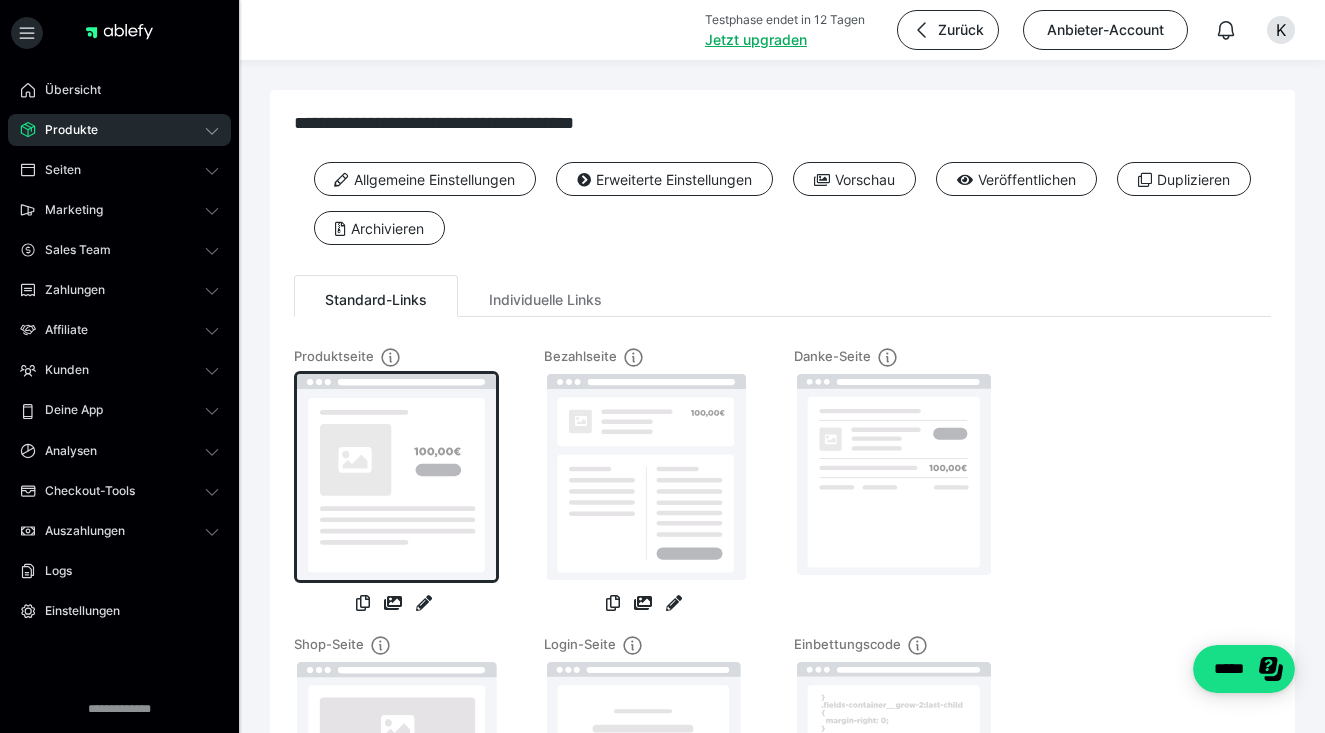 click at bounding box center (396, 477) 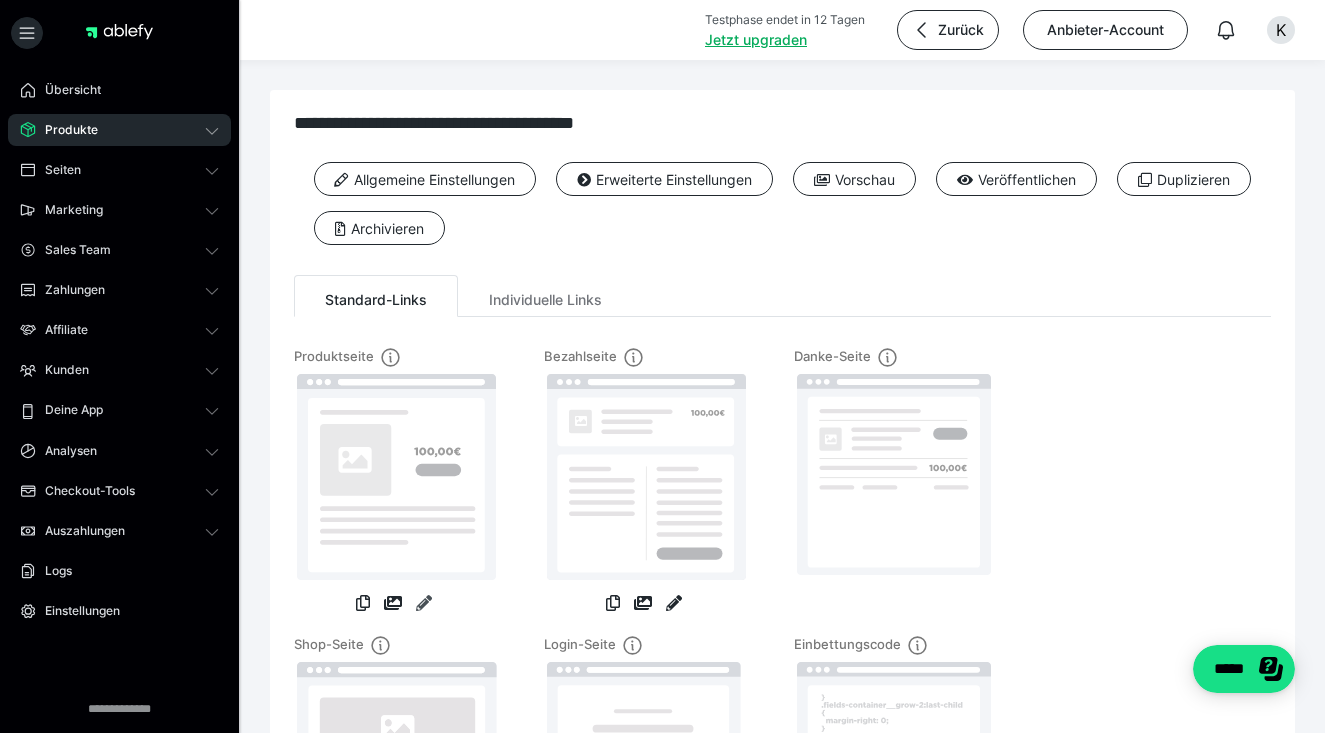 click at bounding box center [424, 603] 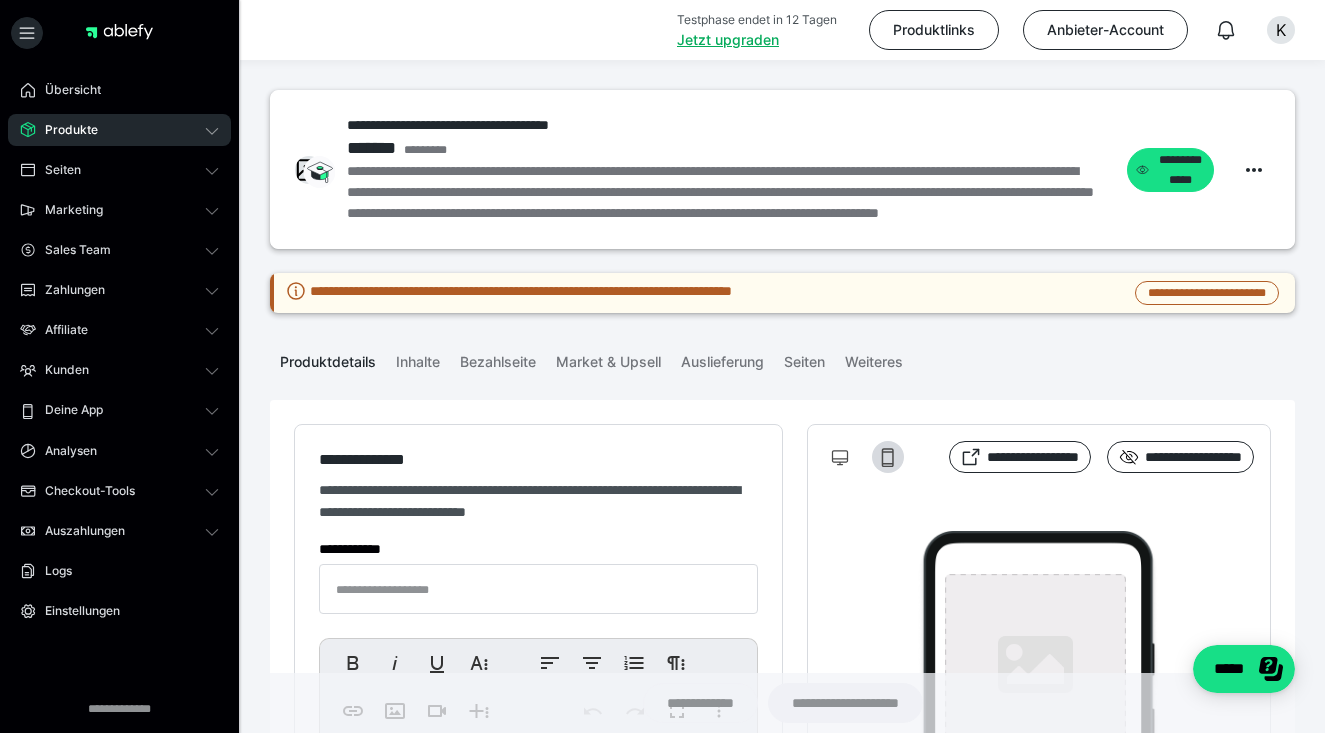 type on "**********" 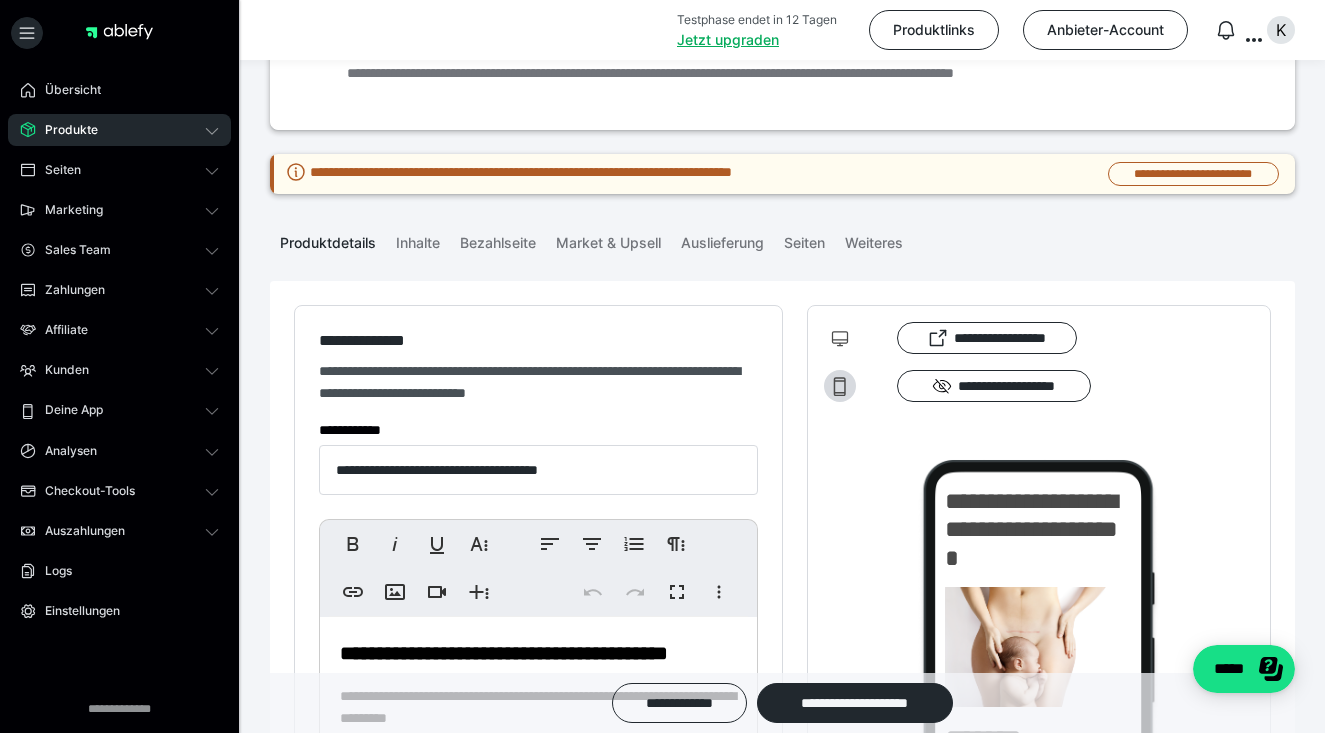 scroll, scrollTop: 269, scrollLeft: 0, axis: vertical 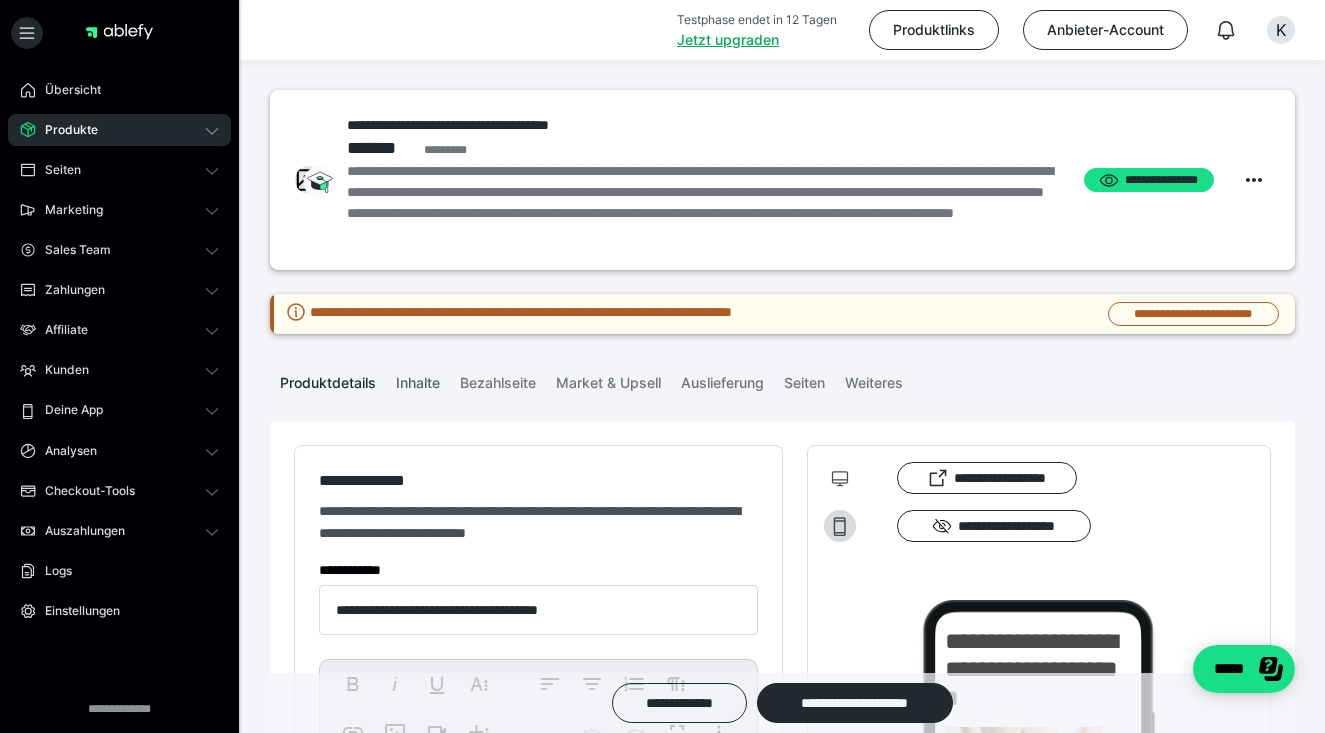 click on "Inhalte" at bounding box center (418, 379) 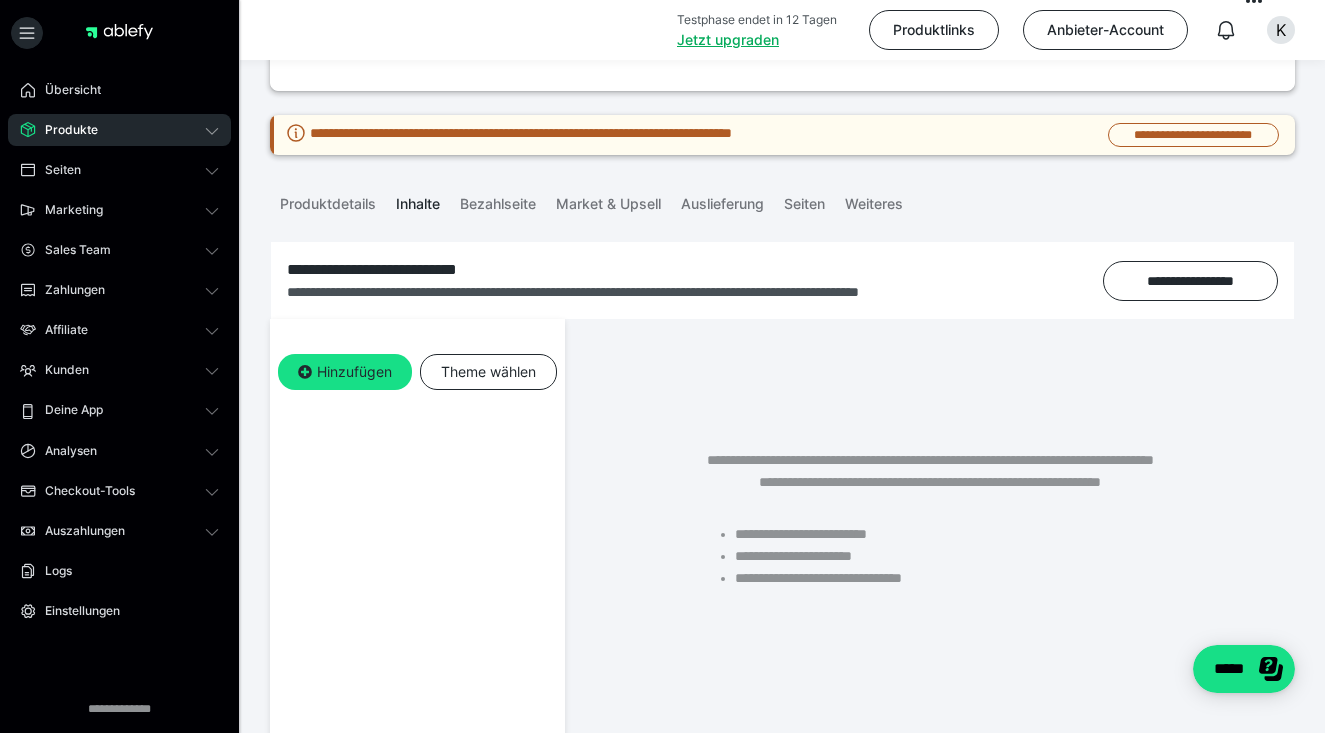 scroll, scrollTop: 192, scrollLeft: 0, axis: vertical 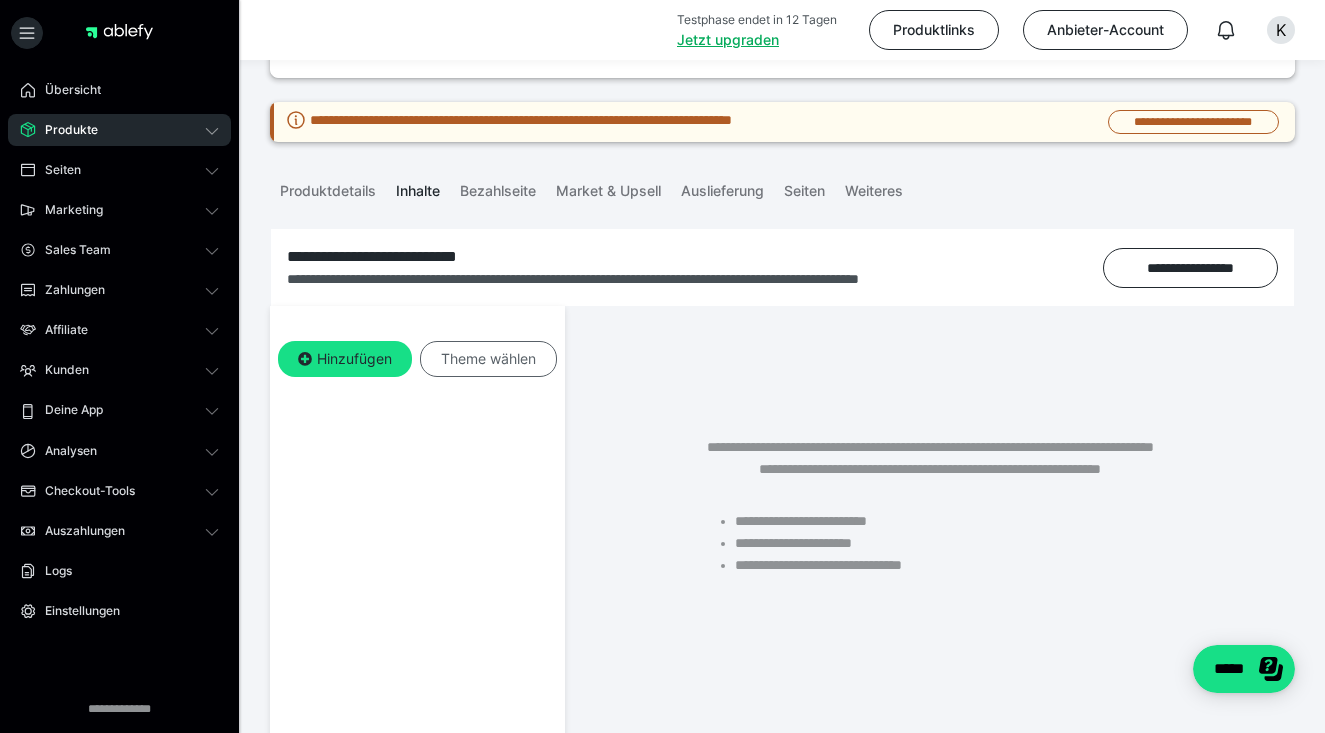 click on "Theme wählen" at bounding box center (488, 359) 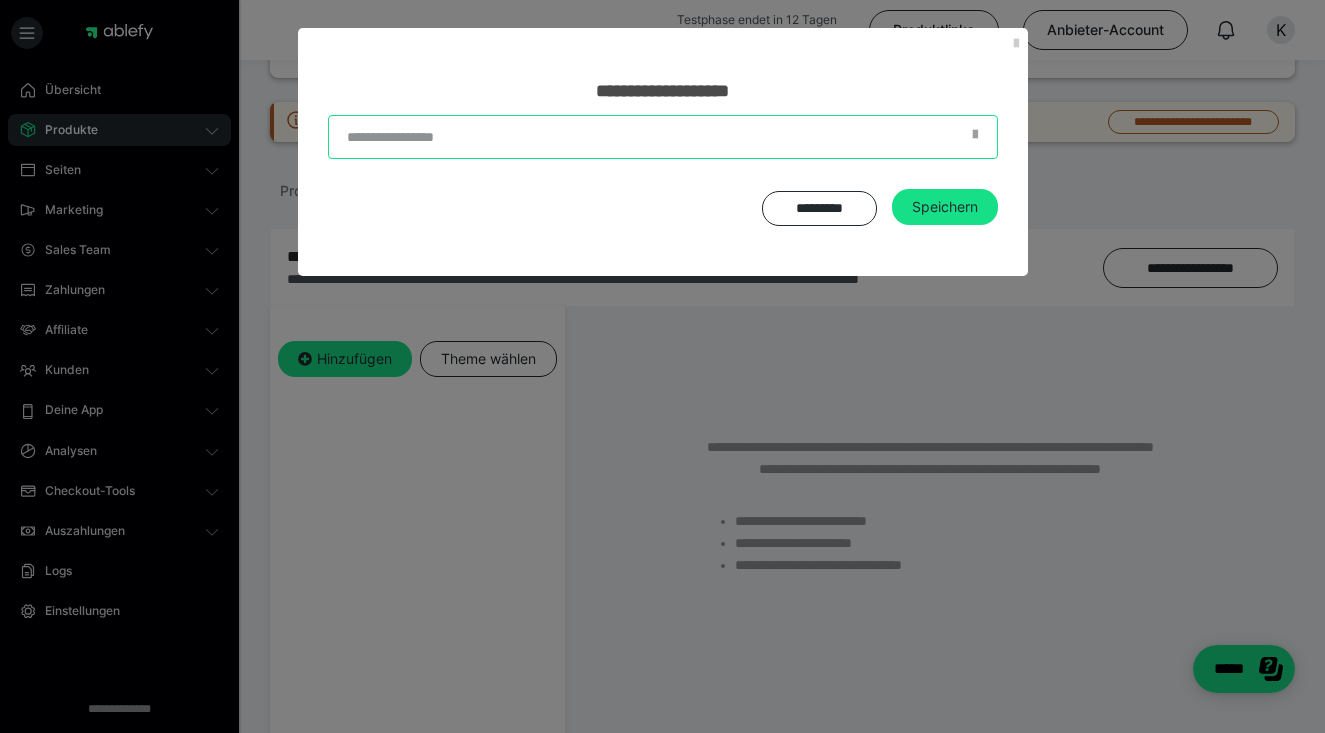 click at bounding box center [663, 137] 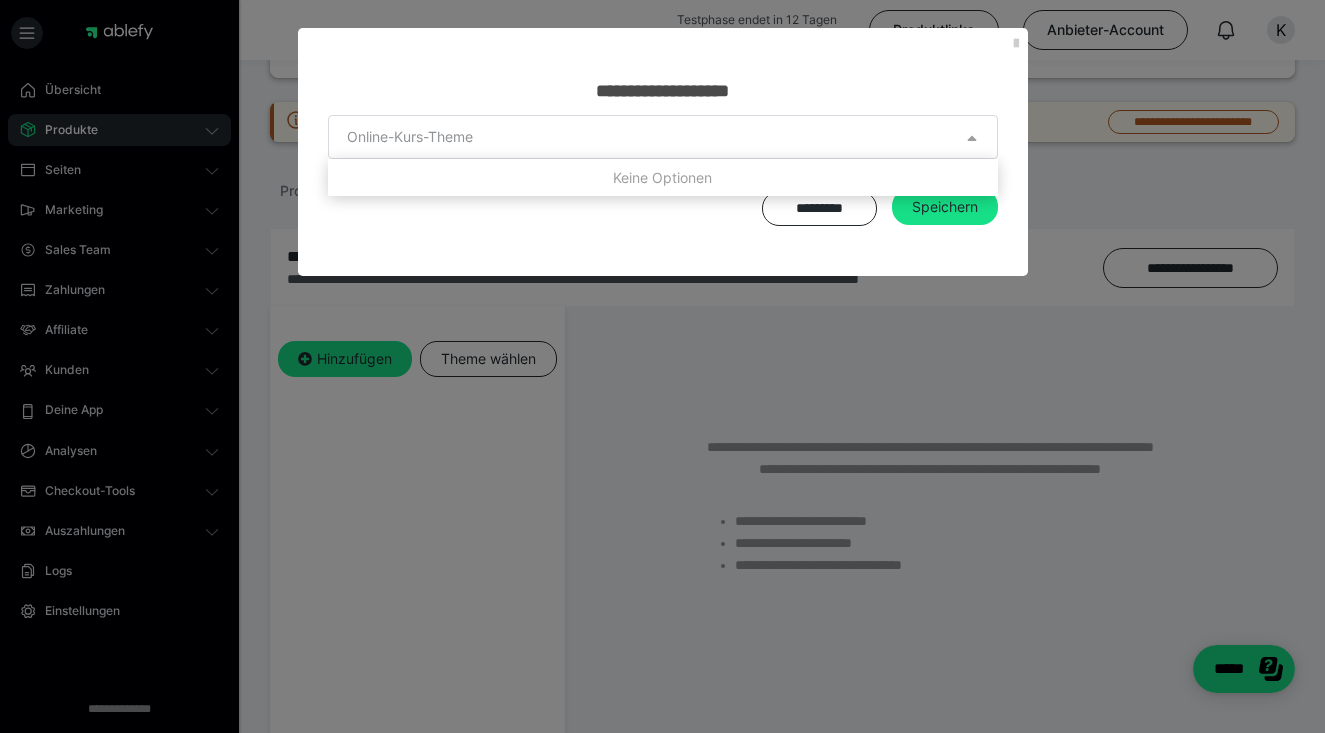 click at bounding box center [663, 137] 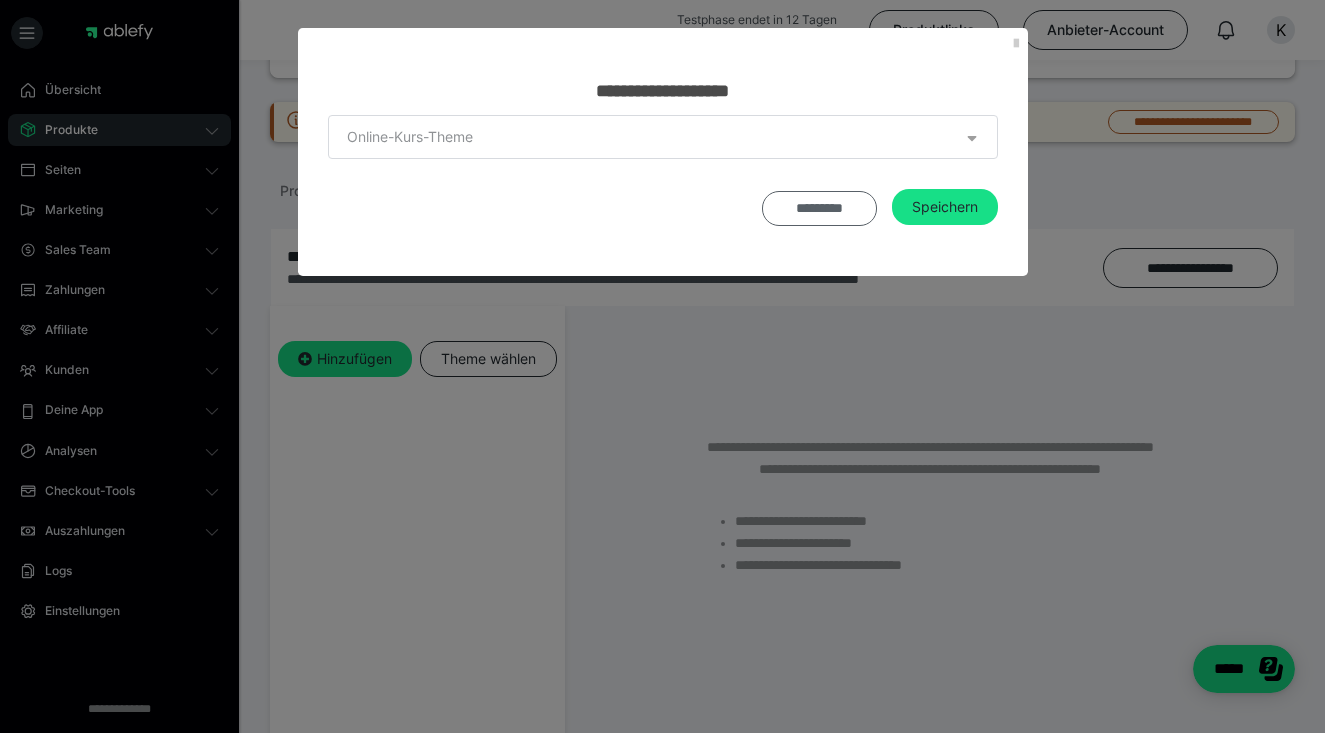 click on "*********" at bounding box center [819, 208] 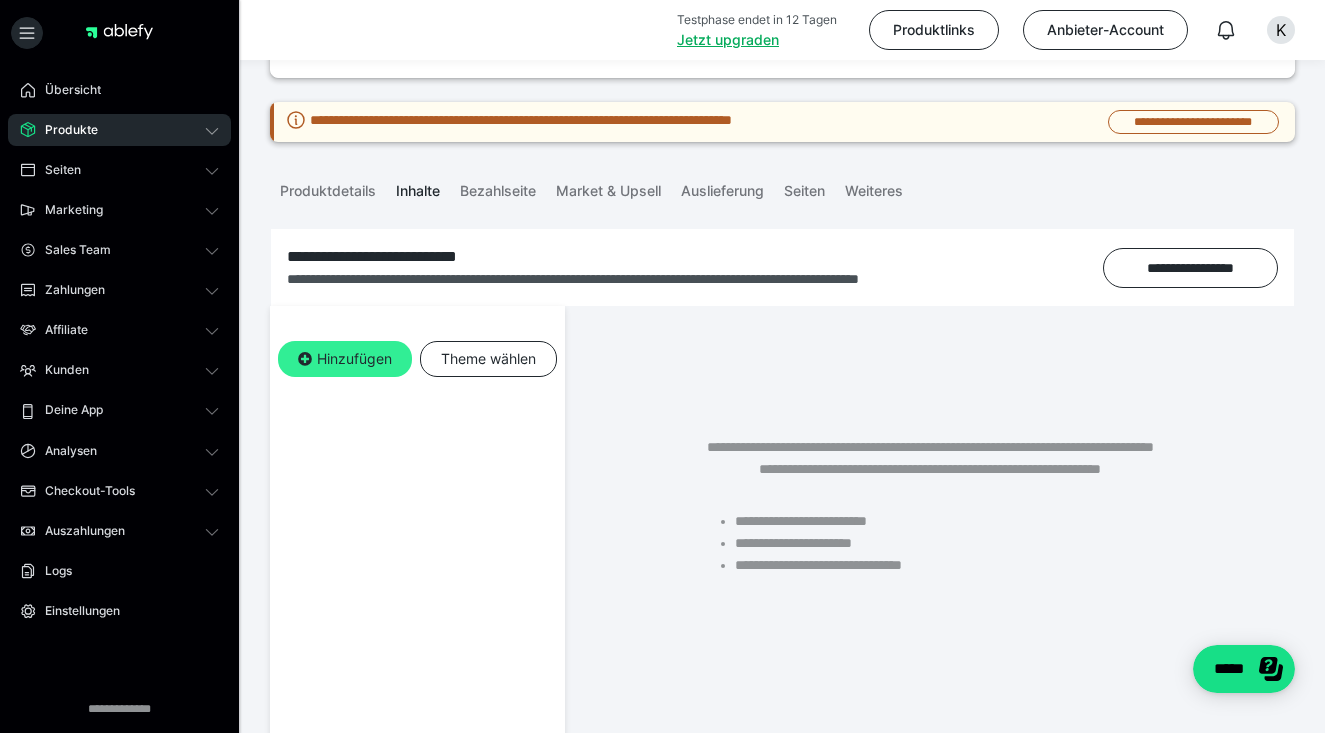 click on "Hinzufügen" at bounding box center [345, 359] 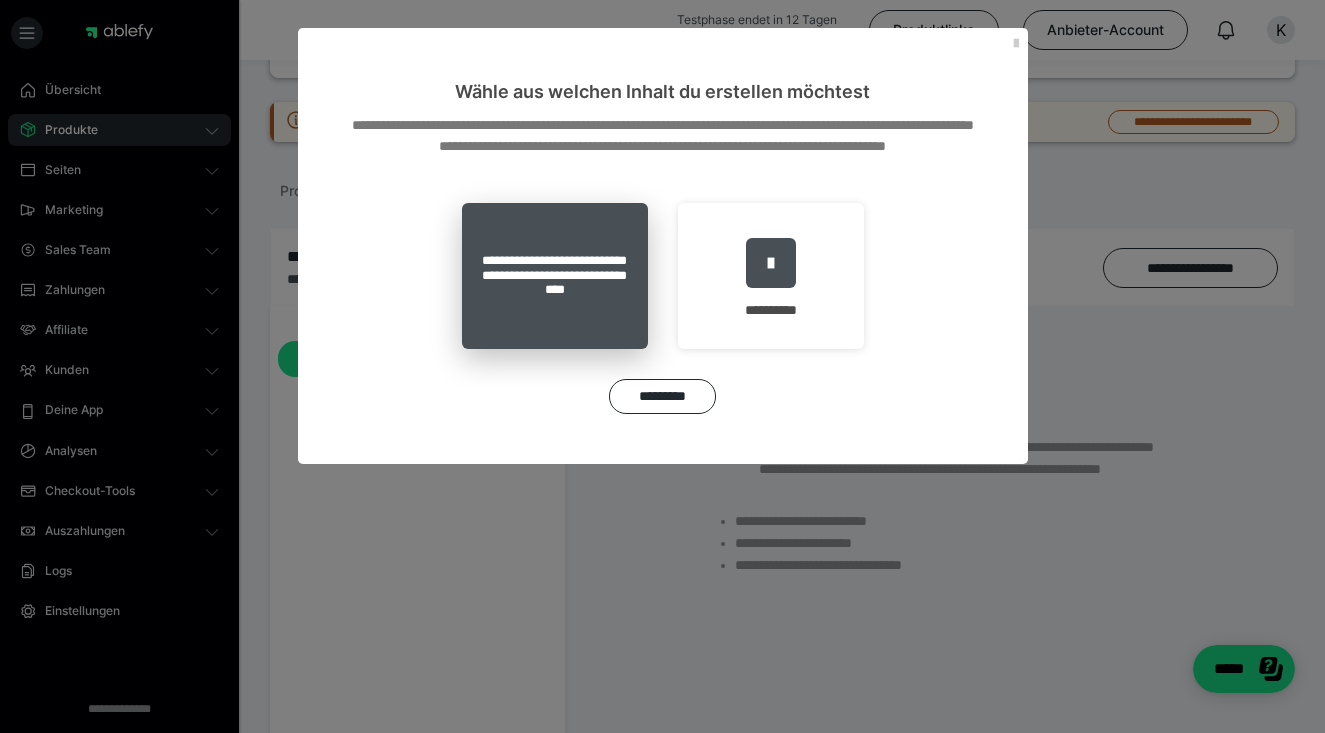 click on "**********" at bounding box center (555, 276) 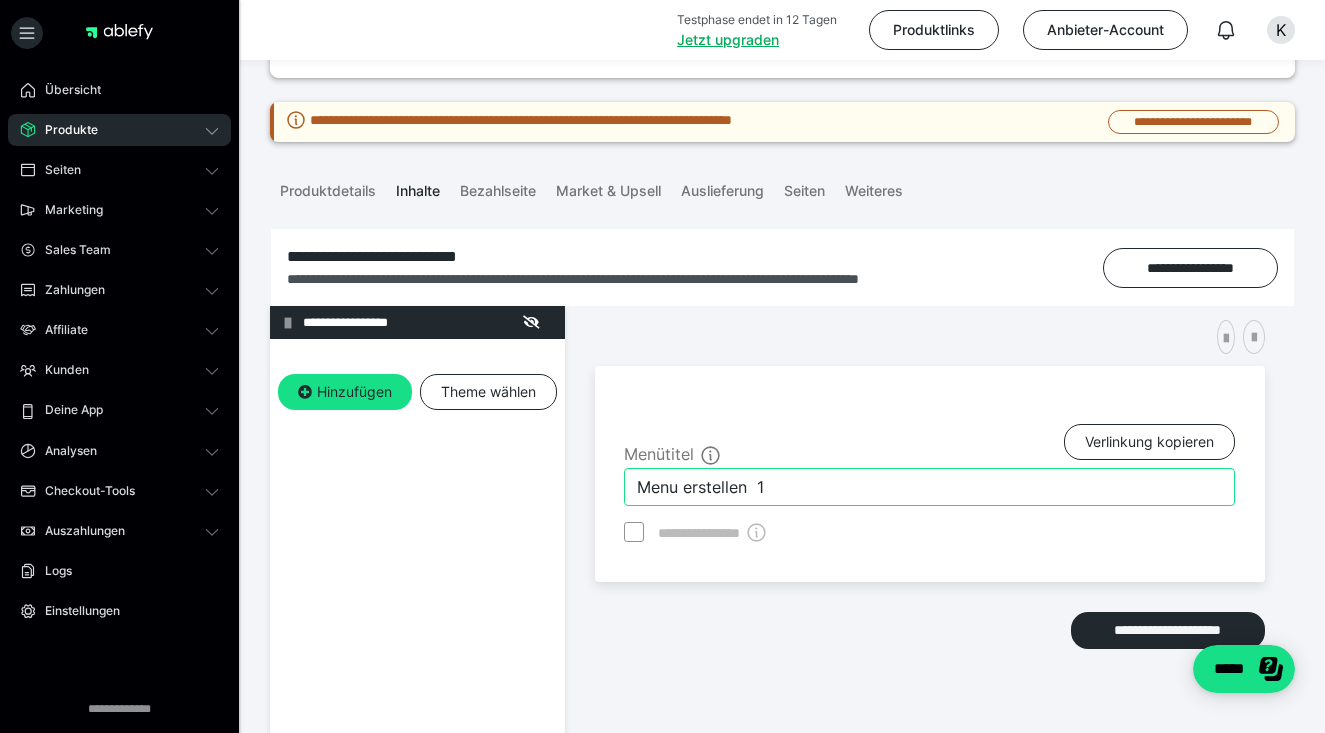 drag, startPoint x: 772, startPoint y: 483, endPoint x: 505, endPoint y: 475, distance: 267.1198 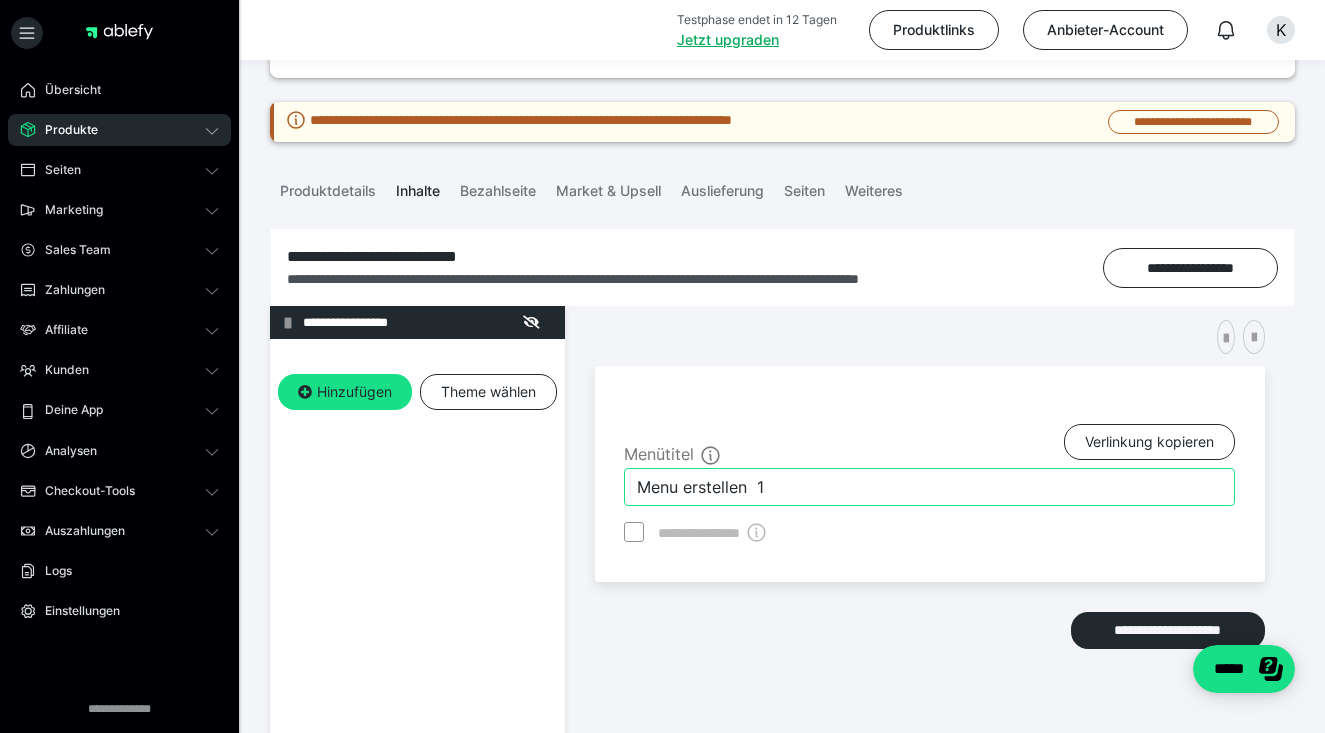 click on "Menu erstellen  1" at bounding box center [929, 487] 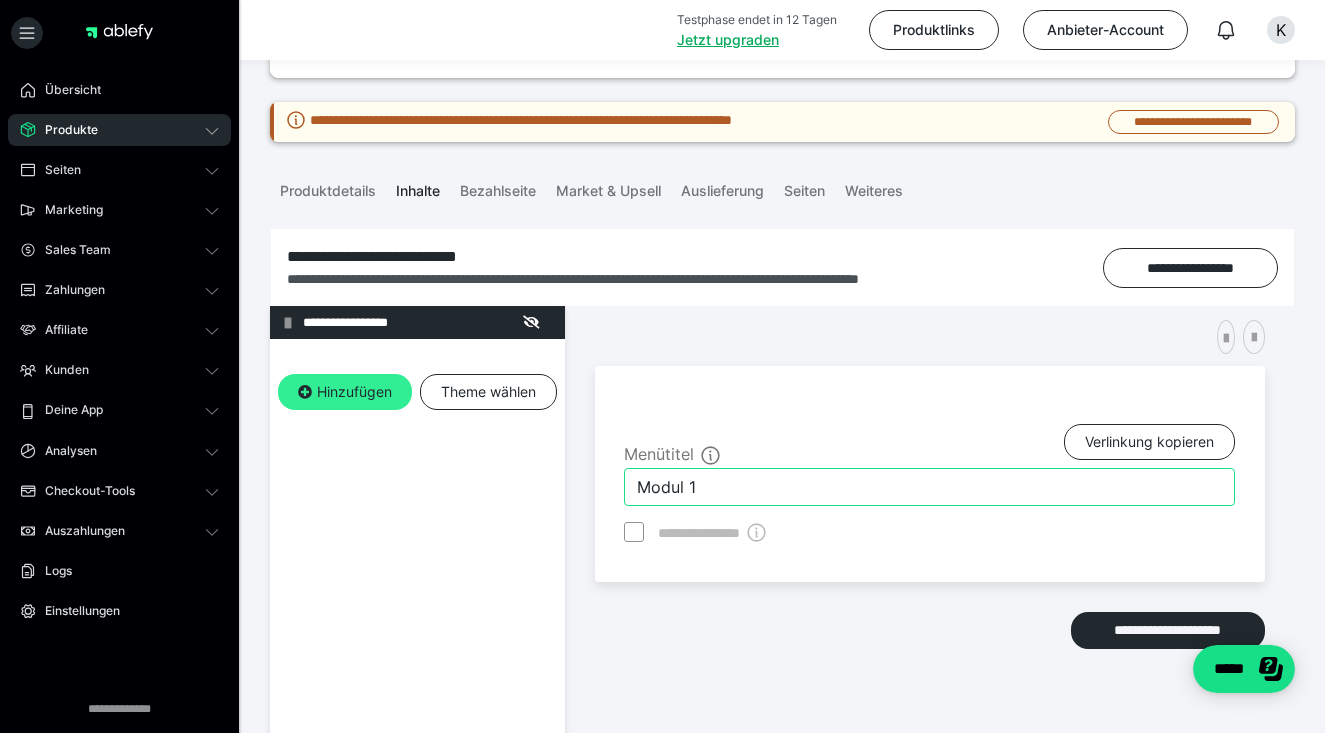 type on "Modul 1" 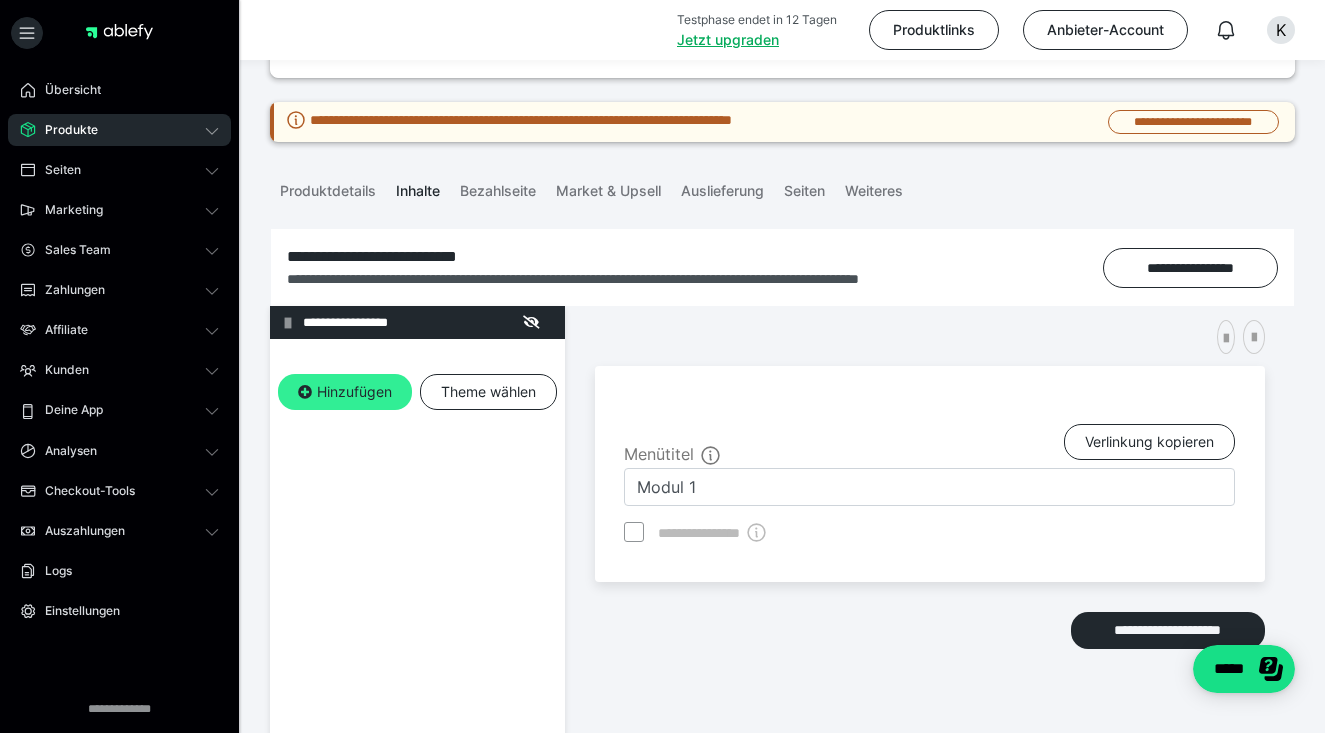 click on "Hinzufügen" at bounding box center [345, 392] 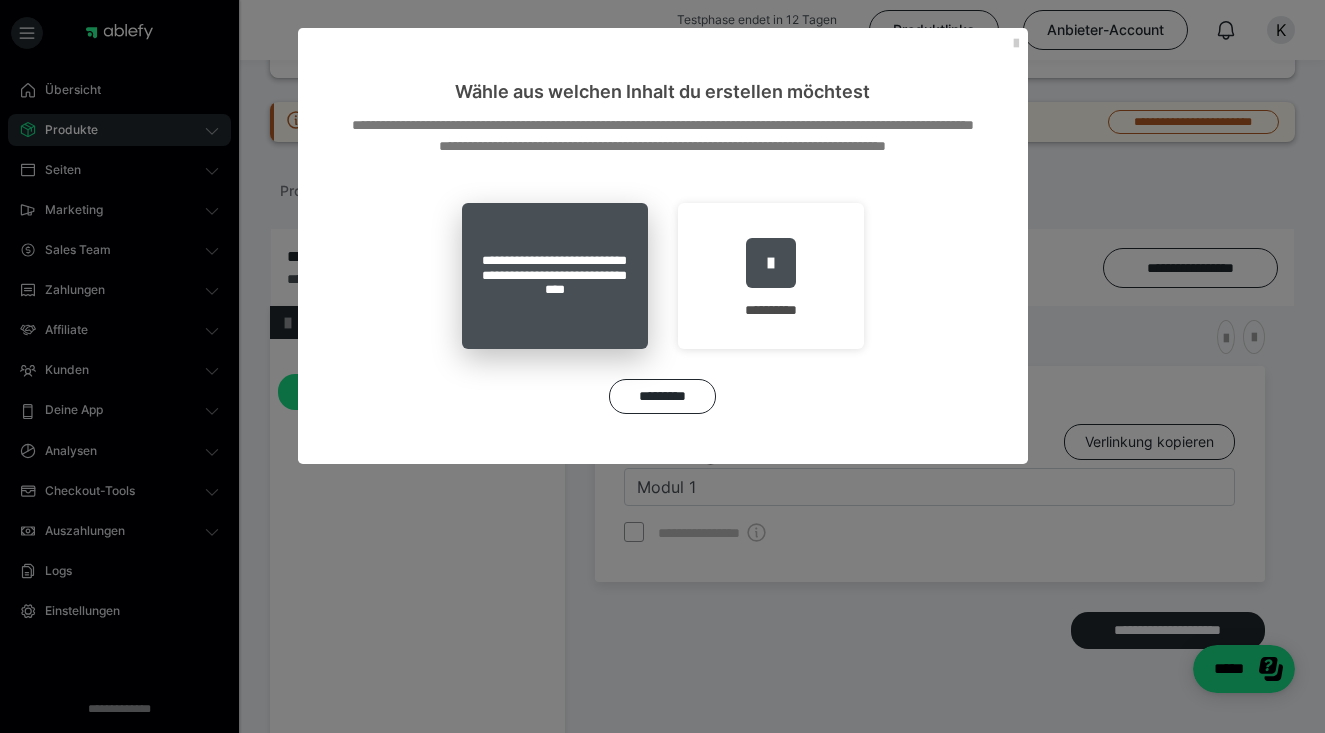click on "**********" at bounding box center [555, 276] 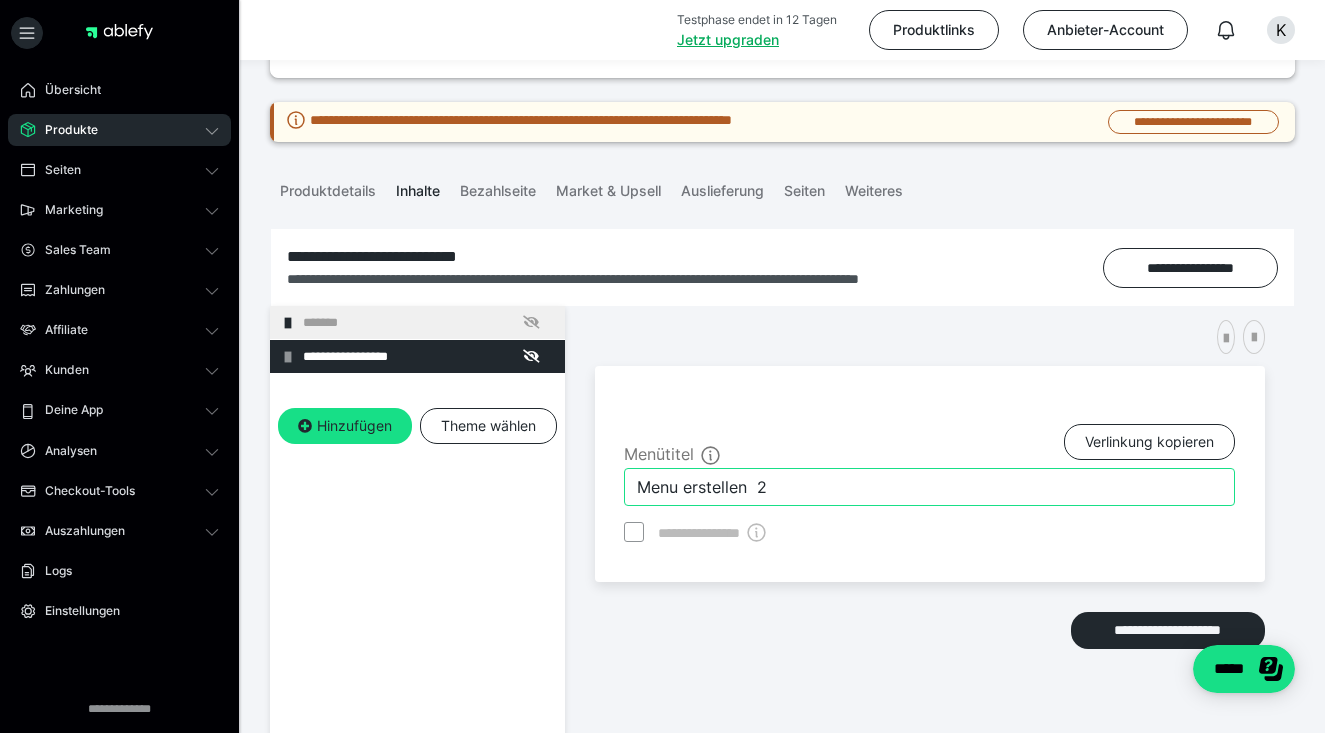 drag, startPoint x: 777, startPoint y: 484, endPoint x: 509, endPoint y: 463, distance: 268.8215 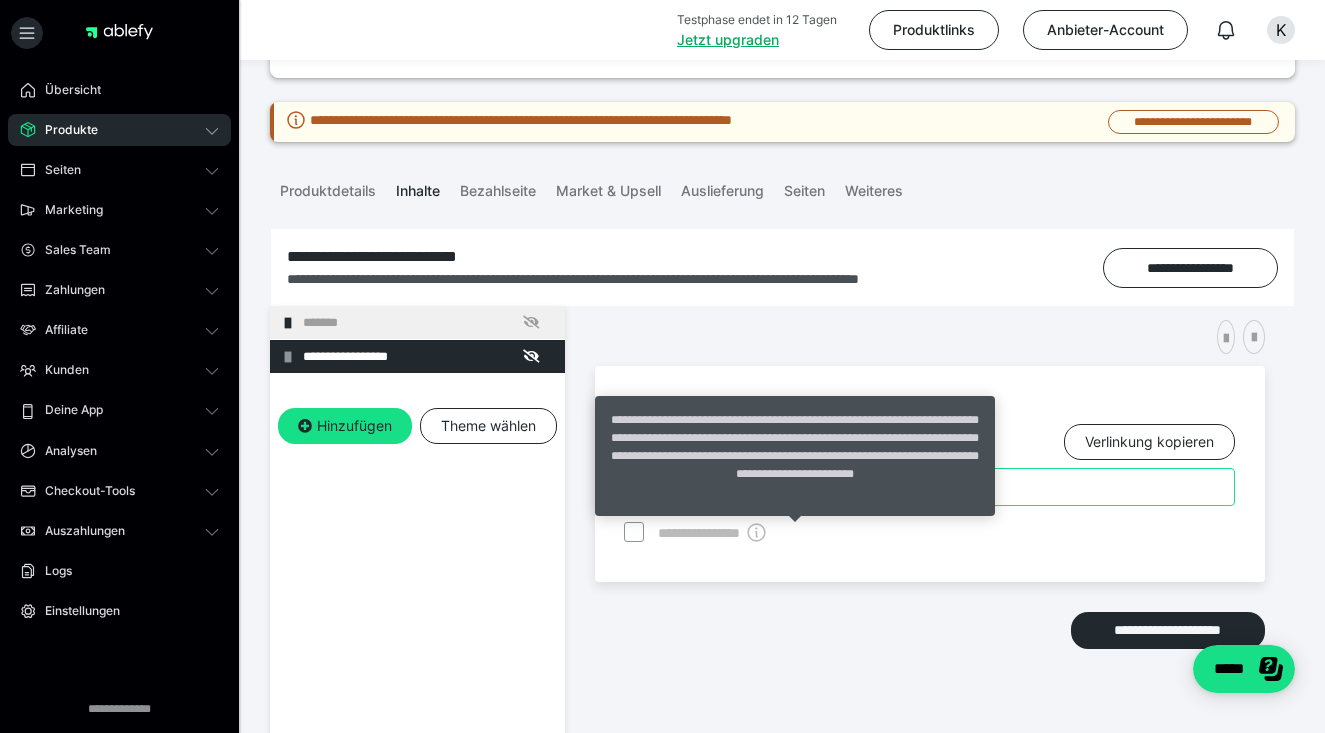 type on "Modul 2" 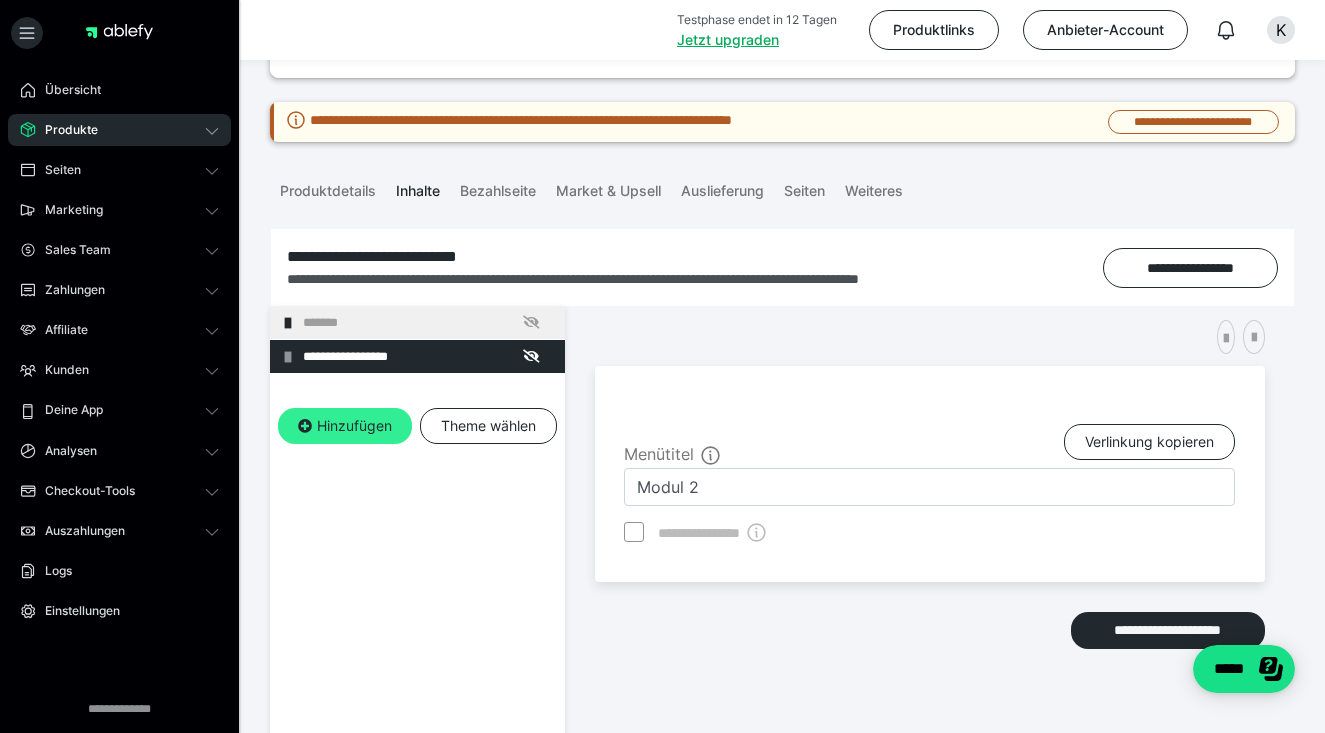 click on "Hinzufügen" at bounding box center (345, 426) 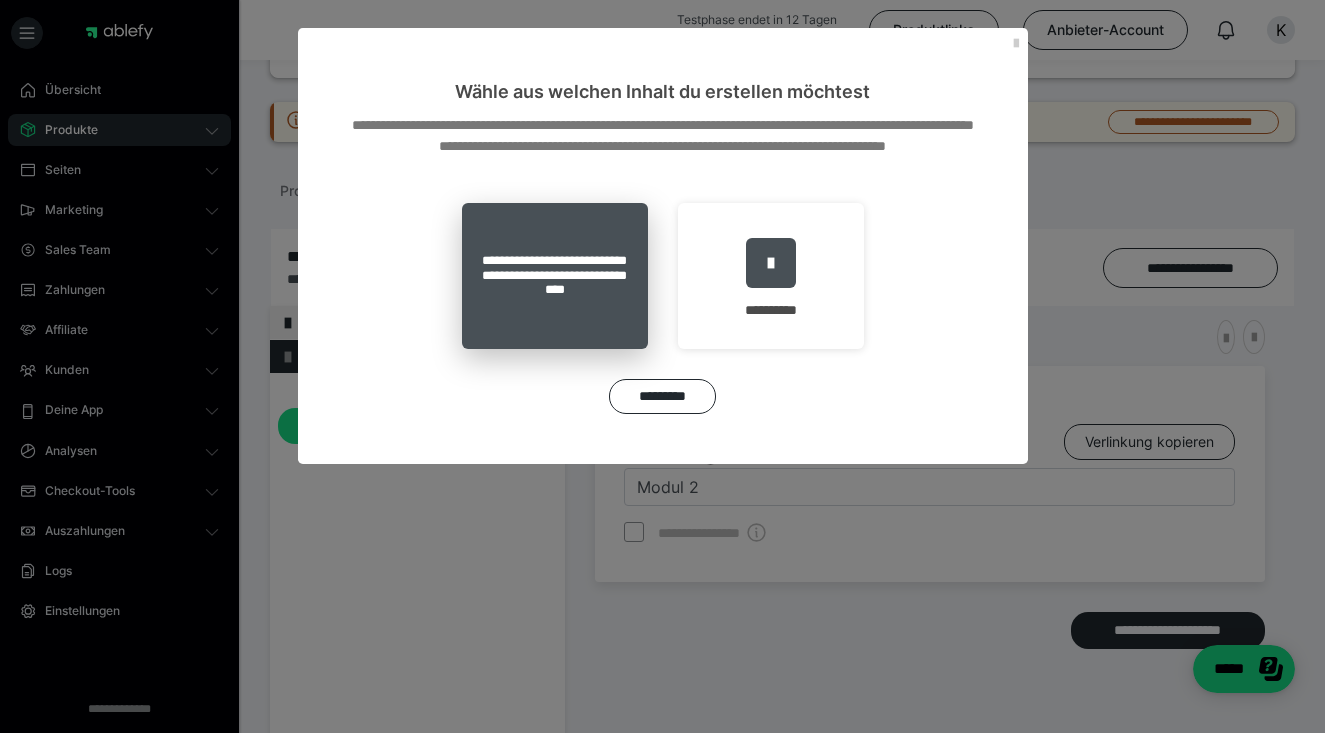 click on "**********" at bounding box center (555, 276) 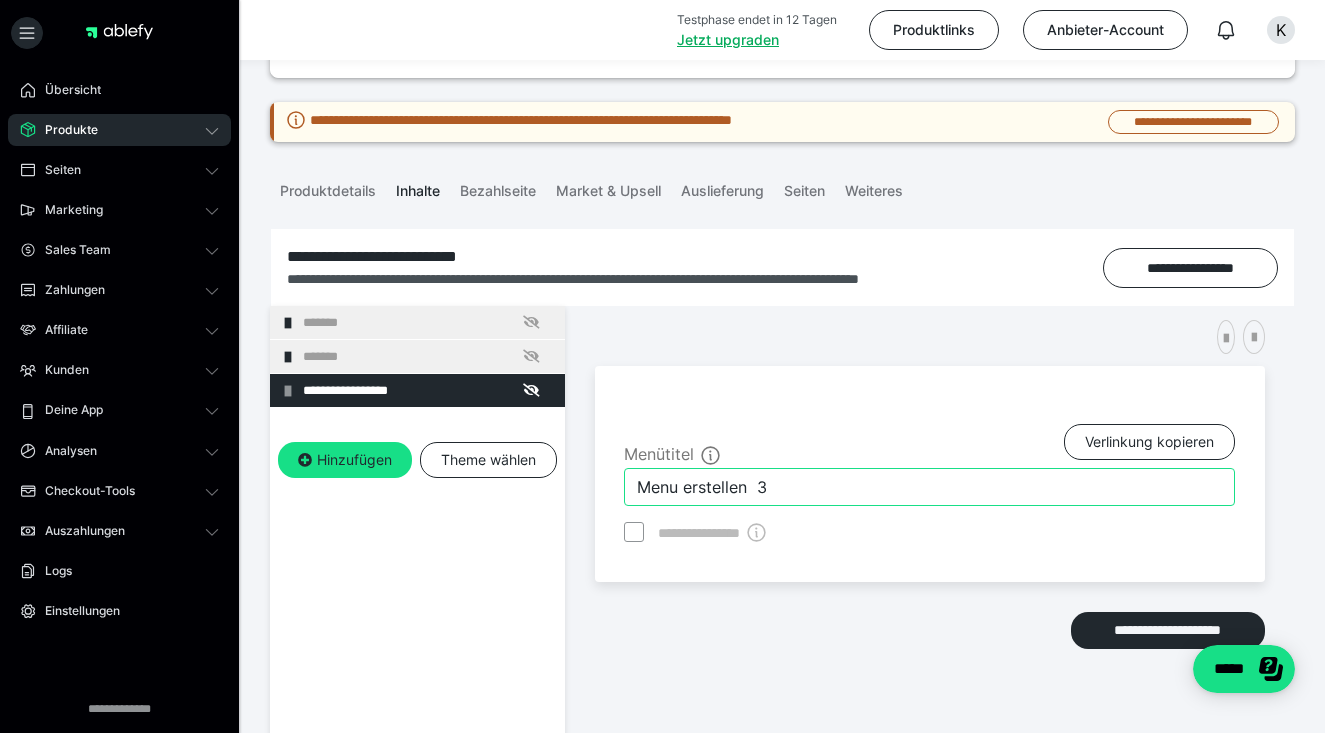 click on "Menu erstellen  3" at bounding box center [929, 487] 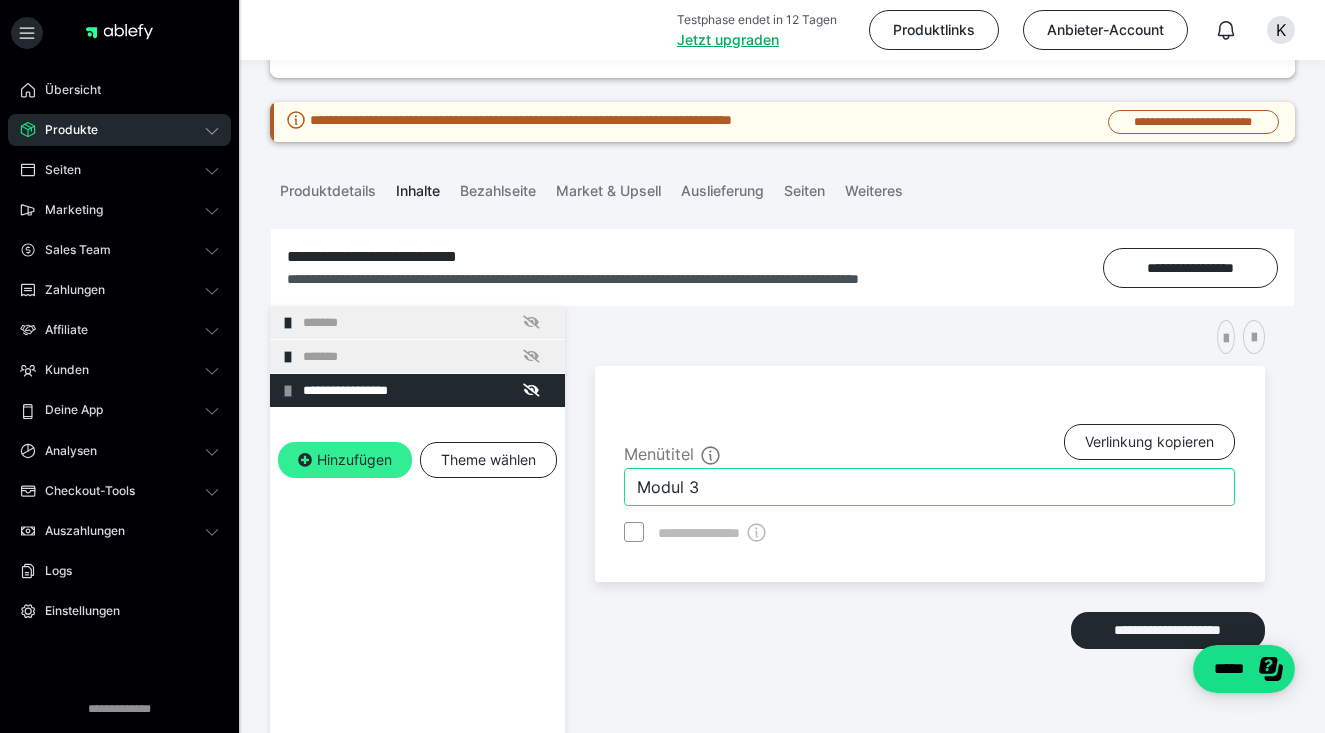 type on "Modul 3" 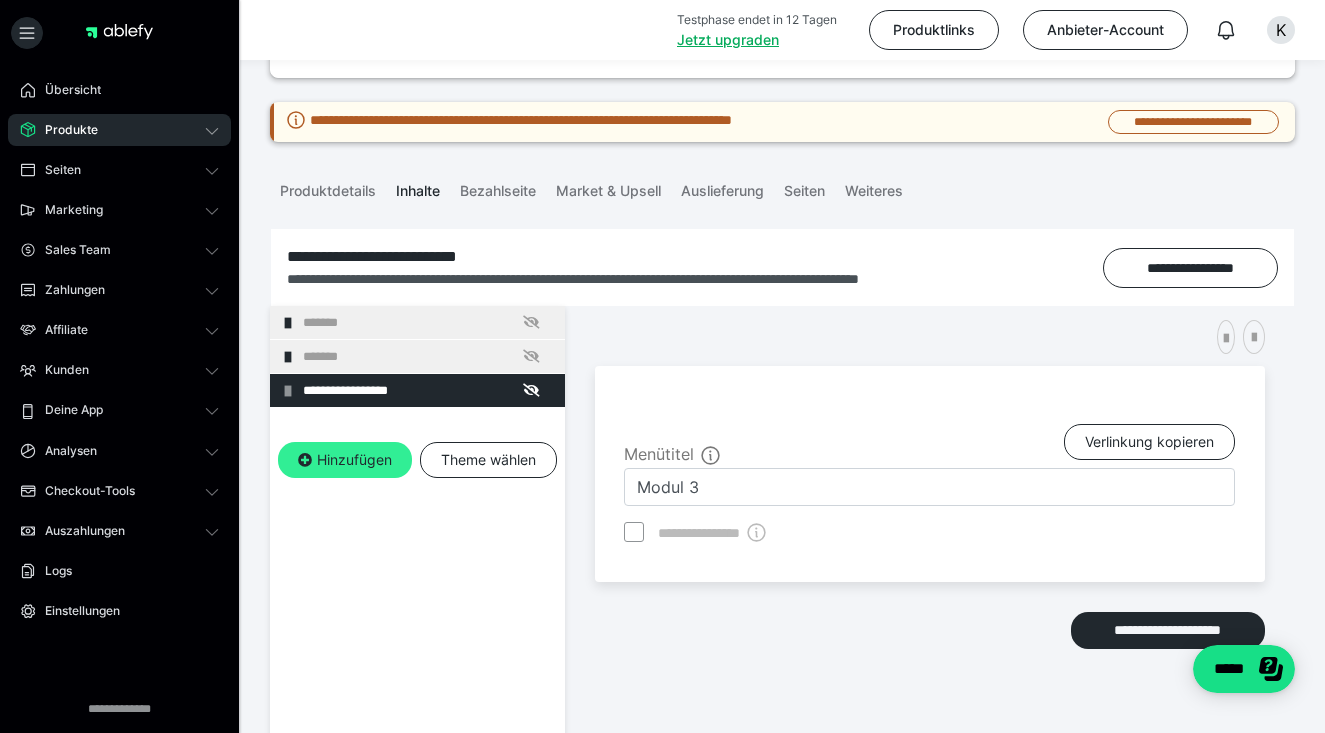 click on "Hinzufügen" at bounding box center [345, 460] 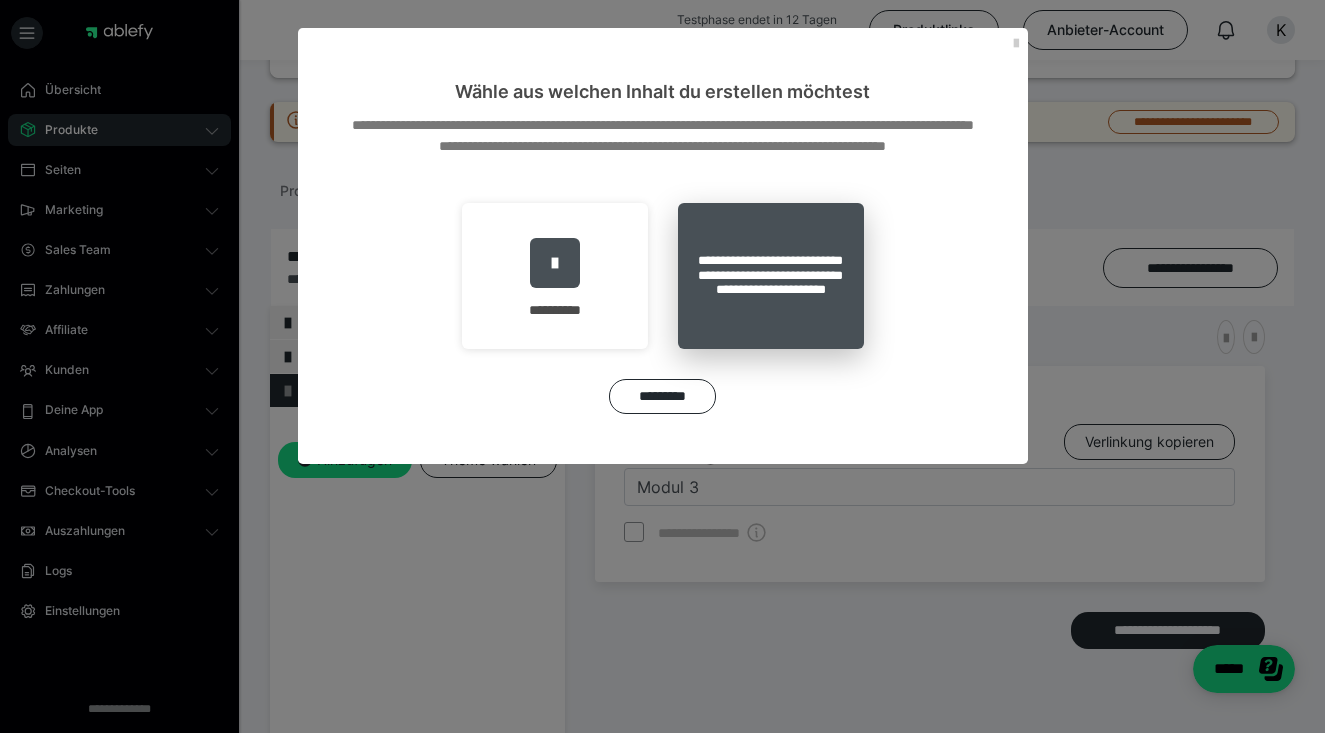 click on "**********" at bounding box center [771, 276] 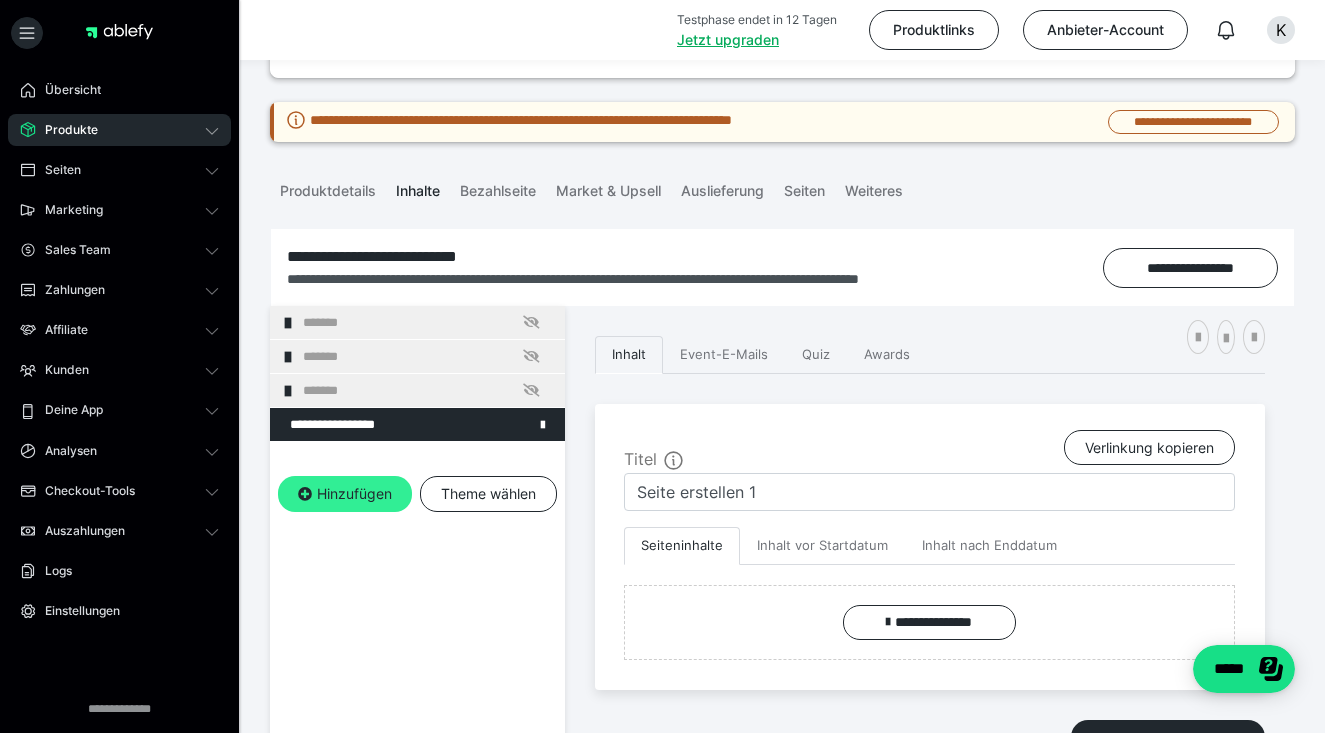 click on "Hinzufügen" at bounding box center [345, 494] 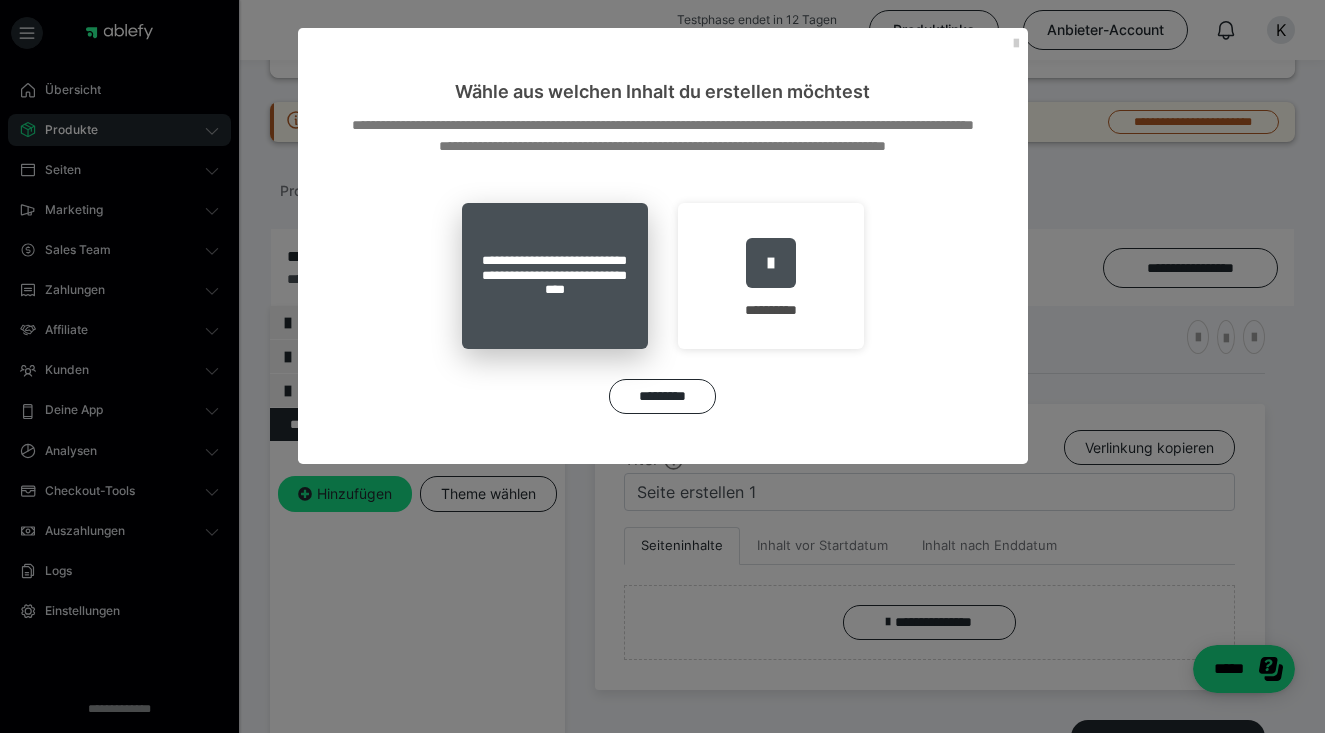 click on "**********" at bounding box center (555, 276) 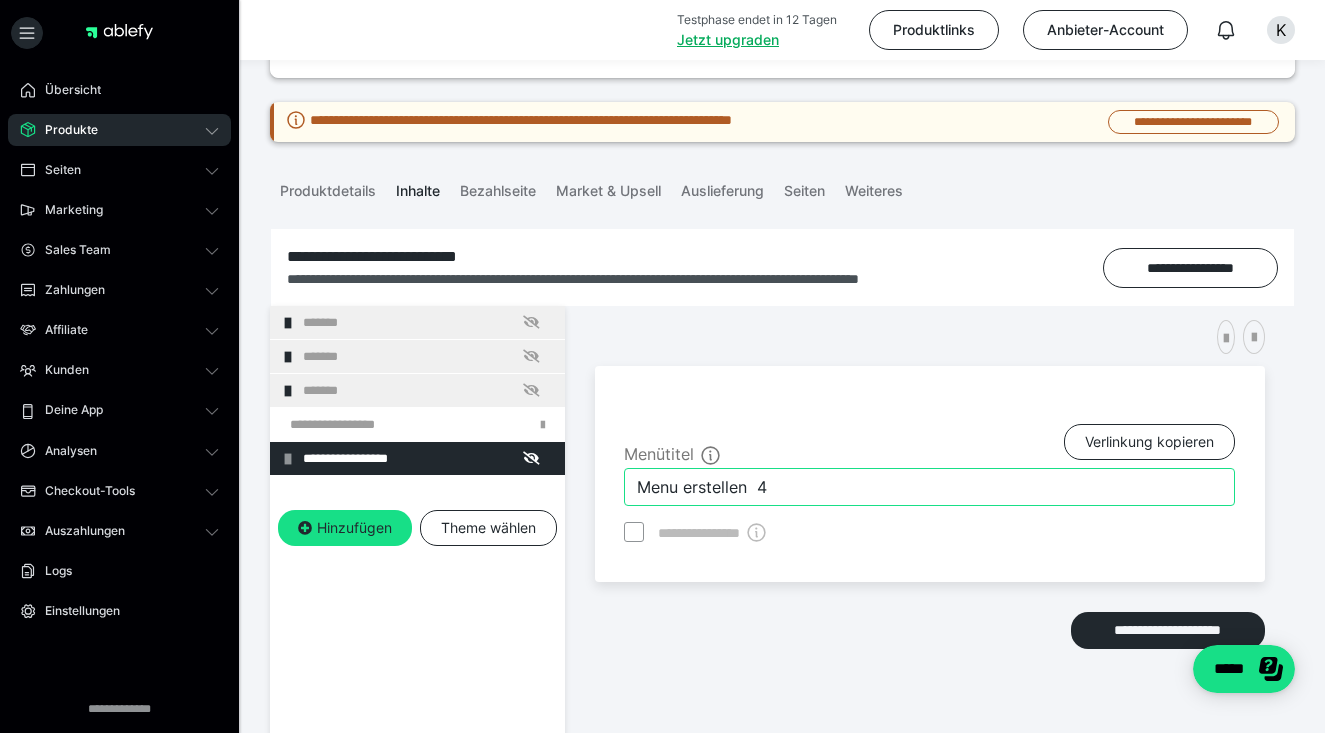 drag, startPoint x: 771, startPoint y: 487, endPoint x: 515, endPoint y: 480, distance: 256.09567 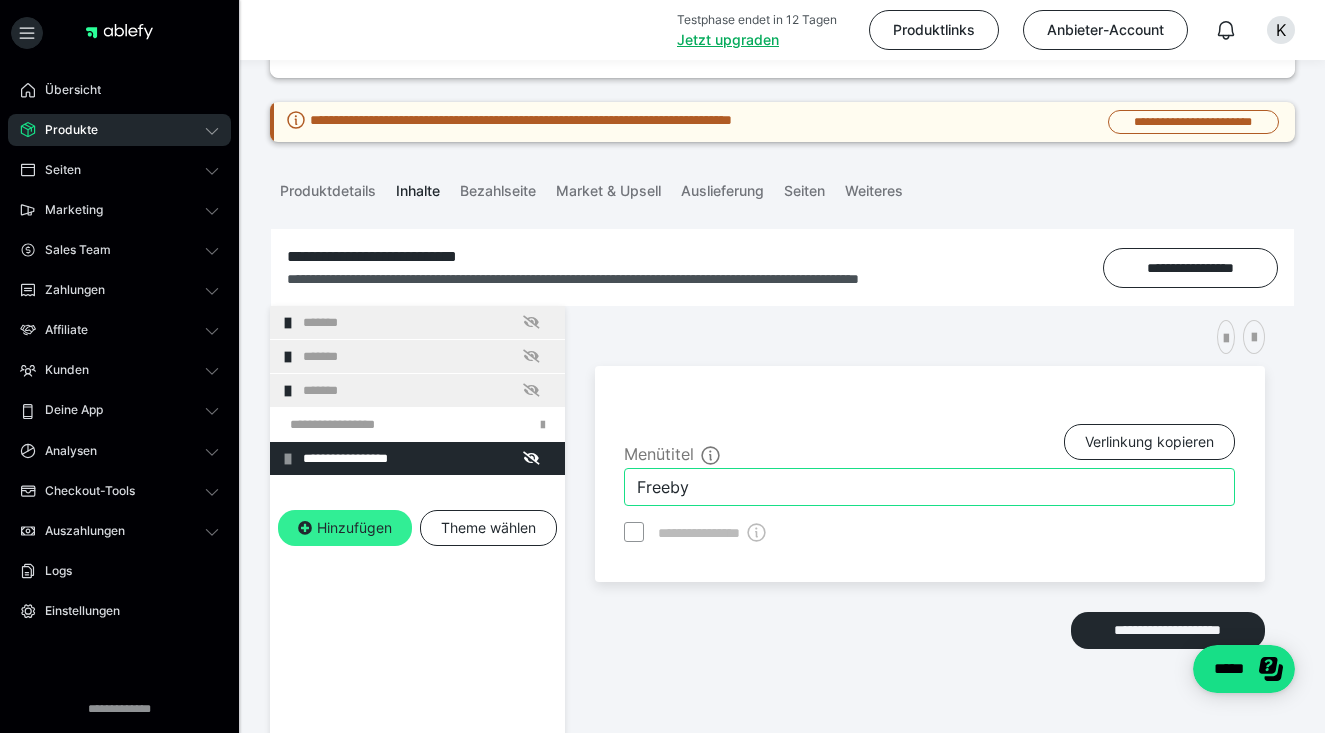 type on "Freeby" 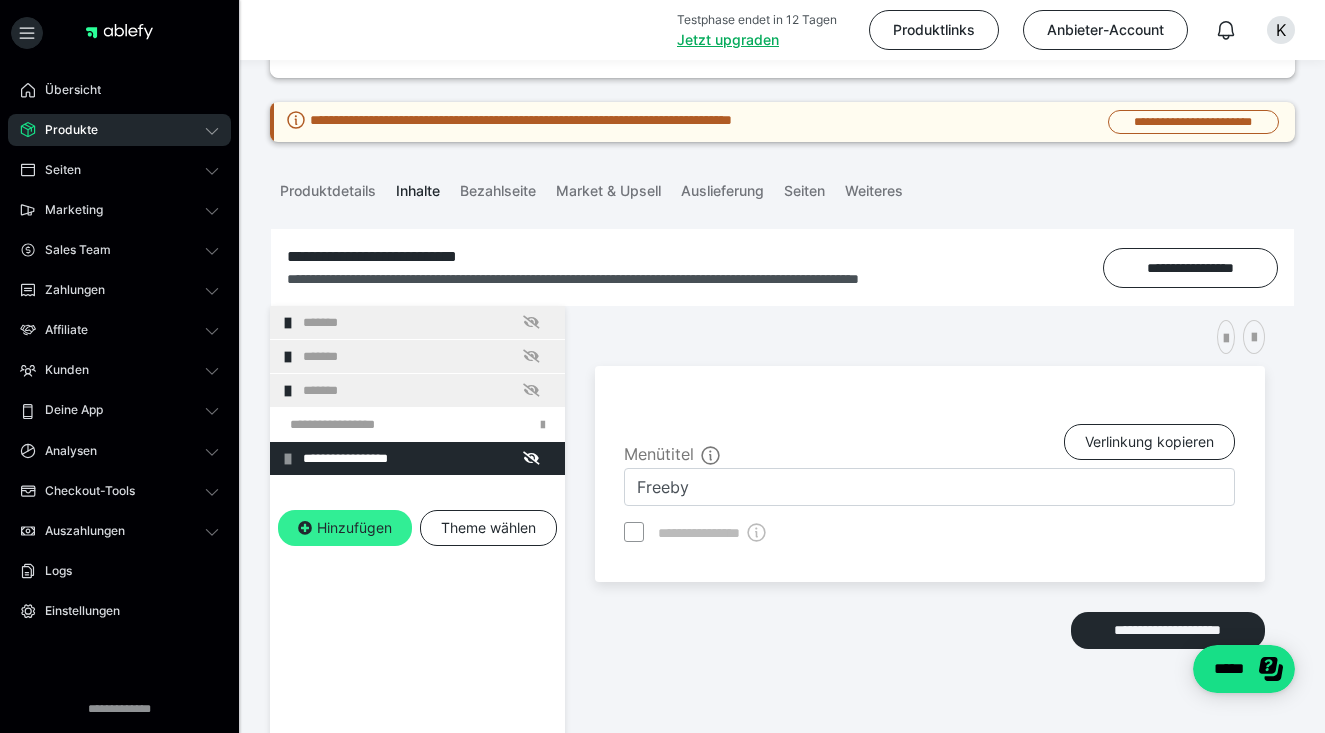 click on "Hinzufügen" at bounding box center [345, 528] 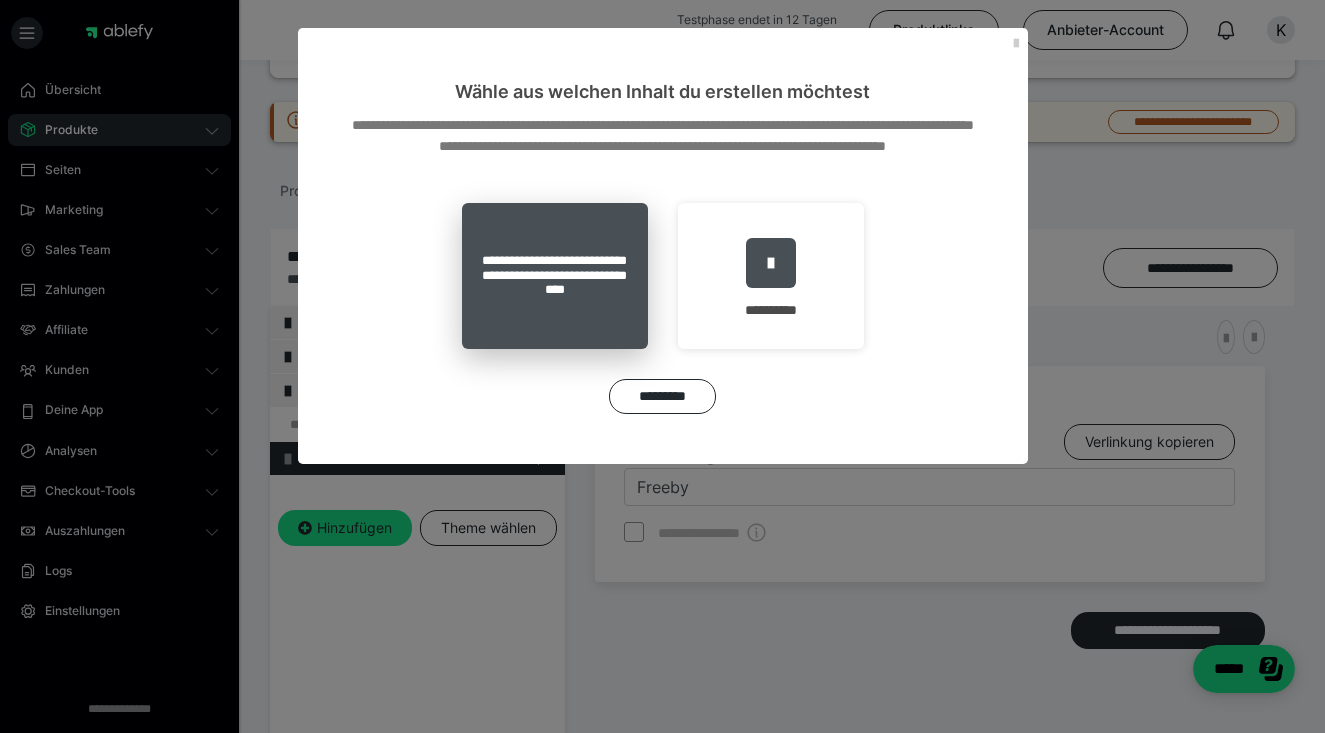 click on "**********" at bounding box center (555, 276) 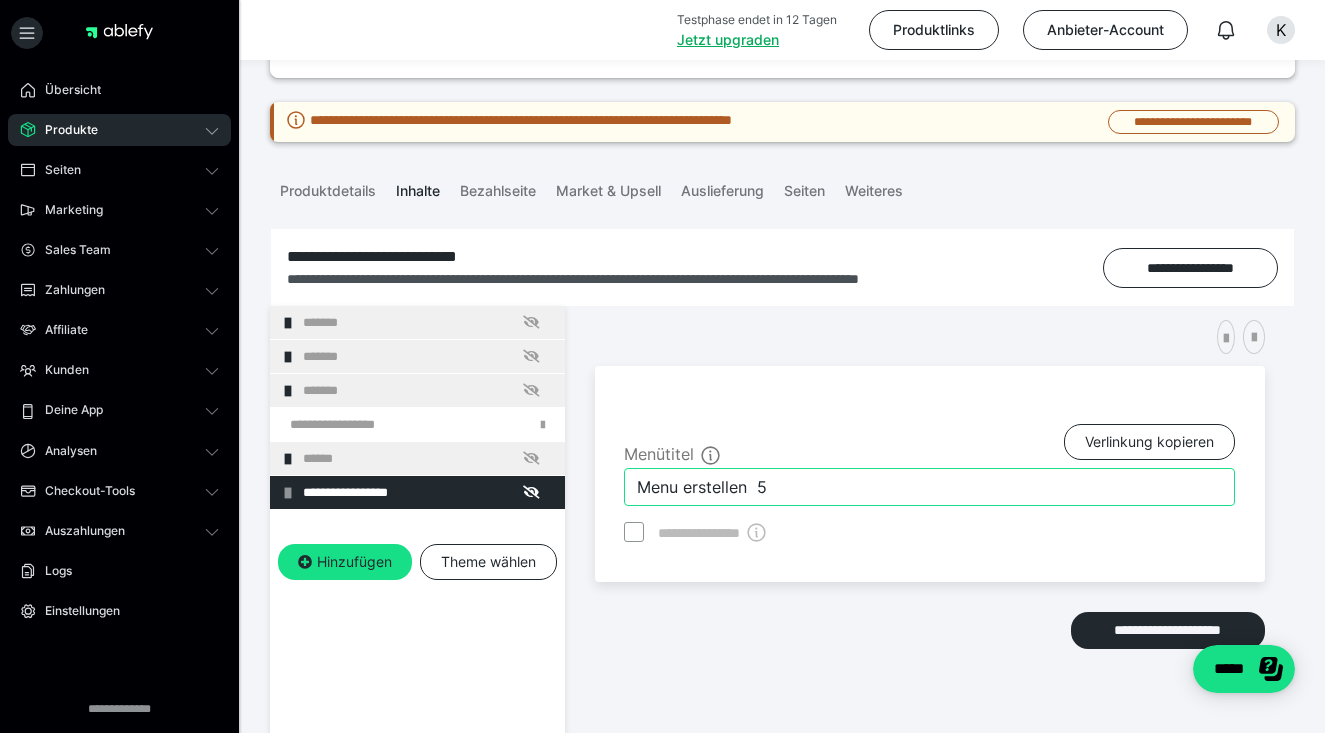 click on "Menu erstellen  5" at bounding box center (929, 487) 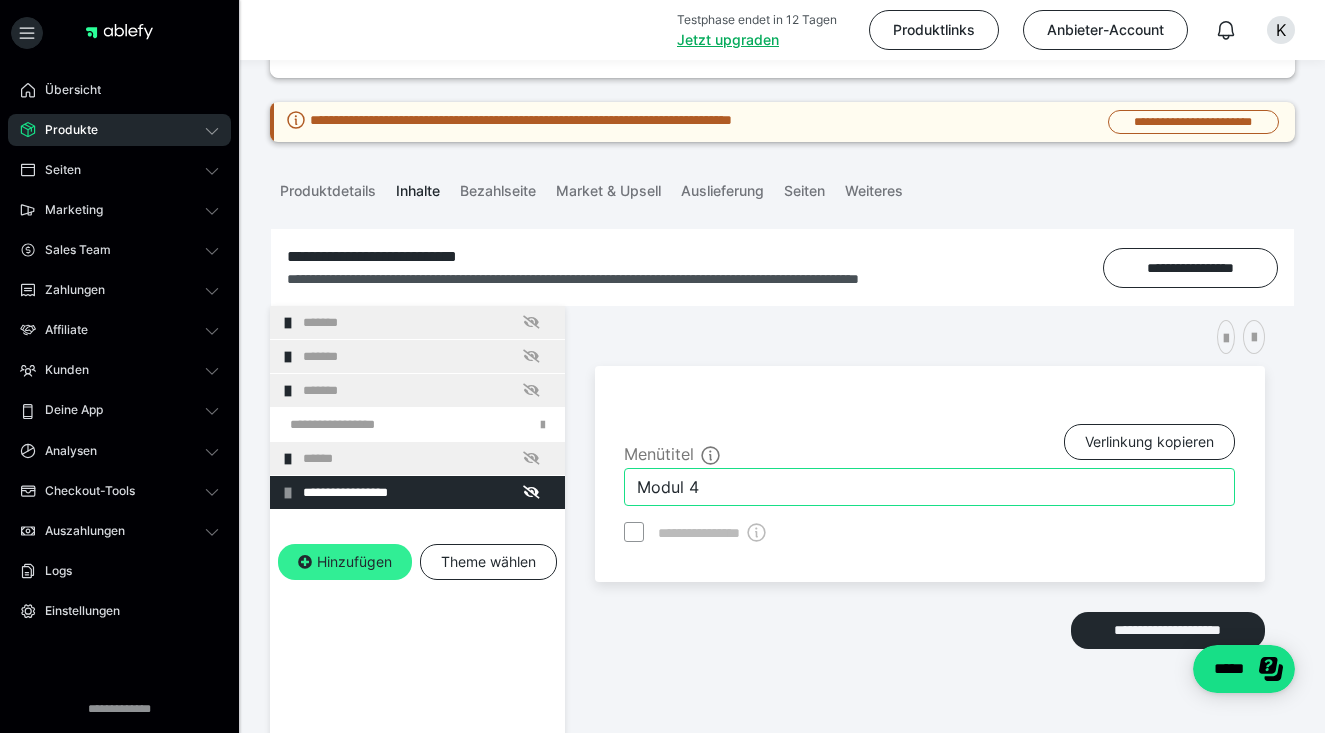 type on "Modul 4" 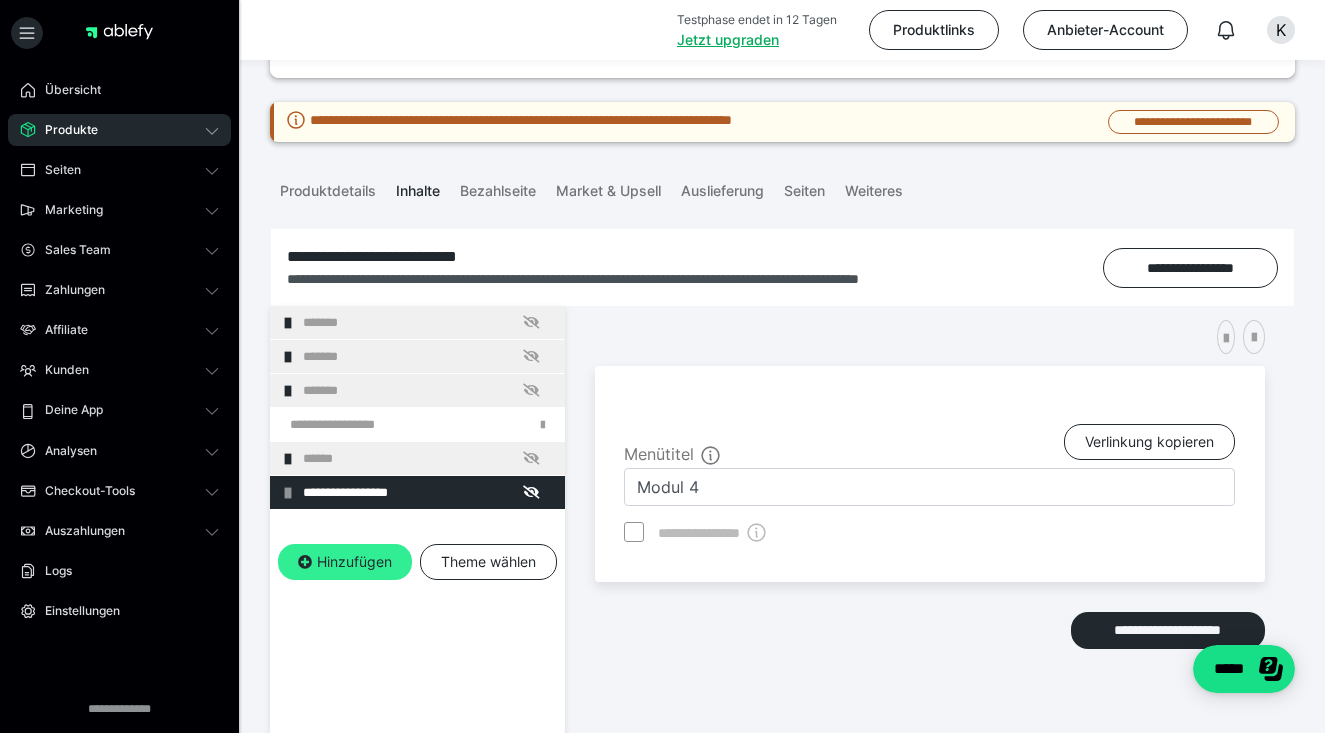 click on "Hinzufügen" at bounding box center [345, 562] 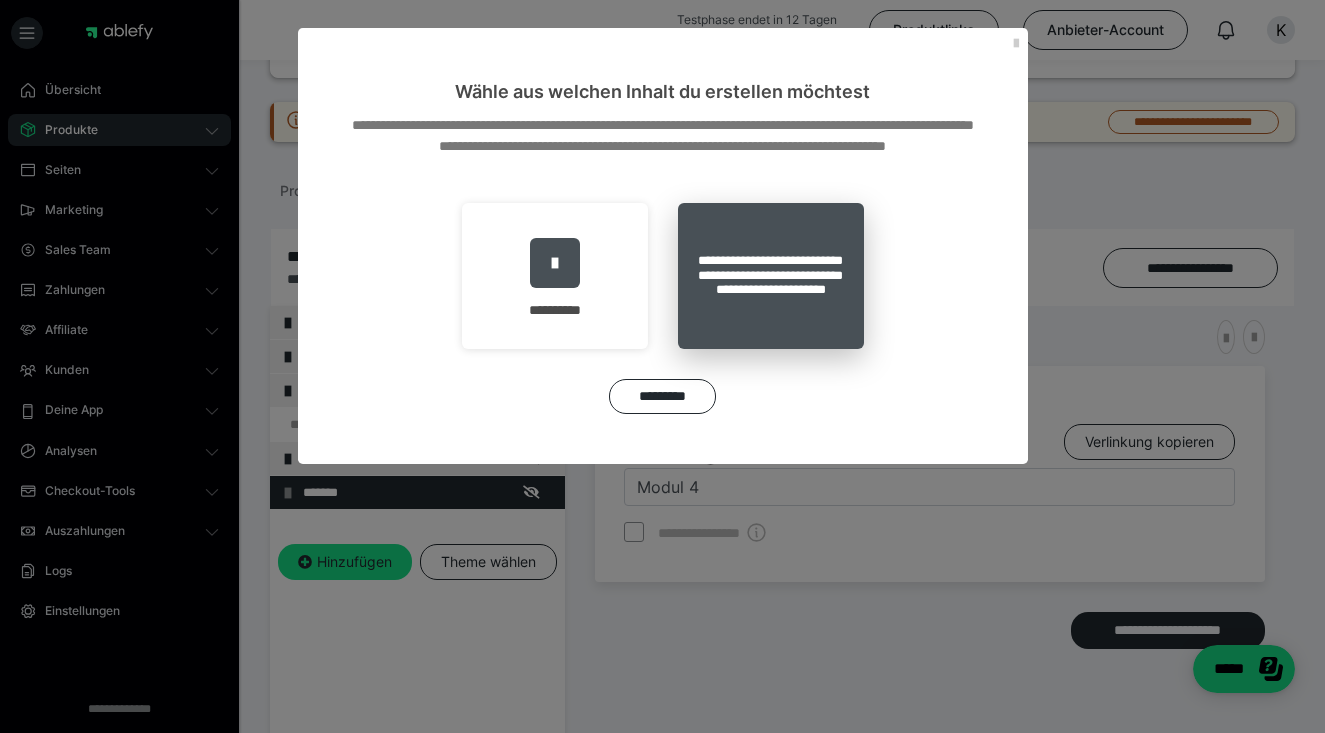 click on "**********" at bounding box center (771, 276) 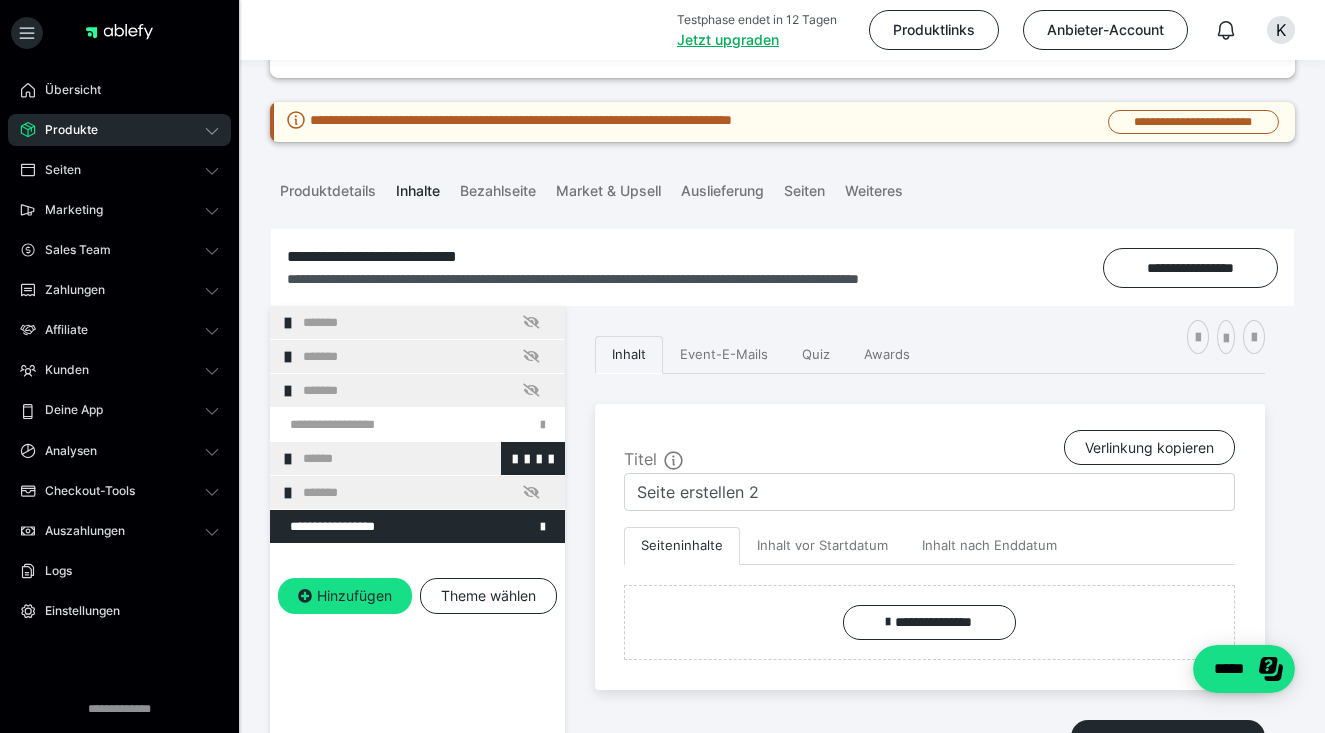 click at bounding box center [288, 459] 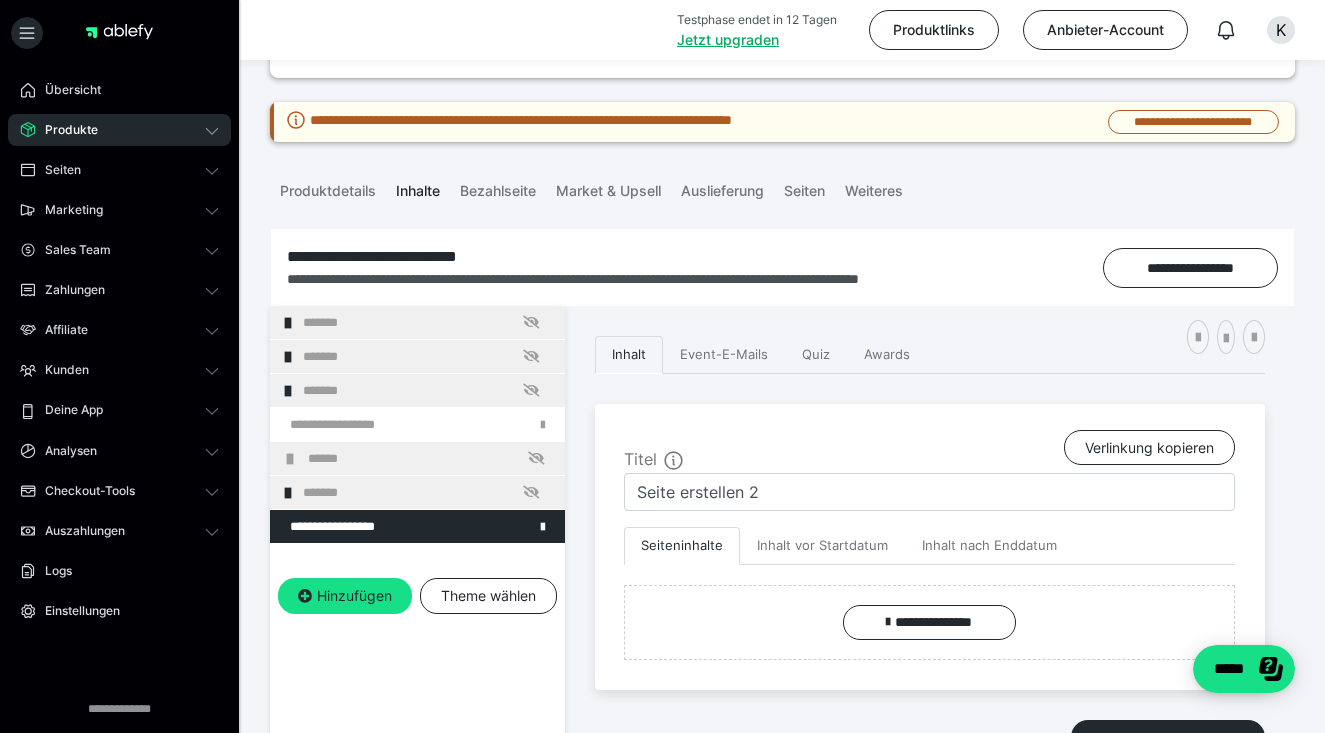 click at bounding box center (290, 459) 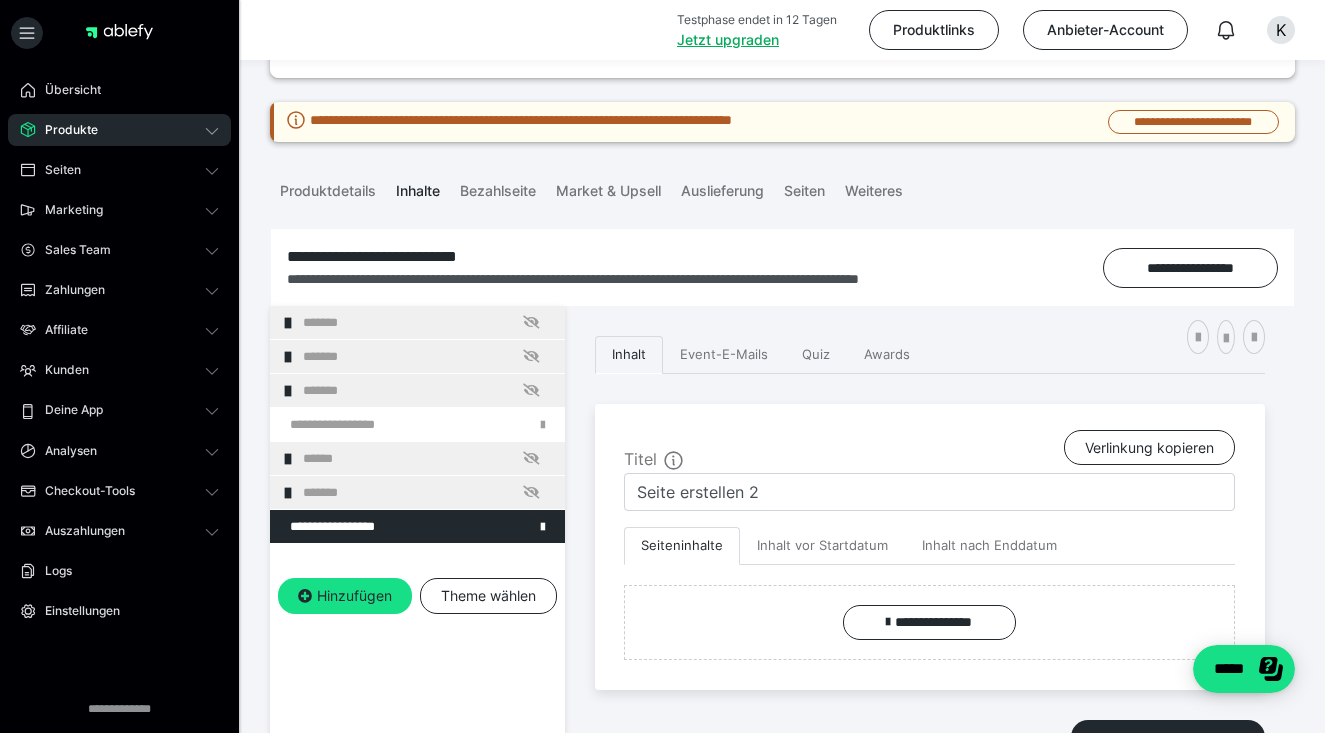 click at bounding box center [288, 459] 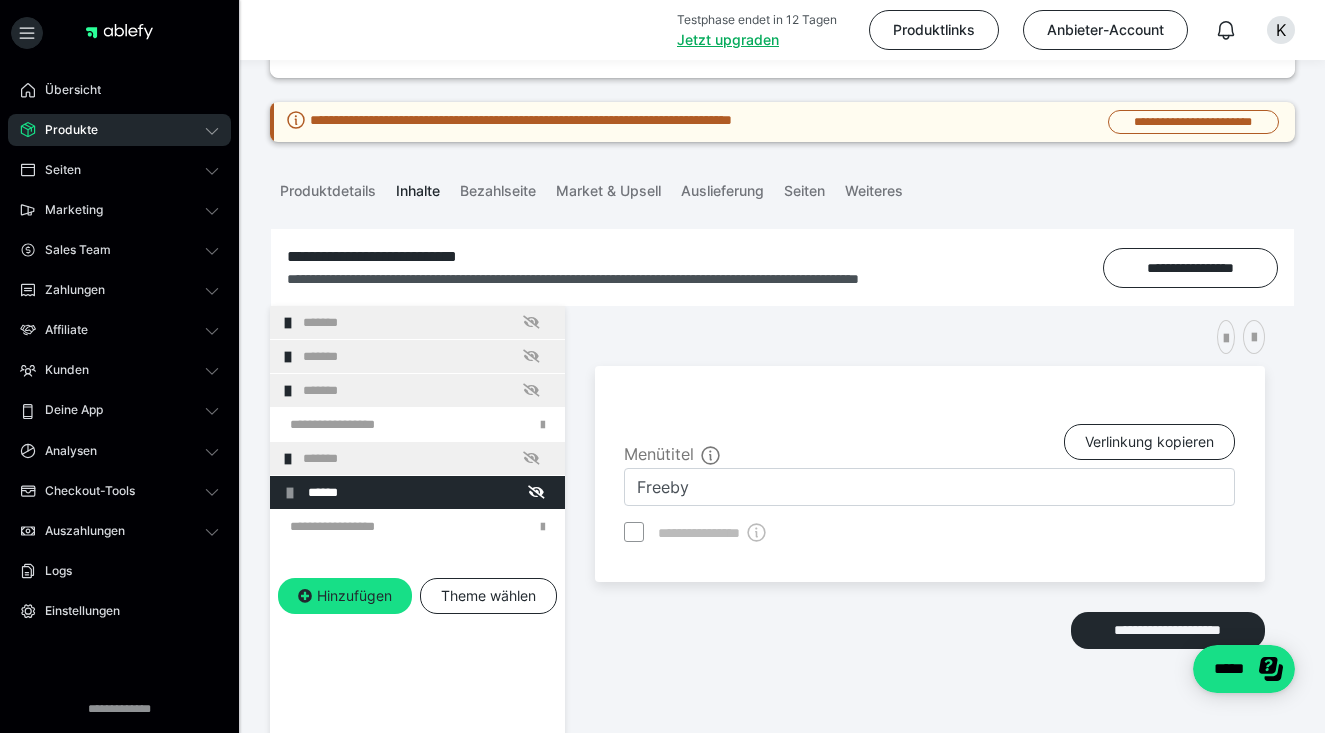 click on "Hinzufügen Theme wählen" at bounding box center [417, 613] 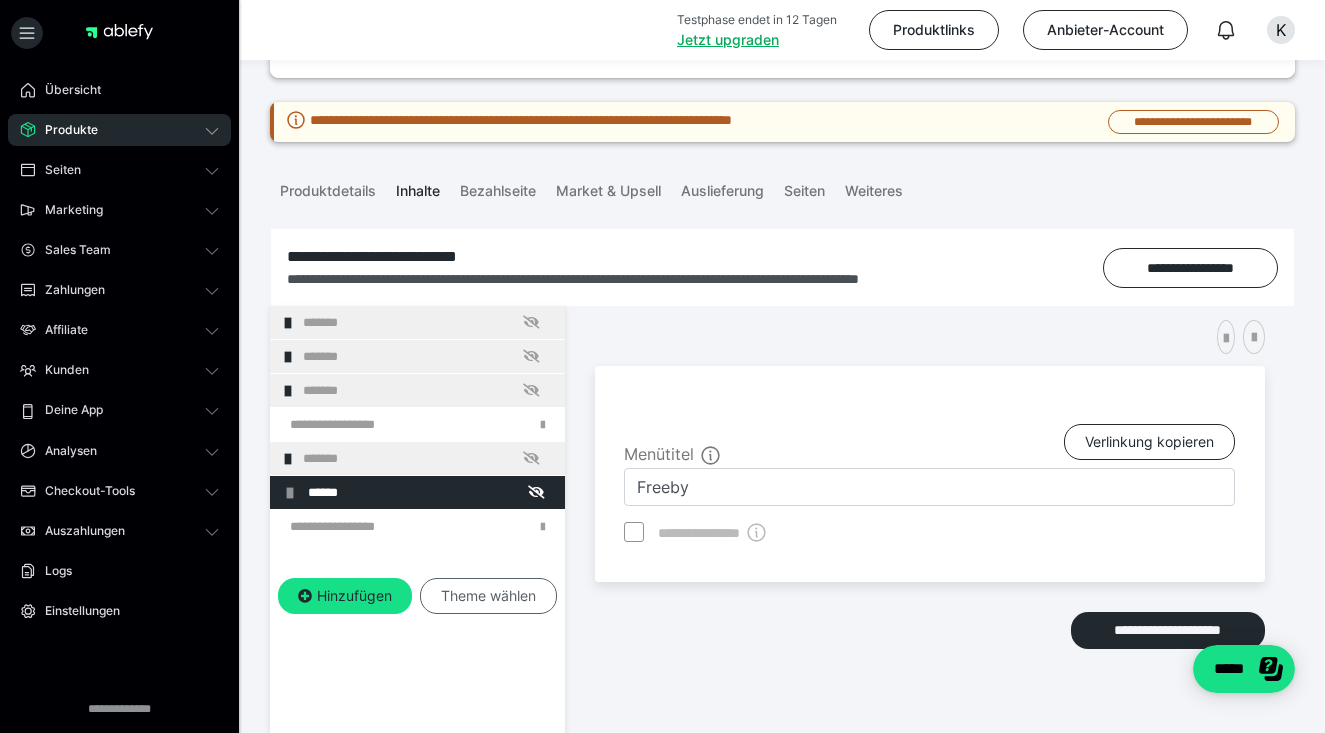 click on "Theme wählen" at bounding box center (488, 596) 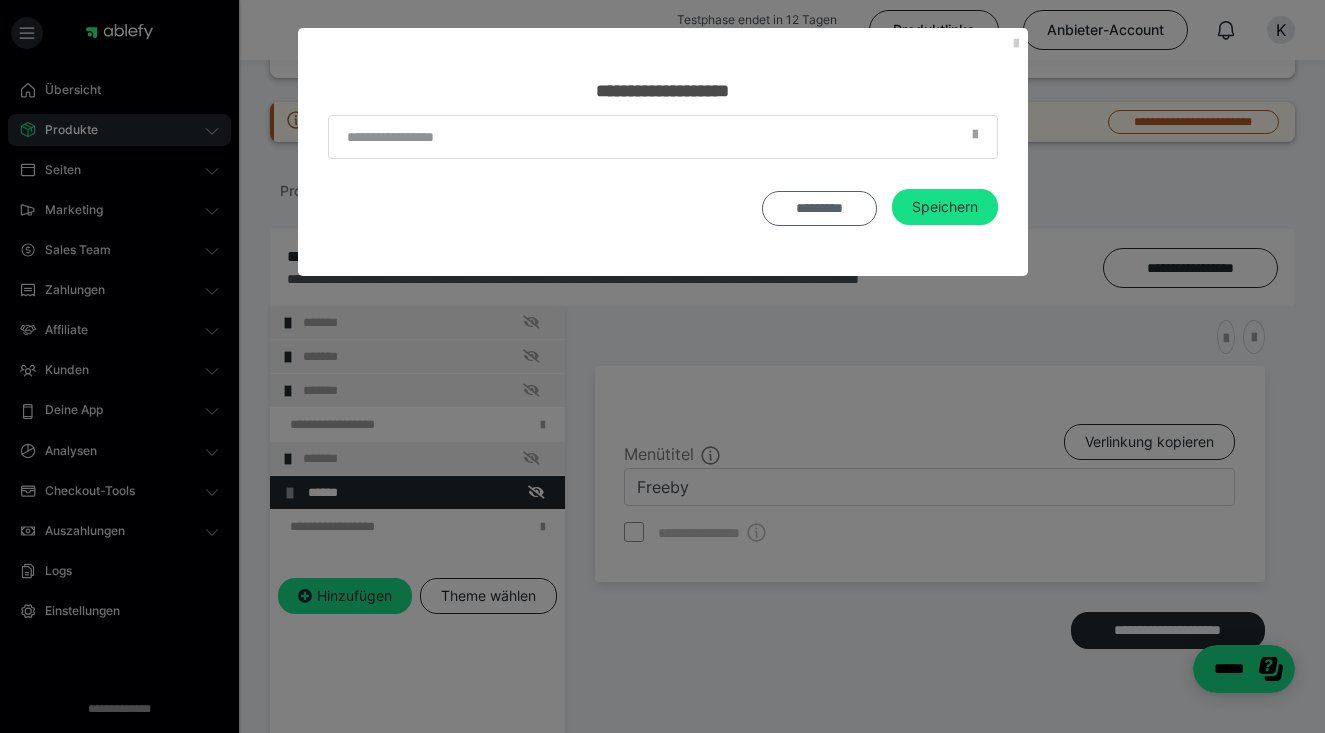 click on "*********" at bounding box center [819, 208] 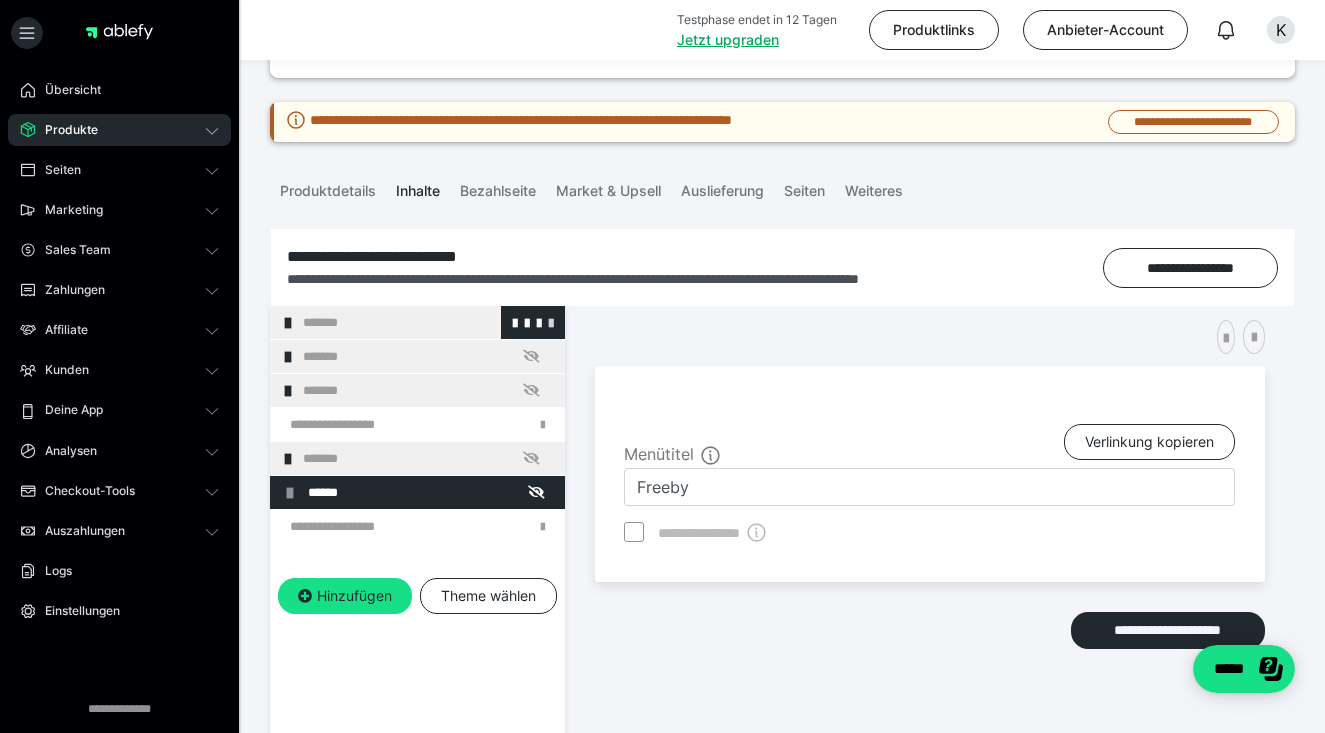 click at bounding box center [551, 322] 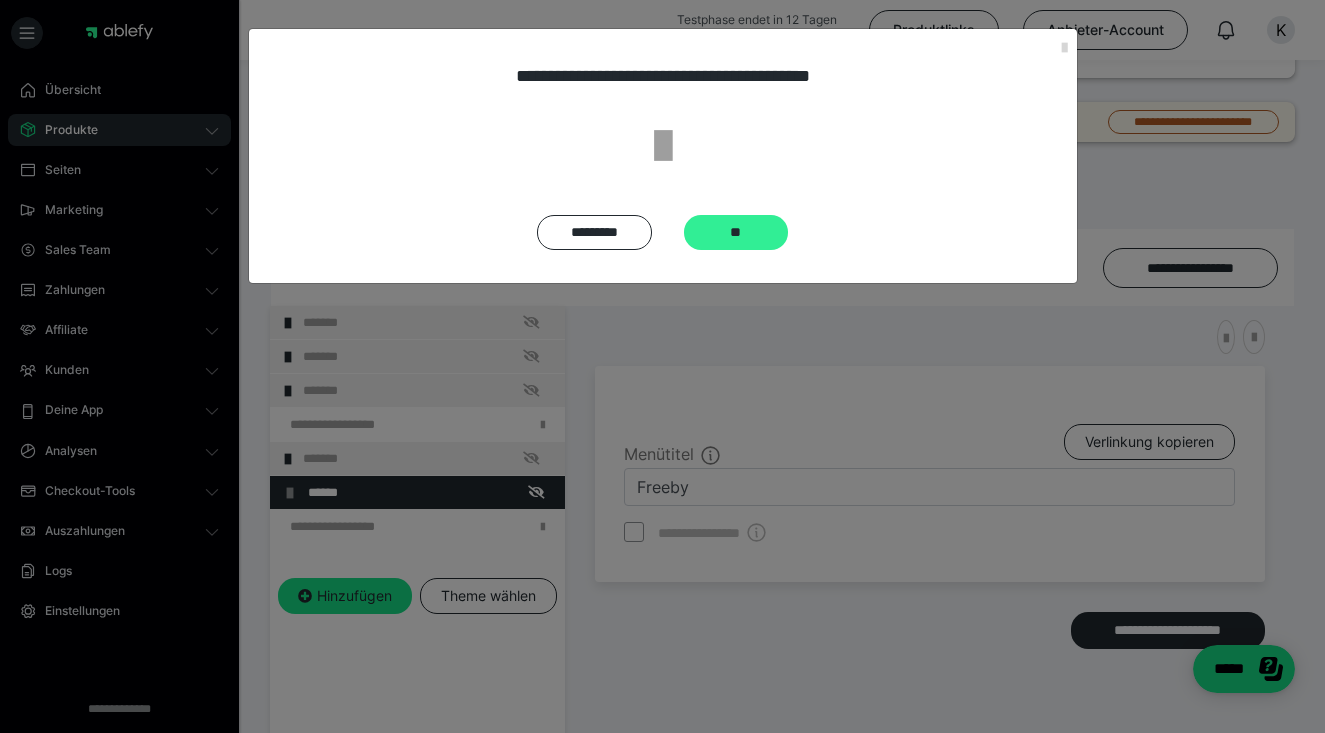 click on "**" at bounding box center (736, 232) 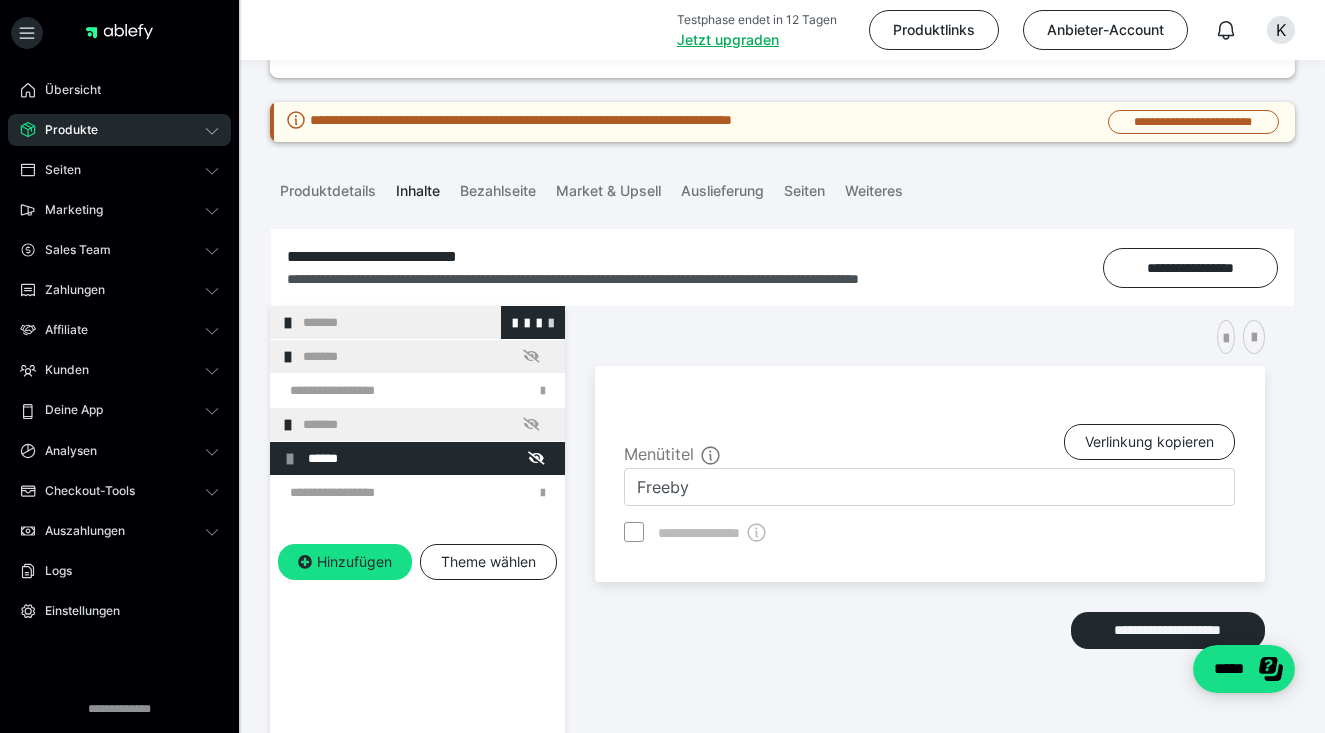 click at bounding box center (551, 322) 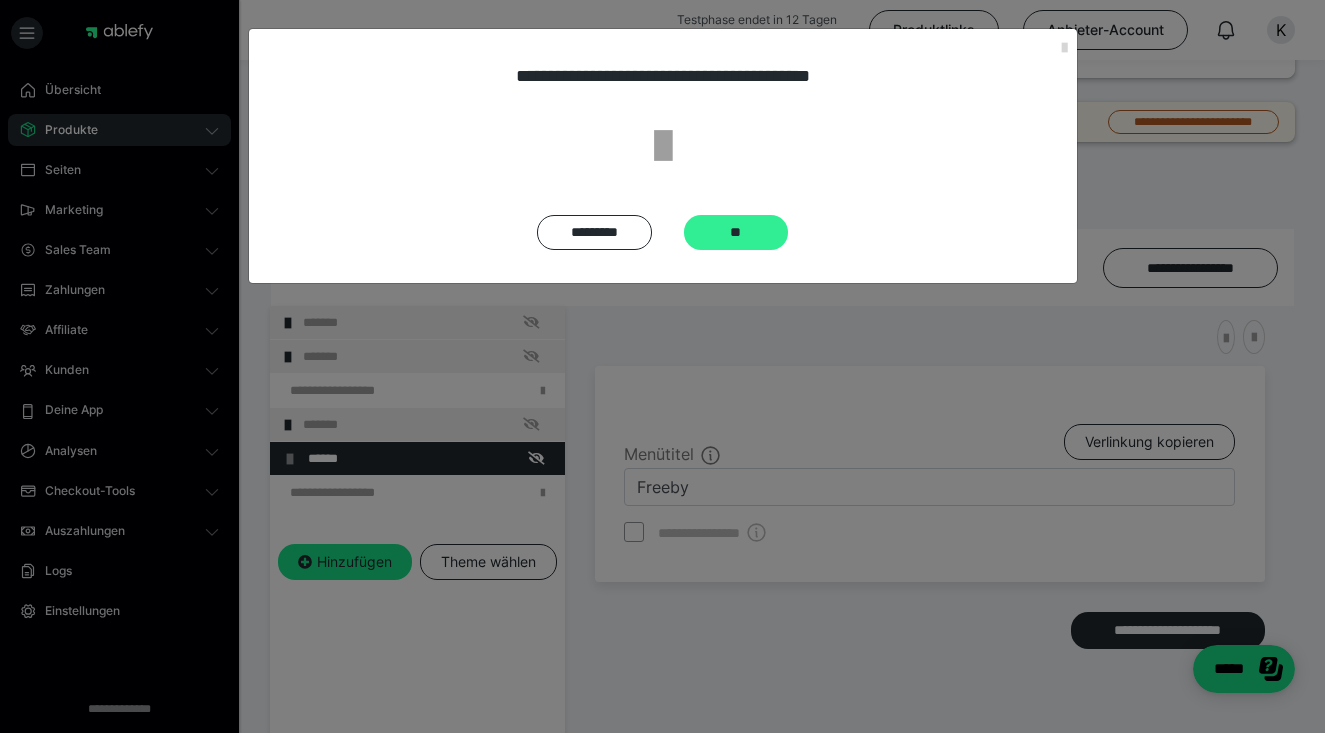 click on "**" at bounding box center (736, 232) 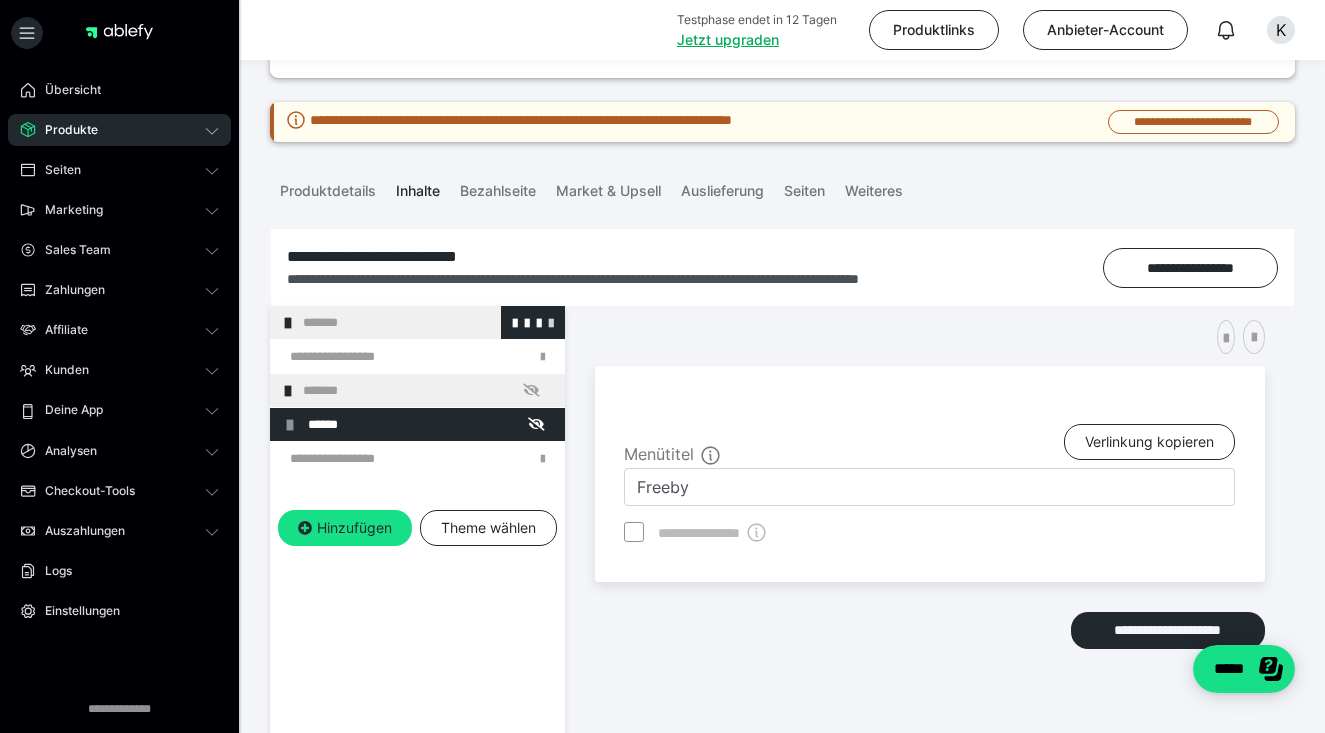 click at bounding box center [551, 322] 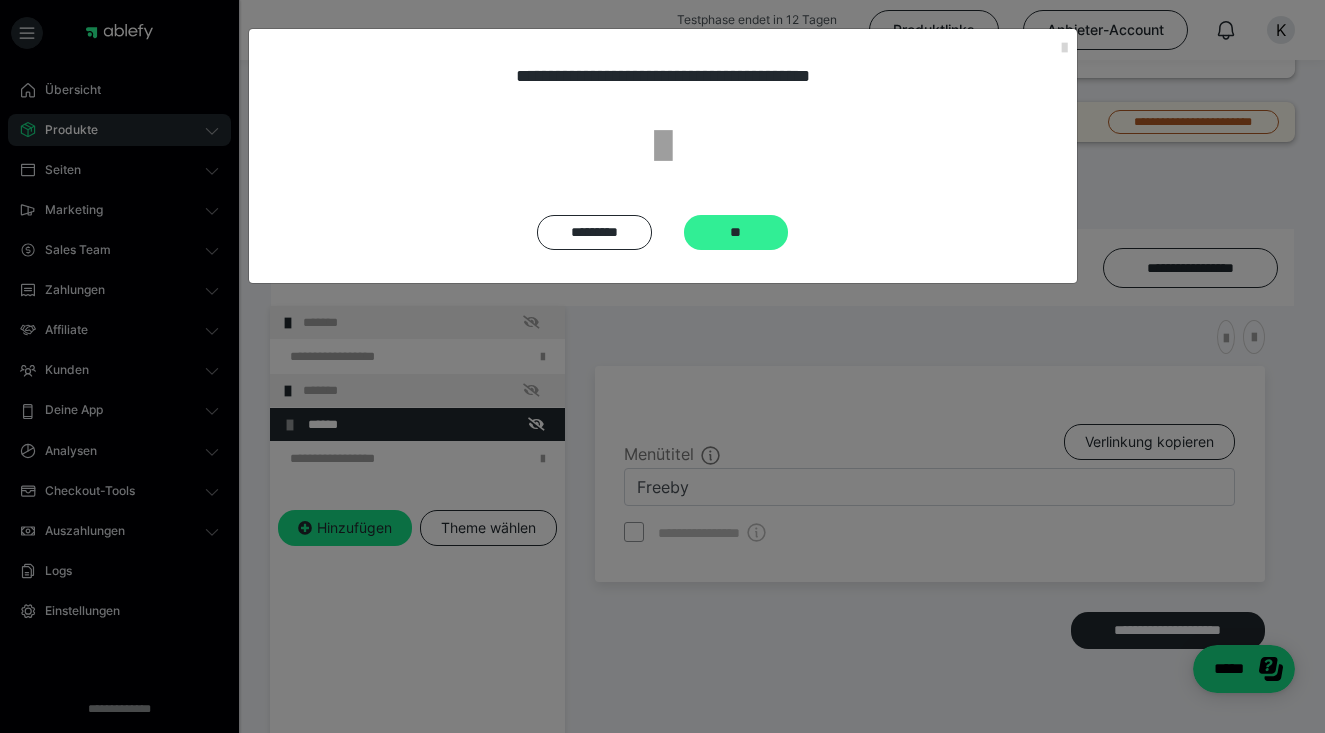click on "**" at bounding box center (736, 232) 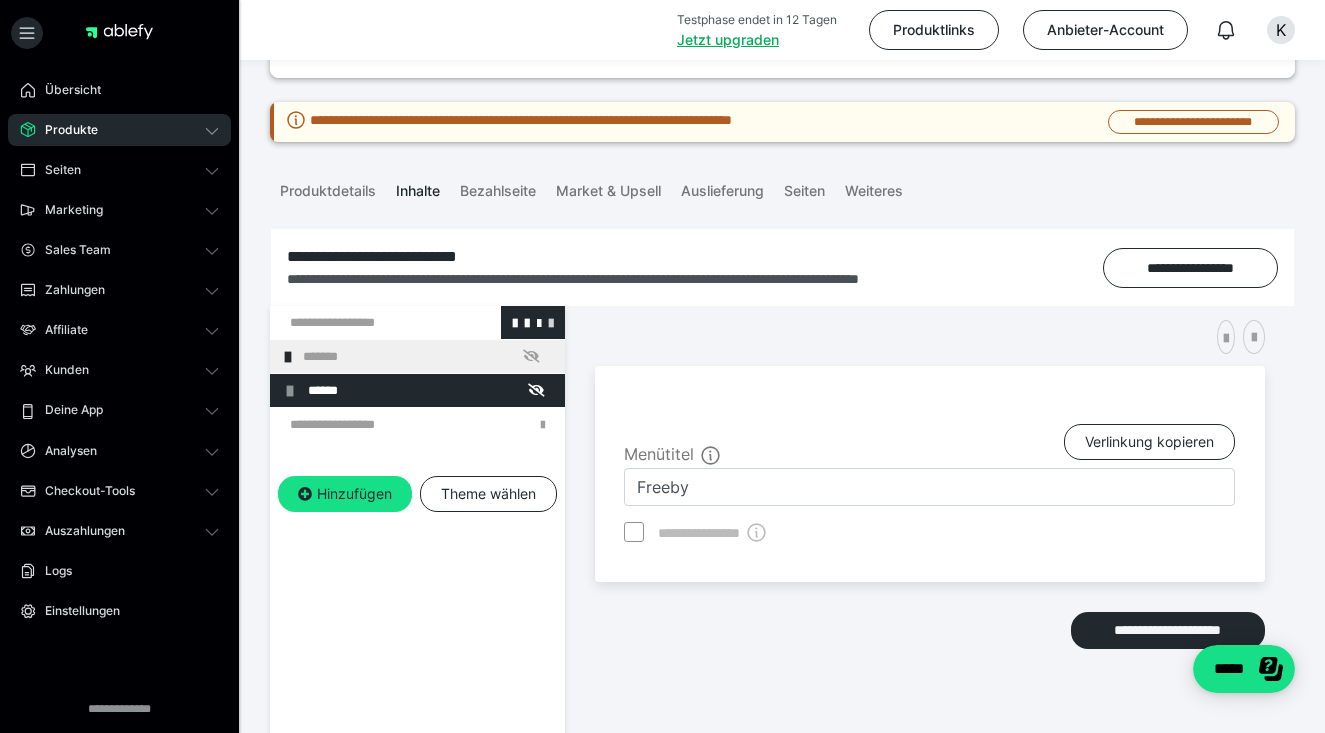 click at bounding box center [551, 322] 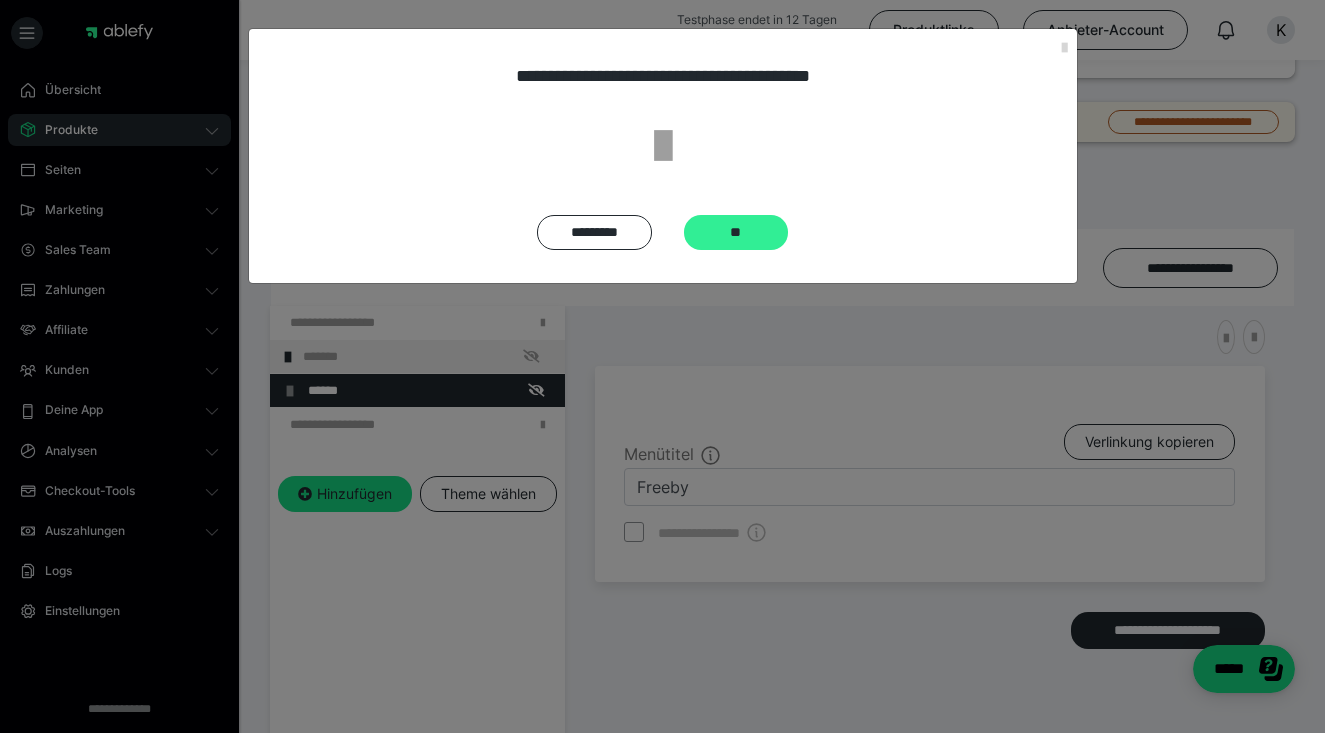 click on "**" at bounding box center (736, 232) 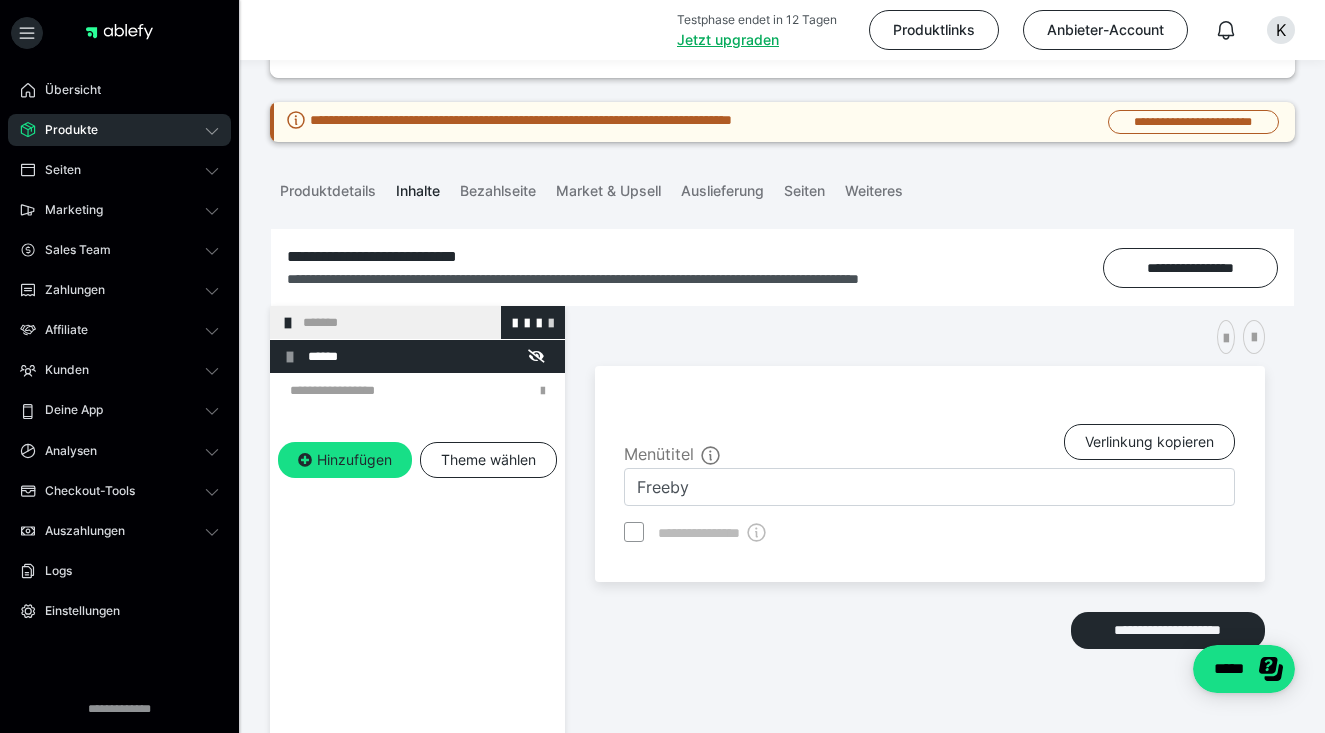 click at bounding box center (551, 322) 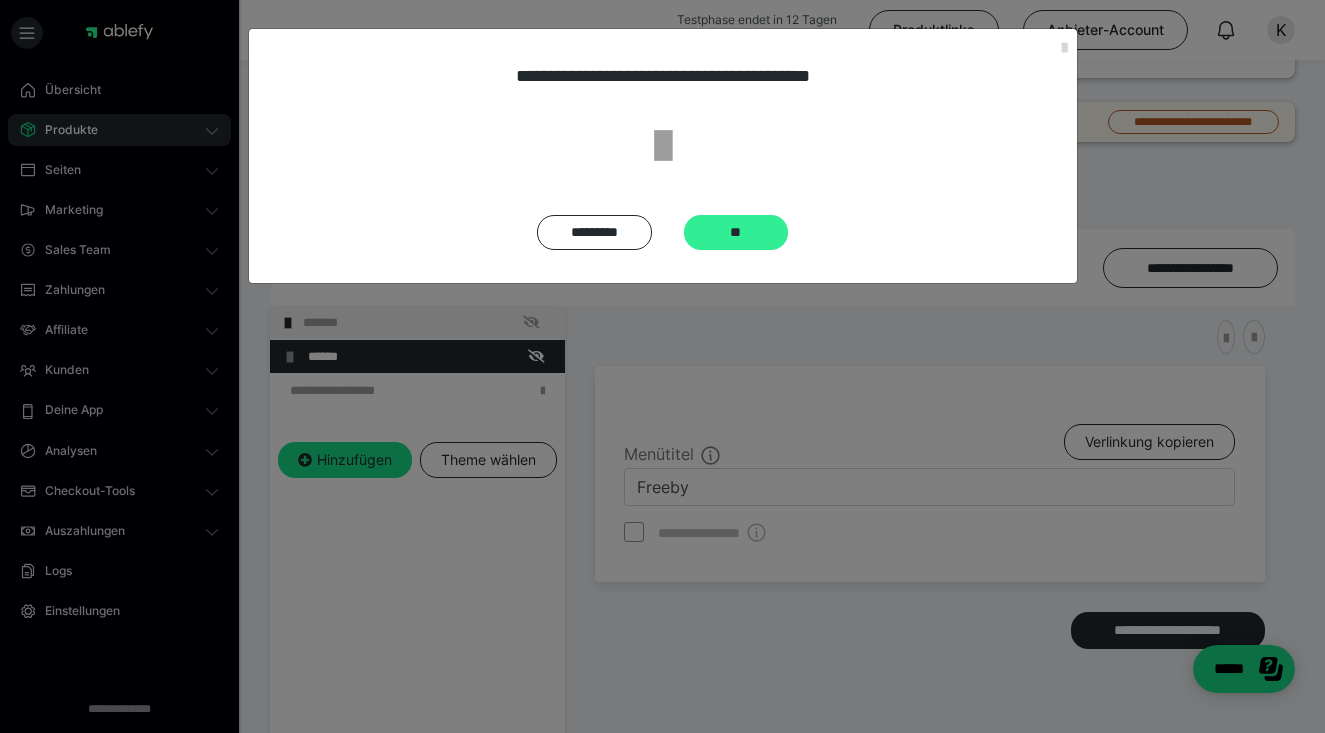 click on "**" at bounding box center [736, 232] 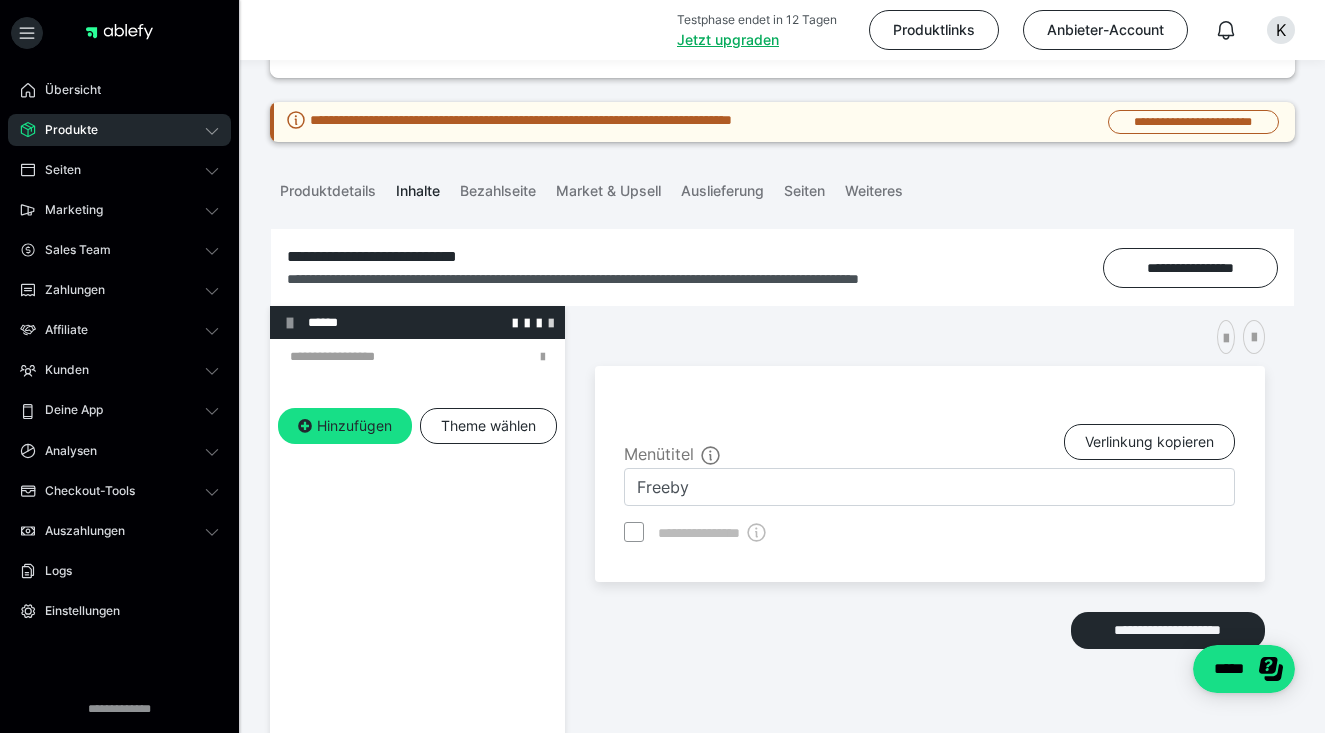 click at bounding box center (551, 322) 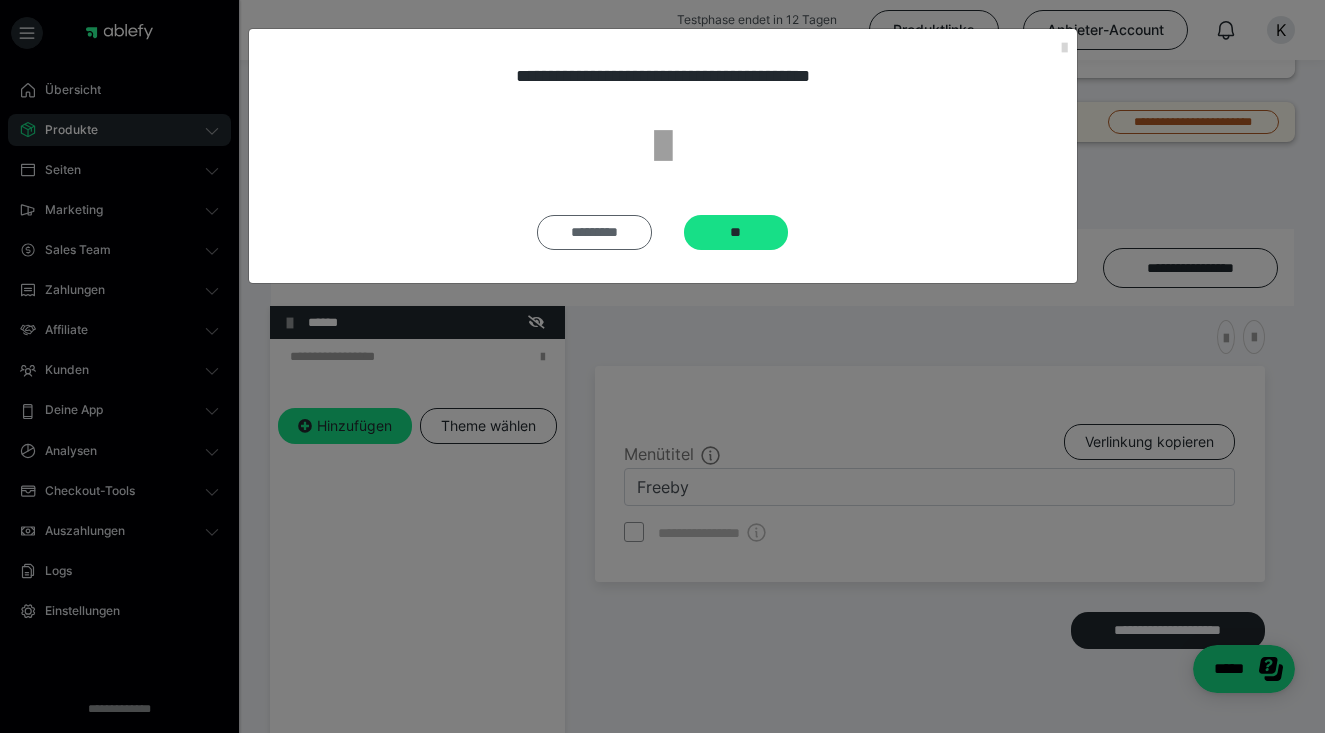 click on "*********" at bounding box center (594, 232) 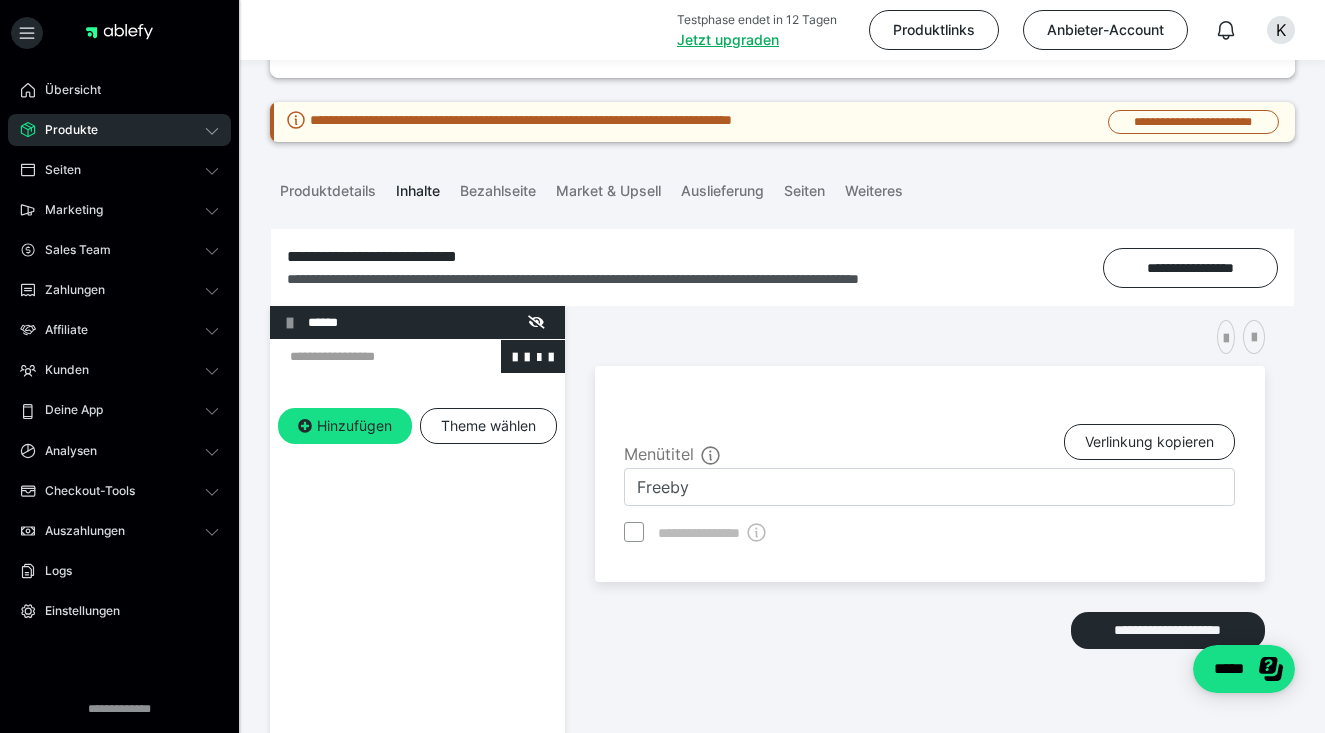 click at bounding box center (365, 356) 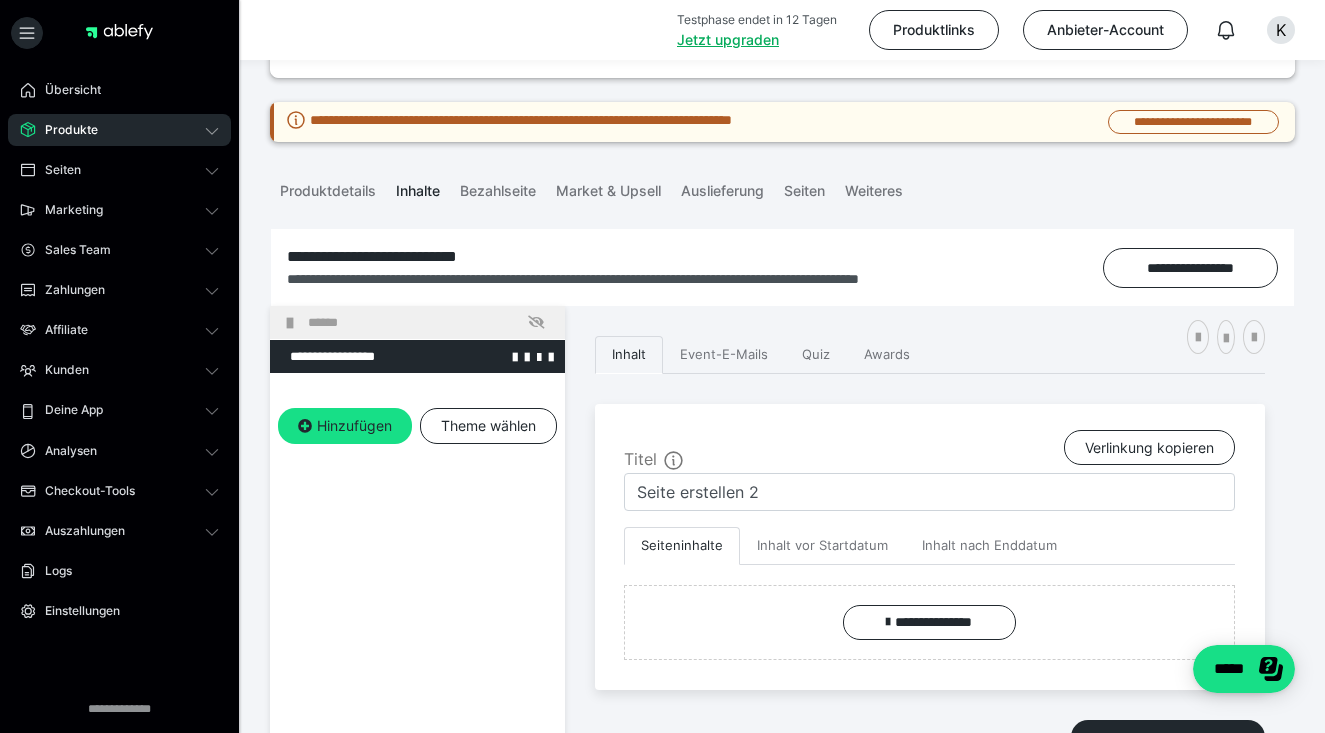 click at bounding box center (365, 356) 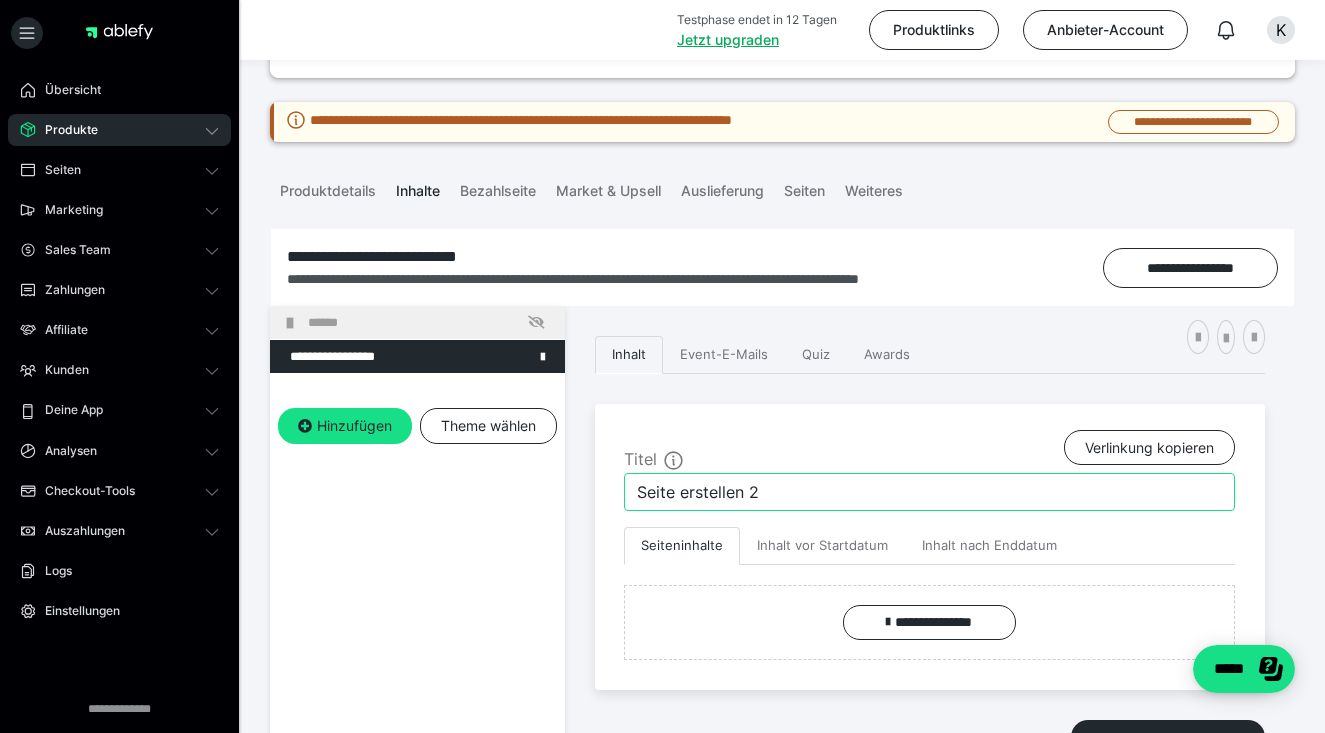drag, startPoint x: 796, startPoint y: 491, endPoint x: 532, endPoint y: 474, distance: 264.54678 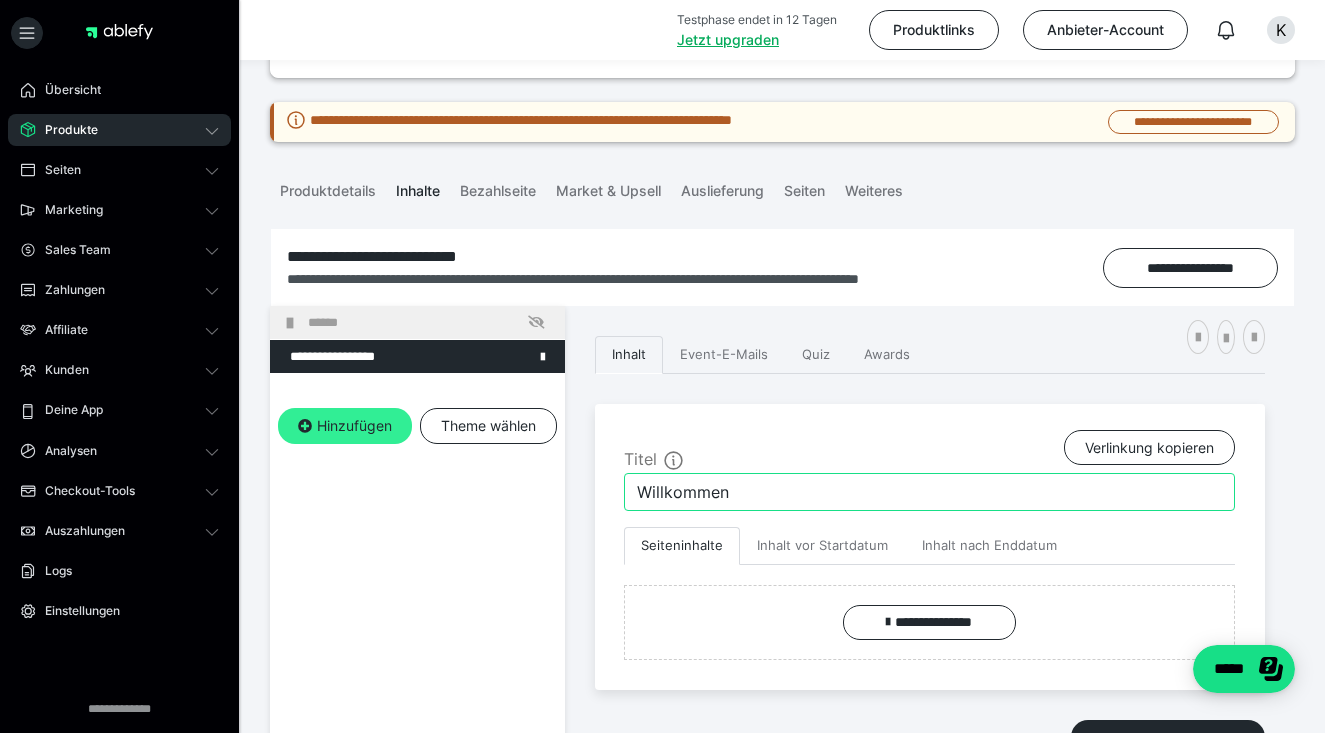 type on "Willkommen" 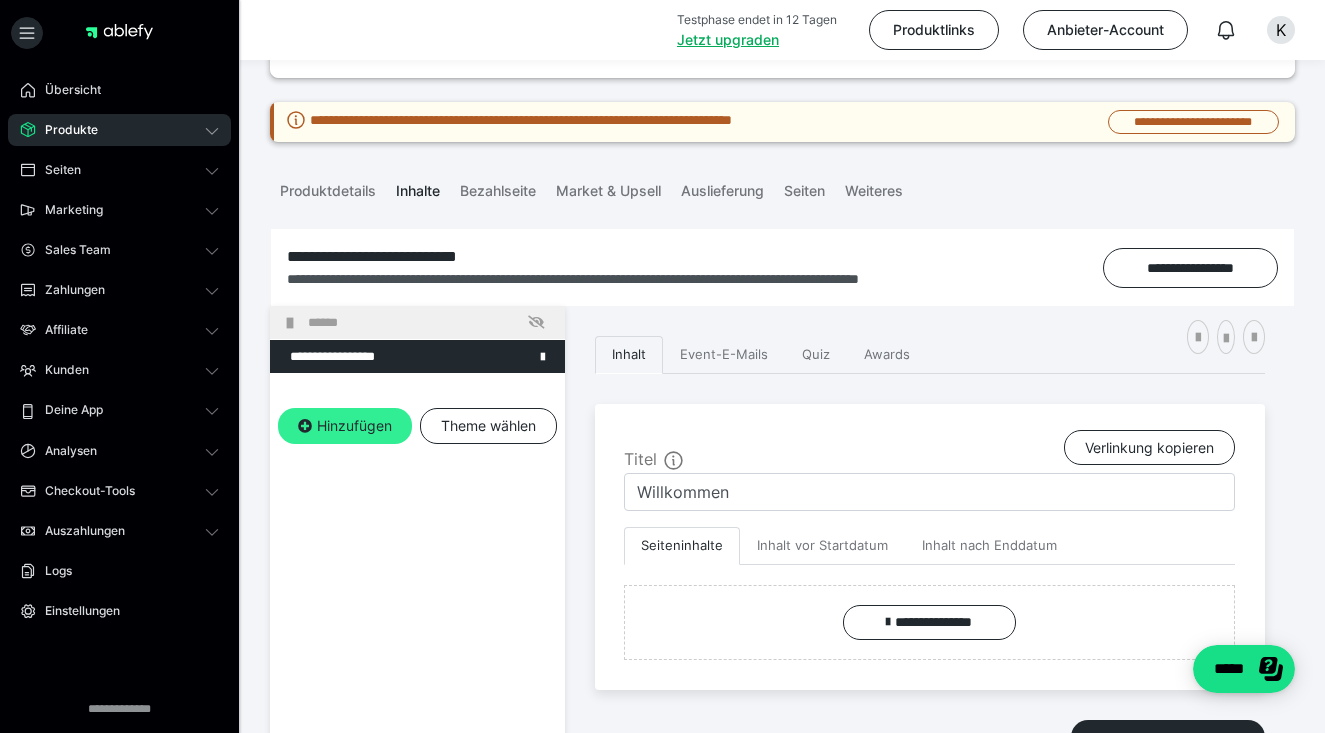 click on "Hinzufügen" at bounding box center (345, 426) 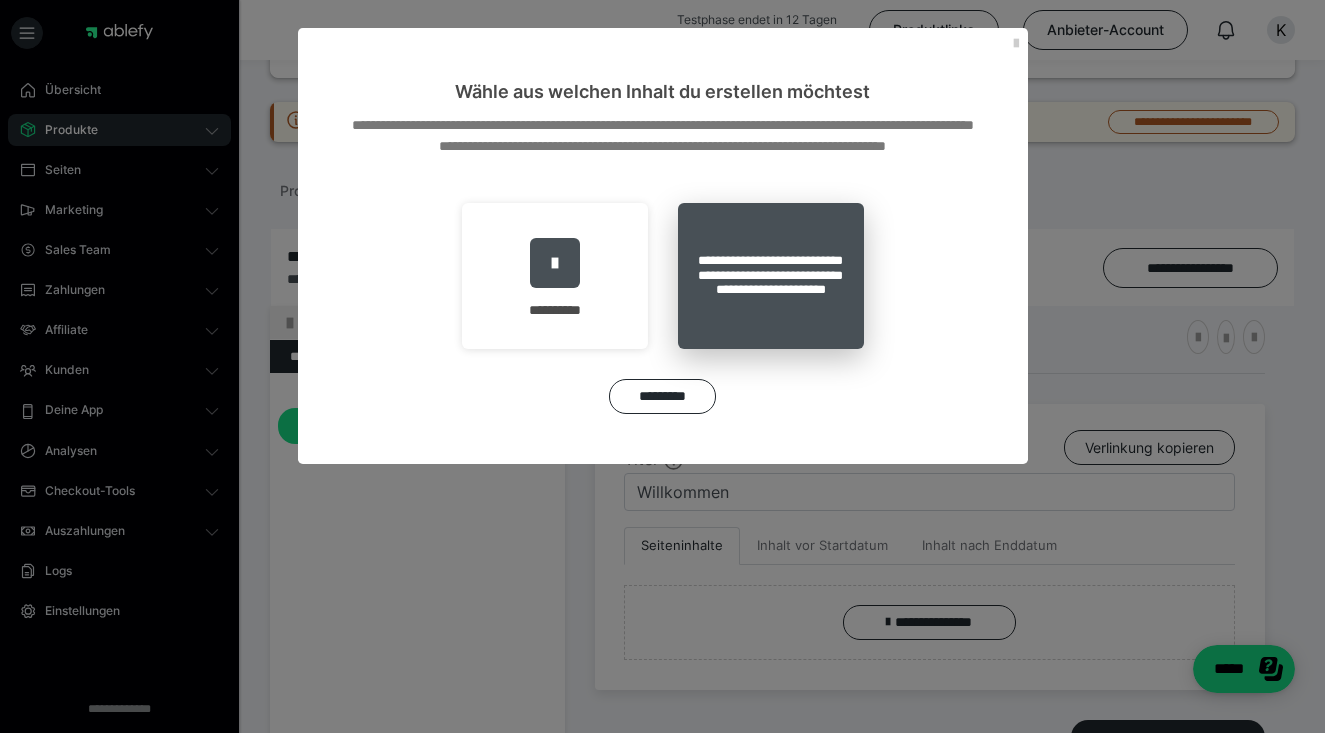 click on "**********" at bounding box center [771, 276] 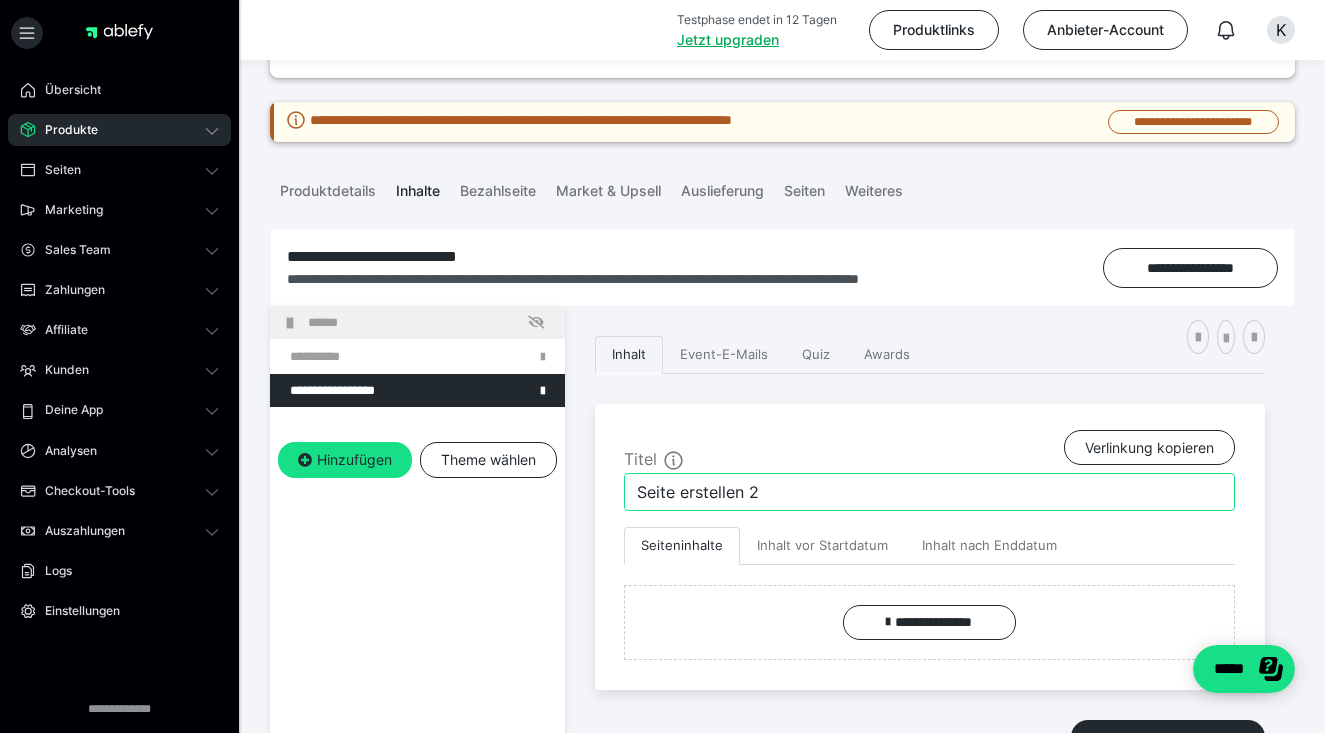 click on "Seite erstellen 2" at bounding box center (929, 492) 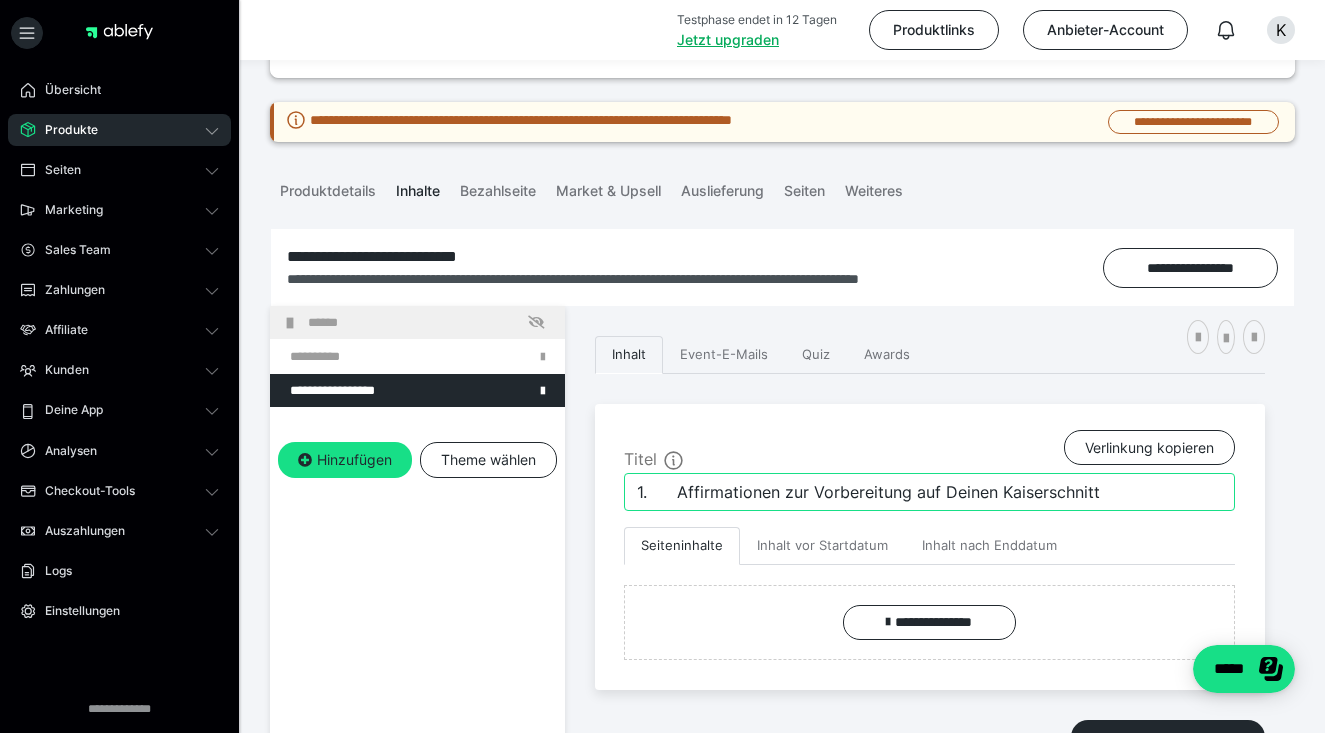 drag, startPoint x: 673, startPoint y: 488, endPoint x: 551, endPoint y: 488, distance: 122 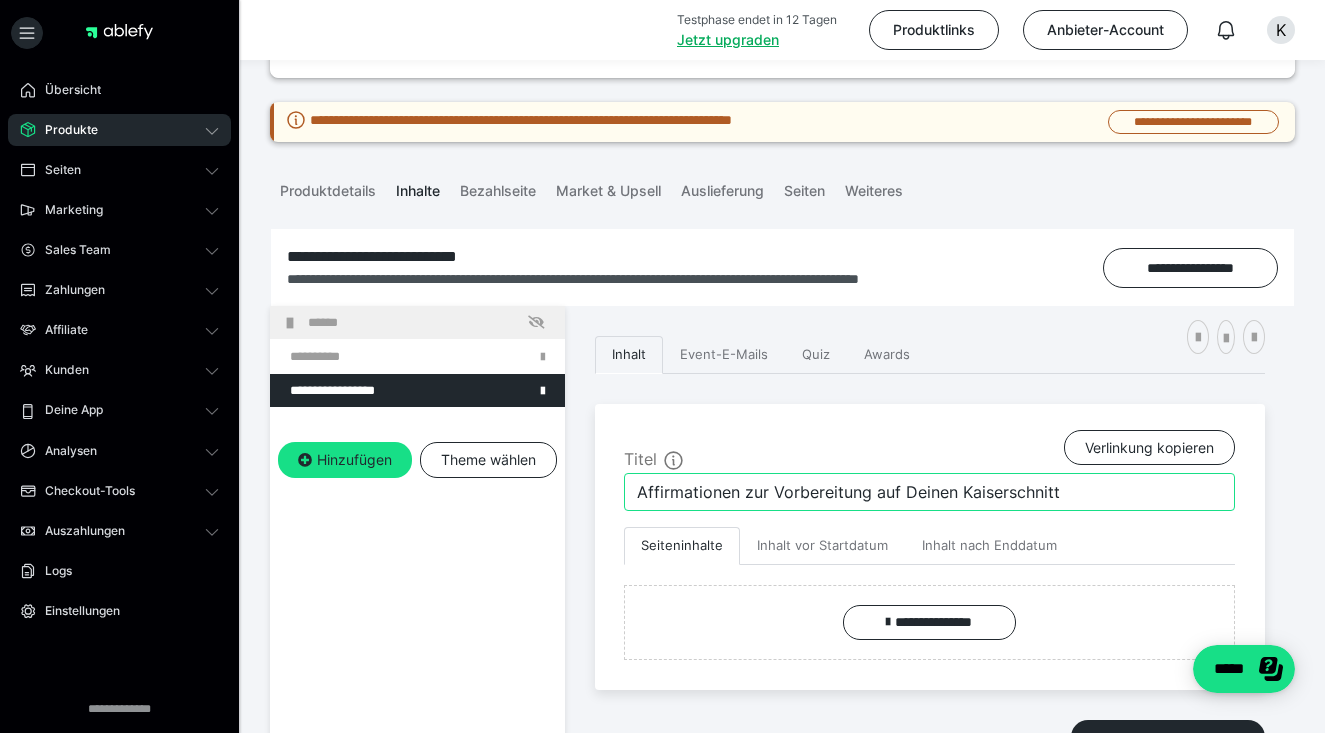 click on "Affirmationen zur Vorbereitung auf Deinen Kaiserschnitt" at bounding box center [929, 492] 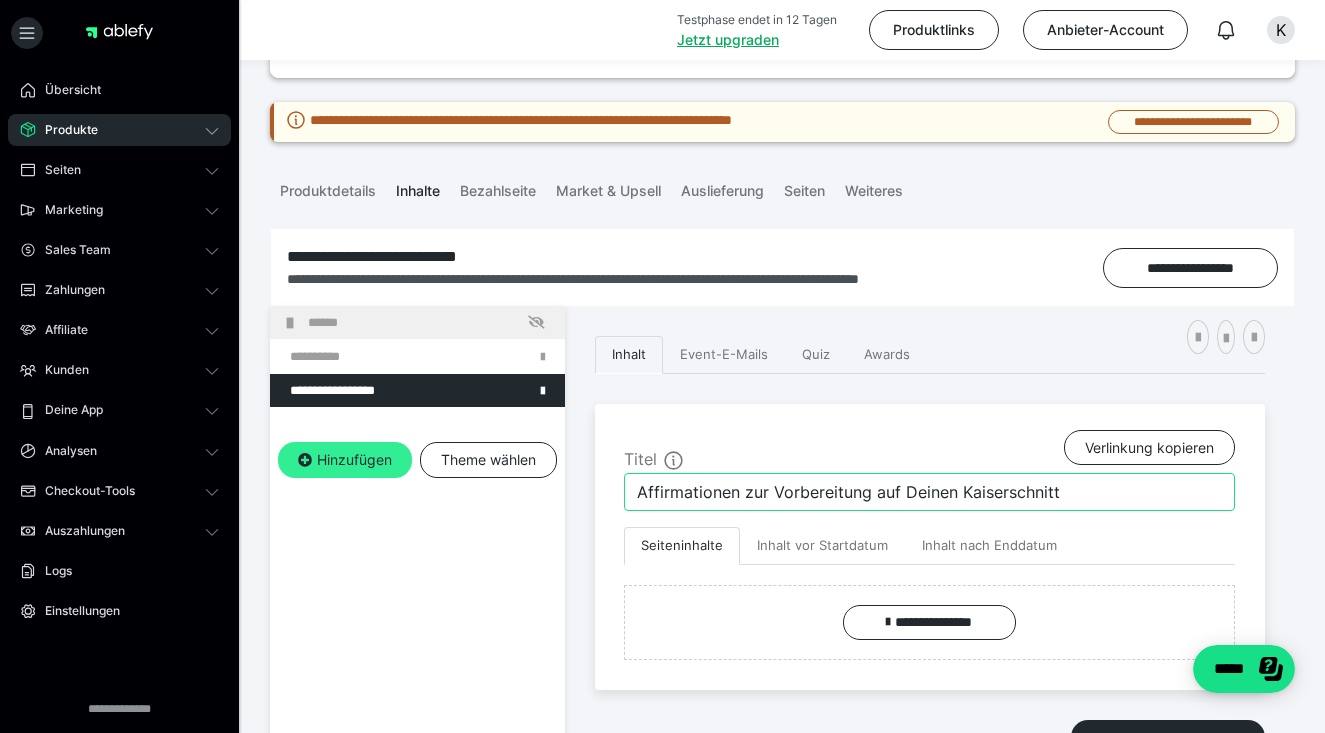 type on "Affirmationen zur Vorbereitung auf Deinen Kaiserschnitt" 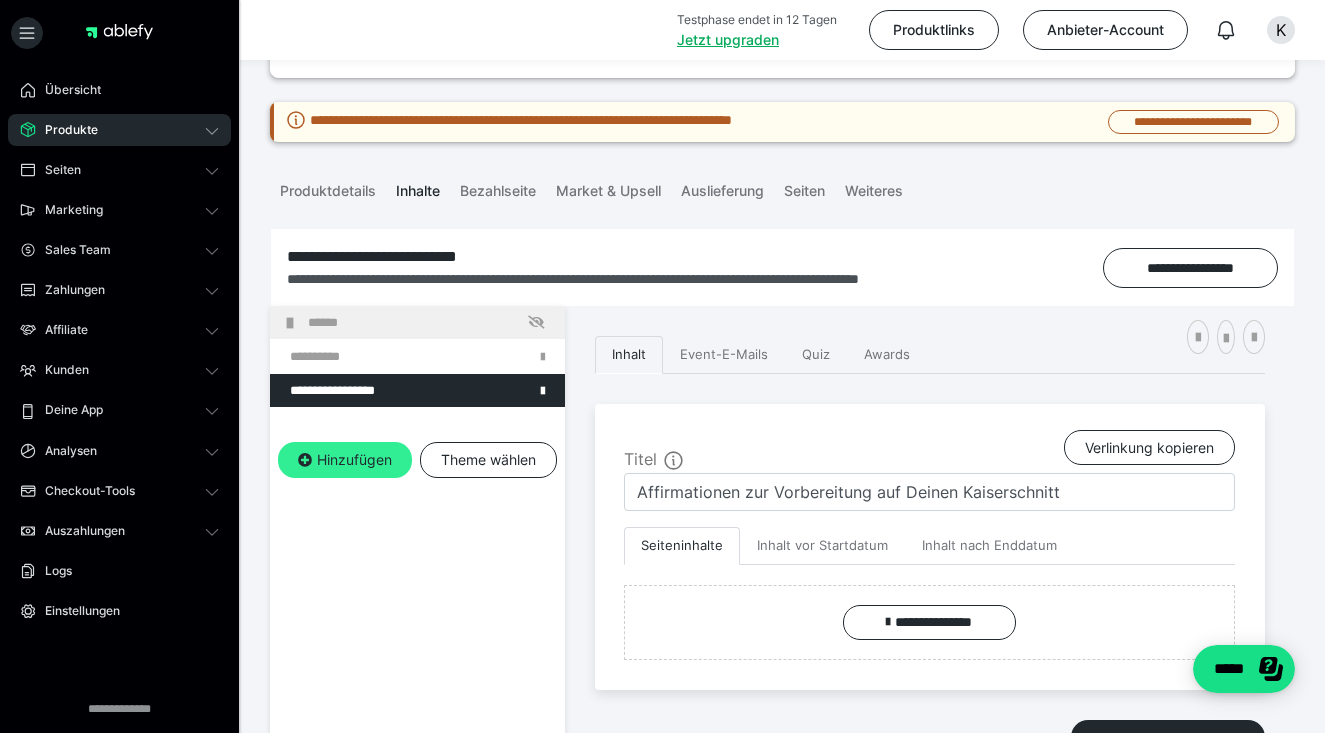 click on "Hinzufügen" at bounding box center [345, 460] 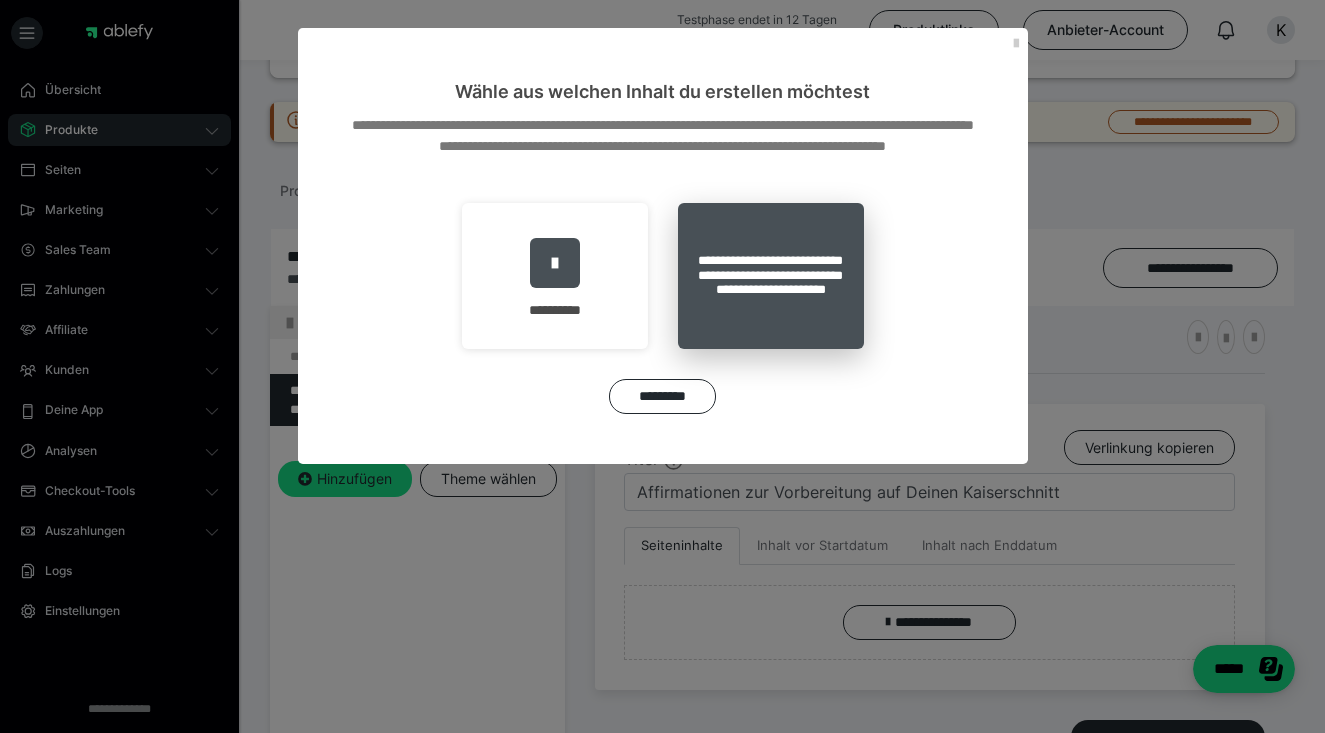 click on "**********" at bounding box center [771, 276] 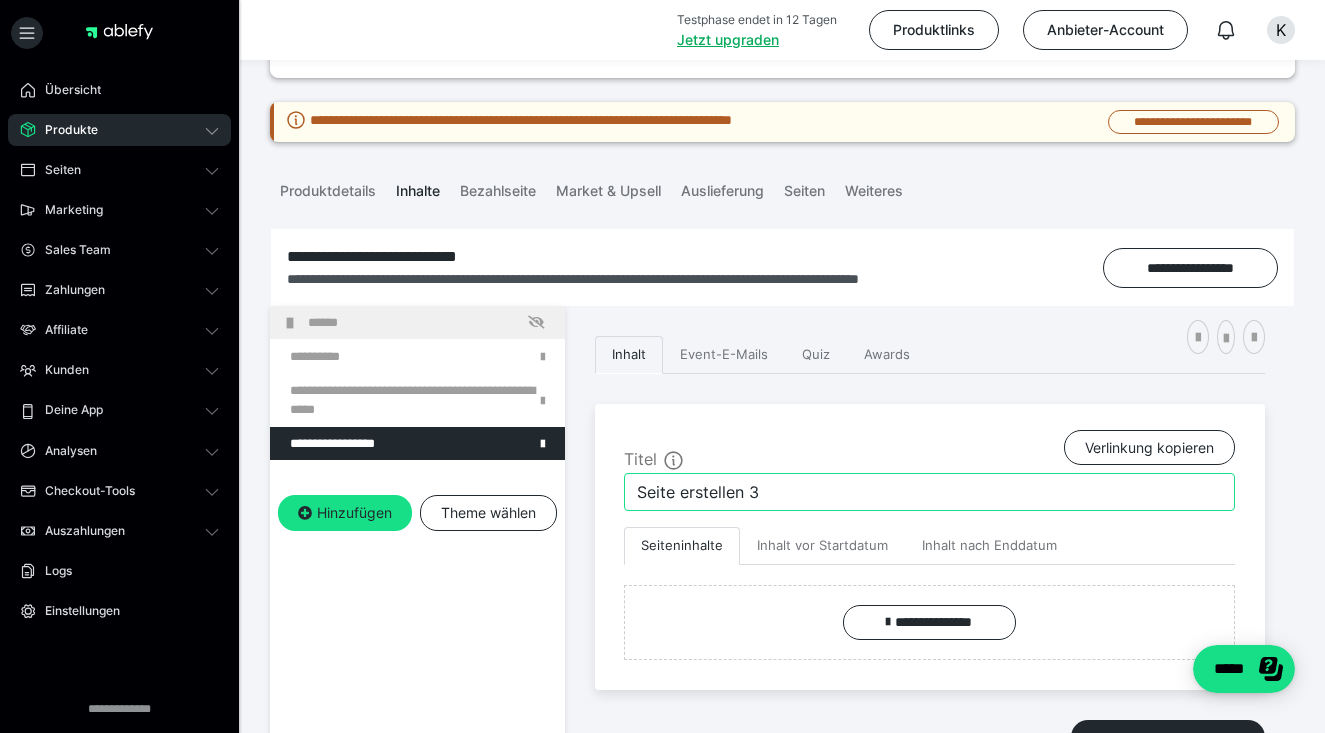 click on "Seite erstellen 3" at bounding box center (929, 492) 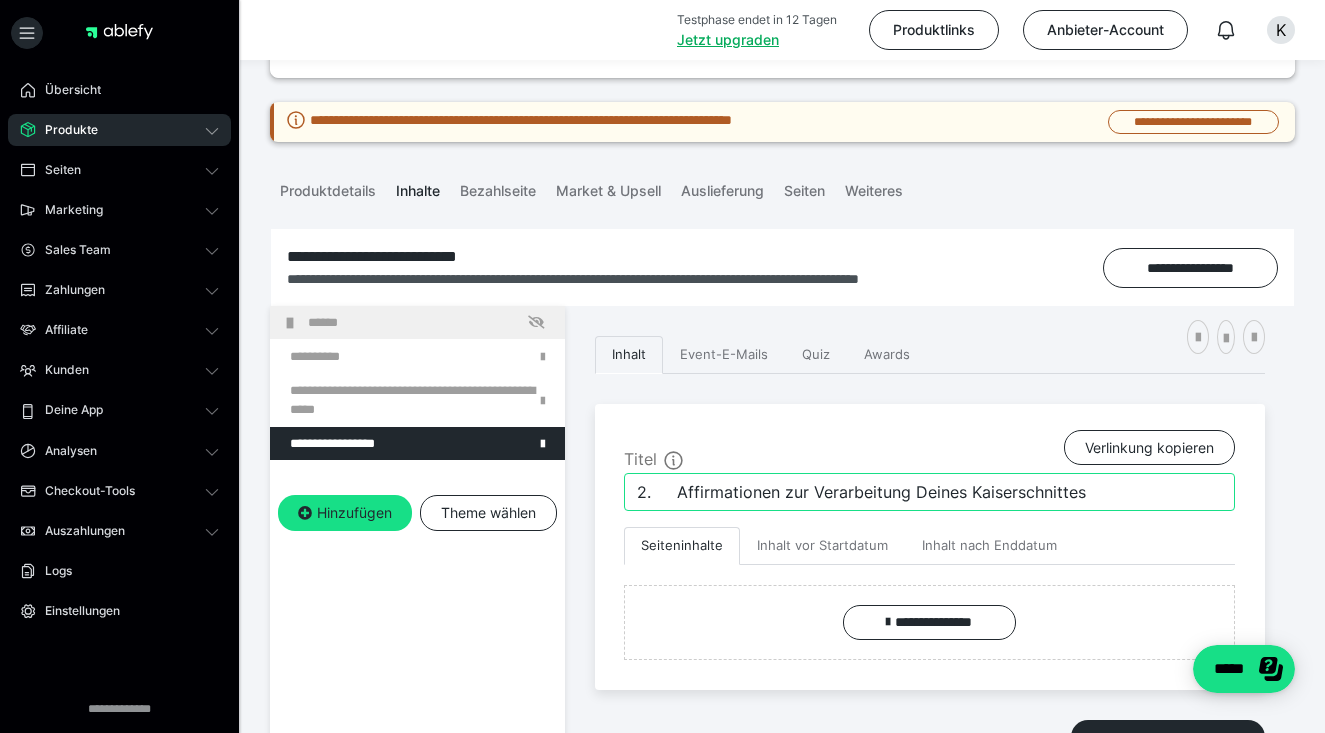drag, startPoint x: 672, startPoint y: 489, endPoint x: 540, endPoint y: 489, distance: 132 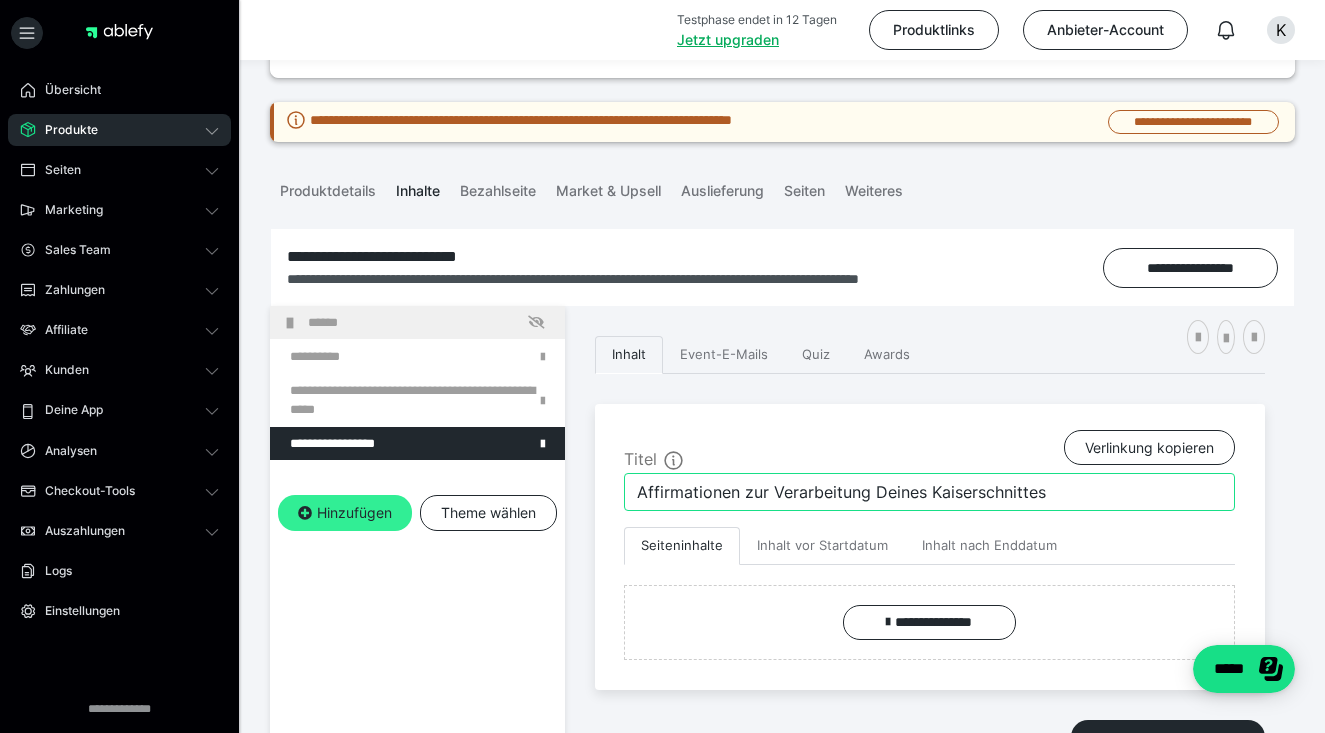 type on "Affirmationen zur Verarbeitung Deines Kaiserschnittes" 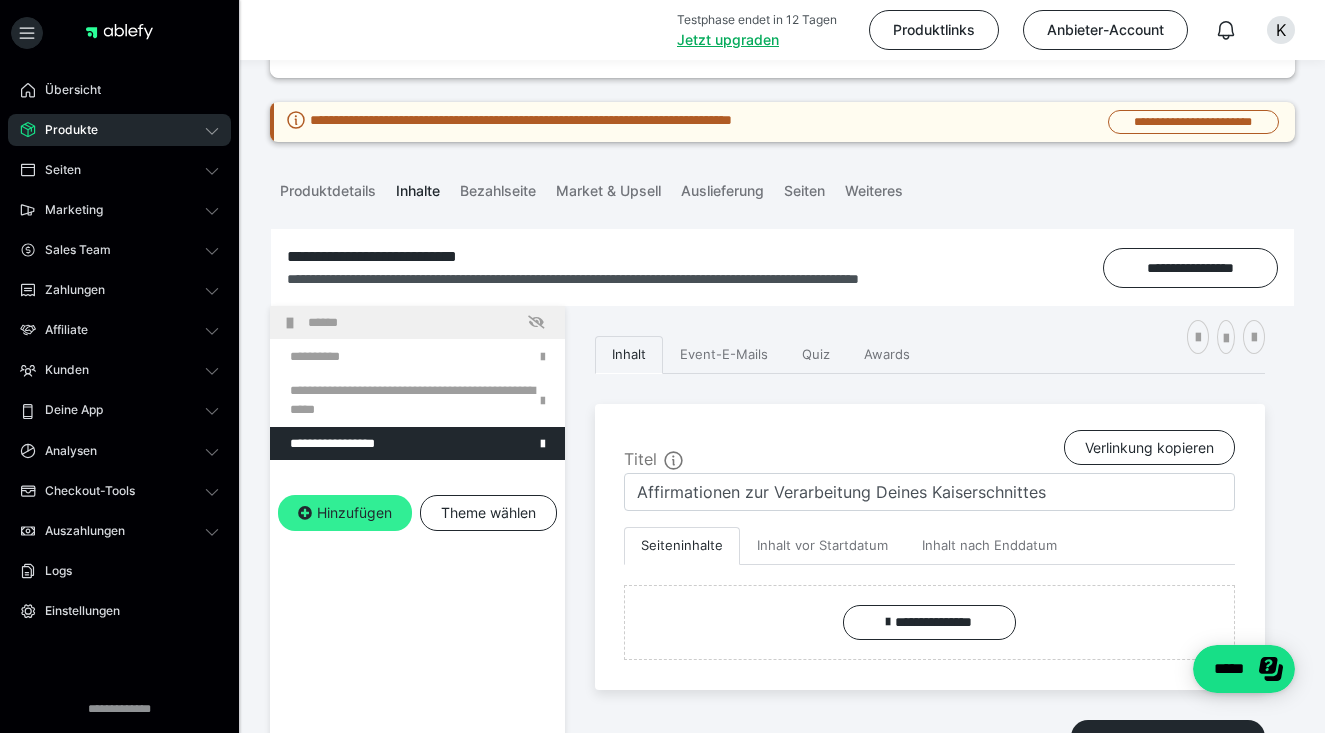 click on "Hinzufügen" at bounding box center [345, 513] 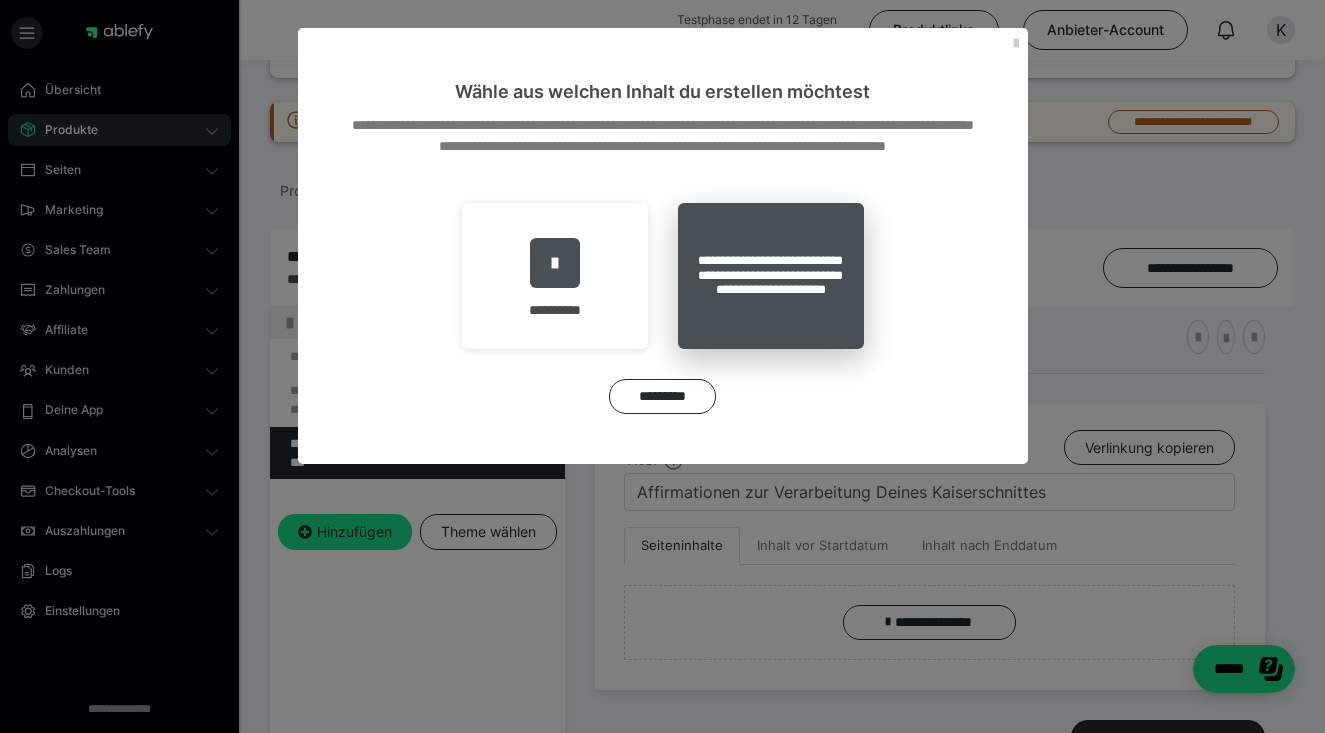 click on "**********" at bounding box center (771, 276) 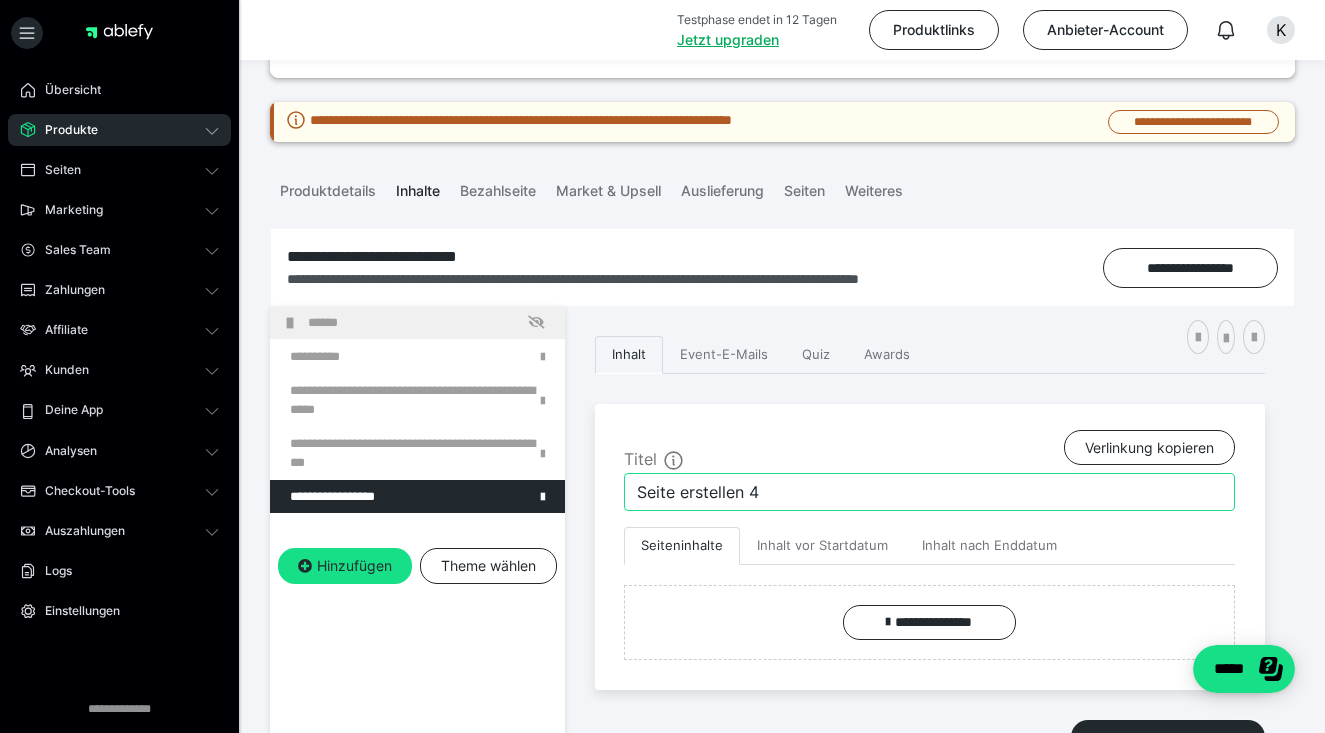 click on "Seite erstellen 4" at bounding box center [929, 492] 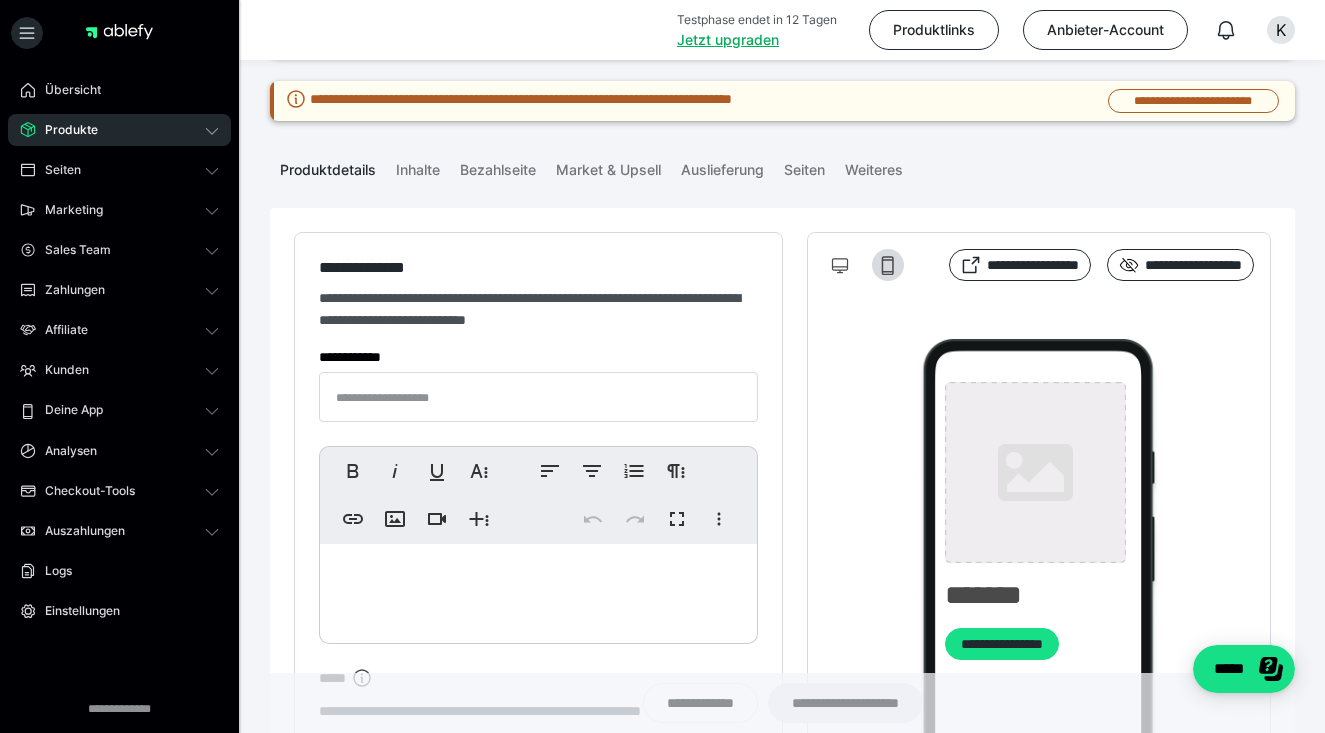 type on "**********" 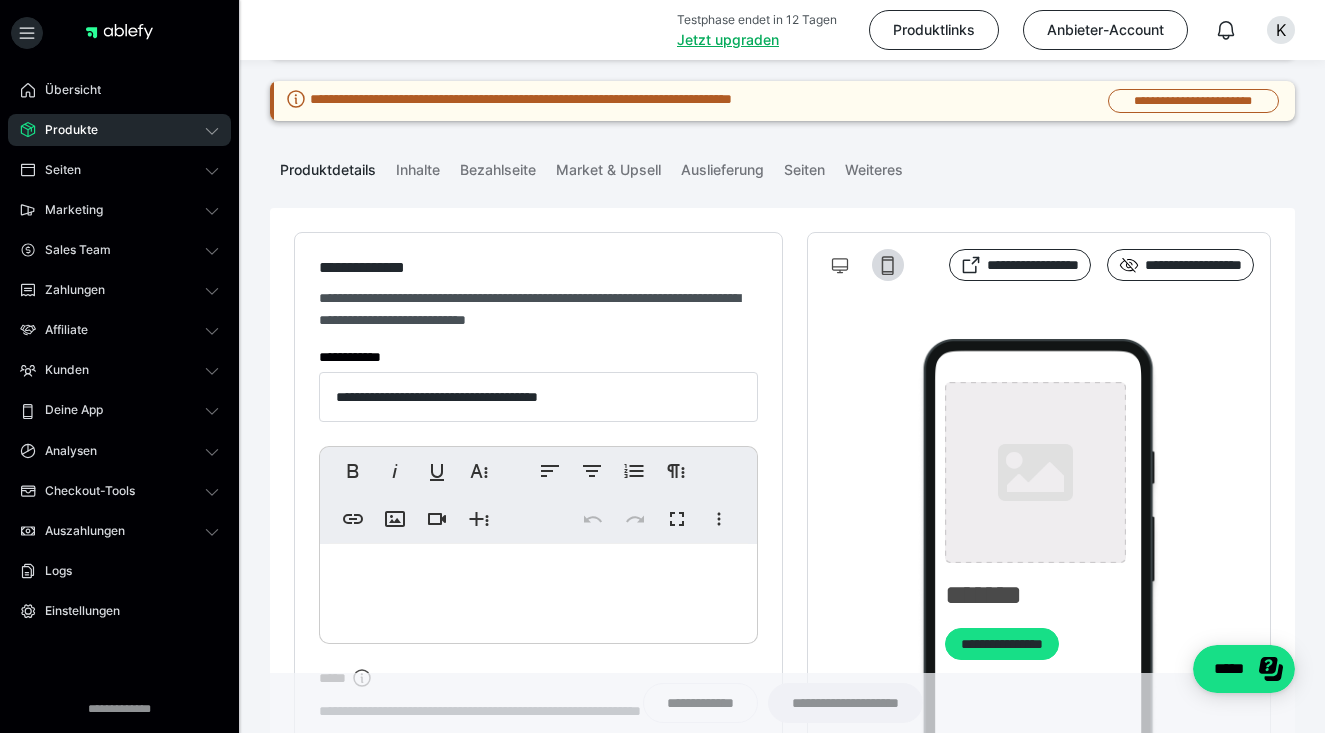 type on "**********" 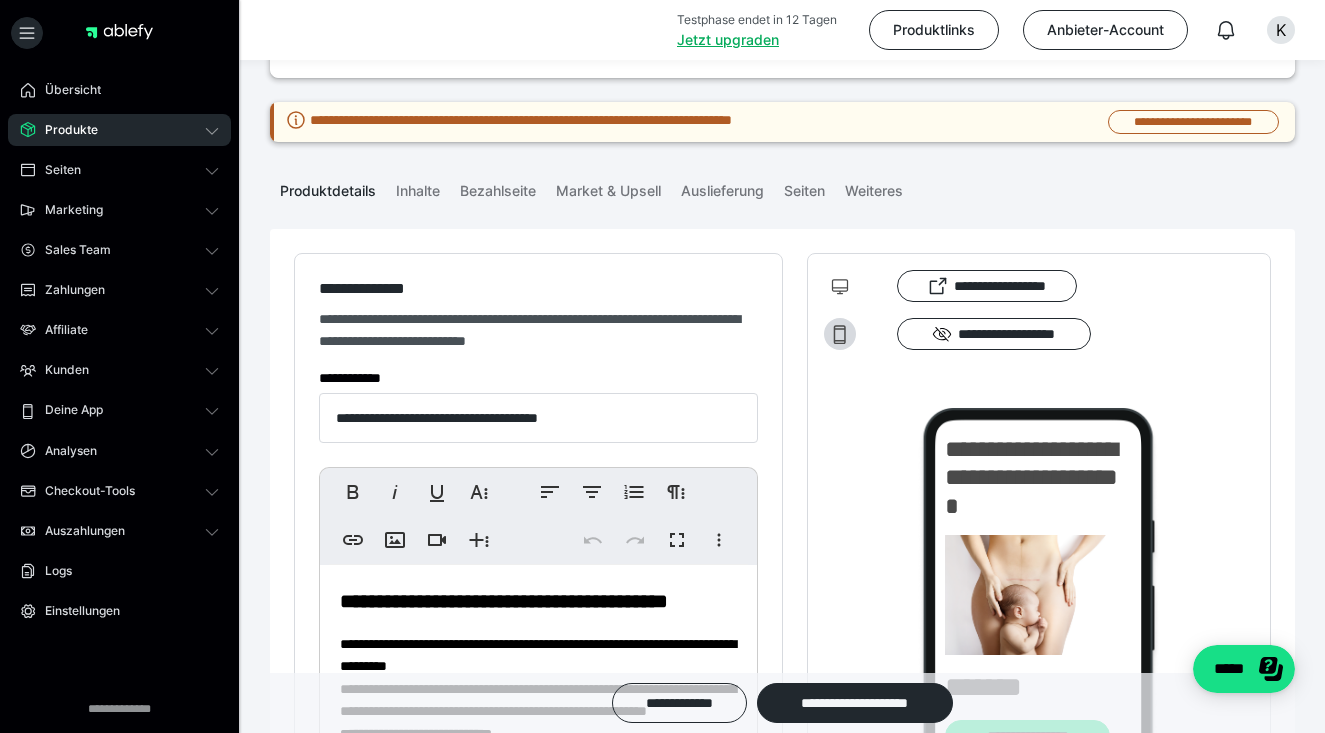 scroll, scrollTop: 0, scrollLeft: 0, axis: both 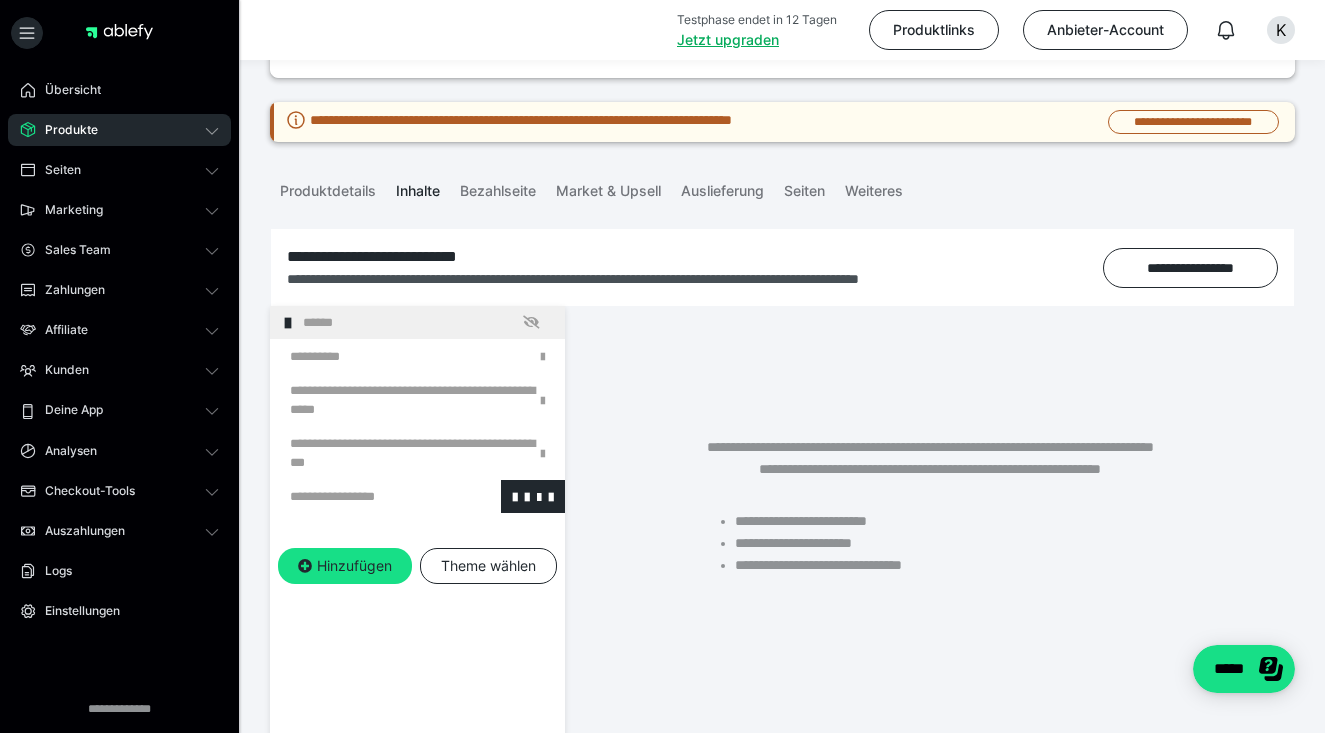 click at bounding box center (365, 496) 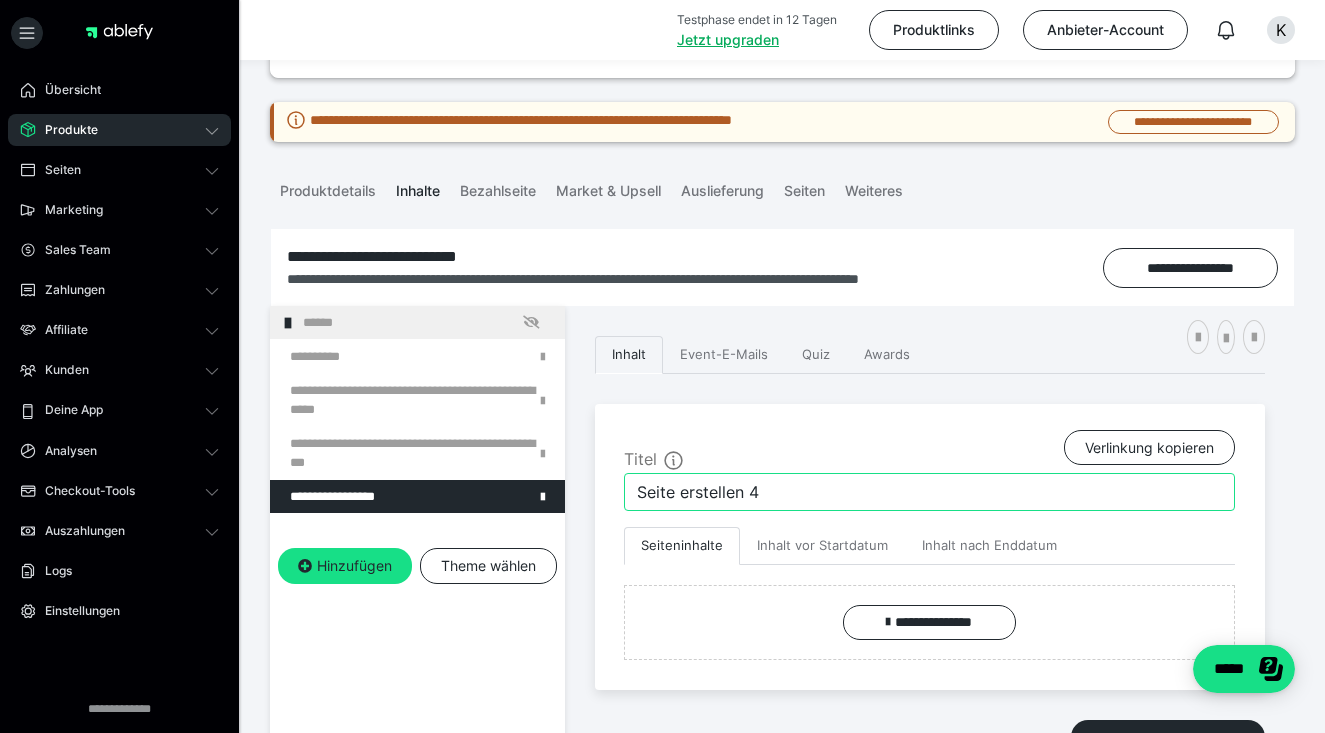 click on "Seite erstellen 4" at bounding box center [929, 492] 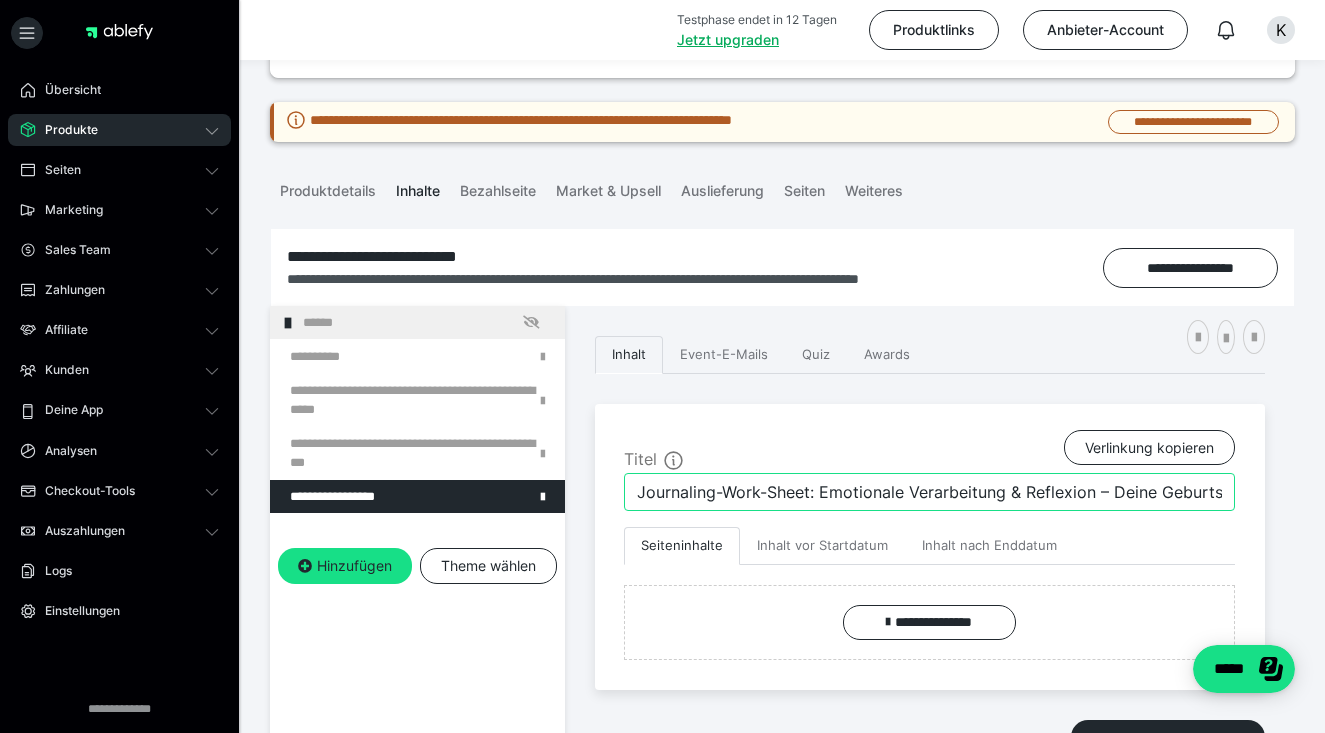 click on "Journaling-Work-Sheet: Emotionale Verarbeitung & Reflexion – Deine Geburtserfahrung" at bounding box center [929, 492] 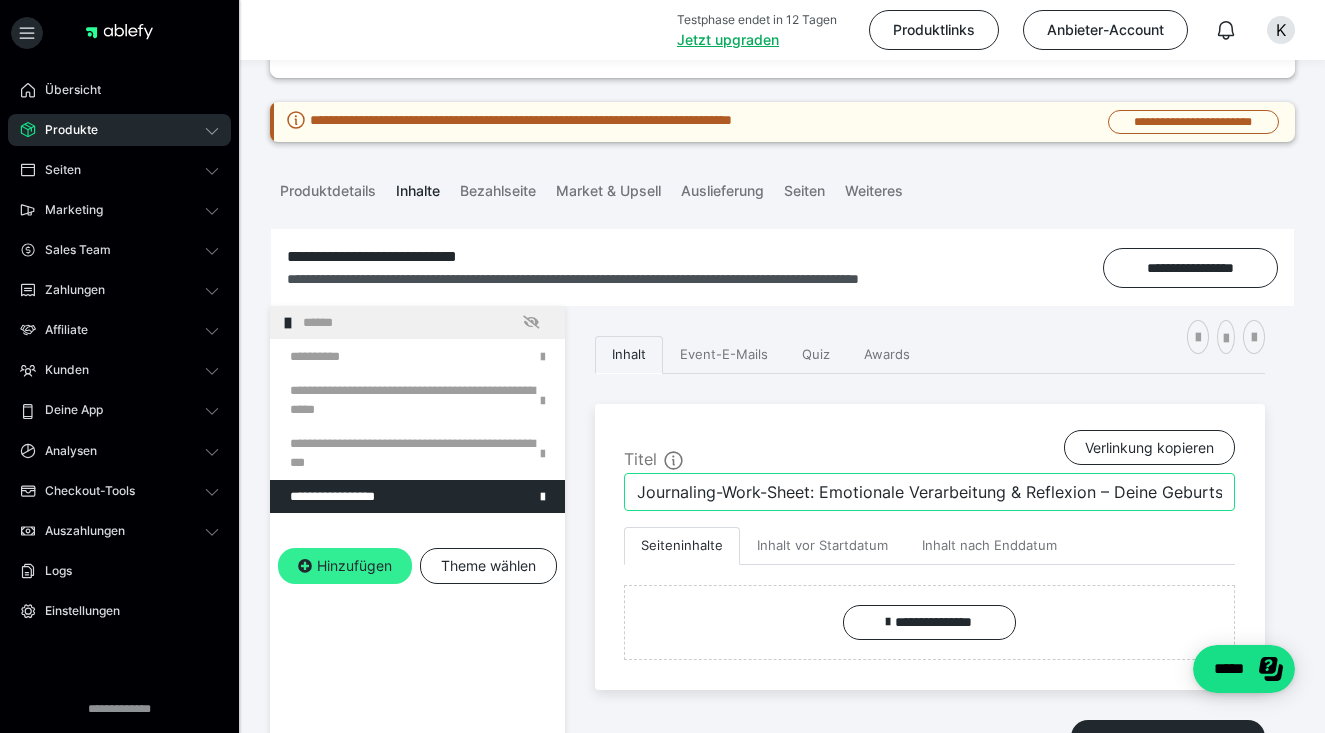 type on "Journaling-Work-Sheet: Emotionale Verarbeitung & Reflexion – Deine Geburtserfahrung" 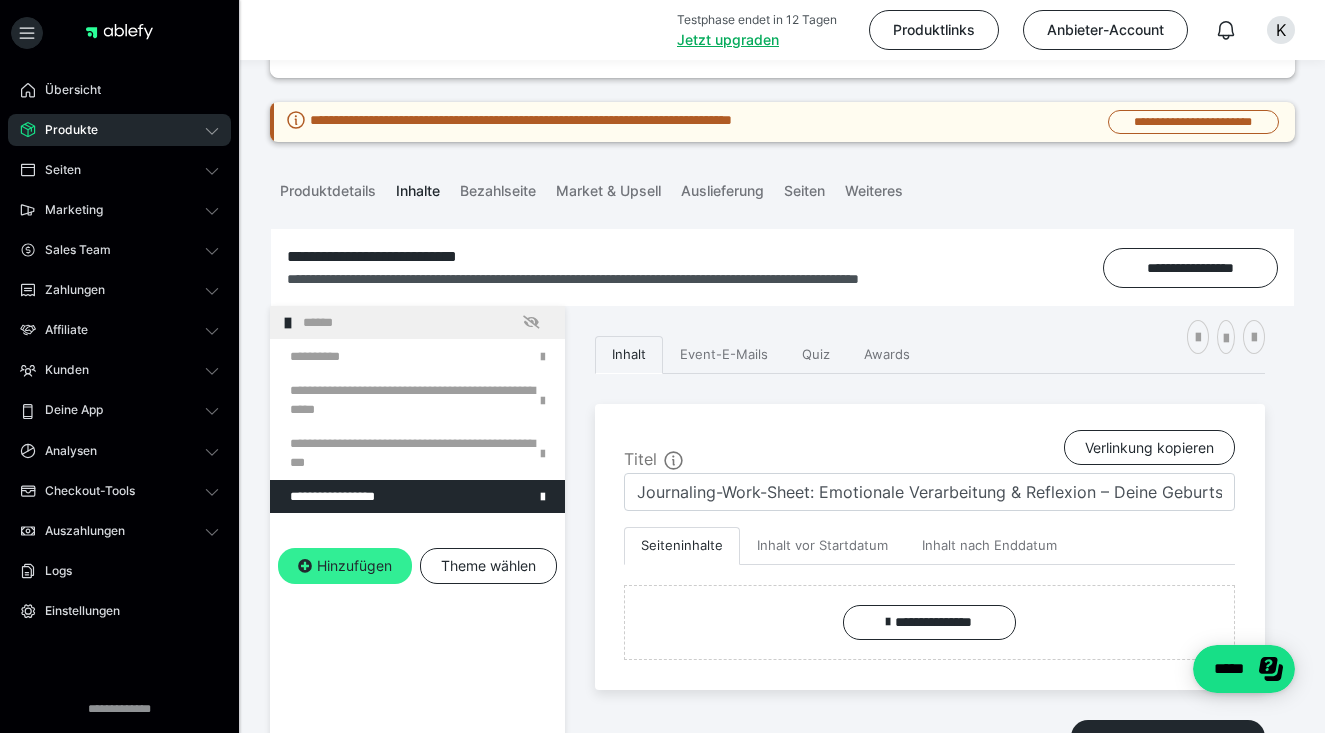 click on "Hinzufügen" at bounding box center (345, 566) 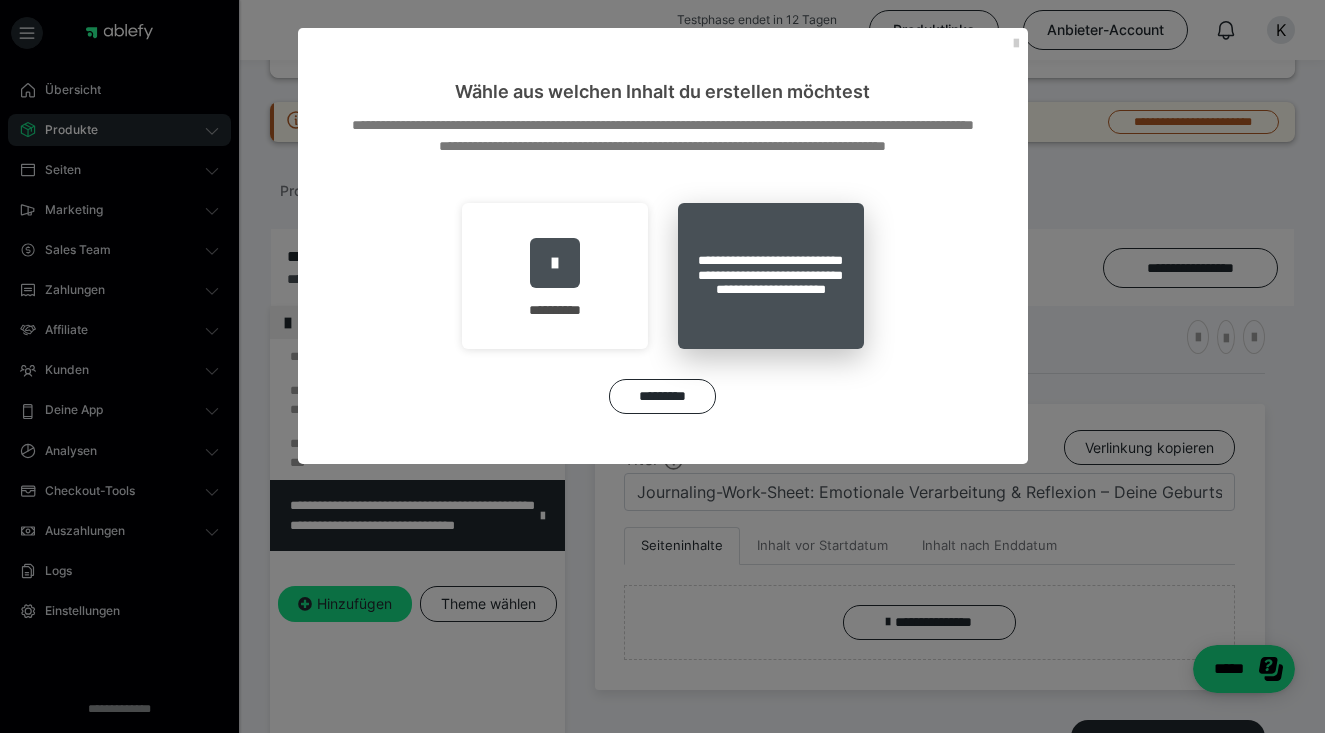 click on "**********" at bounding box center (771, 276) 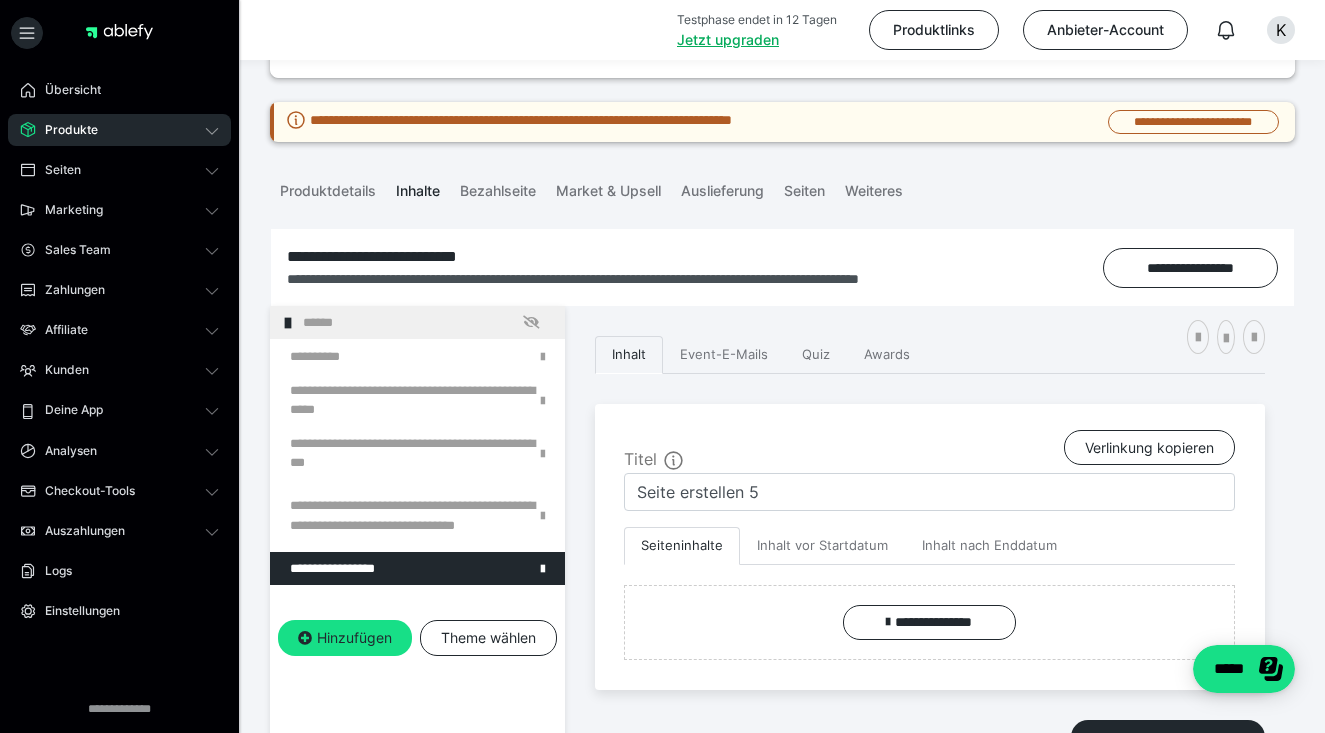 scroll, scrollTop: 438, scrollLeft: 0, axis: vertical 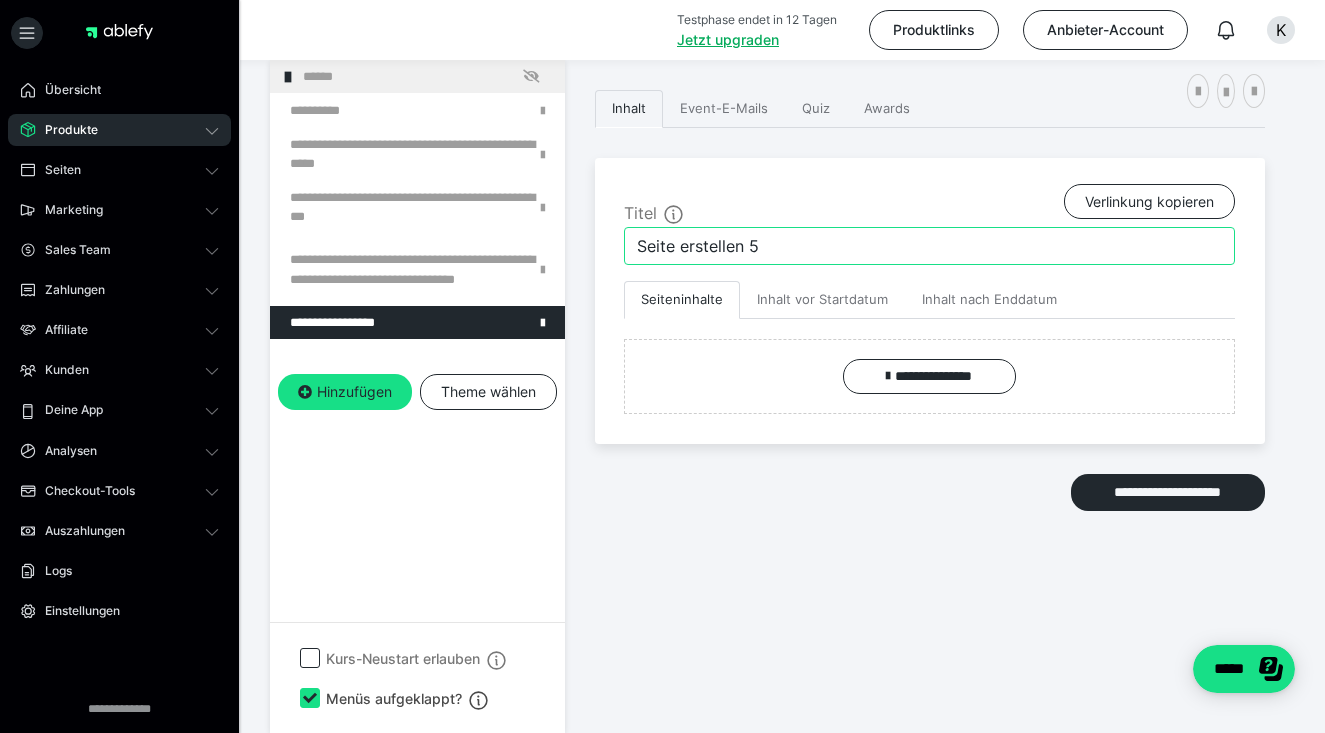 click on "Seite erstellen 5" at bounding box center (929, 246) 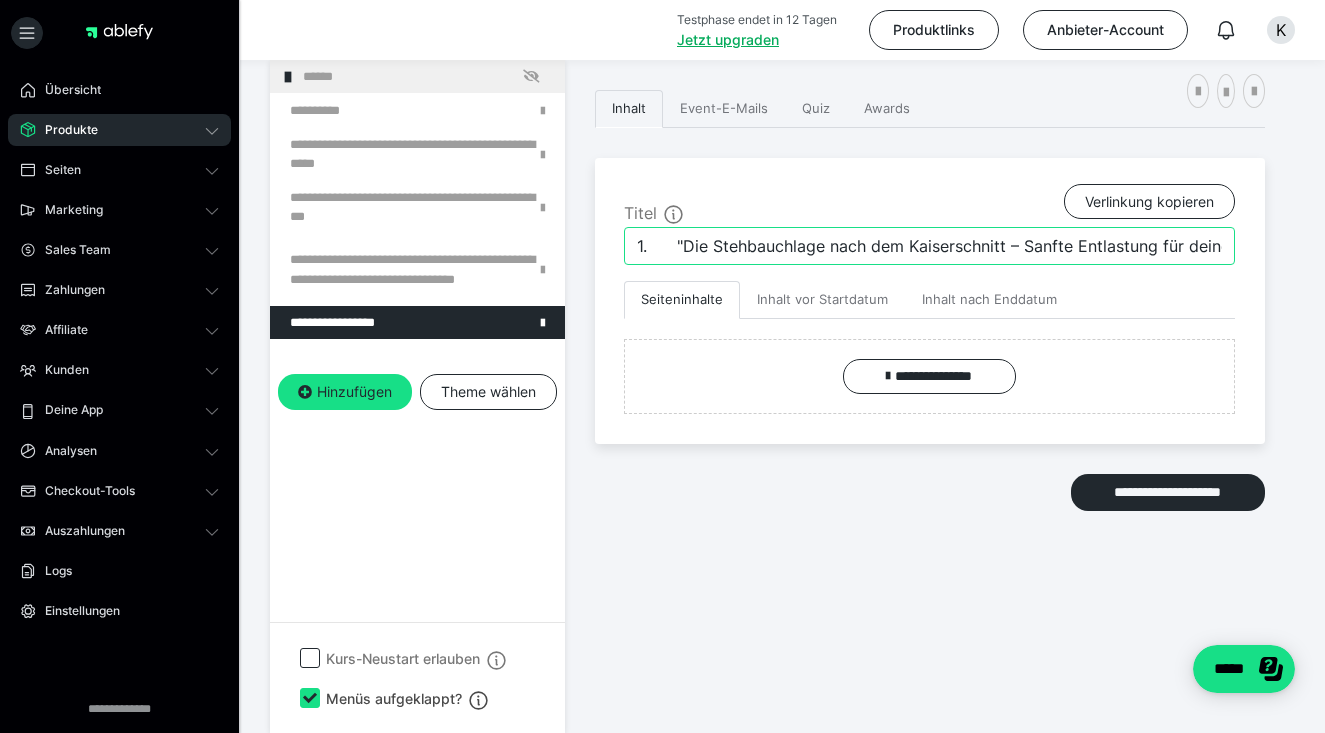 click on "1.	"Die Stehbauchlage nach dem Kaiserschnitt – Sanfte Entlastung für deinen Bauch!" at bounding box center [929, 246] 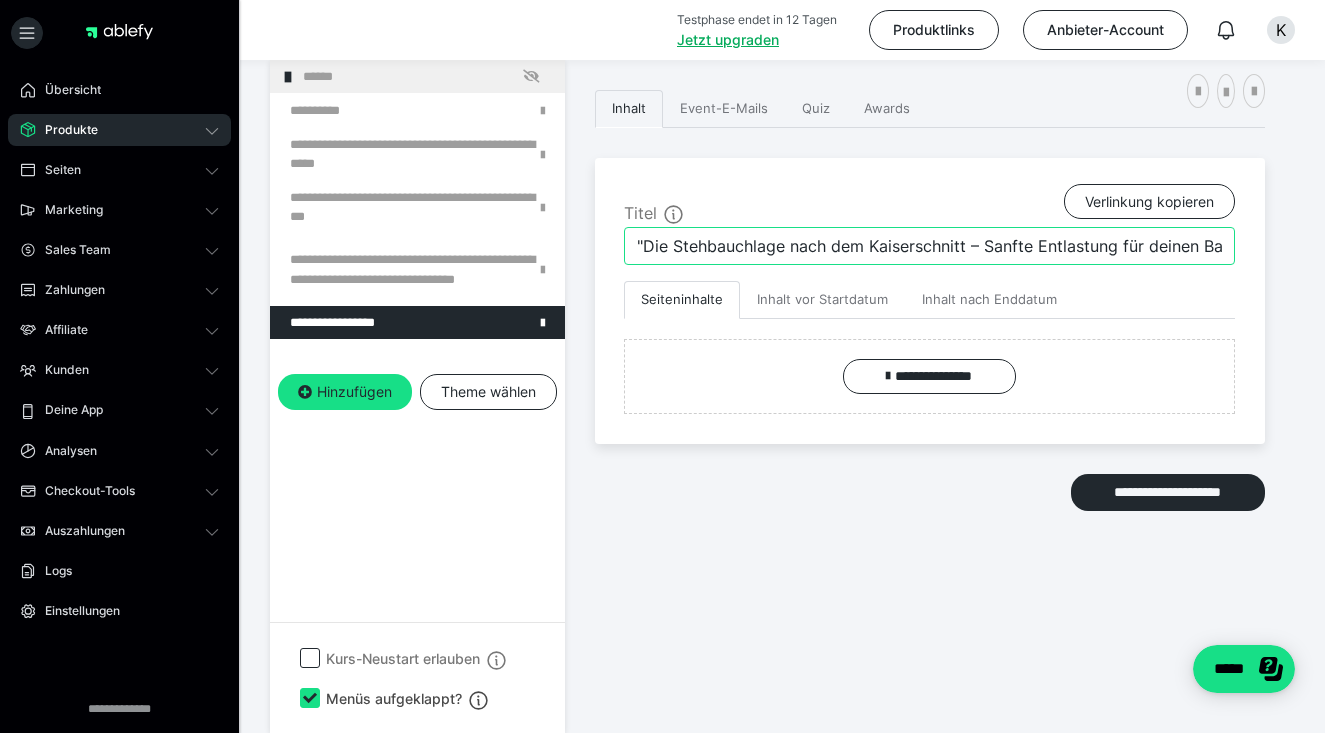 click on ""Die Stehbauchlage nach dem Kaiserschnitt – Sanfte Entlastung für deinen Bauch!" at bounding box center (929, 246) 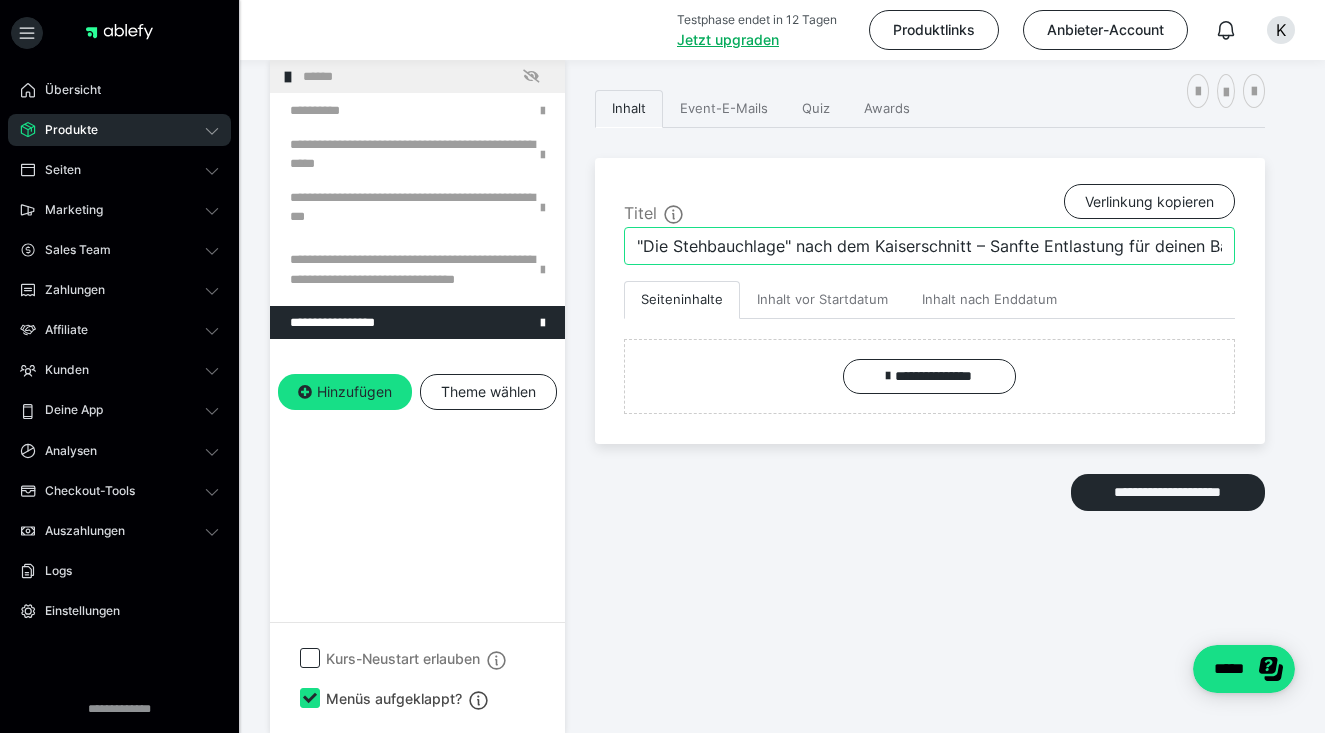 scroll, scrollTop: 429, scrollLeft: 0, axis: vertical 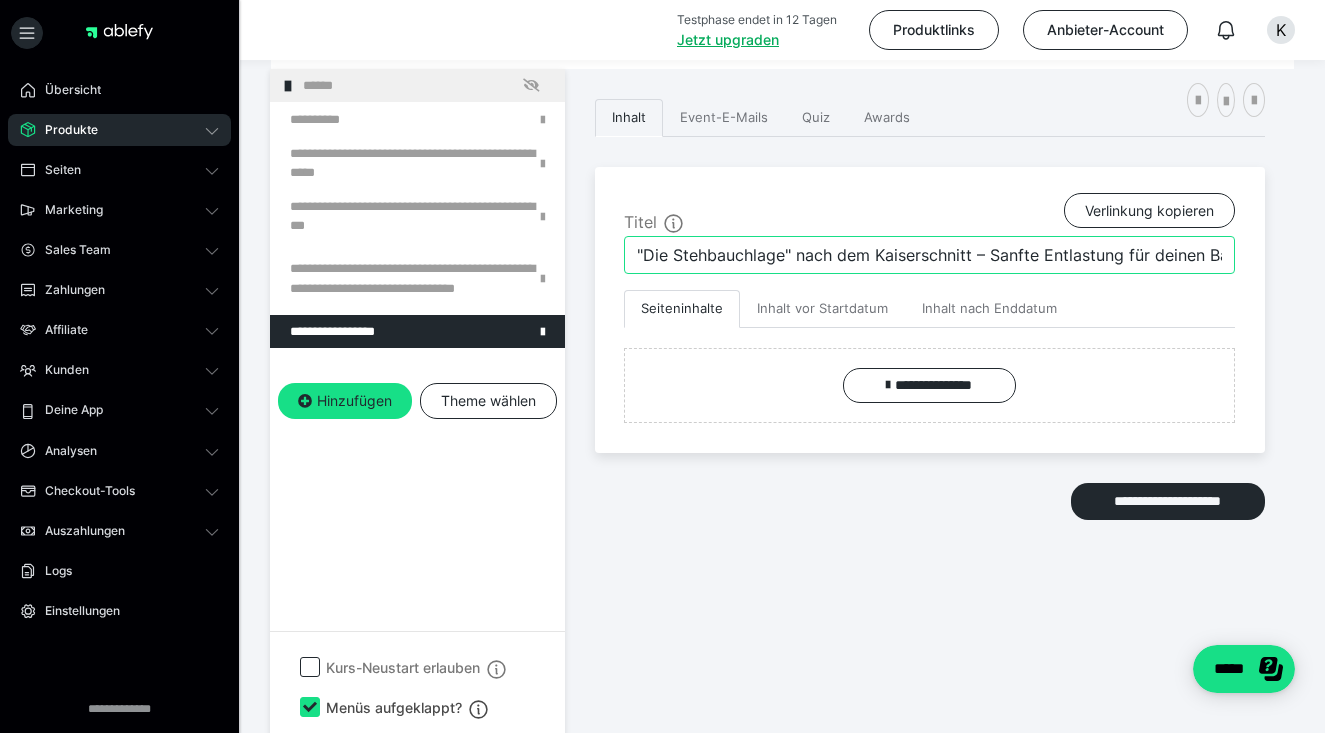 click on ""Die Stehbauchlage" nach dem Kaiserschnitt – Sanfte Entlastung für deinen Bauch!" at bounding box center [929, 255] 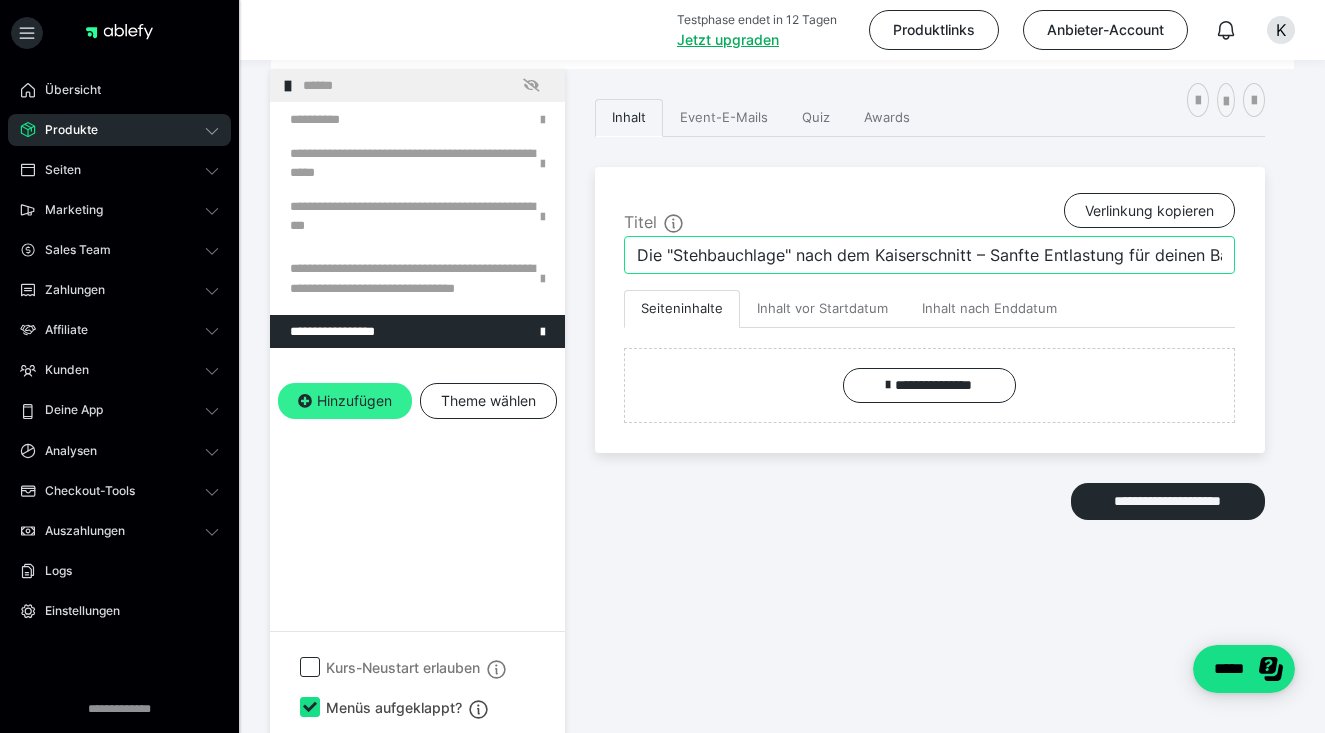 type on "Die "Stehbauchlage" nach dem Kaiserschnitt – Sanfte Entlastung für deinen Bauch!" 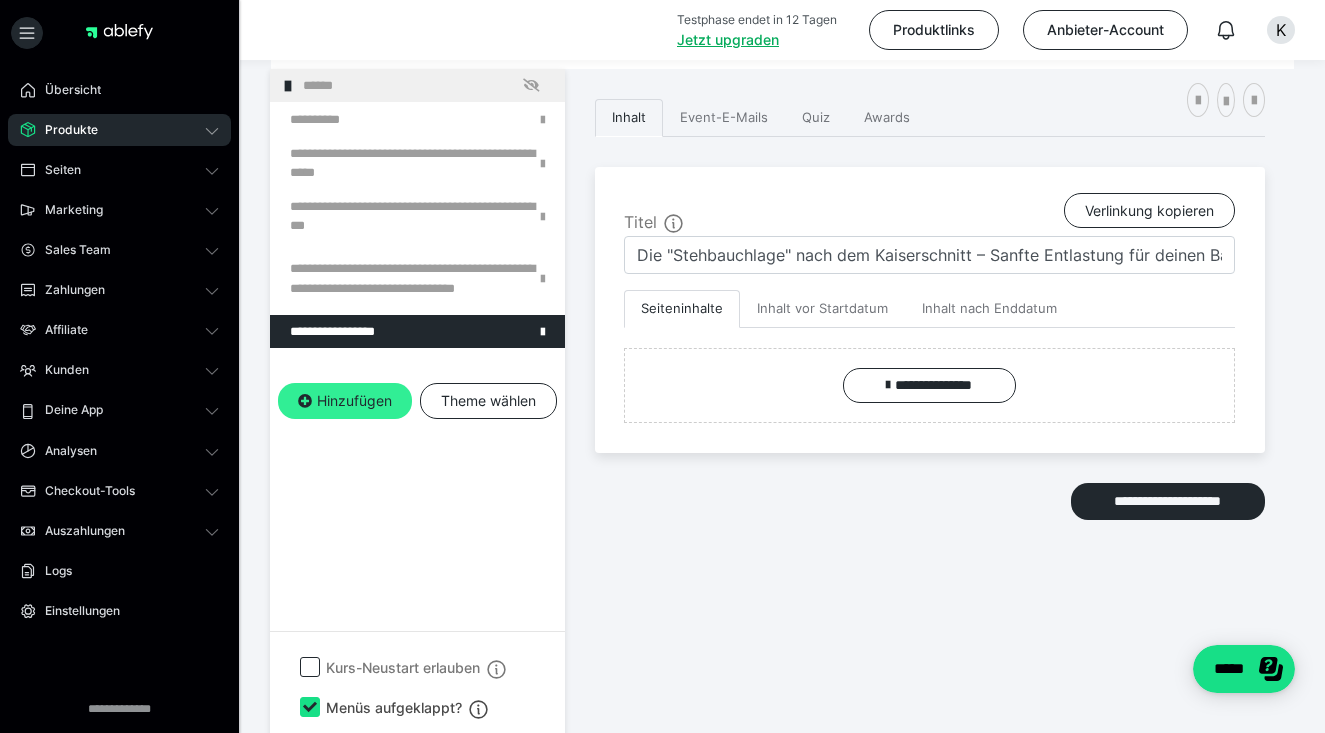 click on "Hinzufügen" at bounding box center [345, 401] 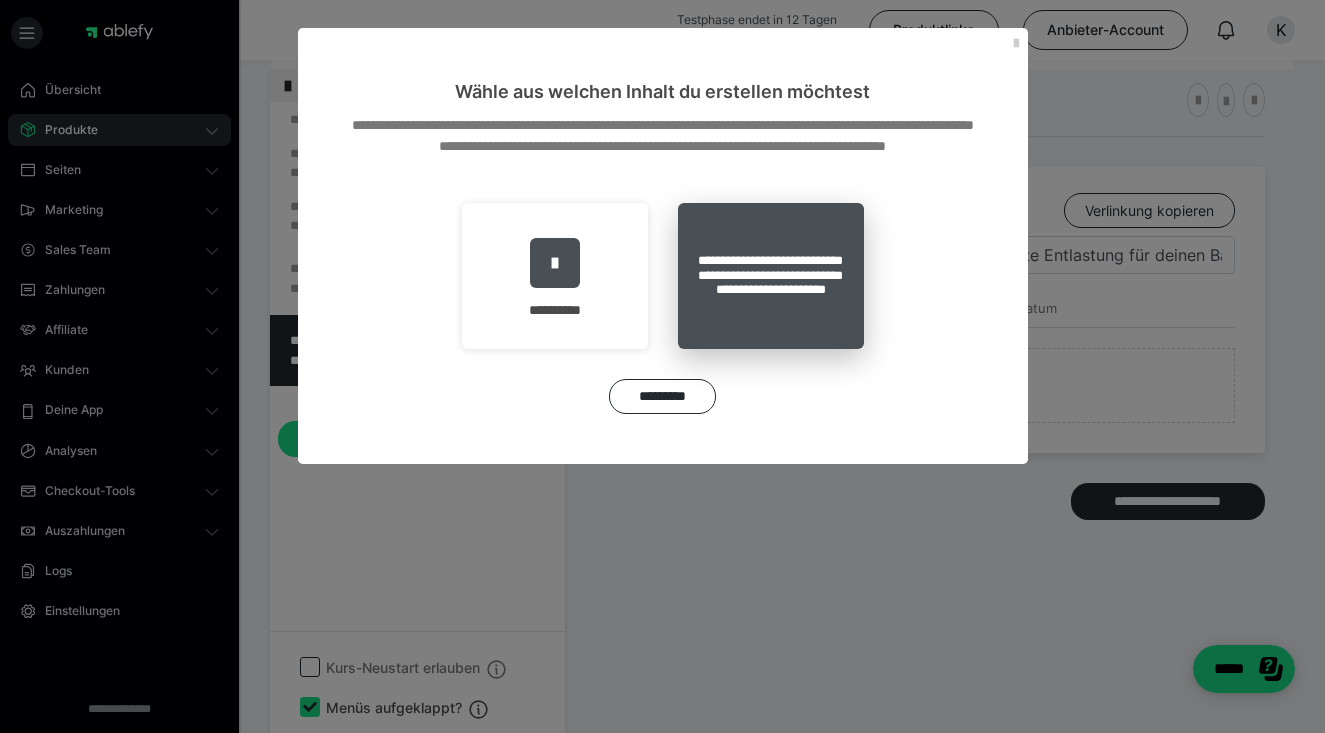 click on "**********" at bounding box center [771, 276] 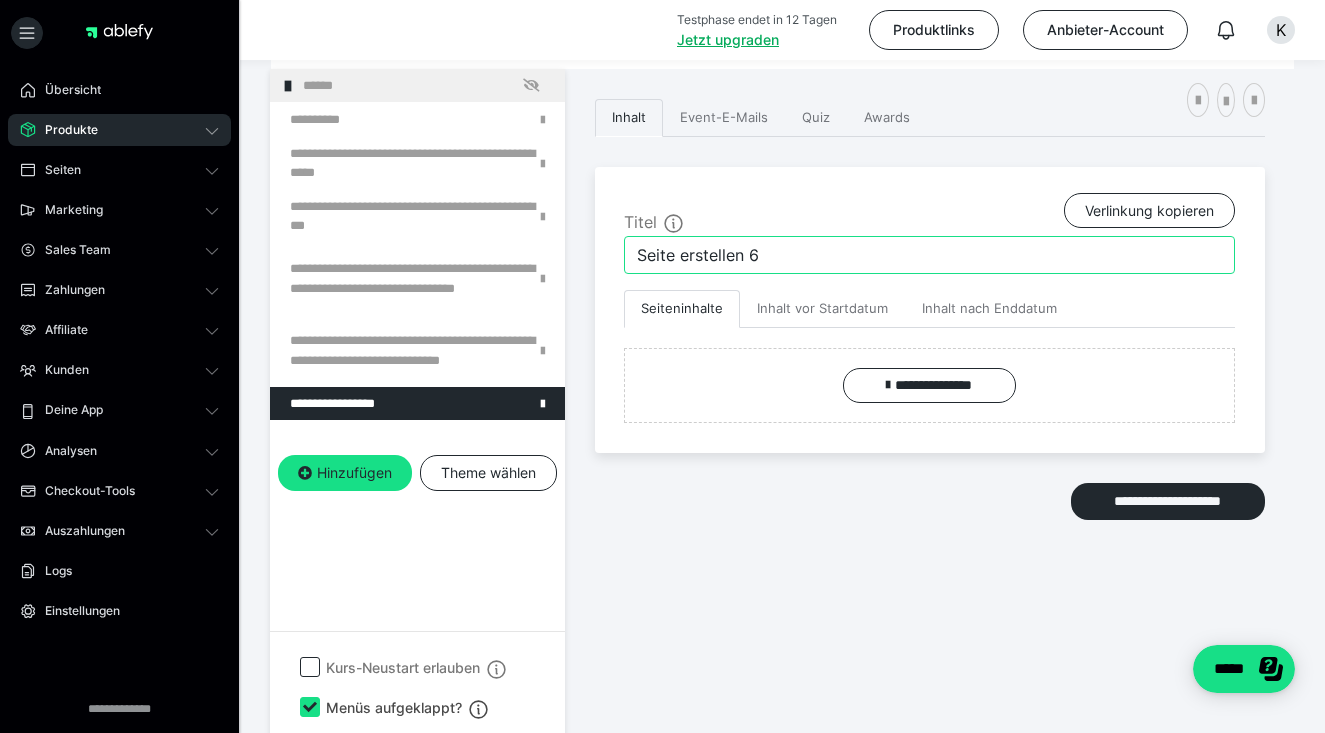 drag, startPoint x: 766, startPoint y: 253, endPoint x: 622, endPoint y: 246, distance: 144.17004 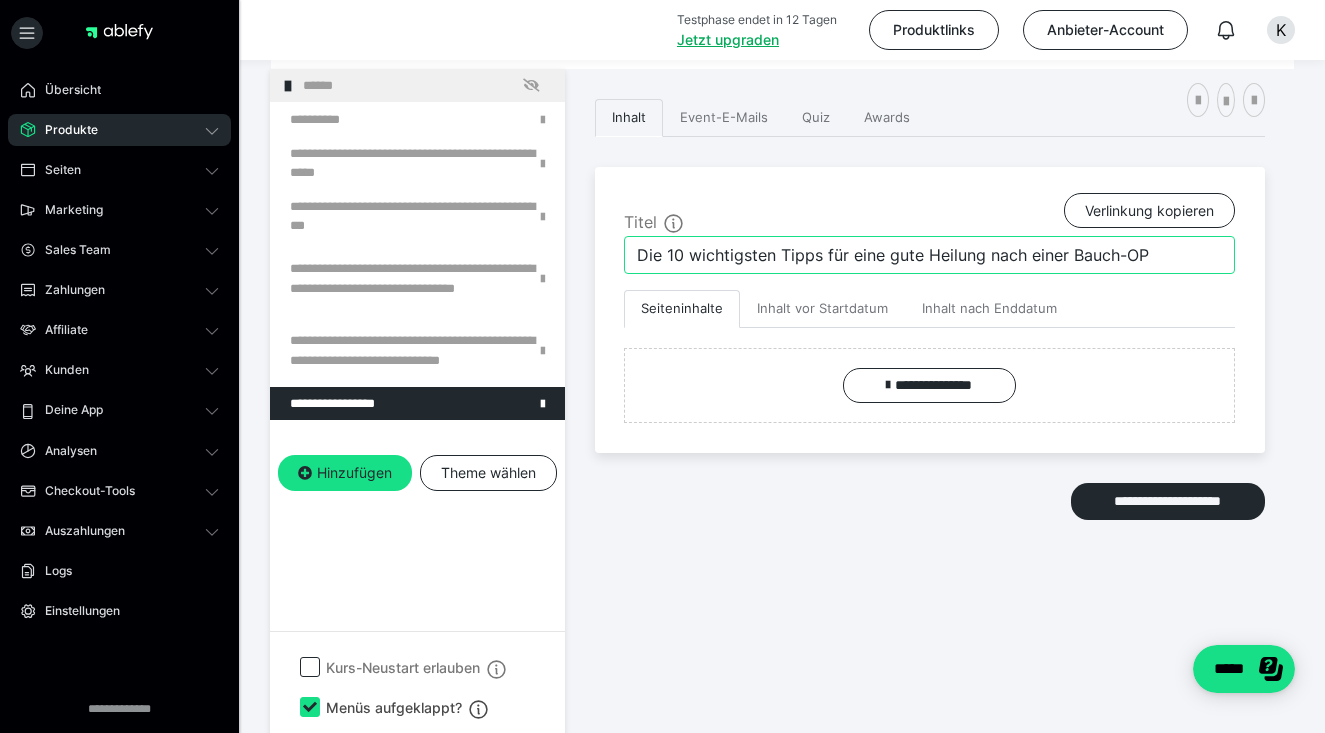 type on "Die 10 wichtigsten Tipps für eine gute Heilung nach einer Bauch-OP" 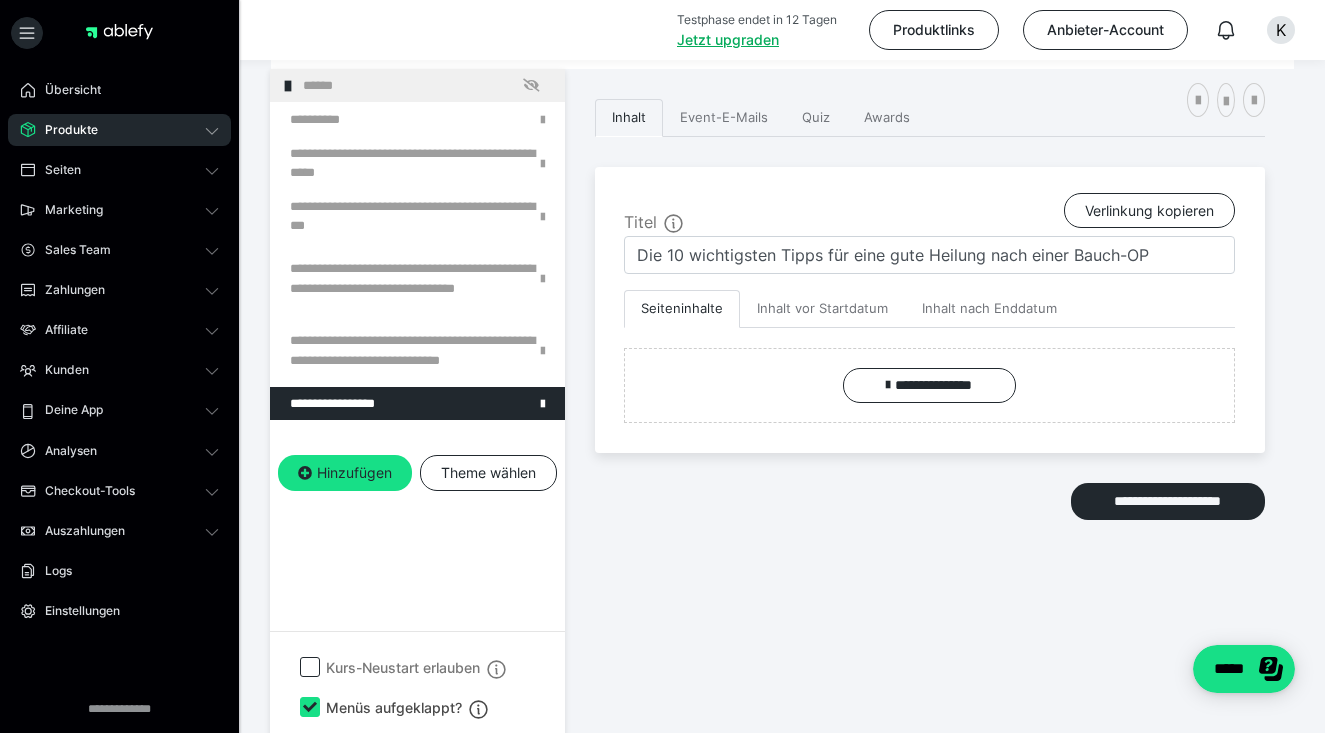 click on "**********" at bounding box center [417, 405] 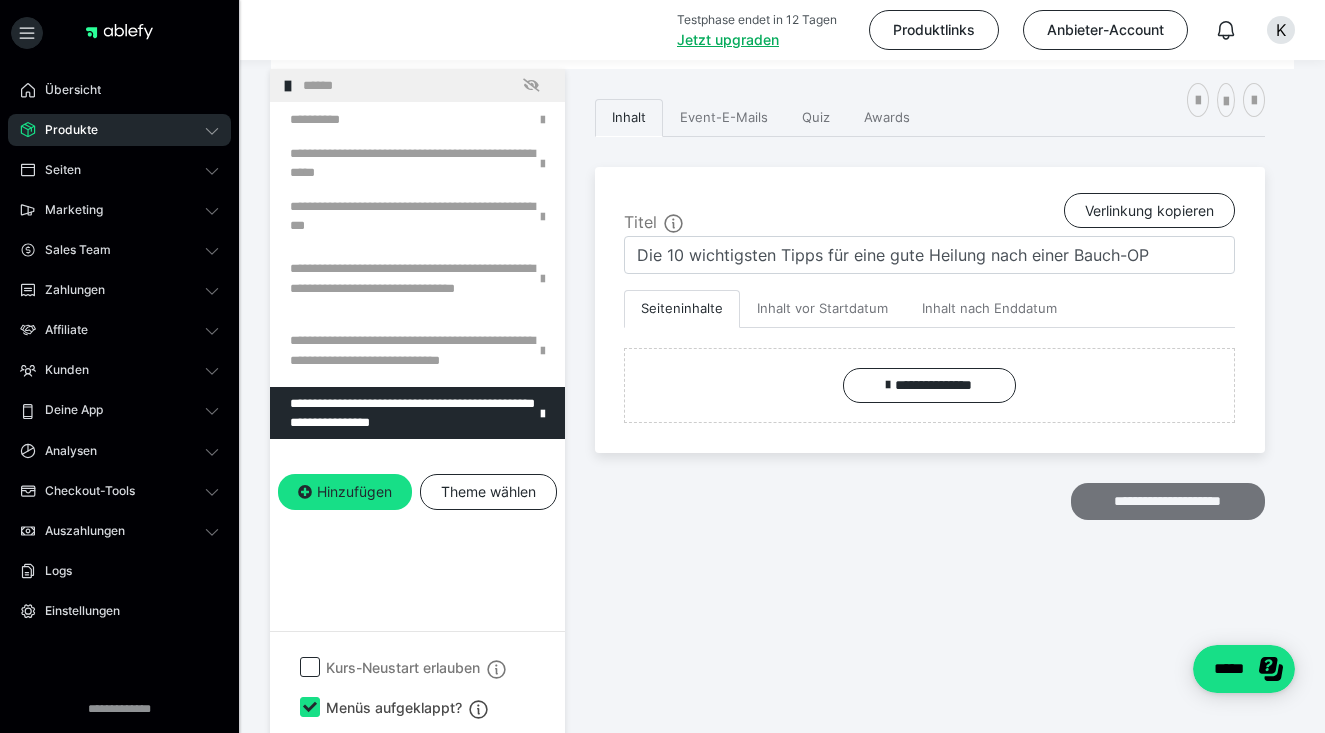 click on "**********" at bounding box center (1168, 501) 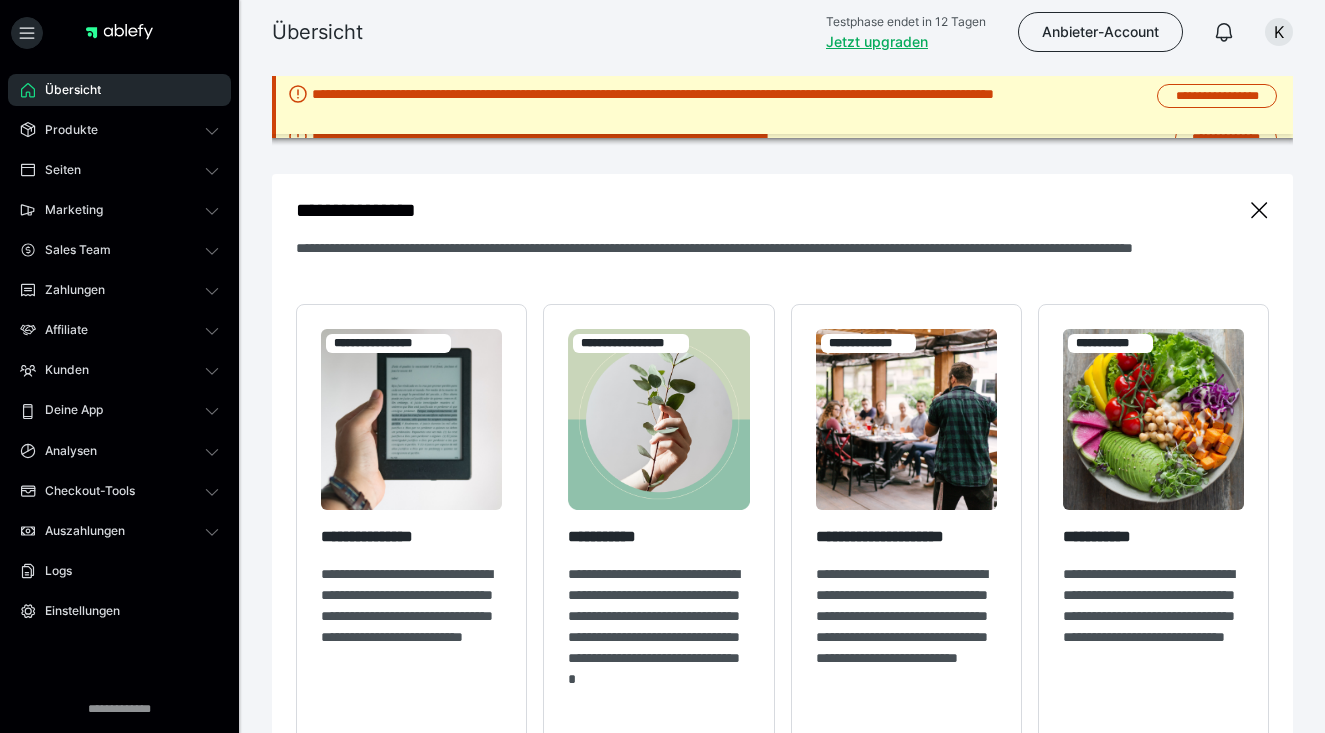 scroll, scrollTop: 0, scrollLeft: 0, axis: both 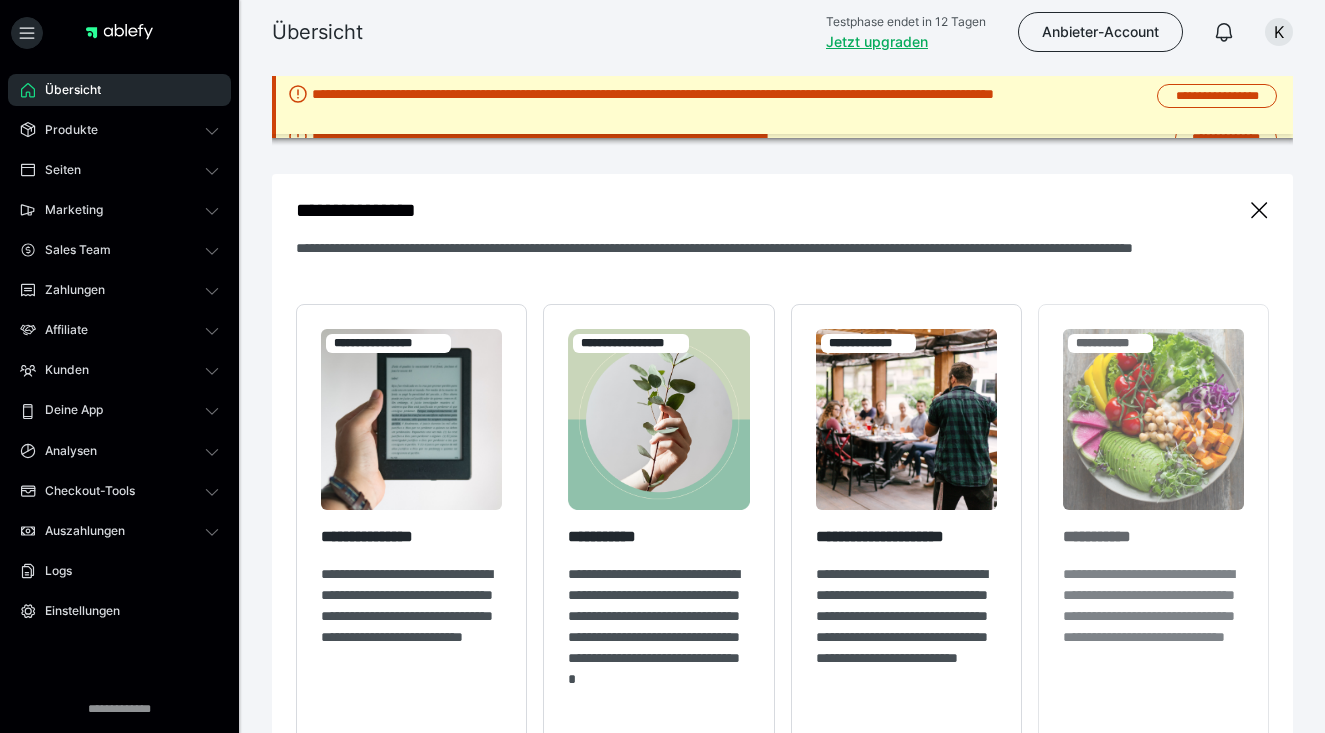 click at bounding box center [1153, 419] 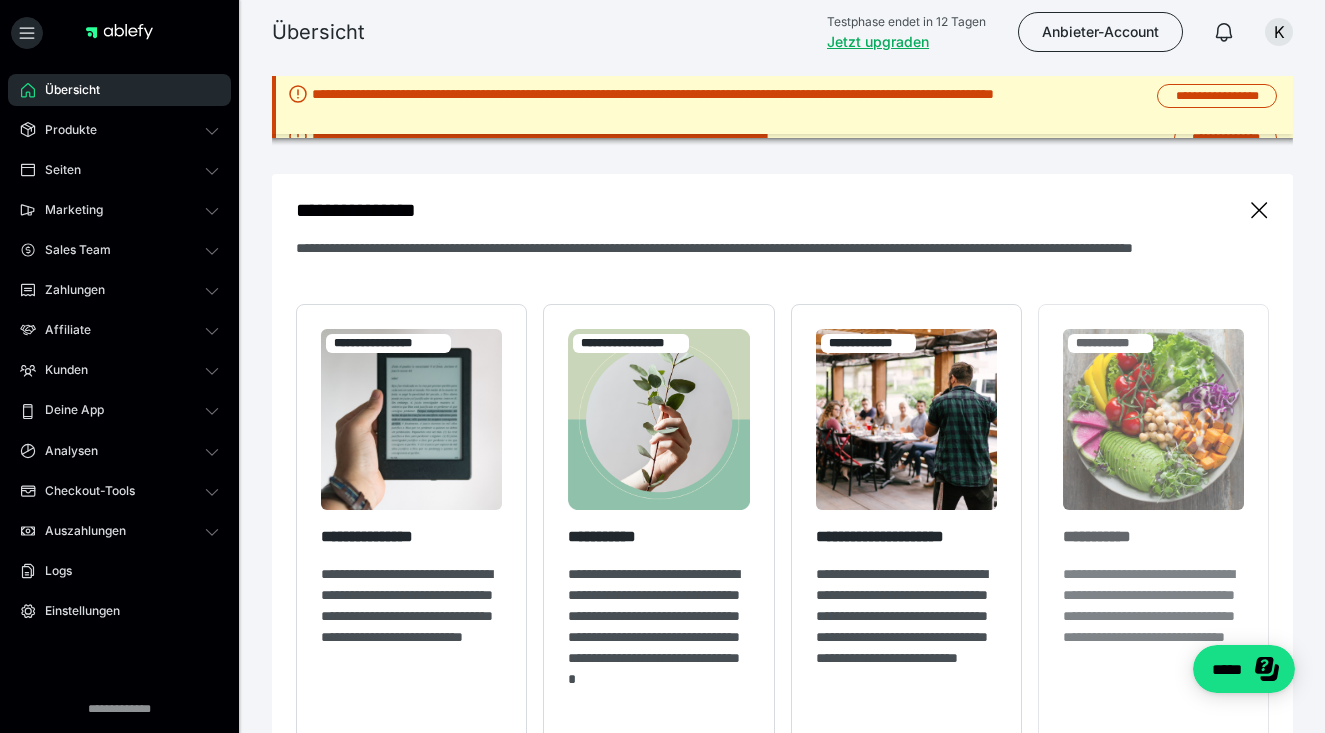 scroll, scrollTop: 0, scrollLeft: 0, axis: both 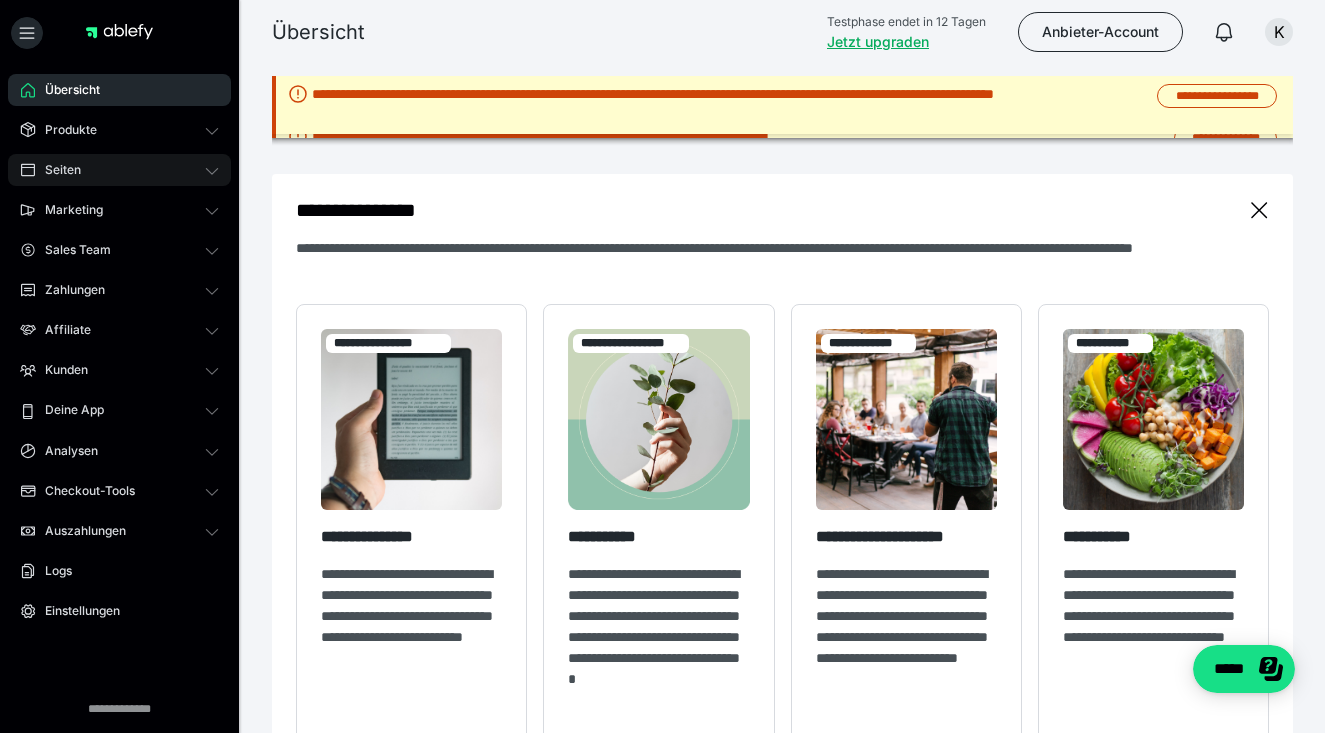 click on "Seiten" at bounding box center (56, 170) 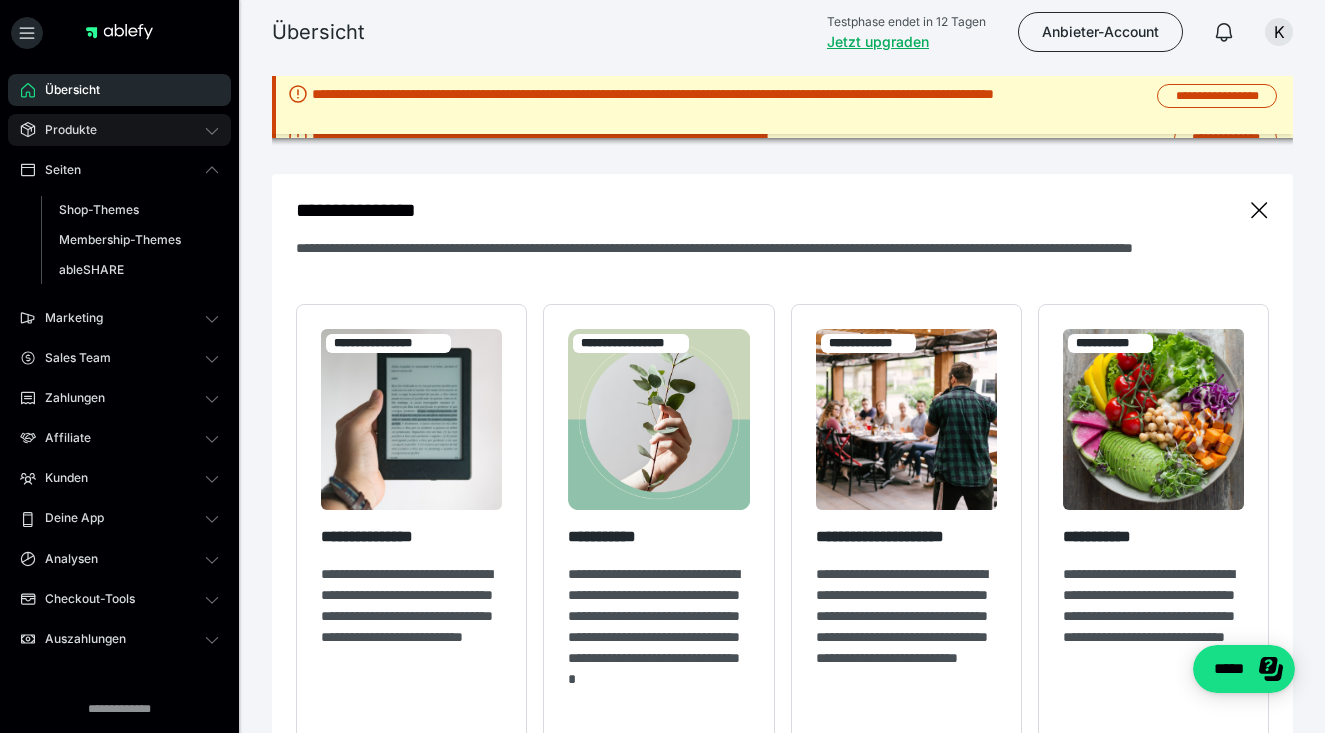 click on "Produkte" at bounding box center [64, 130] 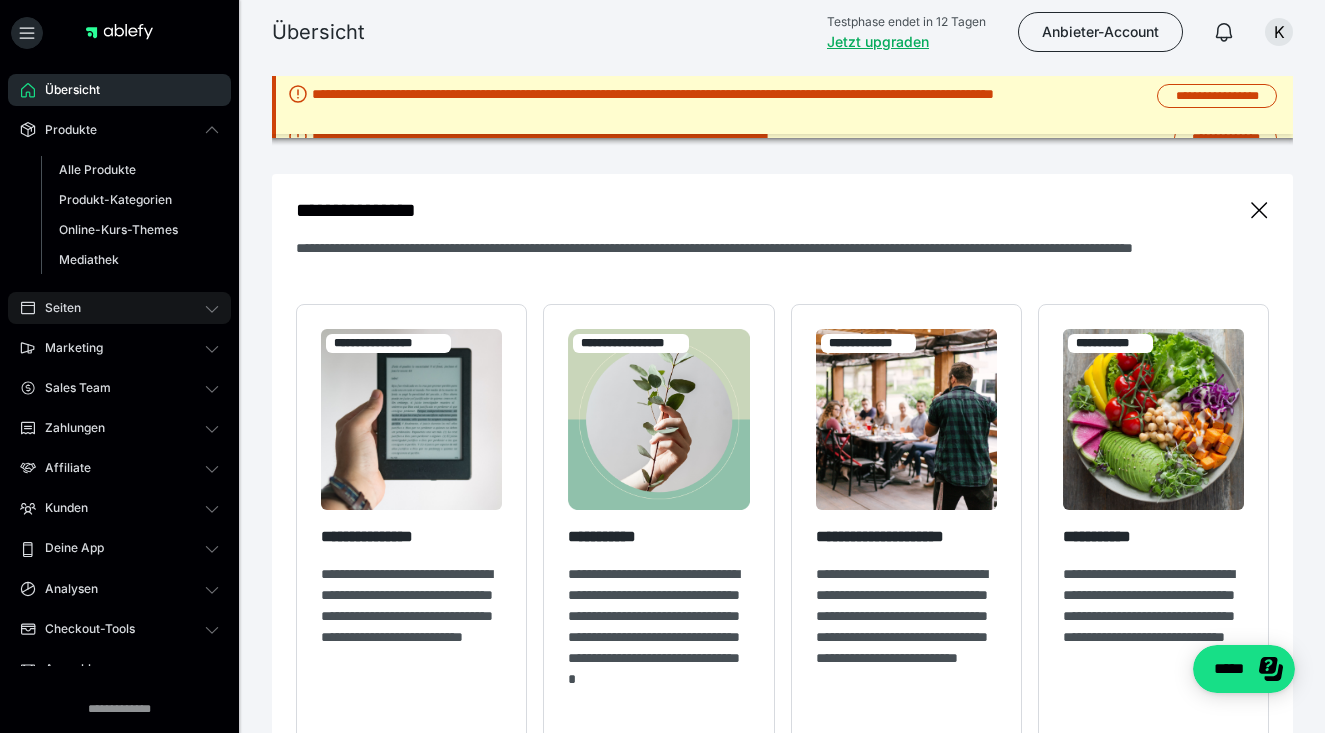 click on "Seiten" at bounding box center (56, 308) 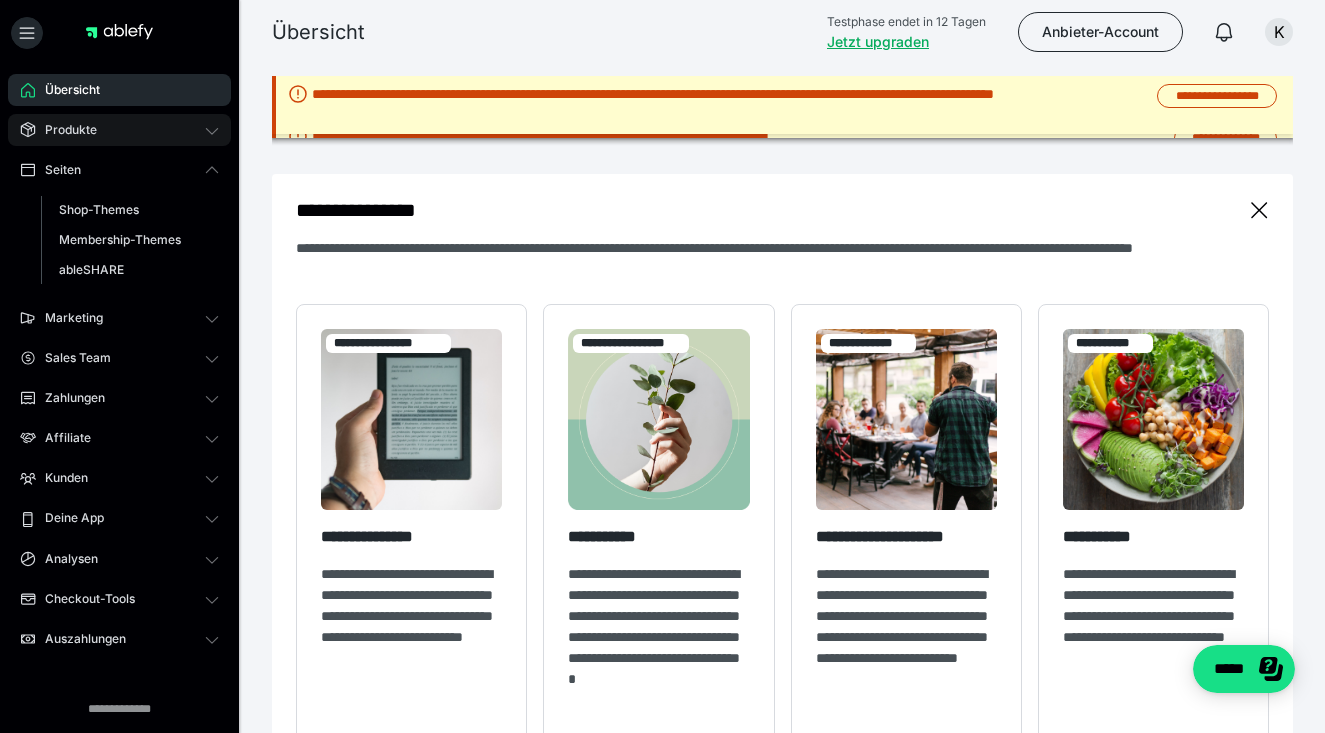 click on "Produkte" at bounding box center [64, 130] 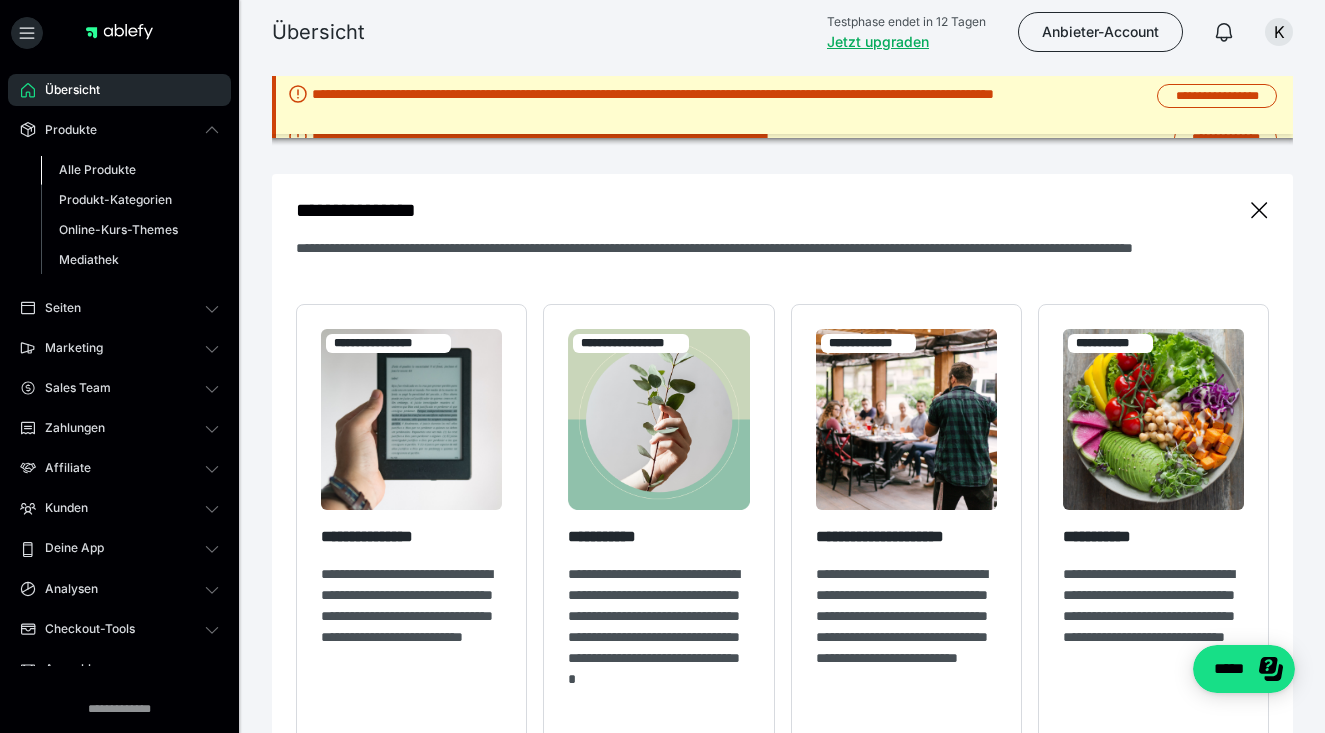 click on "Alle Produkte" at bounding box center (97, 169) 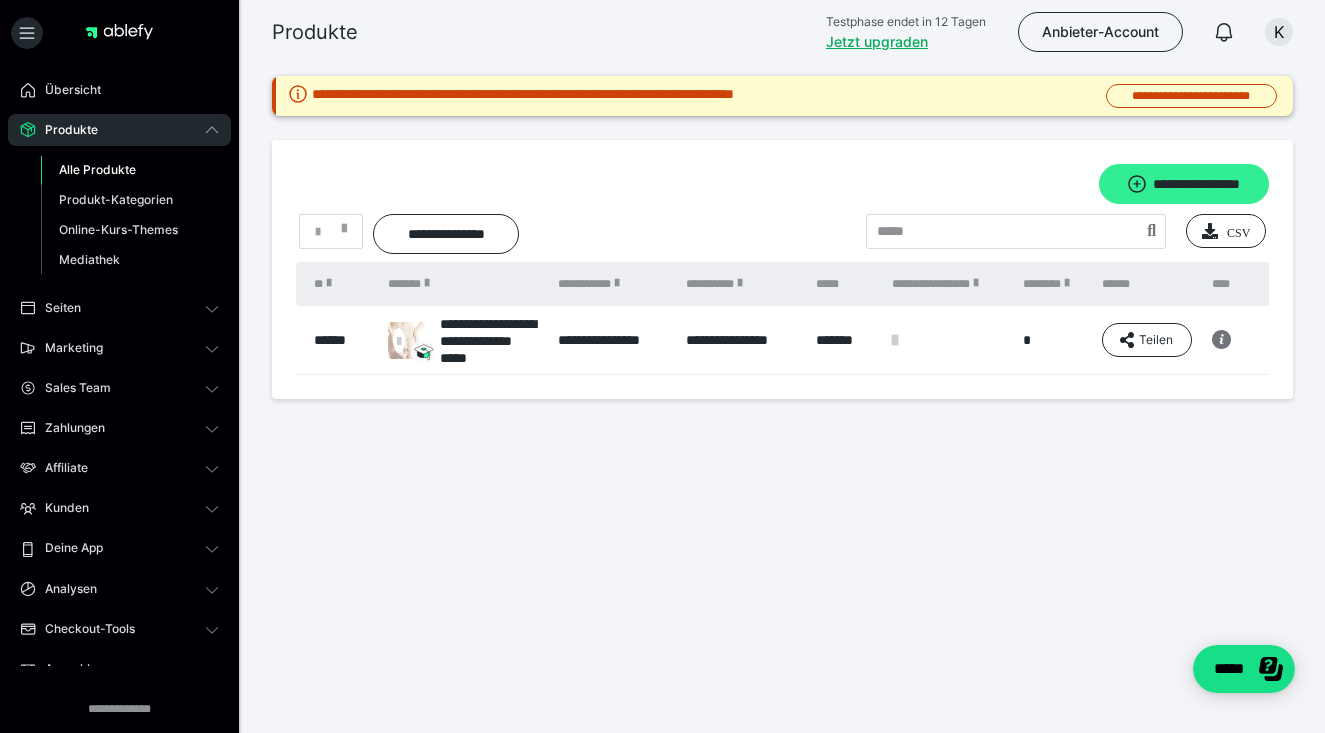 click on "**********" at bounding box center [1184, 184] 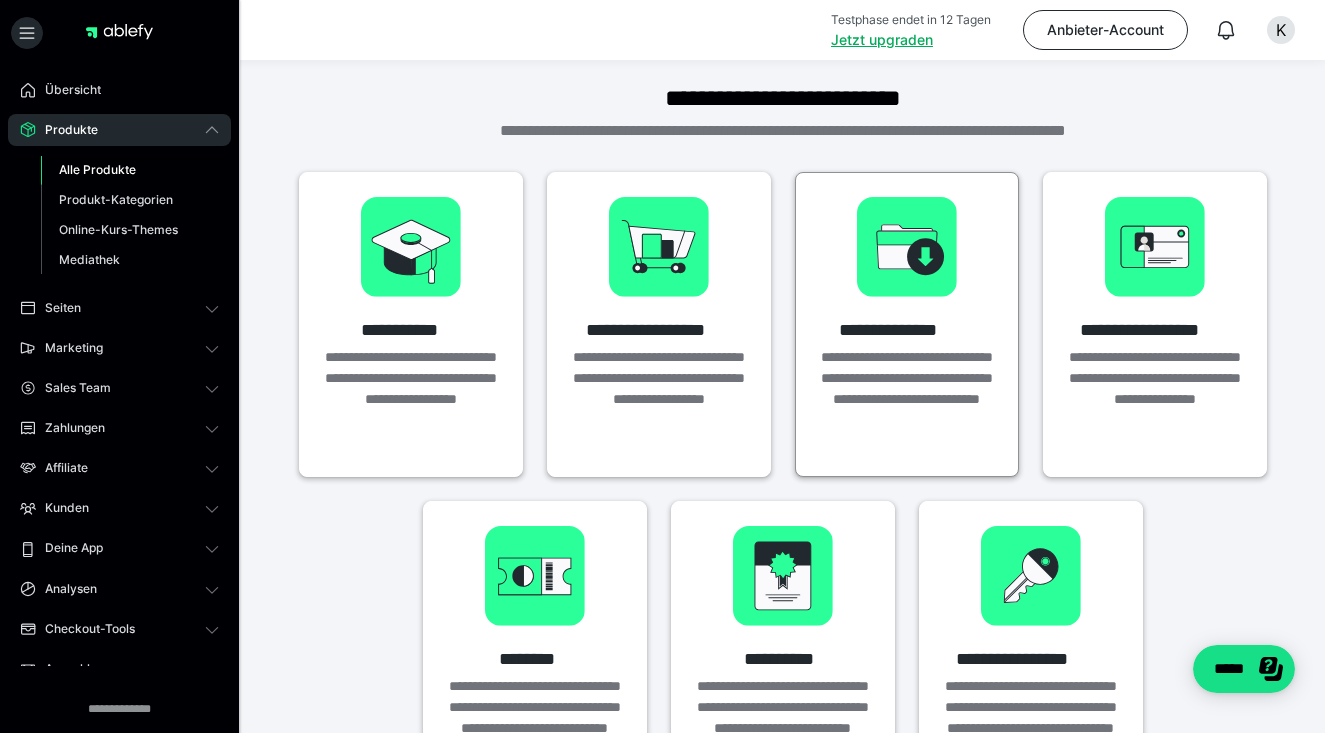 scroll, scrollTop: 0, scrollLeft: 0, axis: both 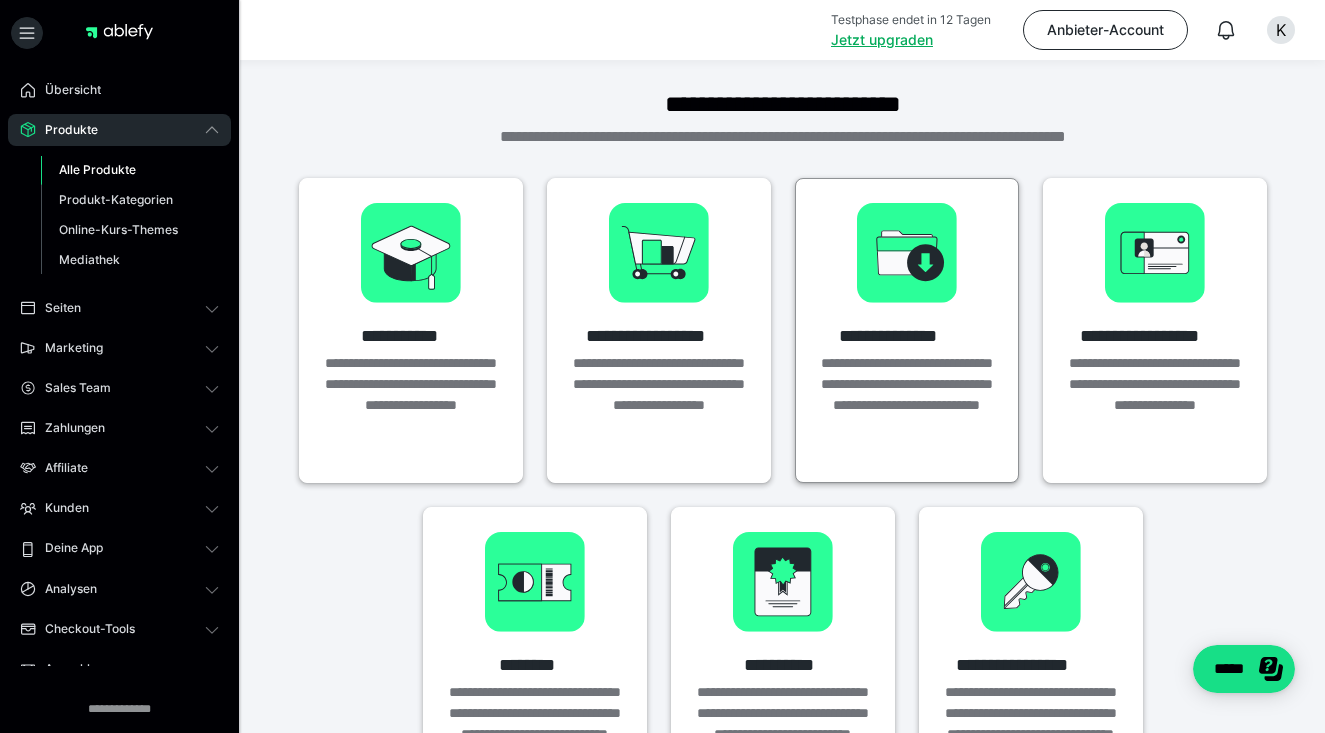 click at bounding box center (907, 253) 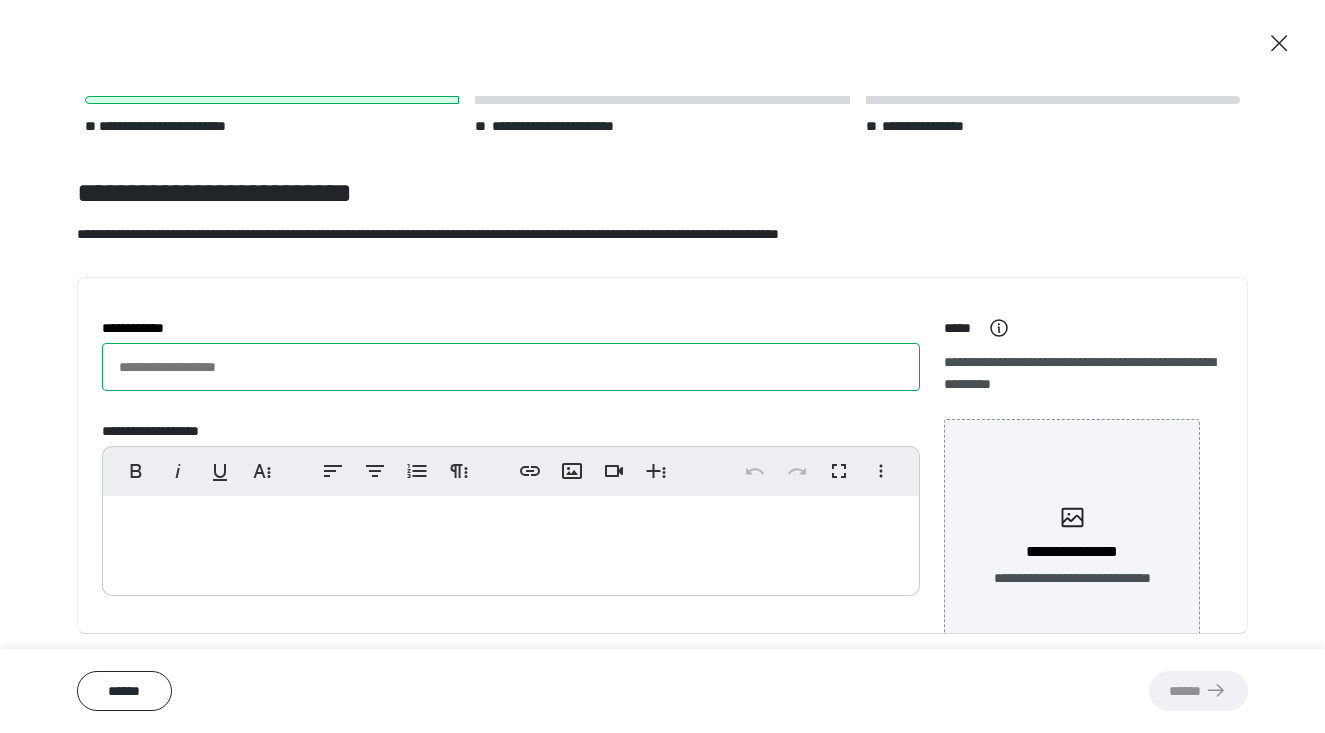 click on "**********" at bounding box center (511, 367) 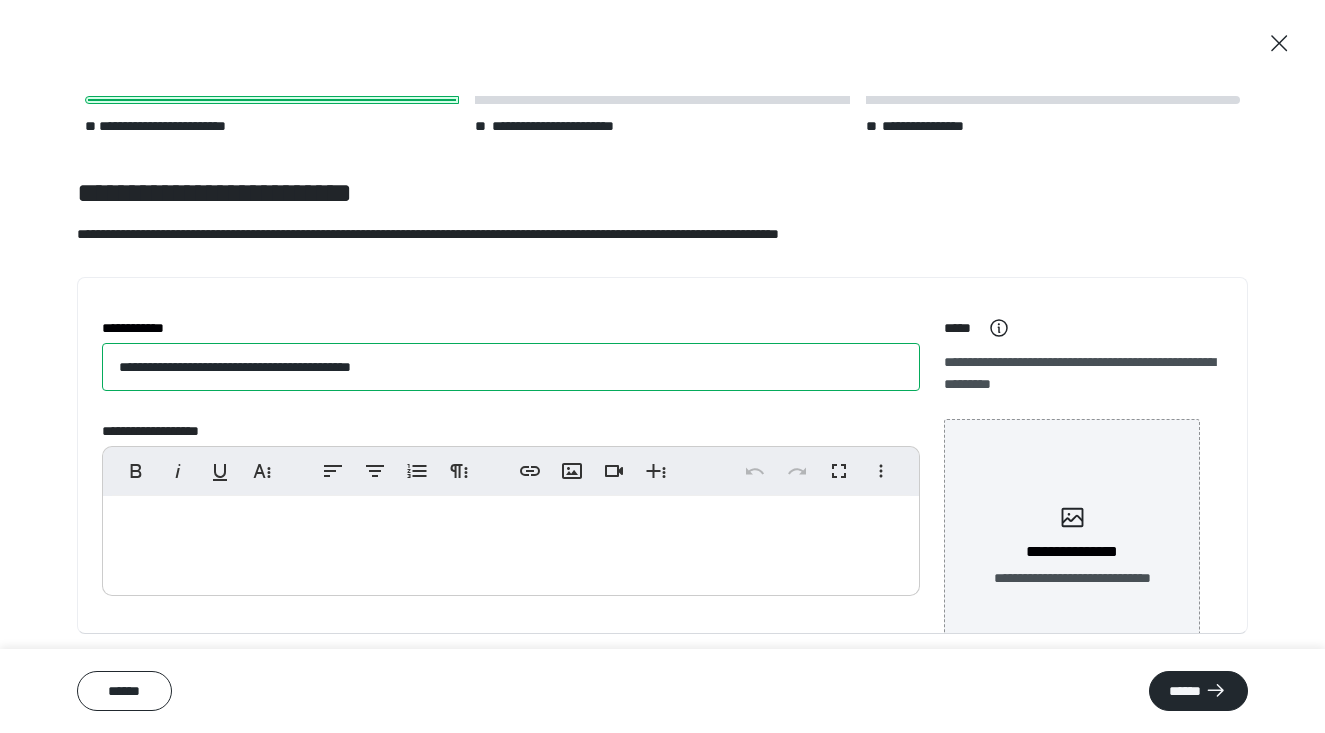 click on "**********" at bounding box center (511, 367) 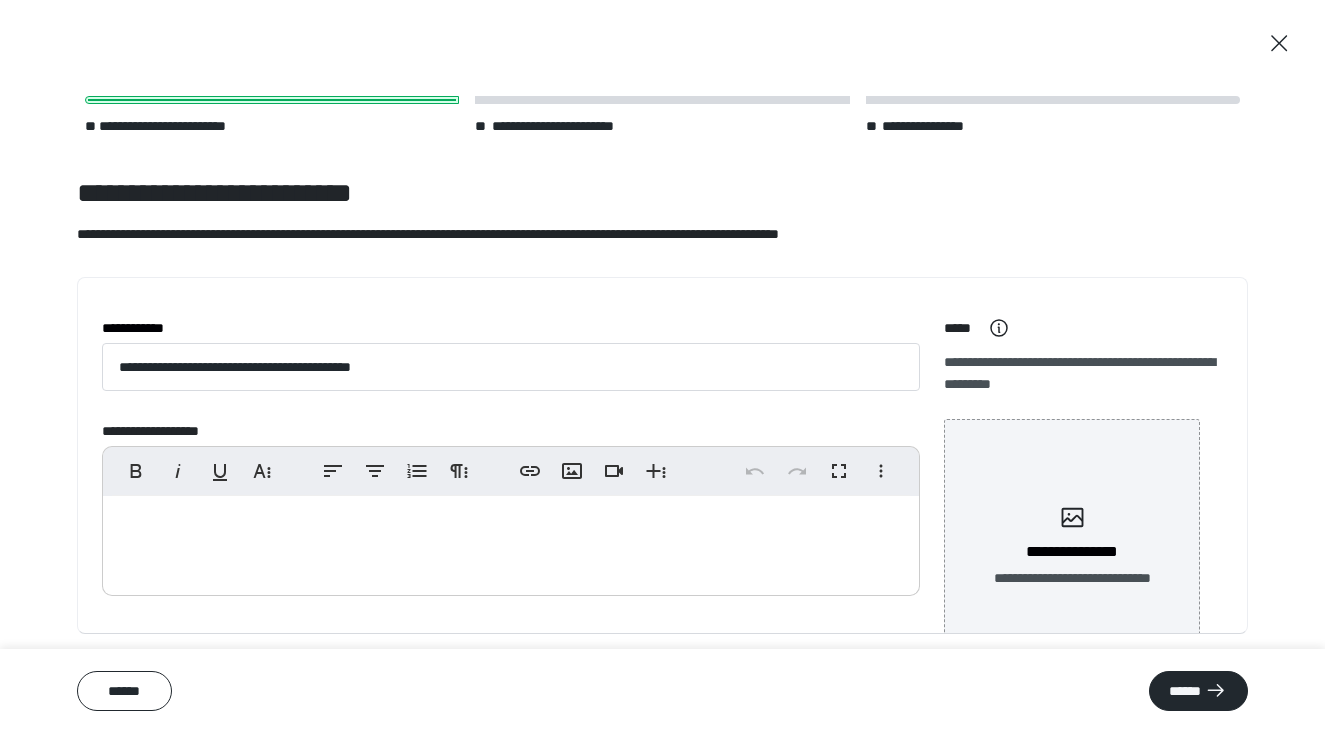 click at bounding box center [511, 541] 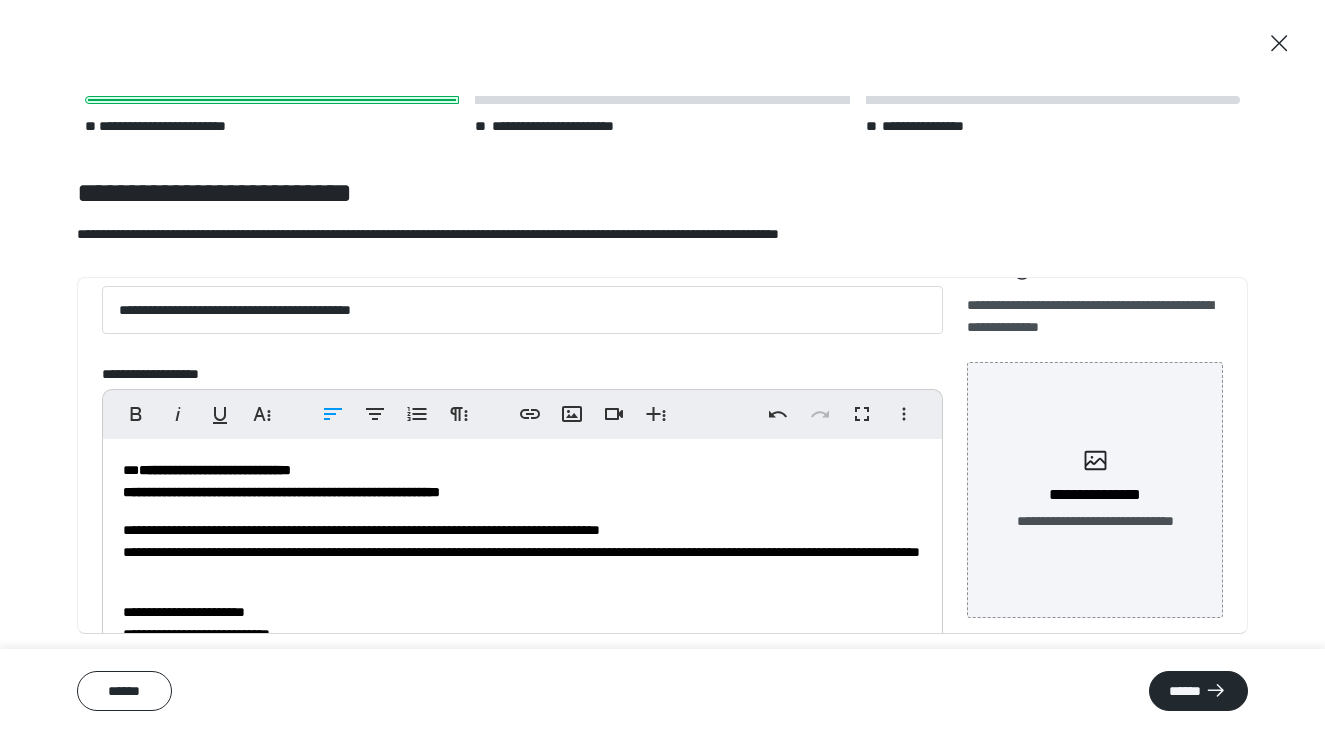 scroll, scrollTop: 56, scrollLeft: 0, axis: vertical 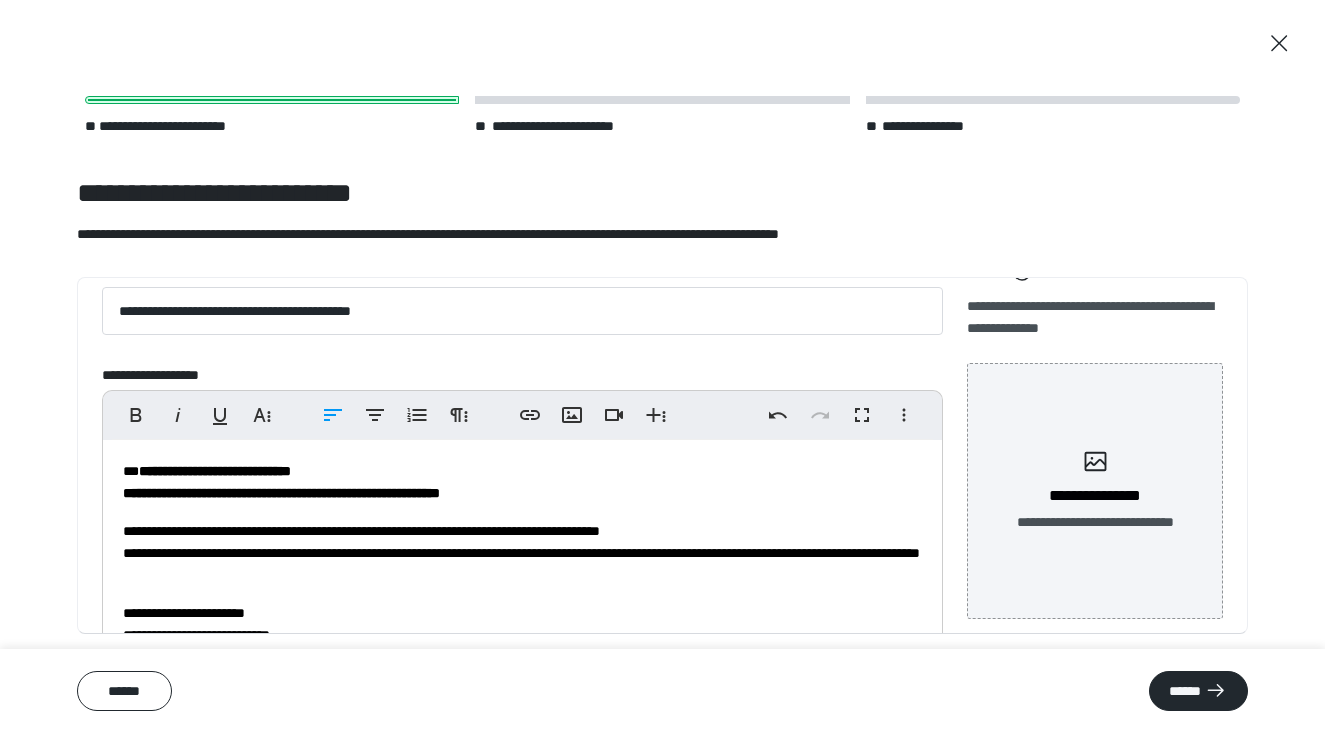 click on "**********" at bounding box center [522, 482] 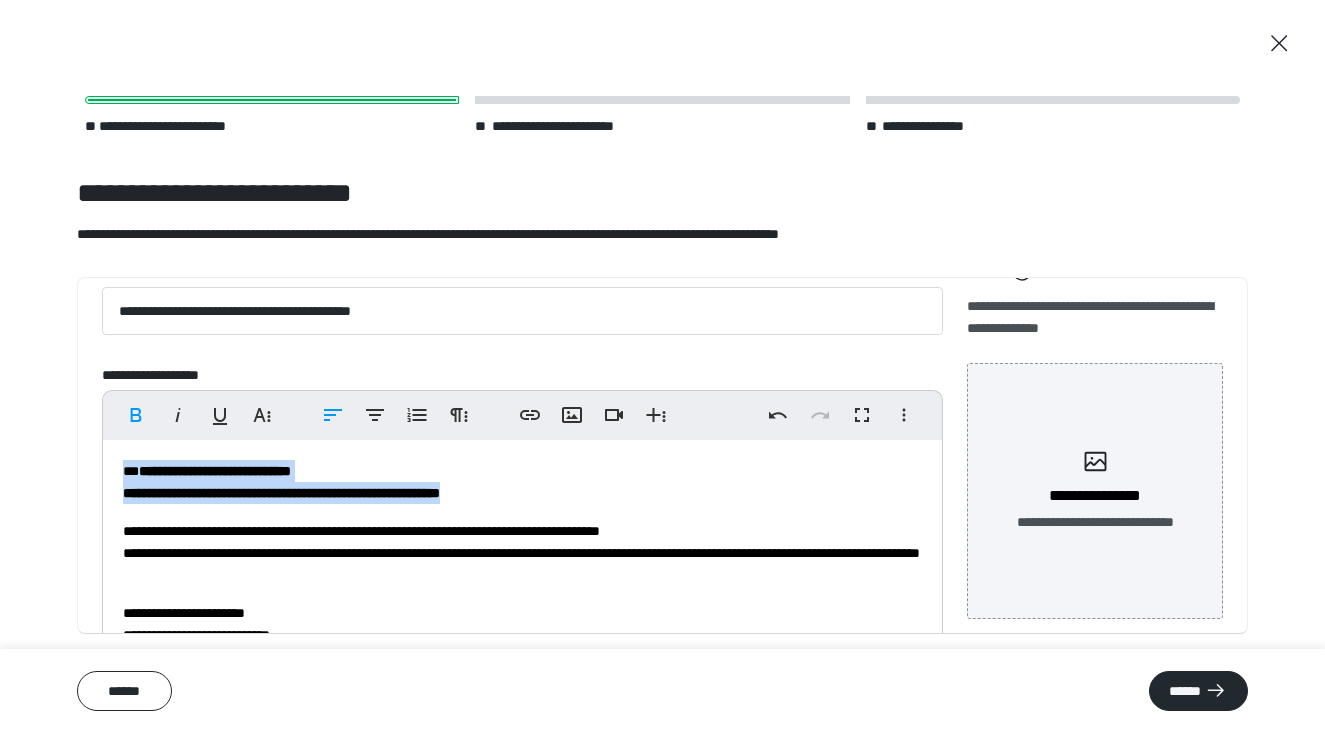drag, startPoint x: 571, startPoint y: 494, endPoint x: 112, endPoint y: 459, distance: 460.3325 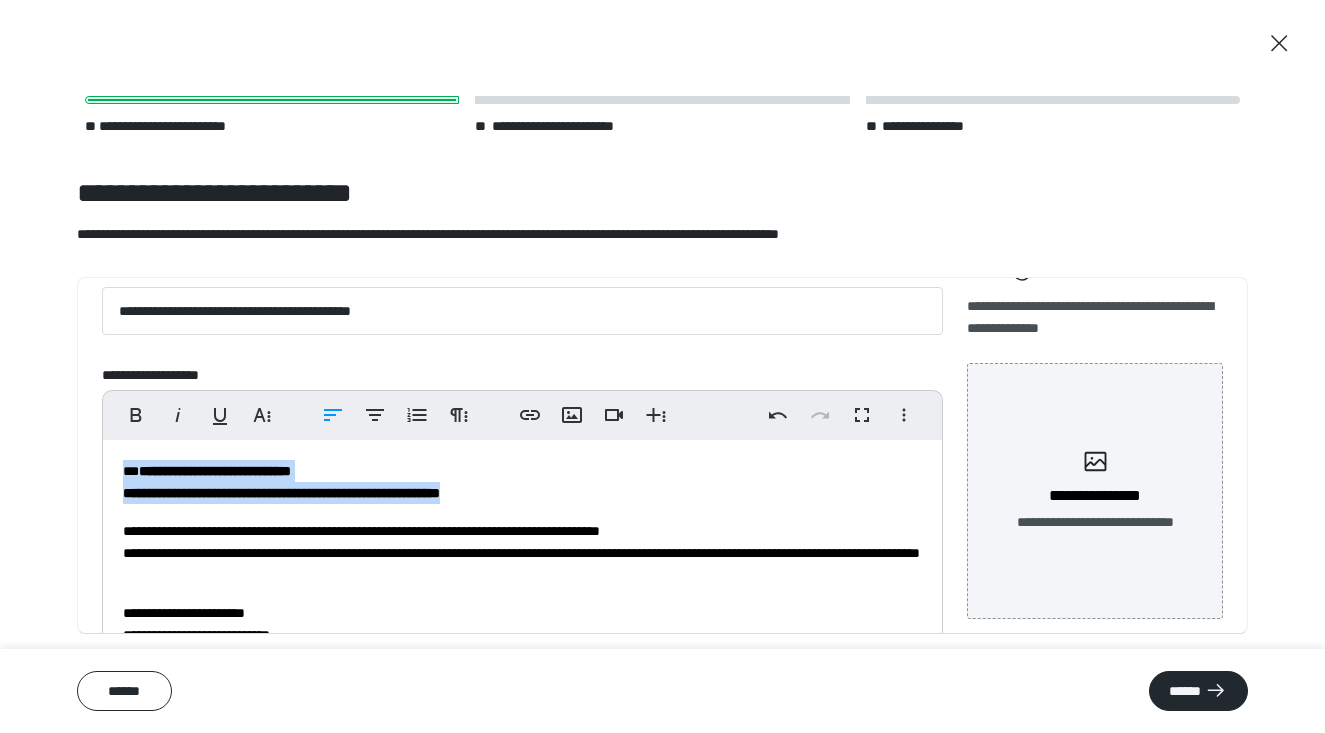 type 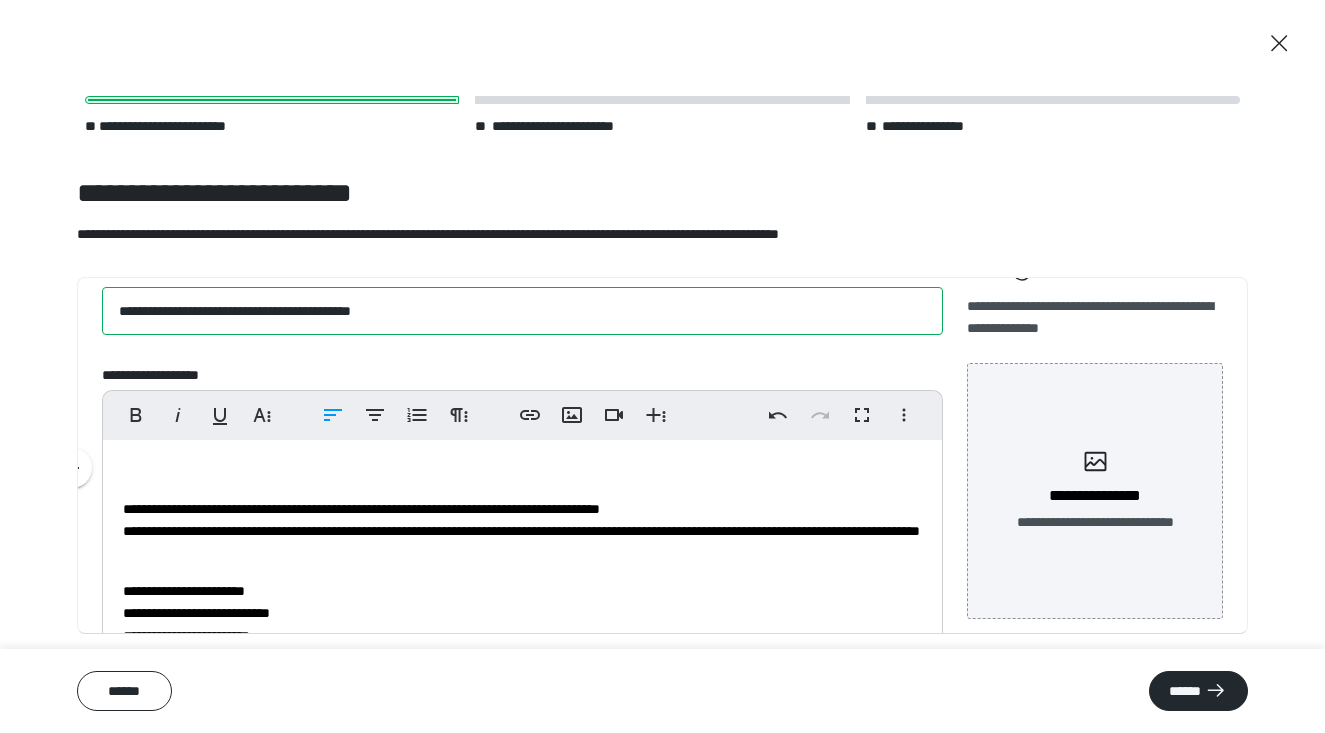 click on "**********" at bounding box center [522, 311] 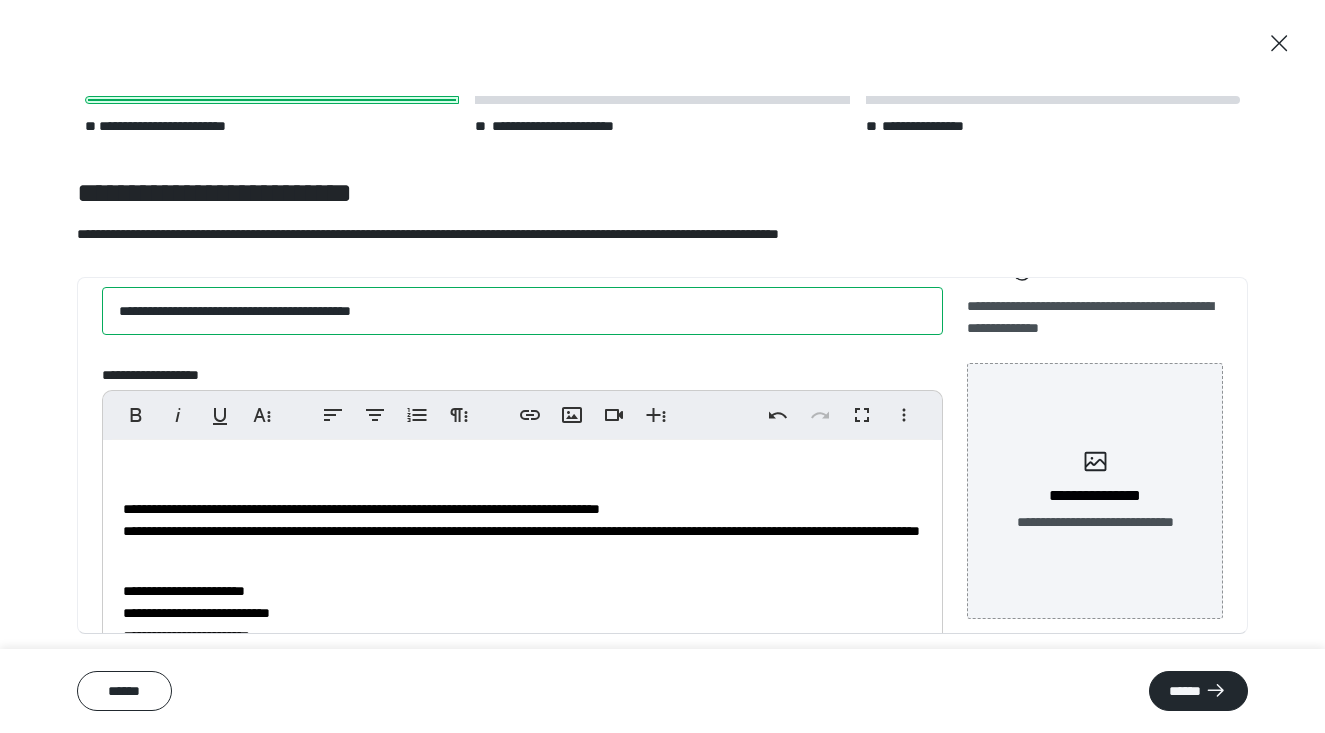 click on "**********" at bounding box center [522, 311] 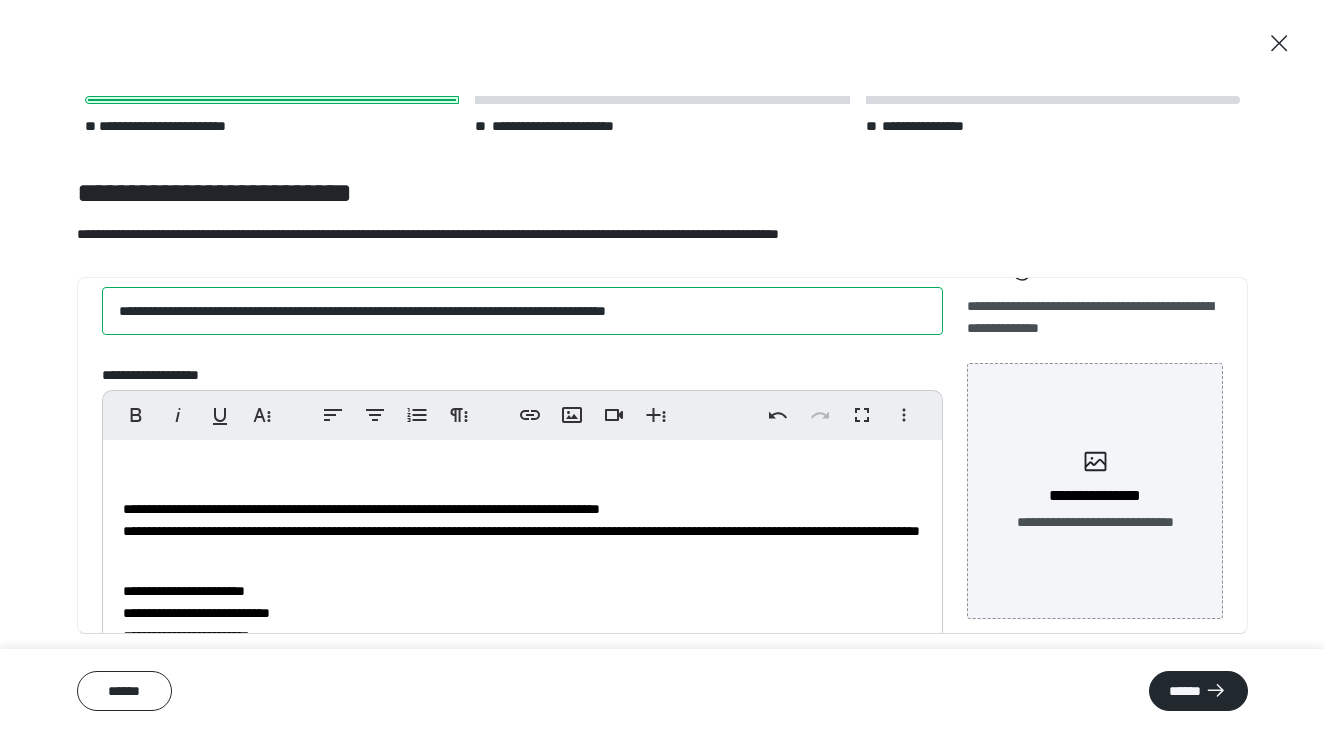 type on "**********" 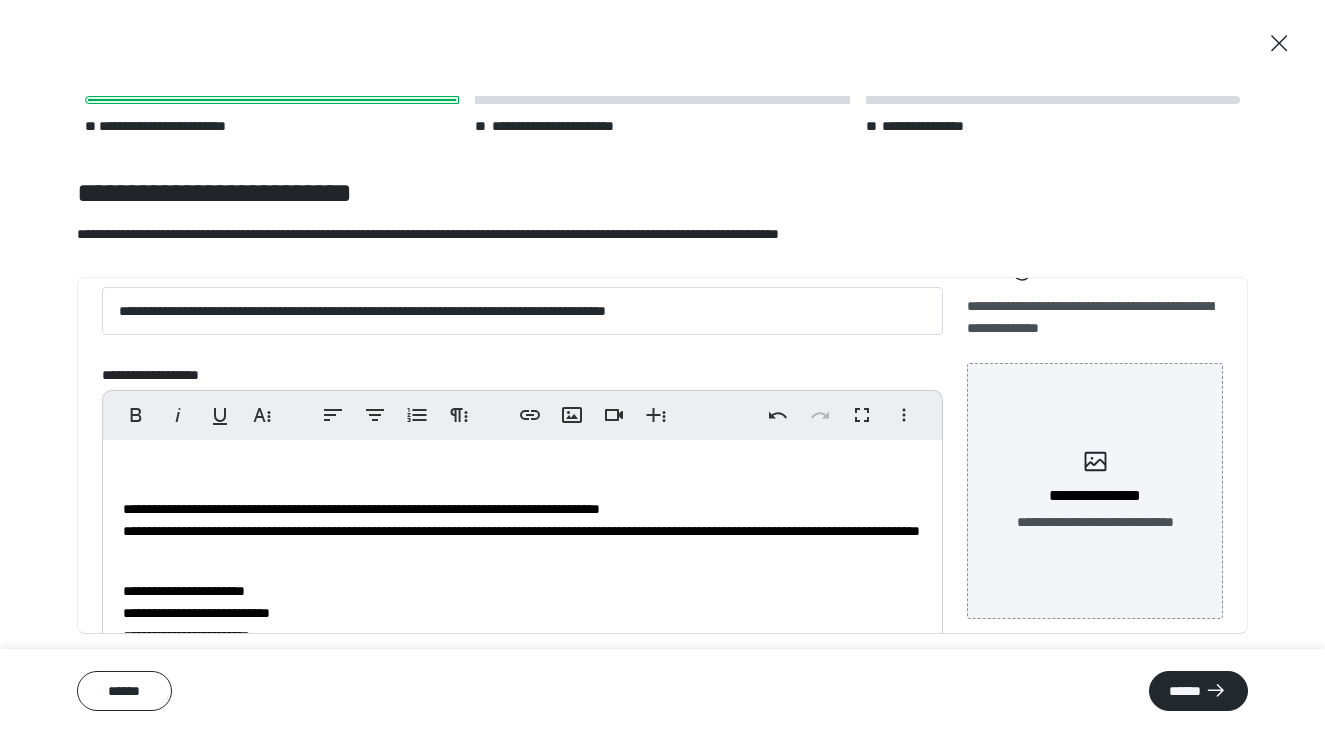 click on "**********" at bounding box center [522, 599] 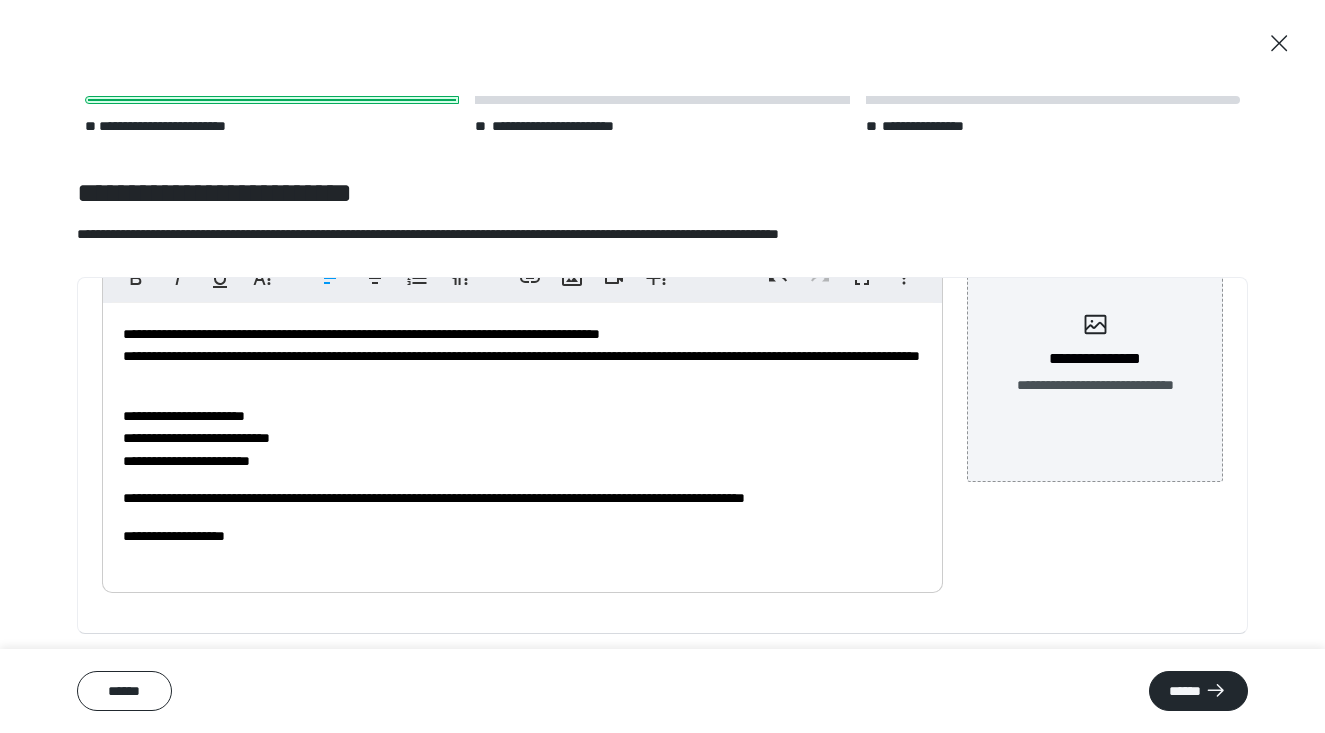 scroll, scrollTop: 193, scrollLeft: 0, axis: vertical 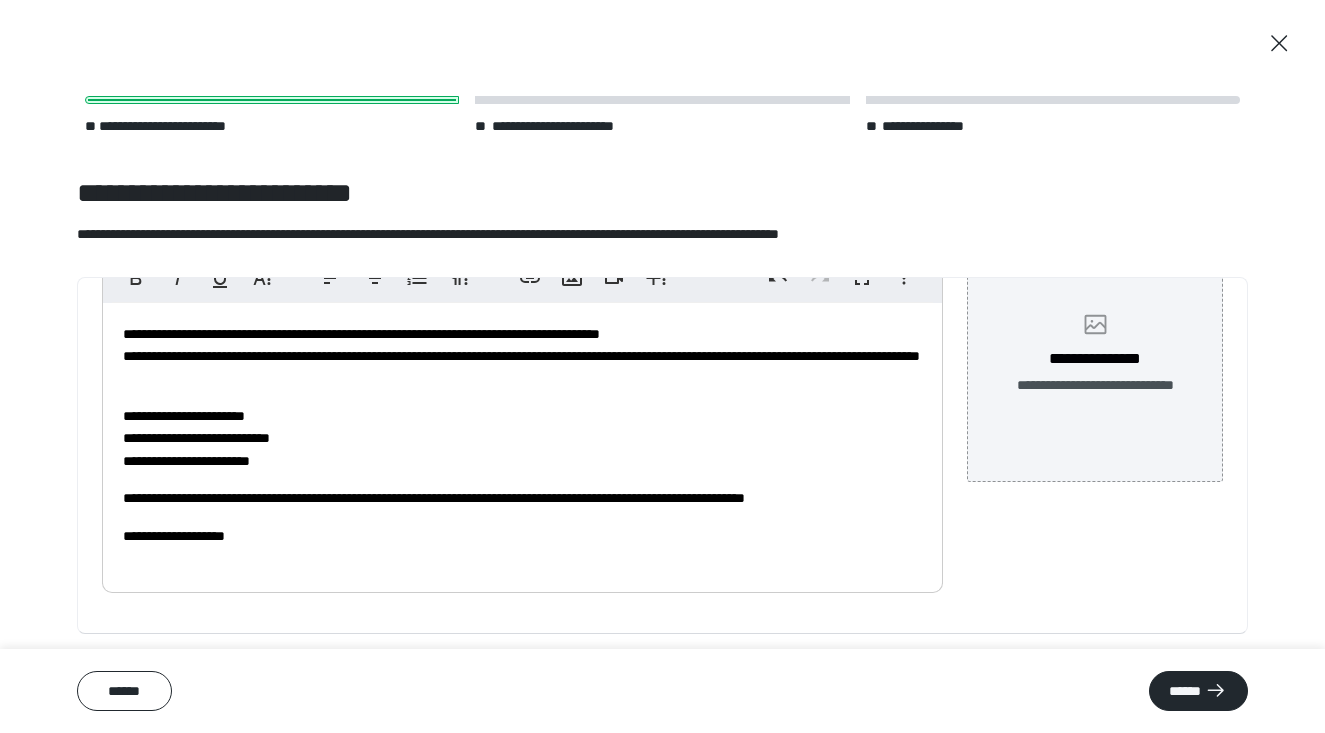 click 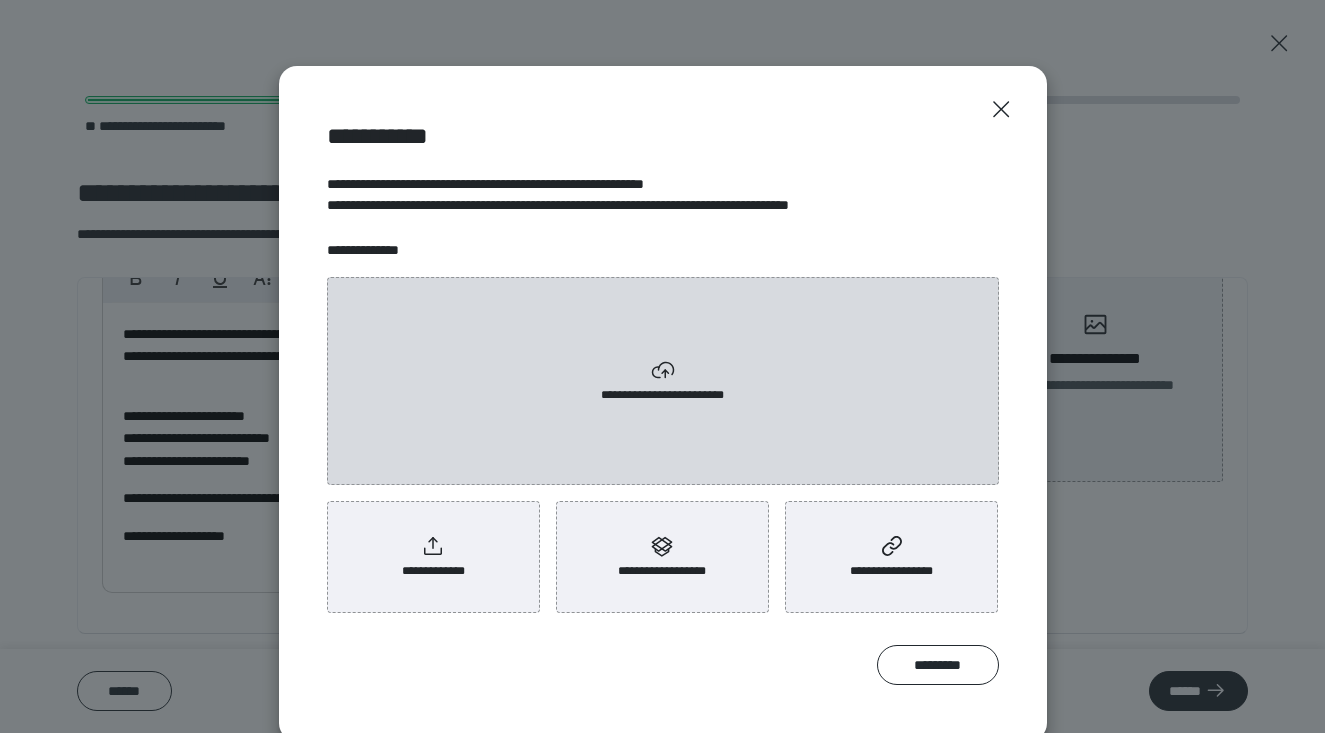 click on "**********" at bounding box center [663, 381] 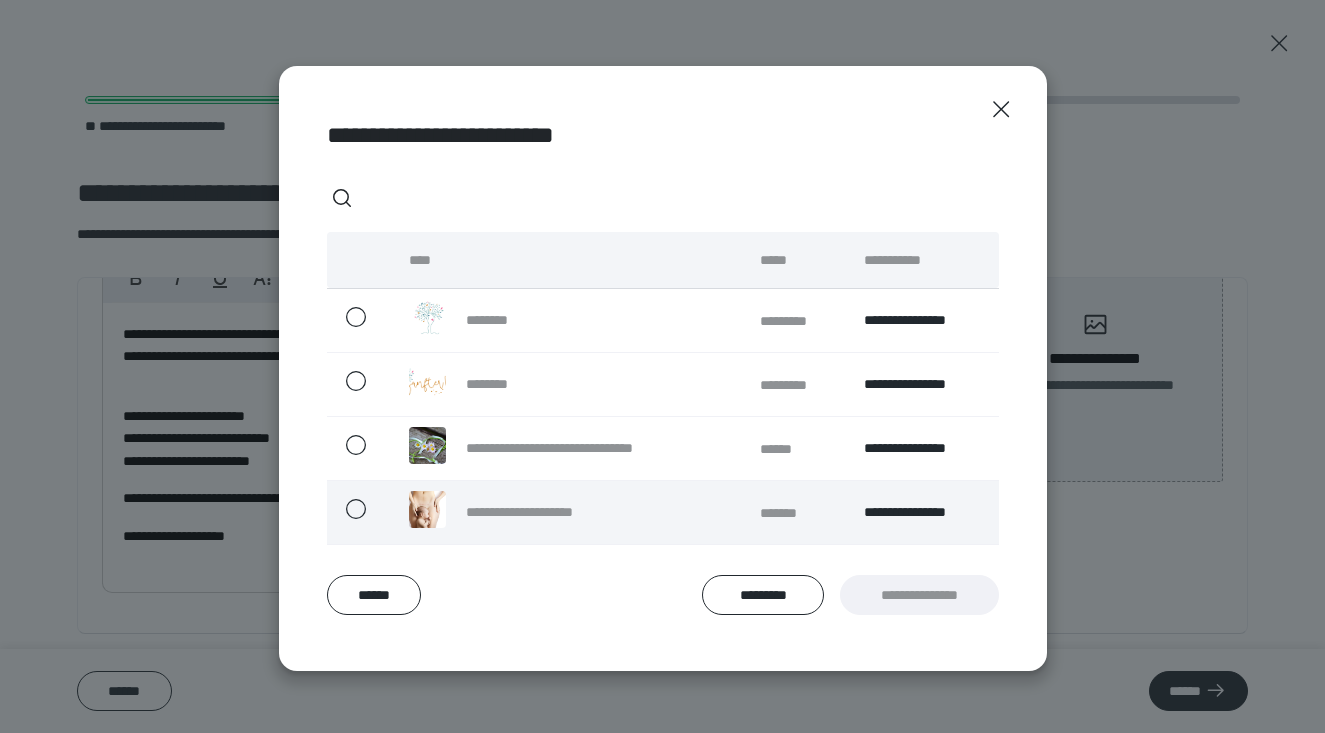 click at bounding box center [427, 509] 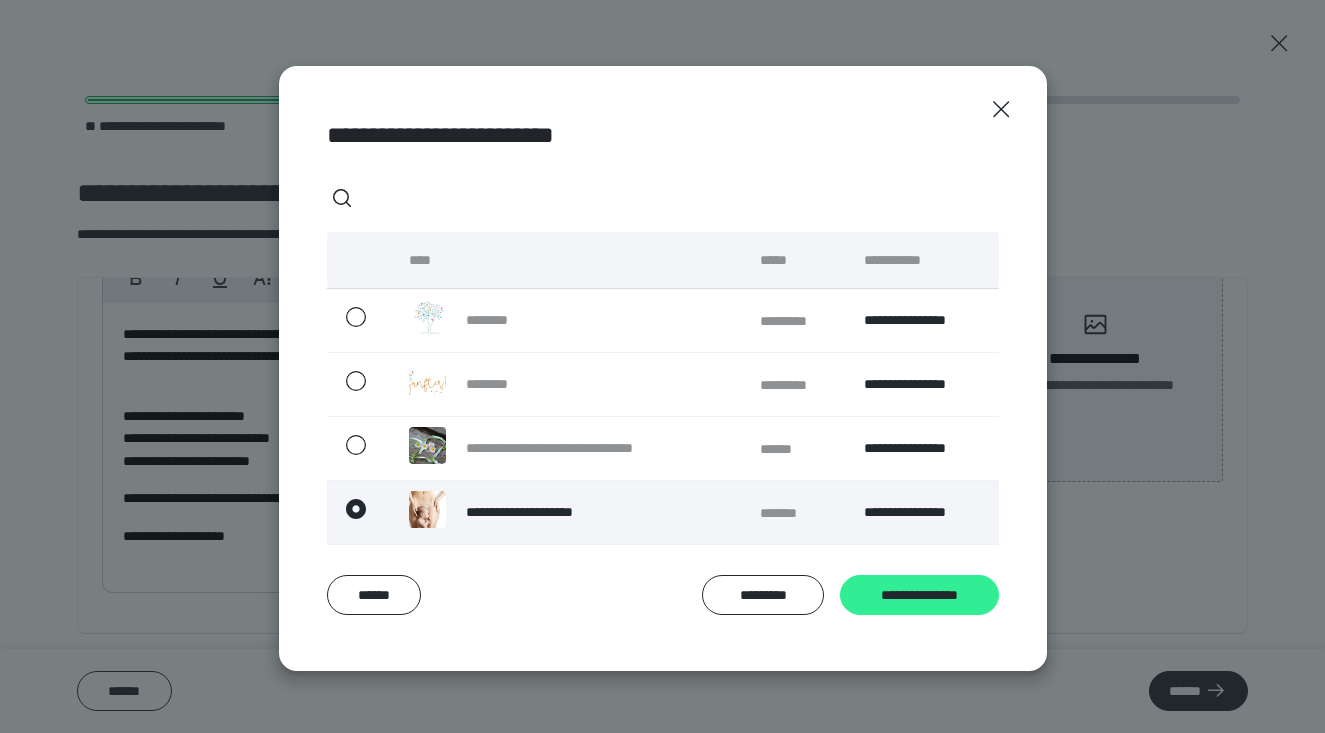 click on "**********" at bounding box center [919, 595] 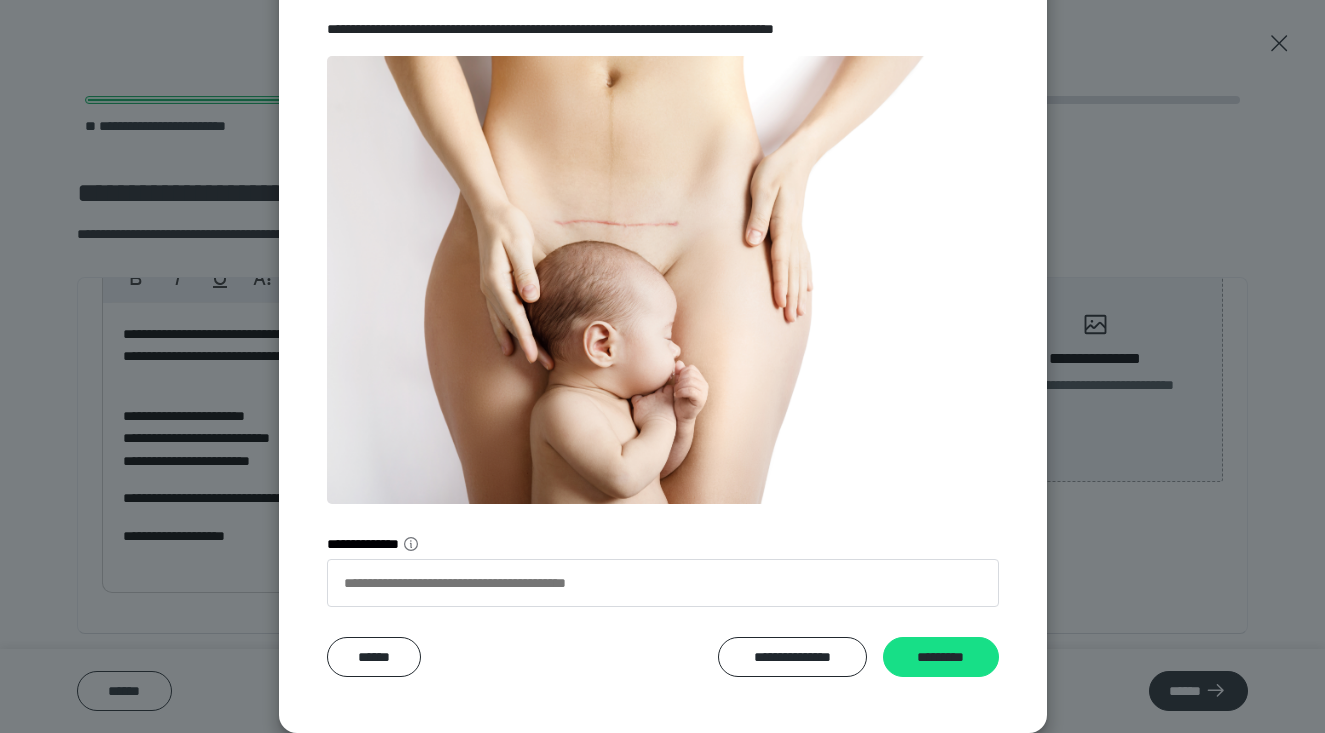 scroll, scrollTop: 155, scrollLeft: 0, axis: vertical 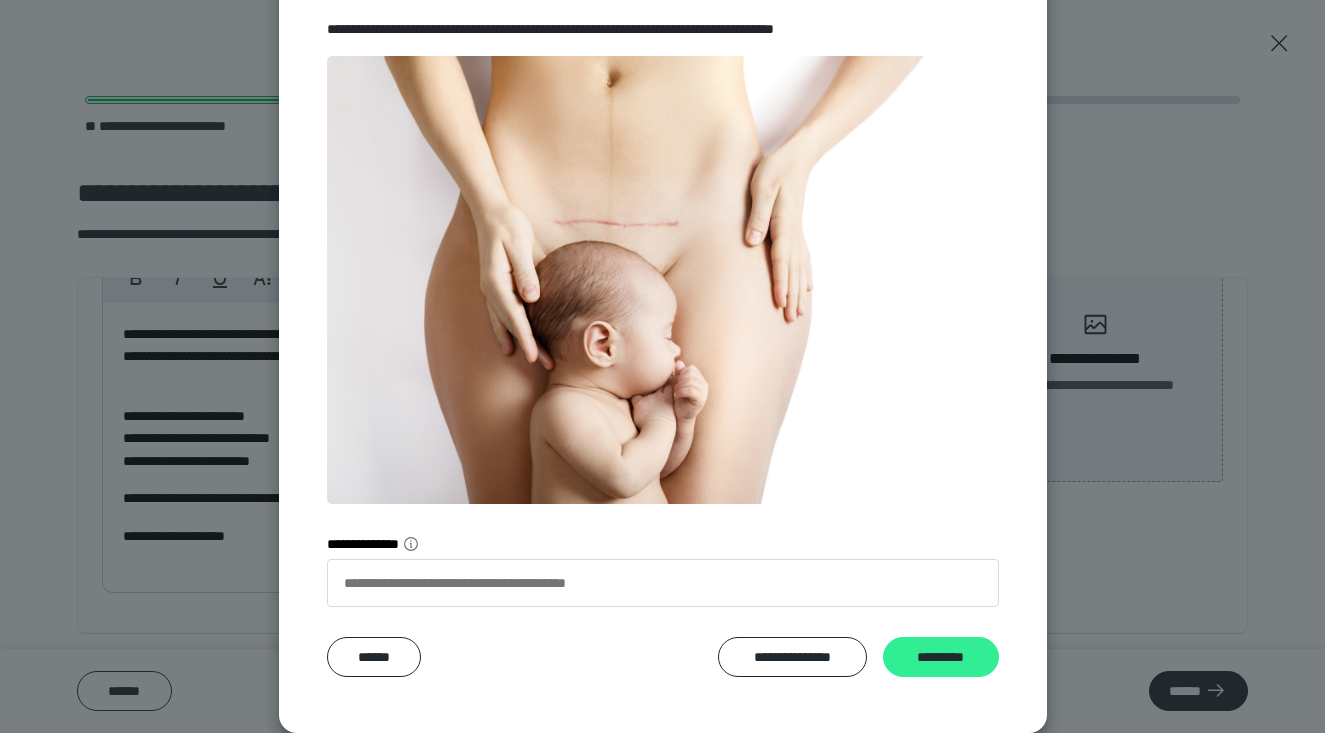 click on "*********" at bounding box center (941, 657) 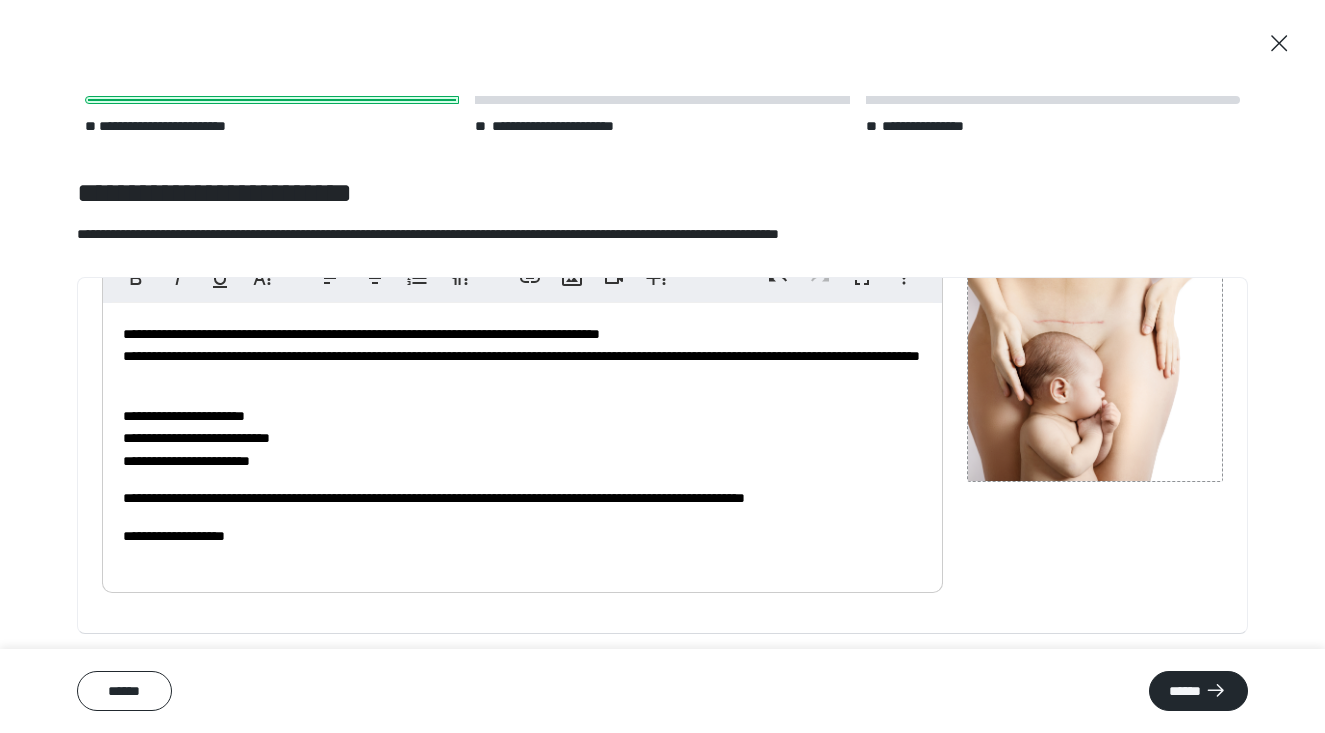 scroll, scrollTop: 193, scrollLeft: 0, axis: vertical 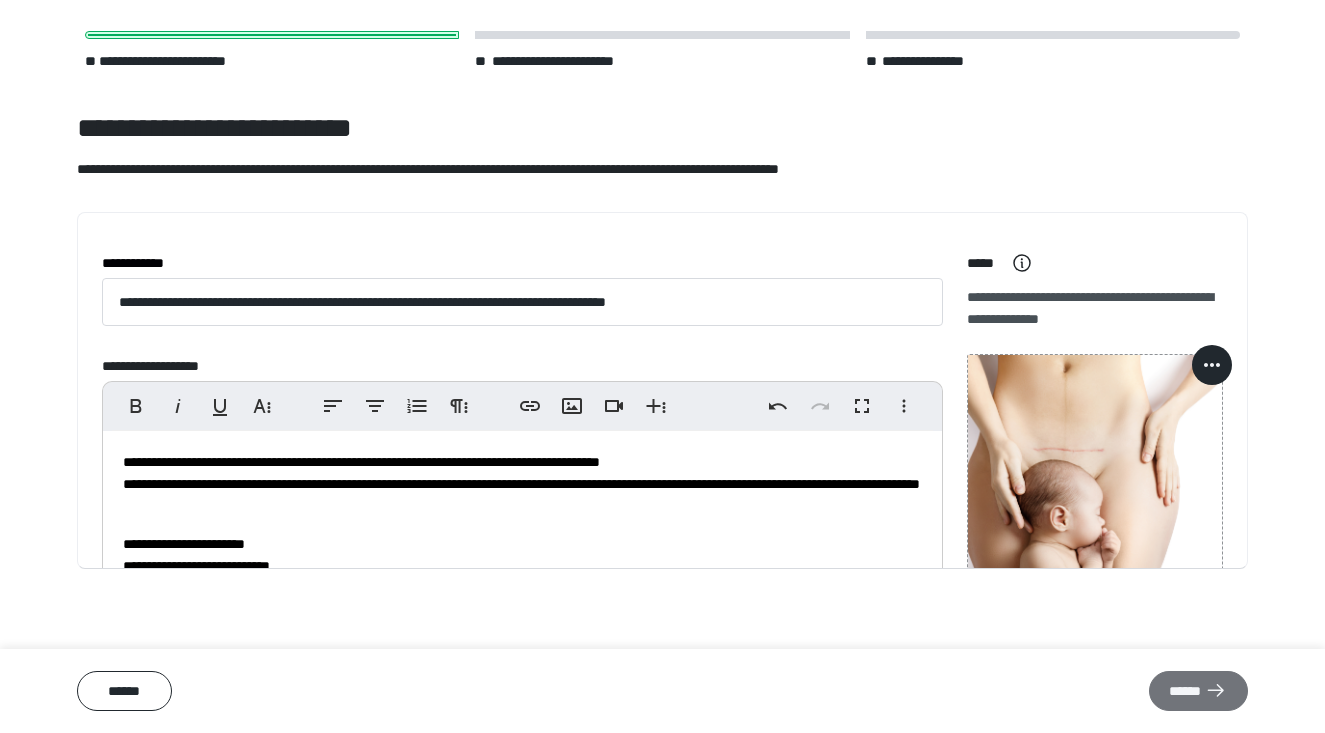 click on "******" at bounding box center (1198, 691) 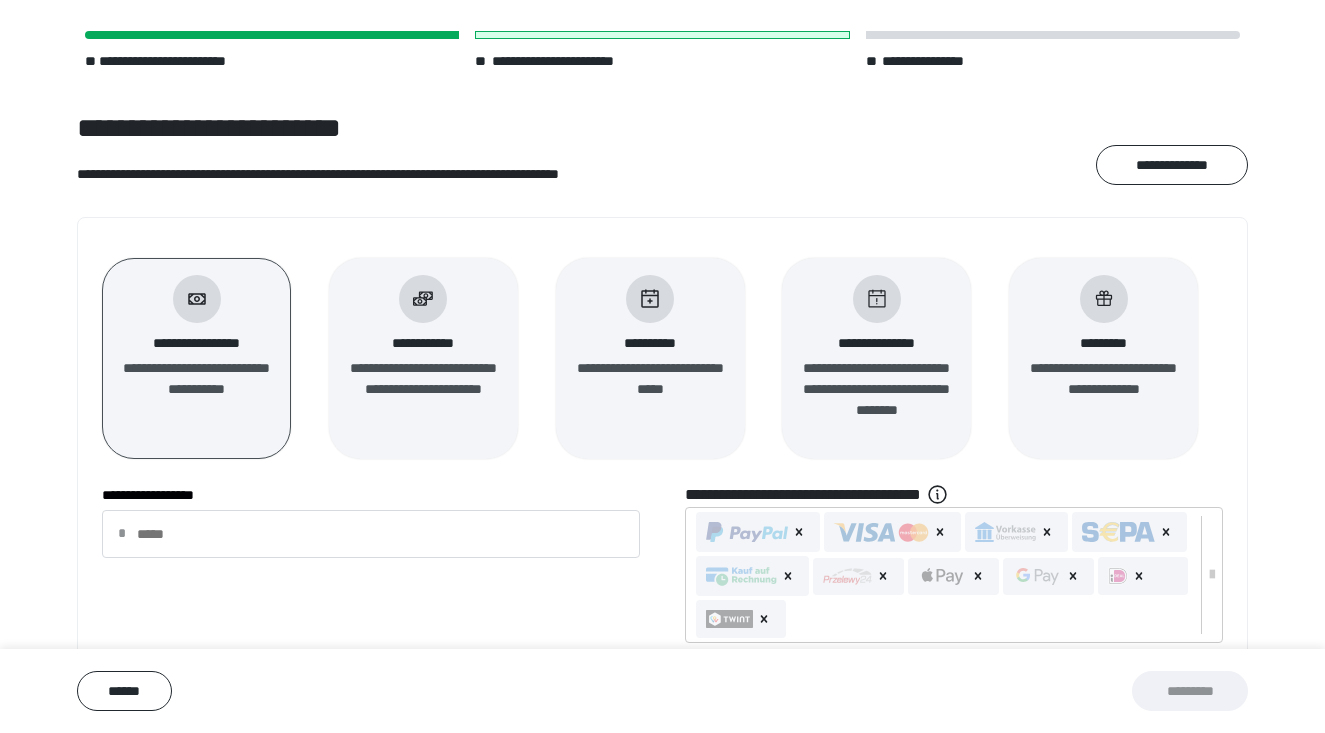 click 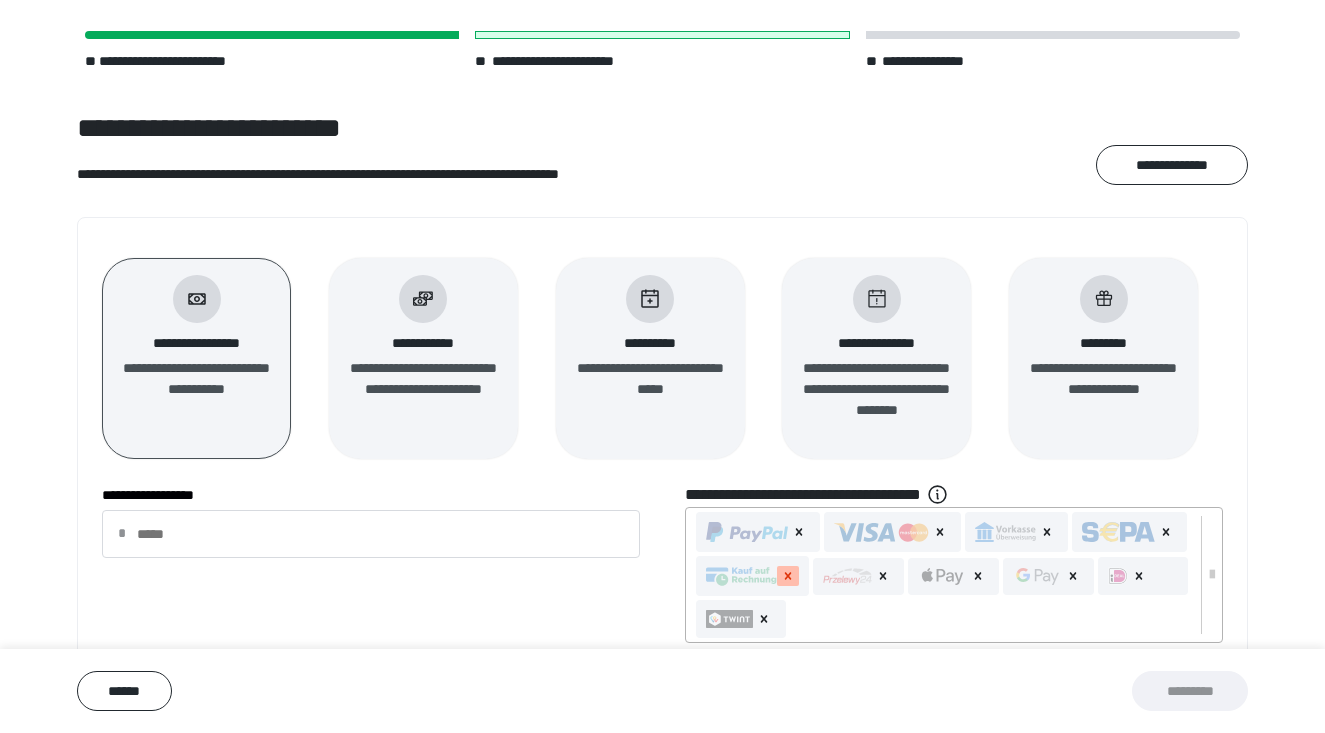 click 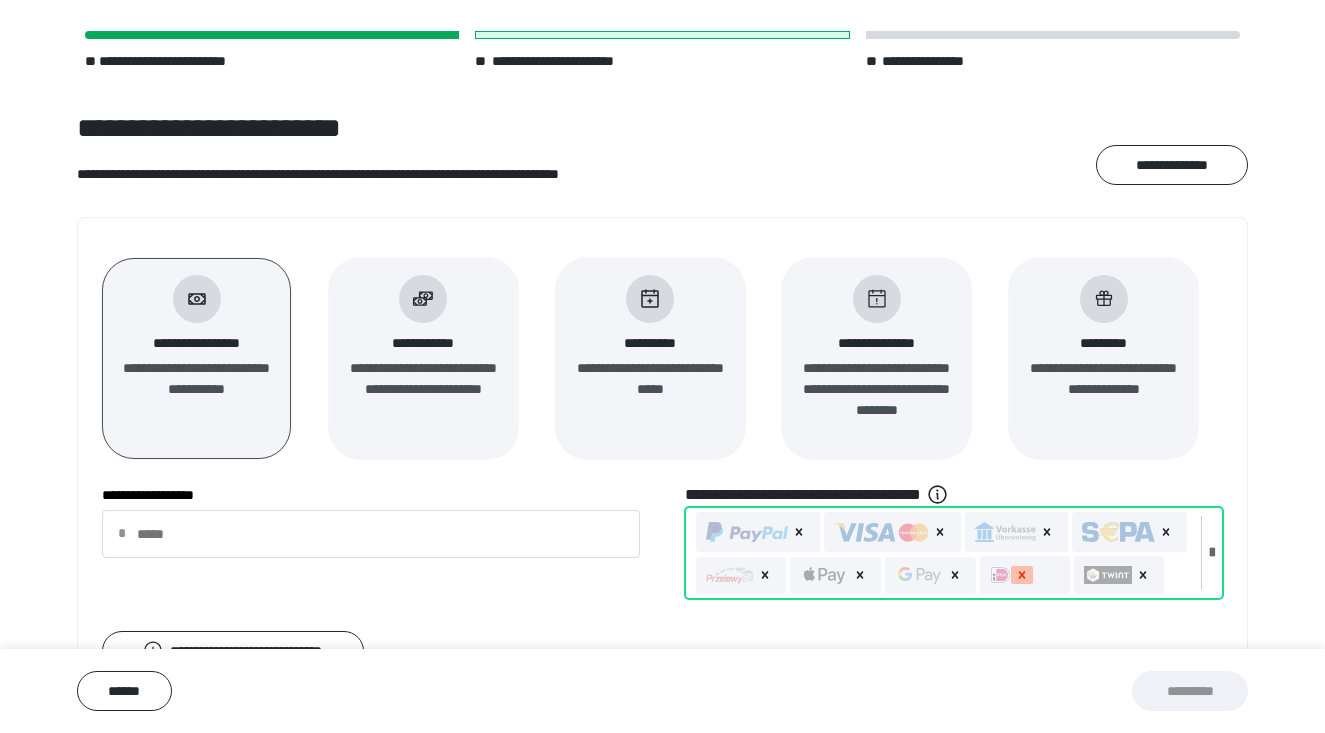 click 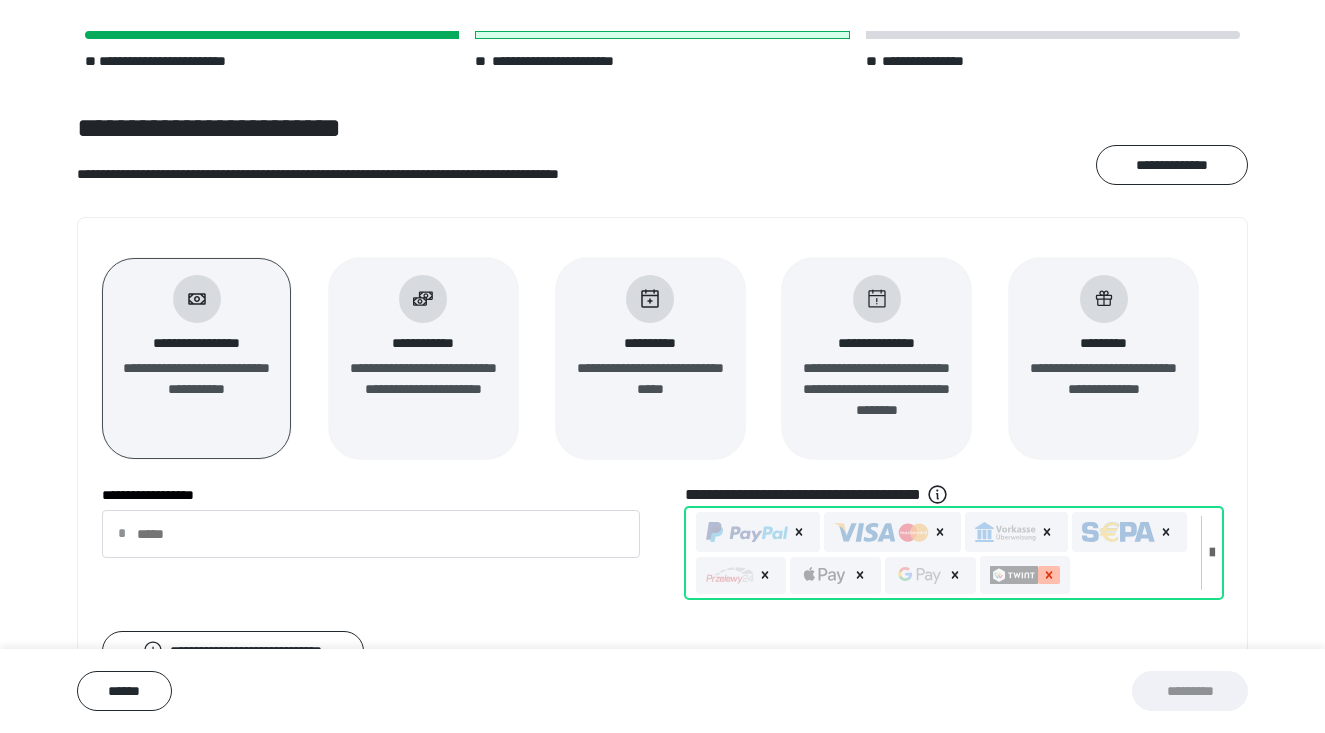 click 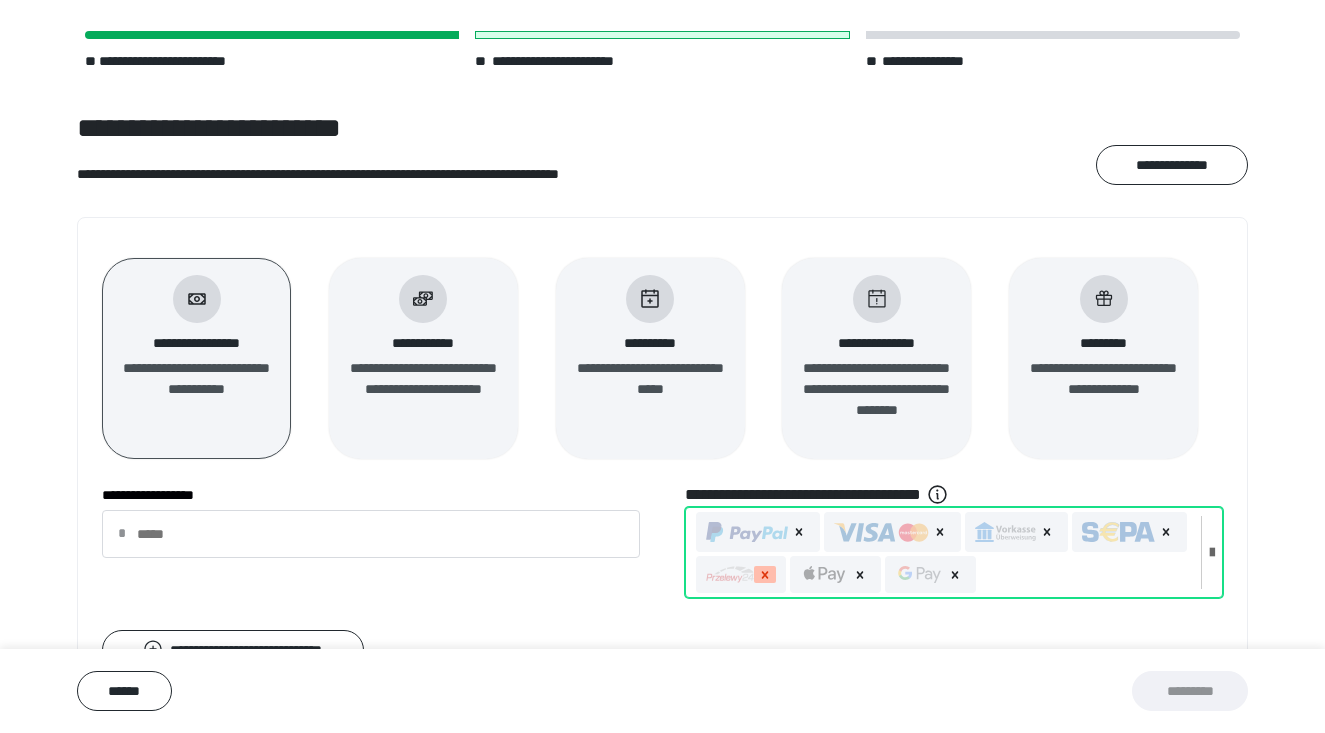click 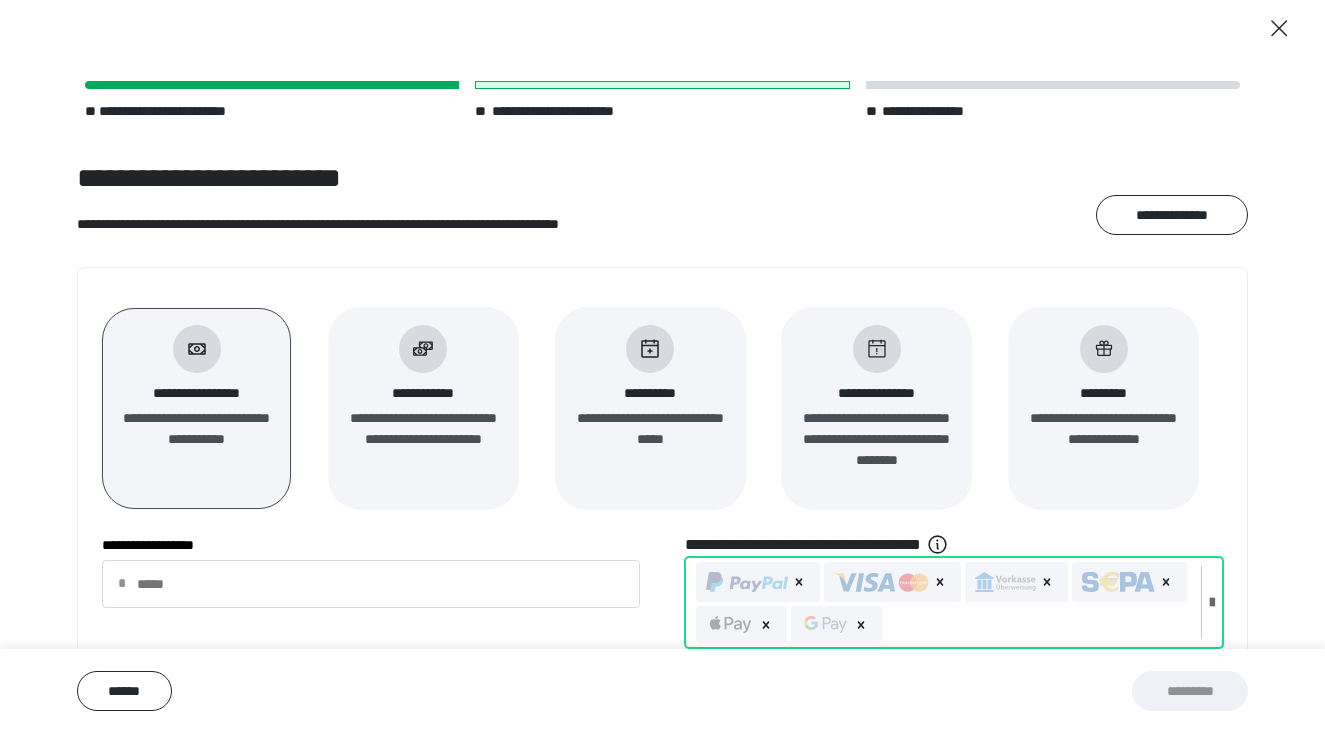 scroll, scrollTop: 10, scrollLeft: 0, axis: vertical 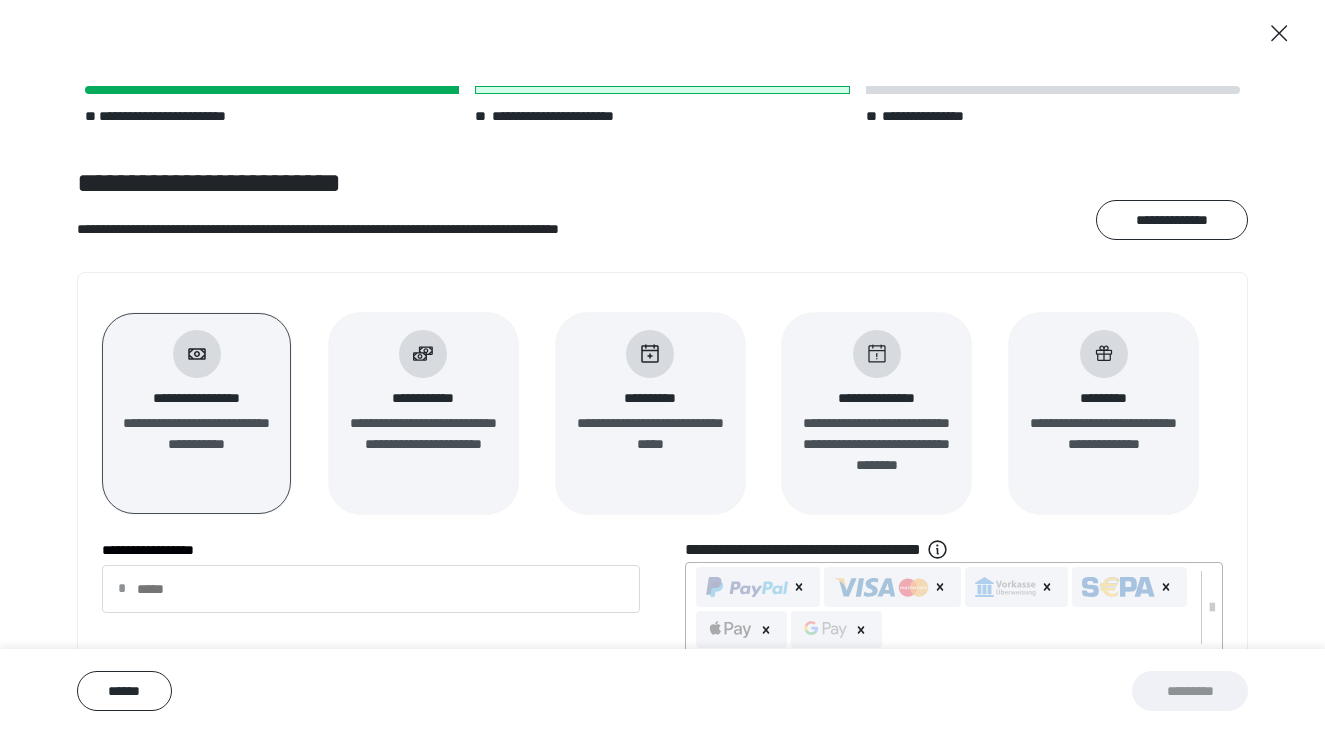click 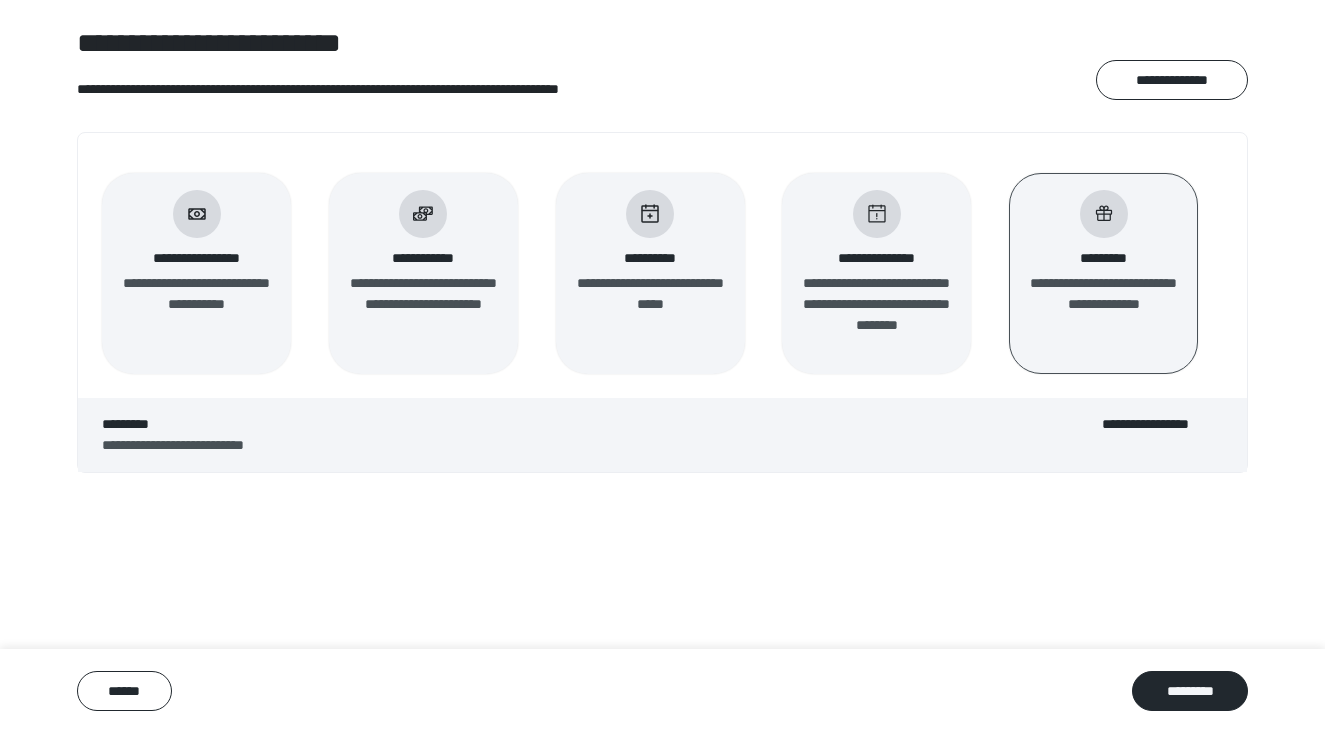 scroll, scrollTop: 150, scrollLeft: 0, axis: vertical 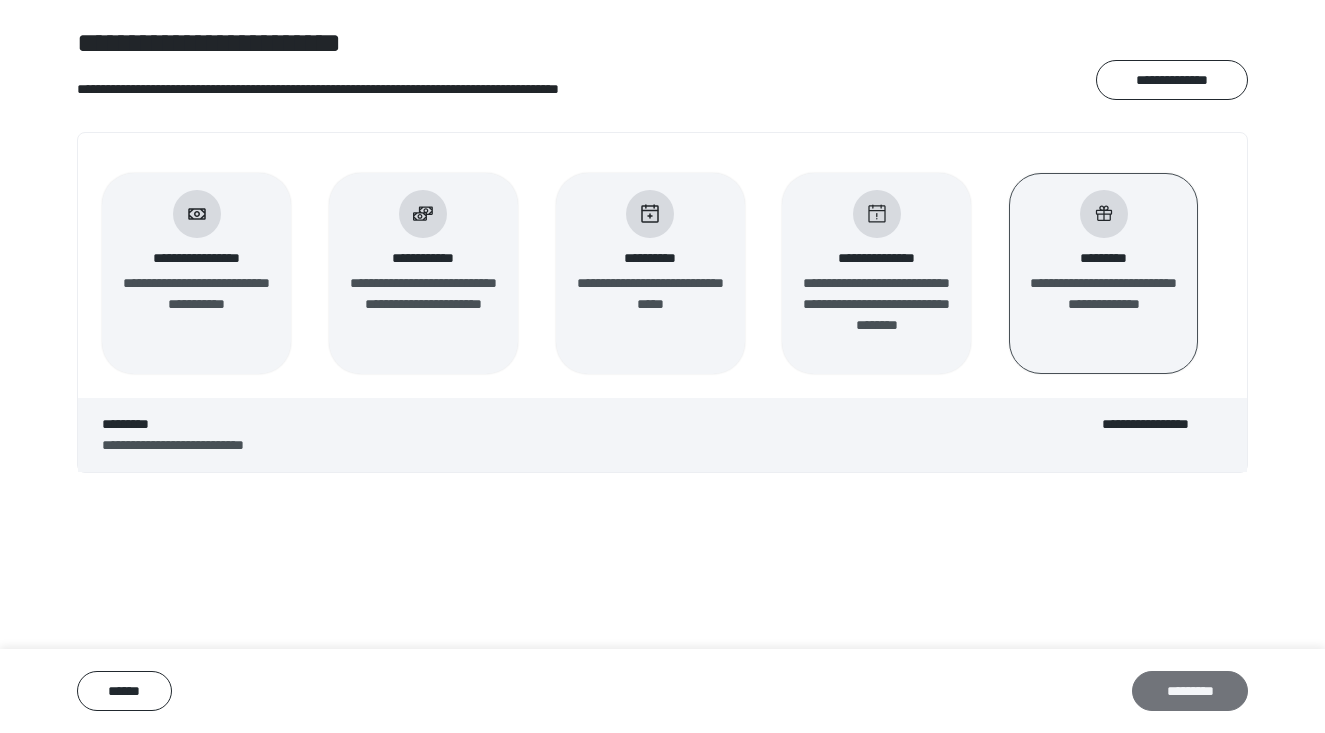 click on "*********" at bounding box center (1190, 691) 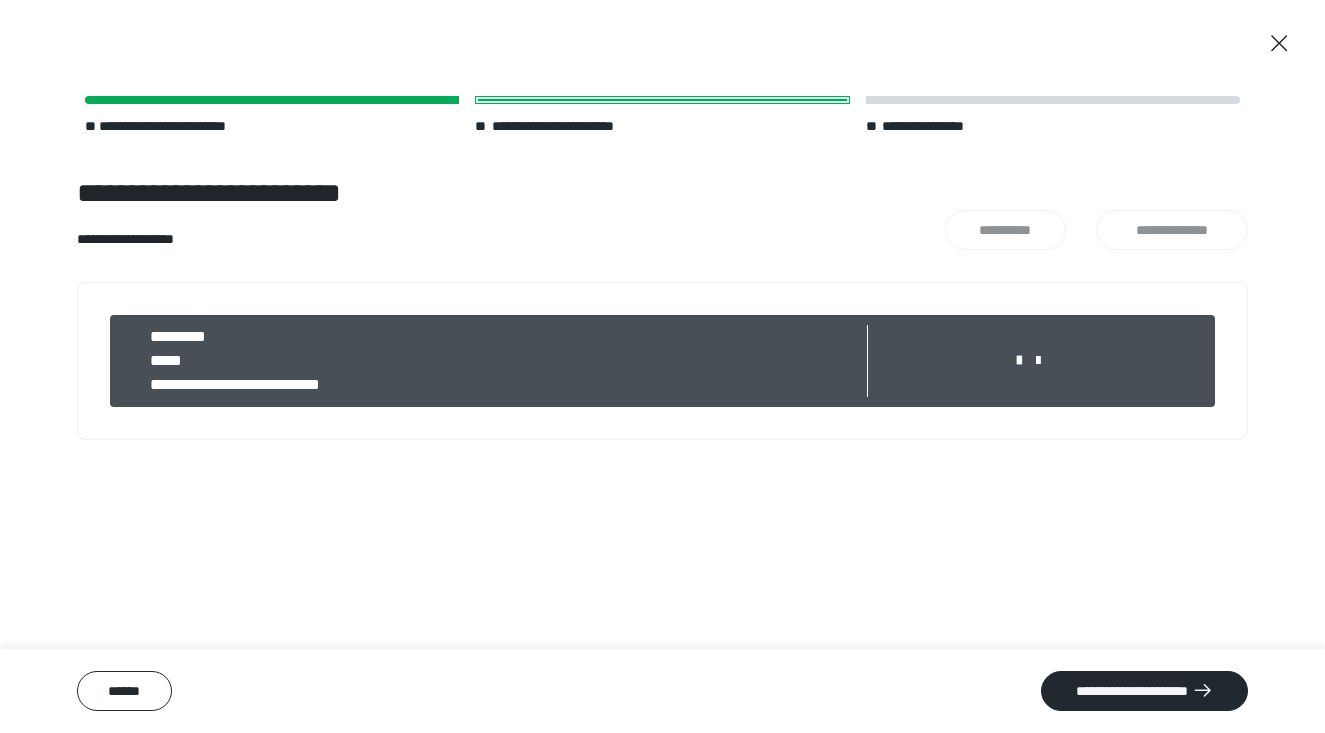 scroll, scrollTop: 0, scrollLeft: 0, axis: both 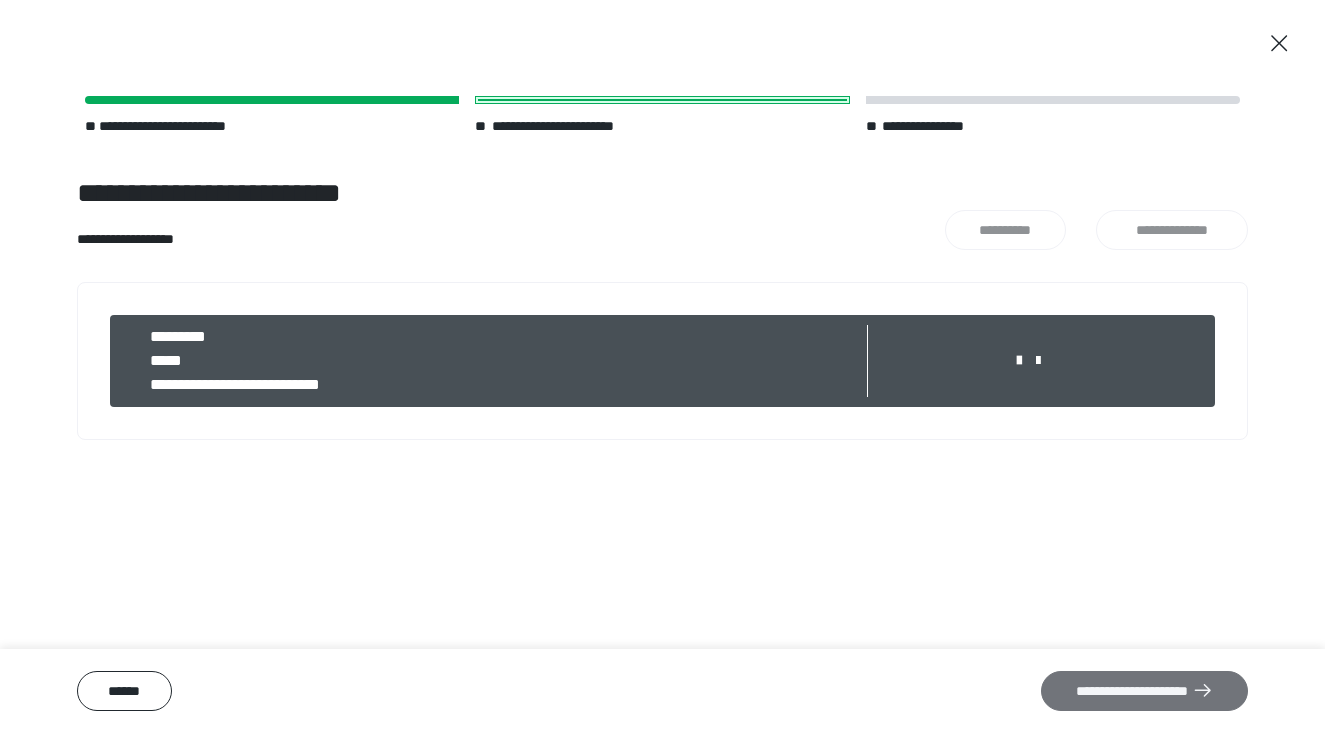 click on "**********" at bounding box center [1144, 691] 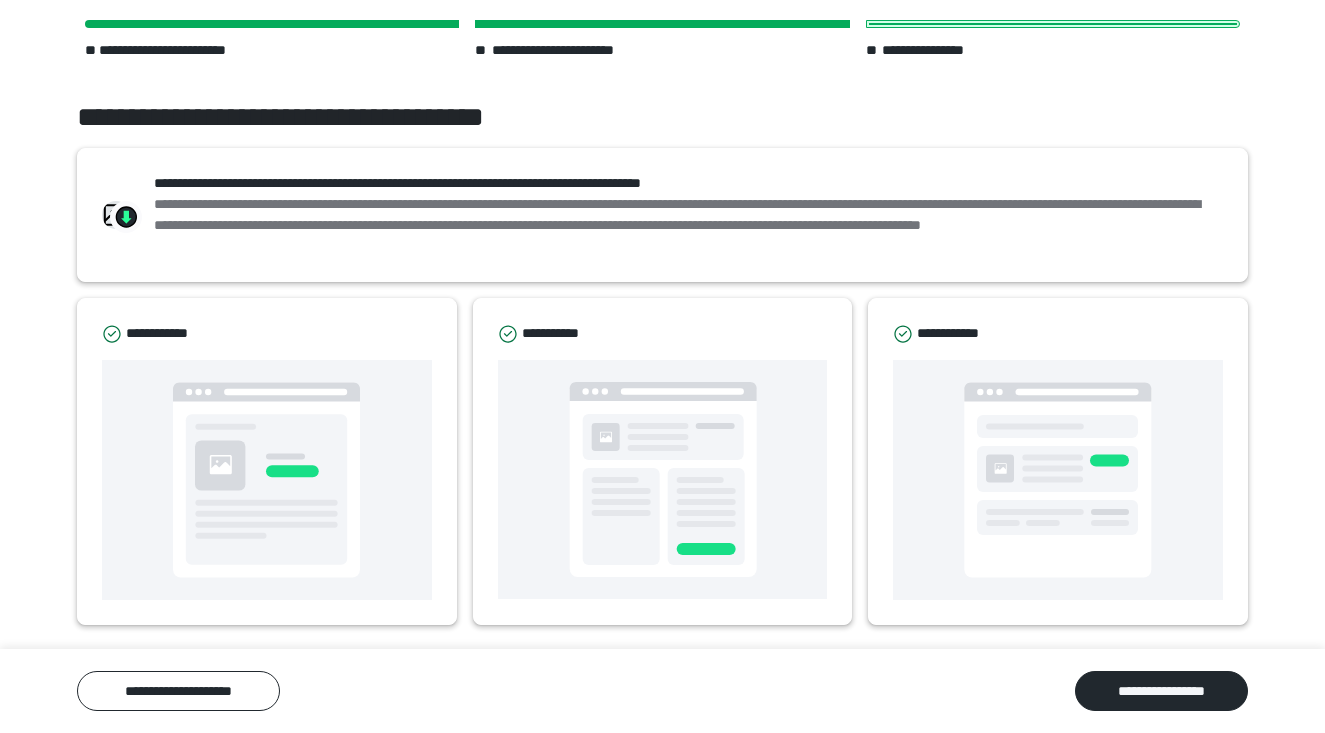 scroll, scrollTop: 76, scrollLeft: 0, axis: vertical 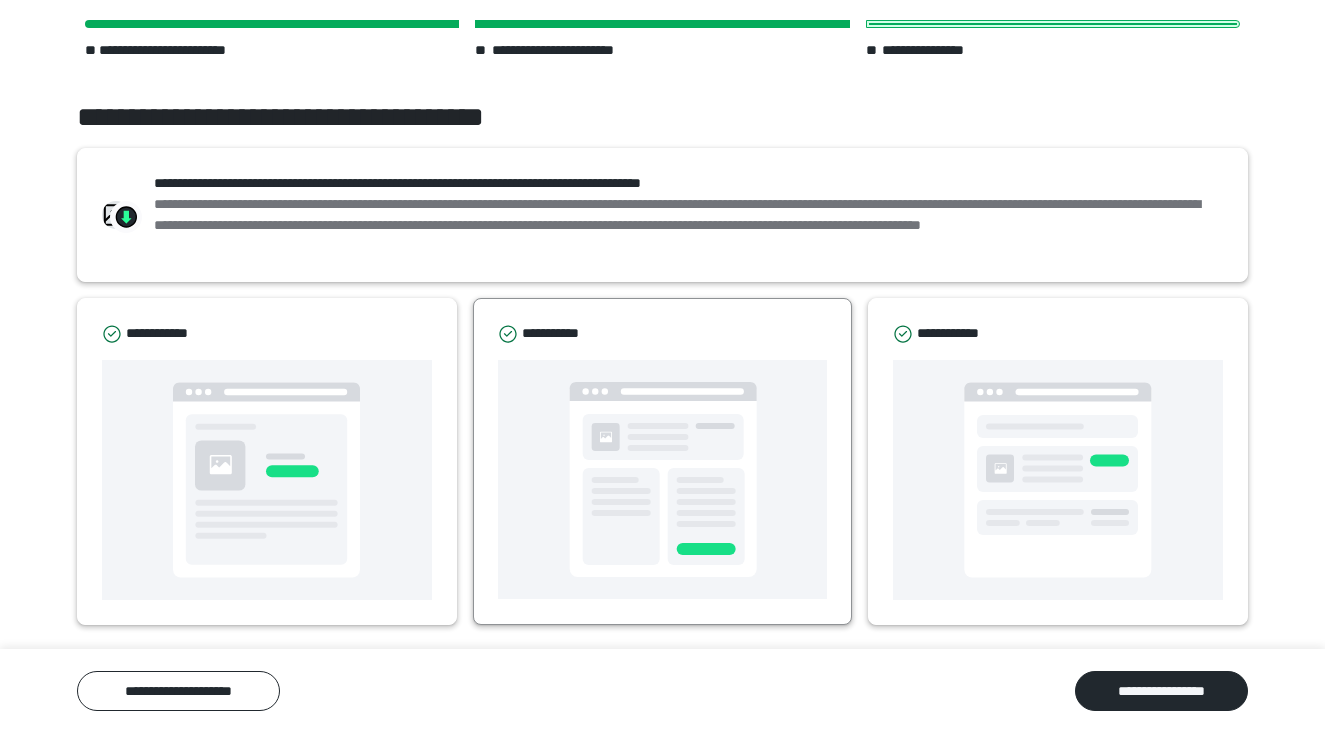 click at bounding box center (663, 479) 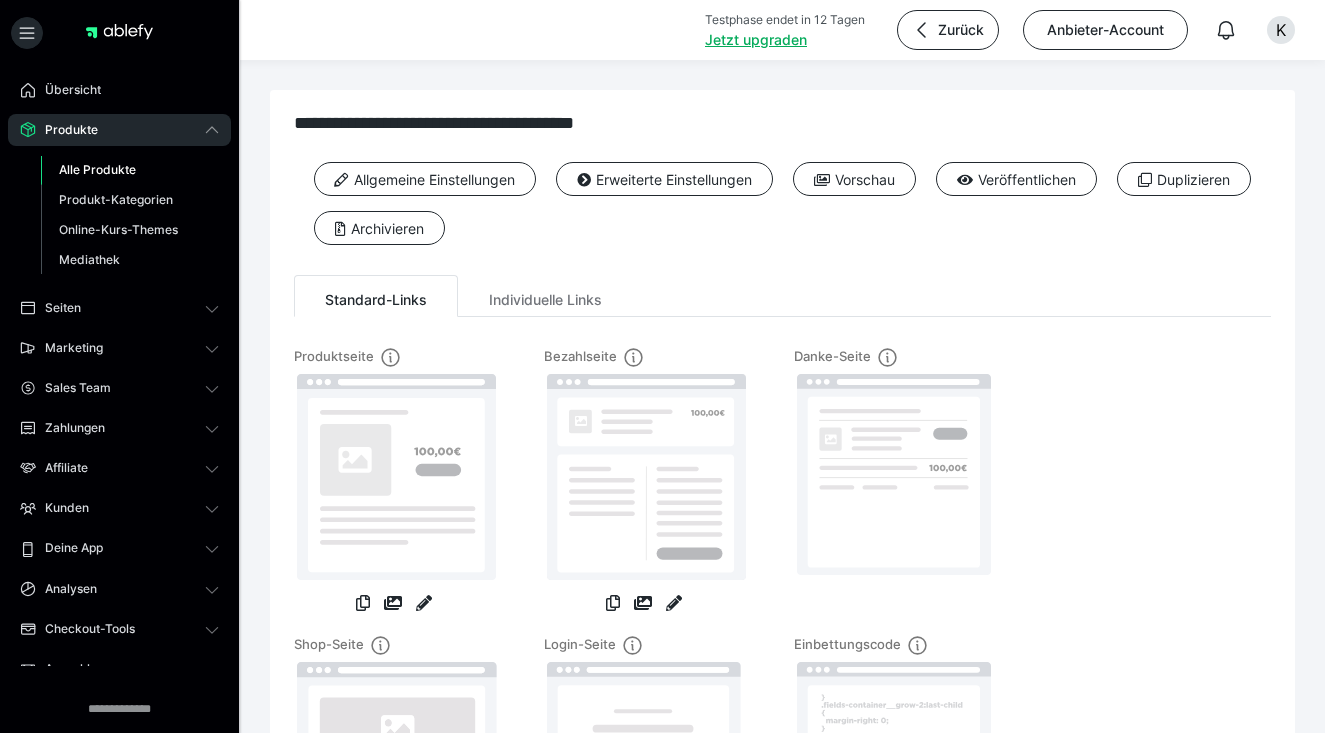 scroll, scrollTop: 65, scrollLeft: 0, axis: vertical 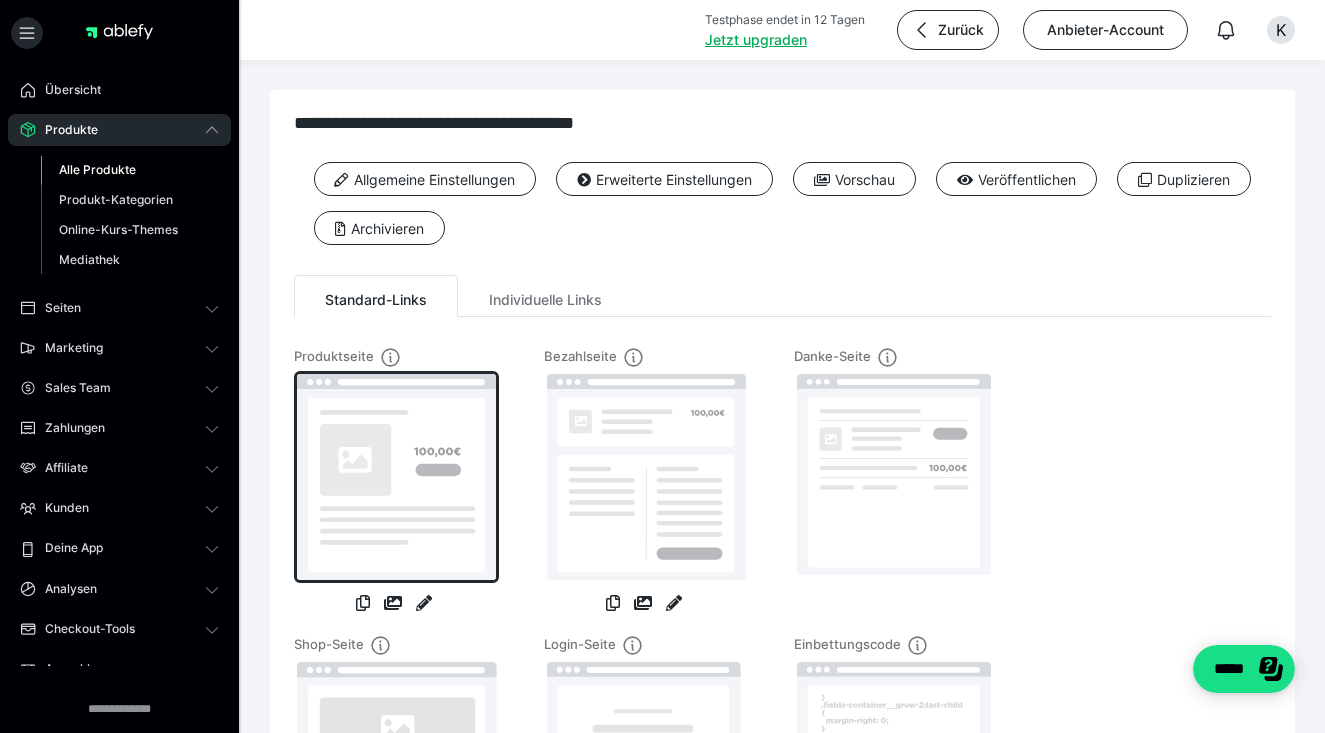 click at bounding box center (396, 477) 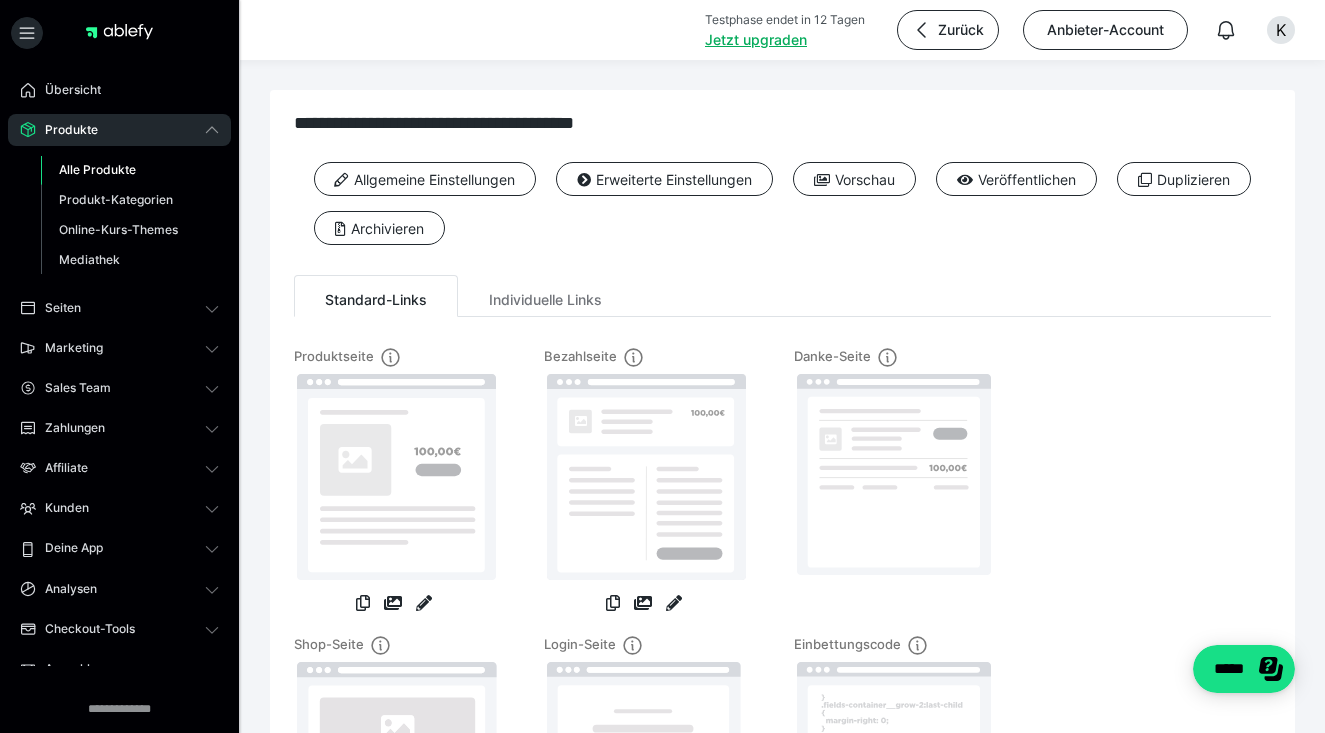 click on "Alle Produkte" at bounding box center (97, 169) 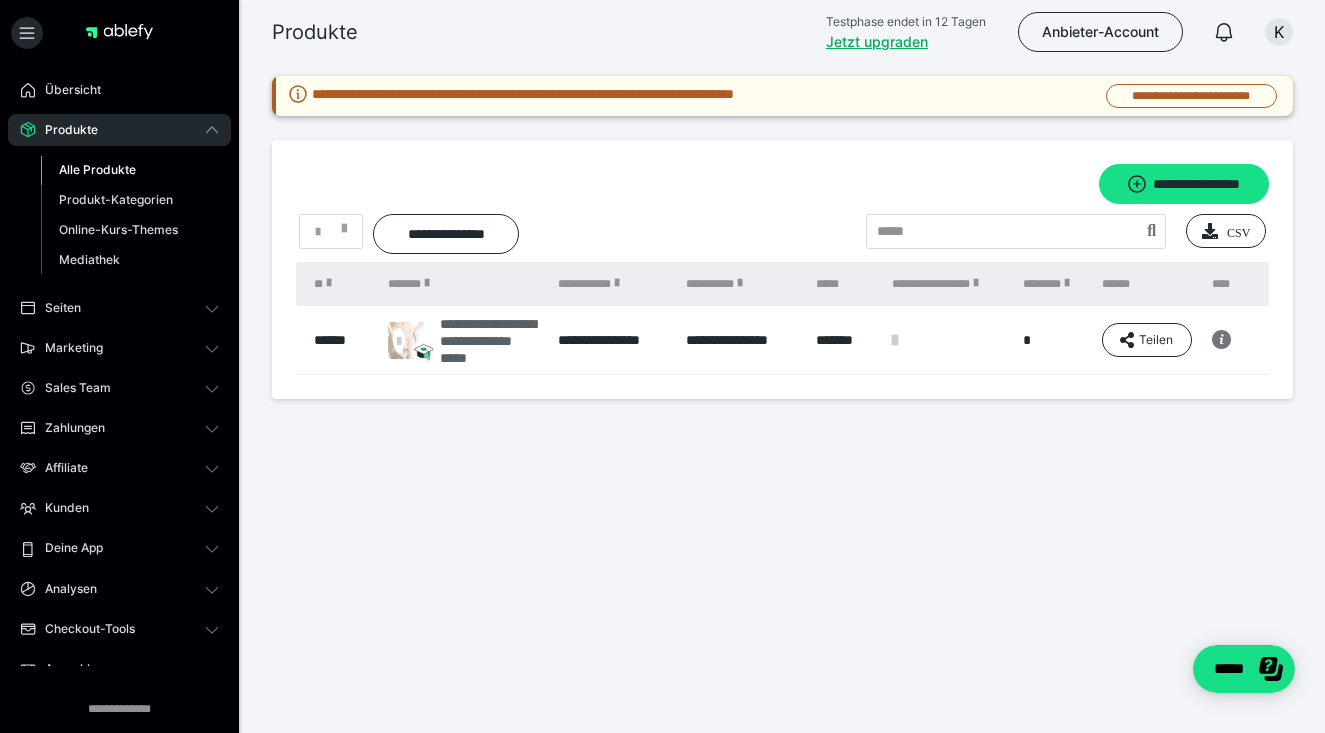 click on "**********" at bounding box center (489, 340) 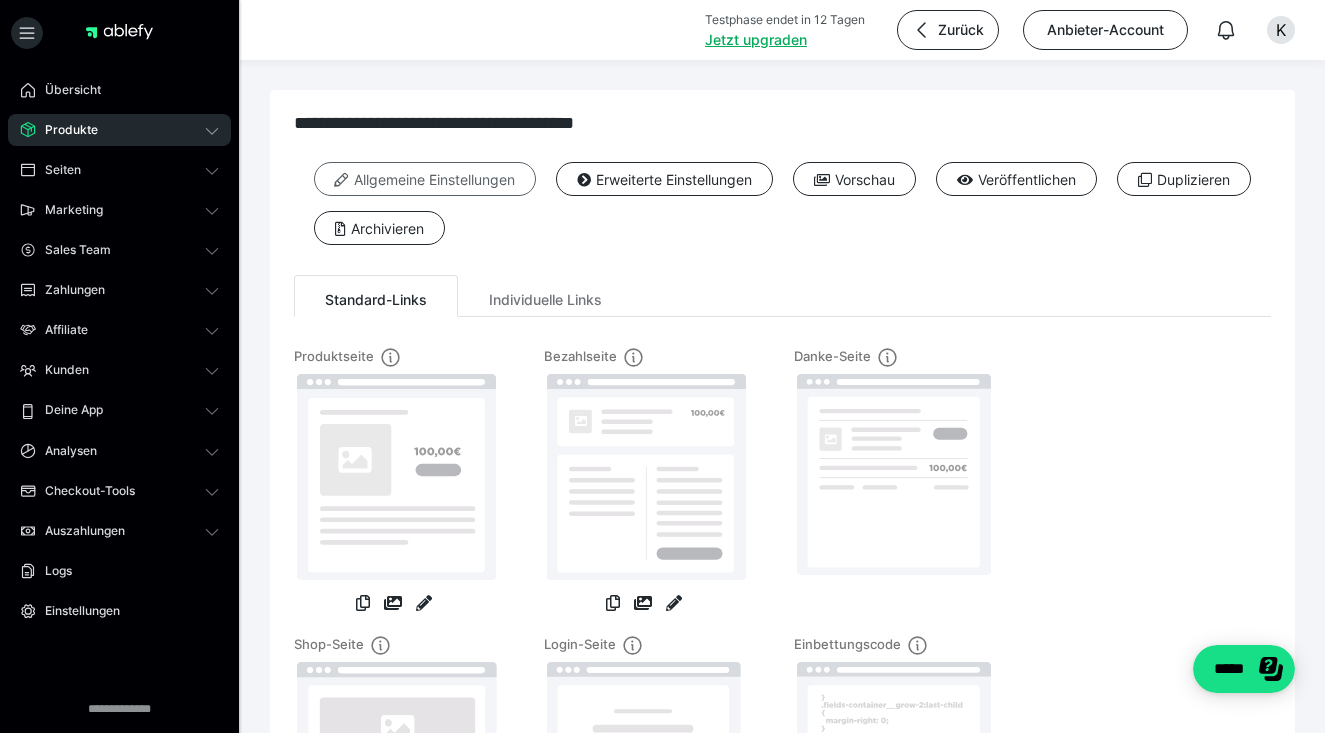 click on "Allgemeine Einstellungen" at bounding box center [425, 179] 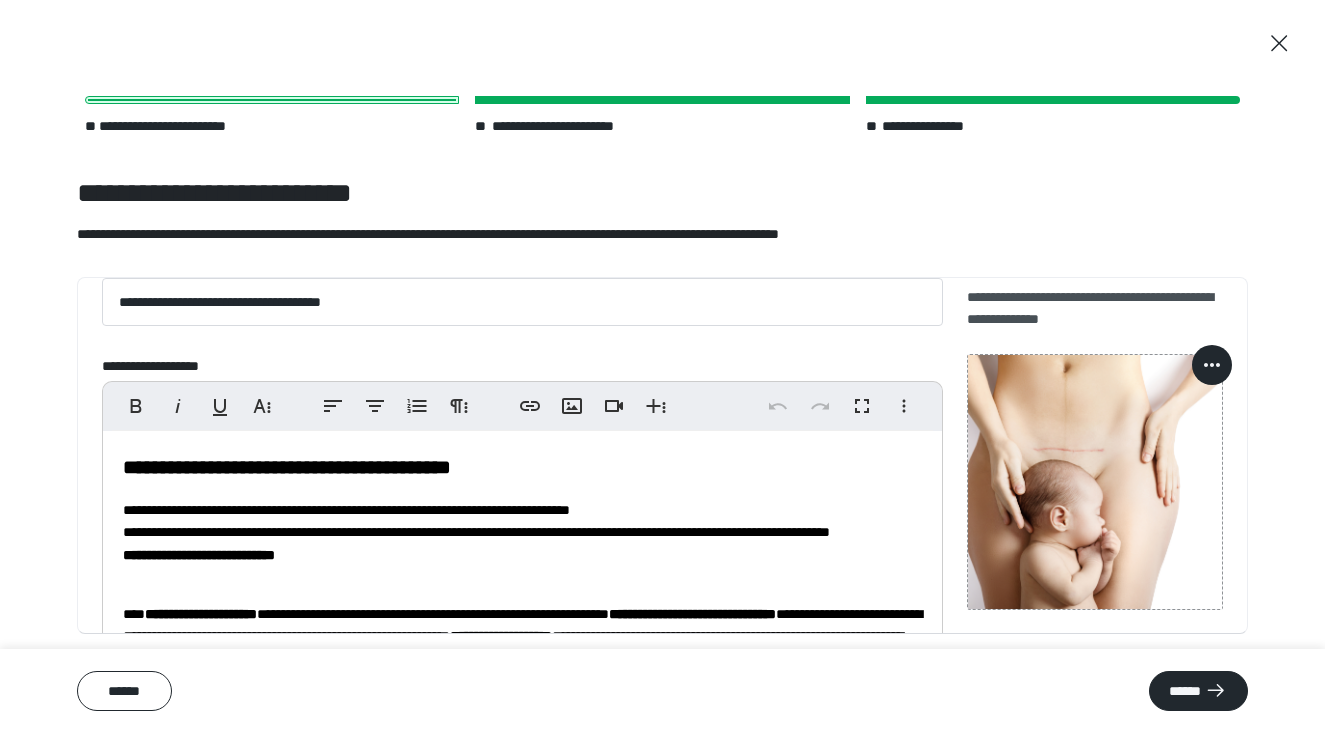 scroll, scrollTop: 66, scrollLeft: 0, axis: vertical 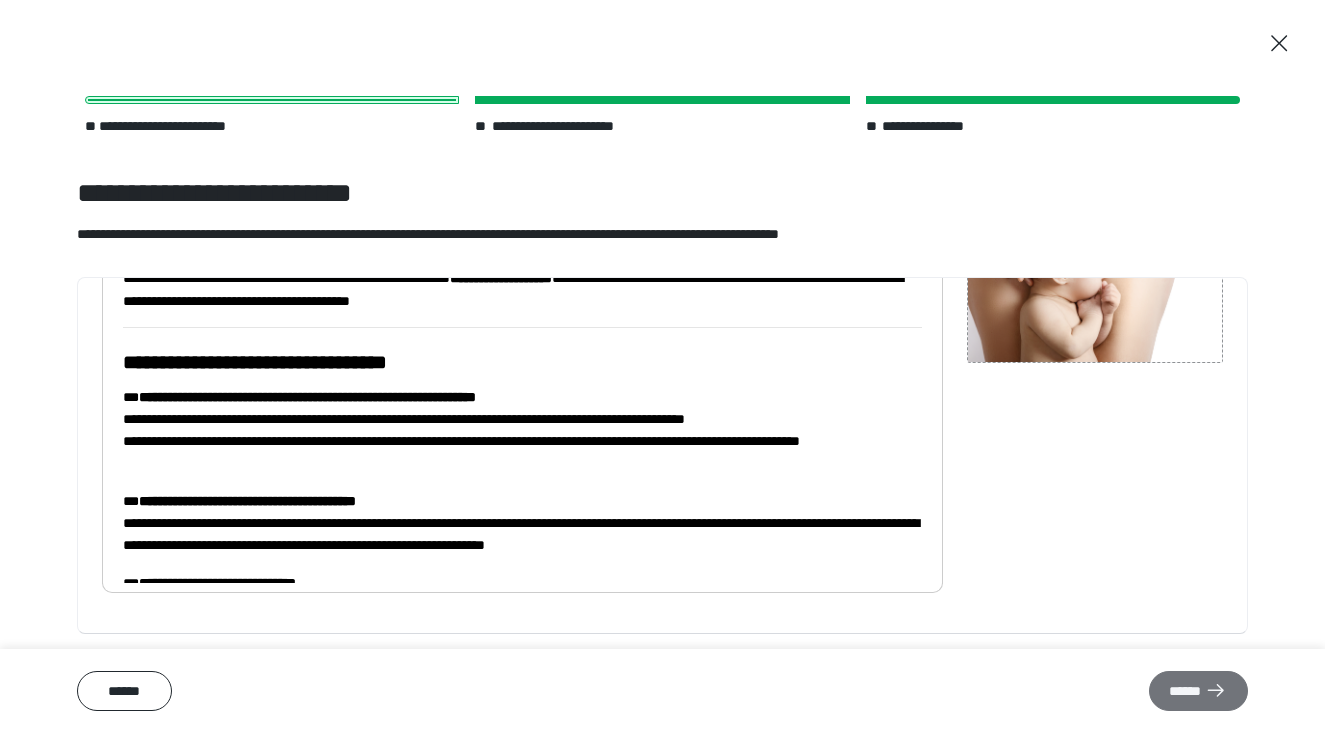 click on "******" at bounding box center (1198, 691) 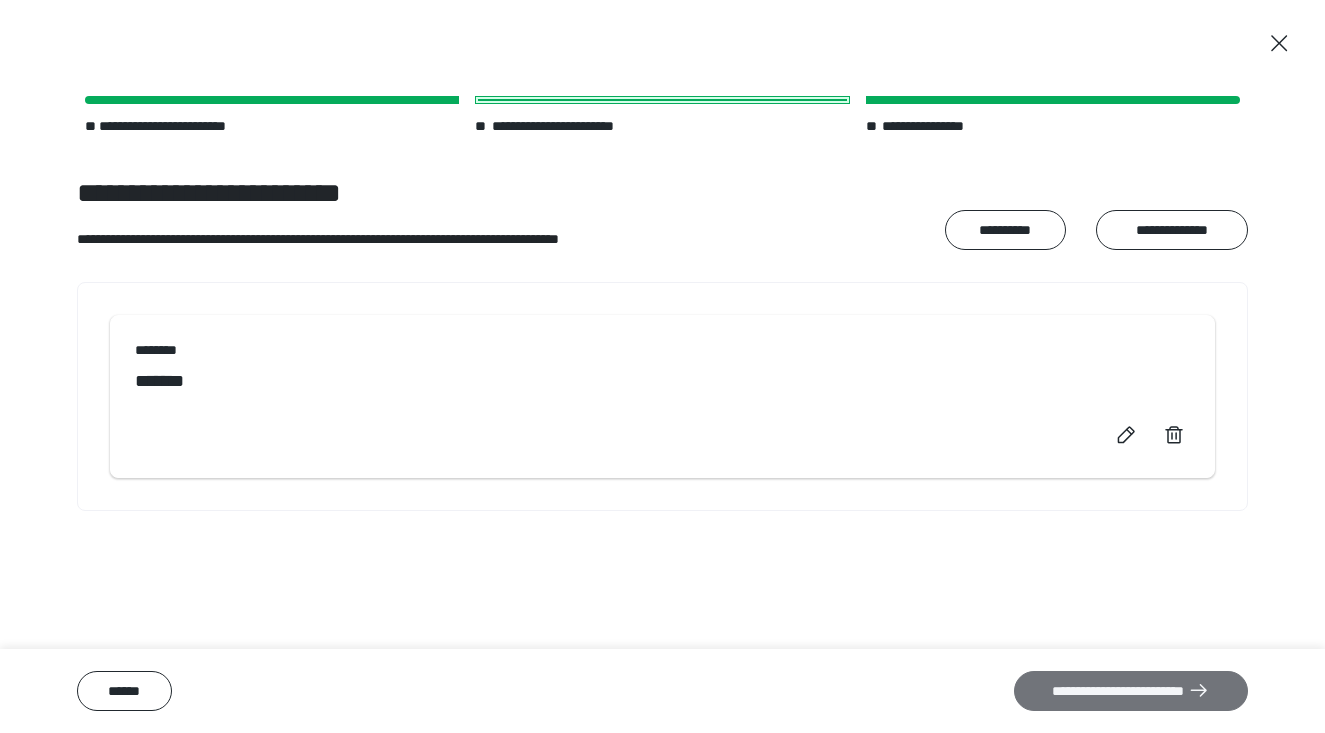 click on "**********" at bounding box center (1131, 691) 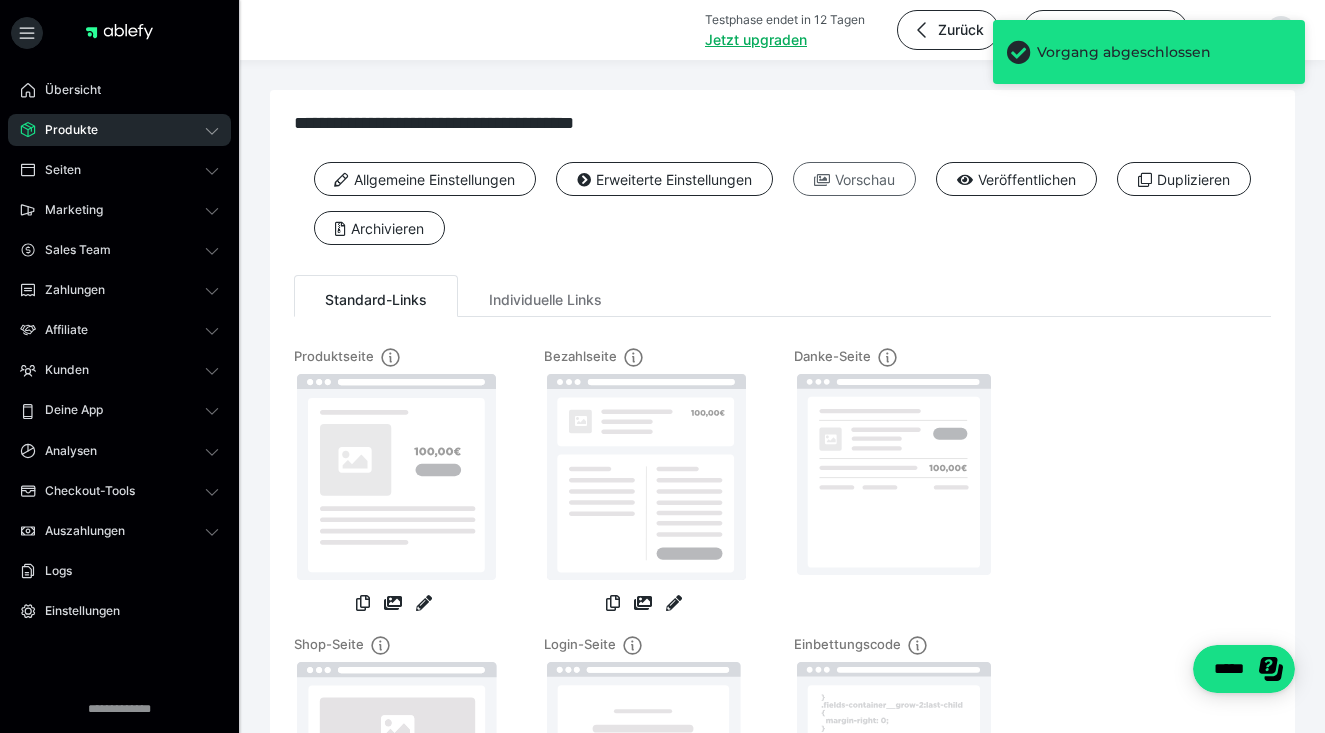 click on "Vorschau" at bounding box center [854, 179] 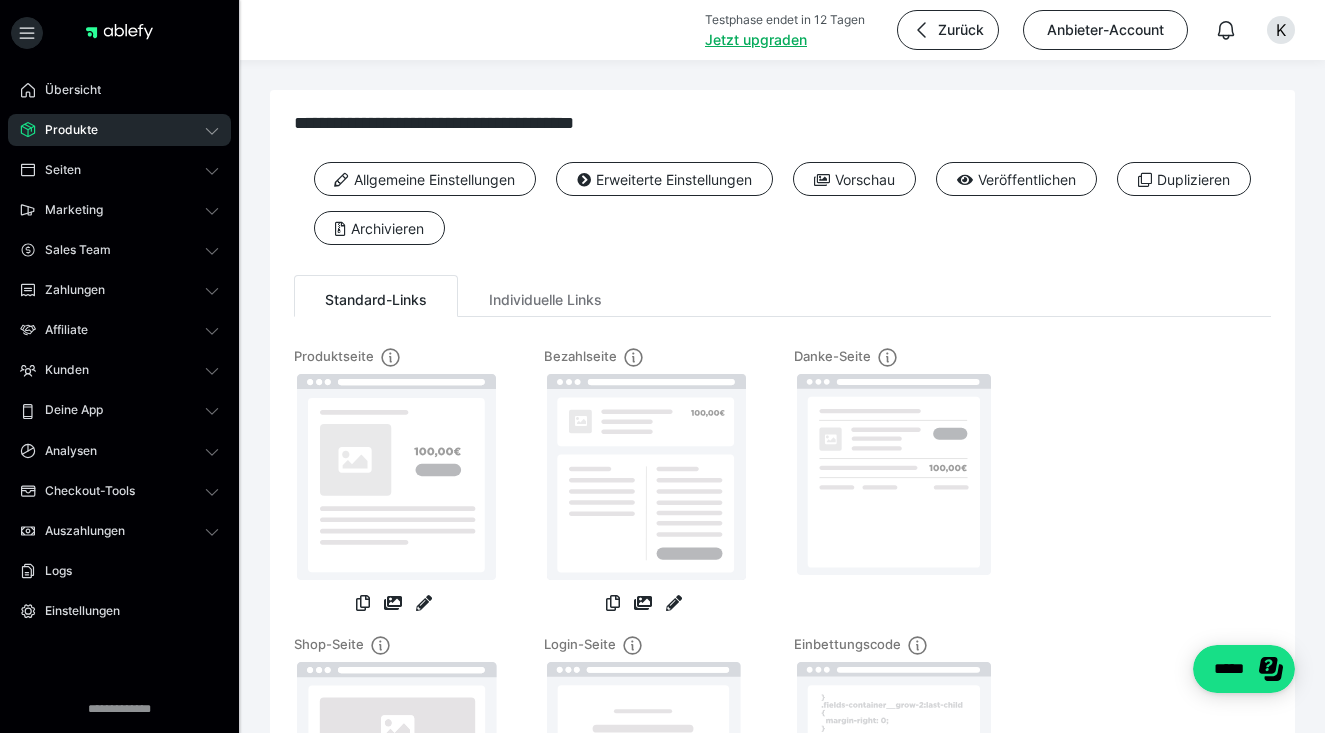 click on "Testphase endet in 12 Tagen Jetzt upgraden Zurück Anbieter-Account K" at bounding box center [662, 30] 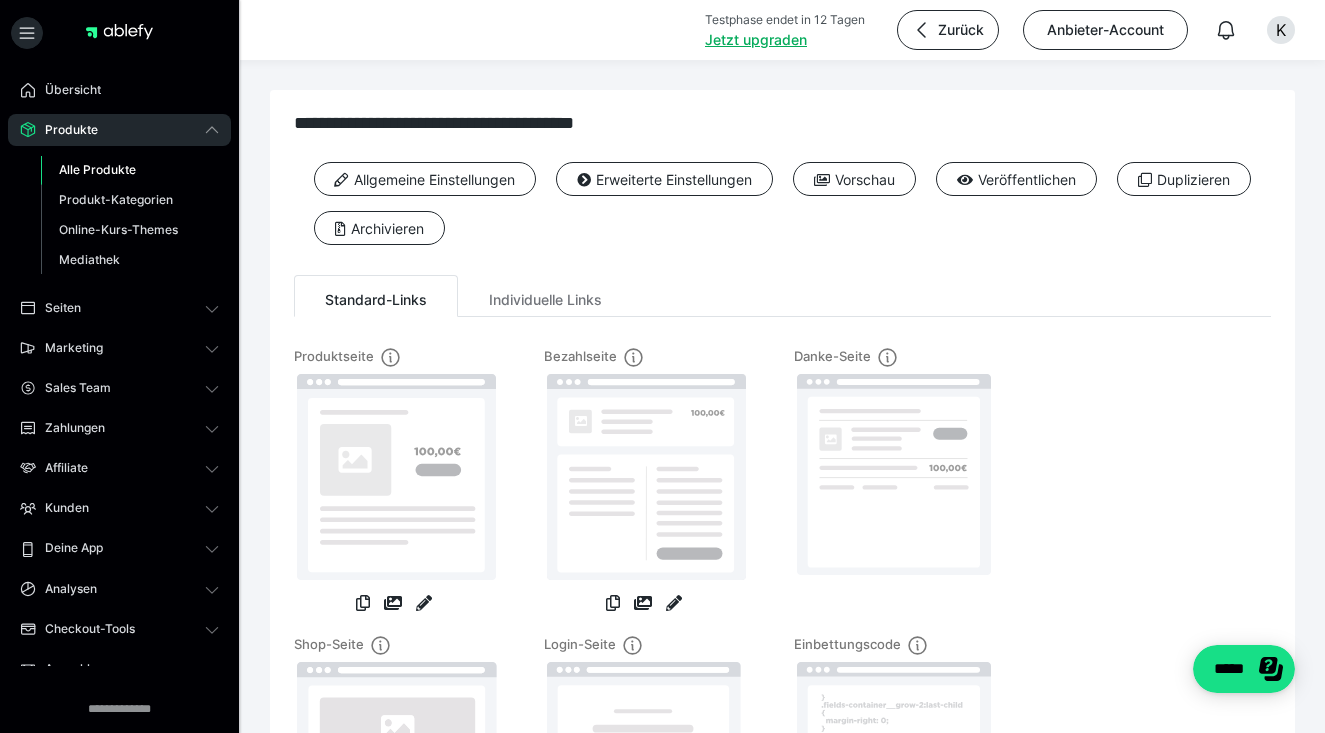 click on "Alle Produkte" at bounding box center (97, 169) 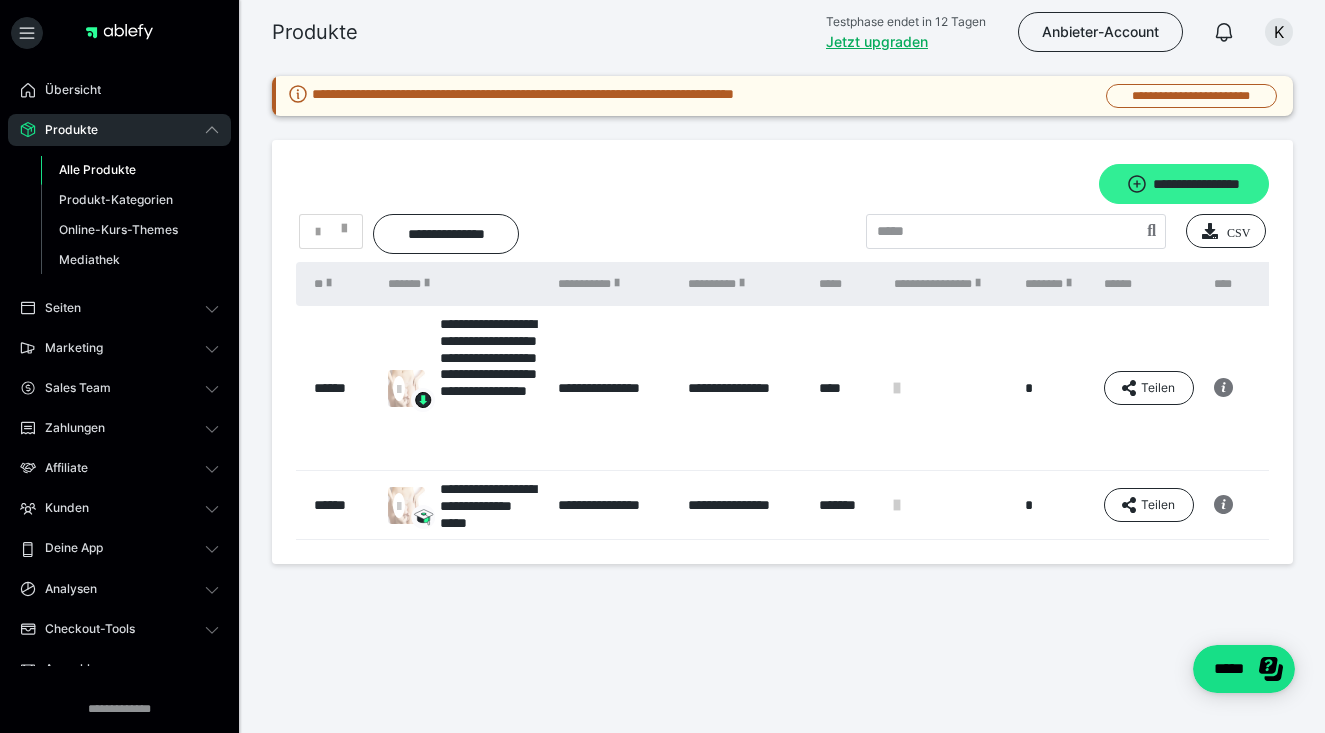 click on "**********" at bounding box center (1184, 184) 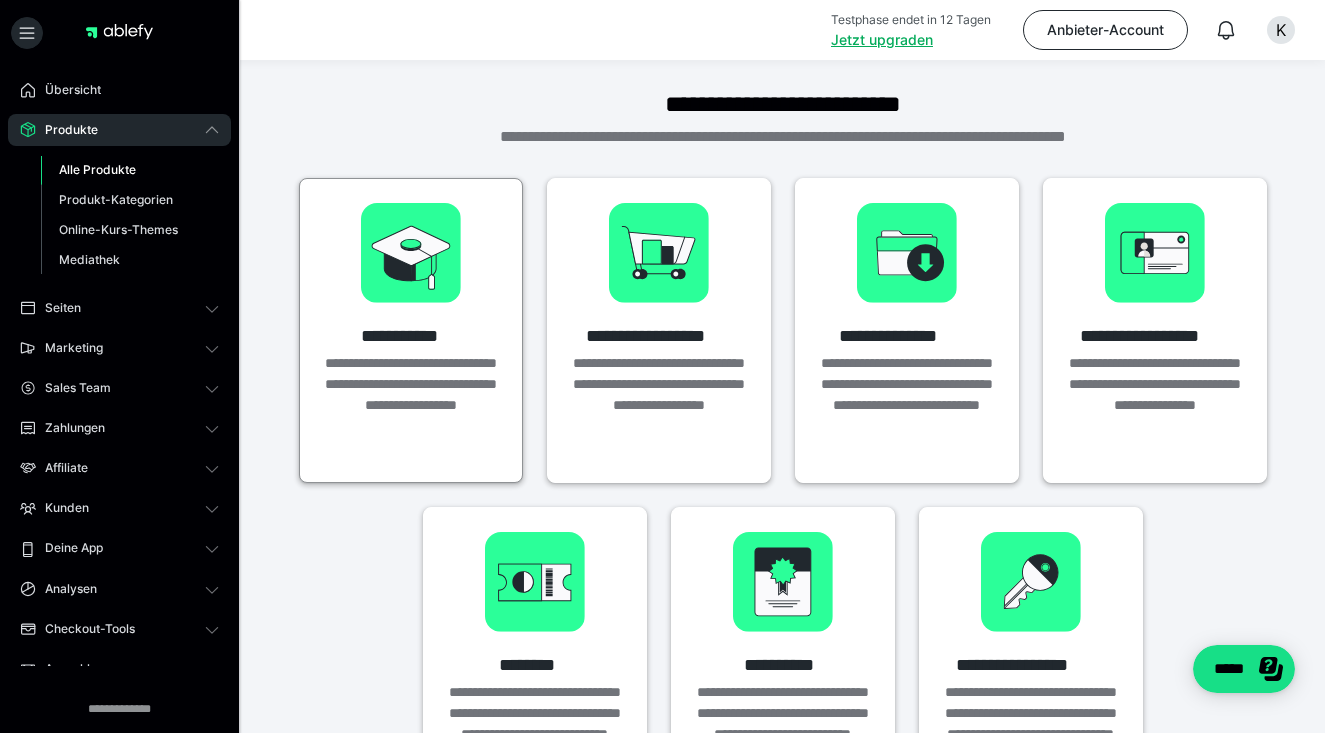 scroll, scrollTop: 0, scrollLeft: 0, axis: both 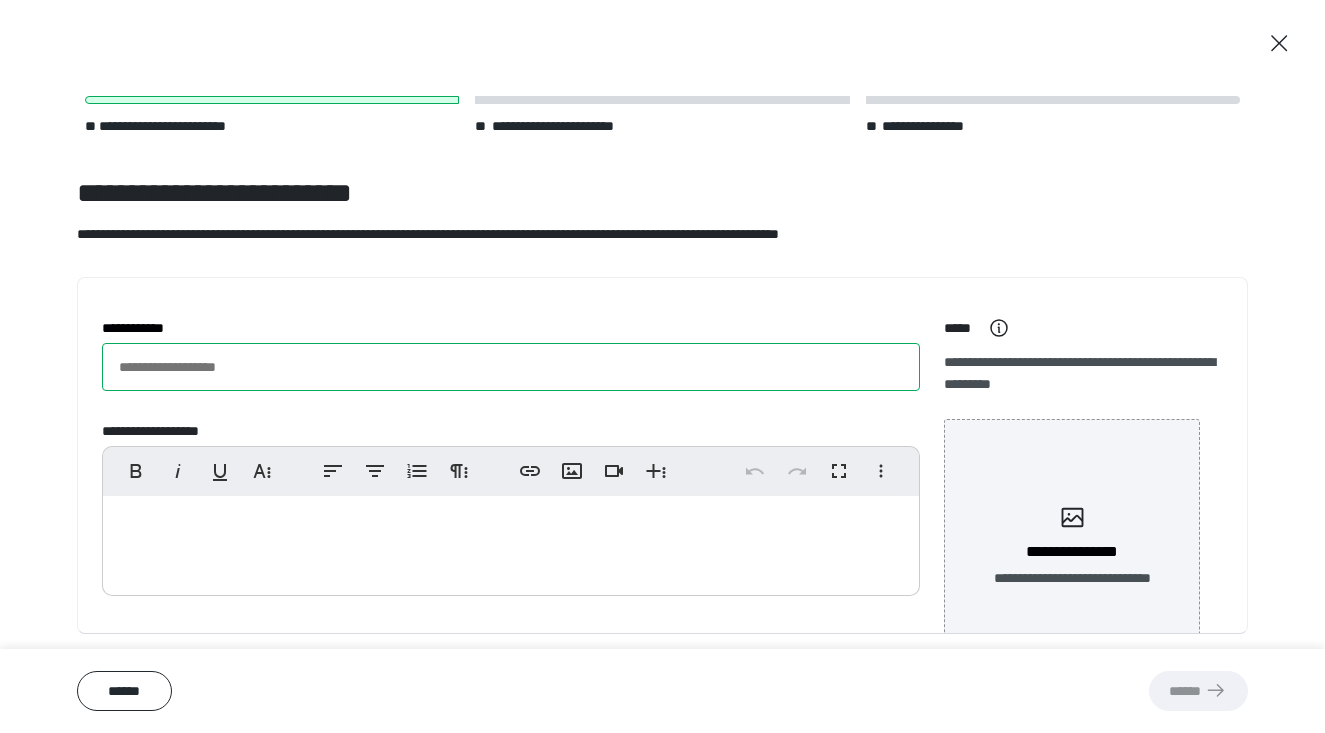 click on "**********" at bounding box center [511, 367] 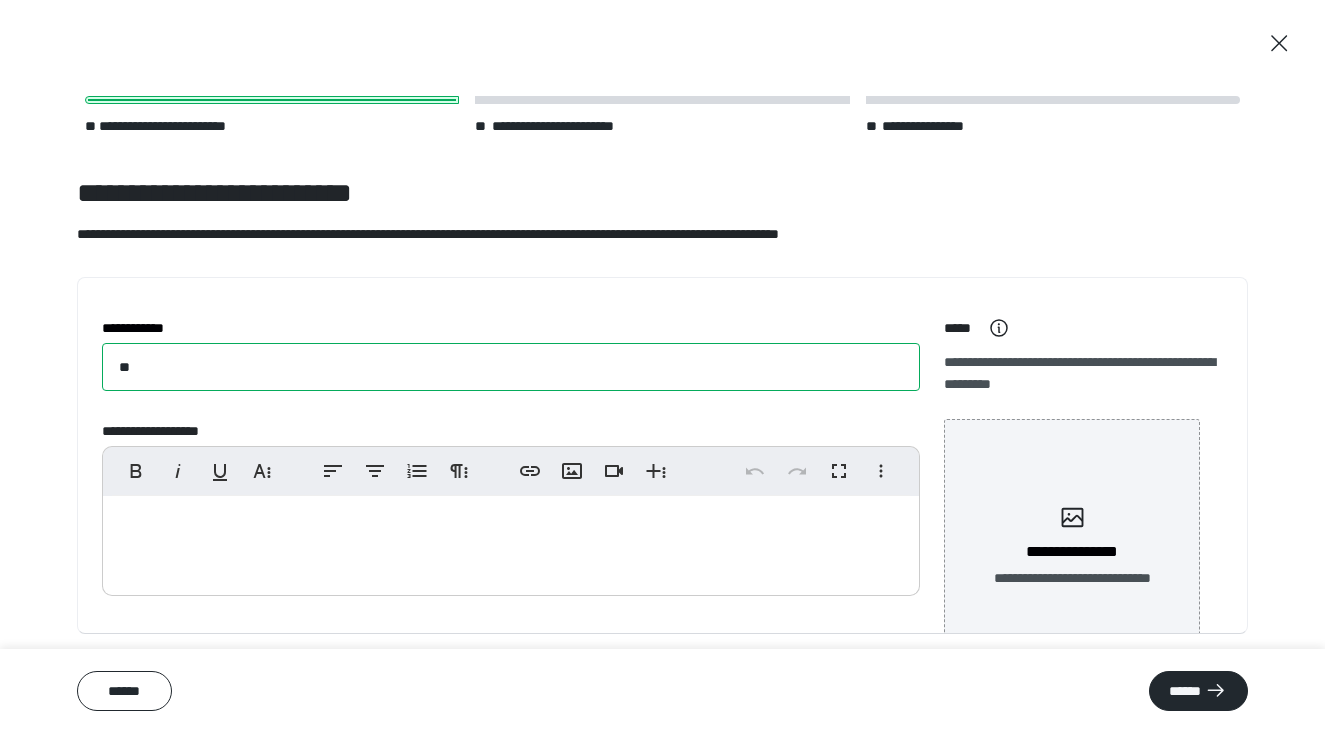 type on "*" 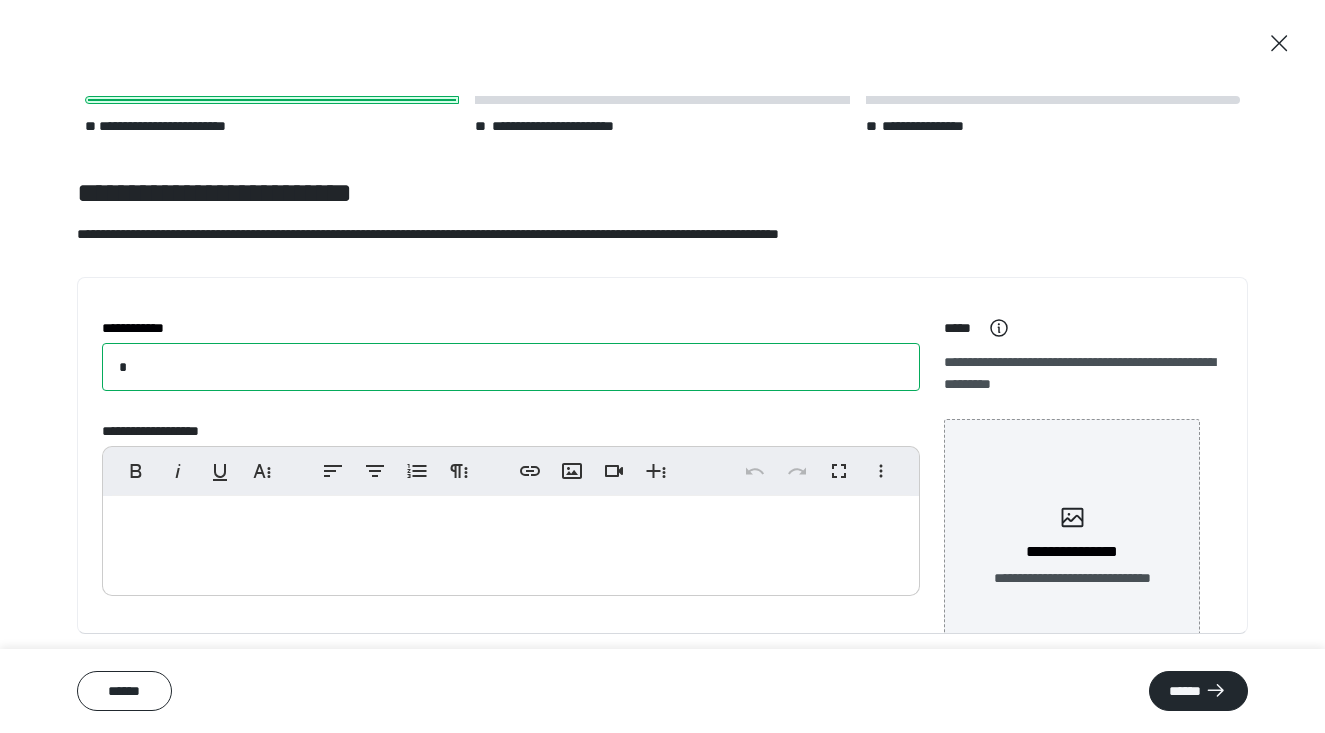 type 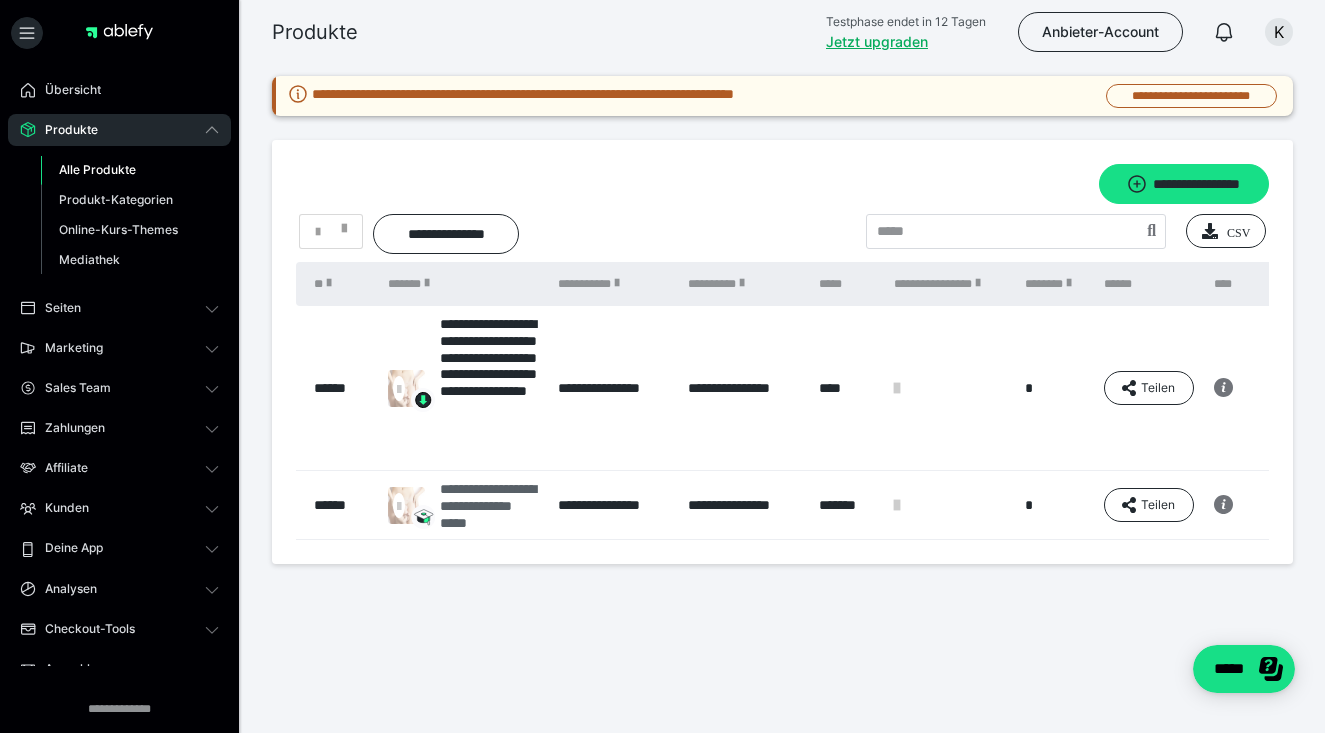click on "**********" at bounding box center [489, 505] 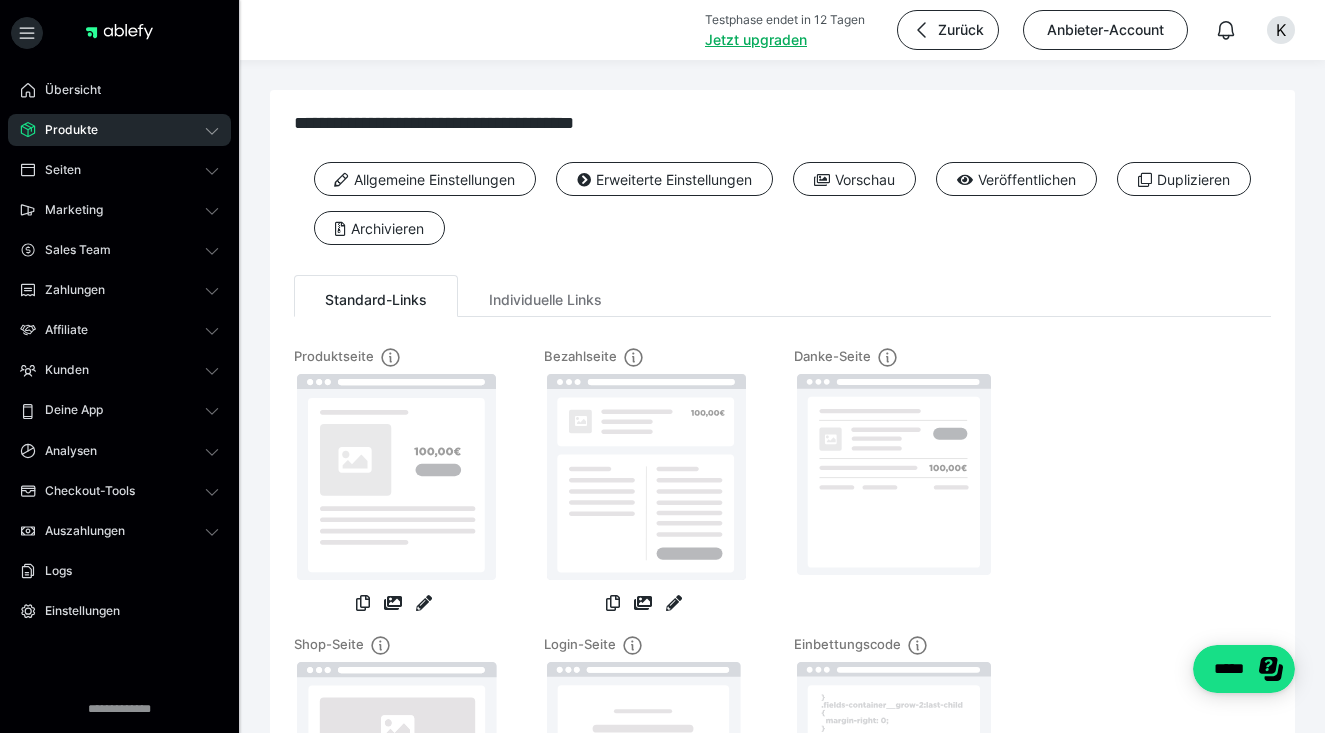 click on "**********" at bounding box center (782, 194) 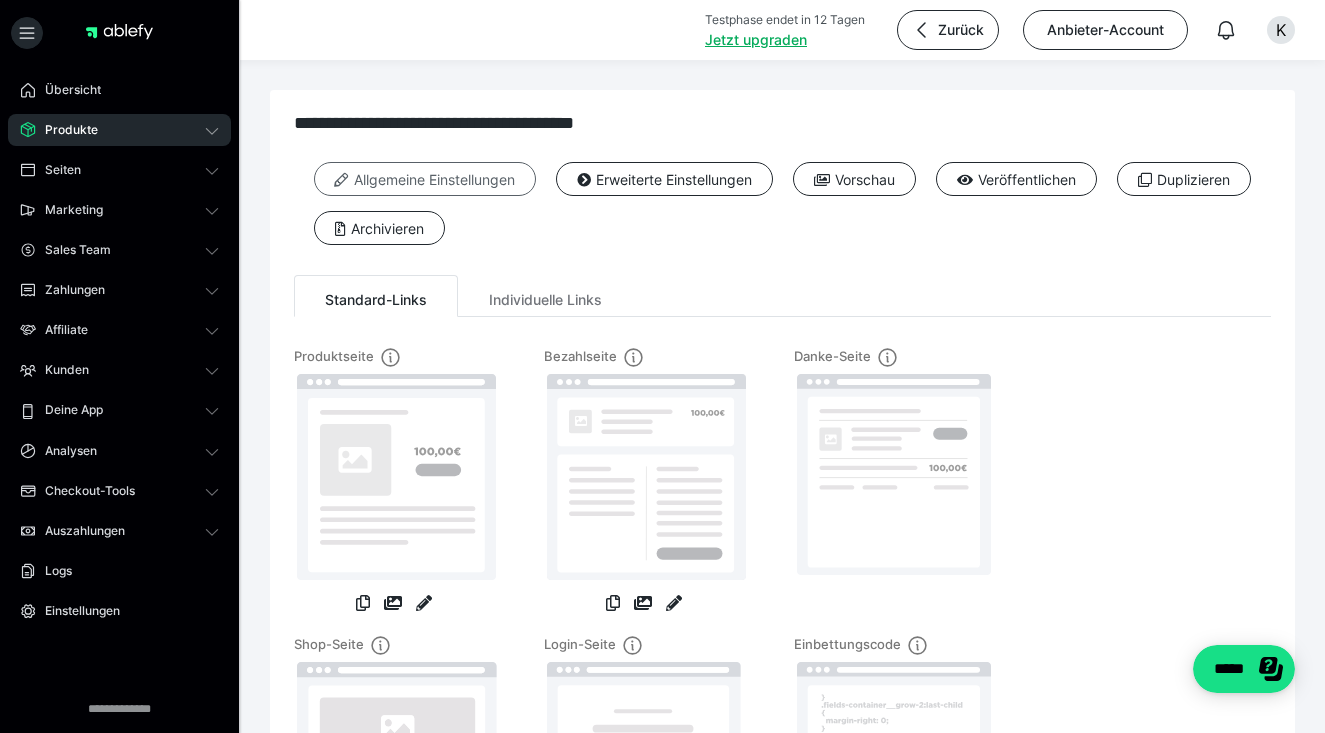 click on "Allgemeine Einstellungen" at bounding box center (425, 179) 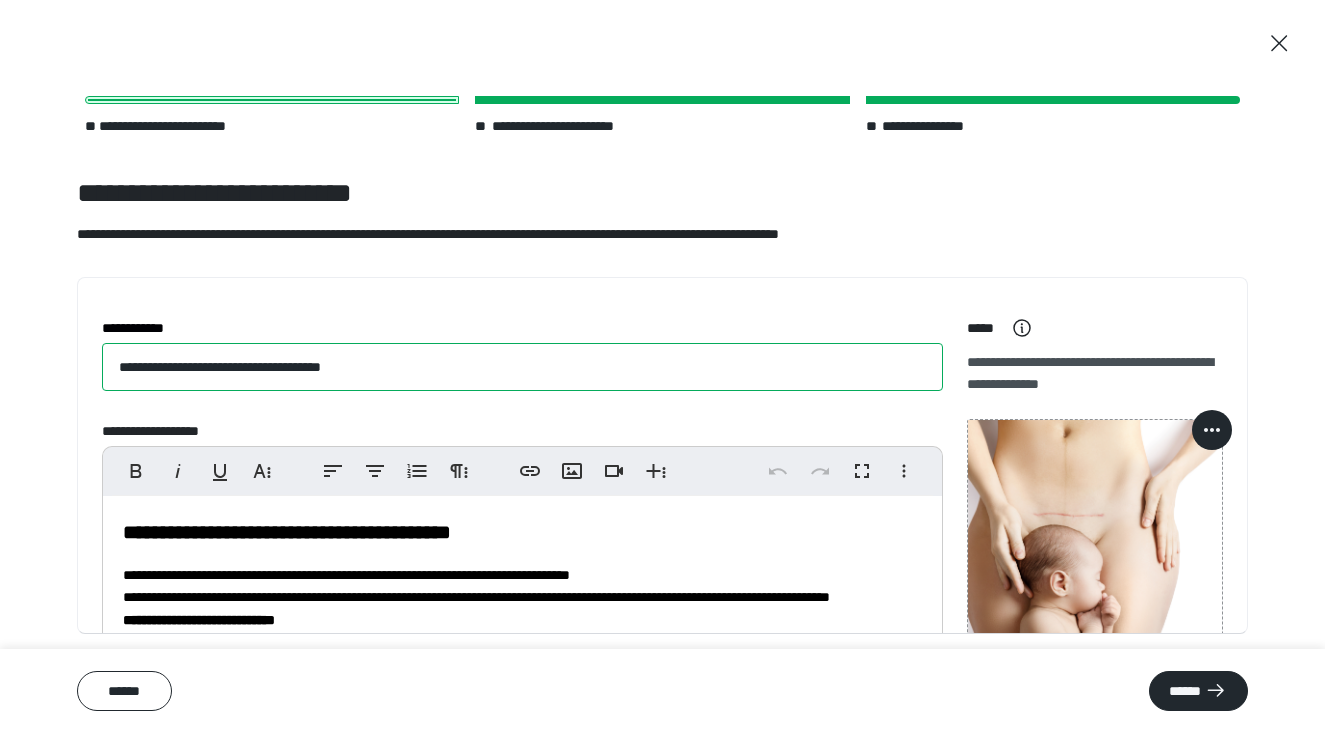 click on "**********" at bounding box center [522, 367] 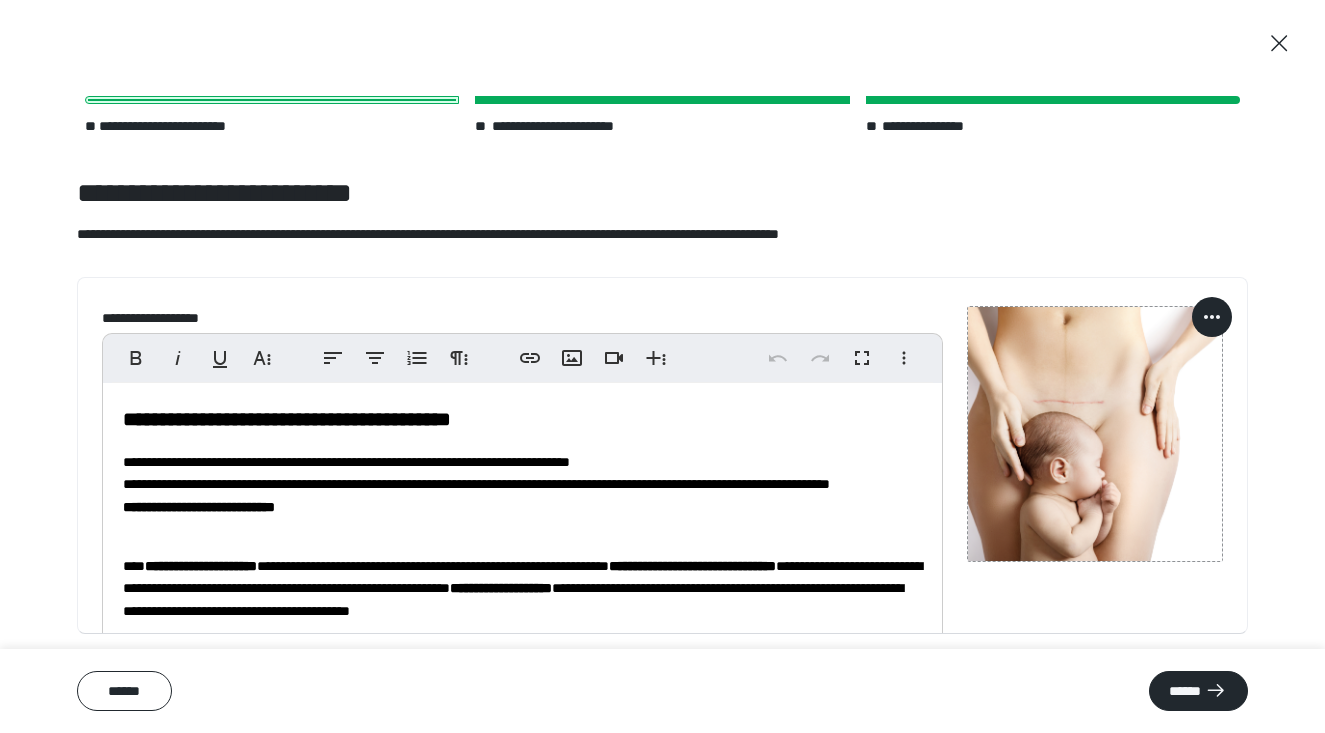 scroll, scrollTop: 102, scrollLeft: 0, axis: vertical 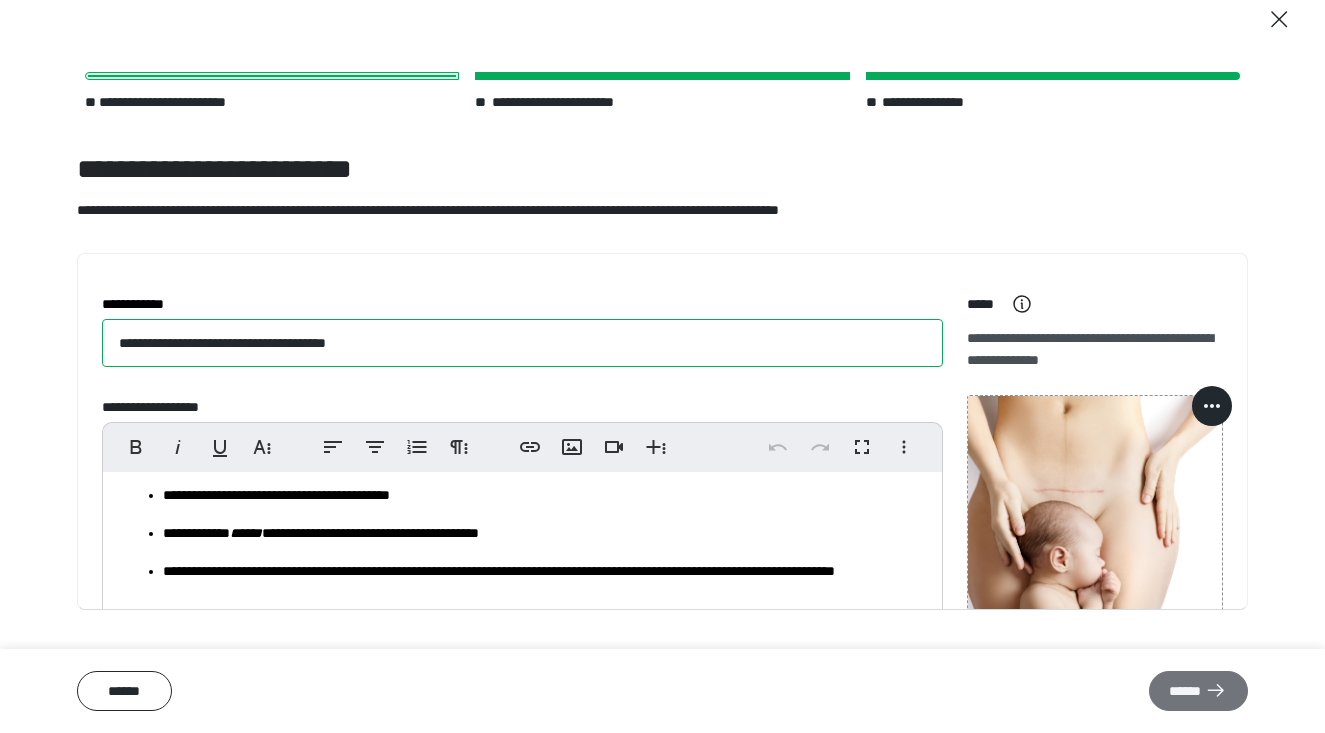 type on "**********" 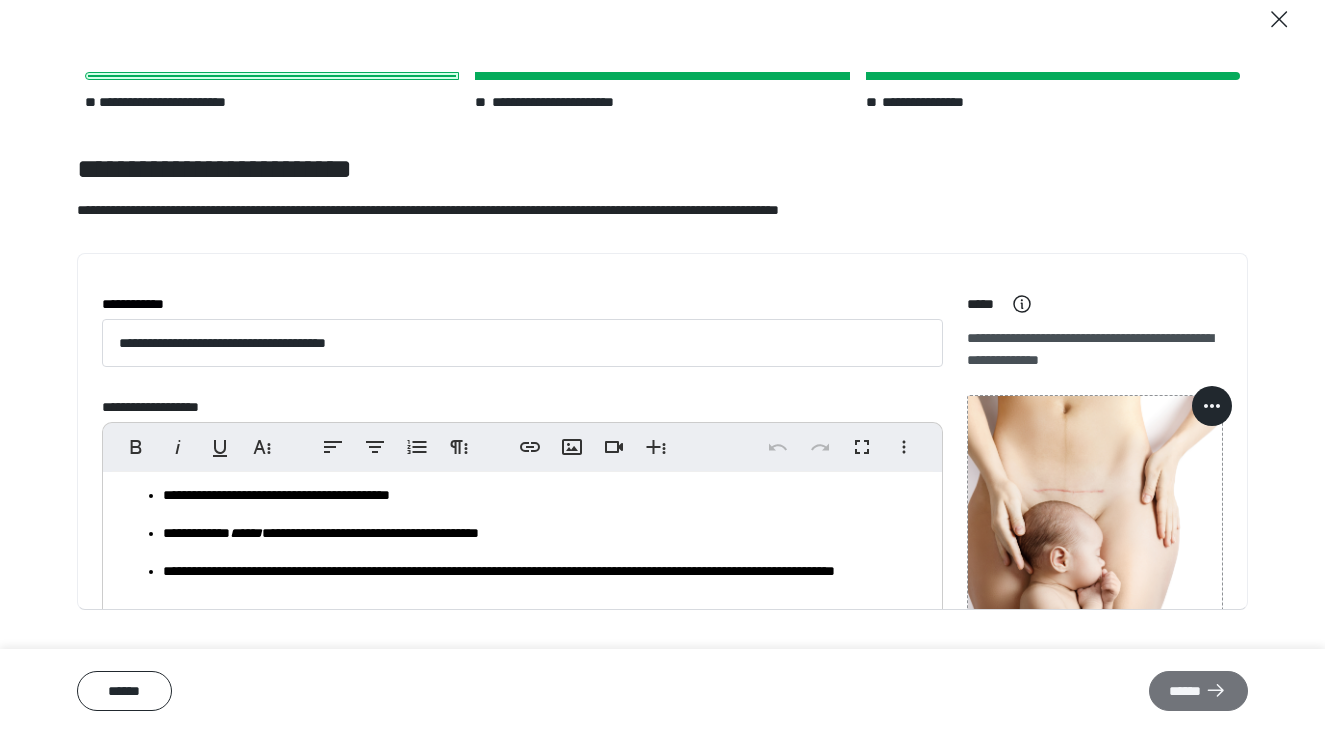 click on "******" at bounding box center [1198, 691] 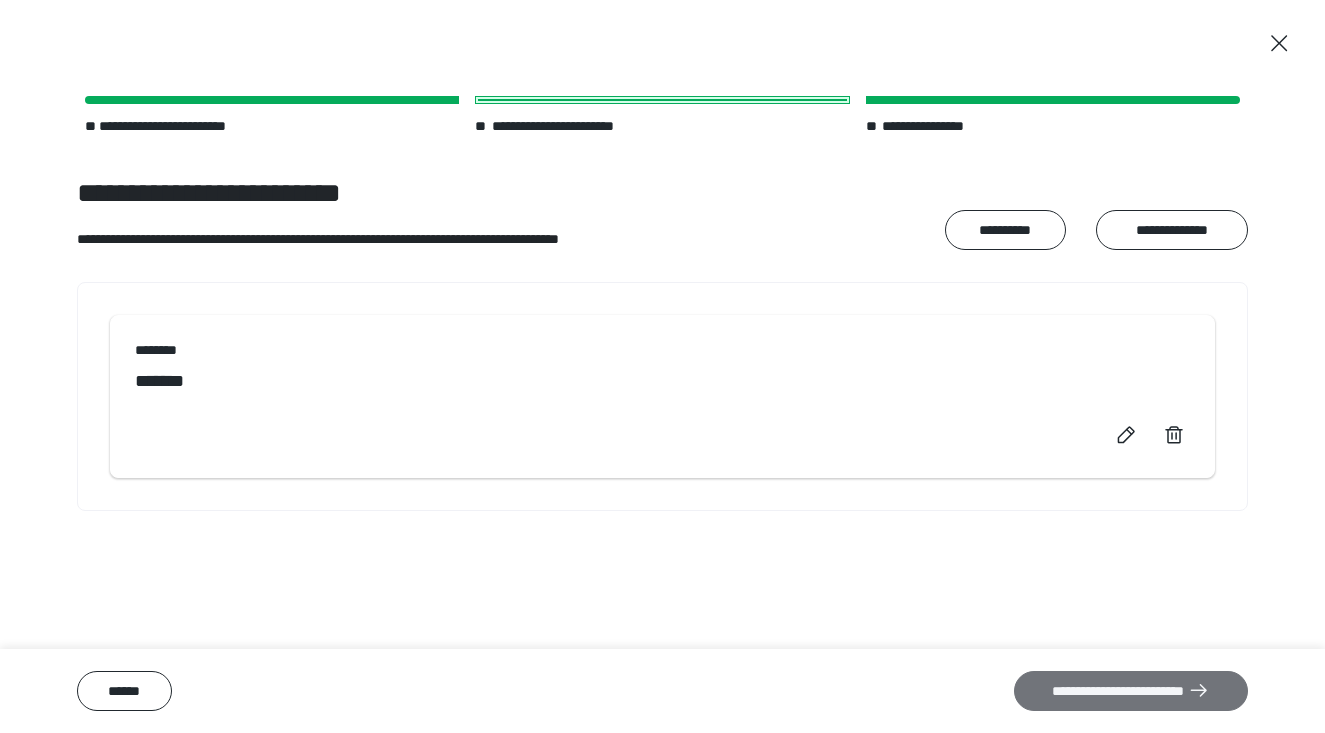 click on "**********" at bounding box center (1131, 691) 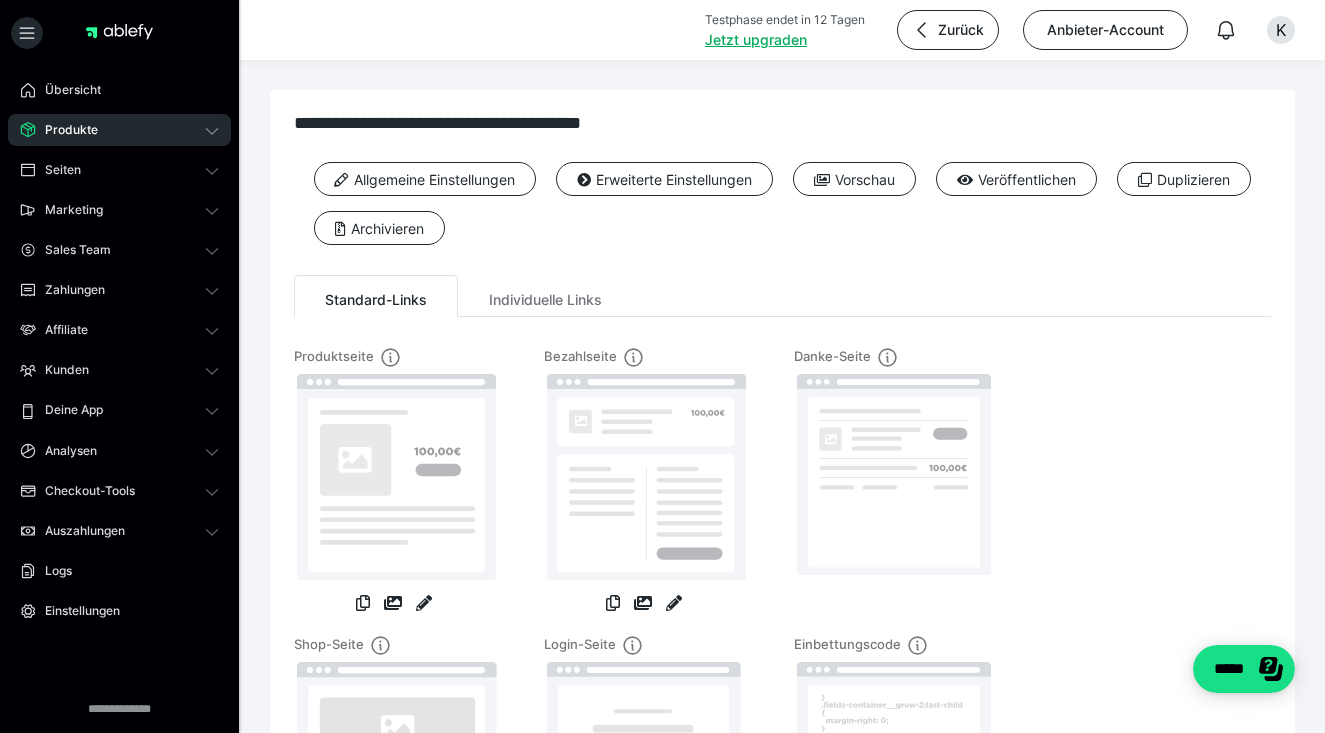 scroll, scrollTop: 0, scrollLeft: 0, axis: both 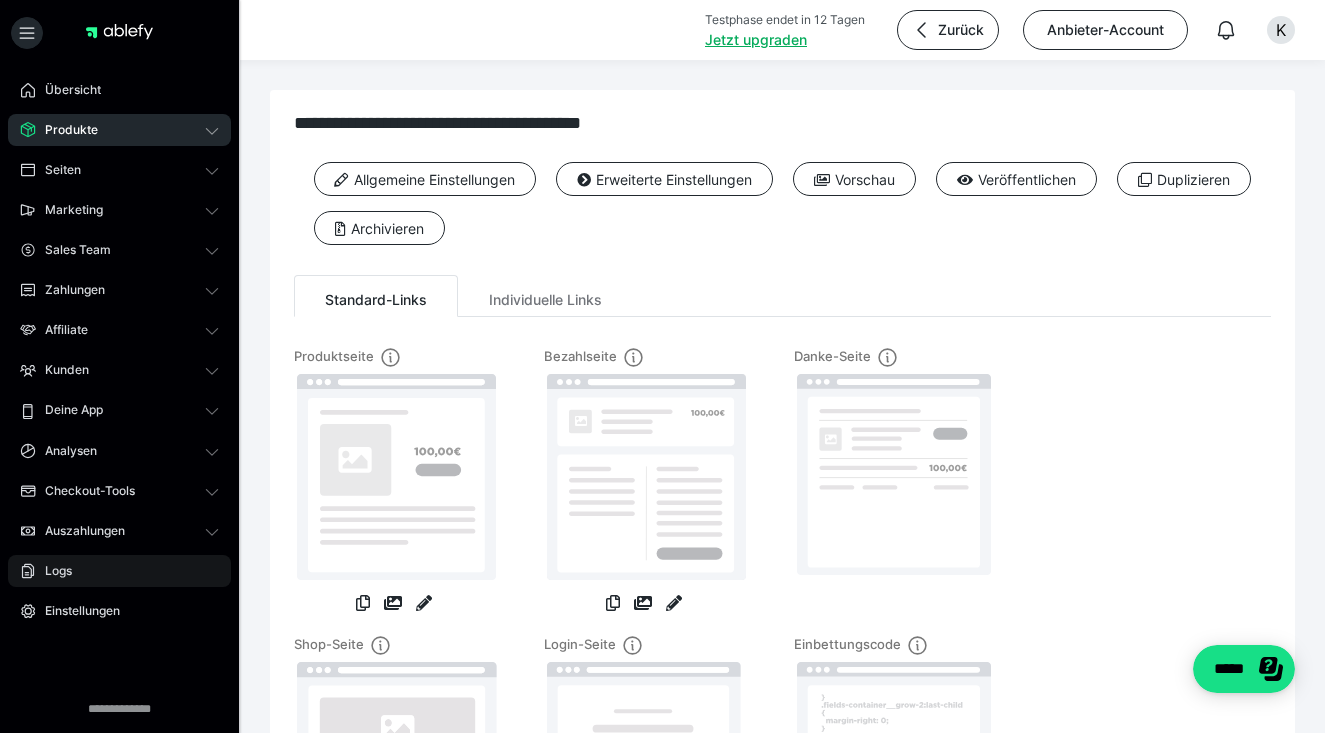 click on "Logs" at bounding box center (119, 571) 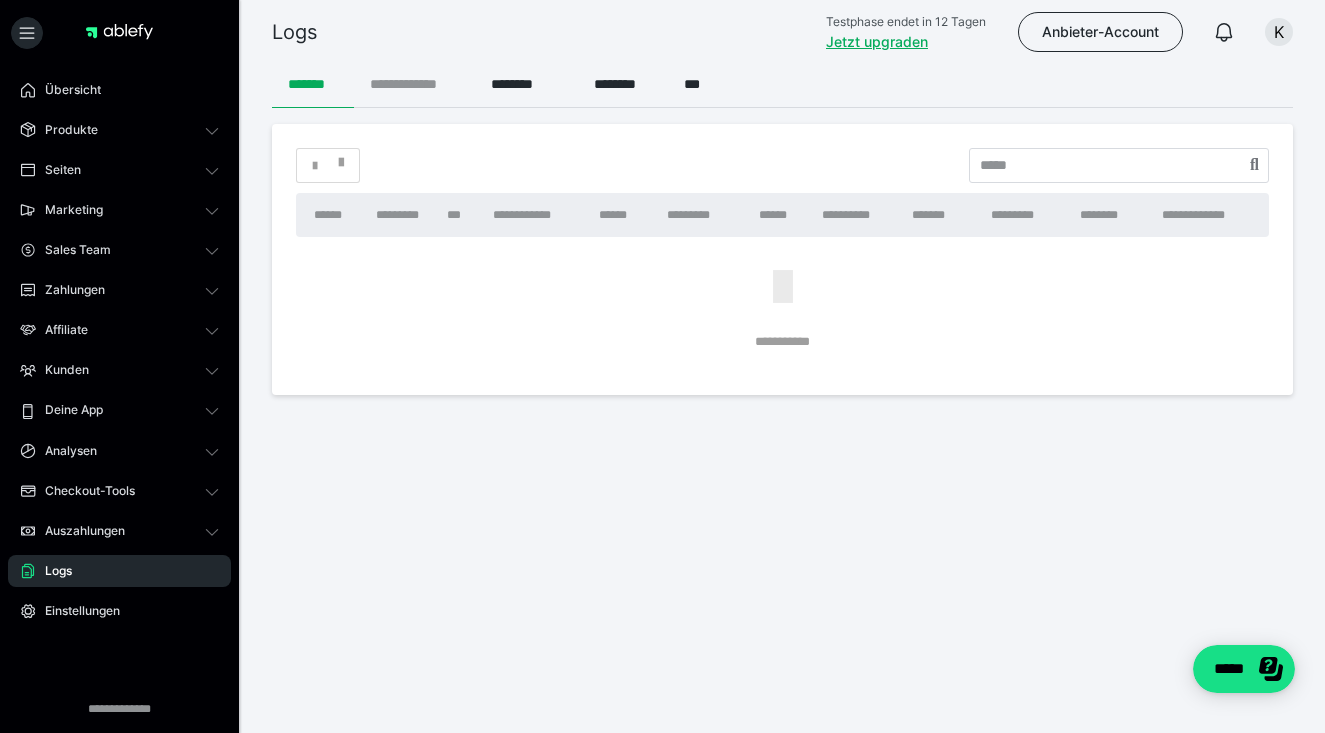 click on "**********" at bounding box center [414, 84] 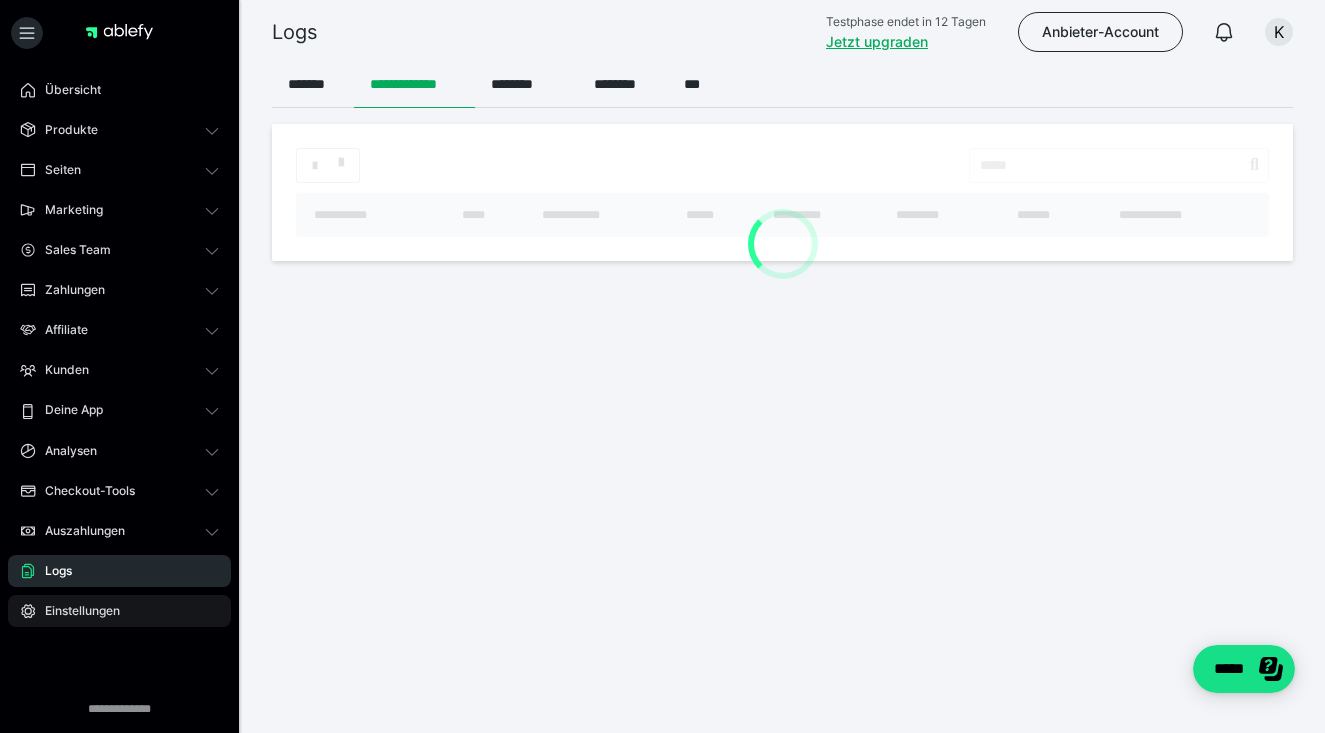 click on "Einstellungen" at bounding box center (75, 611) 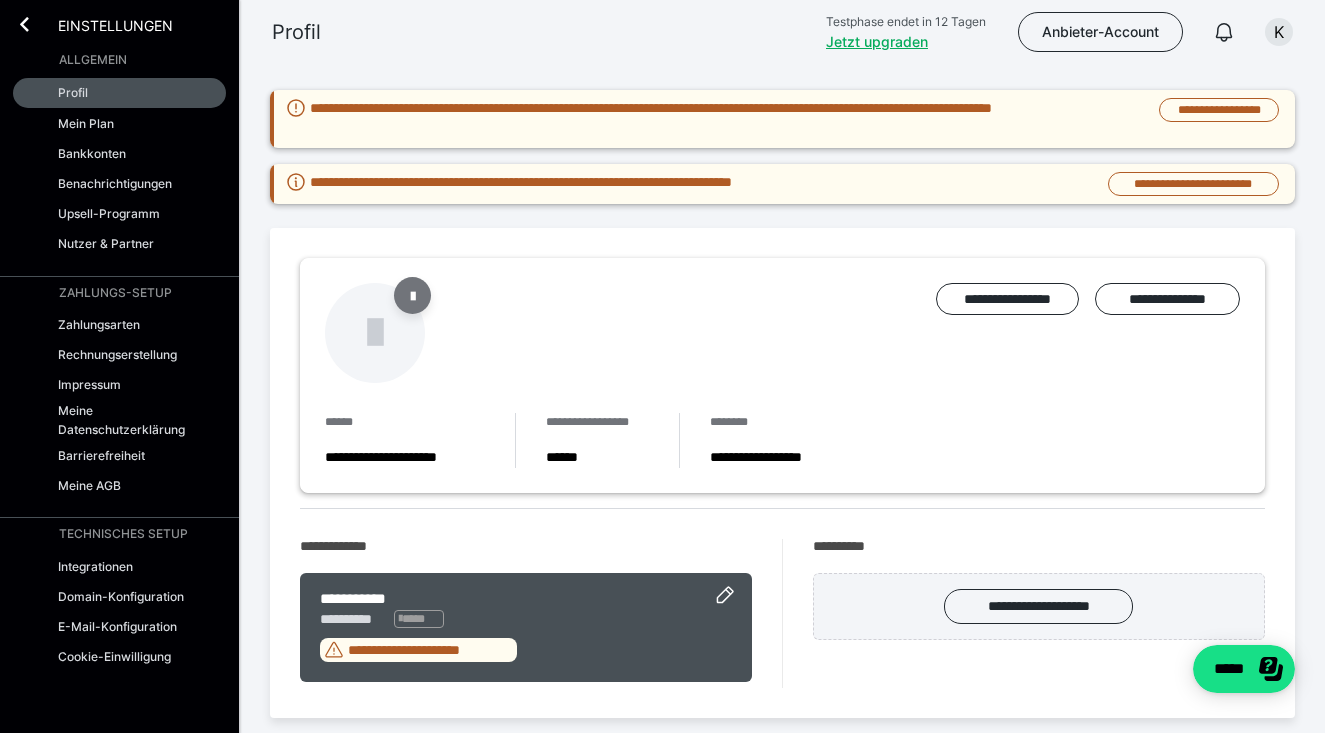 click at bounding box center [413, 295] 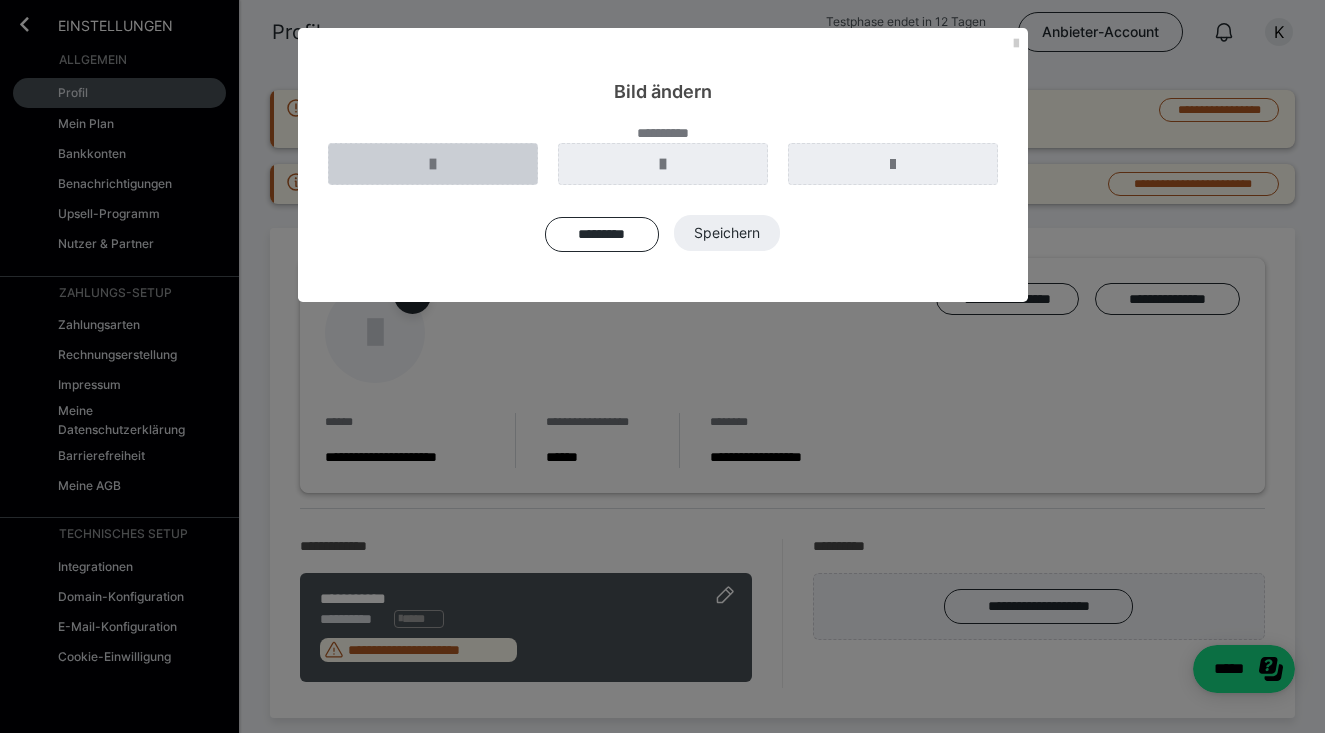 click at bounding box center (433, 164) 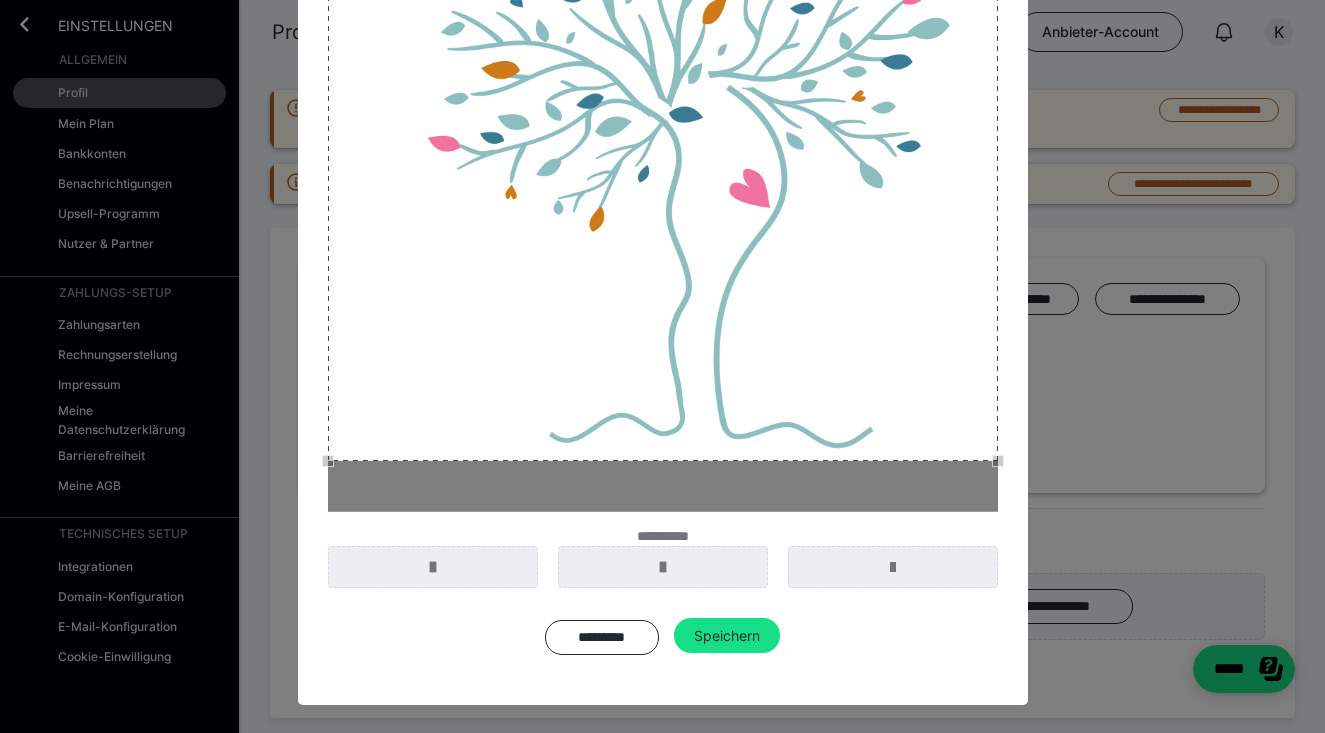 scroll, scrollTop: 323, scrollLeft: 0, axis: vertical 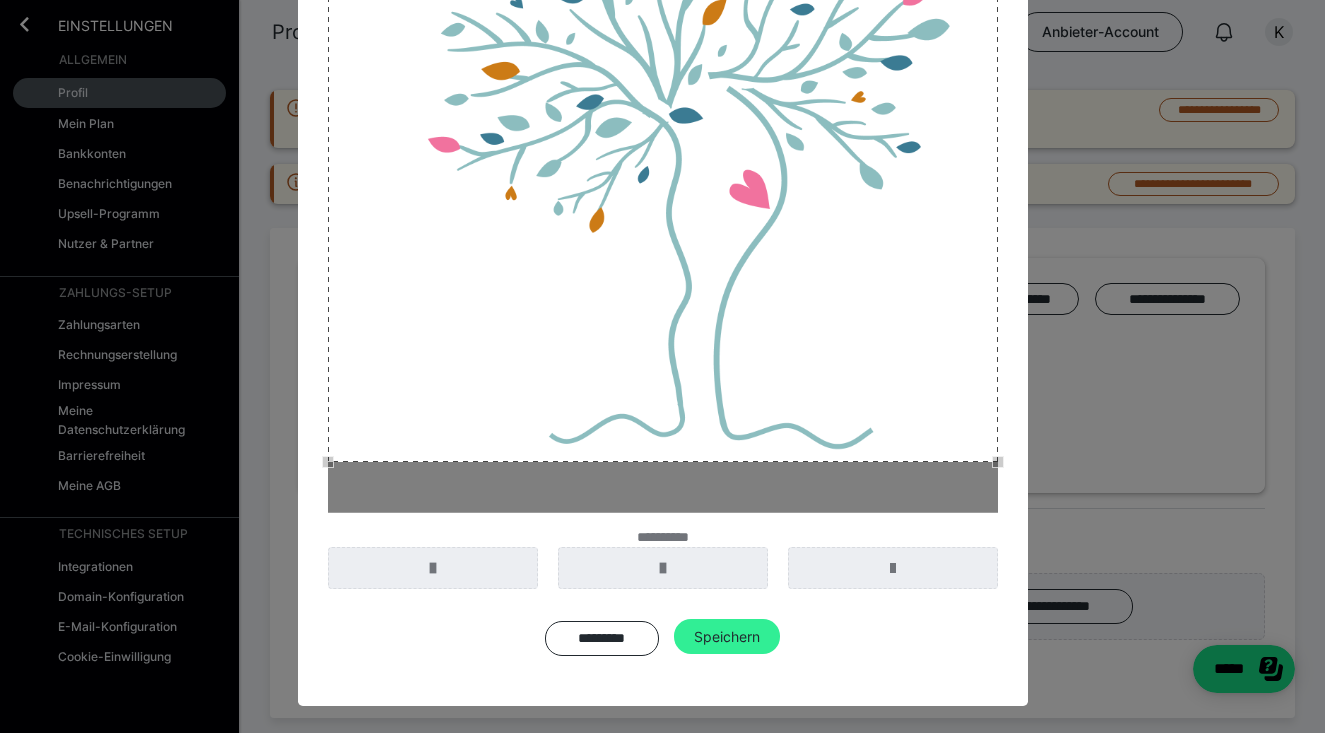 click on "Speichern" at bounding box center [727, 637] 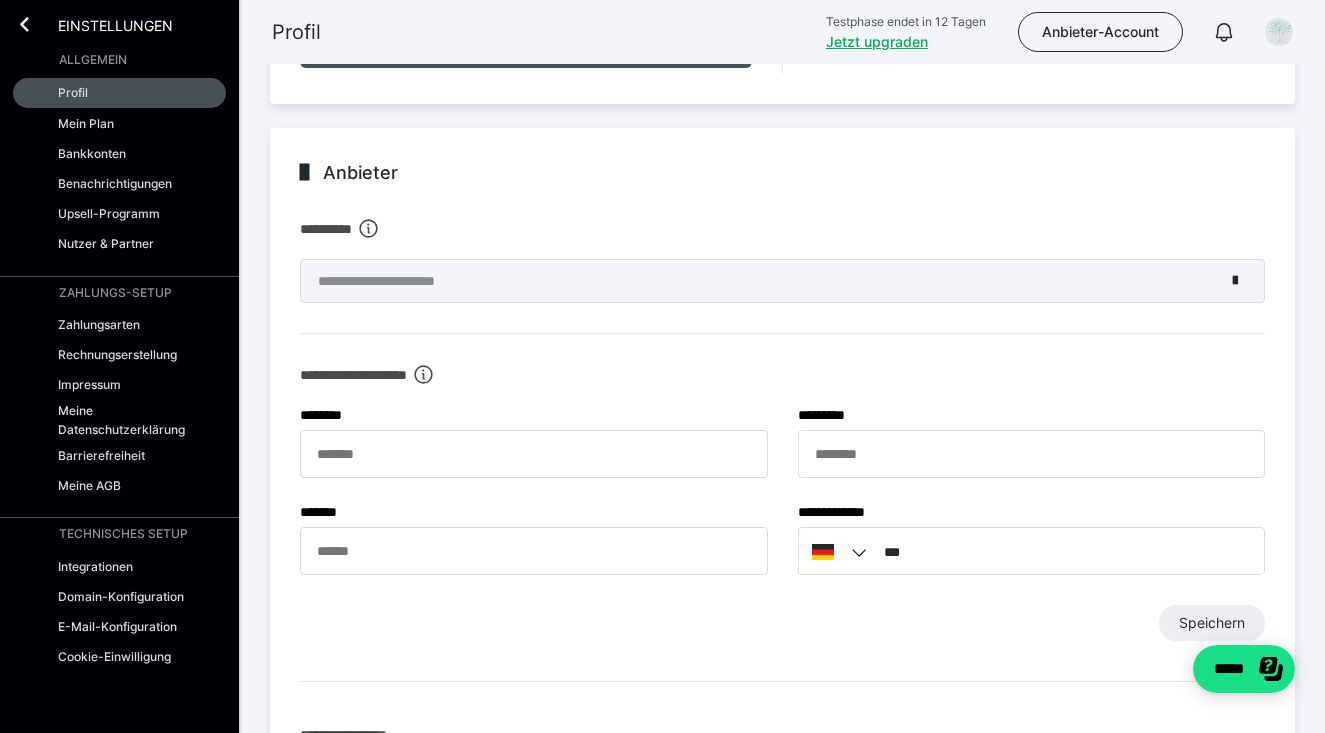 scroll, scrollTop: 615, scrollLeft: 0, axis: vertical 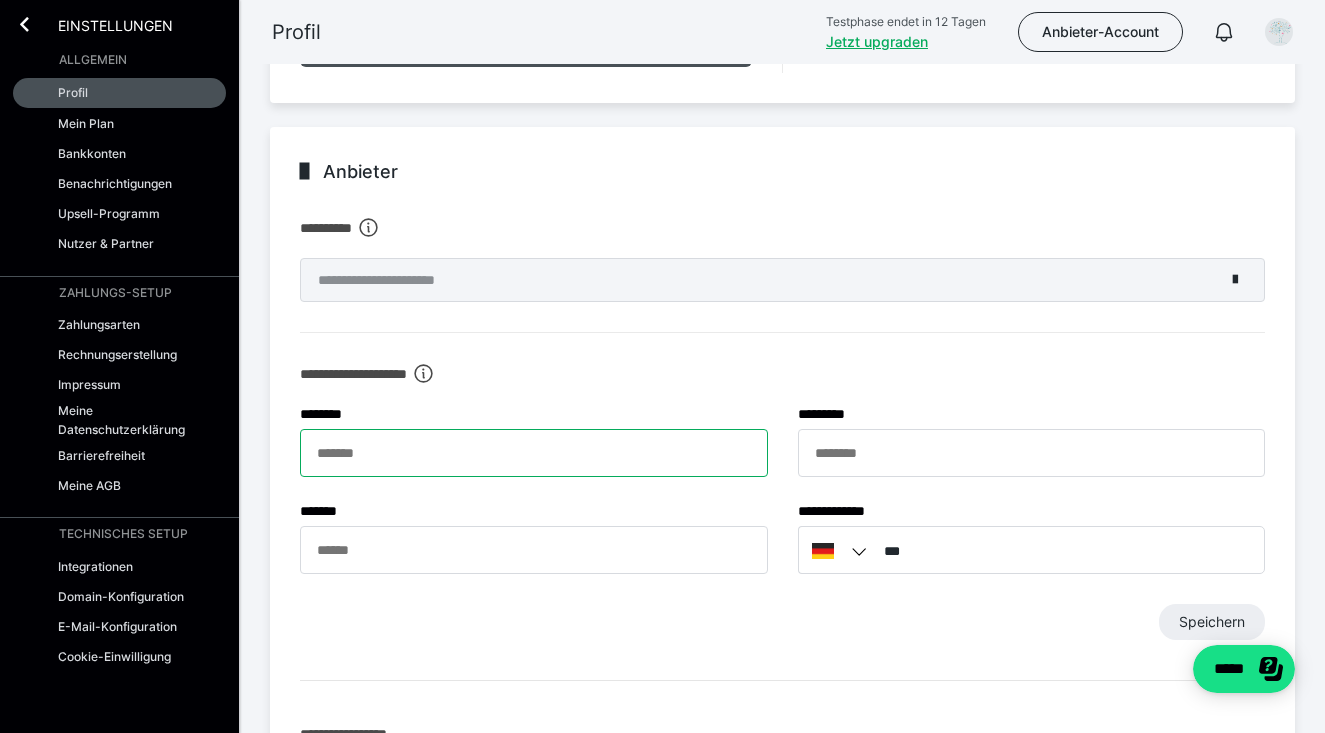 click on "******* *" at bounding box center (534, 453) 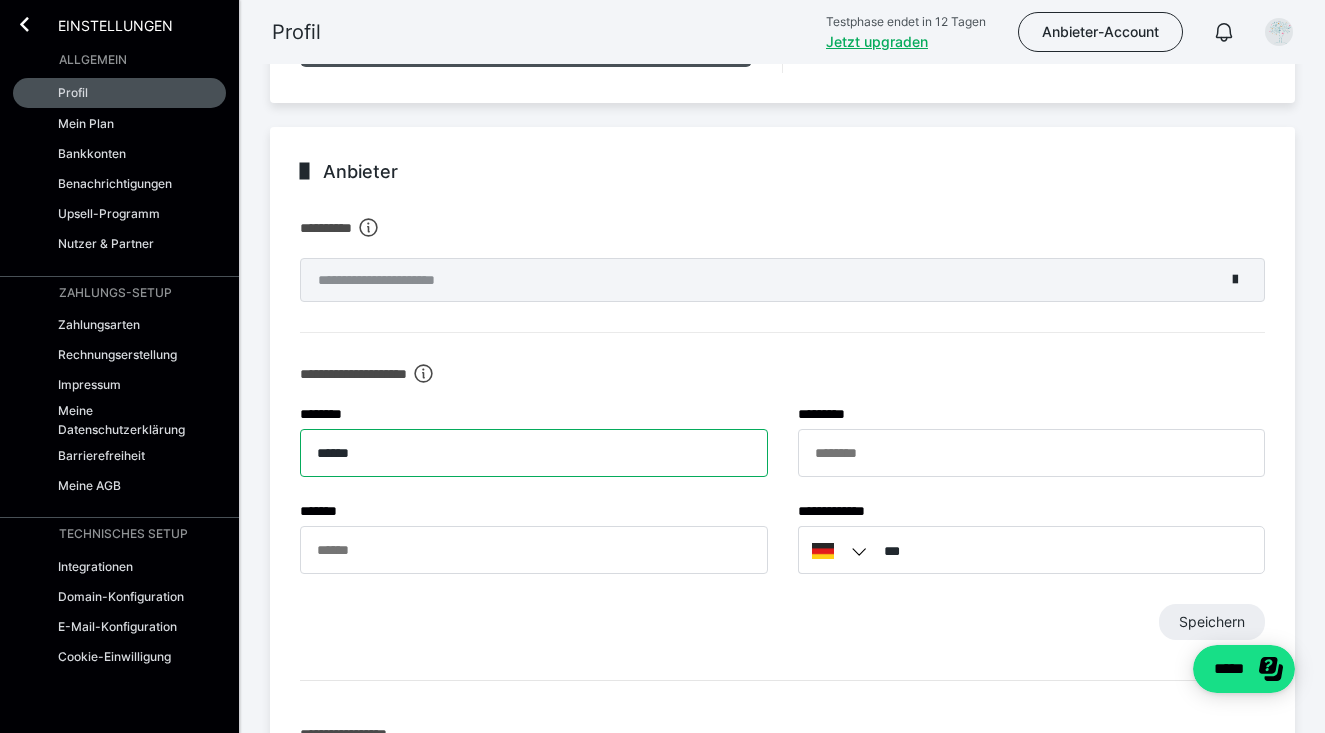 type on "******" 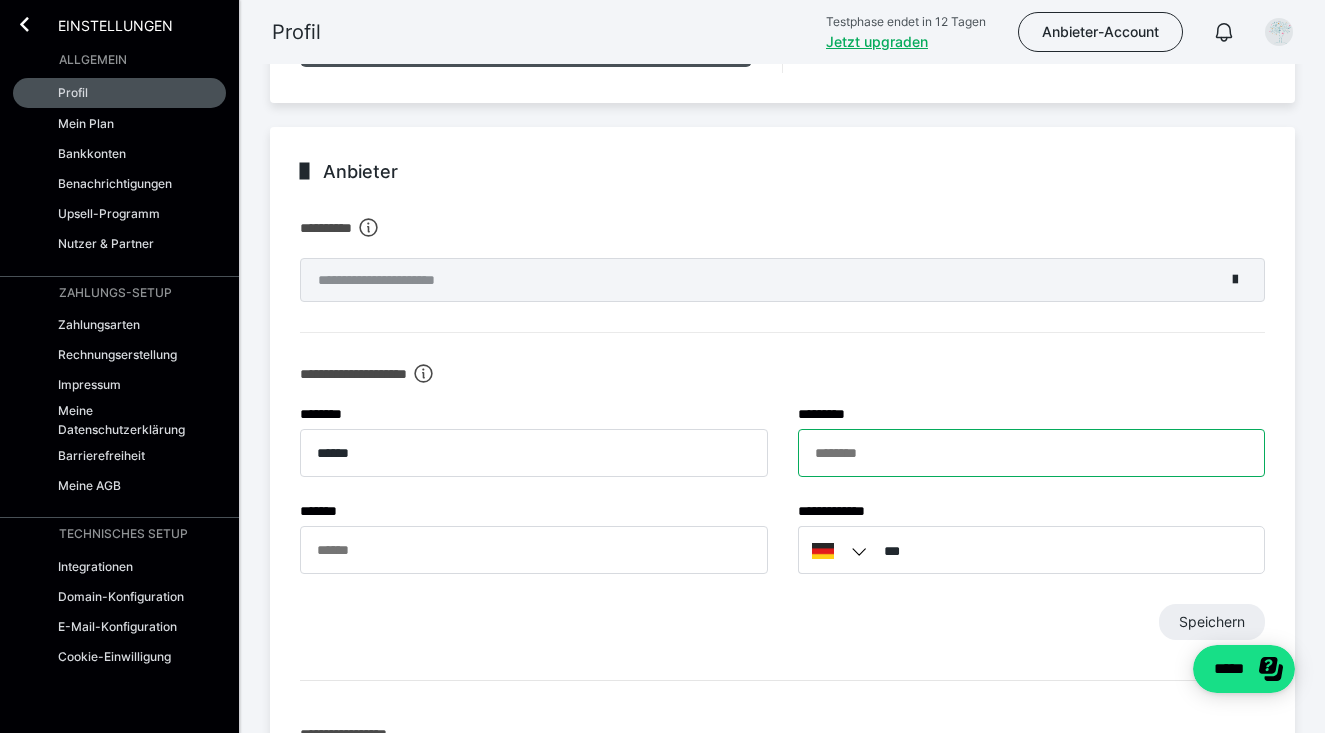 click on "******** *" at bounding box center [1032, 453] 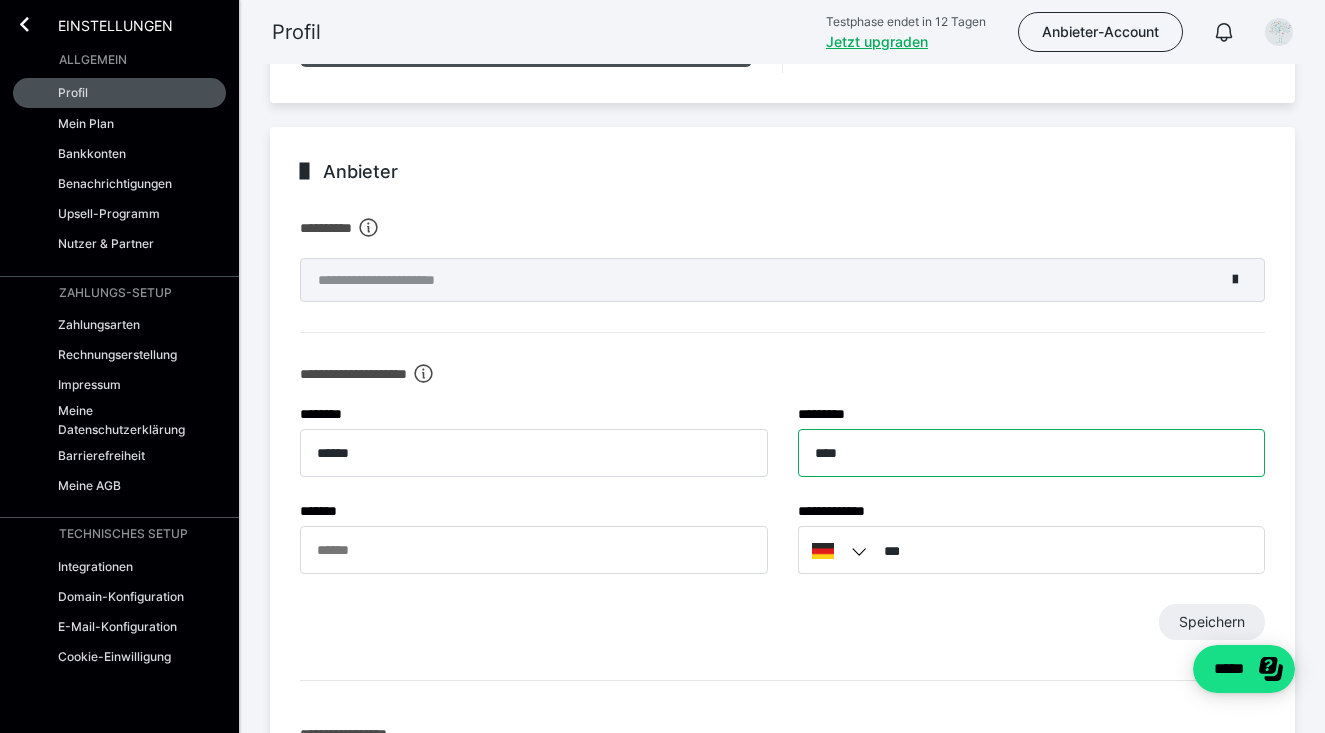 type on "****" 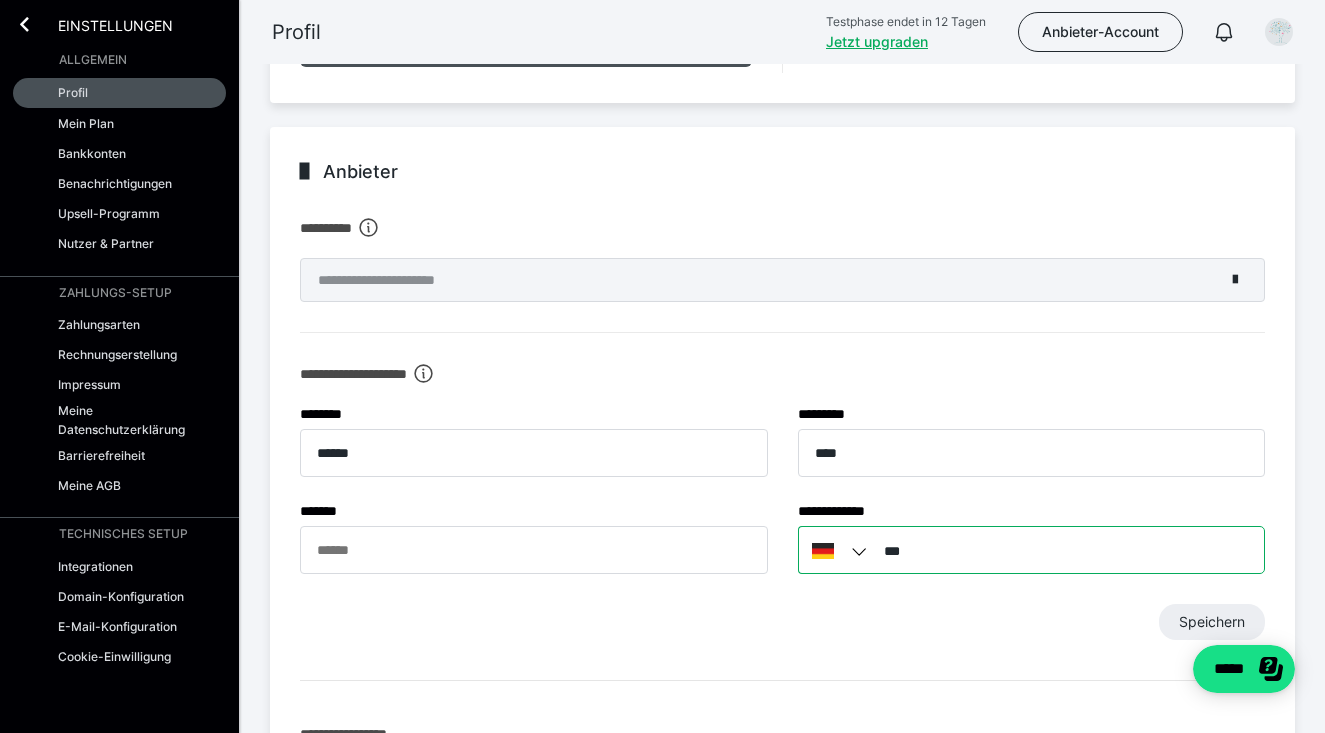 click on "***" at bounding box center [1032, 550] 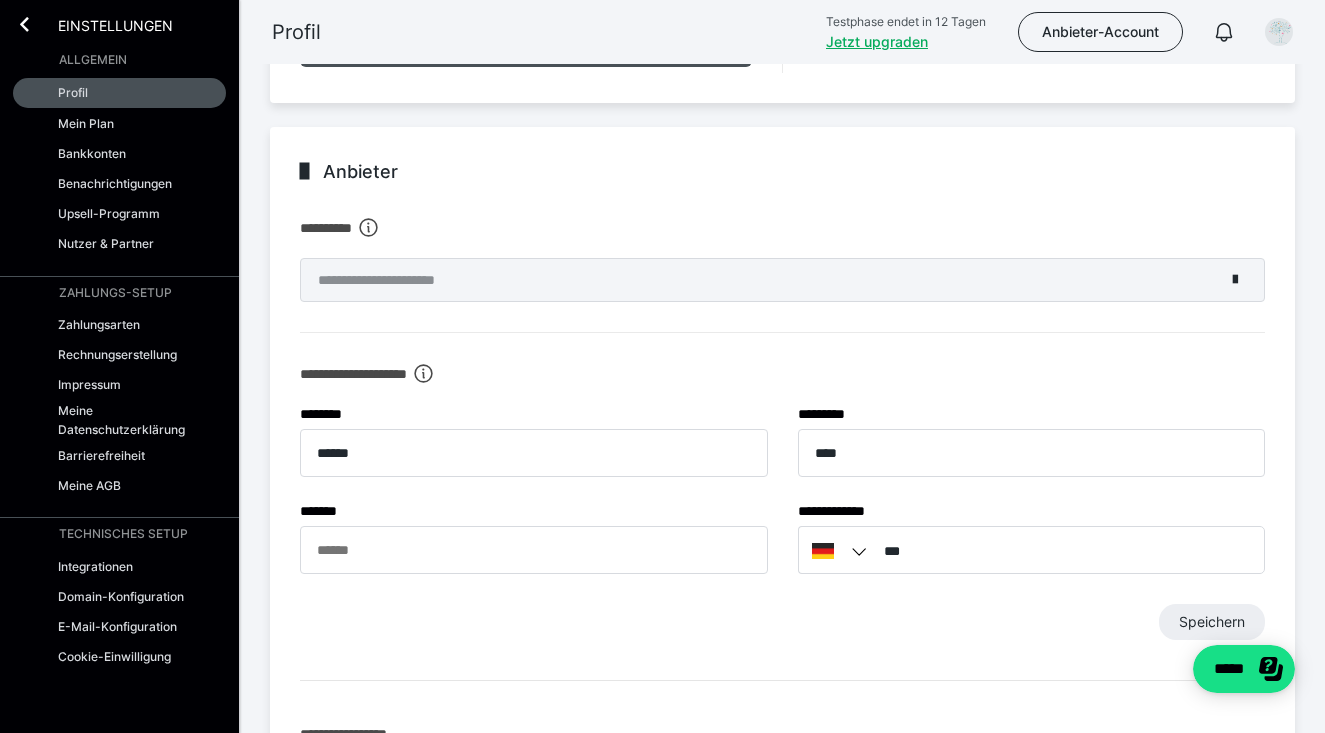 click at bounding box center [862, 552] 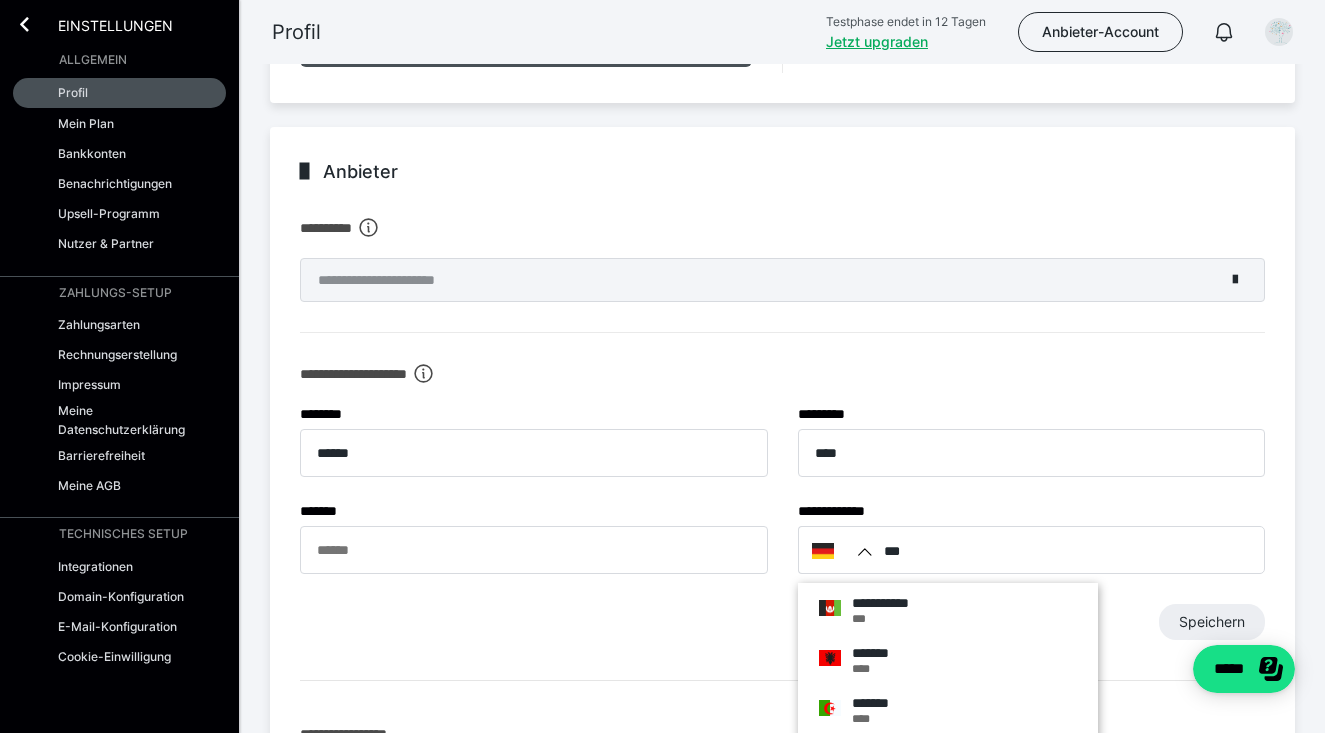 scroll, scrollTop: 663, scrollLeft: 0, axis: vertical 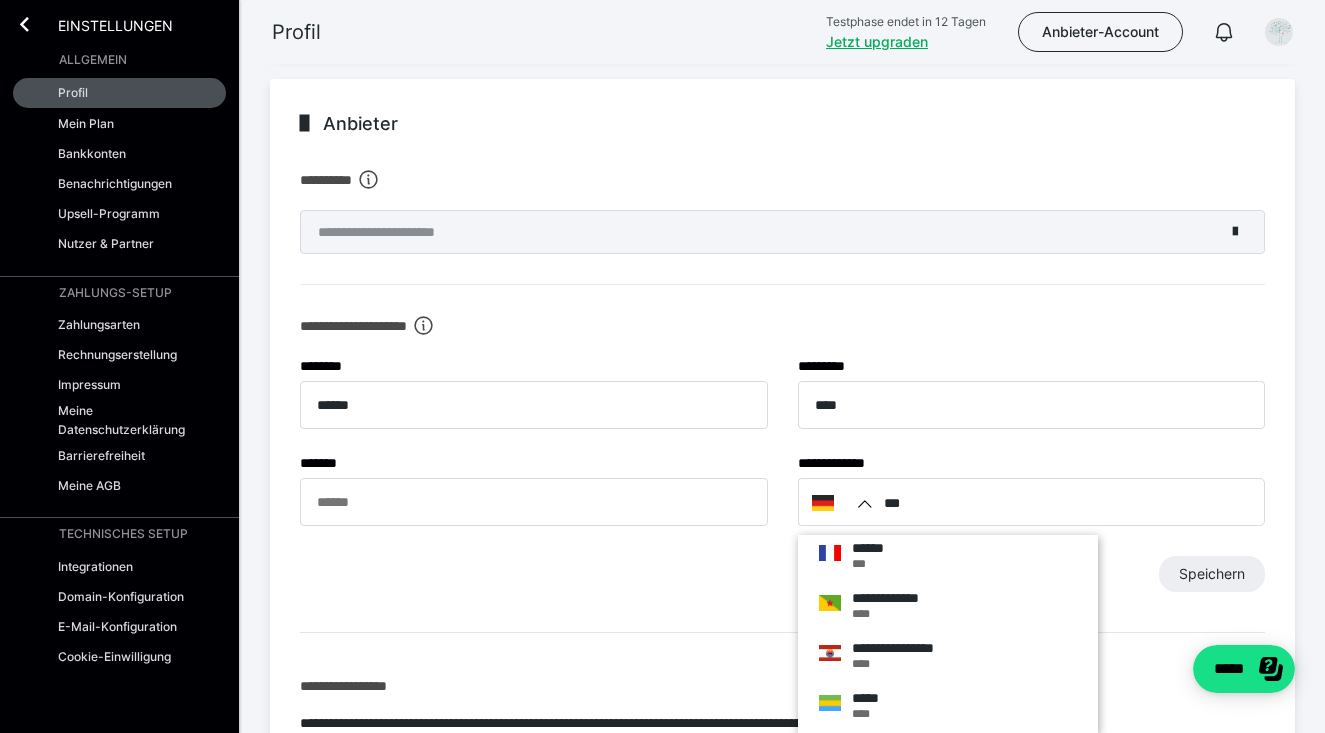 click at bounding box center (823, 503) 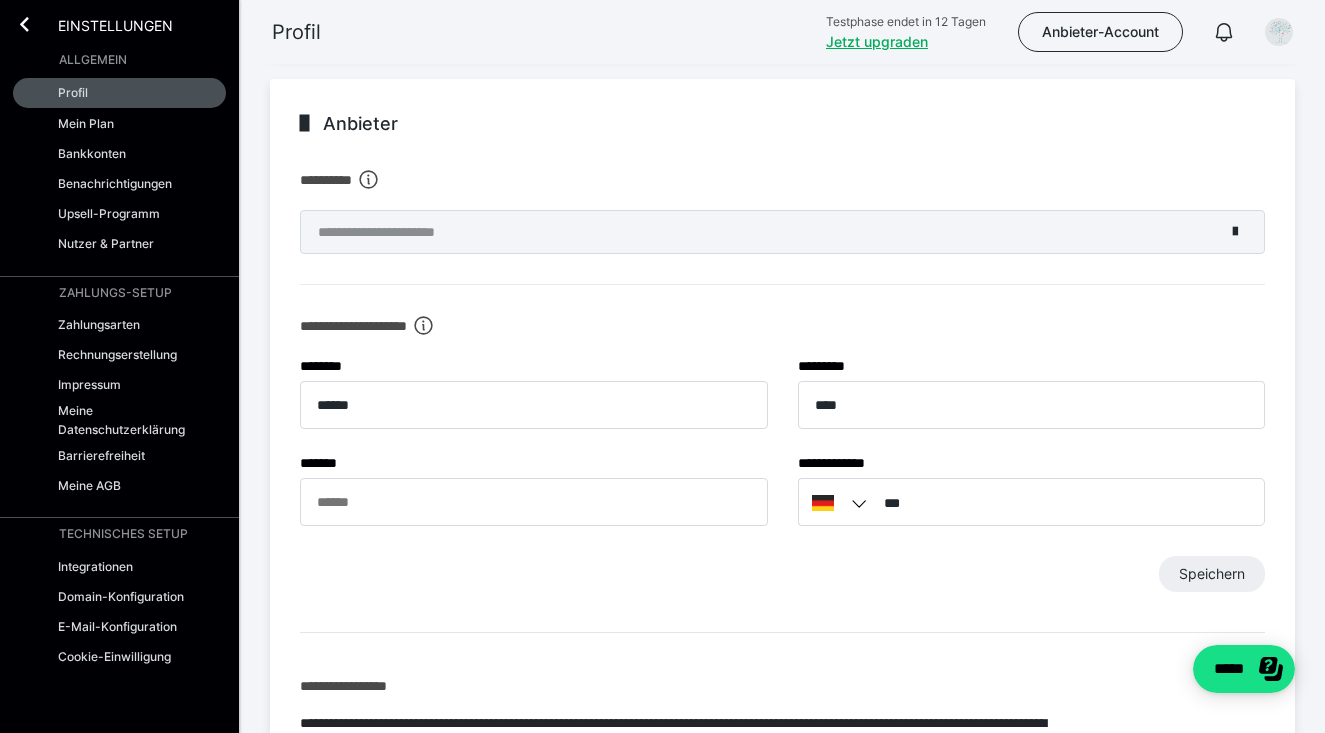 click at bounding box center [823, 503] 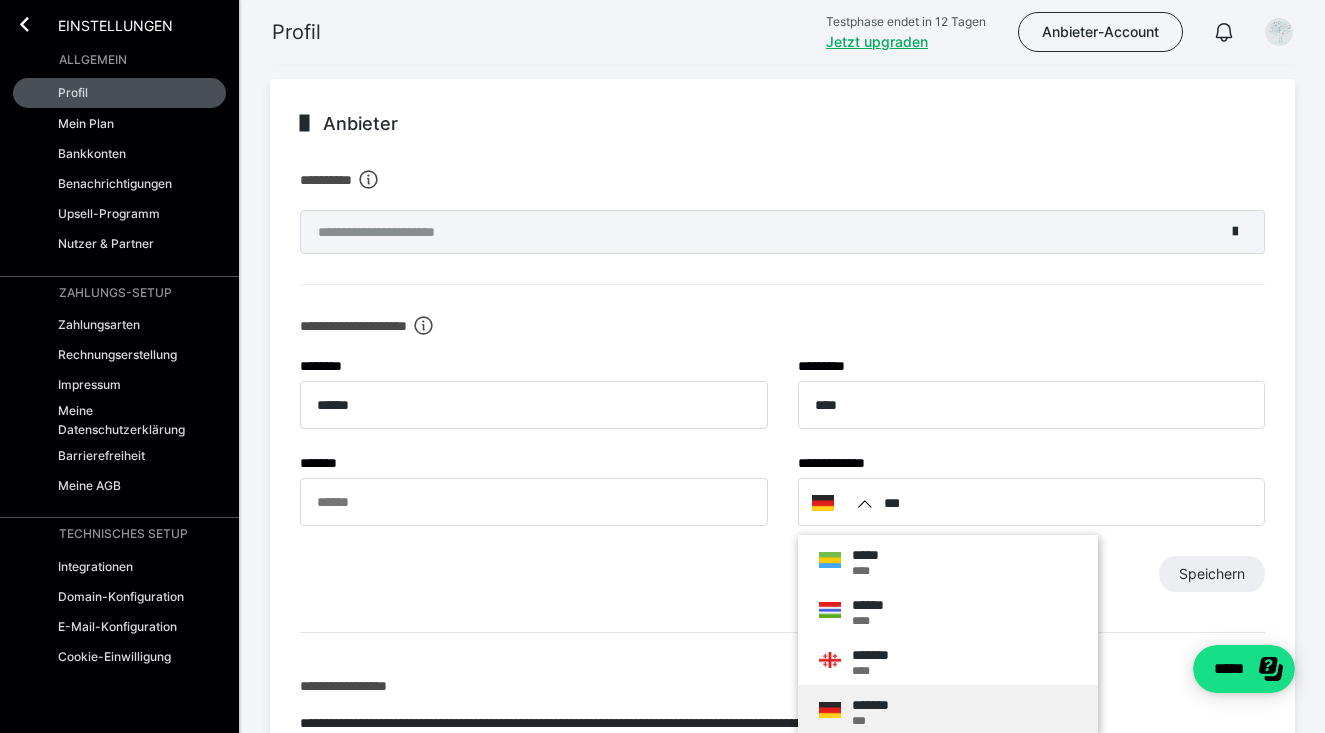 scroll, scrollTop: 375, scrollLeft: 0, axis: vertical 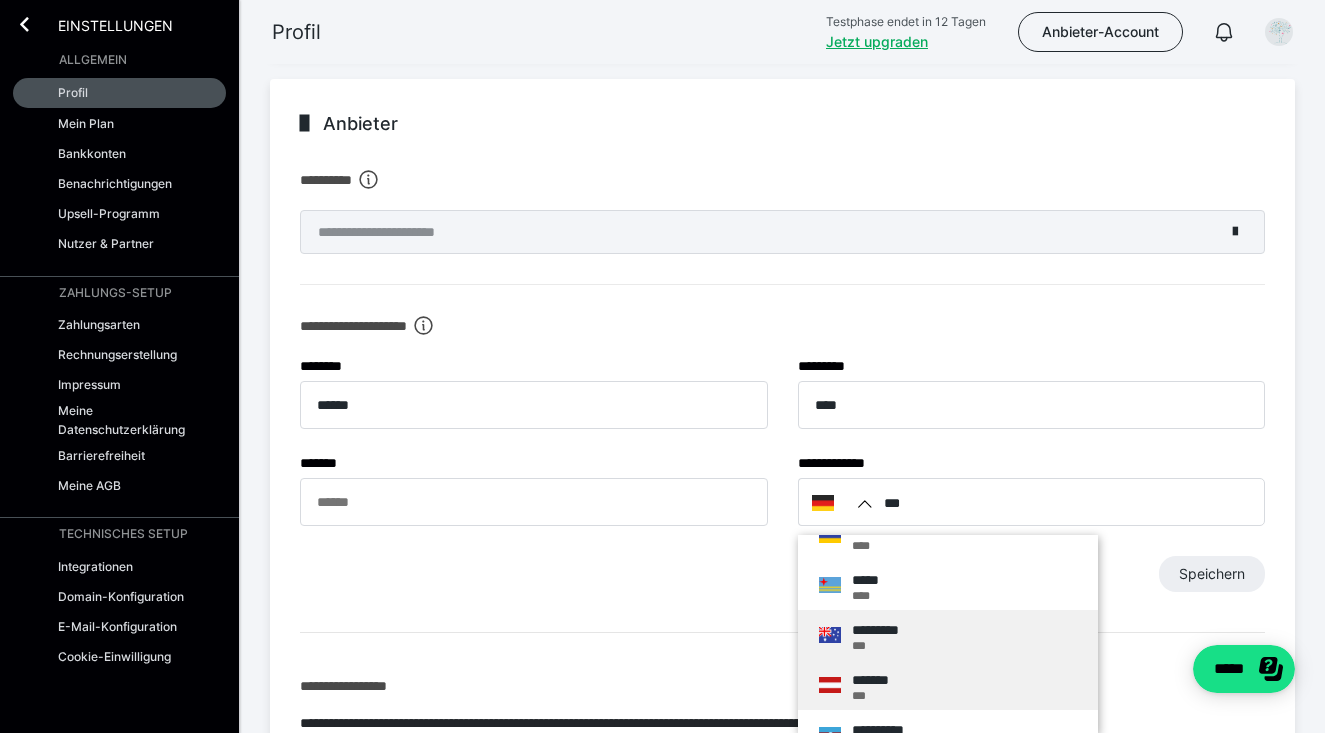 click on "******* ***" at bounding box center [948, 685] 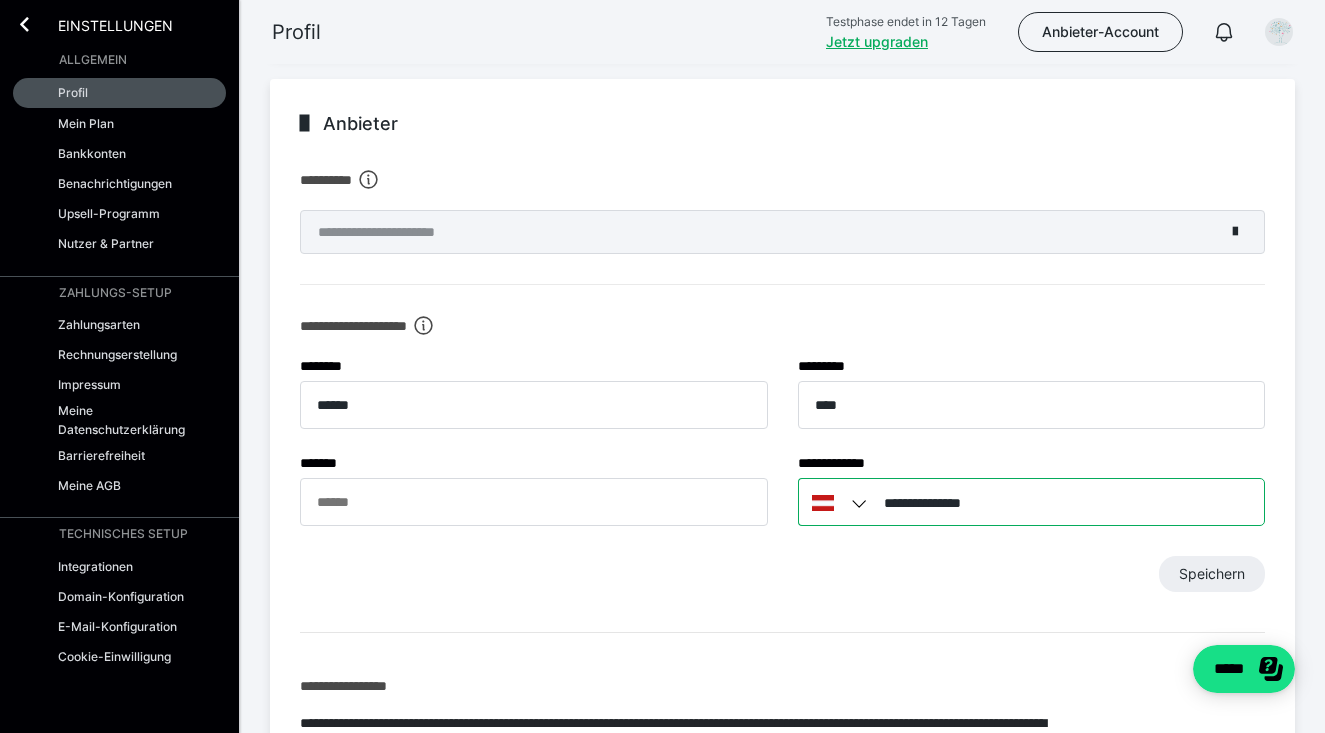 type on "**********" 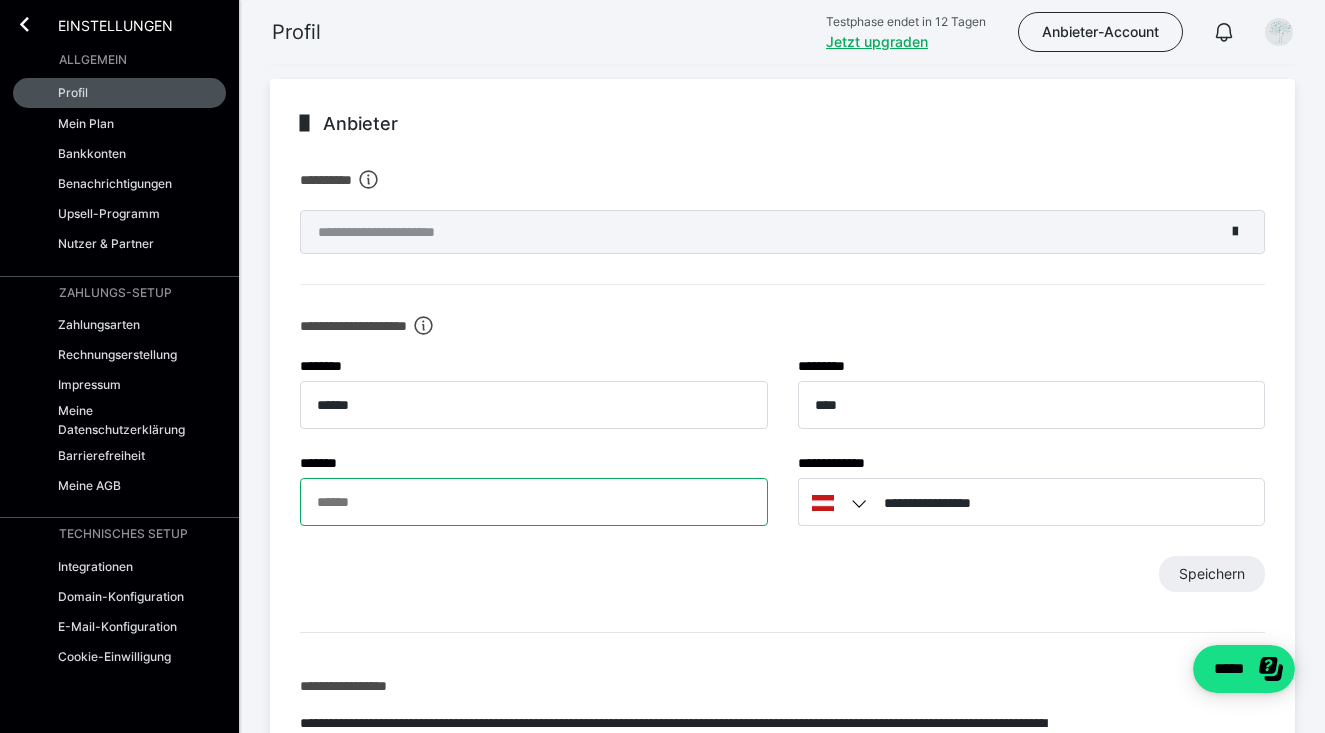 click on "****** *" at bounding box center [534, 502] 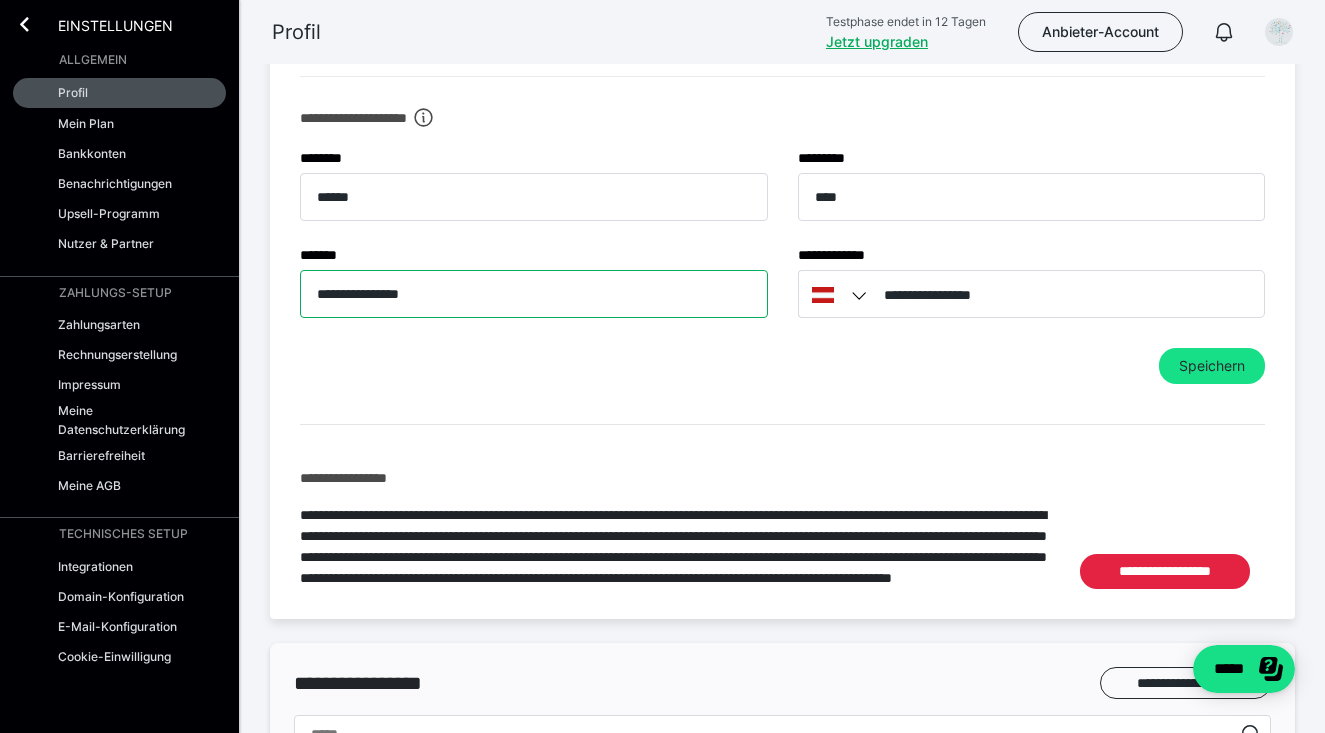 scroll, scrollTop: 874, scrollLeft: 0, axis: vertical 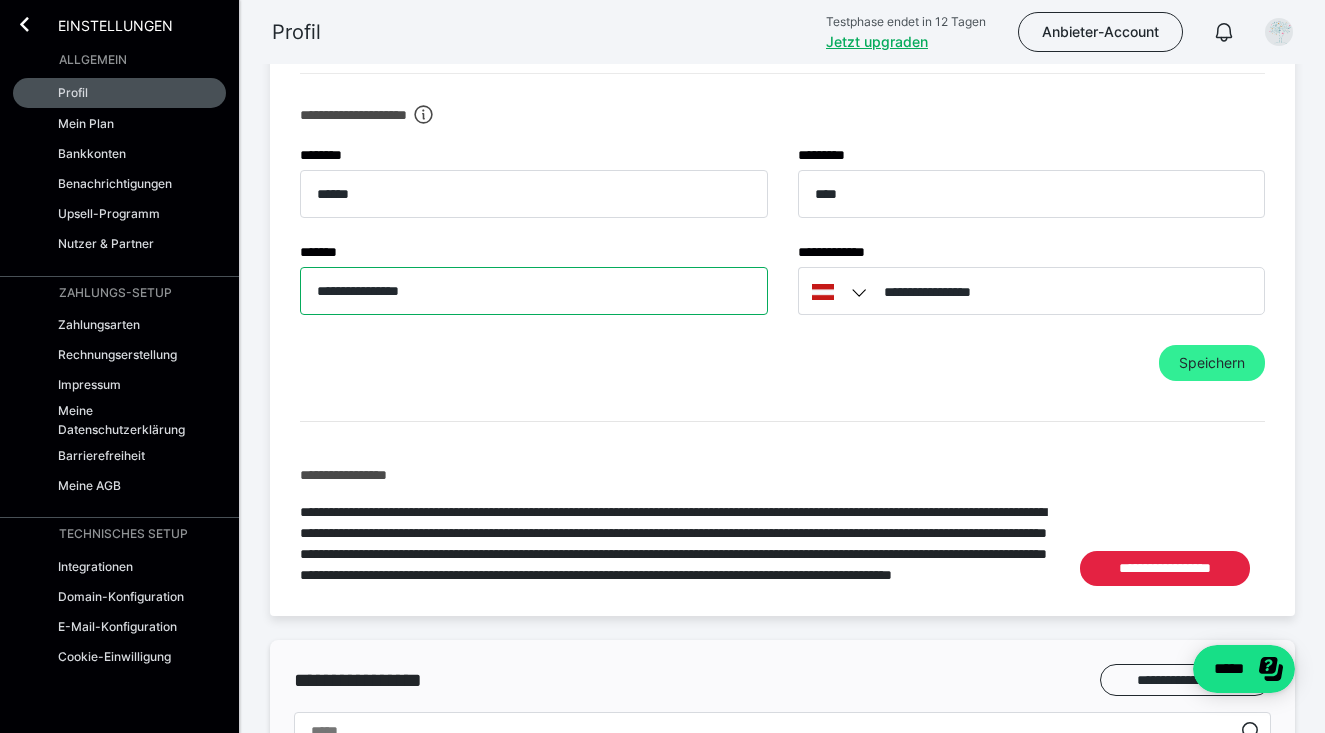 type on "**********" 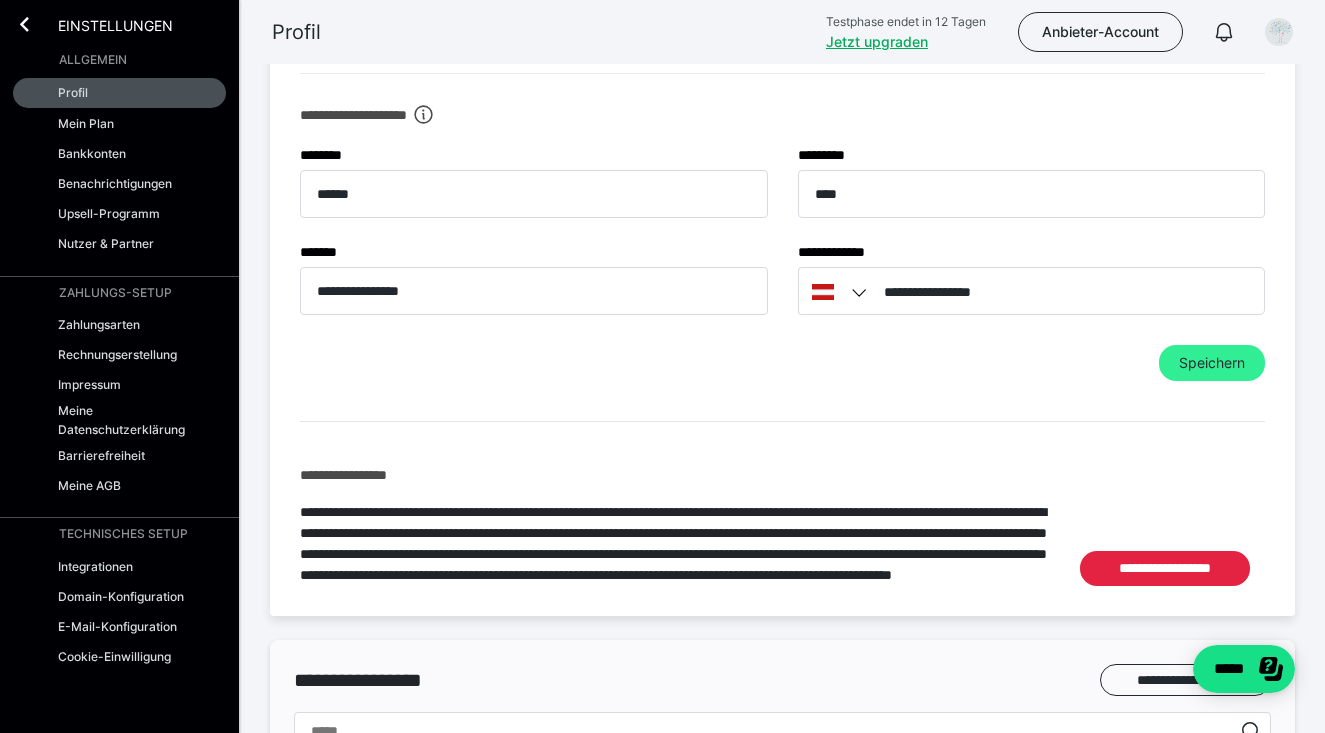 click on "Speichern" at bounding box center [1212, 363] 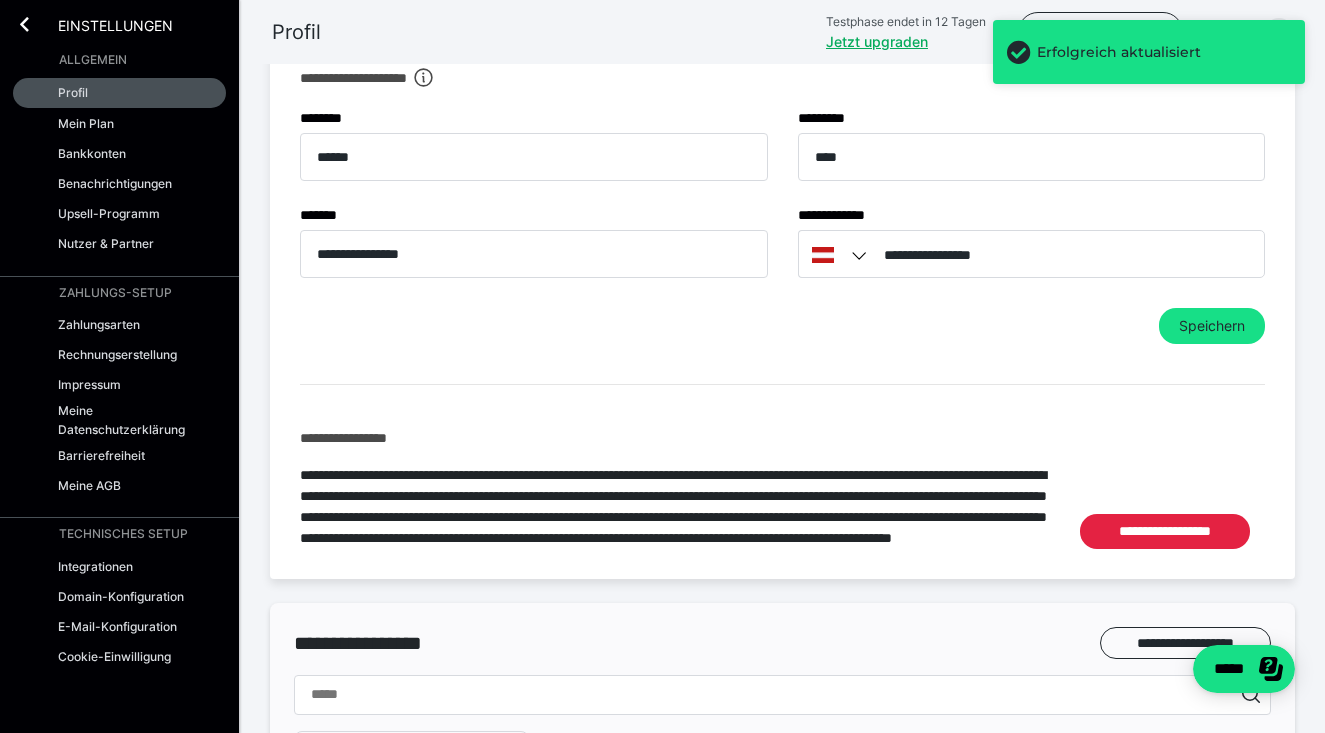 scroll, scrollTop: 1009, scrollLeft: 0, axis: vertical 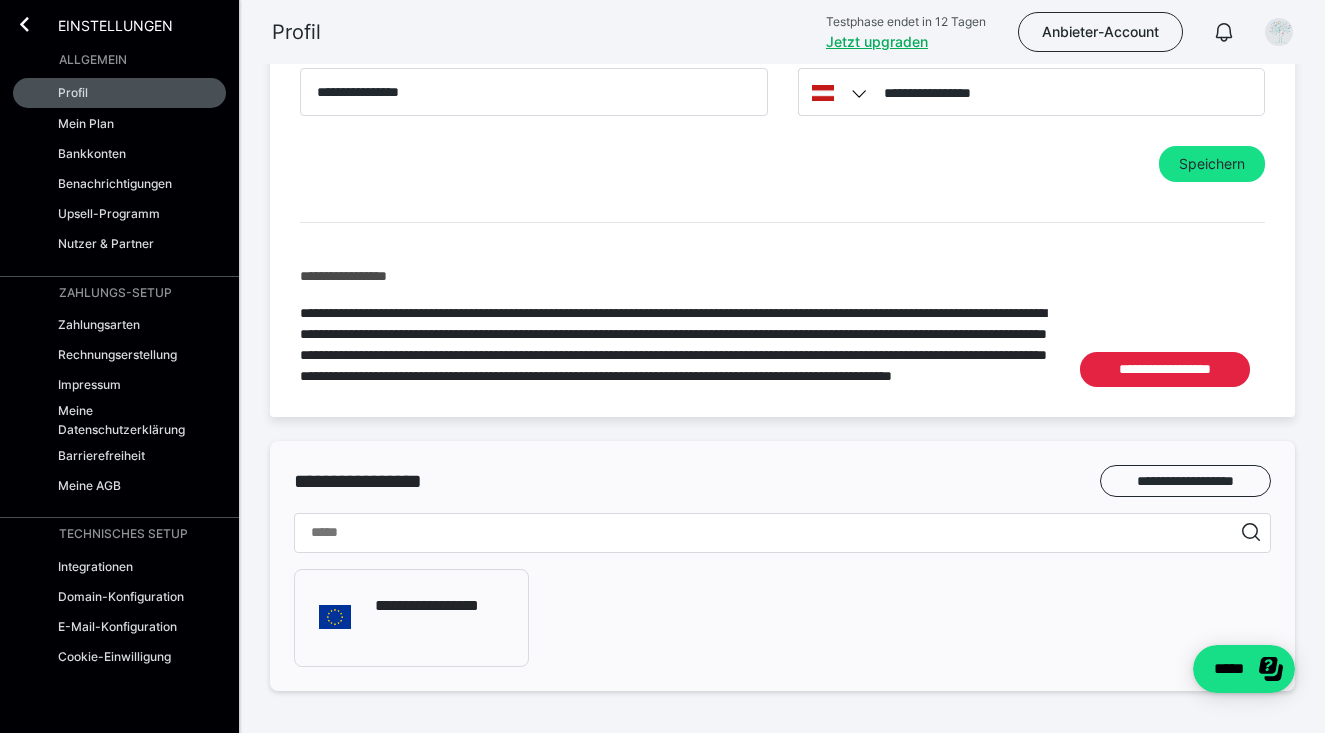 click on "**********" at bounding box center (411, 618) 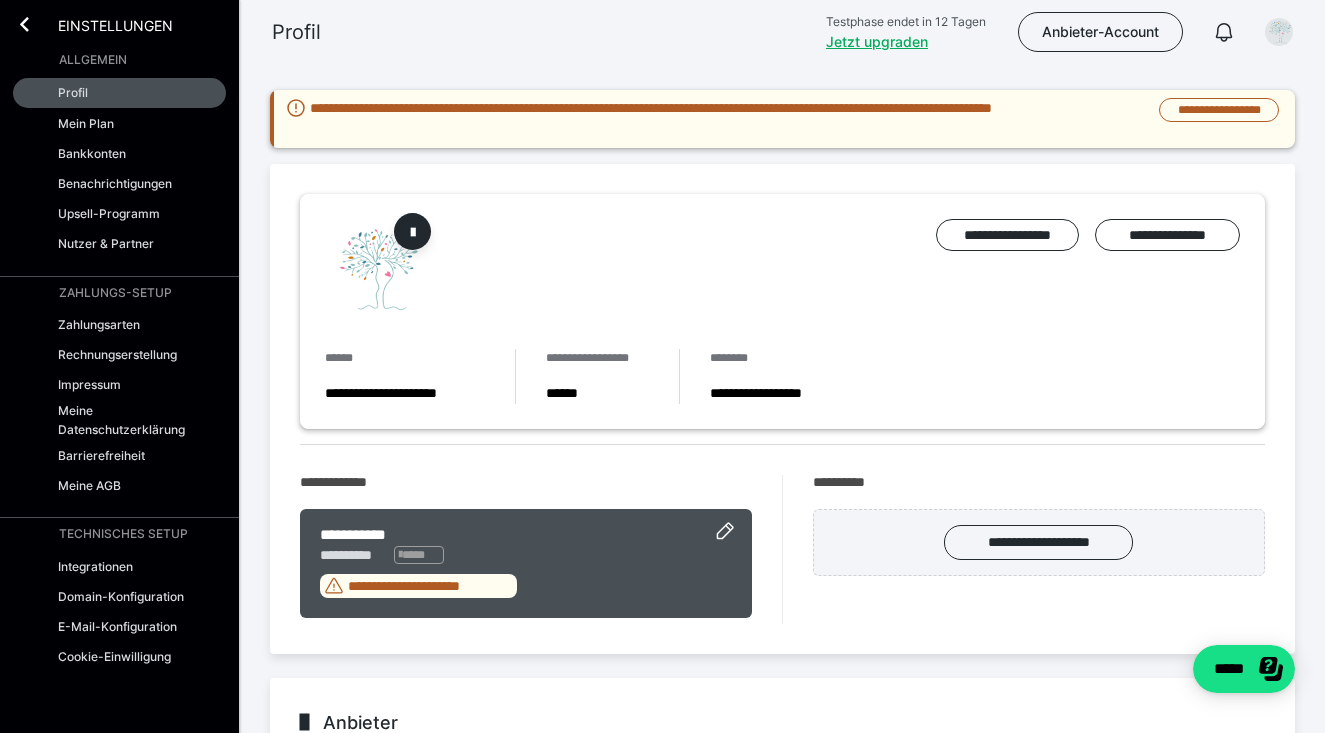 scroll, scrollTop: 0, scrollLeft: 0, axis: both 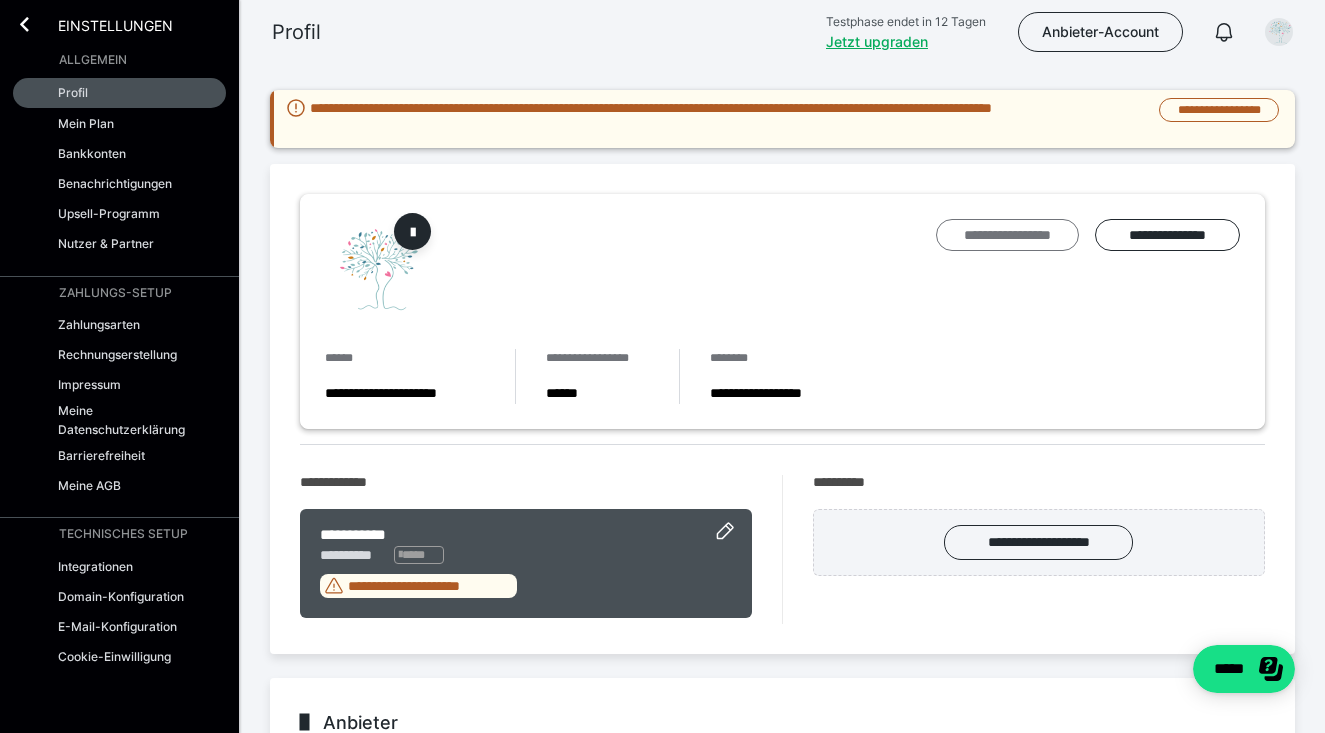click on "**********" at bounding box center [1007, 235] 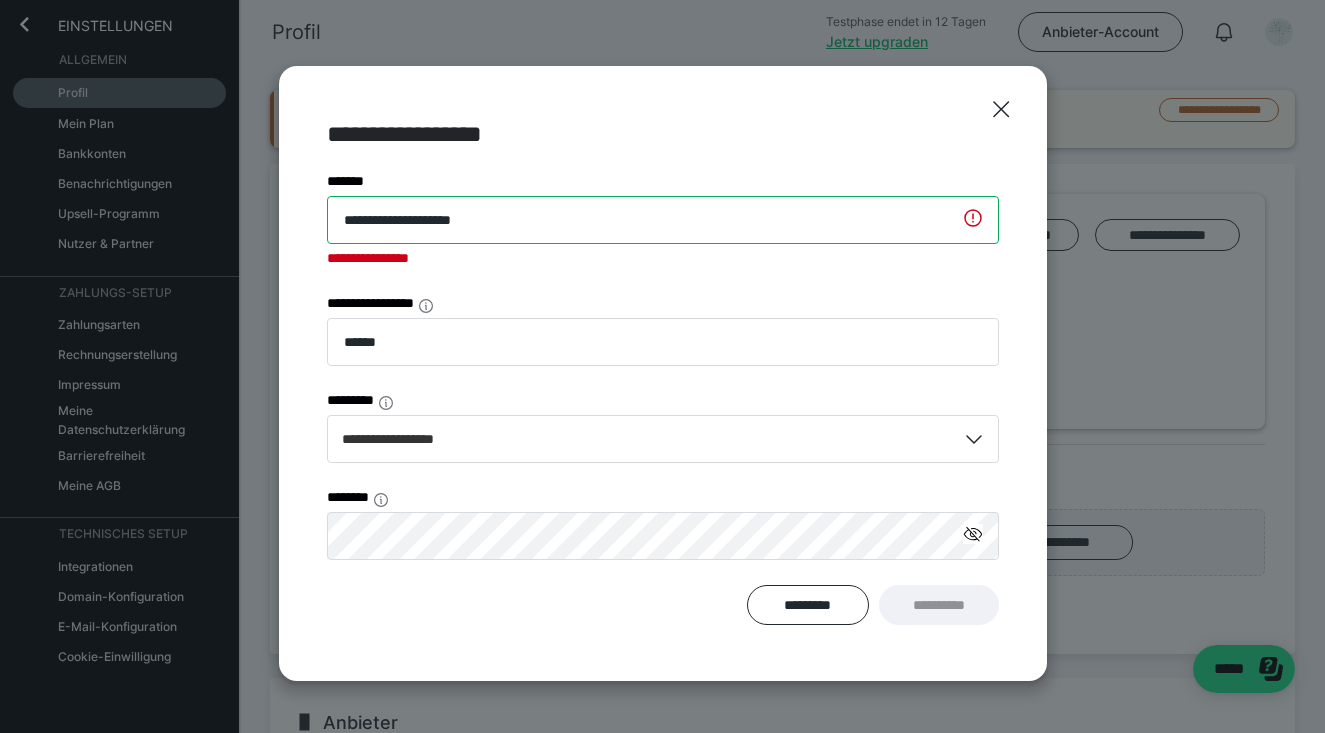 type on "**********" 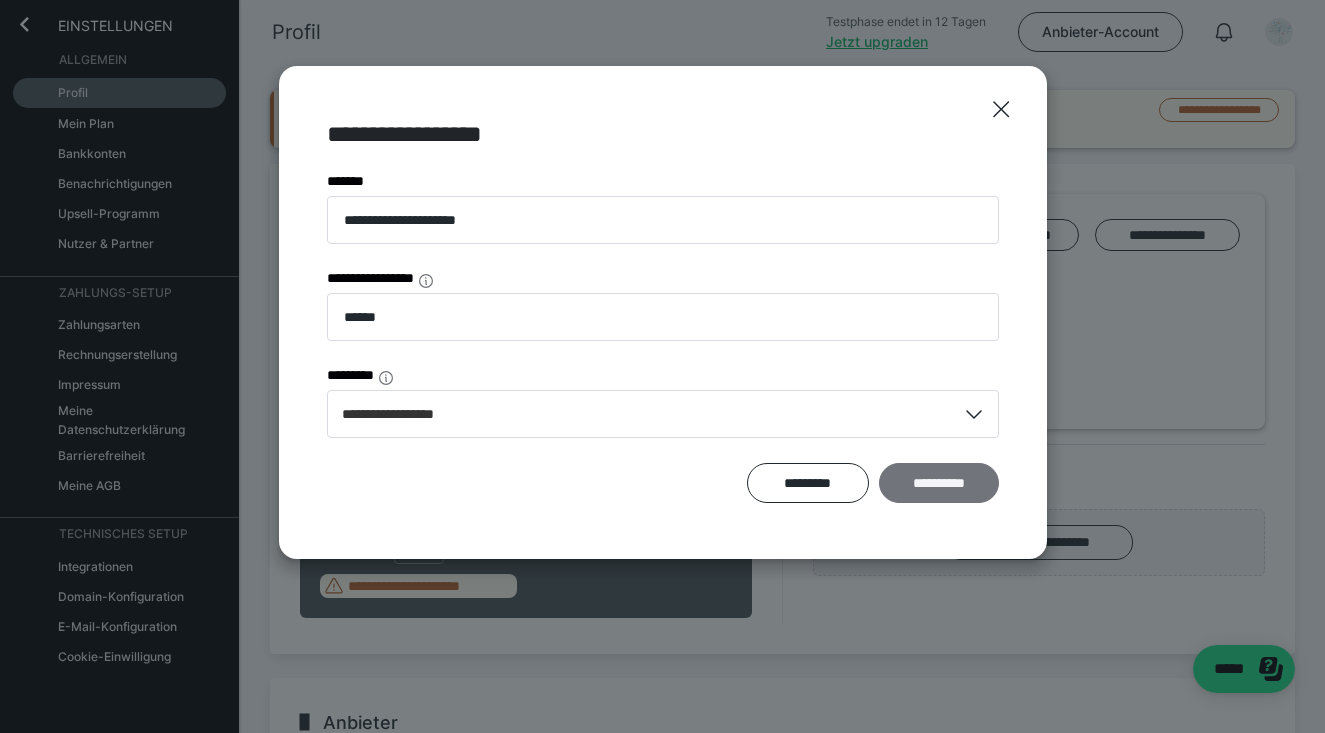click on "**********" at bounding box center (939, 483) 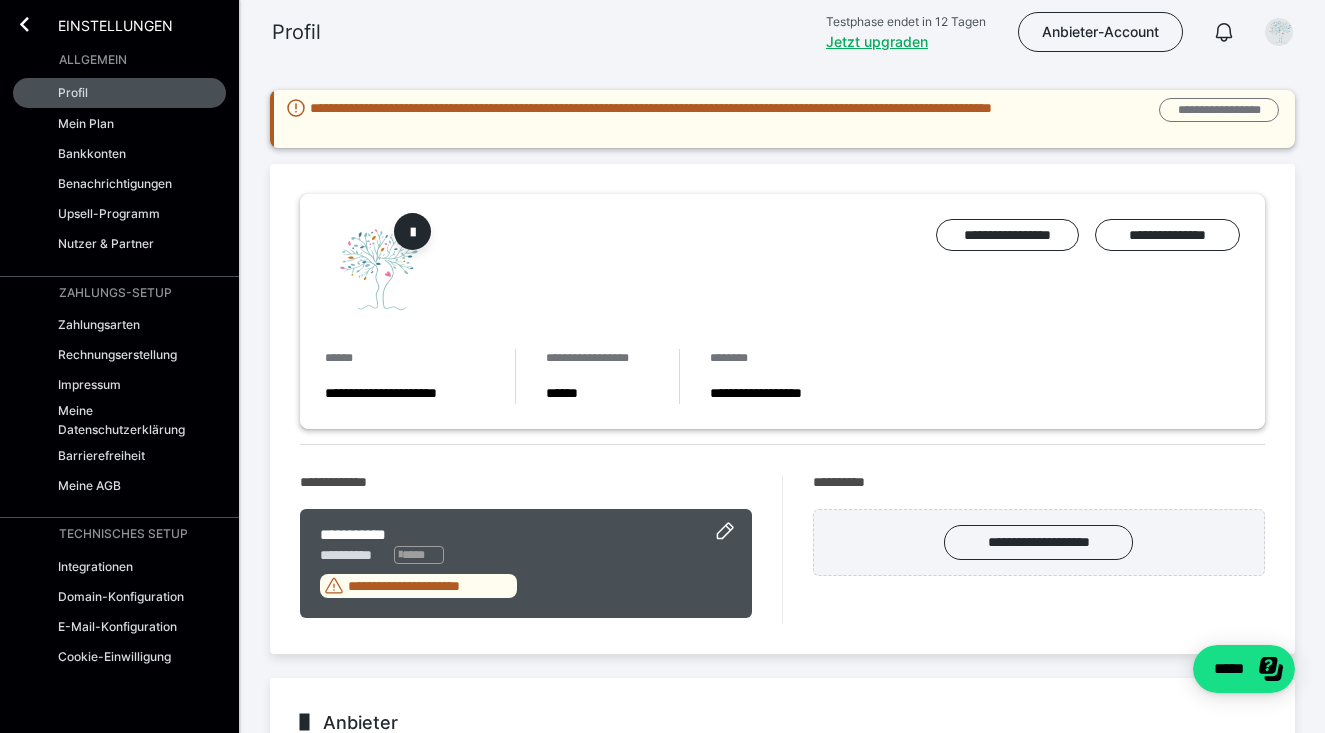 click on "**********" at bounding box center (1219, 110) 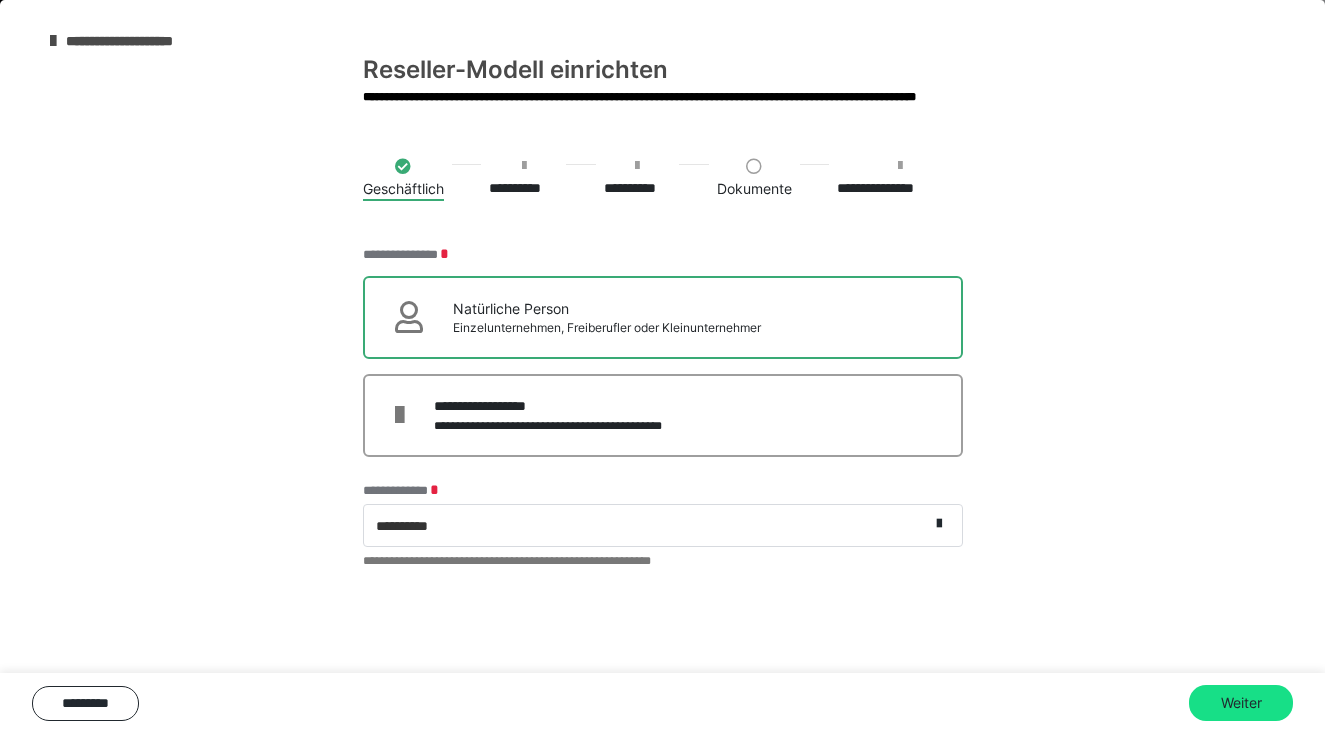 click on "Natürliche Person" at bounding box center (607, 308) 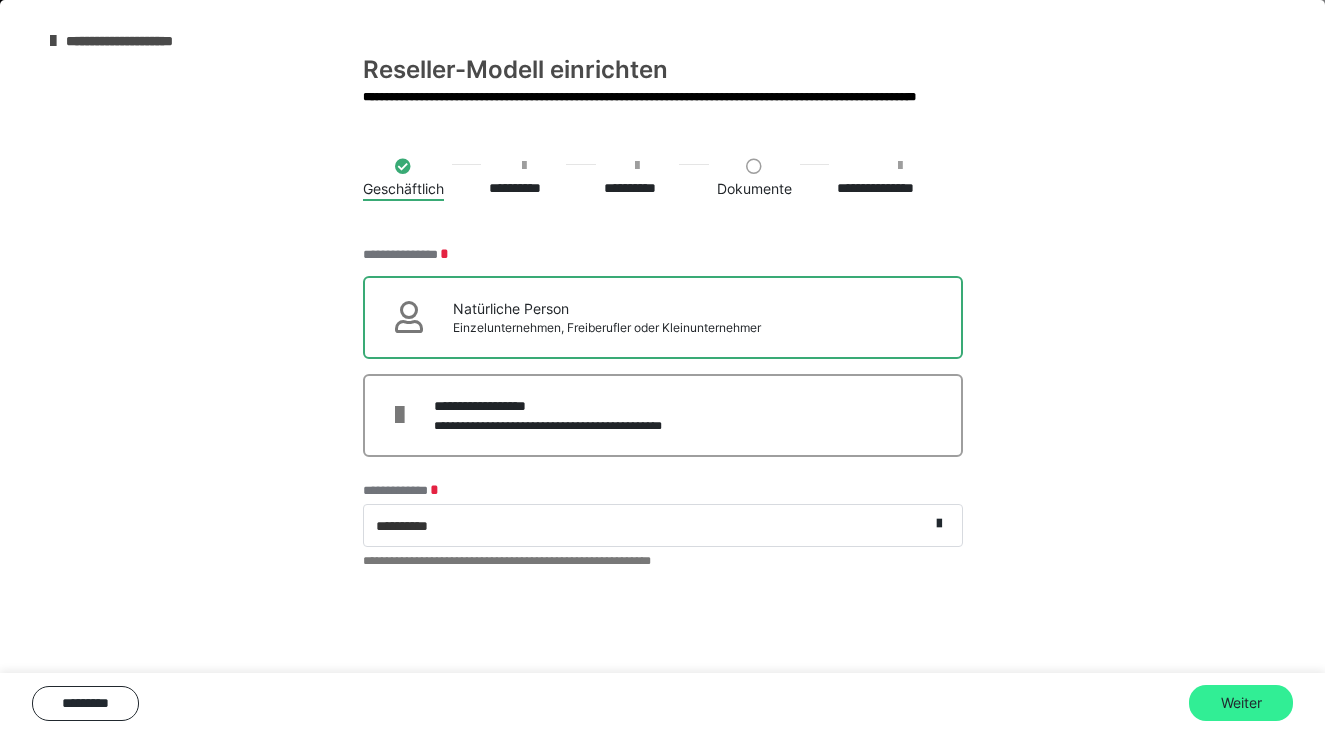 click on "Weiter" at bounding box center (1241, 703) 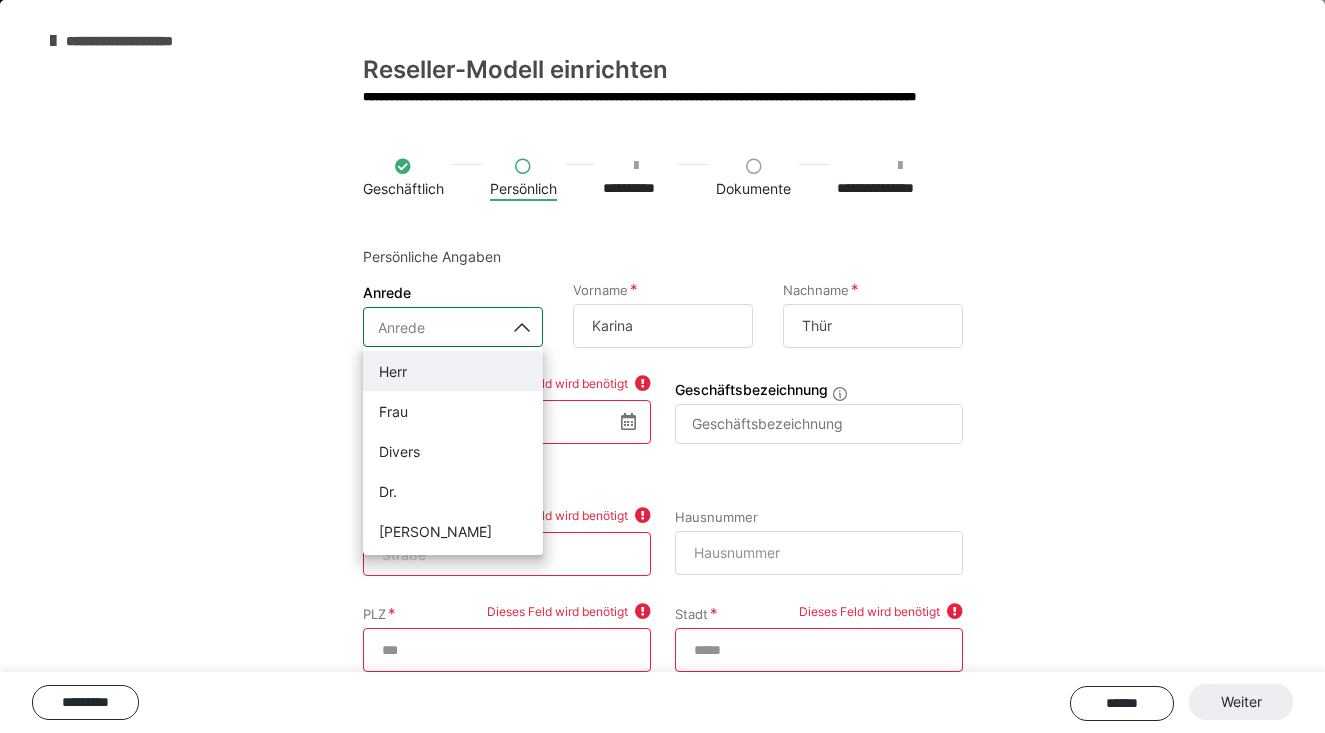 click on "Anrede" at bounding box center (434, 327) 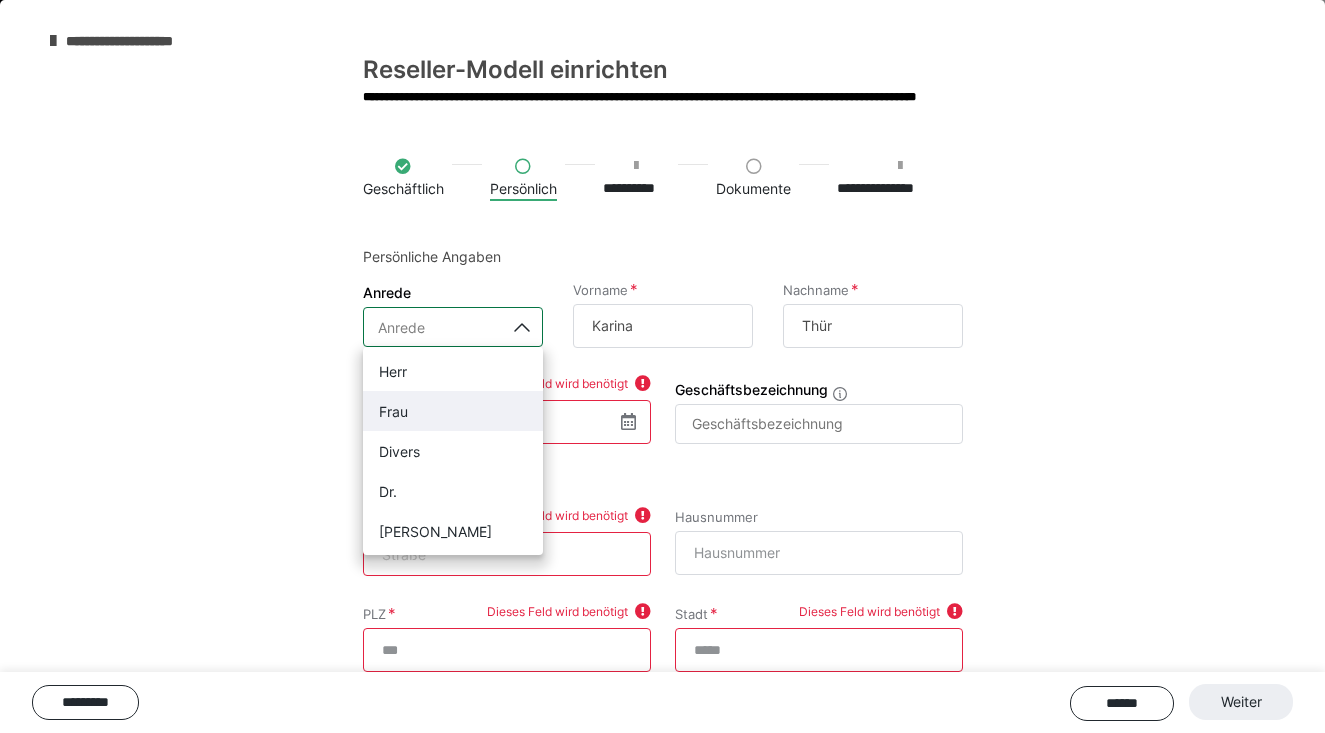 click on "Frau" at bounding box center [453, 411] 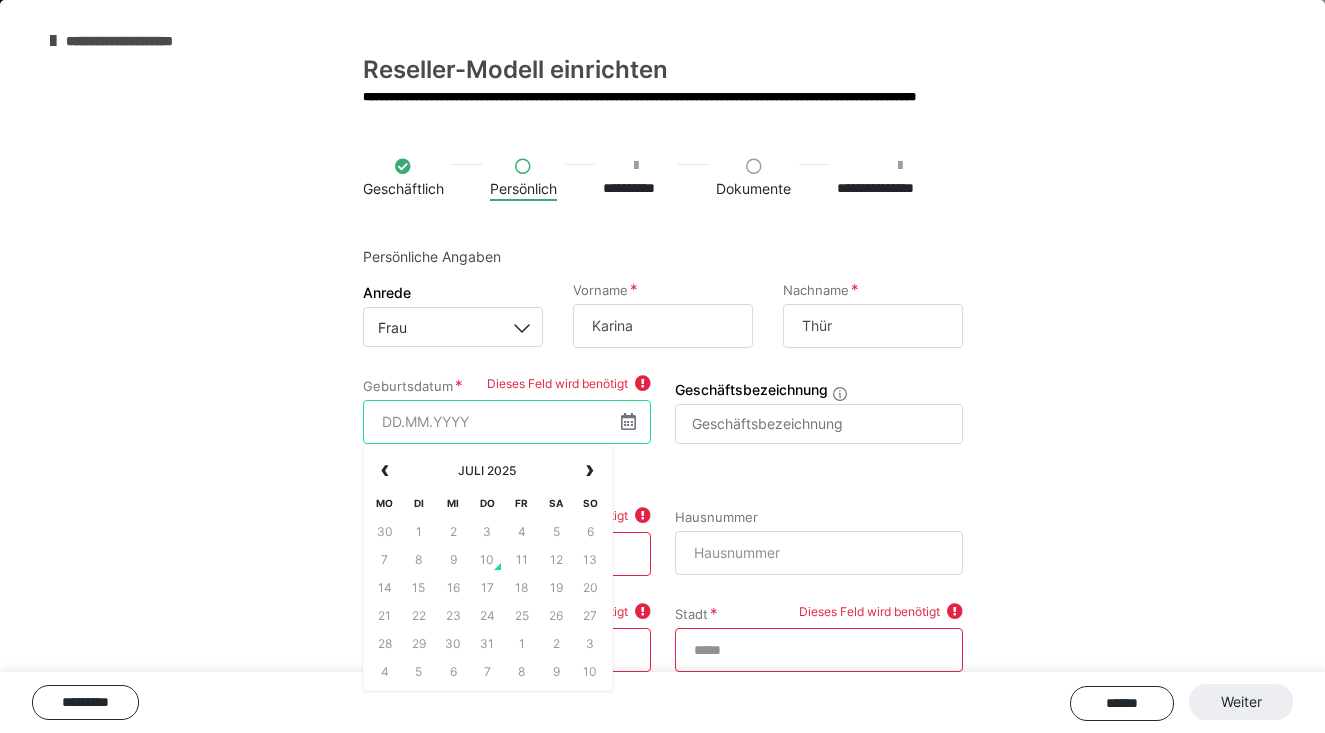 click at bounding box center (507, 422) 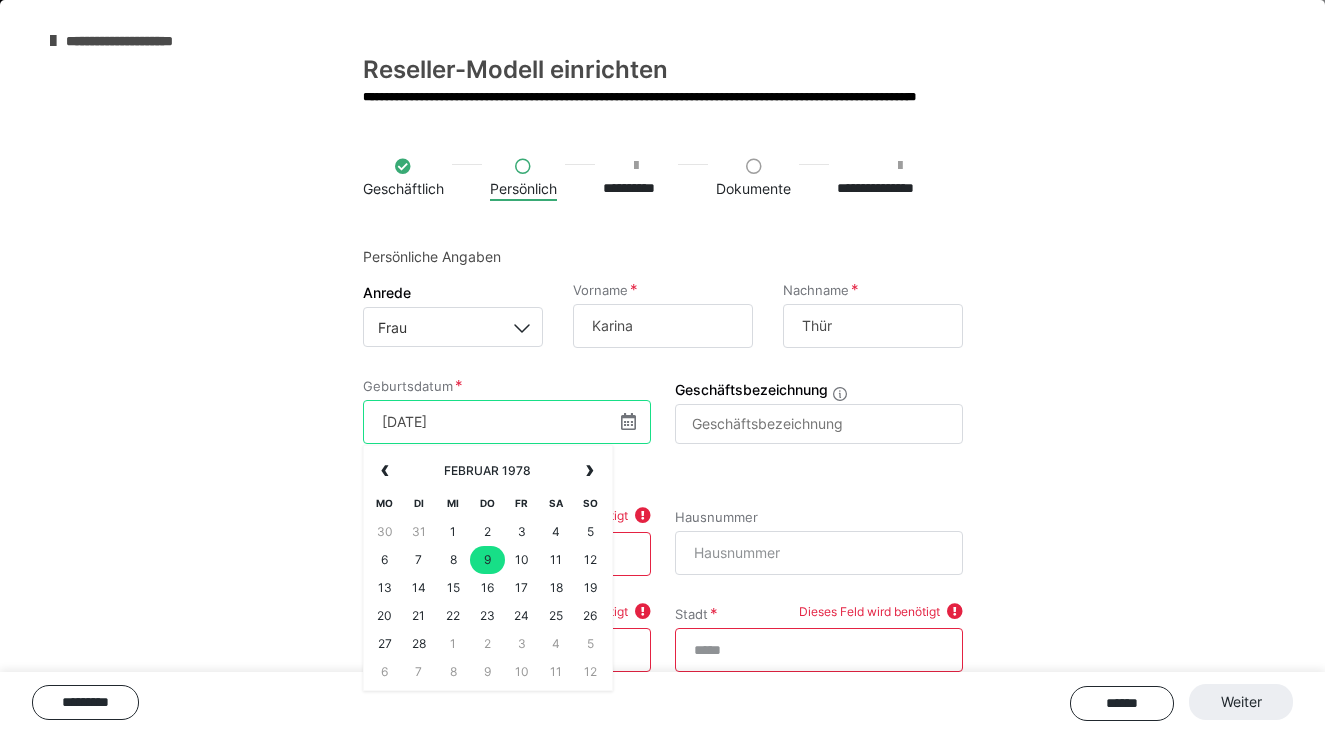 type on "[DATE]" 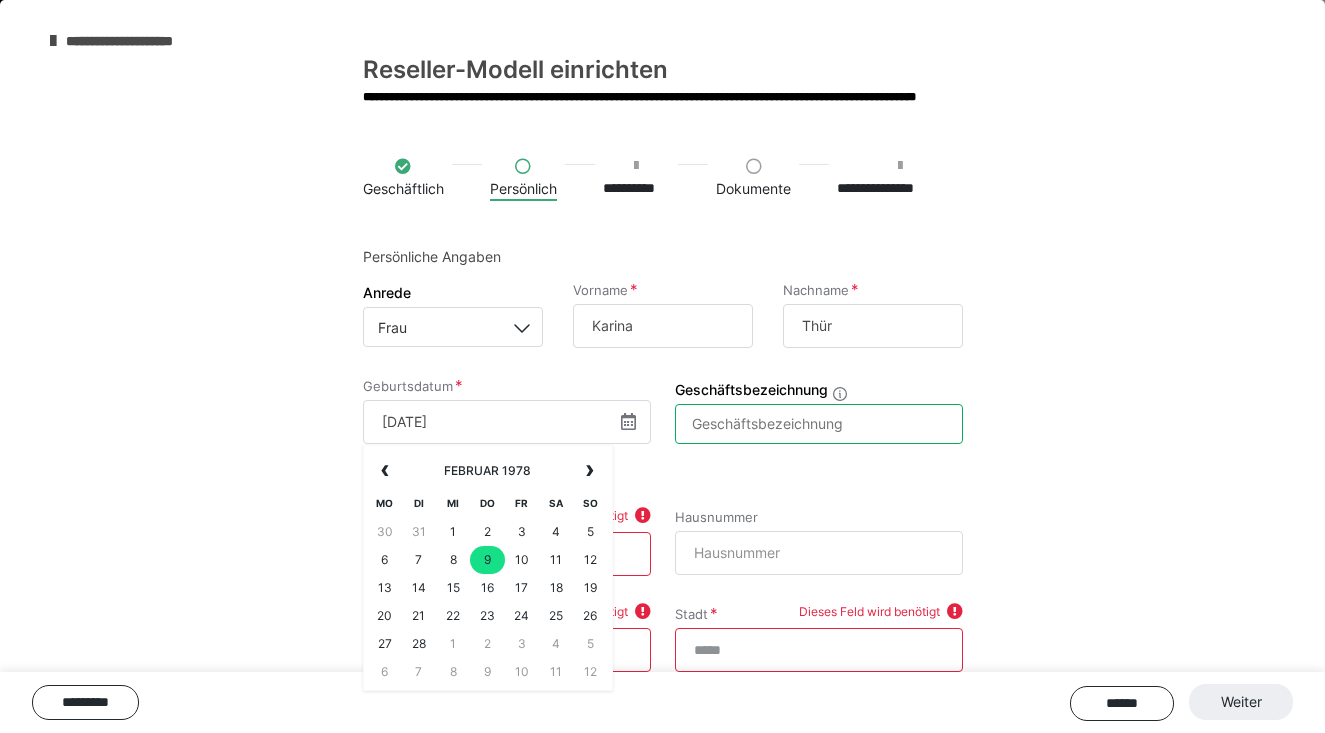 click on "Geschäftsbezeichnung" at bounding box center [819, 424] 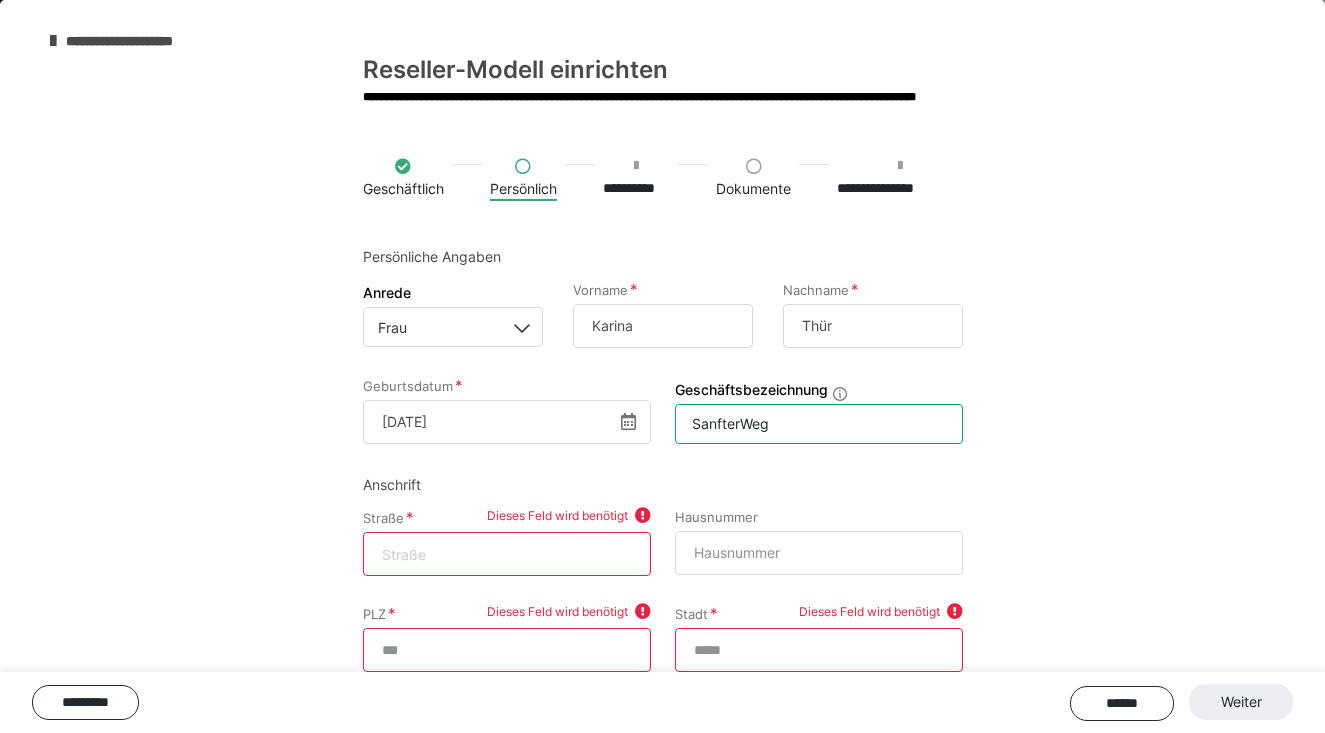 type on "SanfterWeg" 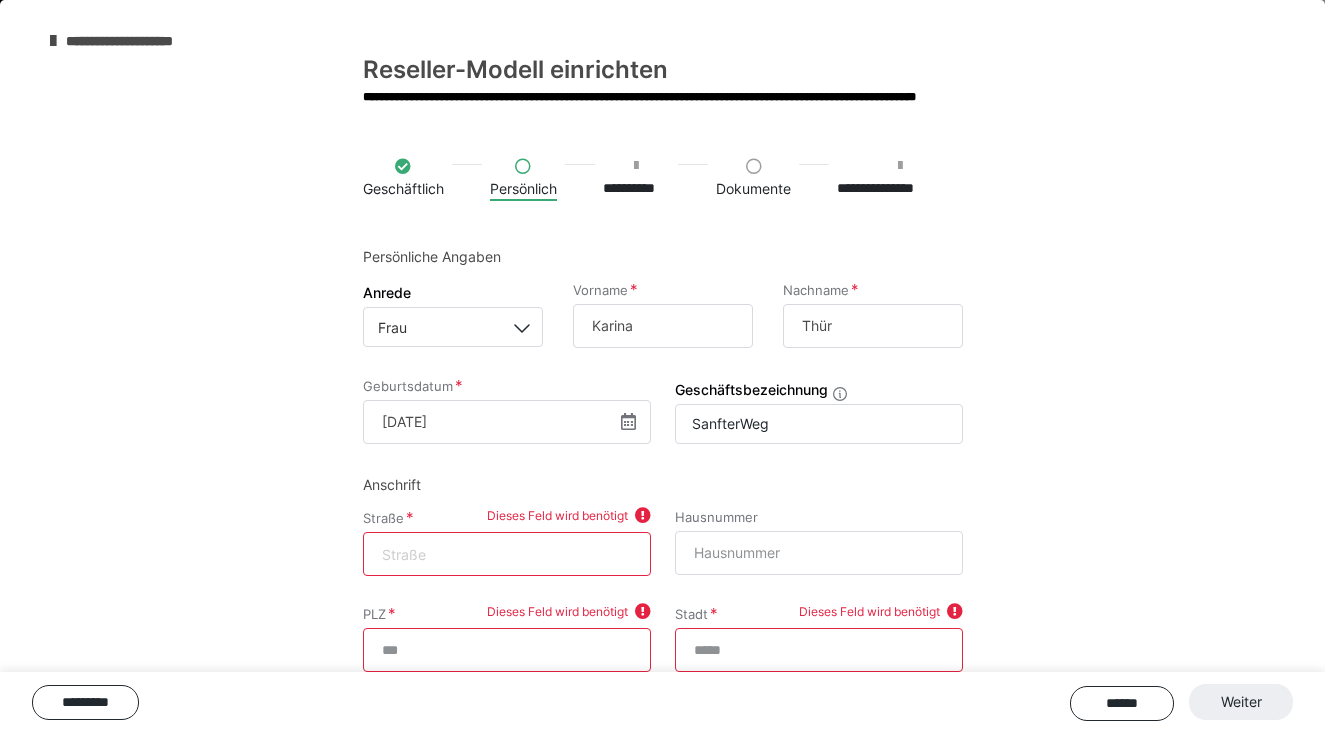 click at bounding box center (507, 554) 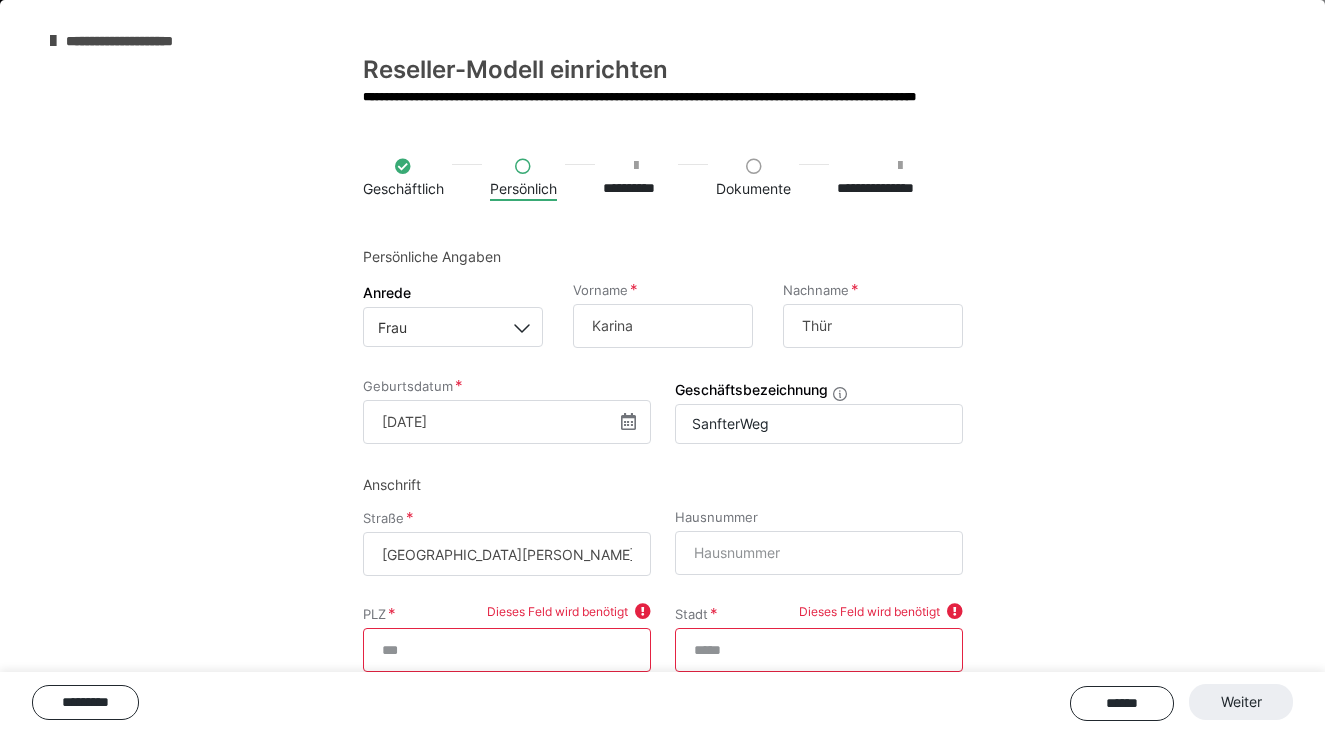 type on "[GEOGRAPHIC_DATA][PERSON_NAME]" 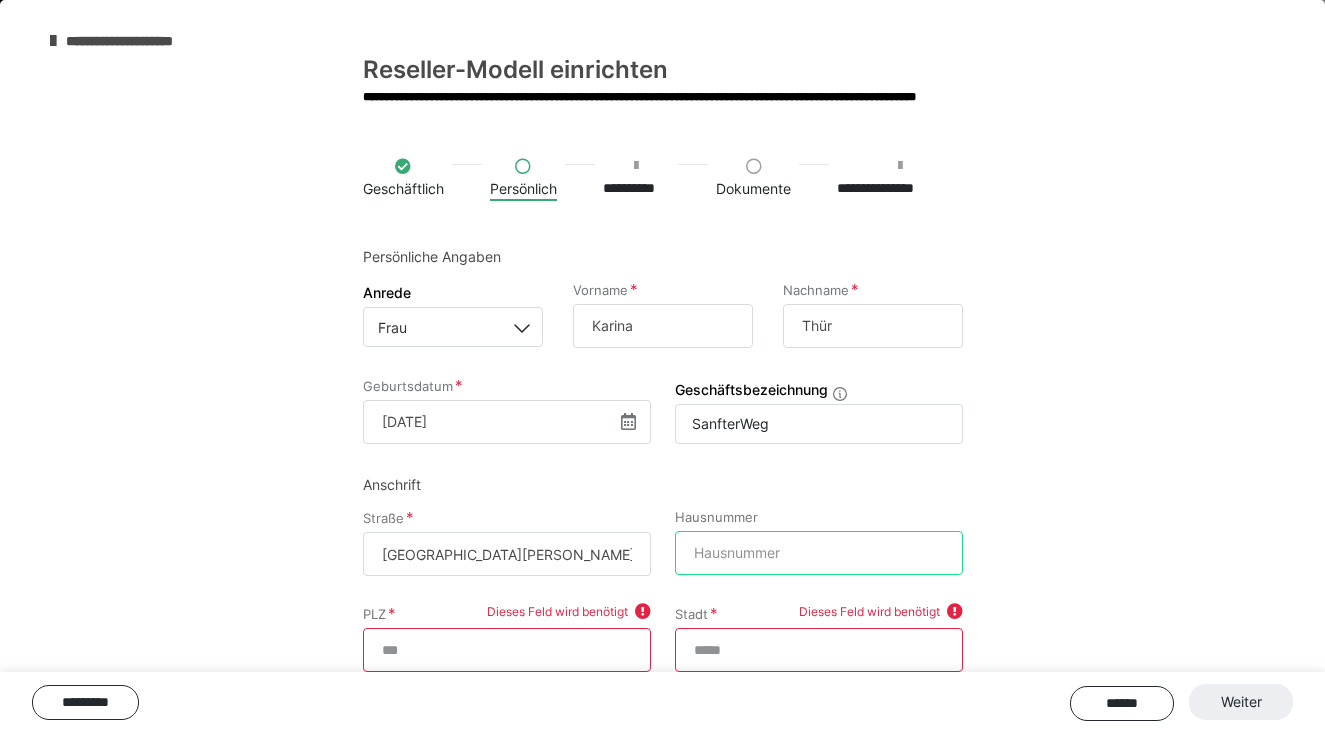 click on "Hausnummer" at bounding box center (819, 553) 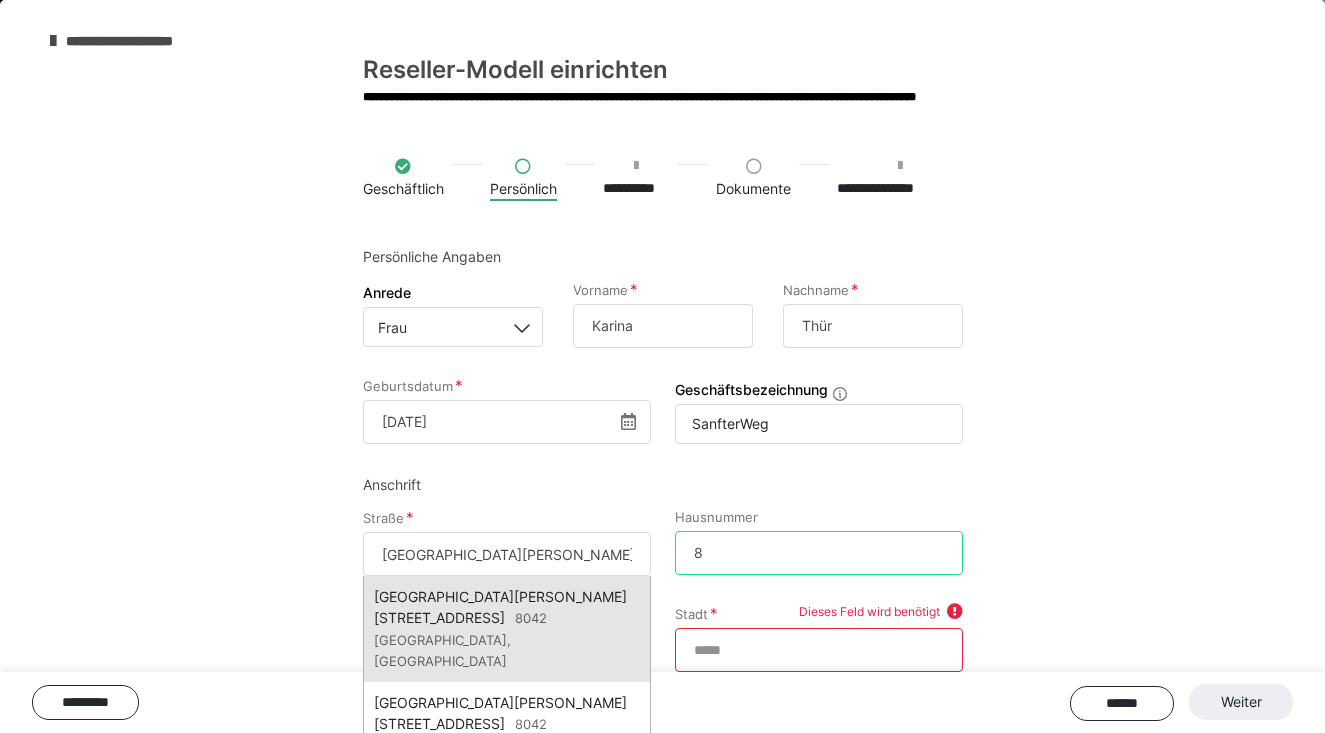 type on "8" 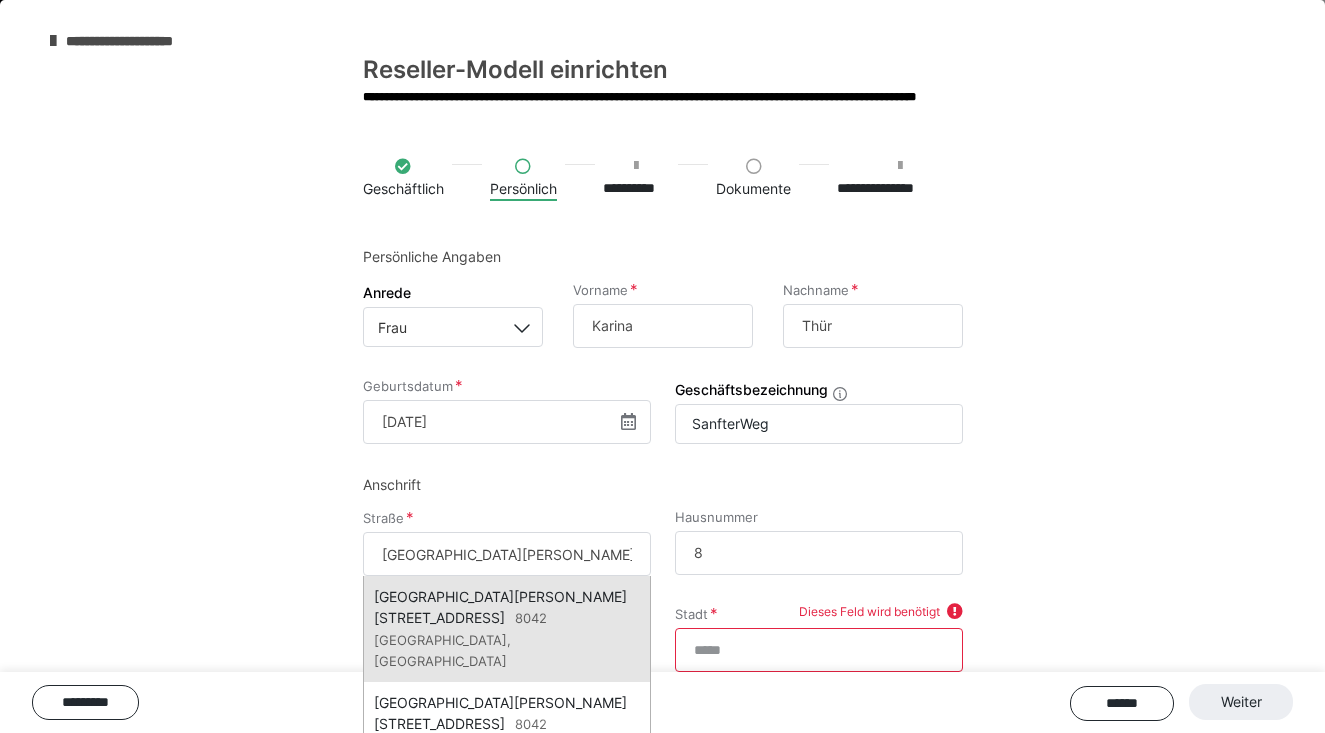 click on "St.-[PERSON_NAME]-[STREET_ADDRESS]" at bounding box center (507, 629) 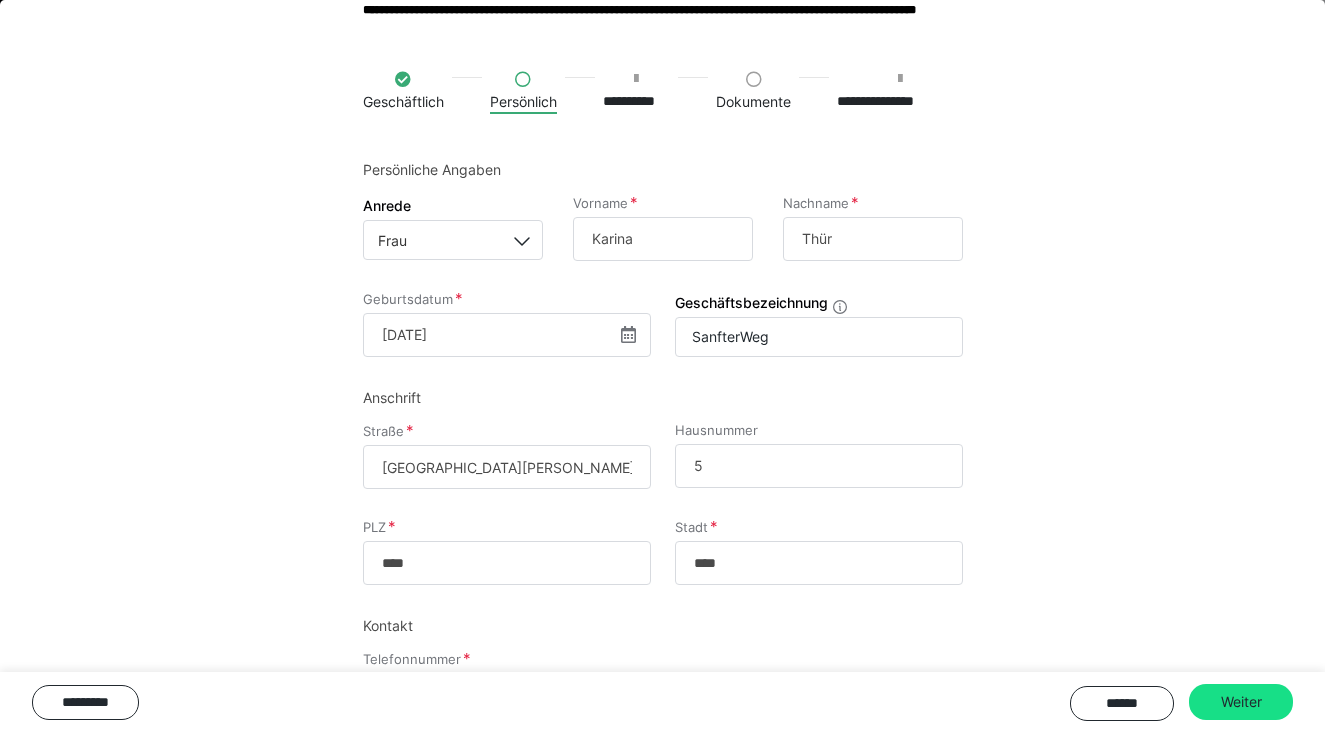 scroll, scrollTop: 86, scrollLeft: 0, axis: vertical 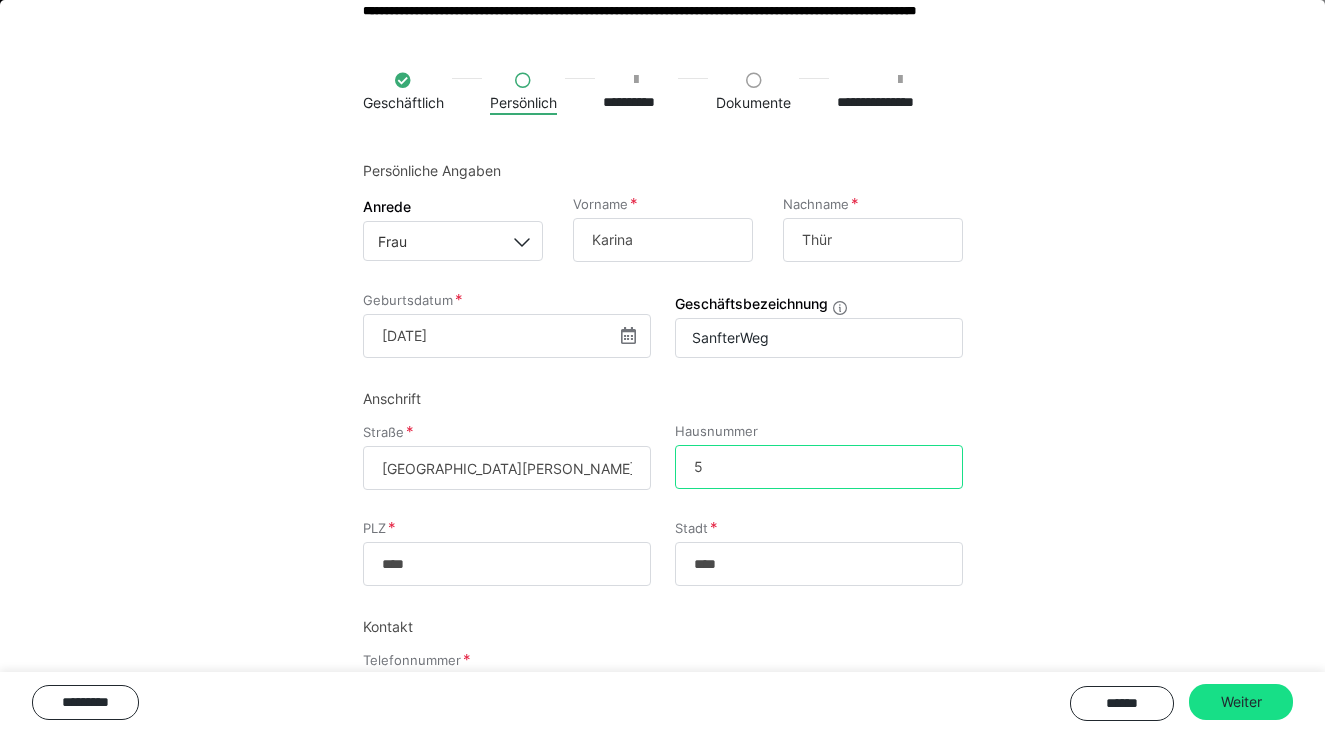 click on "5" at bounding box center (819, 467) 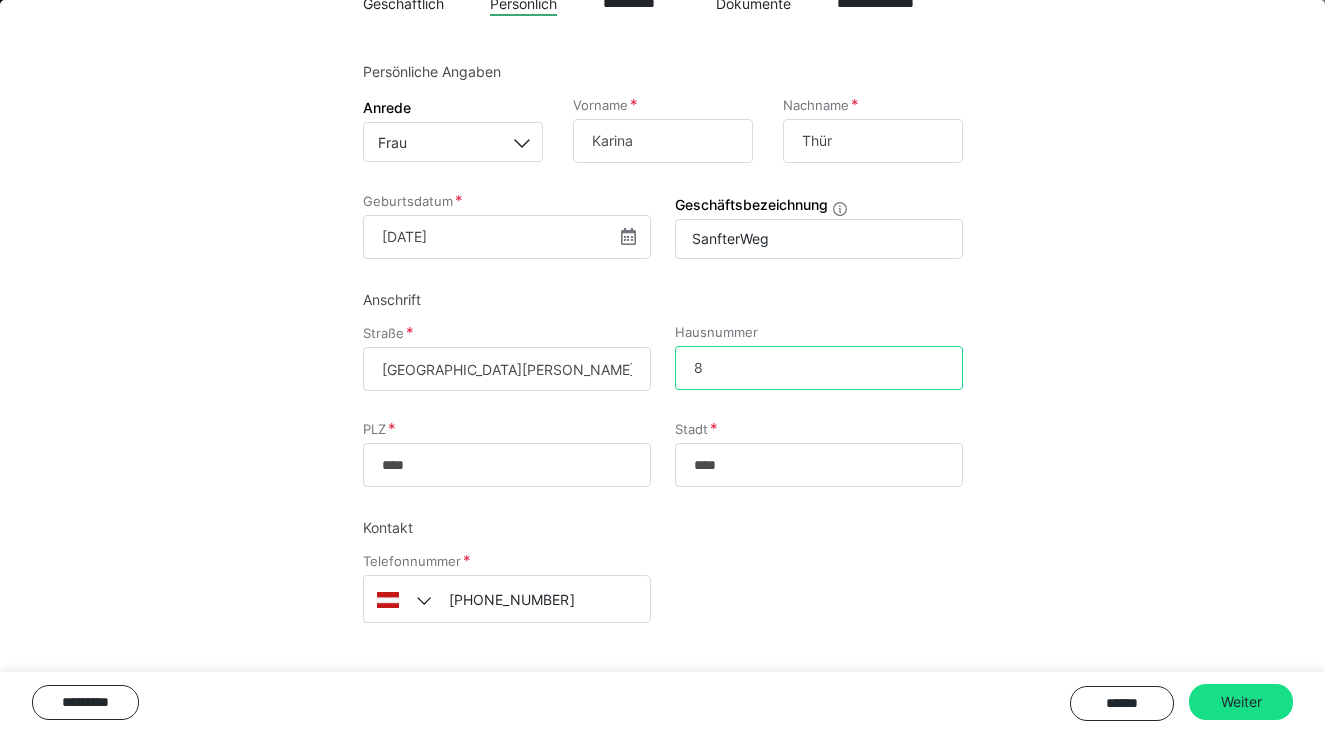 scroll, scrollTop: 187, scrollLeft: 0, axis: vertical 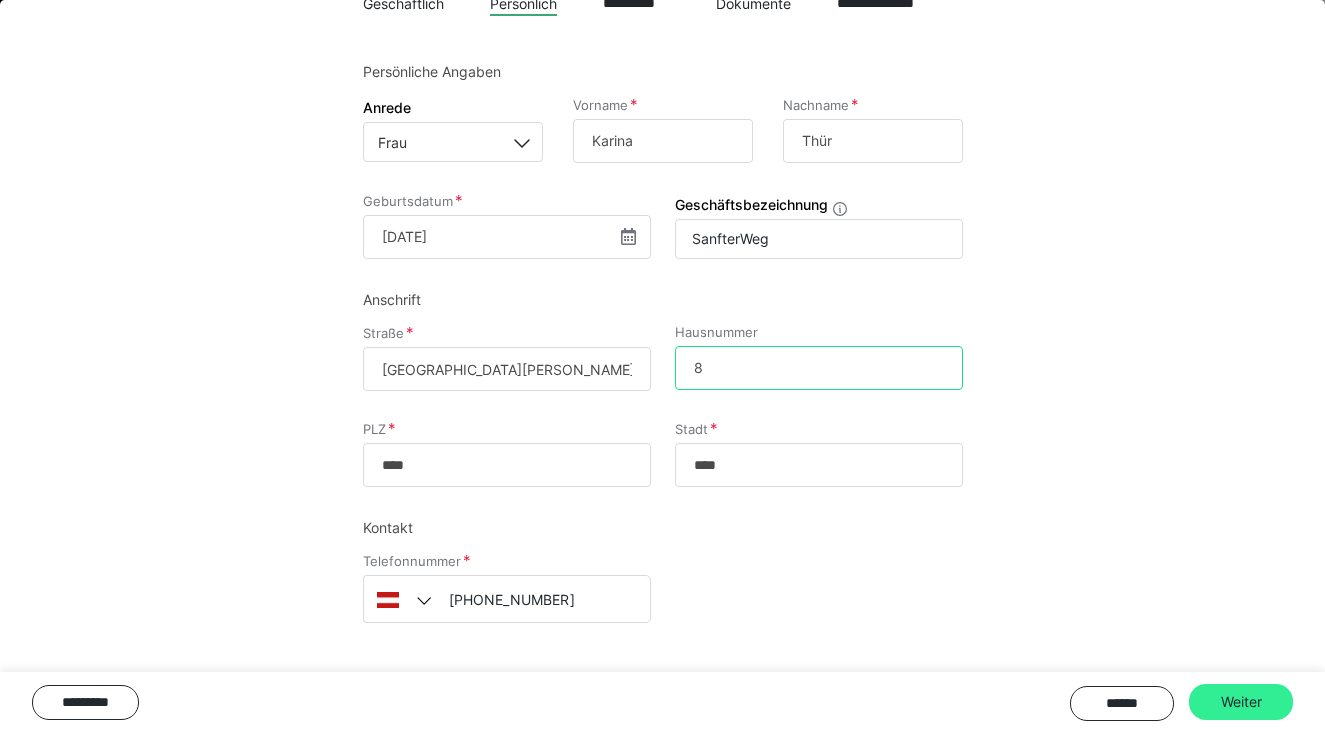 type on "8" 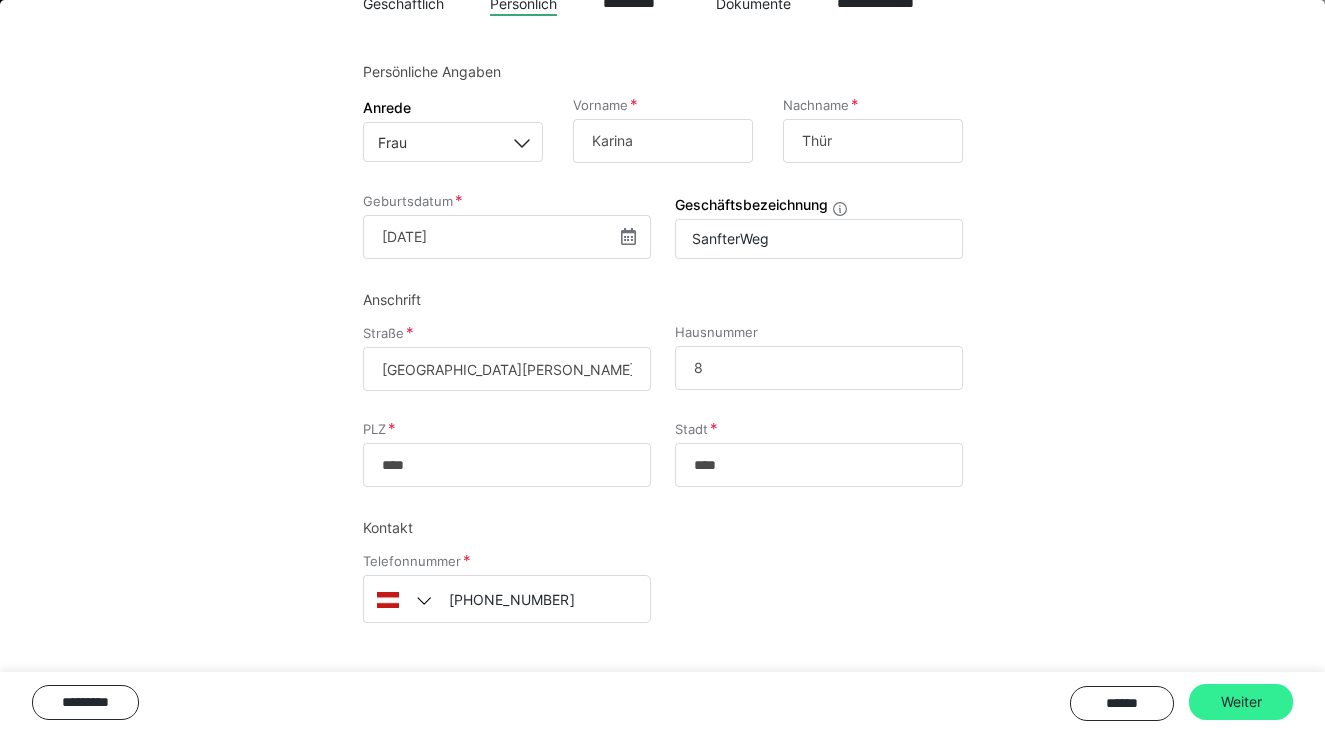 click on "Weiter" at bounding box center [1241, 702] 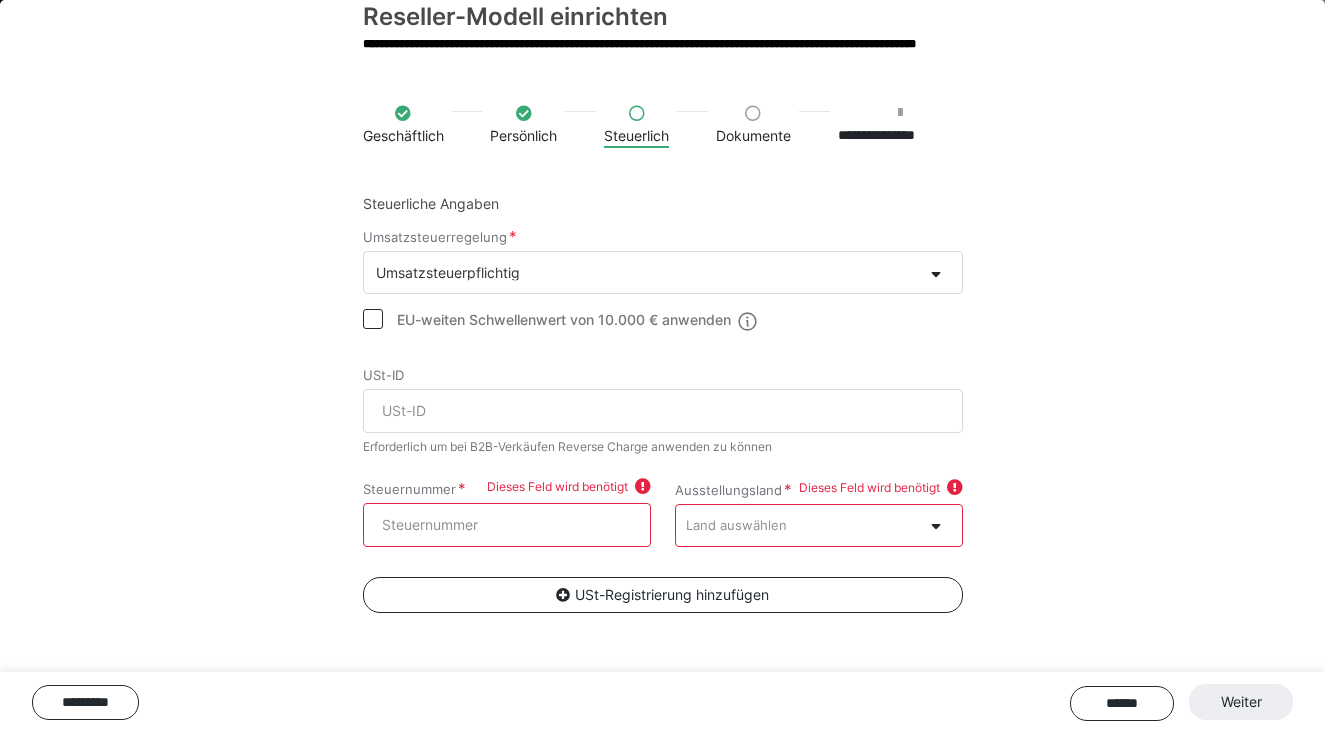 click on "Steuerliche Angaben Umsatzsteuerregelung Umsatzsteuerpflichtig EU-weiten Schwellenwert von 10.000 € anwenden USt-ID Erforderlich um bei B2B-Verkäufen Reverse Charge anwenden zu können Steuernummer Dieses [PERSON_NAME] wird benötigt Ausstellungsland Dieses [PERSON_NAME] wird benötigt Land auswählen USt-Registrierung hinzufügen" at bounding box center [663, 423] 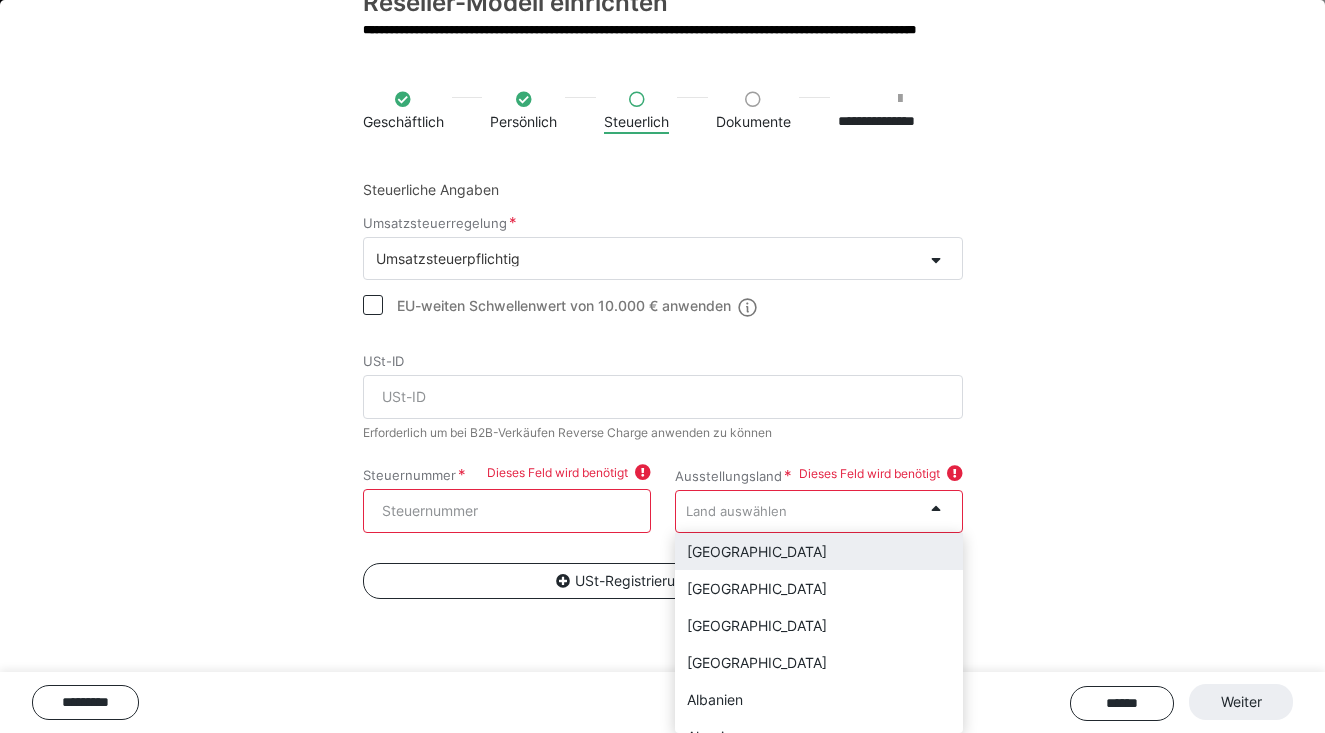 scroll, scrollTop: 71, scrollLeft: 0, axis: vertical 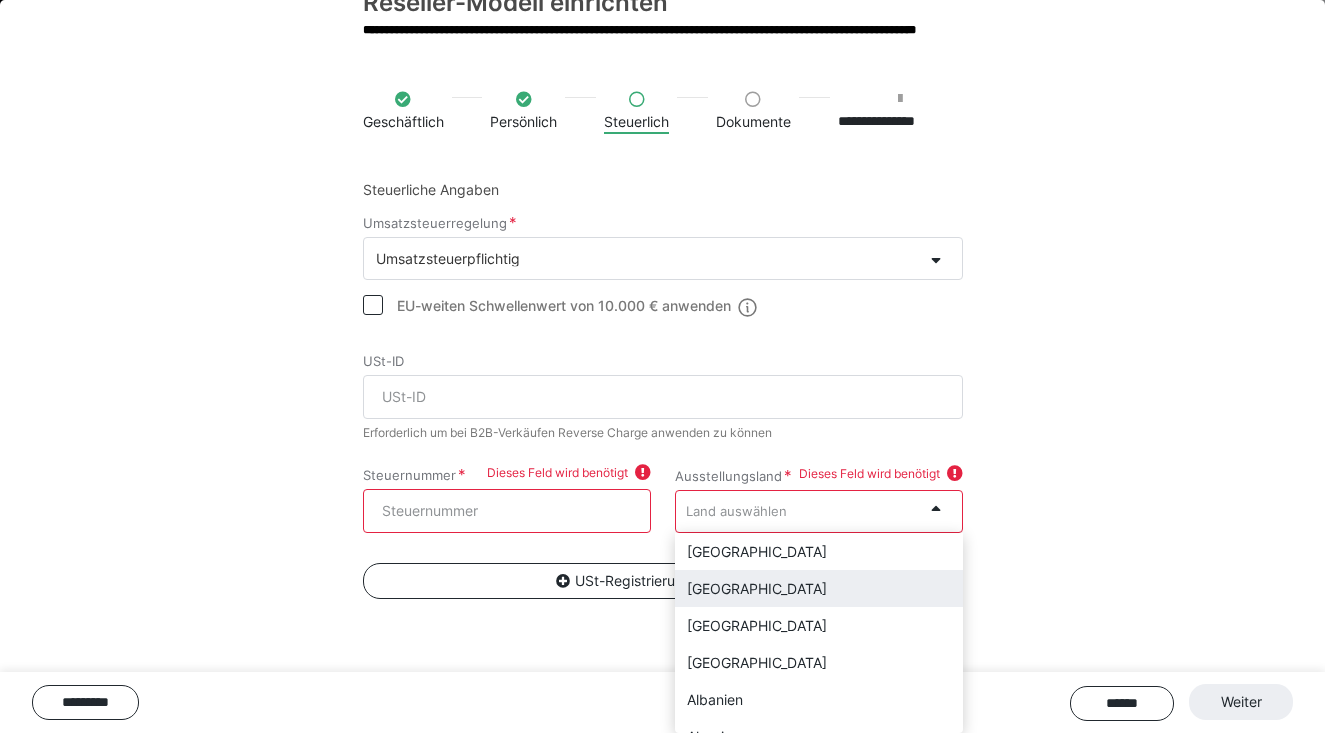 click on "[GEOGRAPHIC_DATA]" at bounding box center [819, 588] 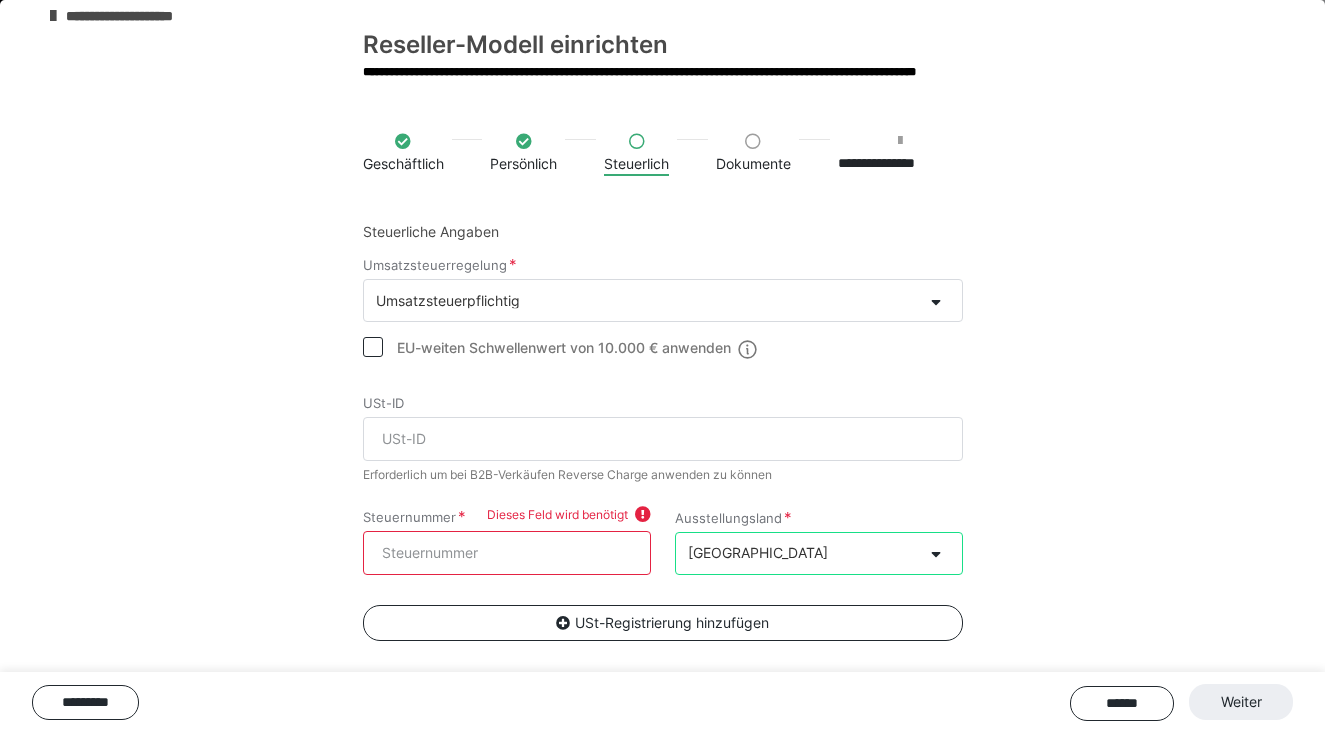 scroll, scrollTop: 24, scrollLeft: 0, axis: vertical 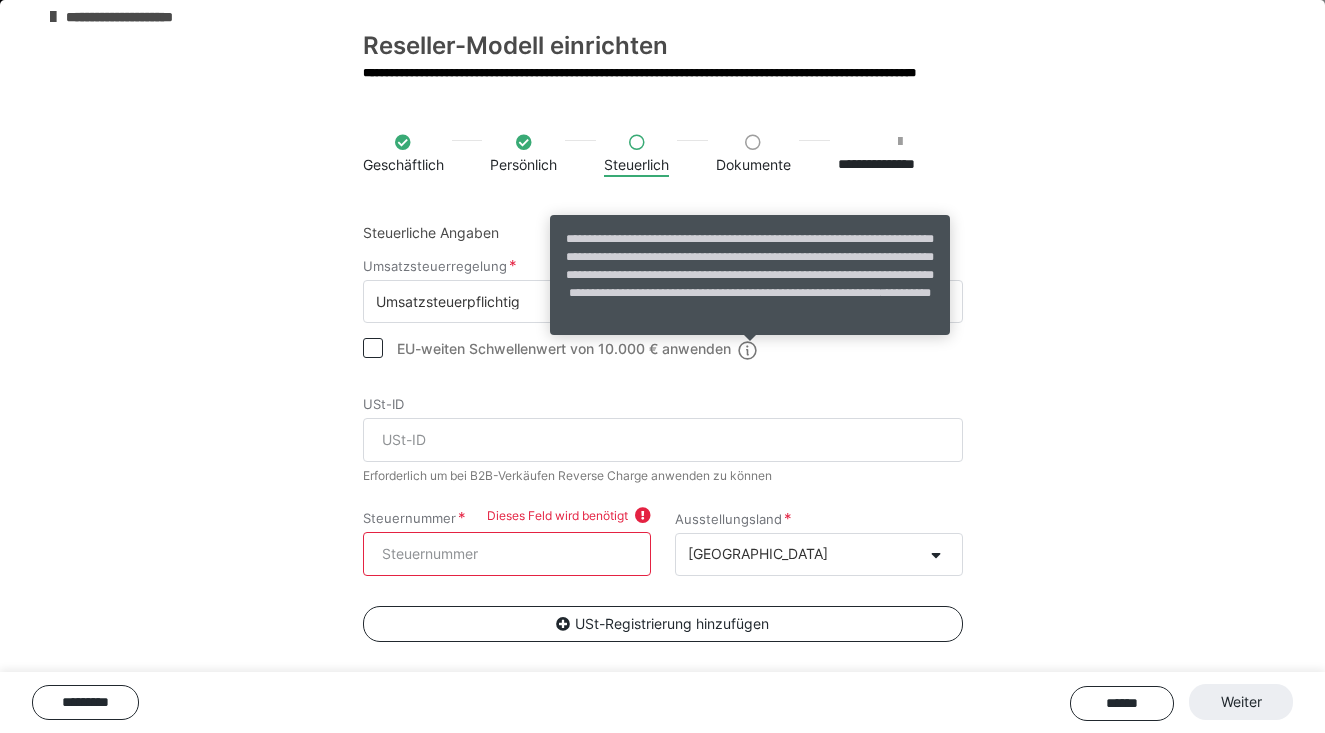 click on "**********" at bounding box center [906, 293] 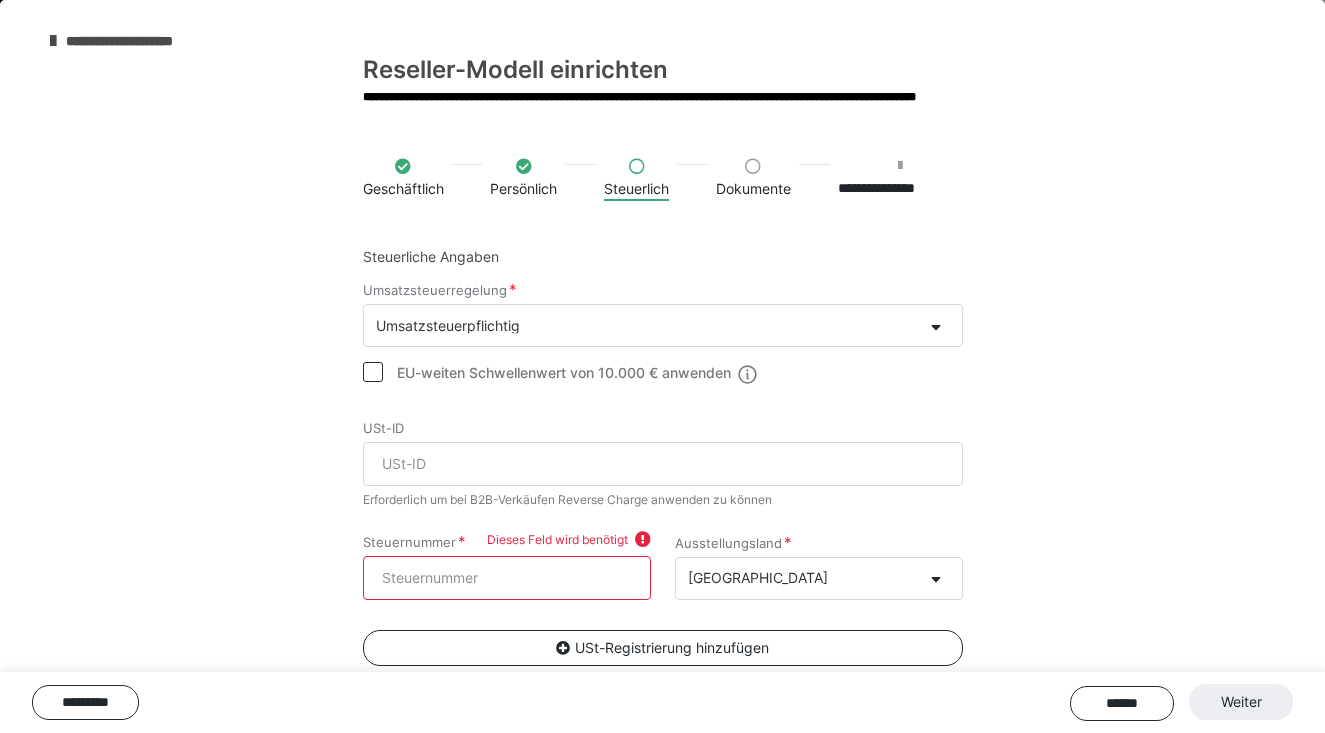 scroll, scrollTop: 0, scrollLeft: 0, axis: both 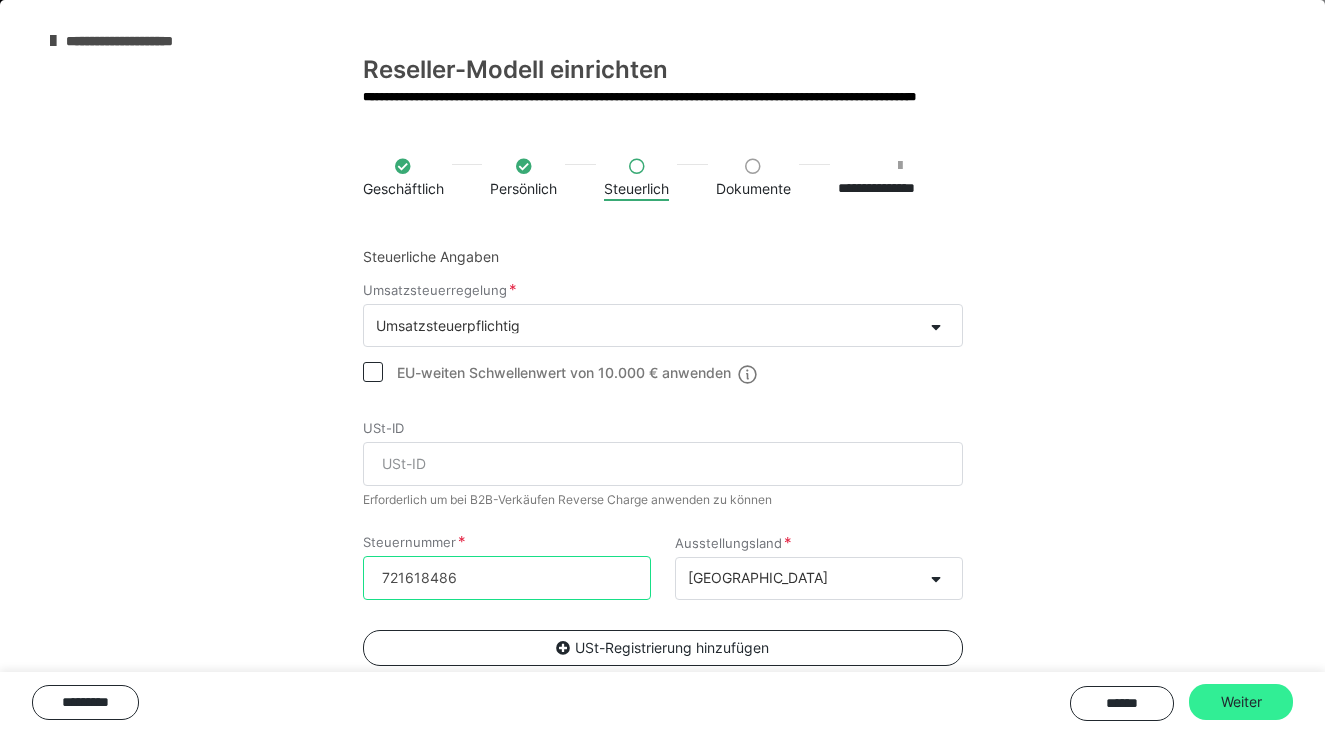 type on "721618486" 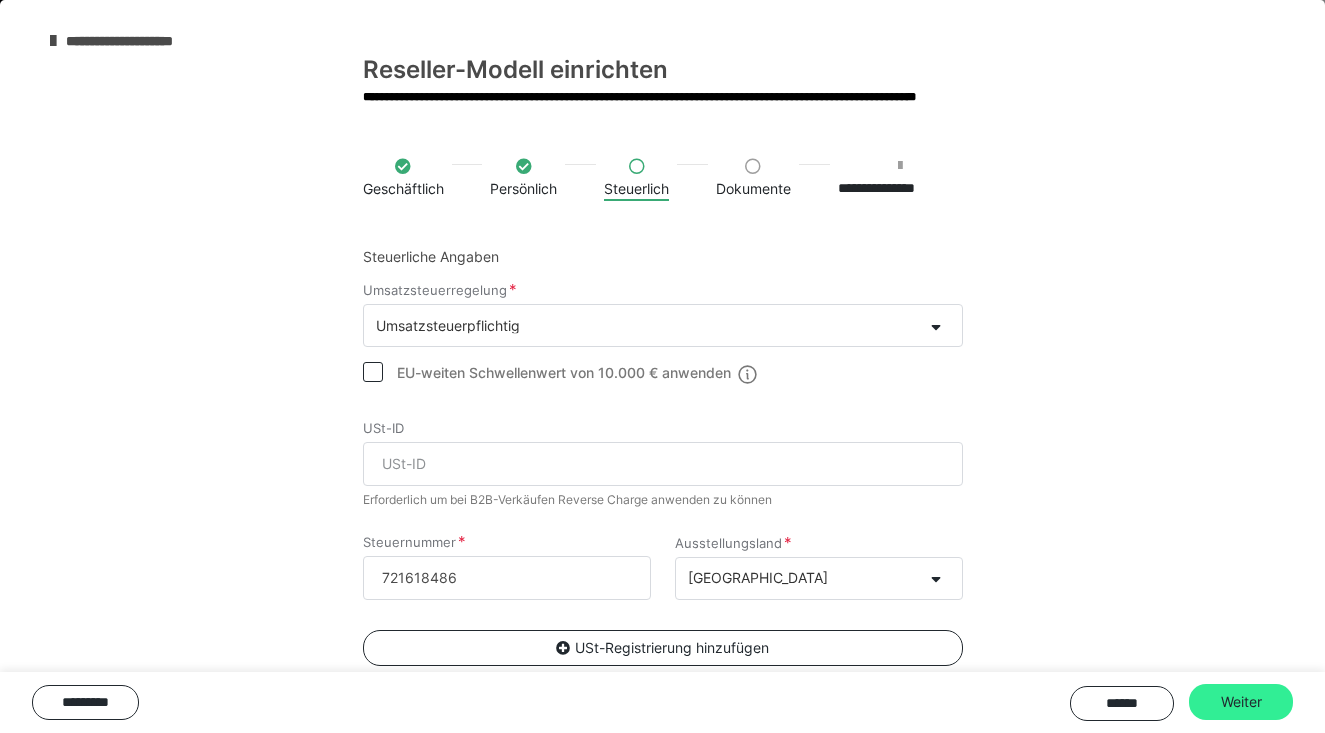 click on "Weiter" at bounding box center [1241, 702] 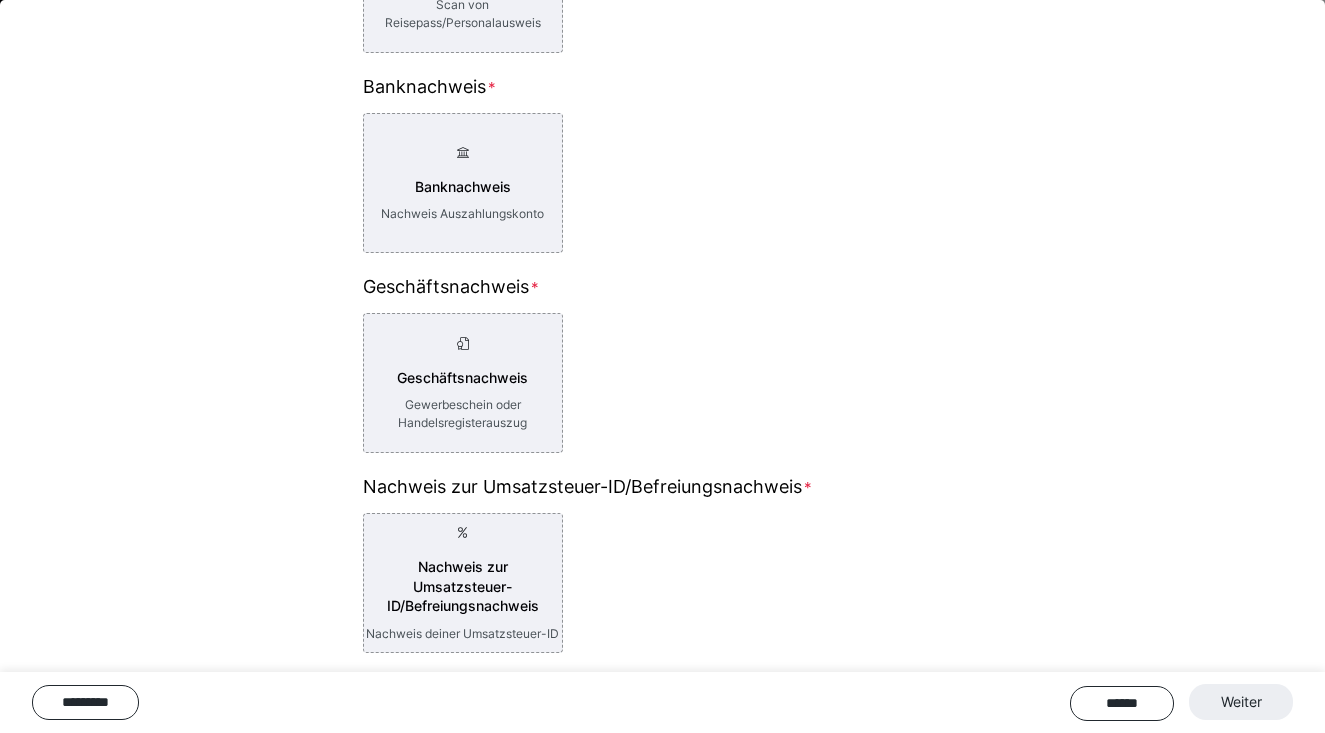 scroll, scrollTop: 437, scrollLeft: 0, axis: vertical 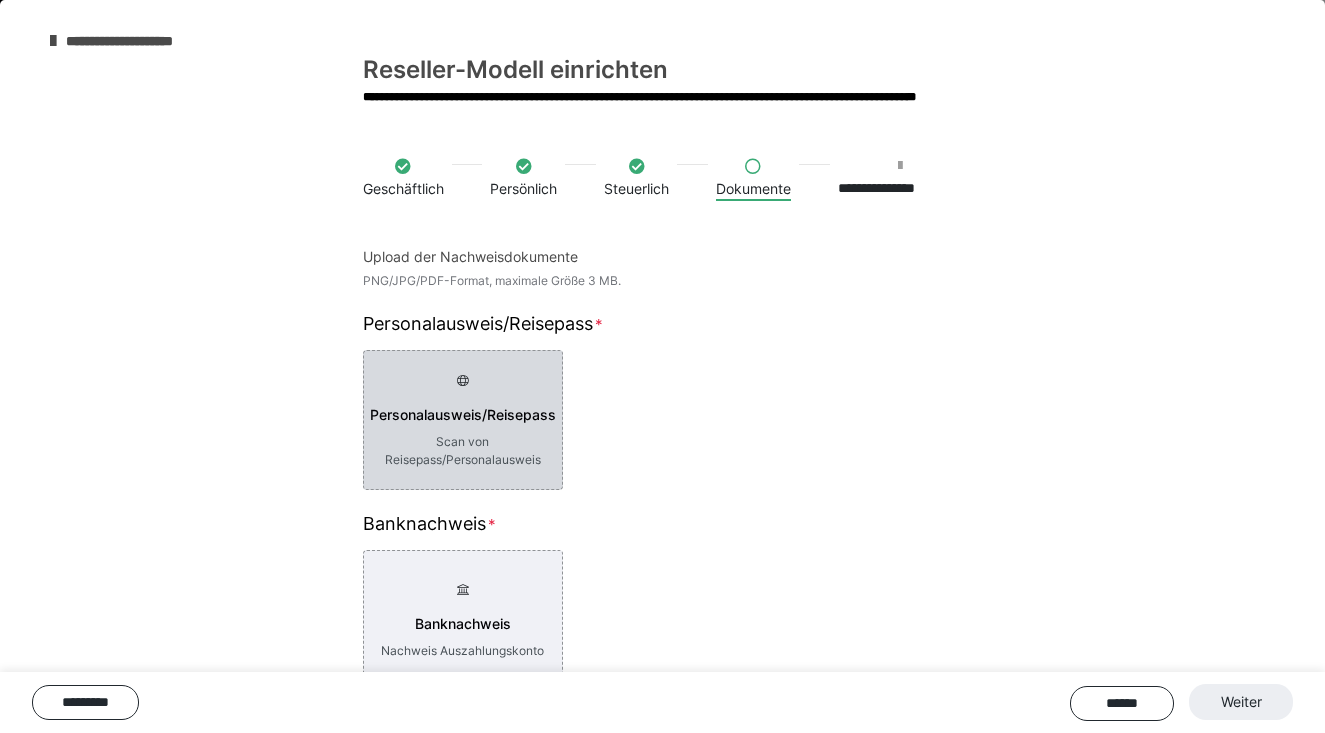 click on "Personalausweis/Reisepass Scan von Reisepass/Personalausweis" at bounding box center [463, 420] 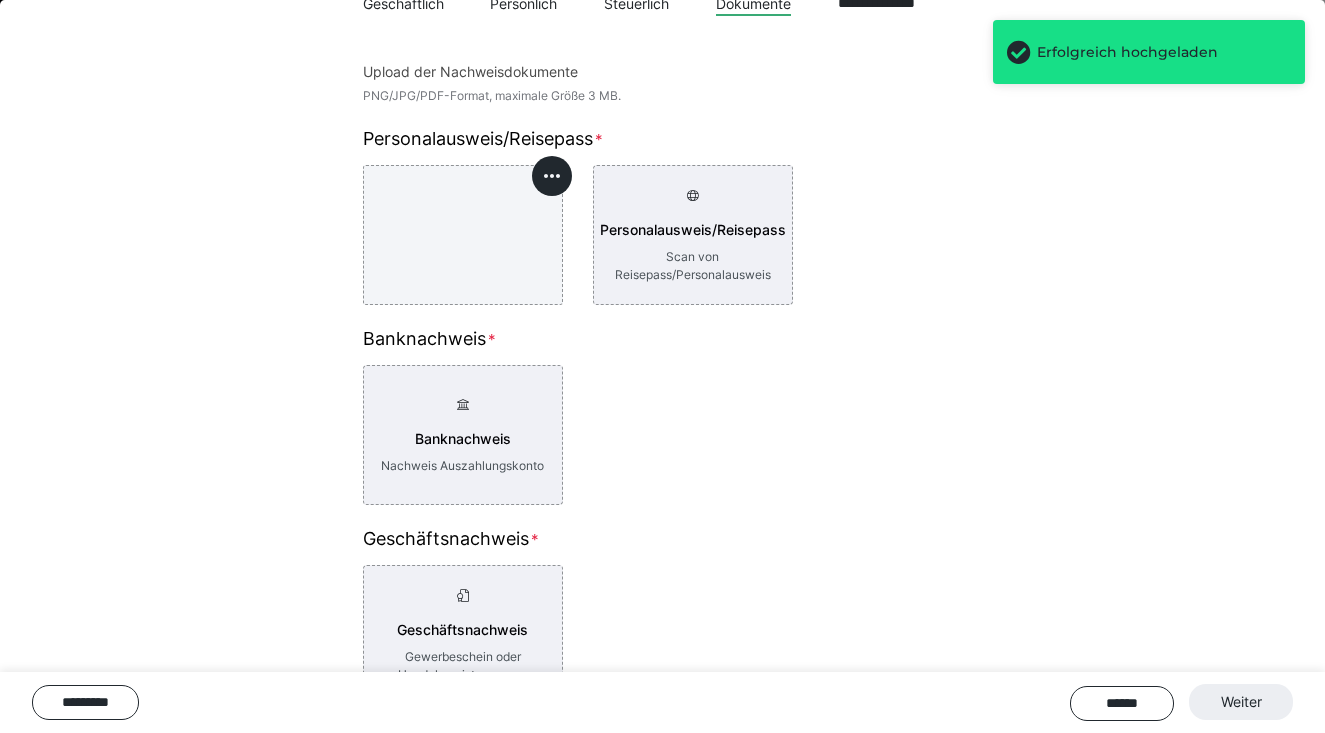 scroll, scrollTop: 186, scrollLeft: 0, axis: vertical 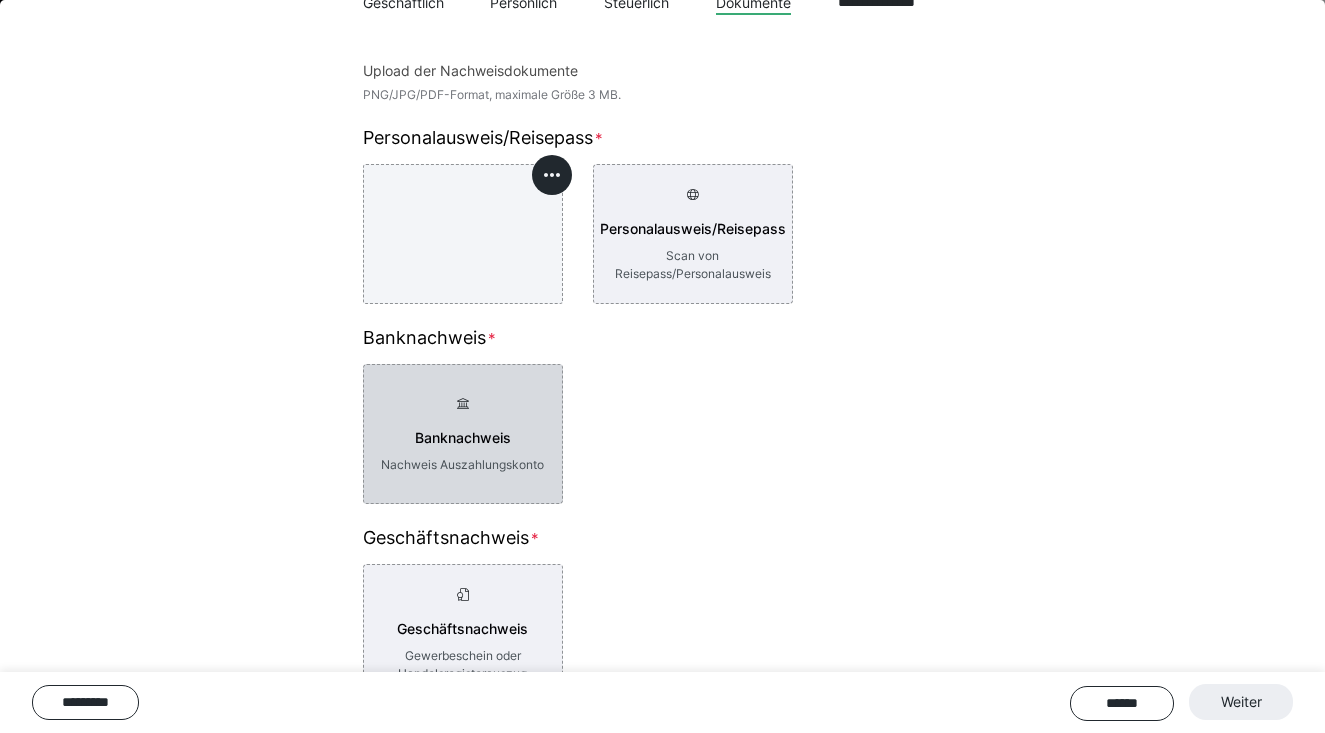 click on "Banknachweis" at bounding box center [463, 438] 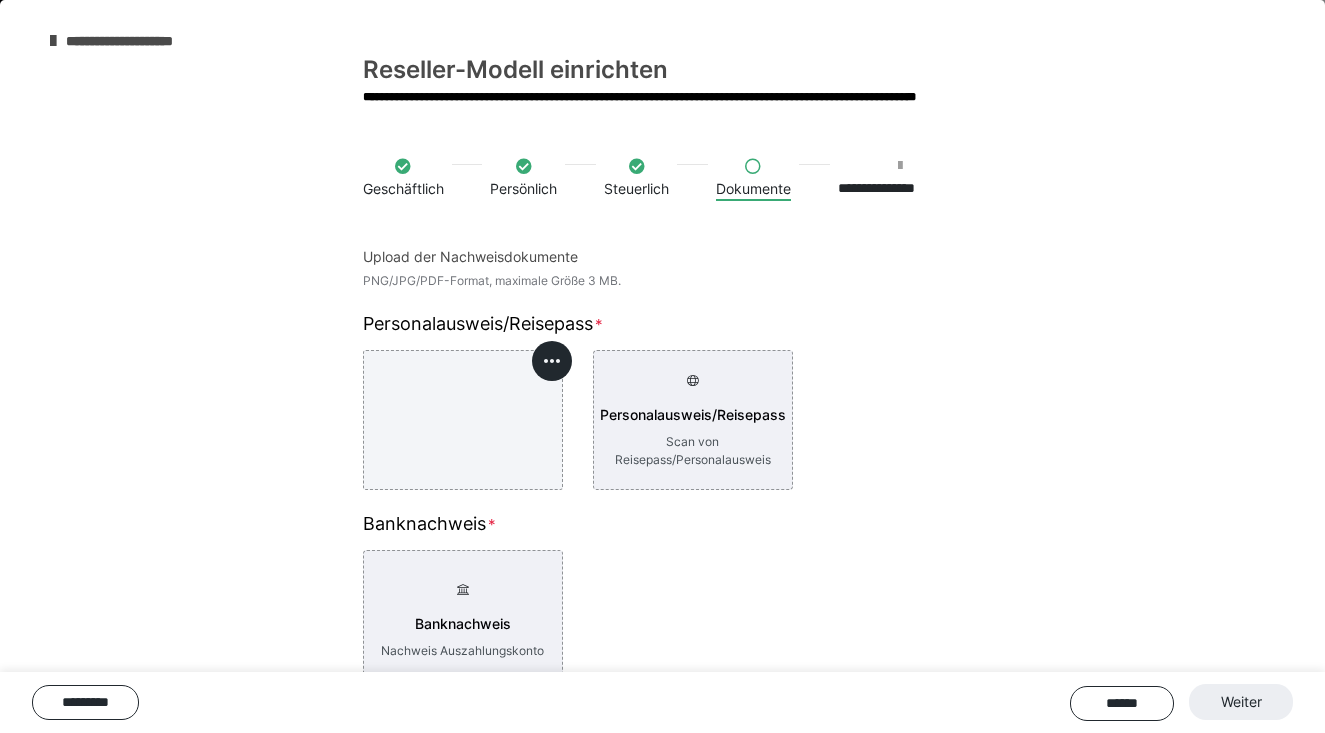 scroll, scrollTop: 0, scrollLeft: 0, axis: both 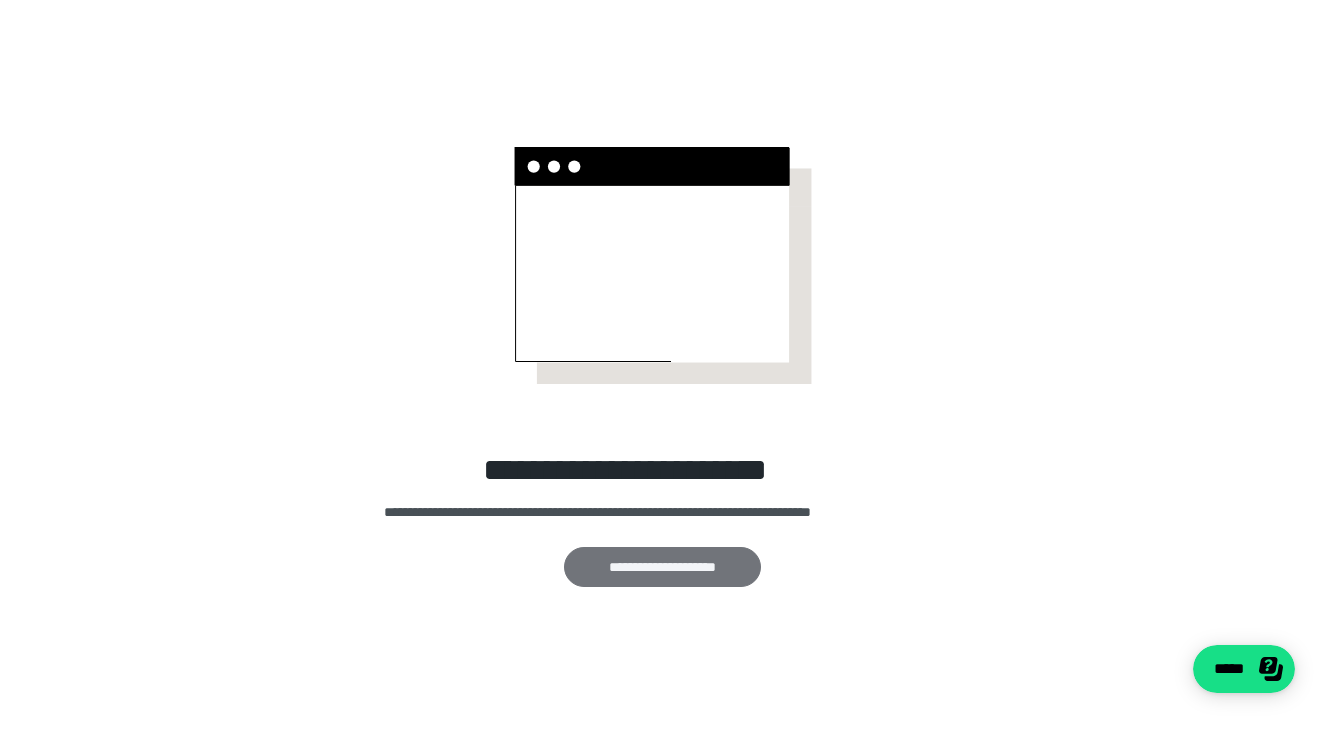 click on "**********" at bounding box center (663, 567) 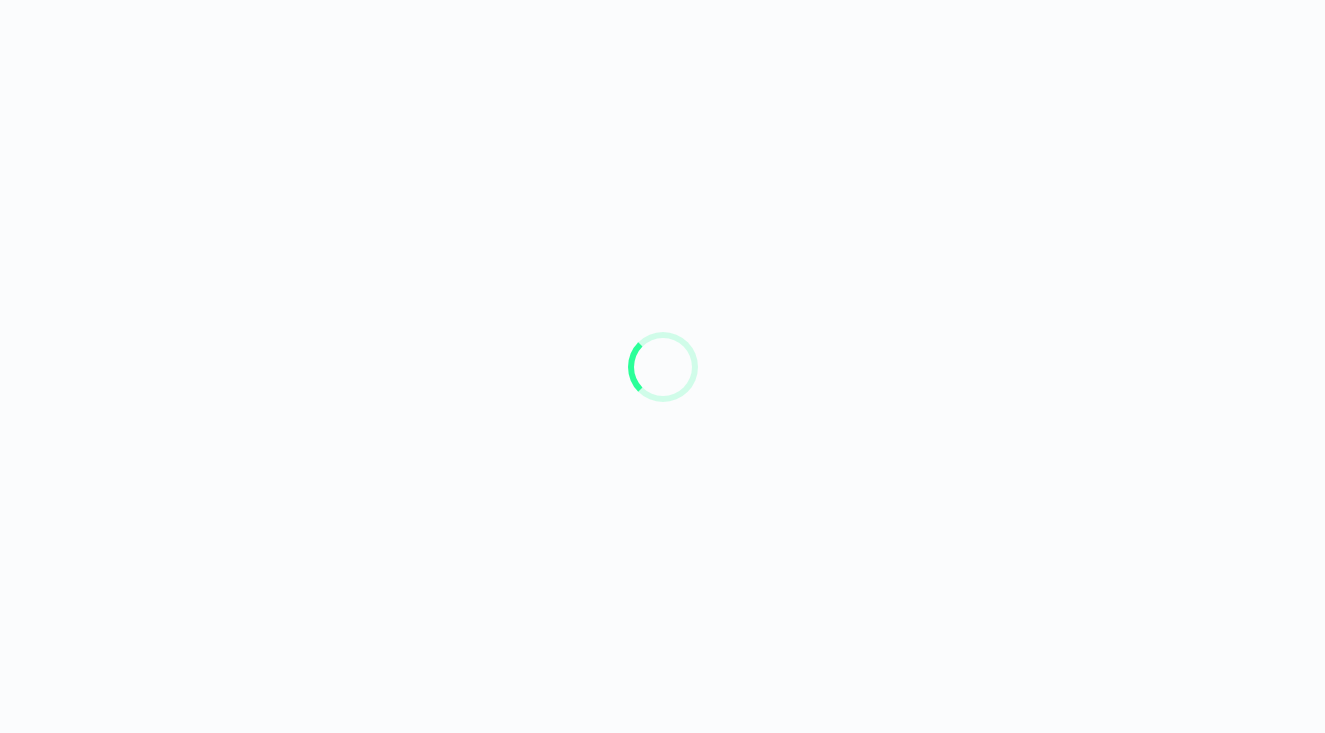 scroll, scrollTop: 0, scrollLeft: 0, axis: both 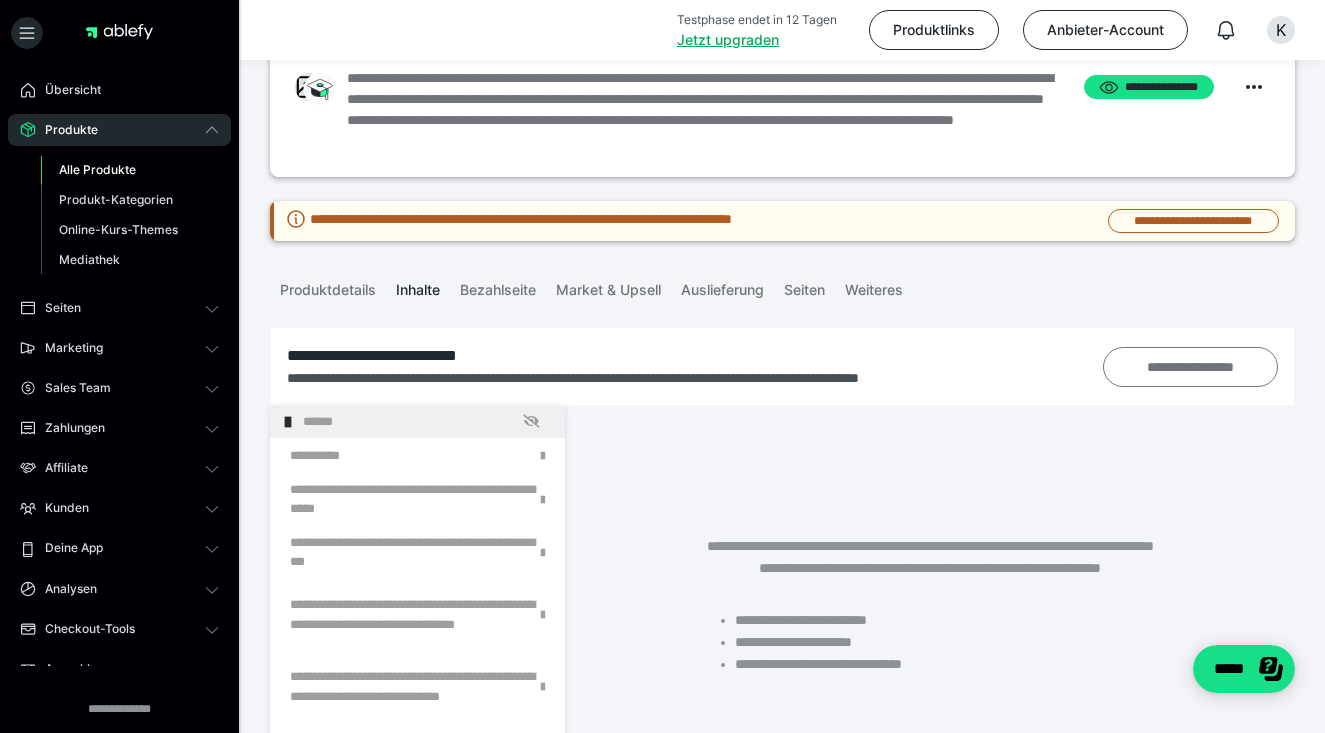 click on "**********" at bounding box center (1191, 367) 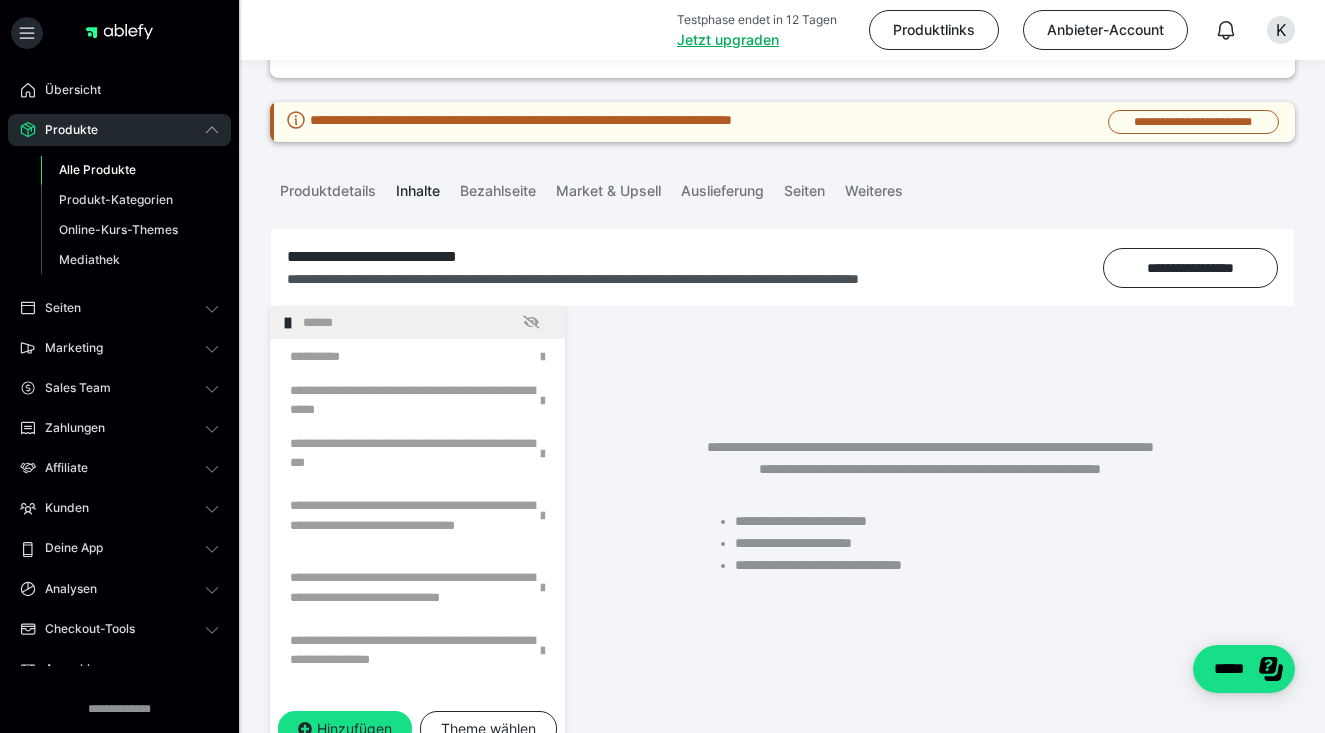 scroll, scrollTop: 211, scrollLeft: 0, axis: vertical 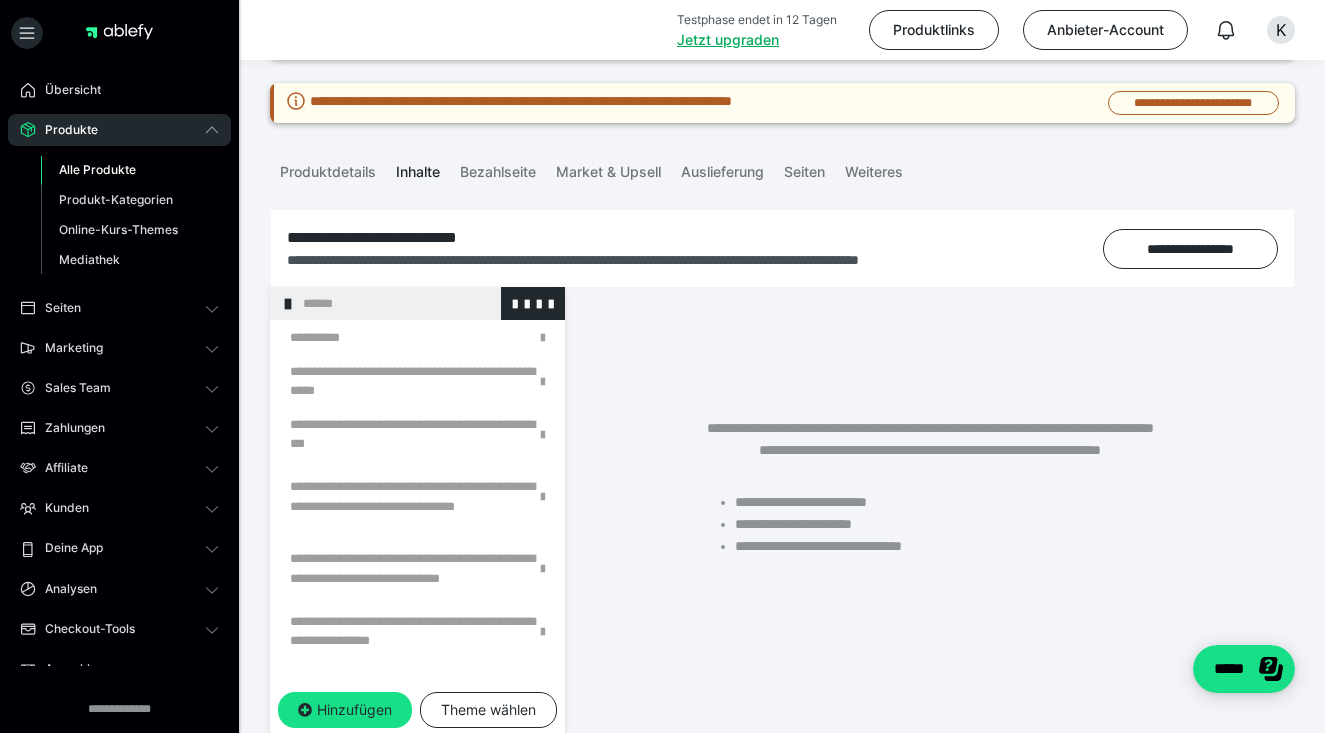 click on "******" at bounding box center (426, 303) 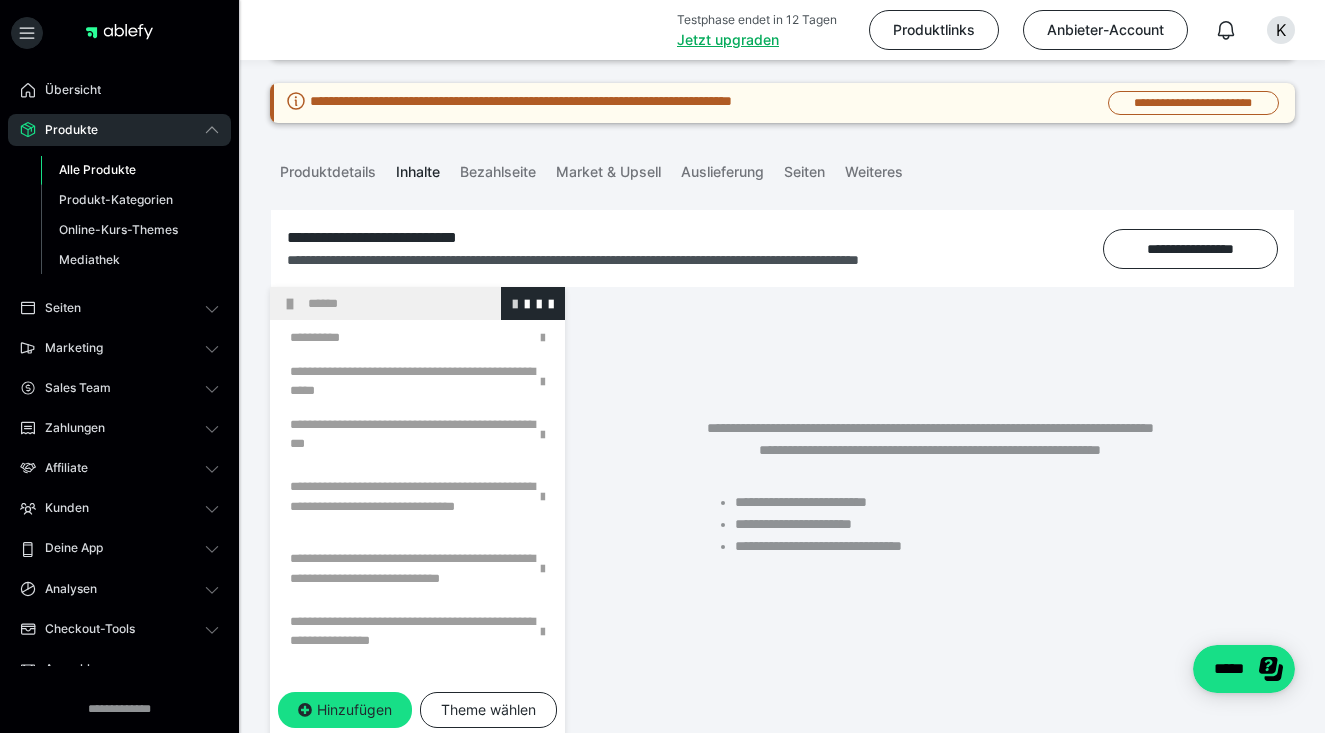 click at bounding box center [515, 303] 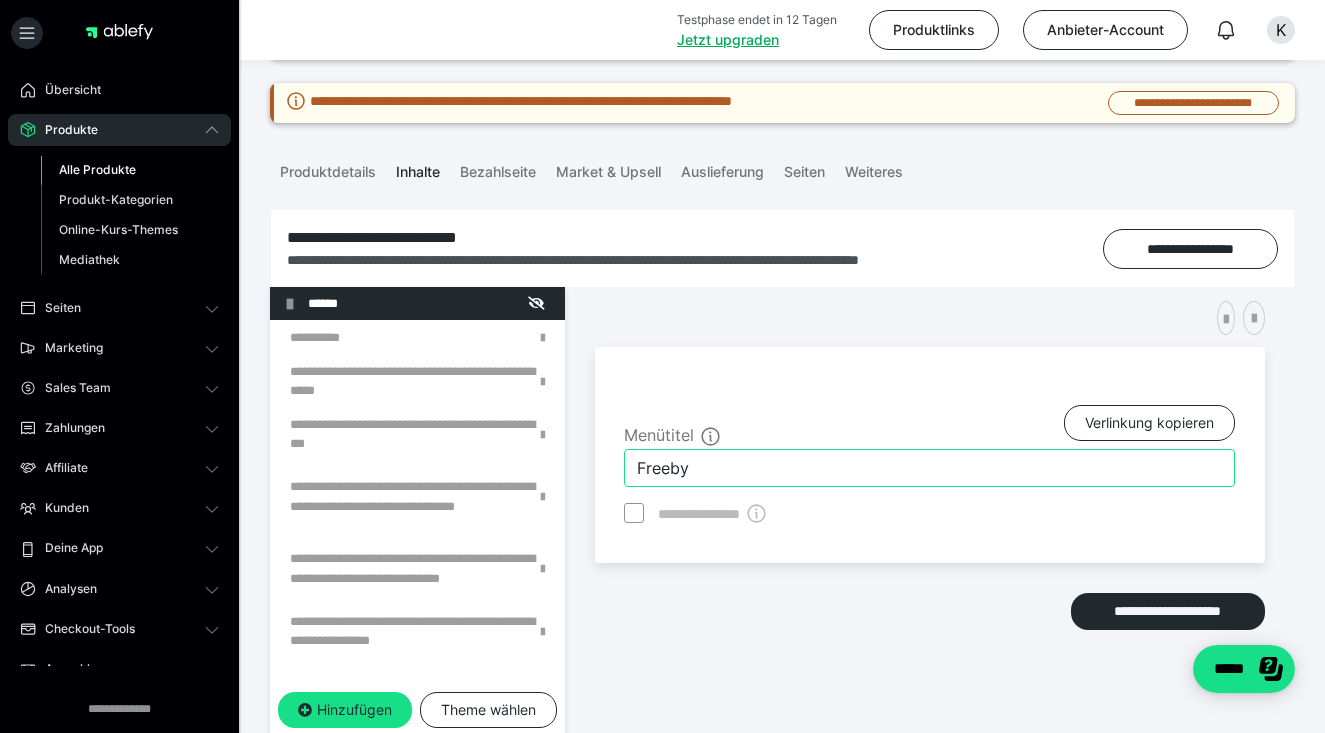 click on "Freeby" at bounding box center [929, 468] 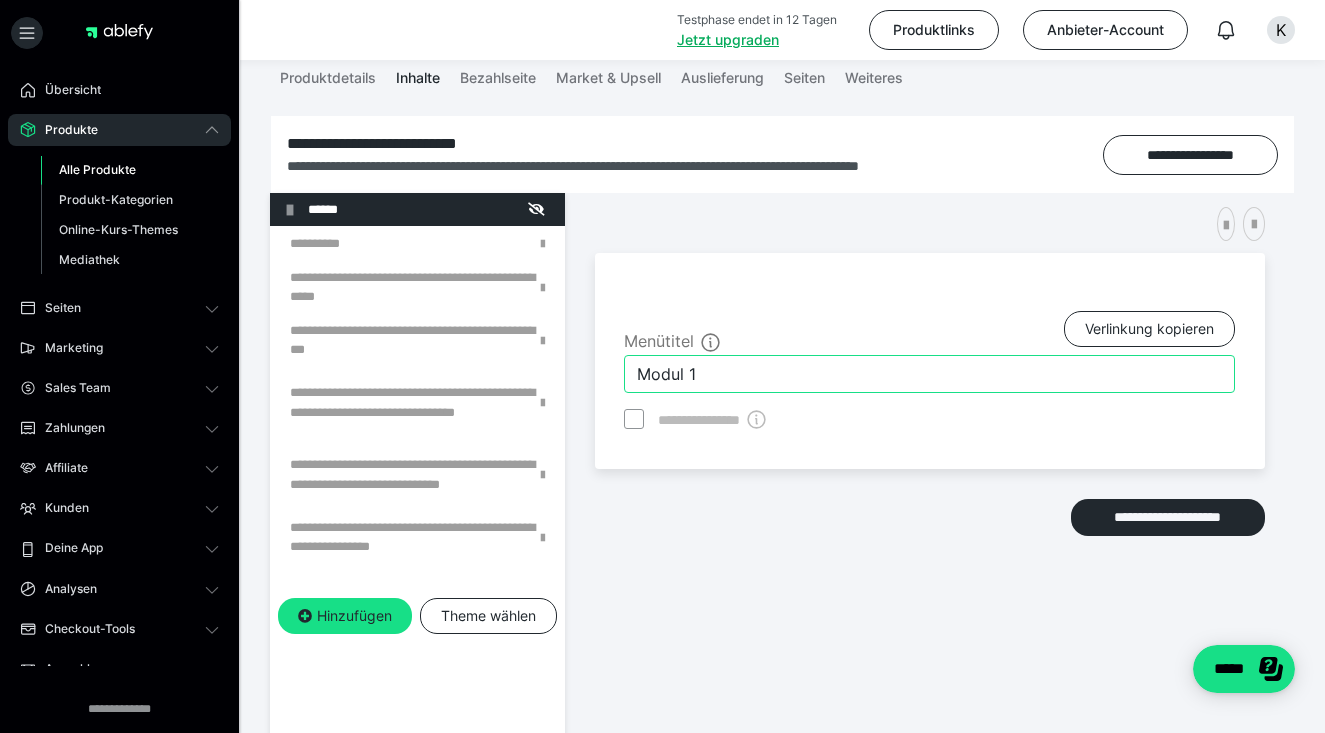 scroll, scrollTop: 303, scrollLeft: 0, axis: vertical 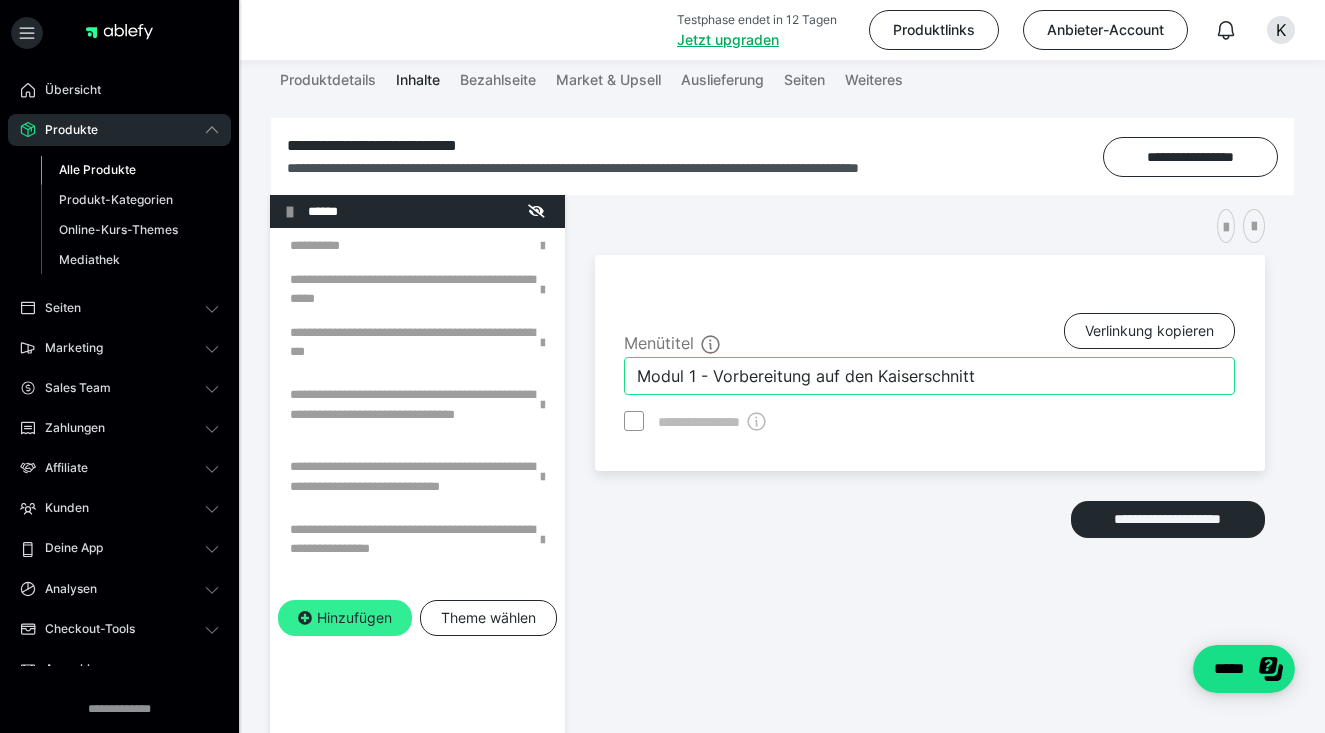 type on "Modul 1 - Vorbereitung auf den Kaiserschnitt" 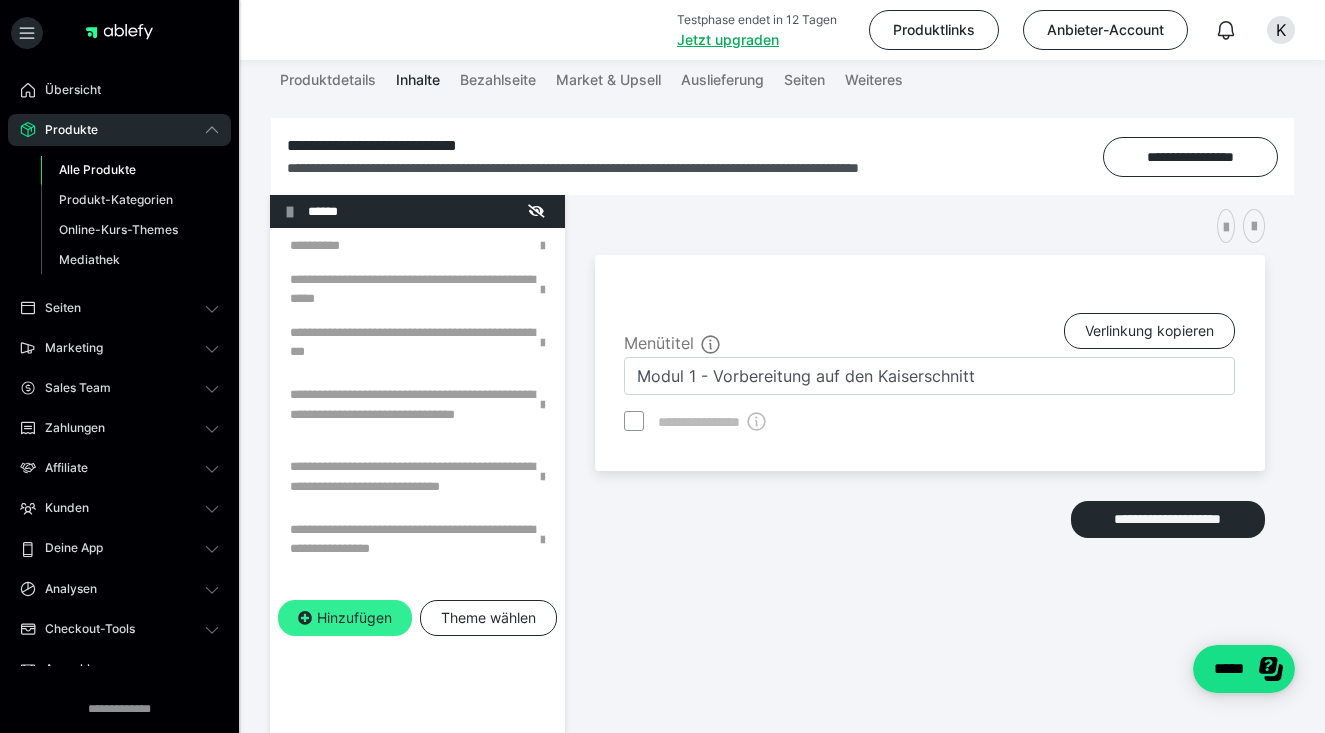 click on "Hinzufügen" at bounding box center (345, 618) 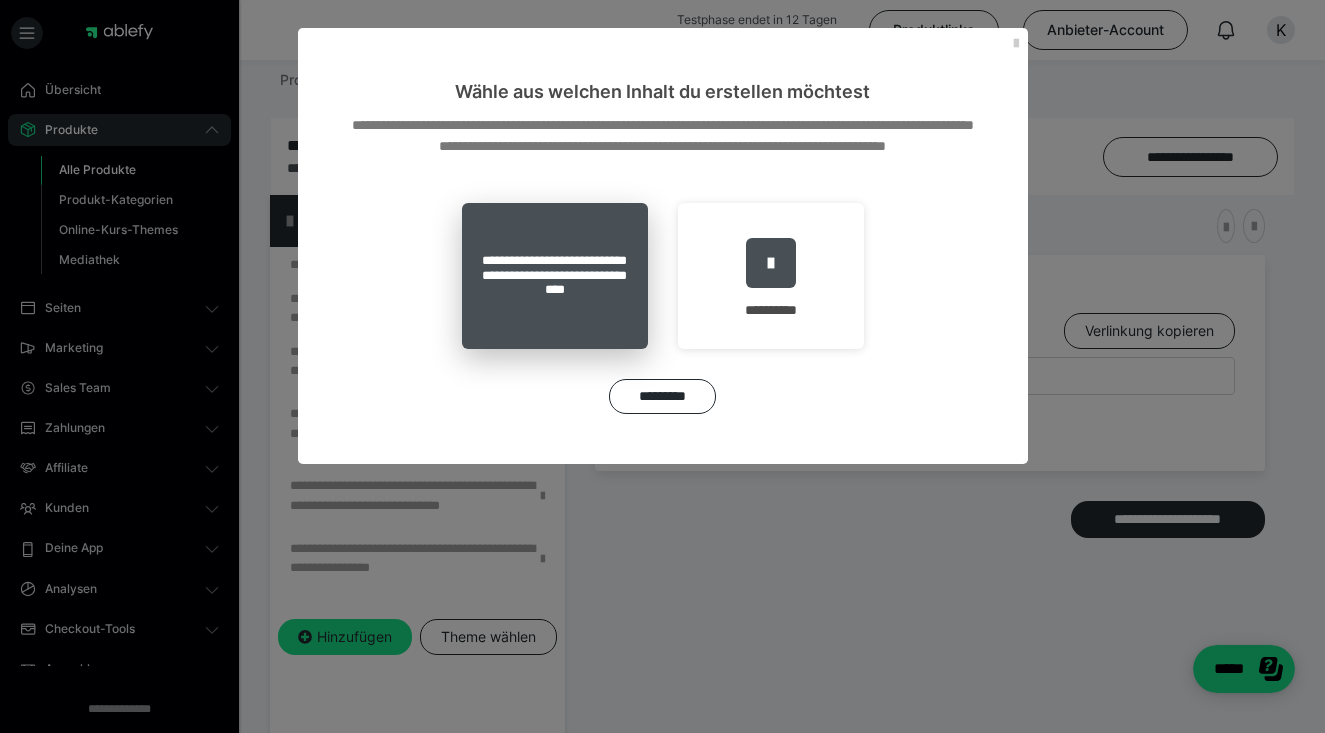 click on "**********" at bounding box center (555, 276) 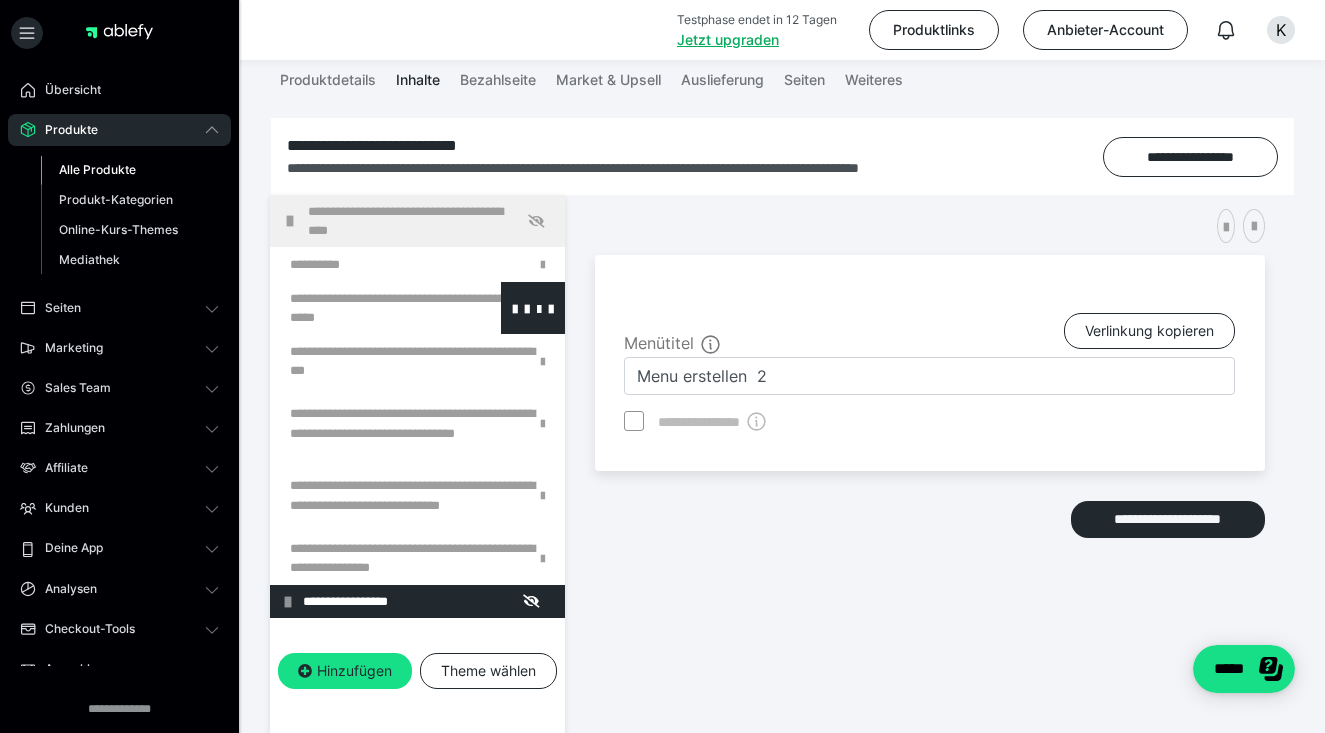 click at bounding box center (365, 308) 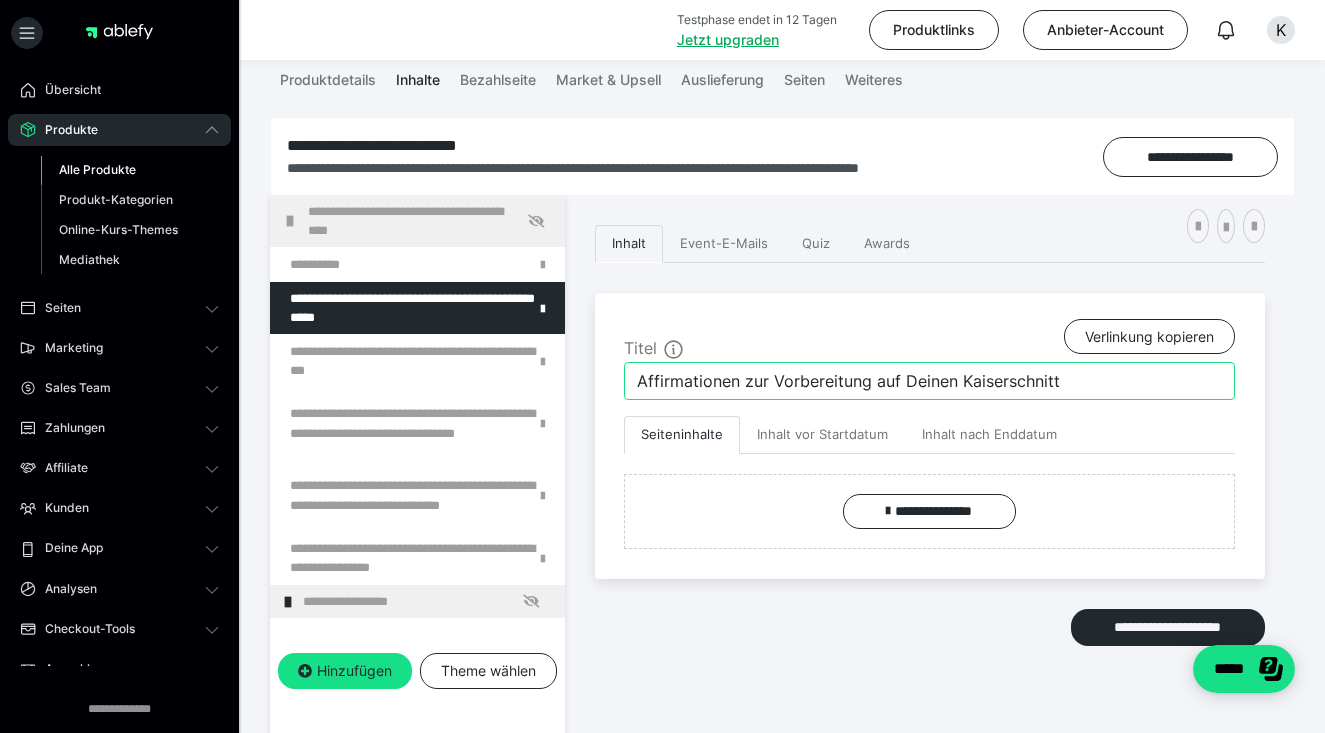 click on "Affirmationen zur Vorbereitung auf Deinen Kaiserschnitt" at bounding box center (929, 381) 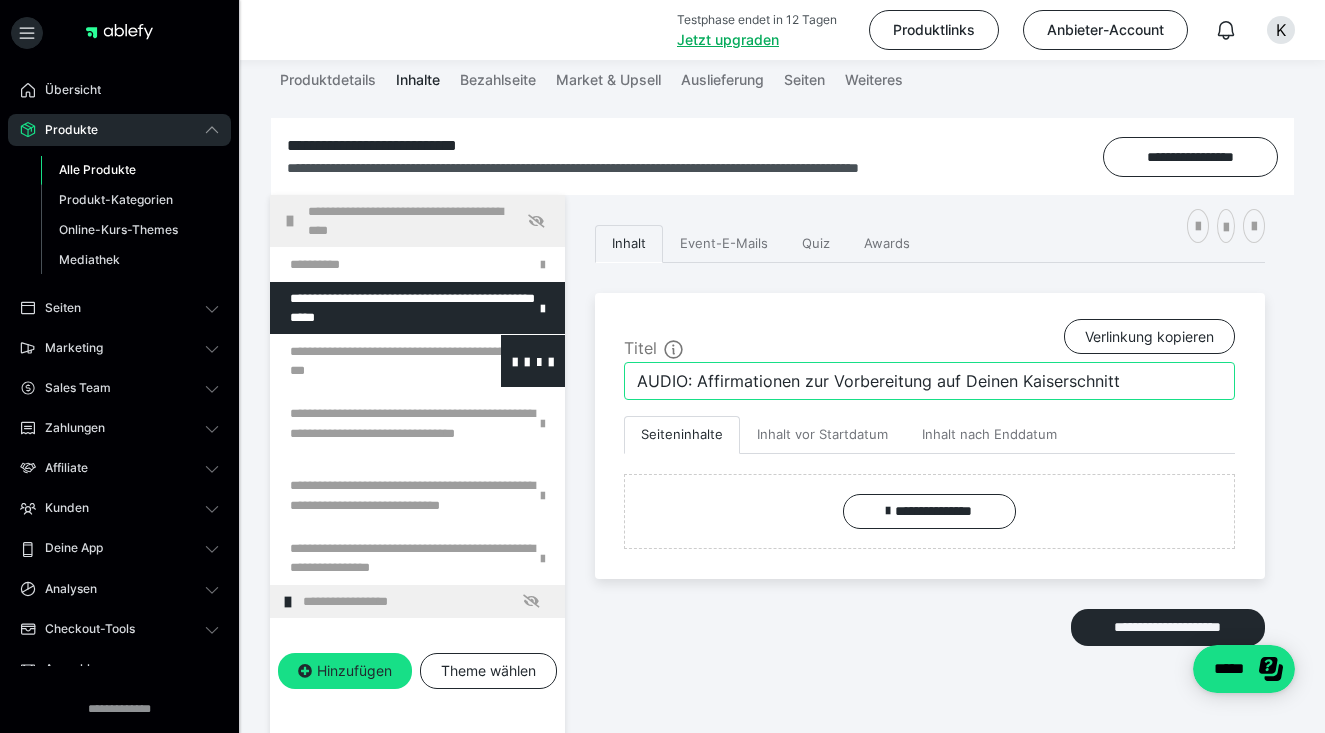 type on "AUDIO: Affirmationen zur Vorbereitung auf Deinen Kaiserschnitt" 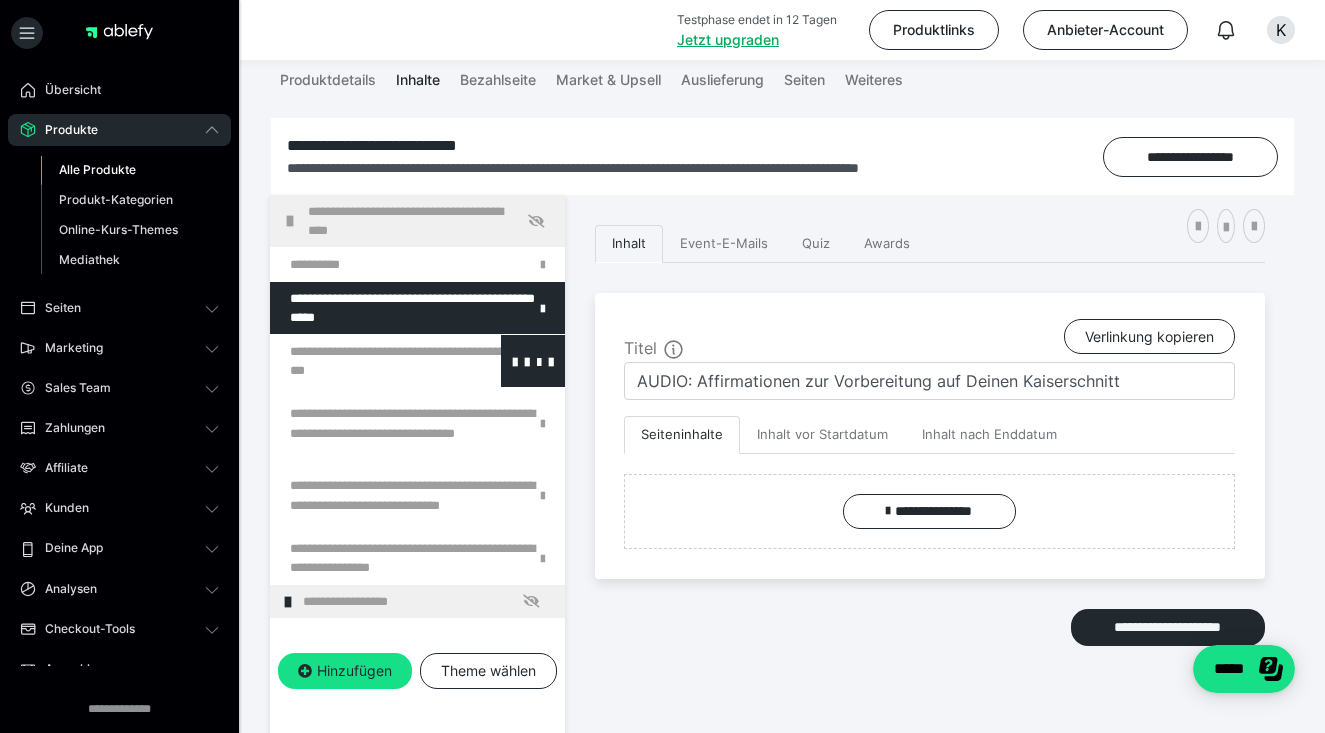 click at bounding box center (365, 361) 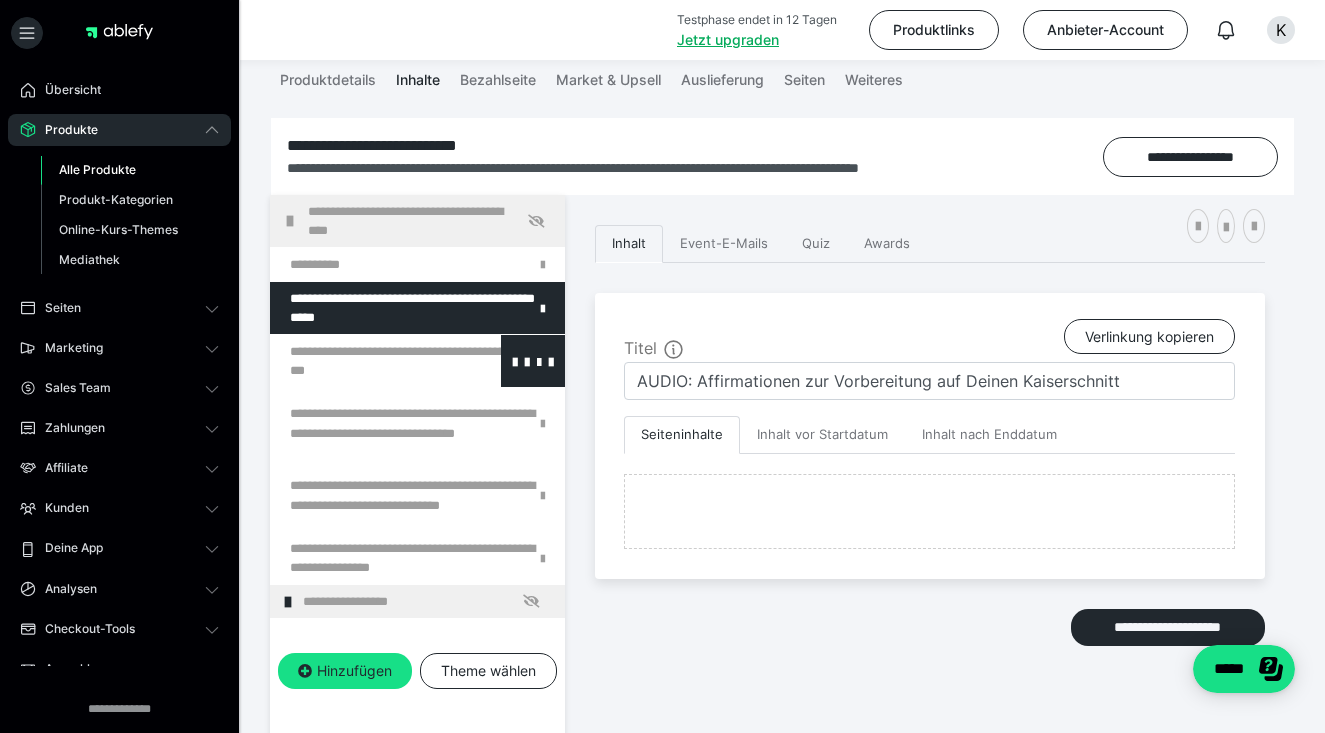 type on "Affirmationen zur Verarbeitung Deines Kaiserschnittes" 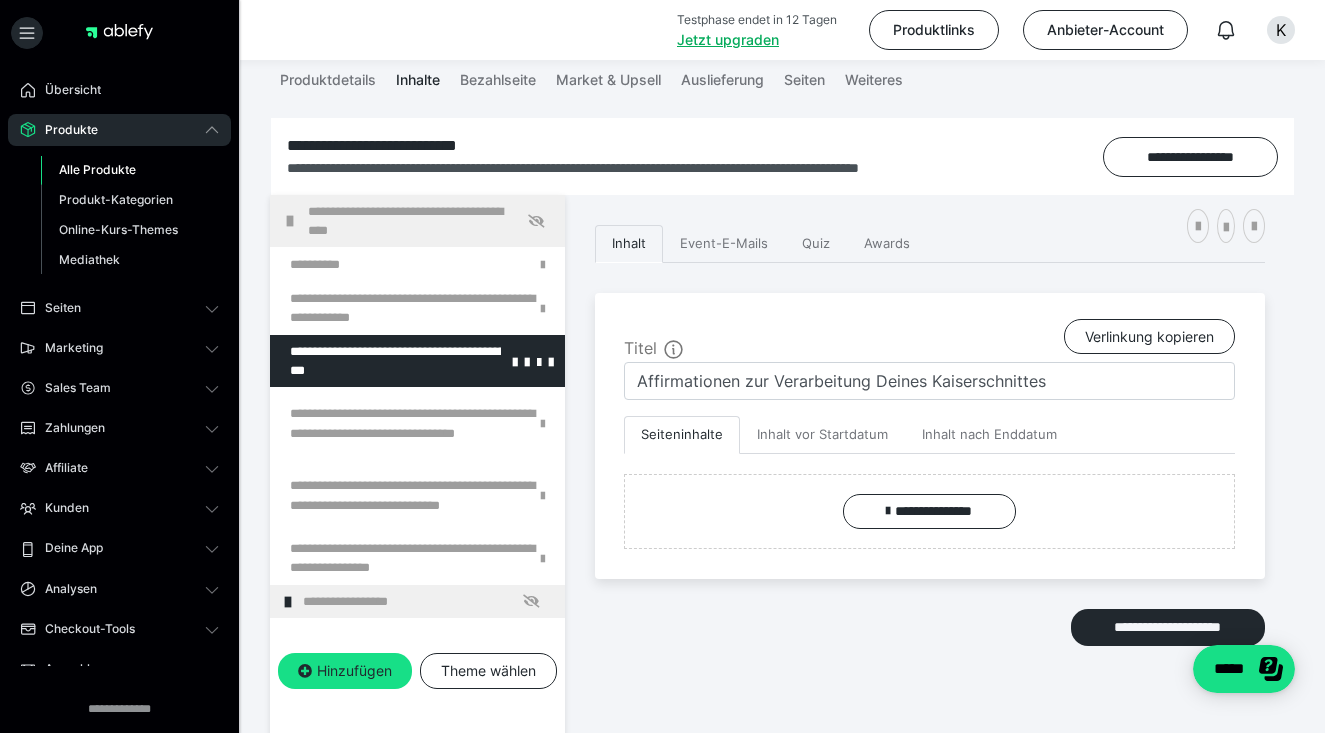 click at bounding box center [365, 361] 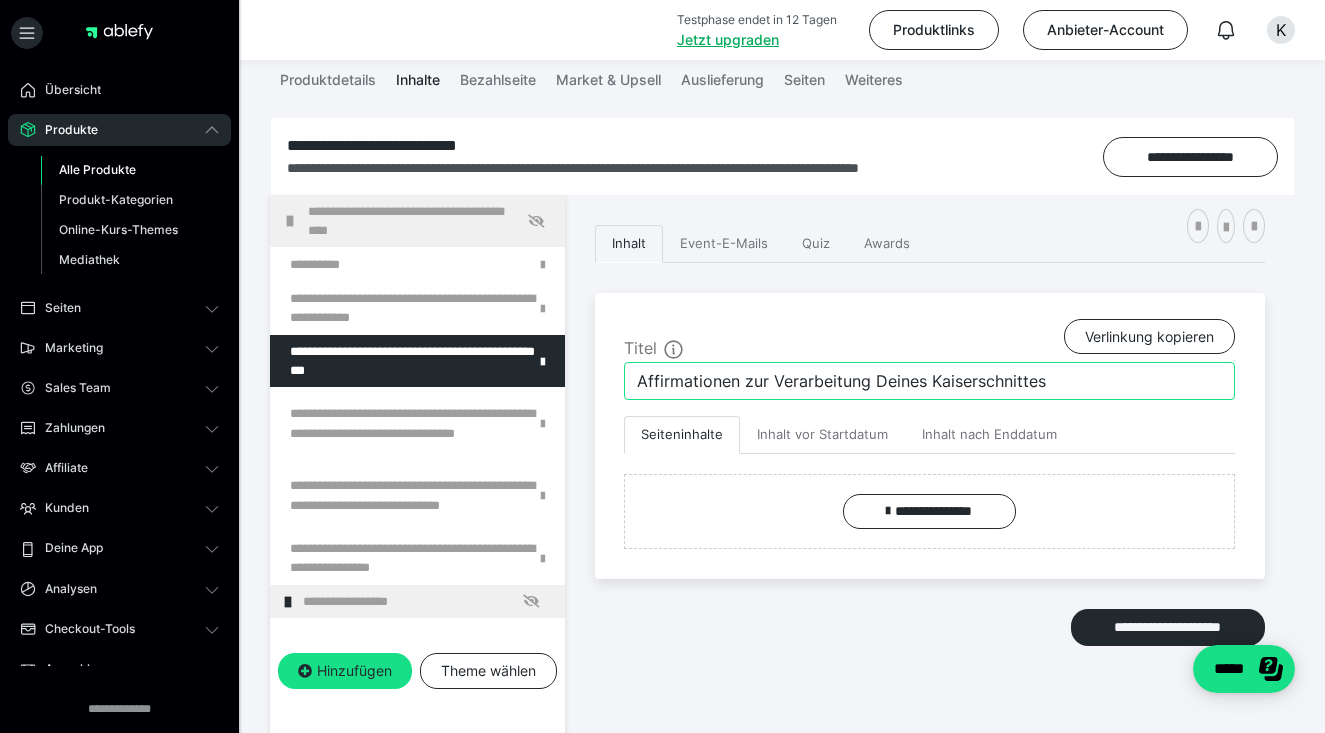 click on "Affirmationen zur Verarbeitung Deines Kaiserschnittes" at bounding box center (929, 381) 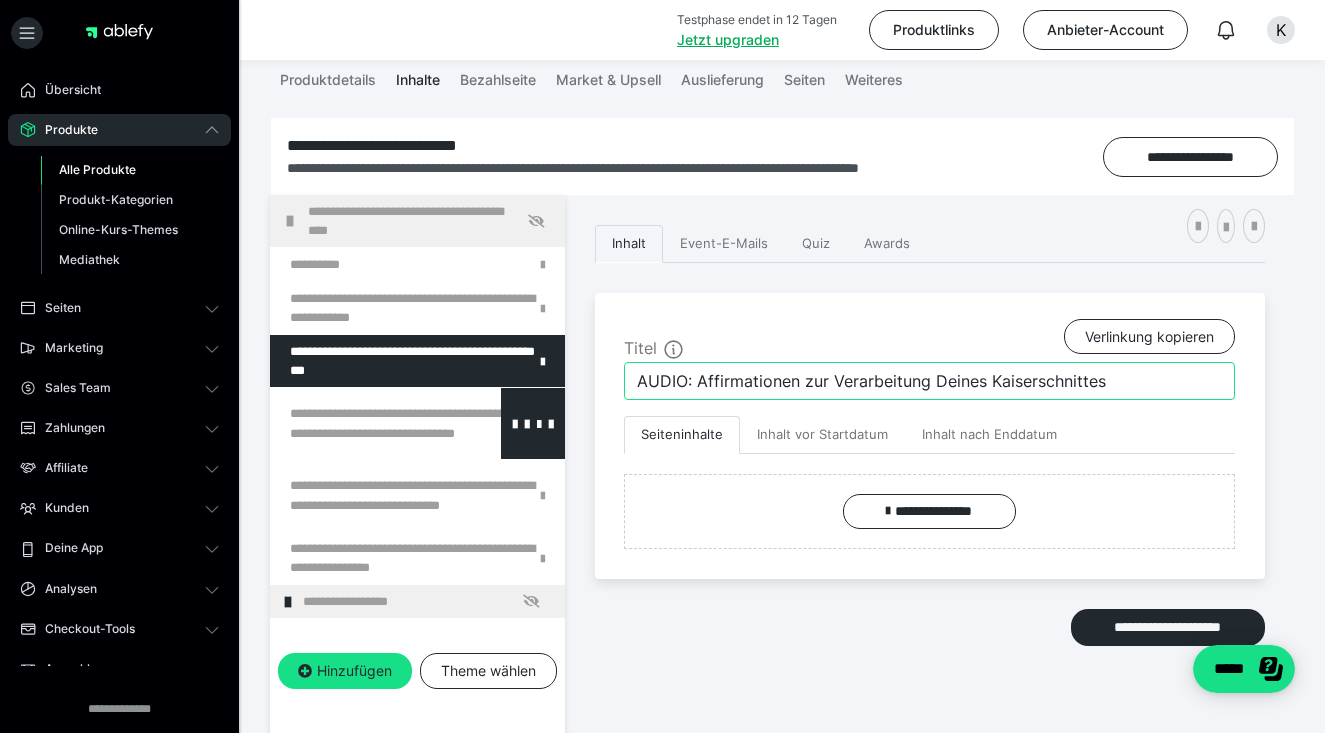 type on "AUDIO: Affirmationen zur Verarbeitung Deines Kaiserschnittes" 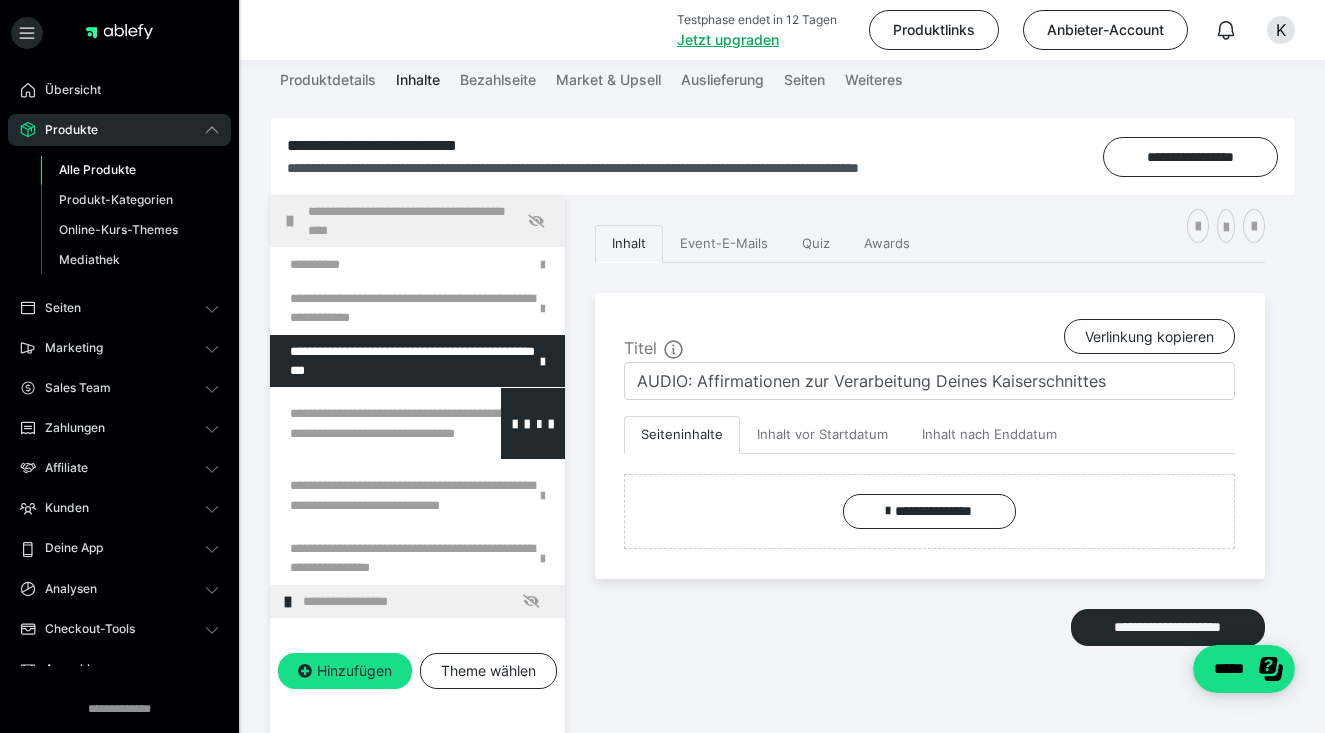 click at bounding box center [365, 423] 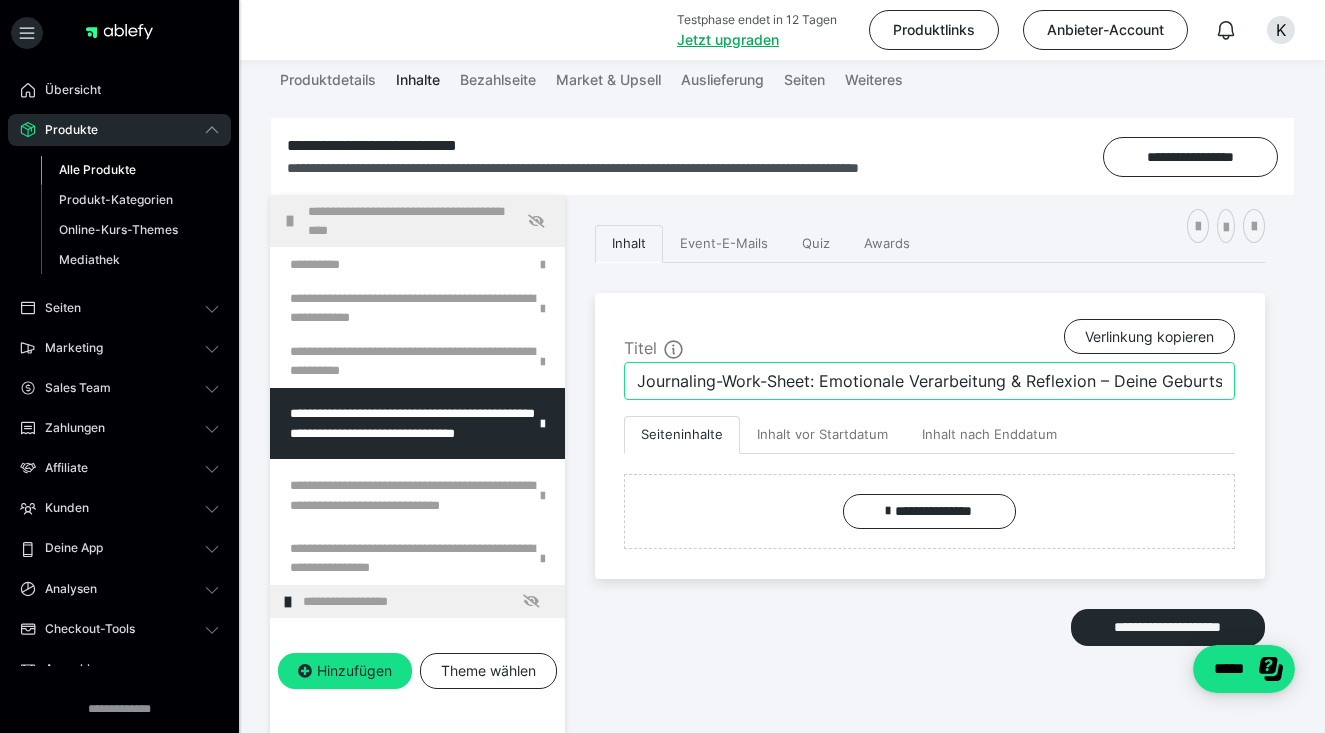 drag, startPoint x: 724, startPoint y: 376, endPoint x: 591, endPoint y: 376, distance: 133 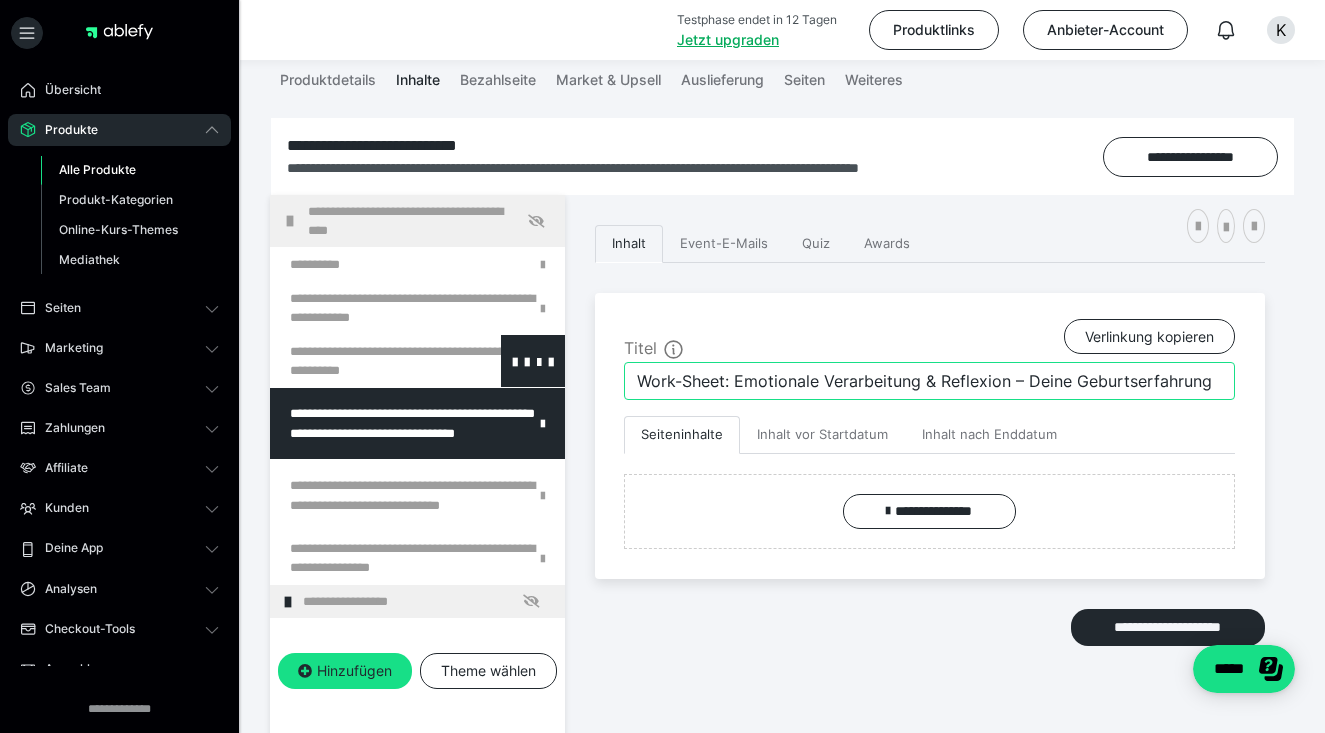 drag, startPoint x: 727, startPoint y: 381, endPoint x: 532, endPoint y: 377, distance: 195.04102 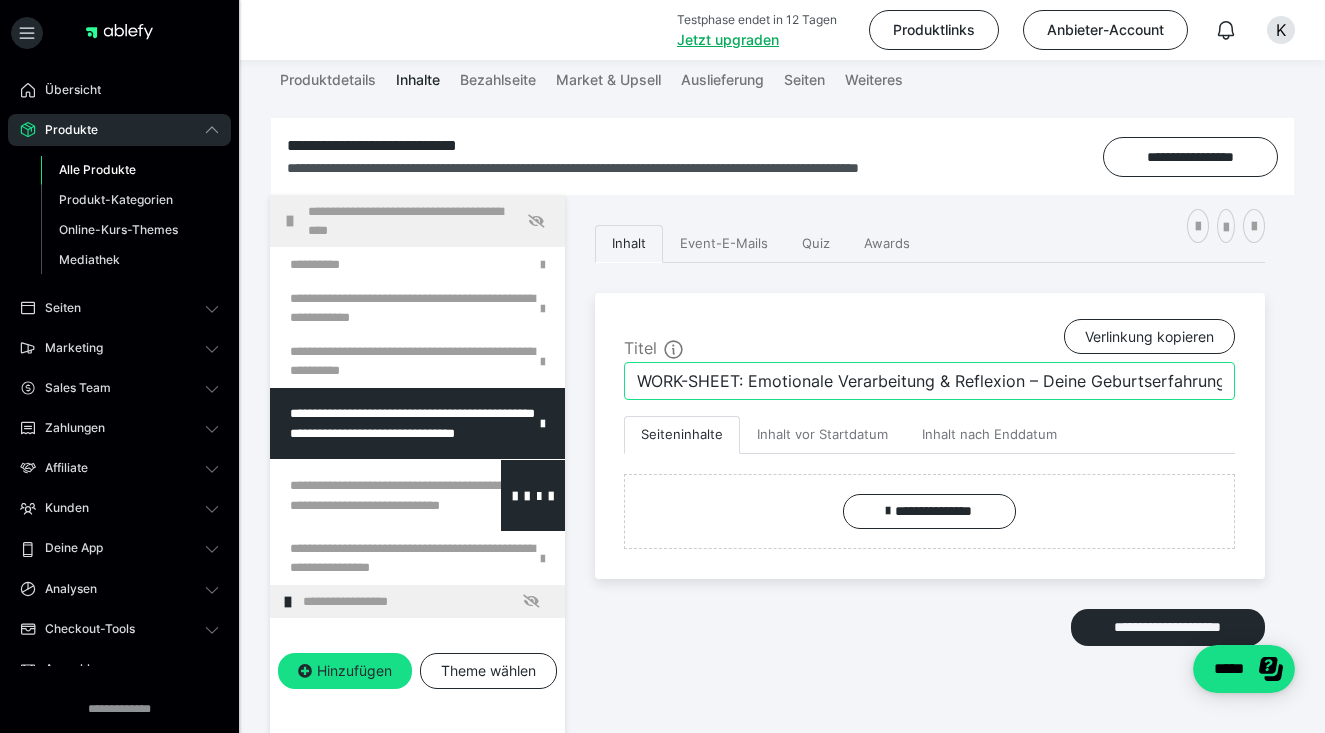 type on "WORK-SHEET: Emotionale Verarbeitung & Reflexion – Deine Geburtserfahrung" 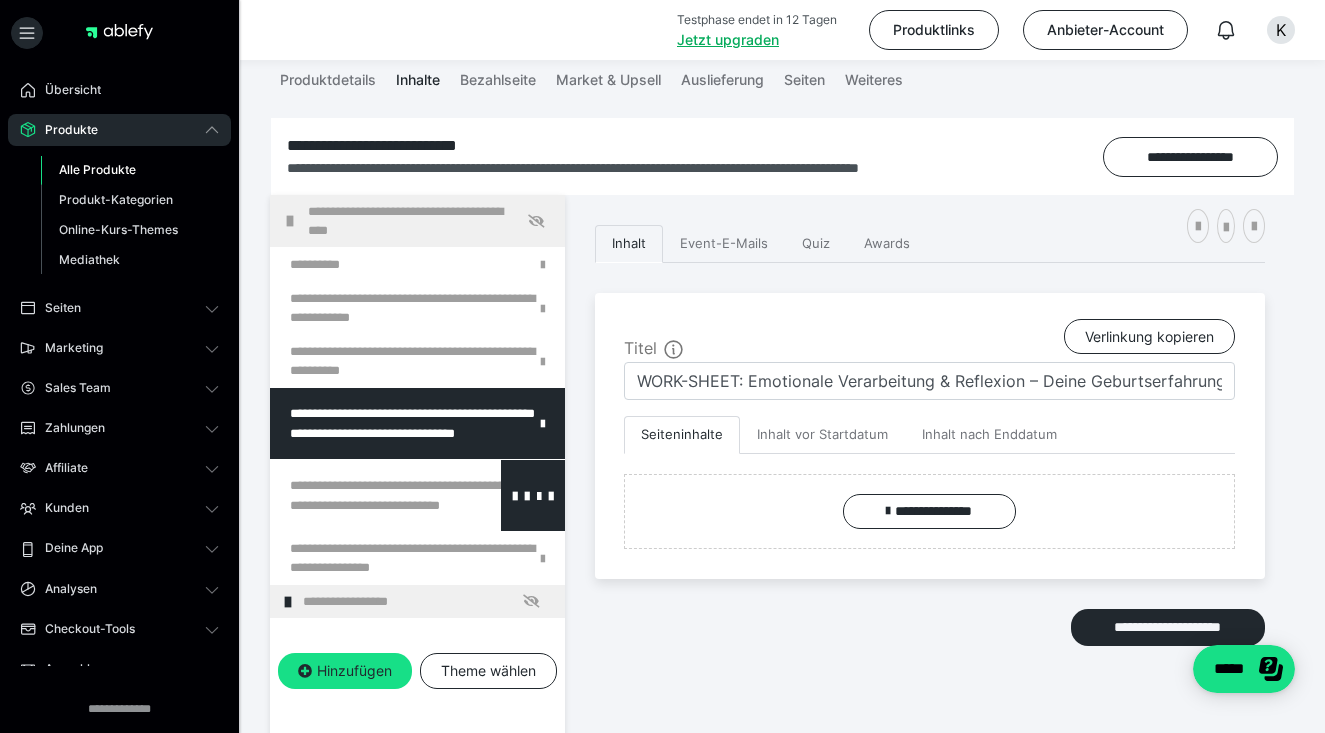 click at bounding box center (365, 495) 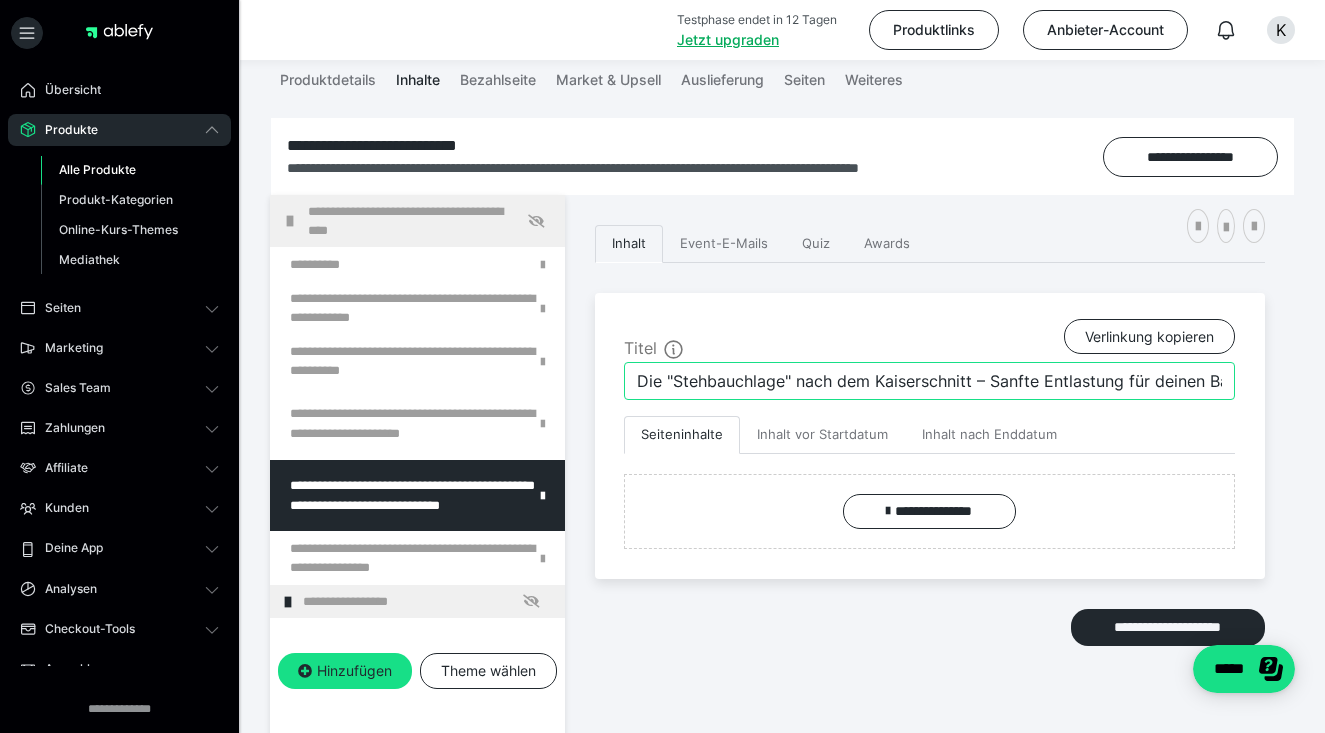 click on "Die "Stehbauchlage" nach dem Kaiserschnitt – Sanfte Entlastung für deinen Bauch!" at bounding box center (929, 381) 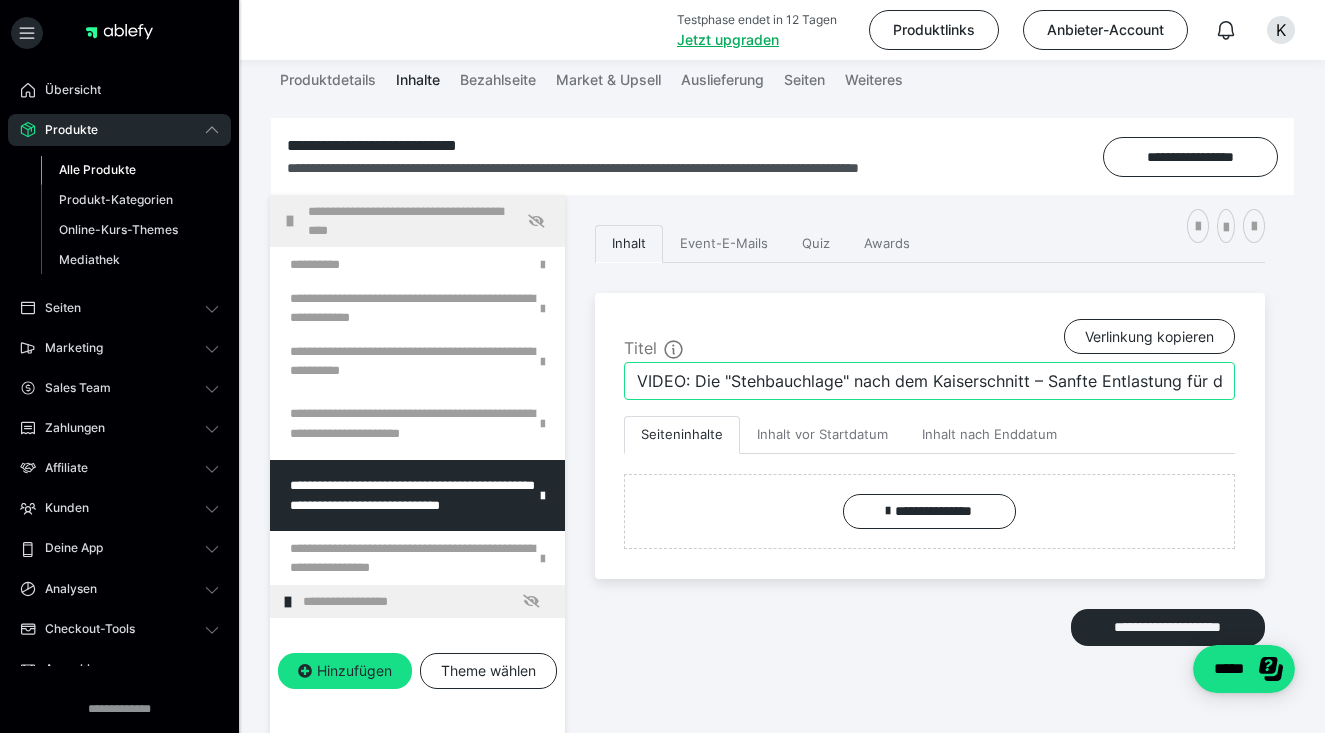 drag, startPoint x: 1036, startPoint y: 378, endPoint x: 1367, endPoint y: 378, distance: 331 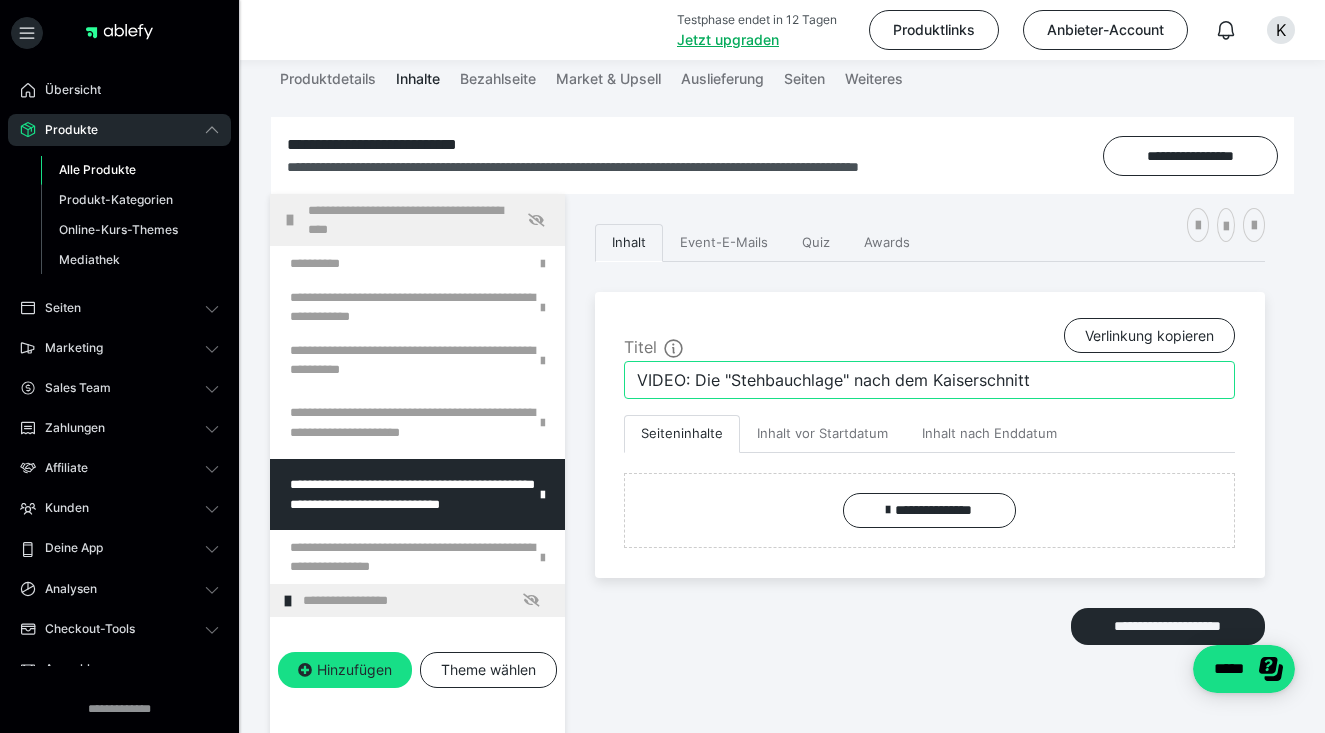 scroll, scrollTop: 358, scrollLeft: 0, axis: vertical 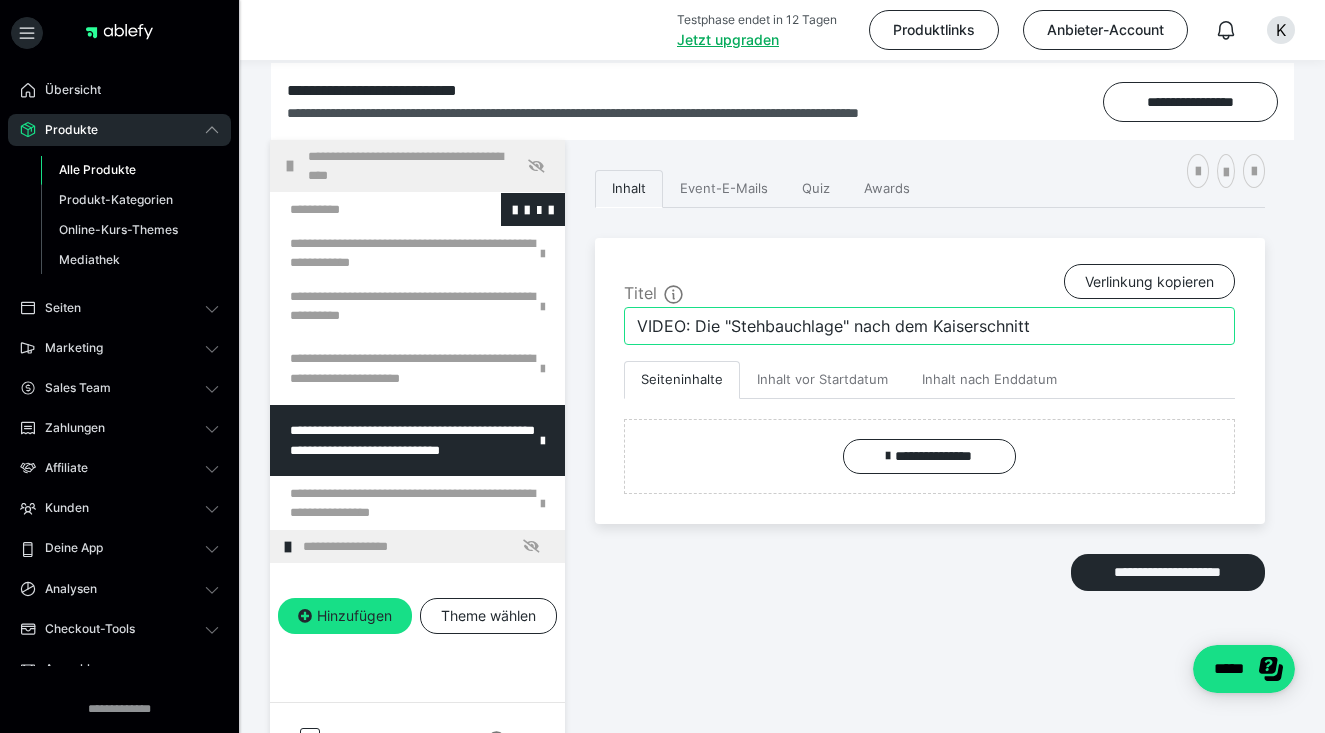 type on "VIDEO: Die "Stehbauchlage" nach dem Kaiserschnitt" 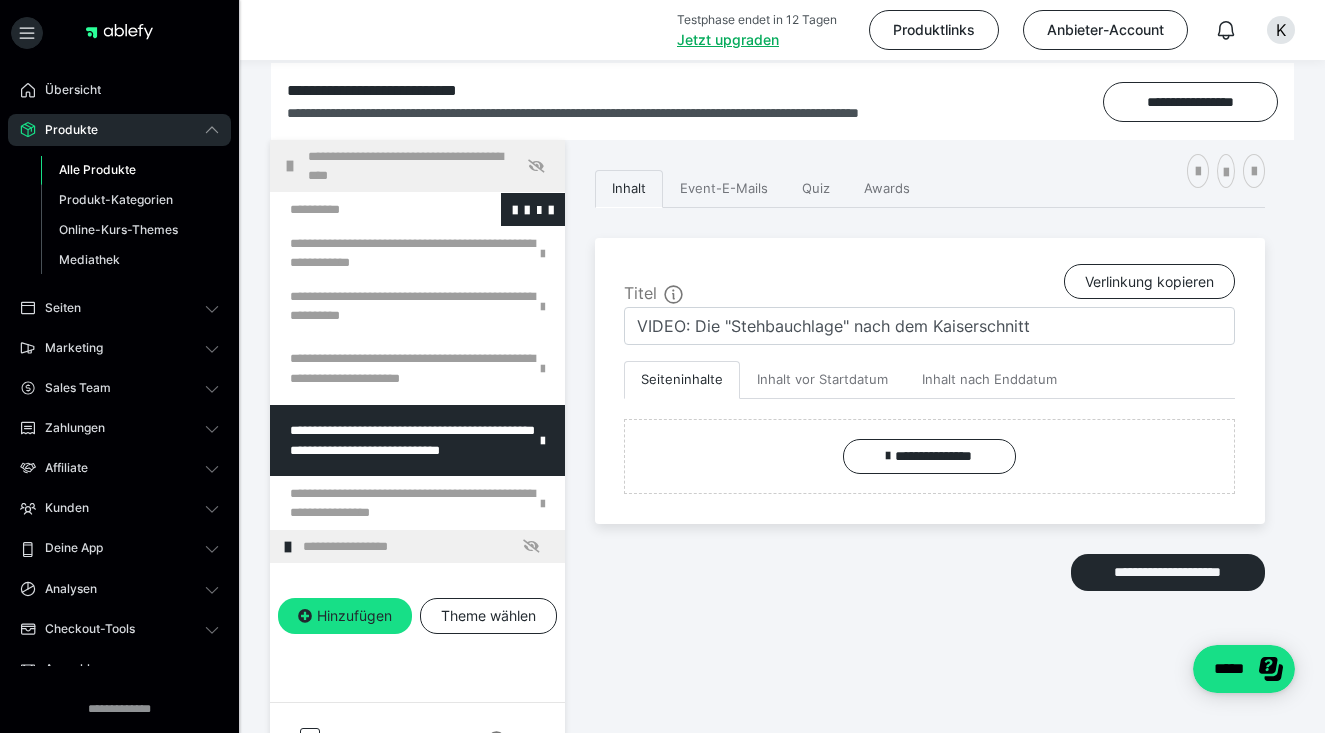 click at bounding box center [365, 209] 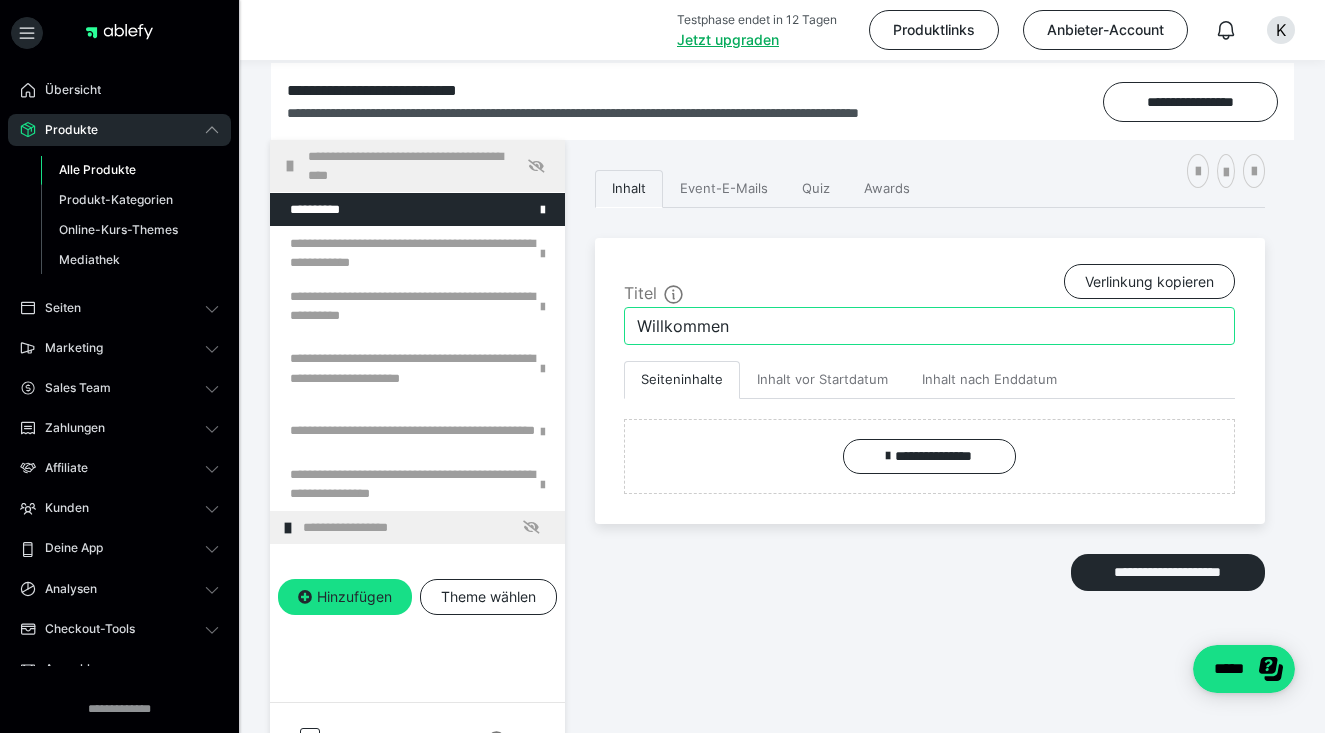 click on "Willkommen" at bounding box center (929, 326) 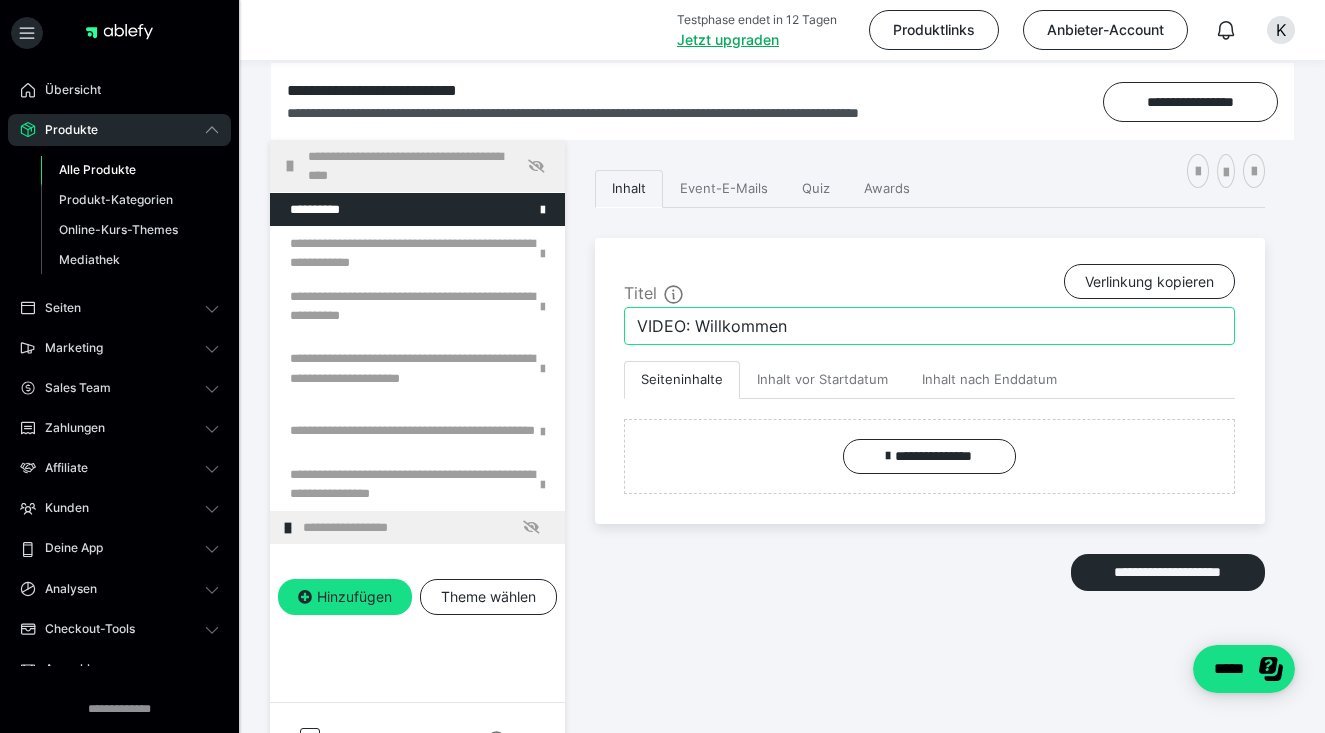type on "VIDEO: Willkommen" 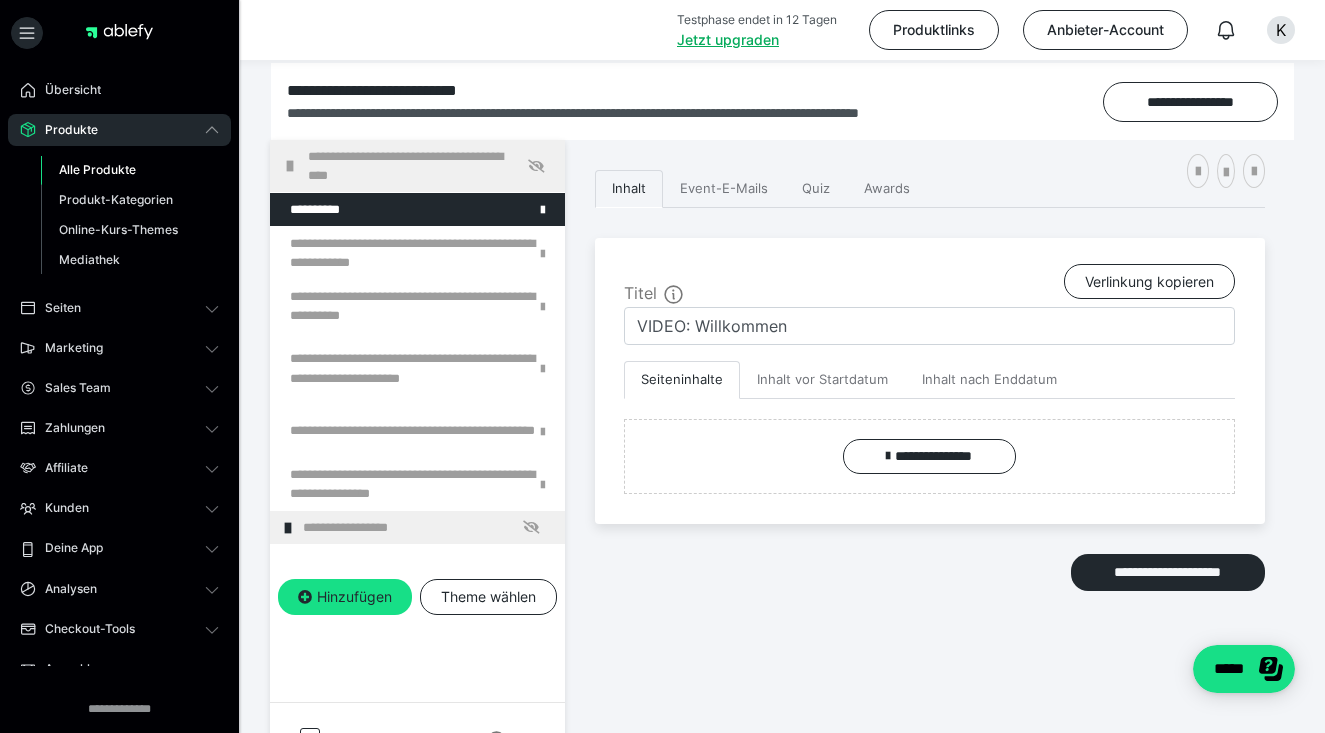 click on "**********" at bounding box center [930, 441] 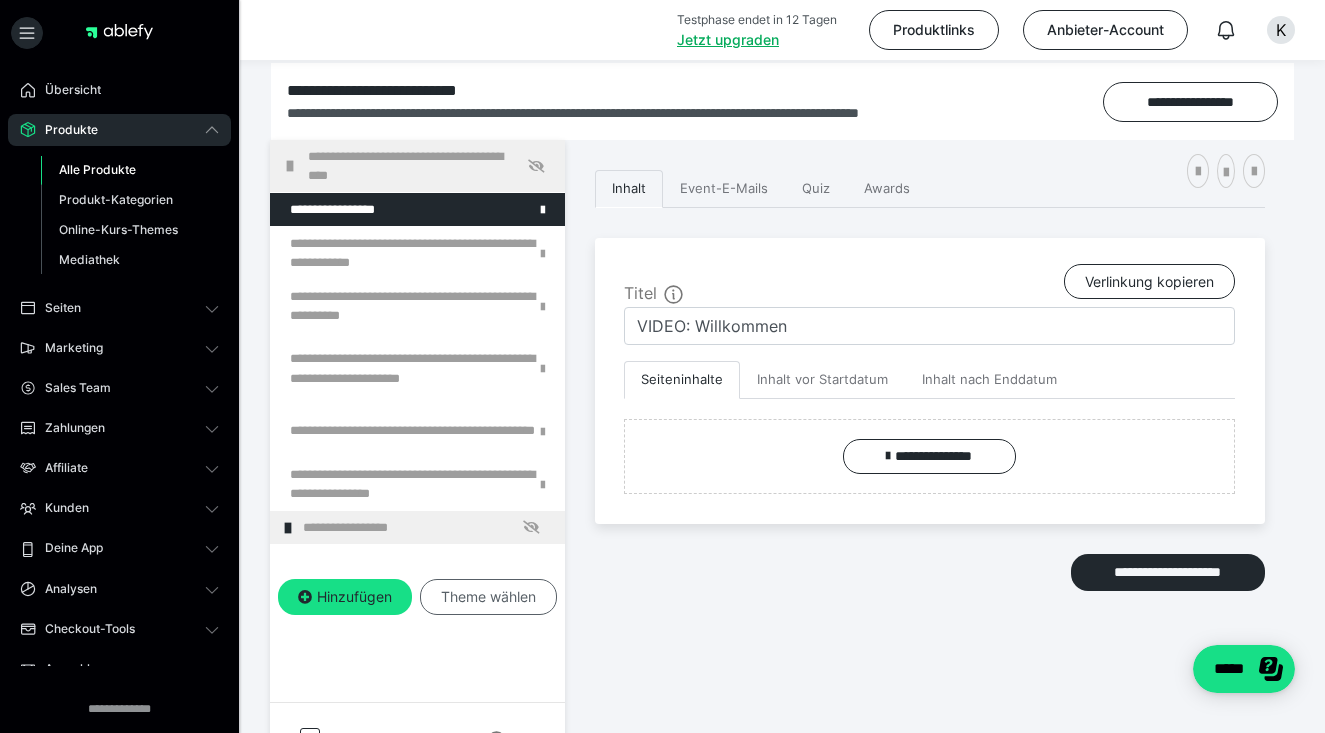 click on "Theme wählen" at bounding box center [488, 597] 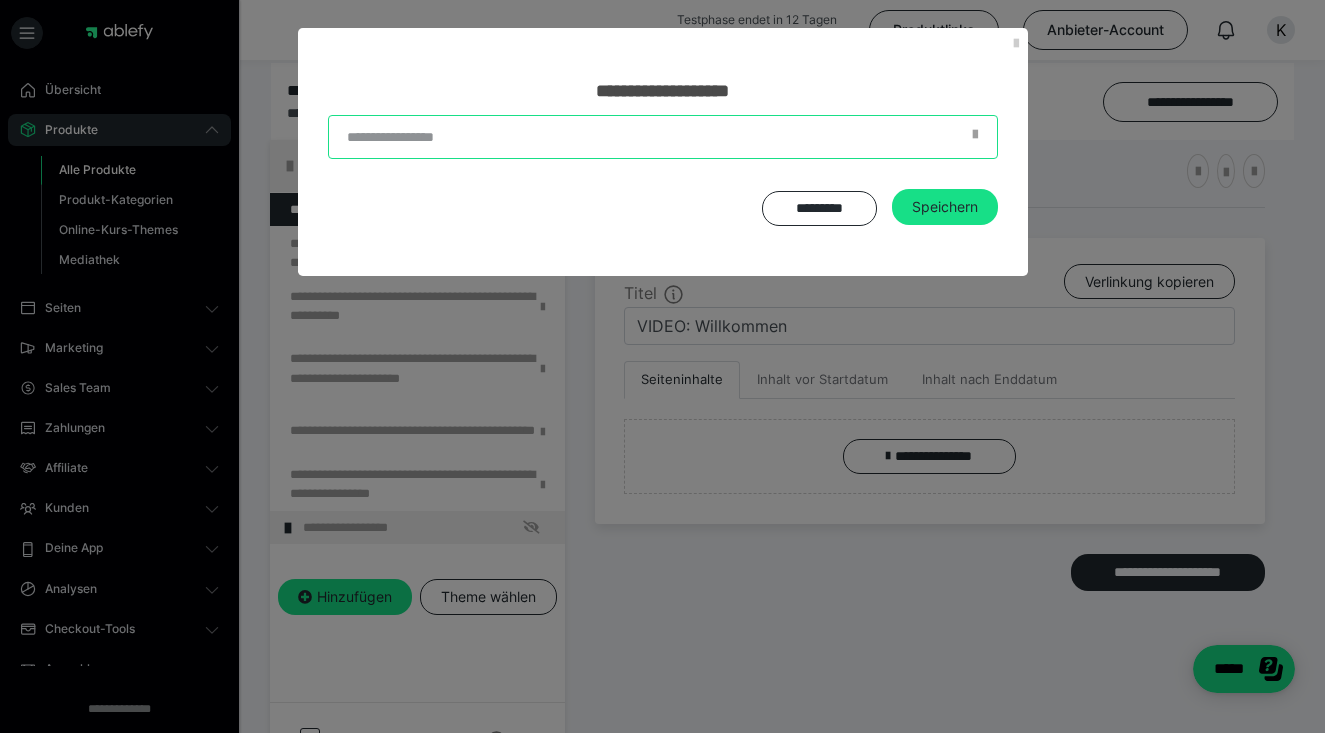 click at bounding box center (663, 137) 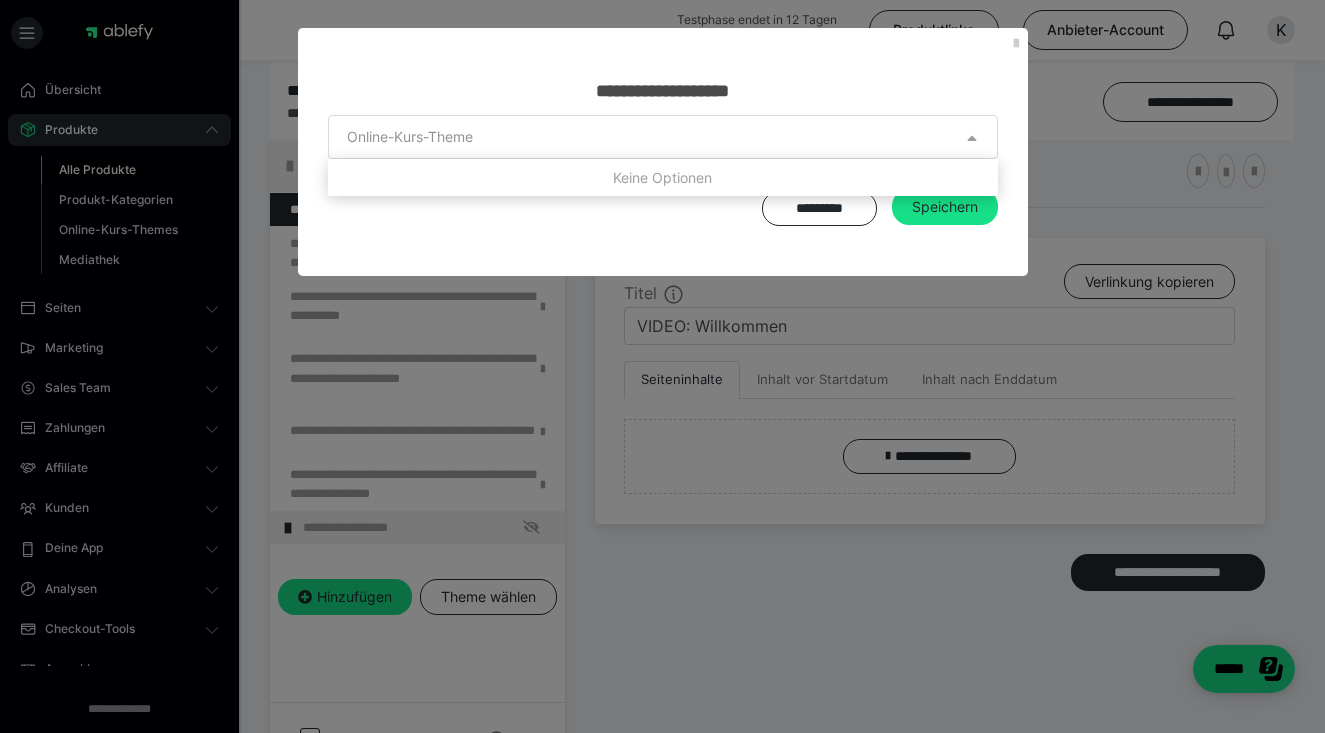 click at bounding box center [972, 142] 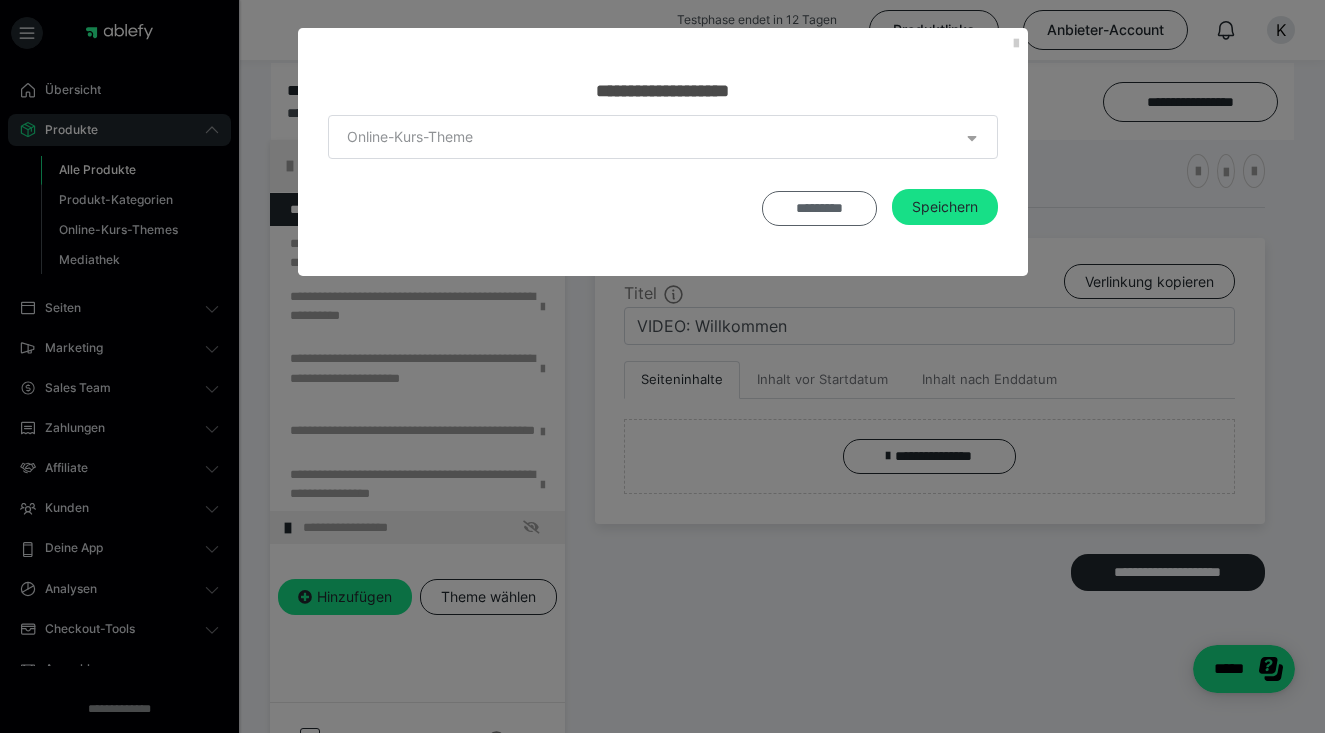 click on "*********" at bounding box center (819, 208) 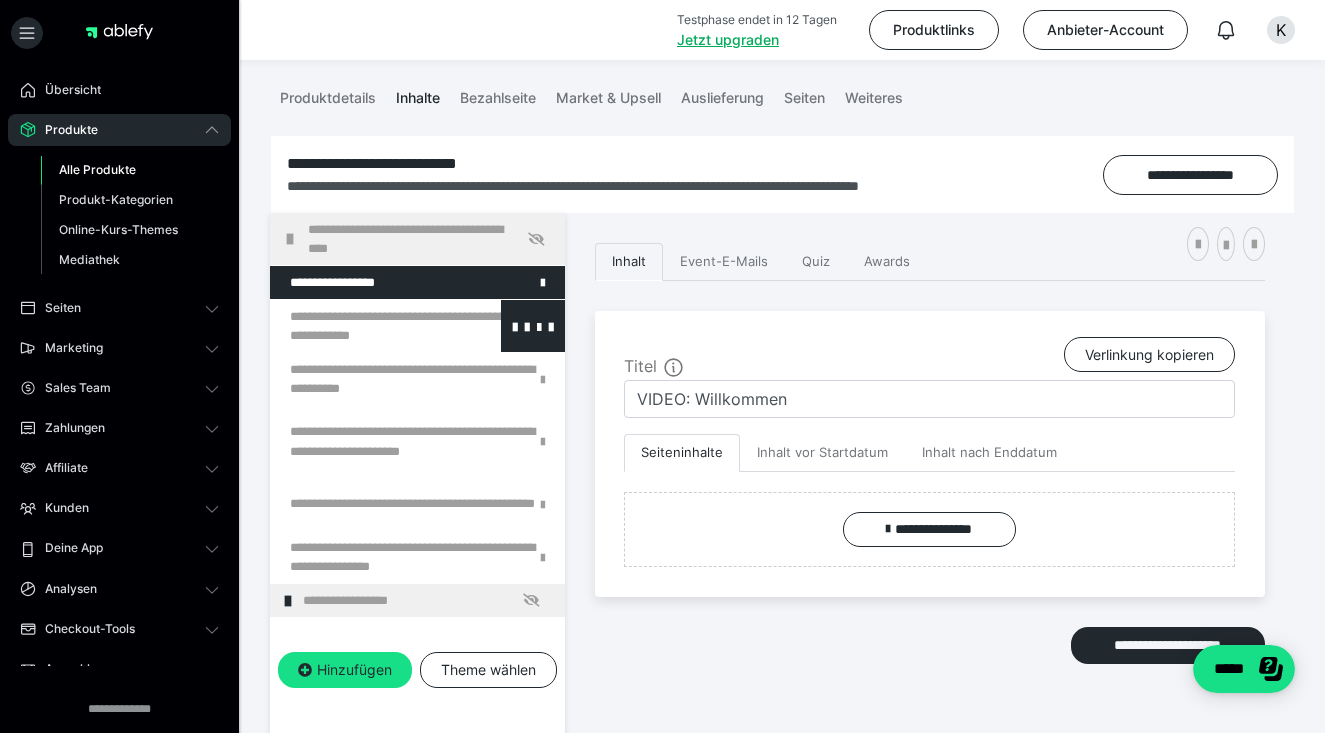 scroll, scrollTop: 297, scrollLeft: 0, axis: vertical 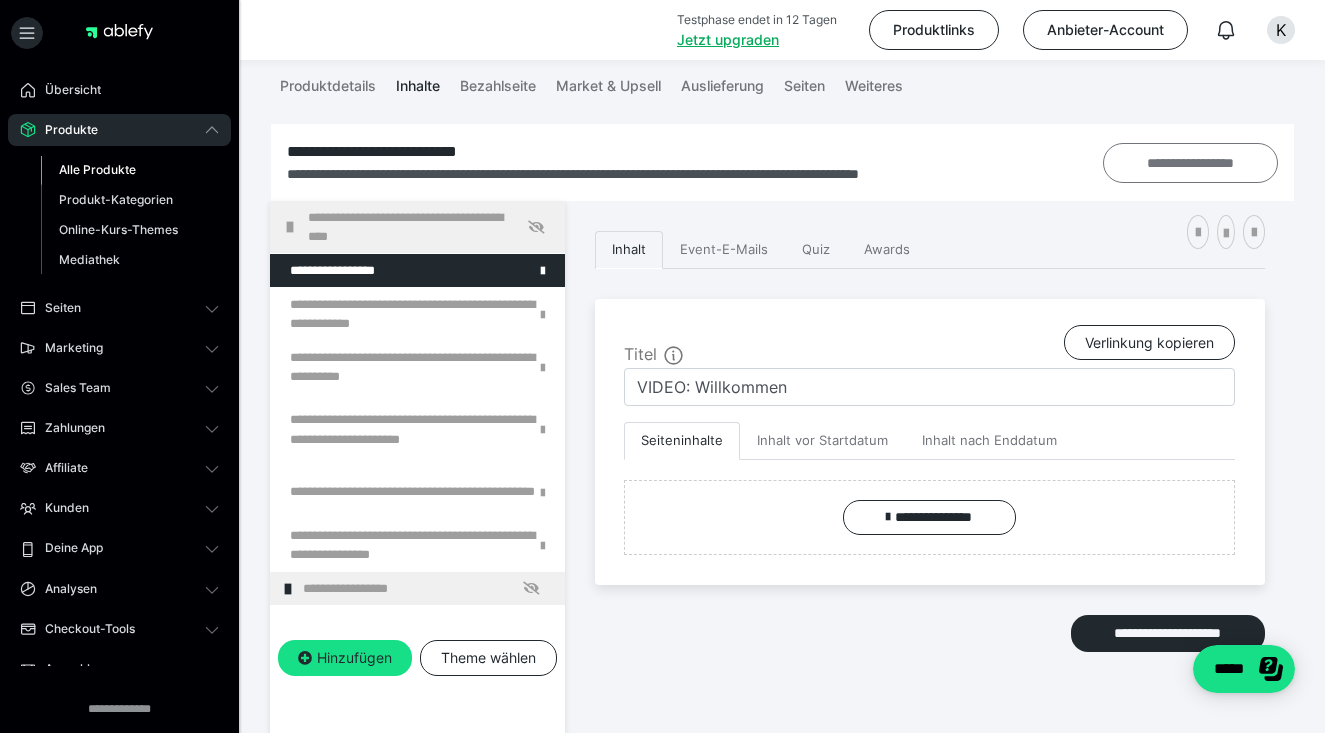 click on "**********" at bounding box center (1191, 163) 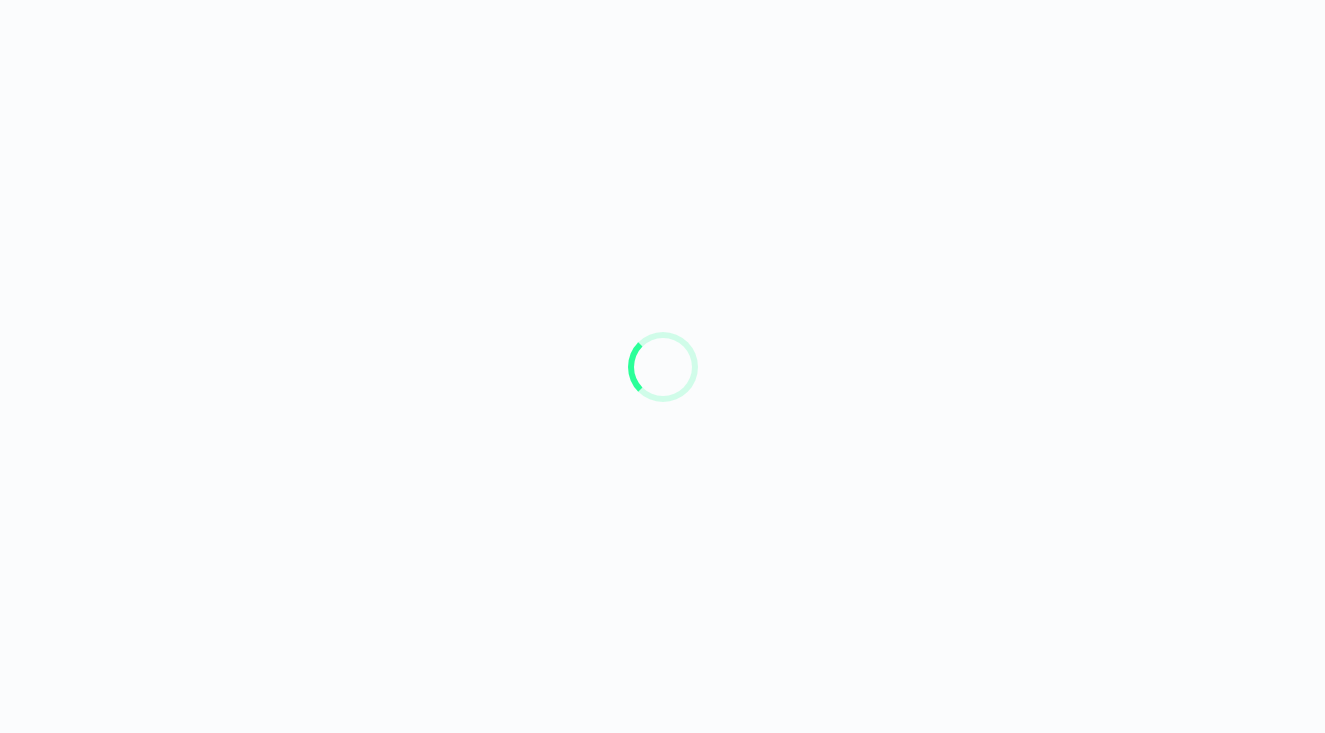 scroll, scrollTop: 0, scrollLeft: 0, axis: both 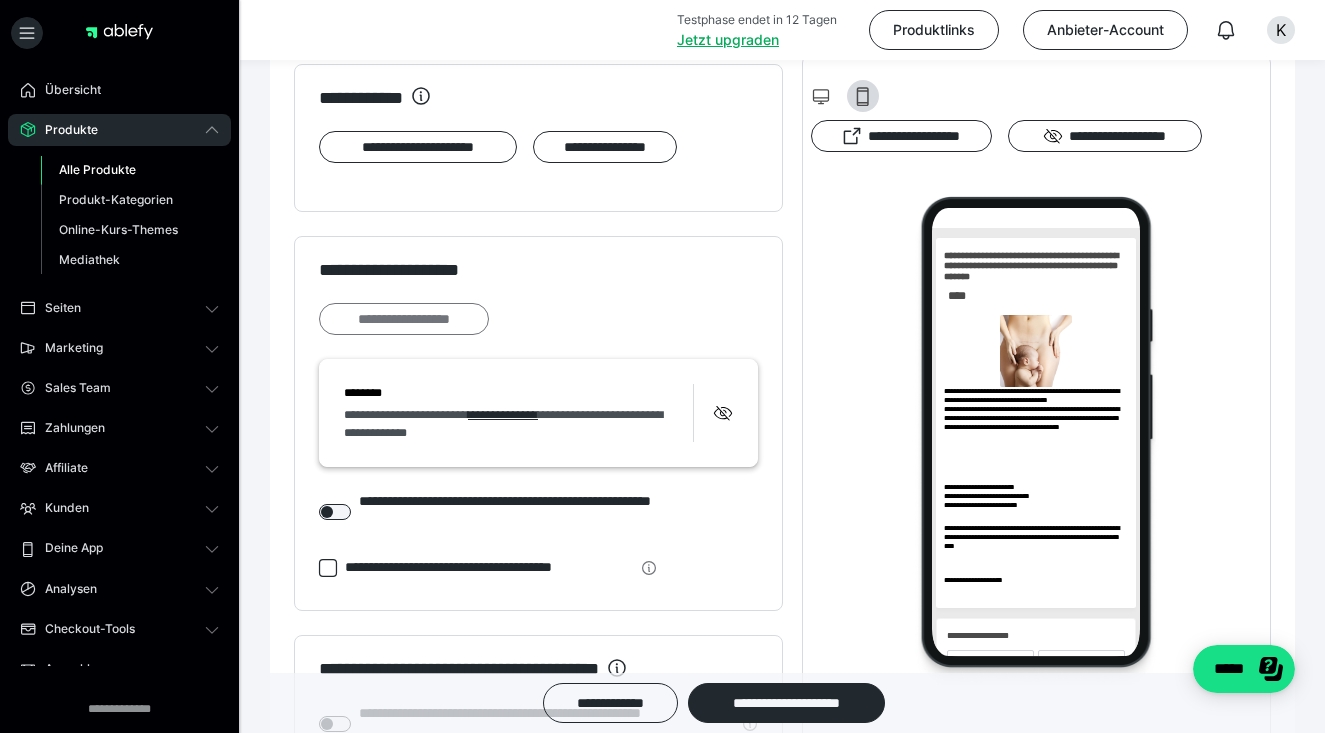 click on "**********" at bounding box center (404, 319) 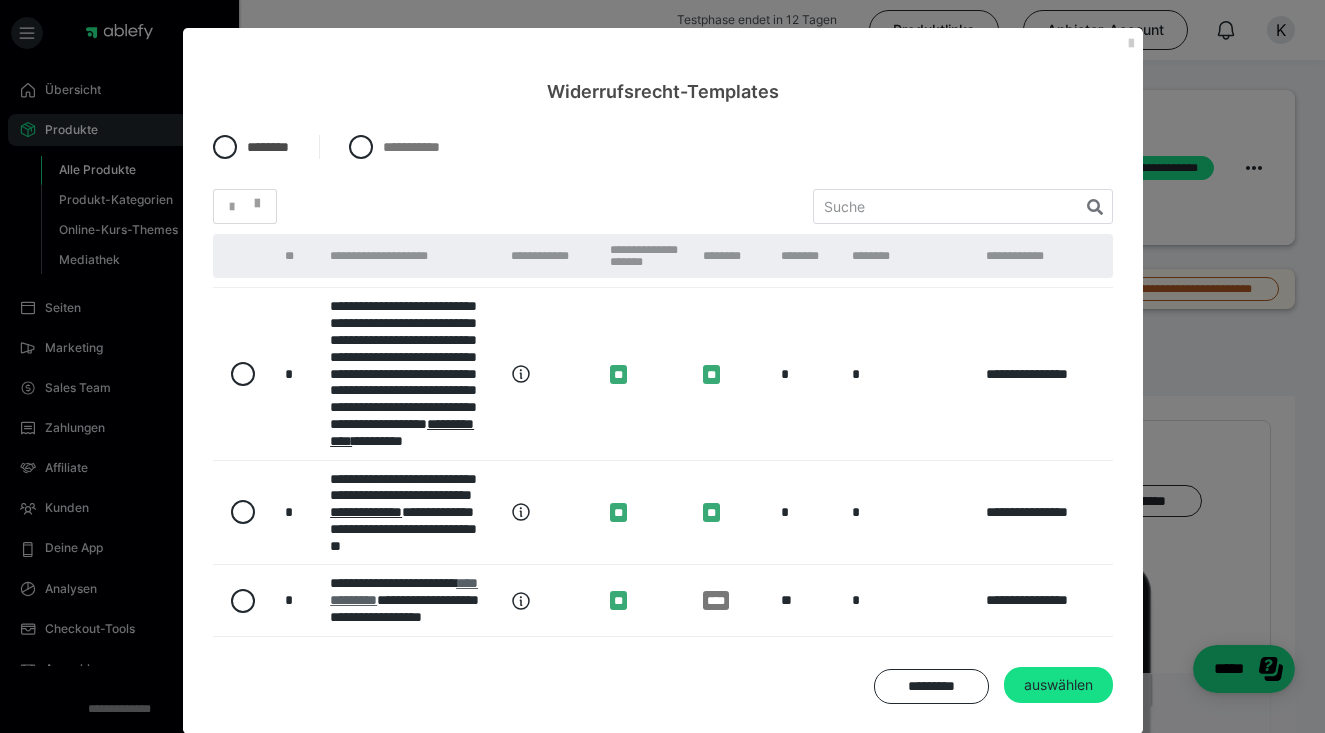 scroll, scrollTop: 923, scrollLeft: 0, axis: vertical 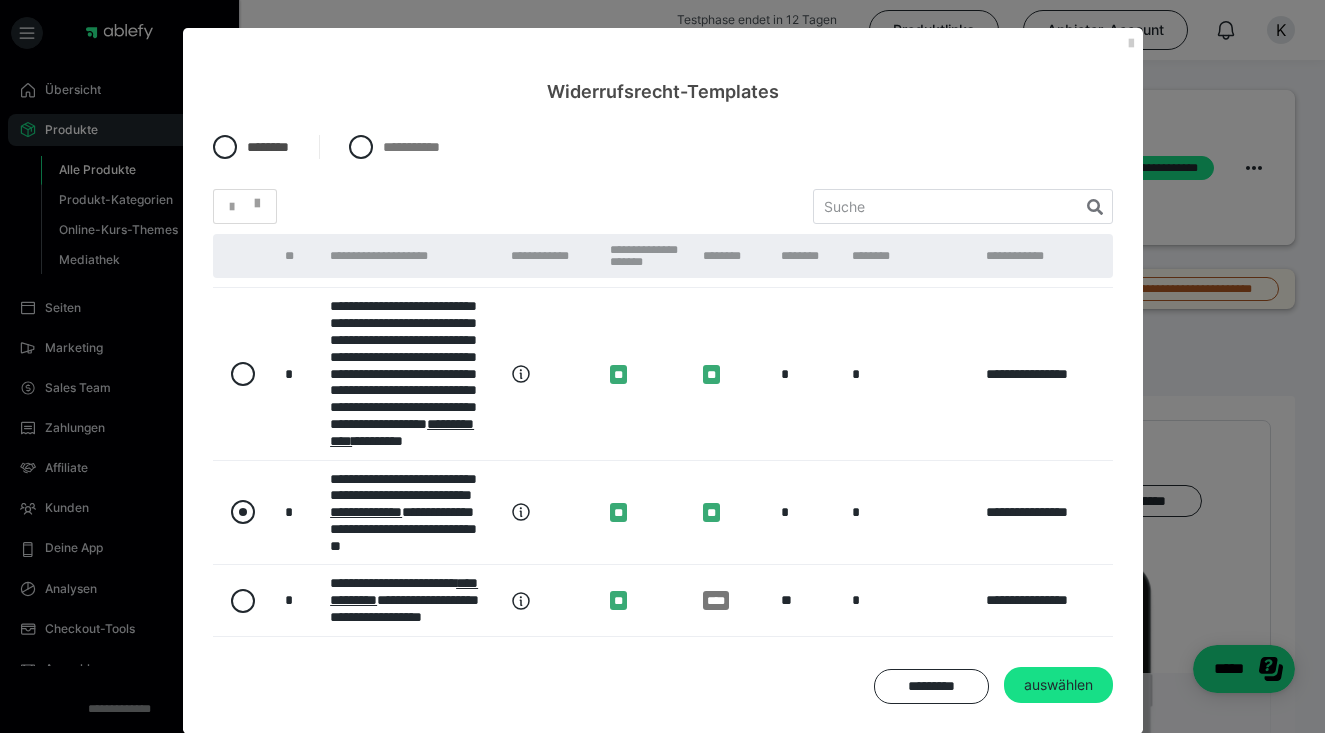 click at bounding box center [243, 512] 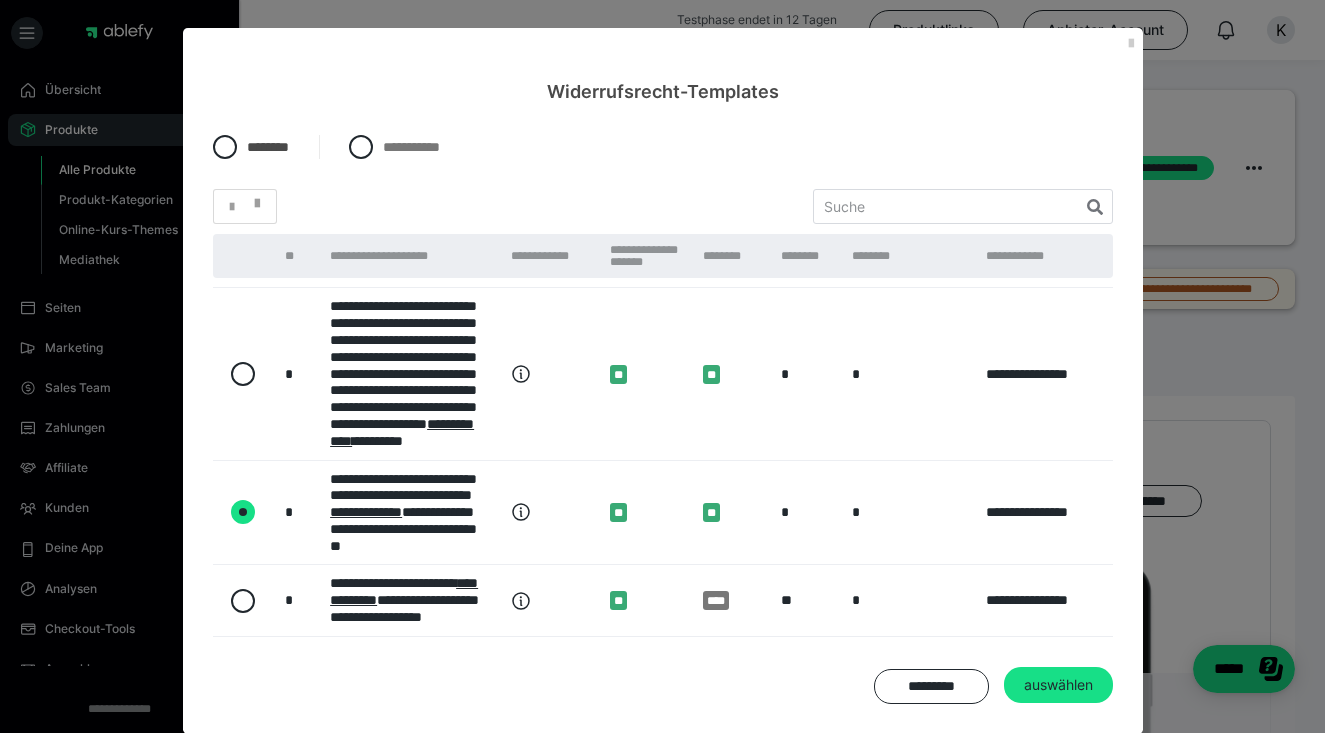 radio on "true" 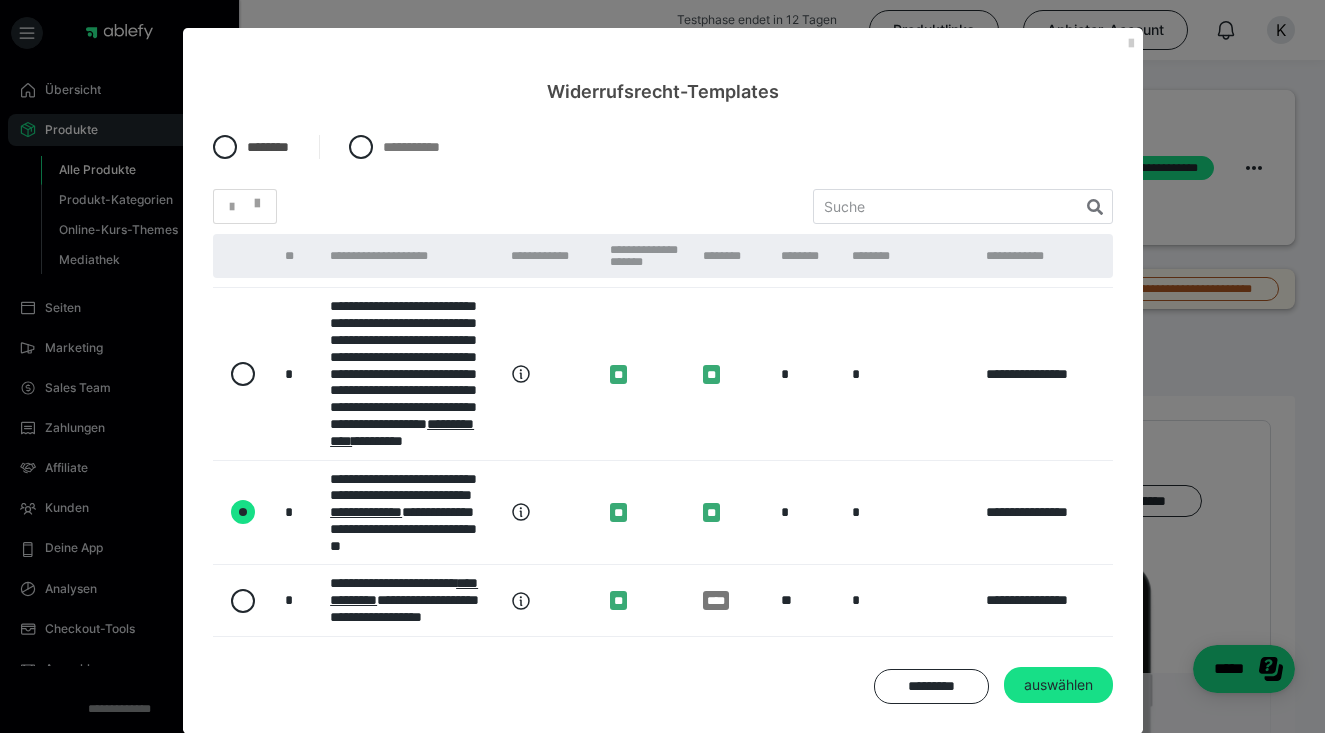 scroll, scrollTop: 923, scrollLeft: 0, axis: vertical 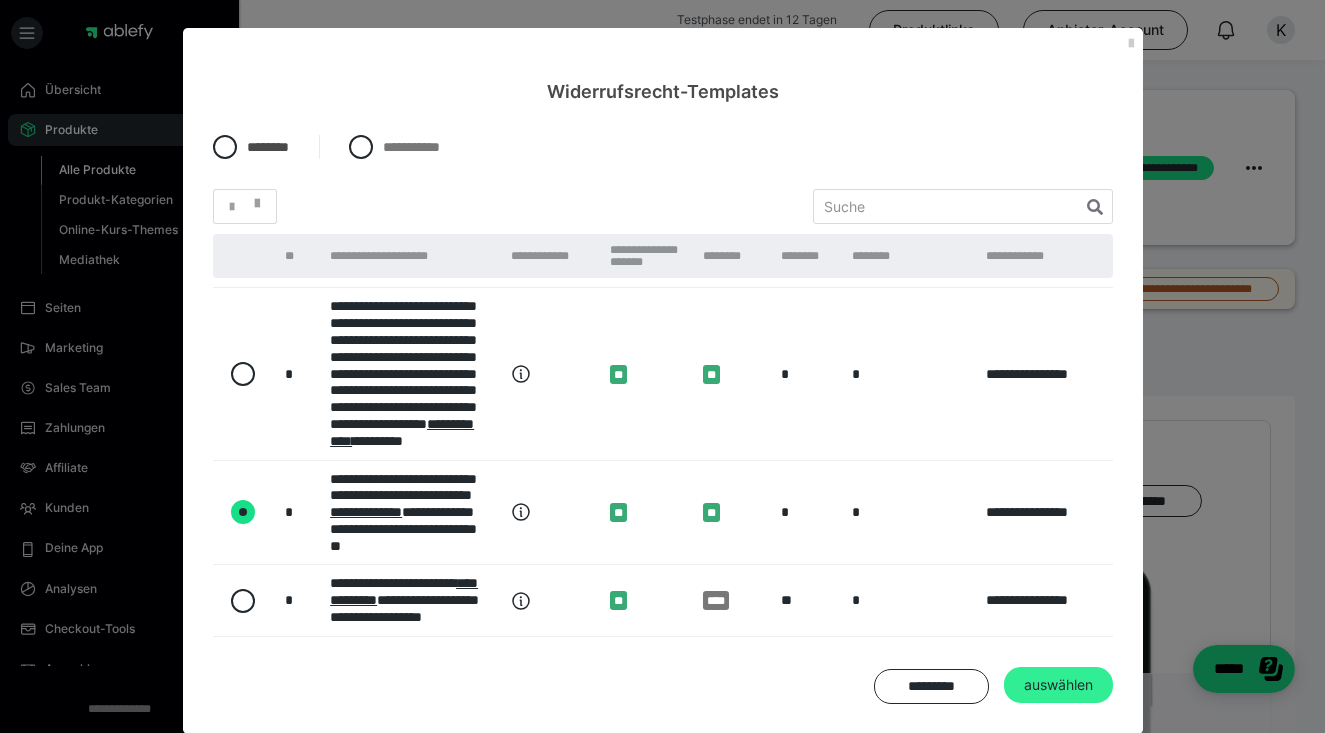 click on "auswählen" at bounding box center [1058, 685] 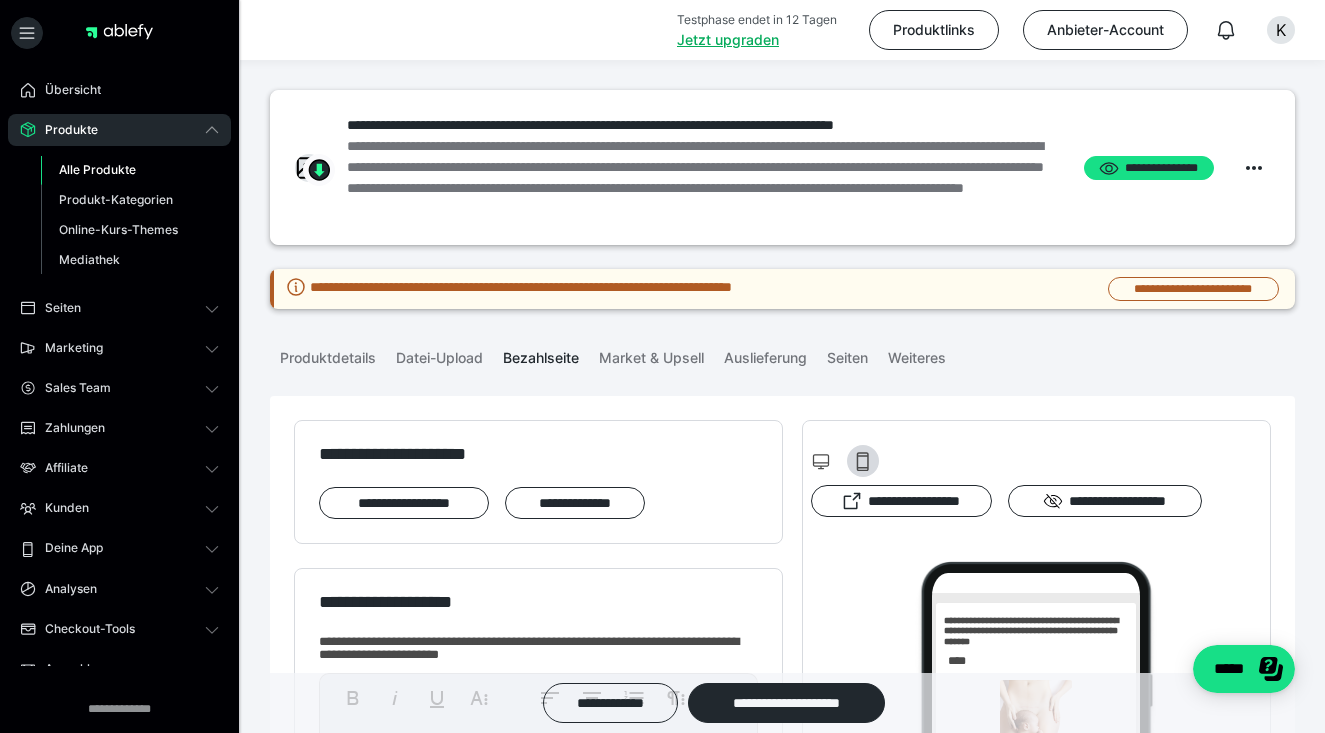 scroll, scrollTop: 0, scrollLeft: 0, axis: both 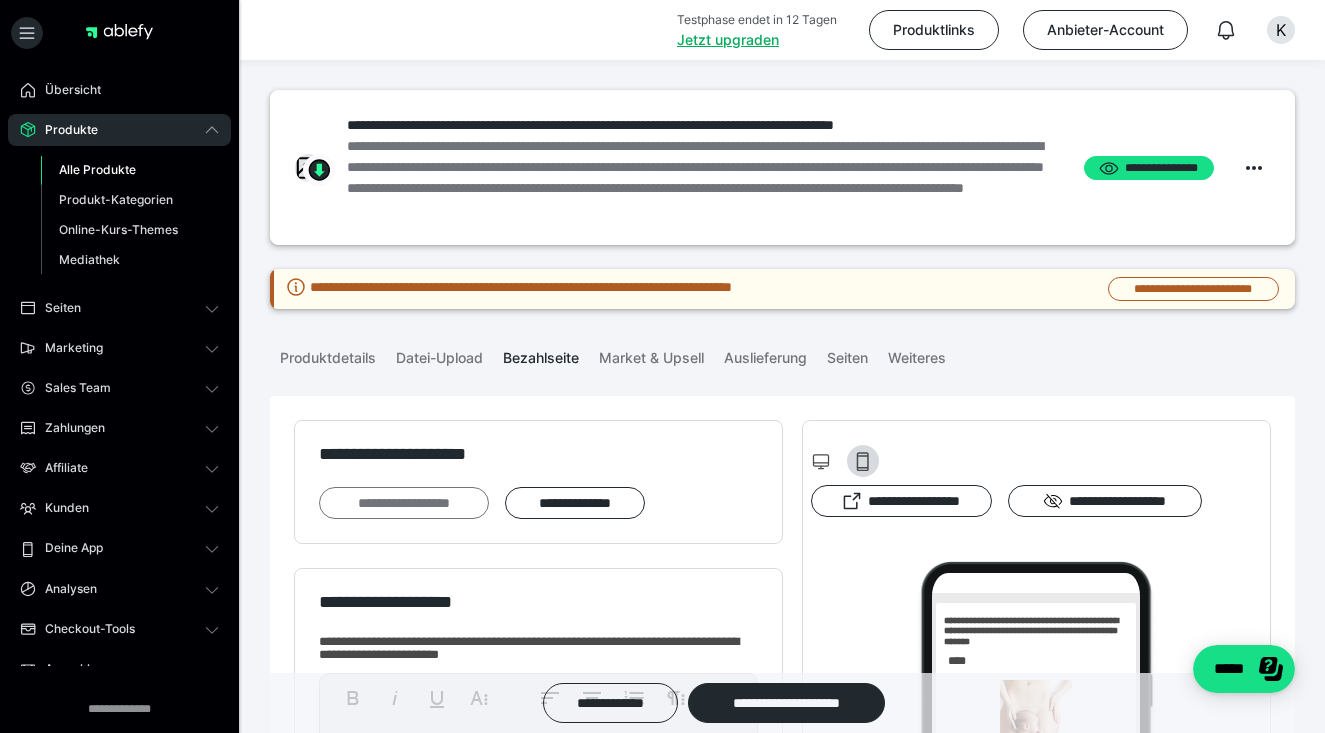 click on "**********" at bounding box center (404, 503) 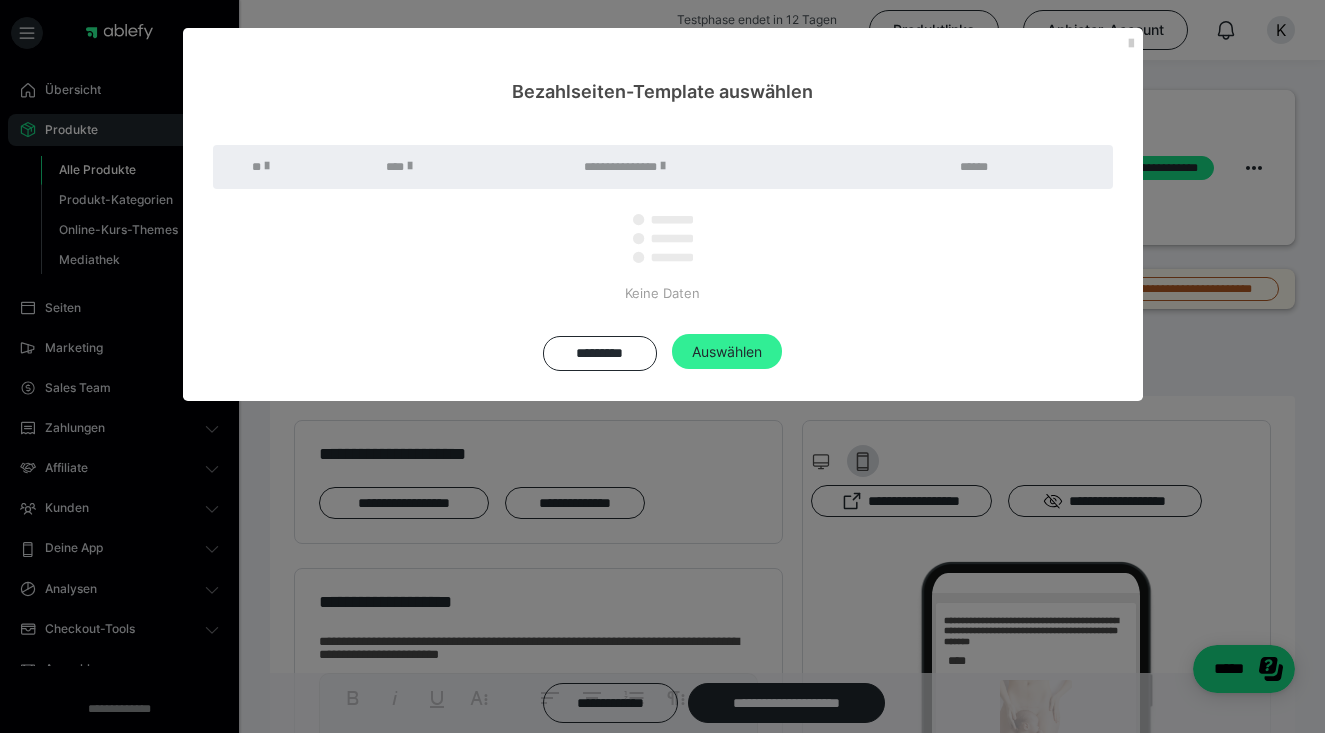 click on "Auswählen" at bounding box center [727, 352] 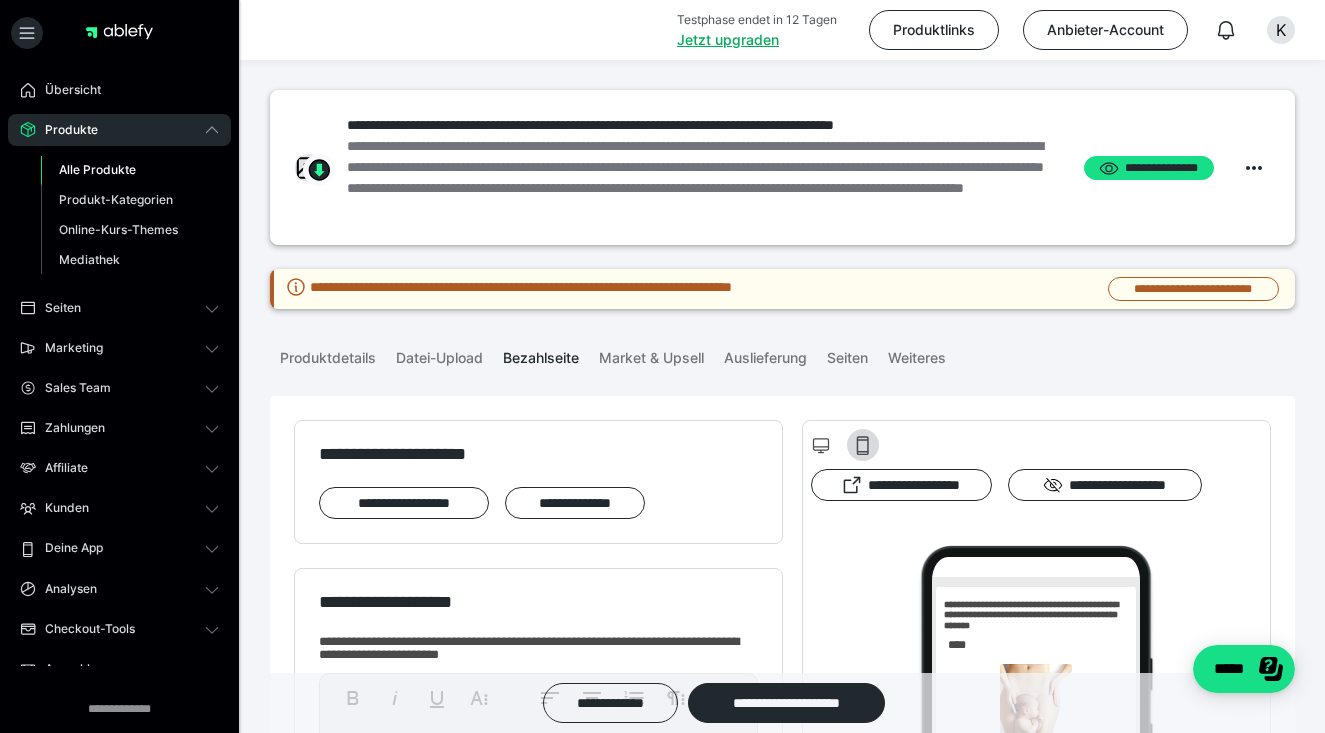 scroll, scrollTop: 17, scrollLeft: 0, axis: vertical 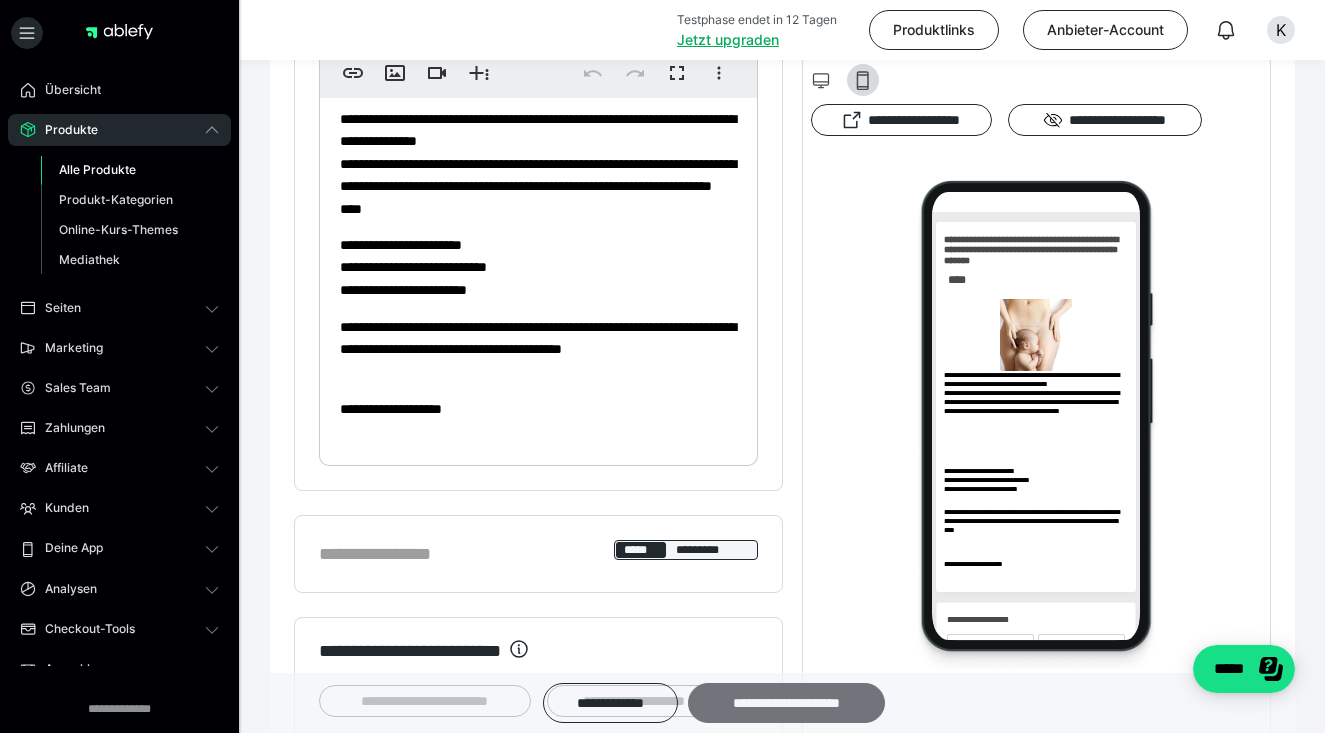 click on "**********" at bounding box center (786, 703) 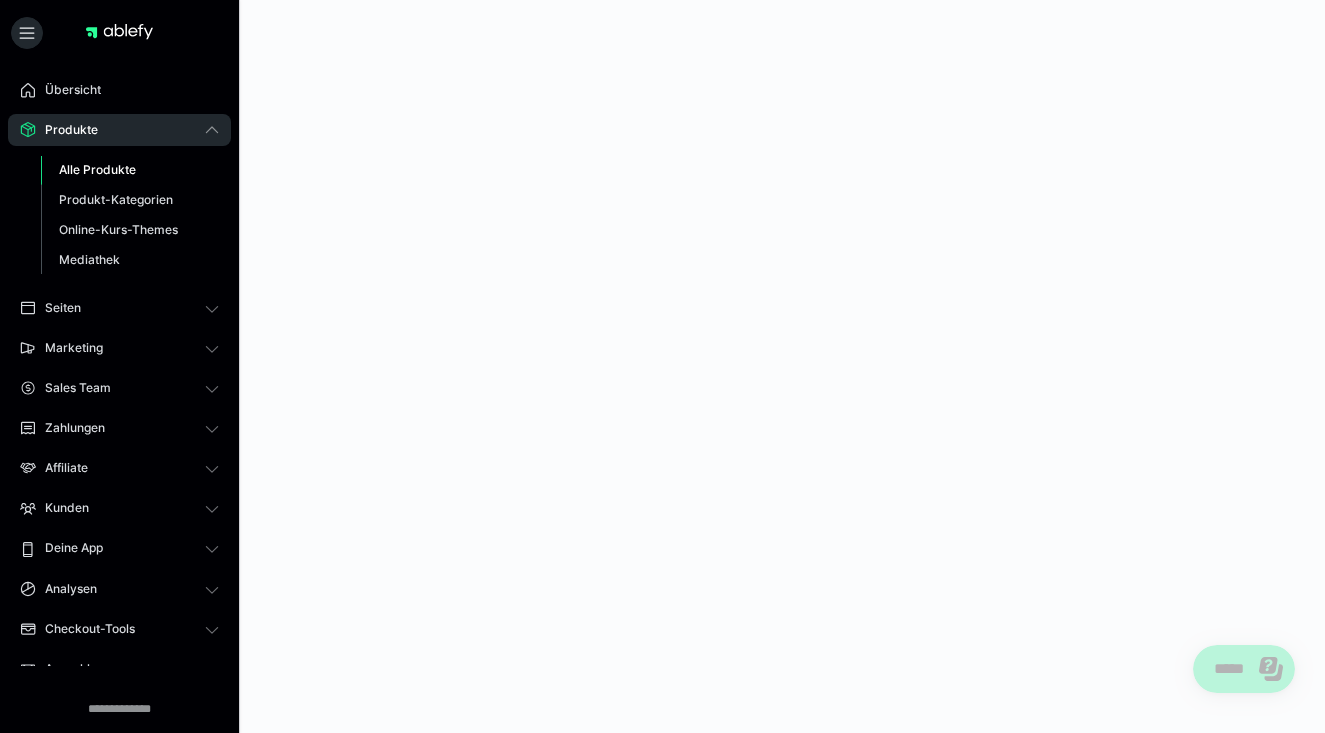 scroll, scrollTop: 0, scrollLeft: 0, axis: both 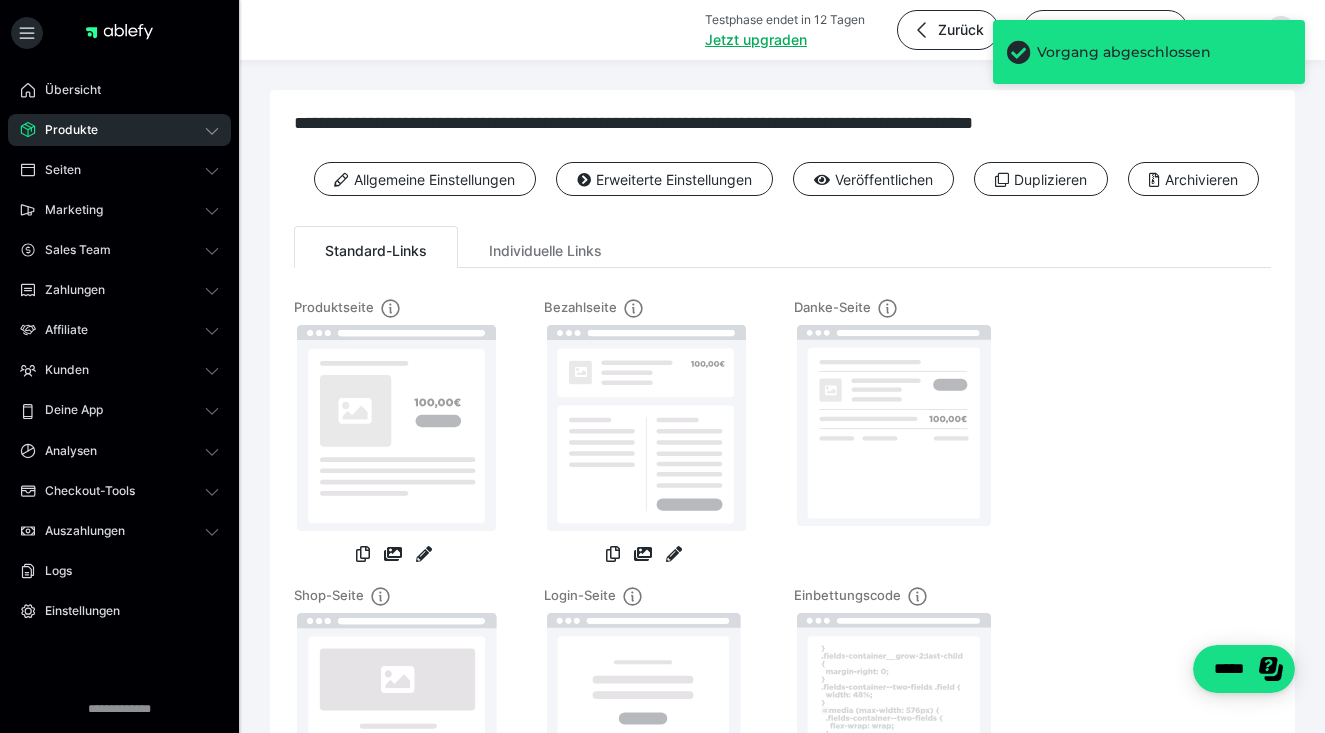 click on "Danke-Seite" at bounding box center [894, 442] 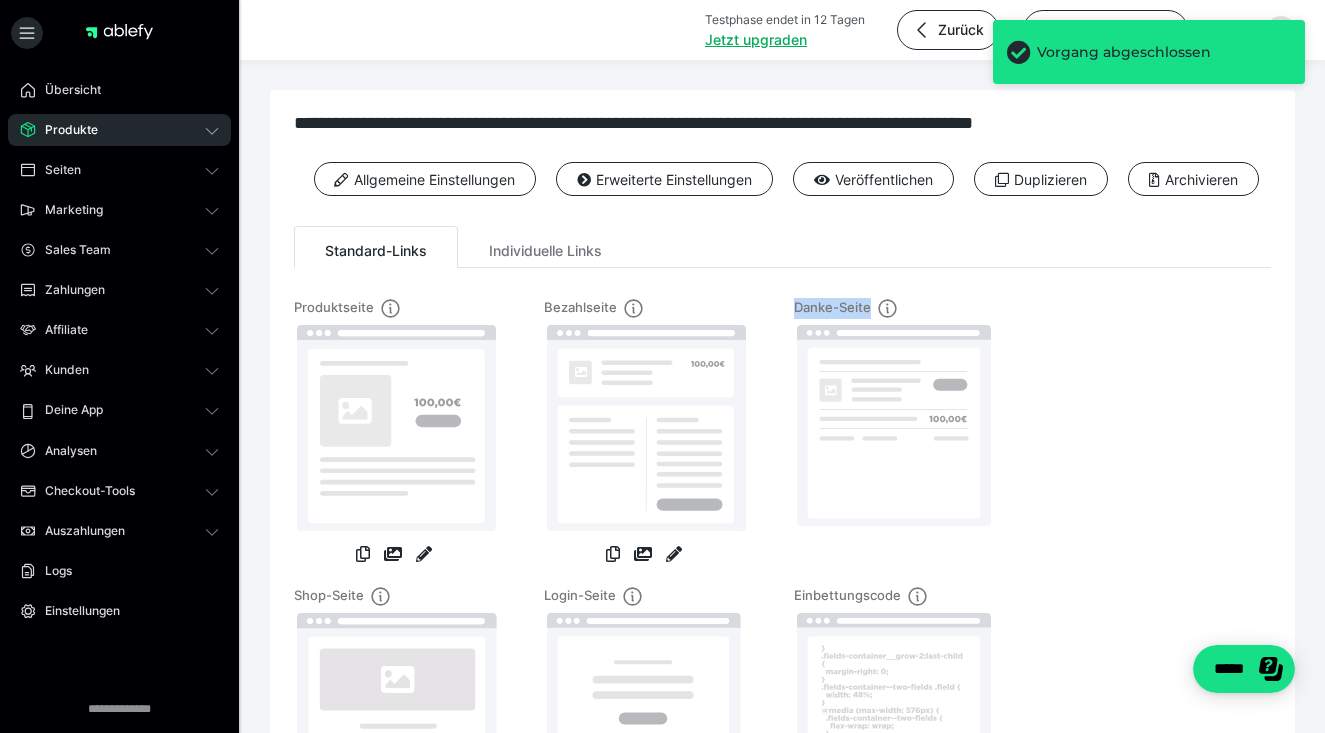 click on "Danke-Seite" at bounding box center (894, 442) 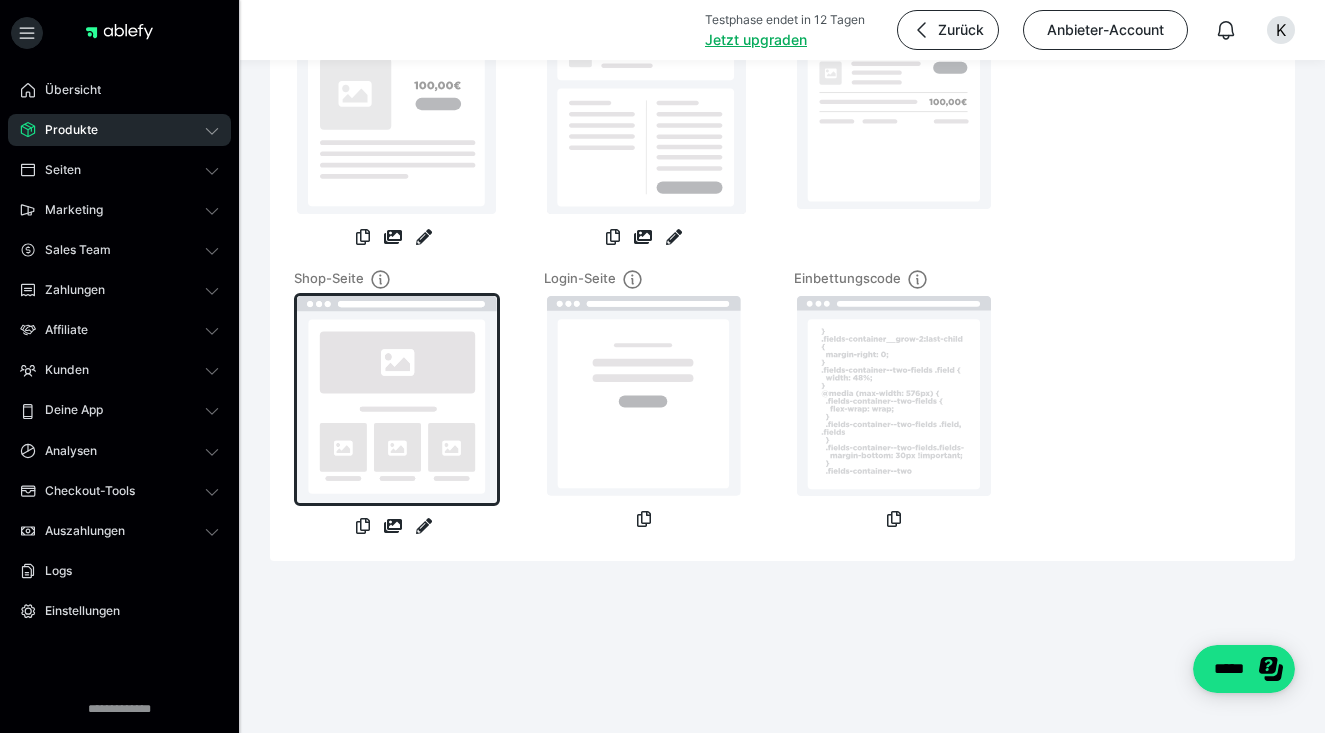 scroll, scrollTop: 317, scrollLeft: 0, axis: vertical 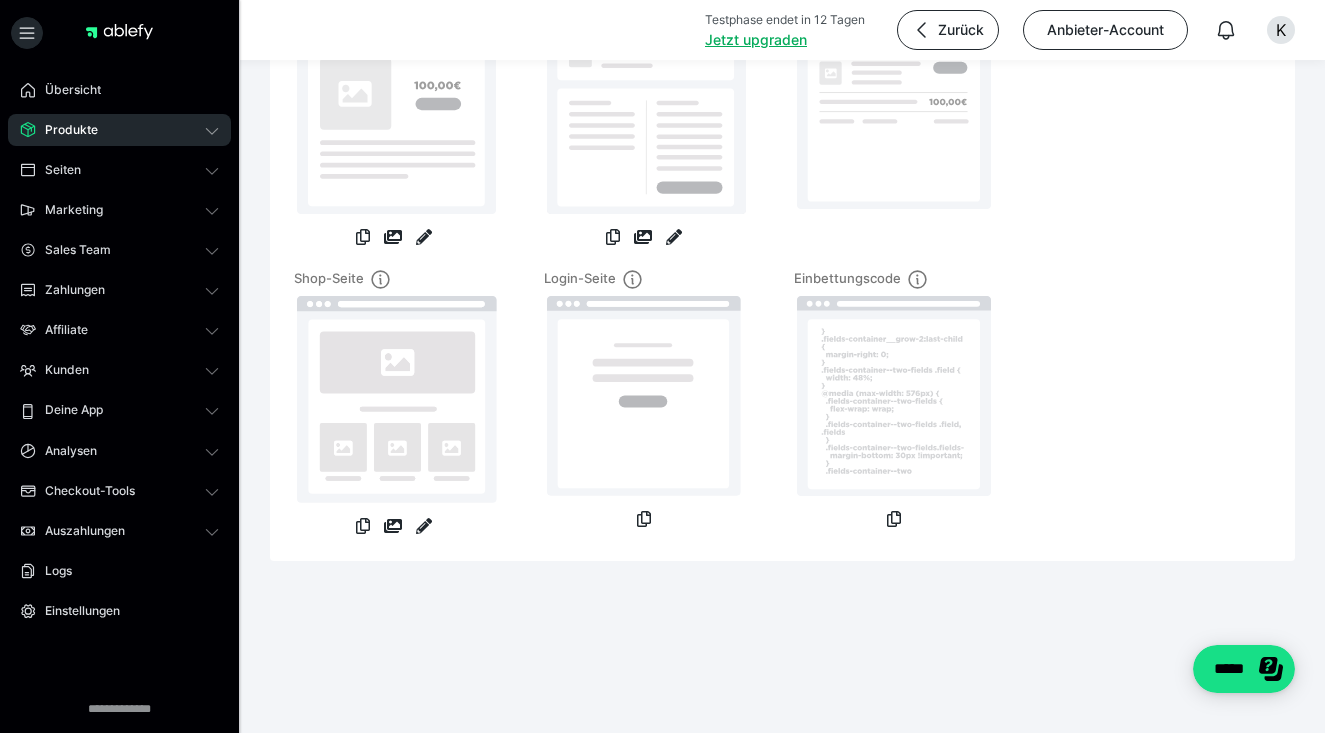 click on "Login-Seite" at bounding box center [644, 403] 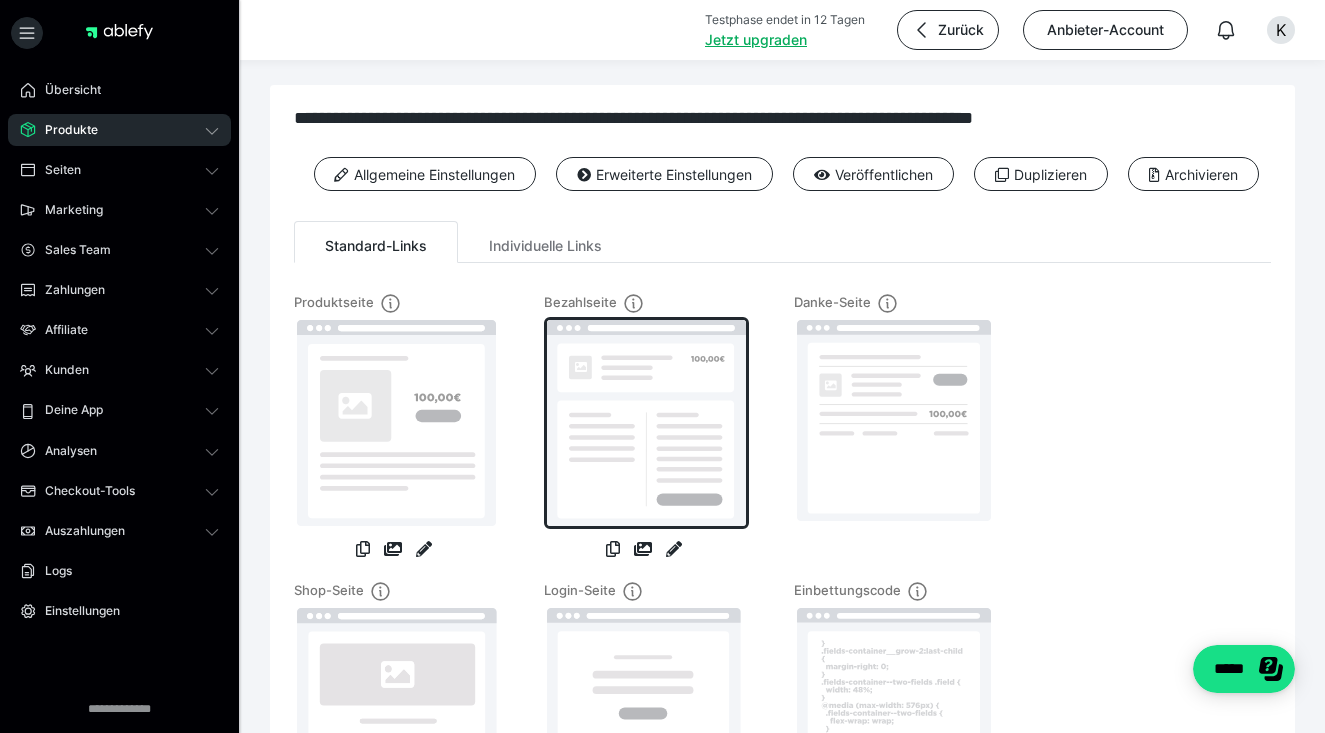 scroll, scrollTop: 0, scrollLeft: 0, axis: both 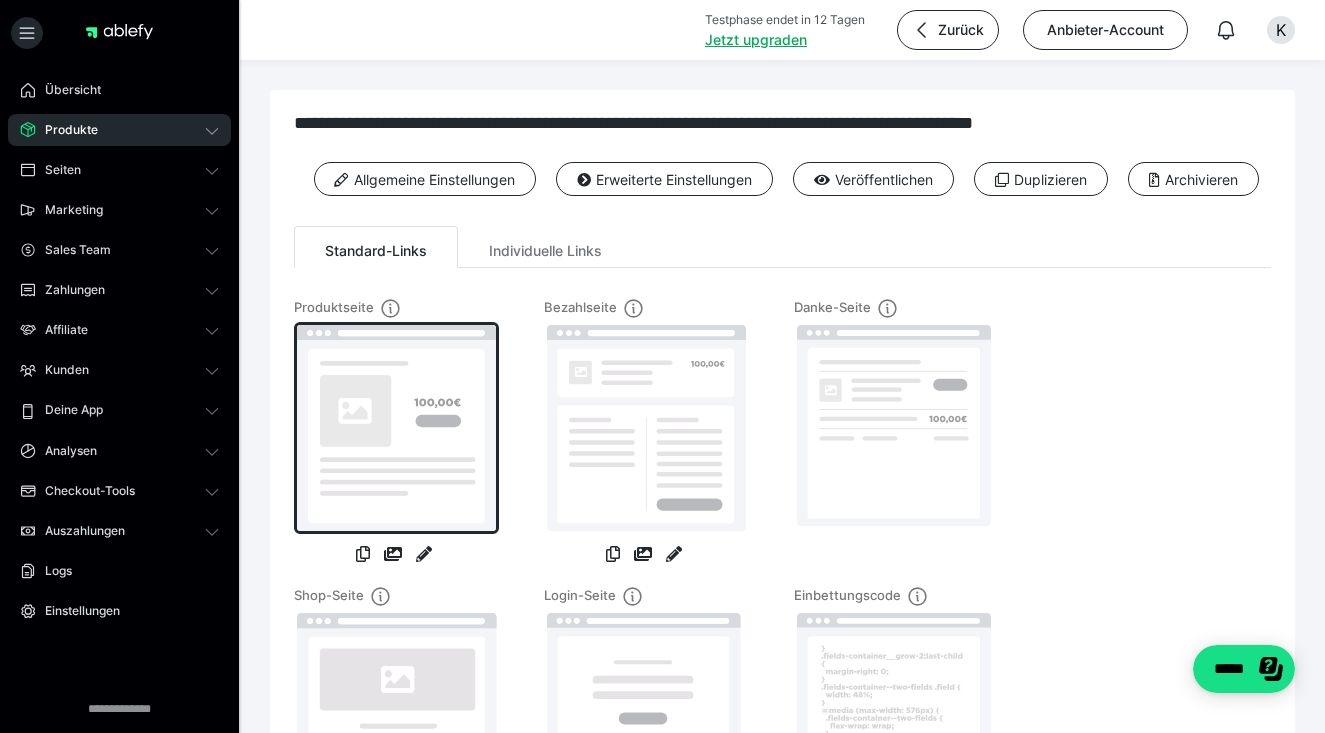 click at bounding box center [396, 428] 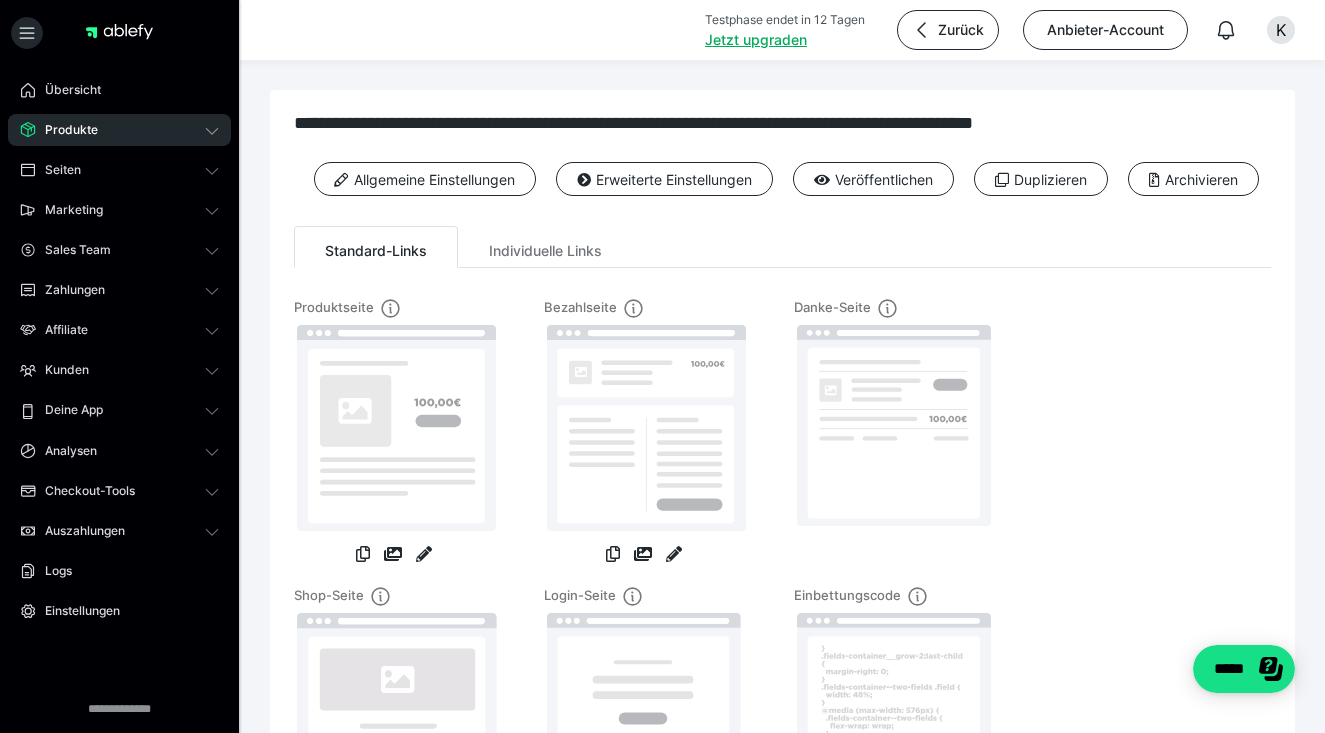 click on "**********" at bounding box center [782, 123] 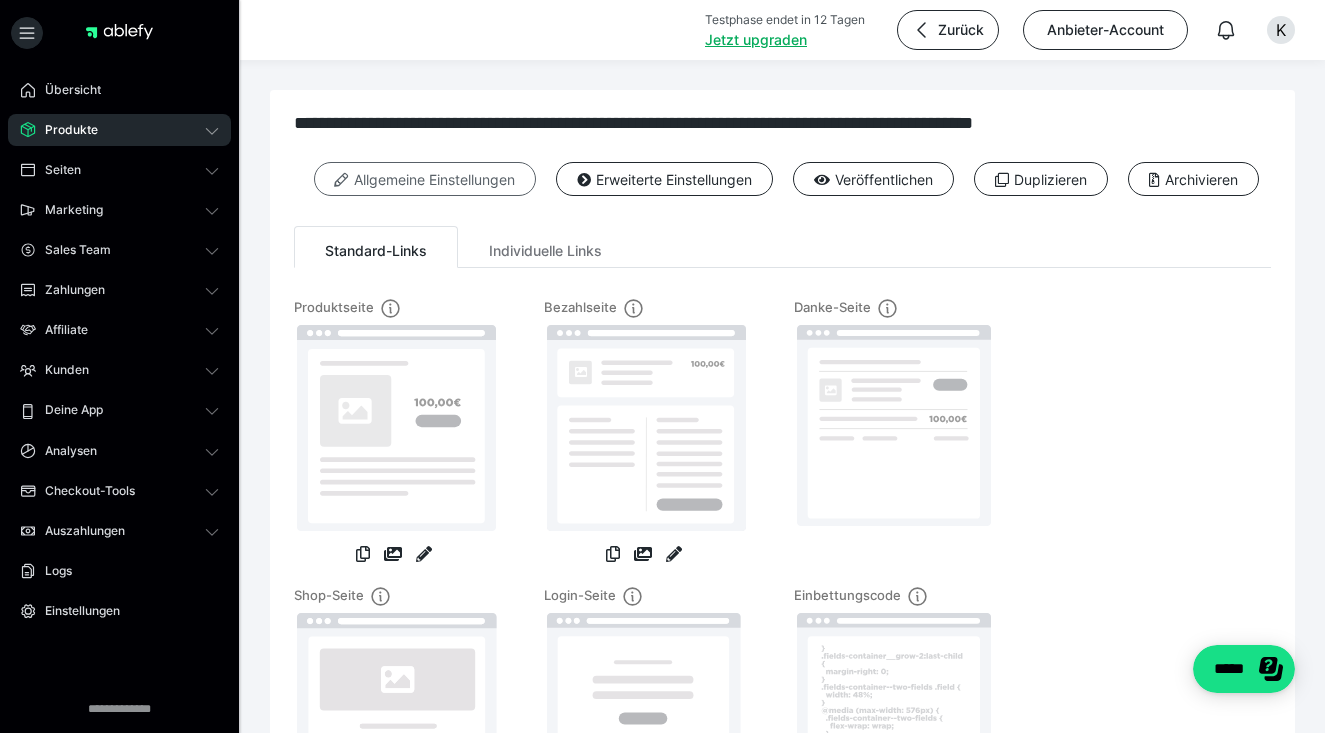 click on "Allgemeine Einstellungen" at bounding box center (425, 179) 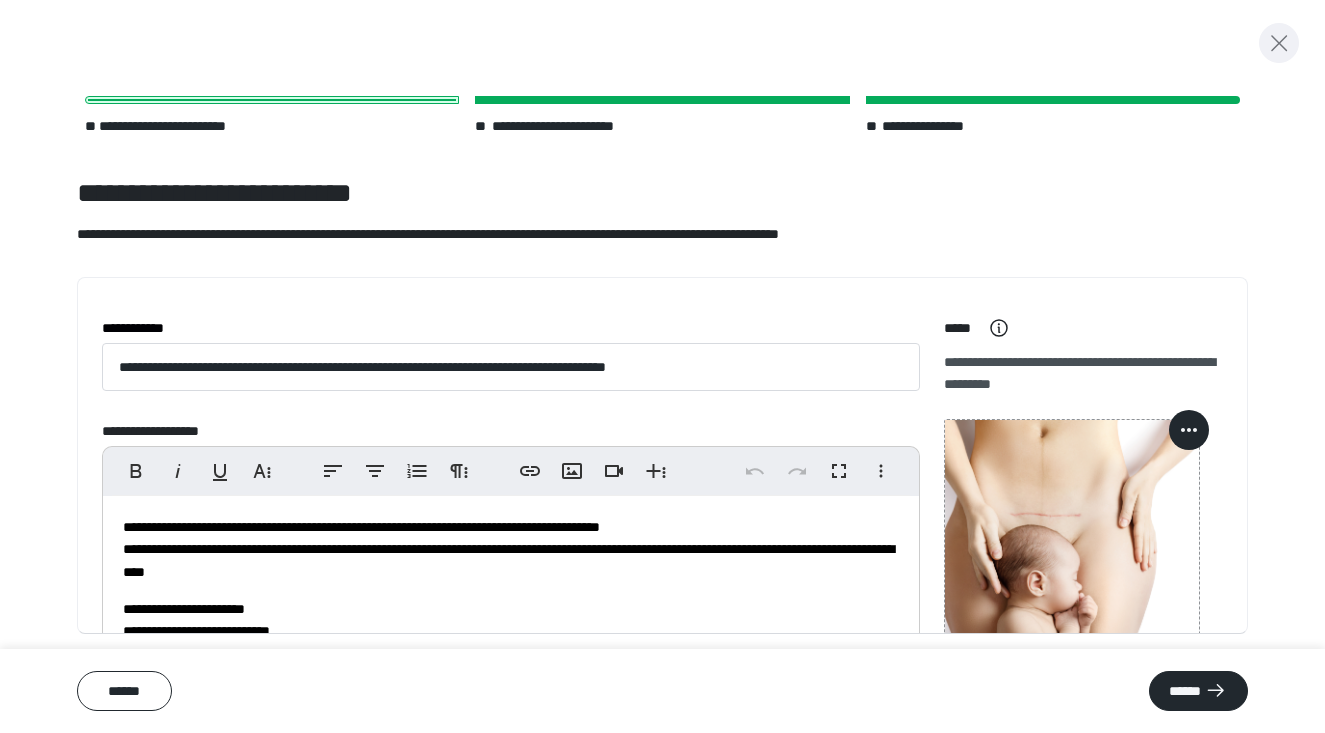 click 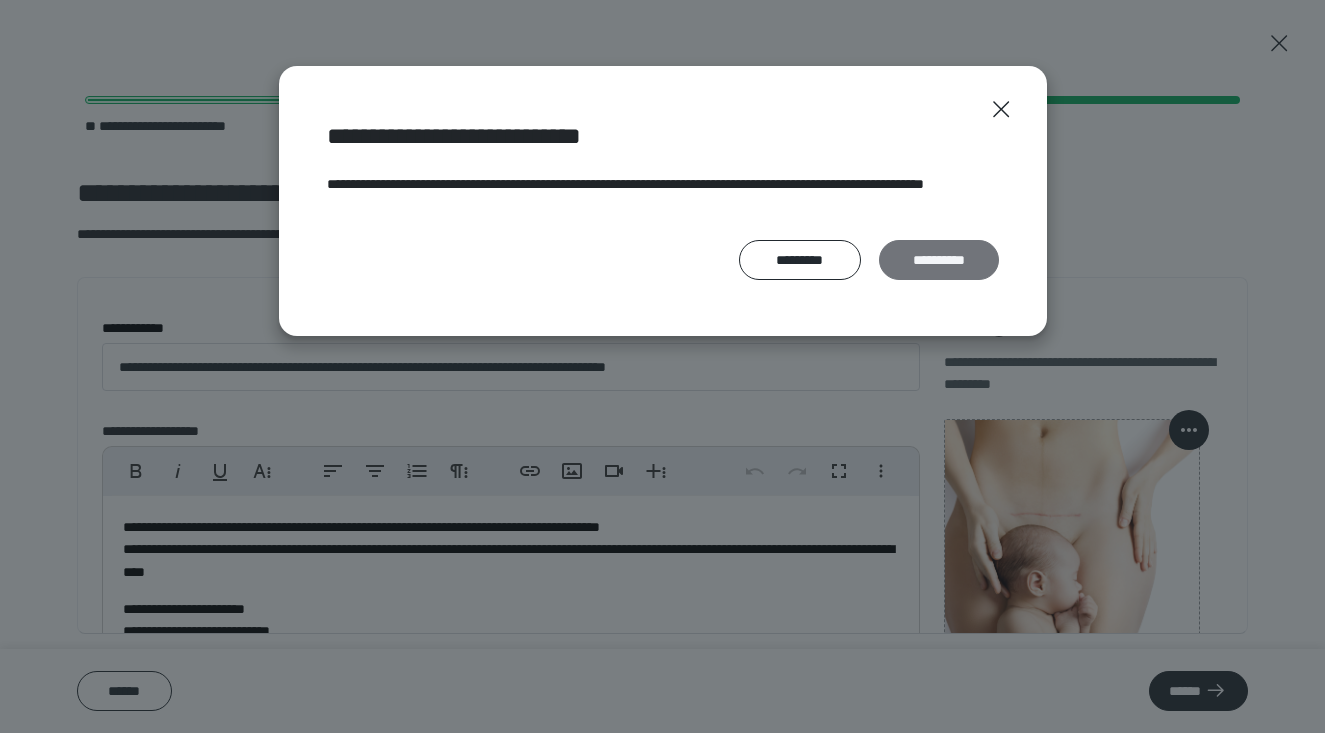 click on "**********" at bounding box center (939, 260) 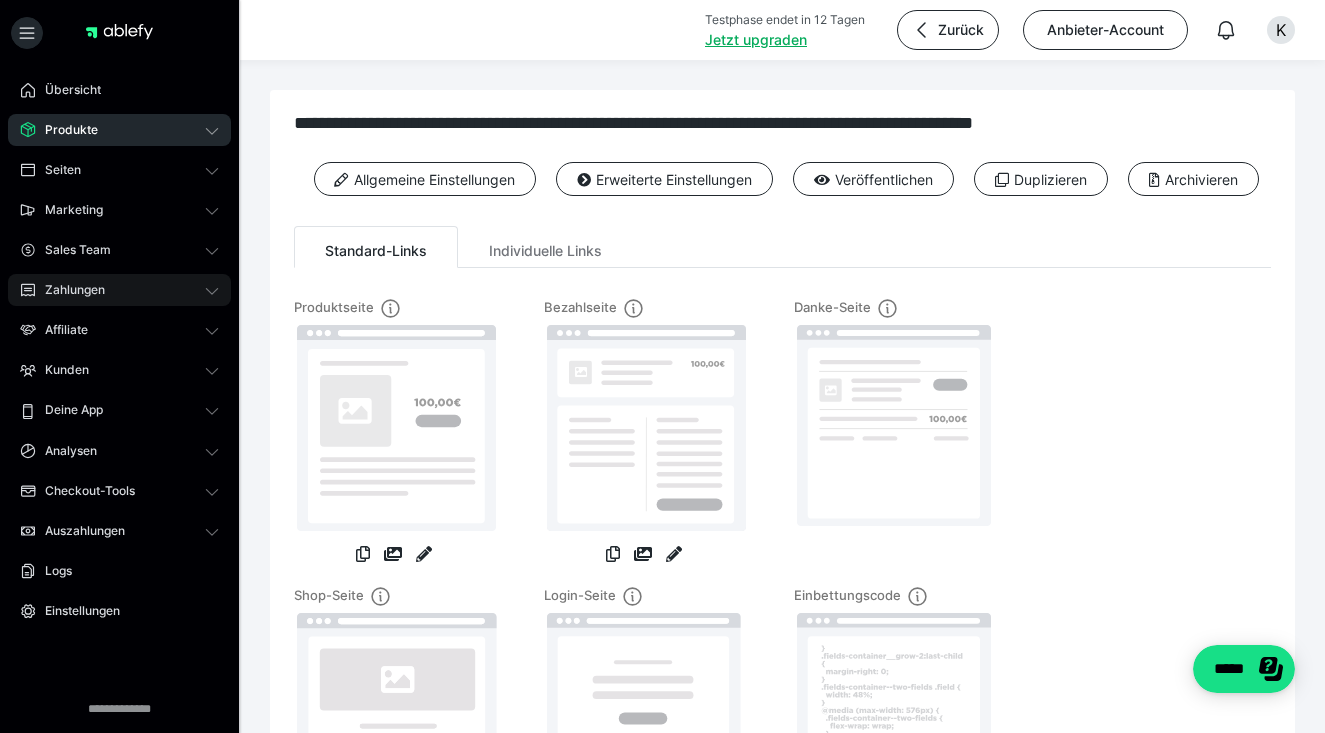 scroll, scrollTop: 0, scrollLeft: 0, axis: both 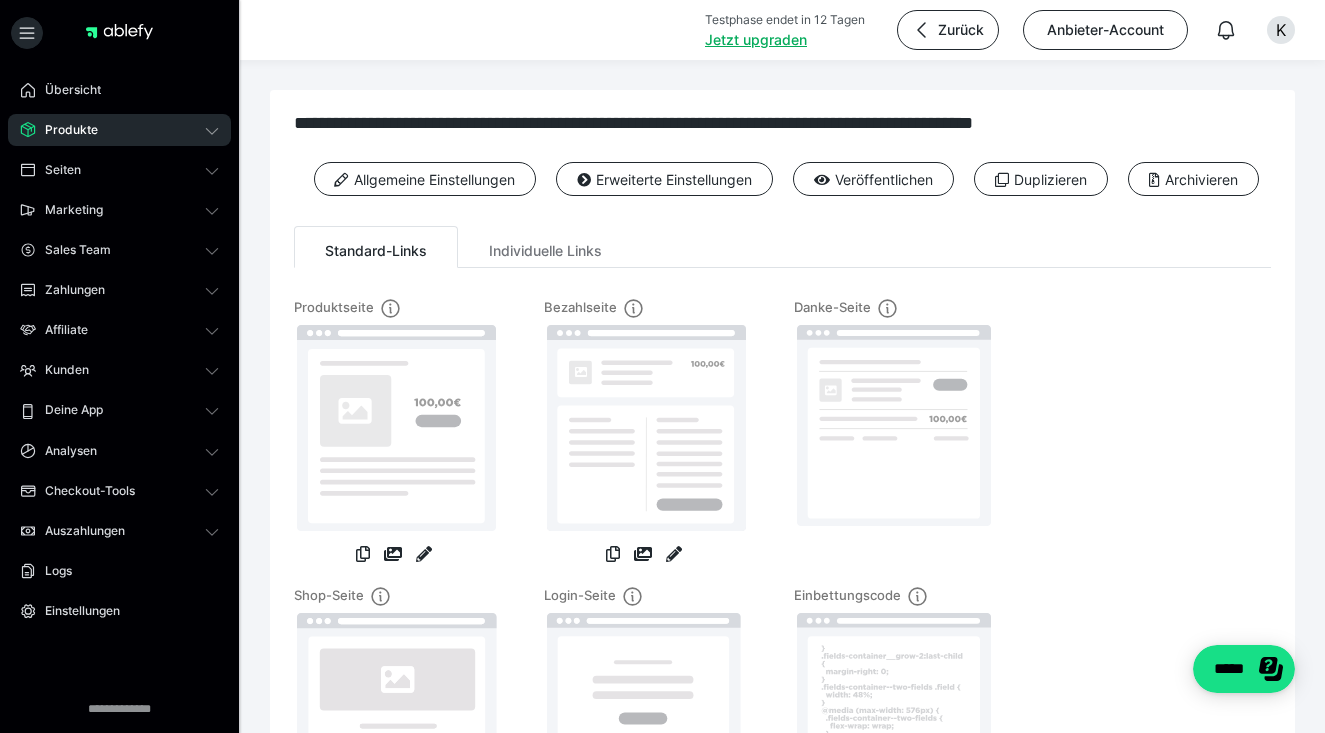 click on "Produkte" at bounding box center [119, 130] 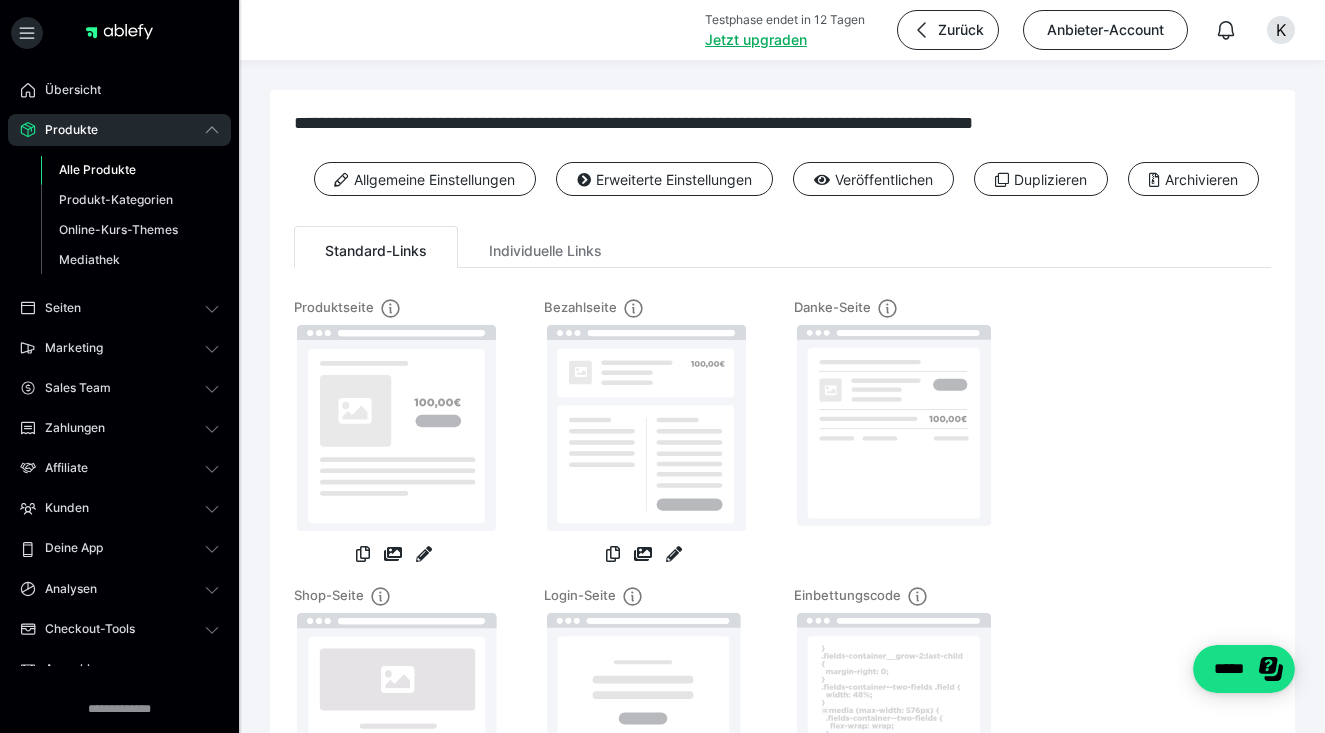 click on "Alle Produkte" at bounding box center [97, 169] 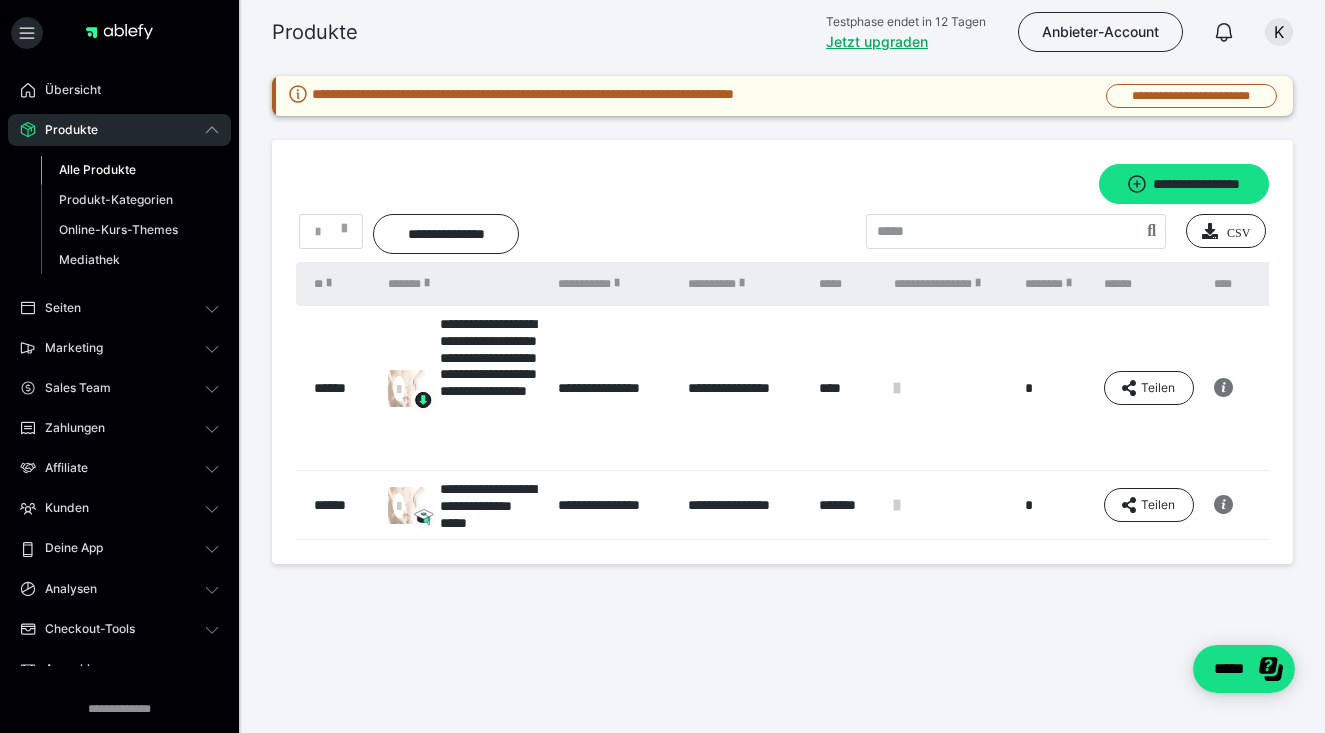 scroll, scrollTop: 0, scrollLeft: 0, axis: both 